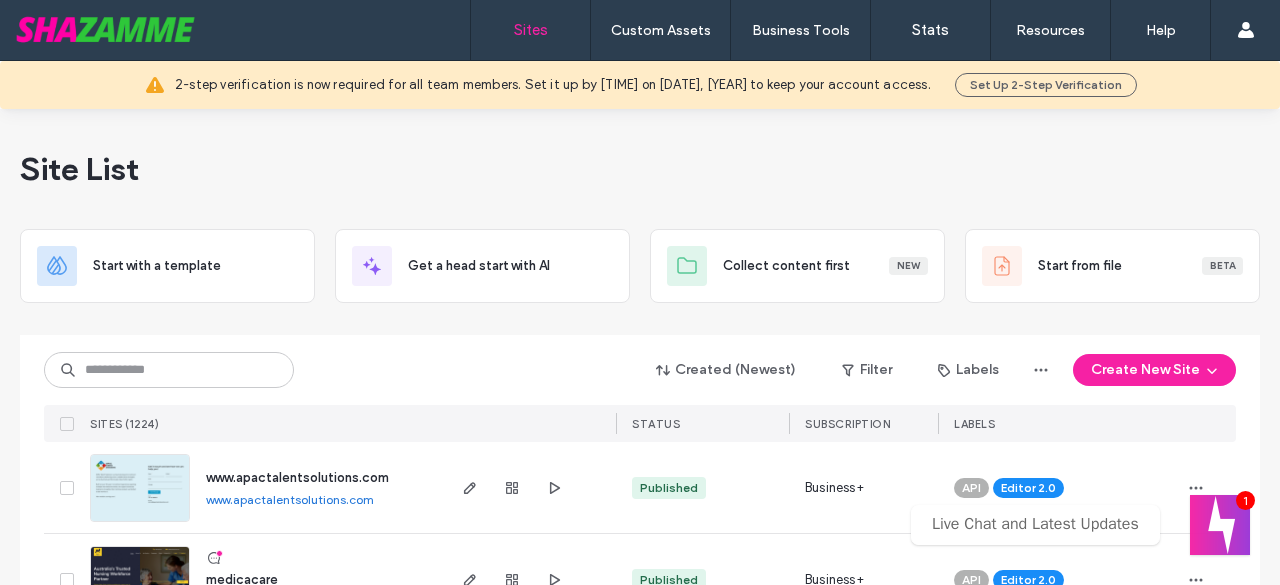 click on "Created (Newest) Filter Labels Create New Site" at bounding box center (640, 370) 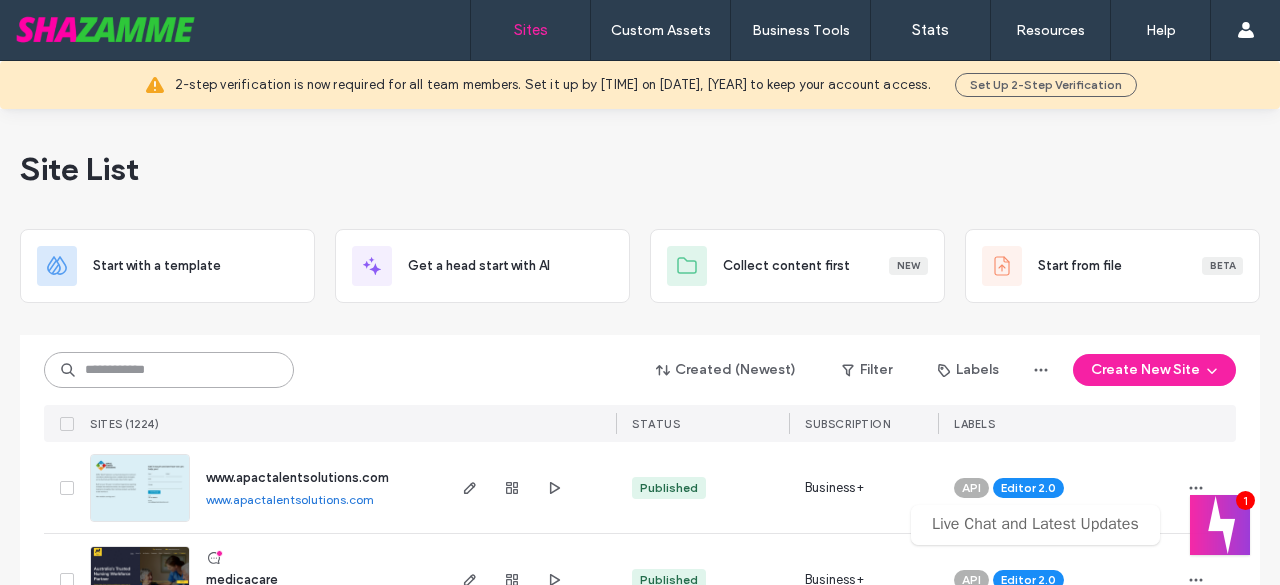 click at bounding box center (169, 370) 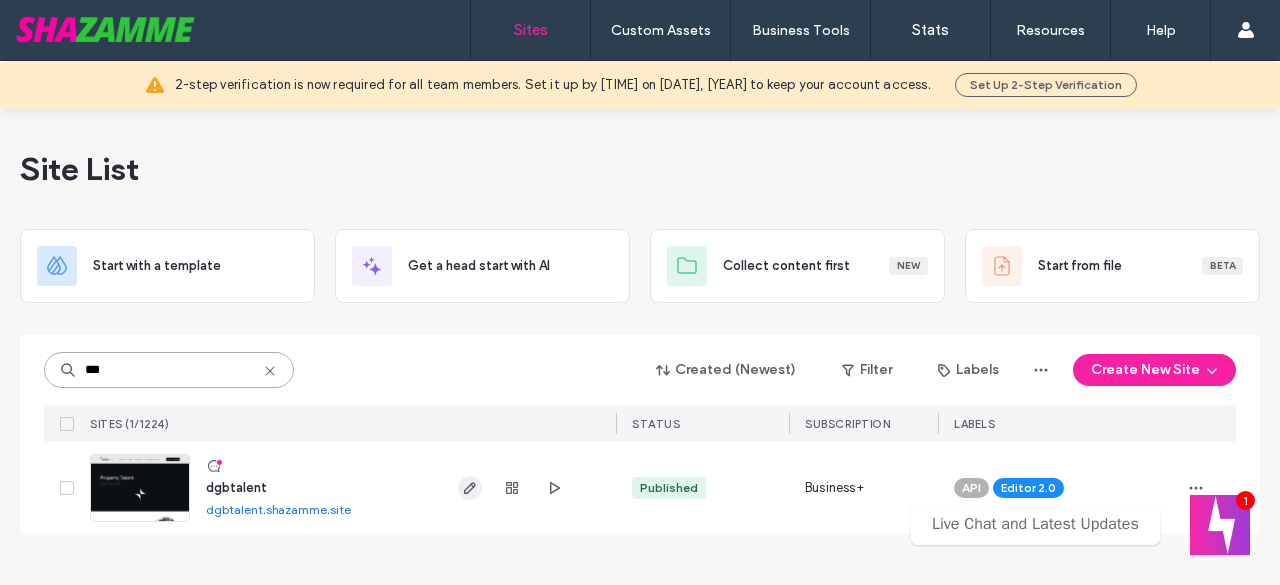 type on "***" 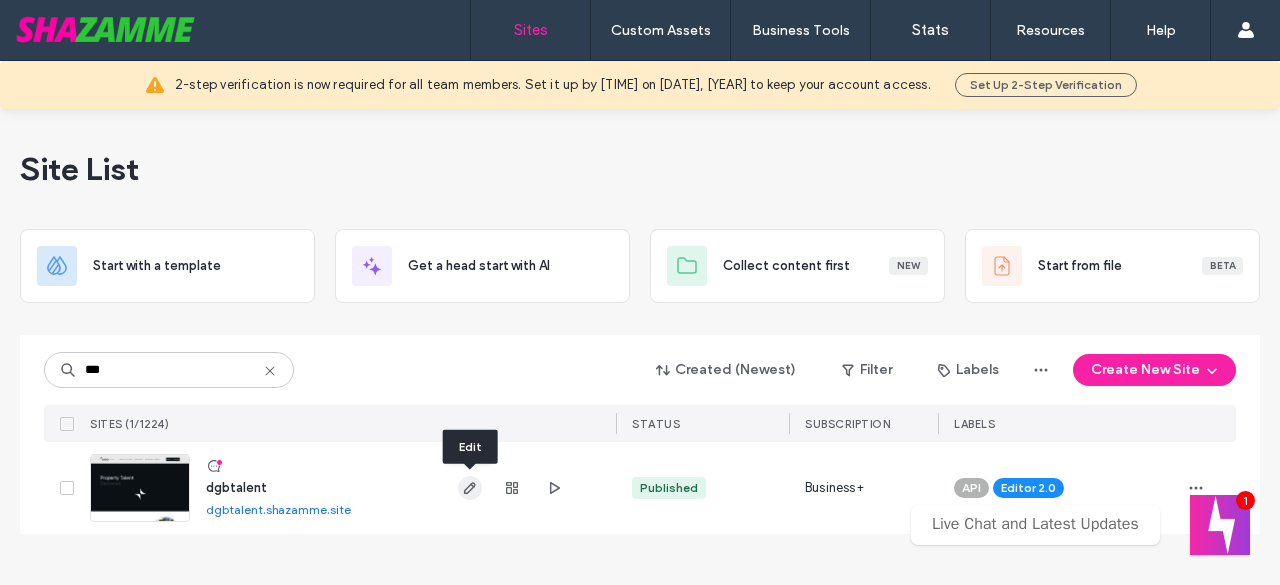click 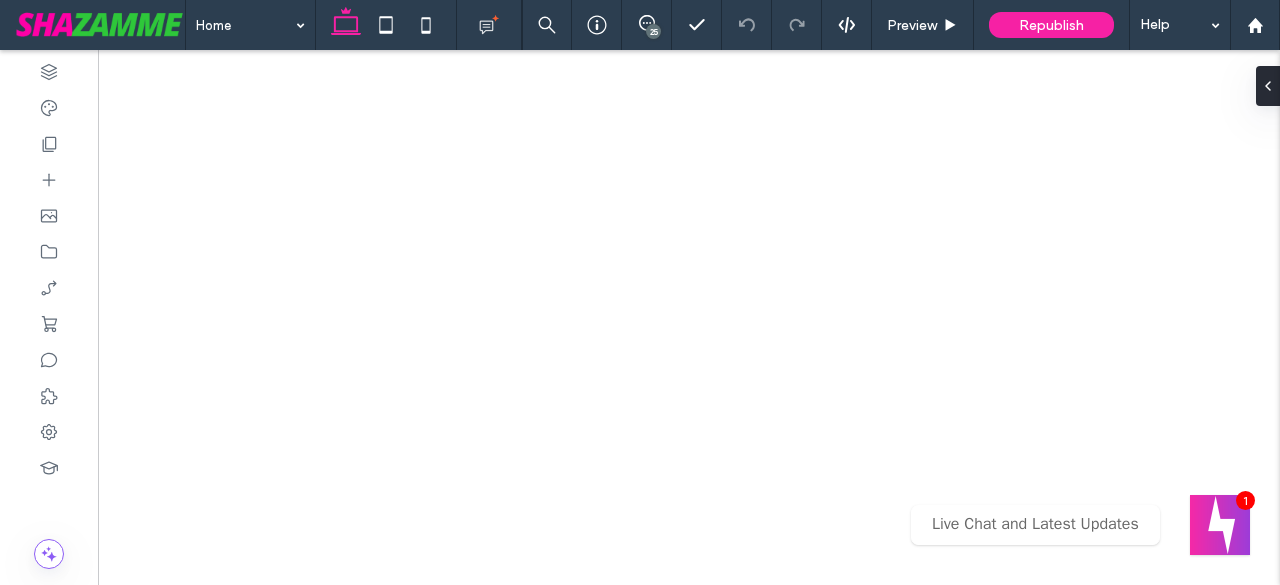 click 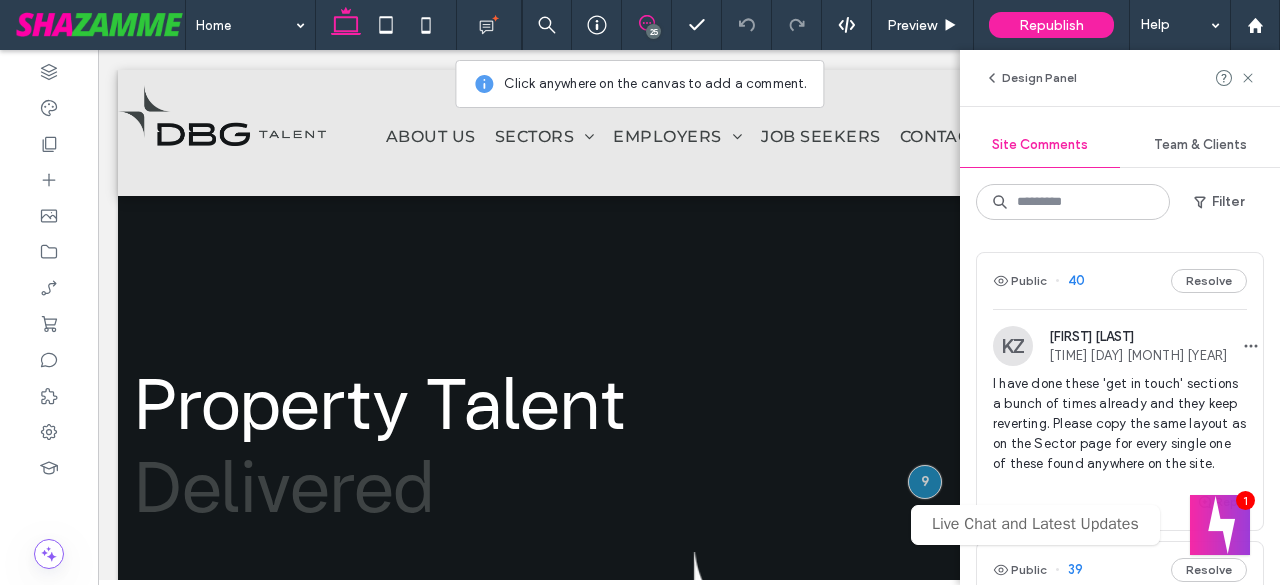 scroll, scrollTop: 0, scrollLeft: 0, axis: both 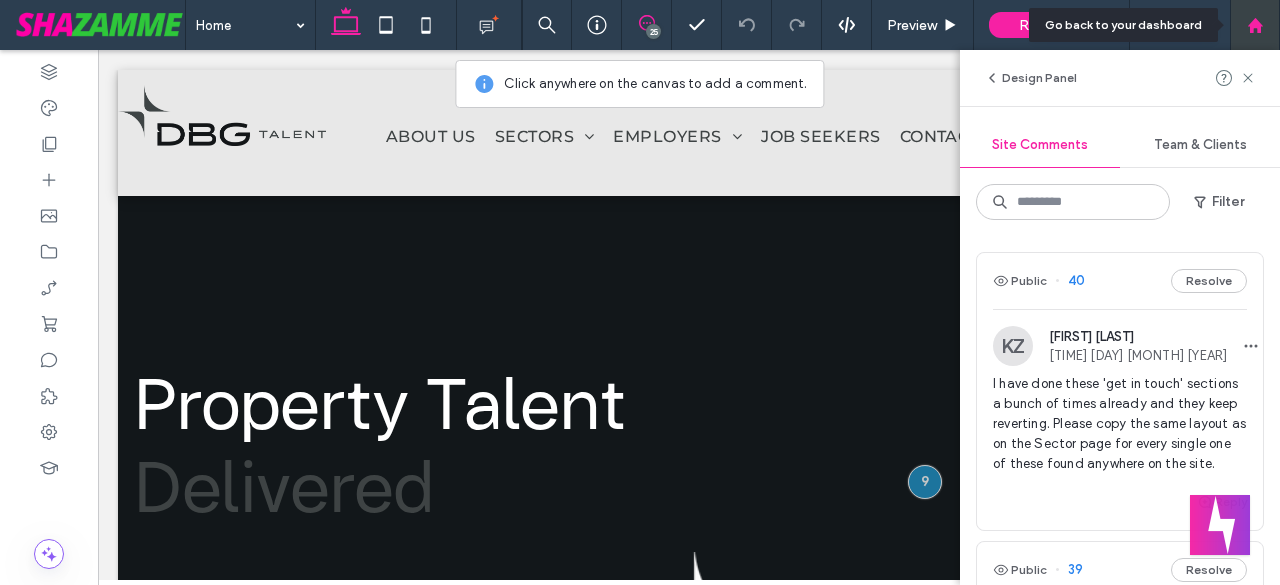 click at bounding box center [1255, 25] 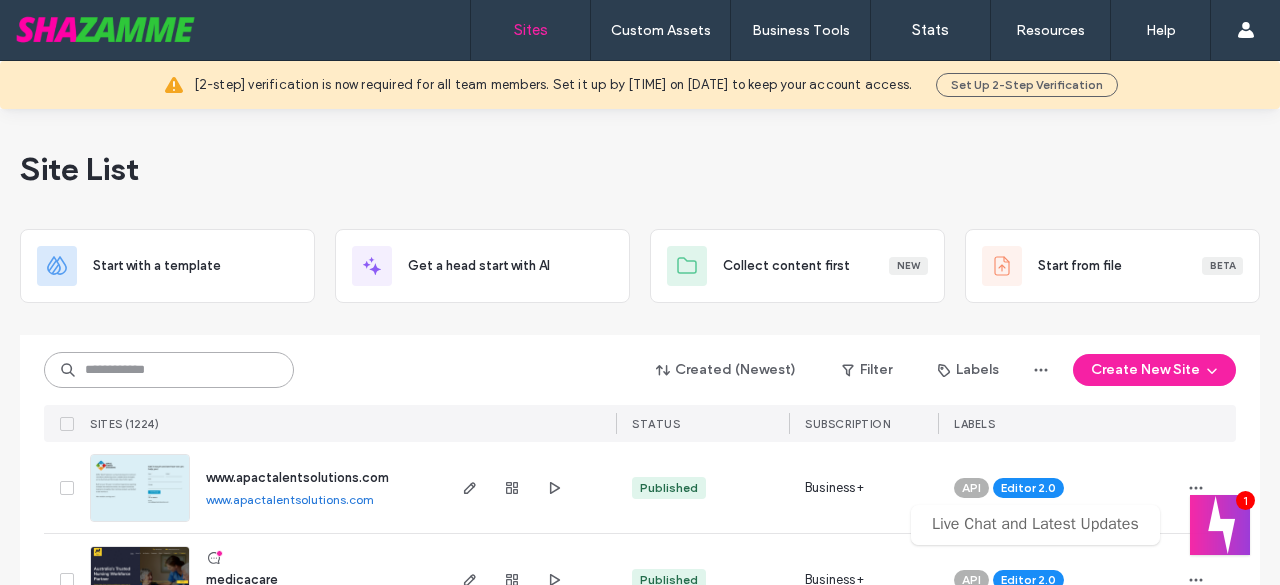 click at bounding box center (169, 370) 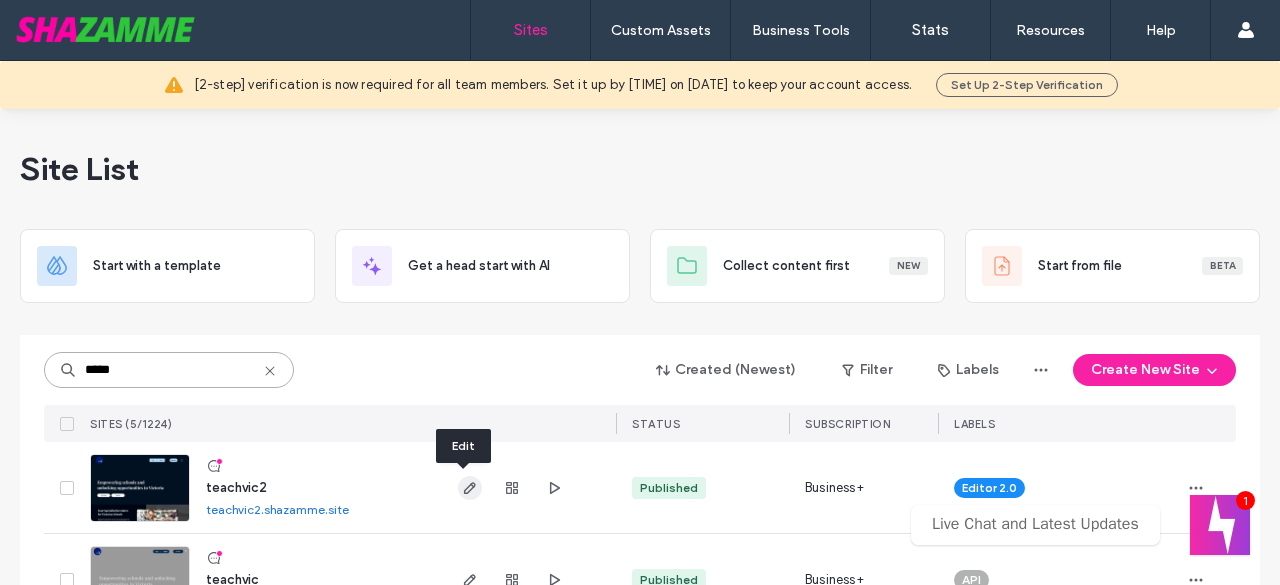 type on "*****" 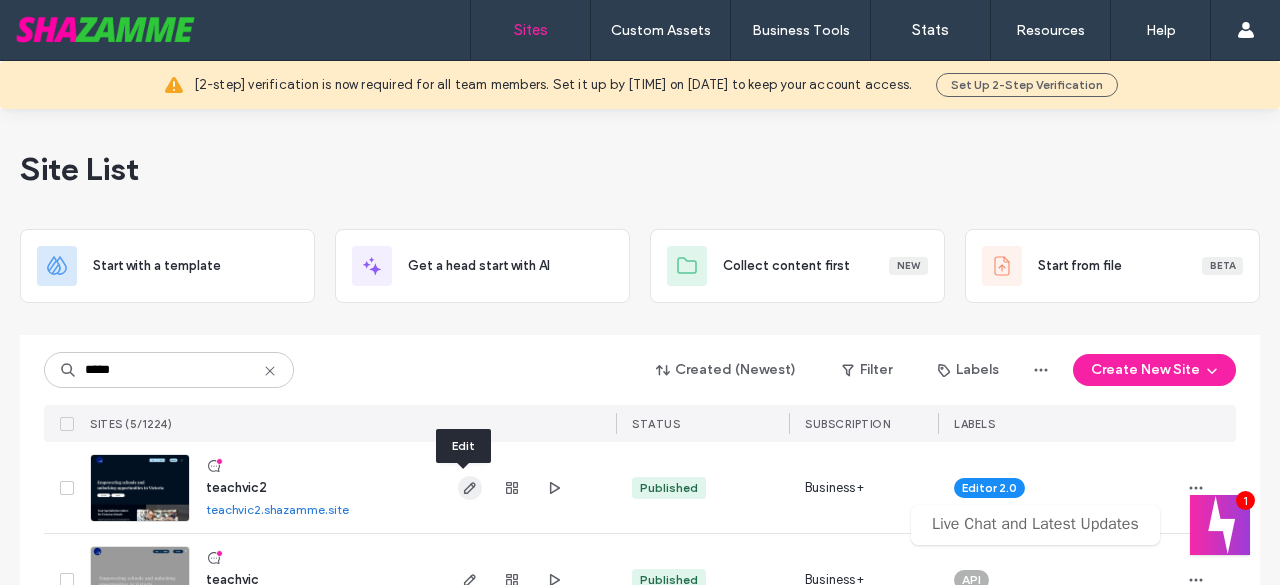 click 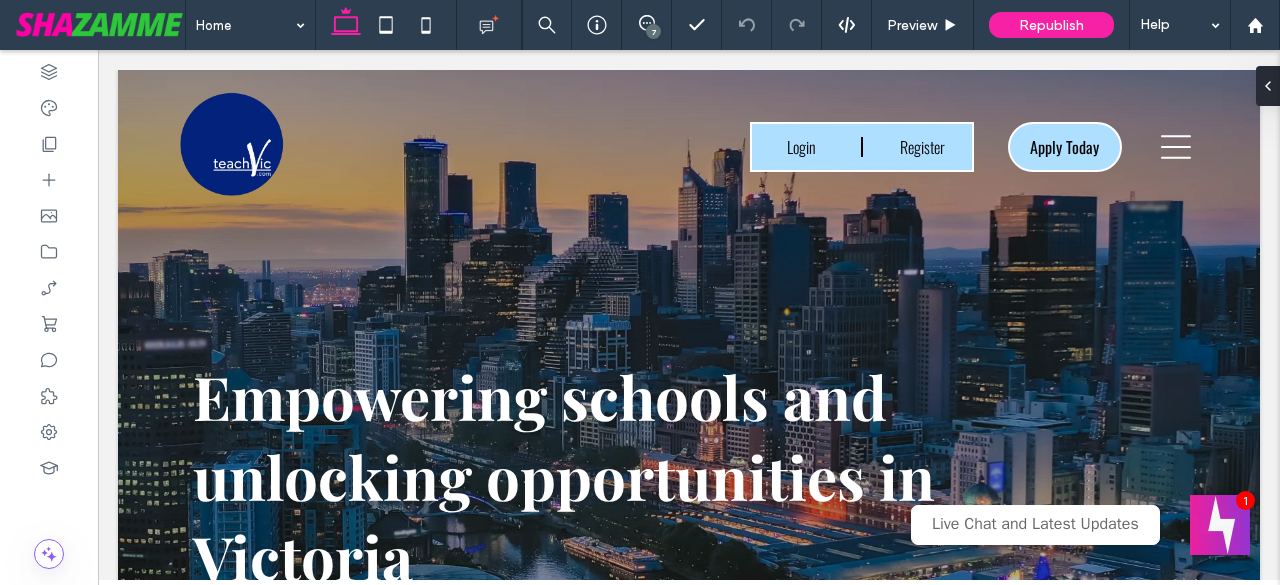 scroll, scrollTop: 0, scrollLeft: 0, axis: both 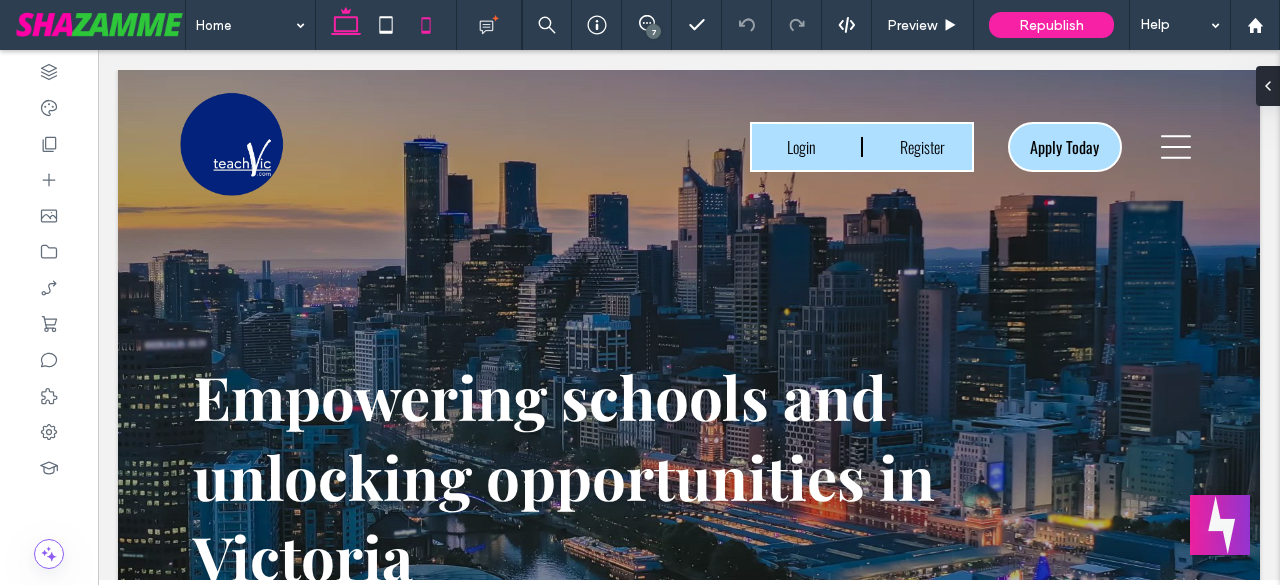 click 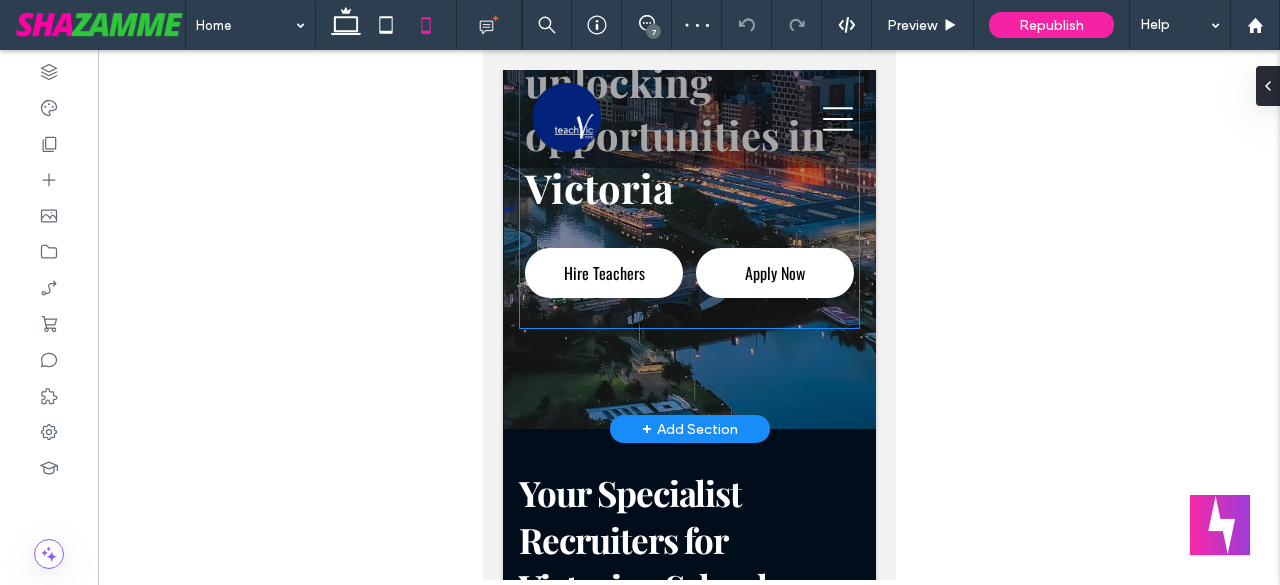 scroll, scrollTop: 400, scrollLeft: 0, axis: vertical 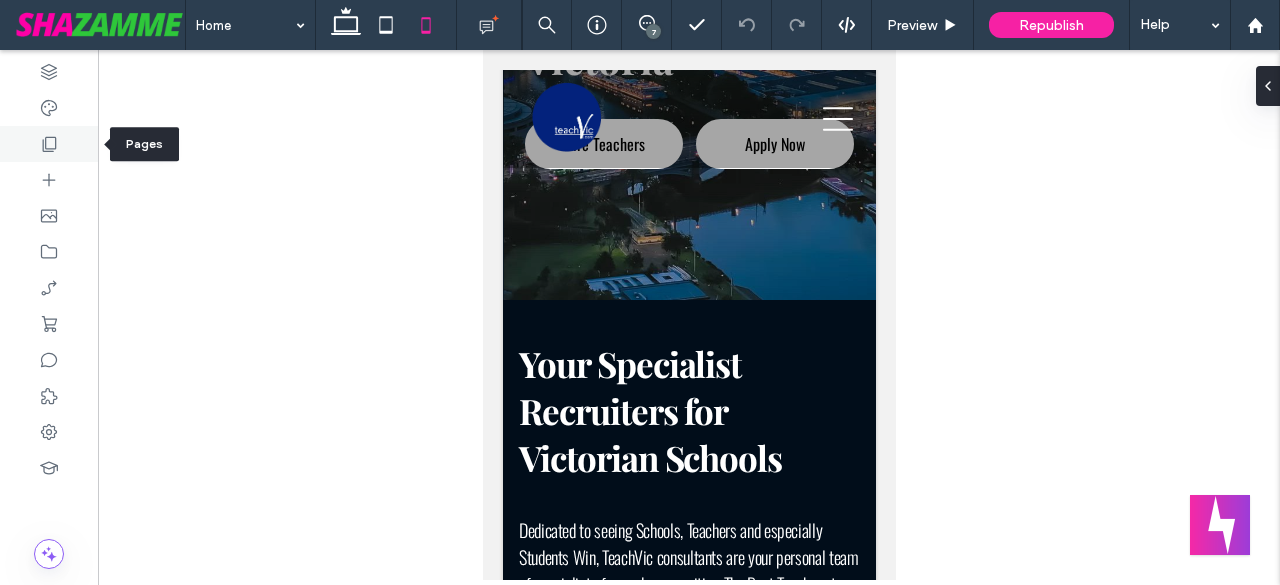 click at bounding box center (49, 144) 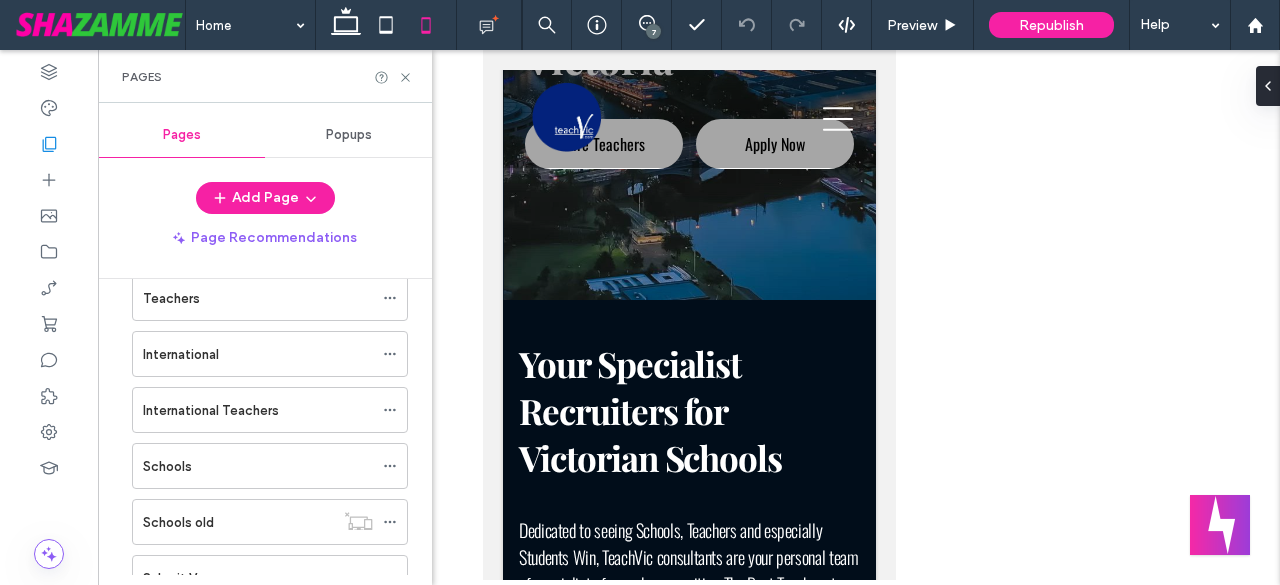 scroll, scrollTop: 100, scrollLeft: 0, axis: vertical 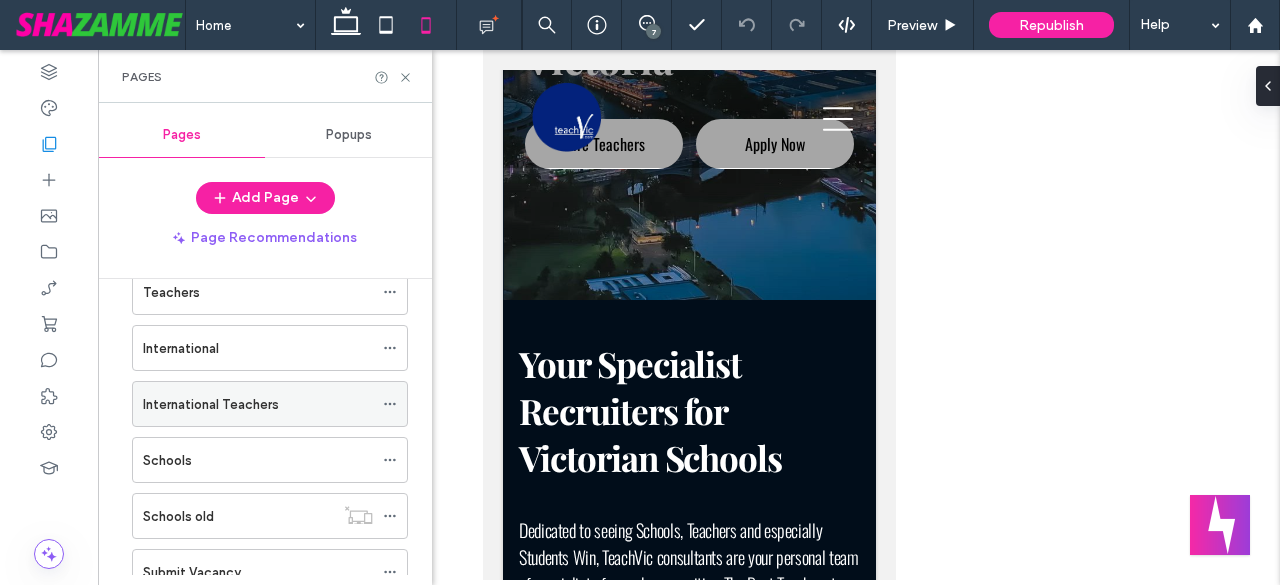 click on "International Teachers" at bounding box center (211, 404) 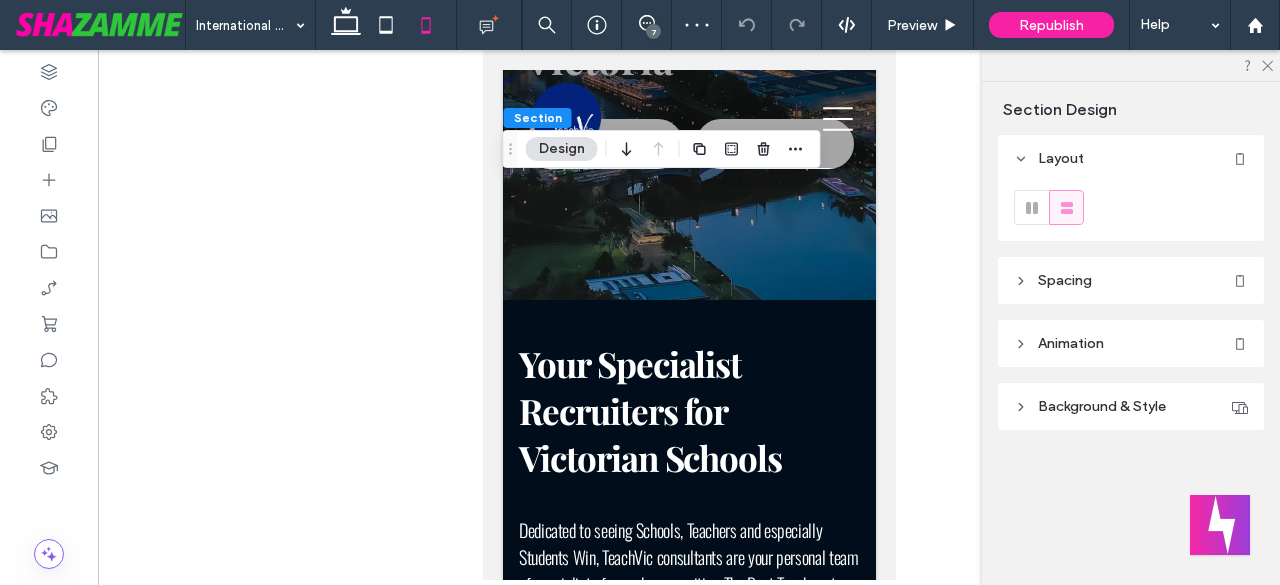 click on "Spacing" at bounding box center [1065, 280] 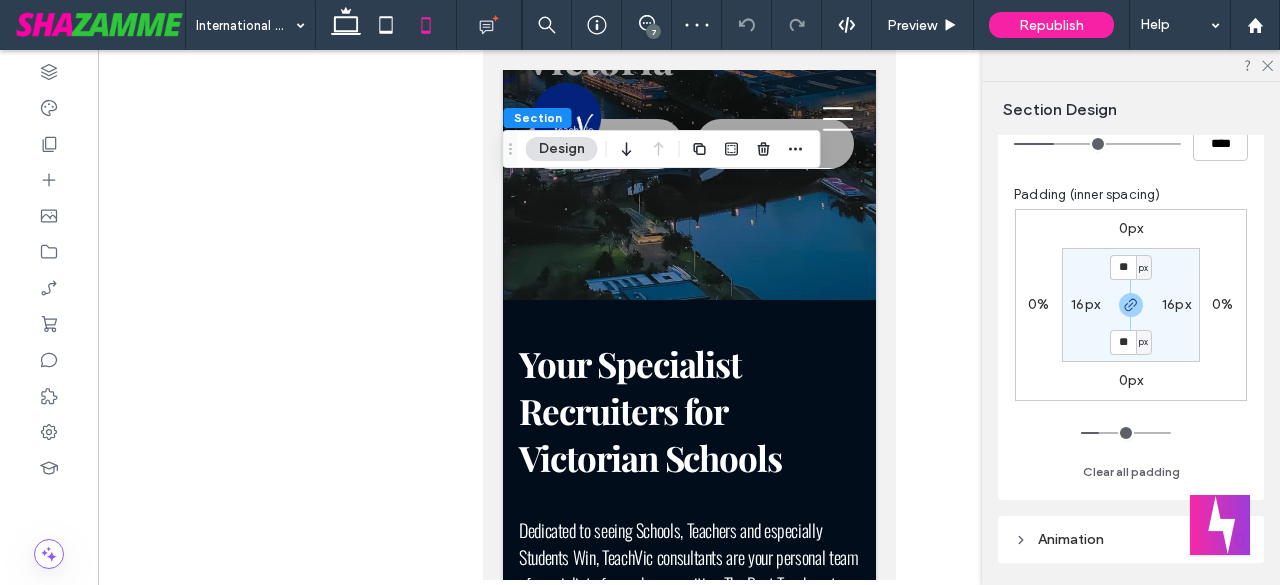 scroll, scrollTop: 233, scrollLeft: 0, axis: vertical 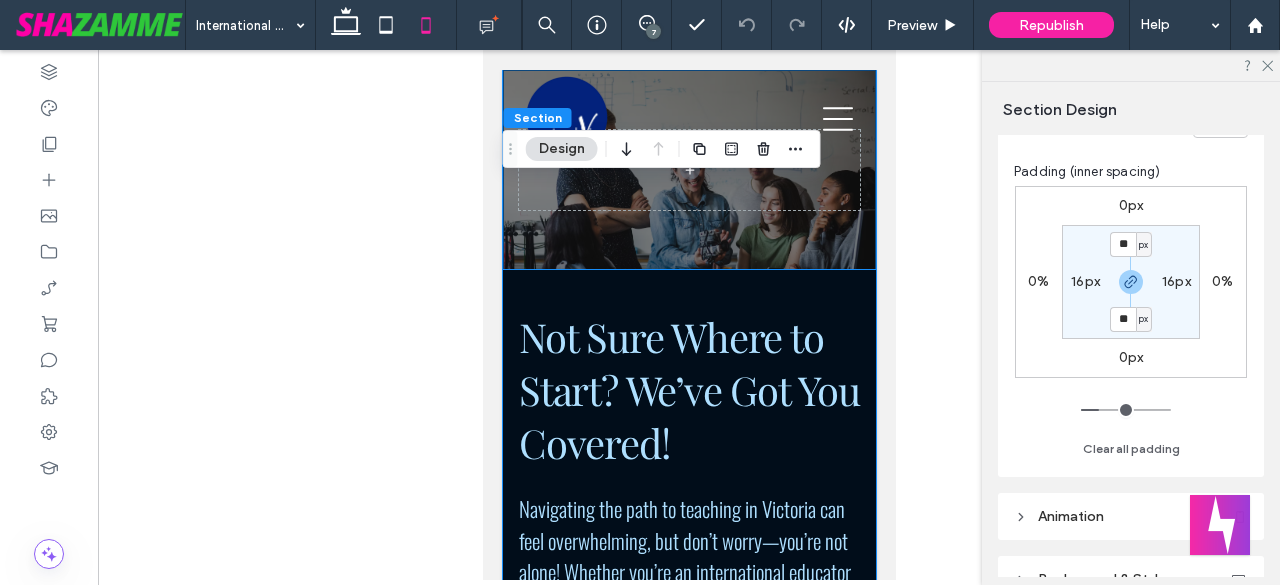 click on "Not Sure Where to Start? We’ve Got You Covered!
Navigating the path to teaching in Victoria can feel overwhelming, but don’t worry—you’re not alone! Whether you’re an international educator looking to move, a local teacher exploring new opportunities, or simply unsure about the requirements, we’re here to help.
We’ve guided hundreds of teachers through the process, ensuring they have everything they need to start their teaching journey with confidence. The best part? We’ll help you figure it out—step by step.
Apply now" at bounding box center (688, 996) 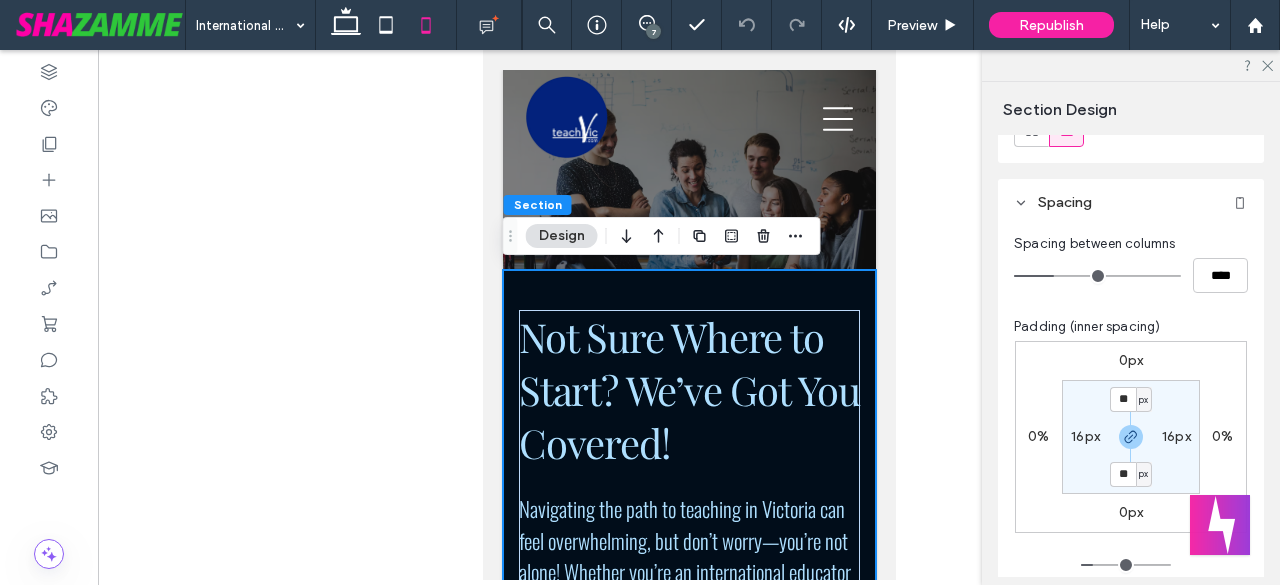 scroll, scrollTop: 100, scrollLeft: 0, axis: vertical 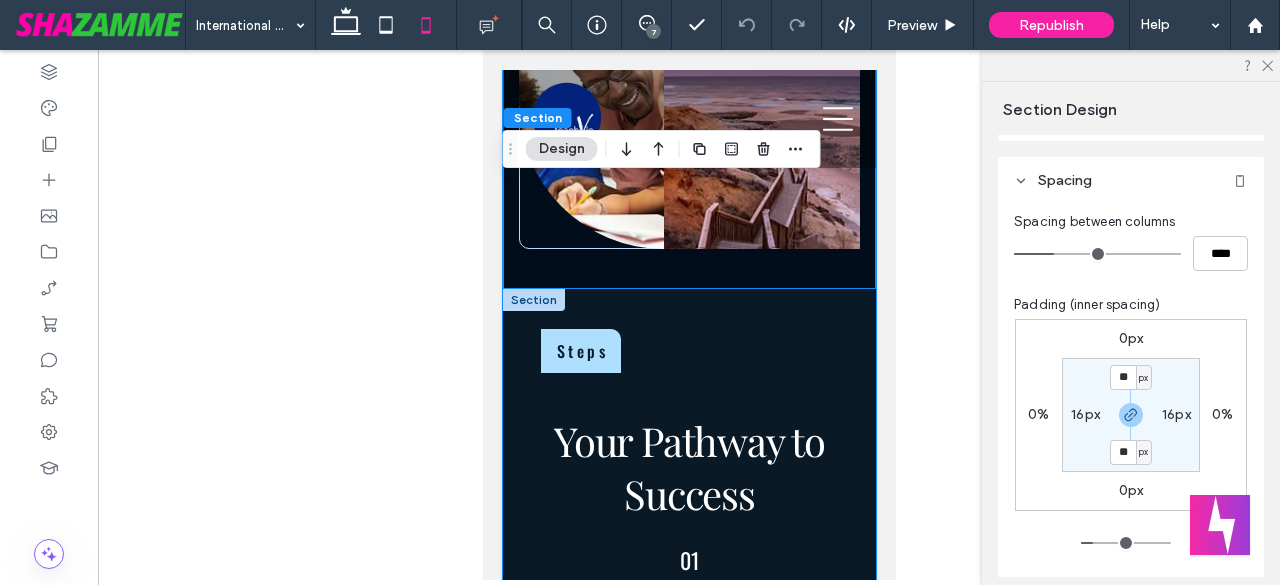 click on "S t e p s
Your Pathway to Success
01
Understand Your Pathway
‣  Every teacher’s journey is unique. Whether you’re an experienced educator from overseas or a new graduate in Australia, we’ll help you determine which pathway is right for you.
International Teachers – Learn about visa options, registration, and relocation support. Australian Teachers – Explore career advancement, job placements, and VIT registration.
02
Get Job-Ready
‣
Before applying, you’ll need to prepare your application materials and meet local requirements.
We can assist with:
Resume Development – Tailor your CV to the Australian education system. VIT Registration Support – Ensure you meet all teaching accreditation requirements. Interview Preparation – Get tips on securing your ideal teaching role.
Create Your Digital Resume with Candidately! ​" at bounding box center (688, 1555) 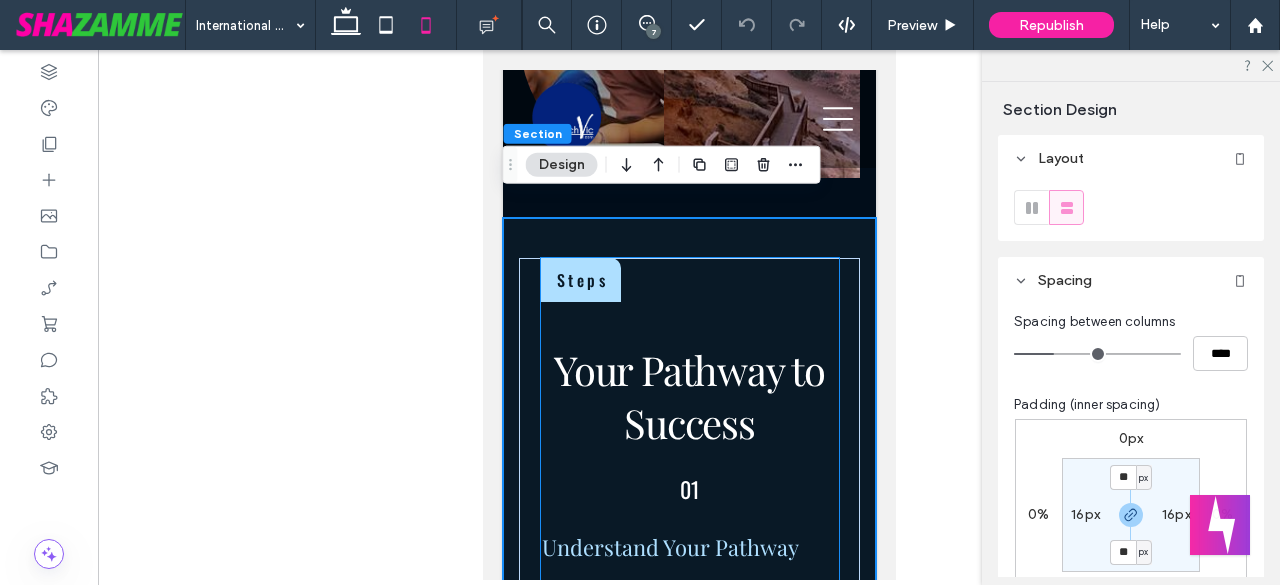 scroll, scrollTop: 1633, scrollLeft: 0, axis: vertical 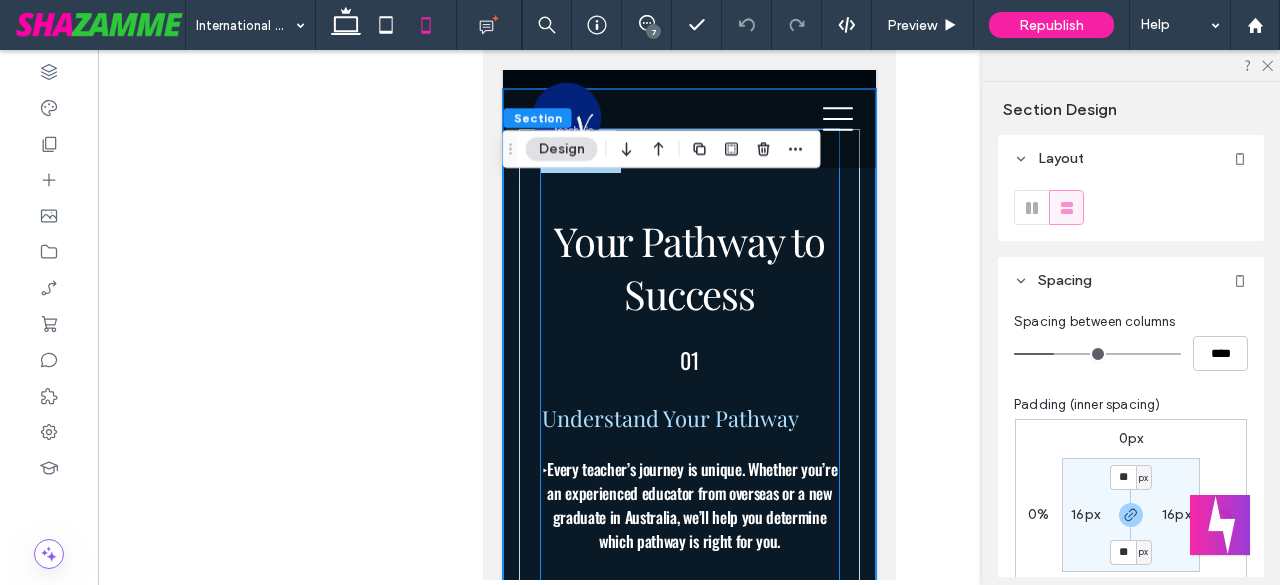 click on "01" at bounding box center [689, 360] 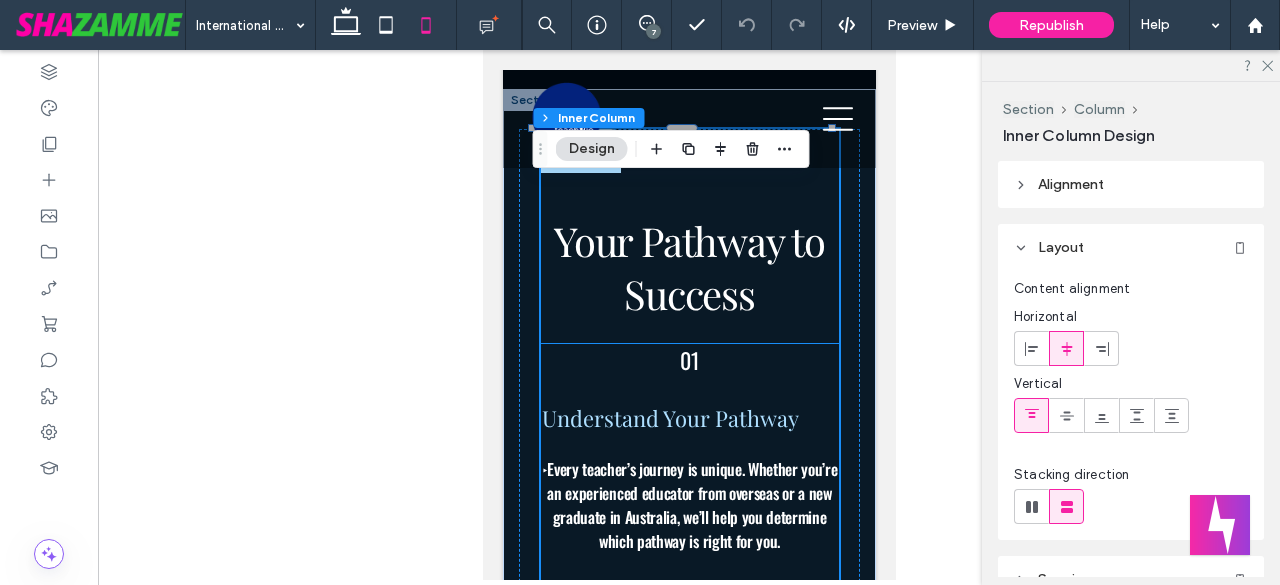 click on "01" at bounding box center (688, 360) 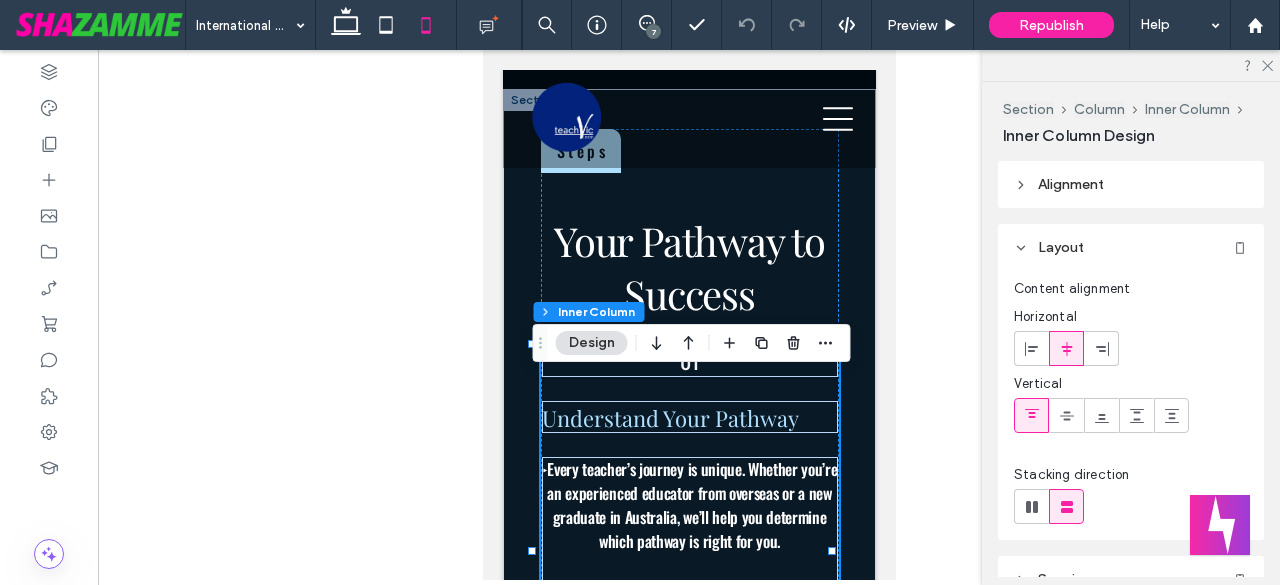 click on "01" at bounding box center [688, 360] 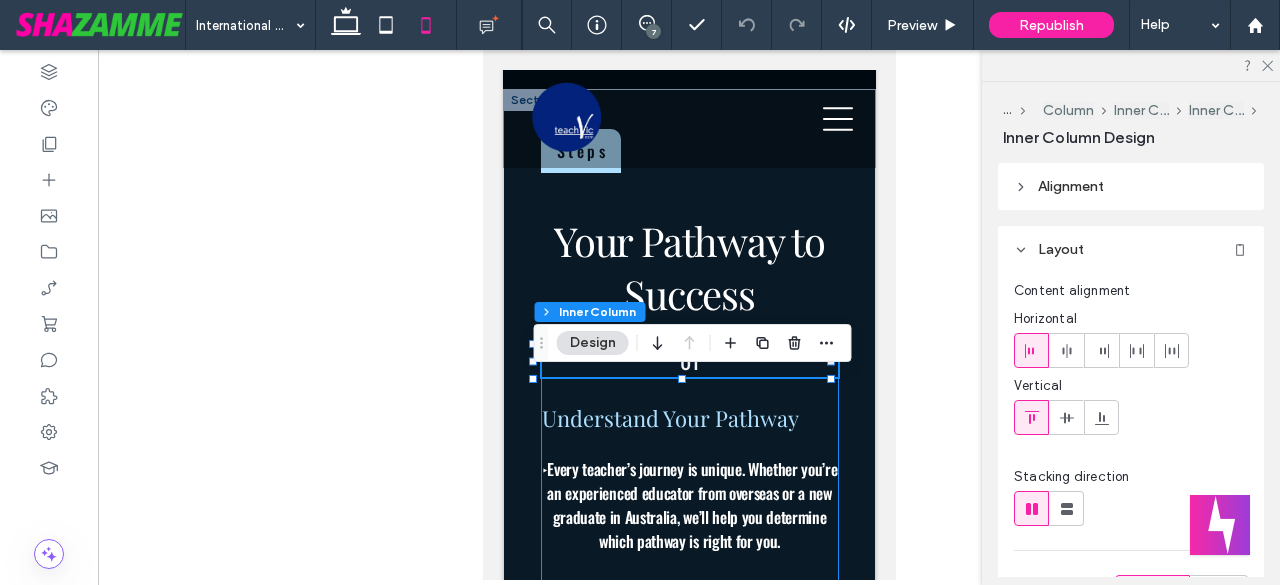 click on "01" at bounding box center [688, 360] 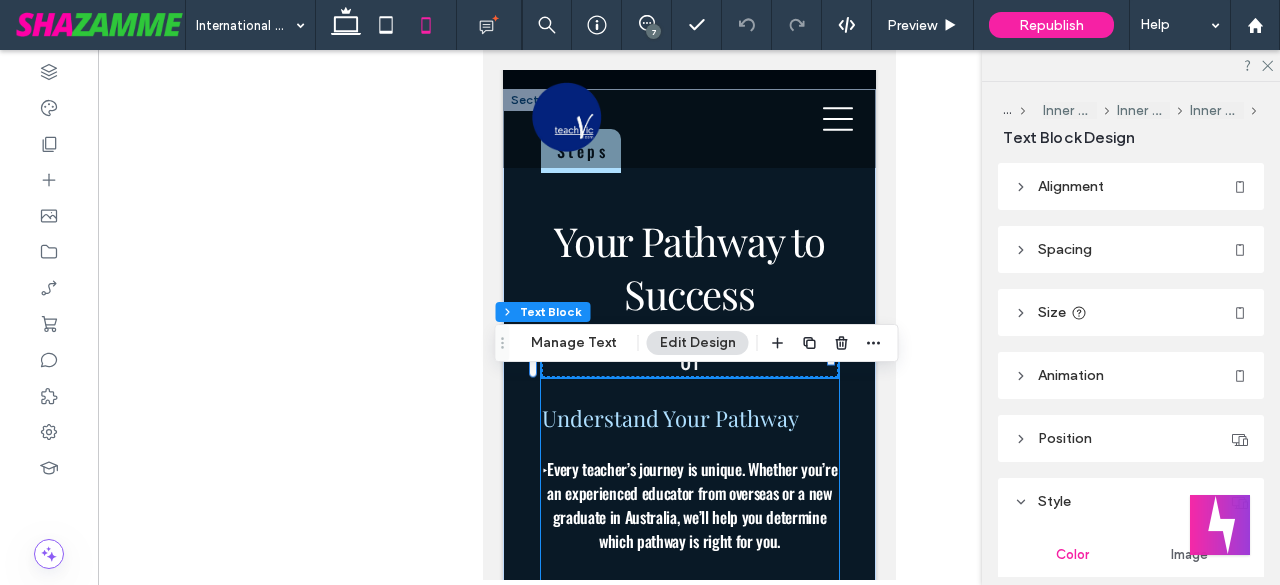 click on "01" at bounding box center (688, 360) 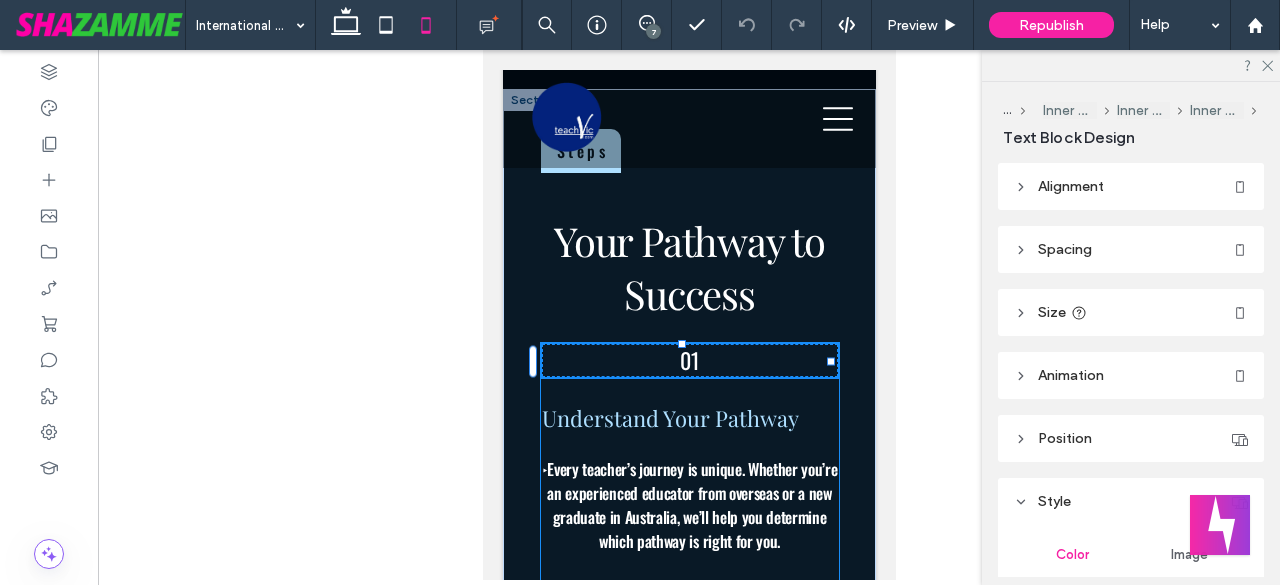 click on "01" at bounding box center [688, 360] 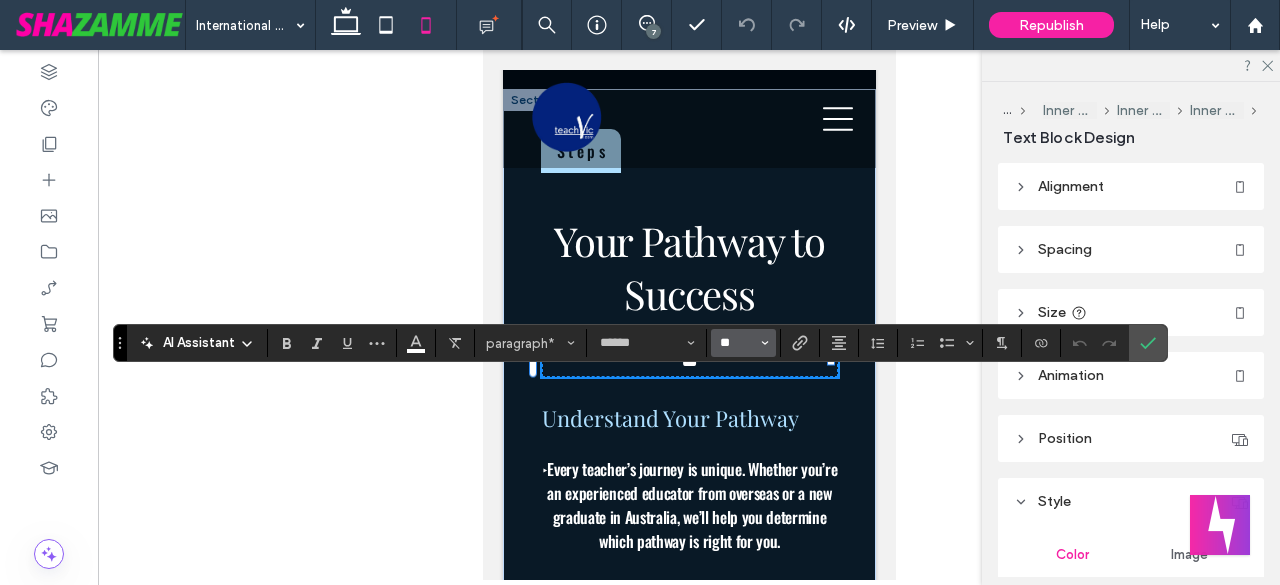click on "**" at bounding box center [737, 343] 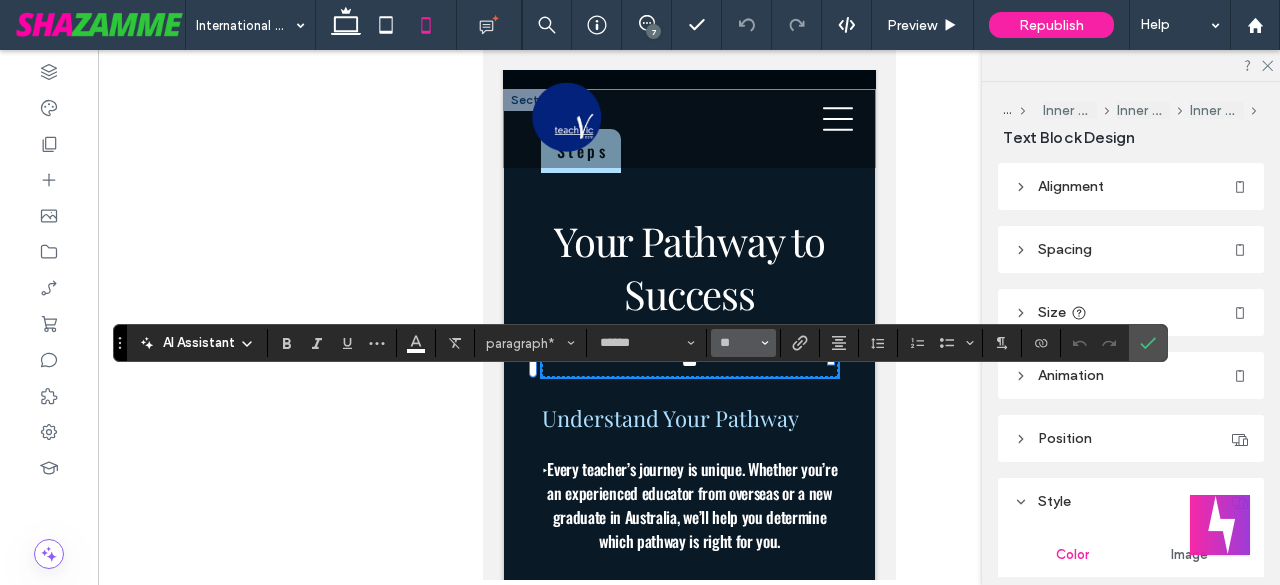 type on "**" 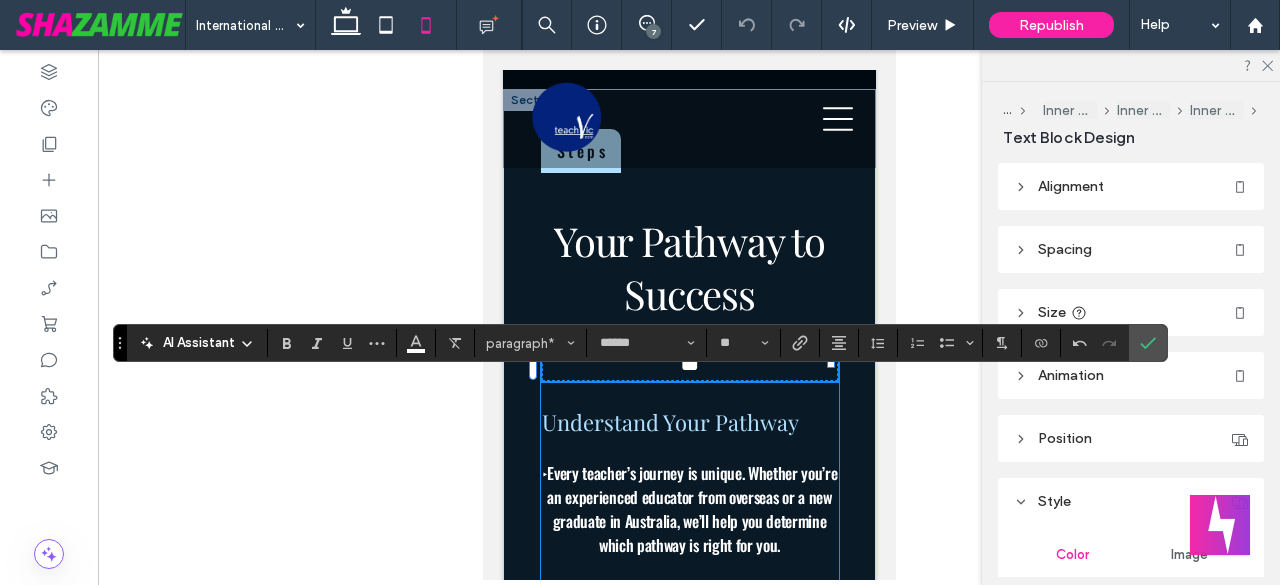 click on "**
Understand Your Pathway
‣  Every teacher’s journey is unique. Whether you’re an experienced educator from overseas or a new graduate in Australia, we’ll help you determine which pathway is right for you.
International Teachers – Learn about visa options, registration, and relocation support. Australian Teachers – Explore career advancement, job placements, and VIT registration." at bounding box center [689, 550] 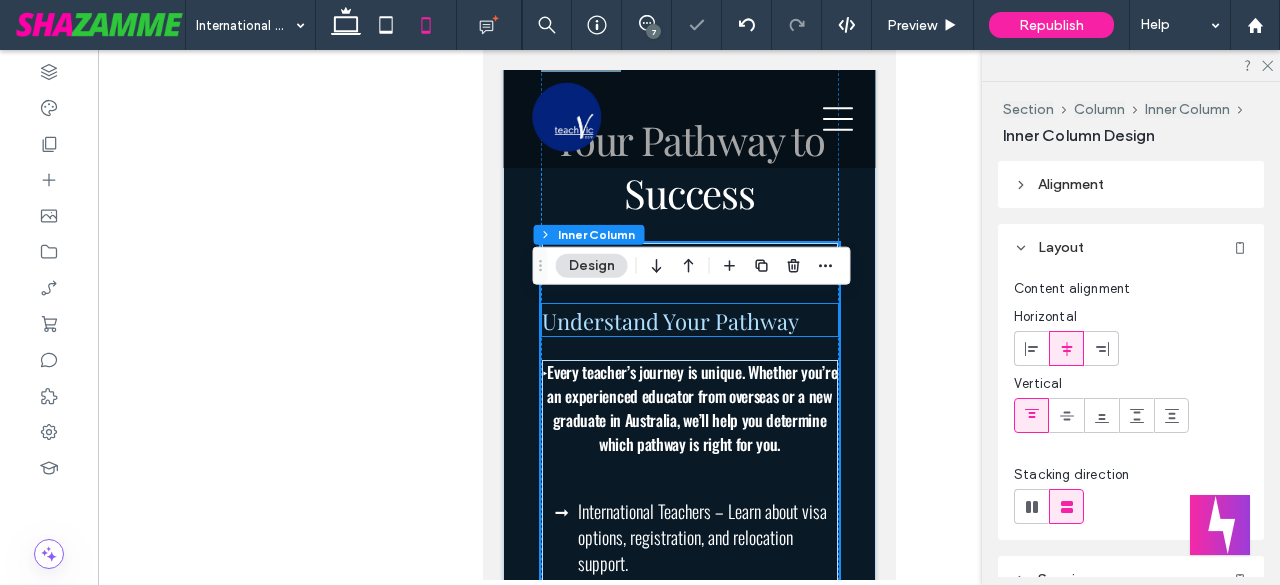 scroll, scrollTop: 1766, scrollLeft: 0, axis: vertical 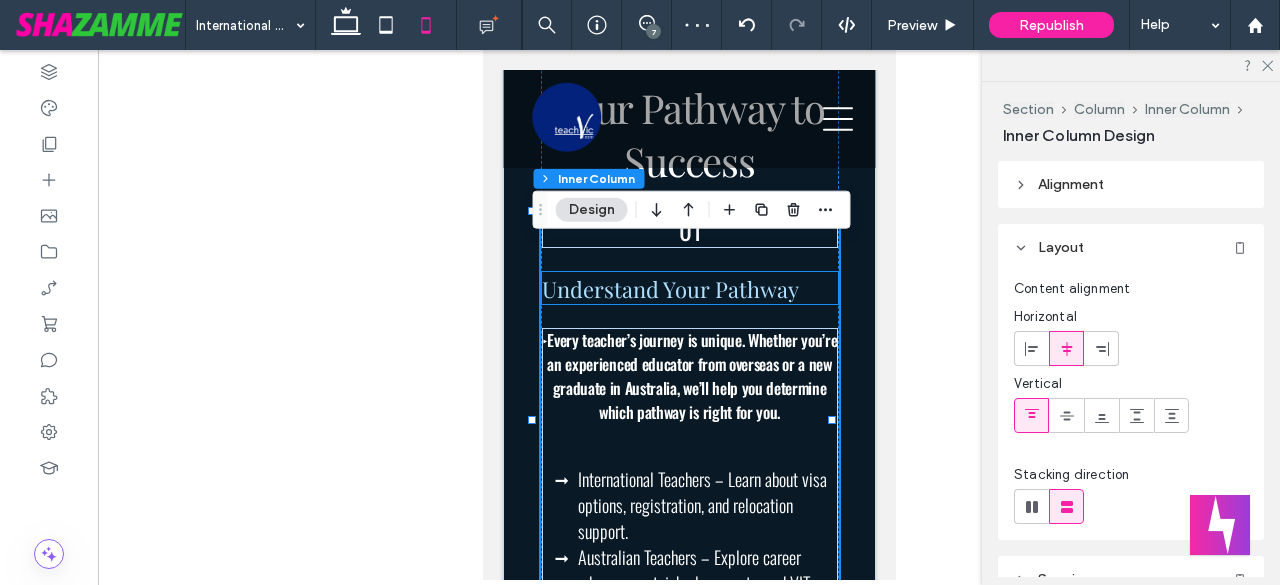click on "Understand Your Pathway" at bounding box center (669, 289) 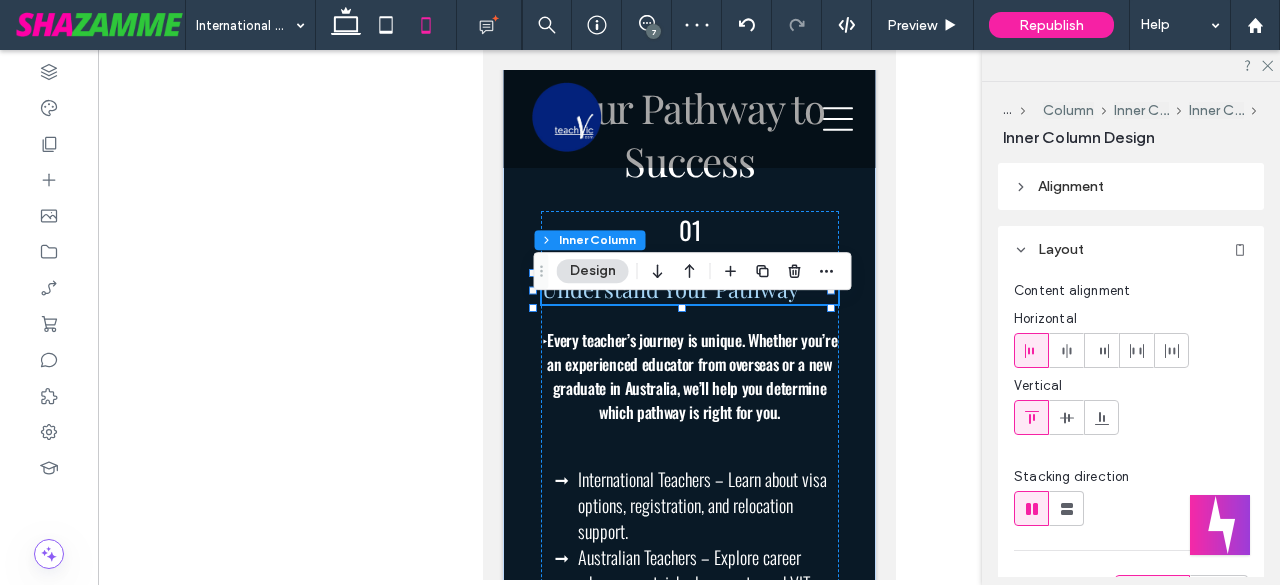 click on "Understand Your Pathway" at bounding box center [669, 289] 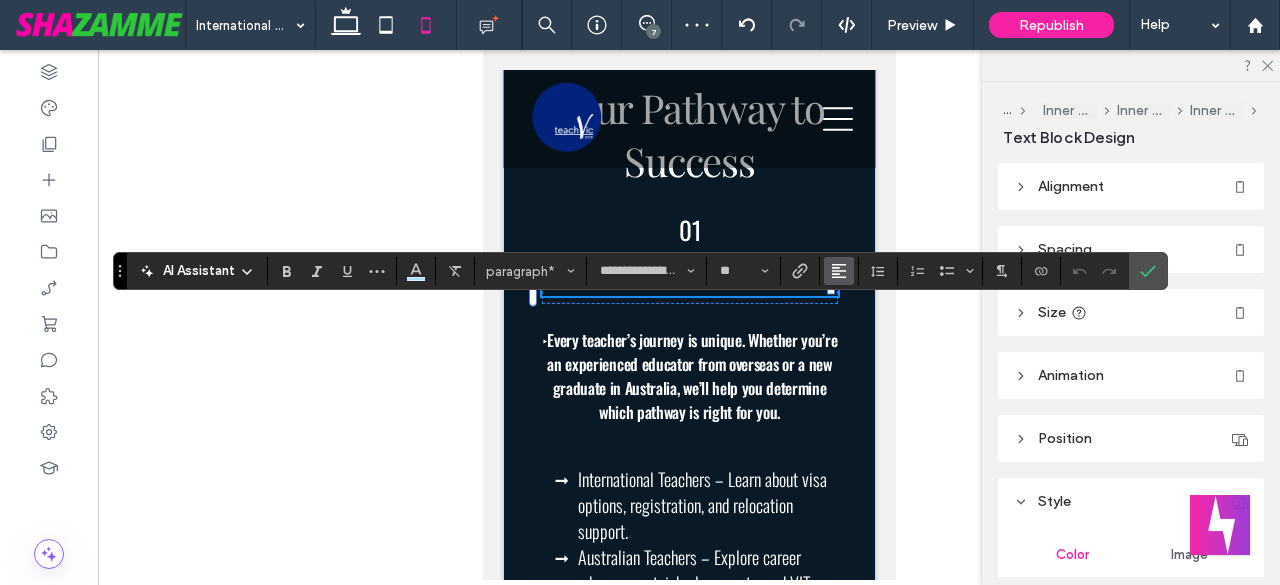 click 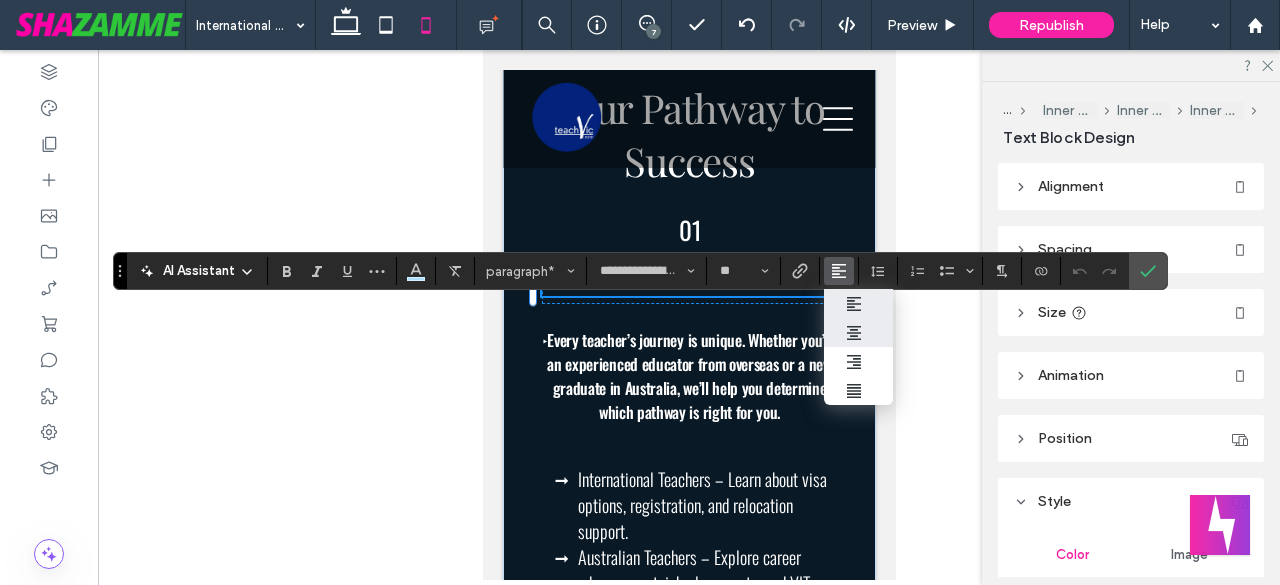 click 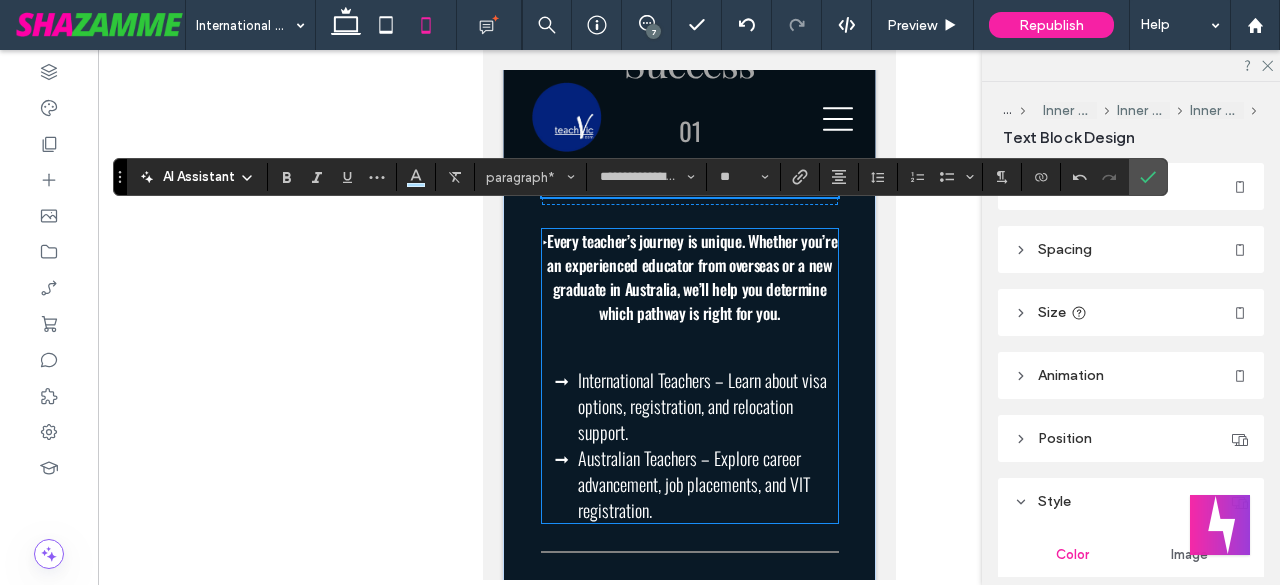 scroll, scrollTop: 1866, scrollLeft: 0, axis: vertical 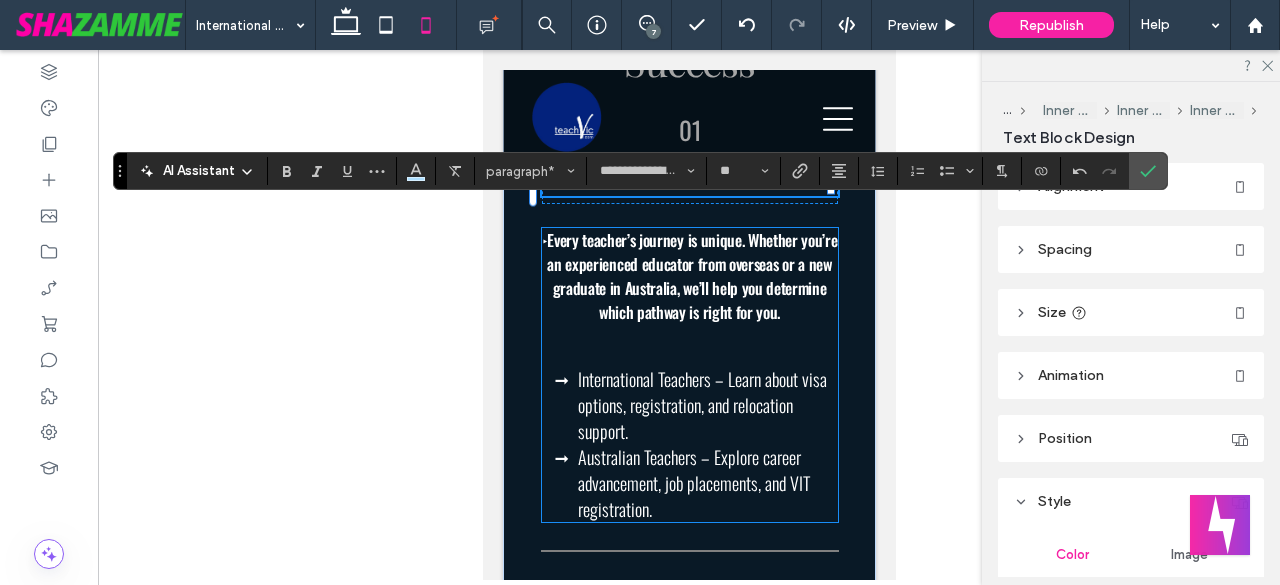 click on "Every teacher’s journey is unique. Whether you’re an experienced educator from overseas or a new graduate in Australia, we’ll help you determine which pathway is right for you." at bounding box center [691, 276] 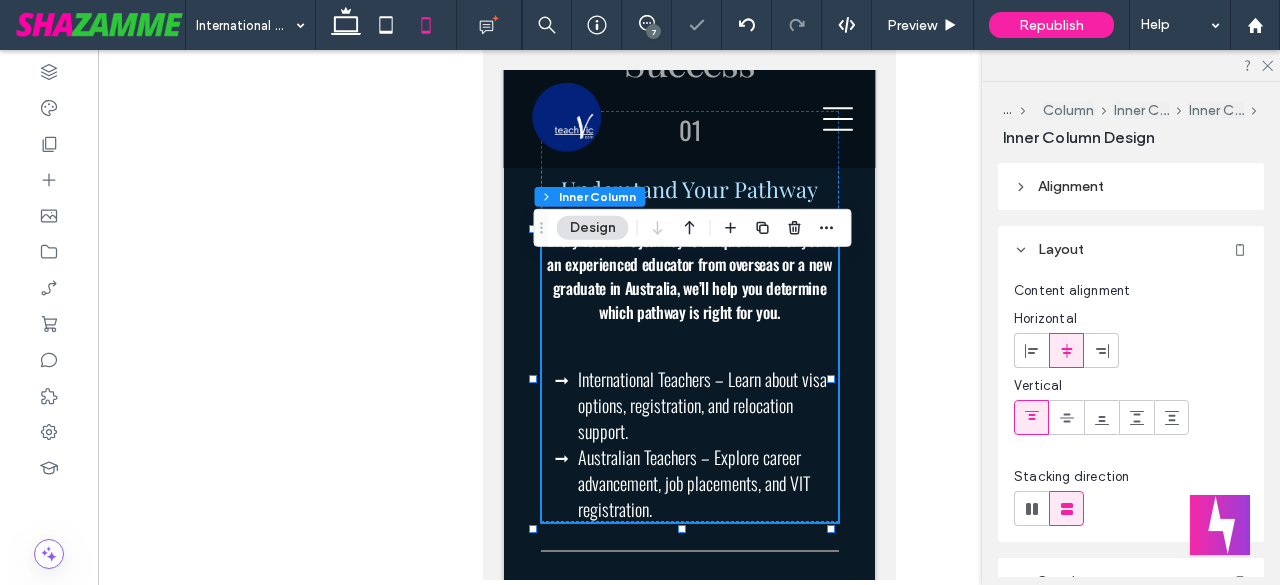 click on "Every teacher’s journey is unique. Whether you’re an experienced educator from overseas or a new graduate in Australia, we’ll help you determine which pathway is right for you." at bounding box center [691, 276] 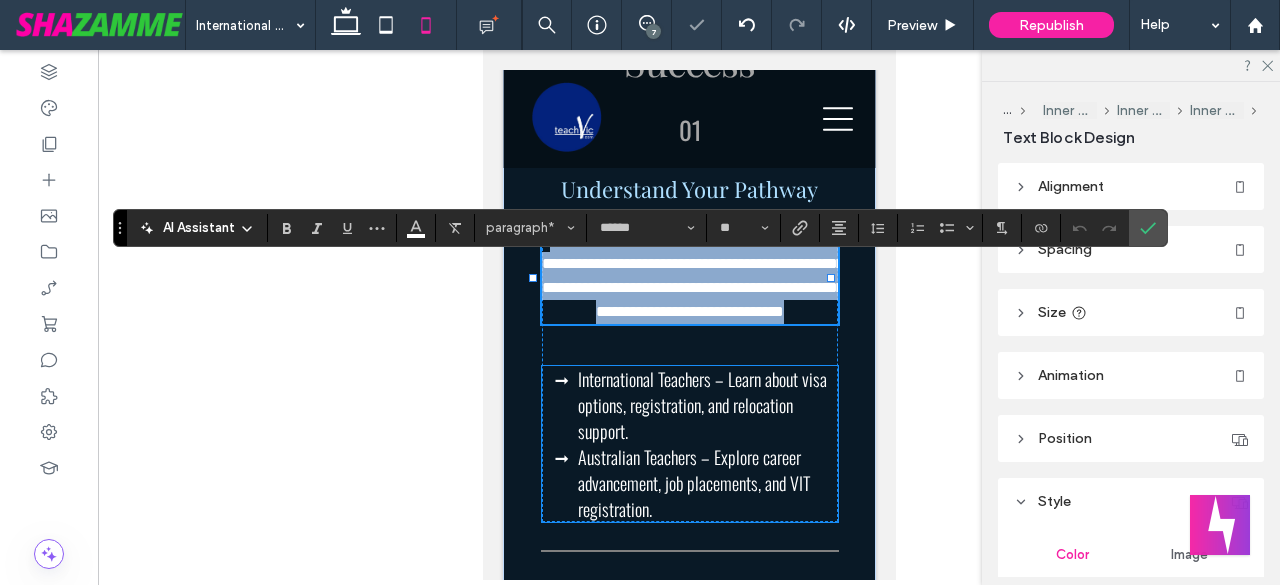 click on "International Teachers – Learn about visa options, registration, and relocation support." at bounding box center (701, 405) 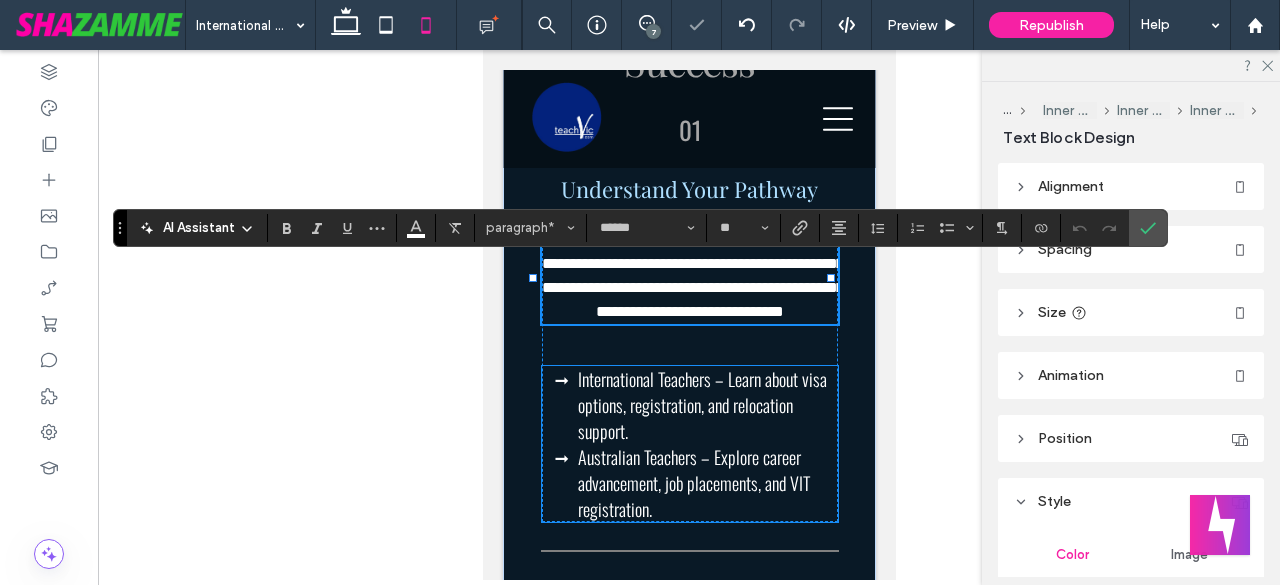 click on "International Teachers – Learn about visa options, registration, and relocation support. Australian Teachers – Explore career advancement, job placements, and VIT registration." at bounding box center (689, 444) 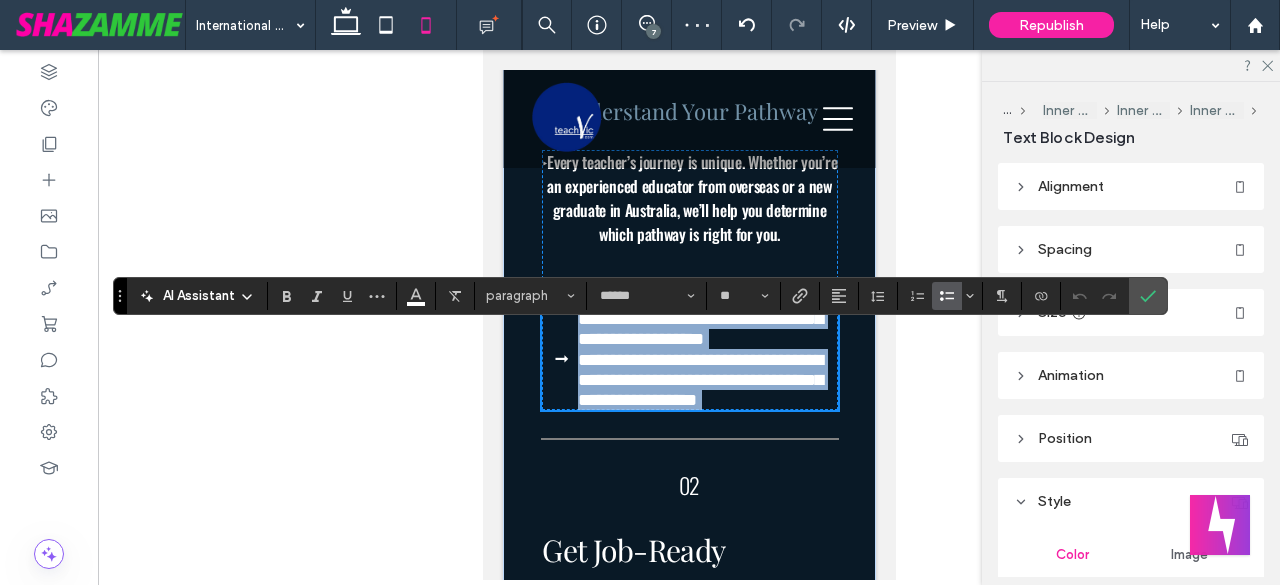 scroll, scrollTop: 1933, scrollLeft: 0, axis: vertical 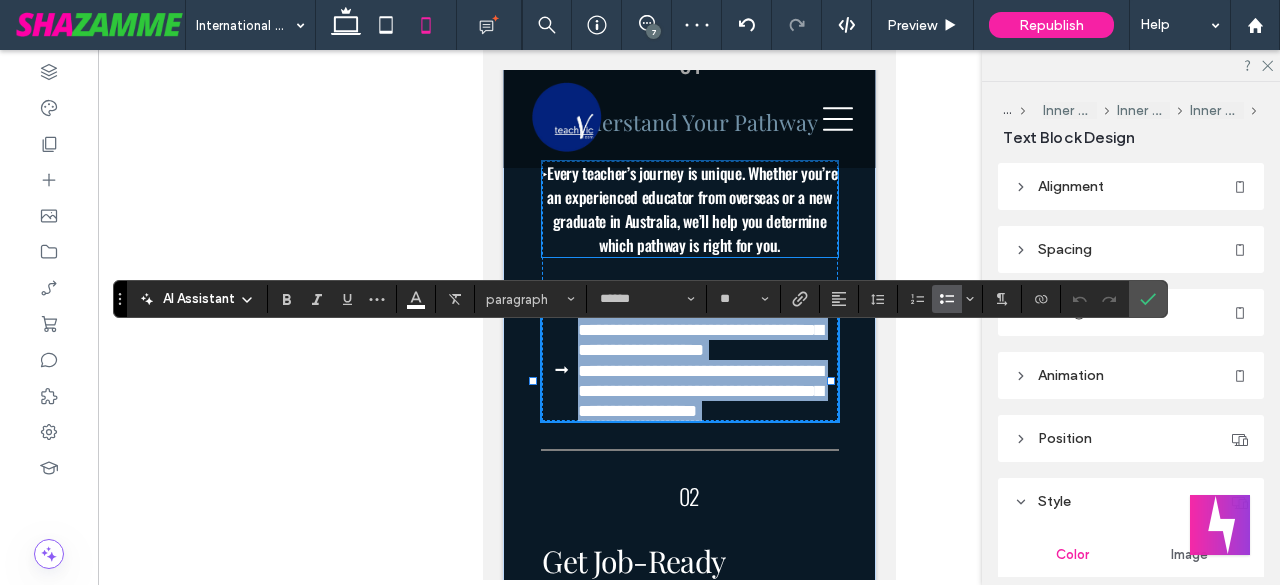 click on "Every teacher’s journey is unique. Whether you’re an experienced educator from overseas or a new graduate in Australia, we’ll help you determine which pathway is right for you." at bounding box center [691, 209] 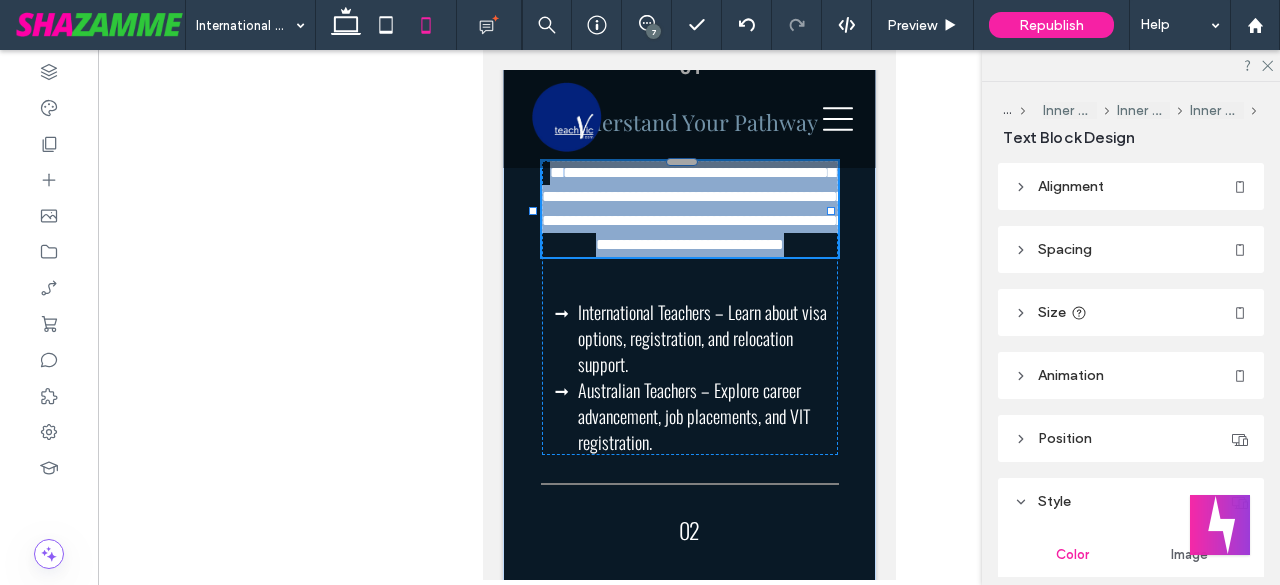 type on "******" 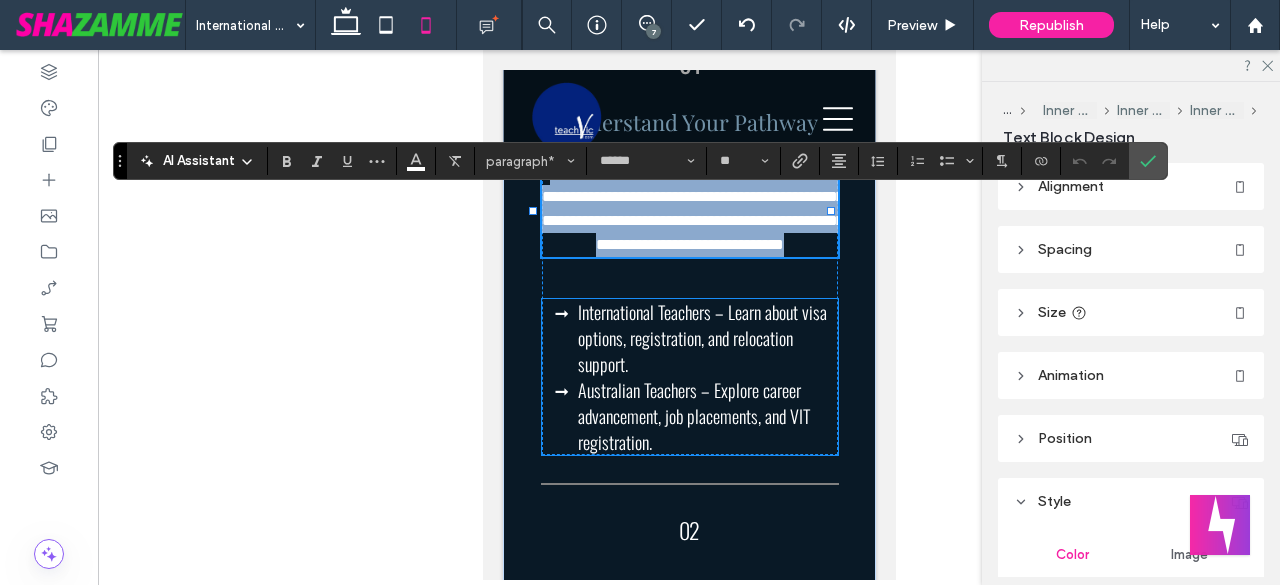 click on "International Teachers – Learn about visa options, registration, and relocation support." at bounding box center [707, 338] 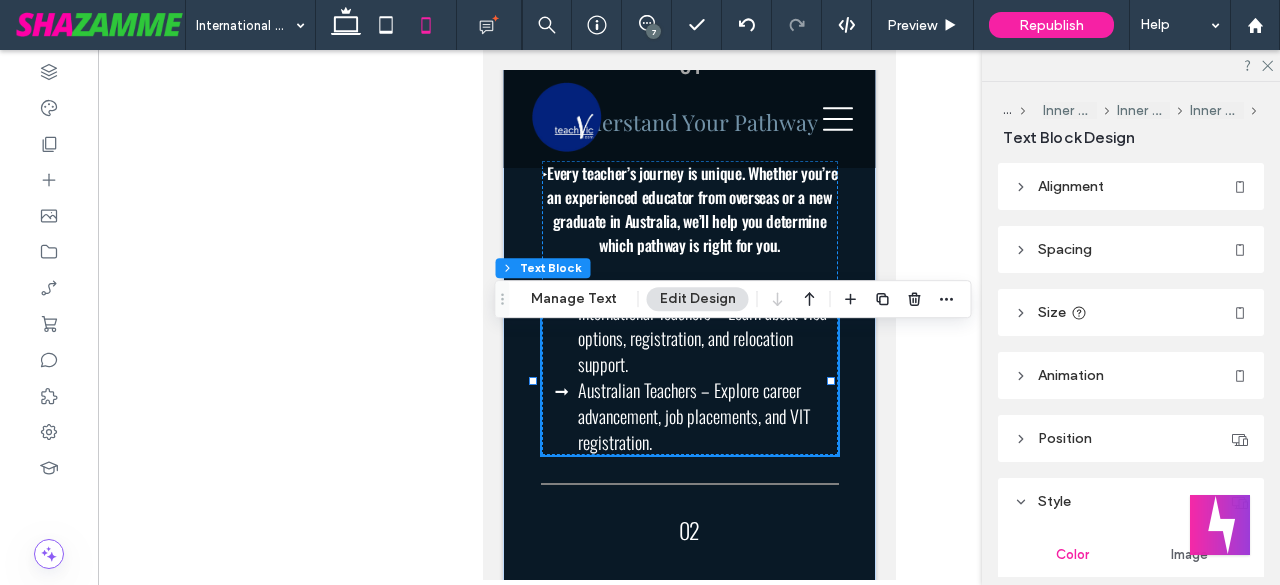 click on "International Teachers – Learn about visa options, registration, and relocation support. Australian Teachers – Explore career advancement, job placements, and VIT registration." at bounding box center [689, 377] 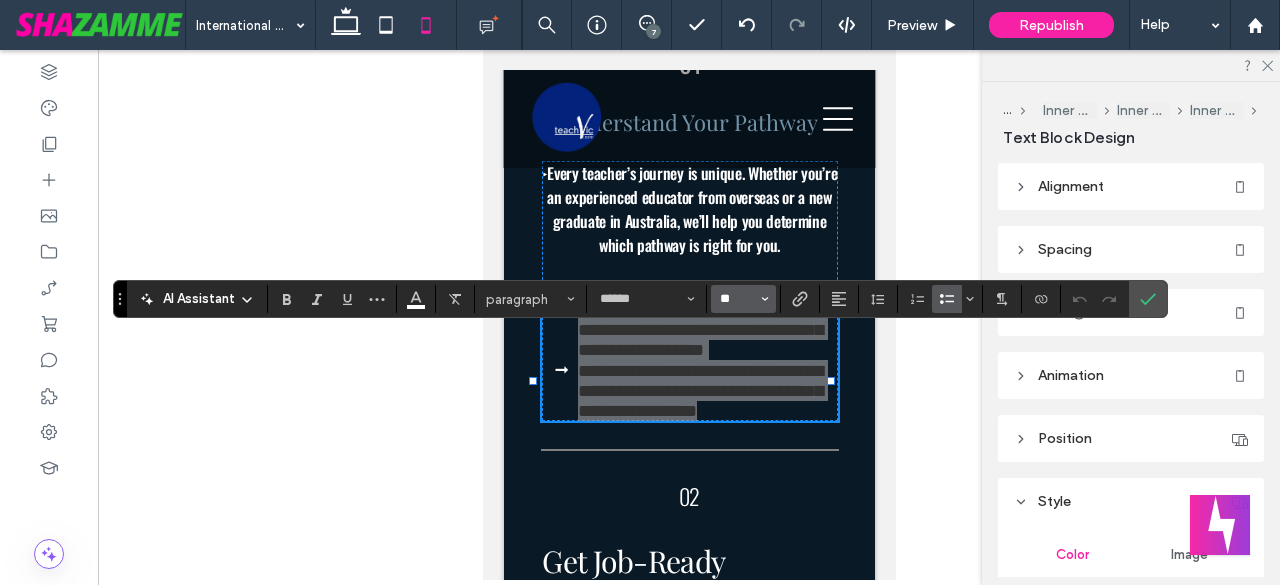click on "**" at bounding box center (737, 299) 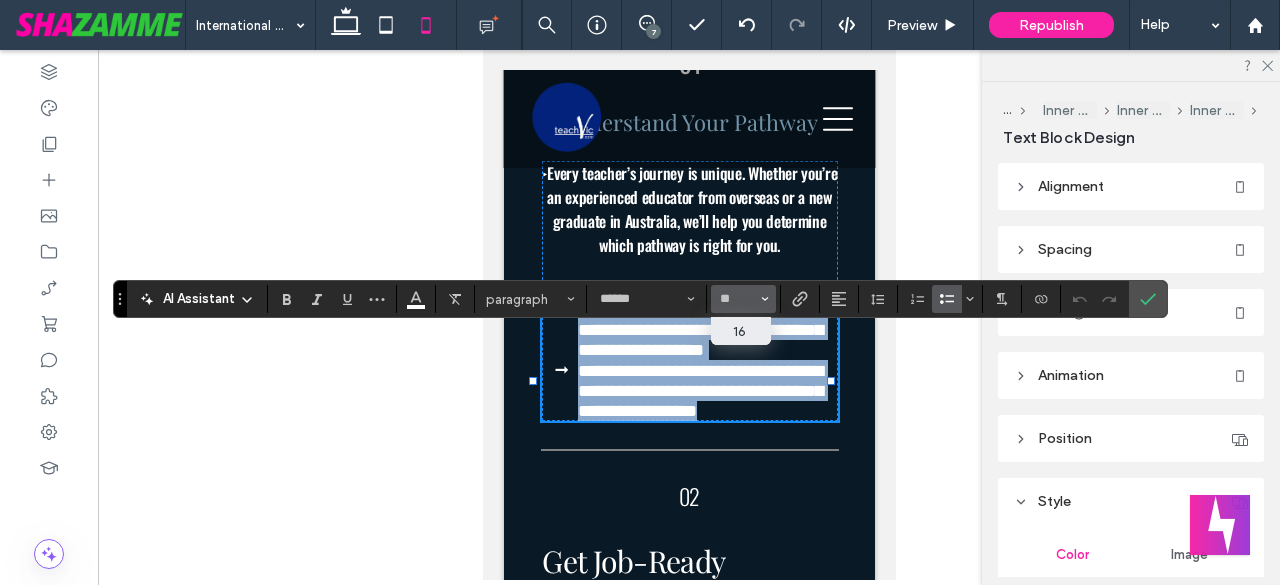 type on "**" 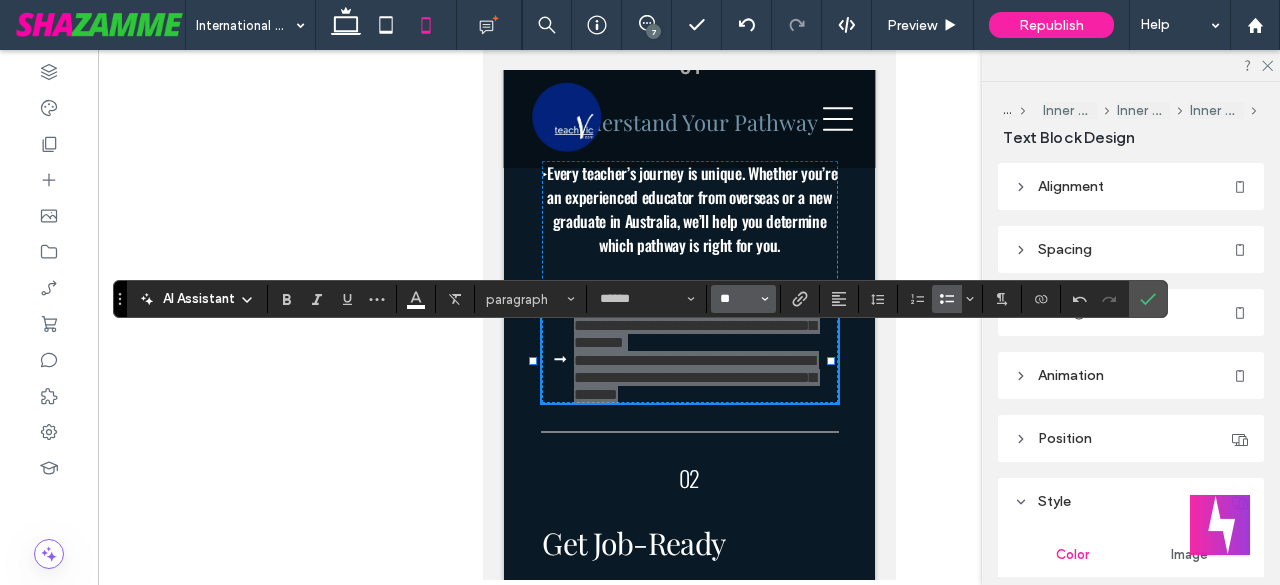 click on "**" at bounding box center (737, 299) 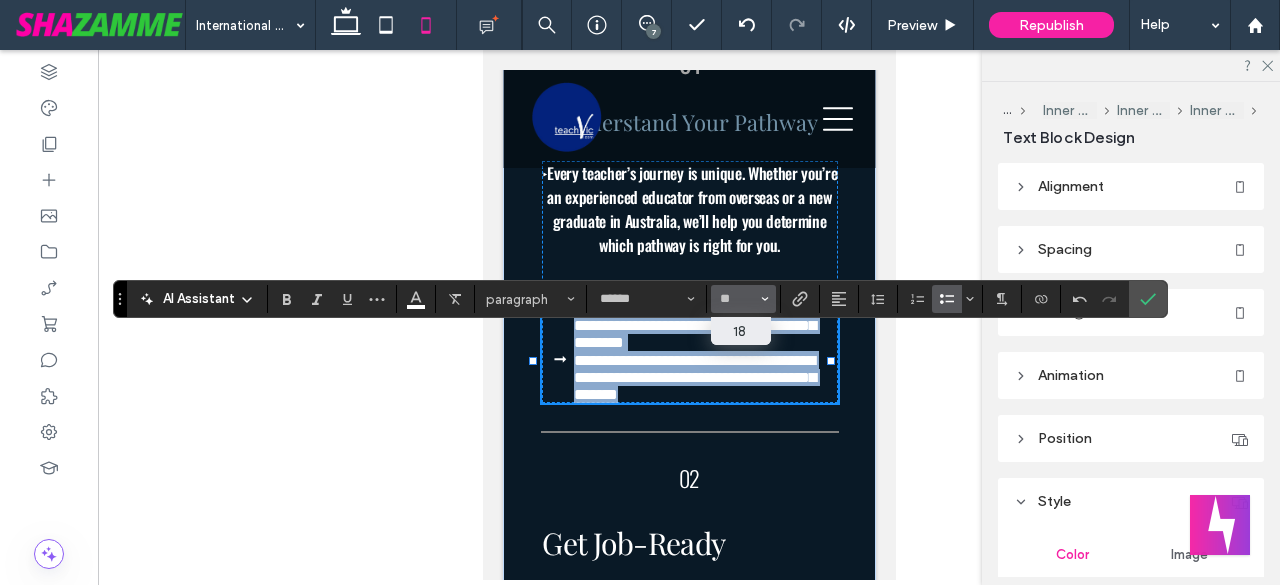 type on "**" 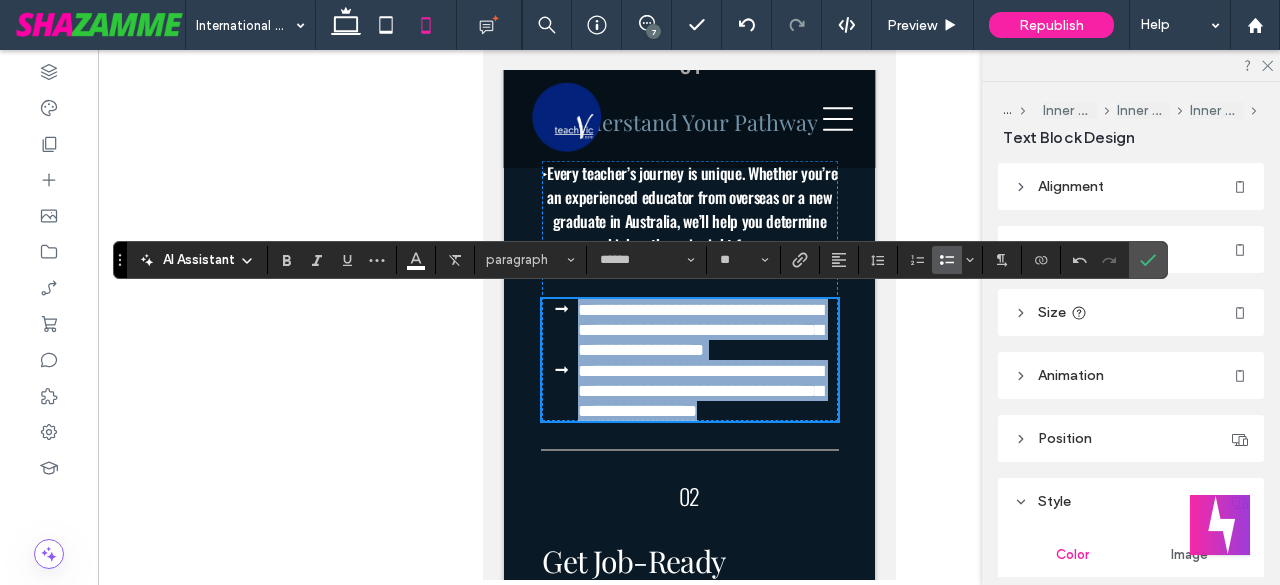 scroll, scrollTop: 2000, scrollLeft: 0, axis: vertical 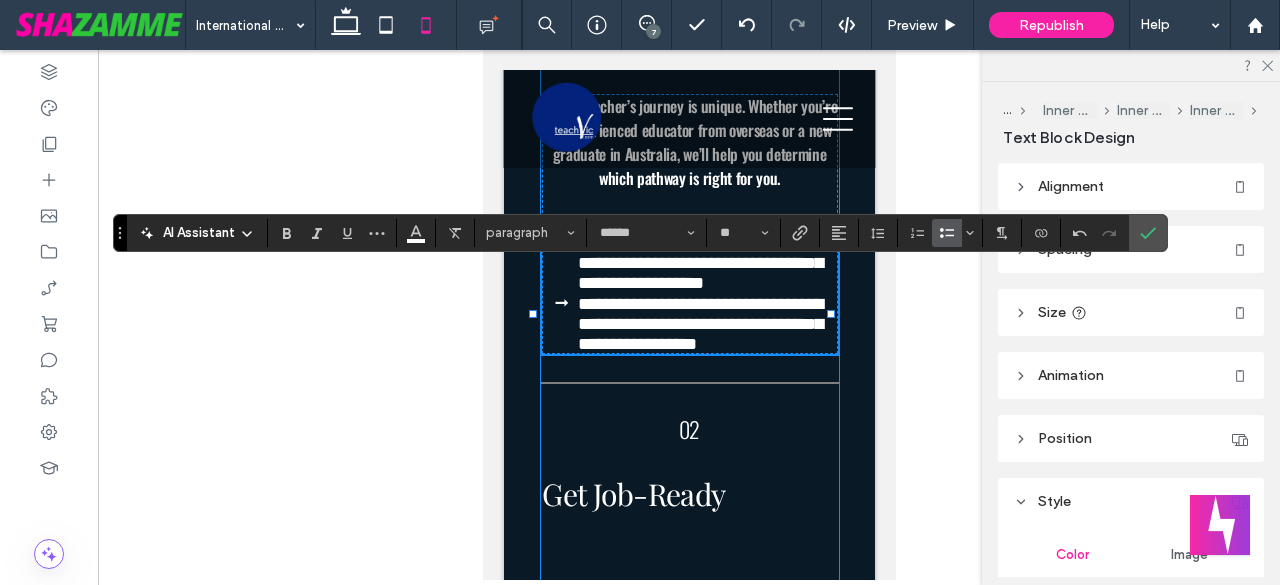 click on "**********" at bounding box center (689, 973) 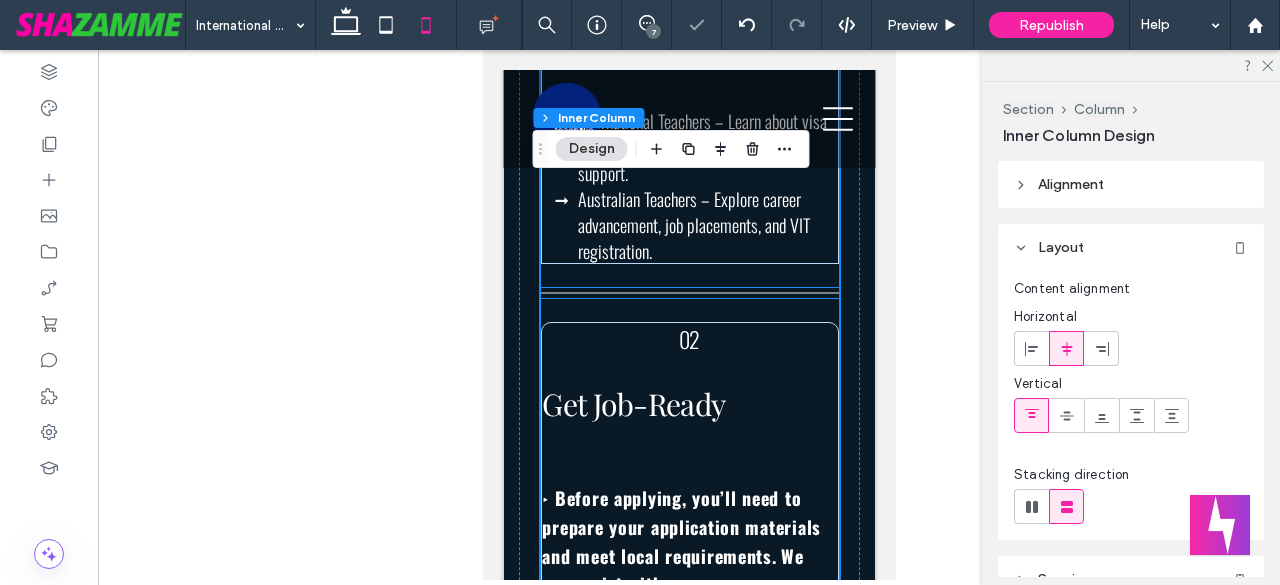 scroll, scrollTop: 2133, scrollLeft: 0, axis: vertical 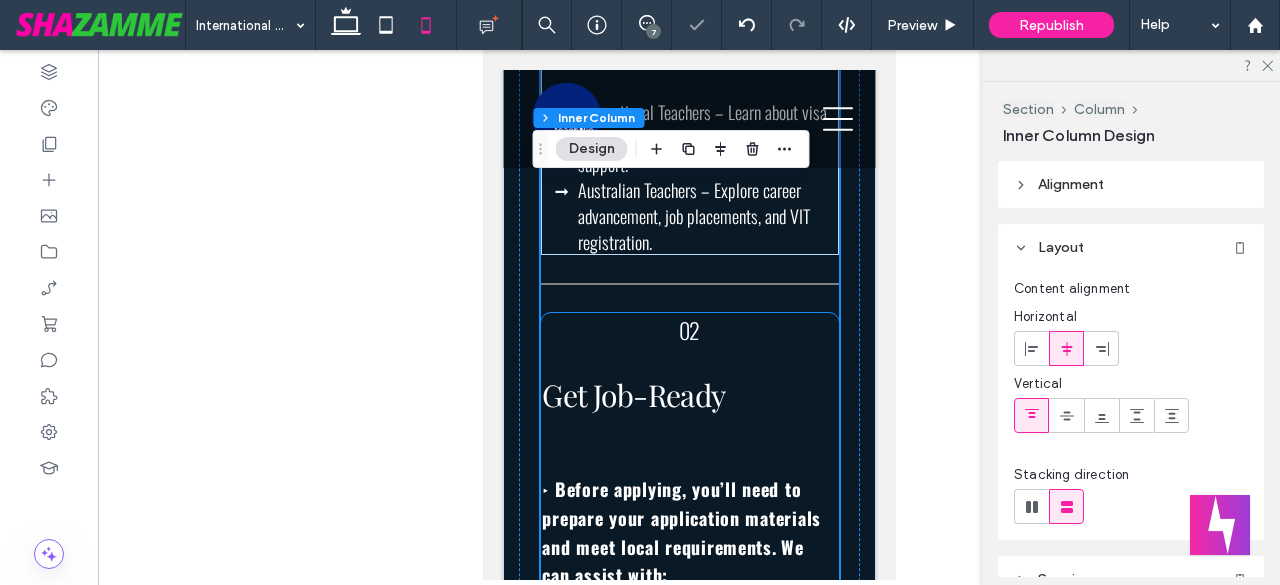 click on "02" at bounding box center [688, 330] 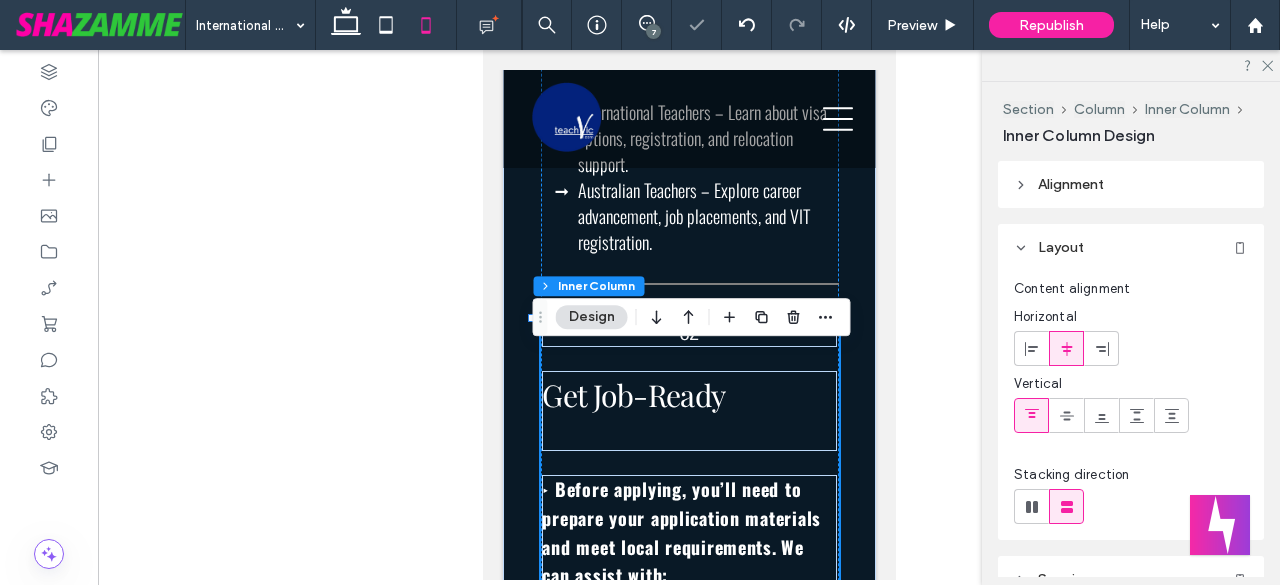 click on "02" at bounding box center (688, 330) 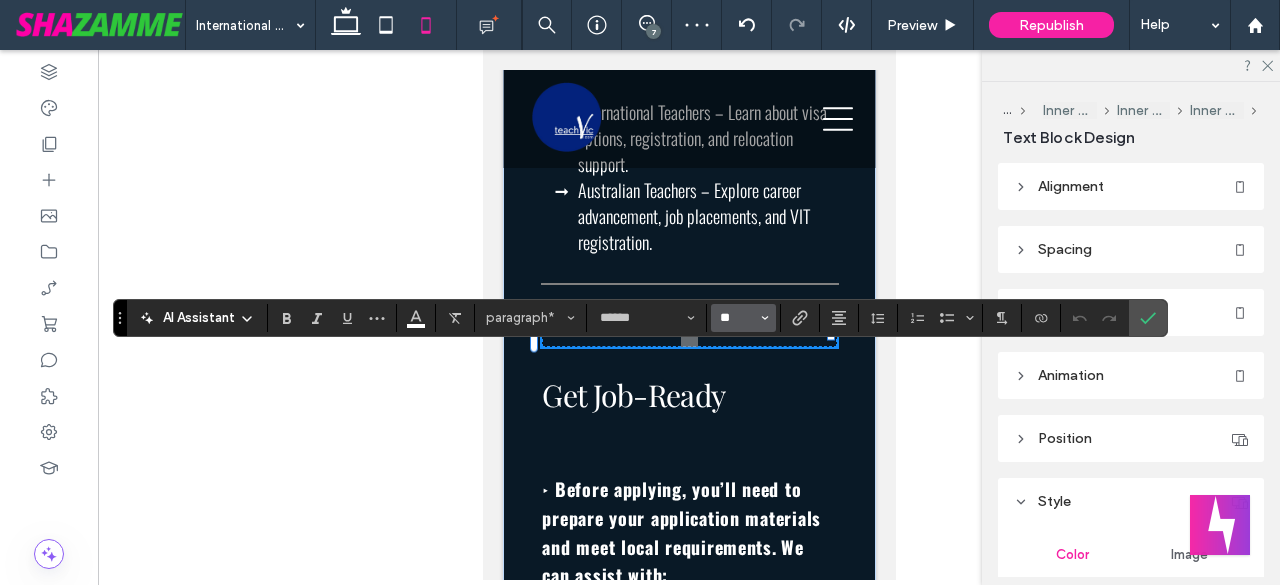 click on "**" at bounding box center [737, 318] 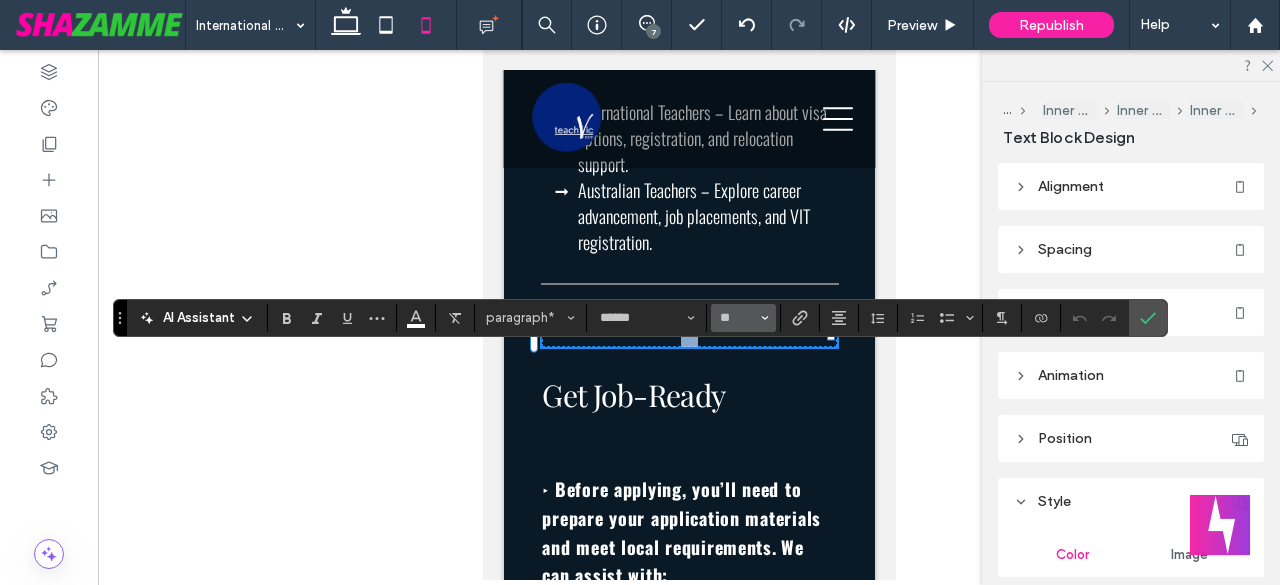 type on "**" 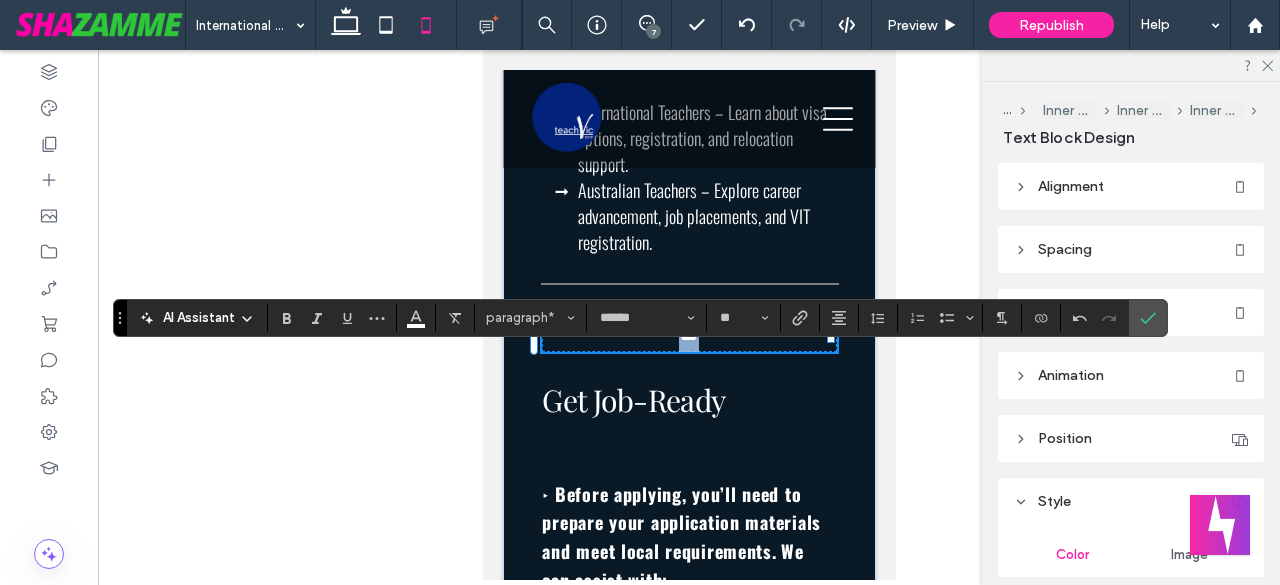 click on "**" at bounding box center [688, 333] 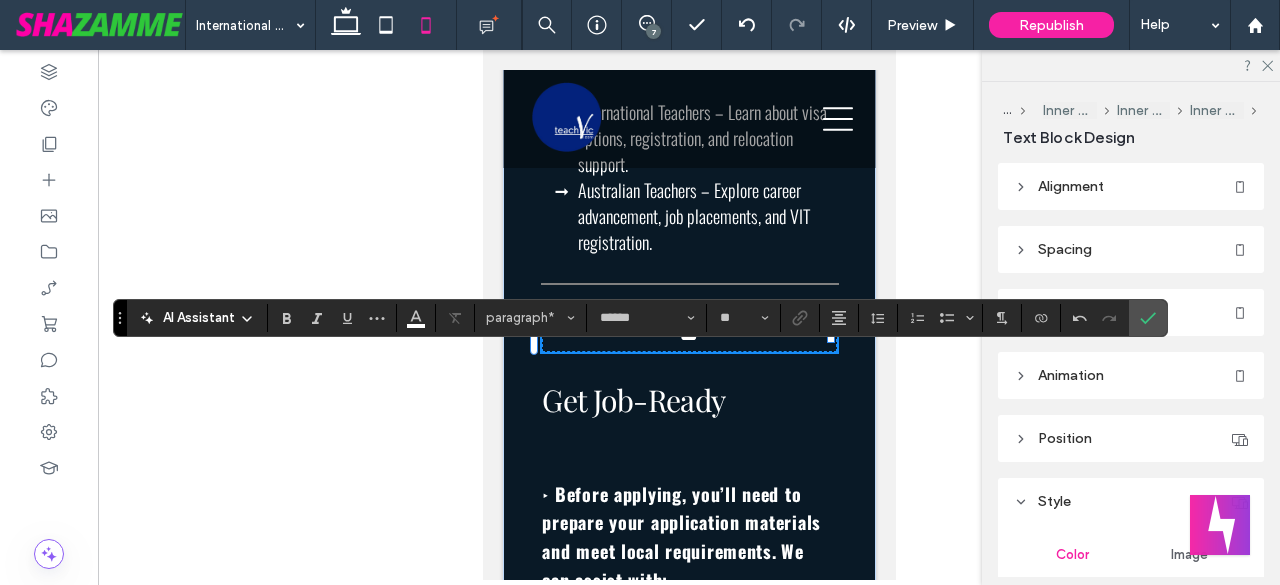 click on "**" at bounding box center [688, 333] 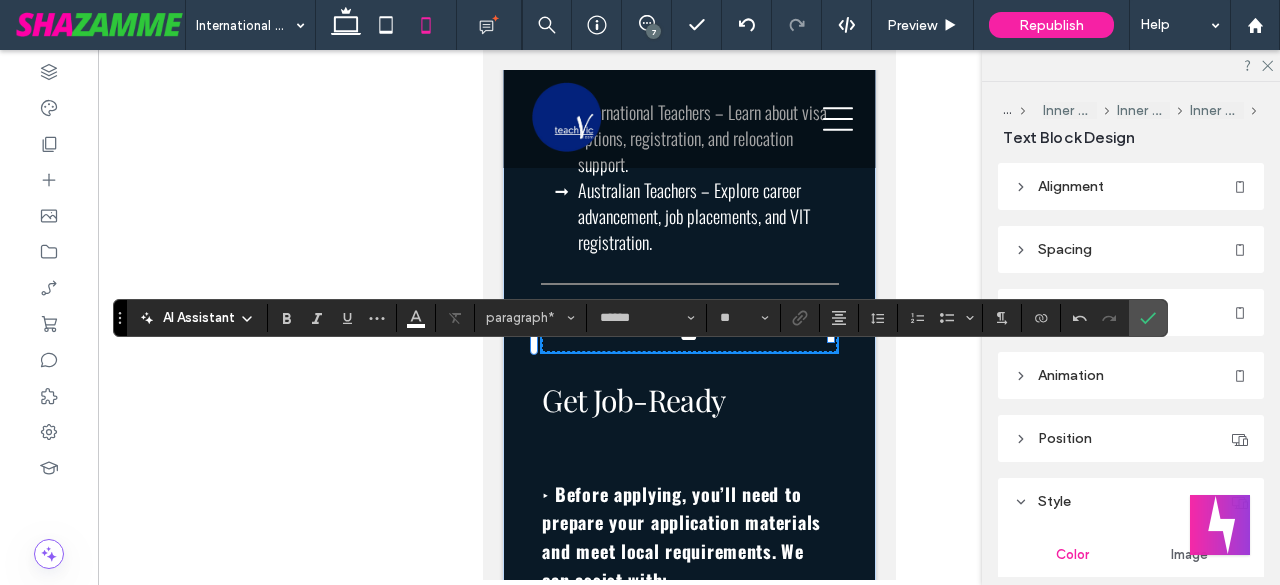click on "**" at bounding box center [688, 333] 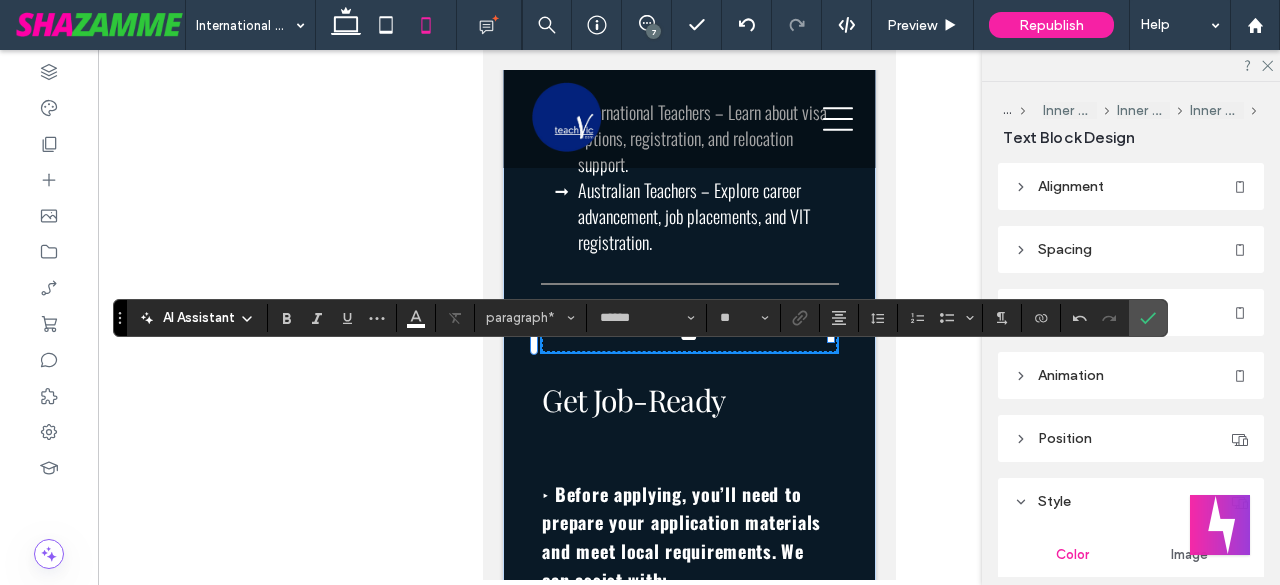 click on "**" at bounding box center [688, 333] 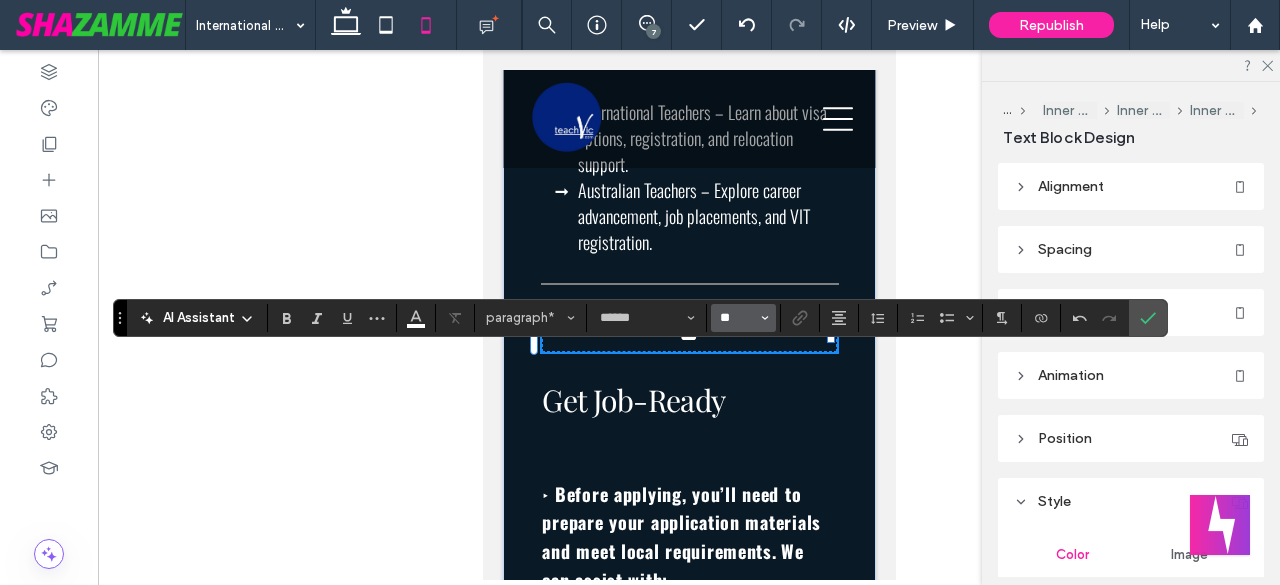 click on "**" at bounding box center (737, 318) 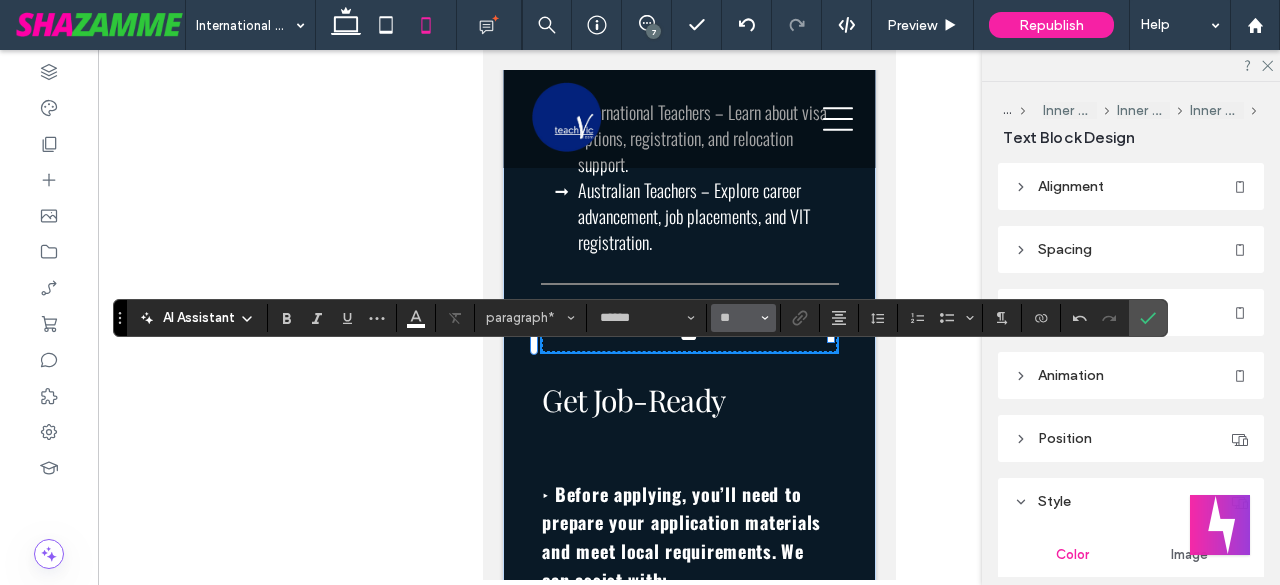 type on "**" 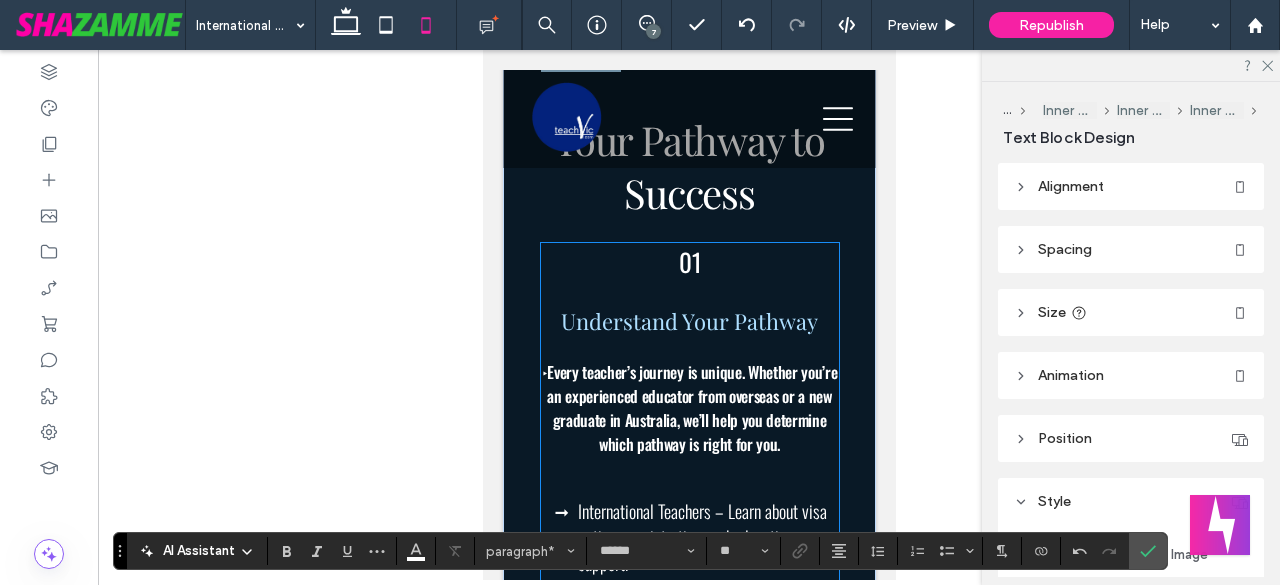 scroll, scrollTop: 1733, scrollLeft: 0, axis: vertical 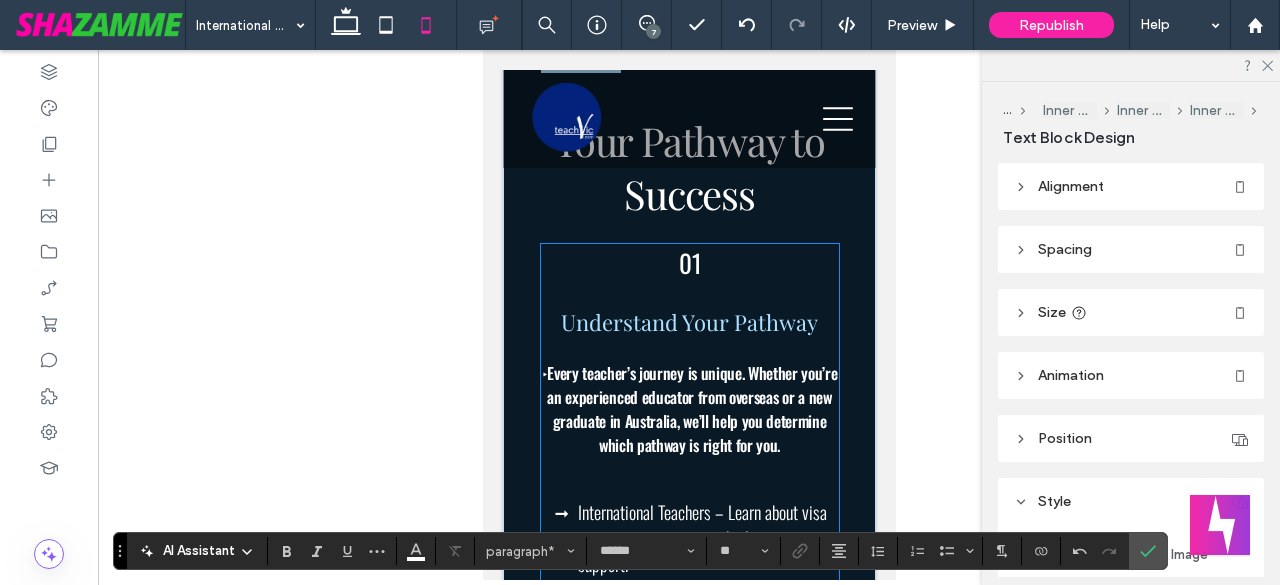 click on "01" at bounding box center [688, 262] 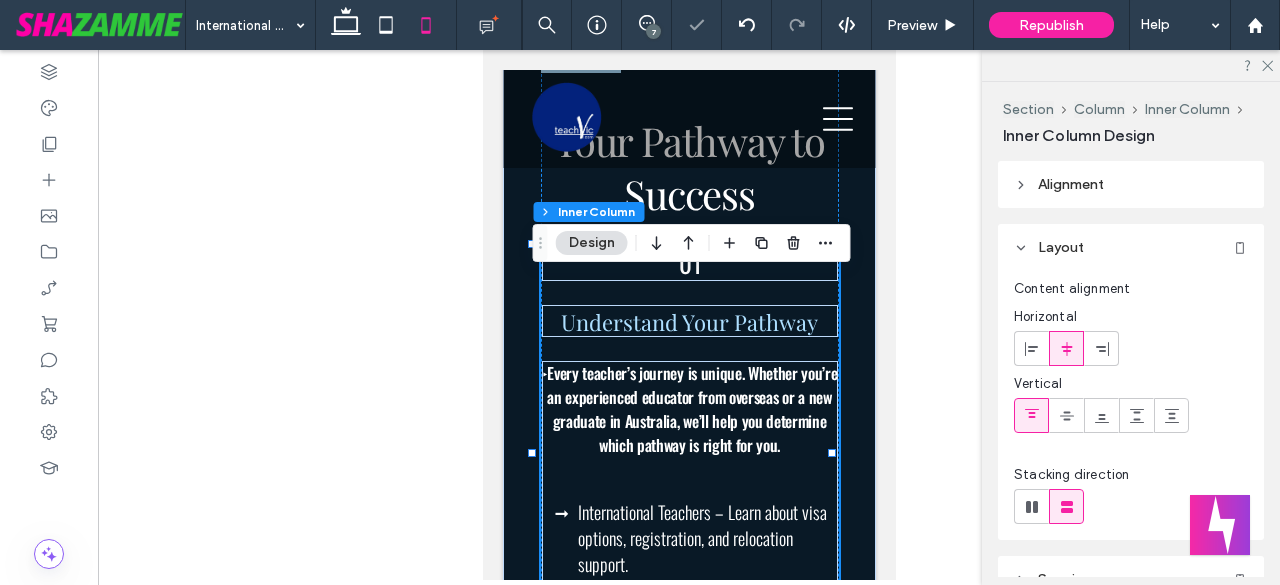 click on "01" at bounding box center (688, 262) 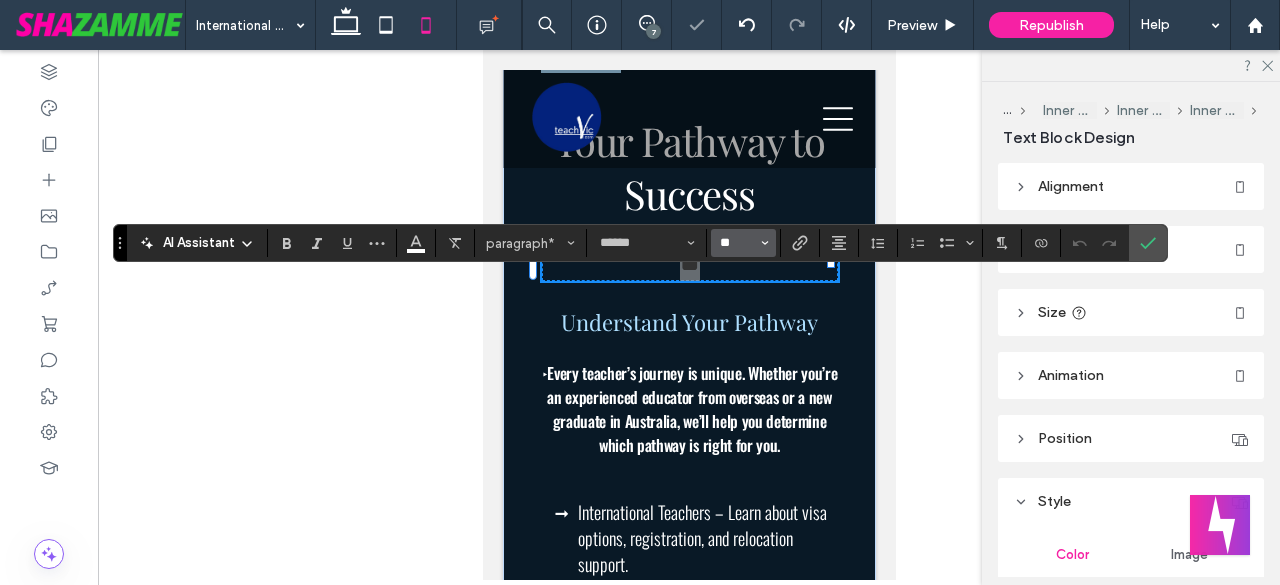 click on "**" at bounding box center [737, 243] 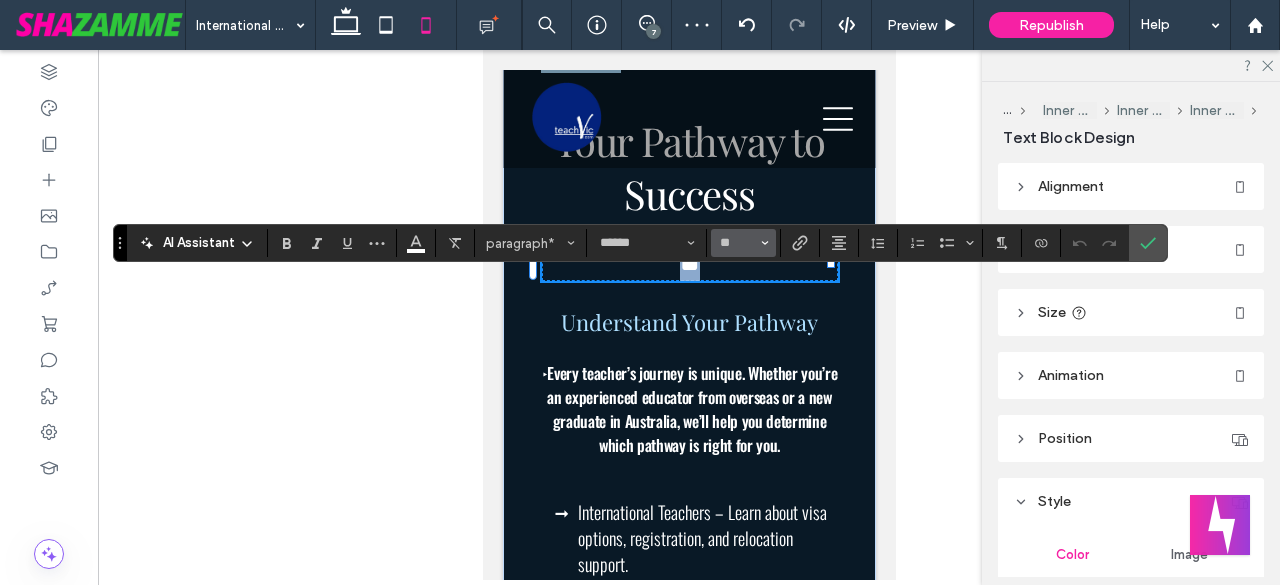 type on "**" 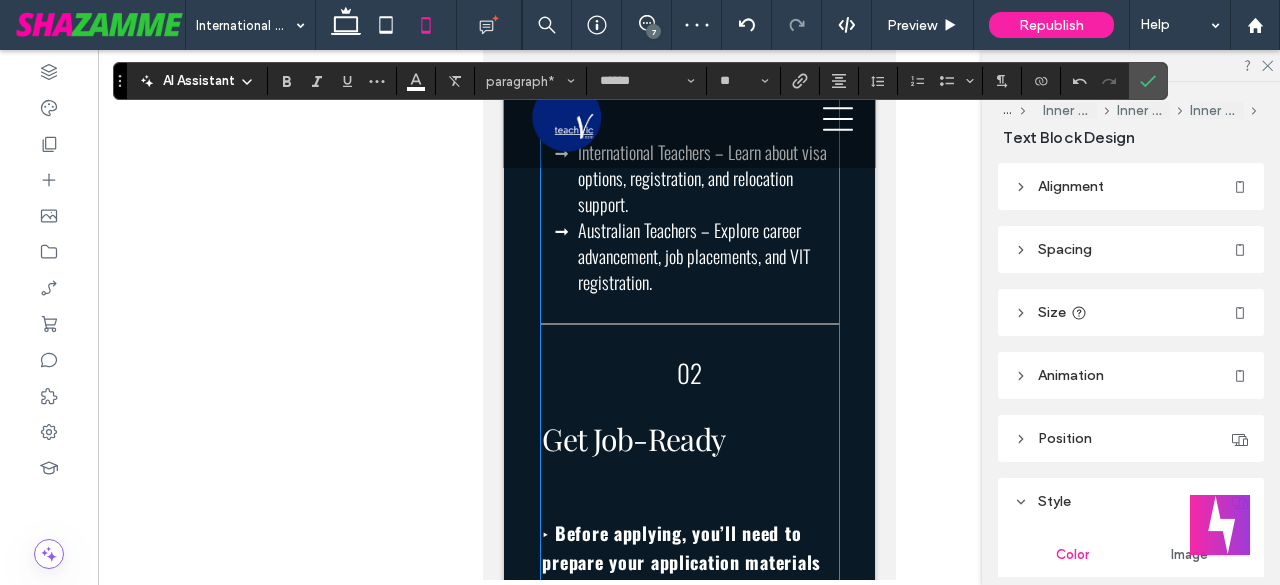 scroll, scrollTop: 2133, scrollLeft: 0, axis: vertical 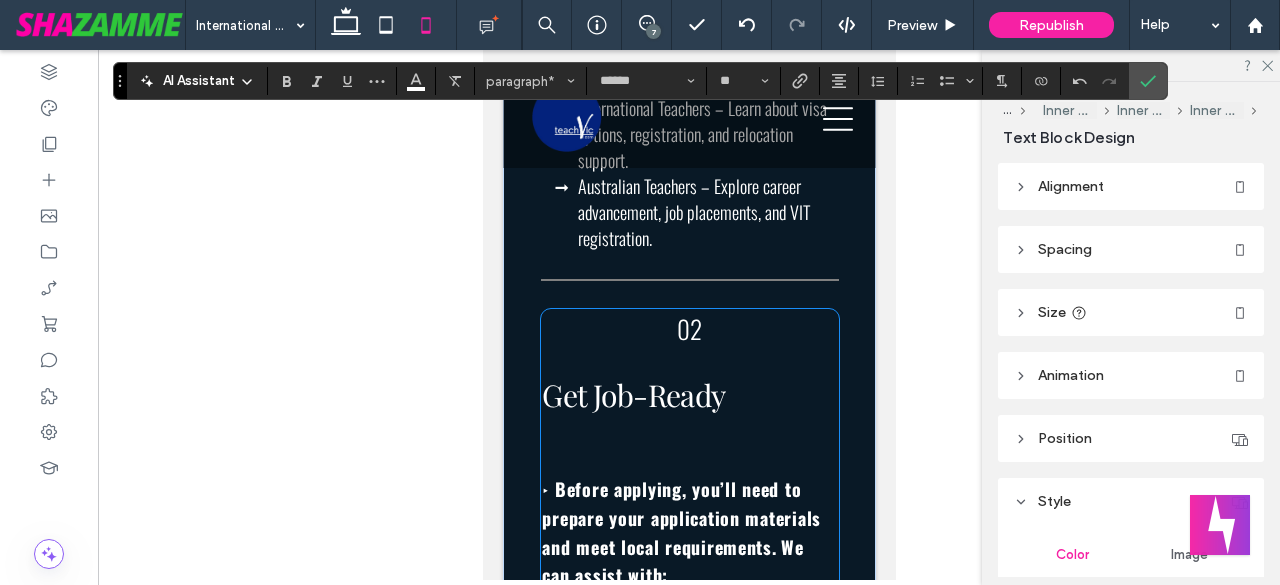 click on "02 ﻿" at bounding box center (688, 329) 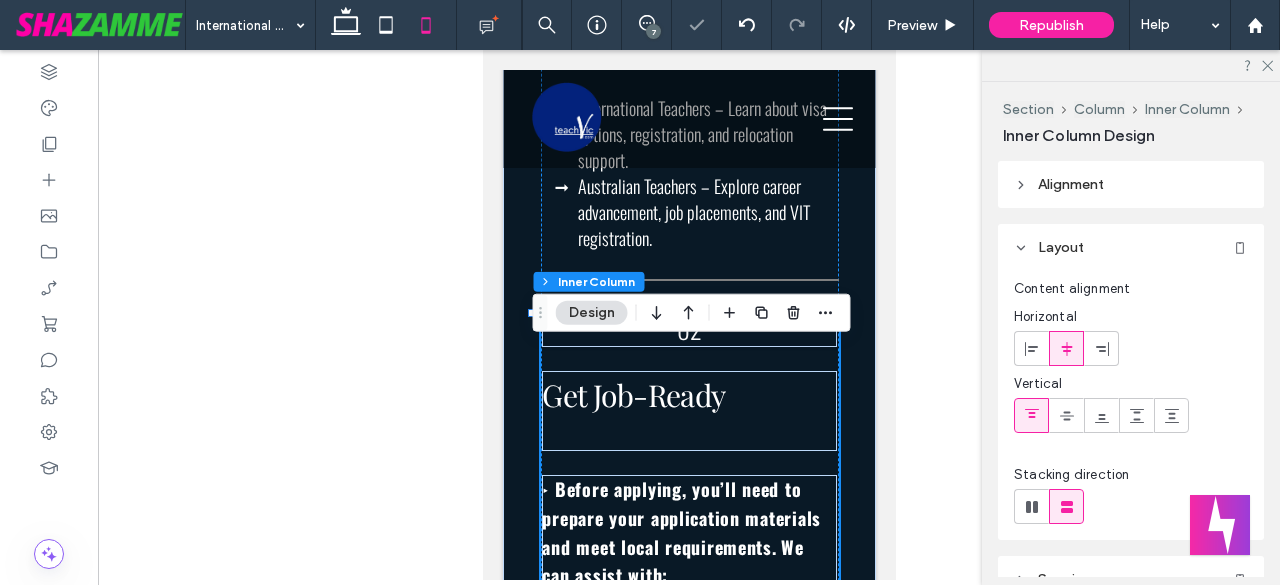 click on "02 ﻿" at bounding box center [688, 329] 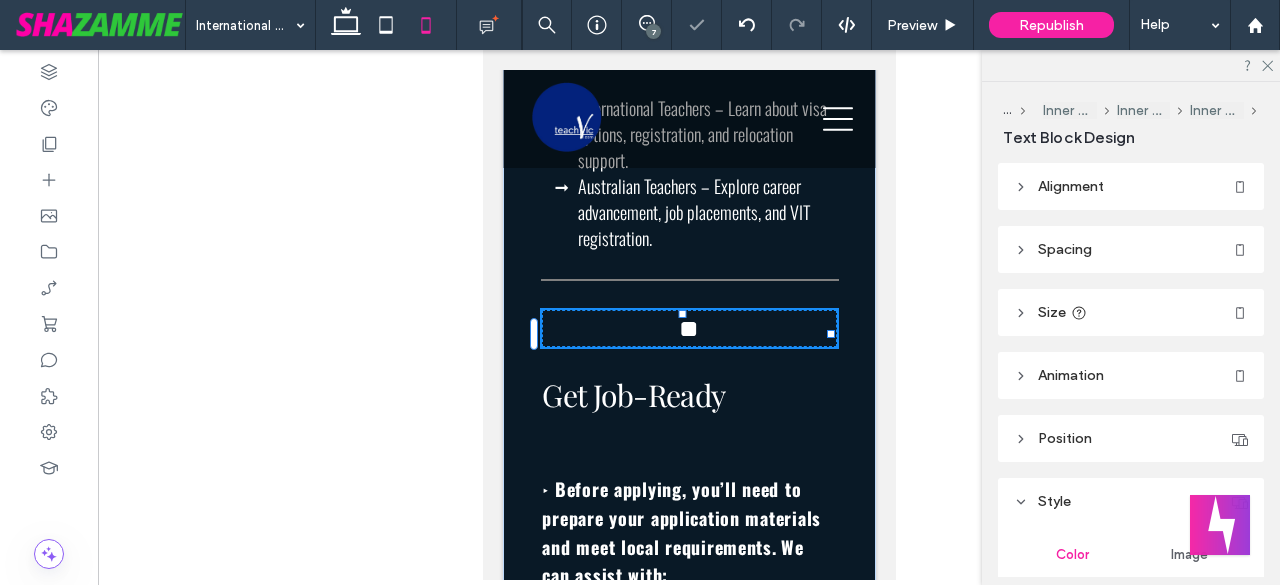type on "******" 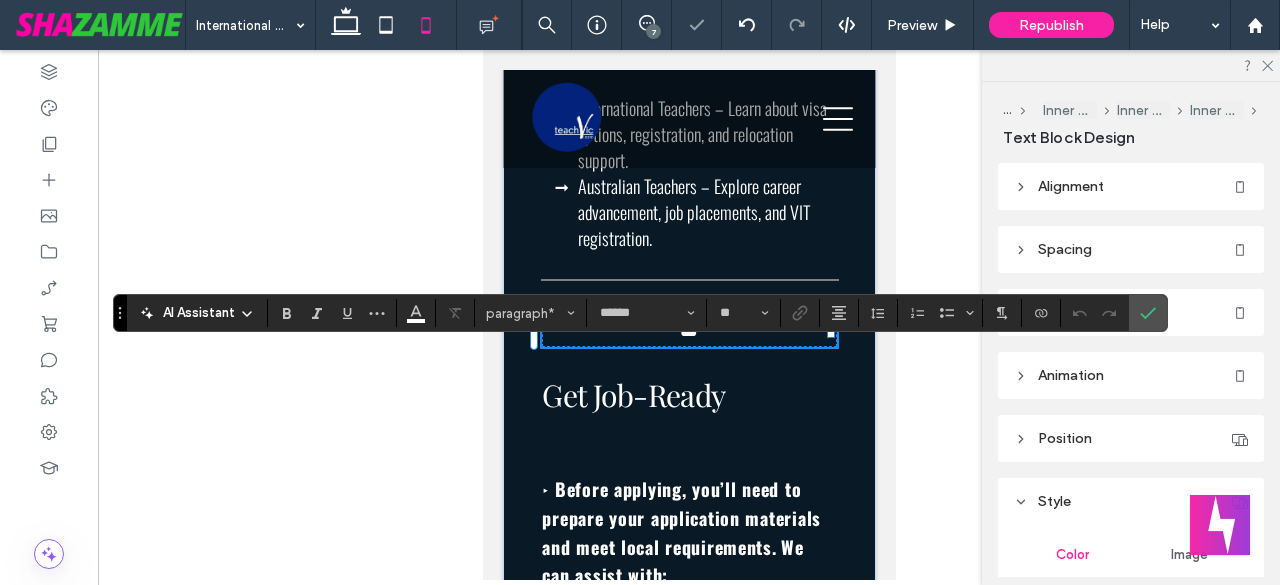 click on "**" at bounding box center [688, 328] 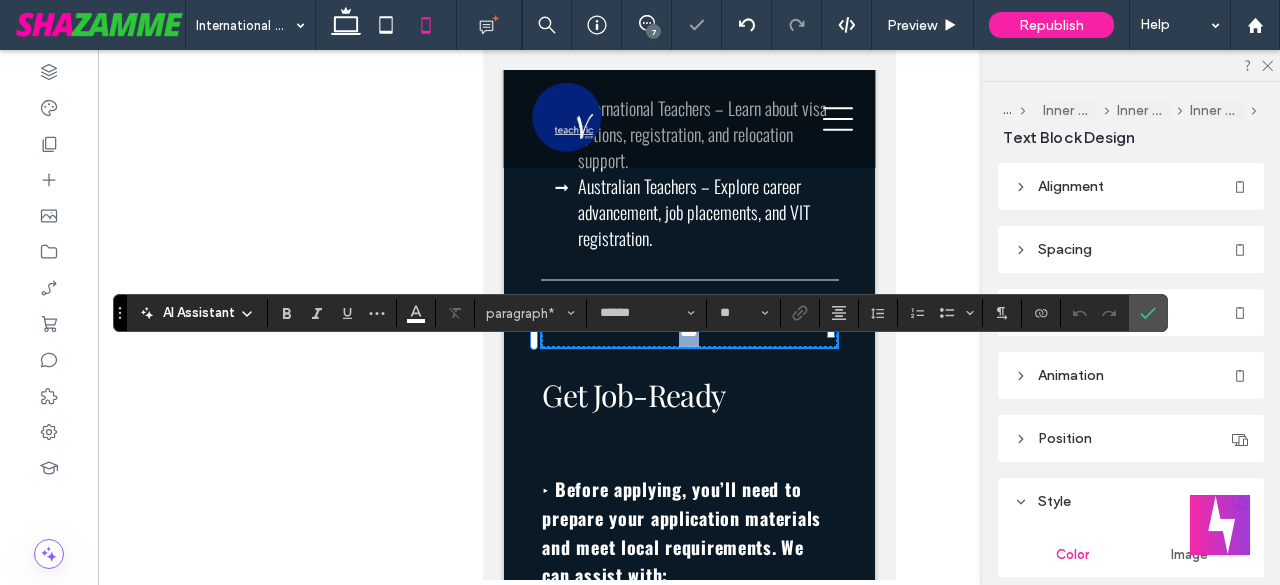 click on "**" at bounding box center [688, 328] 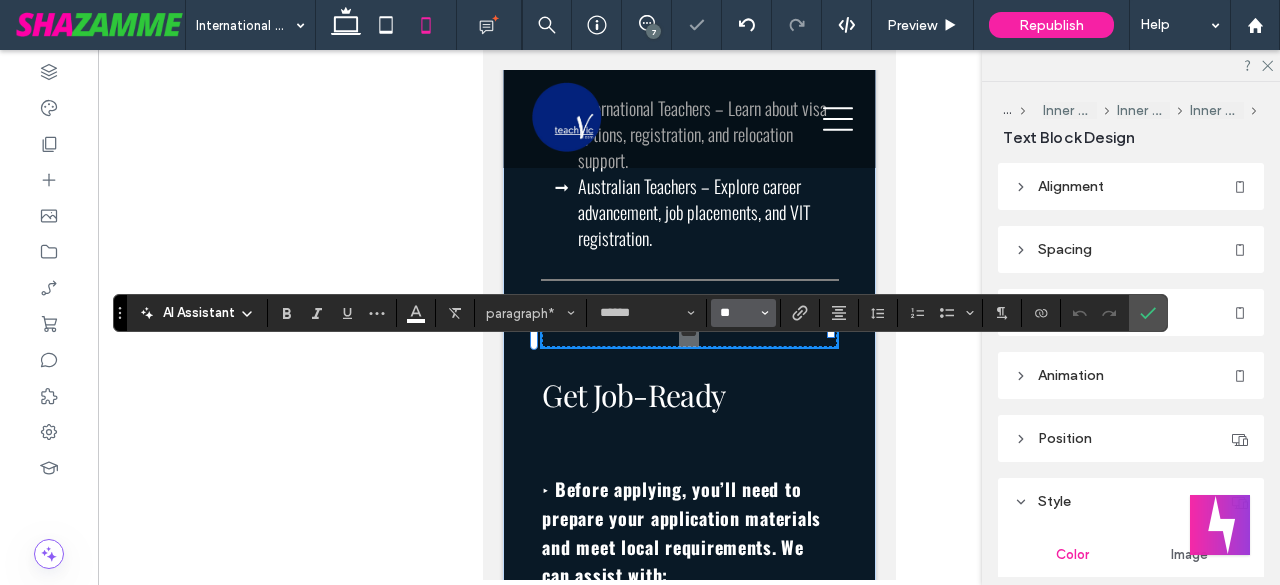 click on "**" at bounding box center (737, 313) 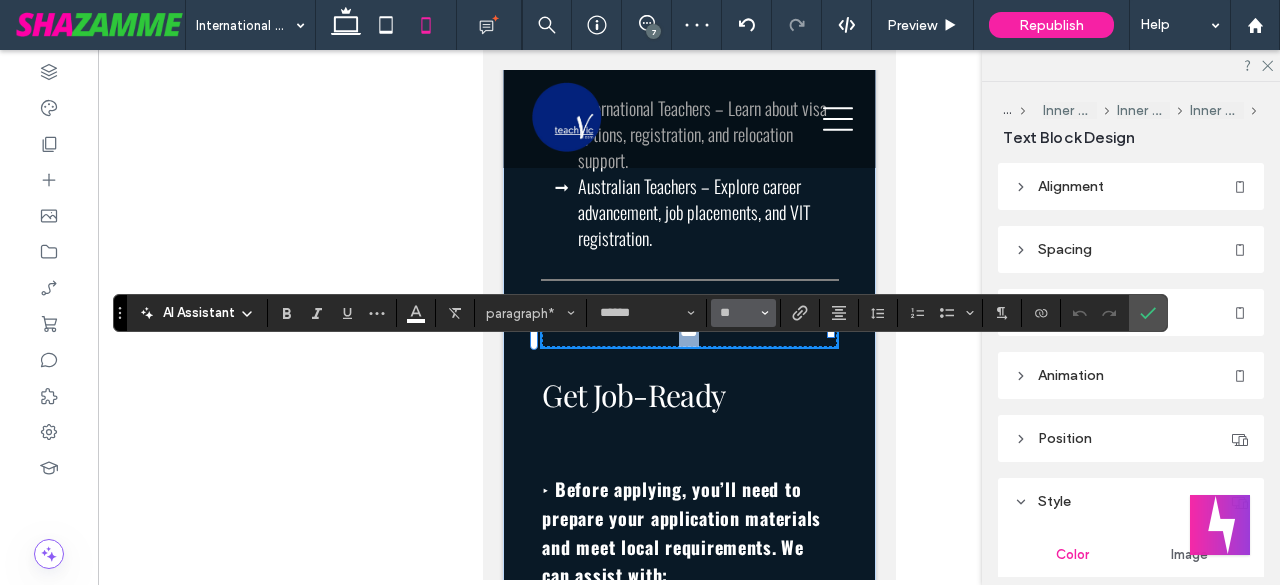 type on "**" 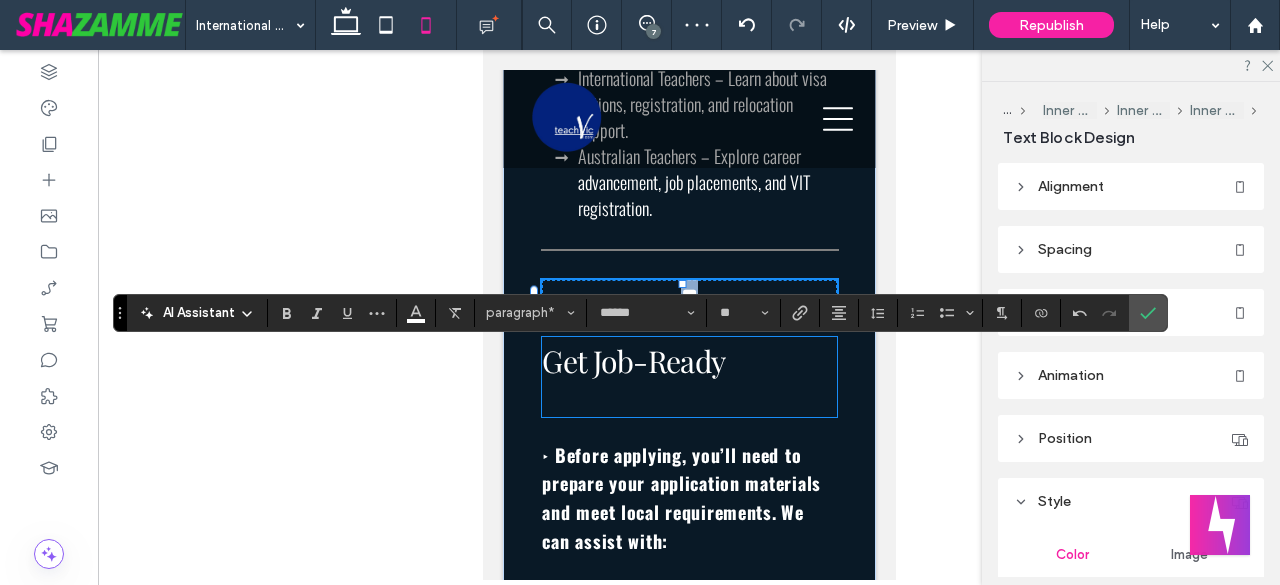 scroll, scrollTop: 2200, scrollLeft: 0, axis: vertical 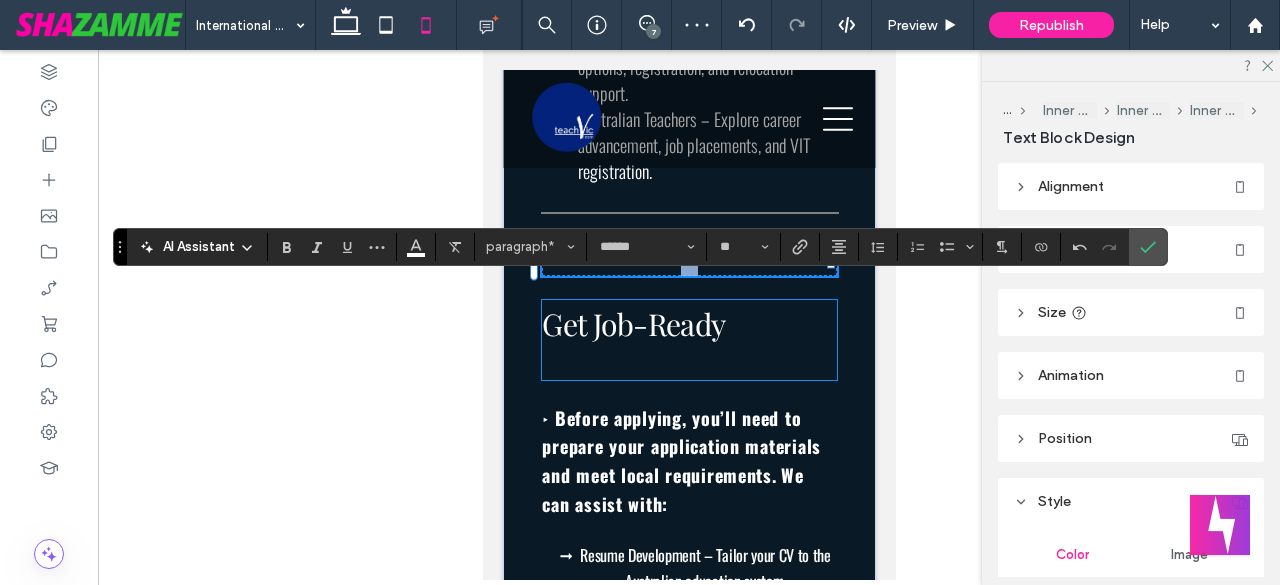 click on "Get Job-Ready" at bounding box center [632, 324] 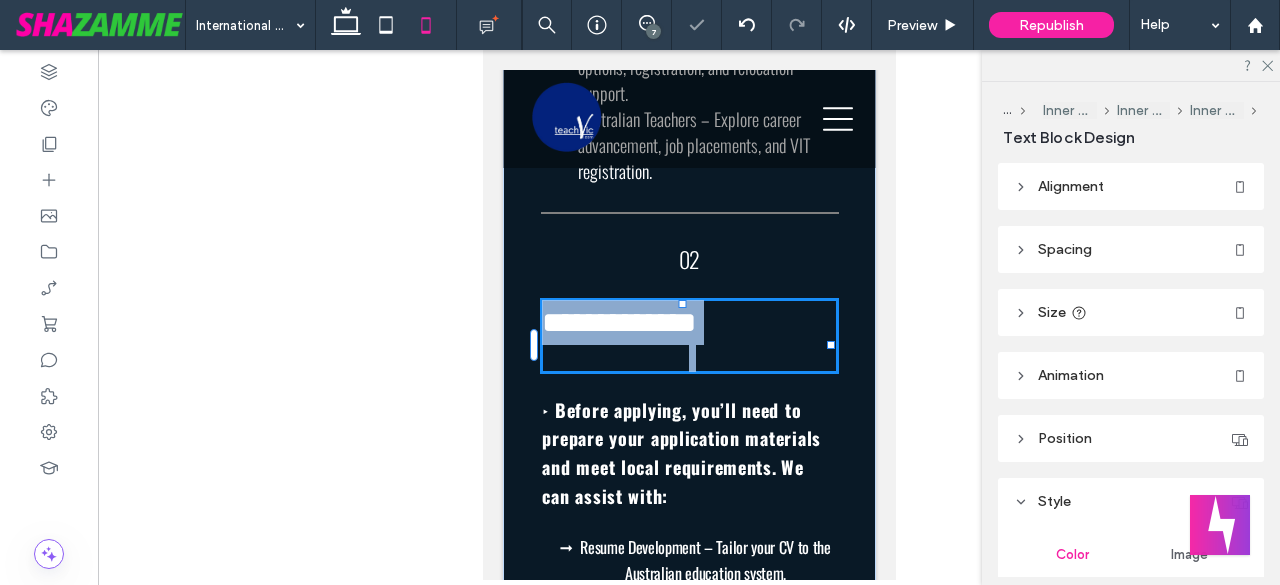 type on "**********" 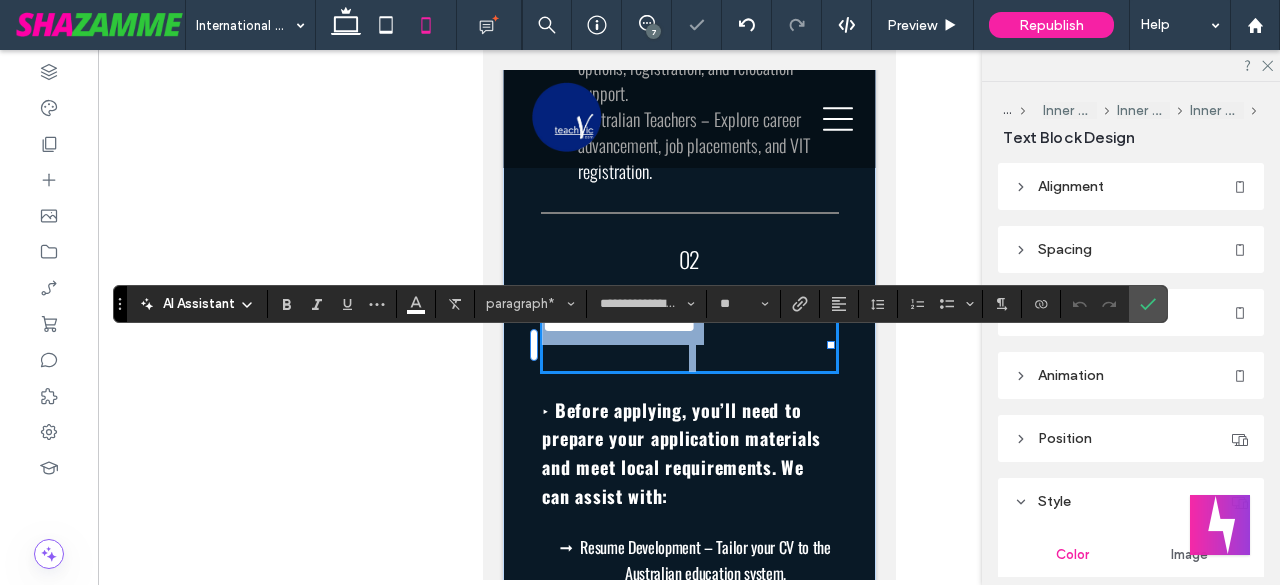 click on "**********" at bounding box center [688, 322] 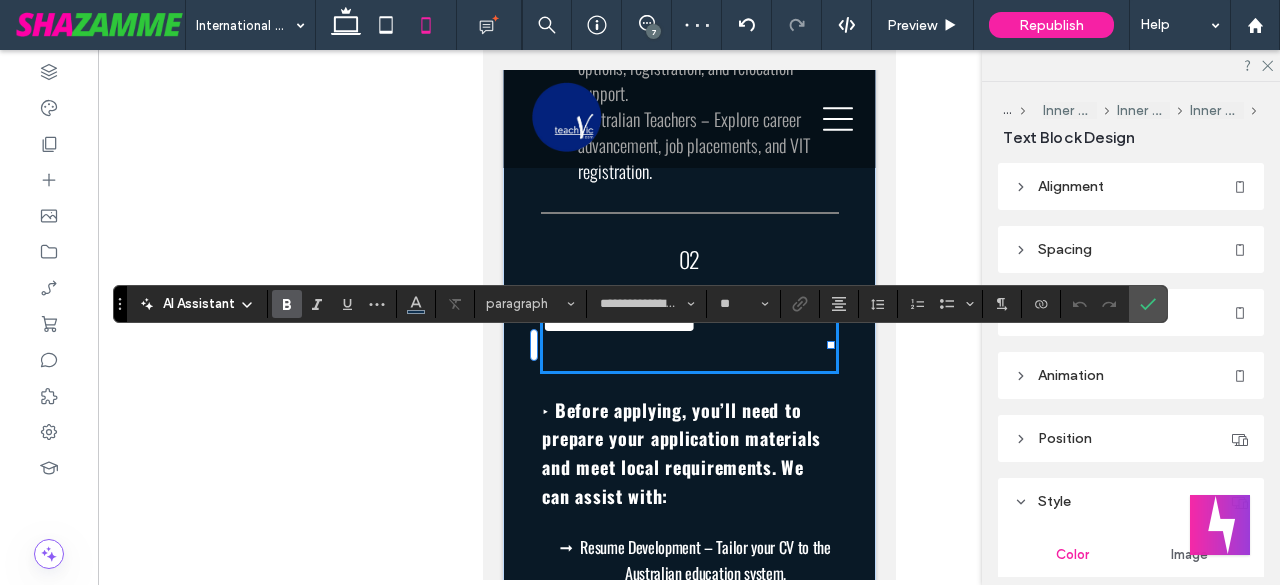 type on "**" 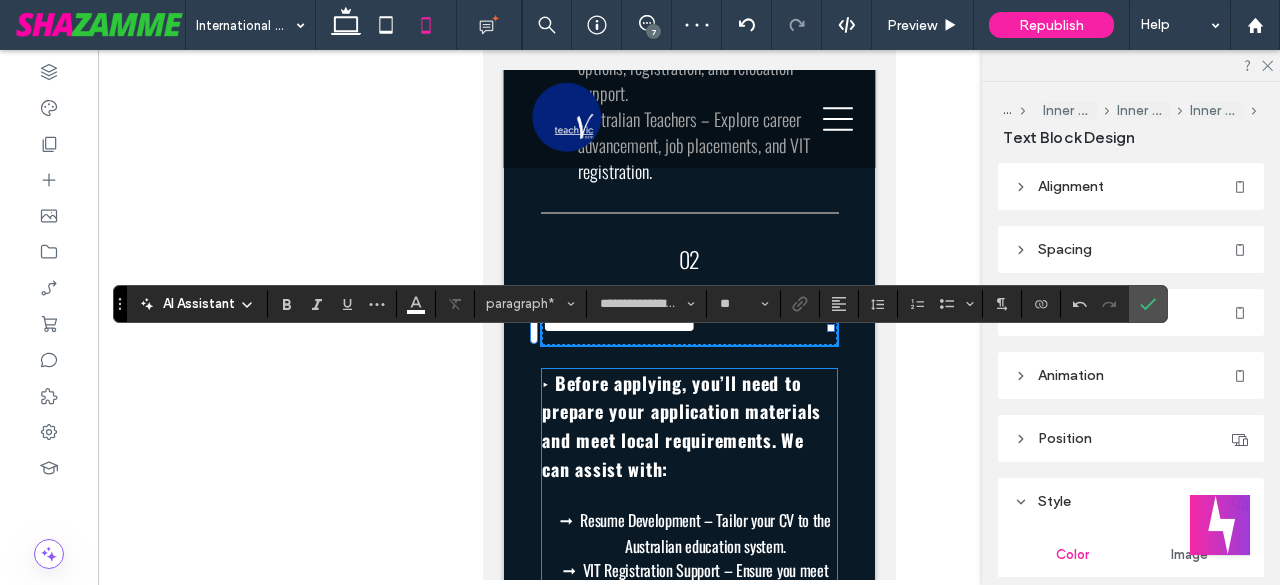 click on "Before applying, you’ll need to prepare your application materials and meet local requirements." at bounding box center [680, 412] 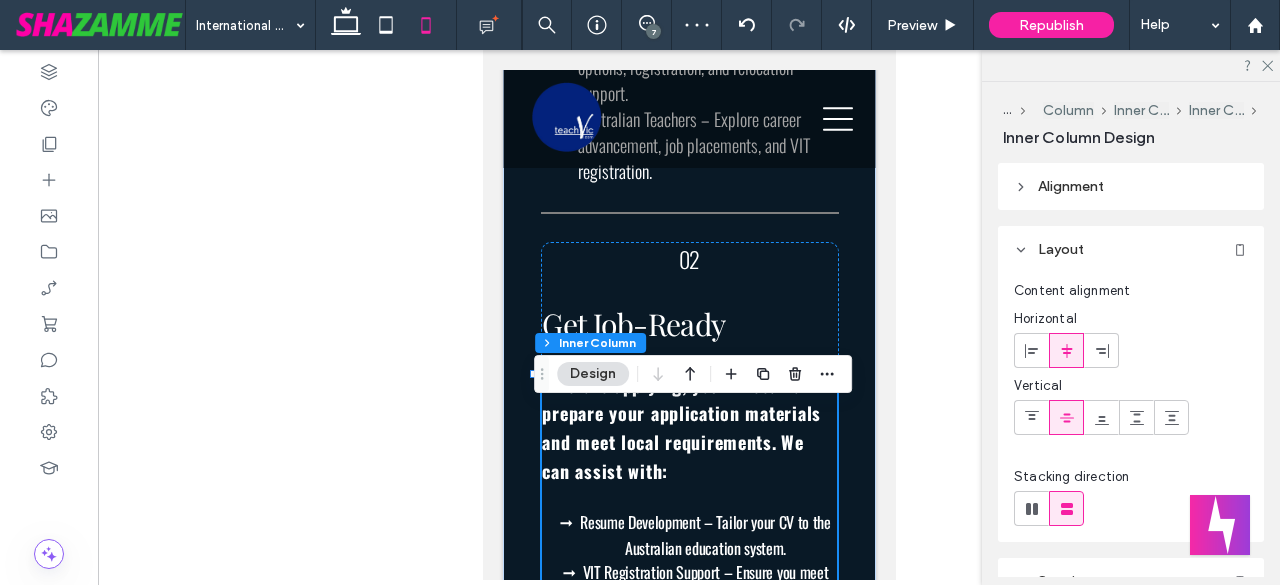 click on "Before applying, you’ll need to prepare your application materials and meet local requirements." at bounding box center (680, 414) 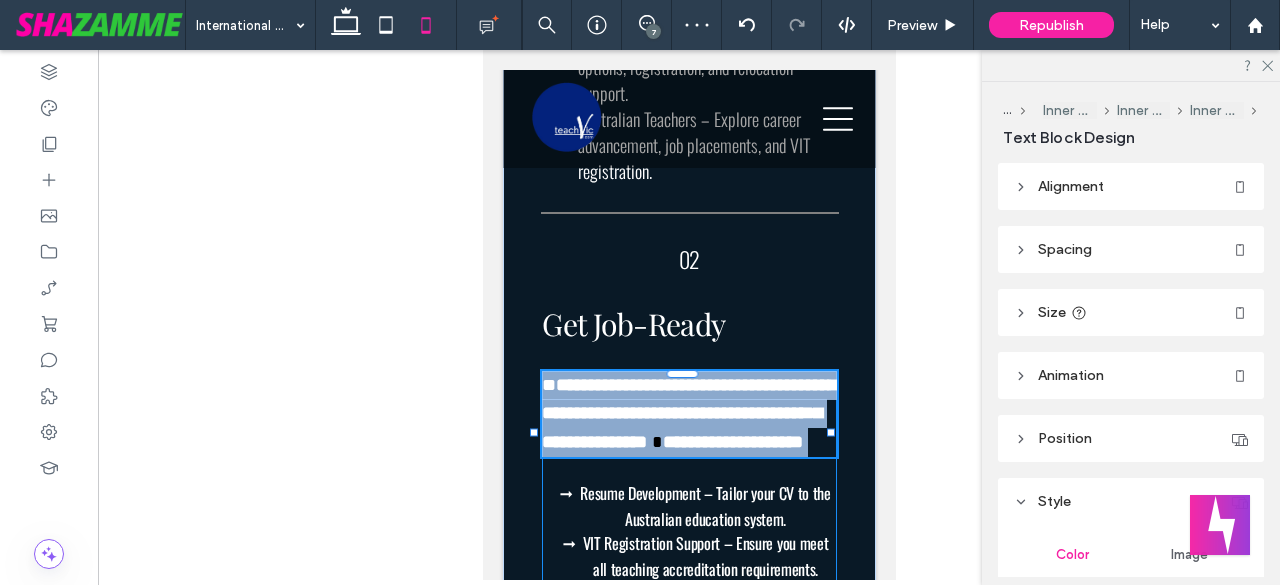 type on "******" 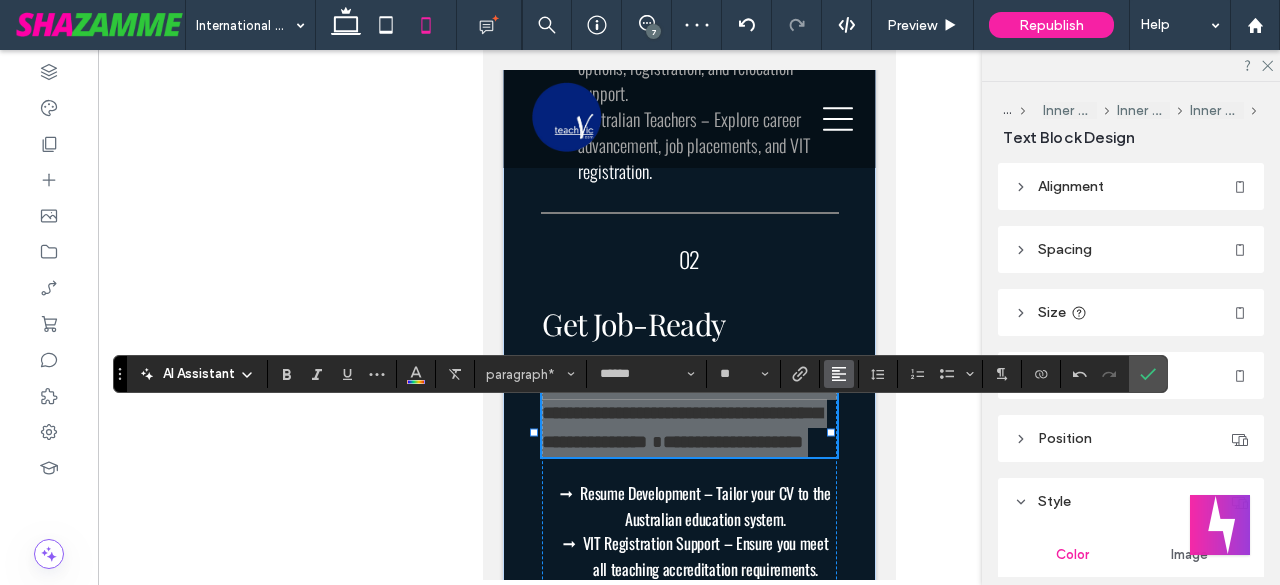 click 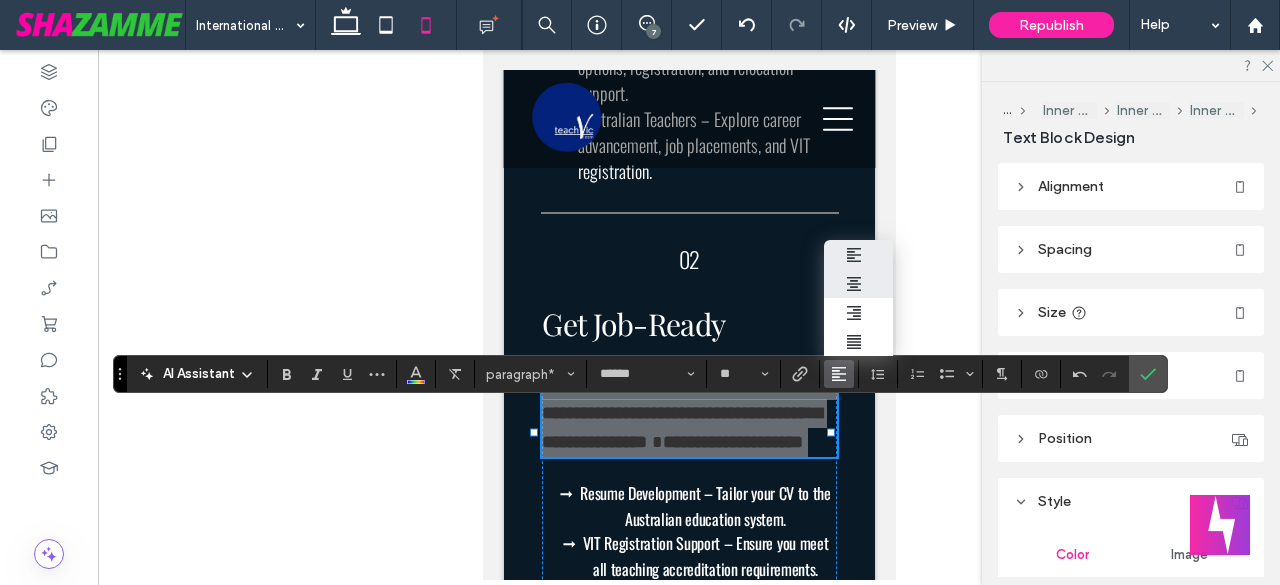 click at bounding box center (859, 283) 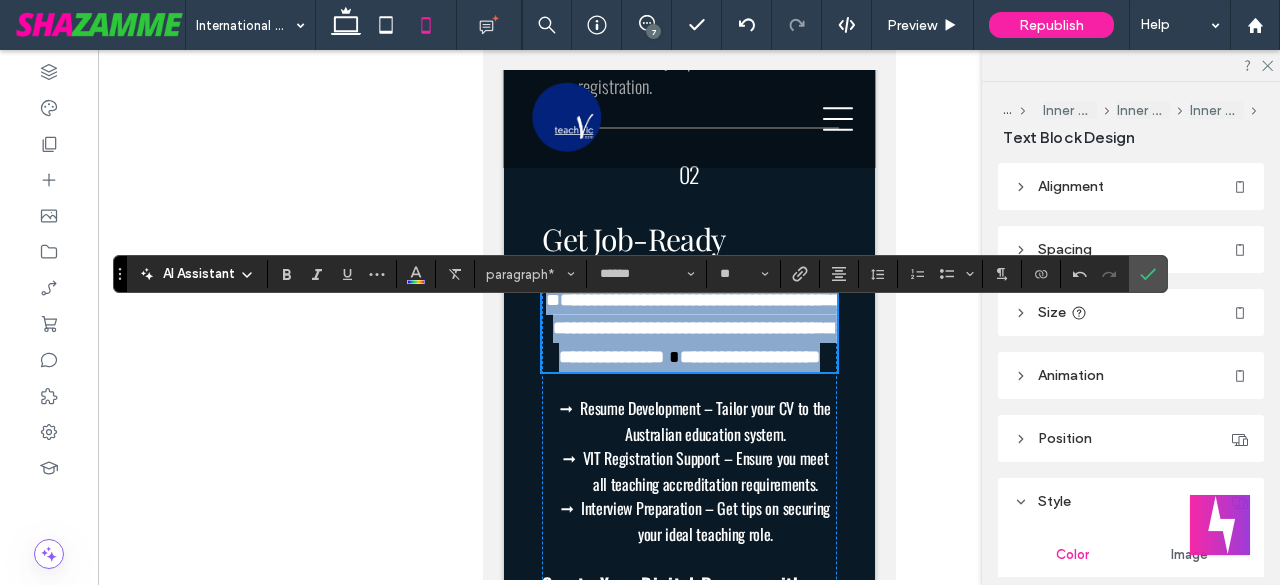 scroll, scrollTop: 2300, scrollLeft: 0, axis: vertical 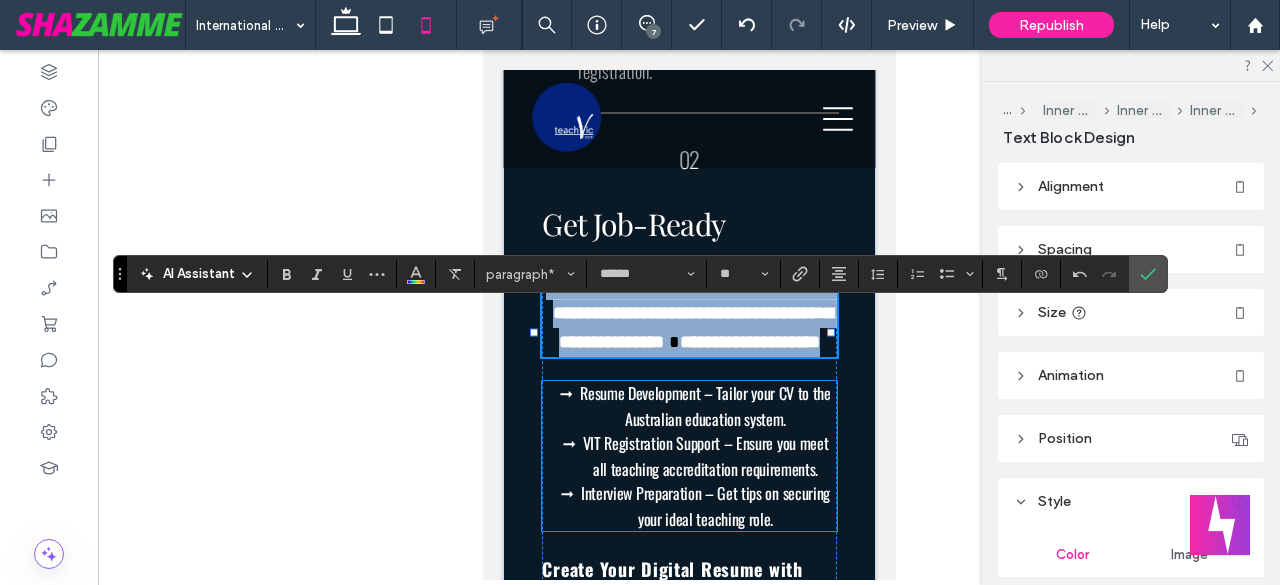 click on "Resume Development – Tailor your CV to the Australian education system. VIT Registration Support – Ensure you meet all teaching accreditation requirements. Interview Preparation – Get tips on securing your ideal teaching role." at bounding box center [688, 456] 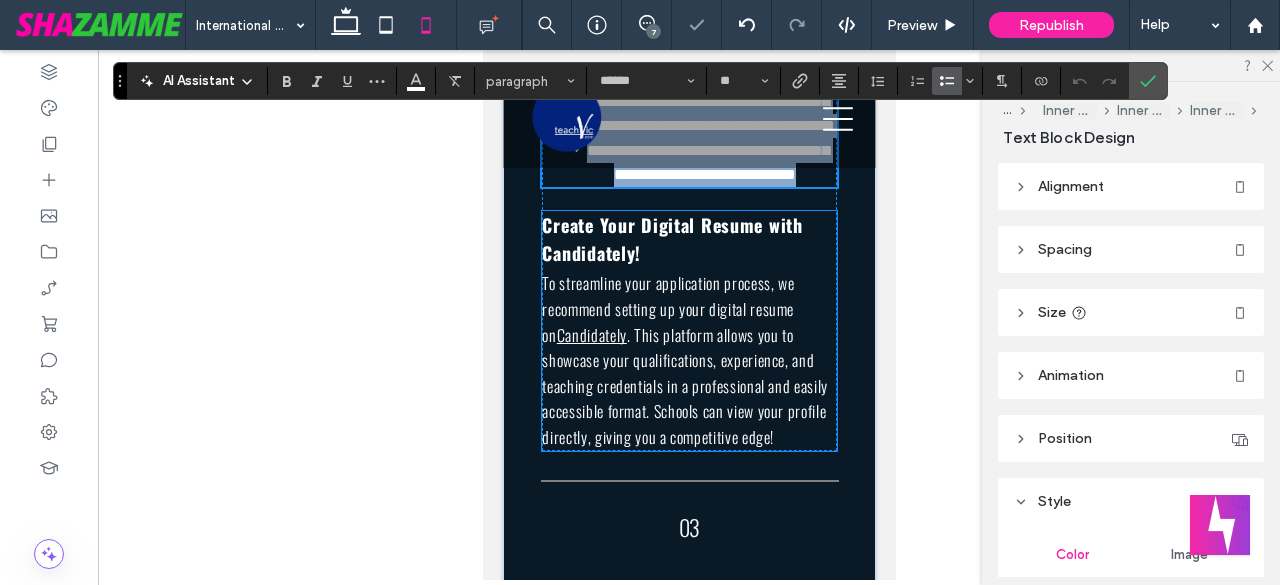 scroll, scrollTop: 2673, scrollLeft: 0, axis: vertical 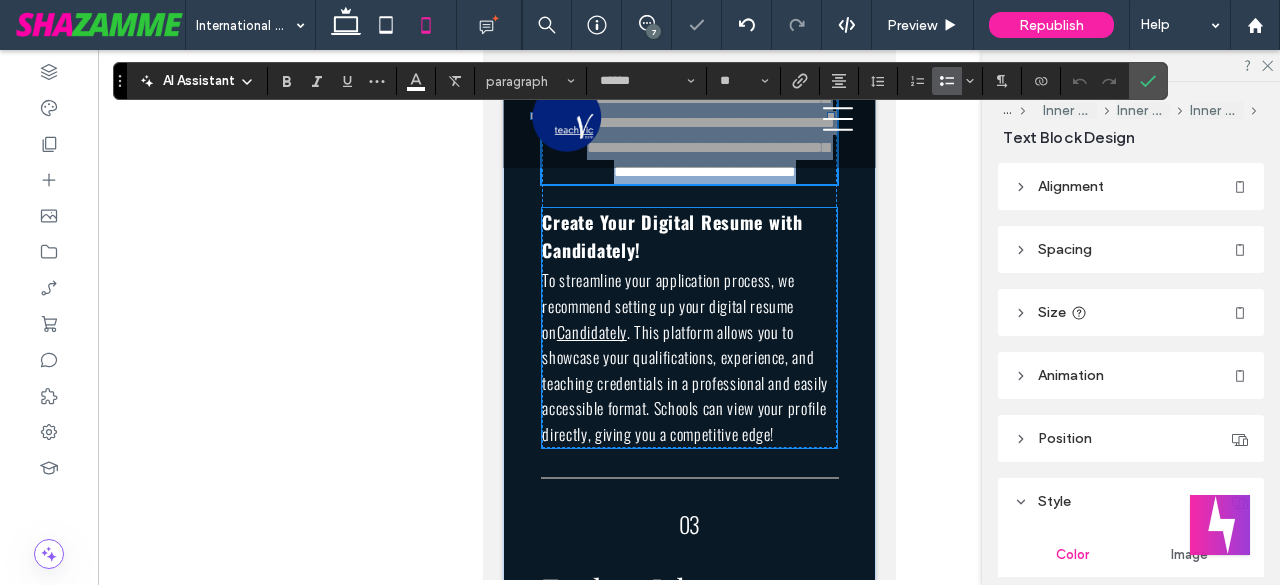 click on "Create Your Digital Resume with Candidately!" at bounding box center (671, 236) 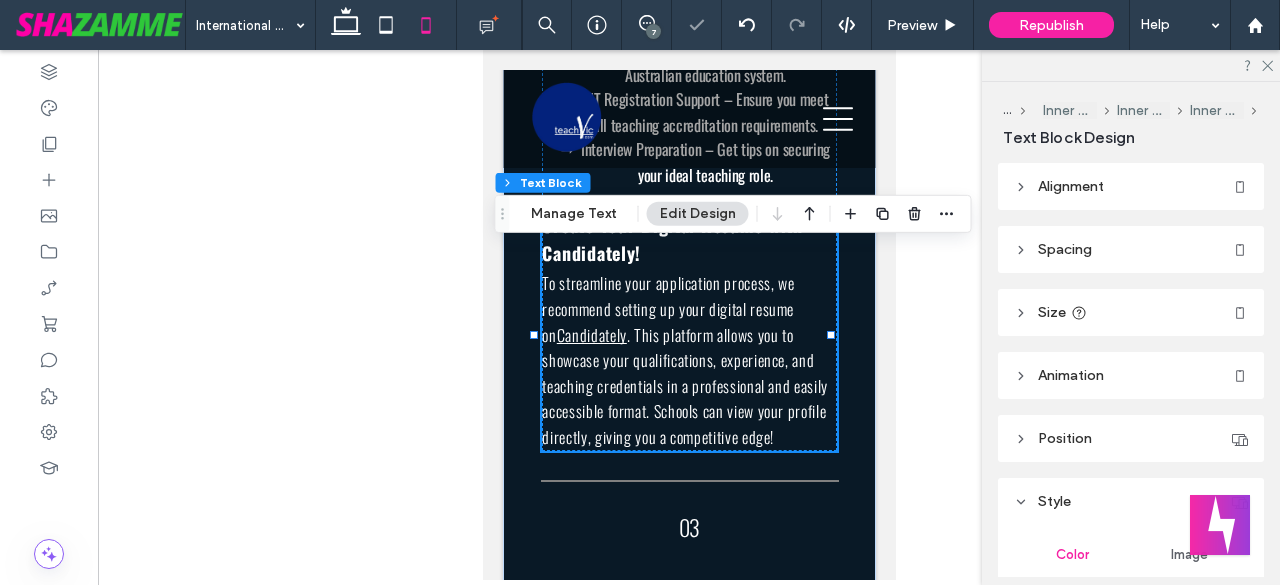 click on "Create Your Digital Resume with Candidately! ​ To streamline your application process, we recommend setting up your digital resume on  Candidately . This platform allows you to showcase your qualifications, experience, and teaching credentials in a professional and easily accessible format. Schools can view your profile directly, giving you a competitive edge!" at bounding box center [688, 331] 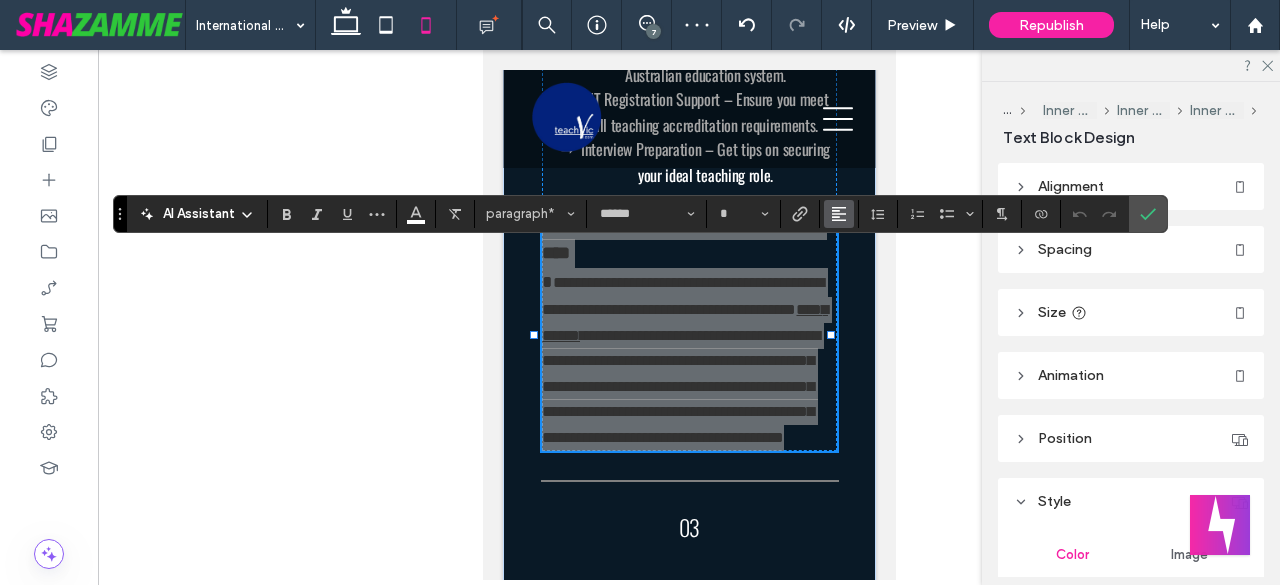 click at bounding box center (839, 214) 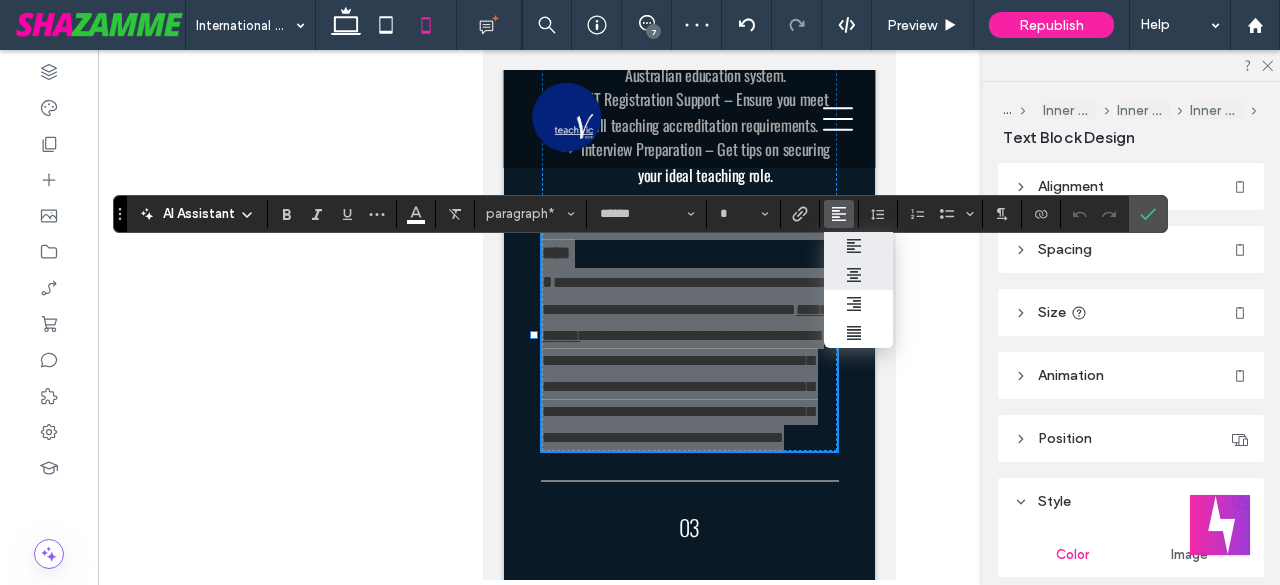 click at bounding box center [859, 275] 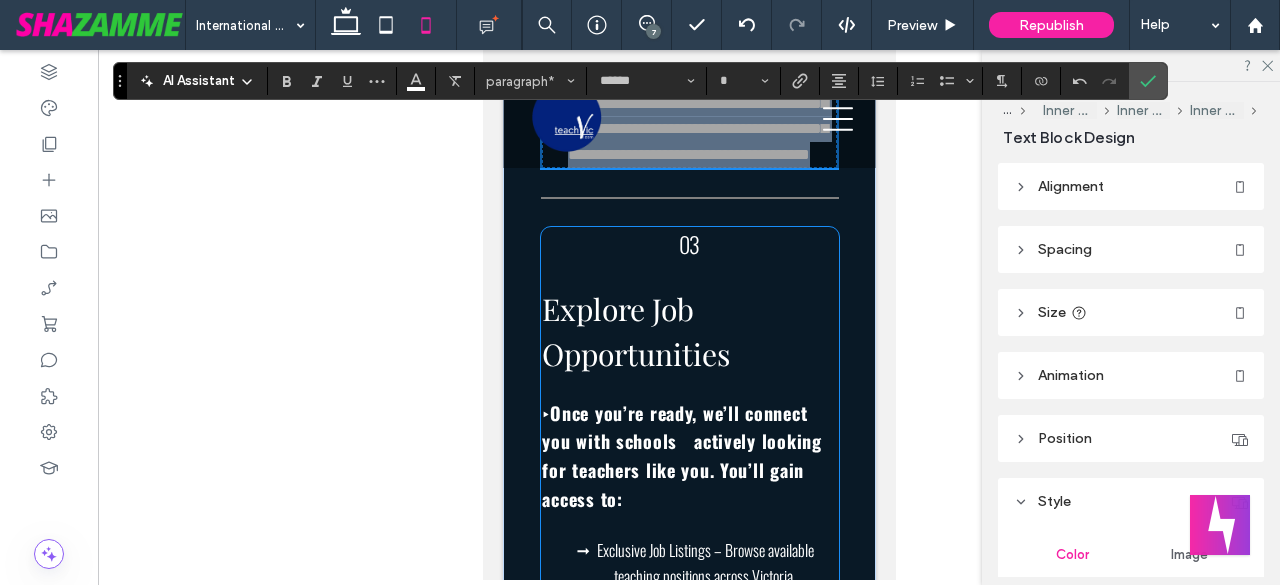scroll, scrollTop: 2973, scrollLeft: 0, axis: vertical 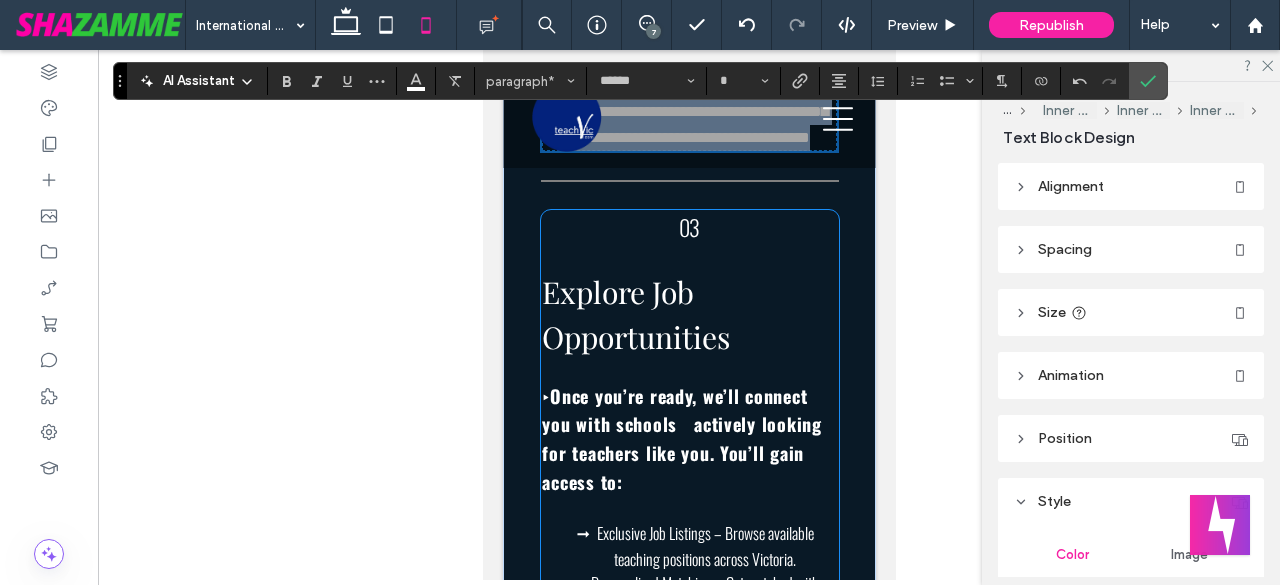click on "Explore Job Opportunities" at bounding box center (635, 314) 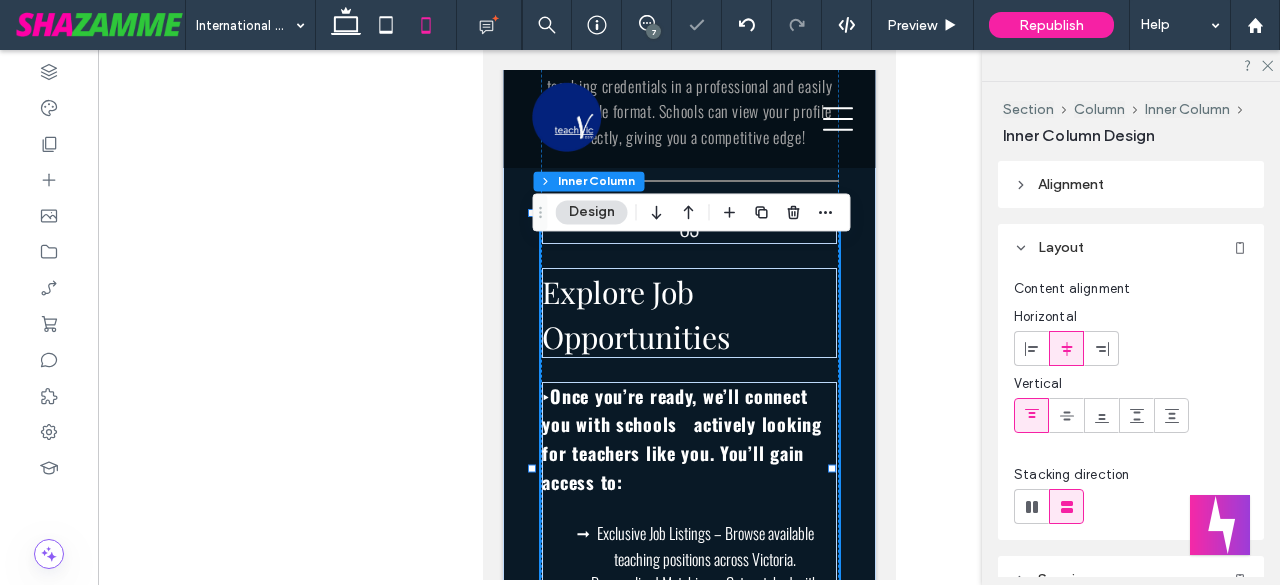 click on "Explore Job Opportunities" at bounding box center [635, 314] 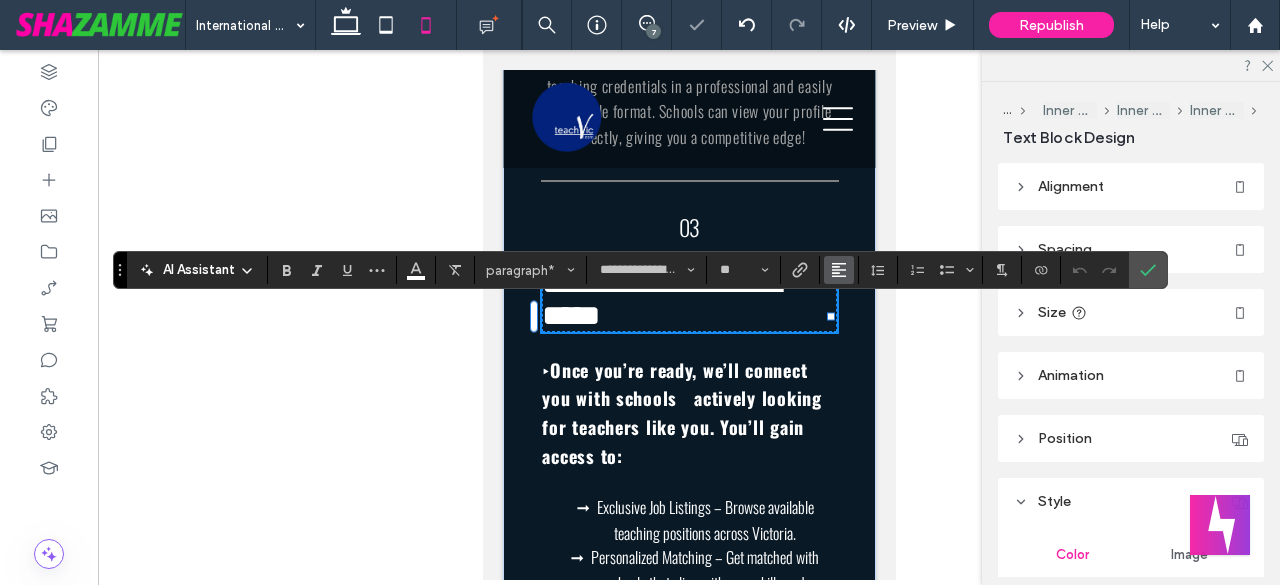 click at bounding box center [839, 270] 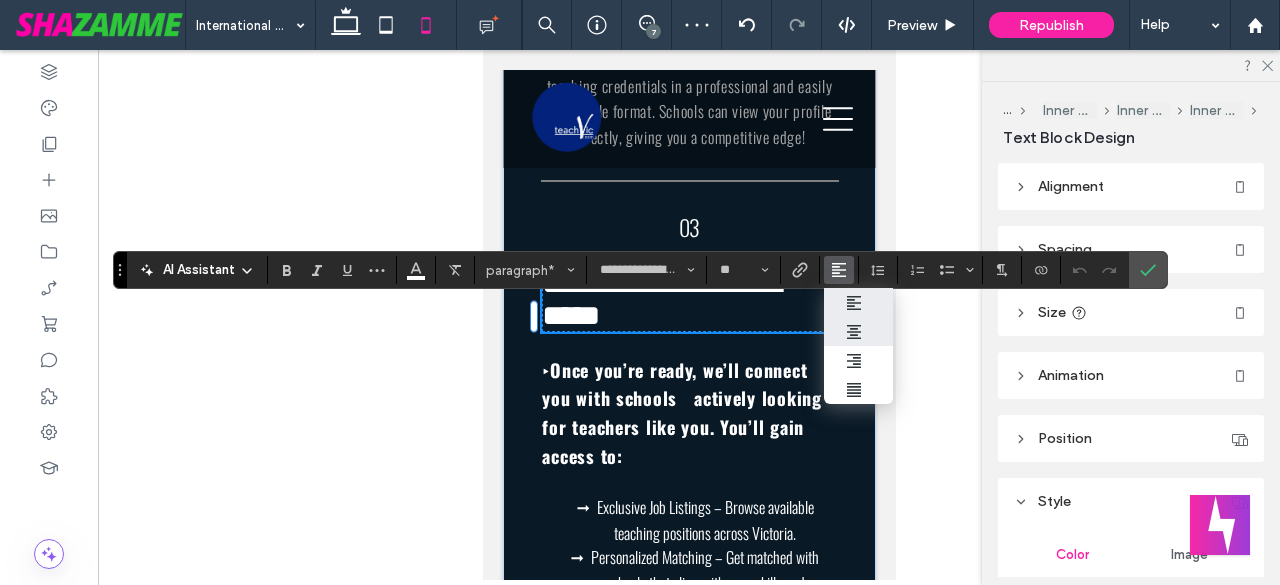 click at bounding box center (859, 331) 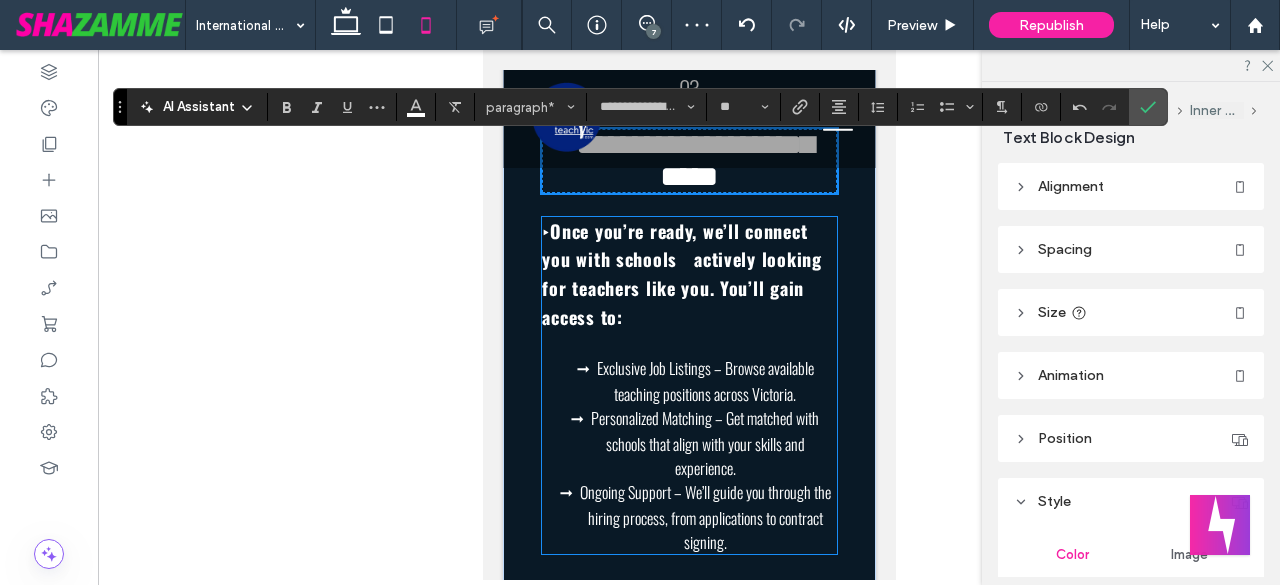 scroll, scrollTop: 3140, scrollLeft: 0, axis: vertical 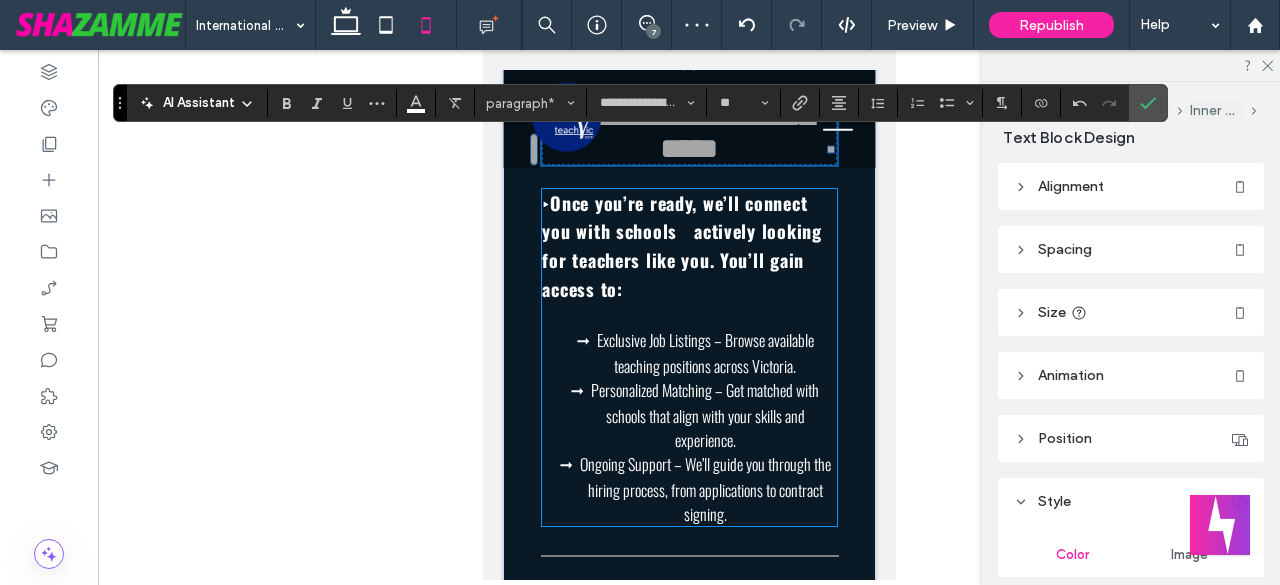 click on "Once you’re ready, we’ll connect you with schools   actively looking for teachers like you. You’ll gain access to:" at bounding box center [680, 246] 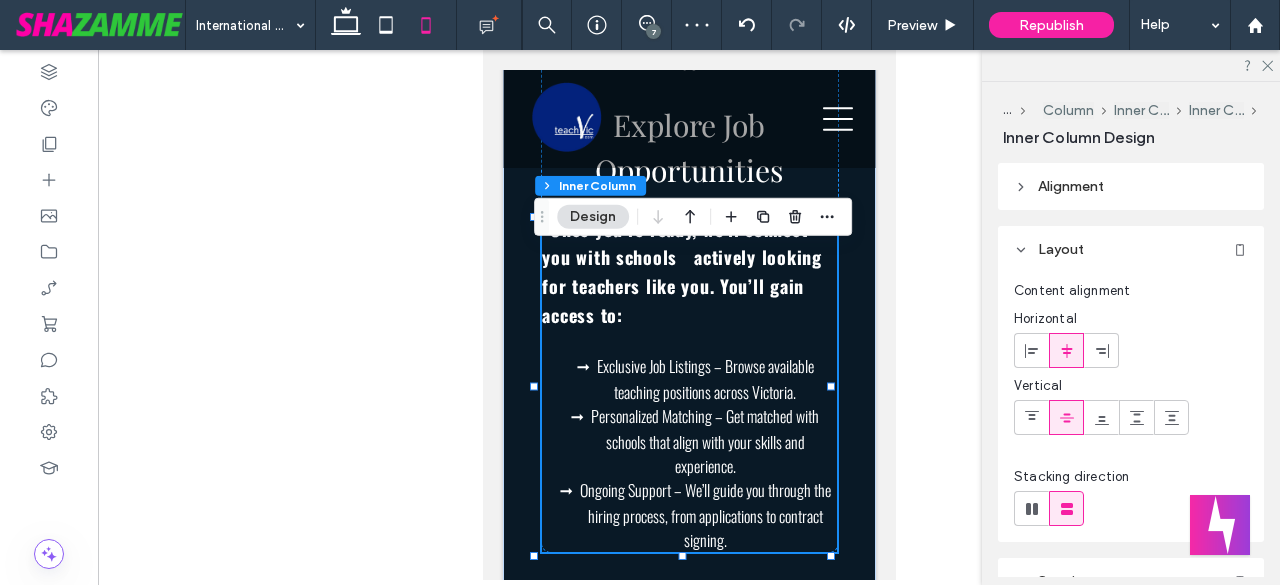 click on "Once you’re ready, we’ll connect you with schools   actively looking for teachers like you. You’ll gain access to:" at bounding box center (680, 272) 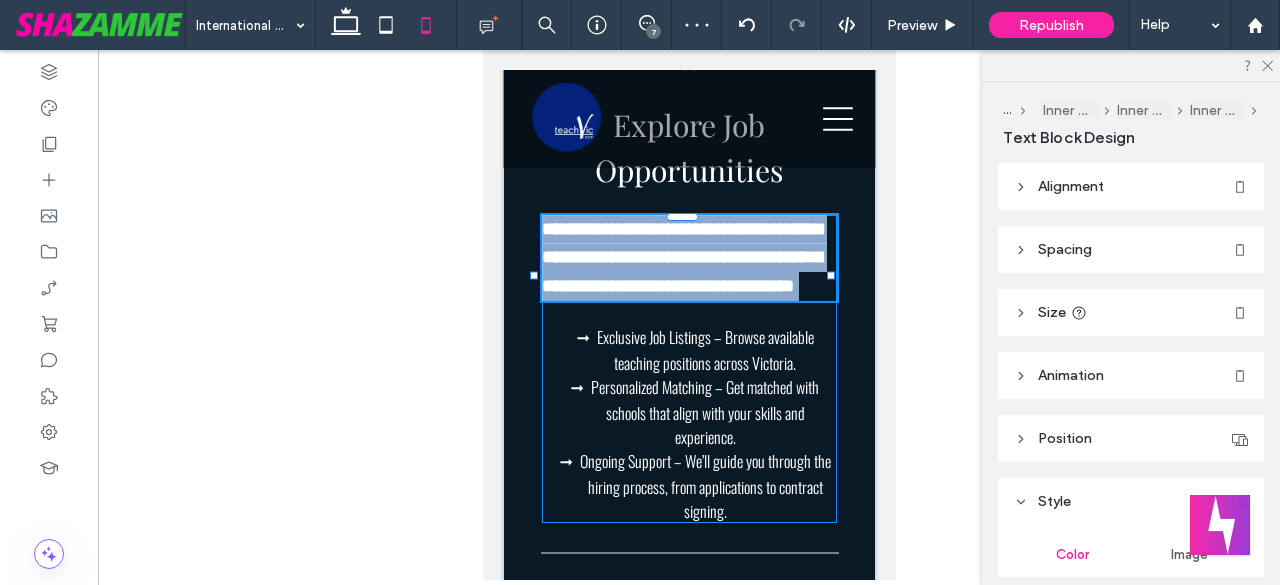 type on "******" 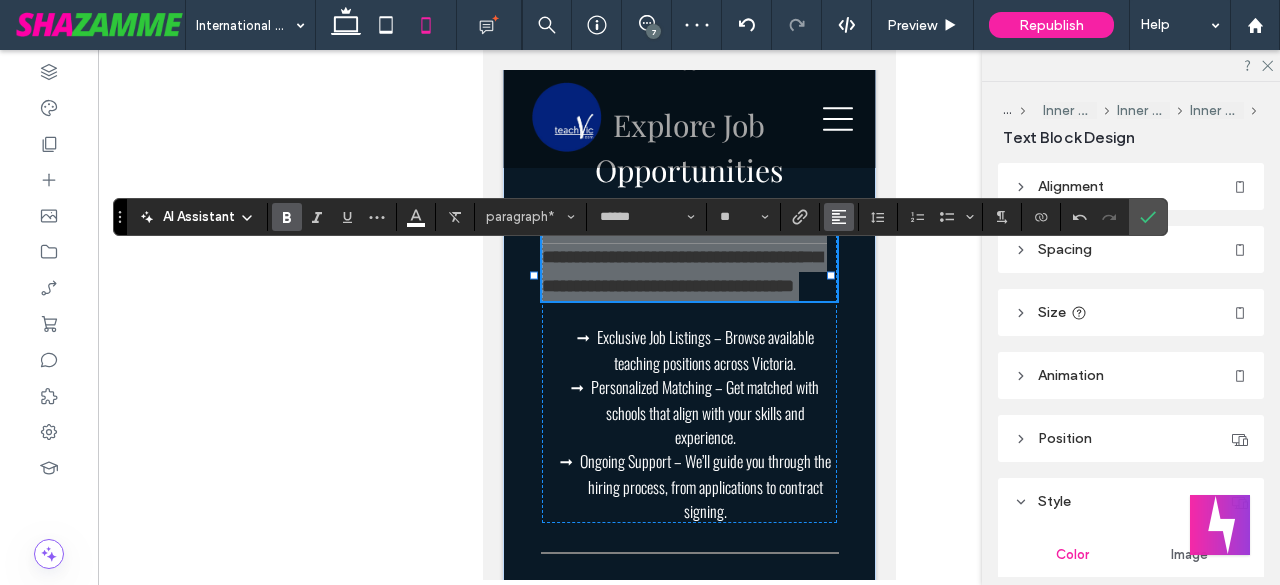 click 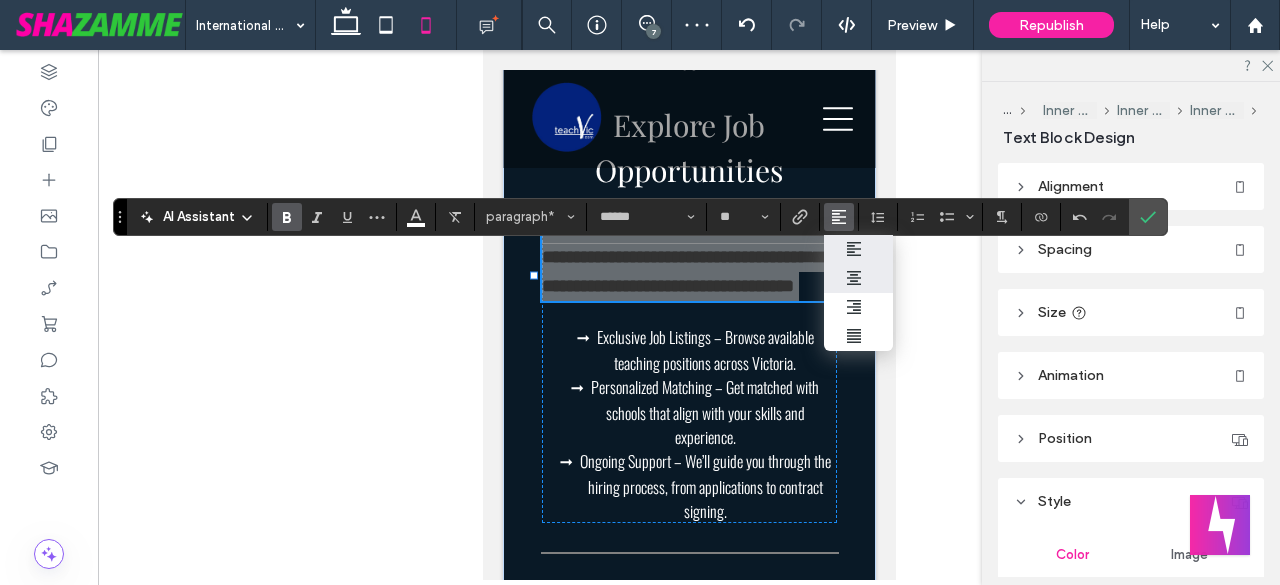 click 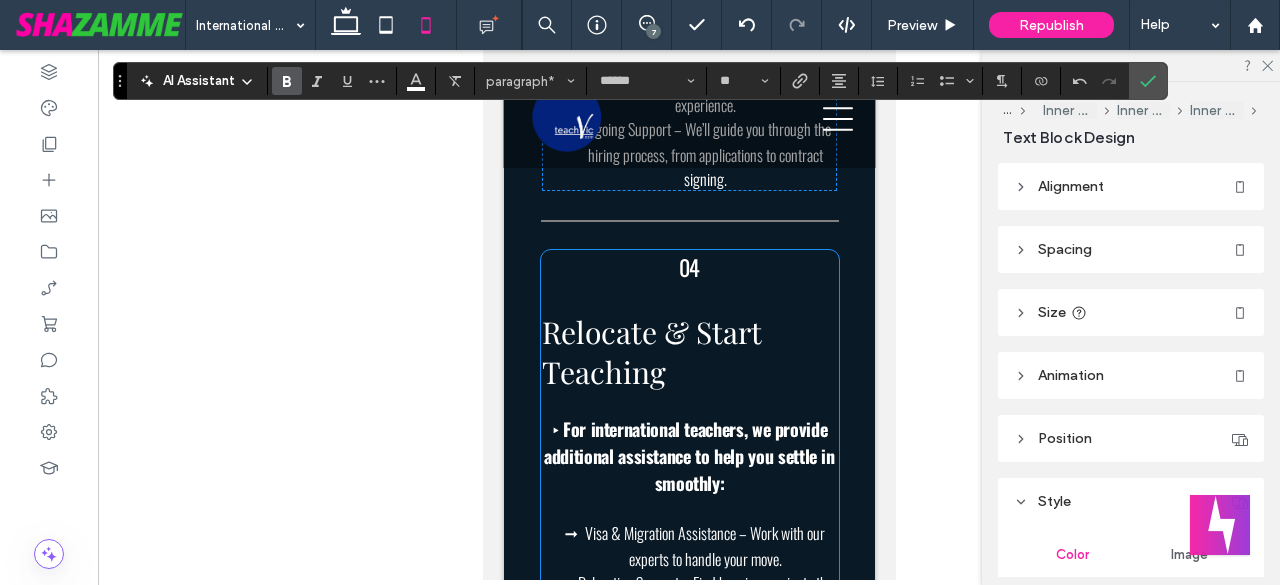 scroll, scrollTop: 3473, scrollLeft: 0, axis: vertical 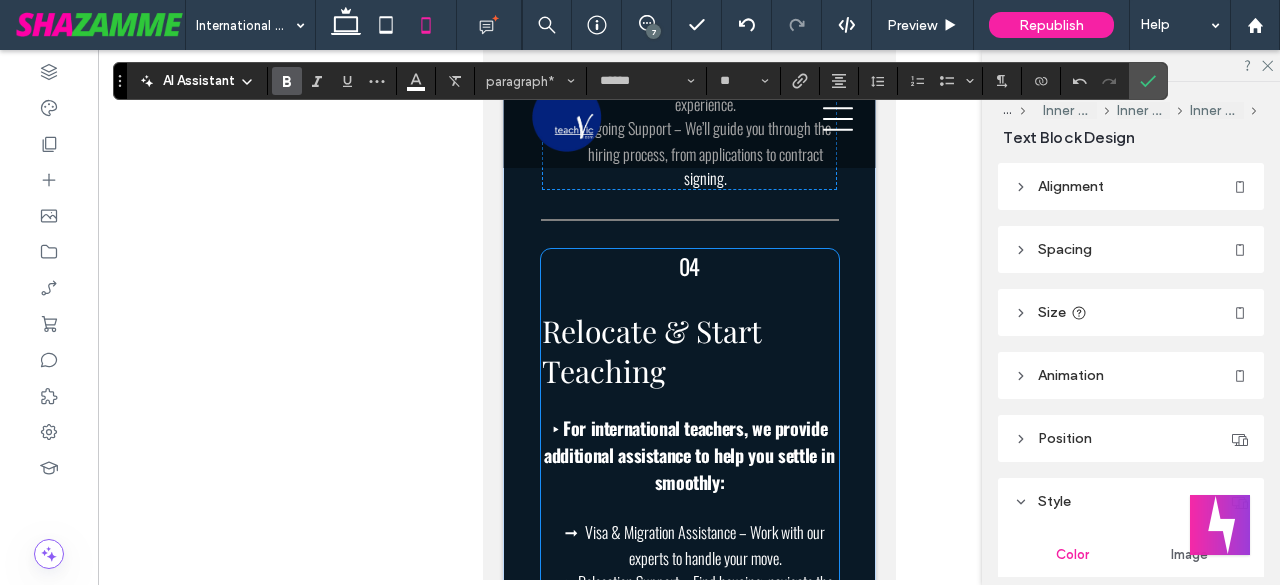 click on "Relocate & Start Teaching" at bounding box center (650, 351) 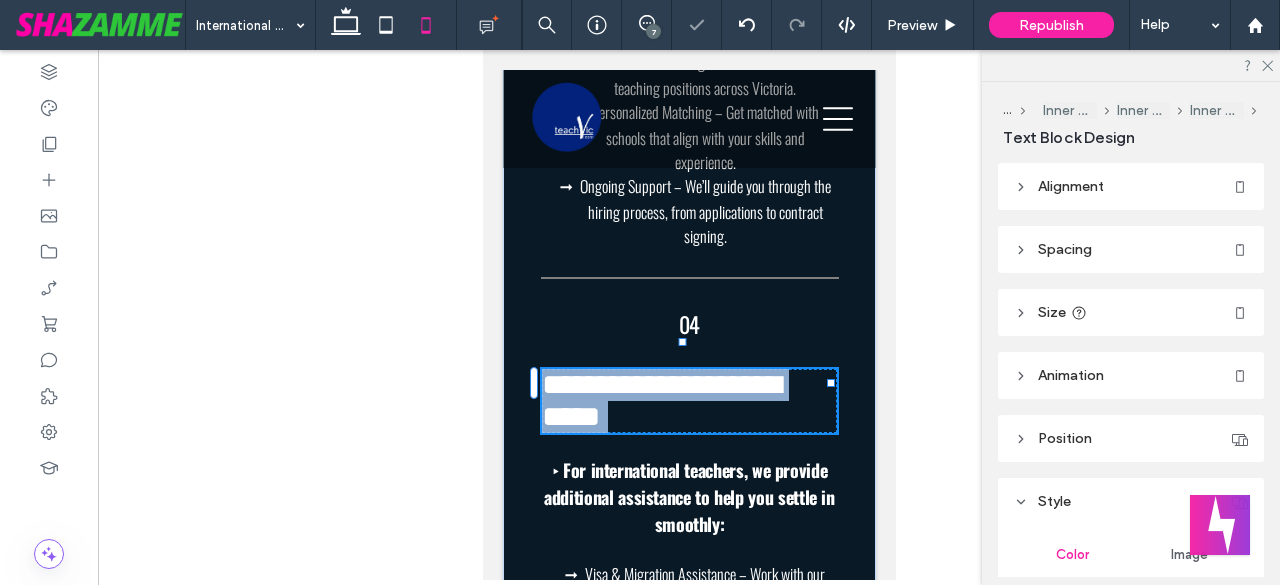 type on "**********" 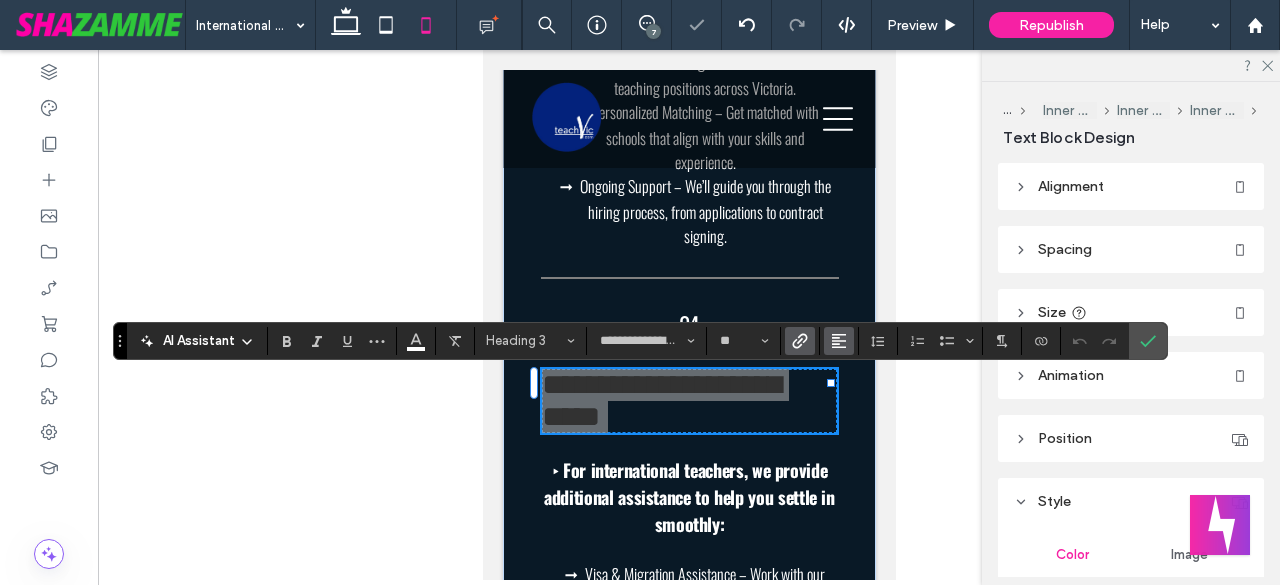 click 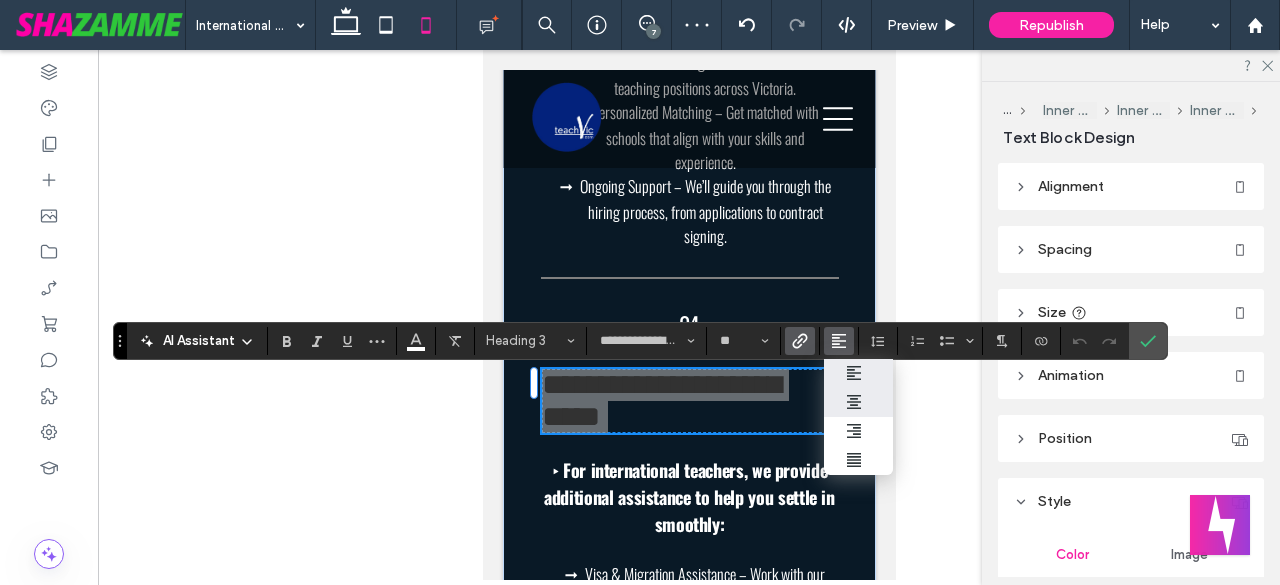 drag, startPoint x: 856, startPoint y: 405, endPoint x: 268, endPoint y: 356, distance: 590.03815 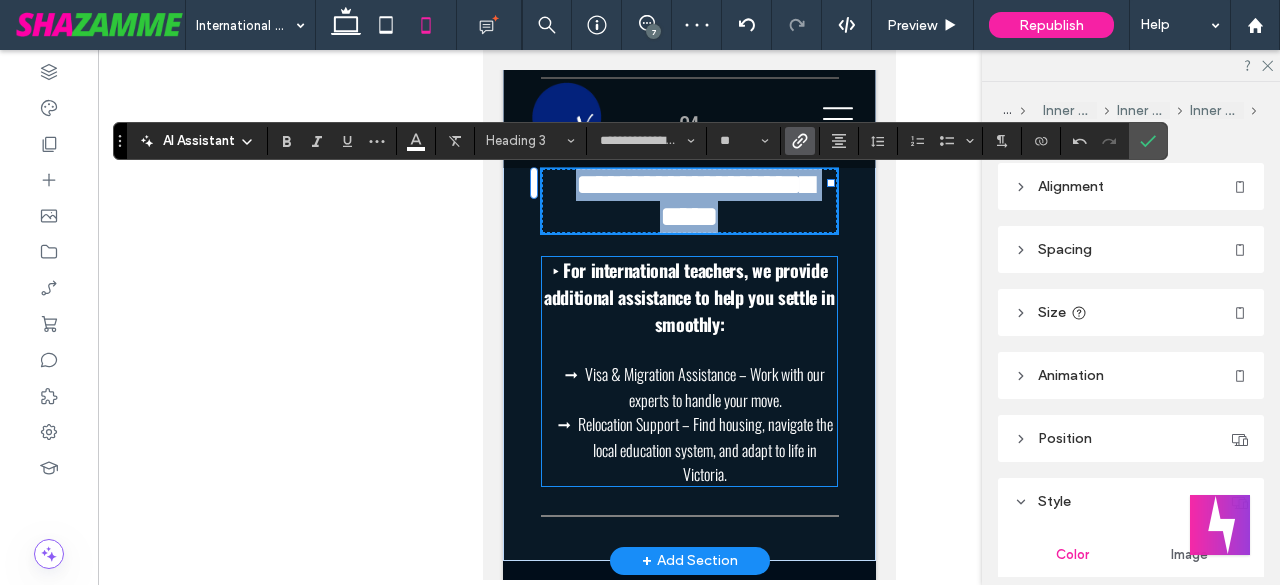 click on "‣ For international teachers, we provide additional assistance to help you settle in smoothly:" at bounding box center [688, 297] 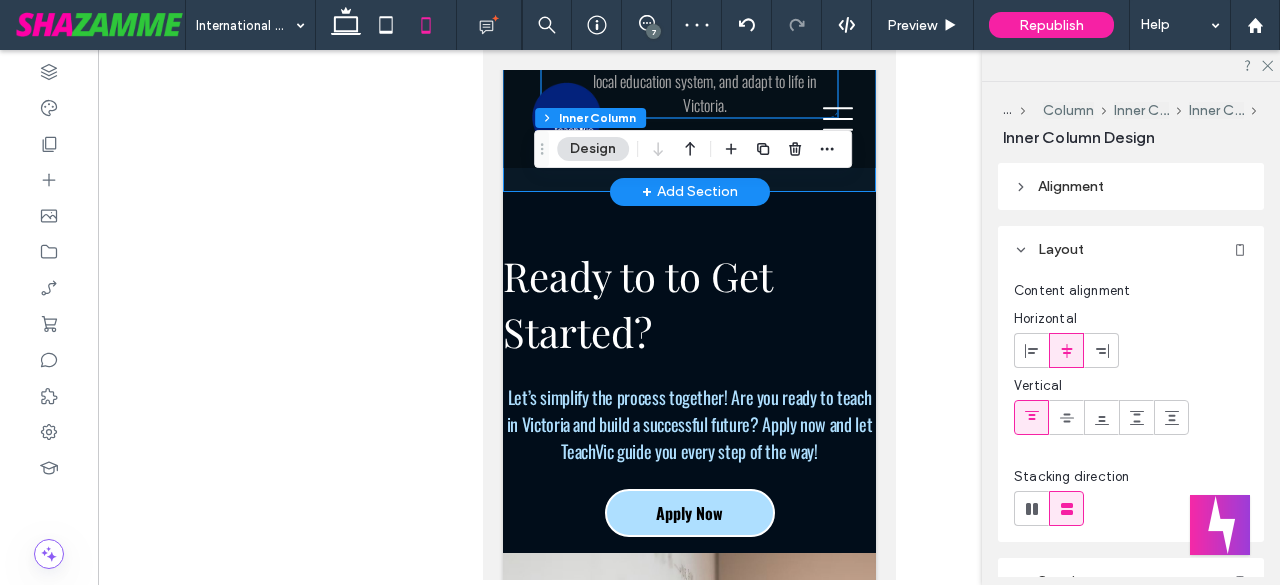 scroll, scrollTop: 4073, scrollLeft: 0, axis: vertical 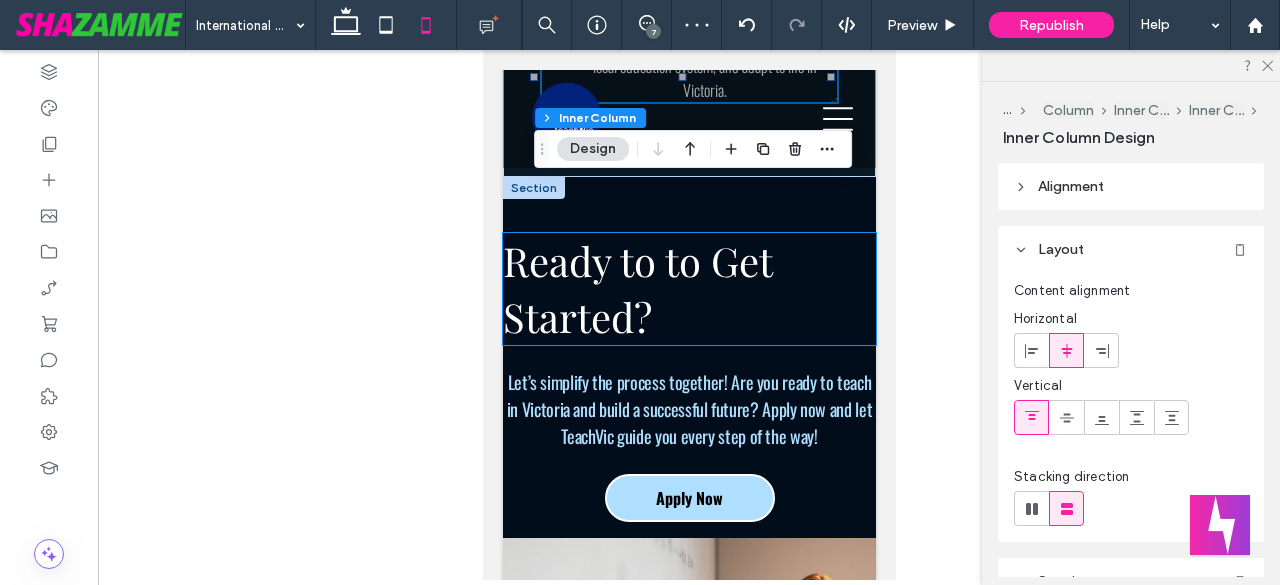 click on "Ready to to Get Started?" at bounding box center [636, 288] 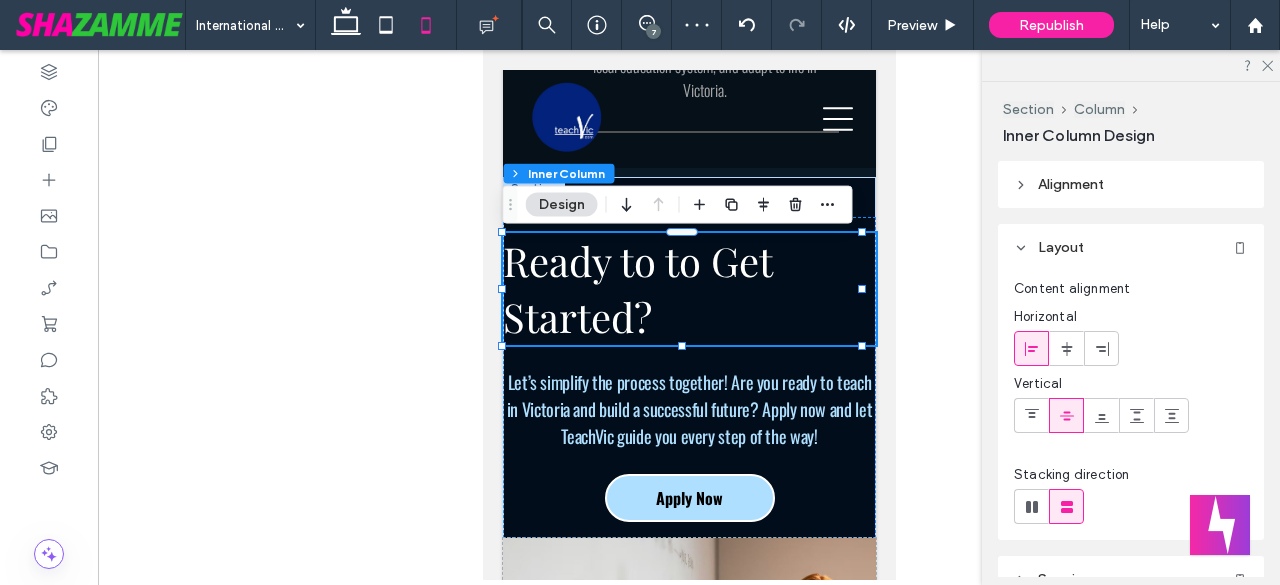click on "Ready to to Get Started?" at bounding box center (636, 288) 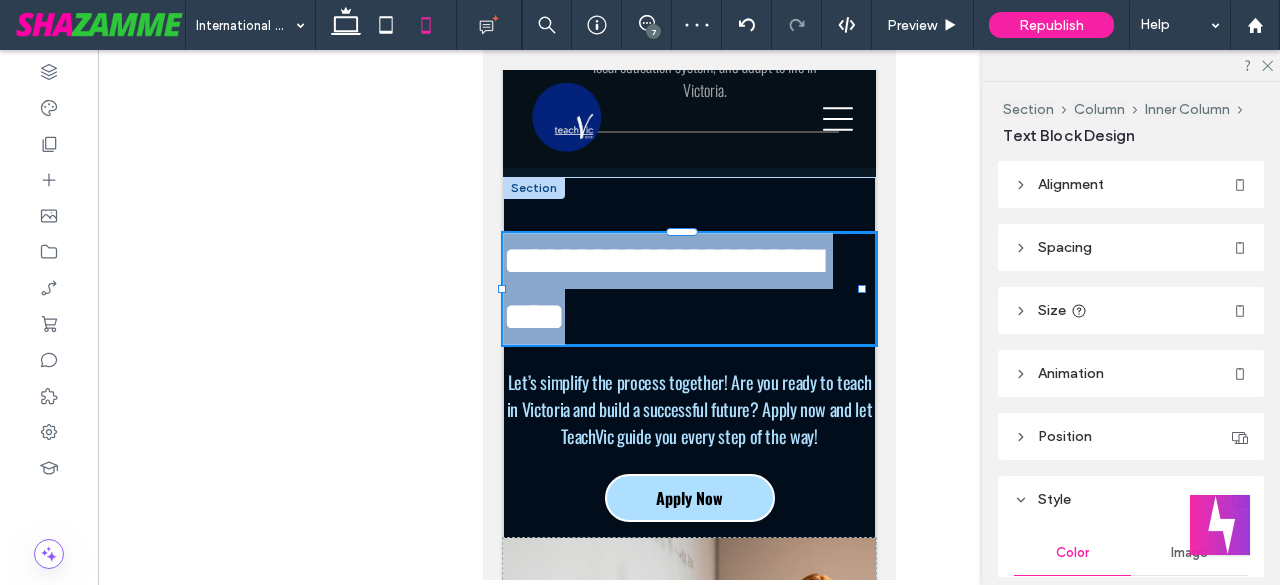 type on "**********" 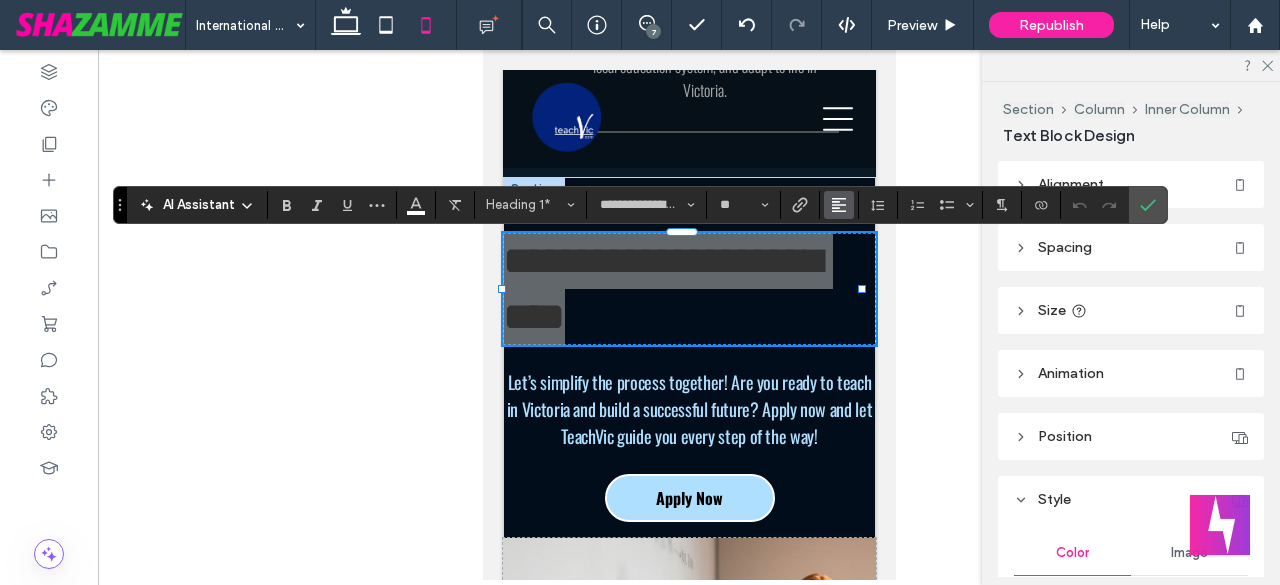 click at bounding box center (839, 205) 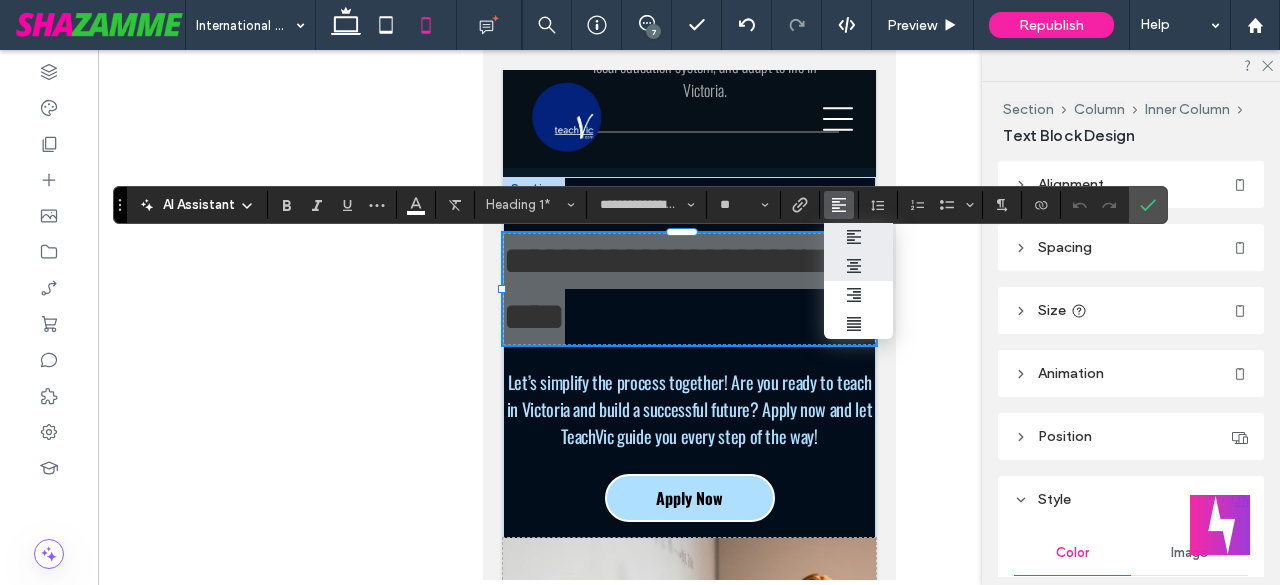 drag, startPoint x: 849, startPoint y: 267, endPoint x: 339, endPoint y: 236, distance: 510.94128 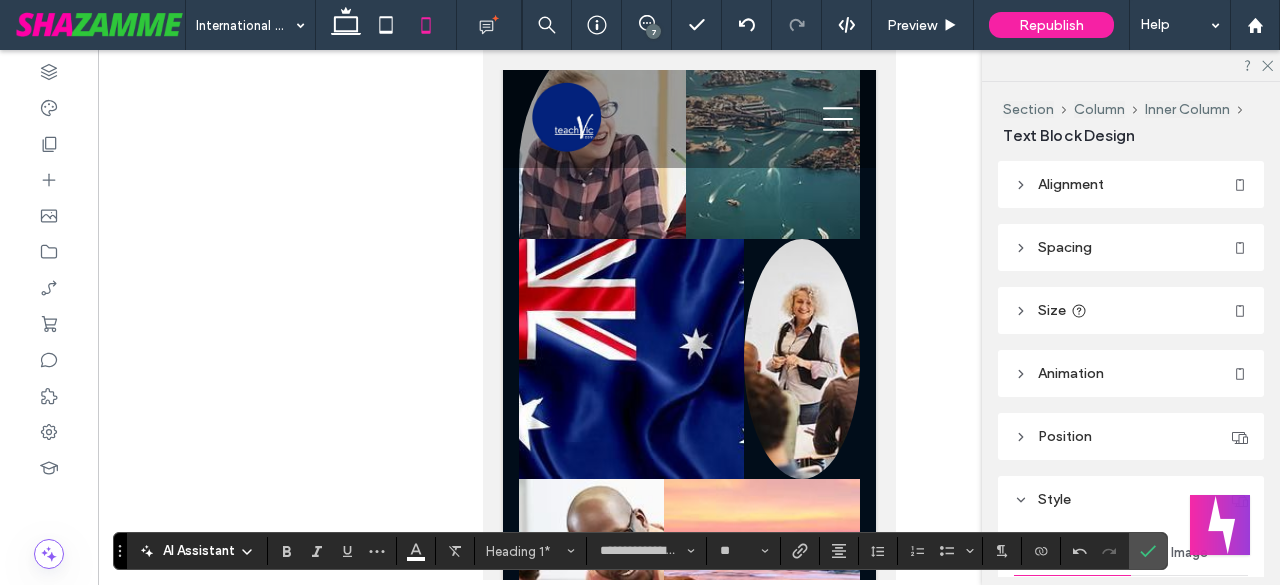 scroll, scrollTop: 0, scrollLeft: 0, axis: both 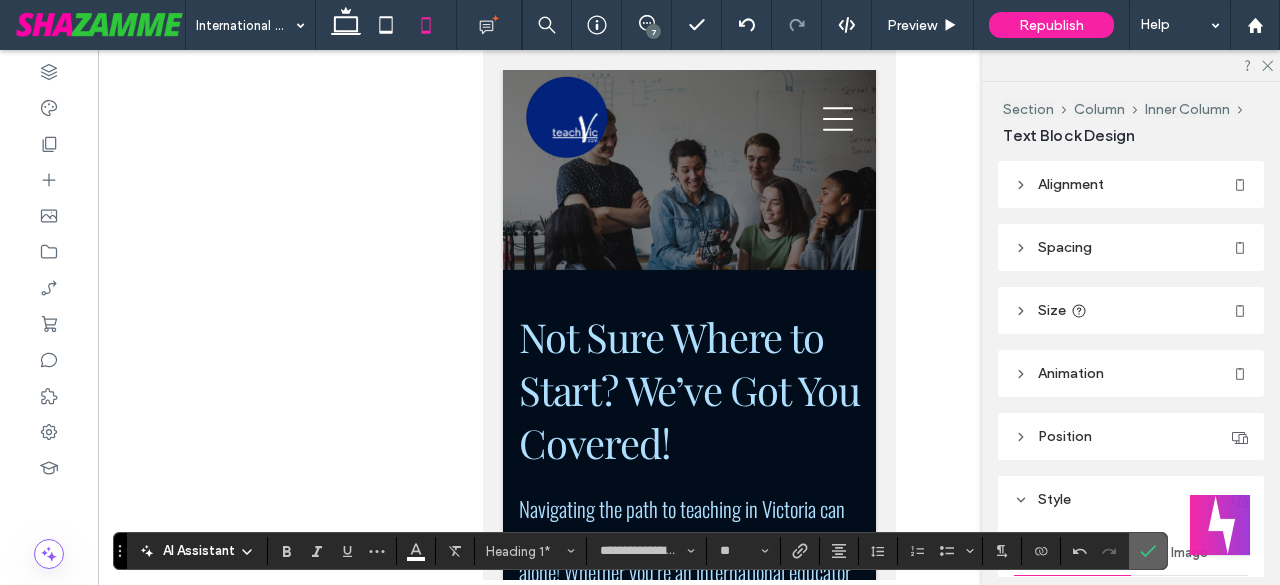 click 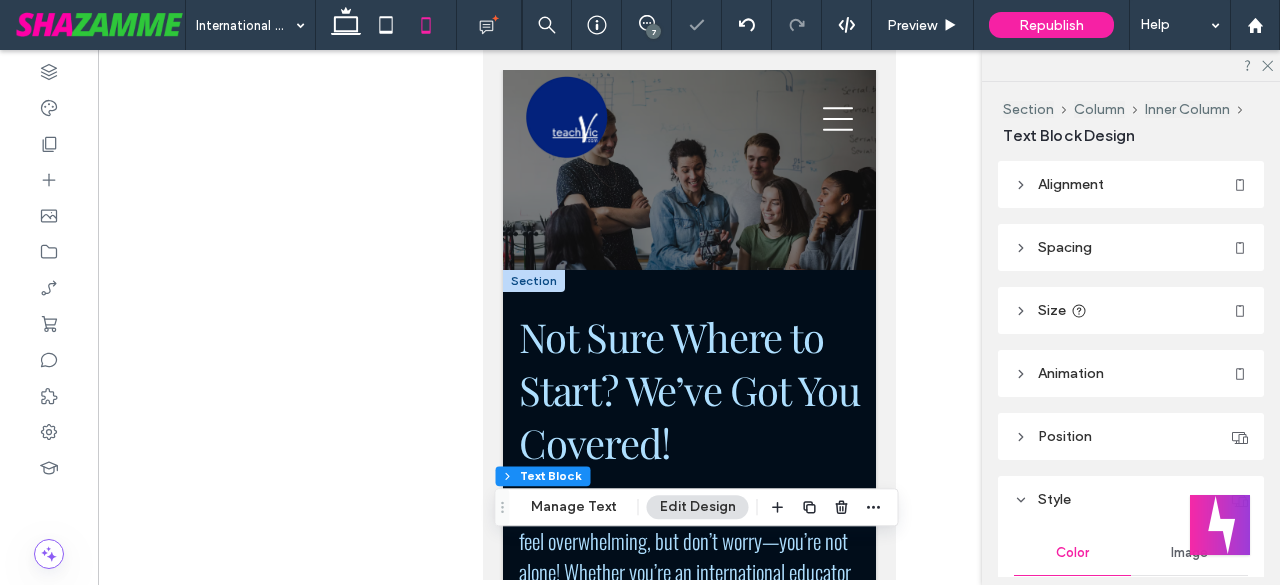click at bounding box center (533, 281) 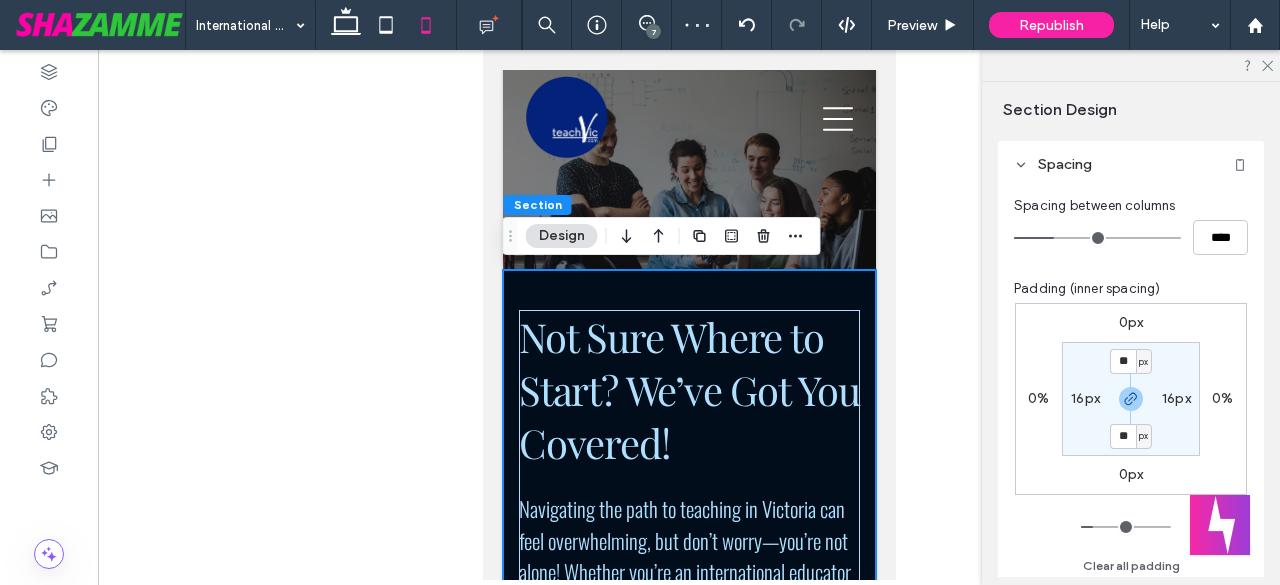 scroll, scrollTop: 133, scrollLeft: 0, axis: vertical 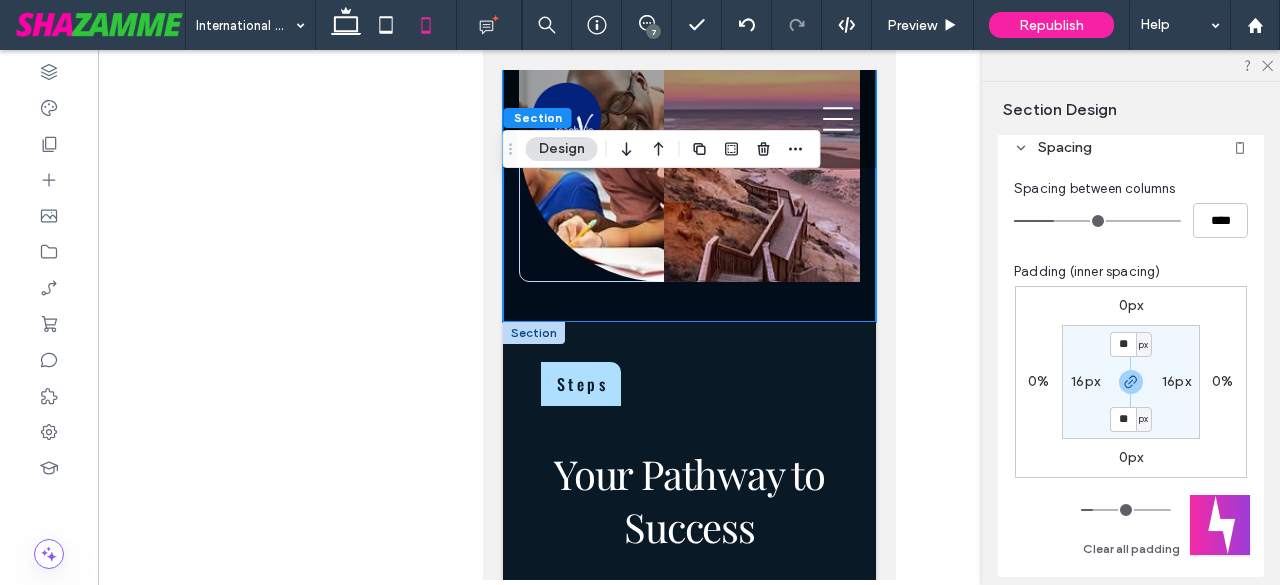 click at bounding box center (533, 333) 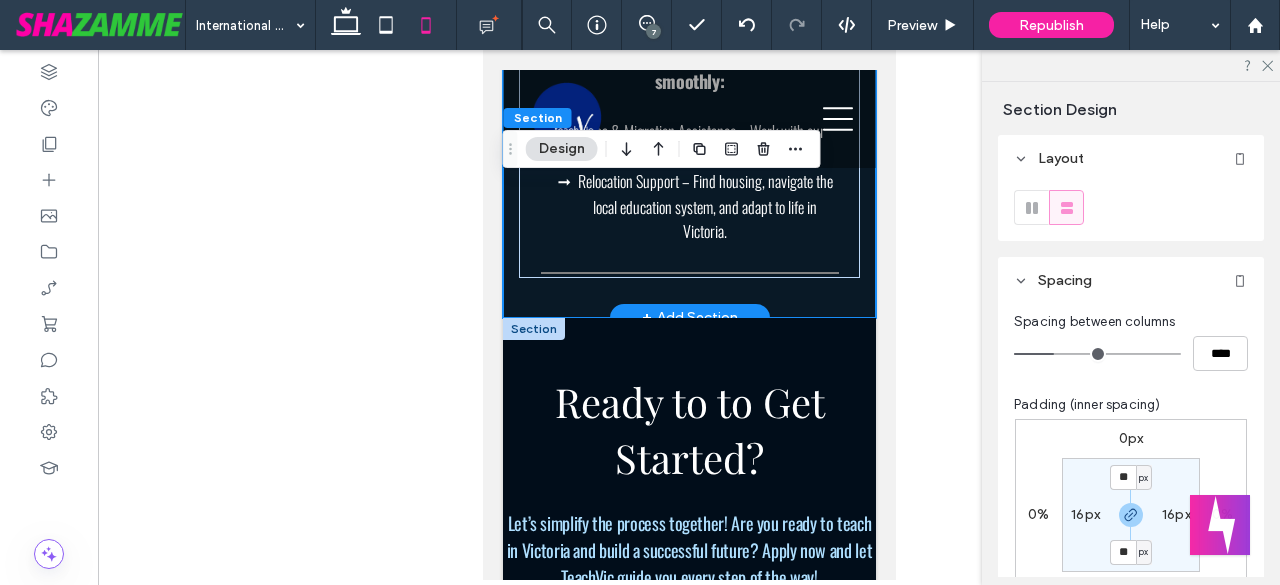 scroll, scrollTop: 3933, scrollLeft: 0, axis: vertical 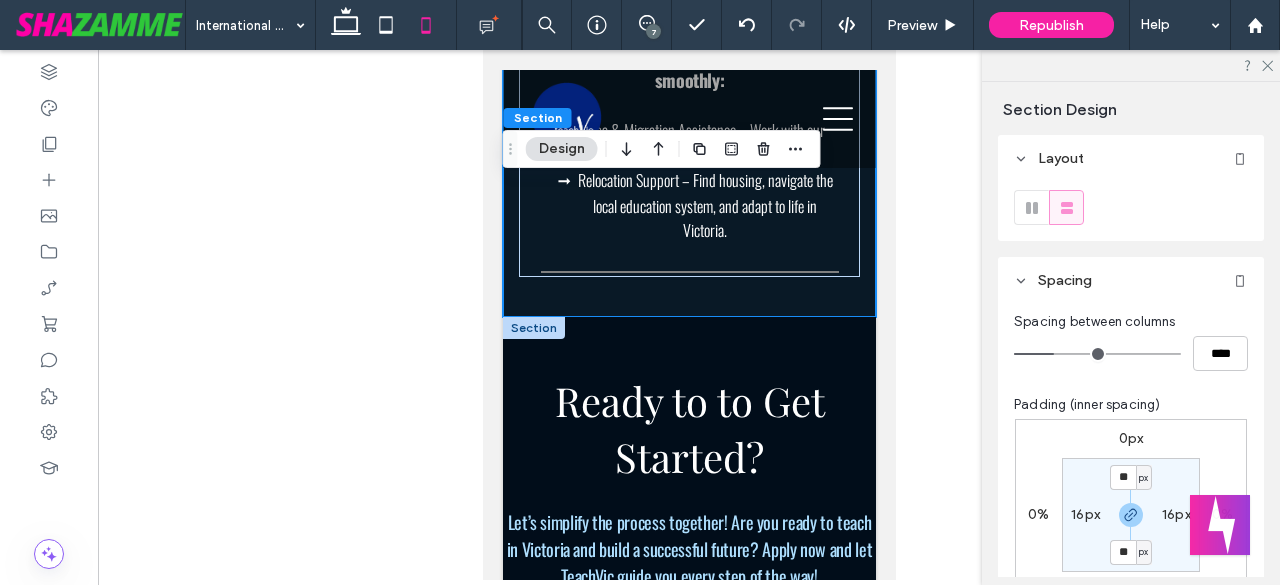 click at bounding box center [533, 328] 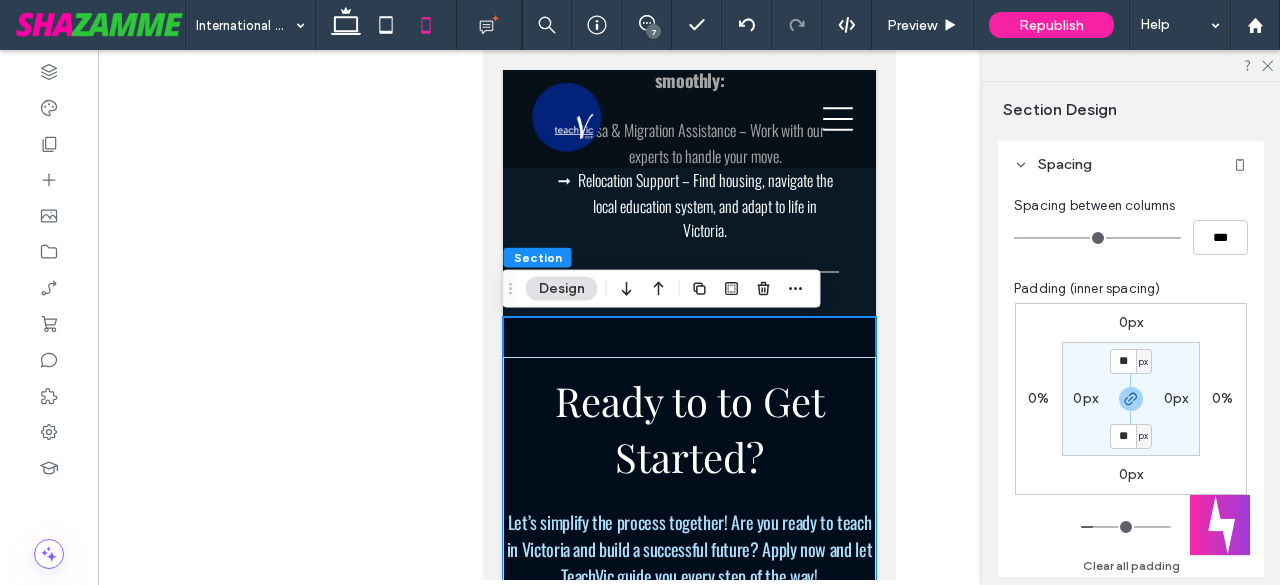 scroll, scrollTop: 133, scrollLeft: 0, axis: vertical 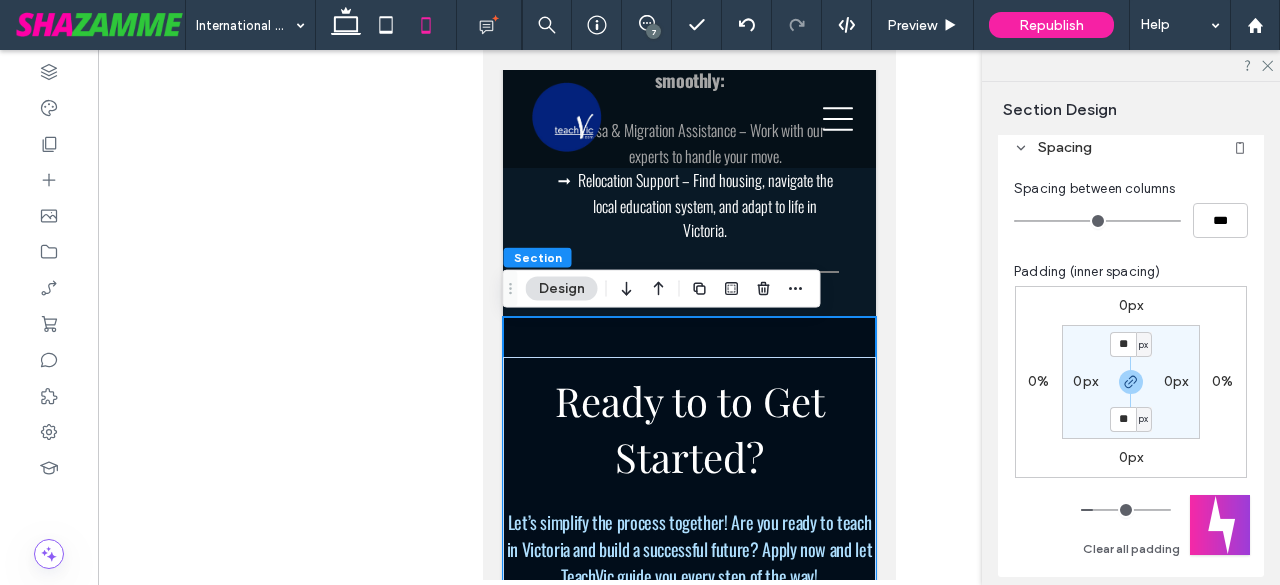 click on "0px" at bounding box center [1085, 381] 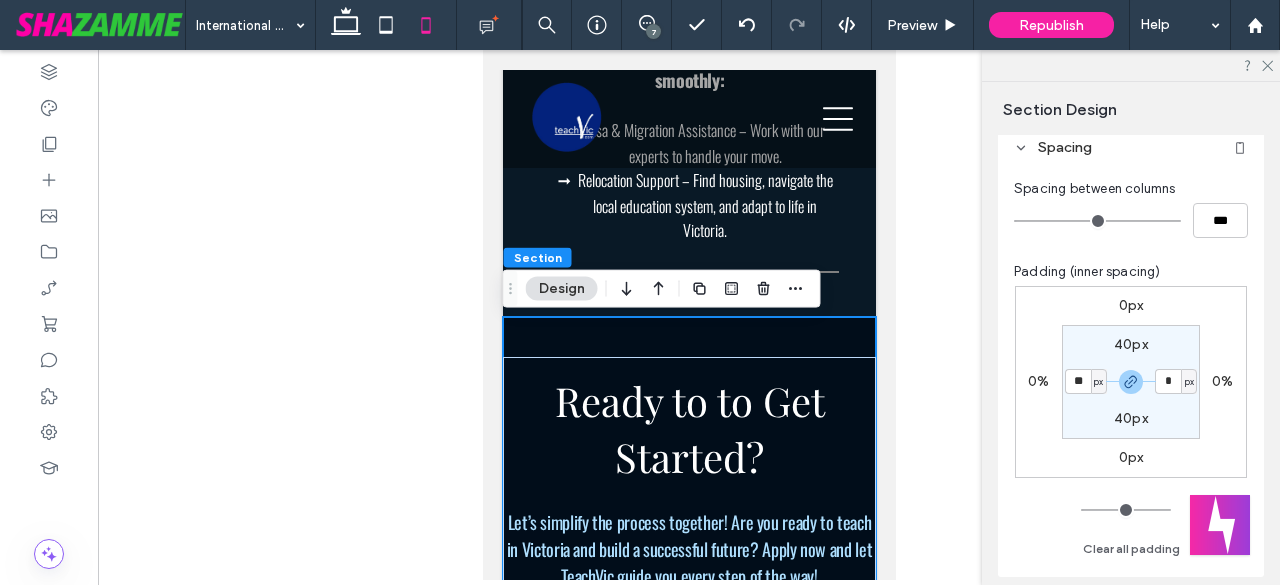 type on "**" 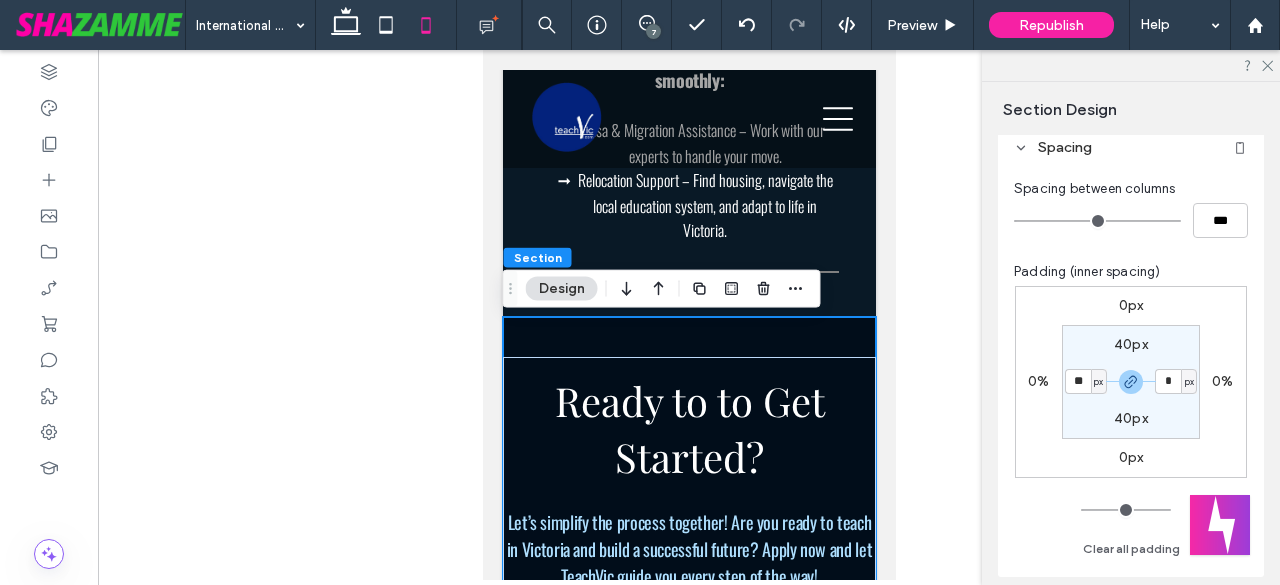 type on "**" 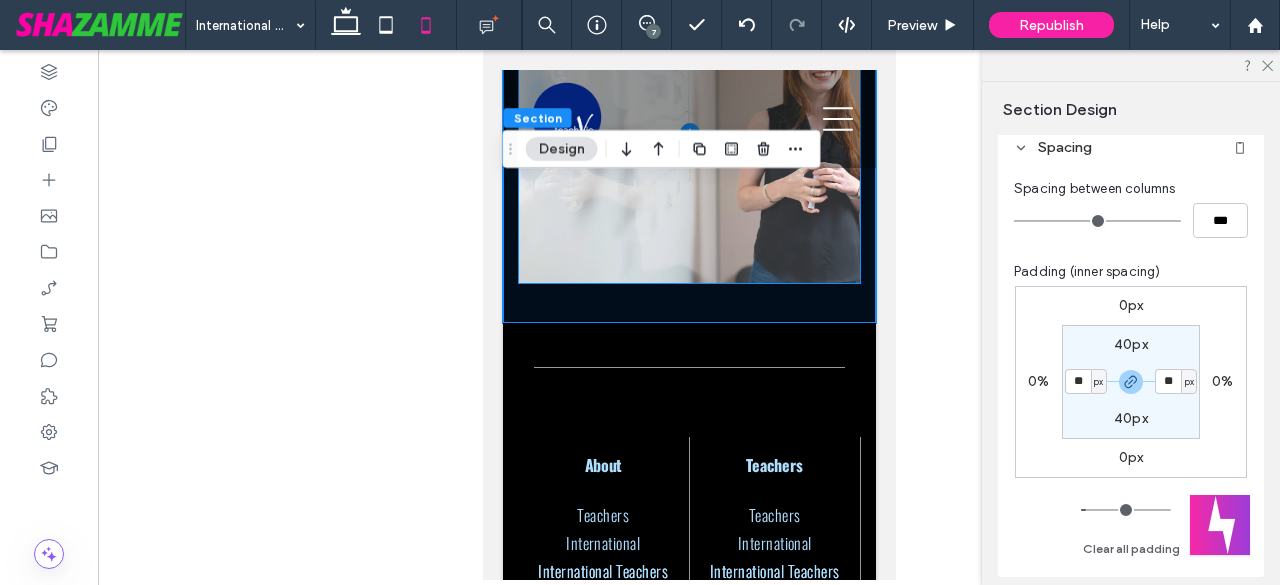 scroll, scrollTop: 4633, scrollLeft: 0, axis: vertical 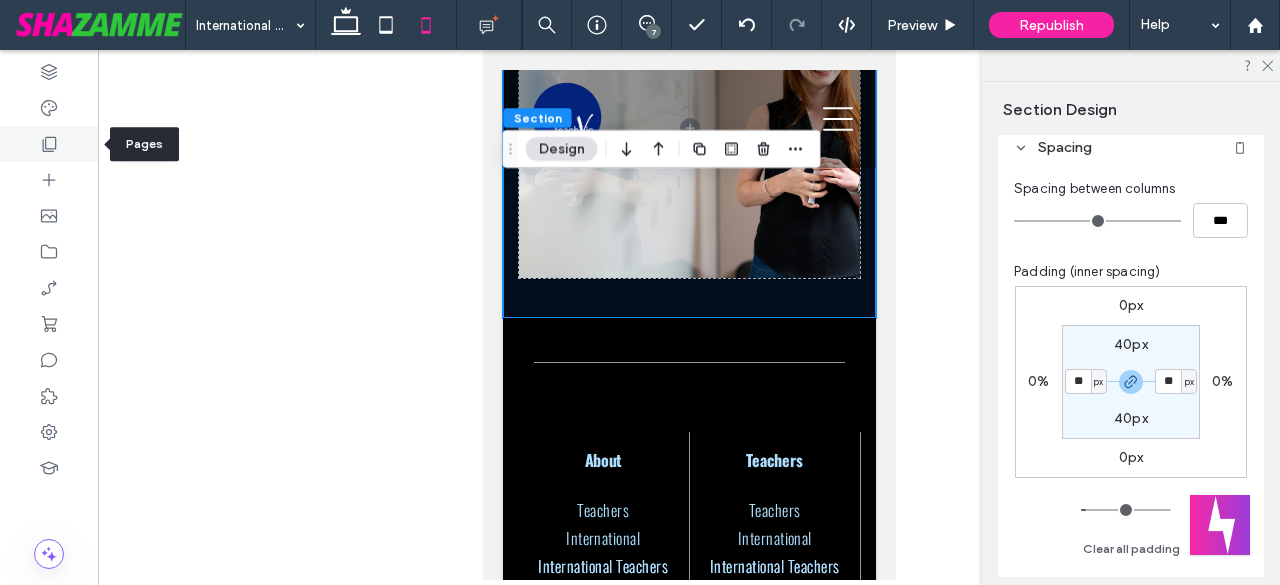 click at bounding box center [49, 144] 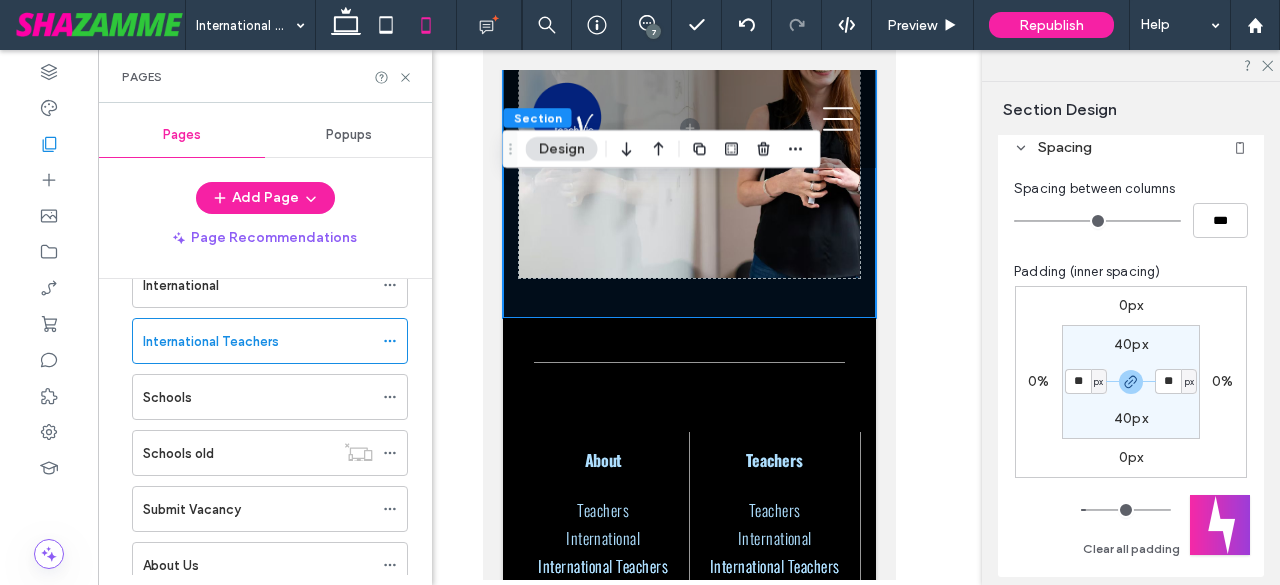 scroll, scrollTop: 166, scrollLeft: 0, axis: vertical 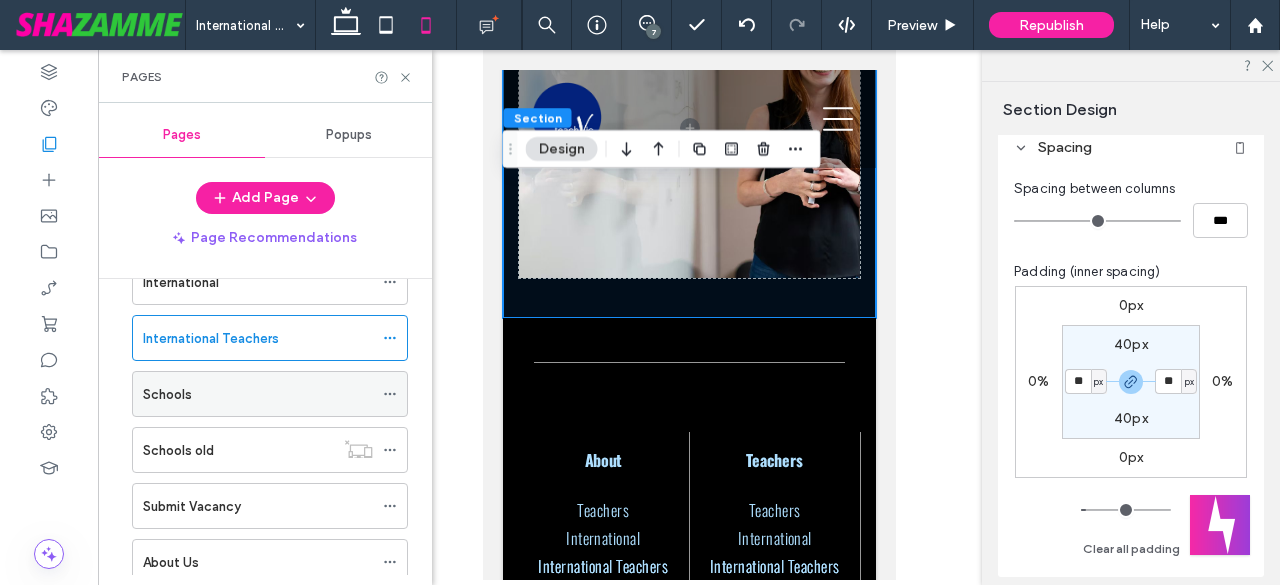 click on "Schools" at bounding box center (258, 394) 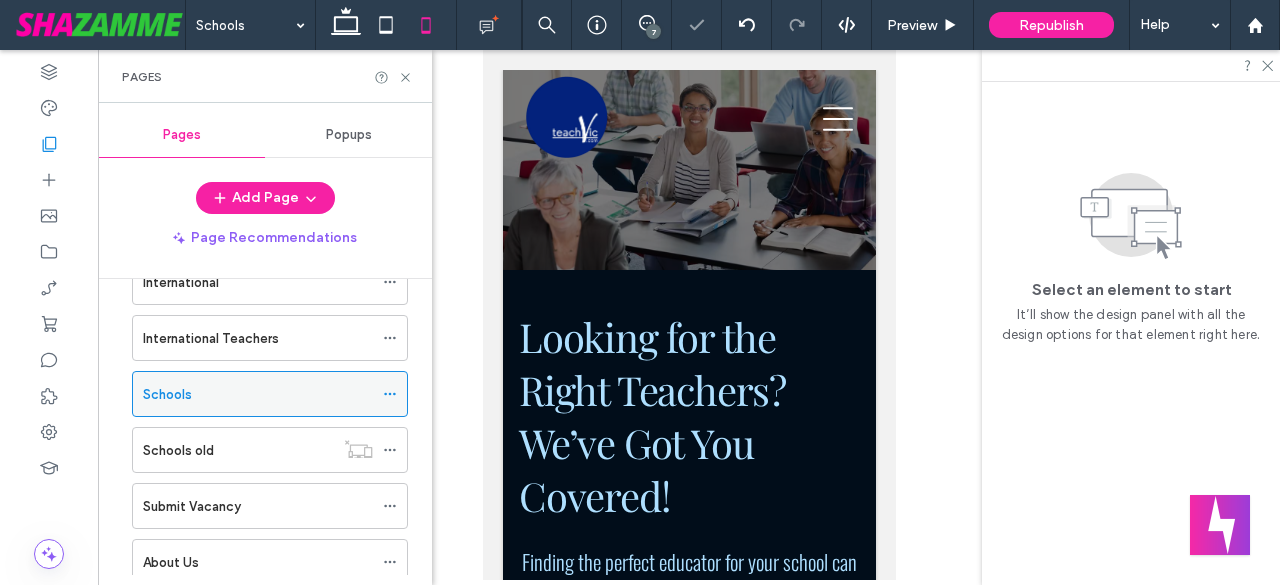 scroll, scrollTop: 0, scrollLeft: 0, axis: both 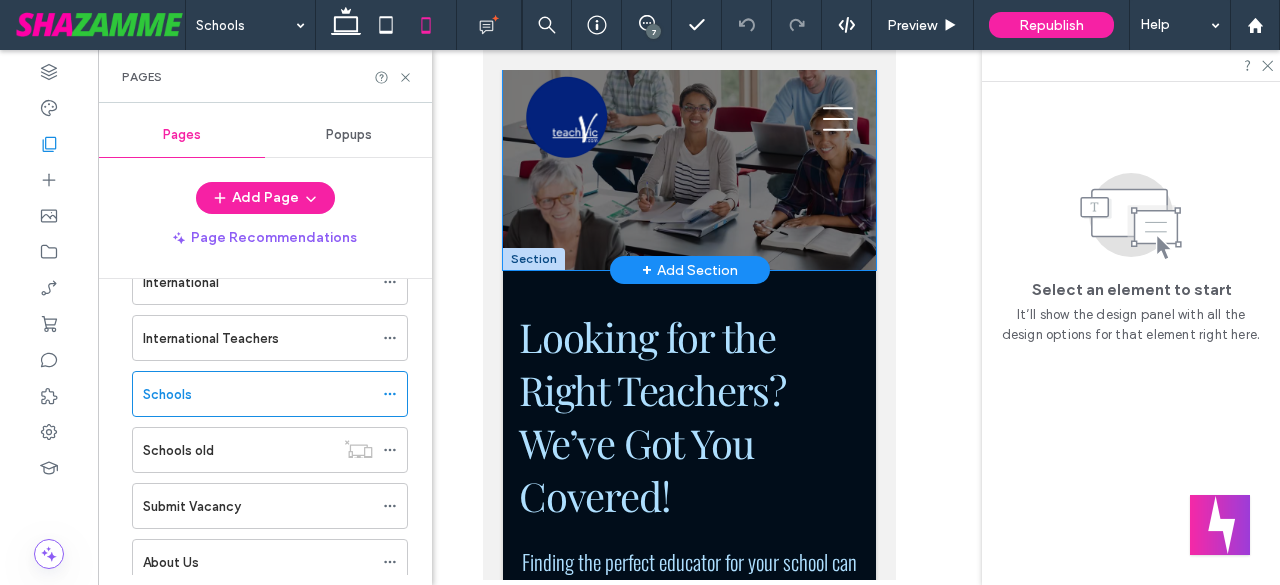 click at bounding box center [688, 170] 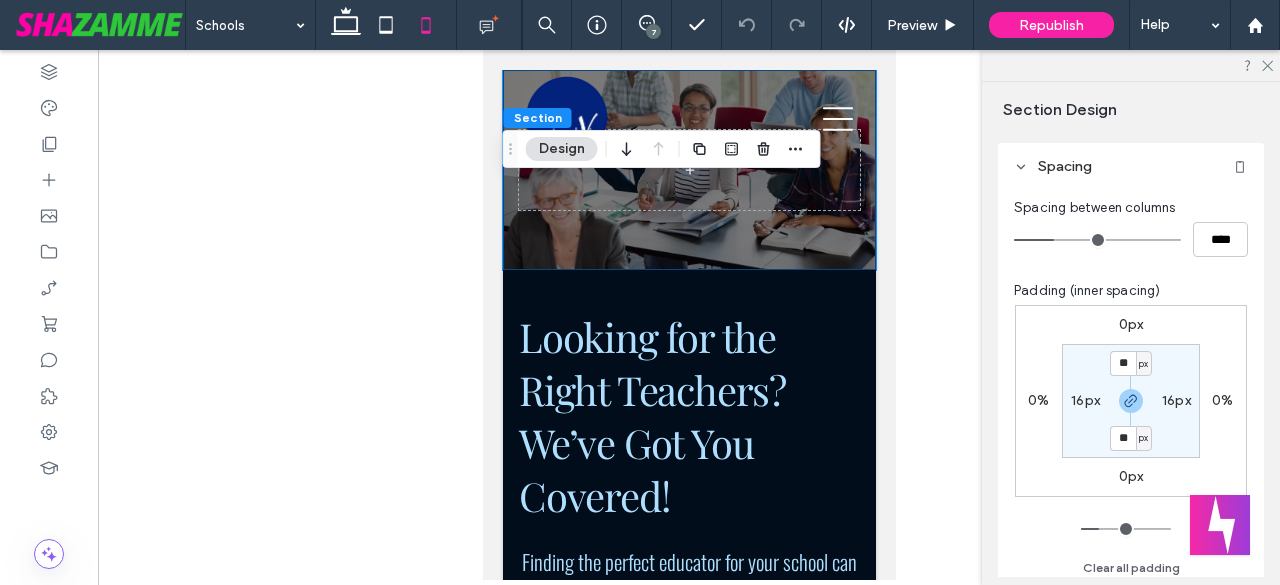 scroll, scrollTop: 133, scrollLeft: 0, axis: vertical 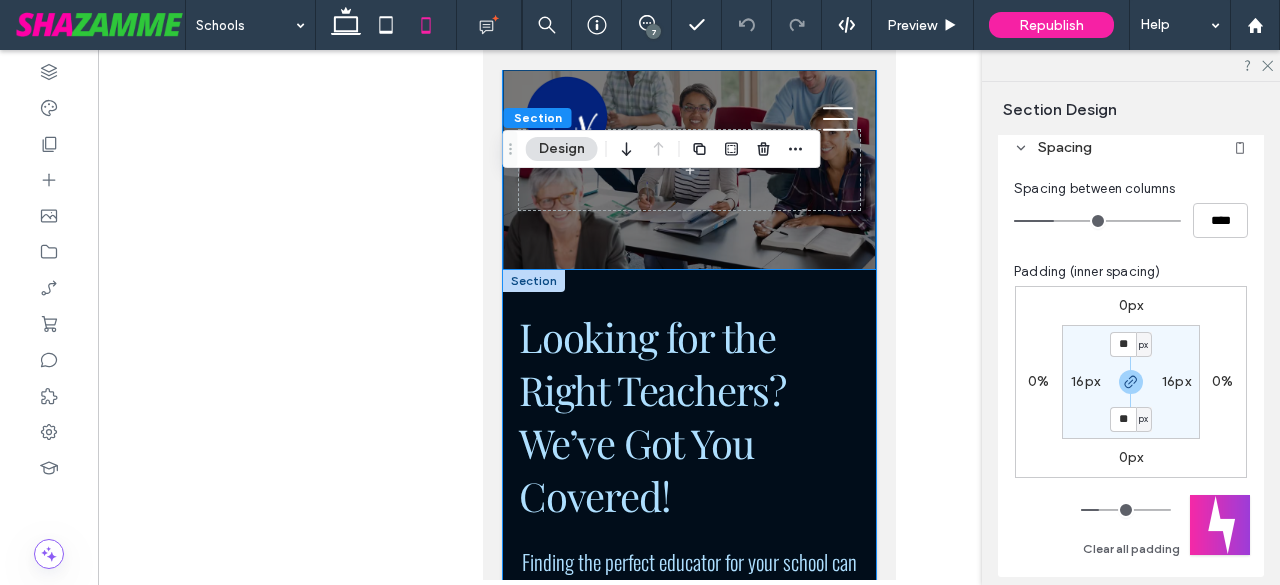 click on "Looking for the Right Teachers? We’ve Got You Covered!
Finding the perfect educator for your school can be challenging, but with TeachVic, it’s never been easier. Whether you're looking for local talent or highly skilled international teachers, we streamline the hiring process—so you can focus on what matters most: providing quality education.
We’ve successfully connected hundreds of schools across Victoria with passionate, qualified teachers. Let us help you find the right fit for your school!
Apply now" at bounding box center (688, 1006) 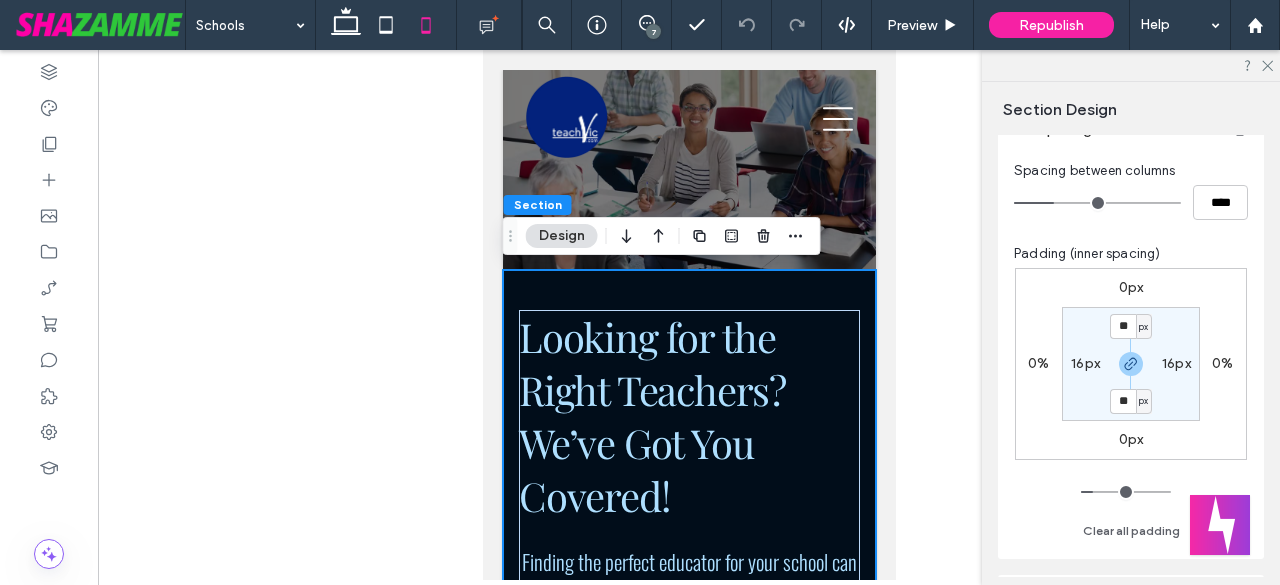 scroll, scrollTop: 166, scrollLeft: 0, axis: vertical 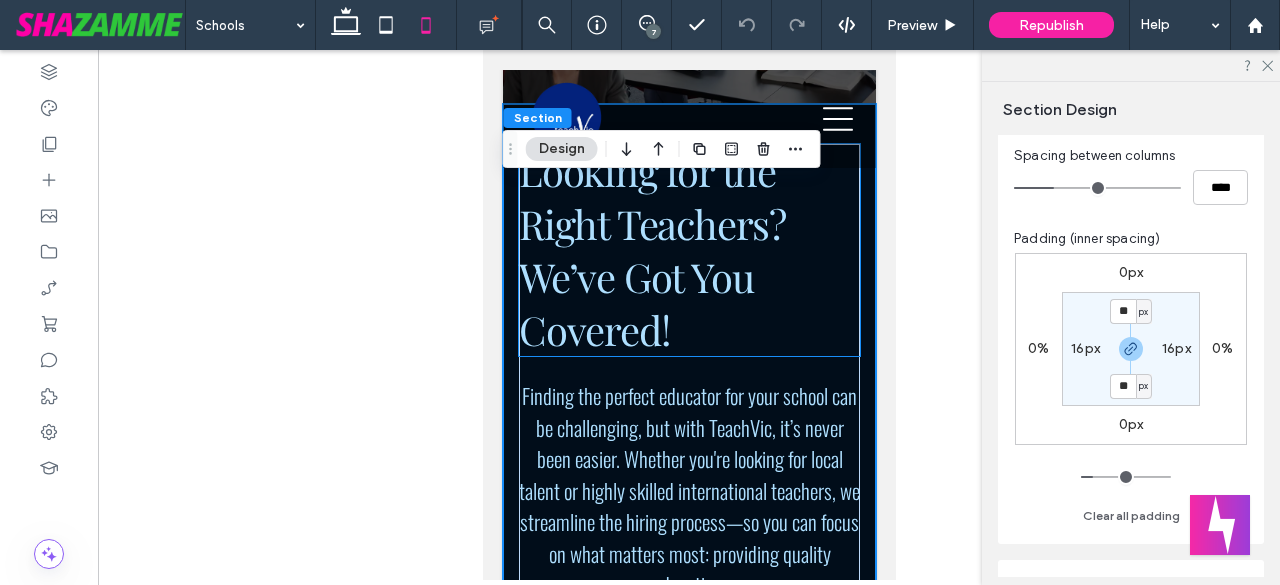 click on "Looking for the Right Teachers? We’ve Got You Covered!" at bounding box center (651, 250) 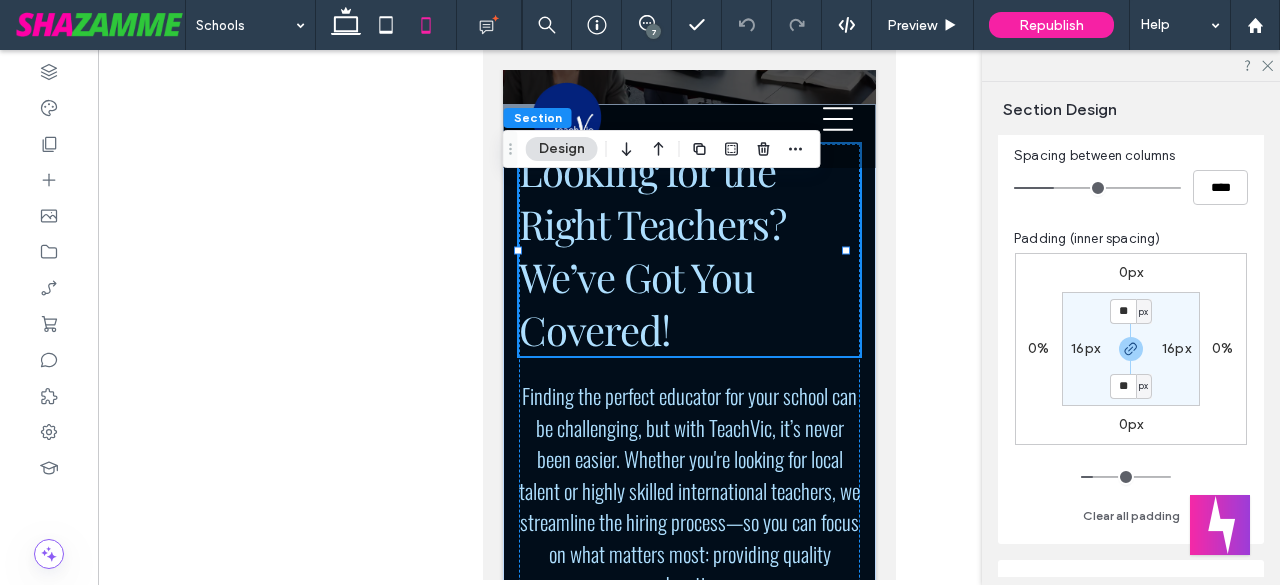 click on "Looking for the Right Teachers? We’ve Got You Covered!" at bounding box center [688, 250] 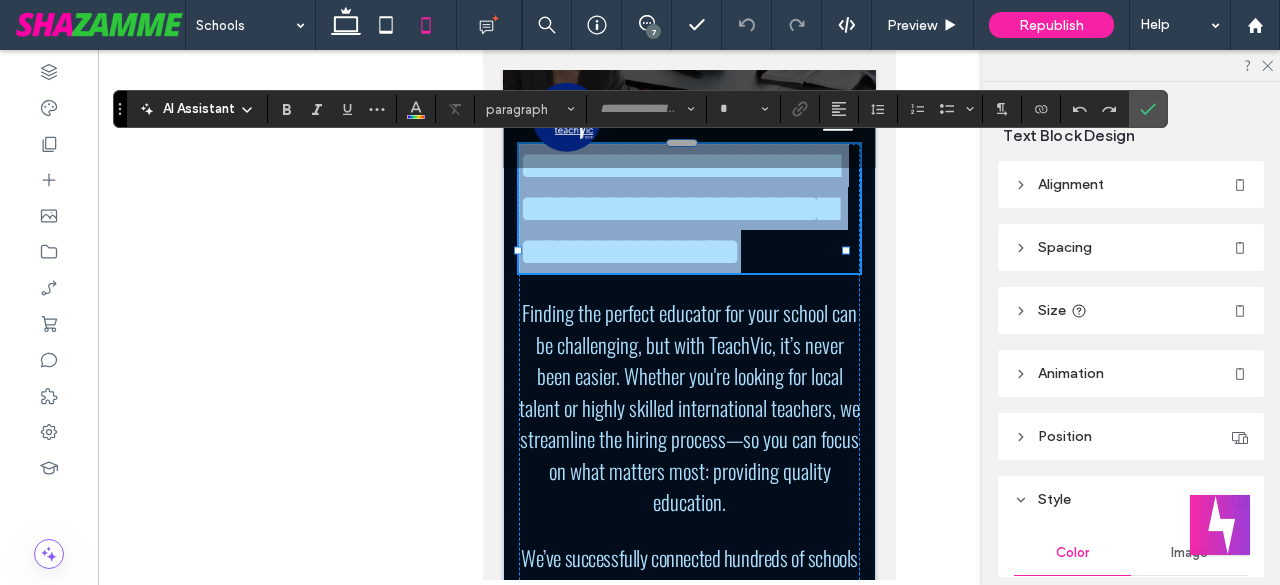 type on "**********" 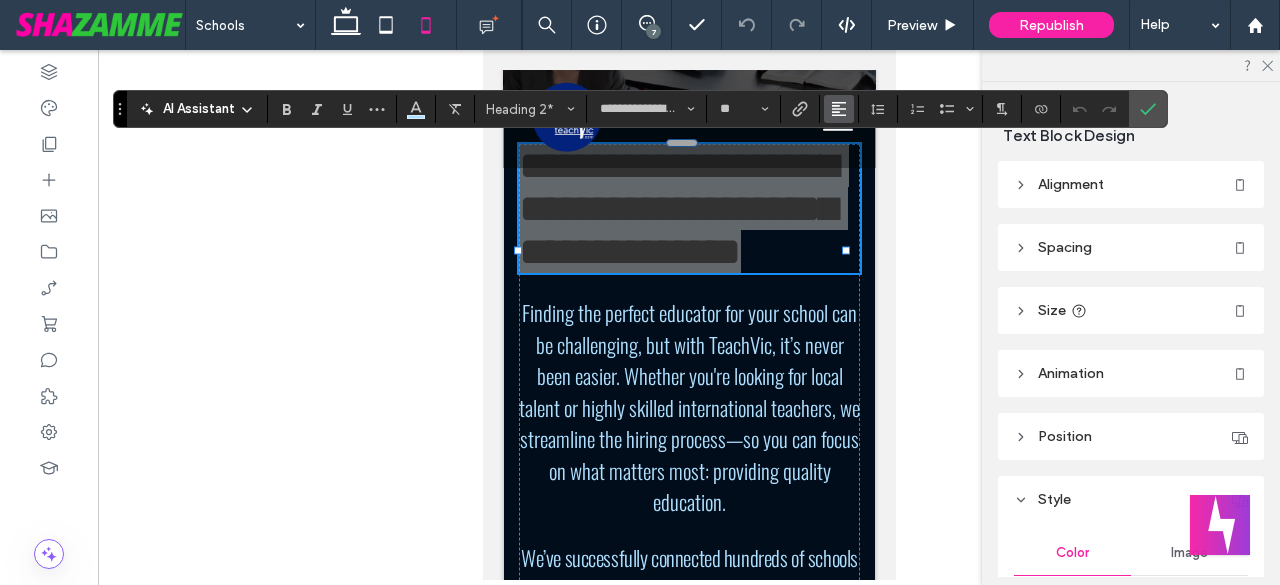 click 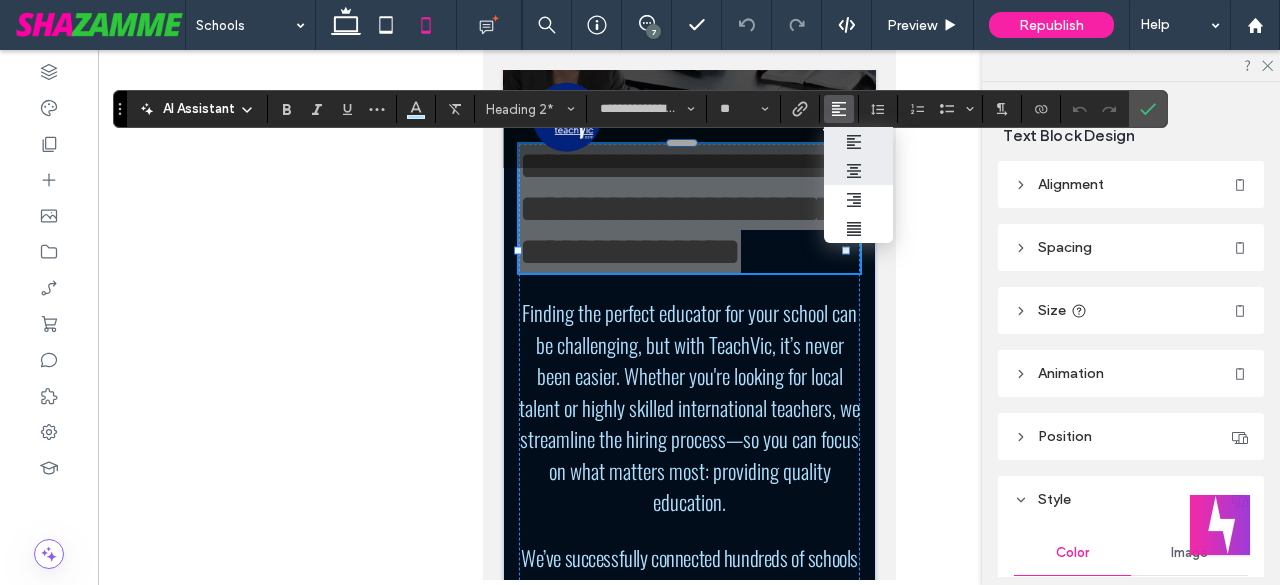 click at bounding box center (859, 171) 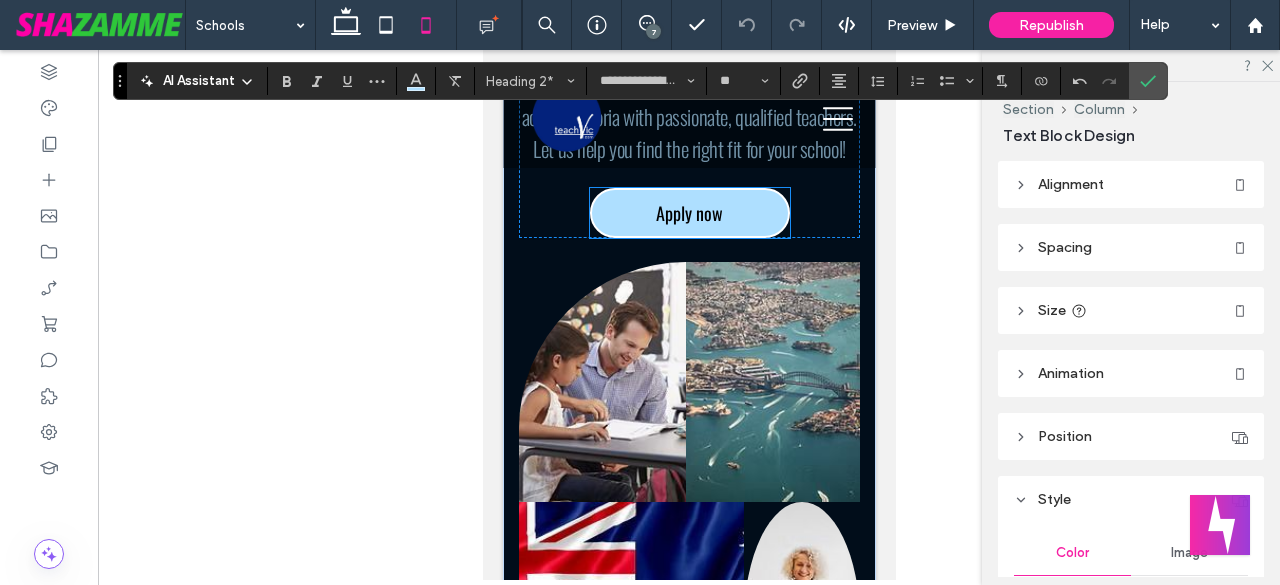 scroll, scrollTop: 766, scrollLeft: 0, axis: vertical 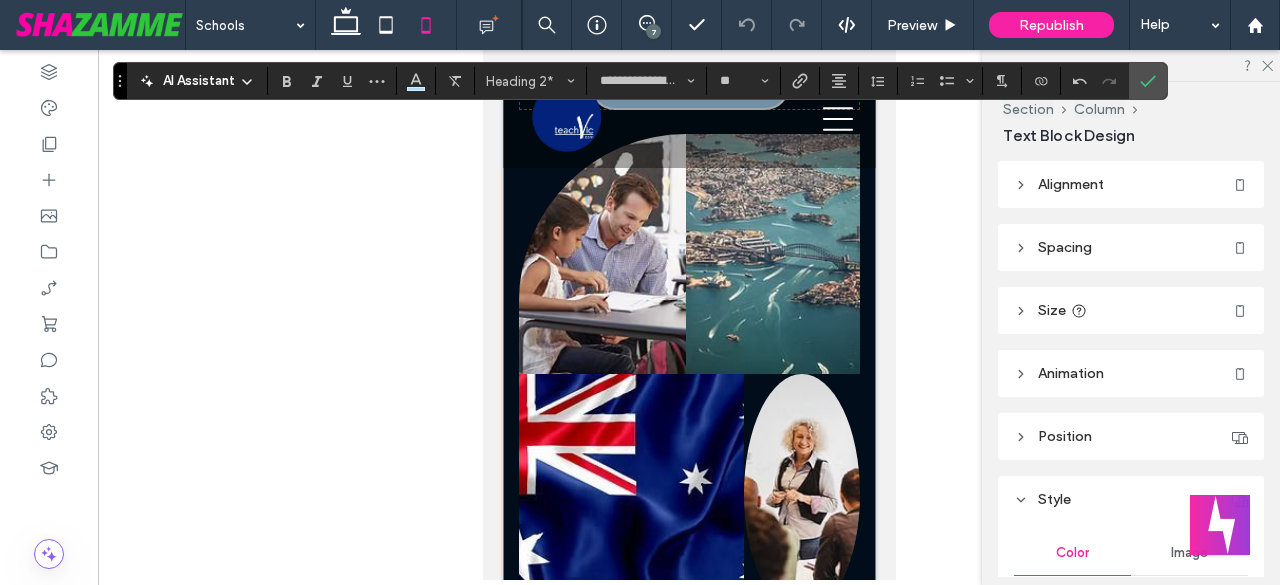 click on "**********" at bounding box center (688, 199) 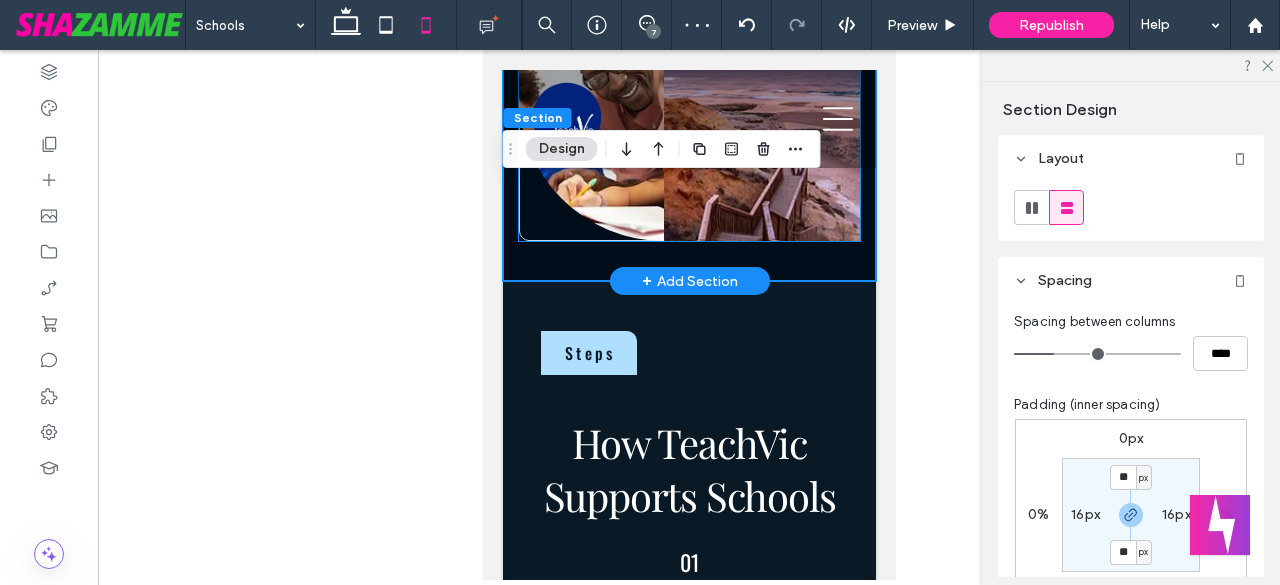 scroll, scrollTop: 1566, scrollLeft: 0, axis: vertical 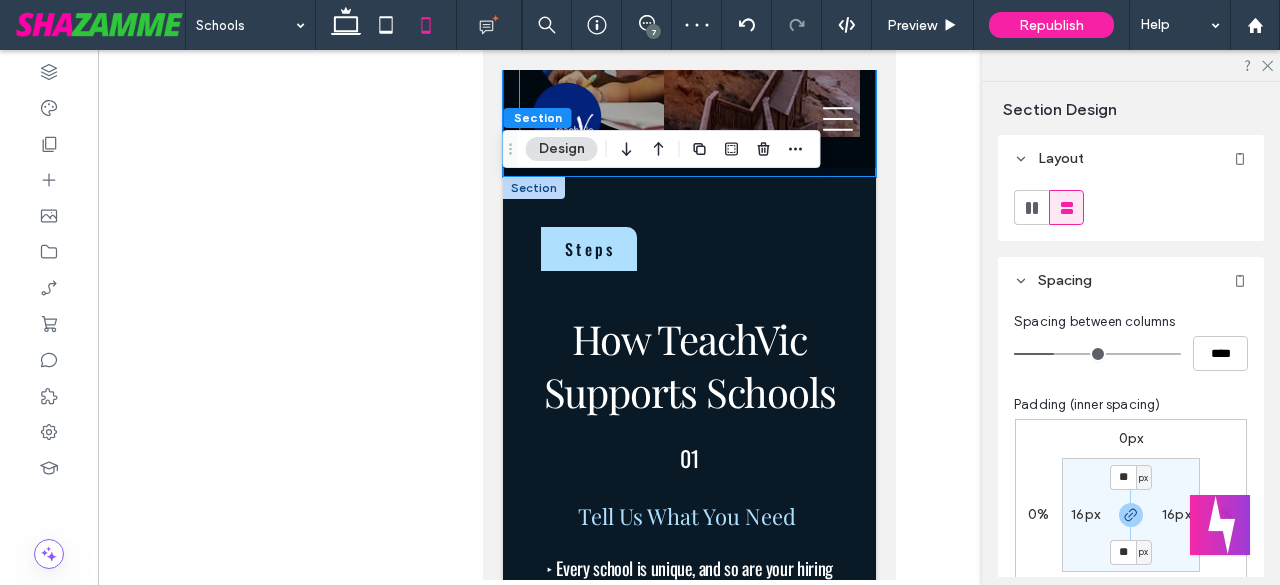 click at bounding box center [533, 188] 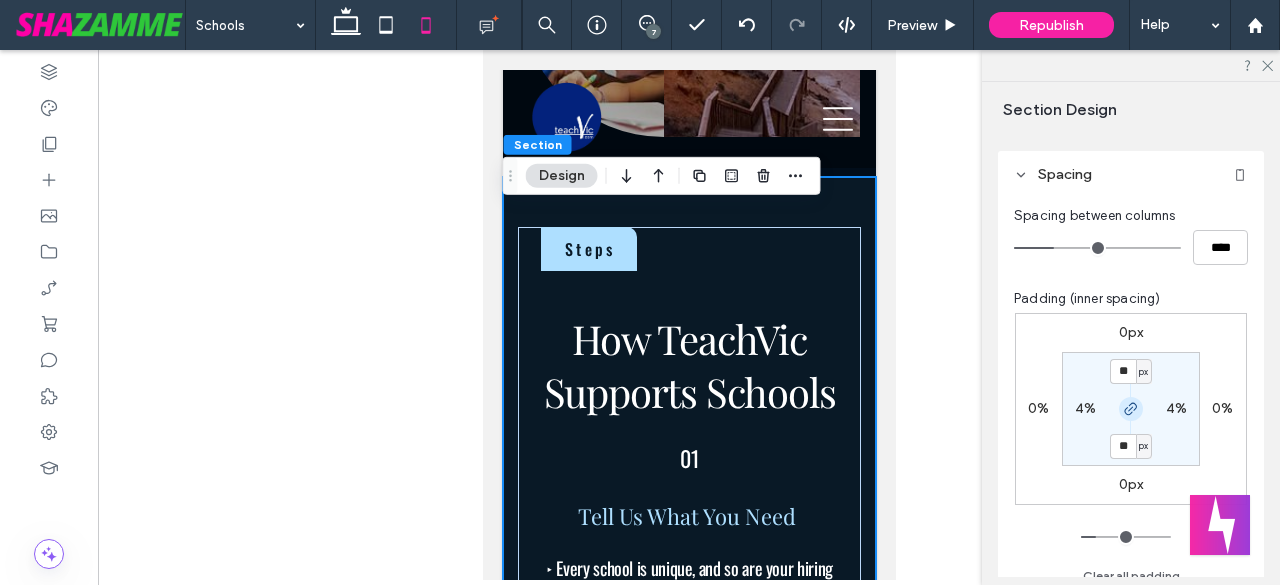 scroll, scrollTop: 133, scrollLeft: 0, axis: vertical 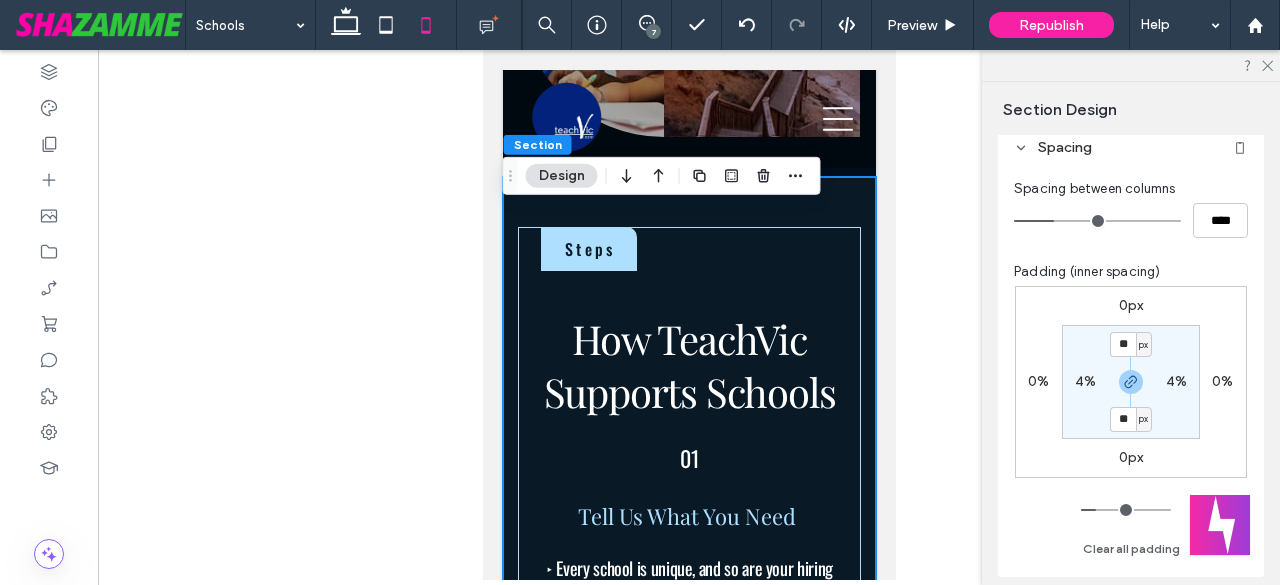 click on "4%" at bounding box center (1085, 381) 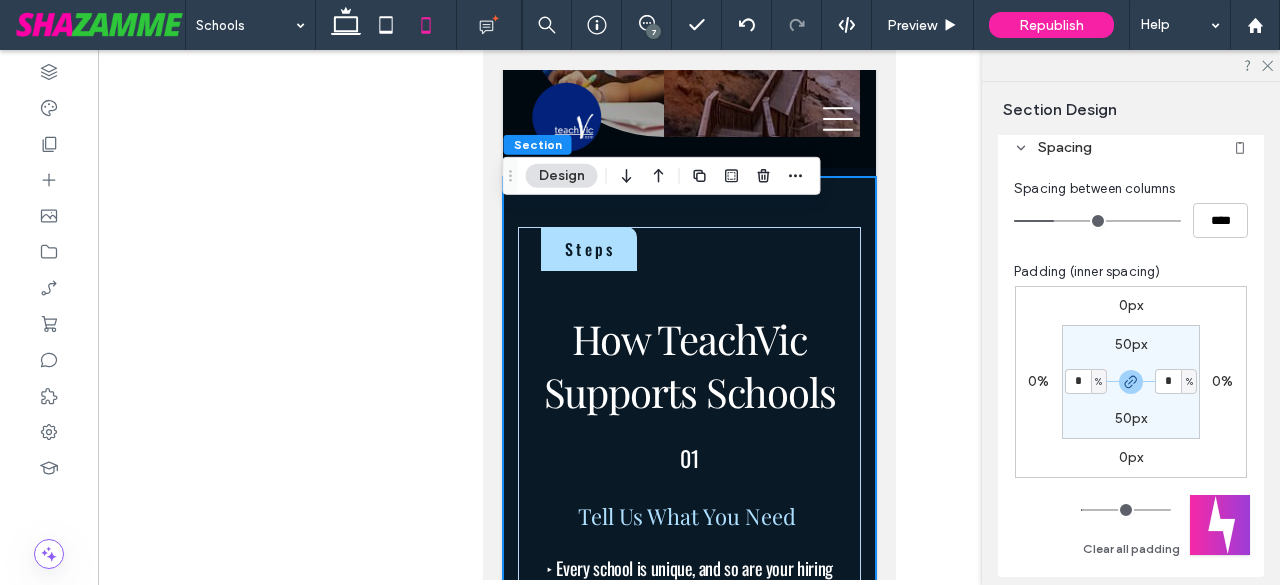 click on "%" at bounding box center (1098, 382) 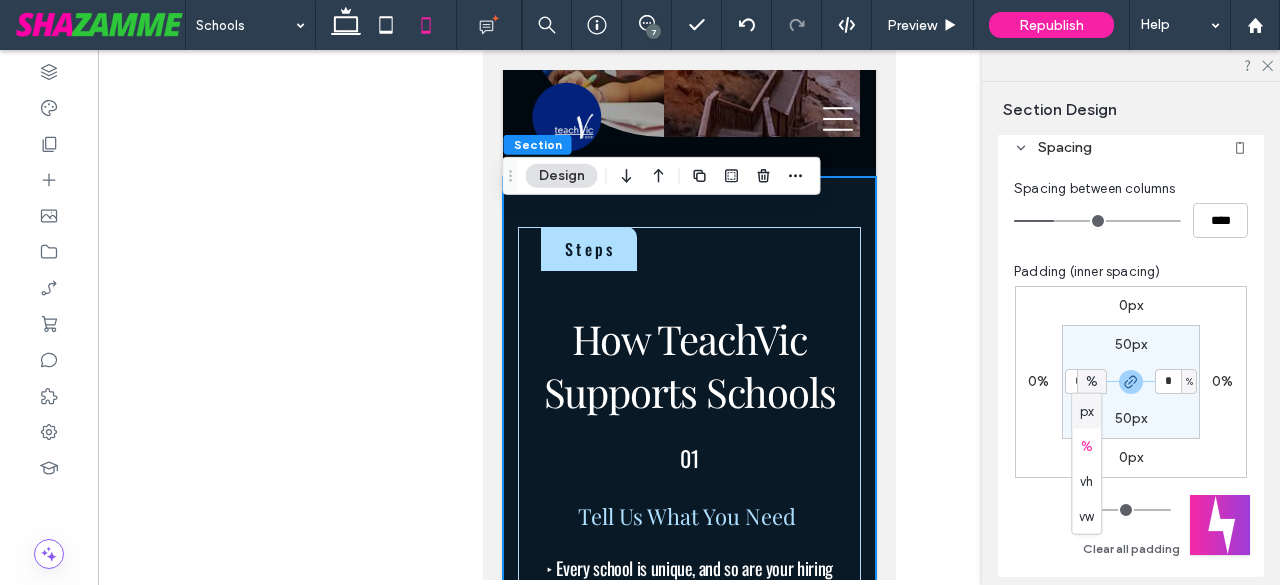 click on "px" at bounding box center [1086, 411] 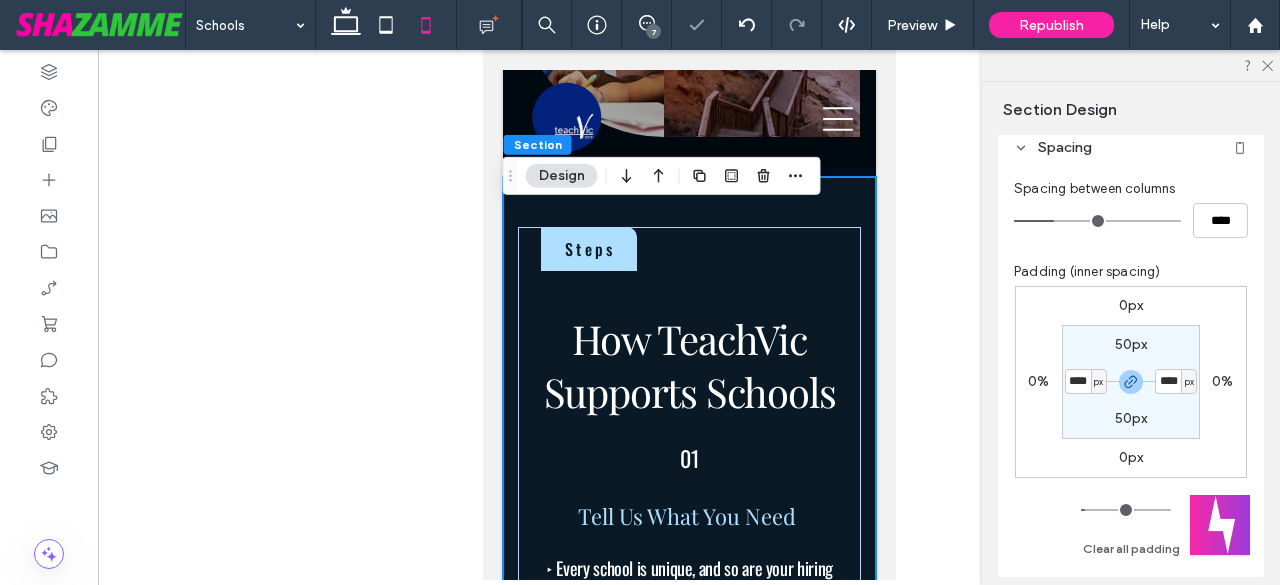 type on "**" 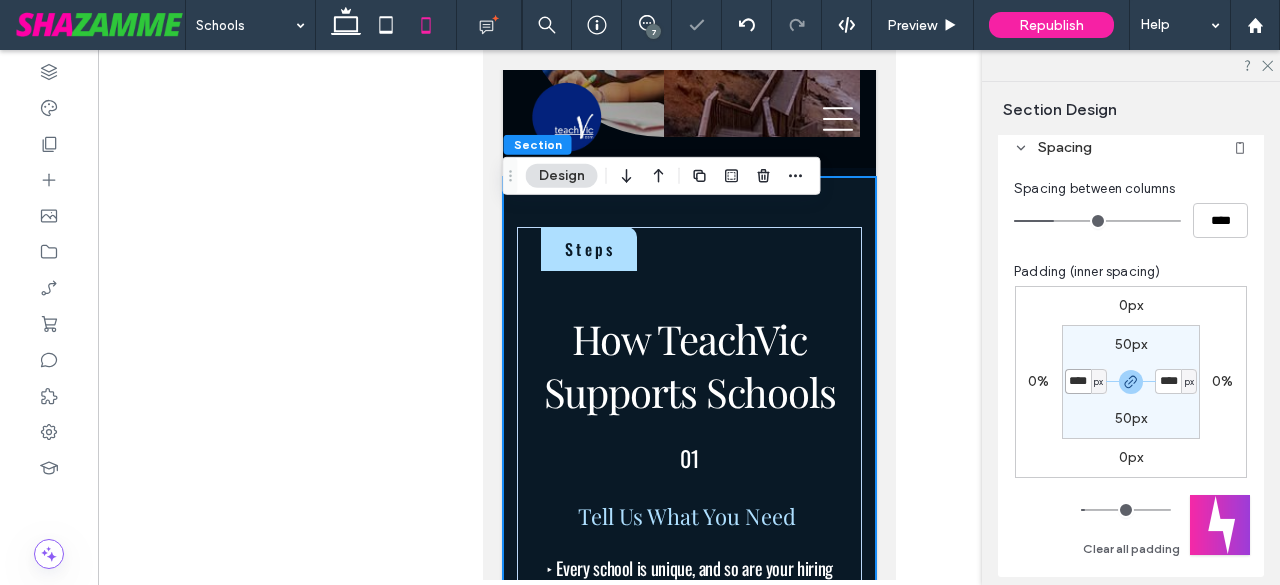 click on "****" at bounding box center [1078, 381] 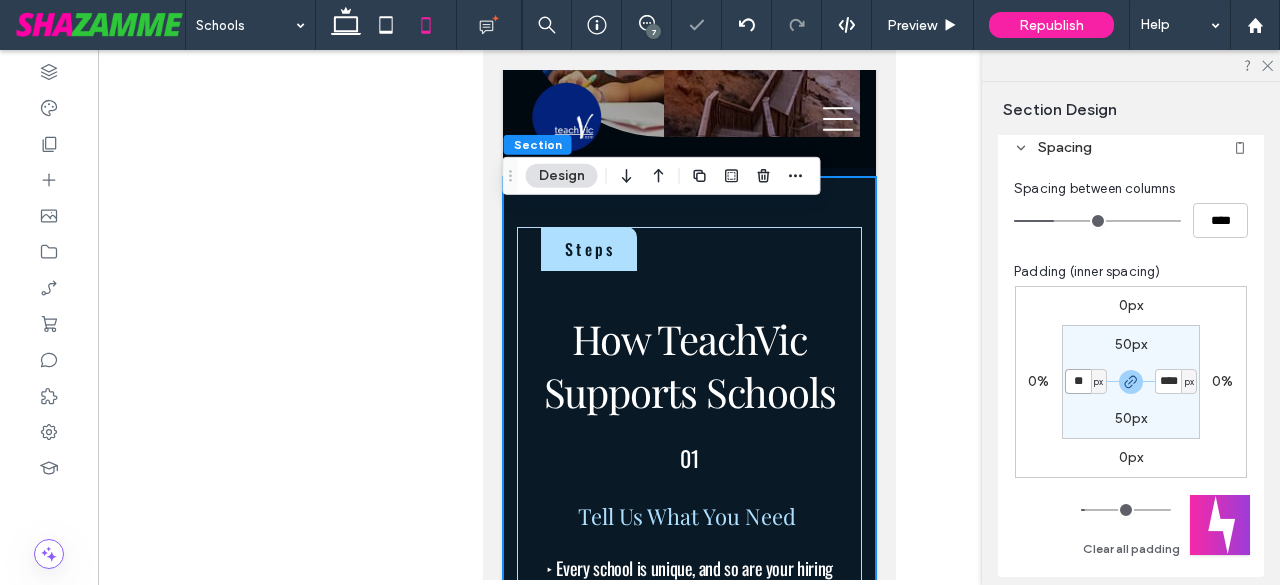 type on "**" 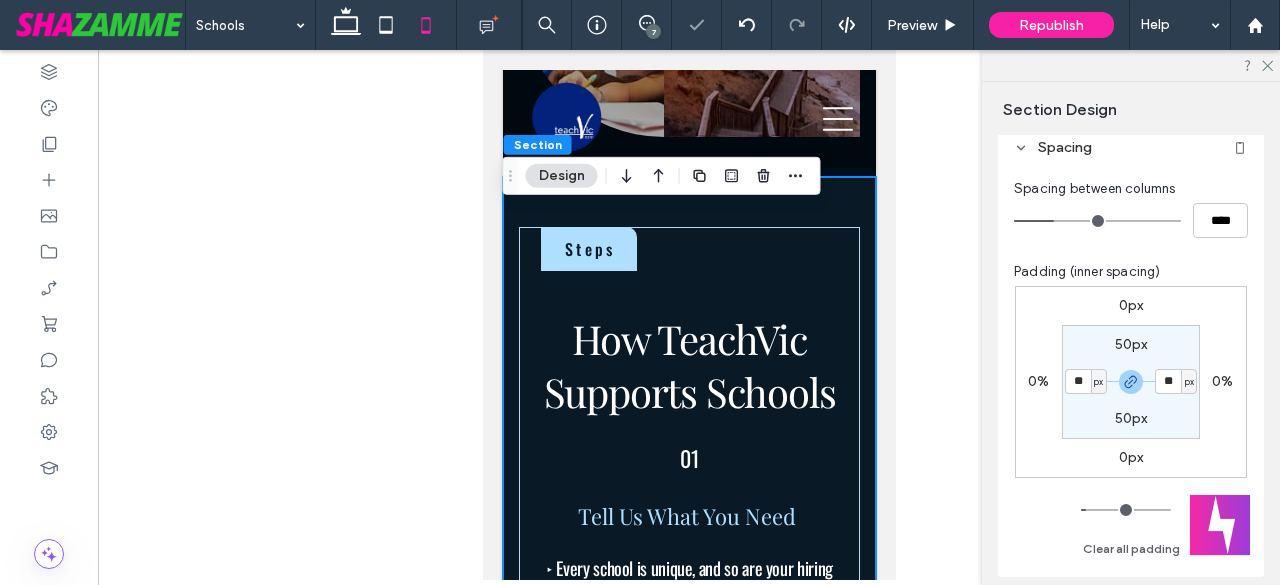click on "S t e p s
How TeachVic Supports Schools
01
Tell Us What You Need
‣ Every school is uni que, and so are your hiring needs. Whether you’re filling a short-term vacancy or hiring for a long-term position, we’ll work closely with you to understand your requirements.
Permanent, contract, or relief teachers Local & international candidates Specialist roles & leadership positions
02
Get Job-Ready
‣ Get Matched with Qualified Teachers We carefully screen and match you with teachers who meet your criteria. Our talent pool includes:
Local Teachers – Experienced educators already registered with VIT. International Teachers – Skilled professionals who meet Australian teaching standards. ﻿ New Graduates – Enthusiastic early-career teachers eager to make an impact.
Access Teacher Profiles on Candidately! ​We use  Candidately" at bounding box center (688, 1413) 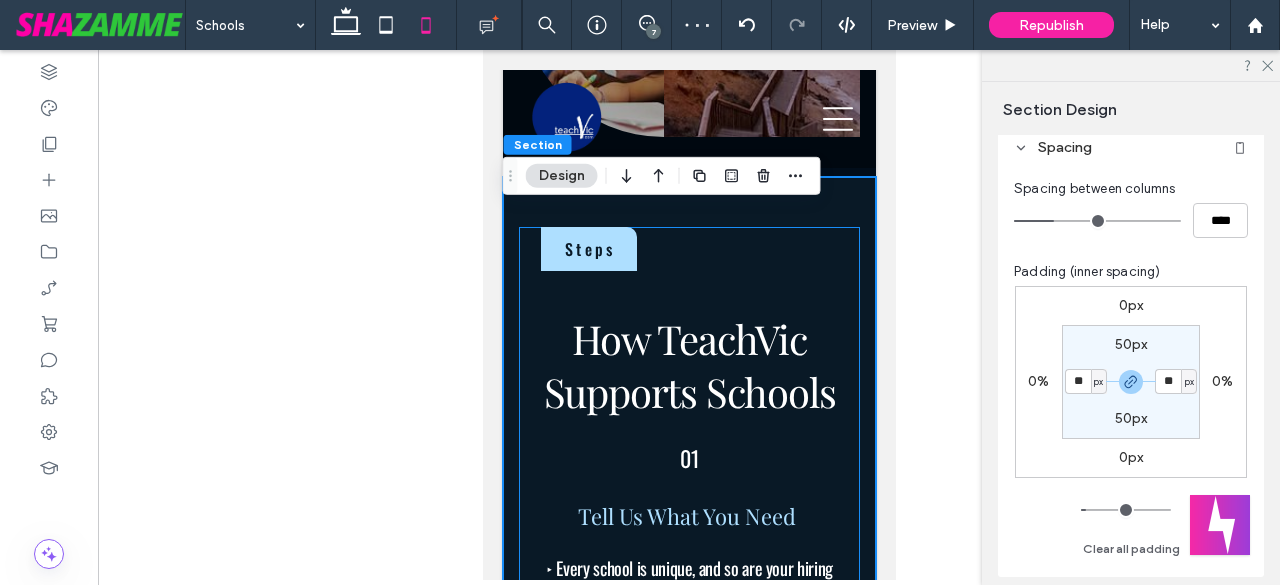 click on "S t e p s
How TeachVic Supports Schools
01
Tell Us What You Need
‣ Every school is uni que, and so are your hiring needs. Whether you’re filling a short-term vacancy or hiring for a long-term position, we’ll work closely with you to understand your requirements.
Permanent, contract, or relief teachers Local & international candidates Specialist roles & leadership positions
02
Get Job-Ready
‣ Get Matched with Qualified Teachers We carefully screen and match you with teachers who meet your criteria. Our talent pool includes:
Local Teachers – Experienced educators already registered with VIT. International Teachers – Skilled professionals who meet Australian teaching standards. ﻿ New Graduates – Enthusiastic early-career teachers eager to make an impact.
Access Teacher Profiles on Candidately! ​We use  Candidately" at bounding box center (688, 1413) 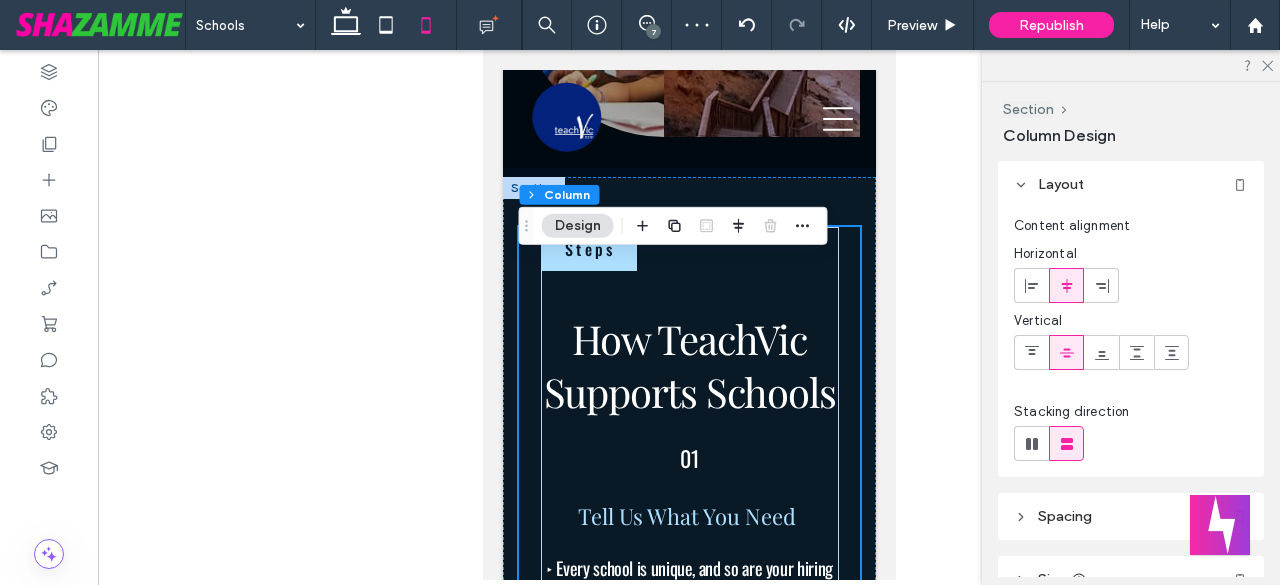 click on "S t e p s
How TeachVic Supports Schools
01
Tell Us What You Need
‣ Every school is uni que, and so are your hiring needs. Whether you’re filling a short-term vacancy or hiring for a long-term position, we’ll work closely with you to understand your requirements.
Permanent, contract, or relief teachers Local & international candidates Specialist roles & leadership positions
02
Get Job-Ready
‣ Get Matched with Qualified Teachers We carefully screen and match you with teachers who meet your criteria. Our talent pool includes:
Local Teachers – Experienced educators already registered with VIT. International Teachers – Skilled professionals who meet Australian teaching standards. ﻿ New Graduates – Enthusiastic early-career teachers eager to make an impact.
Access Teacher Profiles on Candidately! ​We use  Candidately" at bounding box center [688, 1413] 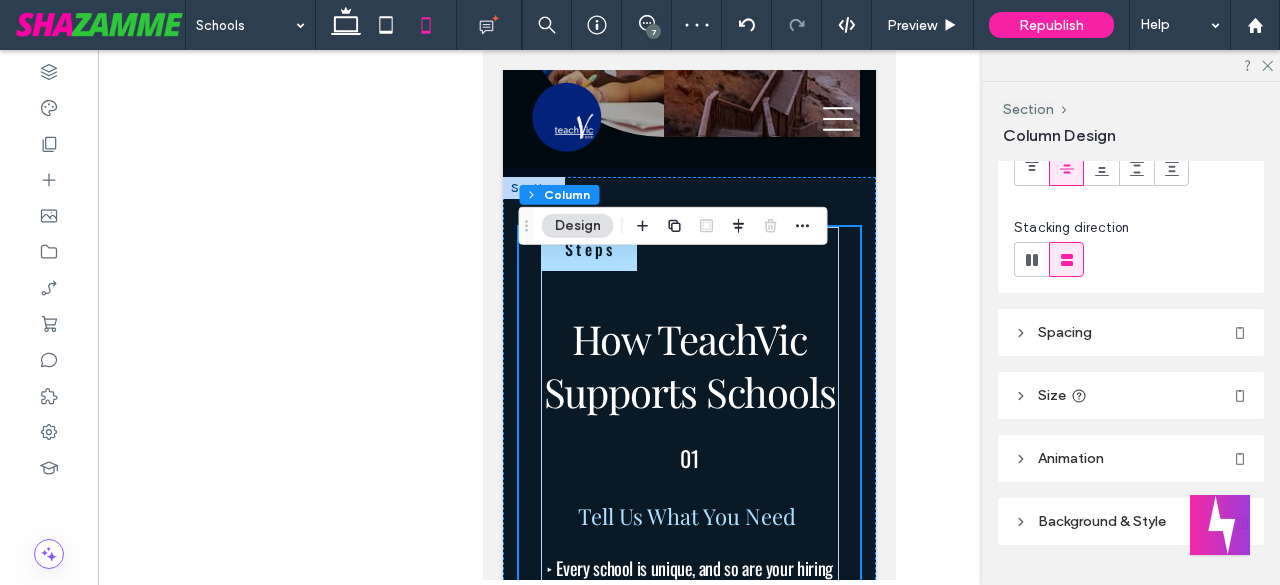 scroll, scrollTop: 230, scrollLeft: 0, axis: vertical 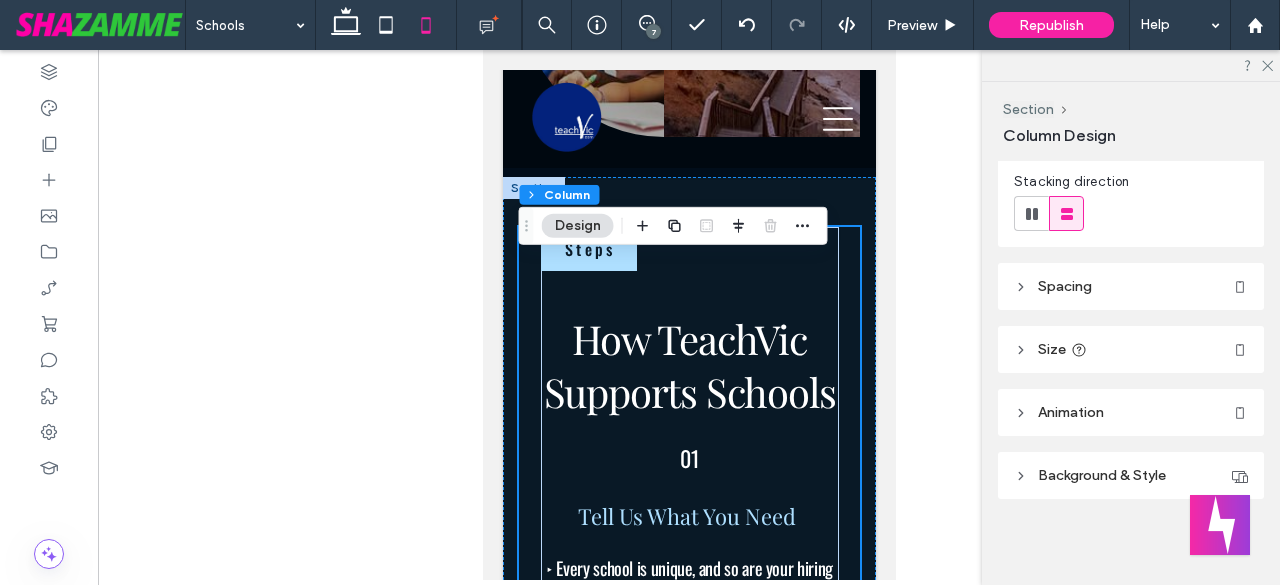 click on "Spacing" at bounding box center [1065, 286] 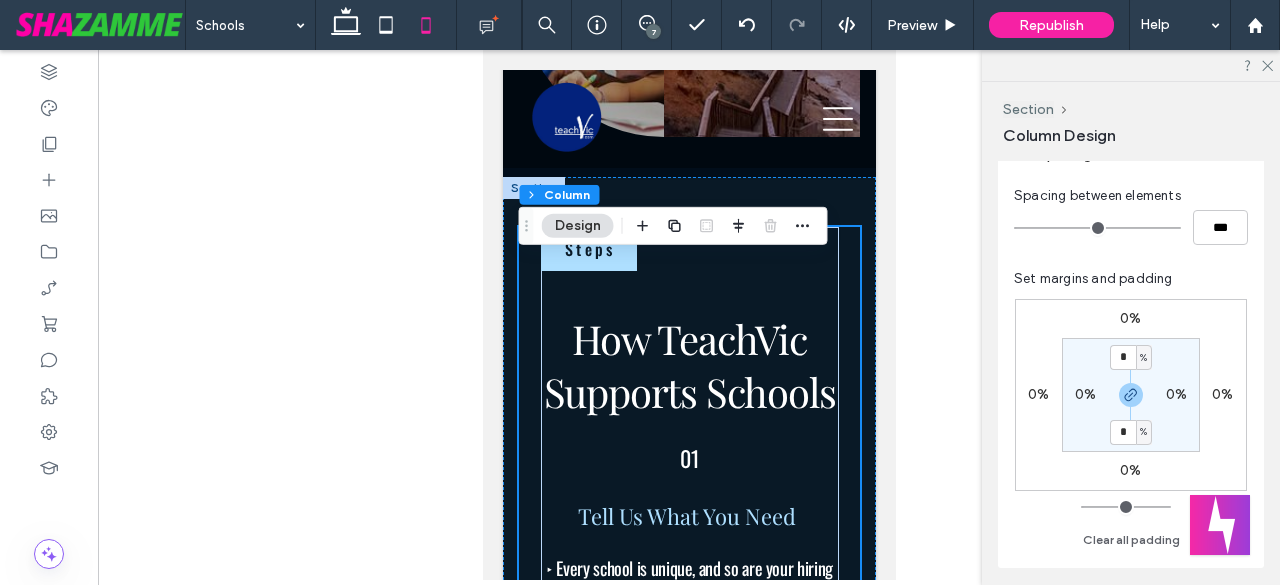 scroll, scrollTop: 363, scrollLeft: 0, axis: vertical 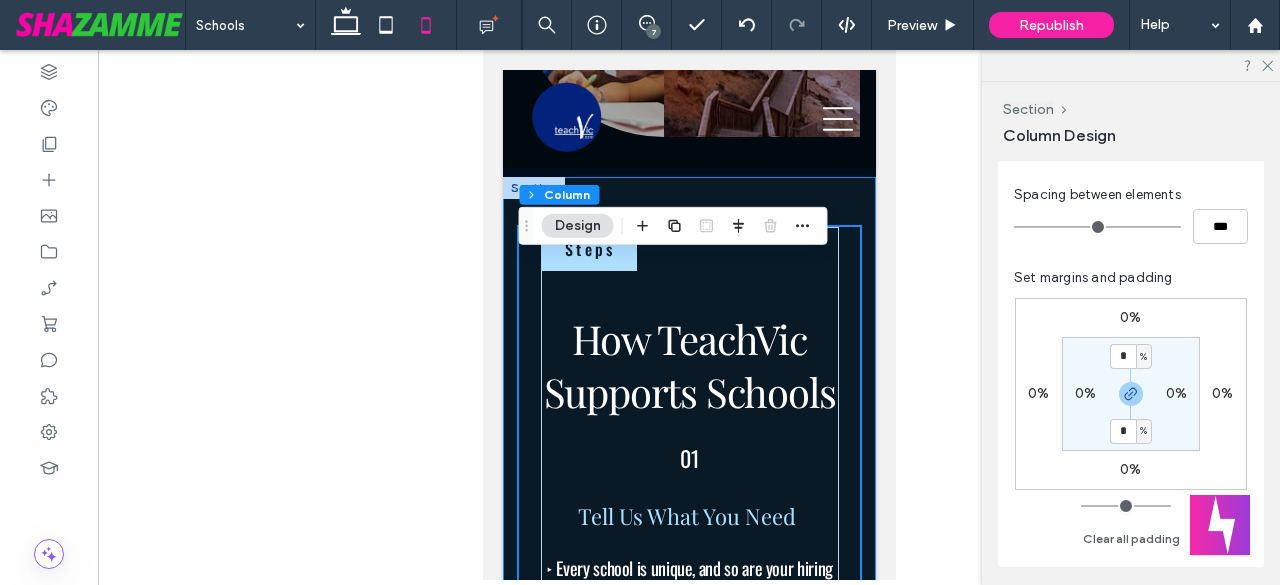 click on "S t e p s
How TeachVic Supports Schools
01
Tell Us What You Need
‣ Every school is uni que, and so are your hiring needs. Whether you’re filling a short-term vacancy or hiring for a long-term position, we’ll work closely with you to understand your requirements.
Permanent, contract, or relief teachers Local & international candidates Specialist roles & leadership positions
02
Get Job-Ready
‣ Get Matched with Qualified Teachers We carefully screen and match you with teachers who meet your criteria. Our talent pool includes:
Local Teachers – Experienced educators already registered with VIT. International Teachers – Skilled professionals who meet Australian teaching standards. ﻿ New Graduates – Enthusiastic early-career teachers eager to make an impact.
Access Teacher Profiles on Candidately! ​We use  Candidately" at bounding box center [688, 1413] 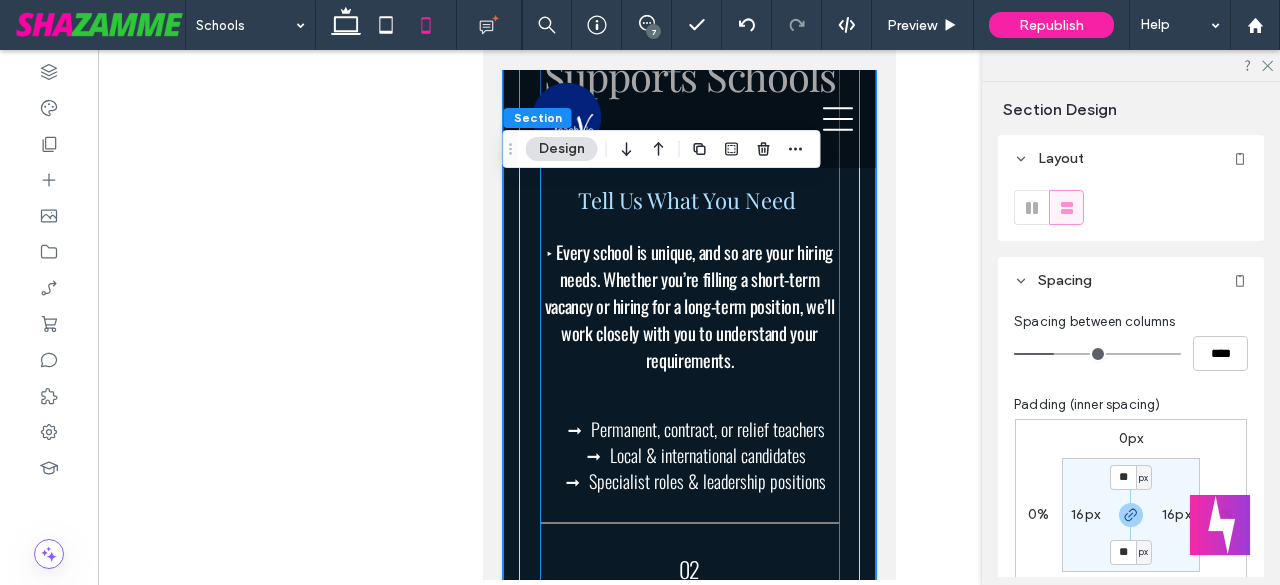 scroll, scrollTop: 2000, scrollLeft: 0, axis: vertical 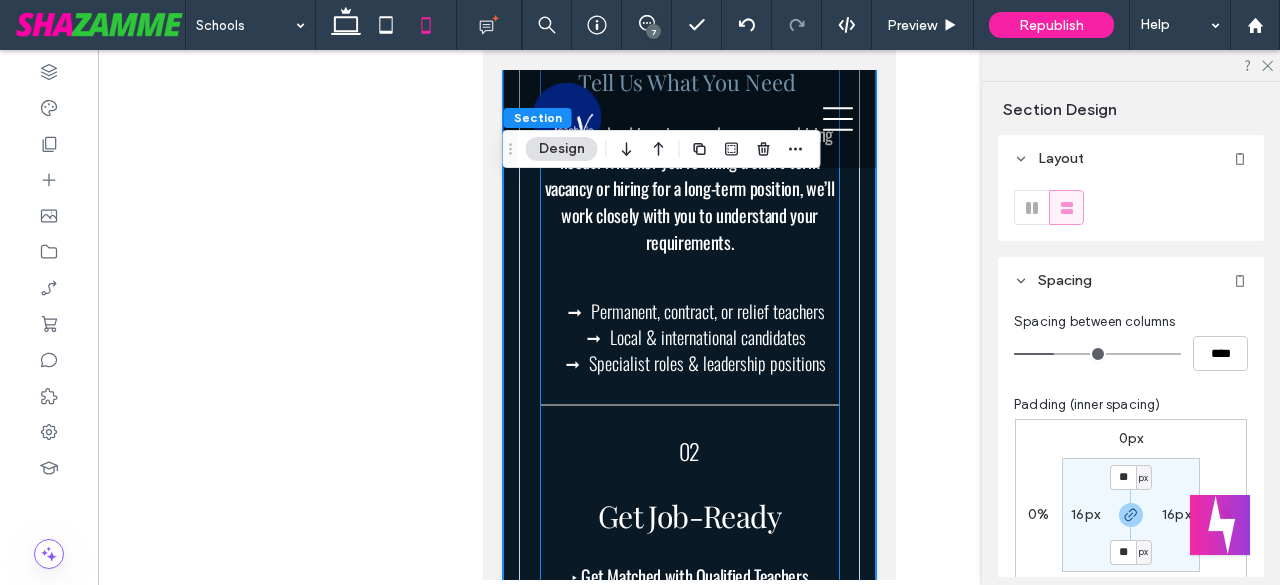 click on "‣ Every school is uni que, and so are your hiring needs. Whether you’re filling a short-term vacancy or hiring for a long-term position, we’ll work closely with you to understand your requirements." at bounding box center [689, 188] 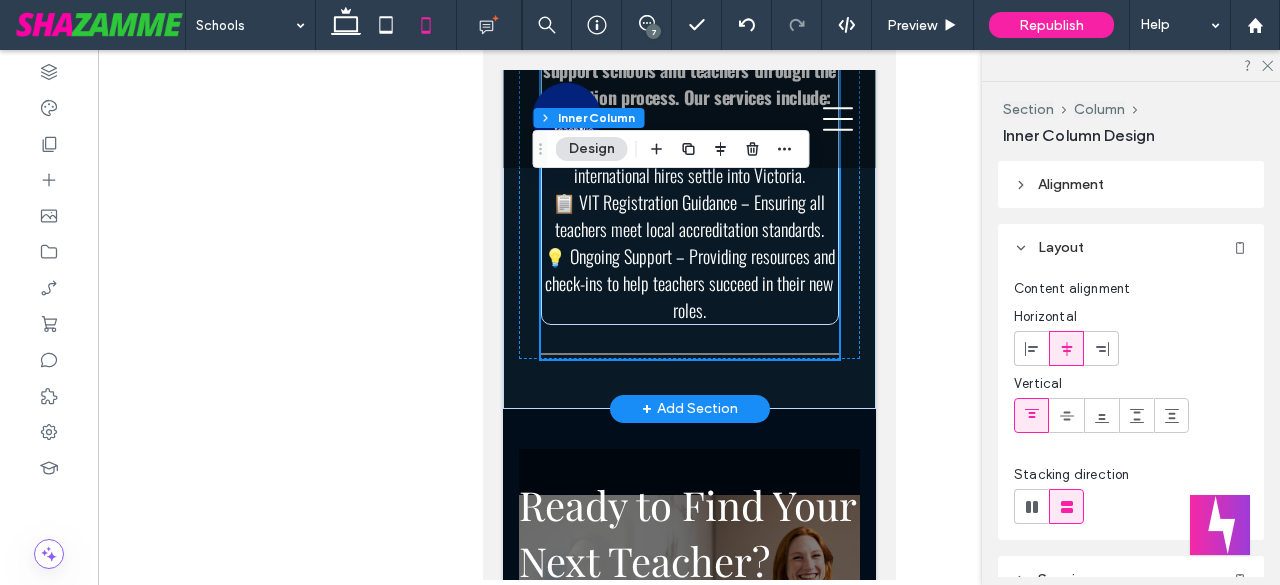 scroll, scrollTop: 3833, scrollLeft: 0, axis: vertical 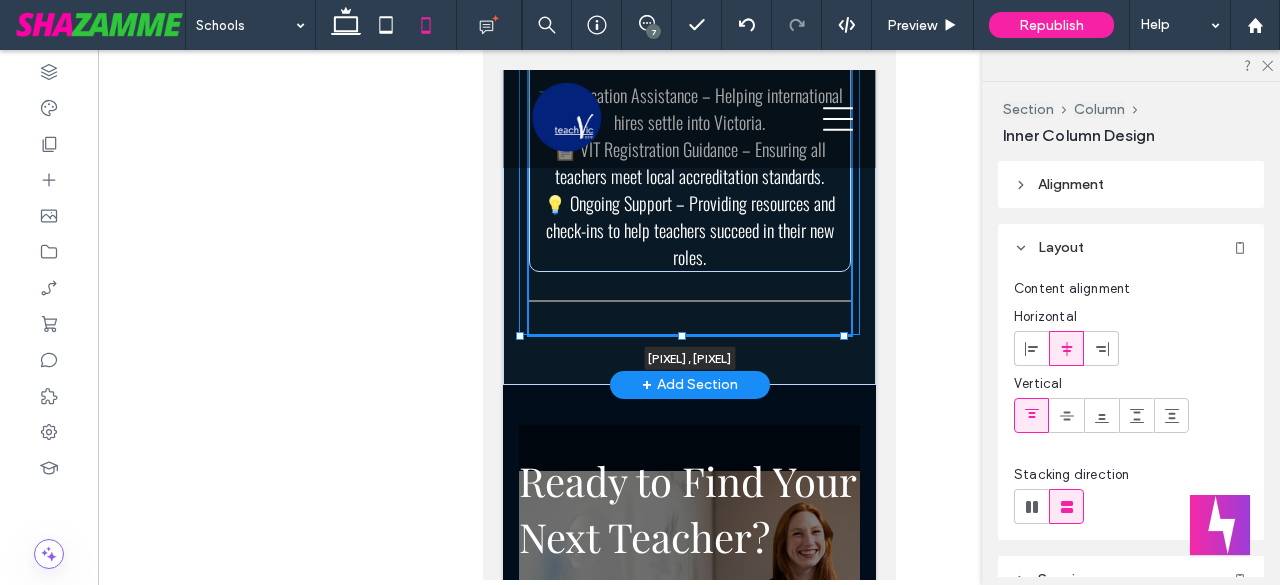 drag, startPoint x: 829, startPoint y: 365, endPoint x: 841, endPoint y: 366, distance: 12.0415945 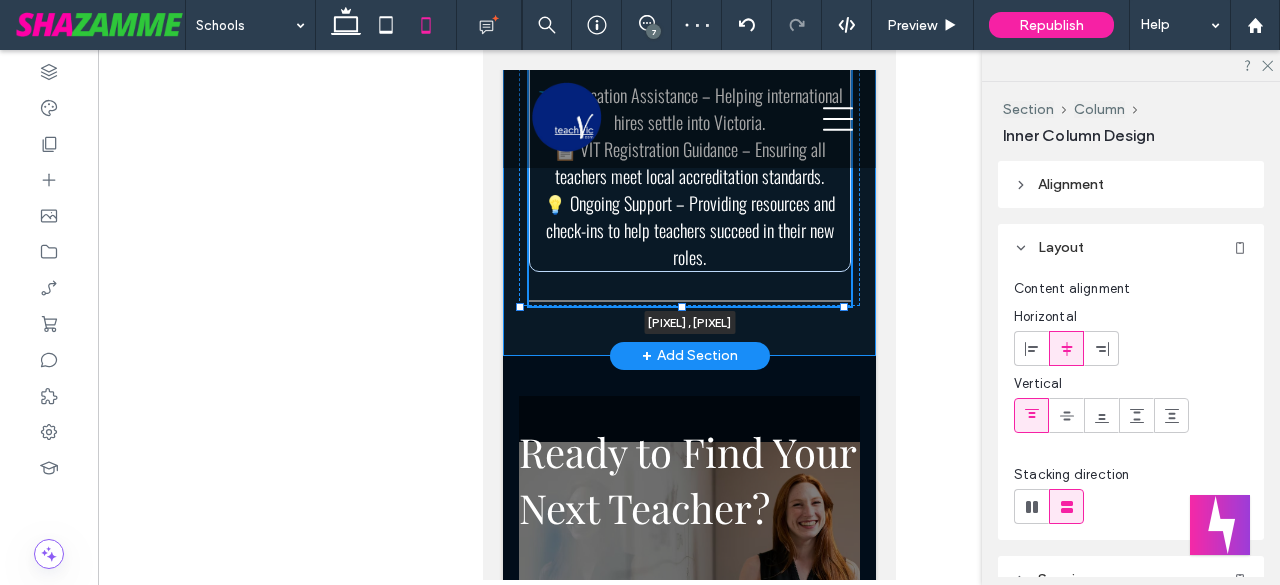 drag, startPoint x: 680, startPoint y: 368, endPoint x: 674, endPoint y: 320, distance: 48.373547 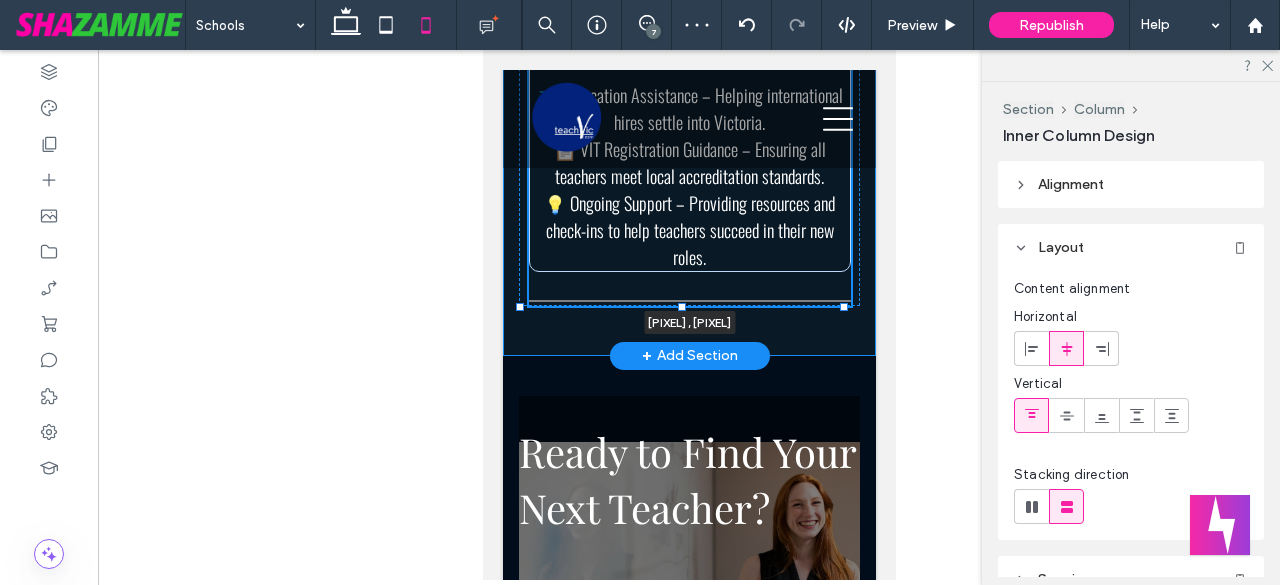 click on "S t e p s
How TeachVic Supports Schools
01
Tell Us What You Need
‣ Every school is uni que, and so are your hiring needs. Whether you’re filling a short-term vacancy or hiring for a long-term position, we’ll work closely with you to understand your requirements.
Permanent, contract, or relief teachers Local & international candidates Specialist roles & leadership positions
02
Get Job-Ready
‣ Get Matched with Qualified Teachers We carefully screen and match you with teachers who meet your criteria. Our talent pool includes:
Local Teachers – Experienced educators already registered with VIT. International Teachers – Skilled professionals who meet Australian teaching standards. ﻿ New Graduates – Enthusiastic early-career teachers eager to make an impact.
Access Teacher Profiles on Candidately! ​We use  Candidately" at bounding box center (688, -867) 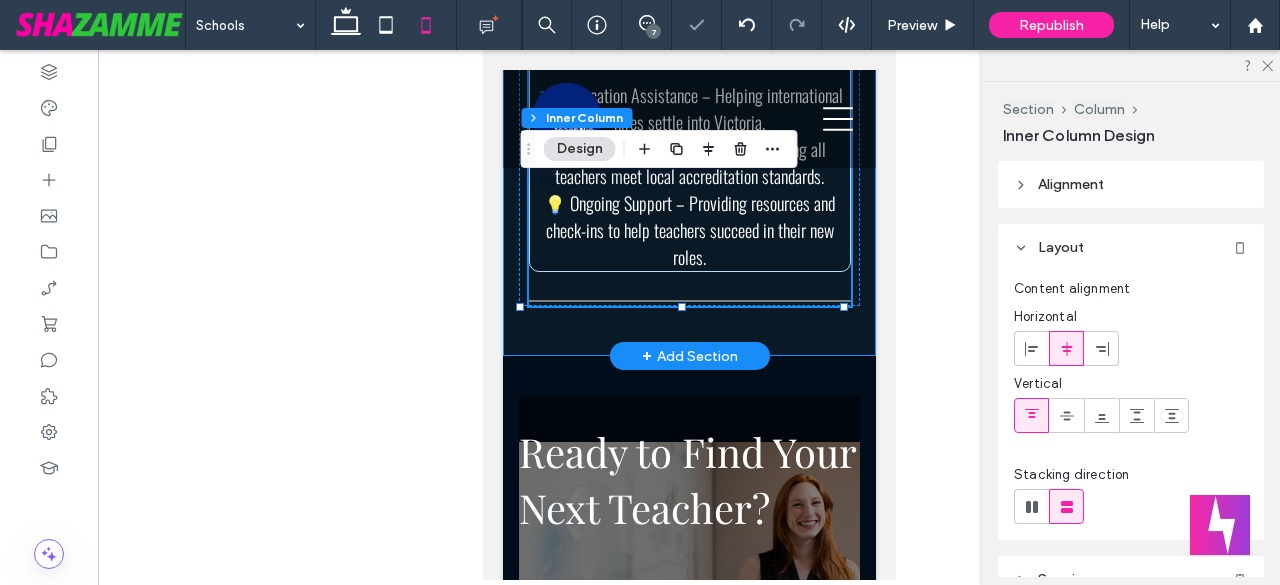 click on "S t e p s
How TeachVic Supports Schools
01
Tell Us What You Need
‣ Every school is uni que, and so are your hiring needs. Whether you’re filling a short-term vacancy or hiring for a long-term position, we’ll work closely with you to understand your requirements.
Permanent, contract, or relief teachers Local & international candidates Specialist roles & leadership positions
02
Get Job-Ready
‣ Get Matched with Qualified Teachers We carefully screen and match you with teachers who meet your criteria. Our talent pool includes:
Local Teachers – Experienced educators already registered with VIT. International Teachers – Skilled professionals who meet Australian teaching standards. ﻿ New Graduates – Enthusiastic early-career teachers eager to make an impact.
Access Teacher Profiles on Candidately! ​We use  Candidately" at bounding box center (688, -867) 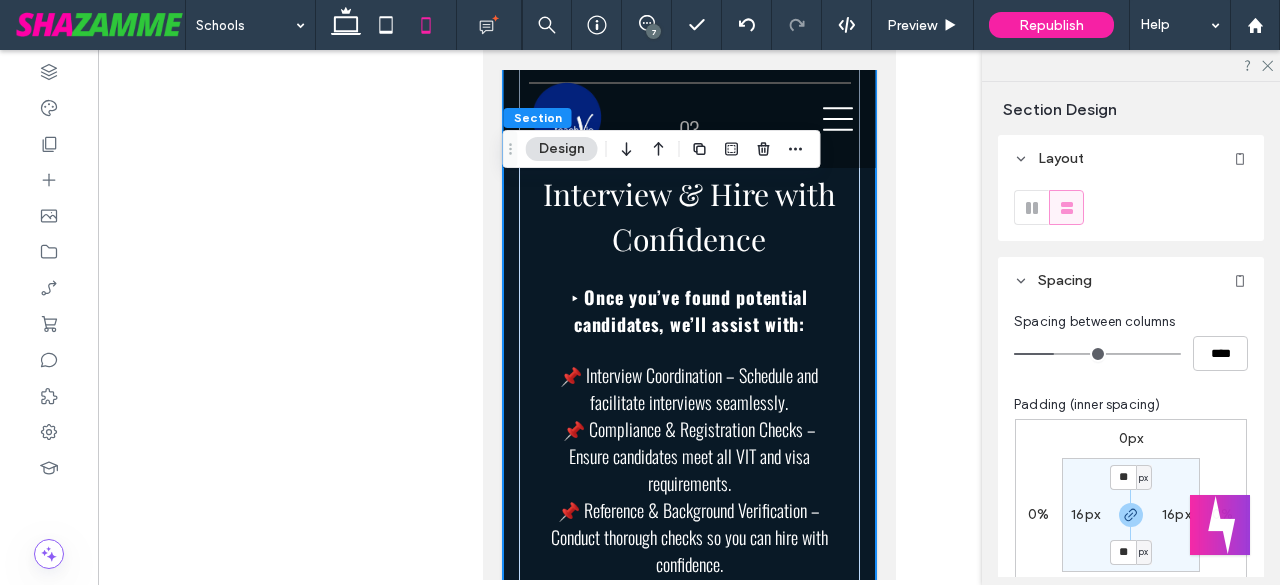 scroll, scrollTop: 3000, scrollLeft: 0, axis: vertical 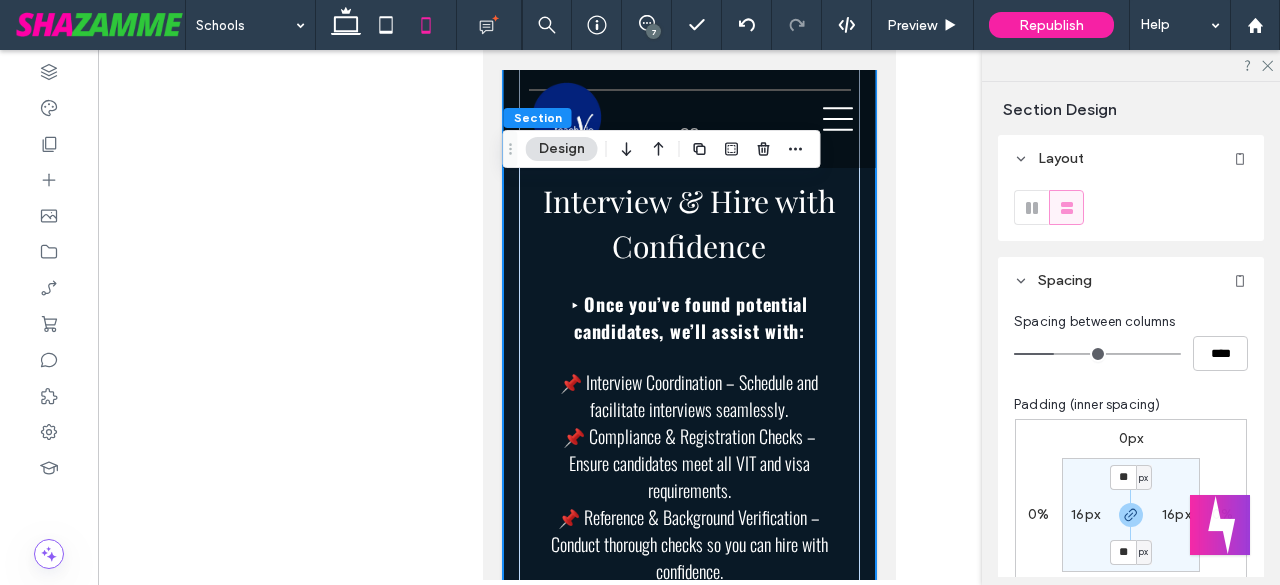 type on "**" 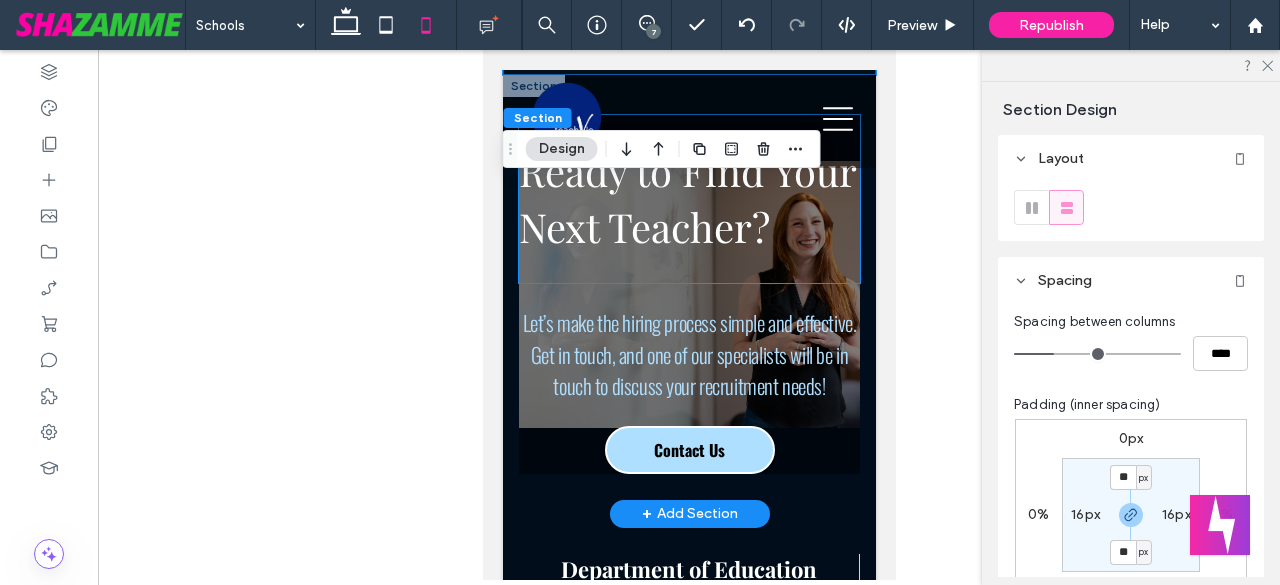 scroll, scrollTop: 4100, scrollLeft: 0, axis: vertical 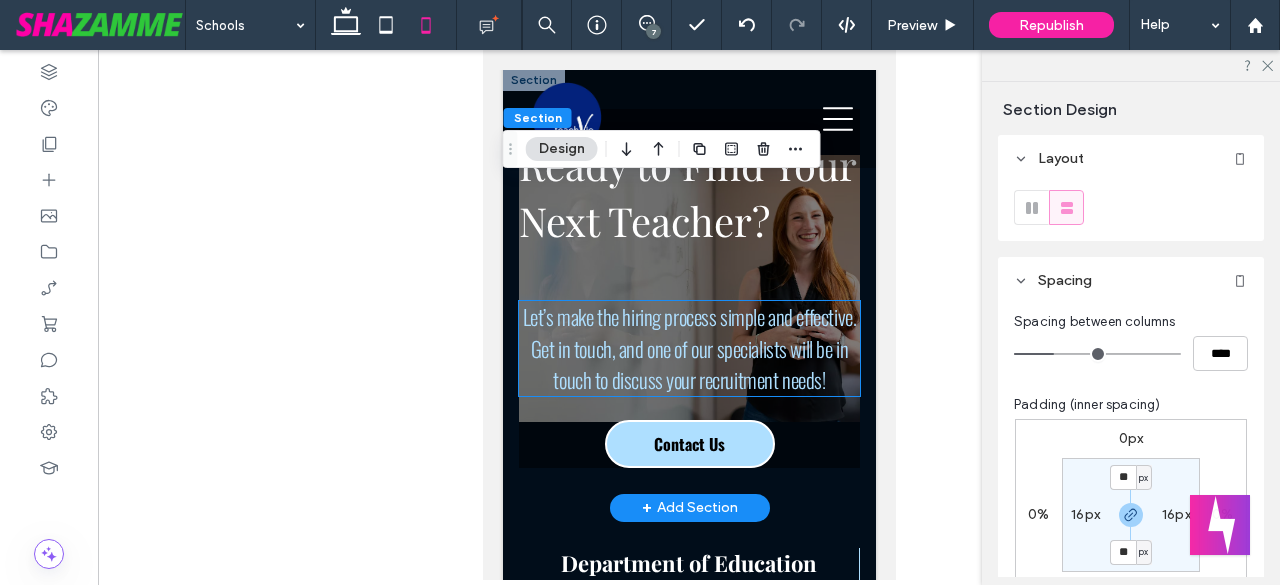 click on "Let’s make the hiring process simple and effective. Get in touch, and one of our specialists will be in touch to discuss your recruitment needs!" at bounding box center (689, 348) 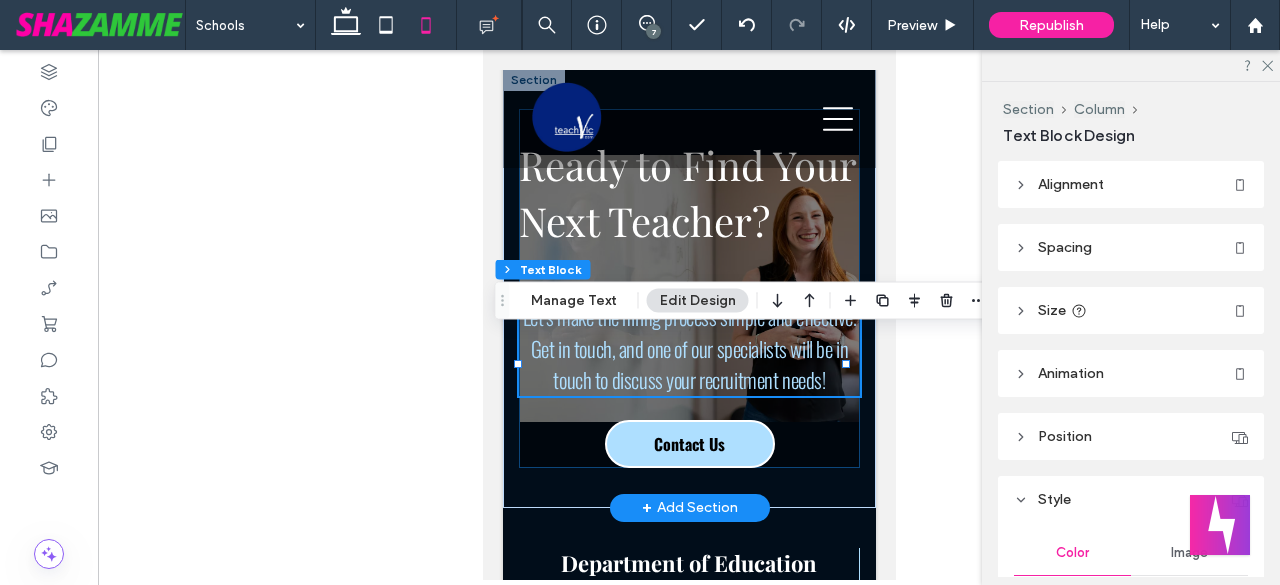 click on "Ready to Find Your Next Teacher?
Let’s make the hiring process simple and effective. Get in touch, and one of our specialists will be in touch to discuss your recruitment needs!
Contact Us" at bounding box center [688, 288] 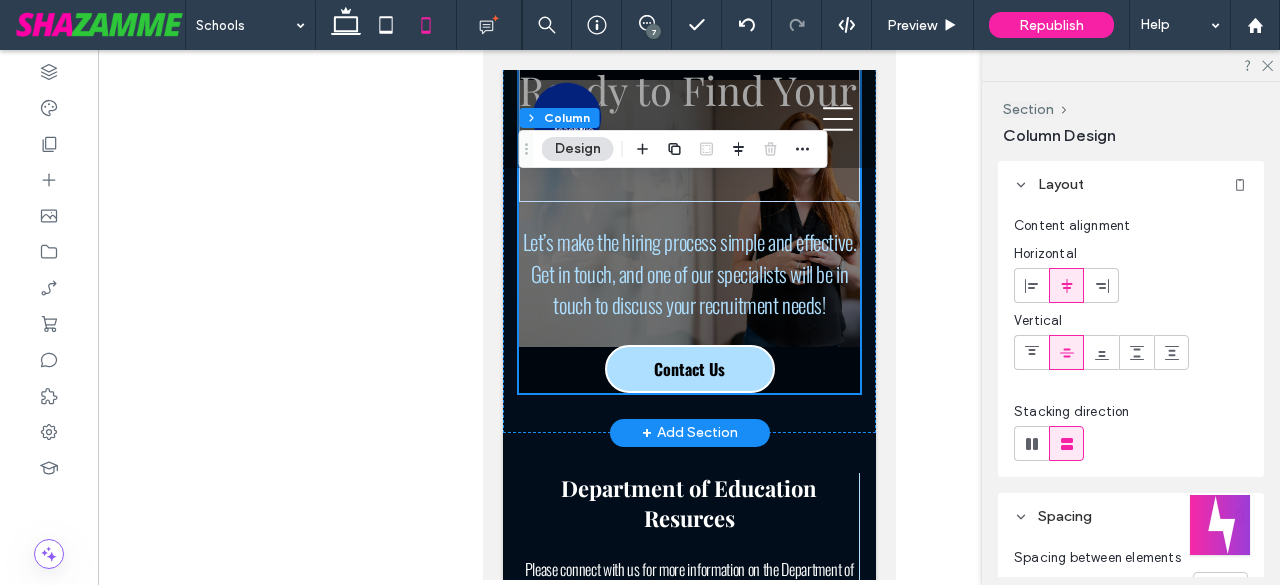 scroll, scrollTop: 4200, scrollLeft: 0, axis: vertical 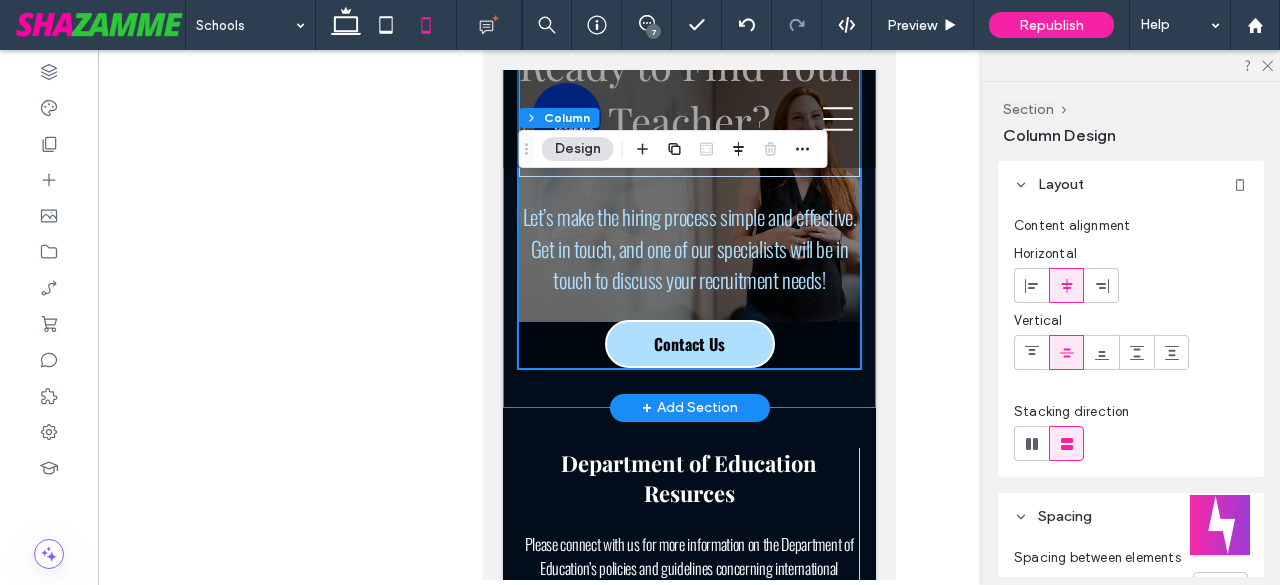 click on "Ready to Find Your Next Teacher?
Let’s make the hiring process simple and effective. Get in touch, and one of our specialists will be in touch to discuss your recruitment needs!
Contact Us" at bounding box center [688, 188] 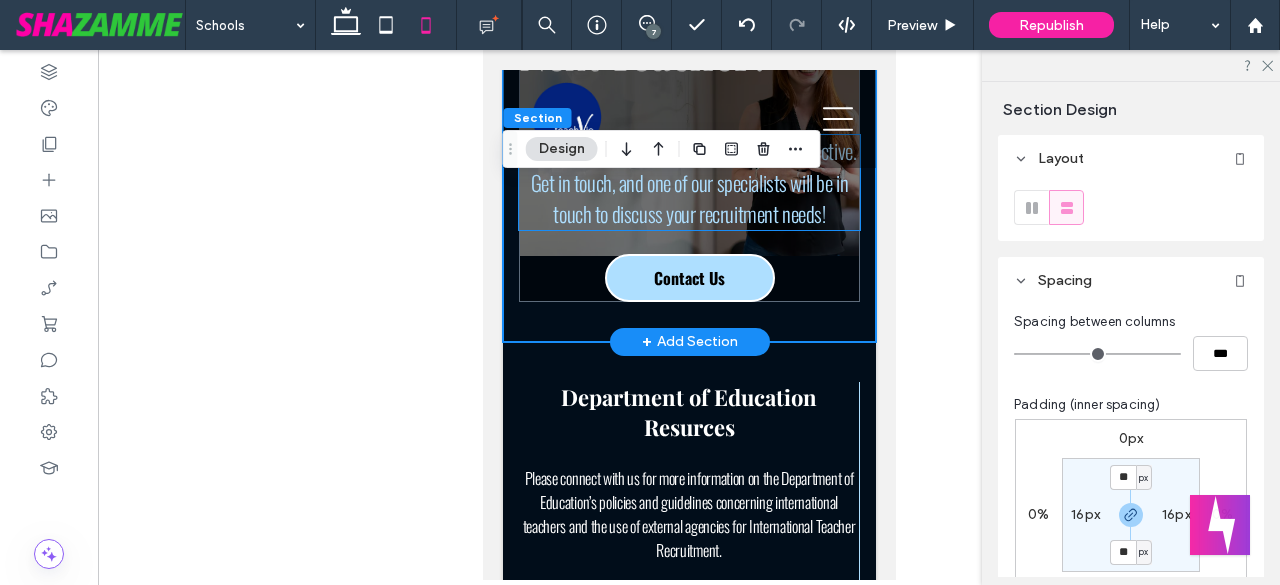 scroll, scrollTop: 4333, scrollLeft: 0, axis: vertical 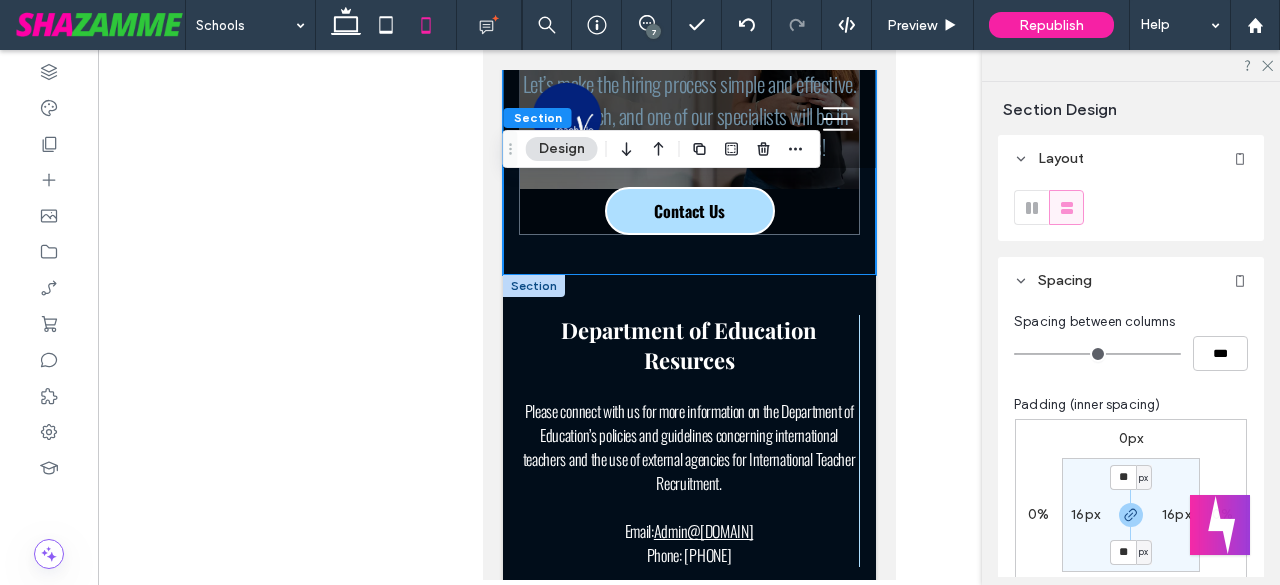click at bounding box center (533, 286) 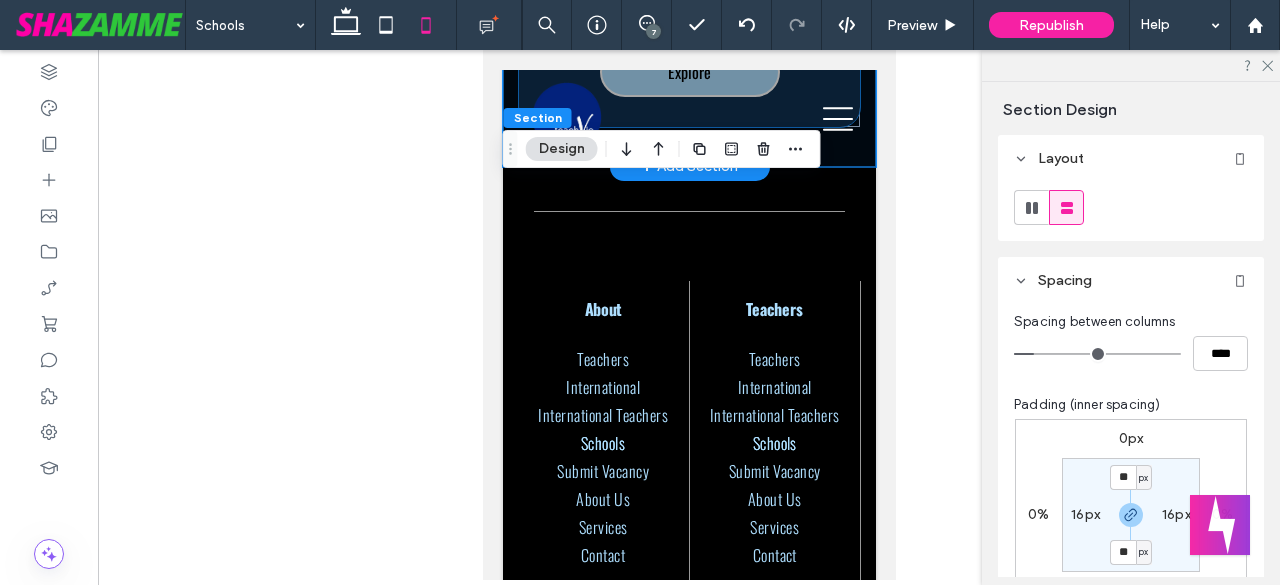 scroll, scrollTop: 5366, scrollLeft: 0, axis: vertical 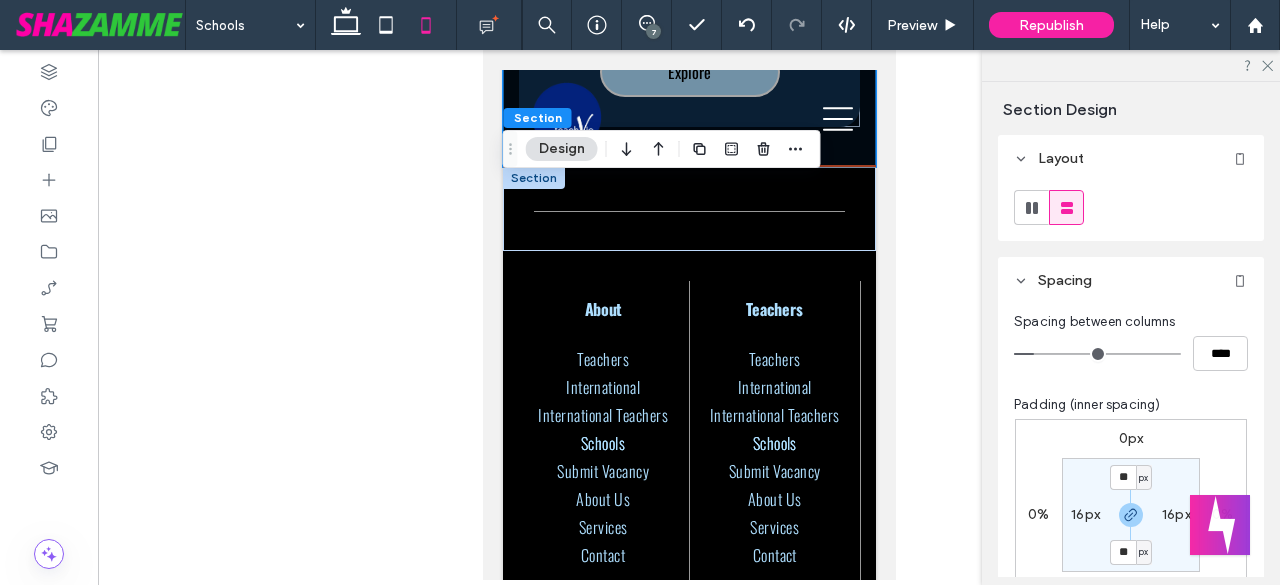 click at bounding box center (533, 178) 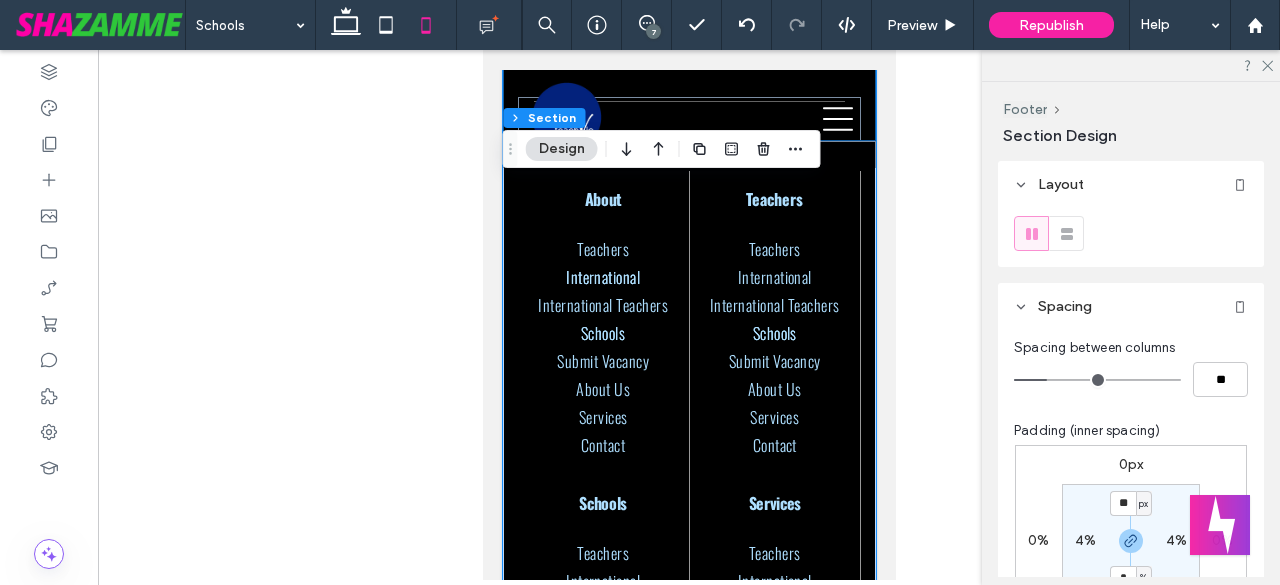 scroll, scrollTop: 5433, scrollLeft: 0, axis: vertical 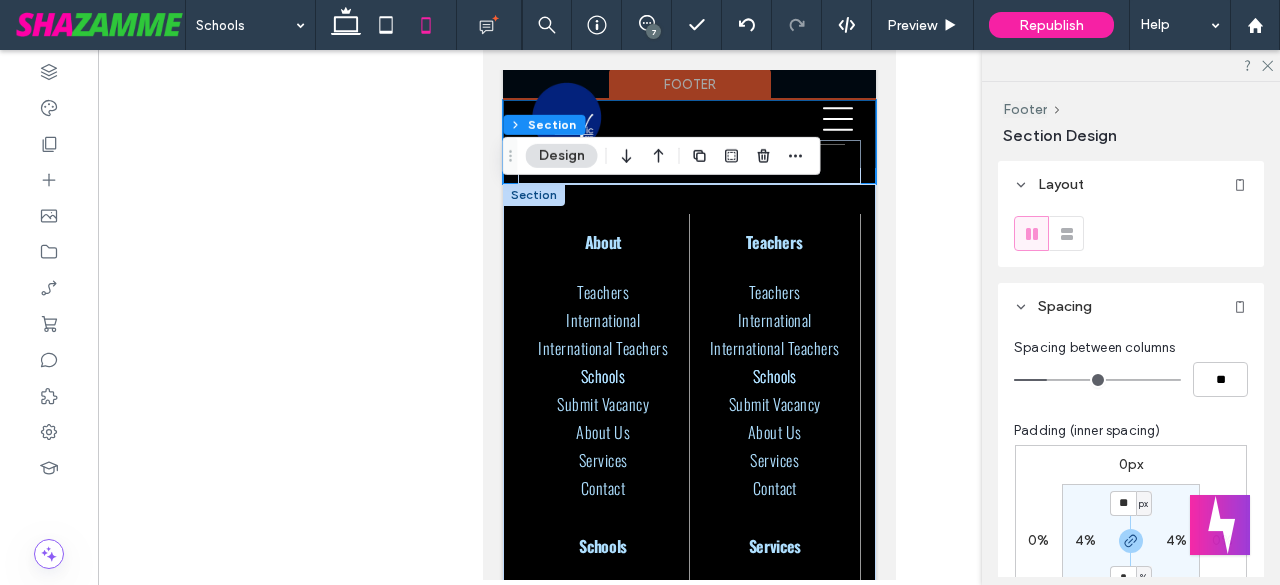 click at bounding box center (533, 195) 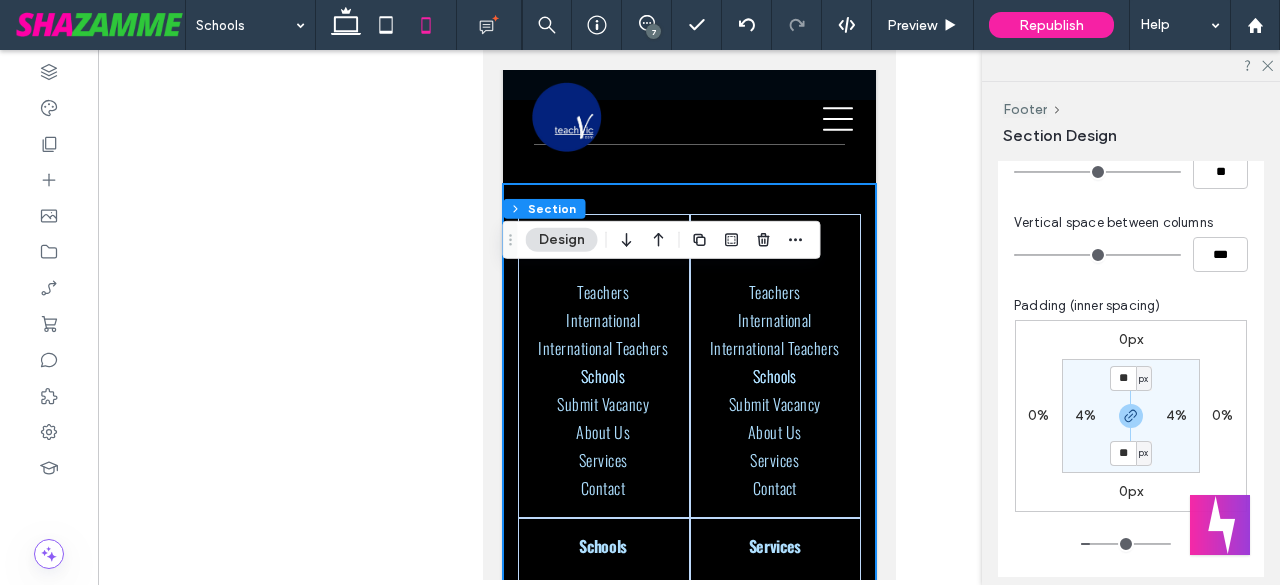 scroll, scrollTop: 233, scrollLeft: 0, axis: vertical 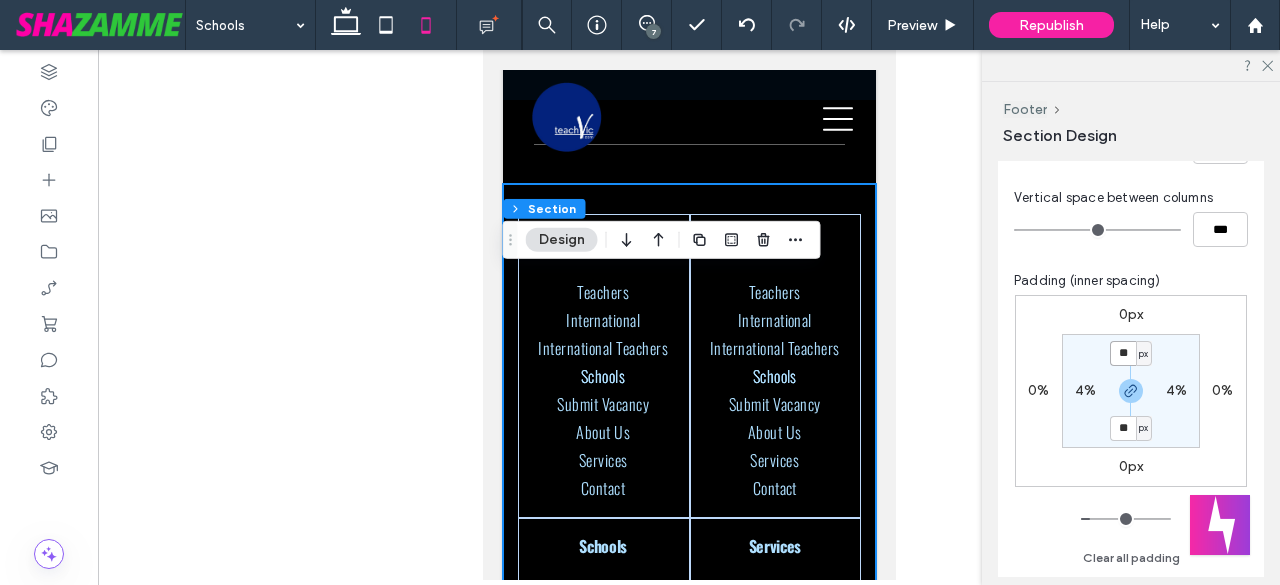 click on "**" at bounding box center (1123, 353) 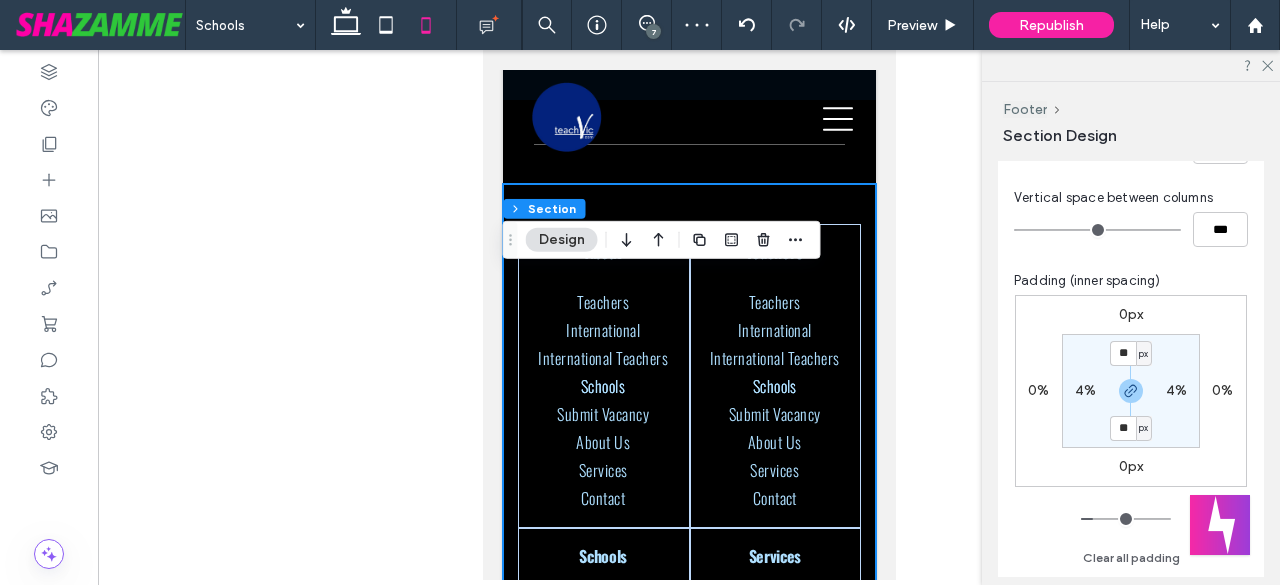 click on "4%" at bounding box center [1085, 390] 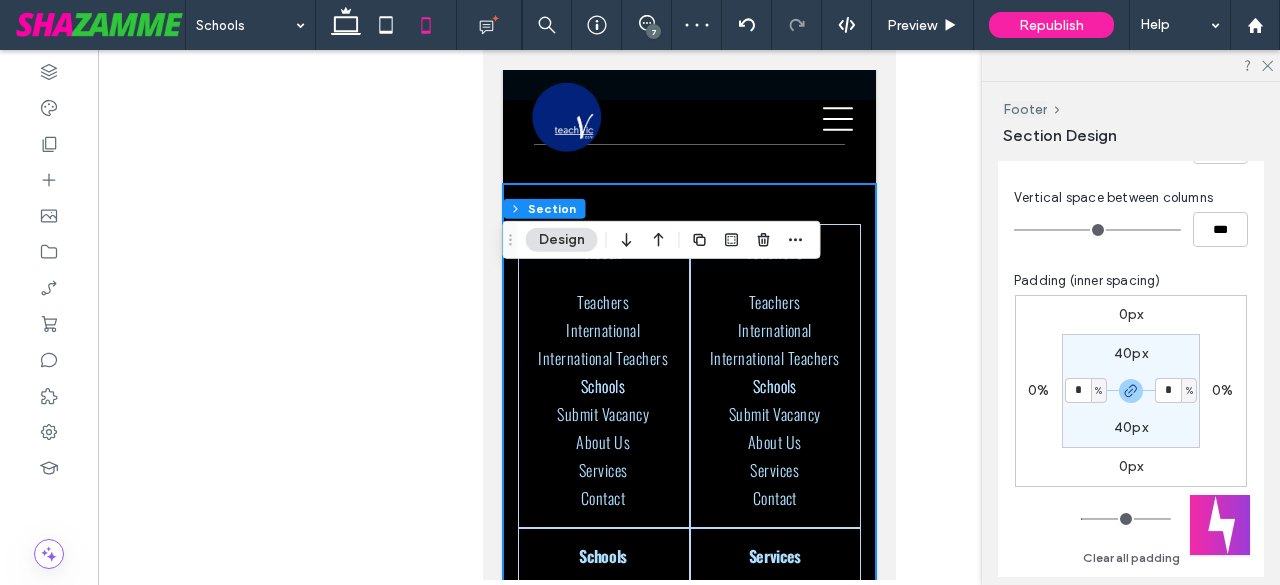 click on "%" at bounding box center [1098, 391] 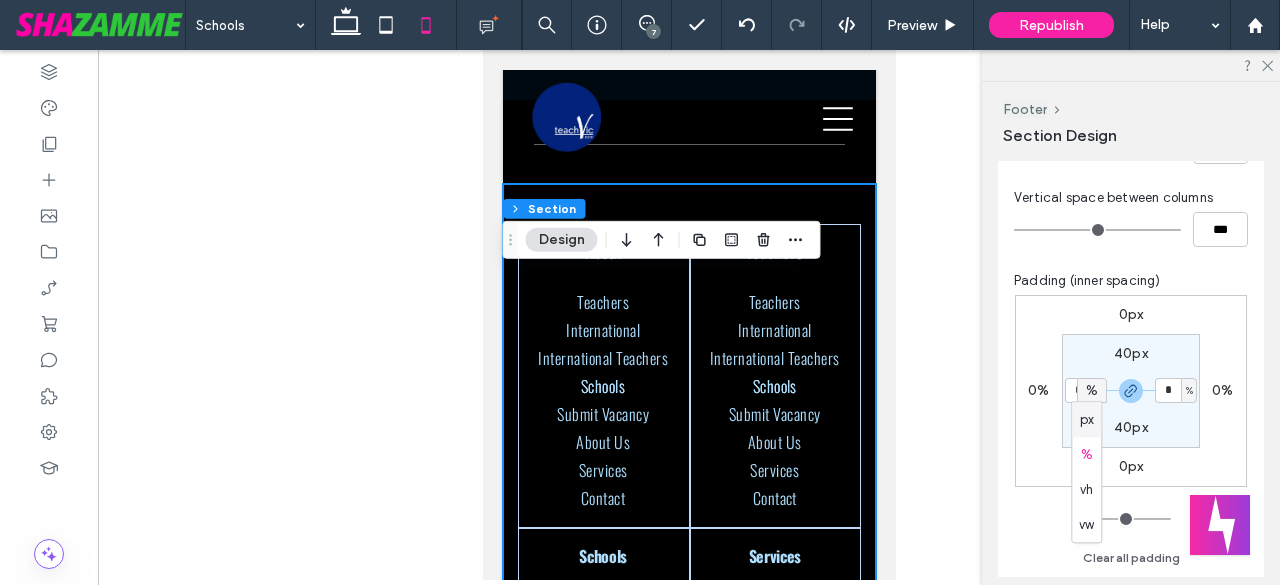 click on "px" at bounding box center (1087, 420) 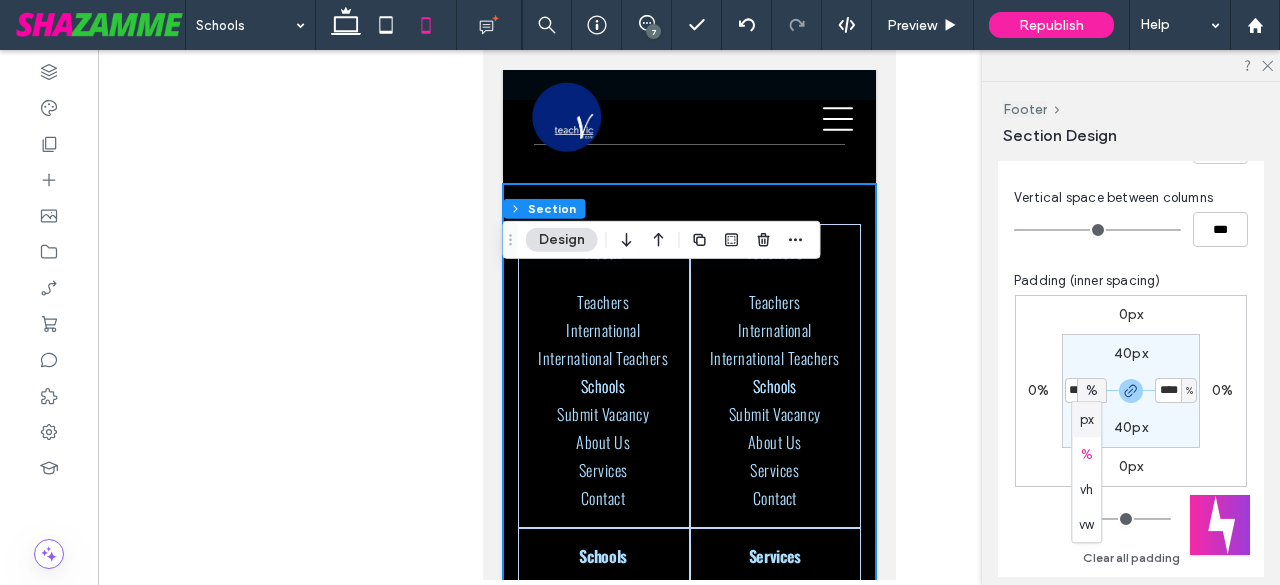 type on "**" 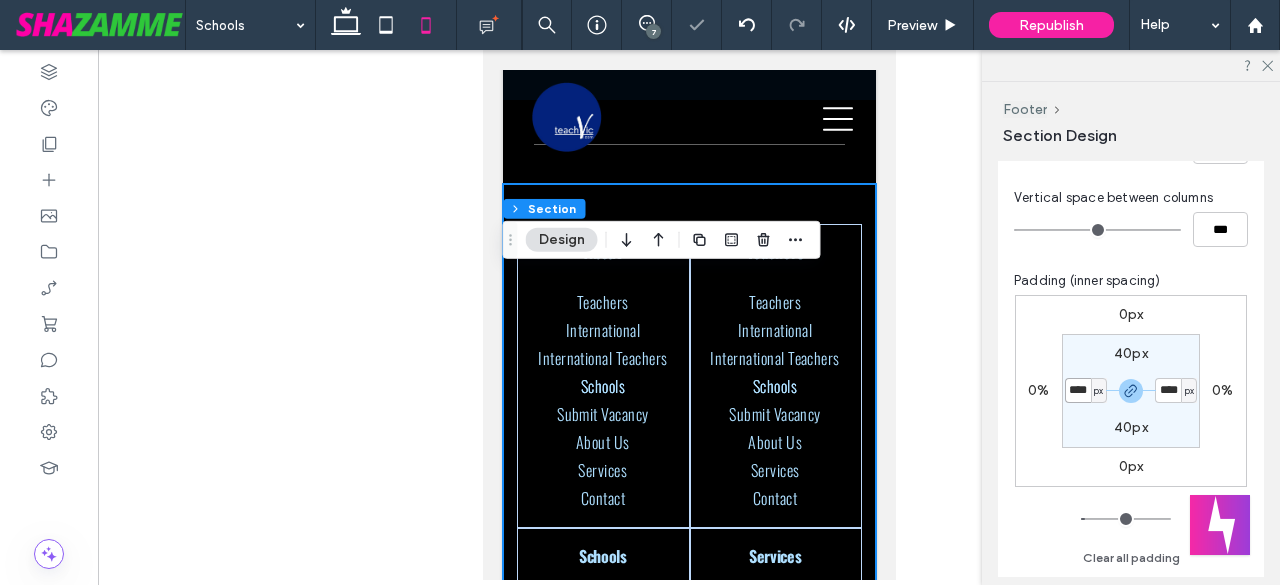 click on "****" at bounding box center [1078, 390] 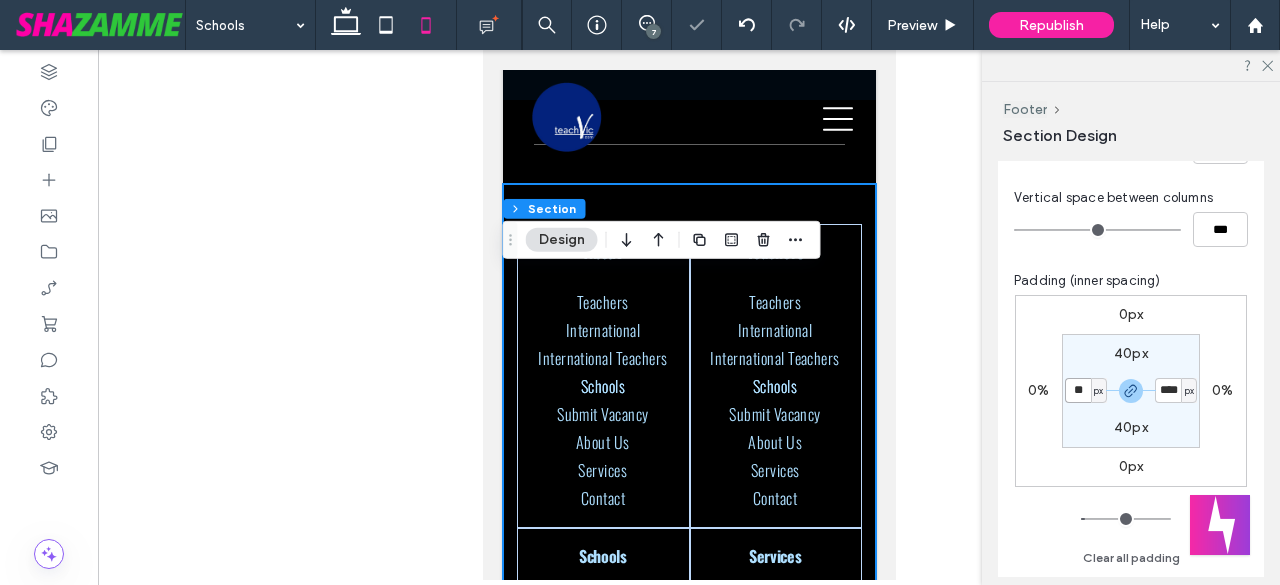 type on "**" 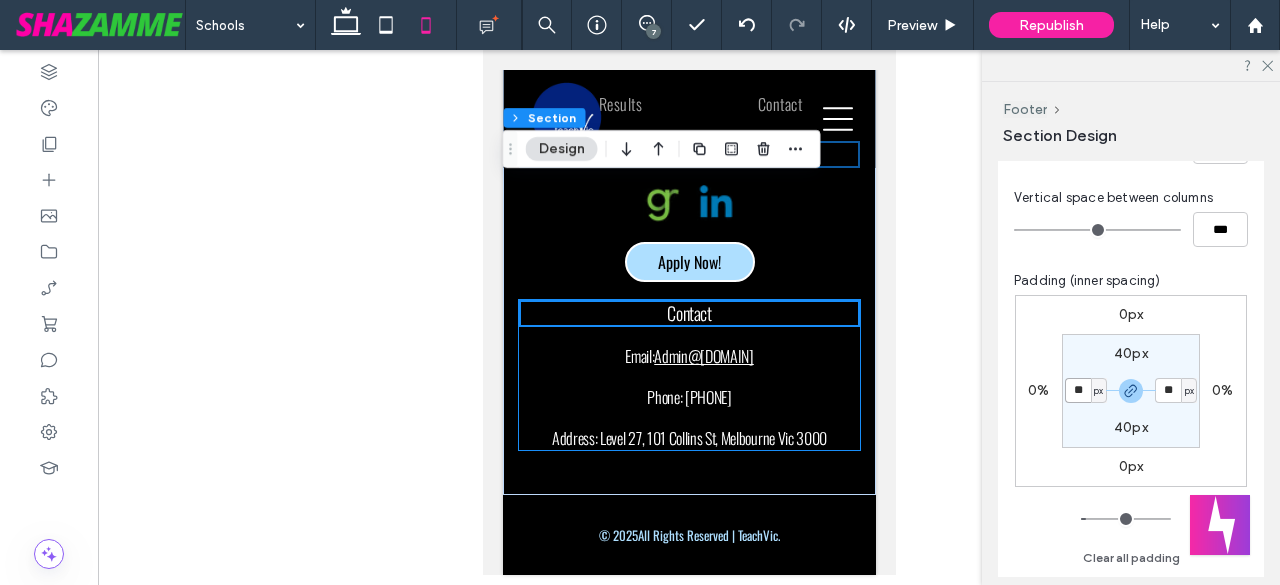 scroll, scrollTop: 6726, scrollLeft: 0, axis: vertical 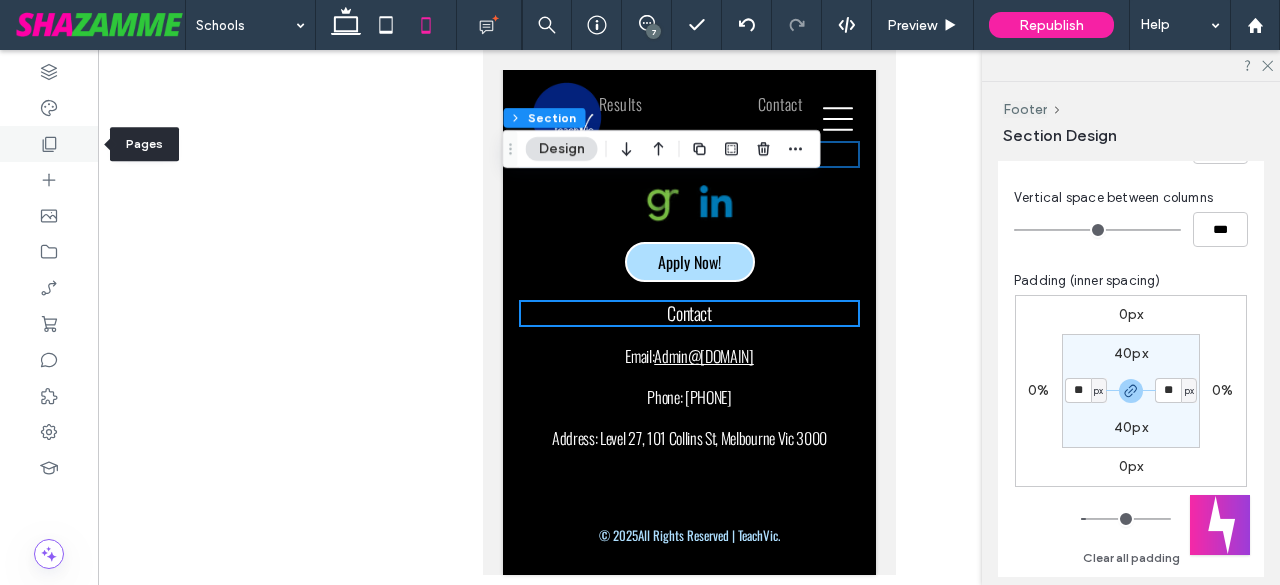 click 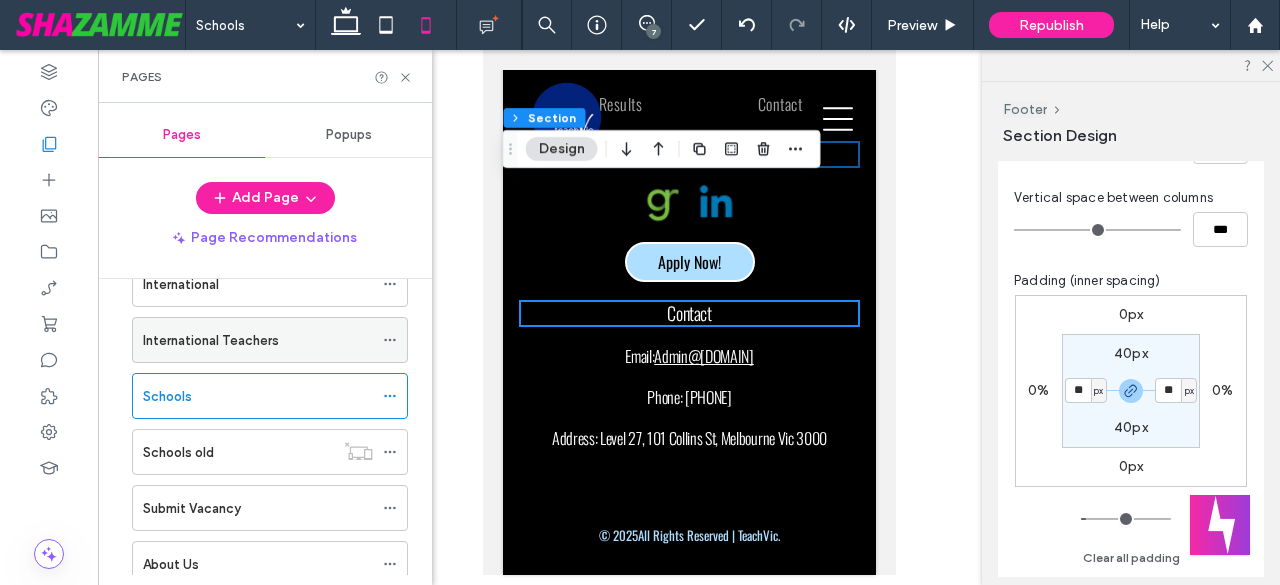 scroll, scrollTop: 166, scrollLeft: 0, axis: vertical 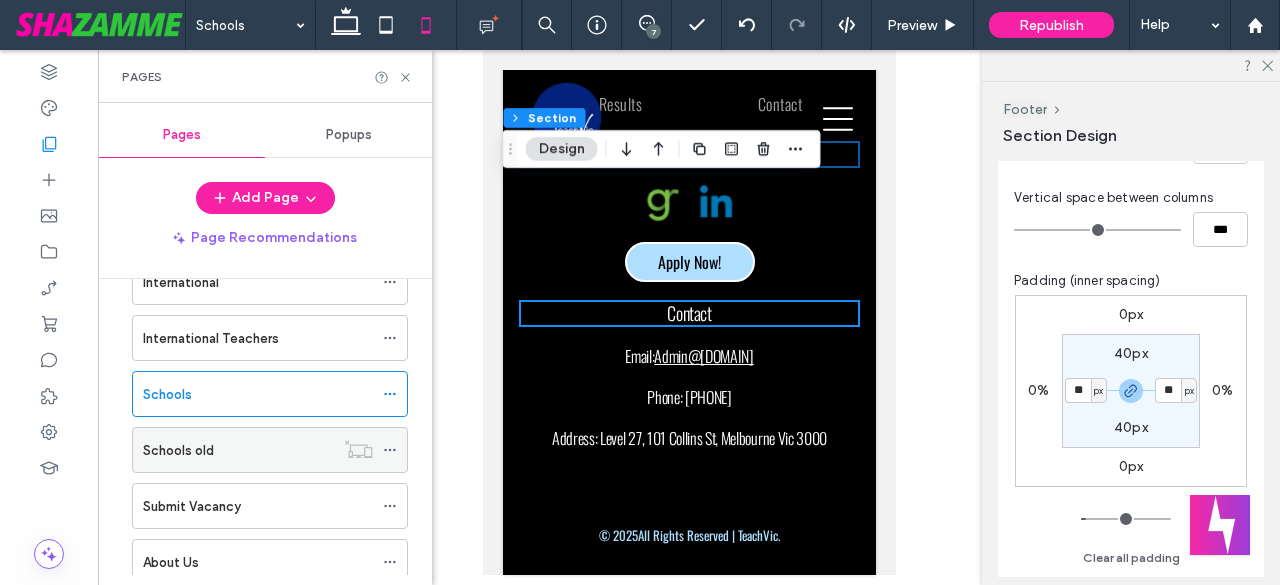 click on "Schools old" at bounding box center [238, 450] 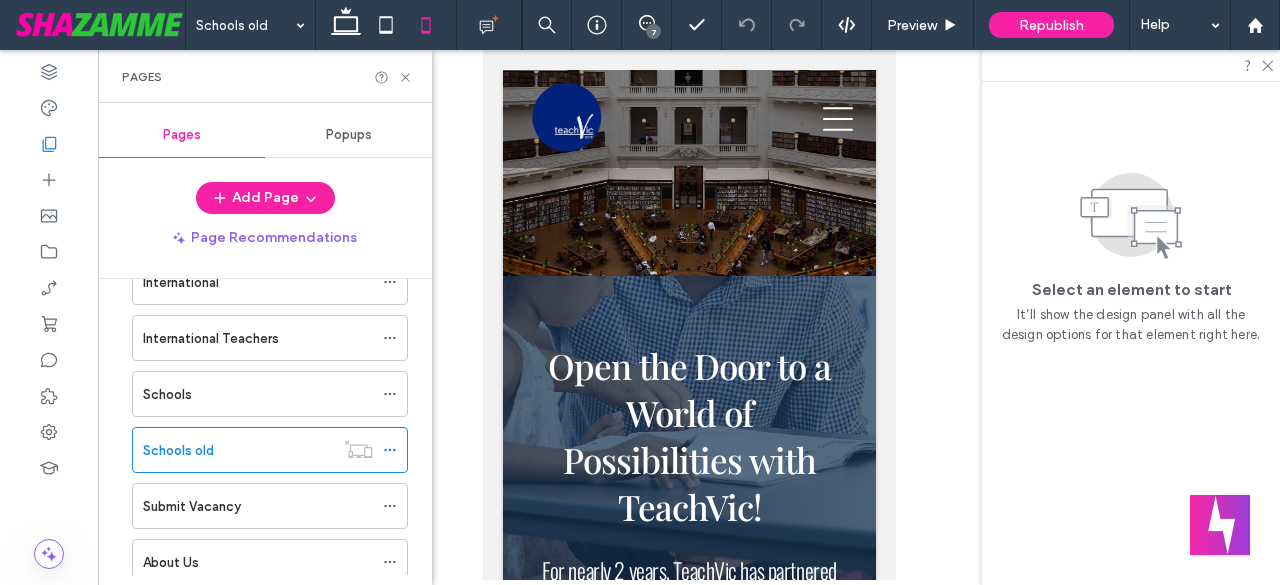 scroll, scrollTop: 133, scrollLeft: 0, axis: vertical 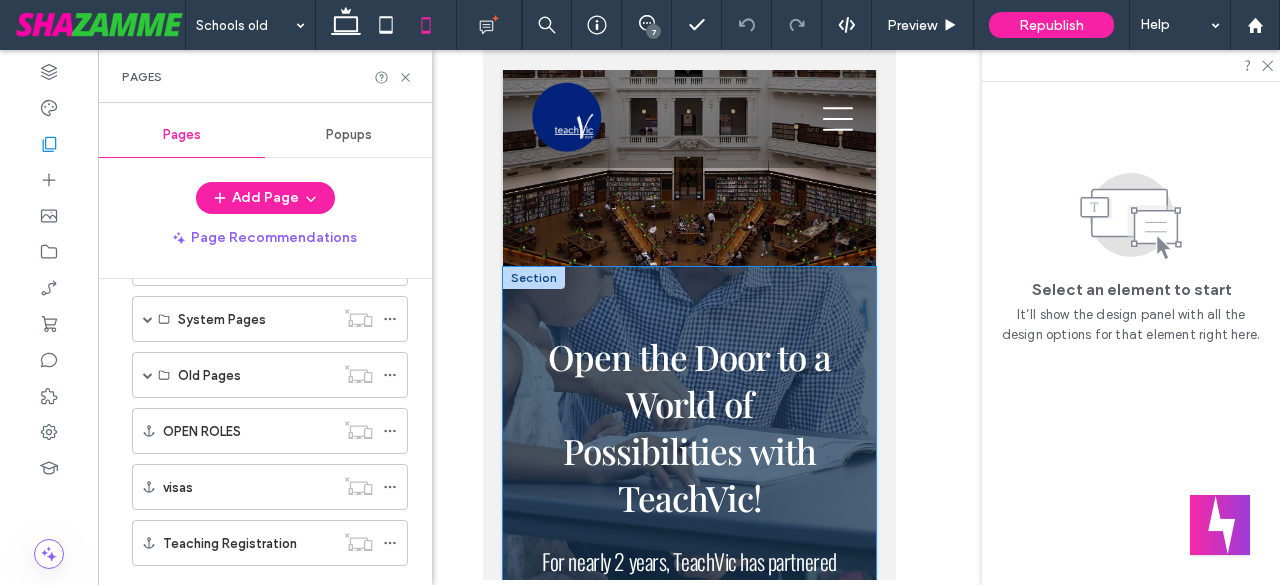 click on "Open the Door to a World of Possibilities with TeachVic!
For nearly 2 years, TeachVic has partnered with schools across Victoria to enhance its recruitment capacity, find the right teacher and Save them Time!!
Submit A Vacancy
Have Us Contact You
International Teacher Recruitment
International teachers come pre-screened for: English Speaking Capacity VIT eligibility
Regulatory Requirements
We take the guesswork out of engaging with the department, the visa office, and VIT!! ﻿
Local Teacher Recruitment
Our growing list of locally trained and qualified teachers will blow your mind!" at bounding box center (688, 944) 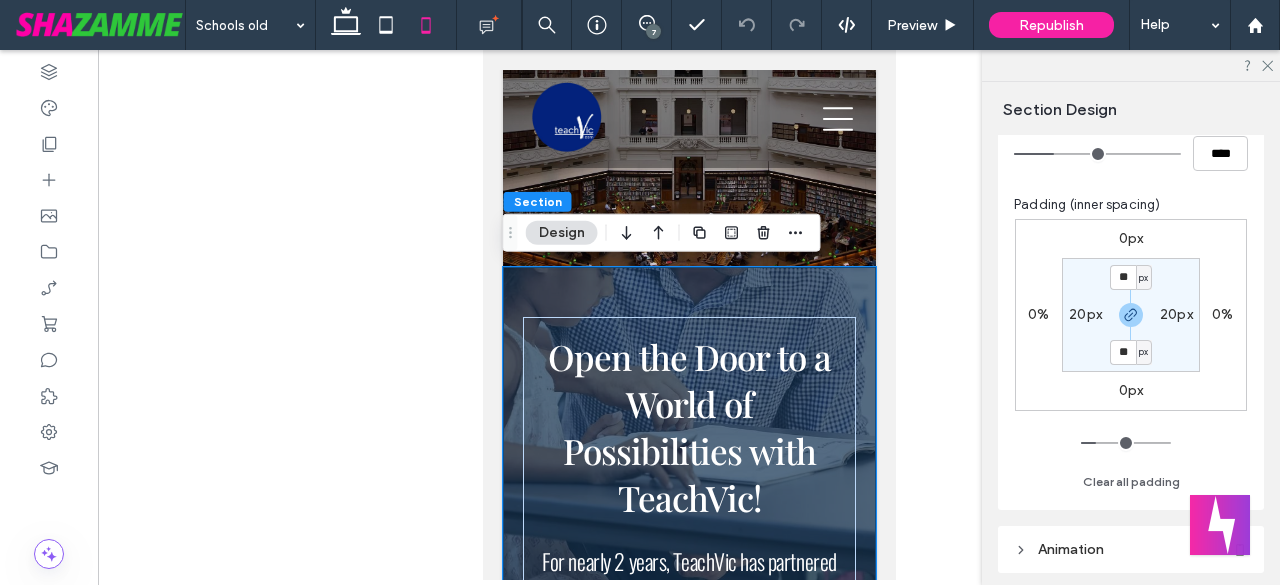 scroll, scrollTop: 233, scrollLeft: 0, axis: vertical 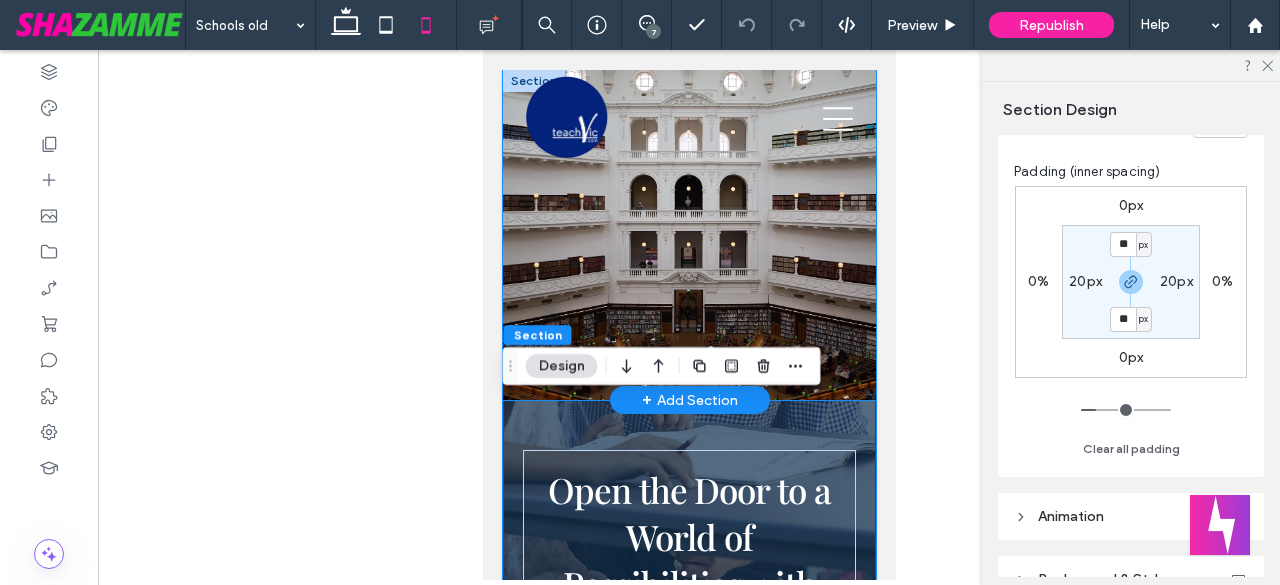 click at bounding box center (688, 235) 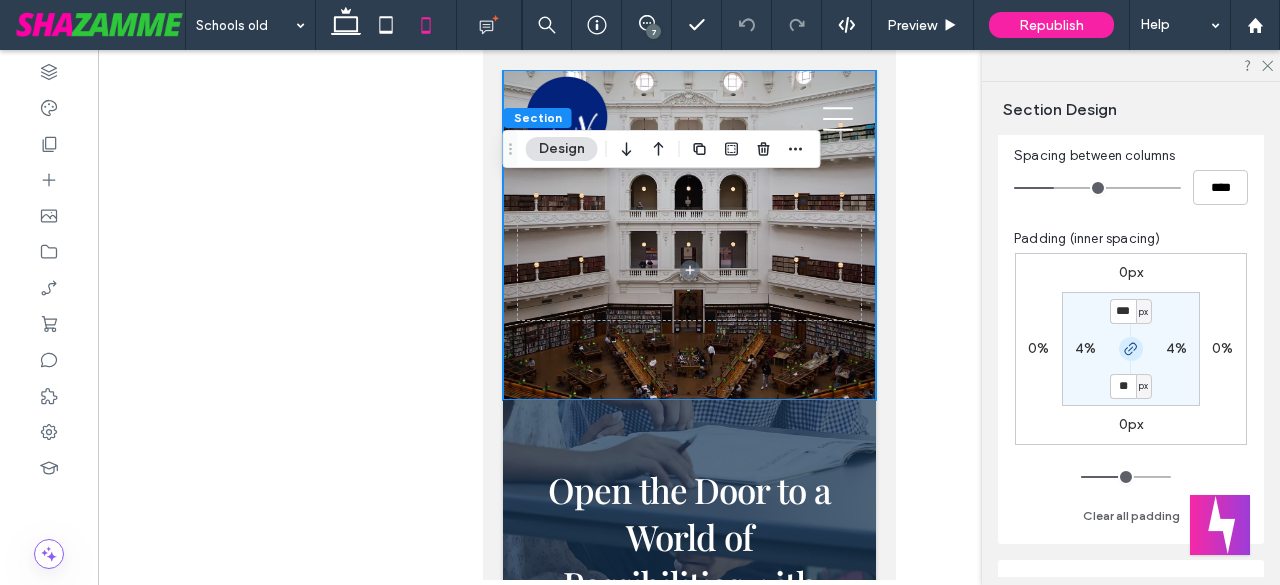 scroll, scrollTop: 200, scrollLeft: 0, axis: vertical 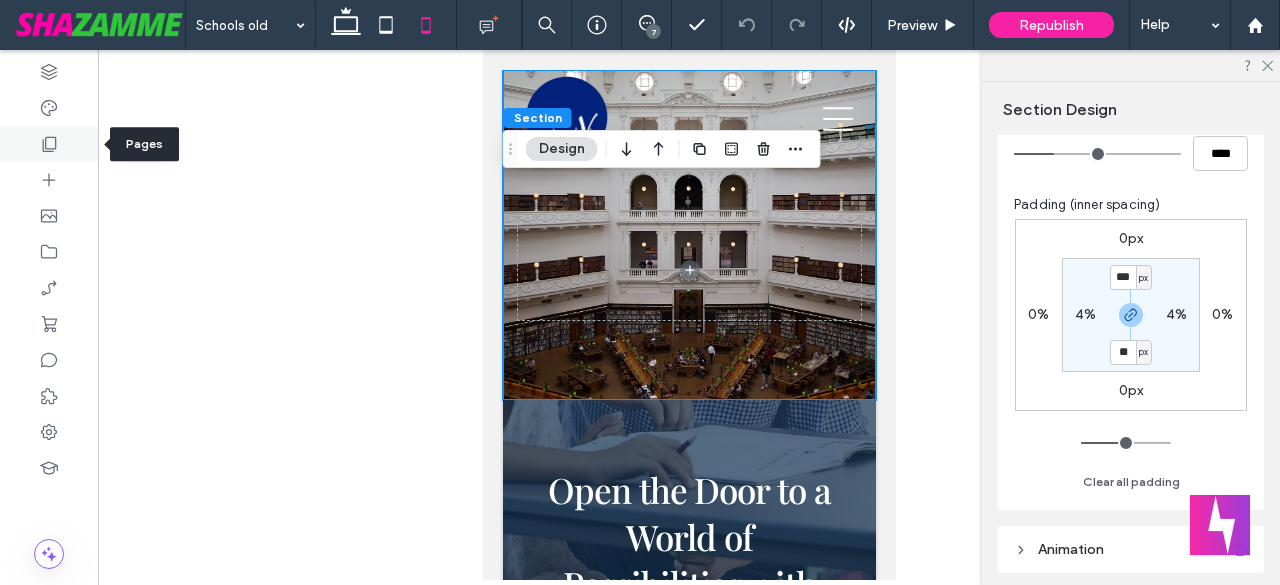 click 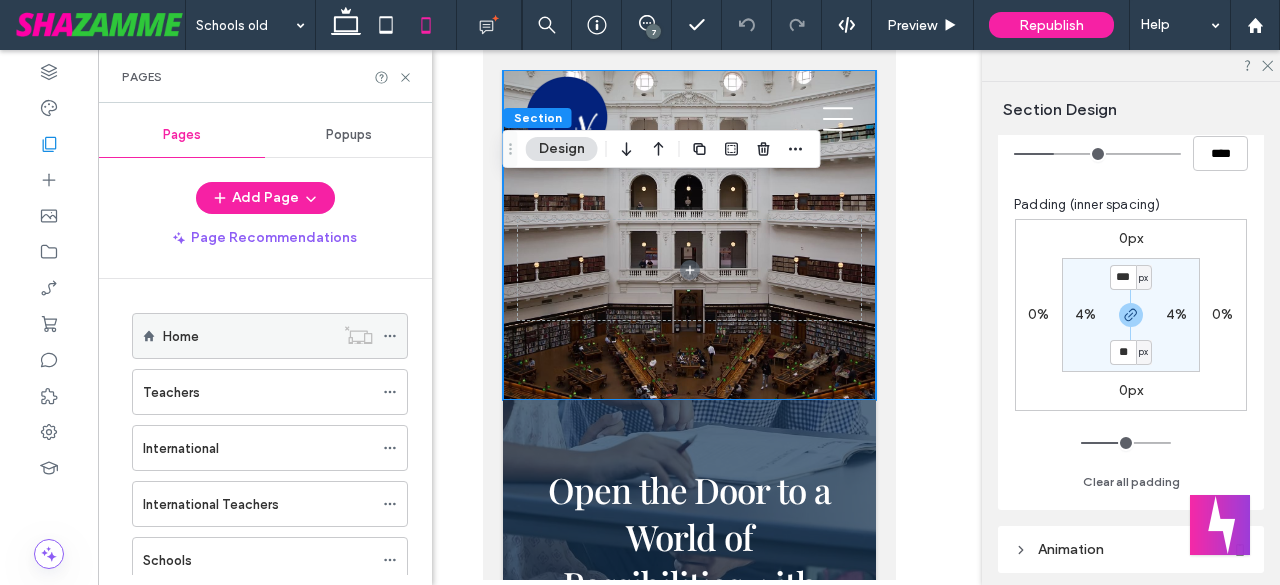 click on "Home" at bounding box center [248, 336] 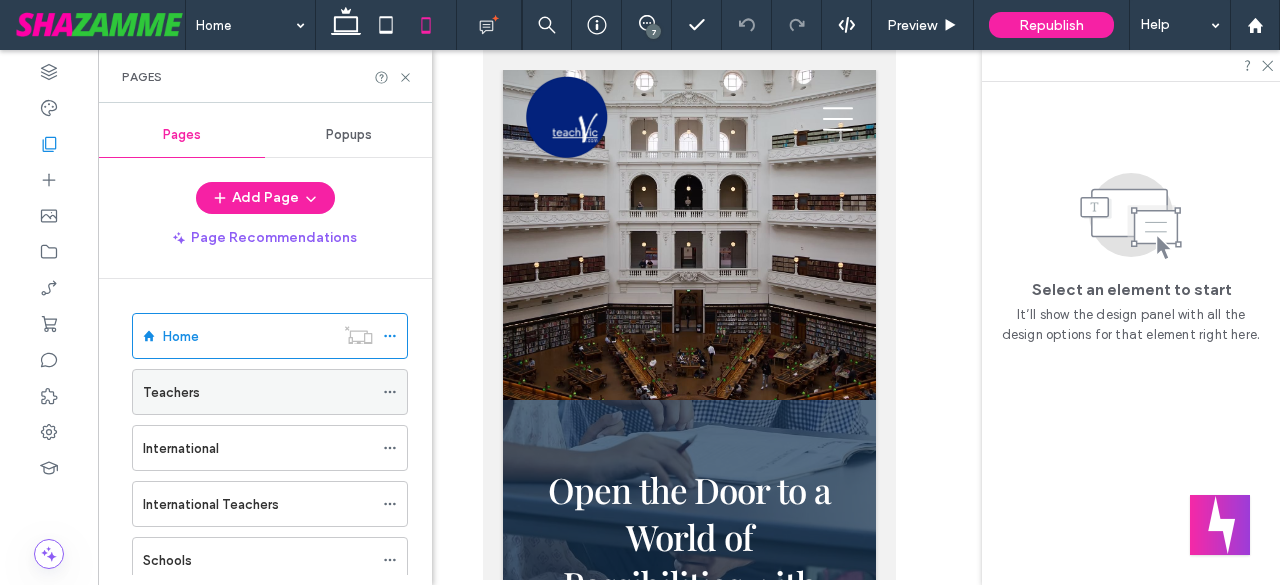 click on "Teachers" at bounding box center (258, 392) 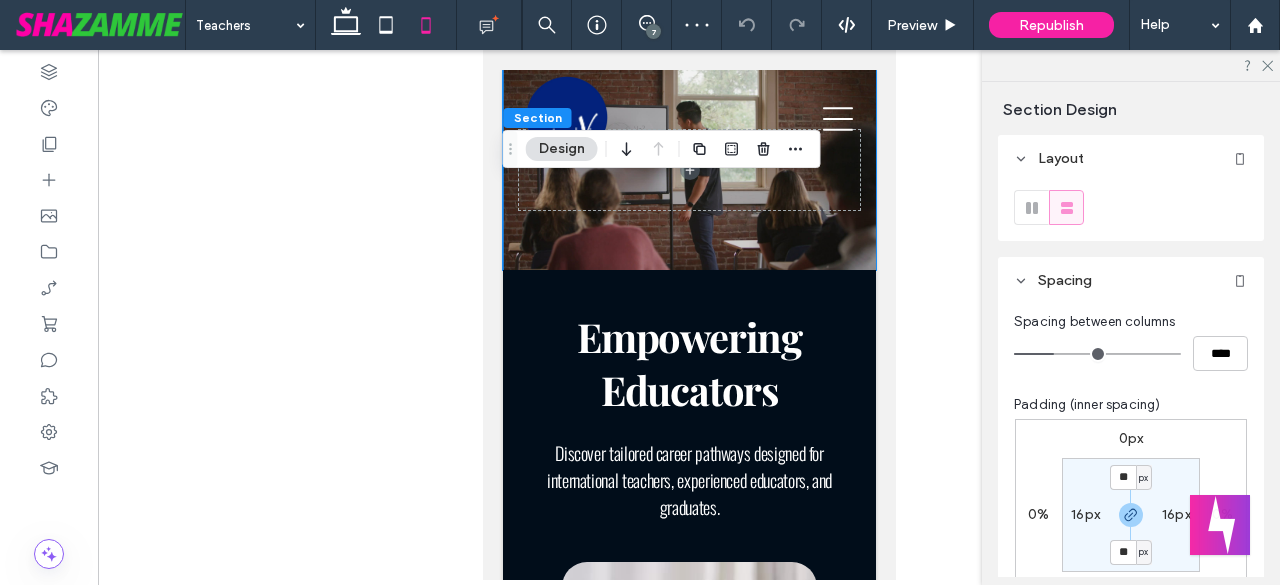 scroll, scrollTop: 0, scrollLeft: 0, axis: both 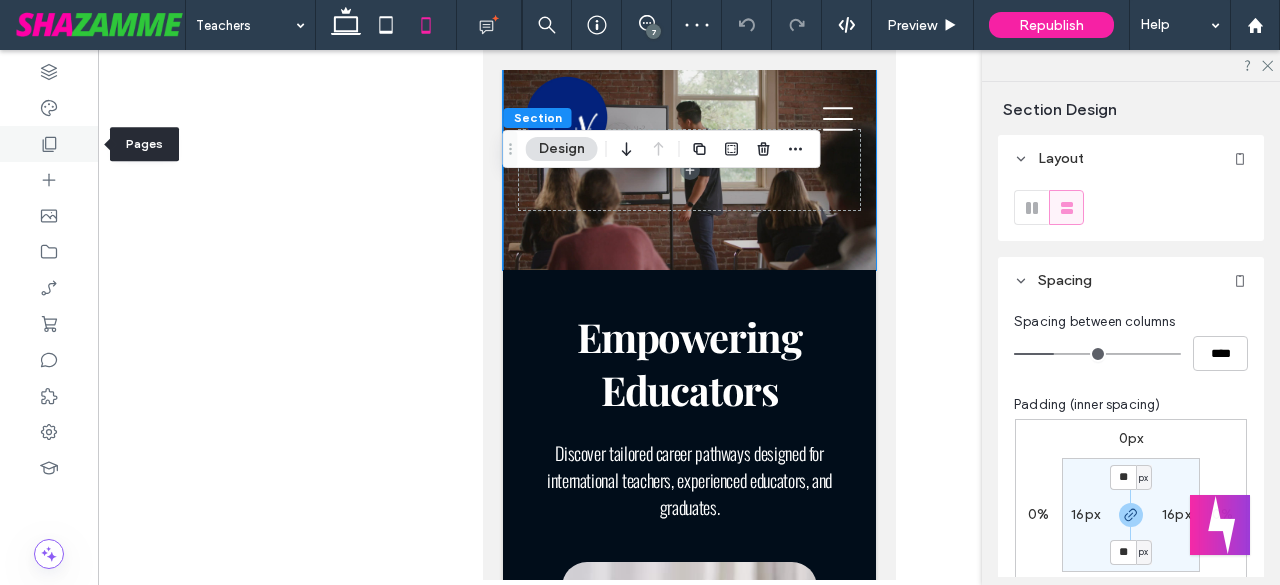 click at bounding box center [49, 144] 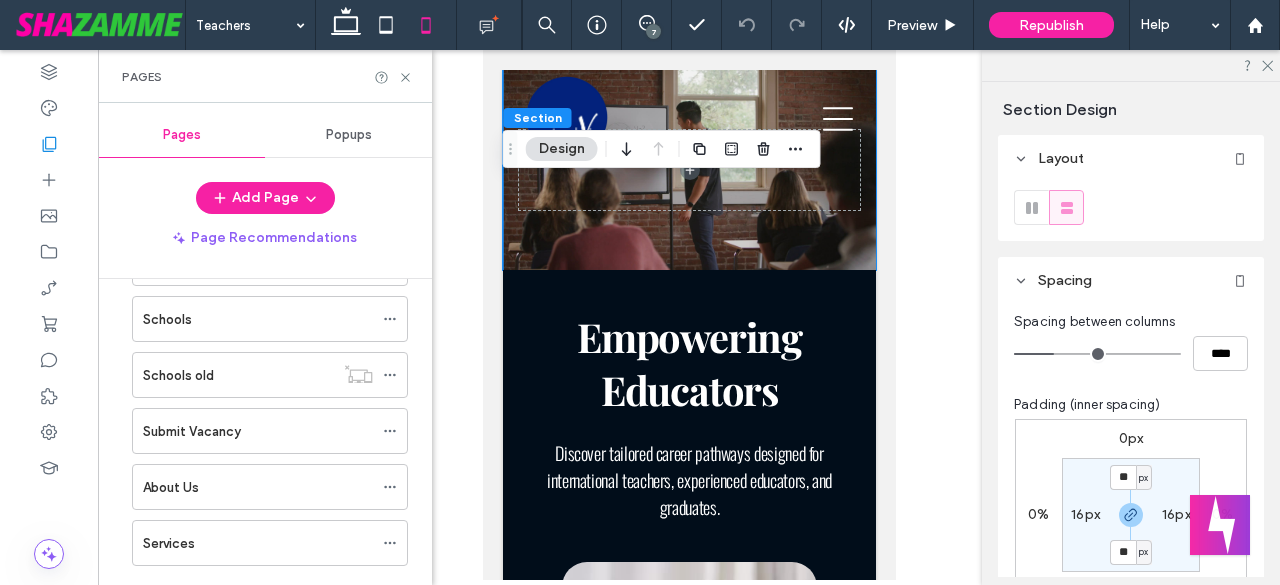 scroll, scrollTop: 233, scrollLeft: 0, axis: vertical 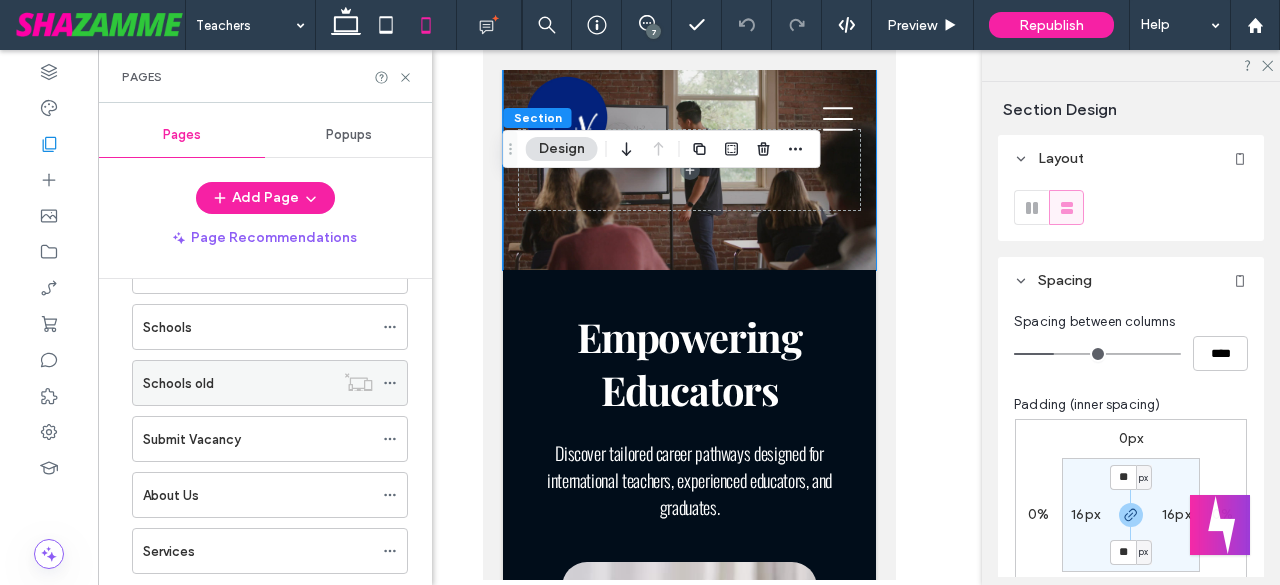 click on "Schools old" at bounding box center [238, 383] 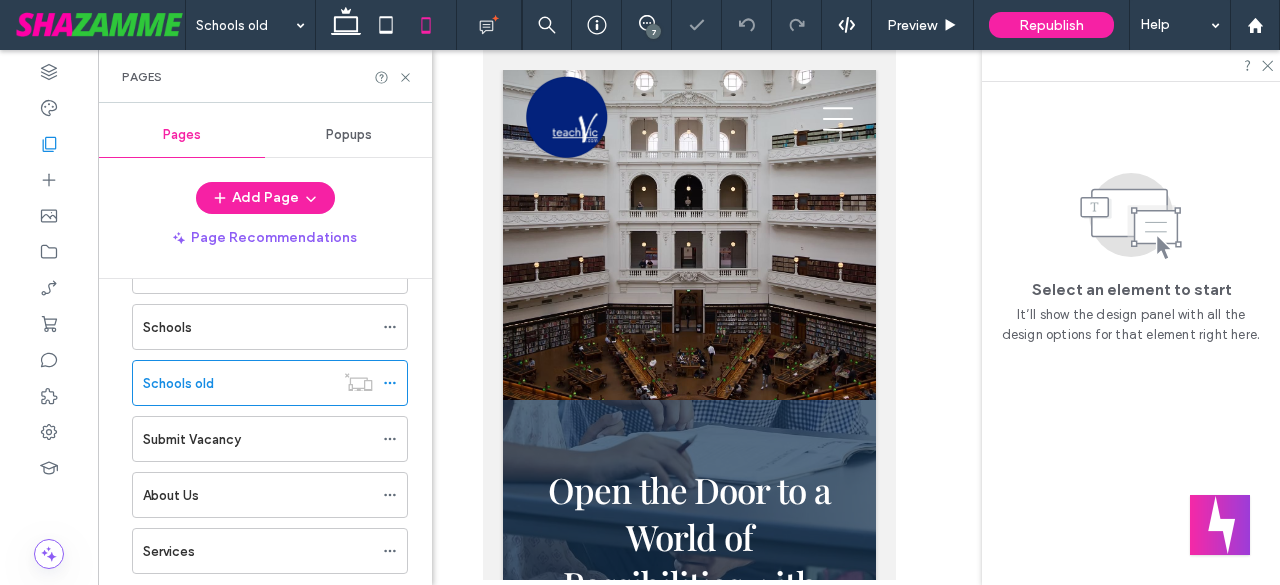 scroll, scrollTop: 0, scrollLeft: 0, axis: both 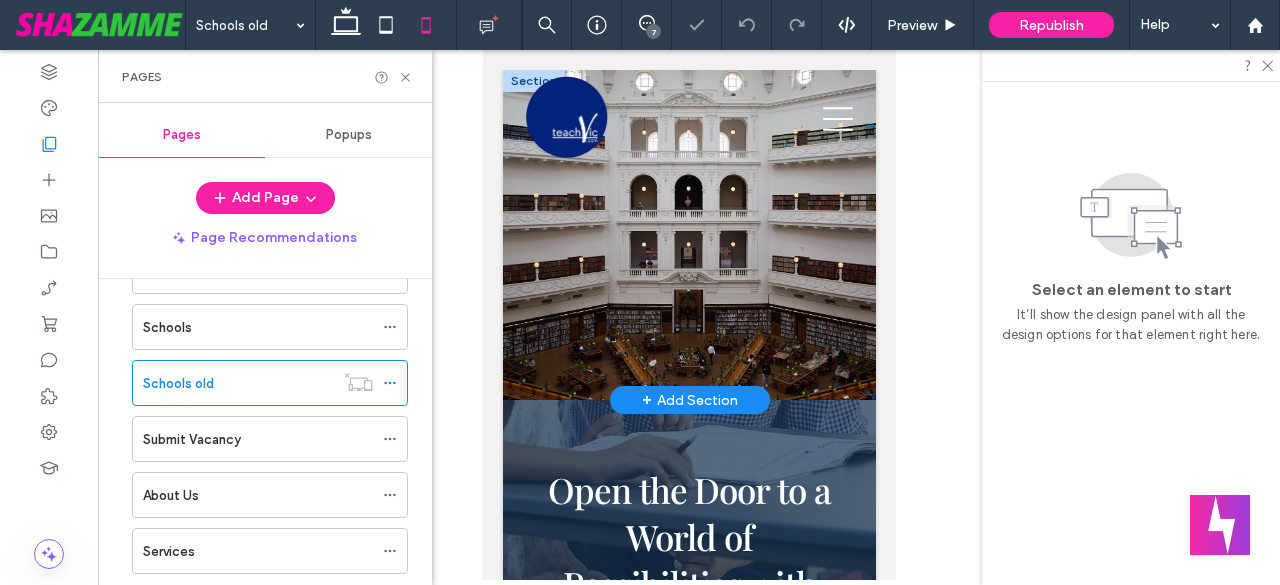 click at bounding box center (688, 235) 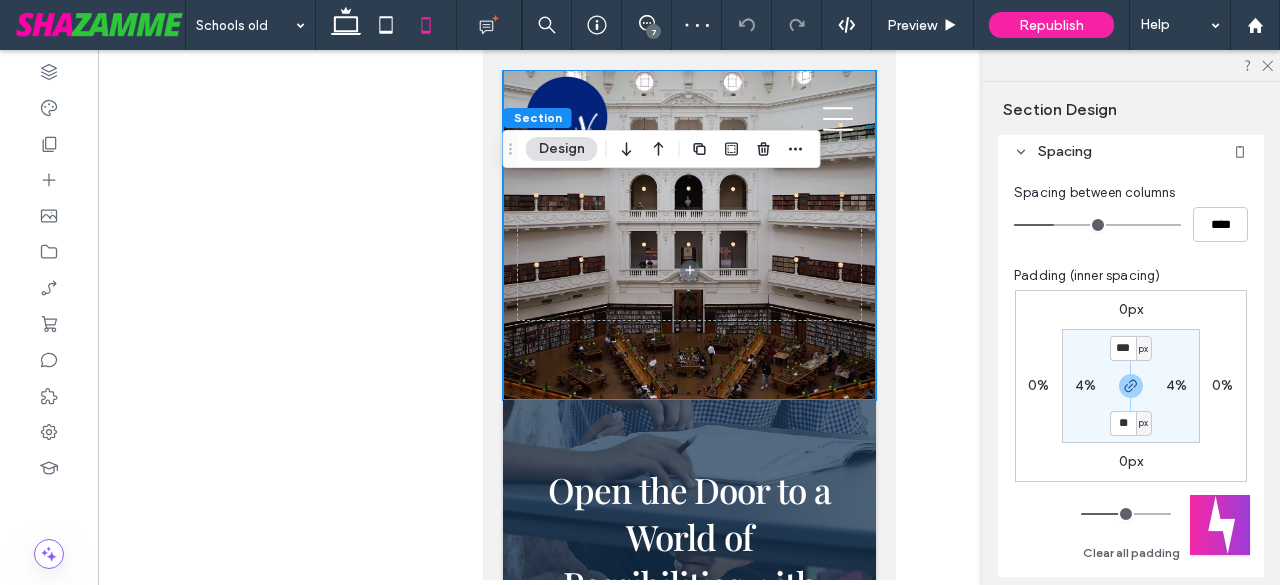 scroll, scrollTop: 133, scrollLeft: 0, axis: vertical 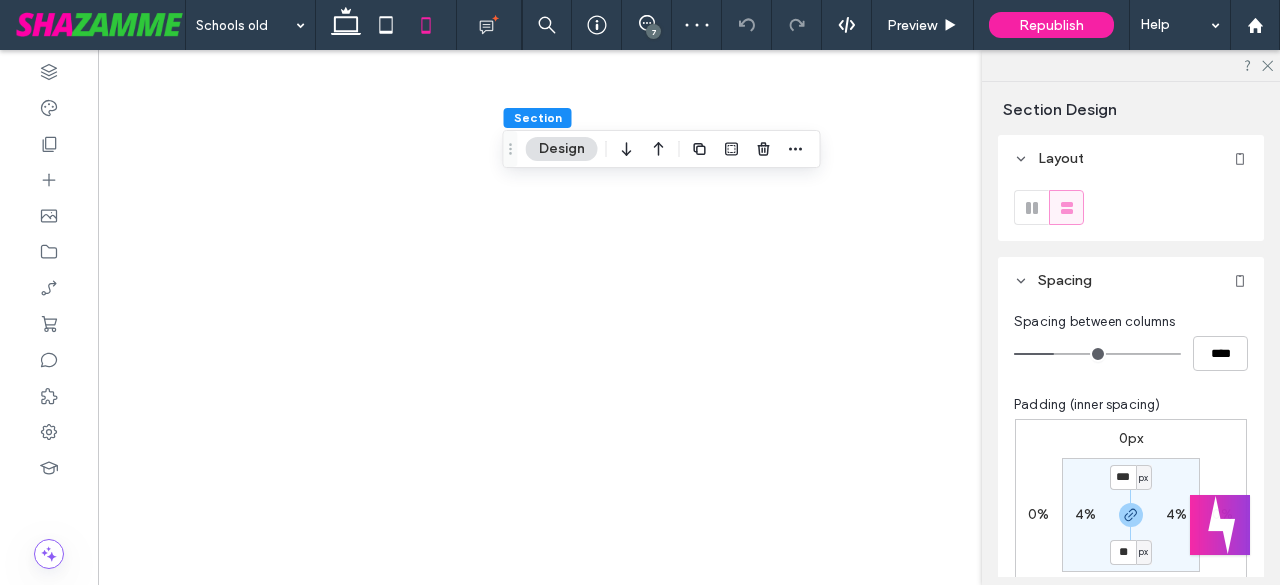 type on "**" 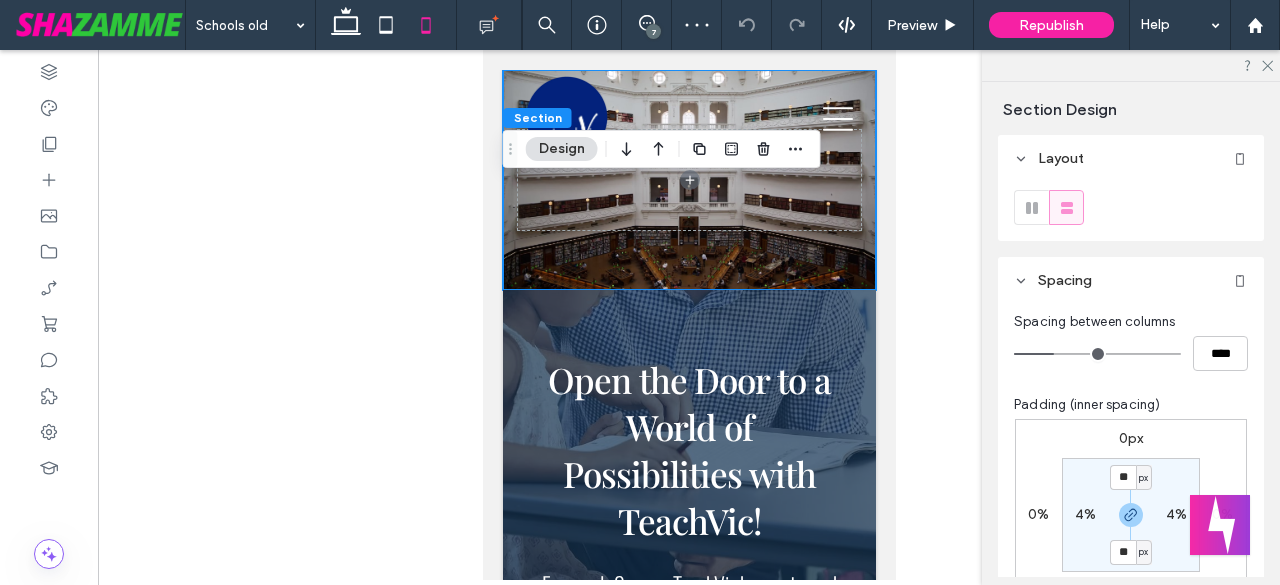 scroll, scrollTop: 0, scrollLeft: 0, axis: both 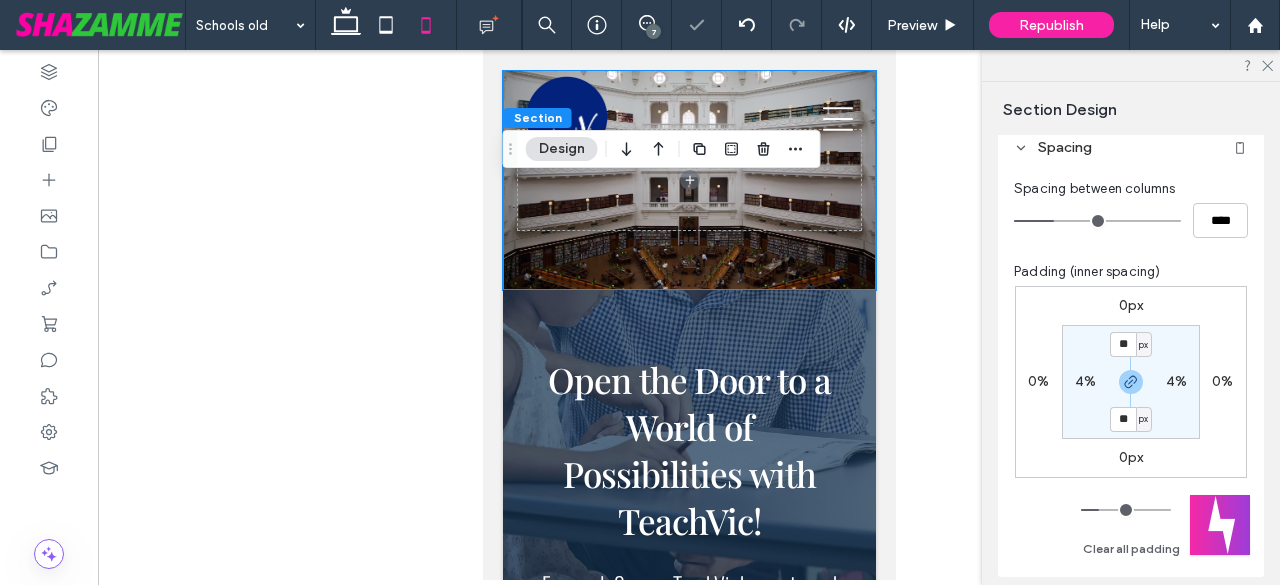 click on "4%" at bounding box center (1085, 381) 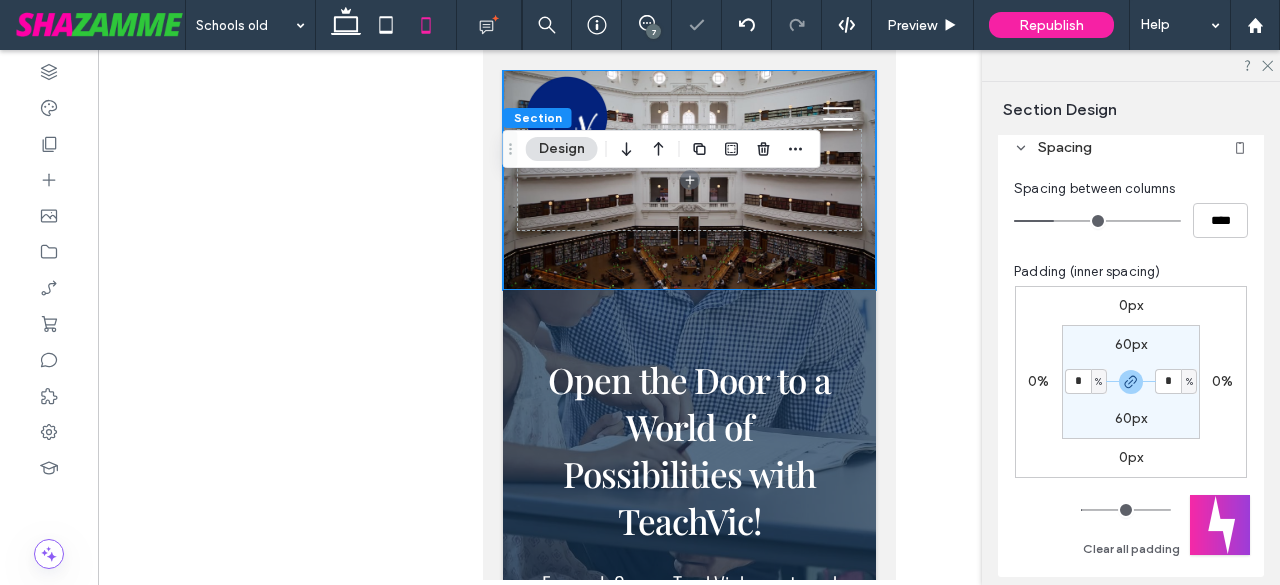 click on "%" at bounding box center [1099, 381] 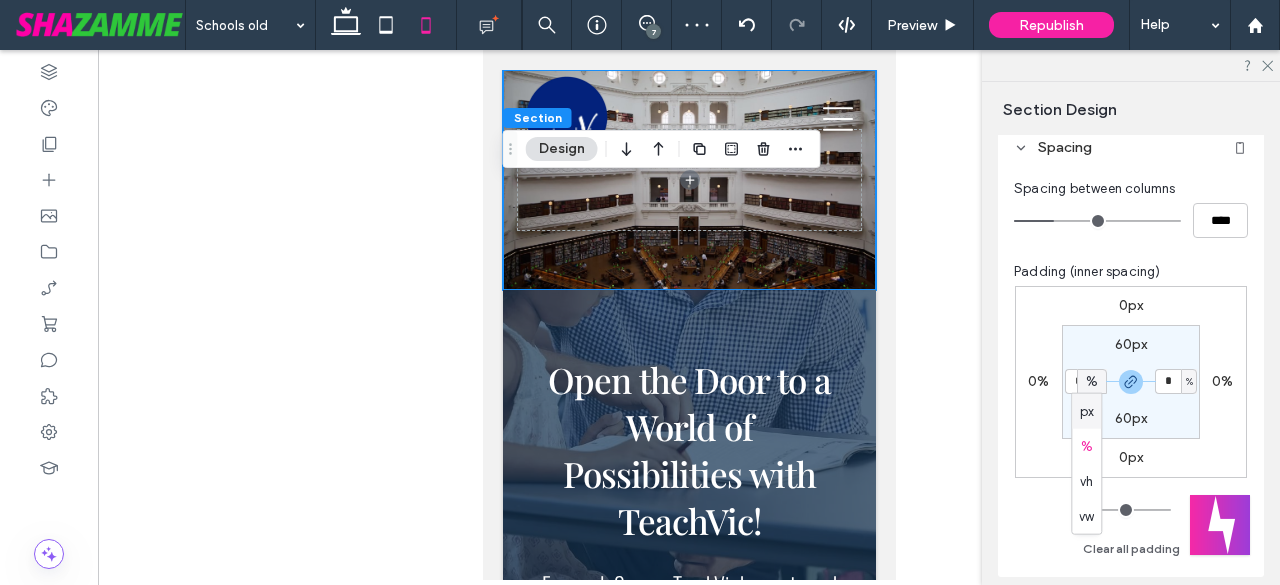 click on "px" at bounding box center [1087, 411] 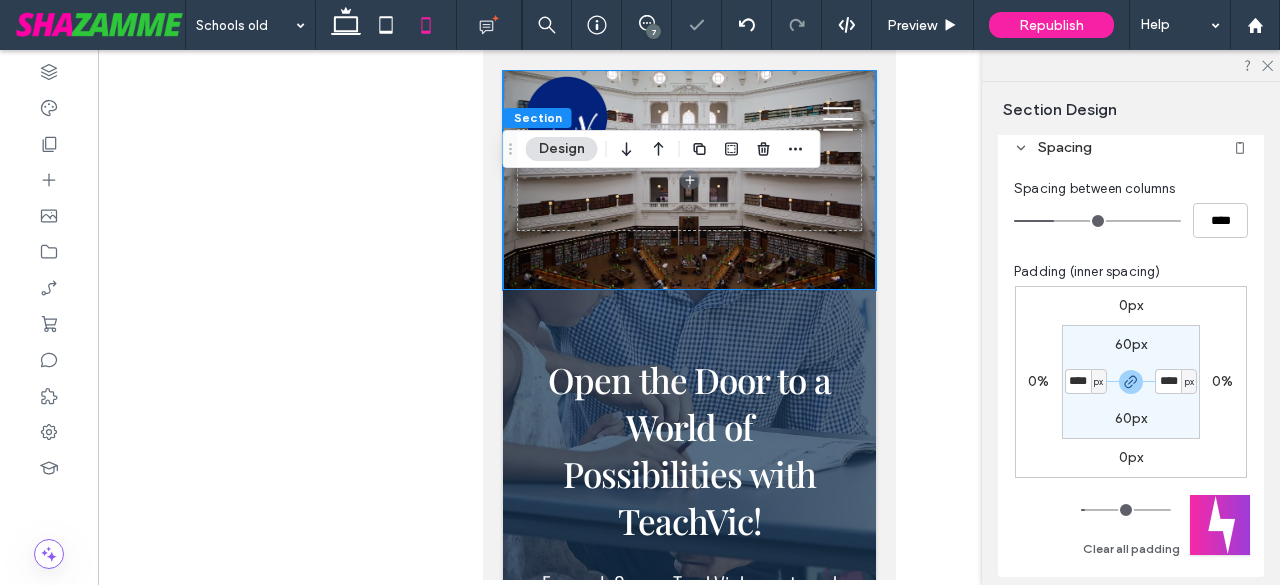 type on "**" 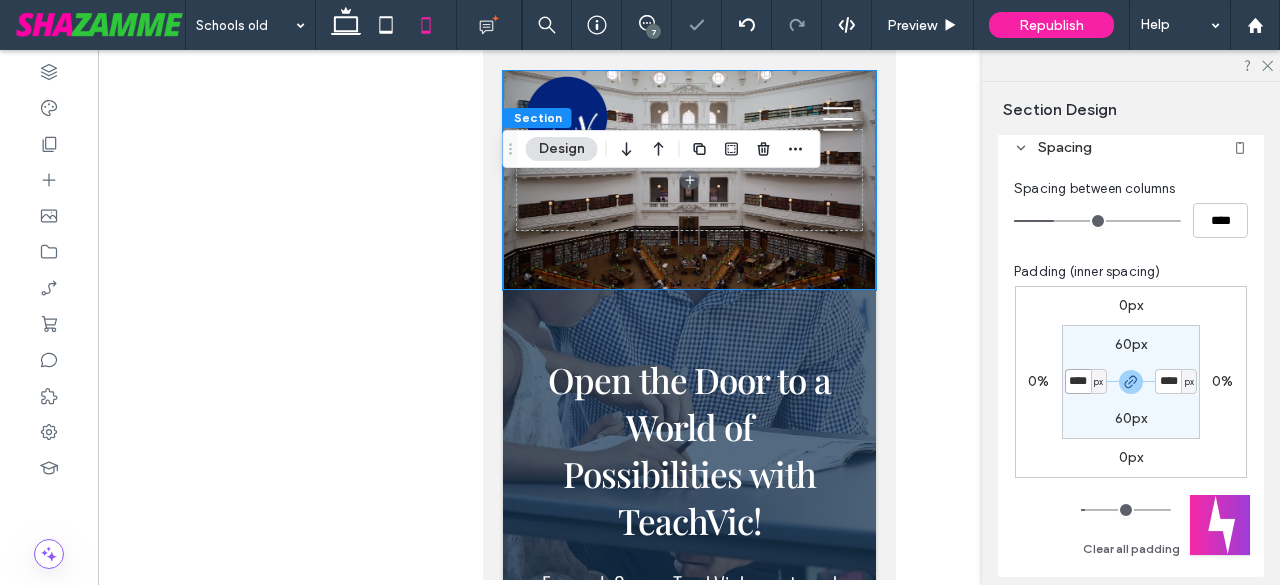 click on "****" at bounding box center (1078, 381) 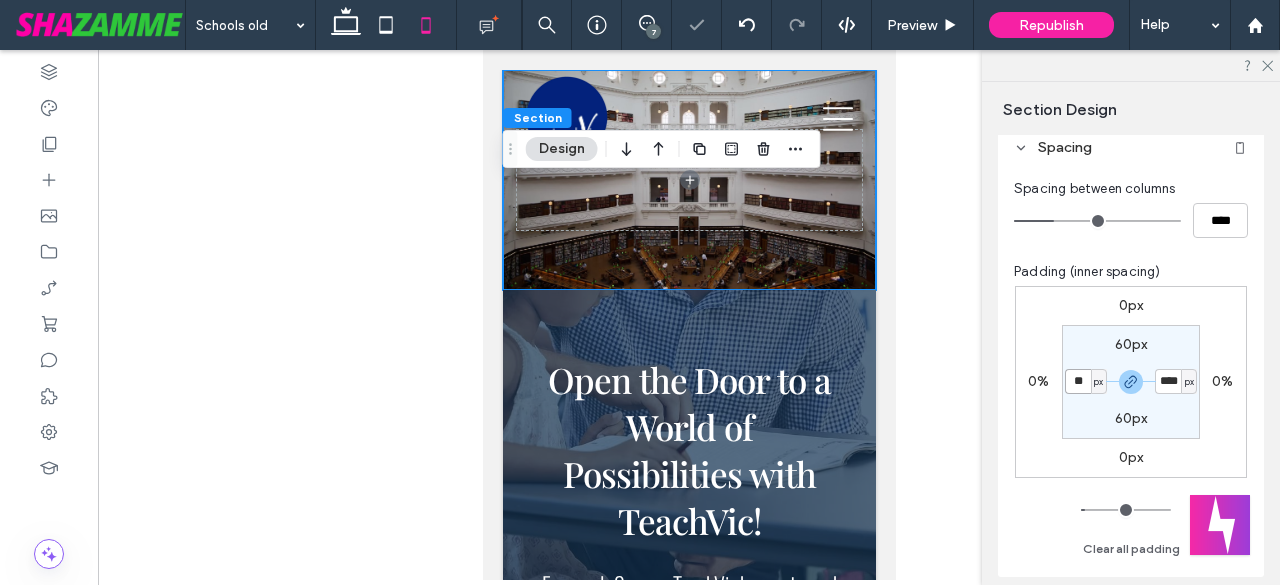 type on "**" 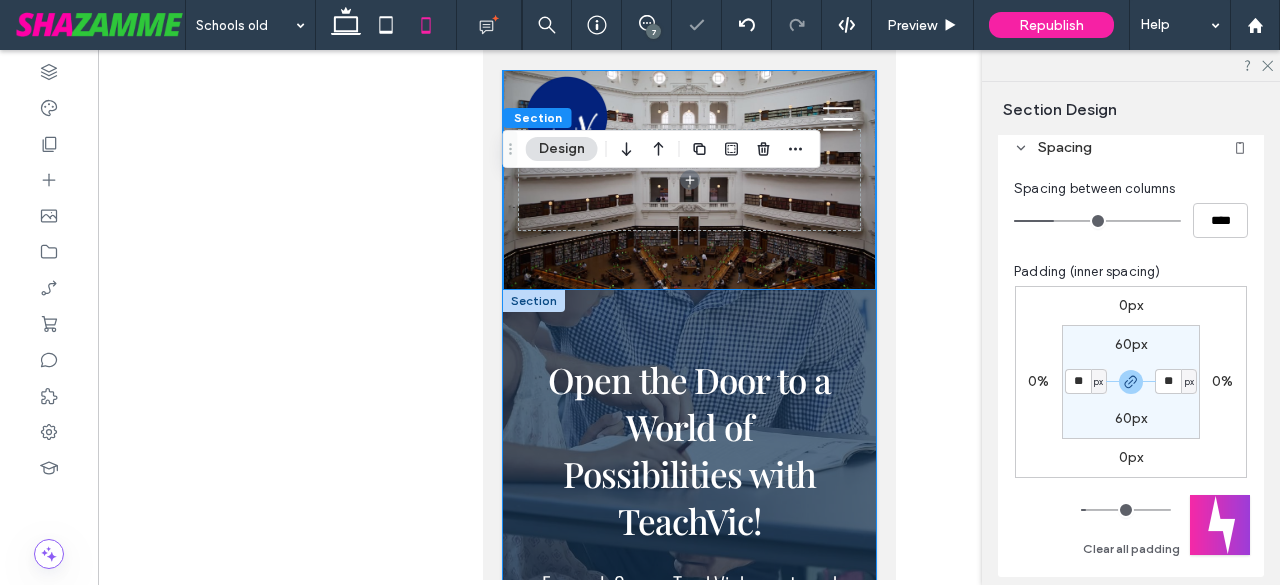 click on "Open the Door to a World of Possibilities with TeachVic!
For nearly 2 years, TeachVic has partnered with schools across Victoria to enhance its recruitment capacity, find the right teacher and Save them Time!!
Submit A Vacancy
Have Us Contact You
International Teacher Recruitment
International teachers come pre-screened for: English Speaking Capacity VIT eligibility
Regulatory Requirements
We take the guesswork out of engaging with the department, the visa office, and VIT!! ﻿
Local Teacher Recruitment
Our growing list of locally trained and qualified teachers will blow your mind!" at bounding box center (688, 967) 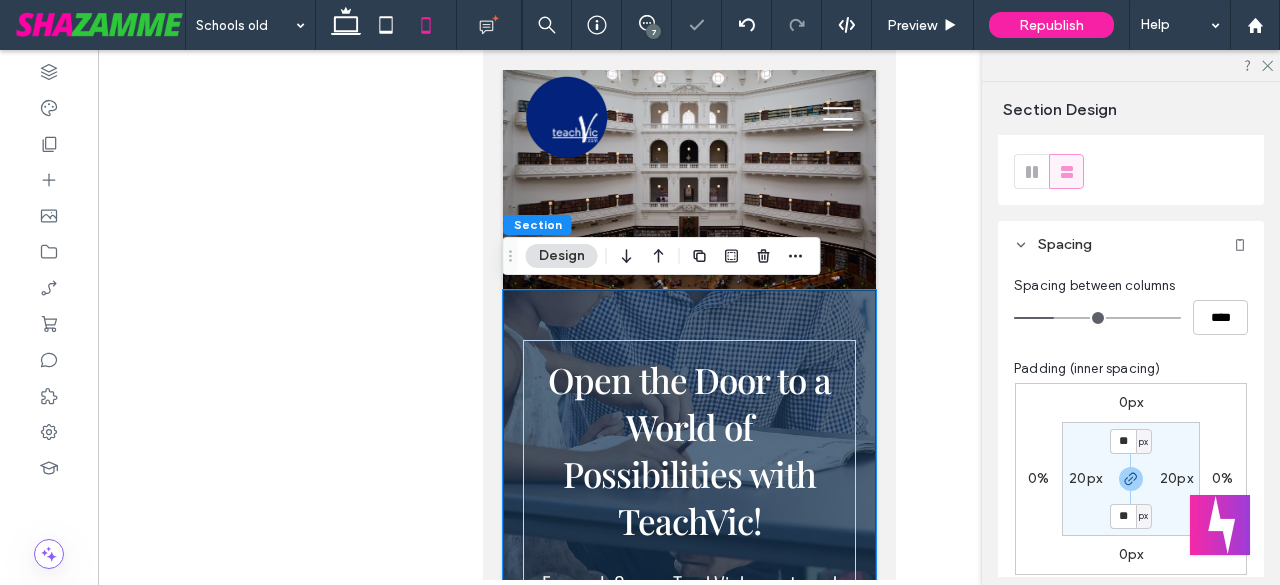 scroll, scrollTop: 100, scrollLeft: 0, axis: vertical 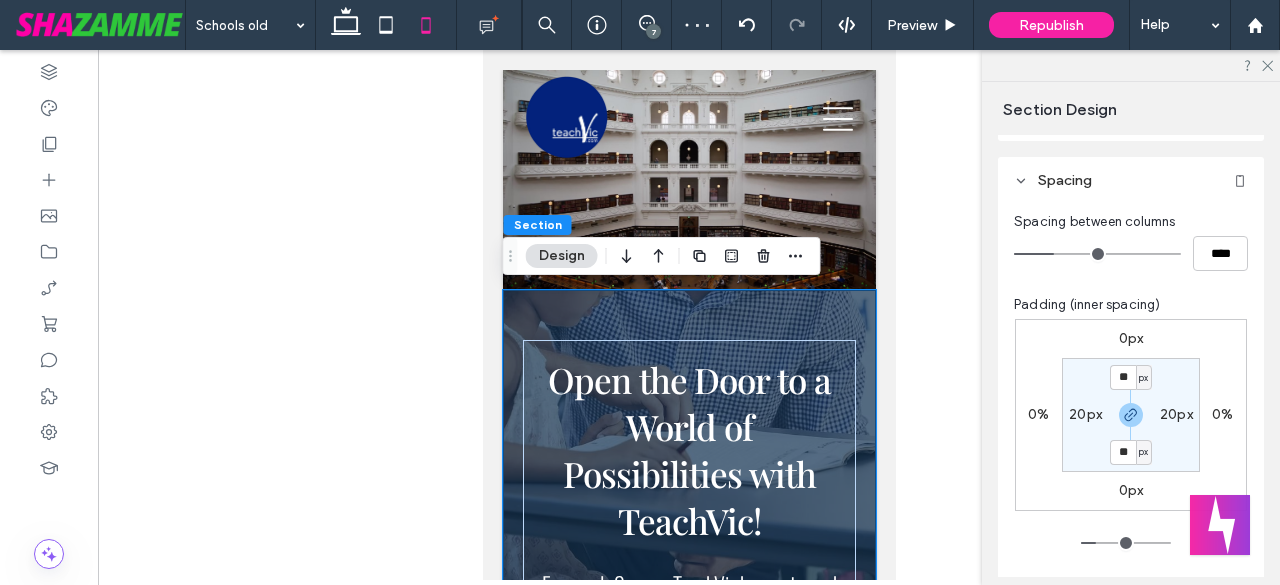 type on "**" 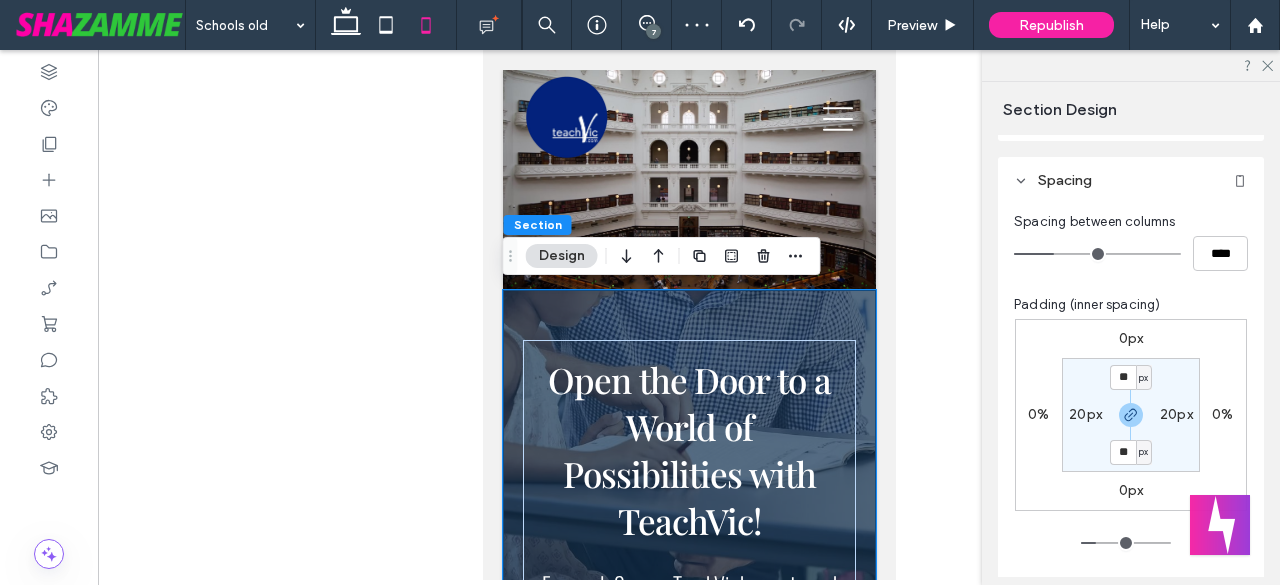type on "**" 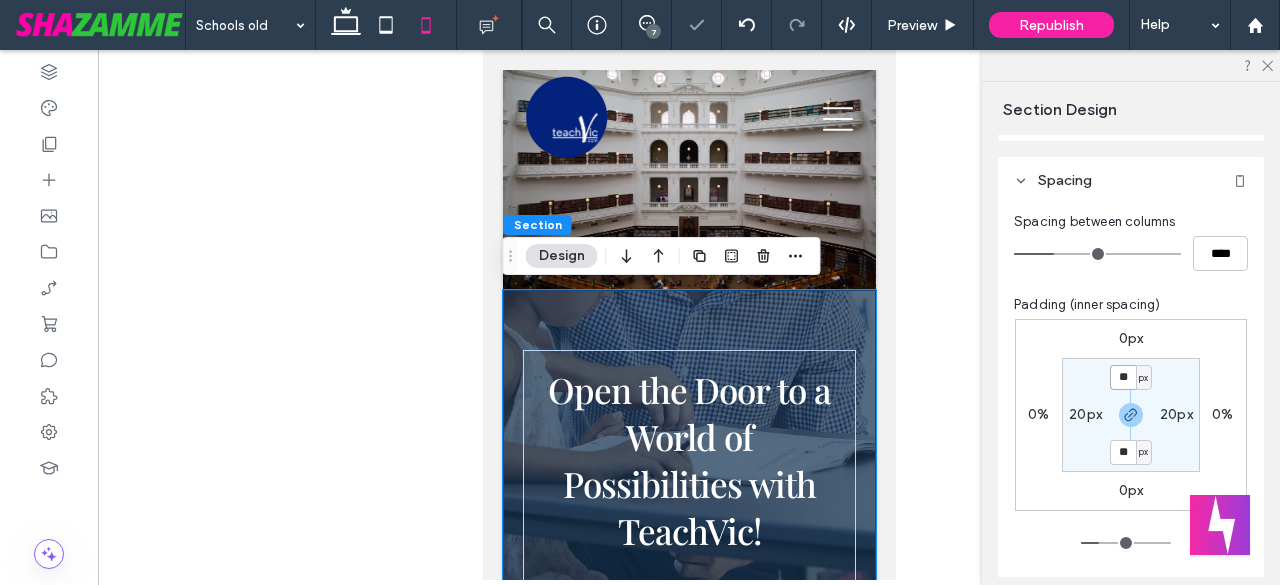 click on "**" at bounding box center [1123, 377] 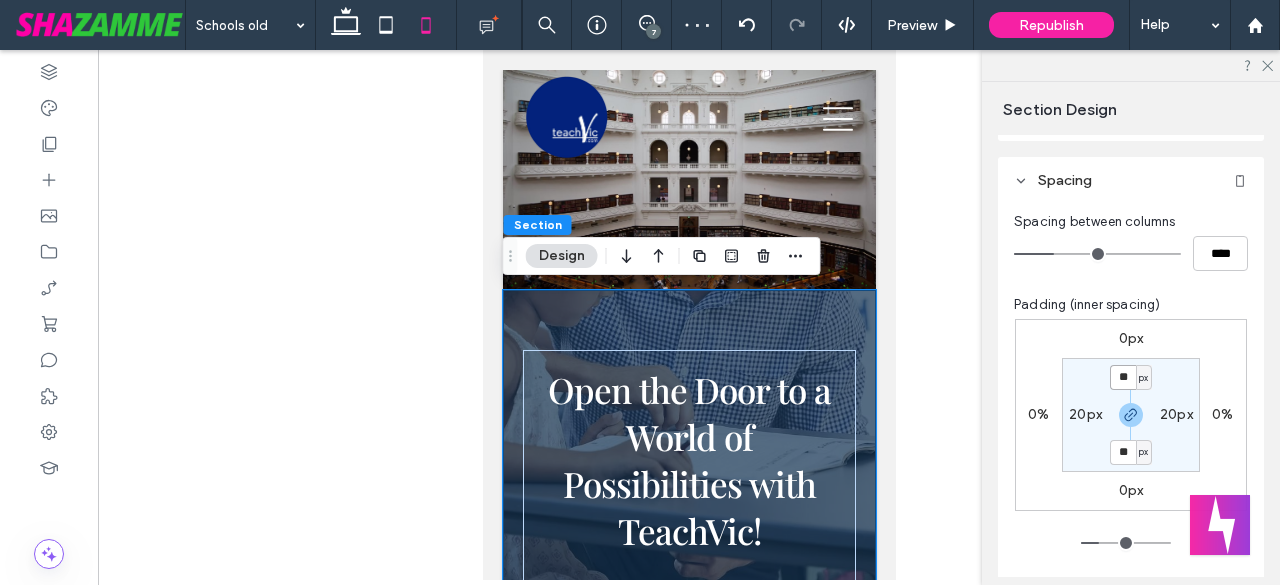 type on "**" 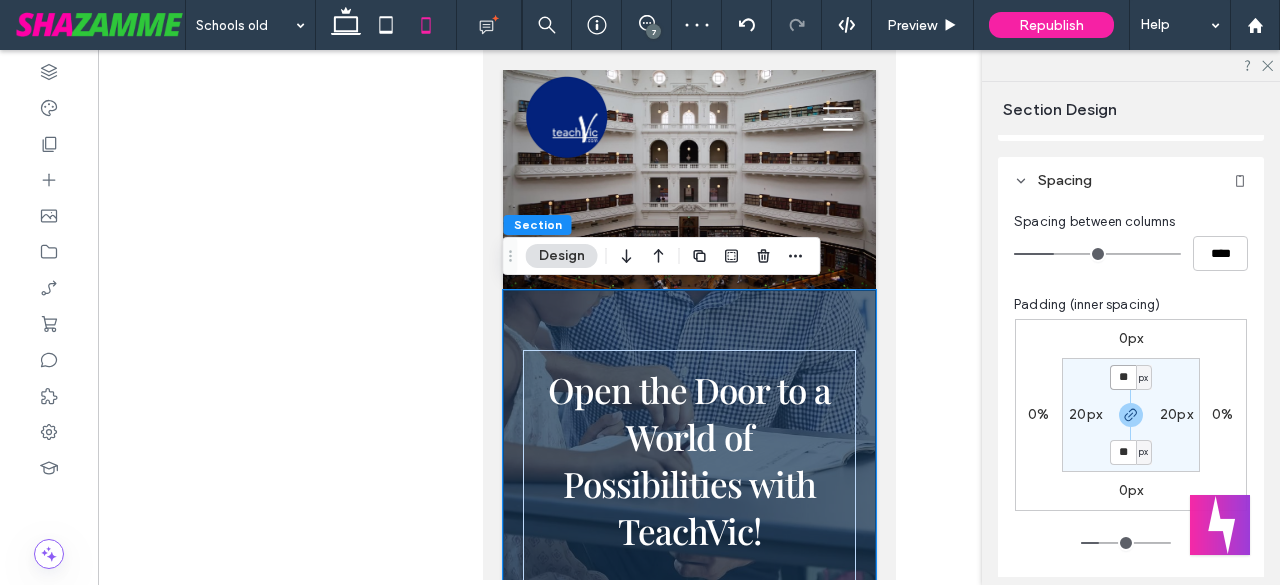 type on "**" 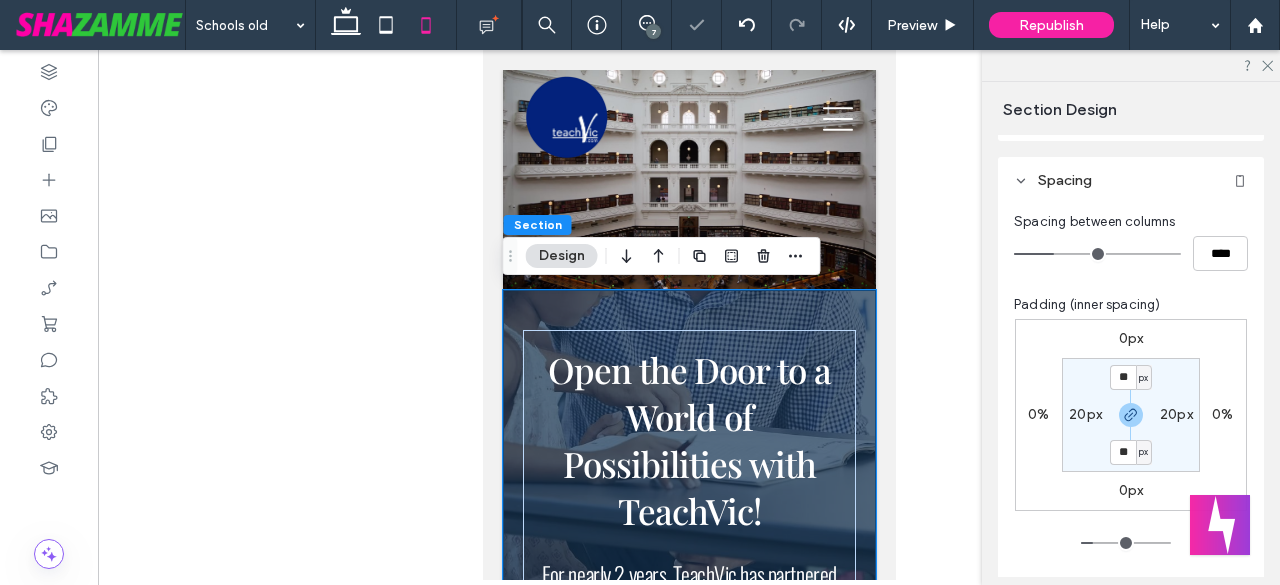 click on "20px" at bounding box center [1085, 414] 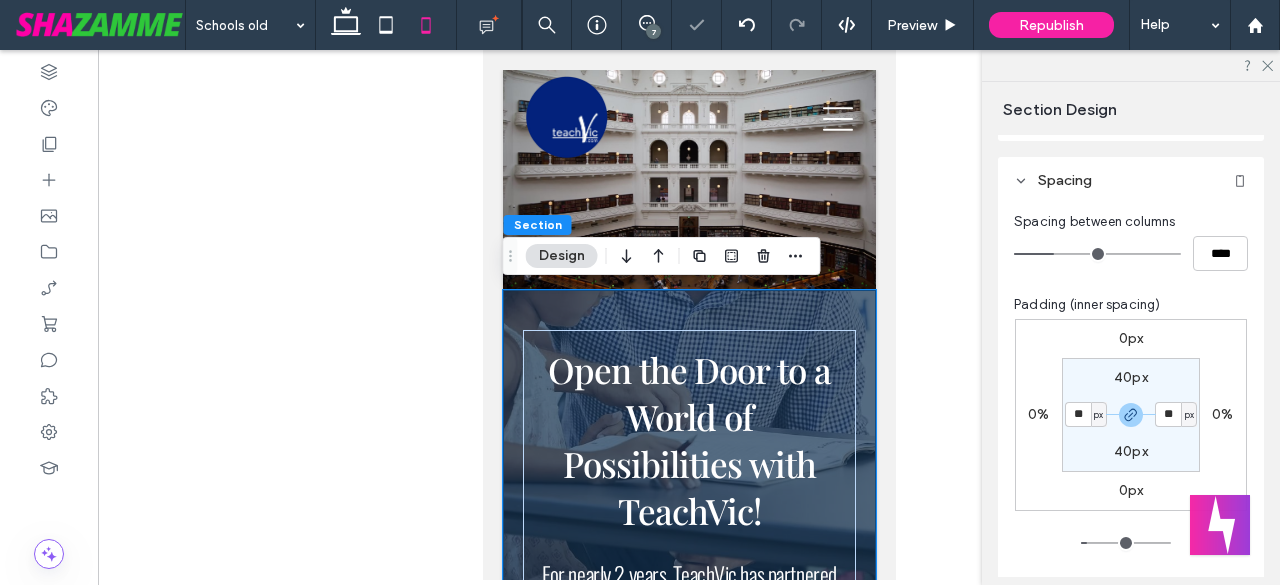 type on "**" 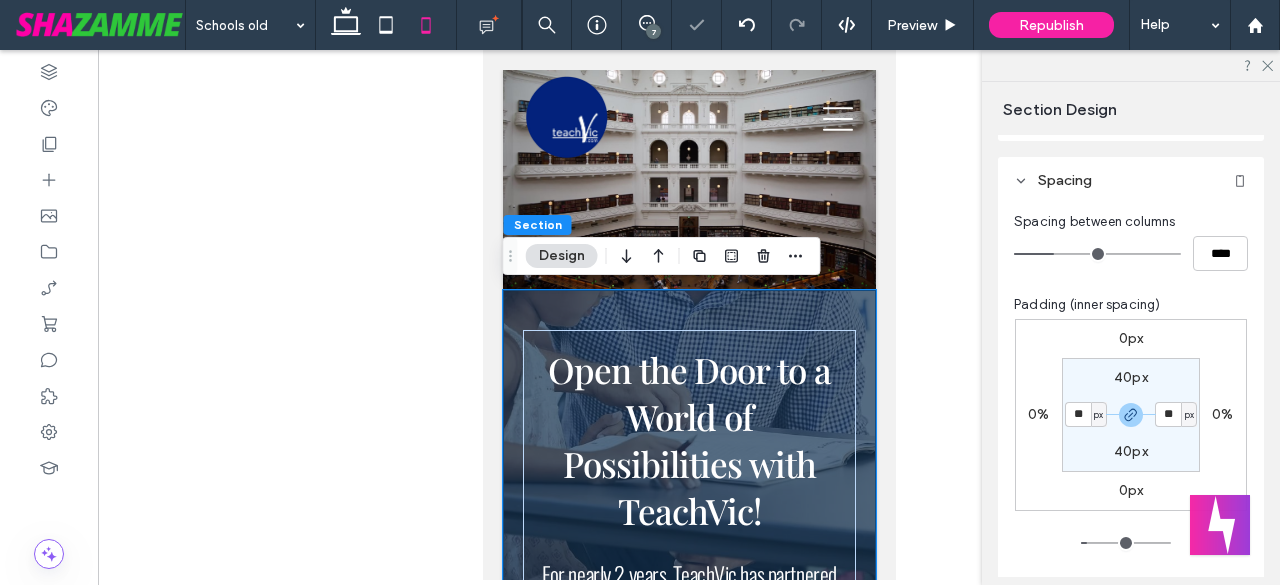 type on "**" 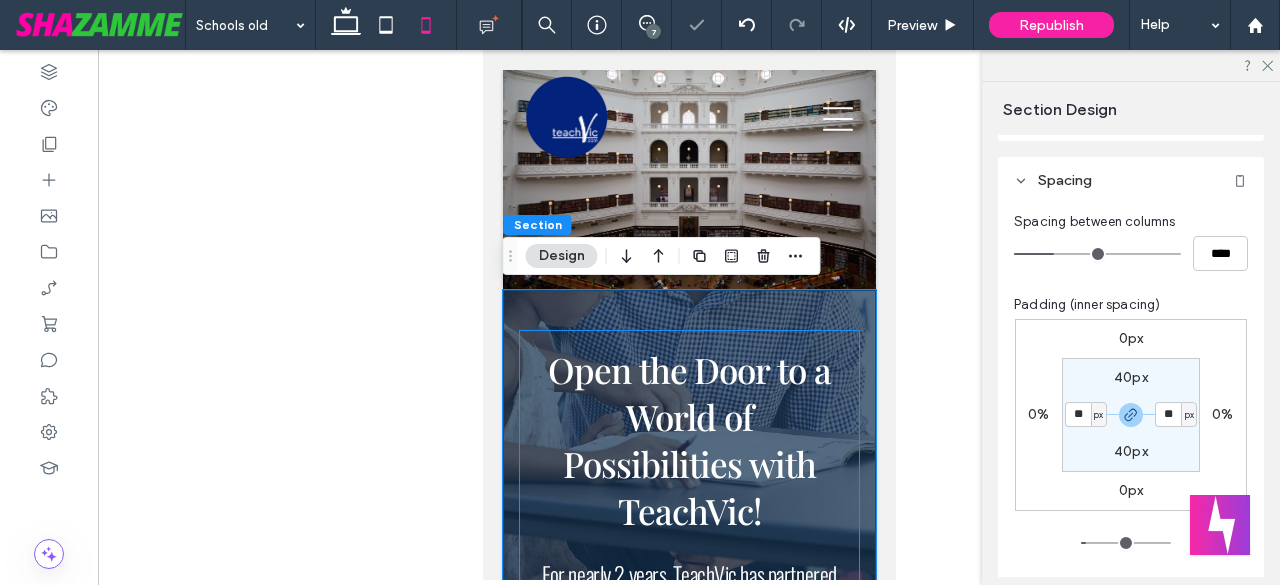 click on "Open the Door to a World of Possibilities with TeachVic!
For nearly 2 years, TeachVic has partnered with schools across Victoria to enhance its recruitment capacity, find the right teacher and Save them Time!!
Submit A Vacancy
Have Us Contact You
International Teacher Recruitment
International teachers come pre-screened for: English Speaking Capacity VIT eligibility
Regulatory Requirements
We take the guesswork out of engaging with the department, the visa office, and VIT!! ﻿
Local Teacher Recruitment
Our growing list of locally trained and qualified teachers will blow your mind!" at bounding box center (688, 957) 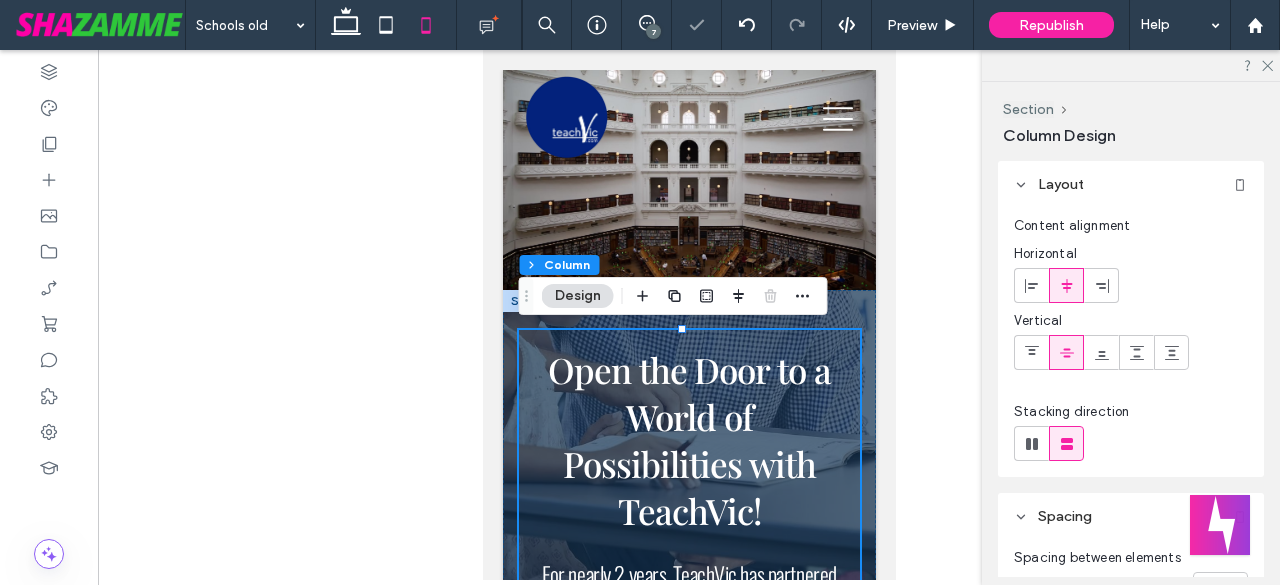 click on "Open the Door to a World of Possibilities with TeachVic!
For nearly 2 years, TeachVic has partnered with schools across Victoria to enhance its recruitment capacity, find the right teacher and Save them Time!!
Submit A Vacancy
Have Us Contact You
International Teacher Recruitment
International teachers come pre-screened for: English Speaking Capacity VIT eligibility
Regulatory Requirements
We take the guesswork out of engaging with the department, the visa office, and VIT!! ﻿
Local Teacher Recruitment
Our growing list of locally trained and qualified teachers will blow your mind!" at bounding box center (688, 957) 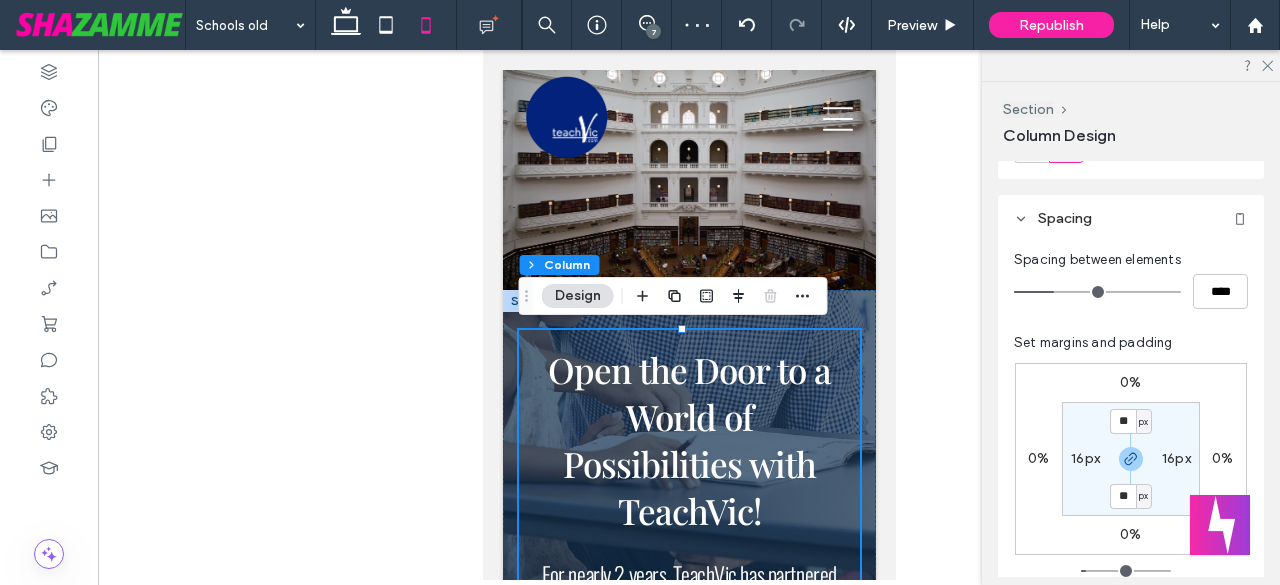 scroll, scrollTop: 333, scrollLeft: 0, axis: vertical 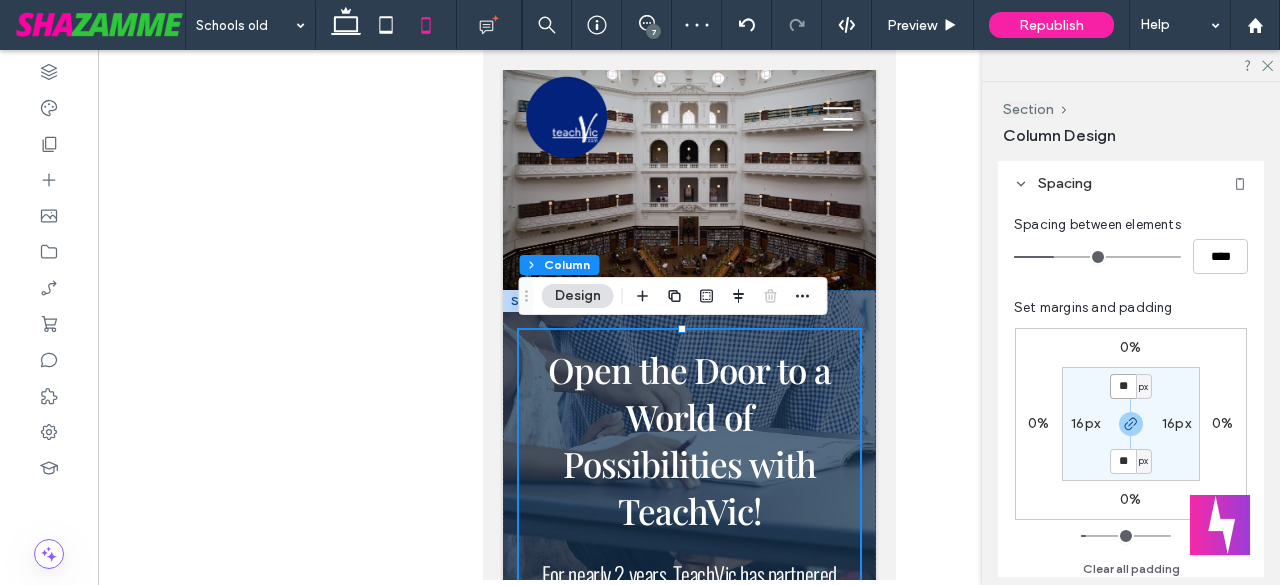 click on "**" at bounding box center [1123, 386] 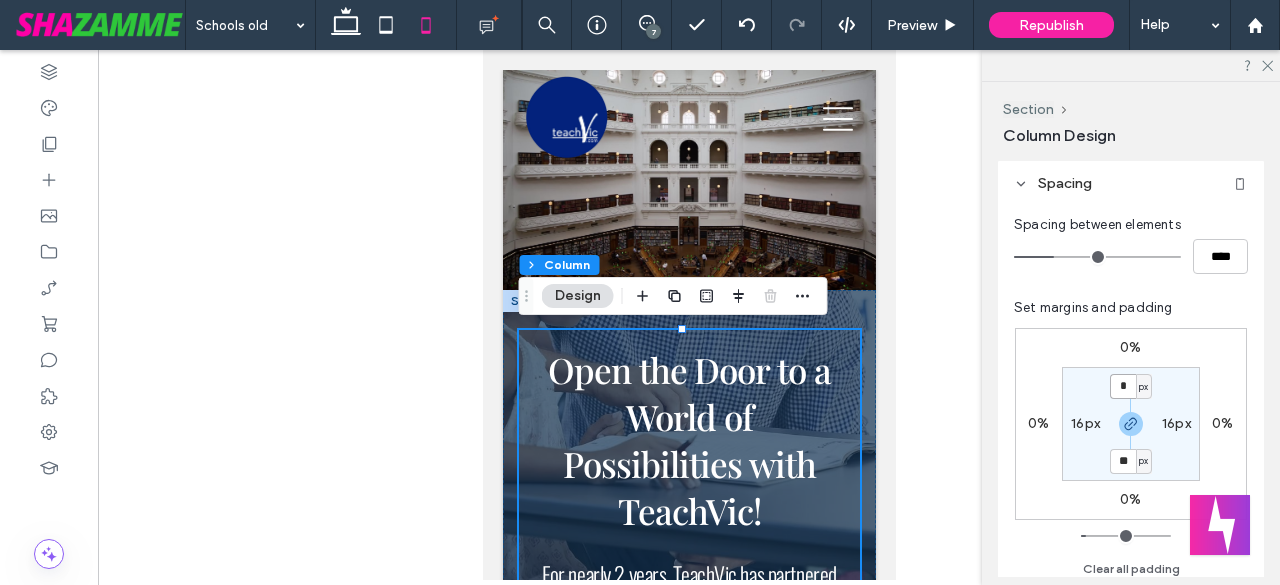 type on "*" 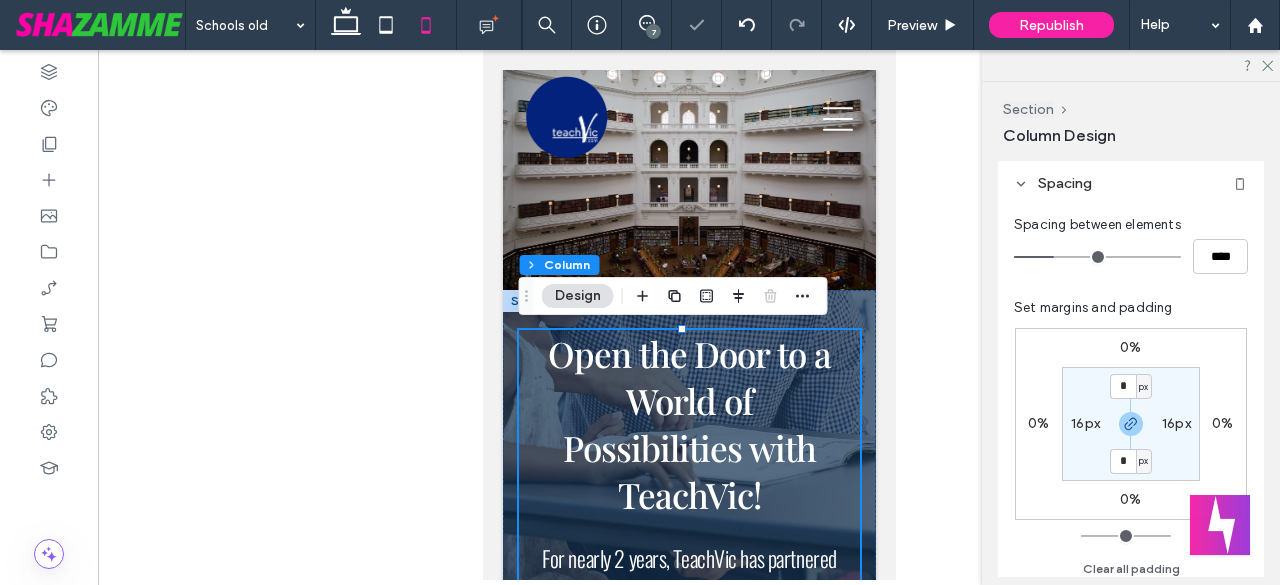 click on "16px" at bounding box center (1085, 423) 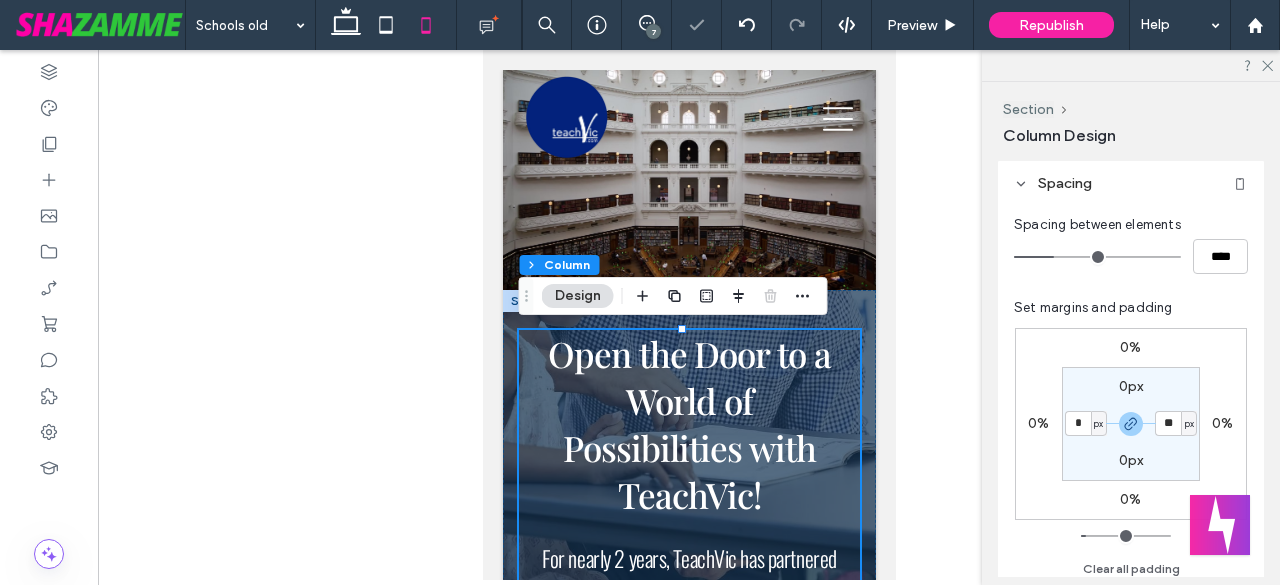 type on "*" 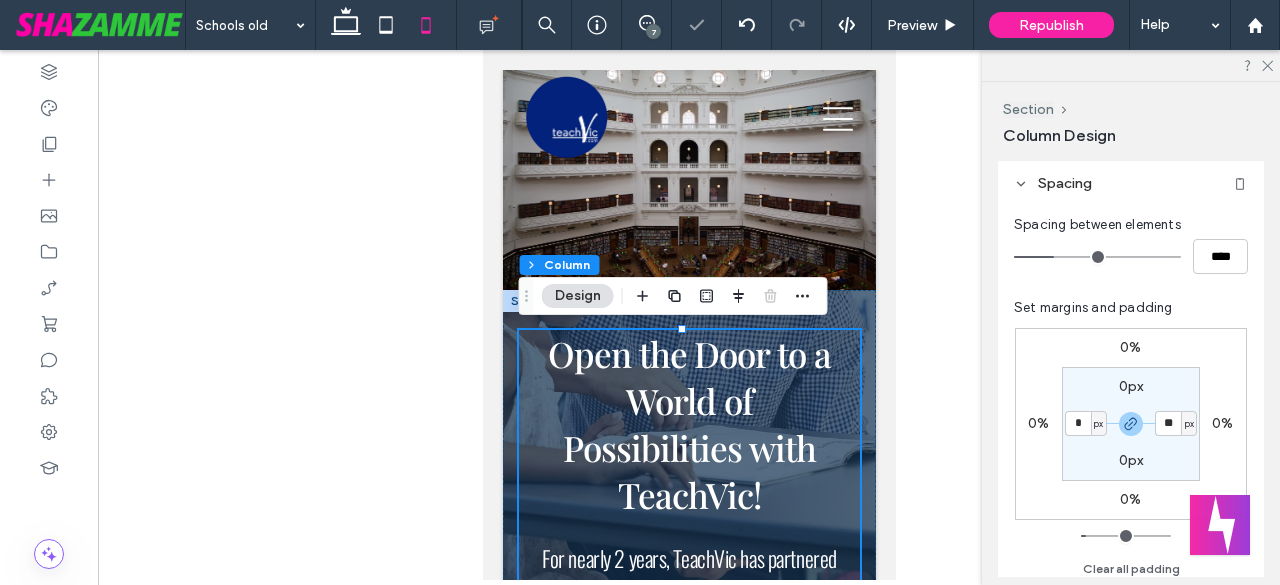 type on "*" 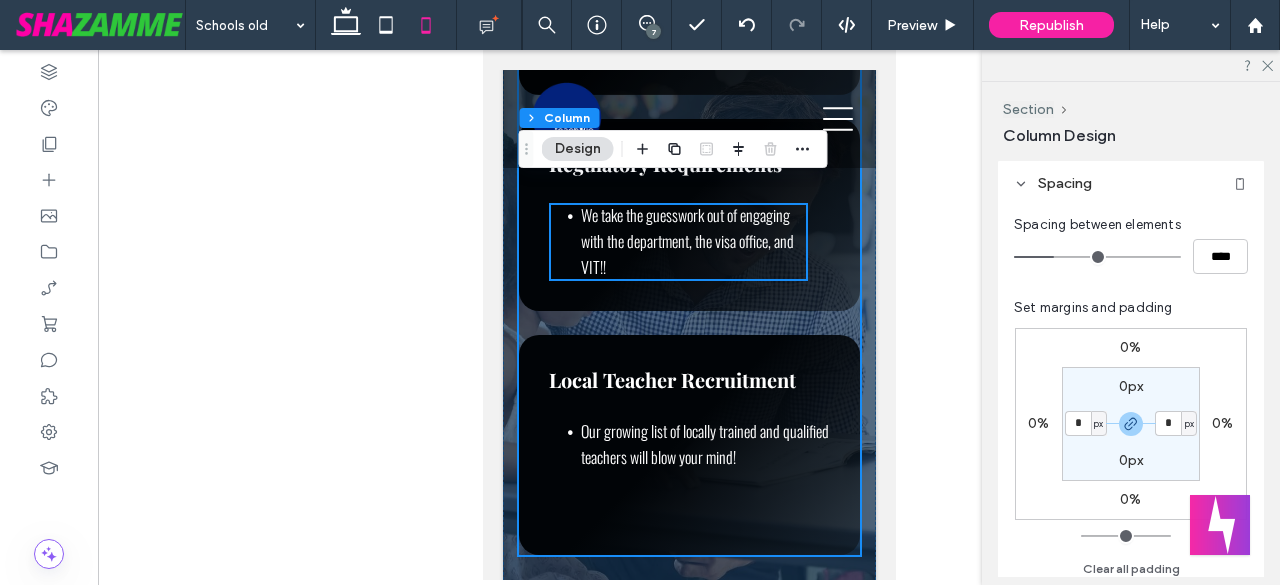 scroll, scrollTop: 966, scrollLeft: 0, axis: vertical 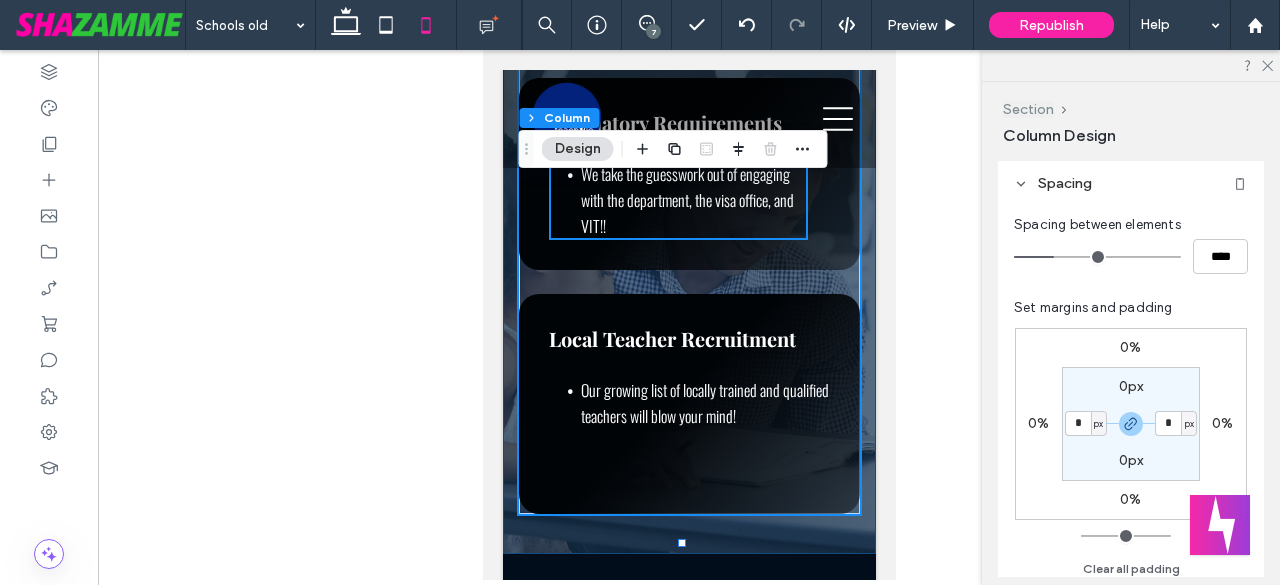 click on "Section" at bounding box center [1028, 109] 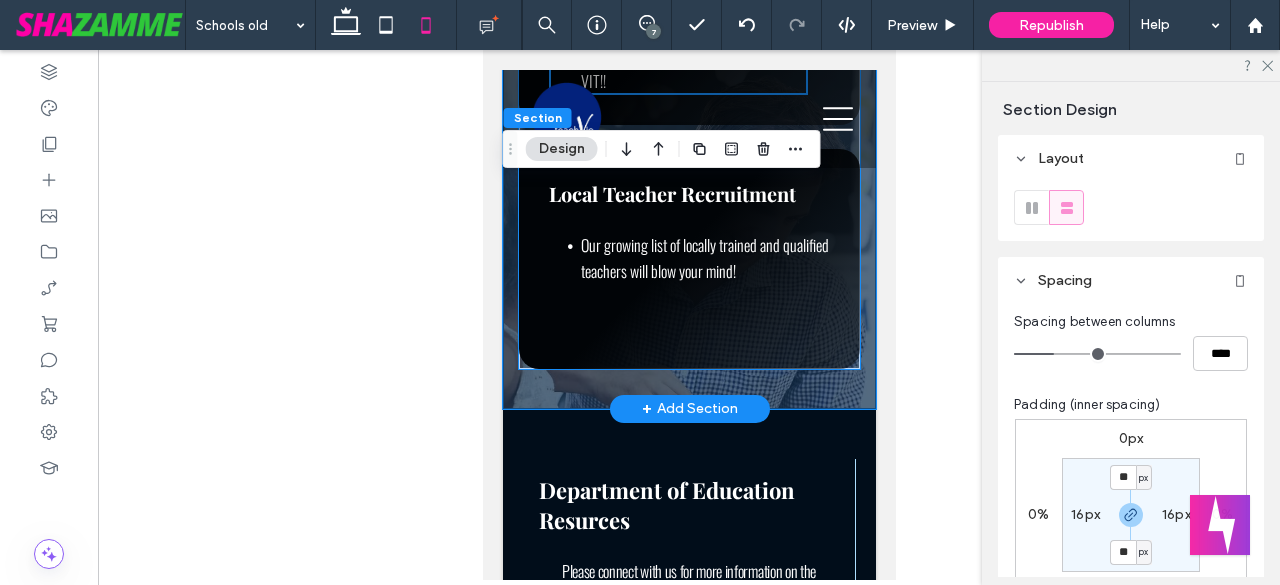 scroll, scrollTop: 1233, scrollLeft: 0, axis: vertical 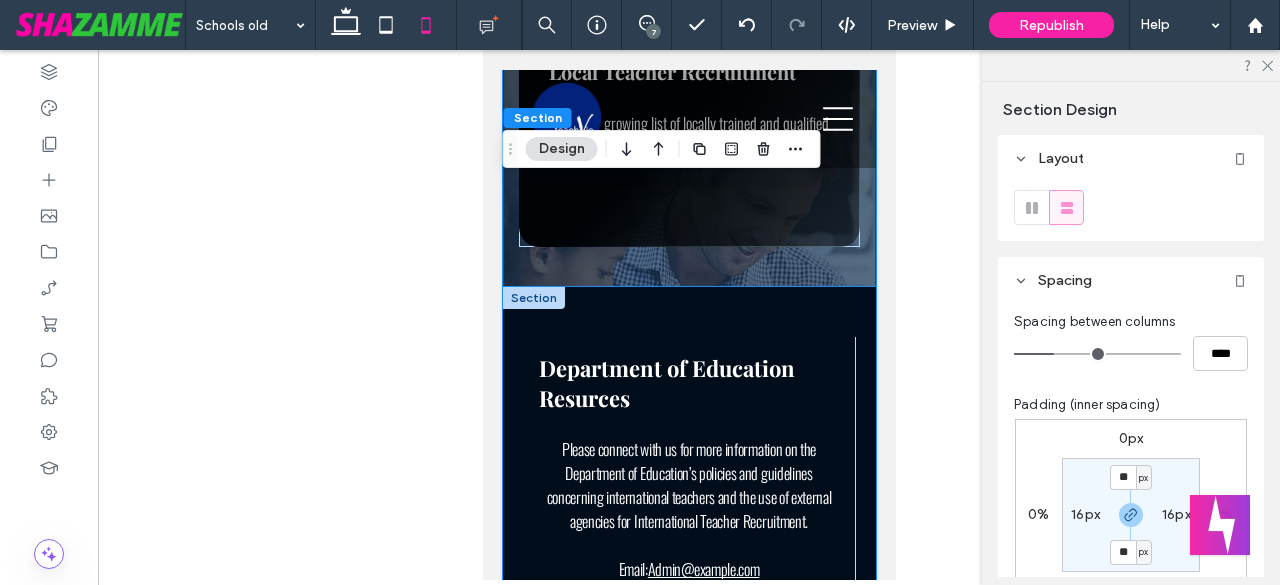 click on "Department of Education Resurces
Please connect with us for more information on the Department of Education’s policies and guidelines concerning international teachers and the use of external agencies for International Teacher Recruitment.
Email:  Admin@teachvic.com Phone: 03 9653 9438
Additional Notes & Resources
Employment and Sponsorship of Overseas Workers
Explore
Access tools and advice to support international teacher recruitment: International Teacher Recruitment Advice and Supports
Explore" at bounding box center [688, 805] 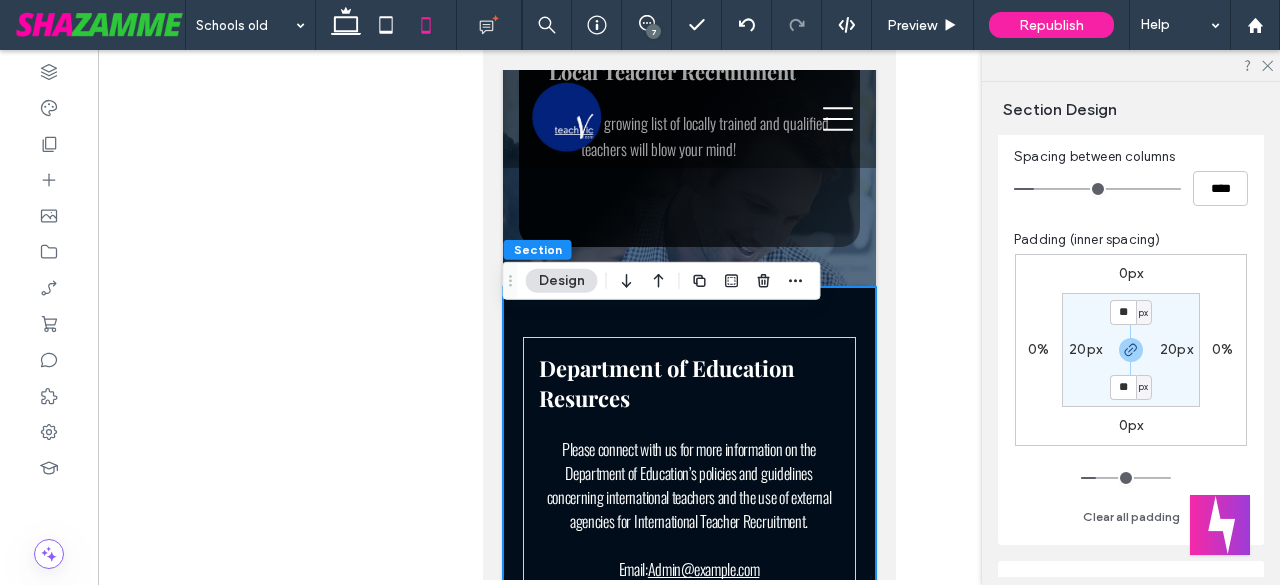 scroll, scrollTop: 166, scrollLeft: 0, axis: vertical 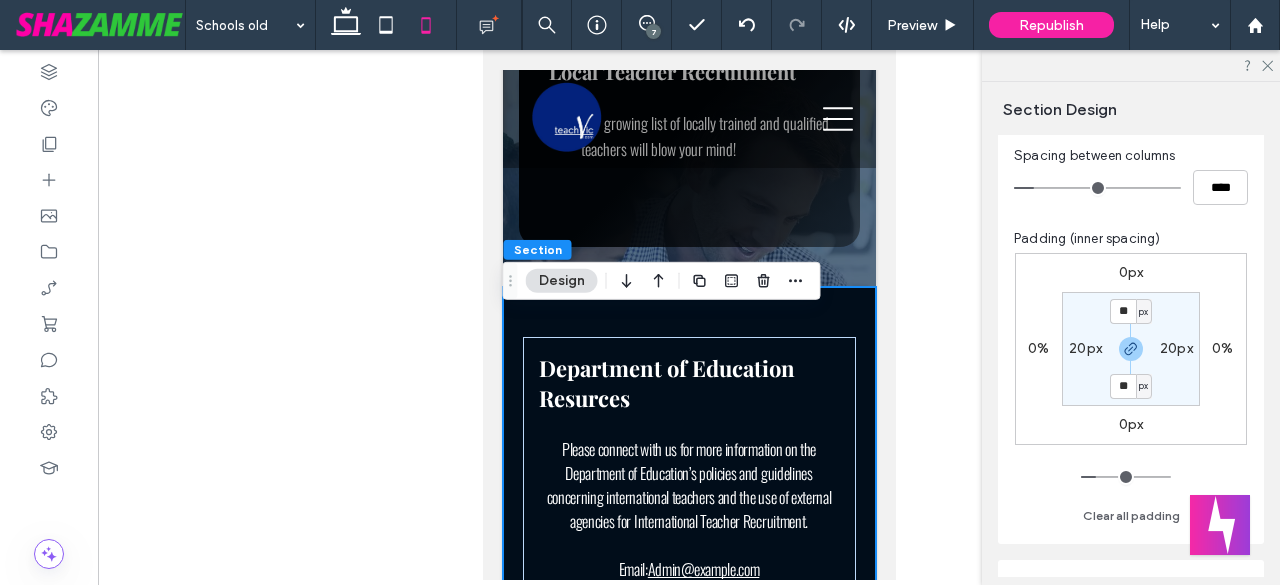 type on "**" 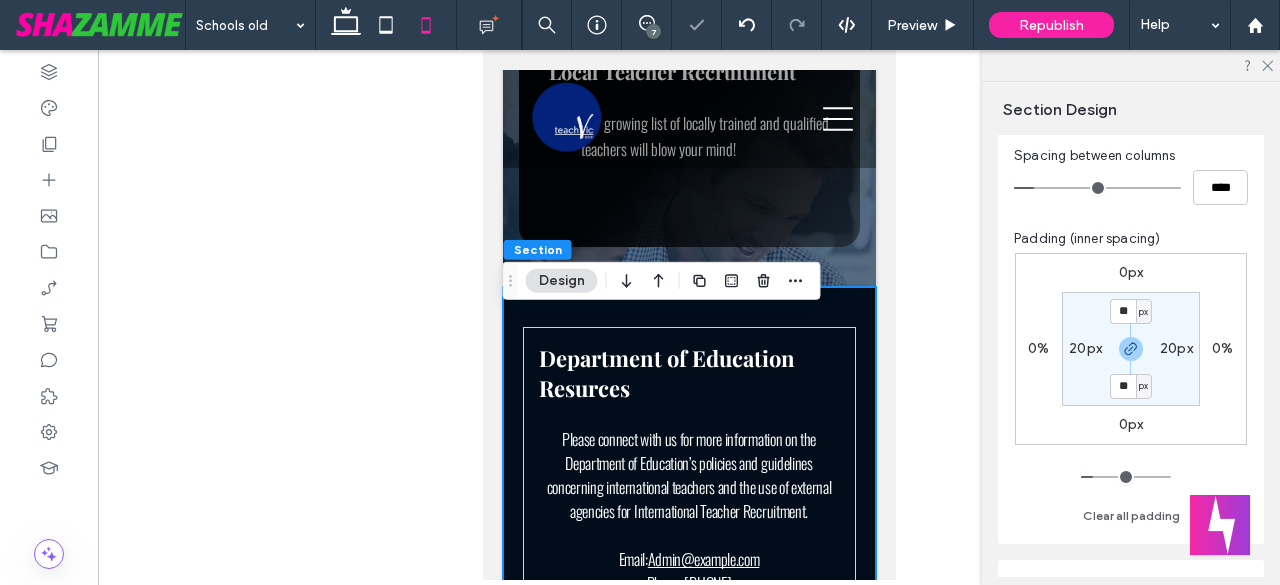 click on "20px" at bounding box center [1085, 348] 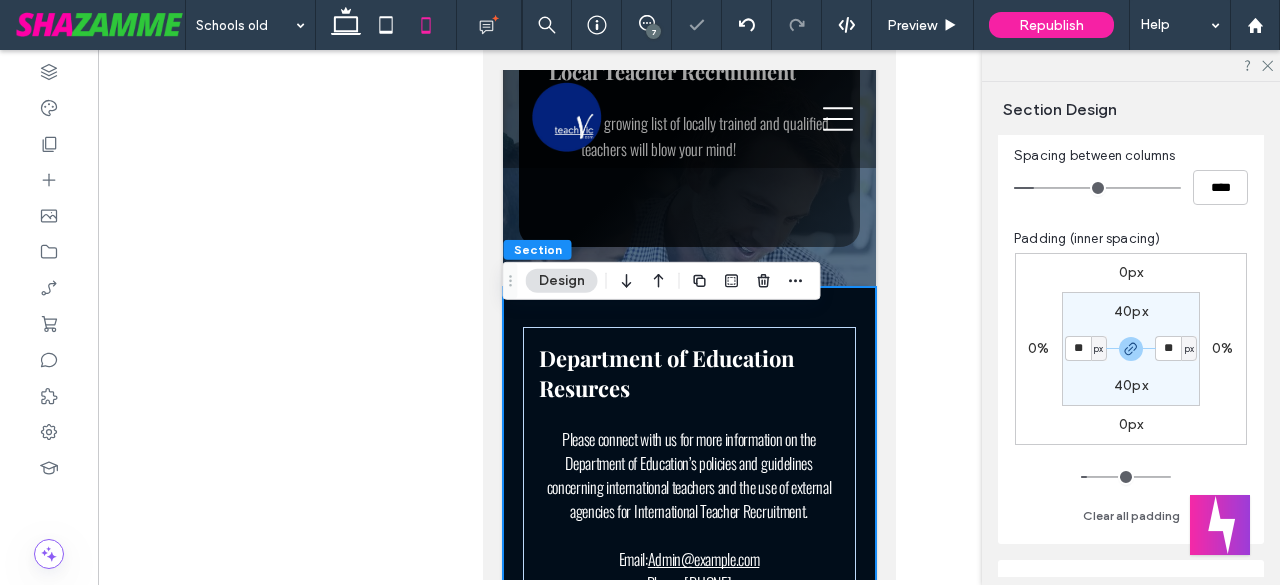 type on "**" 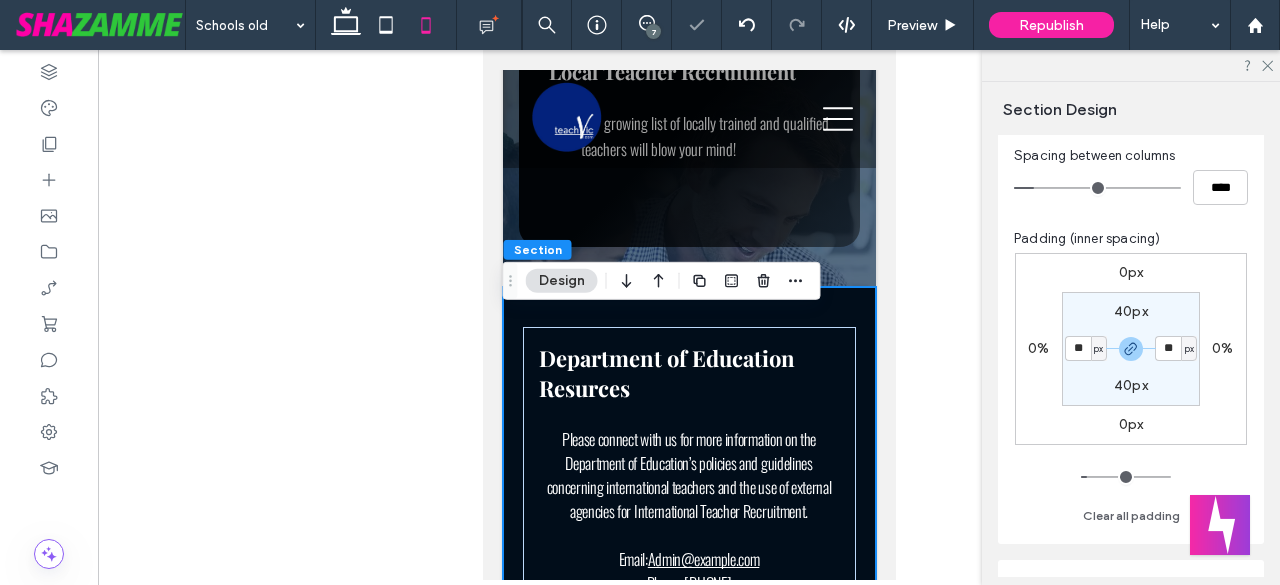 type on "**" 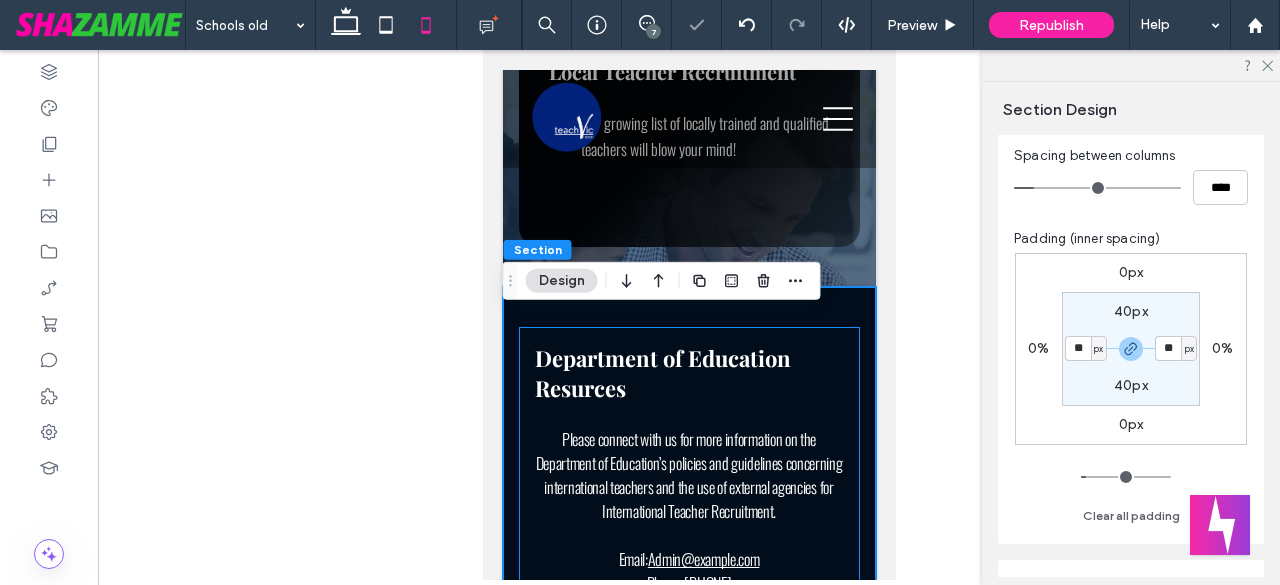click on "Department of Education Resurces
Please connect with us for more information on the Department of Education’s policies and guidelines concerning international teachers and the use of external agencies for International Teacher Recruitment.
Email:  Admin@teachvic.com Phone: 03 9653 9438" at bounding box center (688, 469) 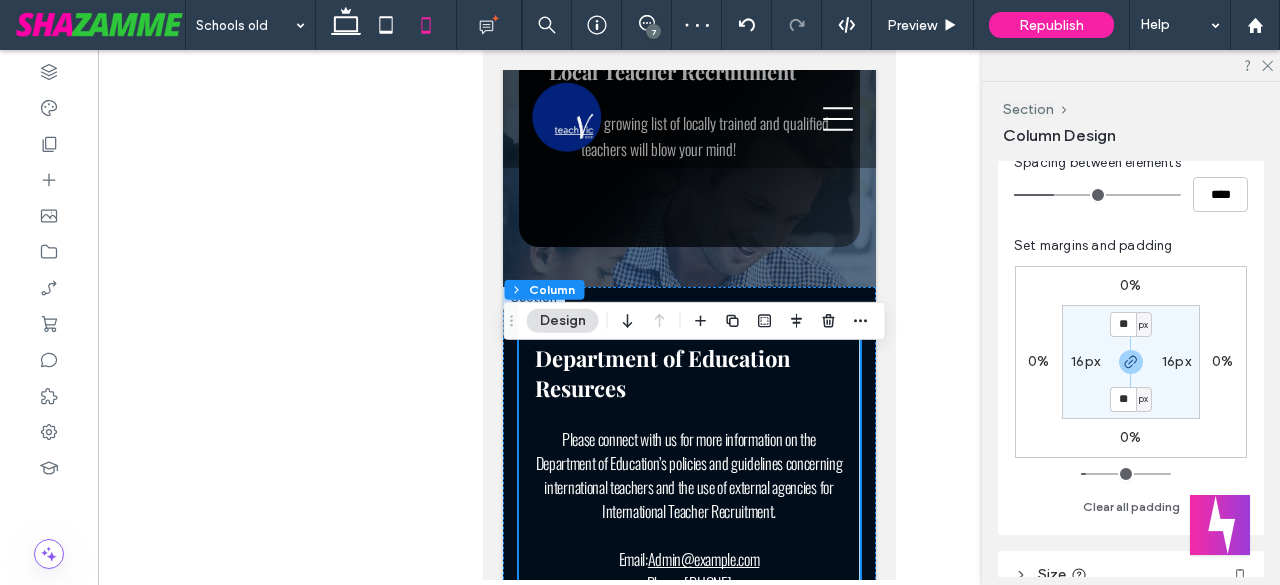 scroll, scrollTop: 400, scrollLeft: 0, axis: vertical 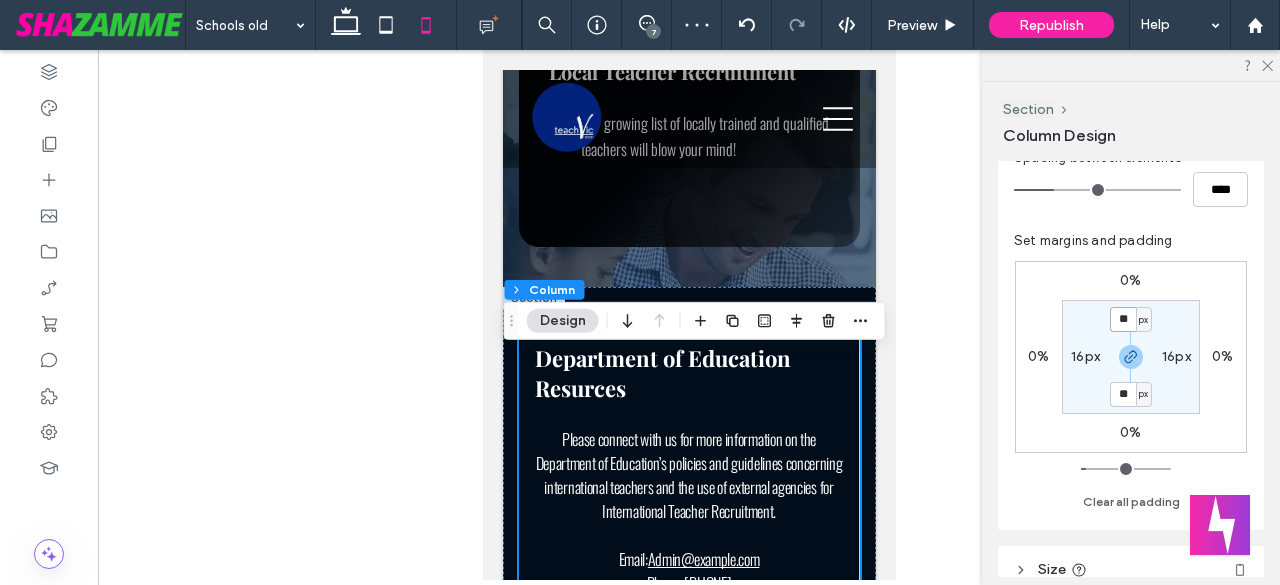 click on "**" at bounding box center (1123, 319) 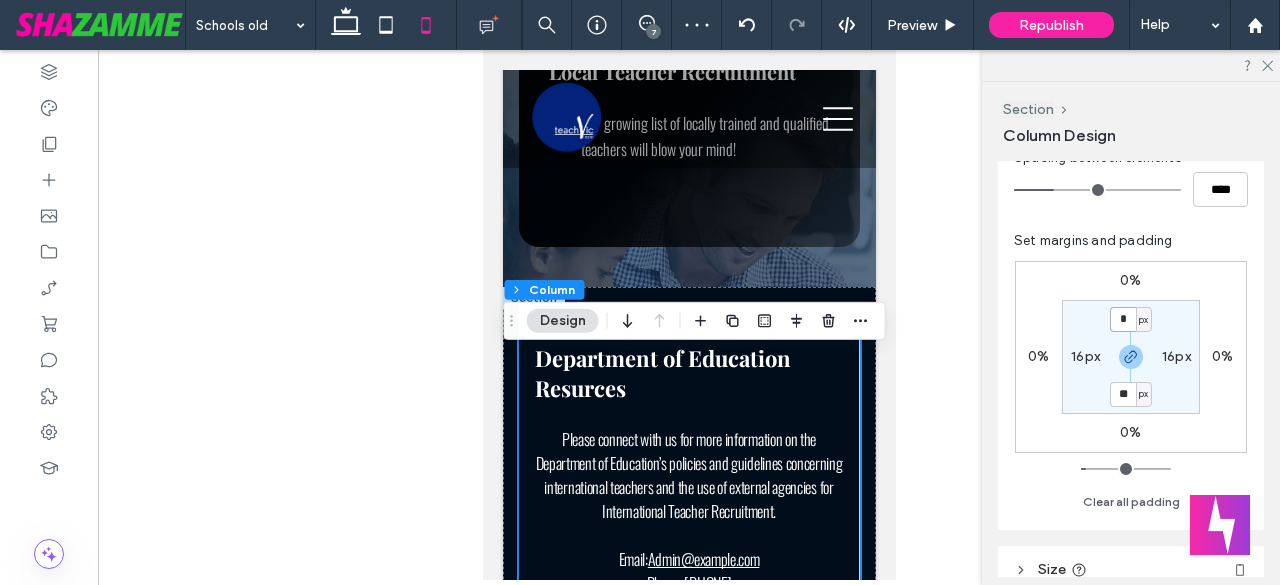 type on "*" 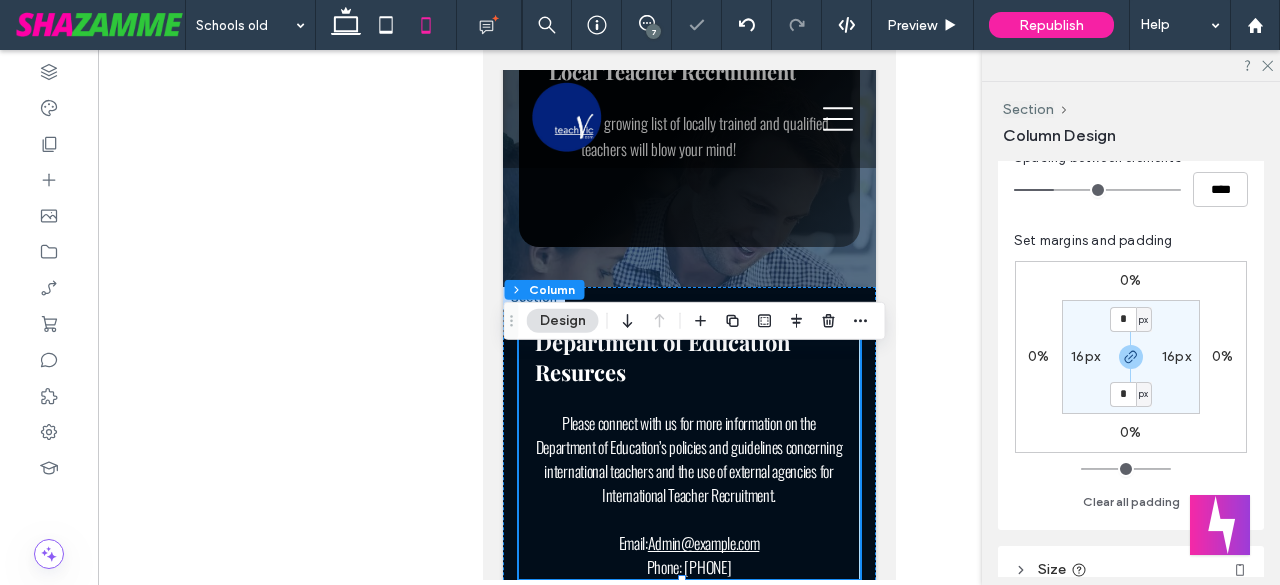 click on "16px" at bounding box center (1085, 356) 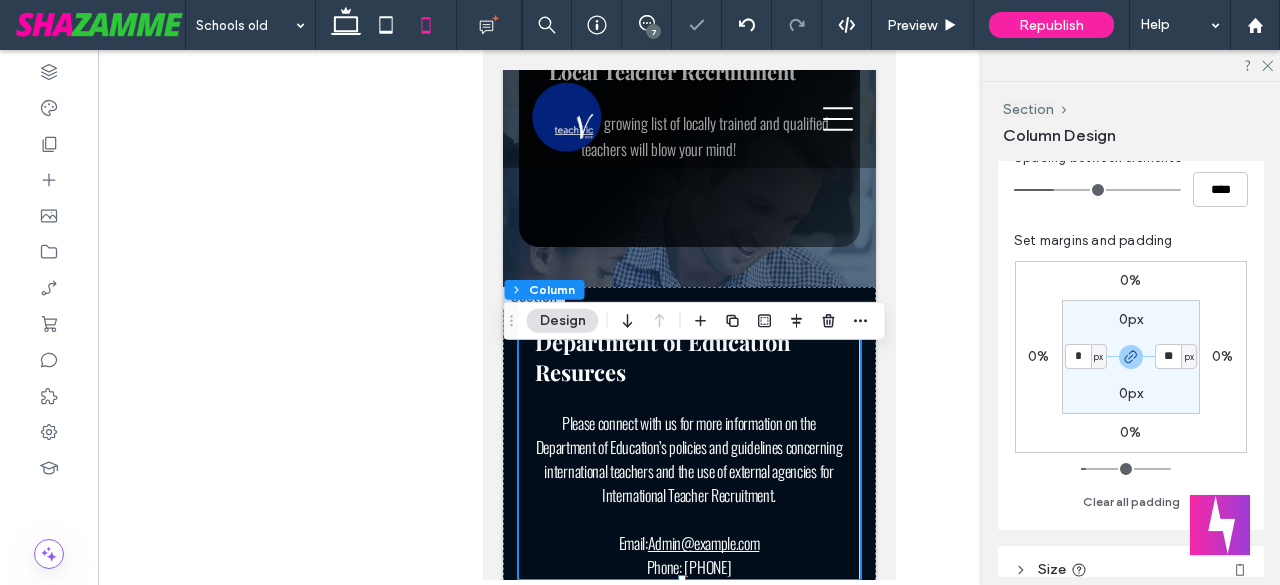 type on "*" 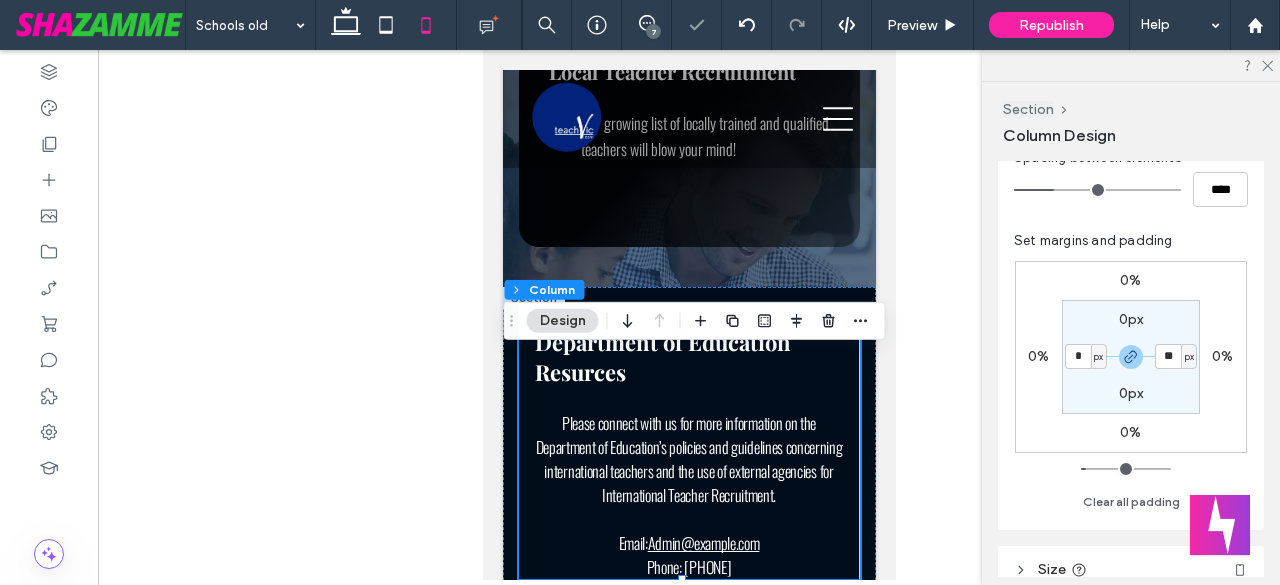 type on "*" 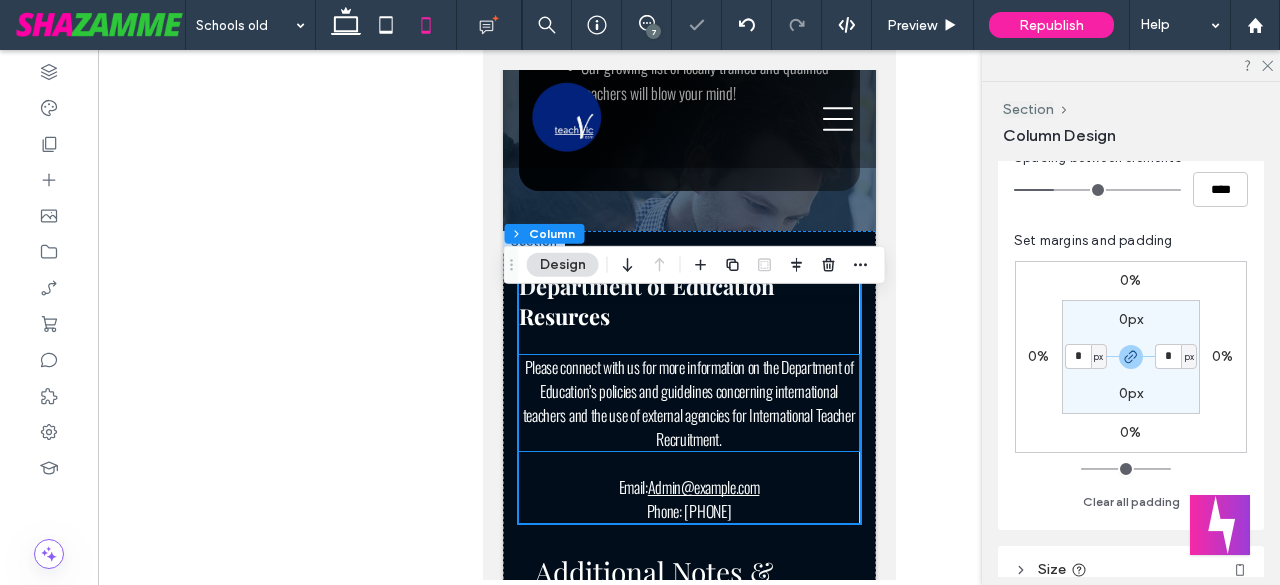 scroll, scrollTop: 1266, scrollLeft: 0, axis: vertical 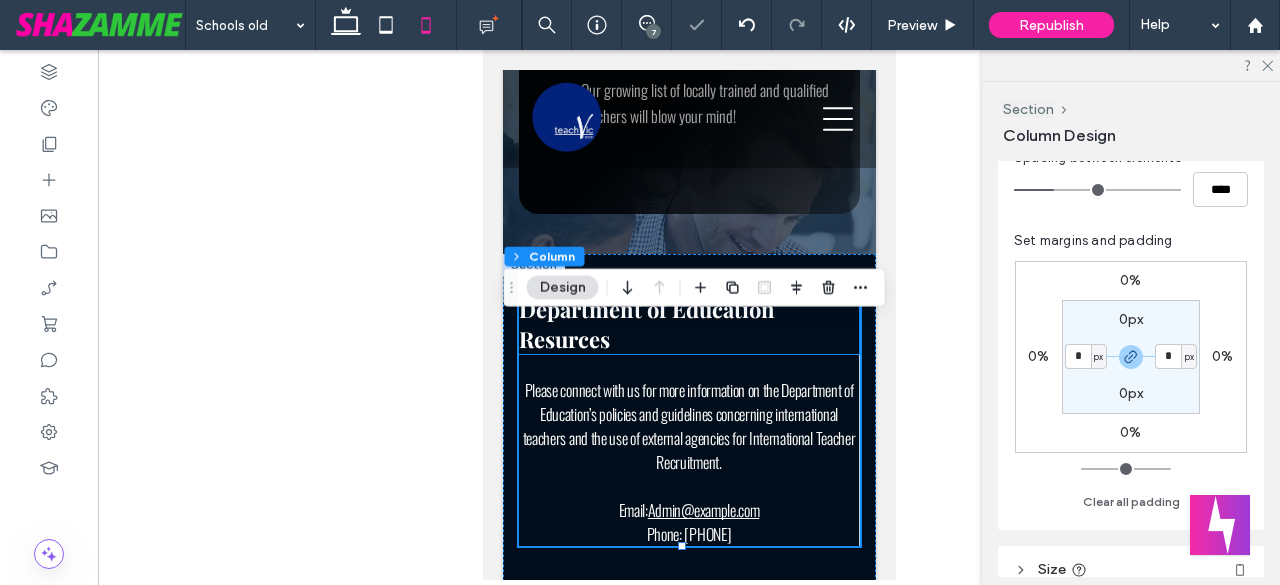 click on "Department of Education Resurces" at bounding box center (646, 324) 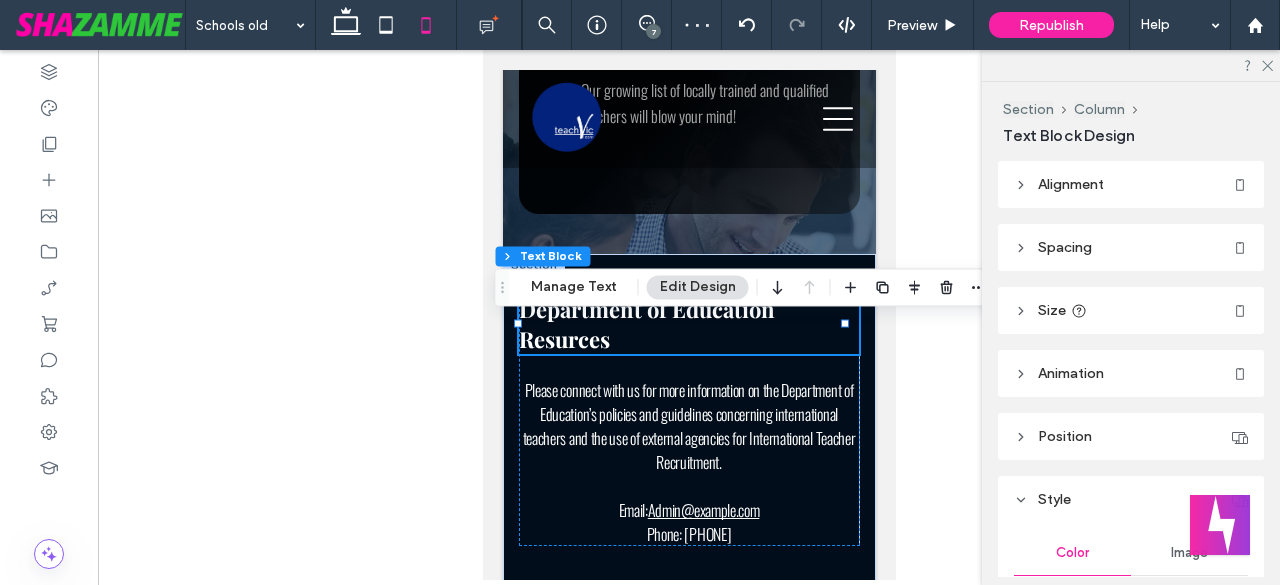 click on "Department of Education Resurces" at bounding box center [646, 324] 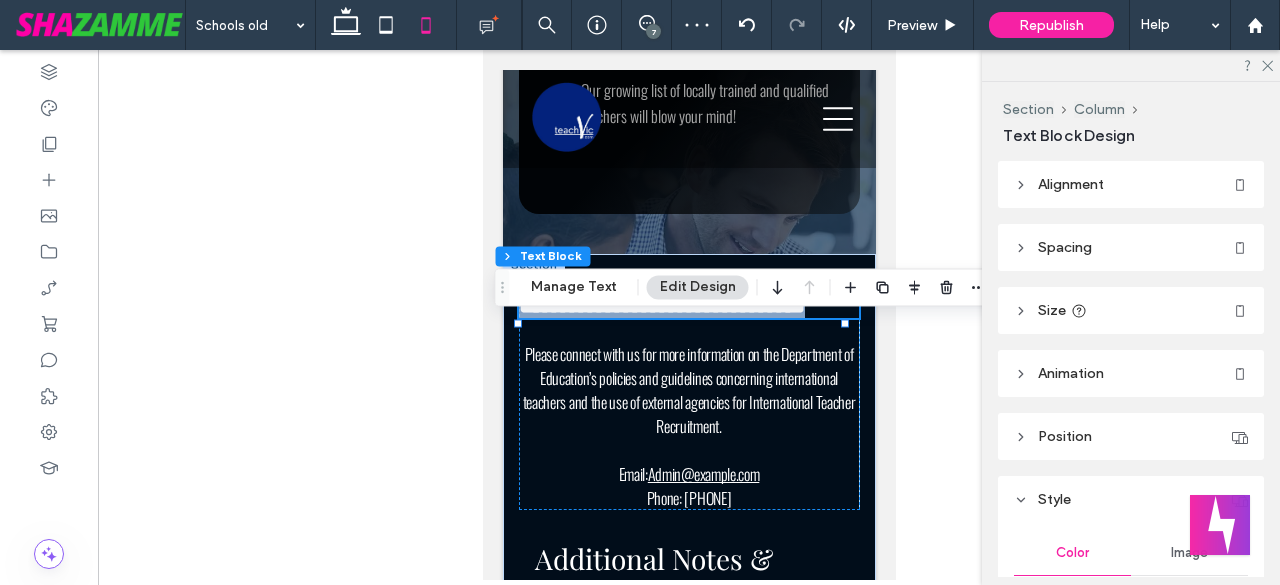 click on "**********" at bounding box center [661, 306] 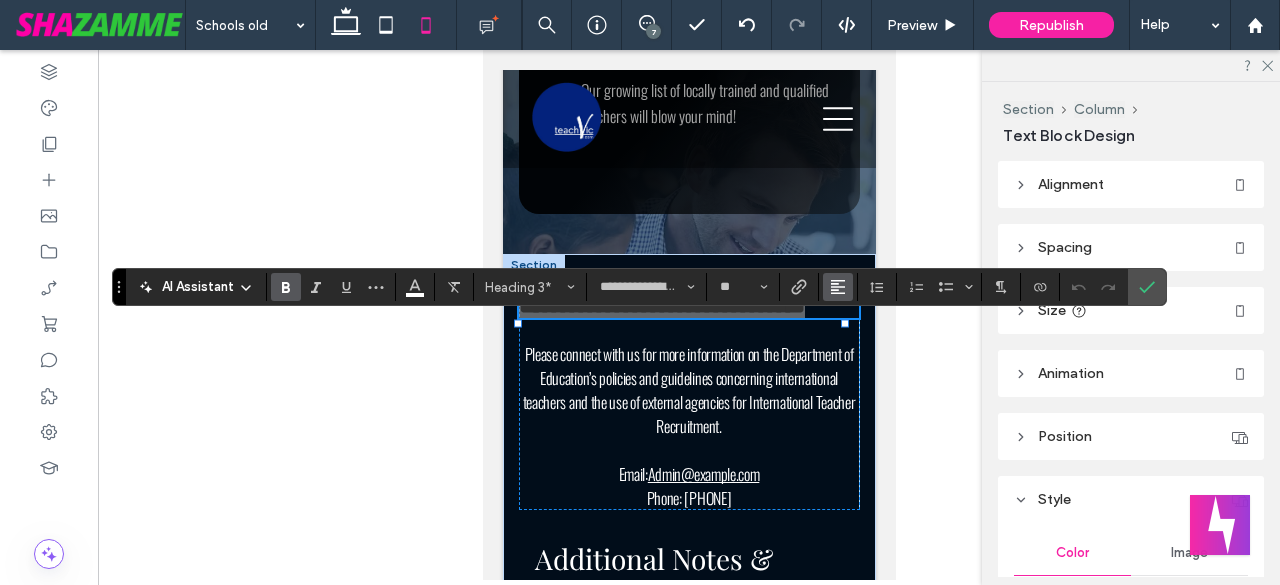 click at bounding box center (838, 287) 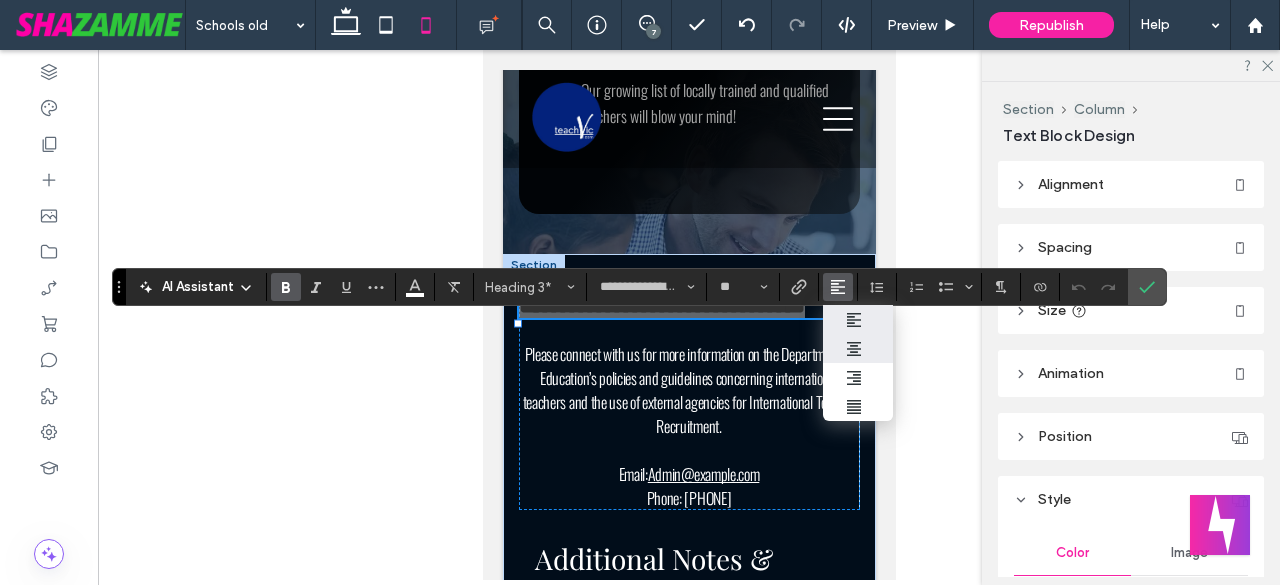 click at bounding box center [859, 349] 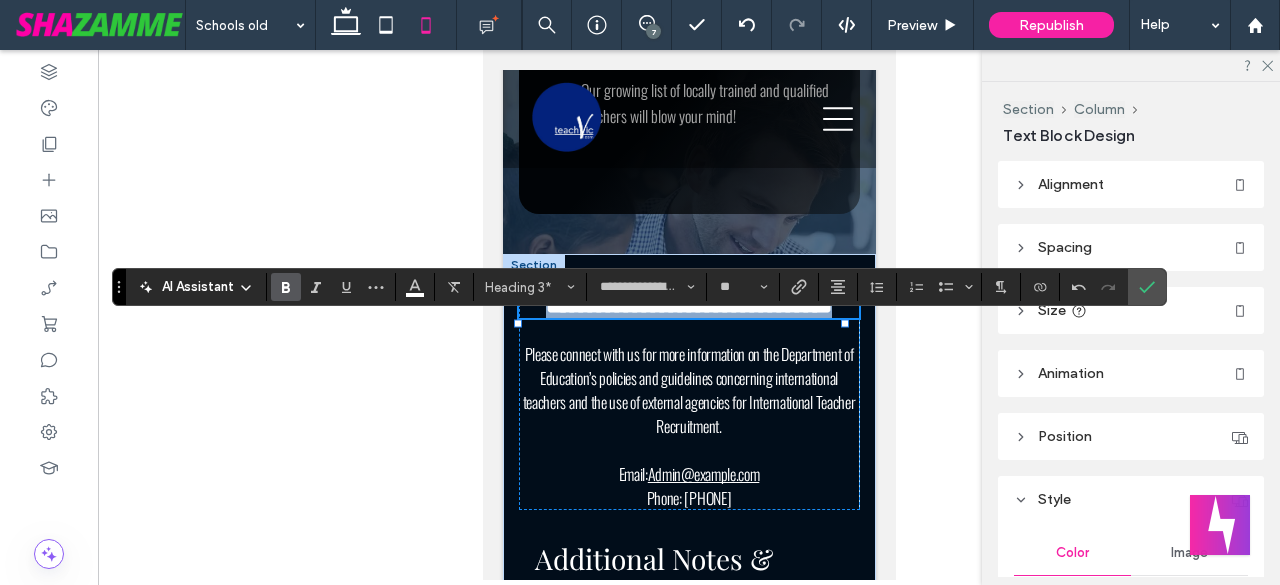 click on "**********" at bounding box center (688, 306) 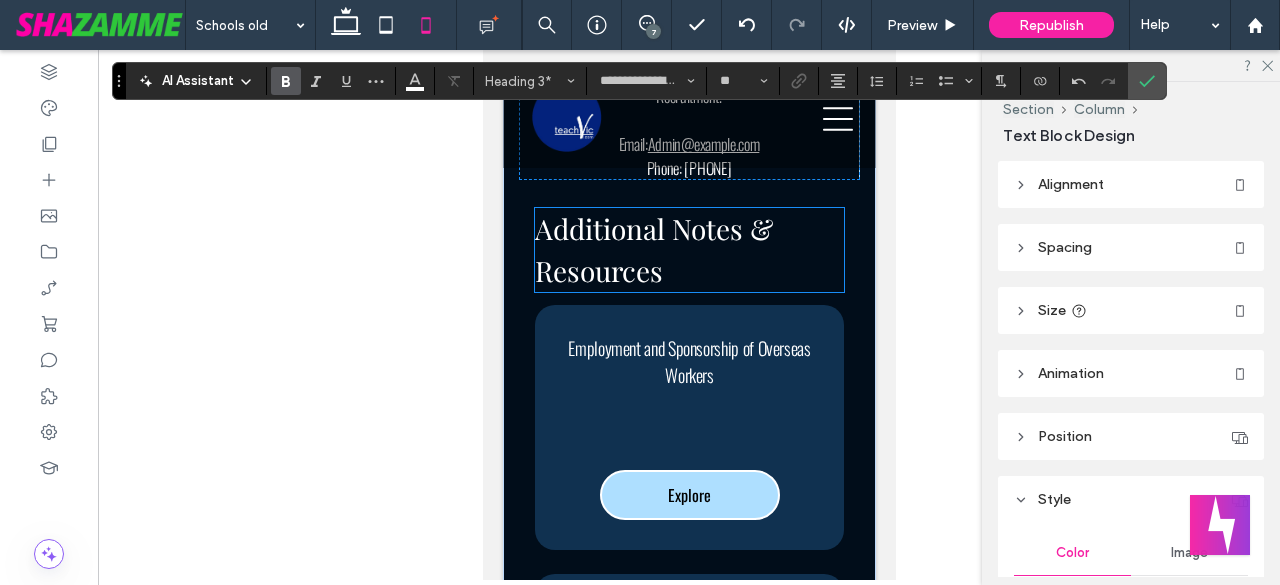 scroll, scrollTop: 1600, scrollLeft: 0, axis: vertical 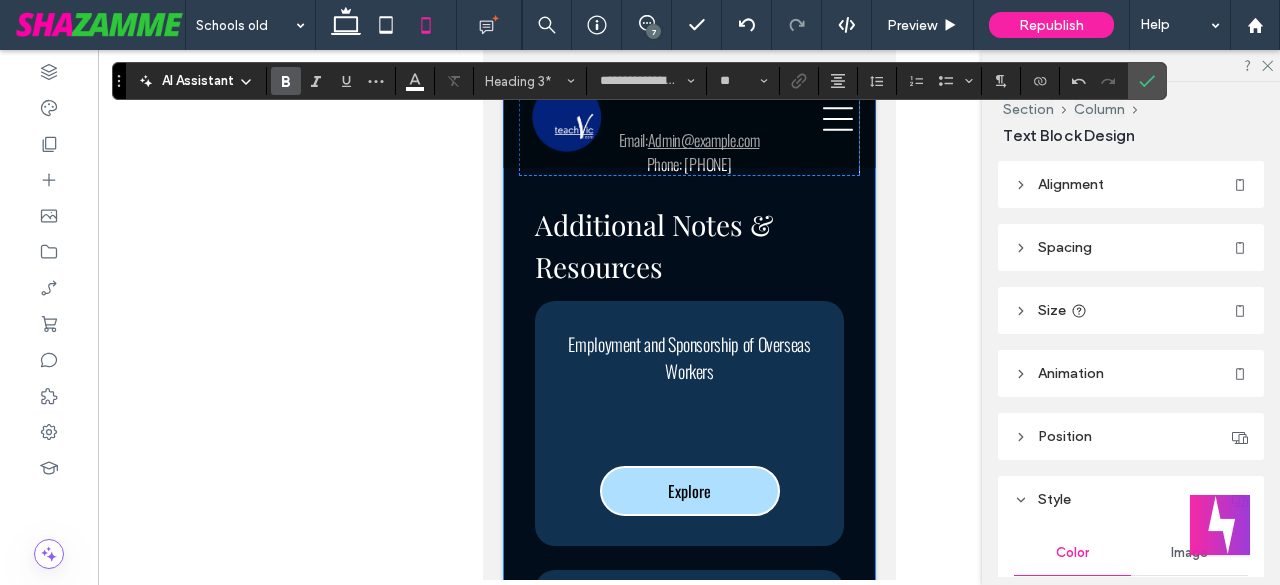 click on "**********" at bounding box center [688, 394] 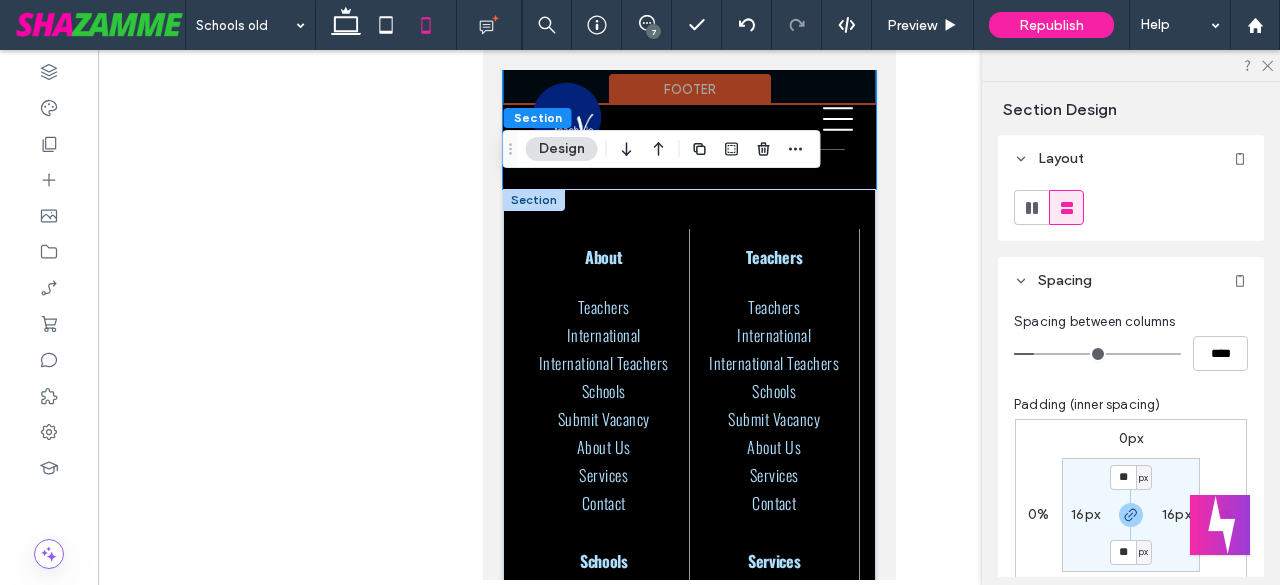 scroll, scrollTop: 2400, scrollLeft: 0, axis: vertical 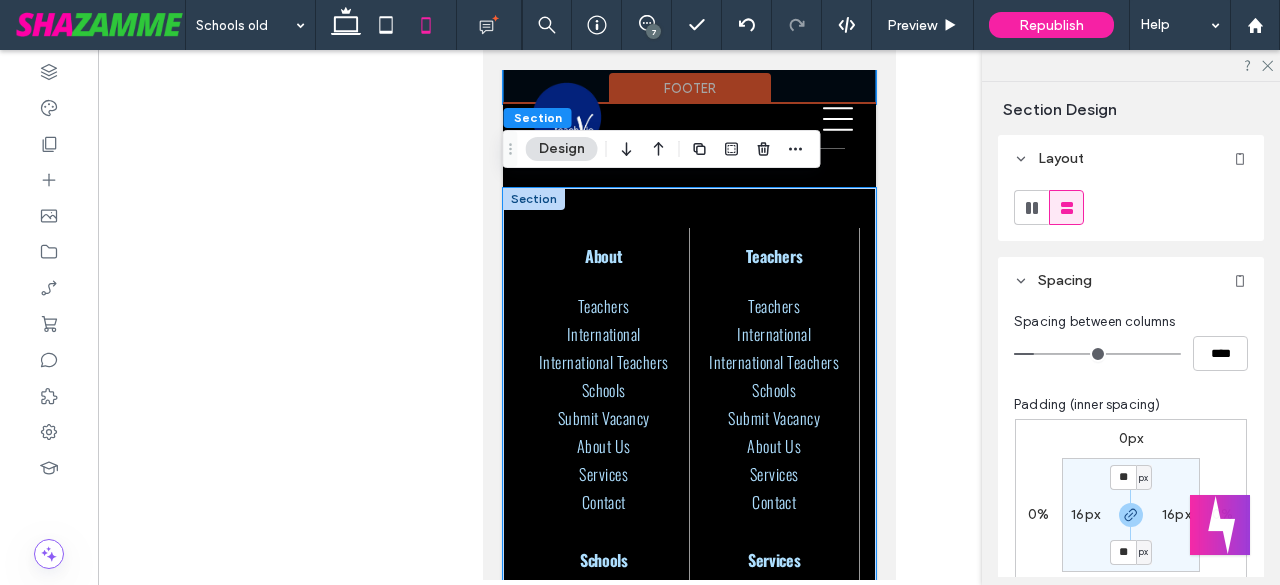 click on "About
Teachers
International
International Teachers
Schools
Submit Vacancy
About Us
Services
Contact
Teachers
Teachers
International
International Teachers
Schools
Submit Vacancy
About Us
Services
Contact
Schools
Teachers
International
International Teachers
Schools
Submit Vacancy
About Us
Services
Contact
Services
Teachers
International
International Teachers
Schools
Submit Vacancy
About Us
Services" at bounding box center [688, 708] 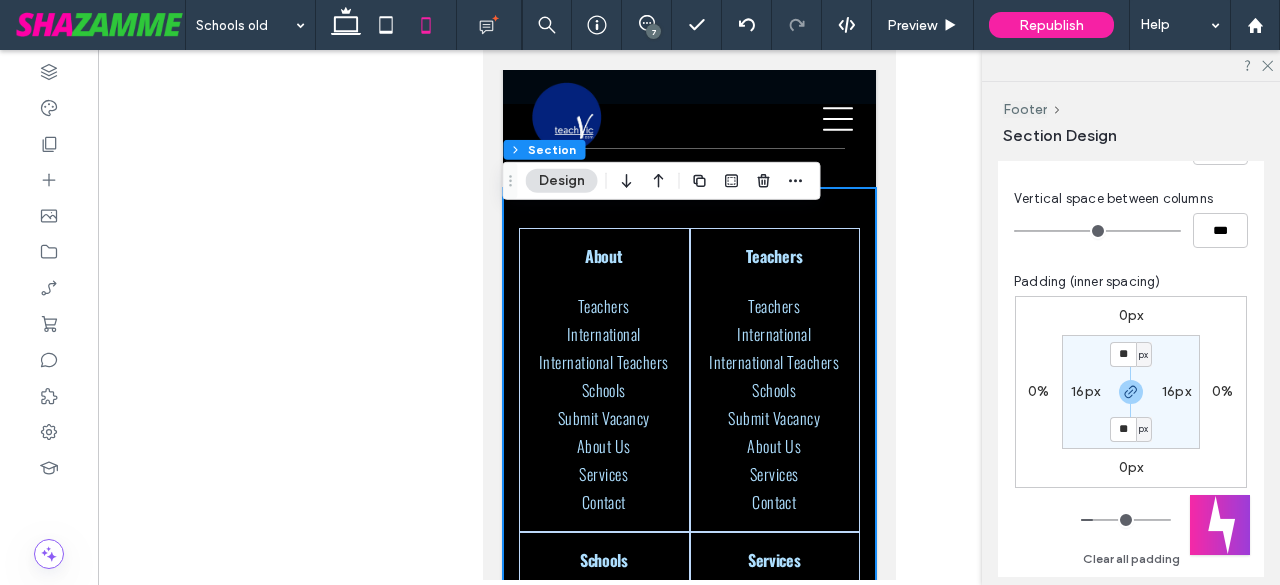 scroll, scrollTop: 233, scrollLeft: 0, axis: vertical 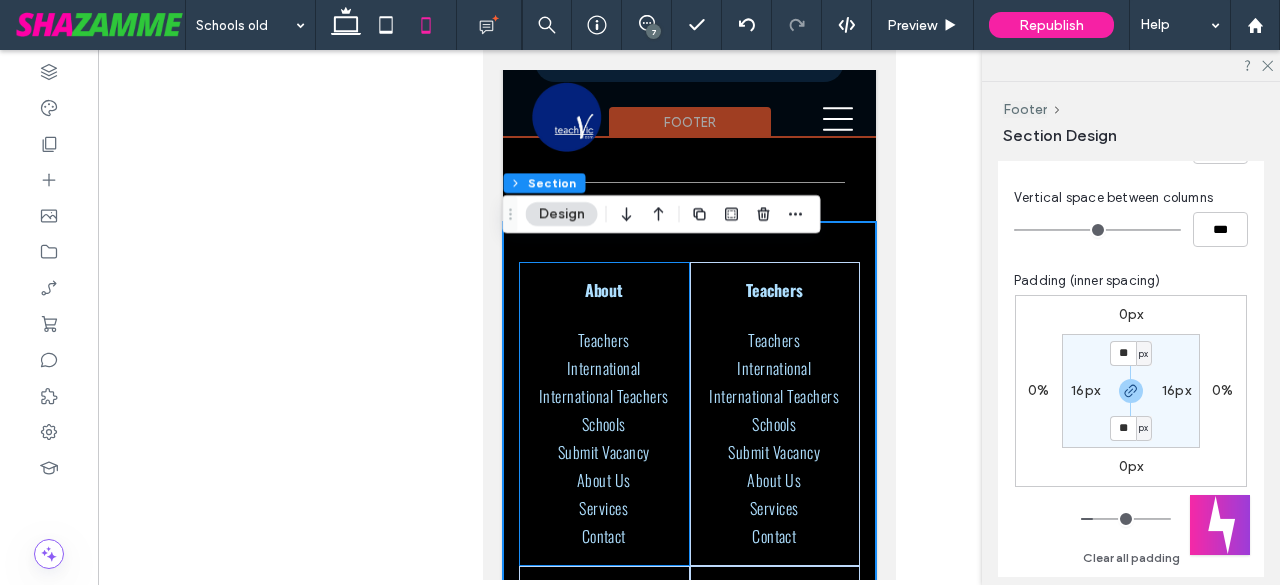 click on "About
Teachers
International
International Teachers
Schools
Submit Vacancy
About Us
Services
Contact" at bounding box center [603, 414] 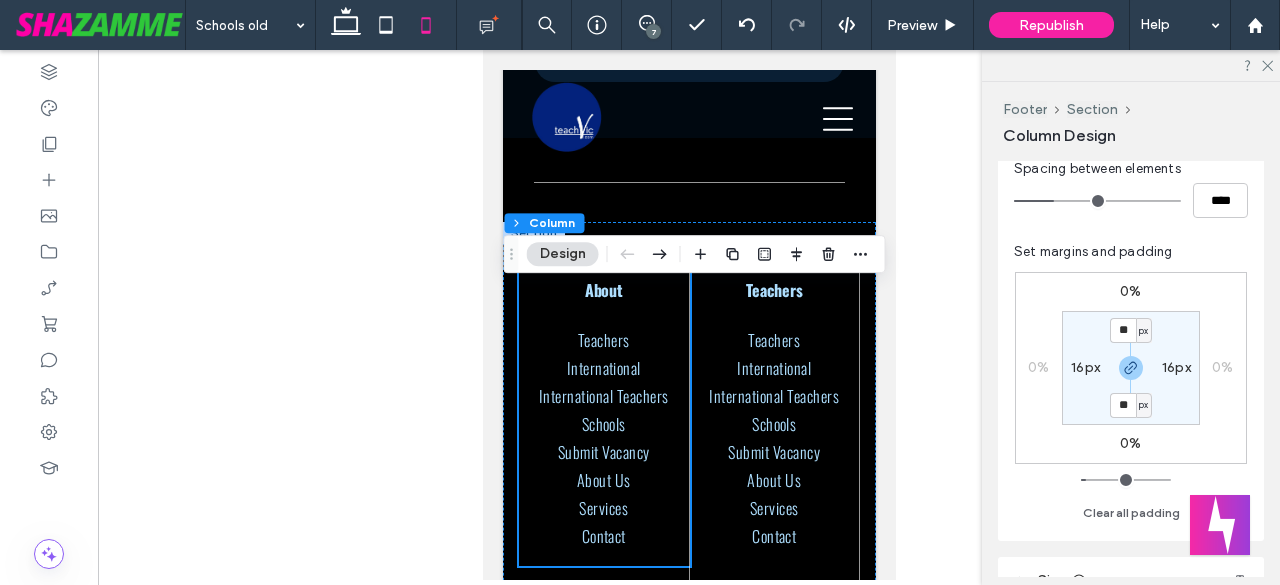 scroll, scrollTop: 433, scrollLeft: 0, axis: vertical 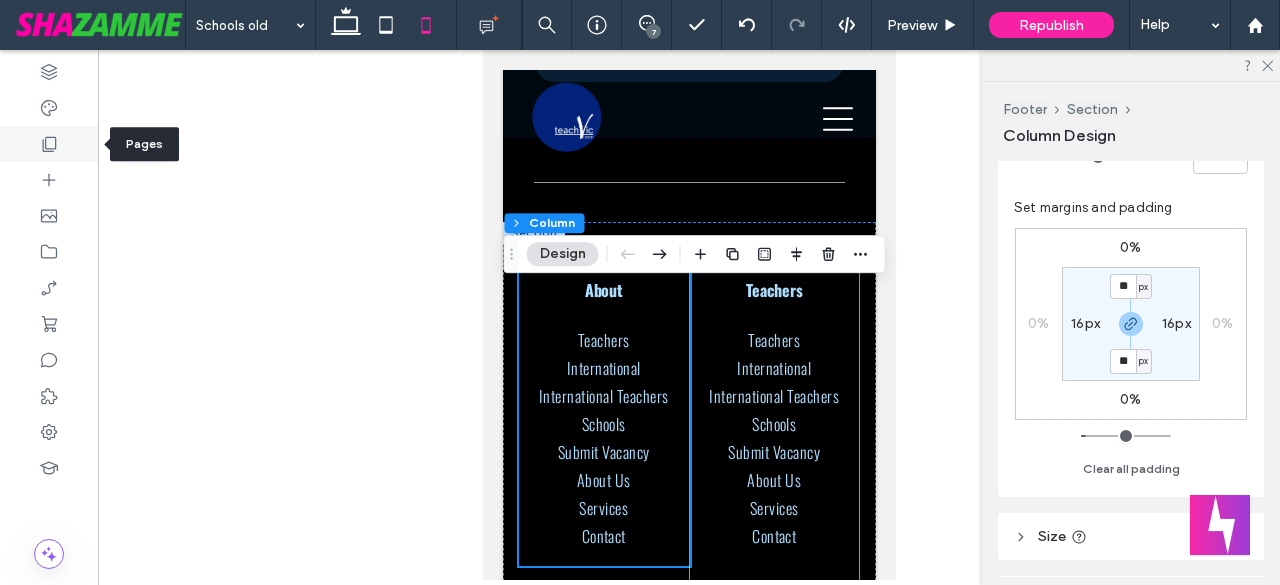 click at bounding box center [49, 144] 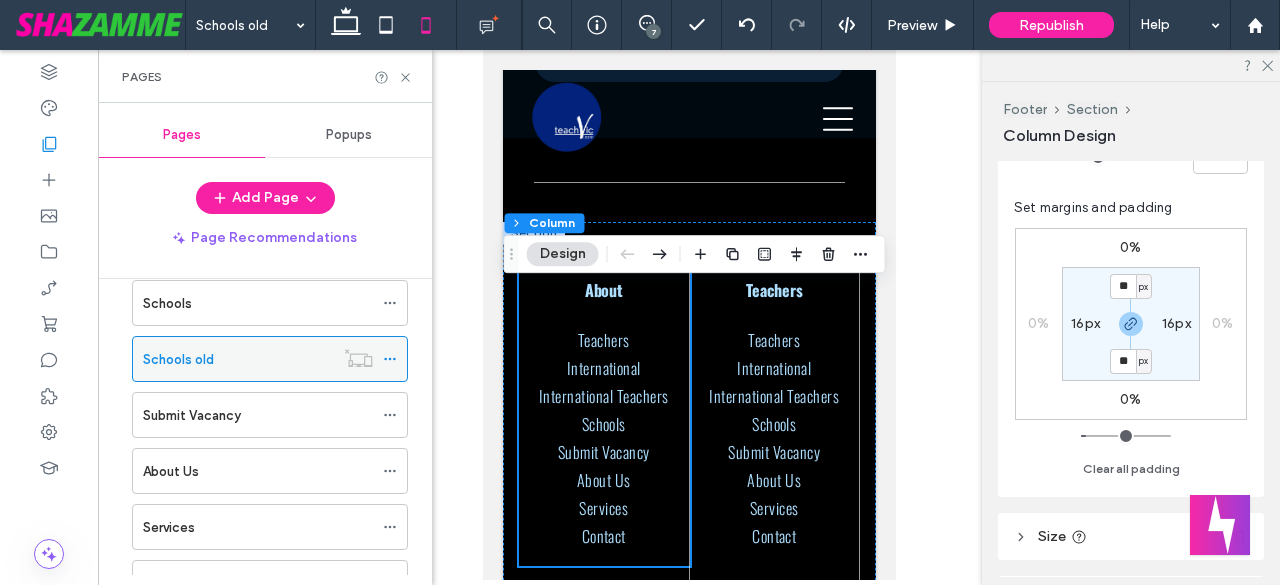 scroll, scrollTop: 266, scrollLeft: 0, axis: vertical 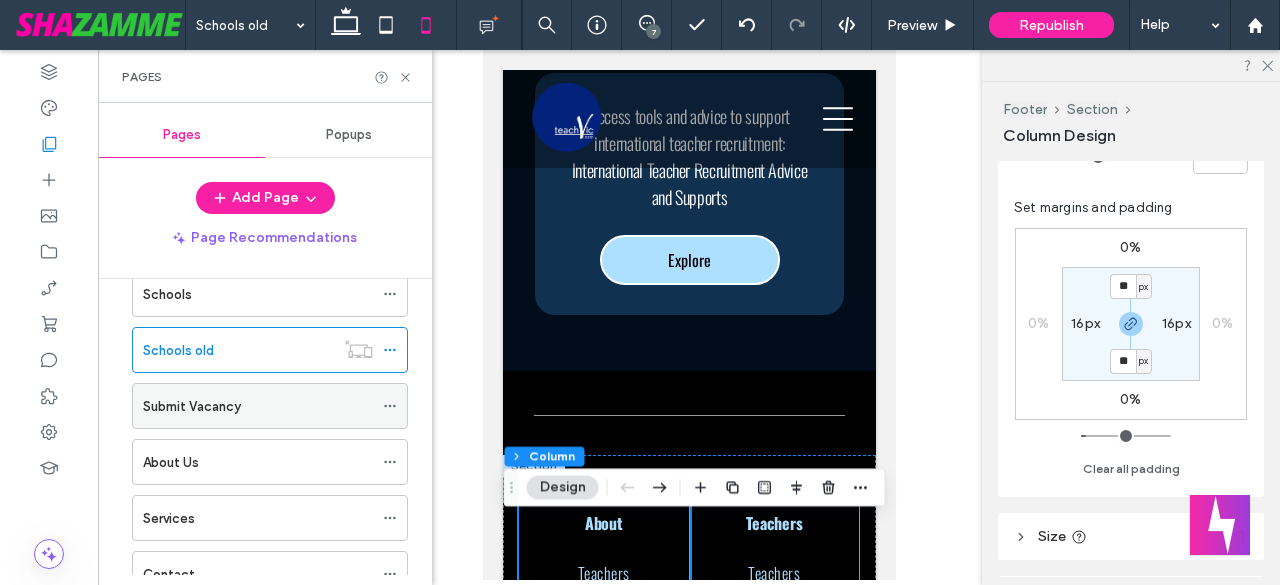 click on "Submit Vacancy" at bounding box center (258, 406) 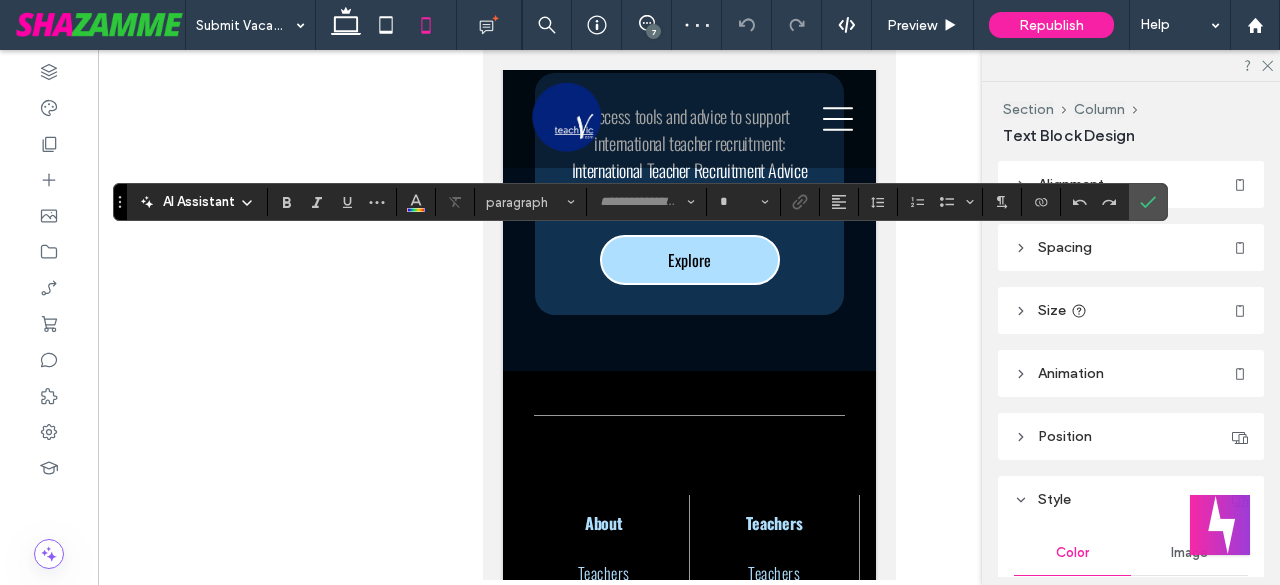 type on "**********" 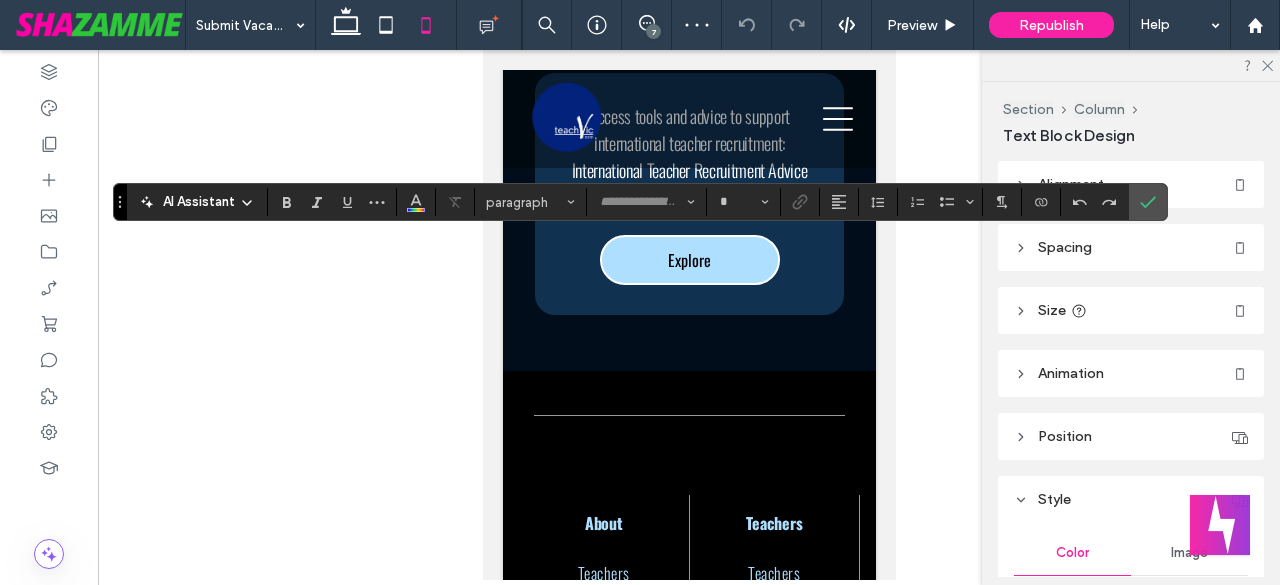 type on "**" 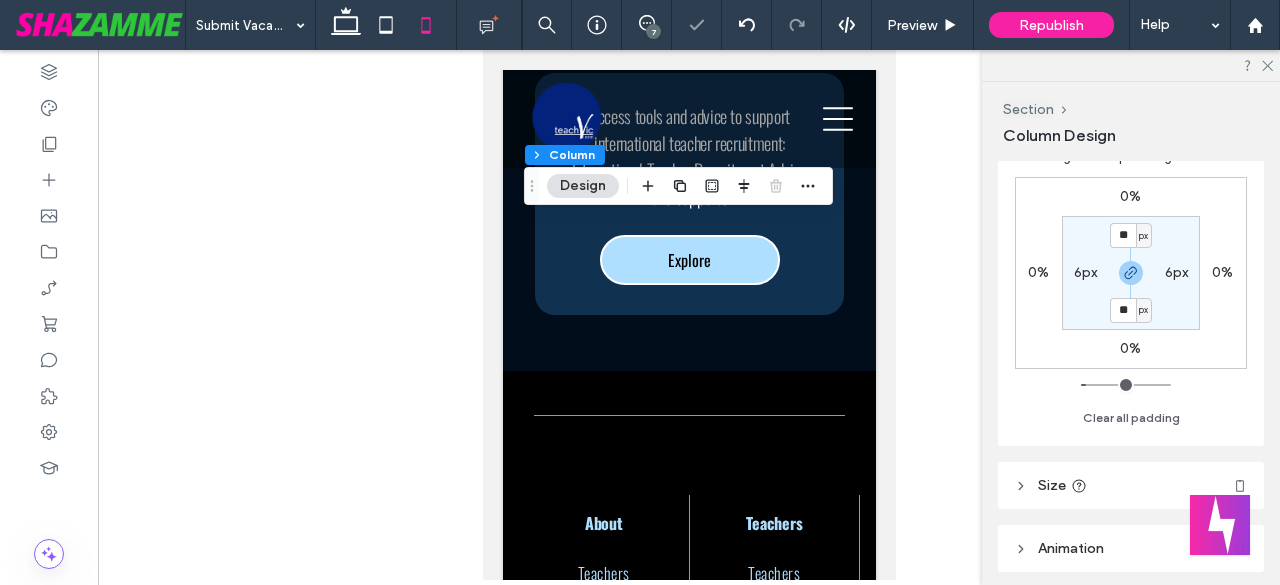scroll, scrollTop: 500, scrollLeft: 0, axis: vertical 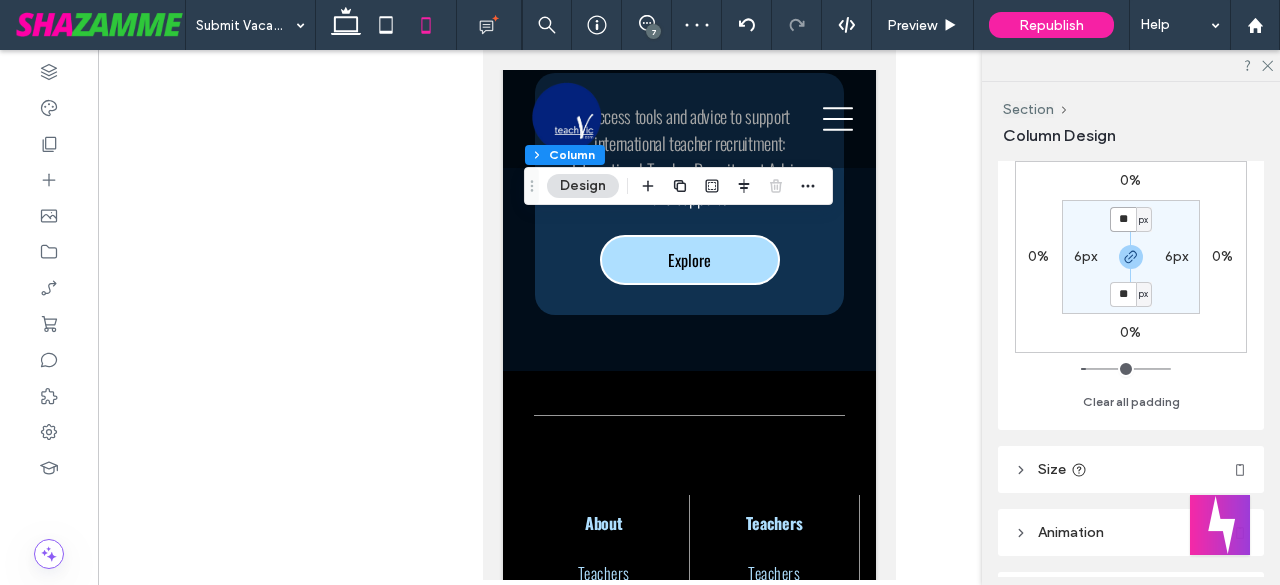 click on "**" at bounding box center [1123, 219] 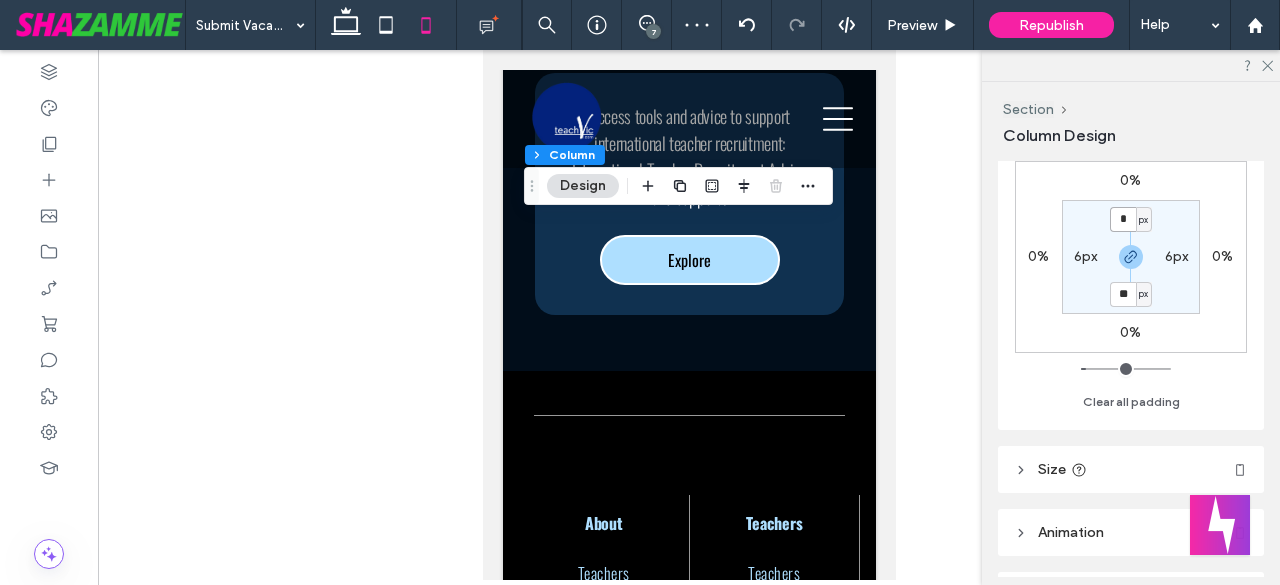 type on "*" 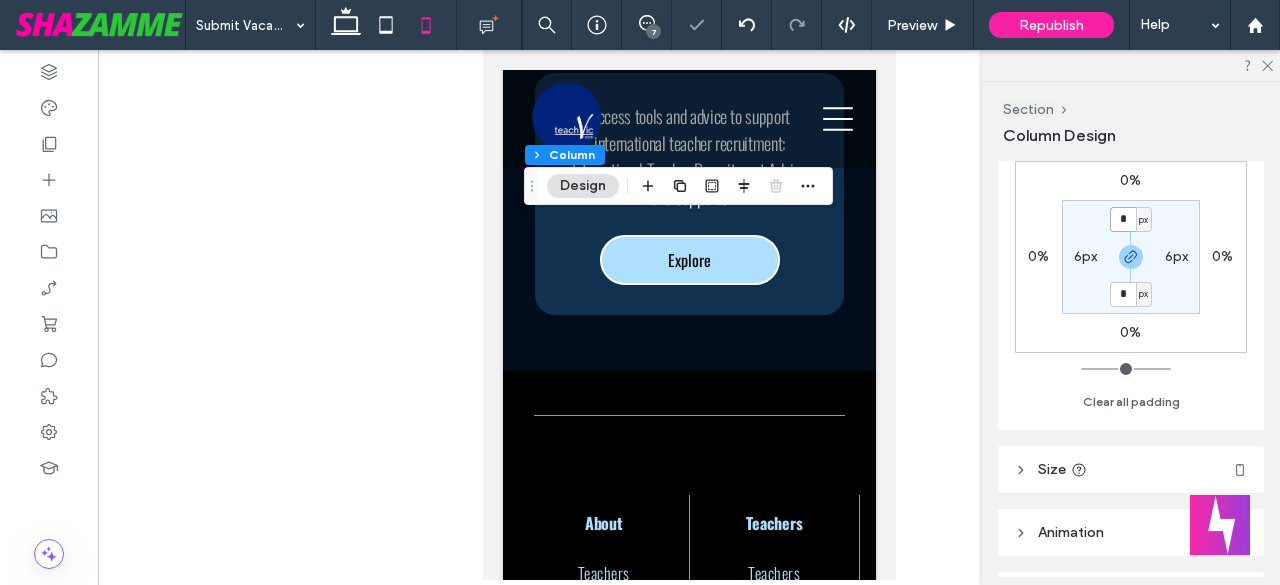type on "*" 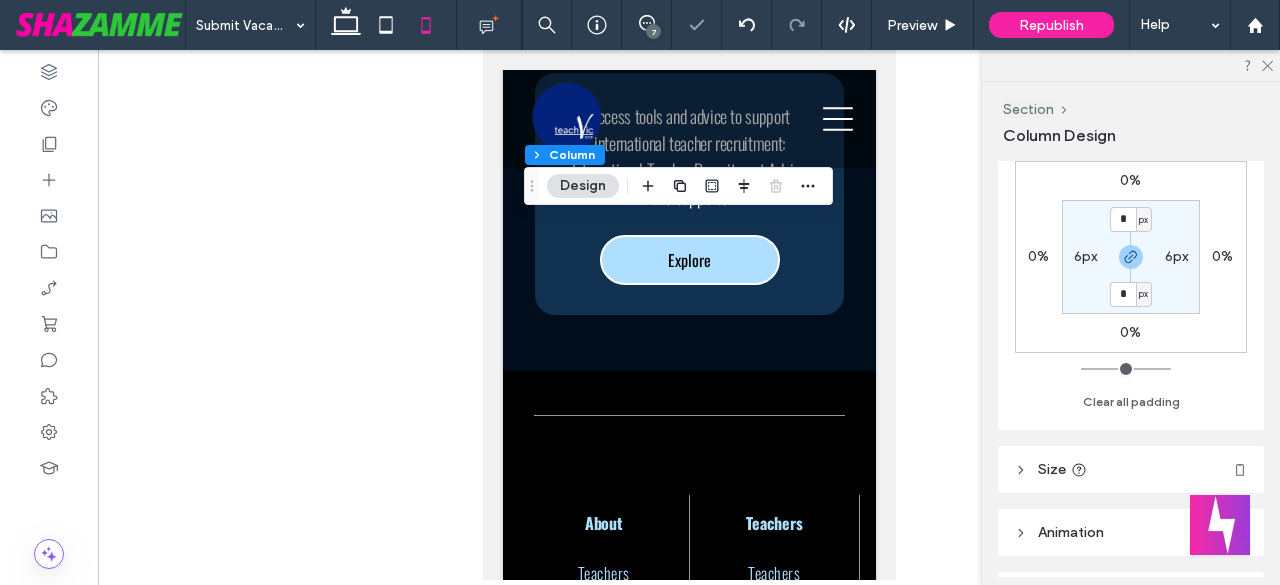 click on "6px" at bounding box center [1086, 256] 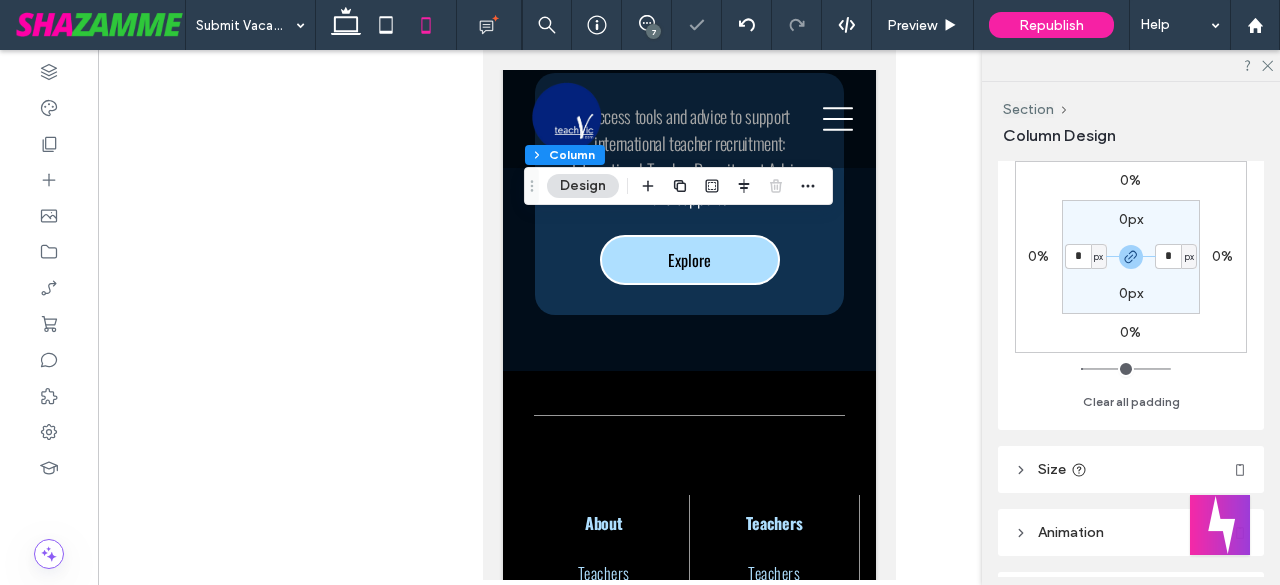 type on "*" 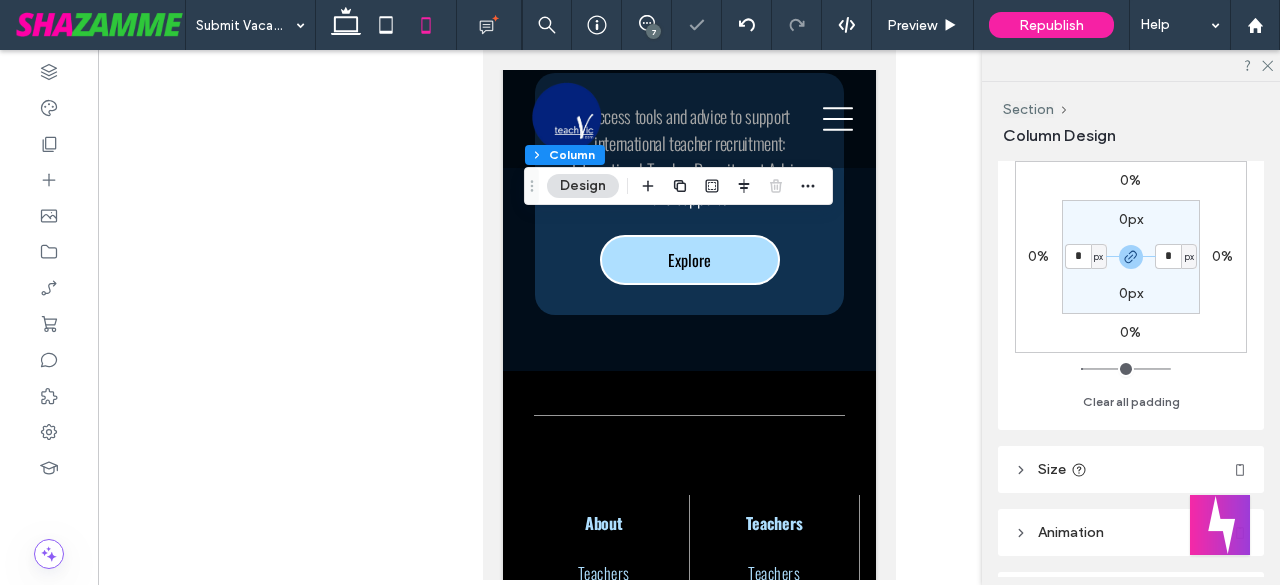type on "*" 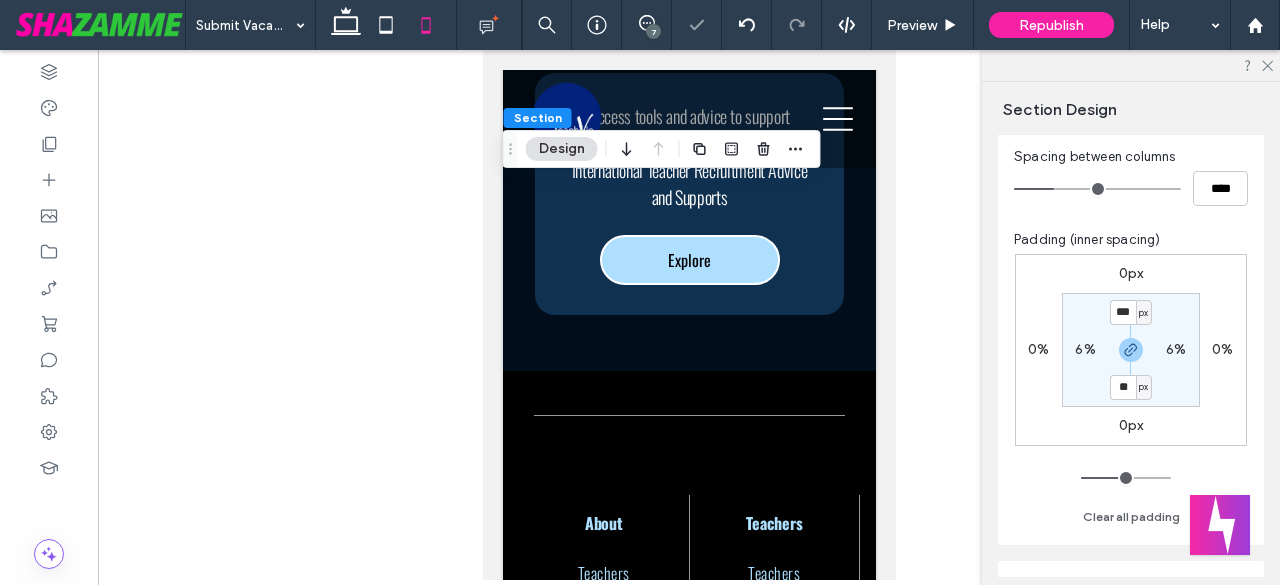 scroll, scrollTop: 200, scrollLeft: 0, axis: vertical 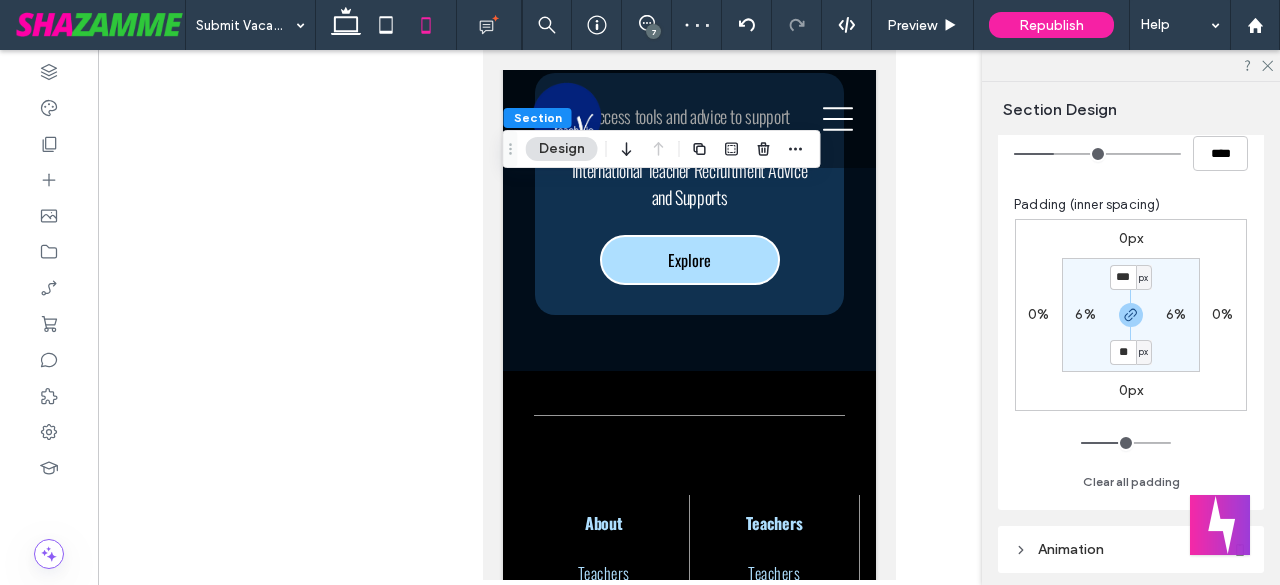 type on "**" 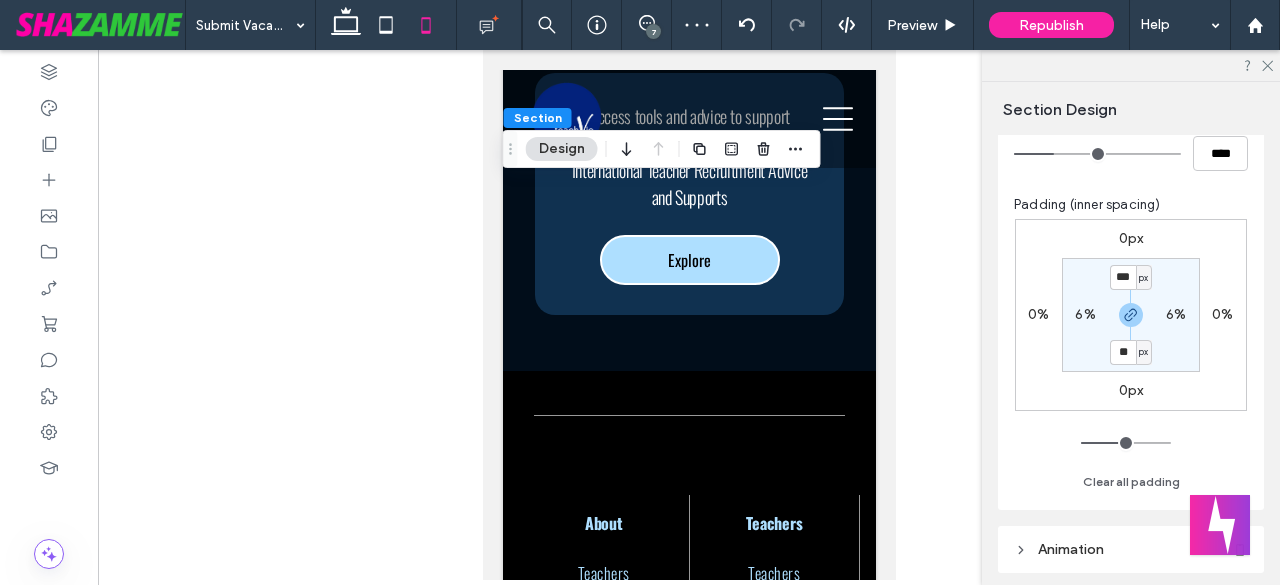 type on "**" 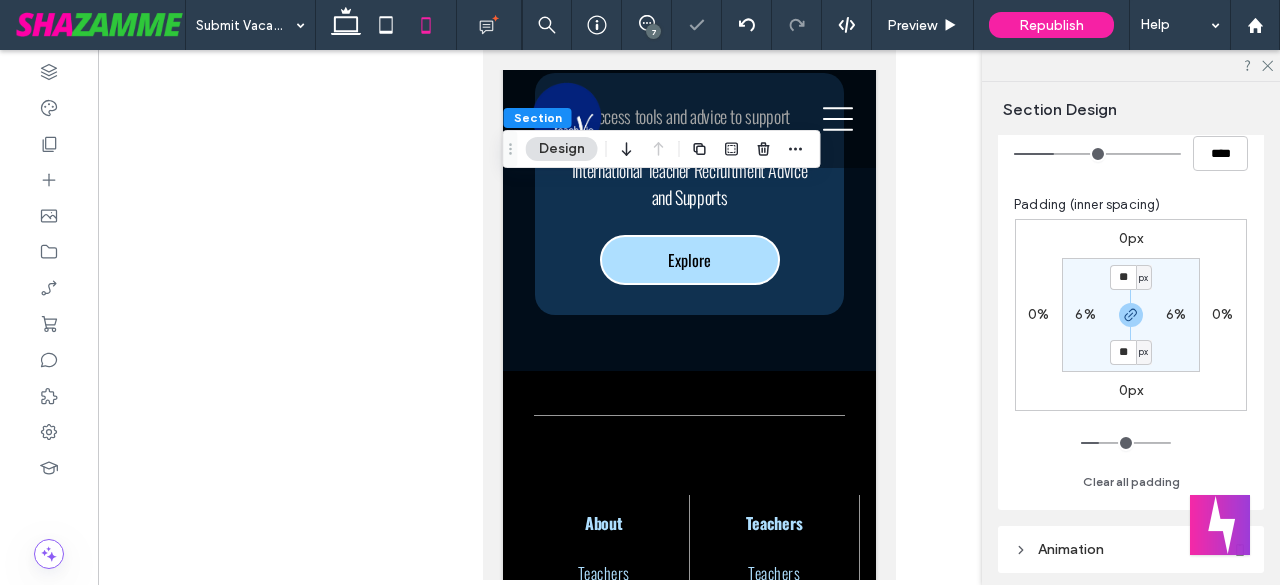 click on "6%" at bounding box center (1085, 314) 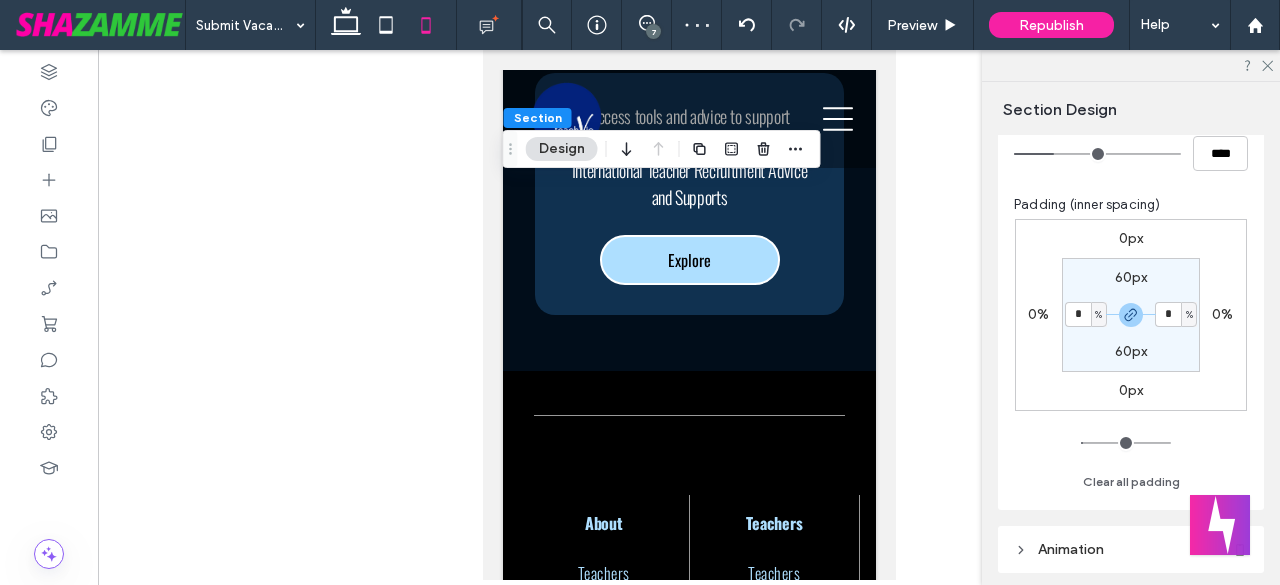 click on "%" at bounding box center [1098, 315] 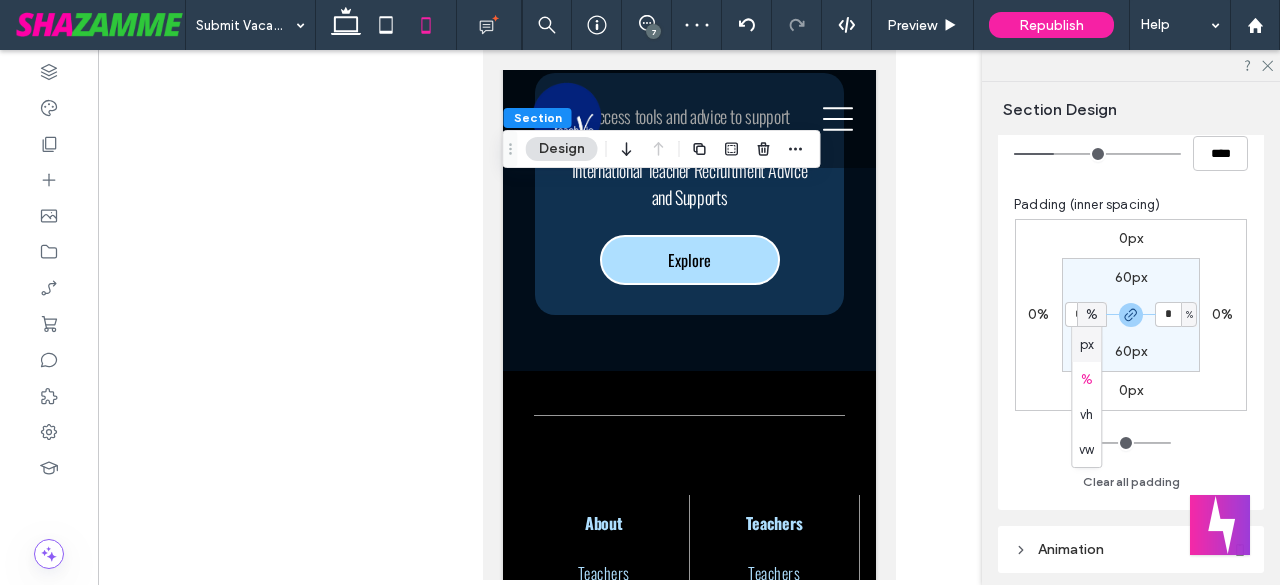 click on "px" at bounding box center [1087, 345] 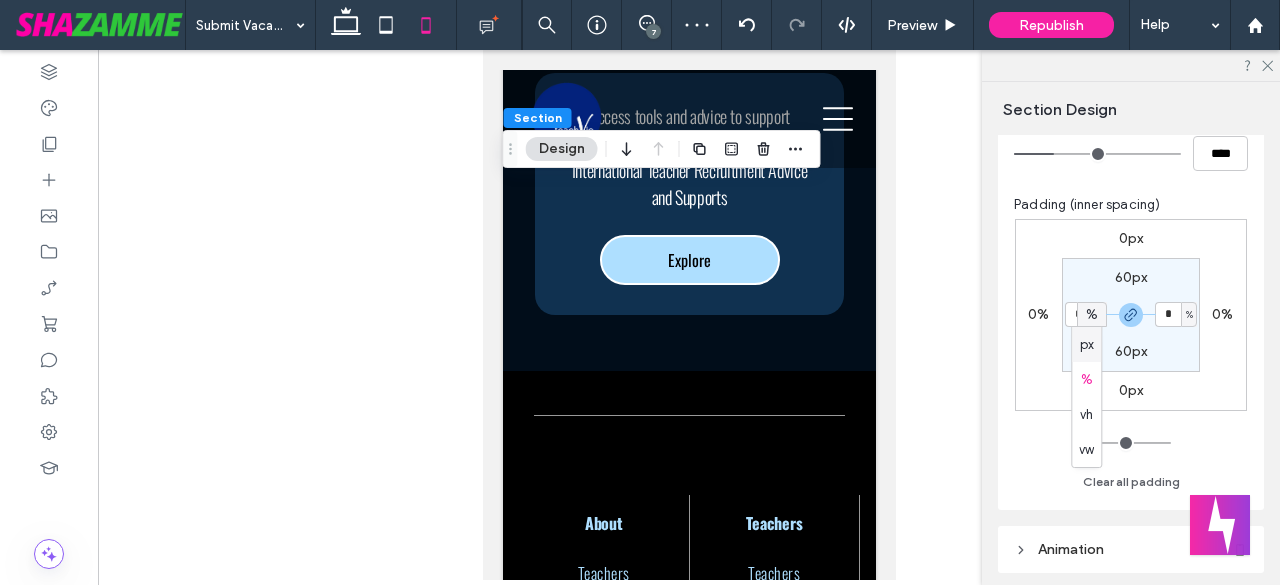 type on "**" 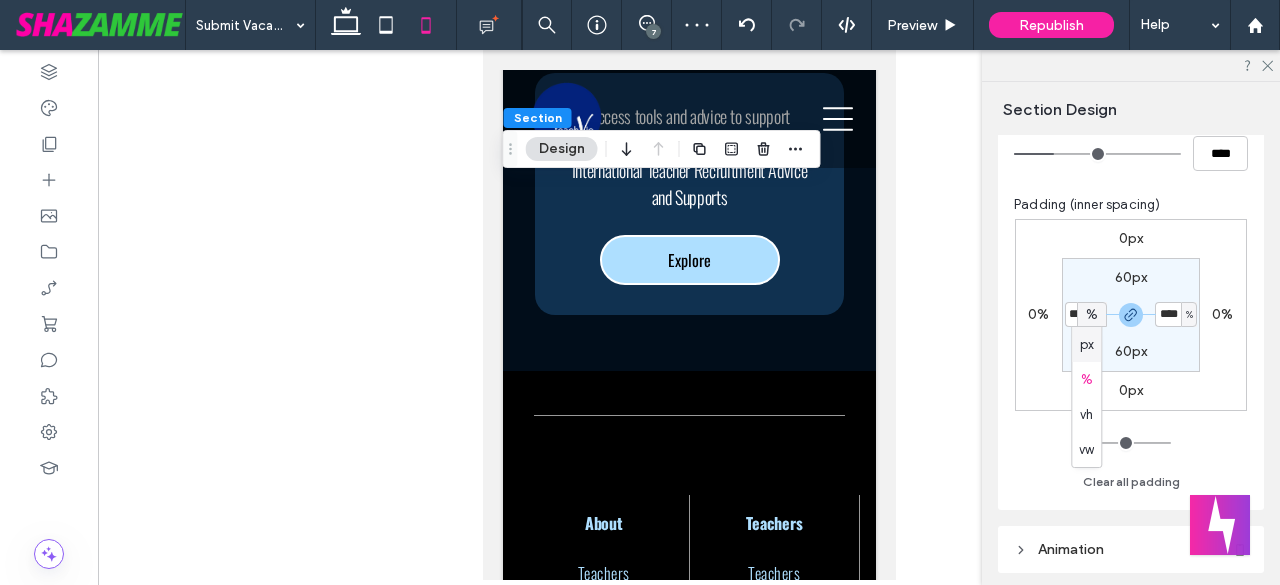 type on "**" 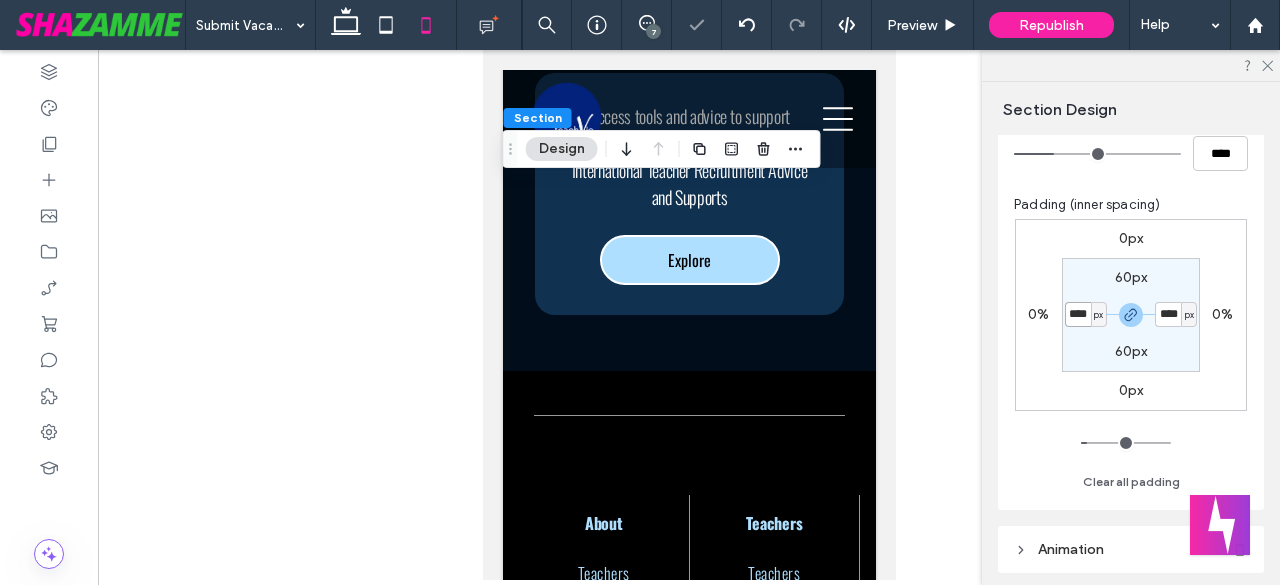 click on "****" at bounding box center [1078, 314] 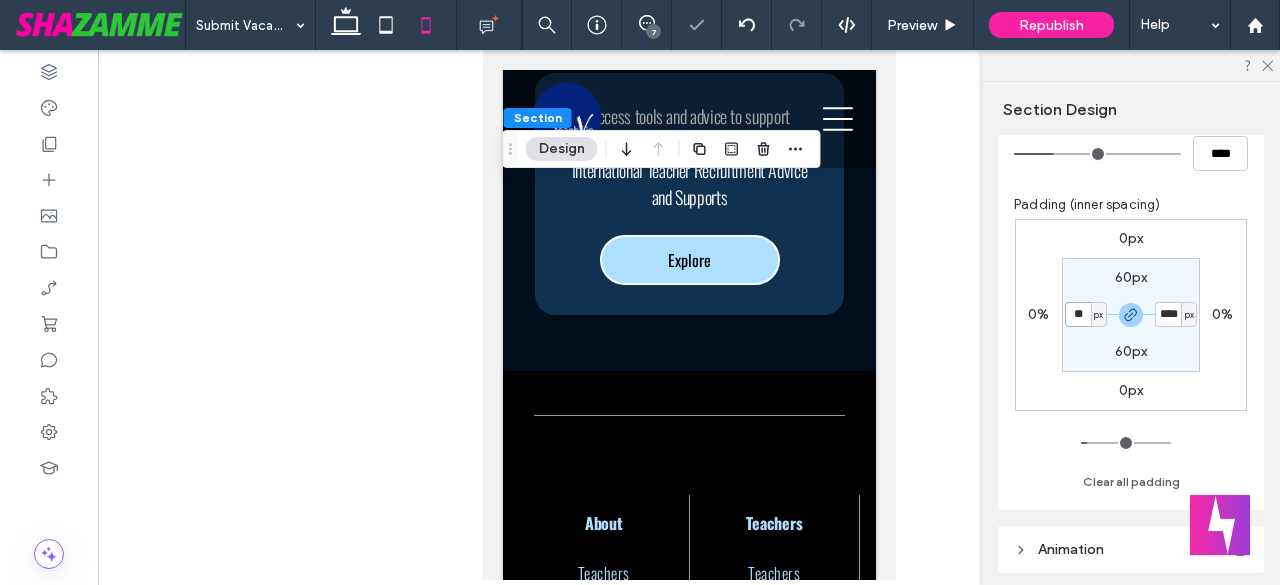 type on "**" 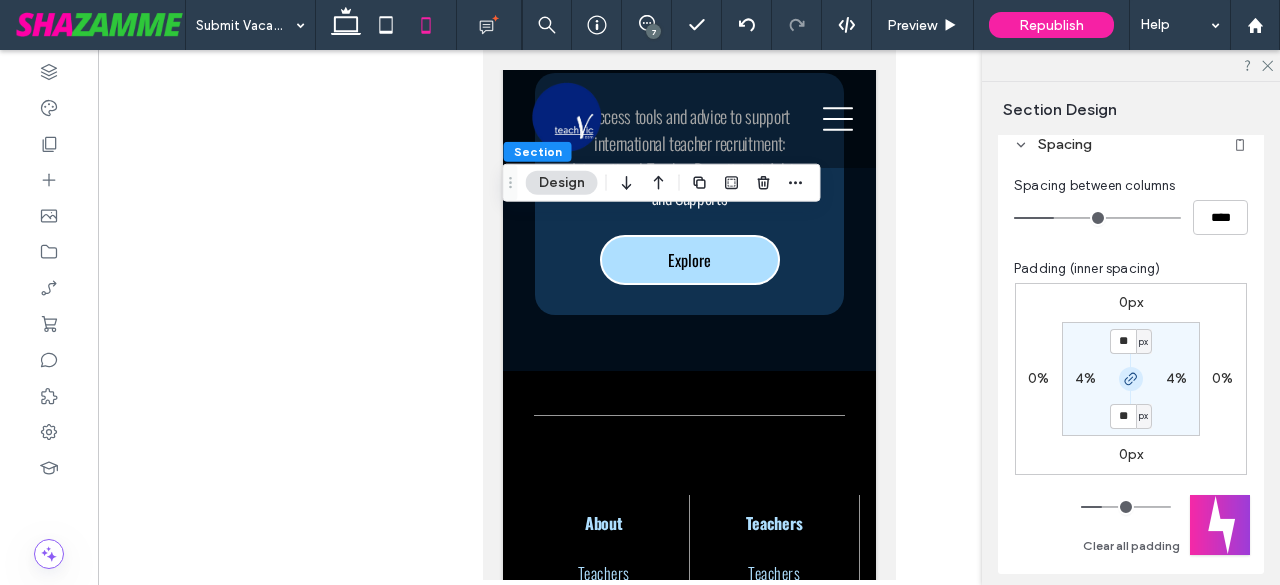 scroll, scrollTop: 166, scrollLeft: 0, axis: vertical 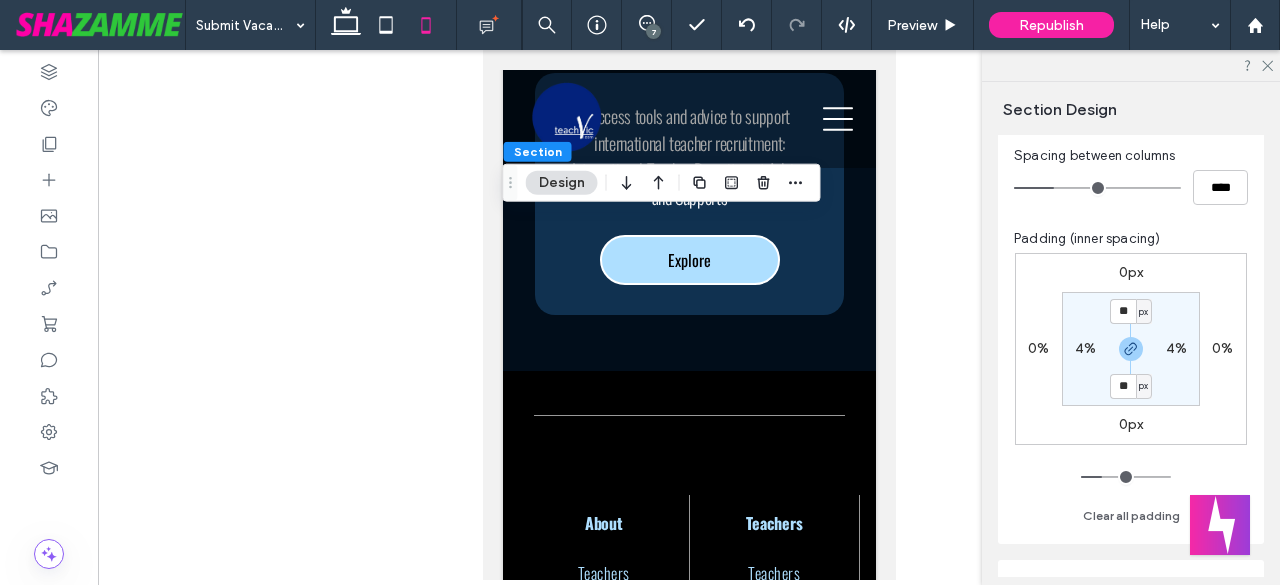 type on "**" 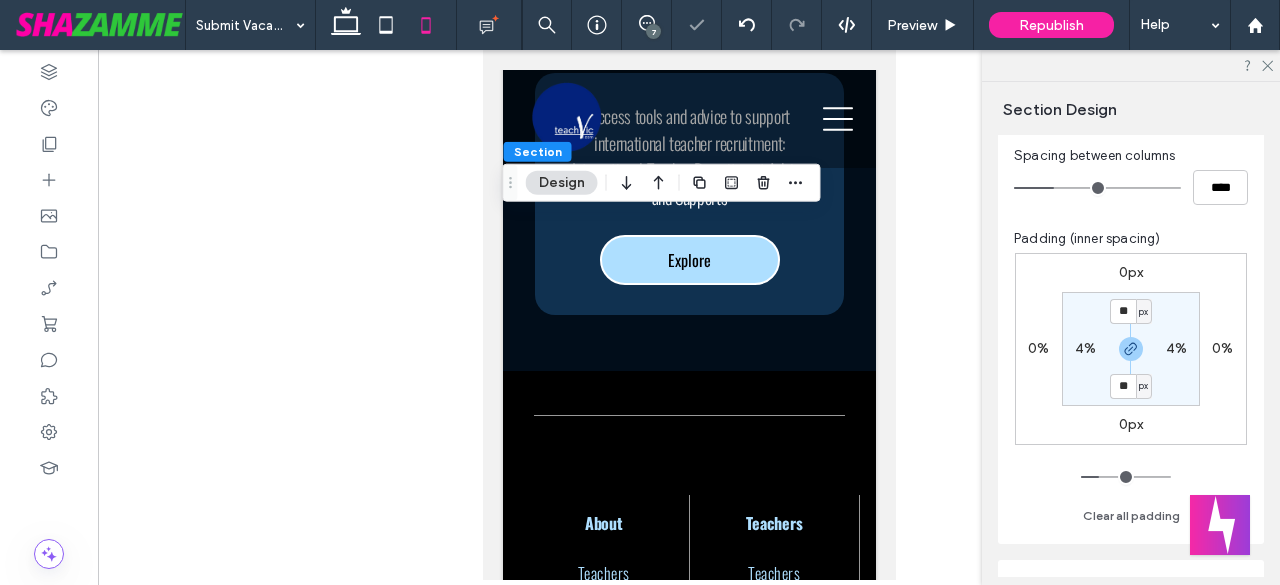 click on "4%" at bounding box center [1085, 348] 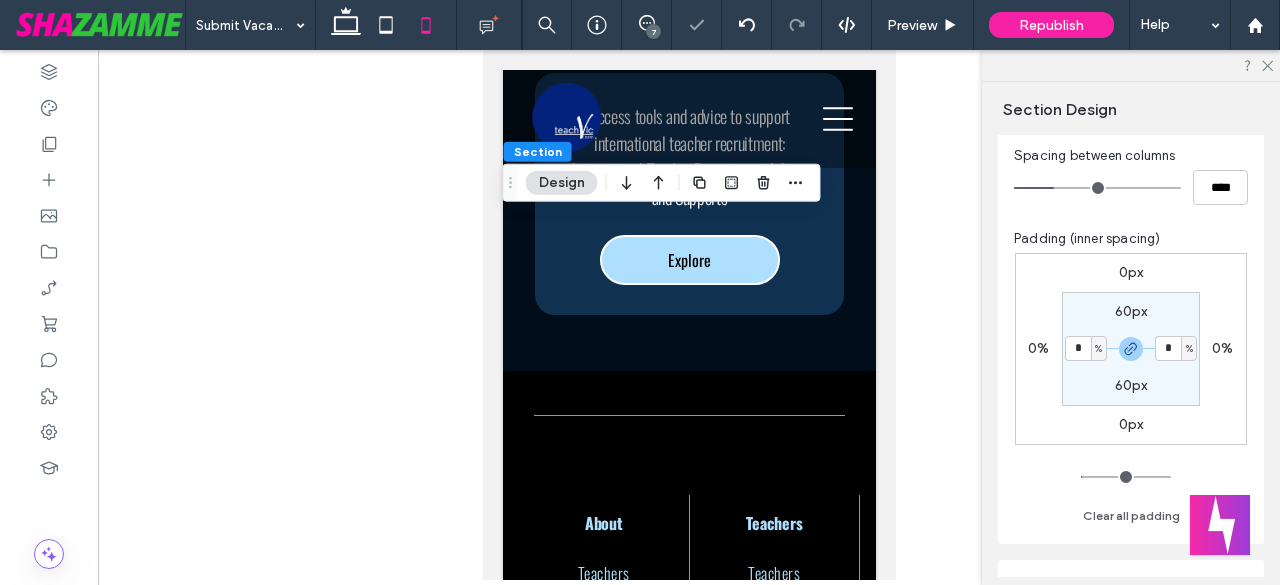 click on "%" at bounding box center [1098, 349] 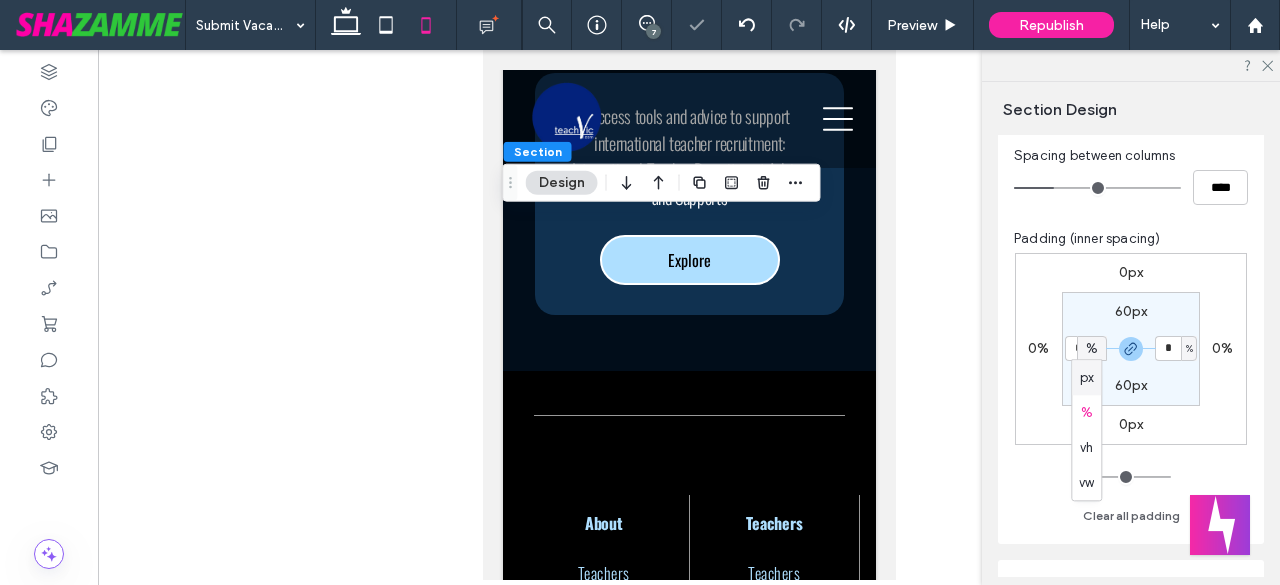 click on "px" at bounding box center (1087, 378) 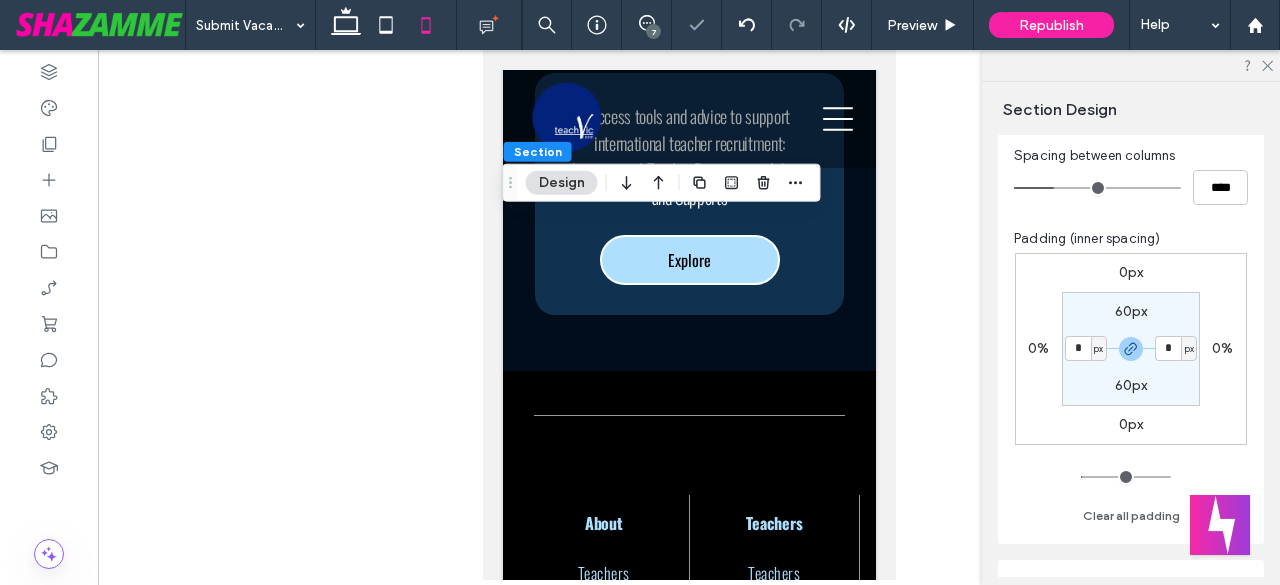 type on "**" 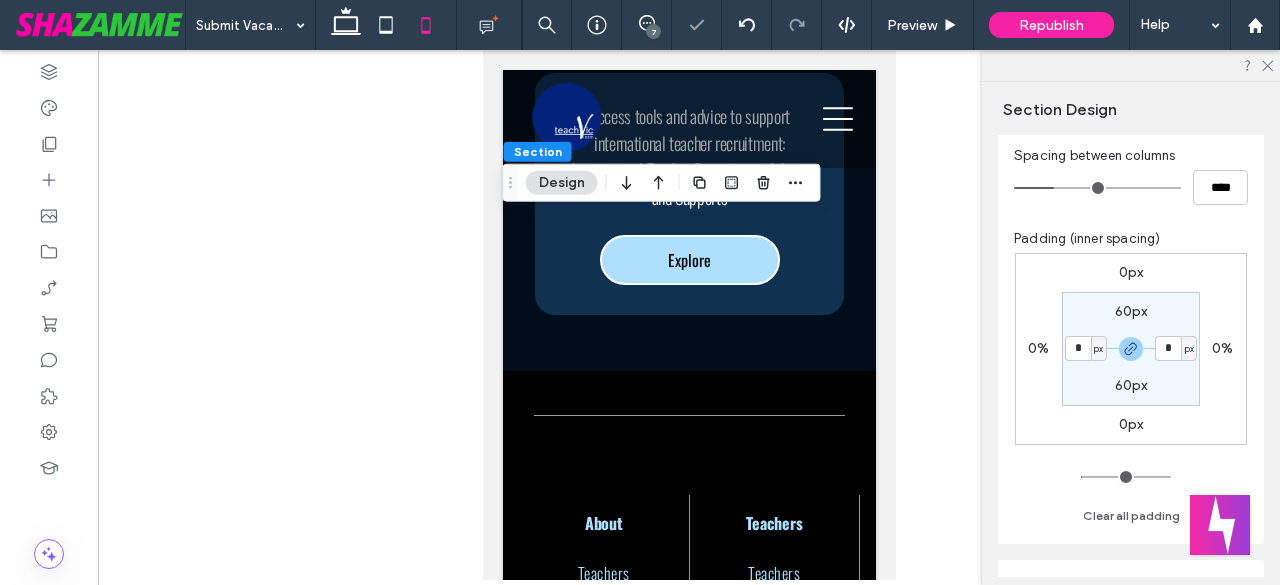type on "****" 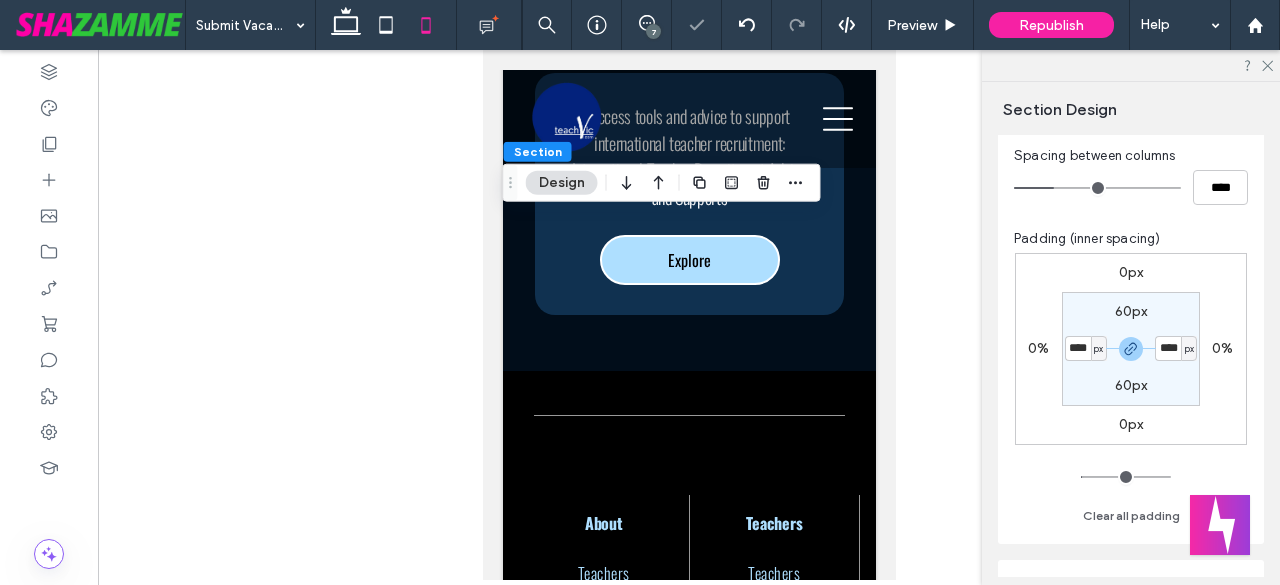 type on "**" 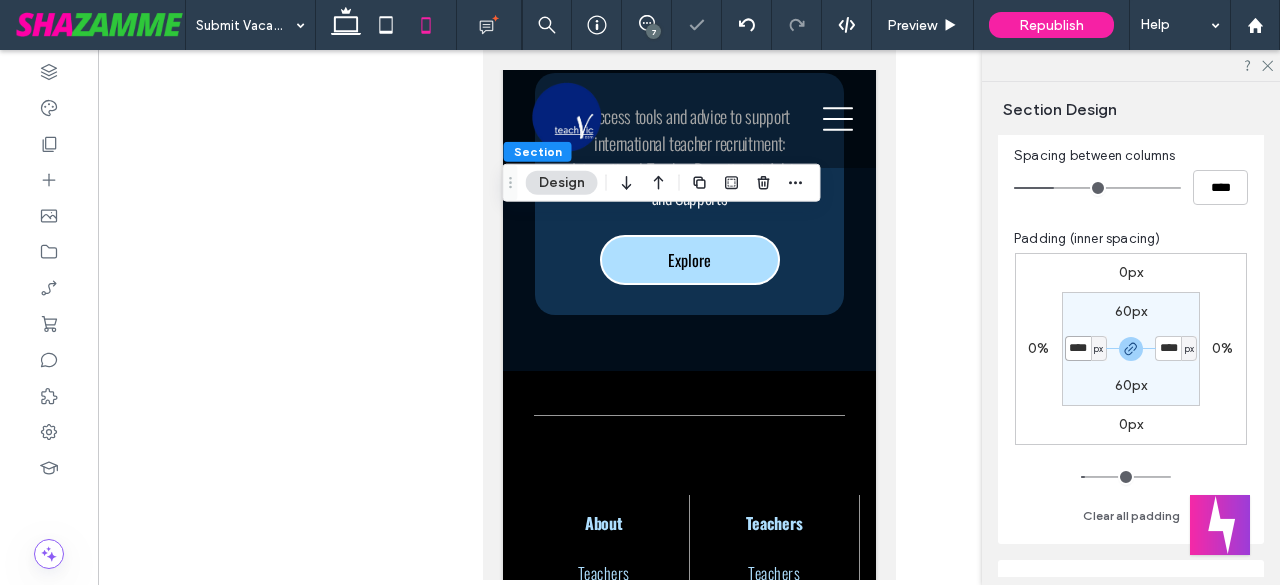 click on "****" at bounding box center [1078, 348] 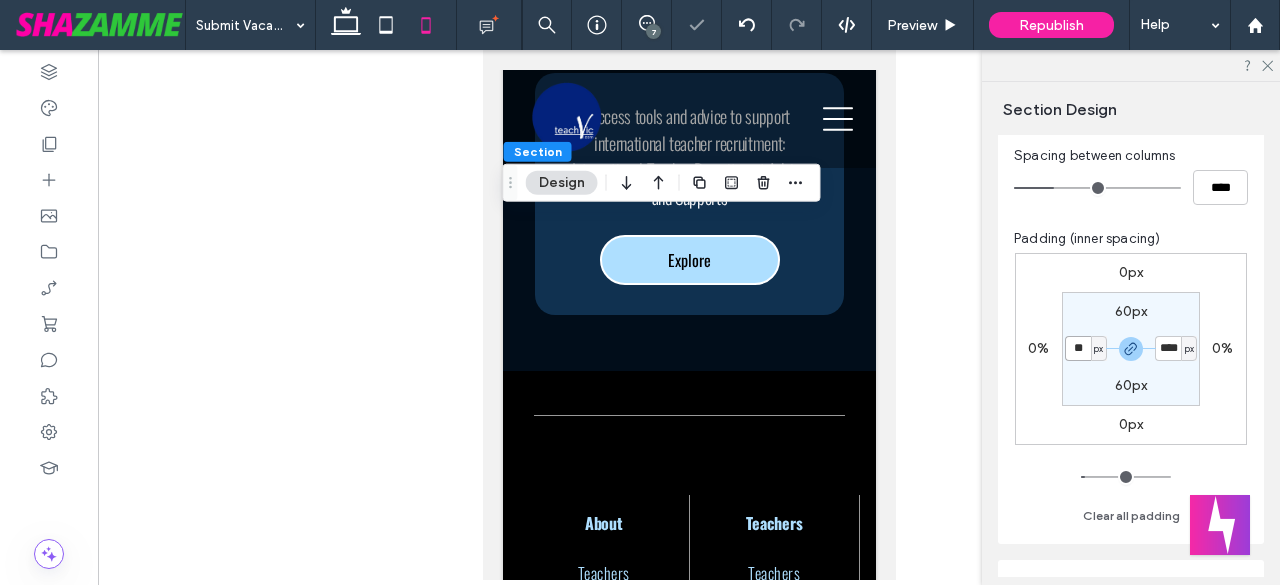 type on "**" 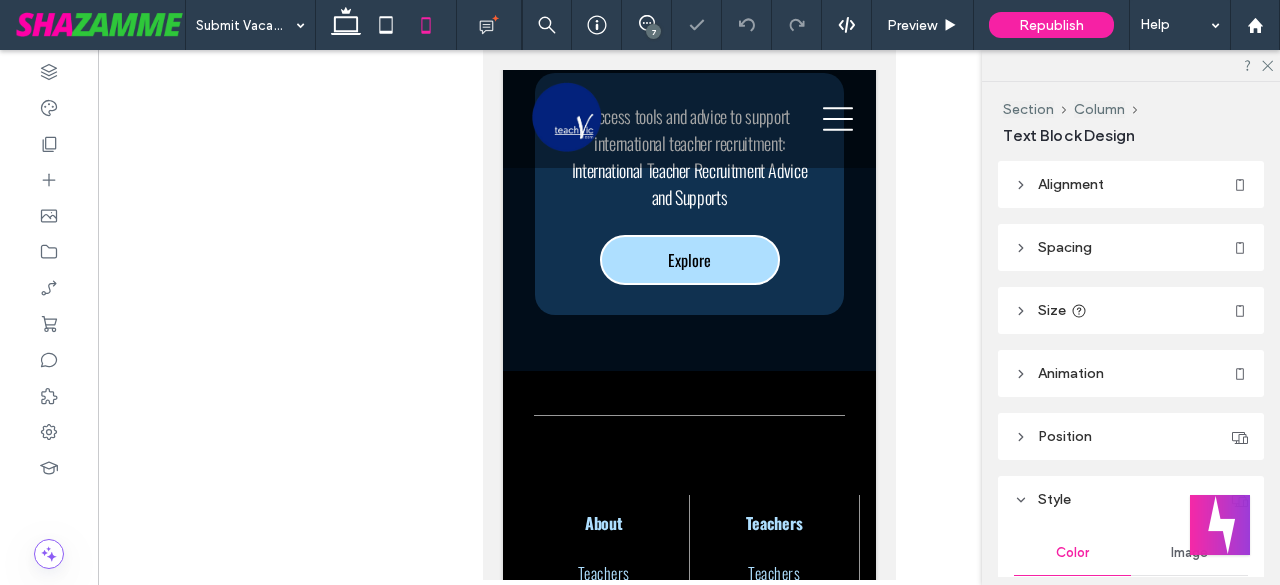 type on "***" 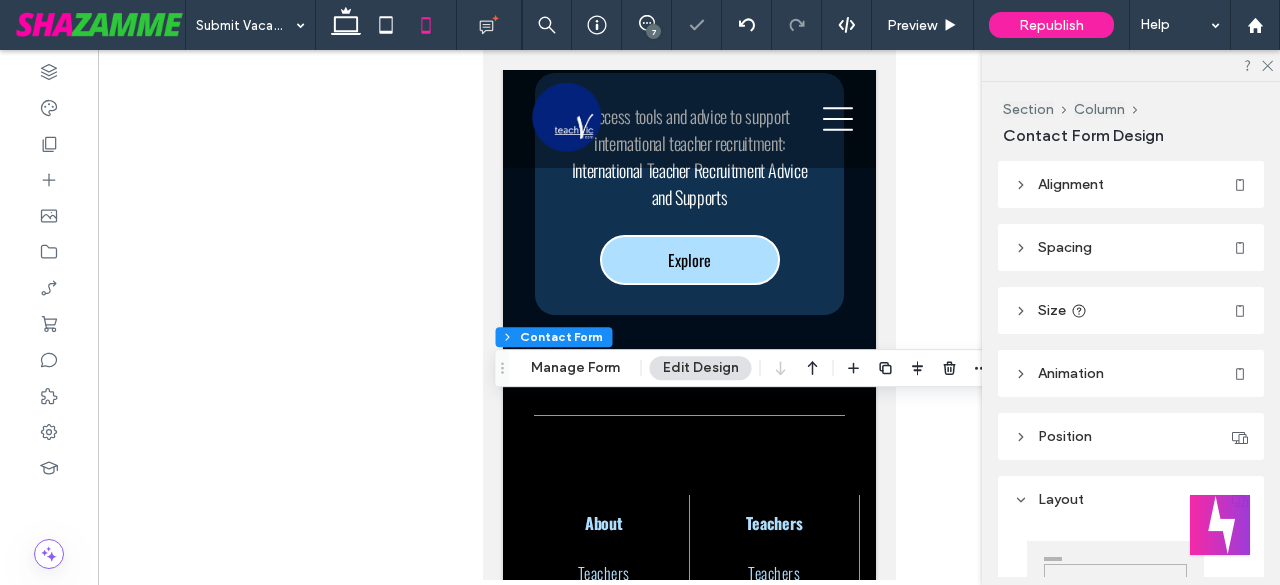 type on "*" 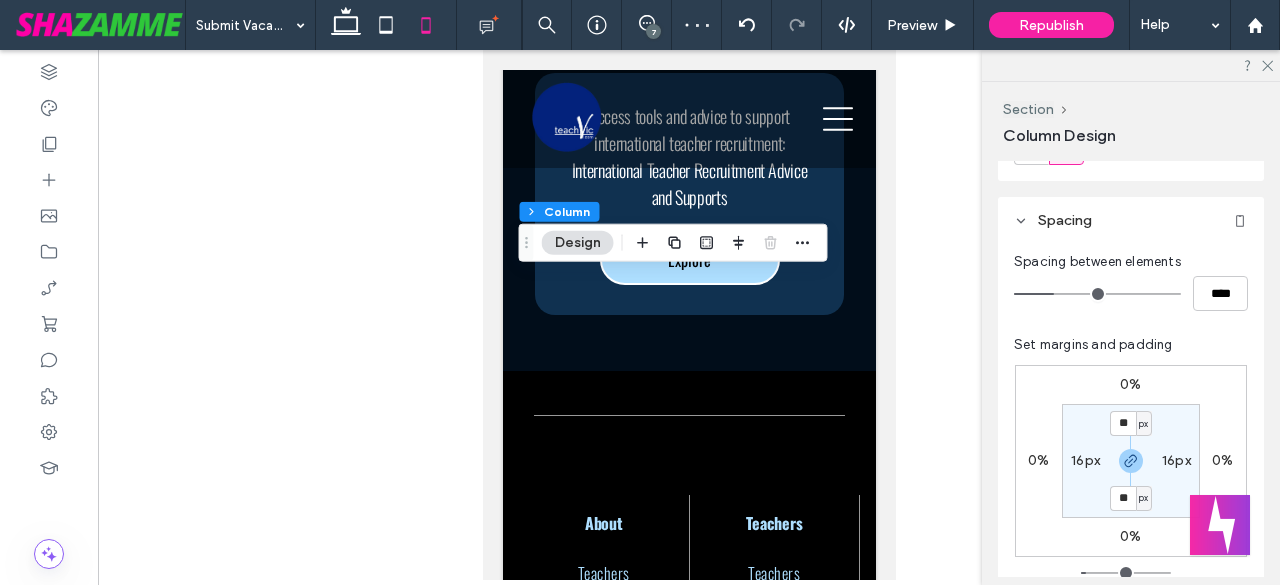 scroll, scrollTop: 300, scrollLeft: 0, axis: vertical 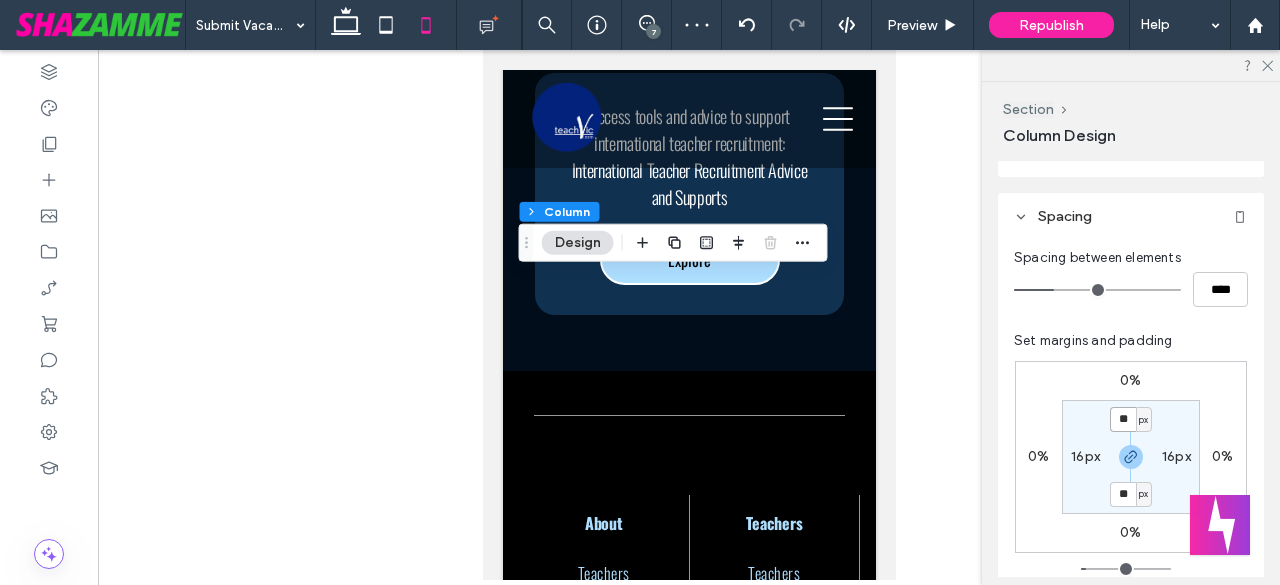 click on "**" at bounding box center (1123, 419) 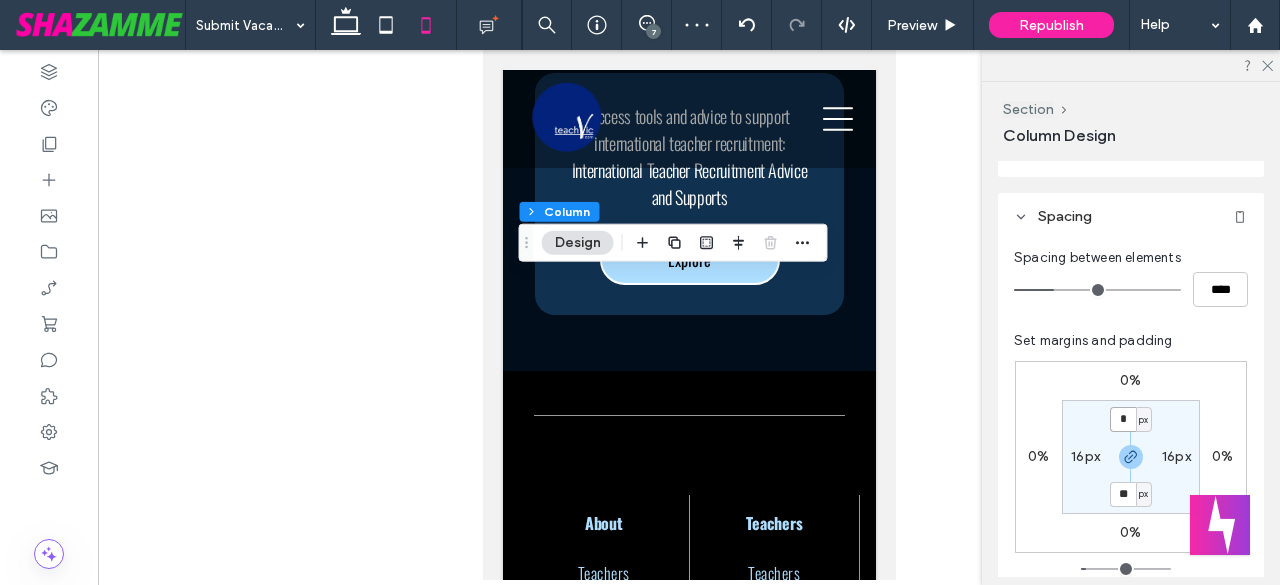 type on "*" 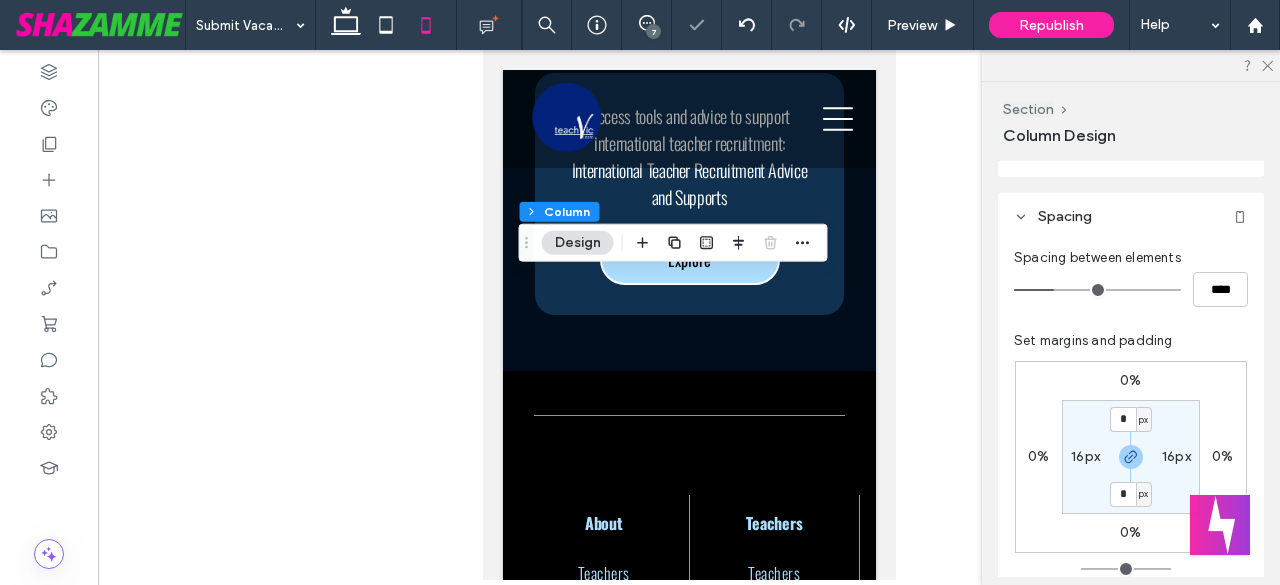 click on "16px" at bounding box center [1085, 456] 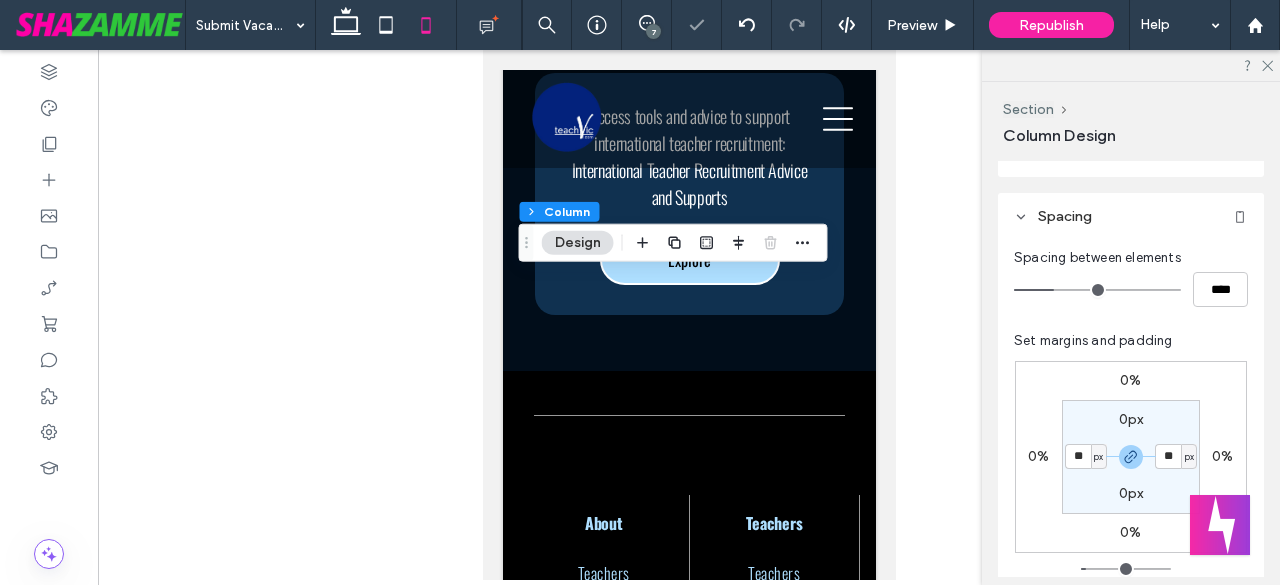 type on "**" 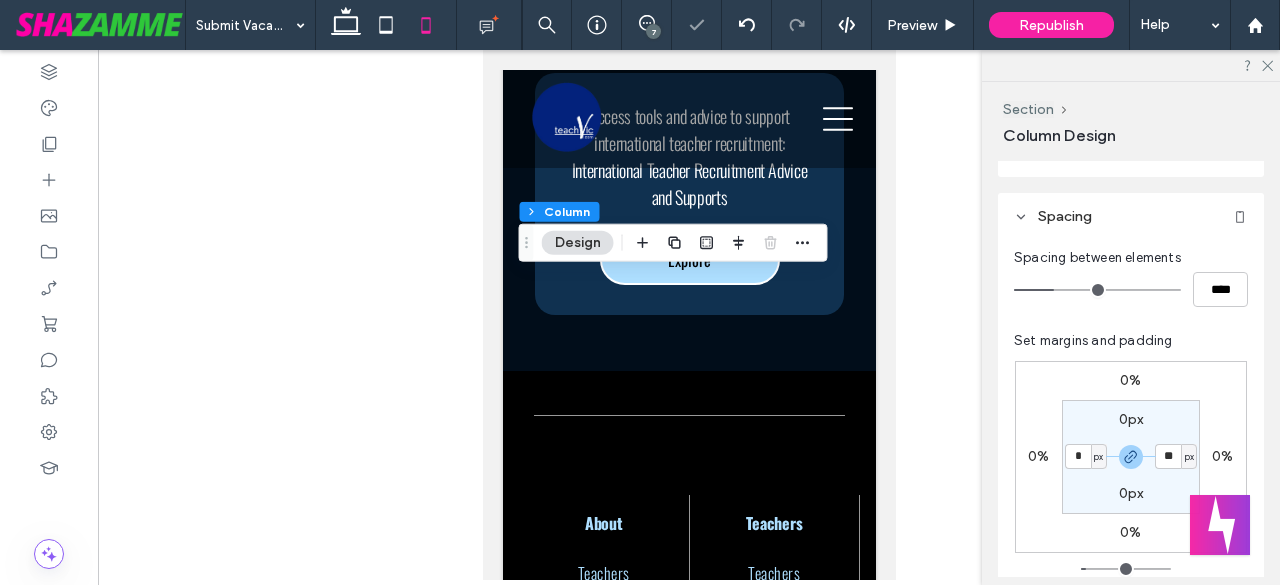 type on "*" 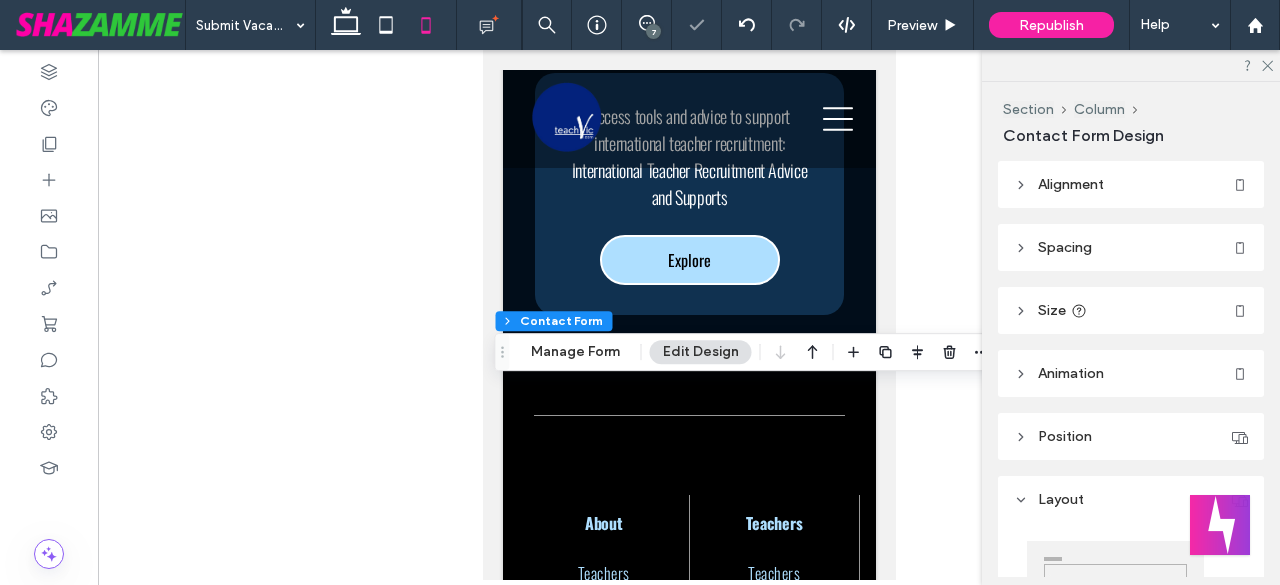 type on "*" 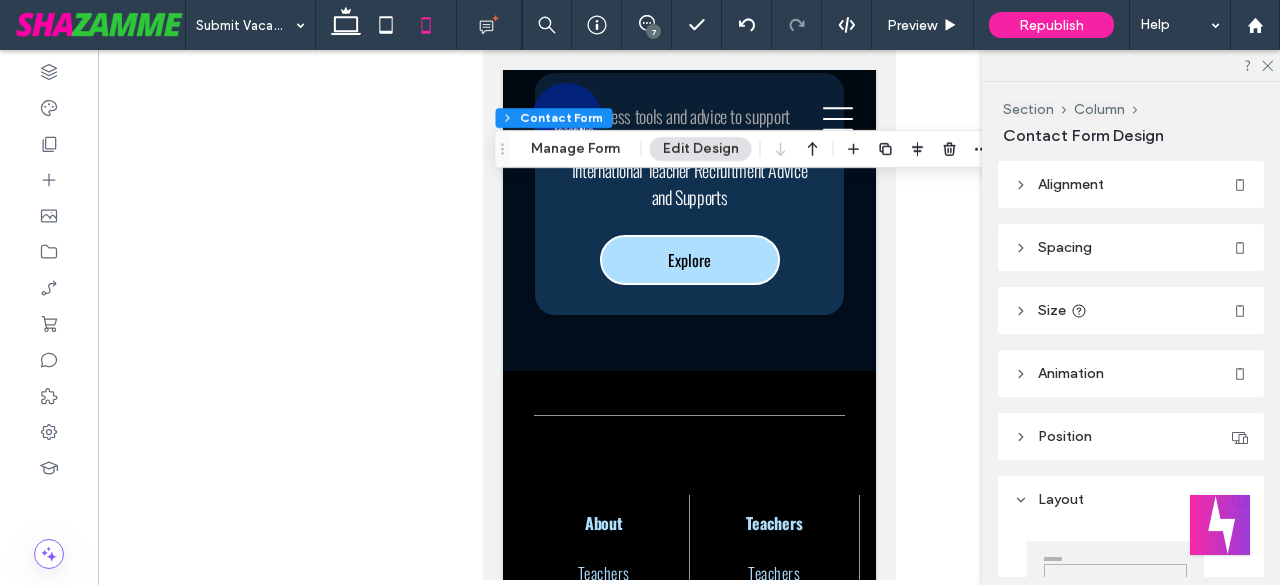 type on "*" 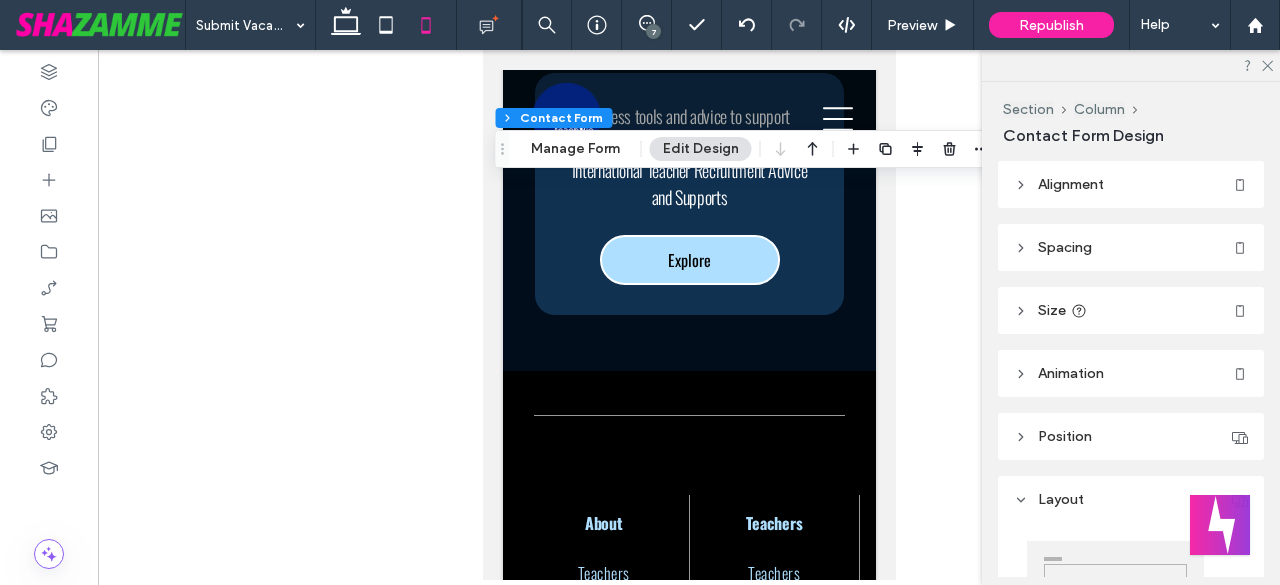 type on "*" 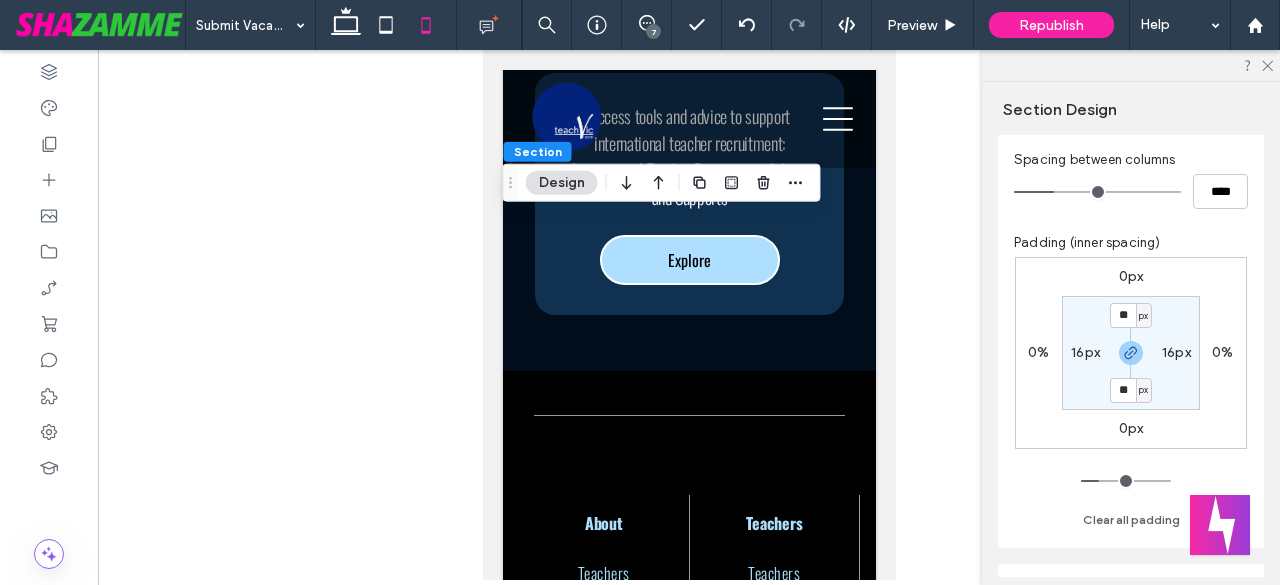scroll, scrollTop: 166, scrollLeft: 0, axis: vertical 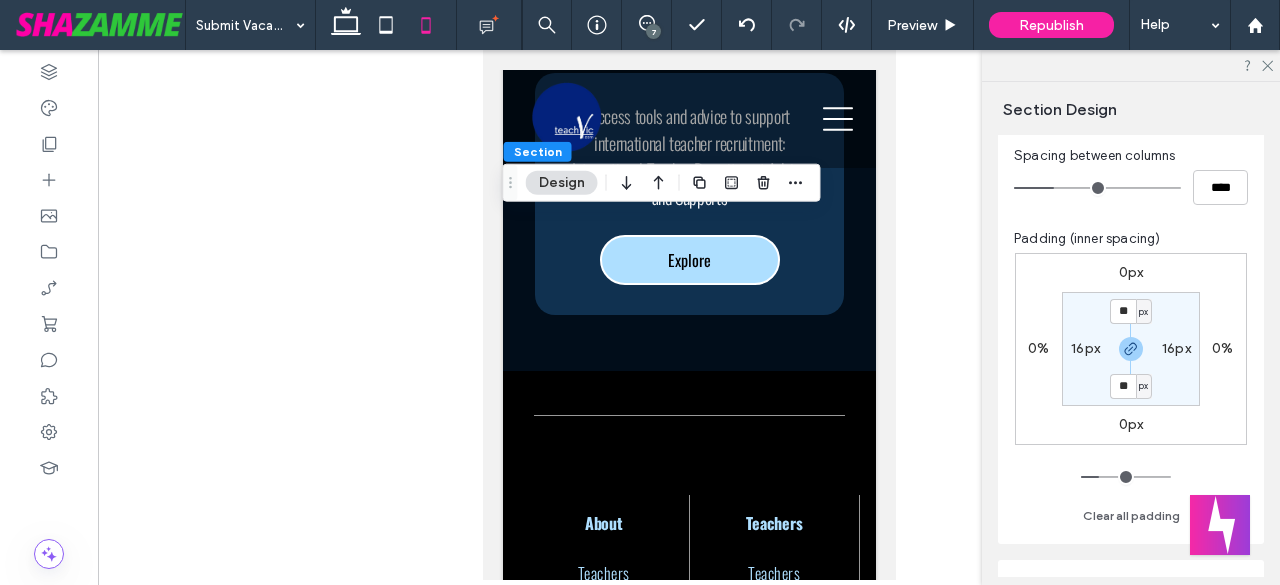 type on "**" 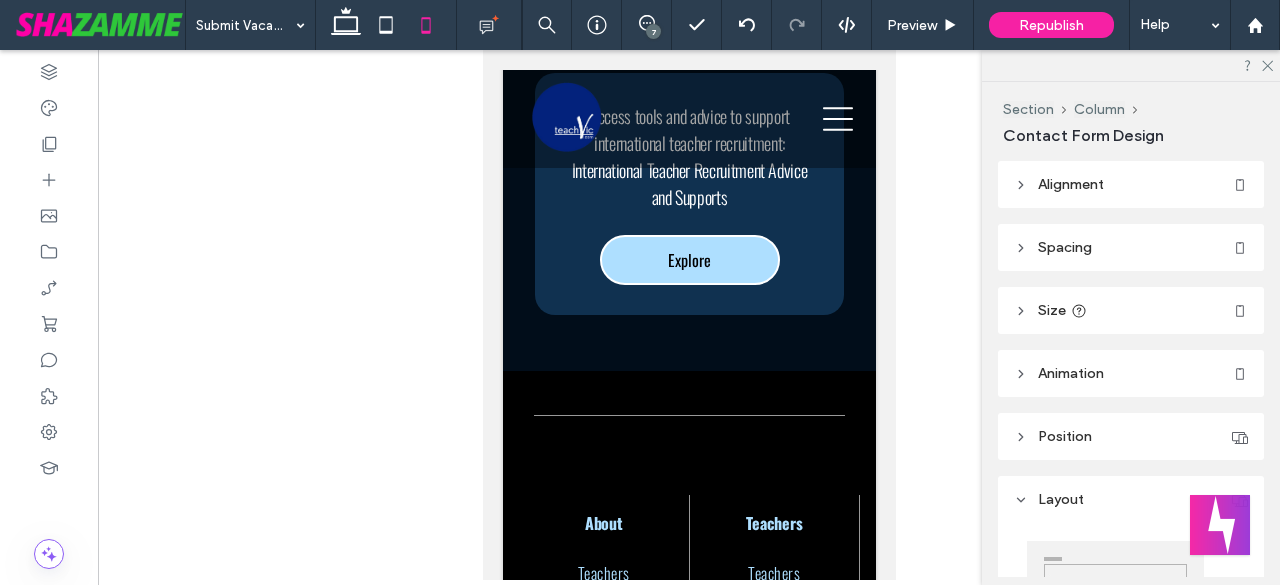 type on "***" 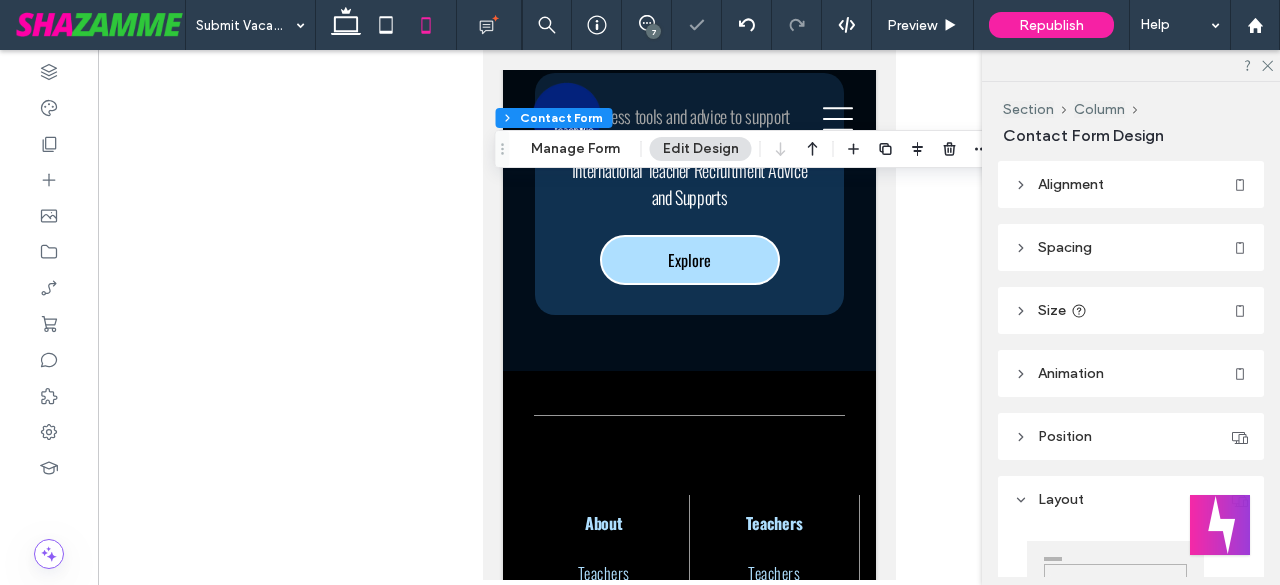 type on "*" 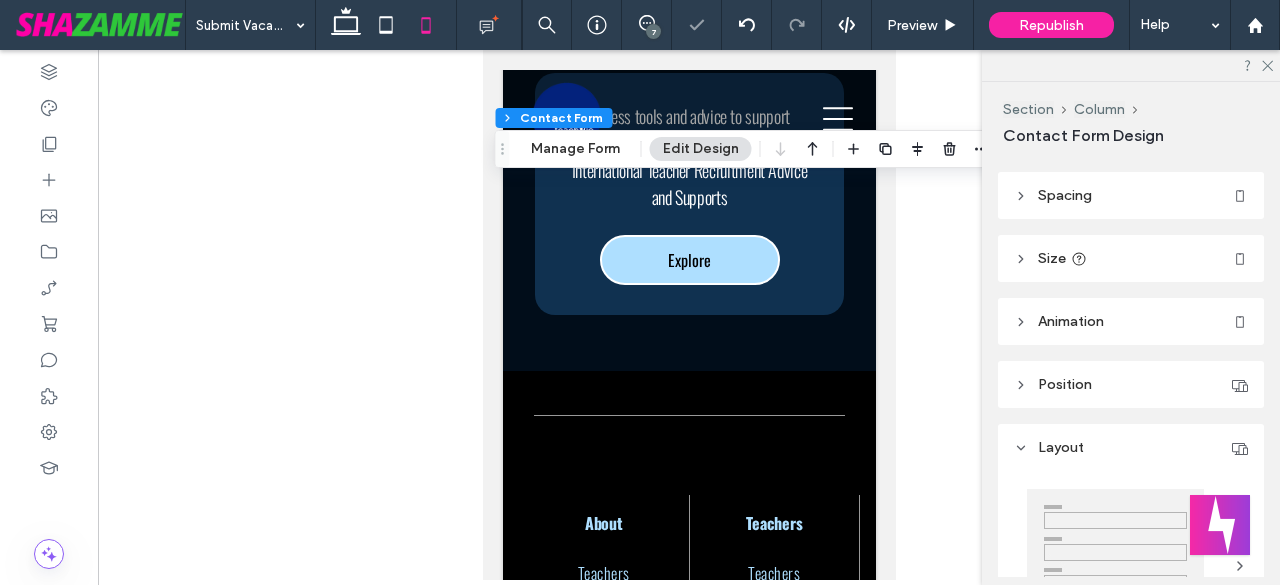 scroll, scrollTop: 166, scrollLeft: 0, axis: vertical 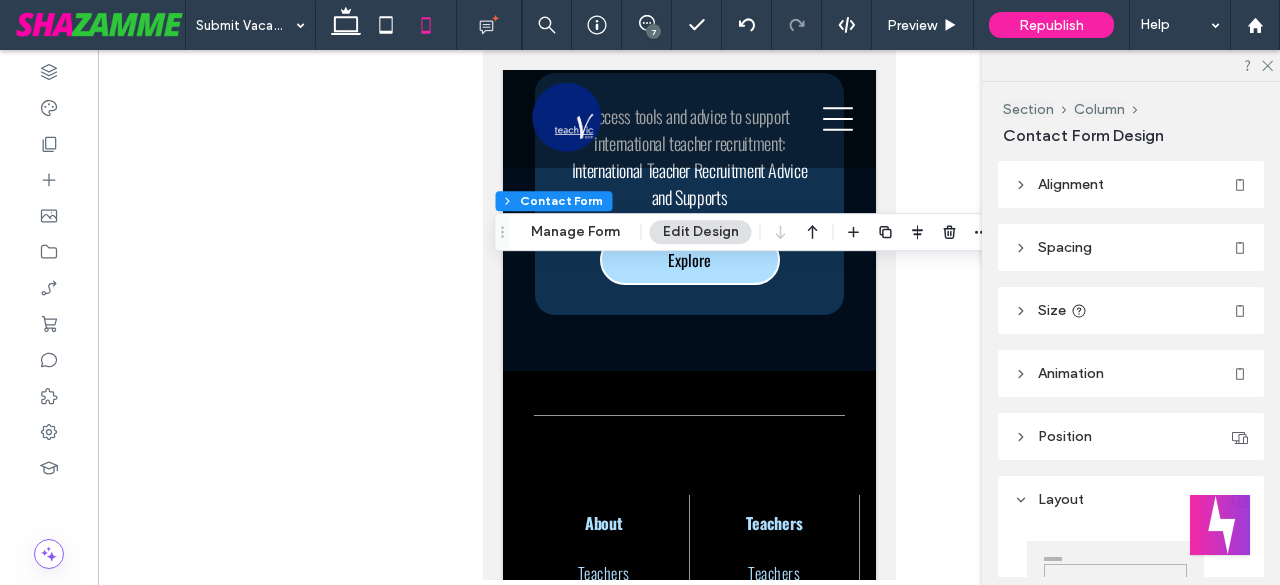 type on "*" 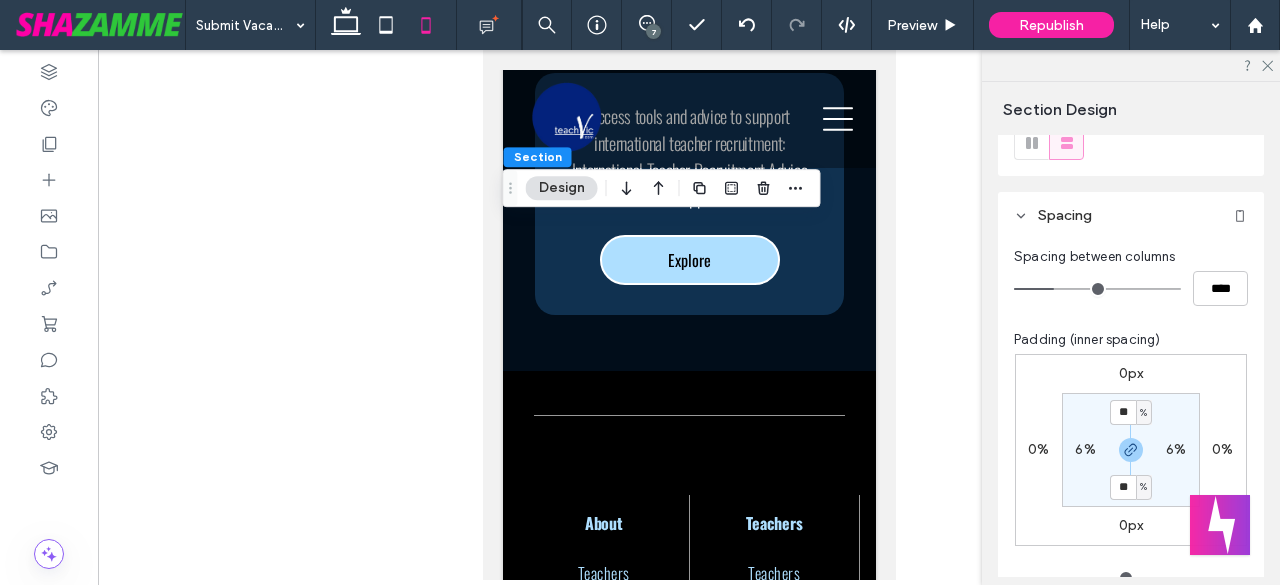 scroll, scrollTop: 200, scrollLeft: 0, axis: vertical 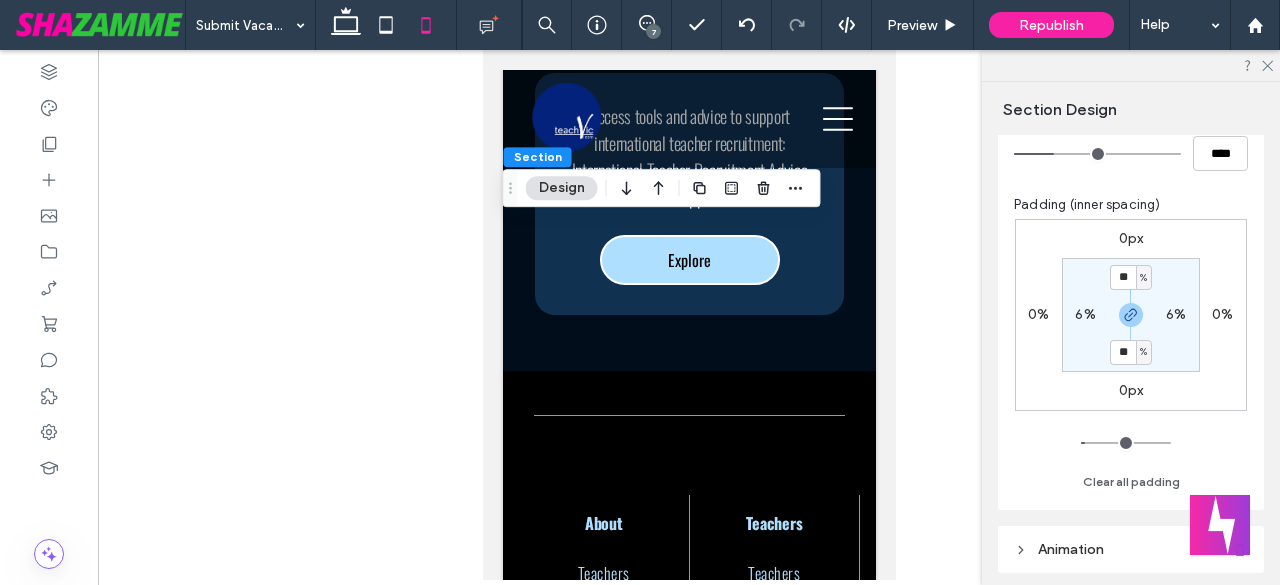 click on "%" at bounding box center [1143, 278] 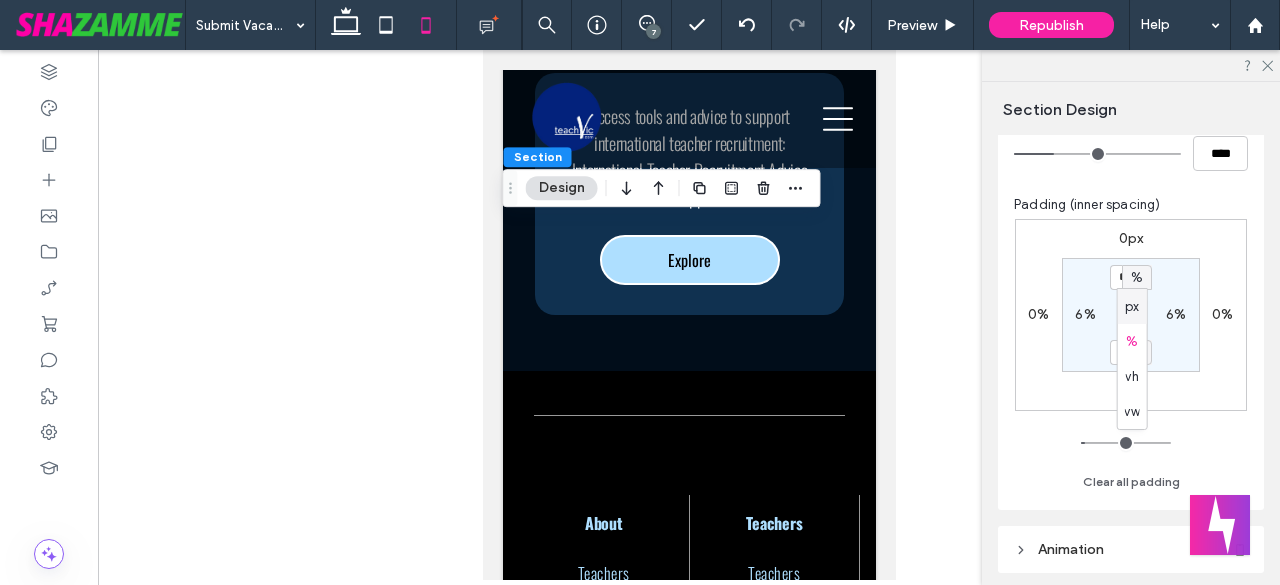 drag, startPoint x: 1128, startPoint y: 310, endPoint x: 1119, endPoint y: 277, distance: 34.20526 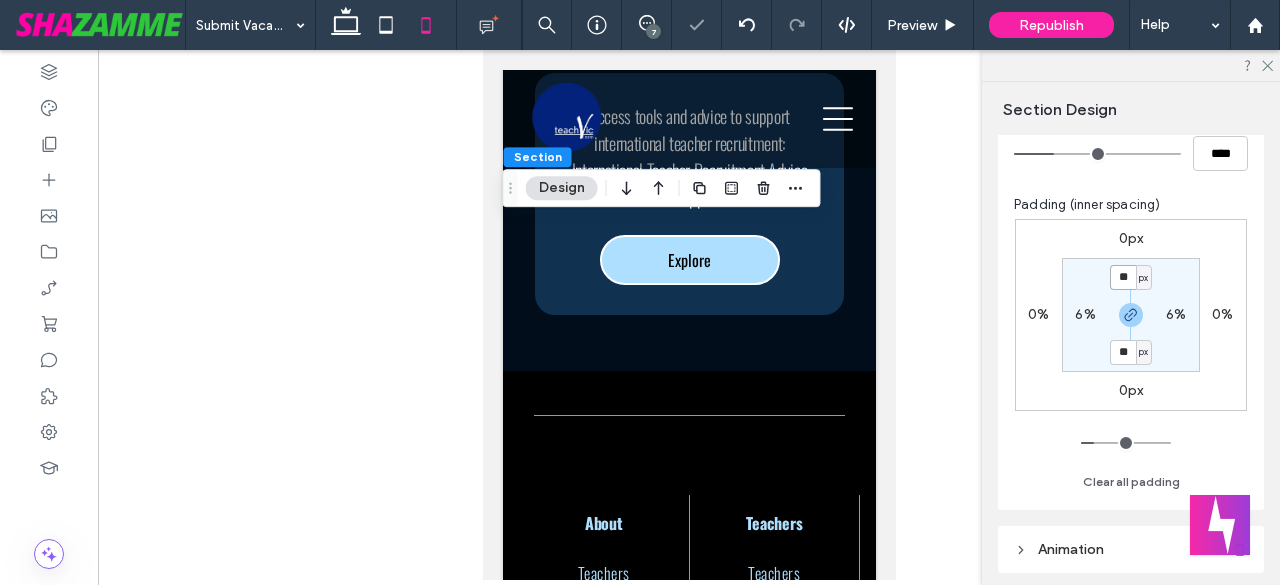 click on "**" at bounding box center [1123, 277] 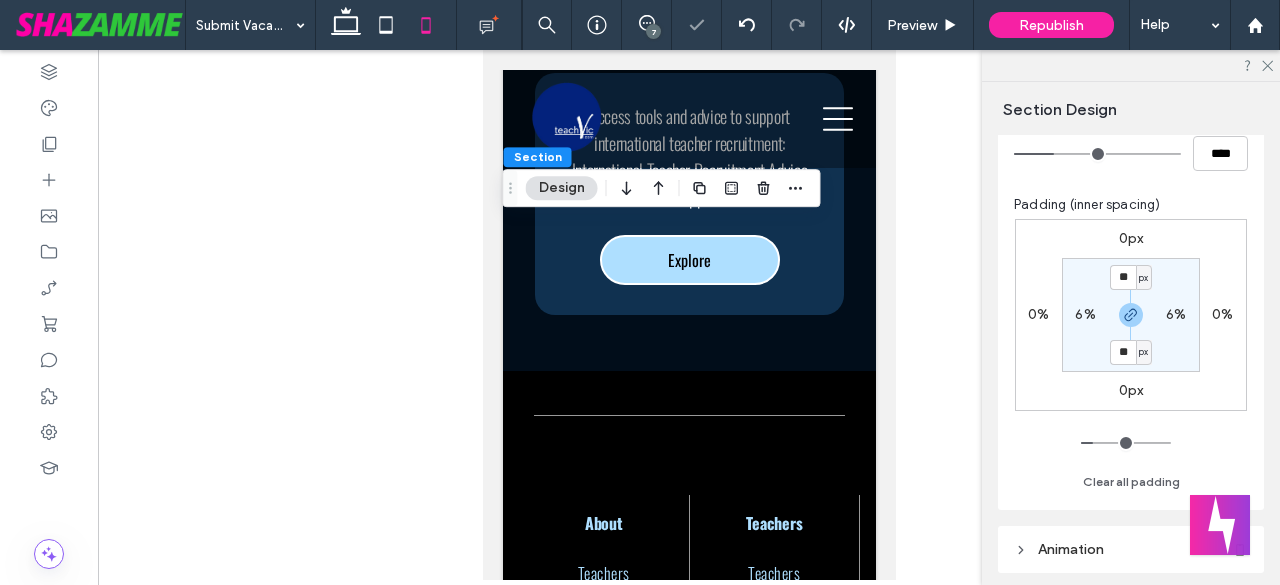 click on "6%" at bounding box center (1085, 314) 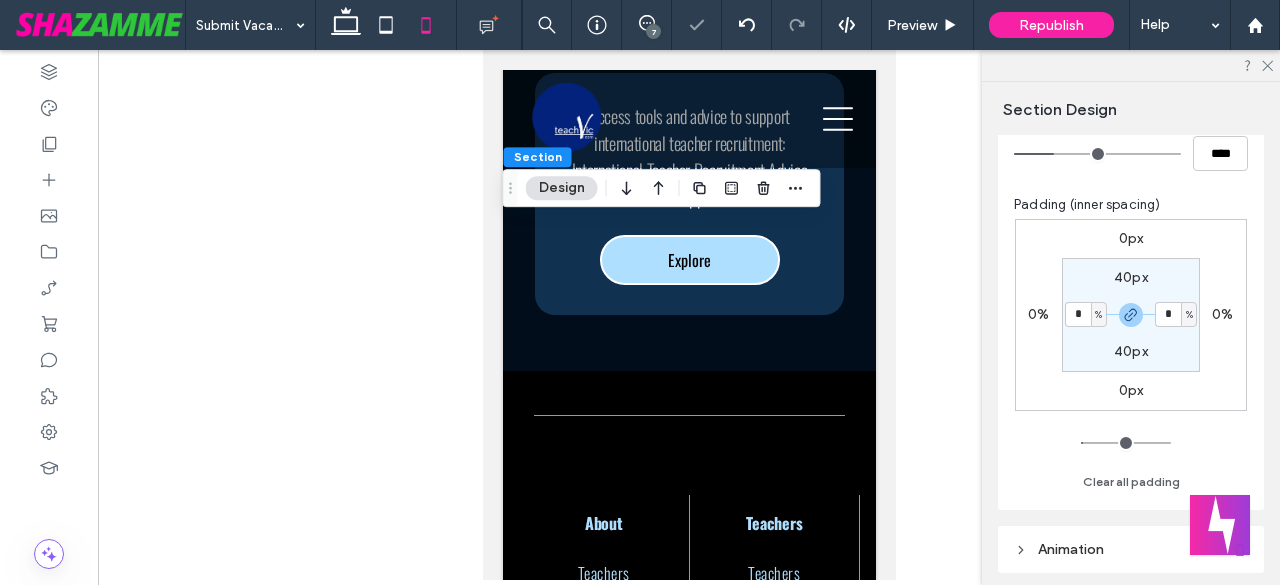 click on "%" at bounding box center [1099, 315] 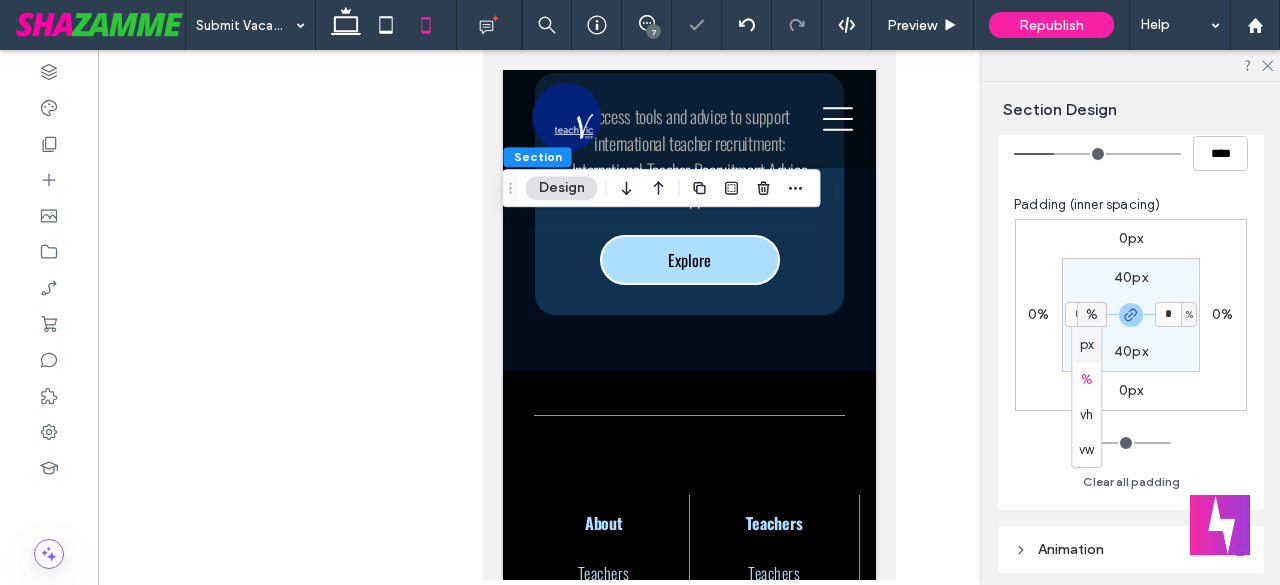 click on "px" at bounding box center (1087, 345) 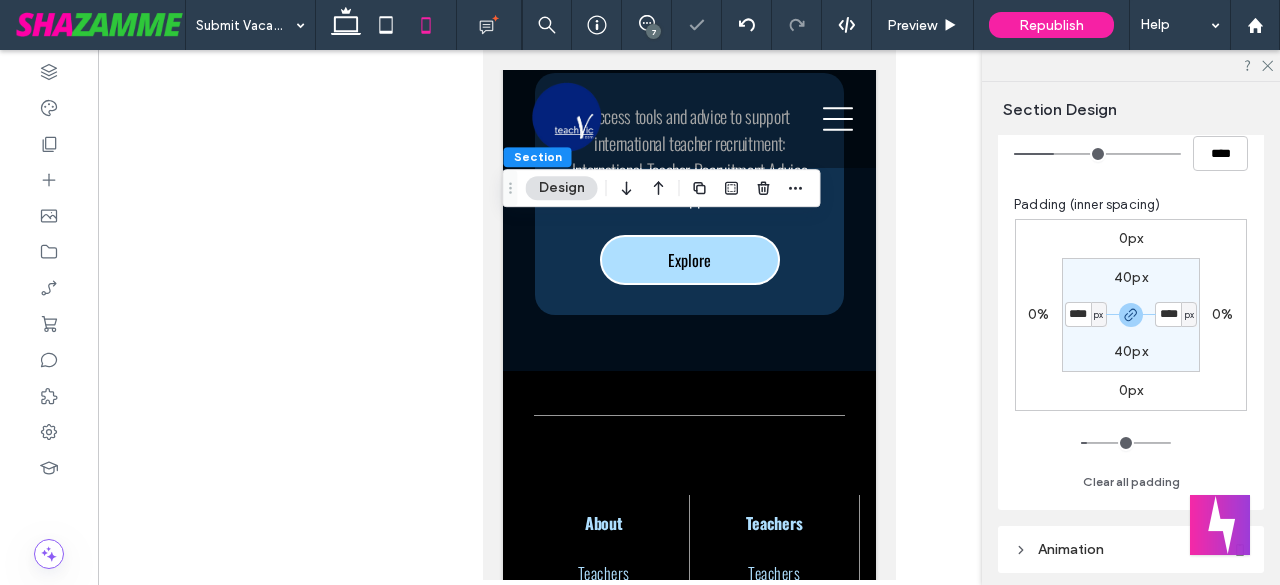 type on "**" 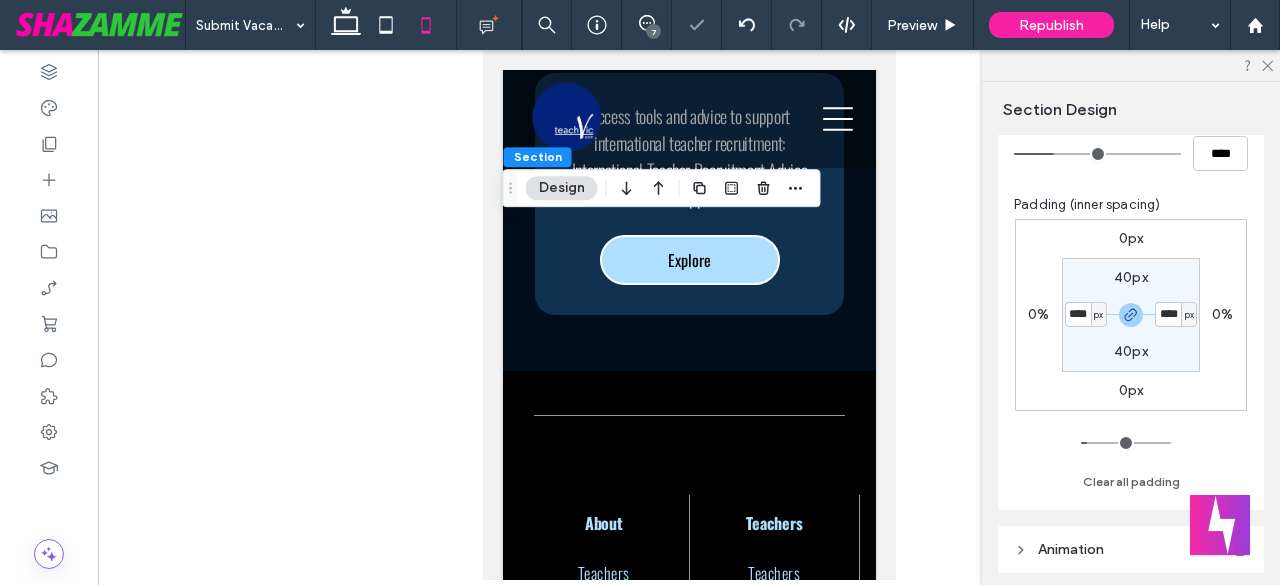 type on "****" 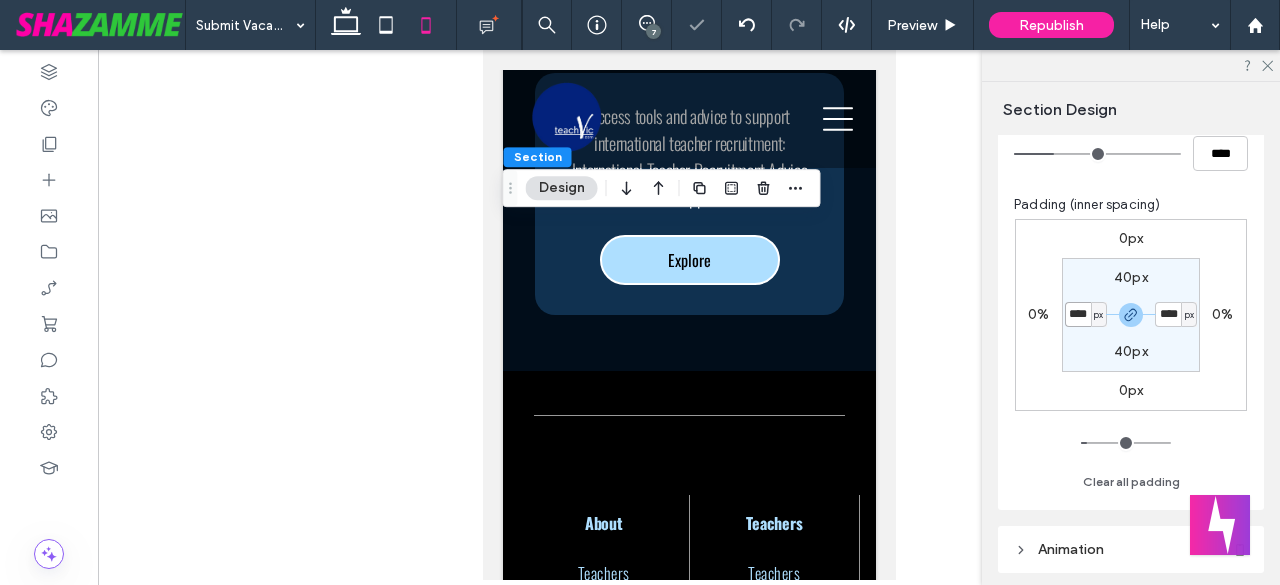 click on "****" at bounding box center (1078, 314) 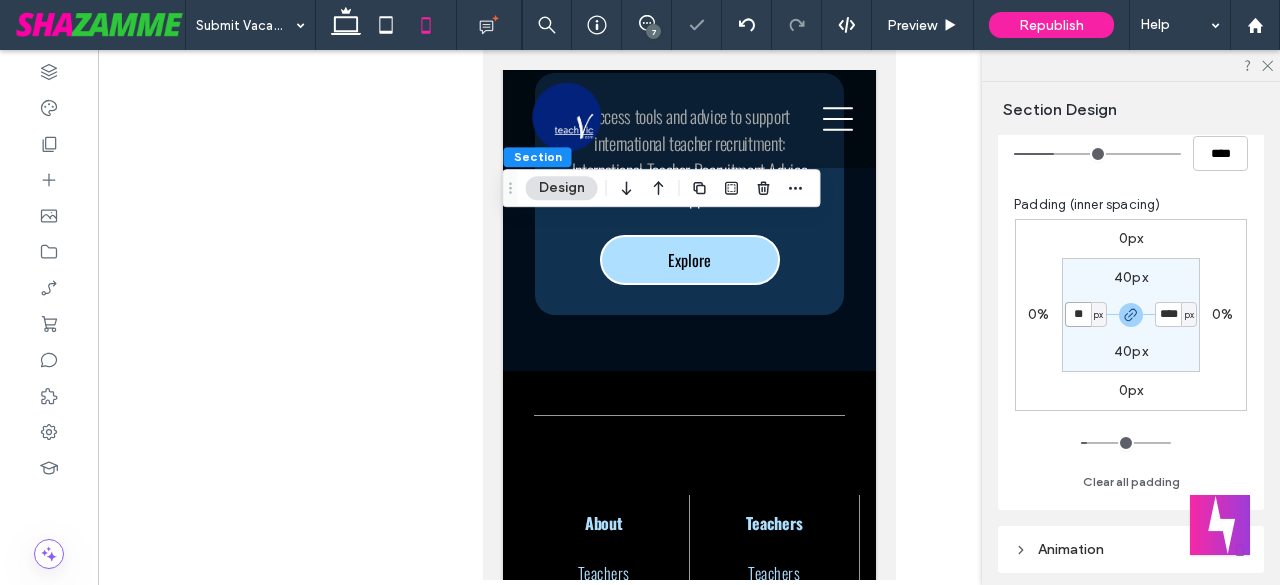 type on "**" 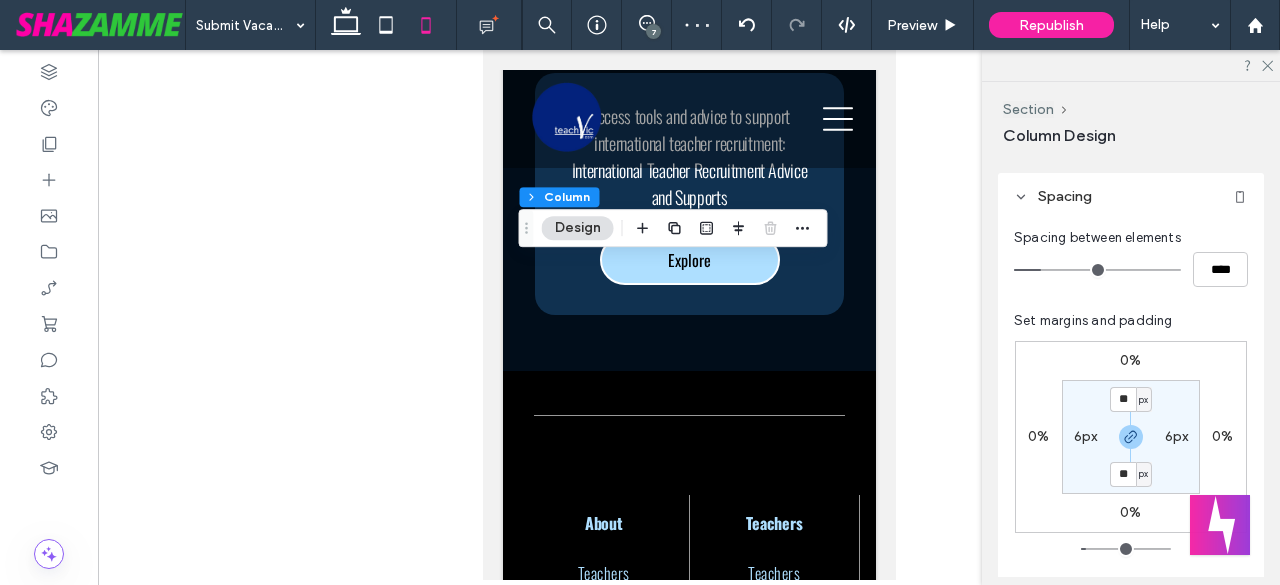 scroll, scrollTop: 333, scrollLeft: 0, axis: vertical 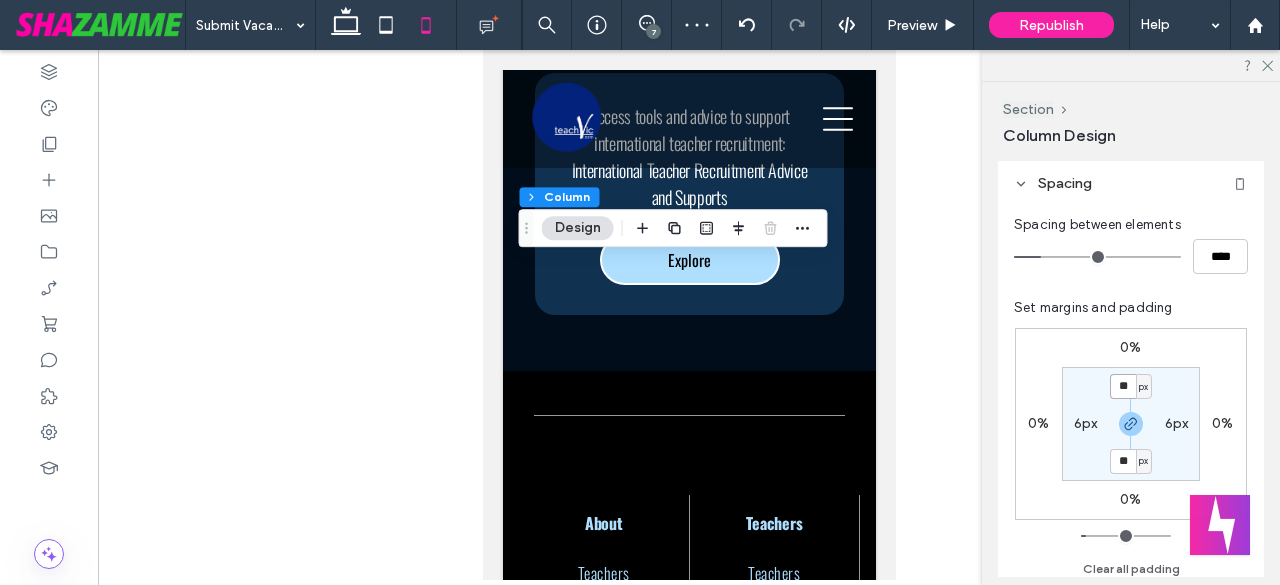 click on "**" at bounding box center [1123, 386] 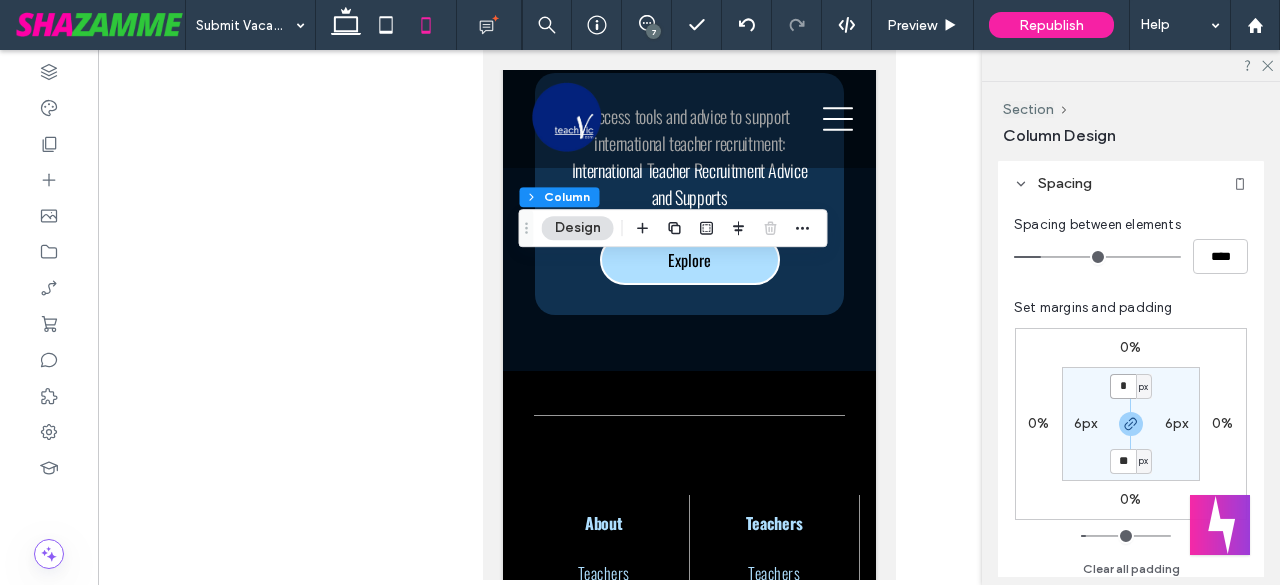 type on "*" 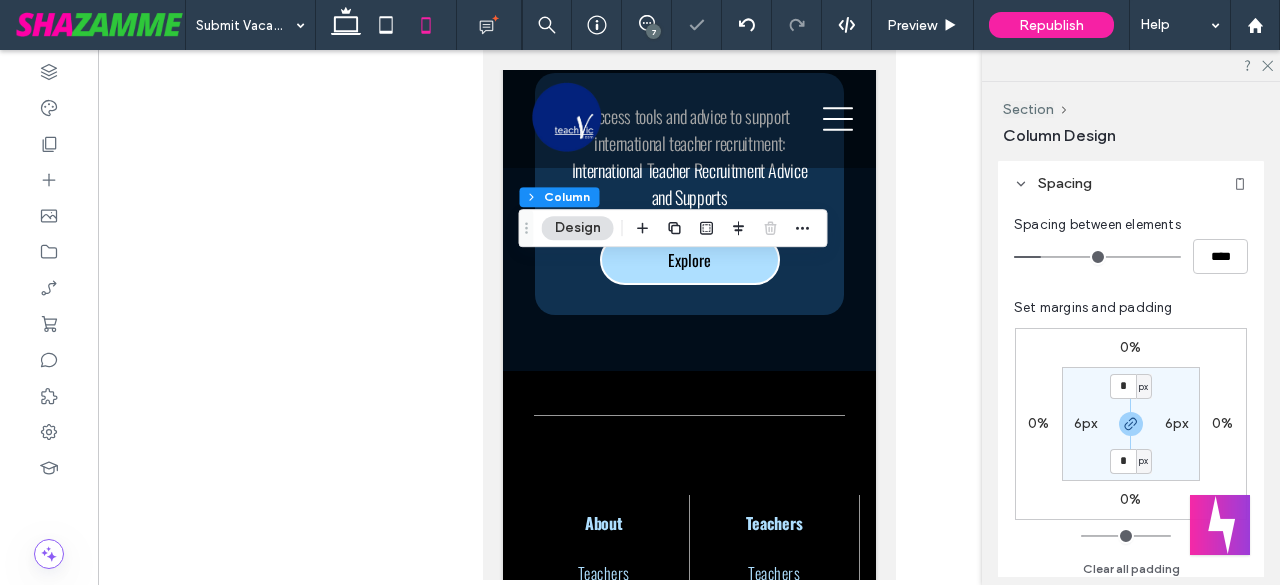 click on "6px" at bounding box center (1086, 423) 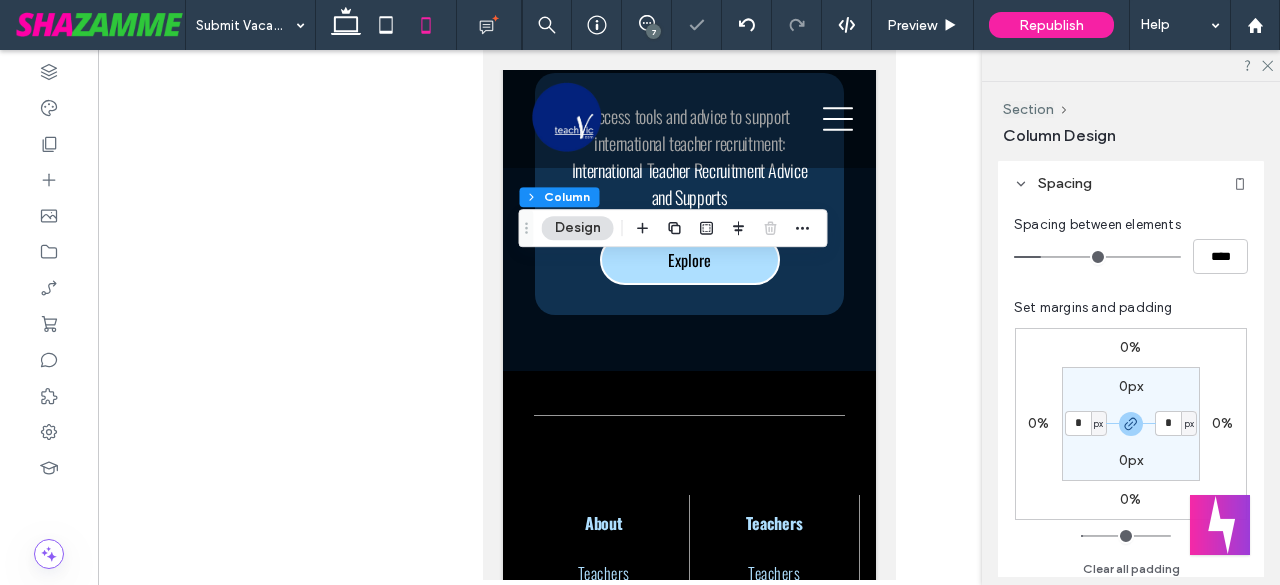 type on "*" 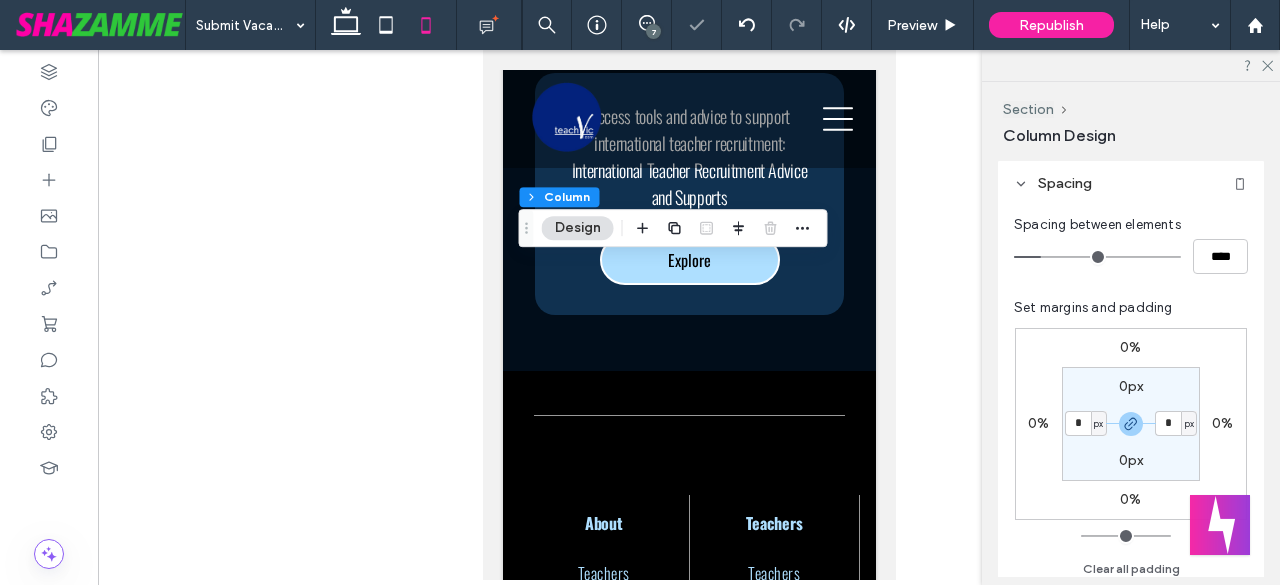 type on "*" 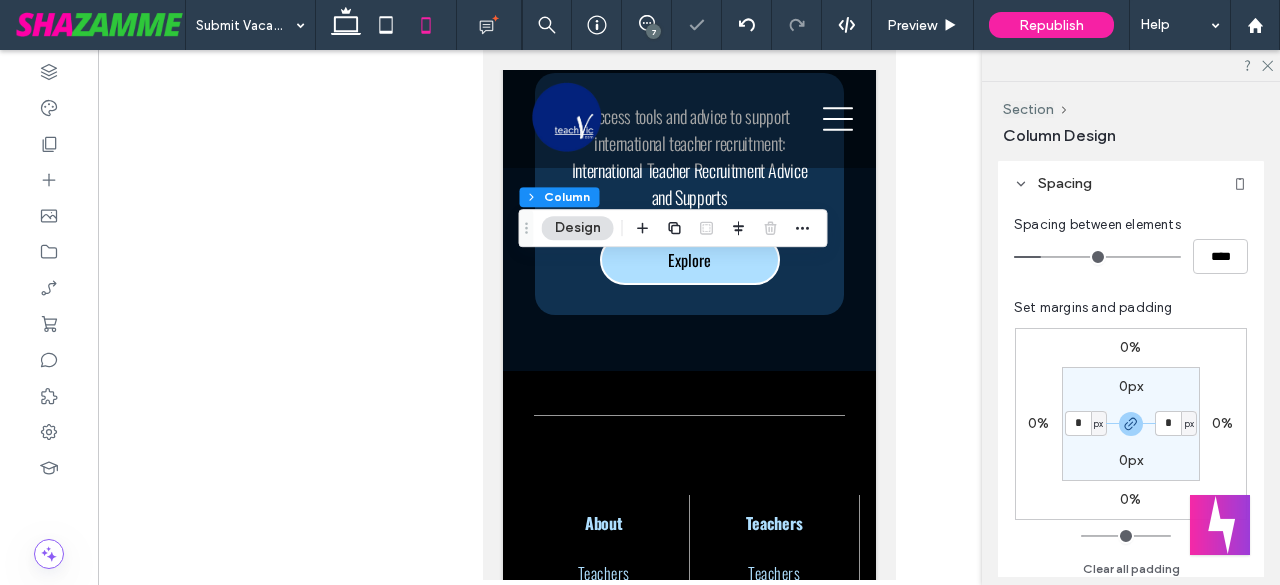 type on "*" 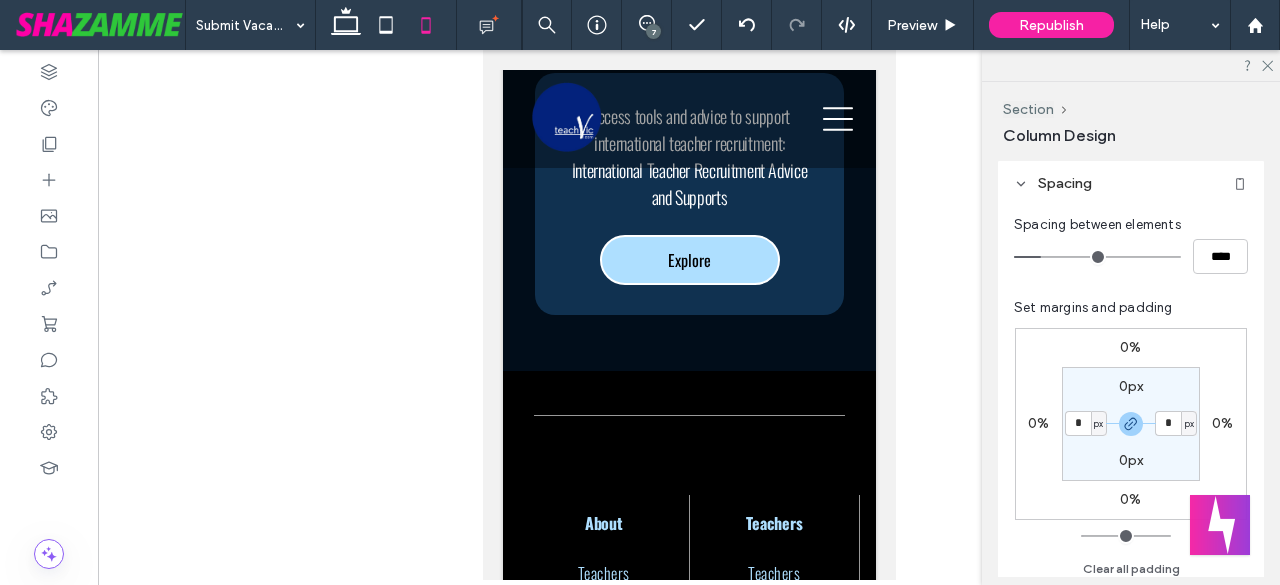 type on "***" 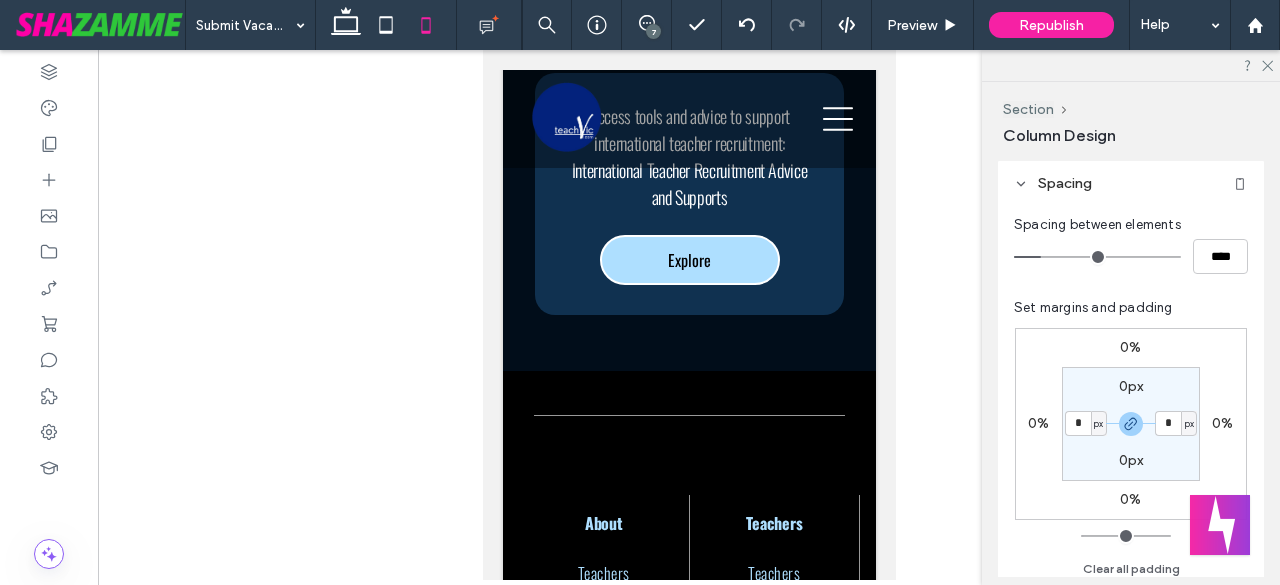 type on "***" 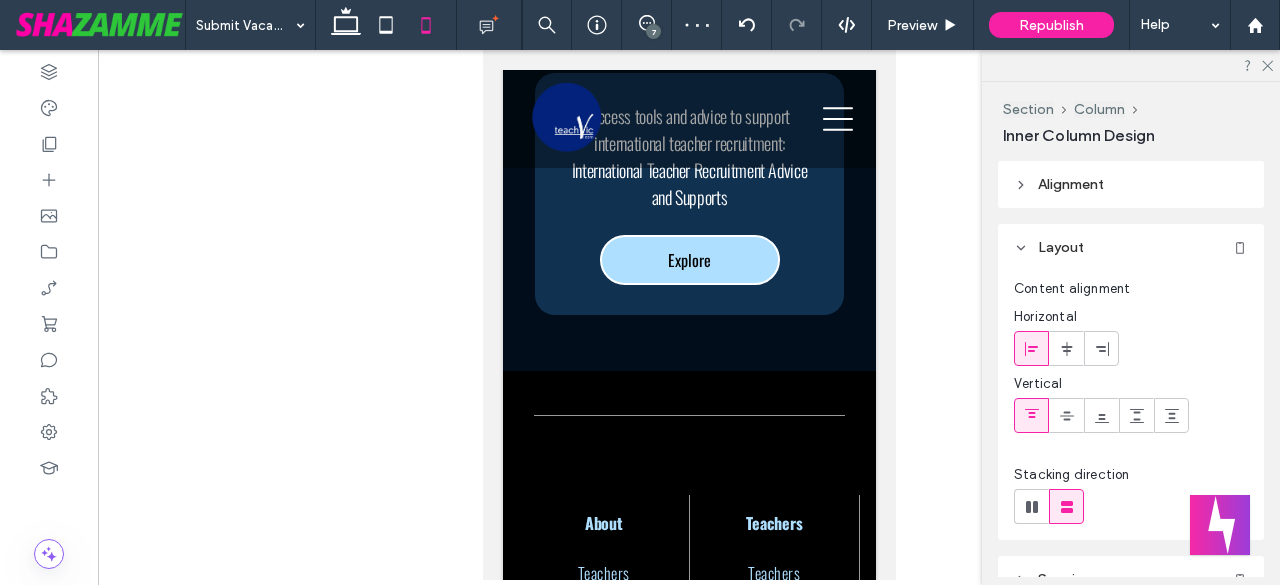 type on "**" 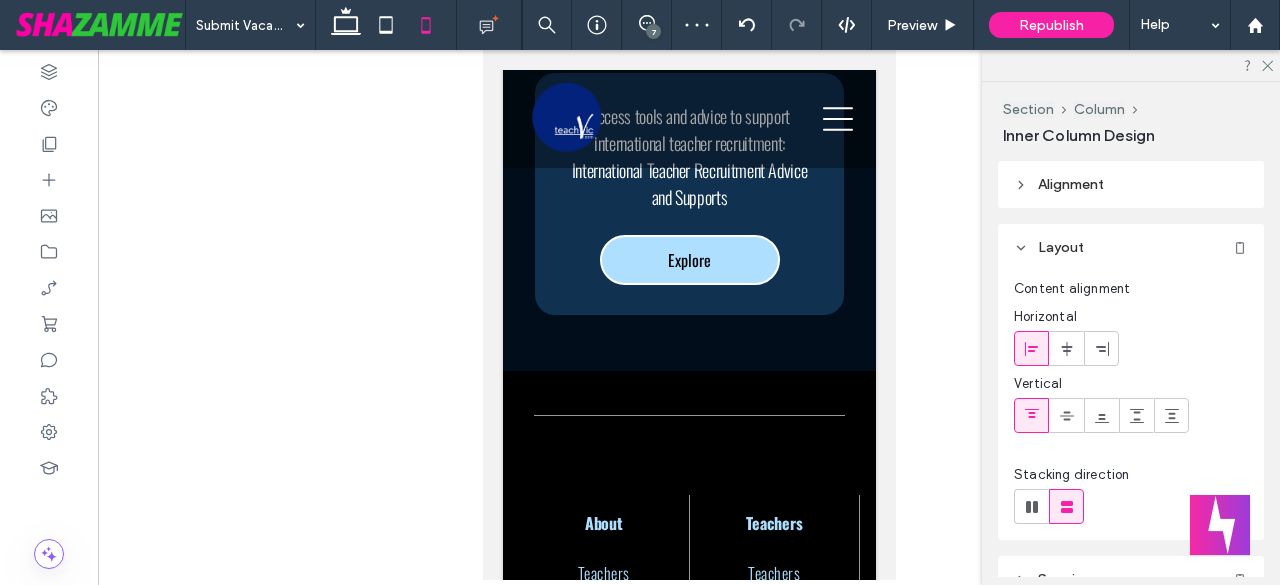 type on "***" 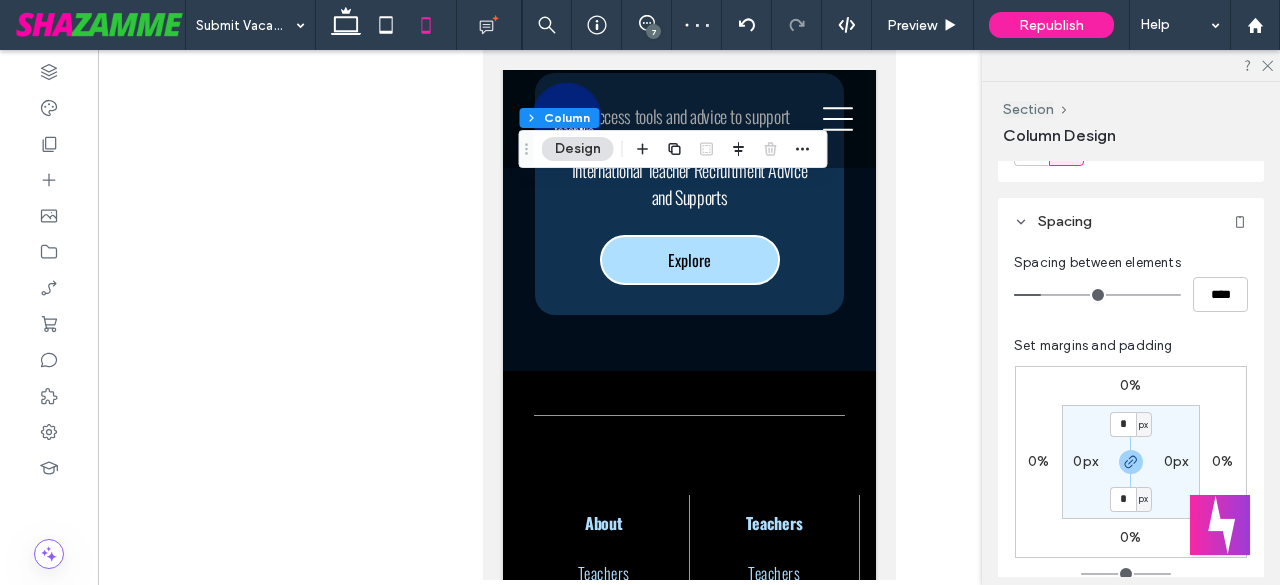 scroll, scrollTop: 333, scrollLeft: 0, axis: vertical 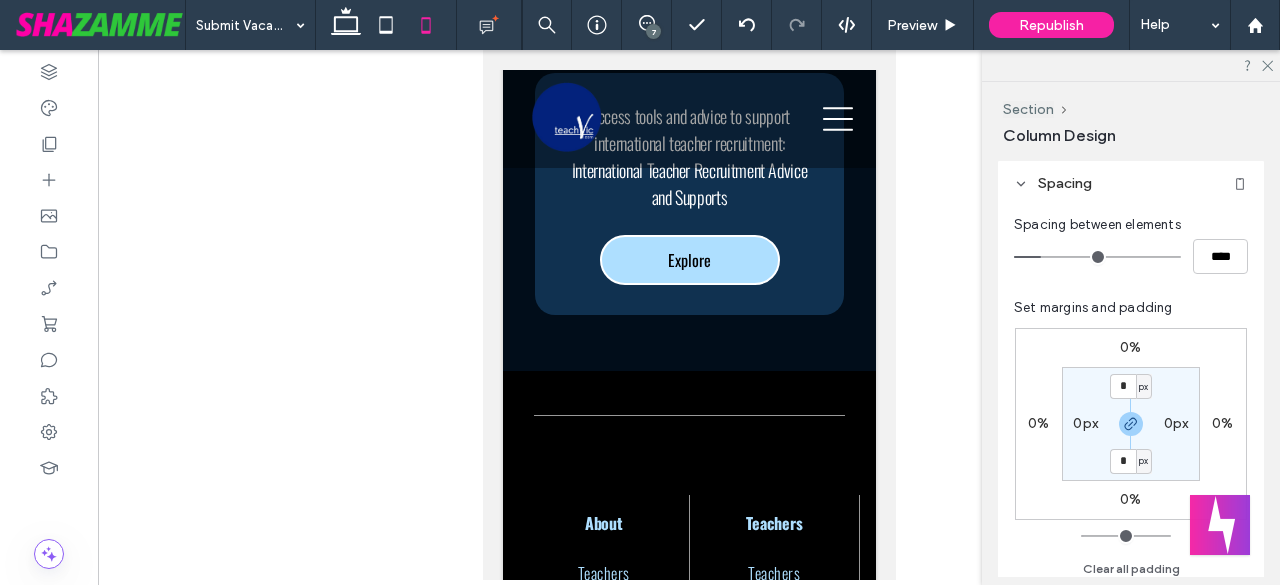 type on "***" 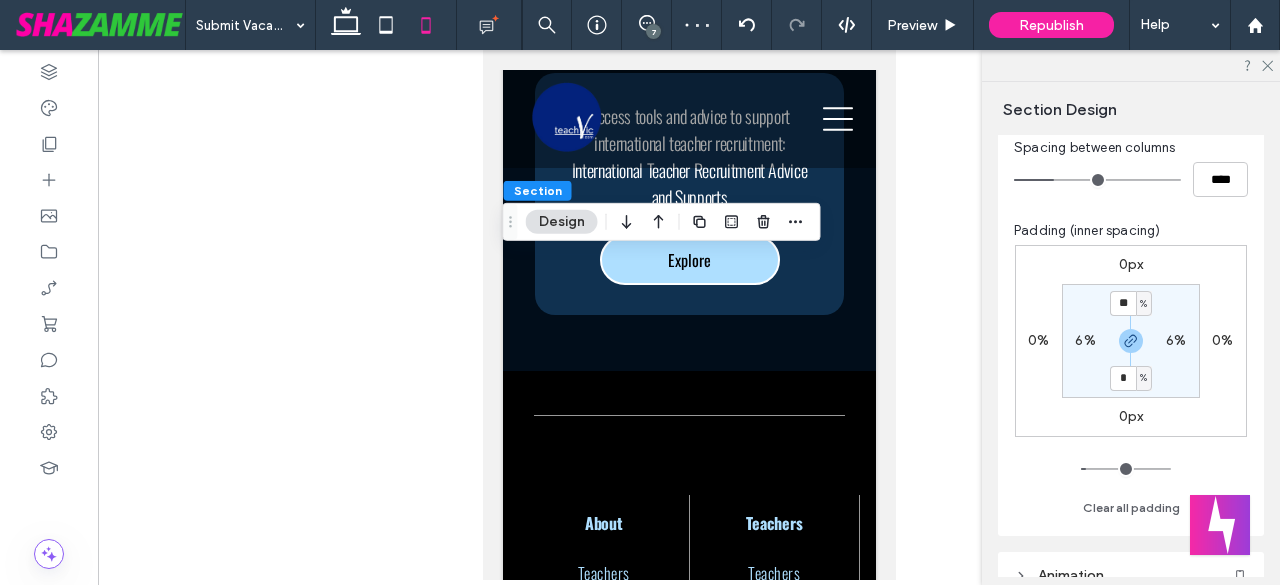 scroll, scrollTop: 200, scrollLeft: 0, axis: vertical 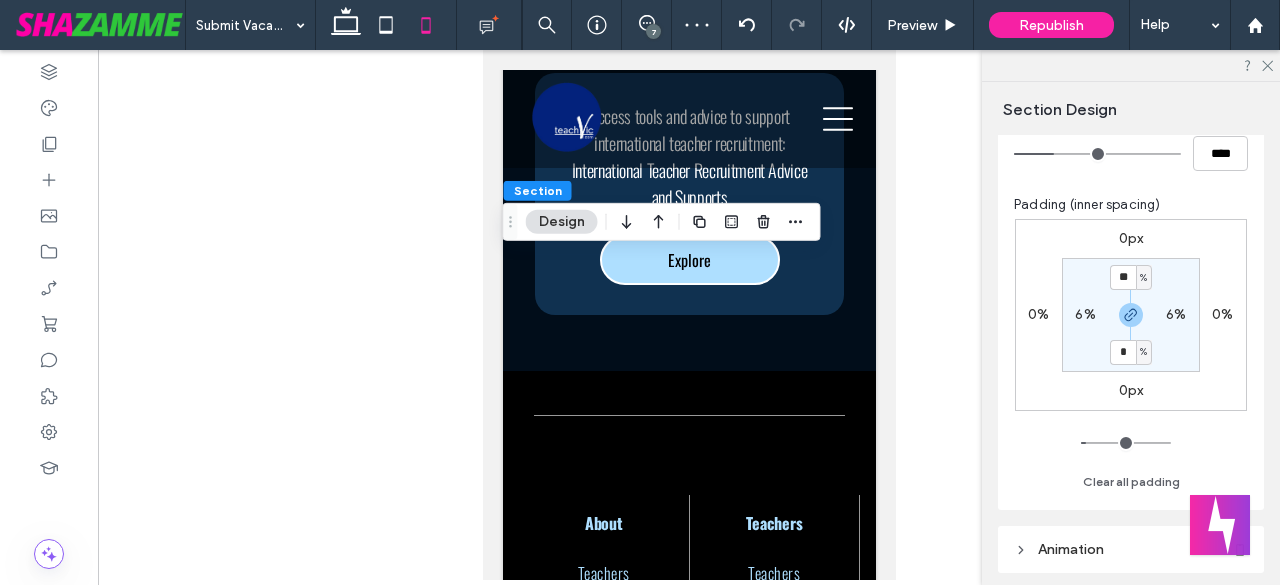 click on "%" at bounding box center (1143, 278) 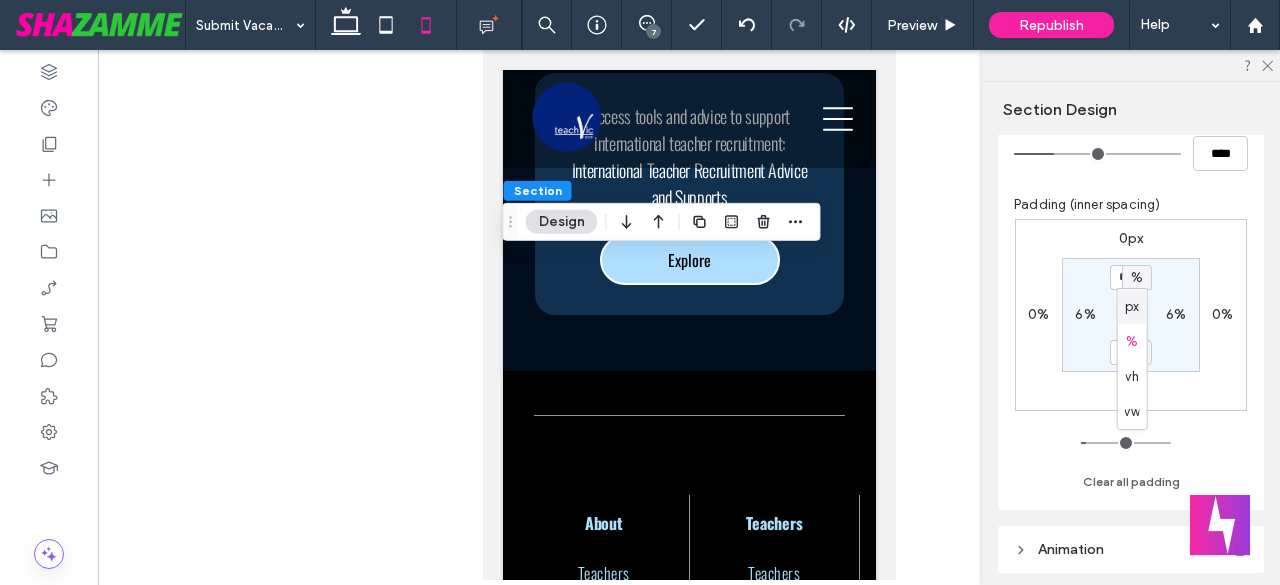 click on "px" at bounding box center (1132, 307) 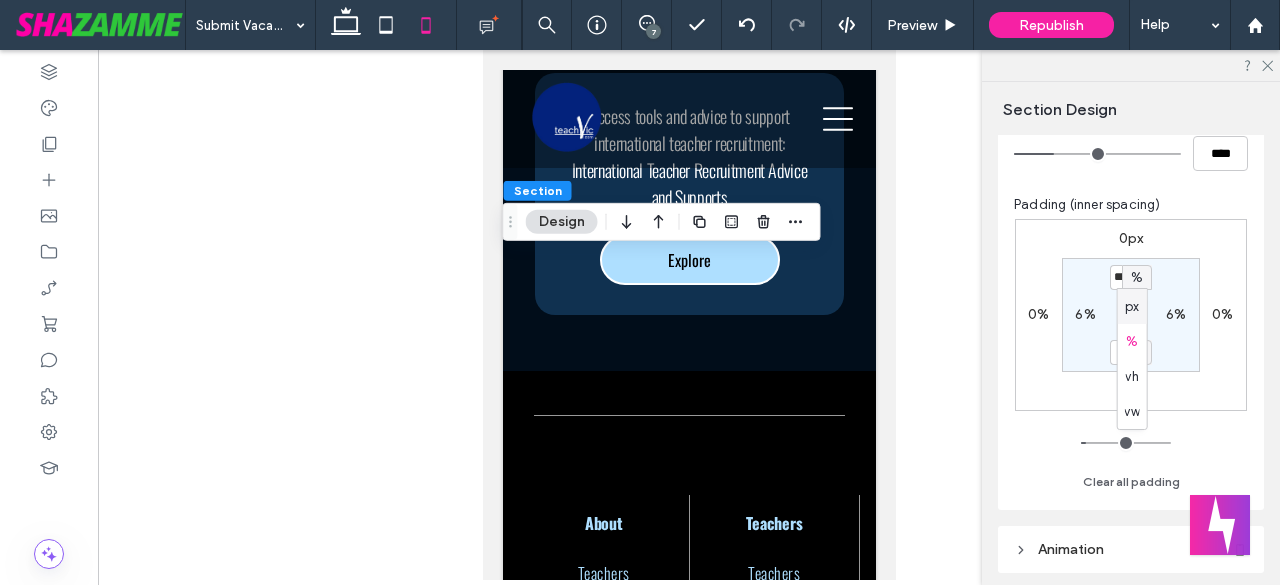type on "****" 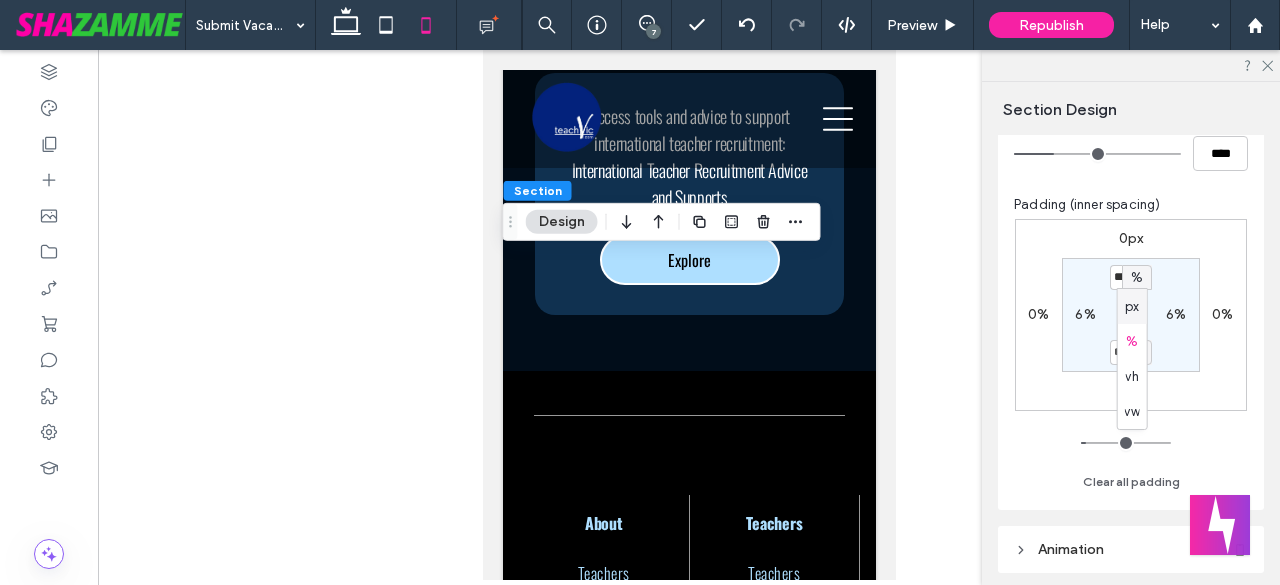 type on "**" 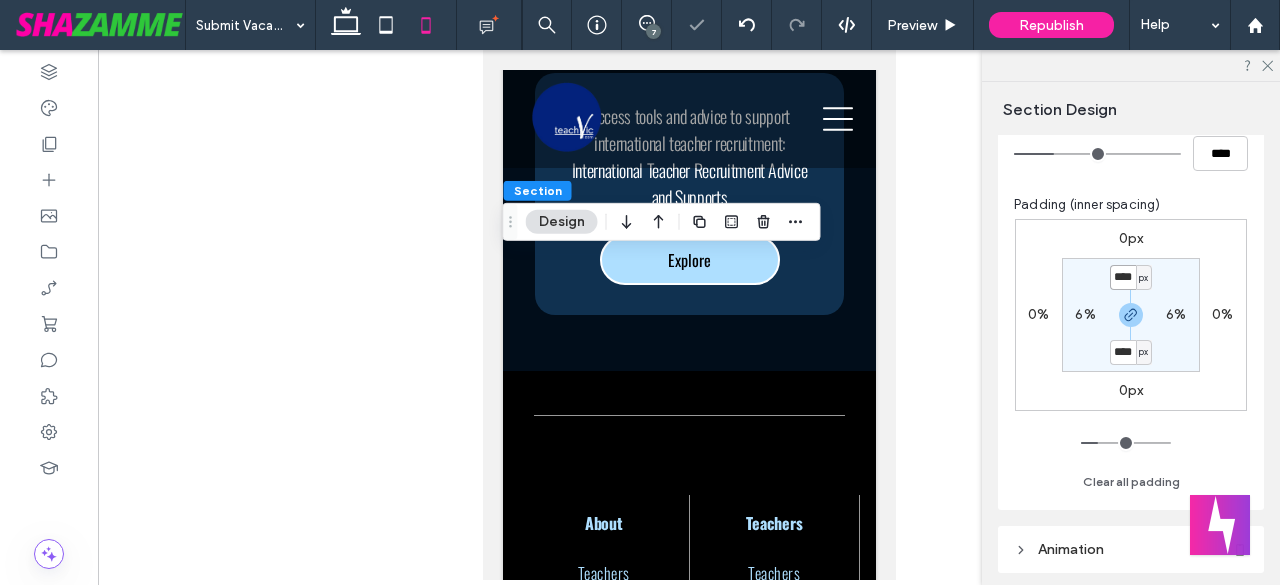 click on "****" at bounding box center (1123, 277) 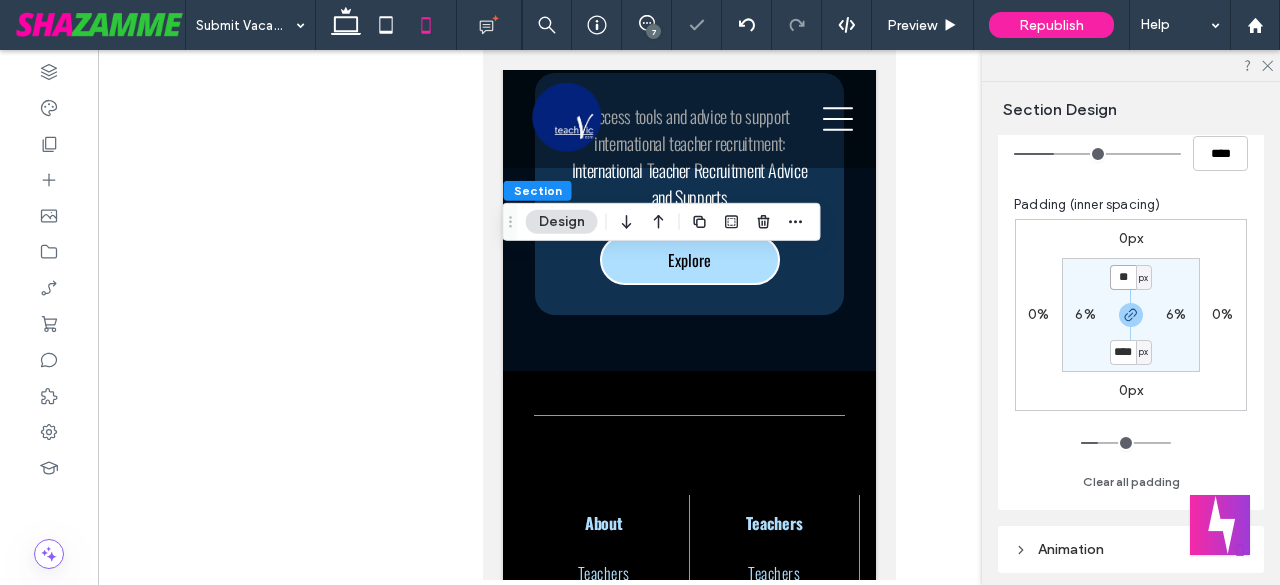 type on "**" 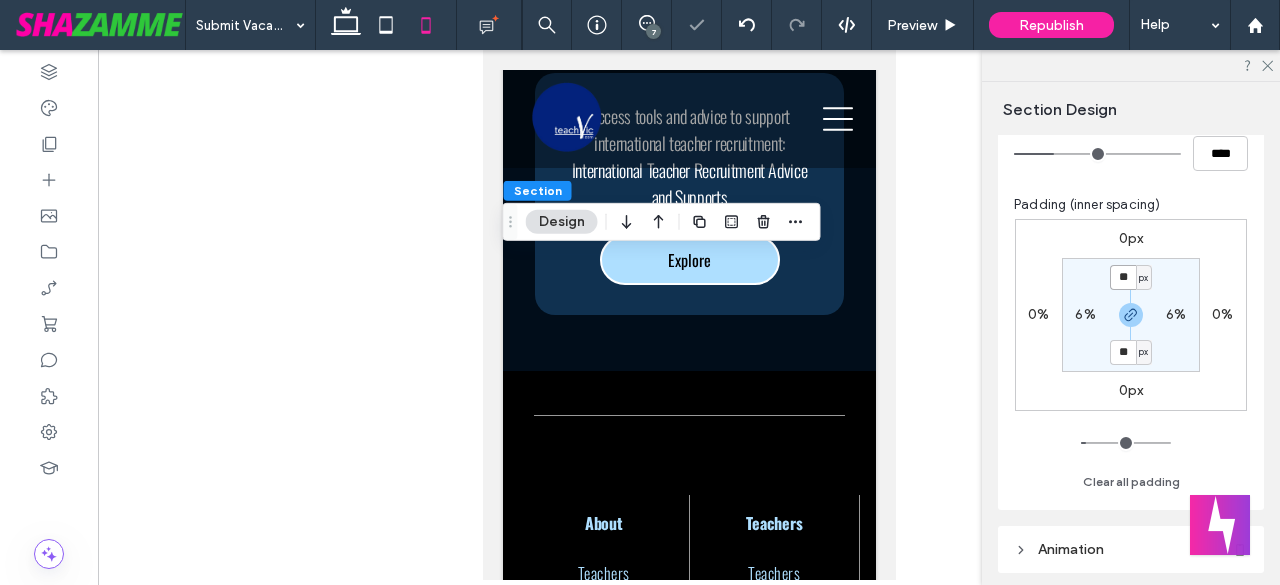 click on "**" at bounding box center (1123, 277) 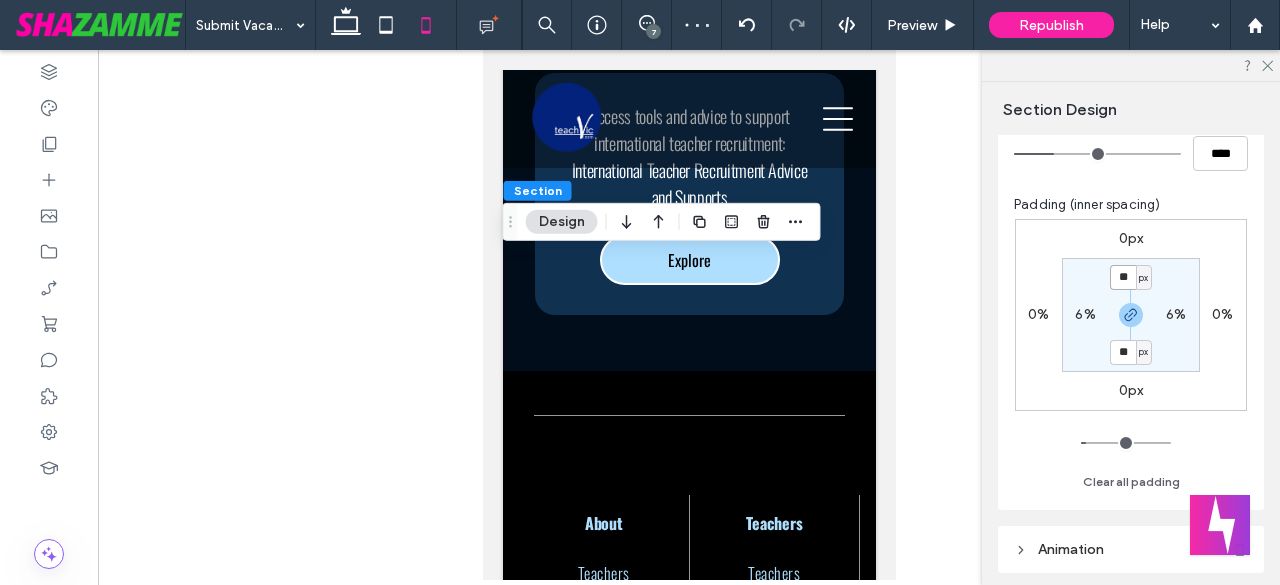 type on "**" 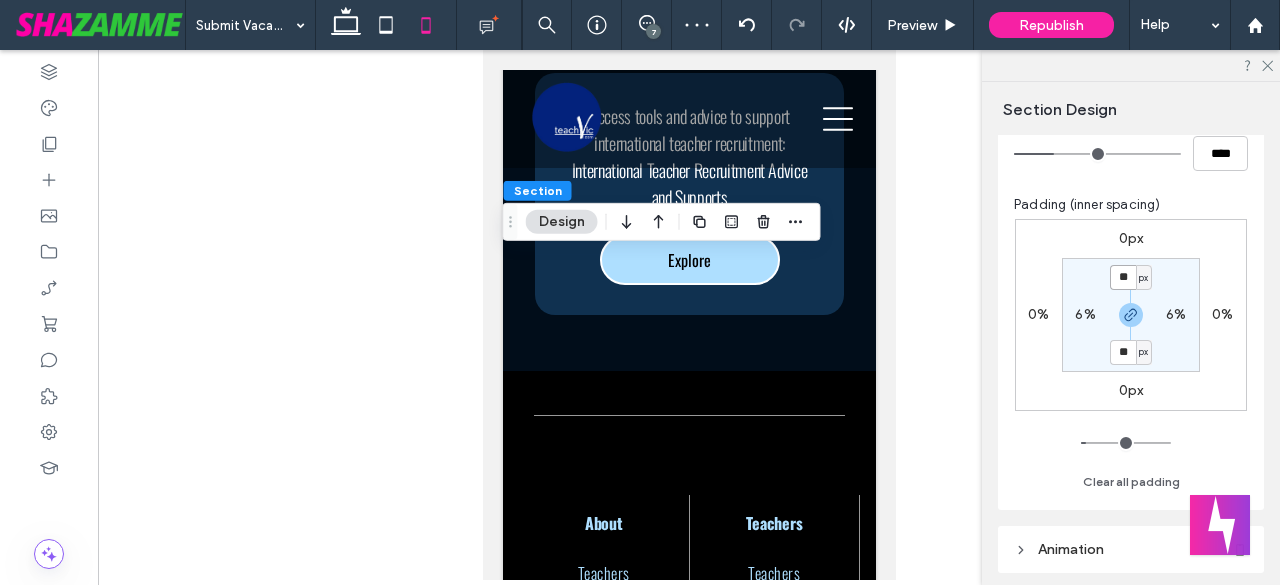 type on "**" 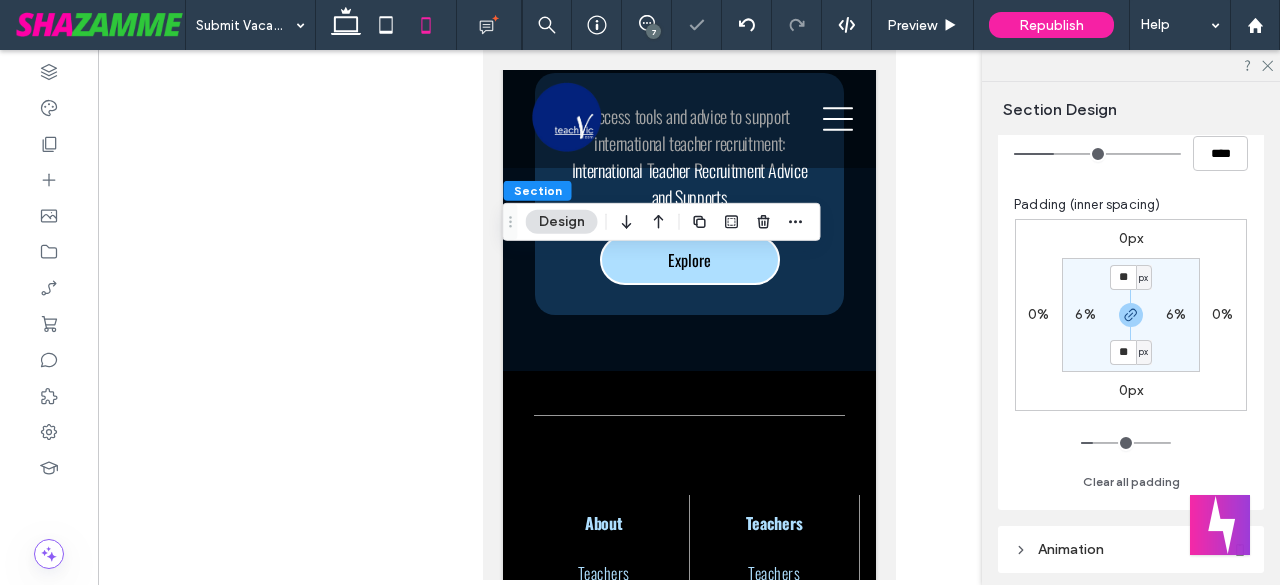 click on "6%" at bounding box center (1085, 314) 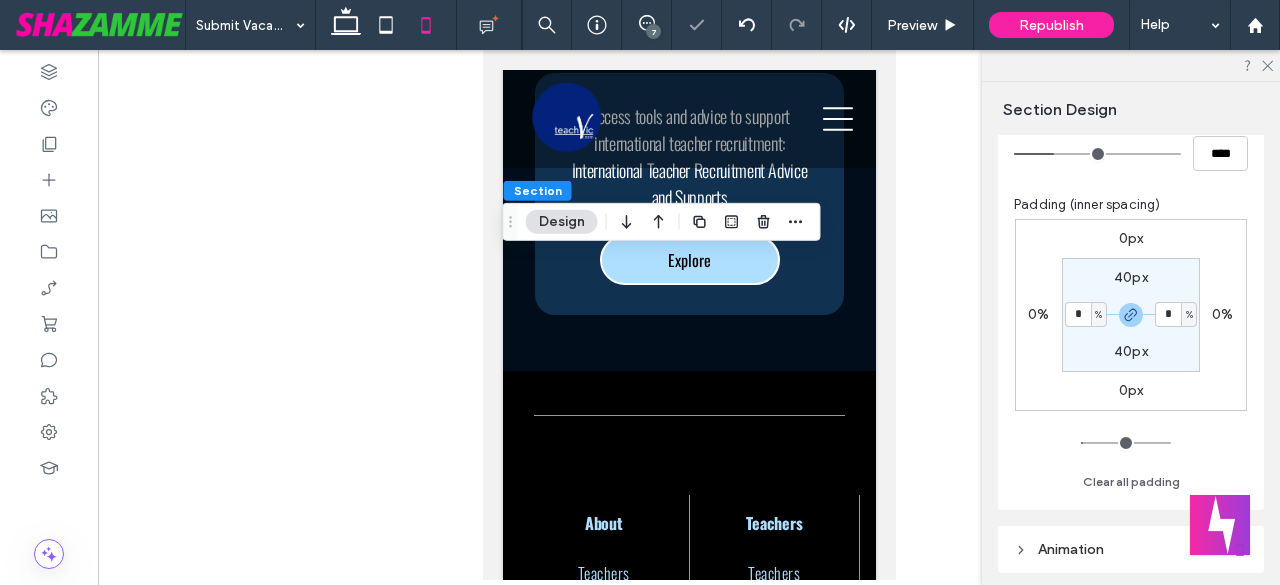 click on "%" at bounding box center (1099, 315) 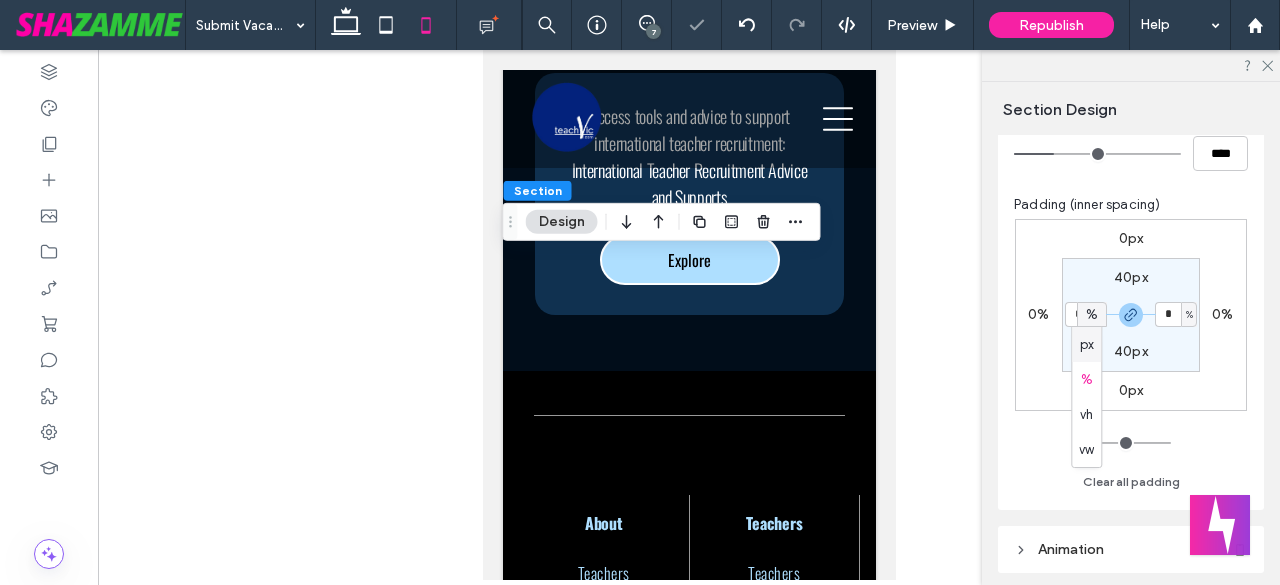 click on "px" at bounding box center [1087, 345] 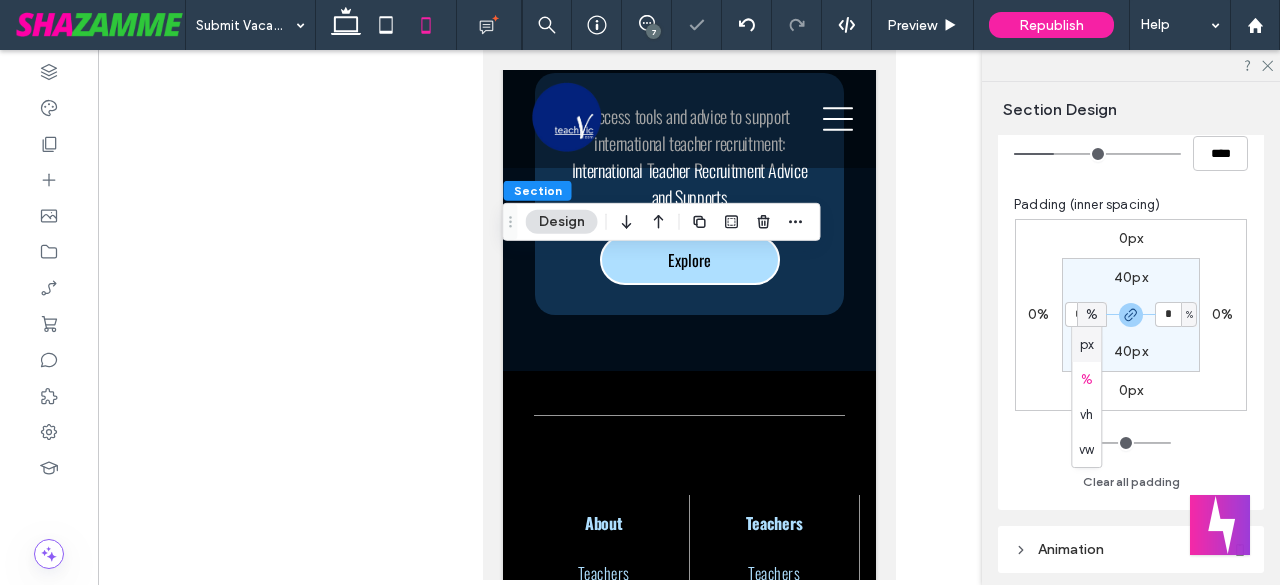 type on "**" 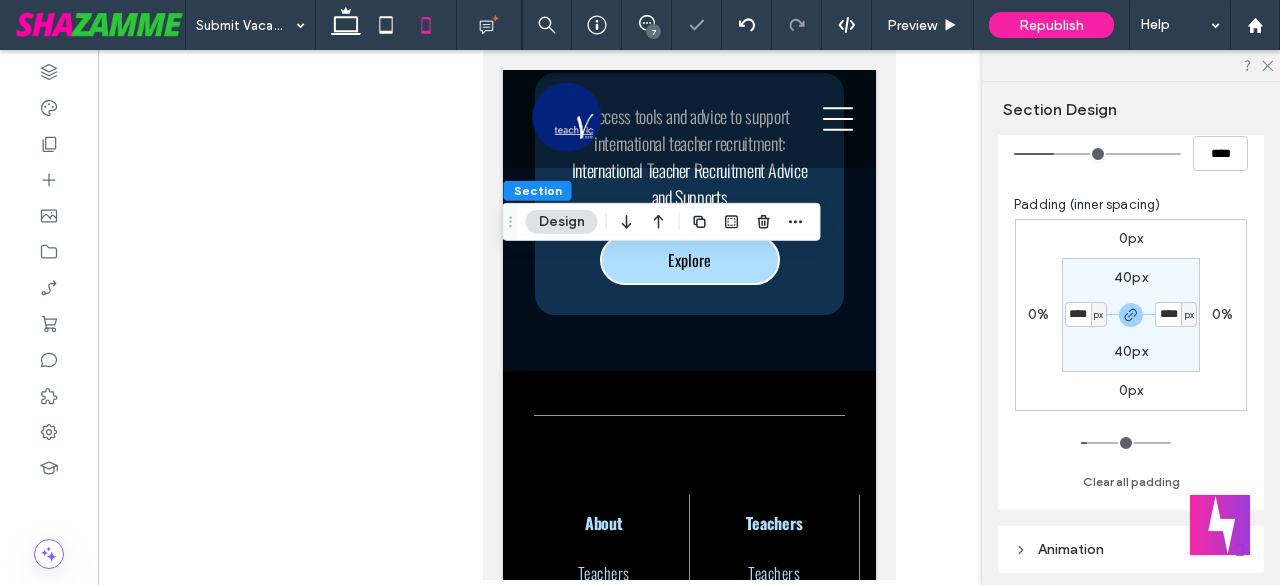 type on "**" 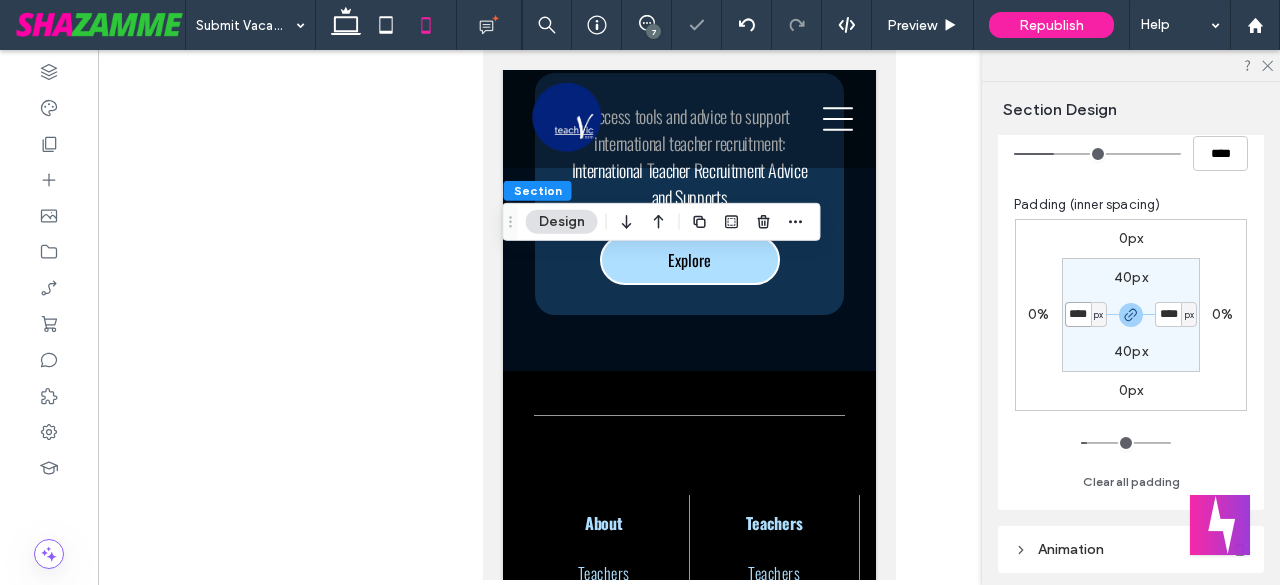 click on "****" at bounding box center [1078, 314] 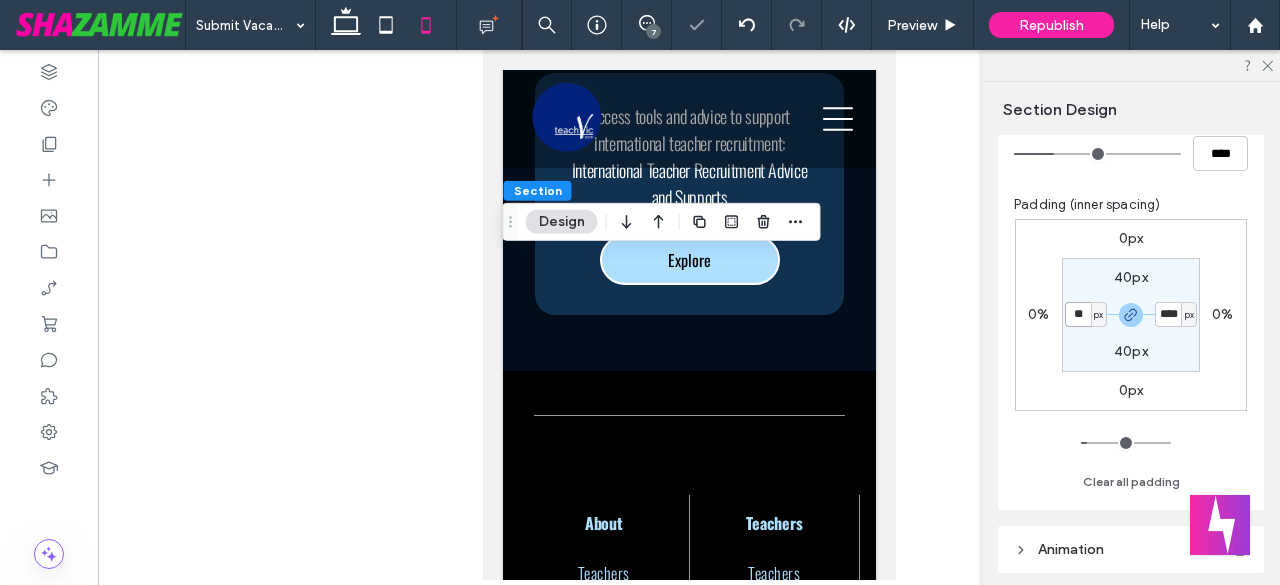 type on "**" 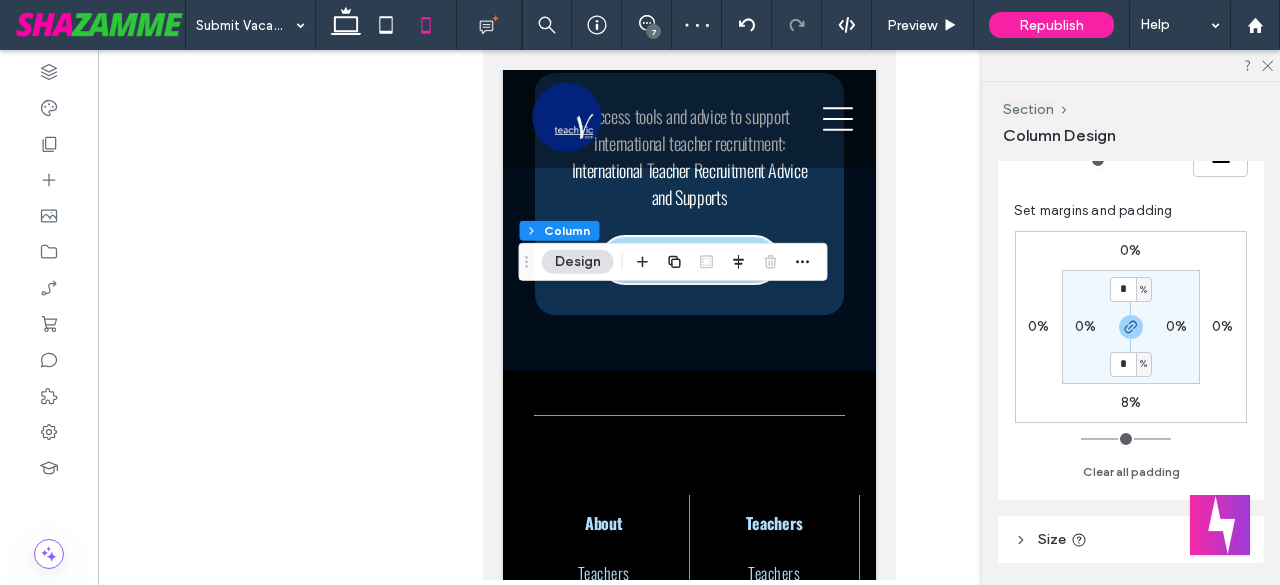 scroll, scrollTop: 466, scrollLeft: 0, axis: vertical 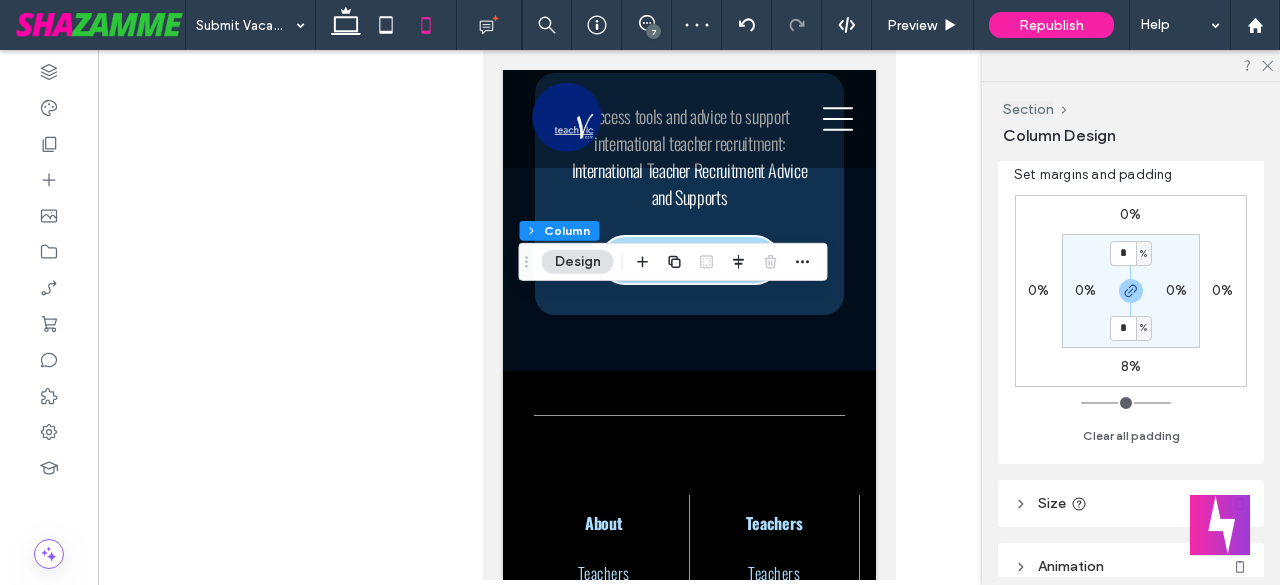 click on "8%" at bounding box center [1131, 367] 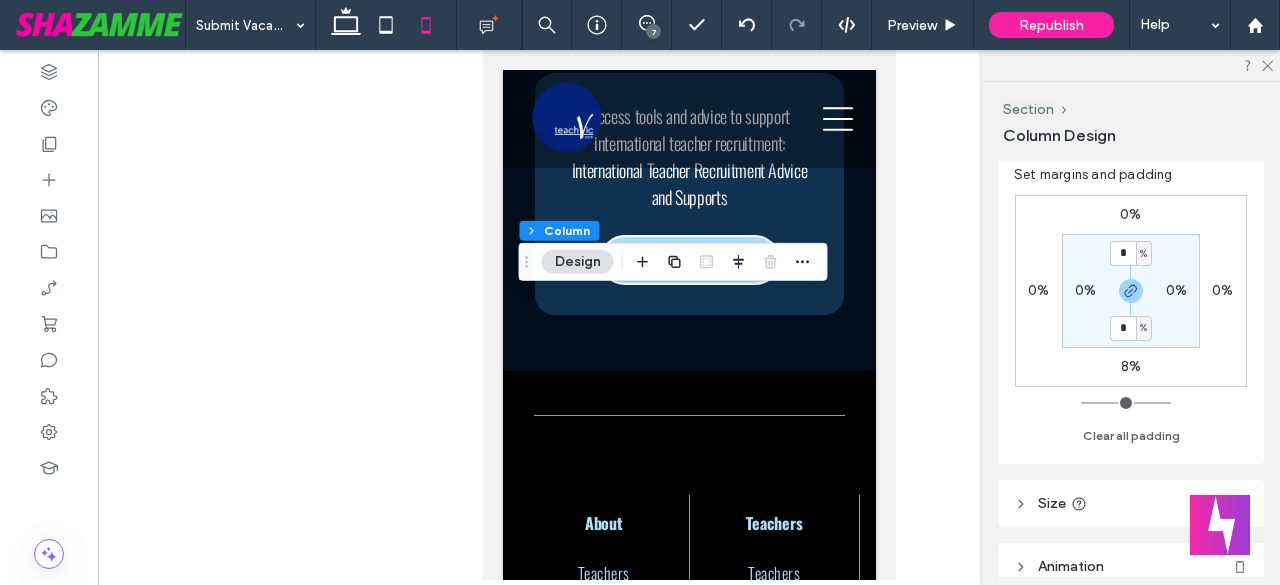 click on "8%" at bounding box center [1131, 366] 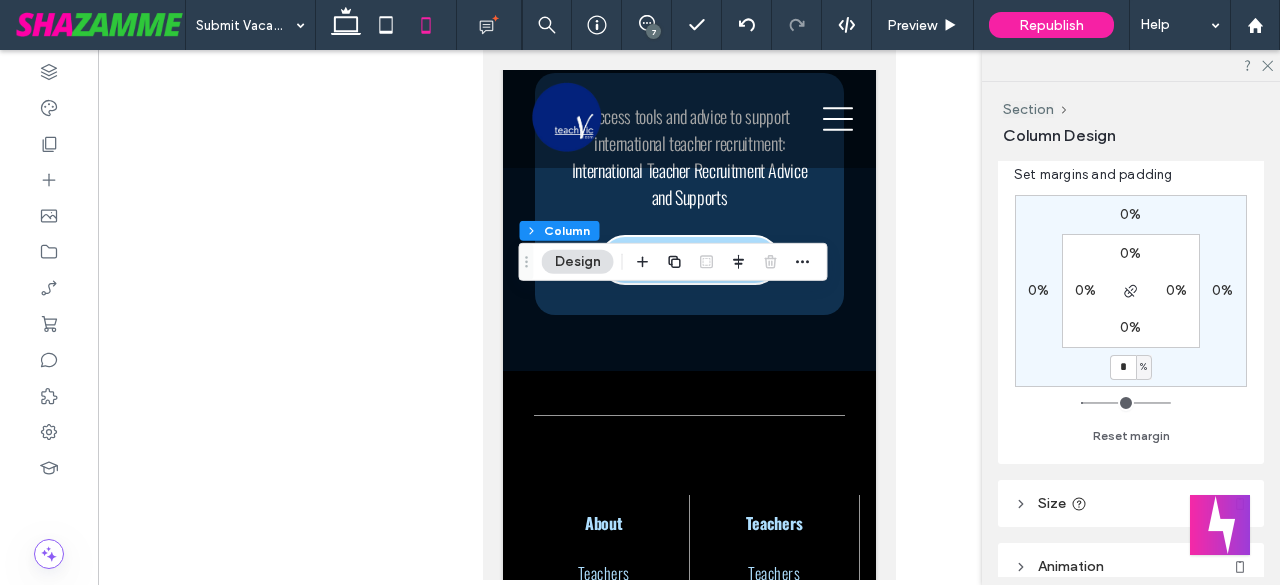 type on "*" 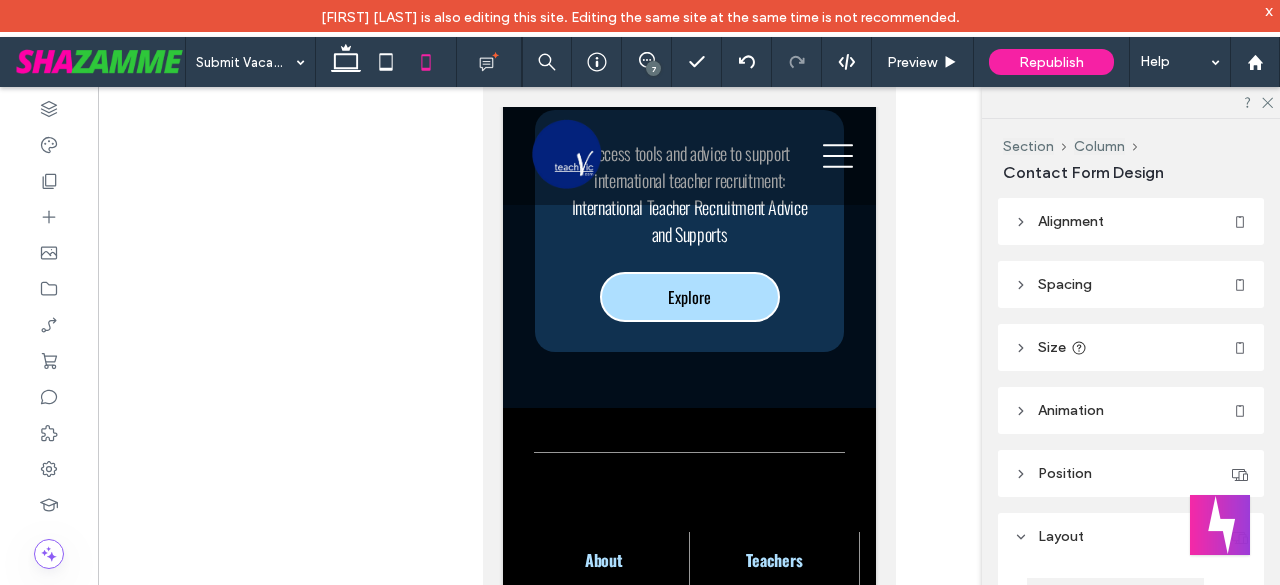 type on "*" 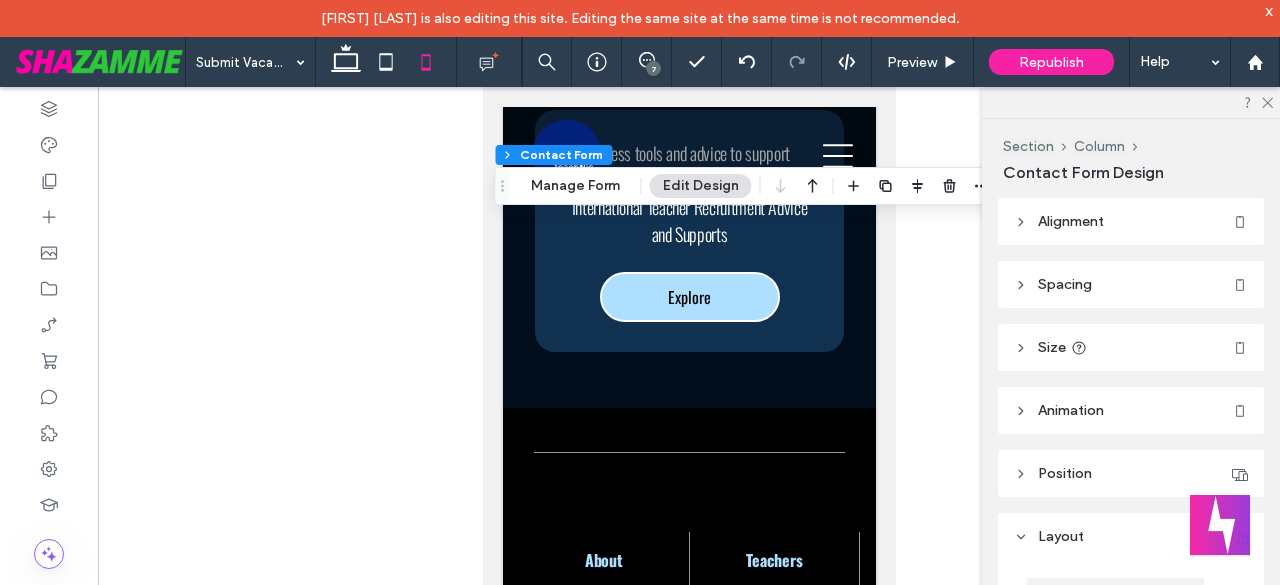 type on "*" 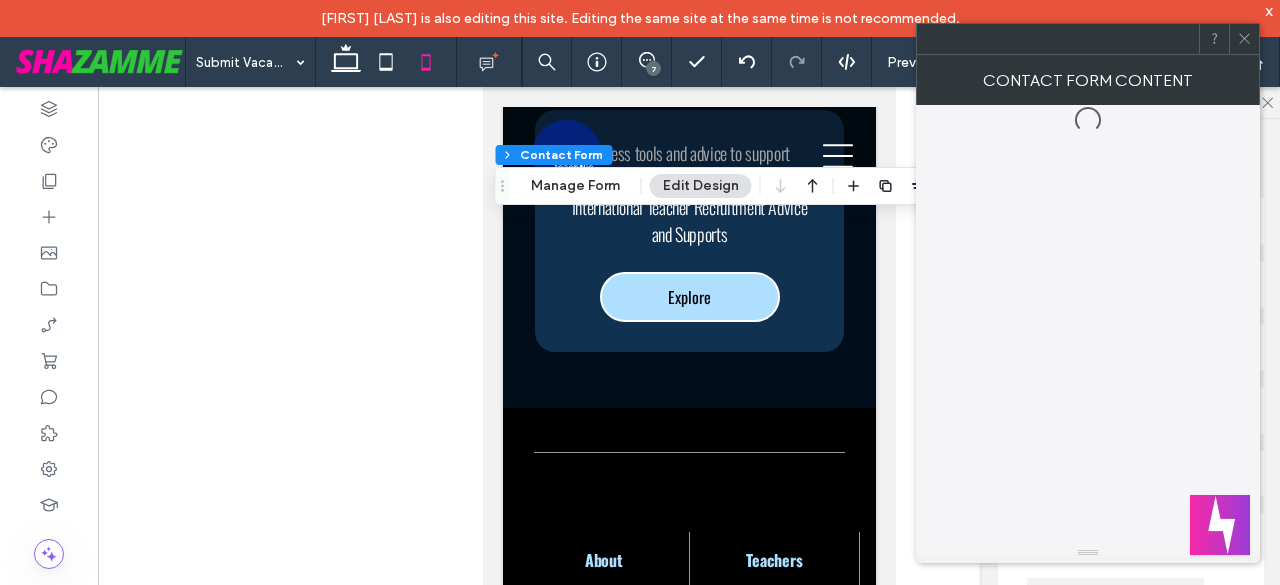type on "*" 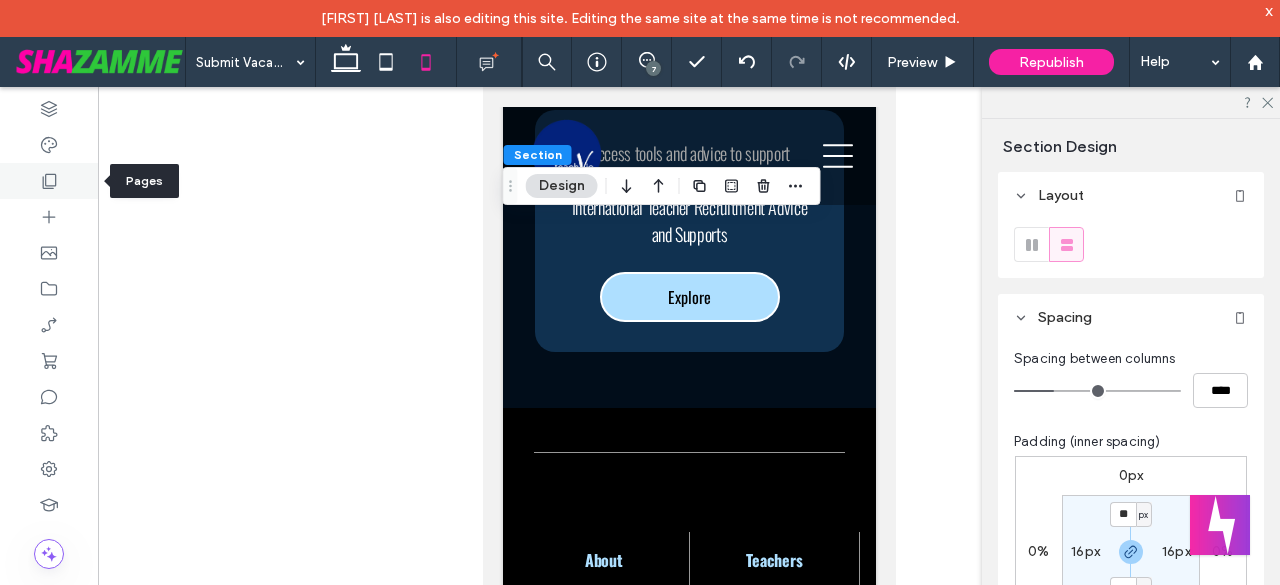 click 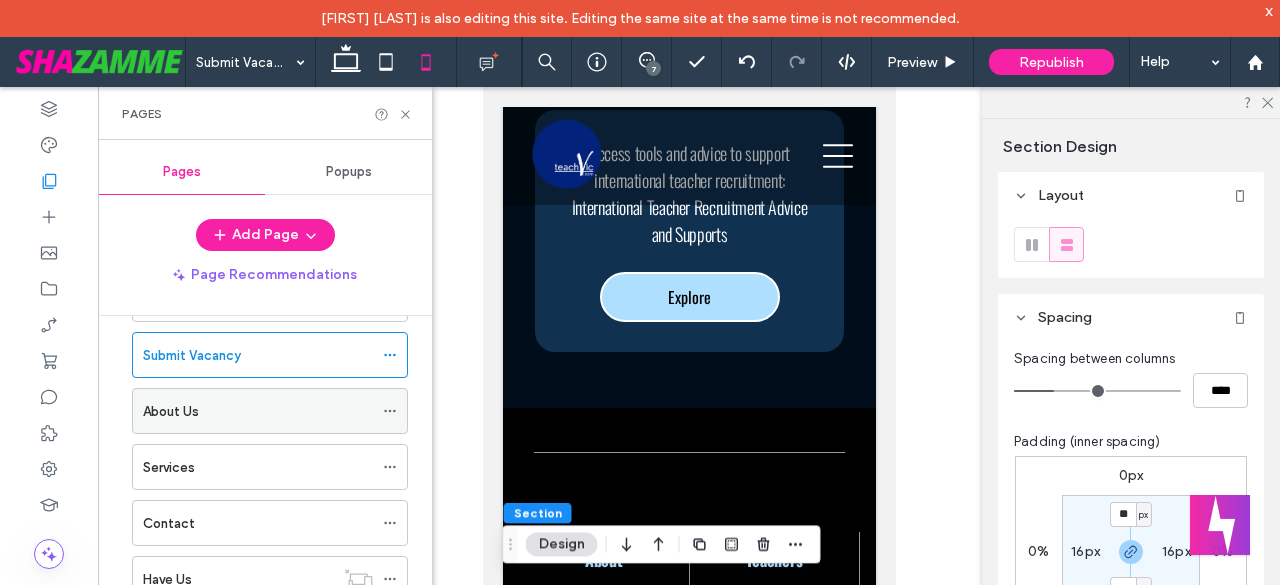 scroll, scrollTop: 366, scrollLeft: 0, axis: vertical 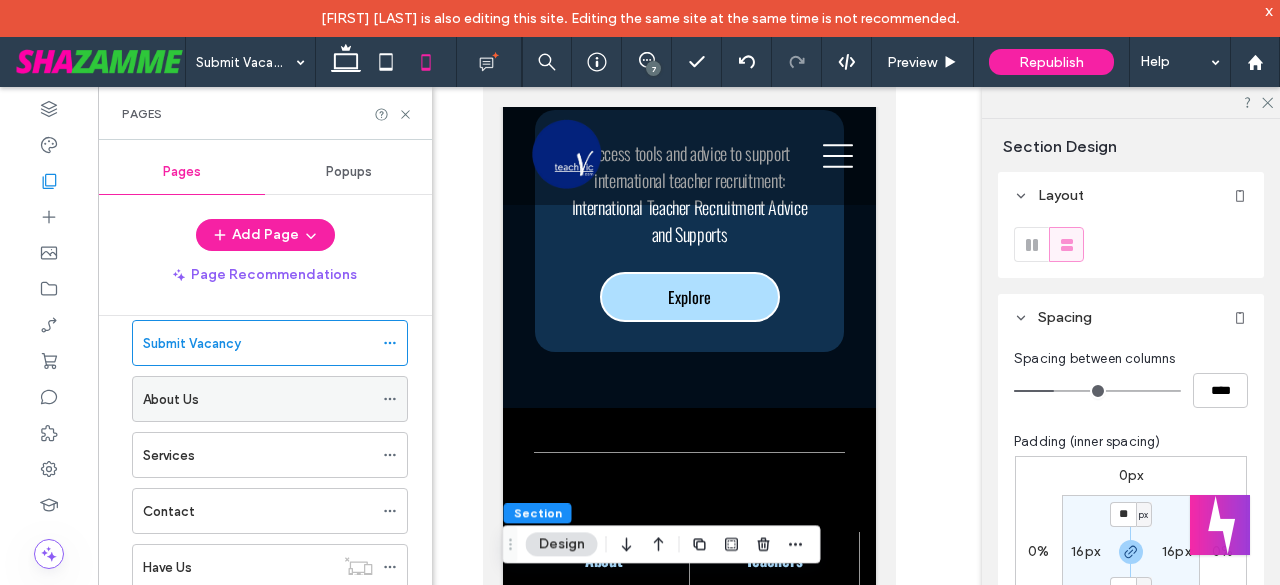 click on "About Us" at bounding box center (258, 399) 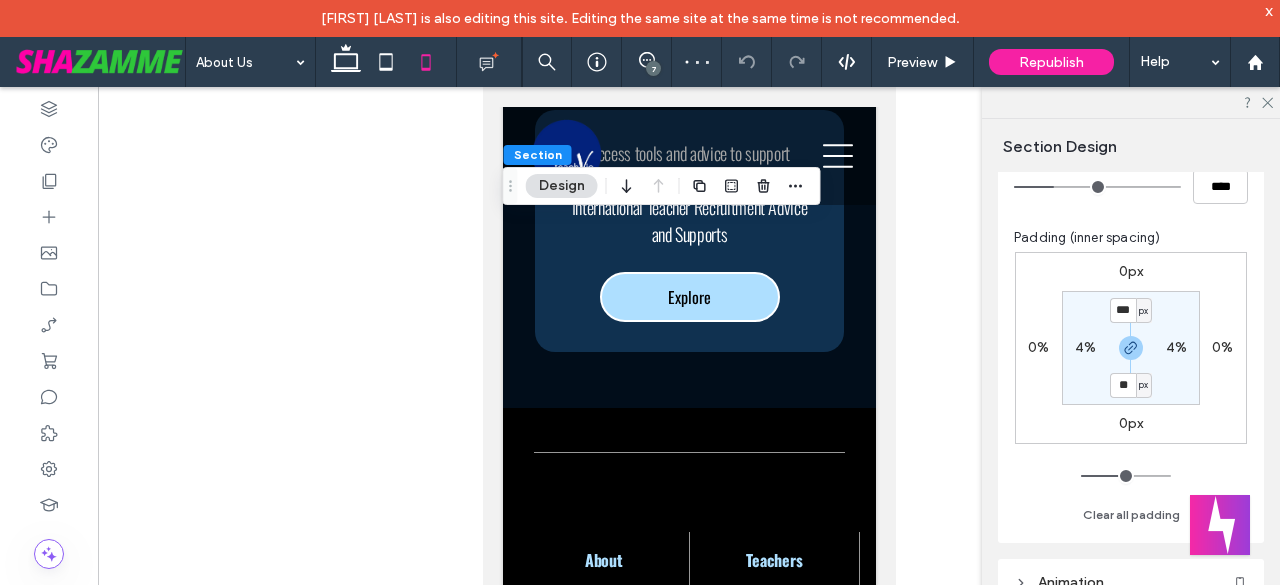 scroll, scrollTop: 233, scrollLeft: 0, axis: vertical 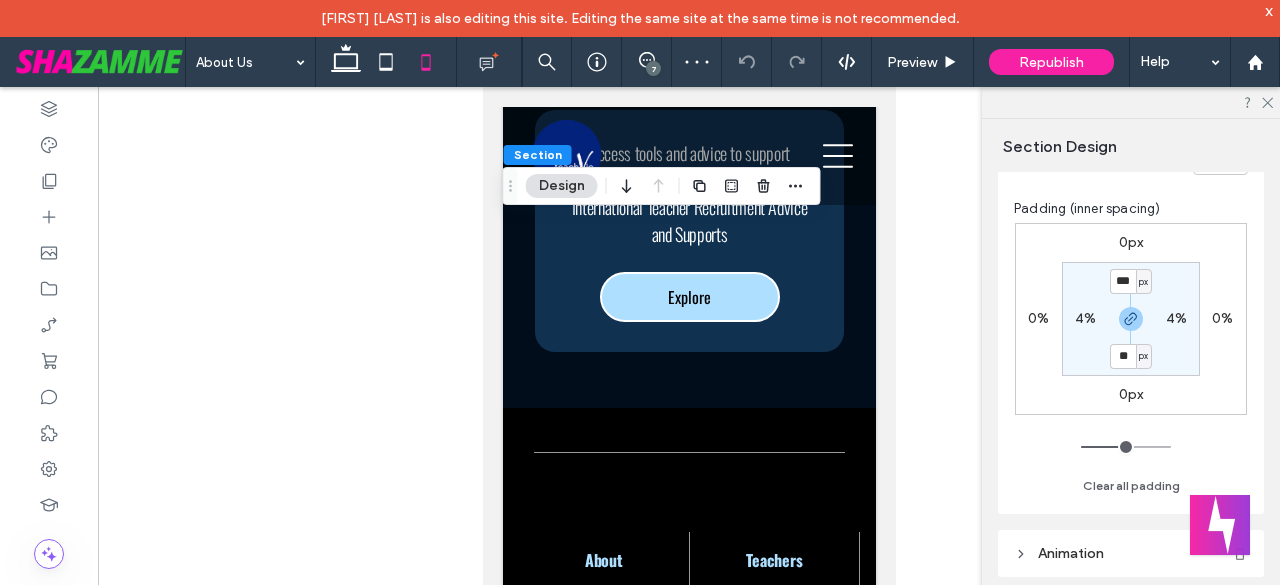 type on "**" 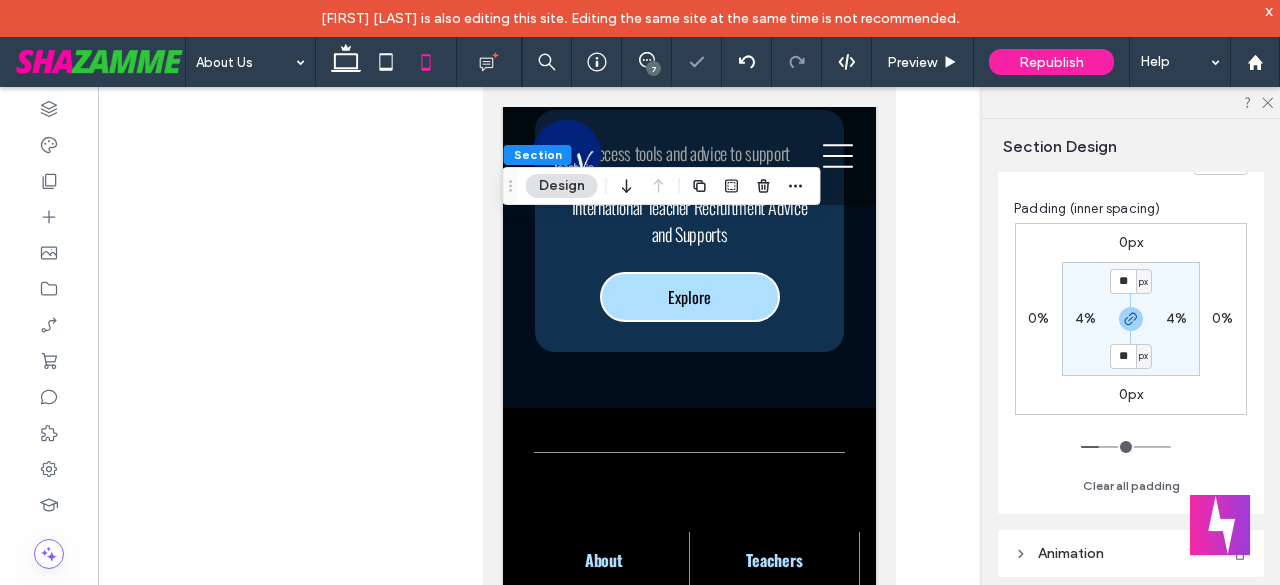 click on "4%" at bounding box center [1085, 318] 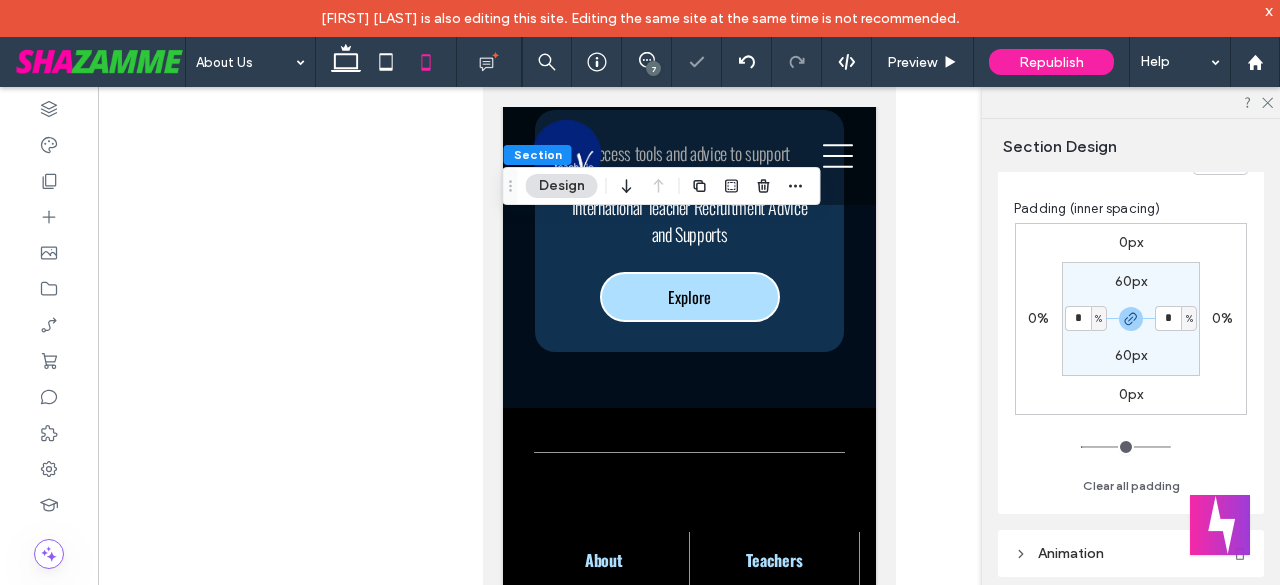 click on "%" at bounding box center (1098, 319) 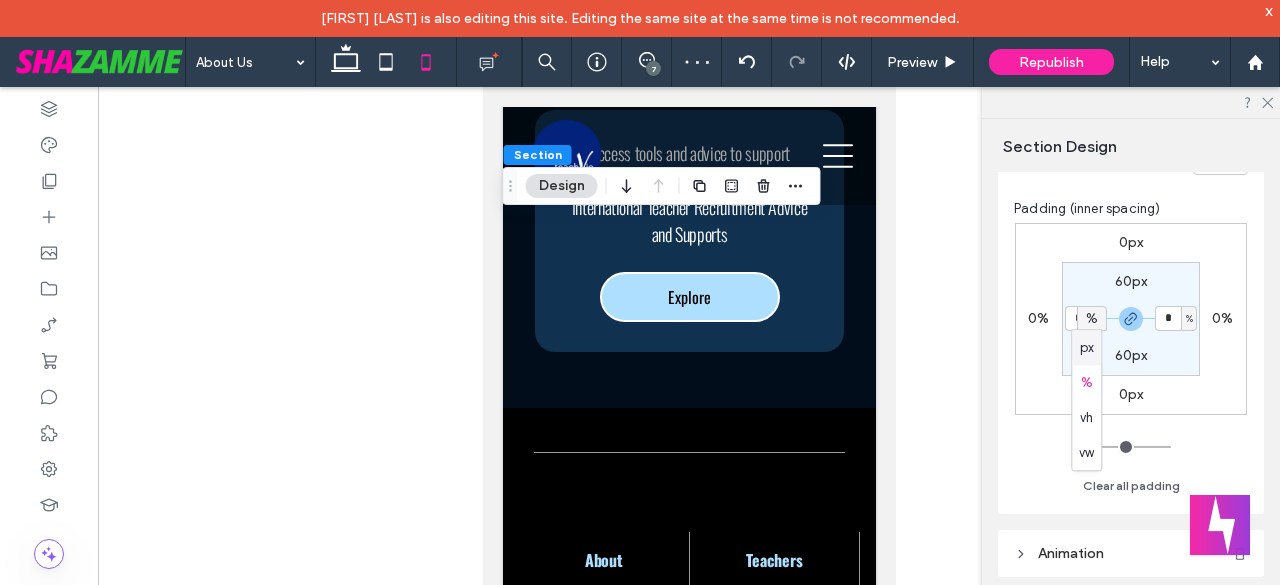 drag, startPoint x: 1089, startPoint y: 360, endPoint x: 1085, endPoint y: 345, distance: 15.524175 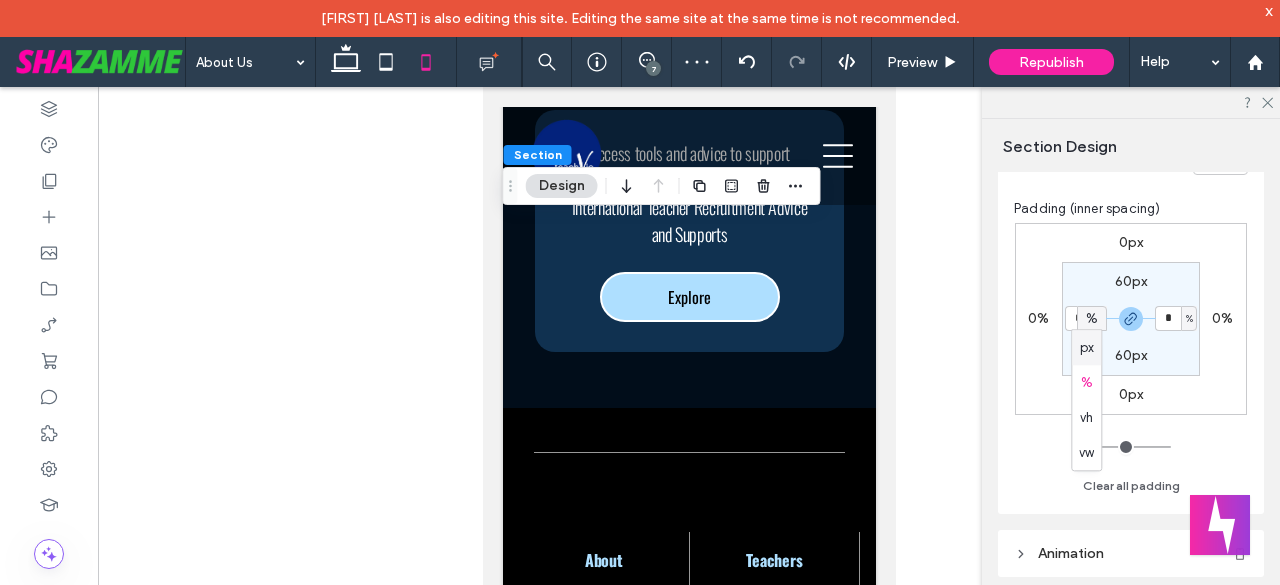 click on "px" at bounding box center [1086, 347] 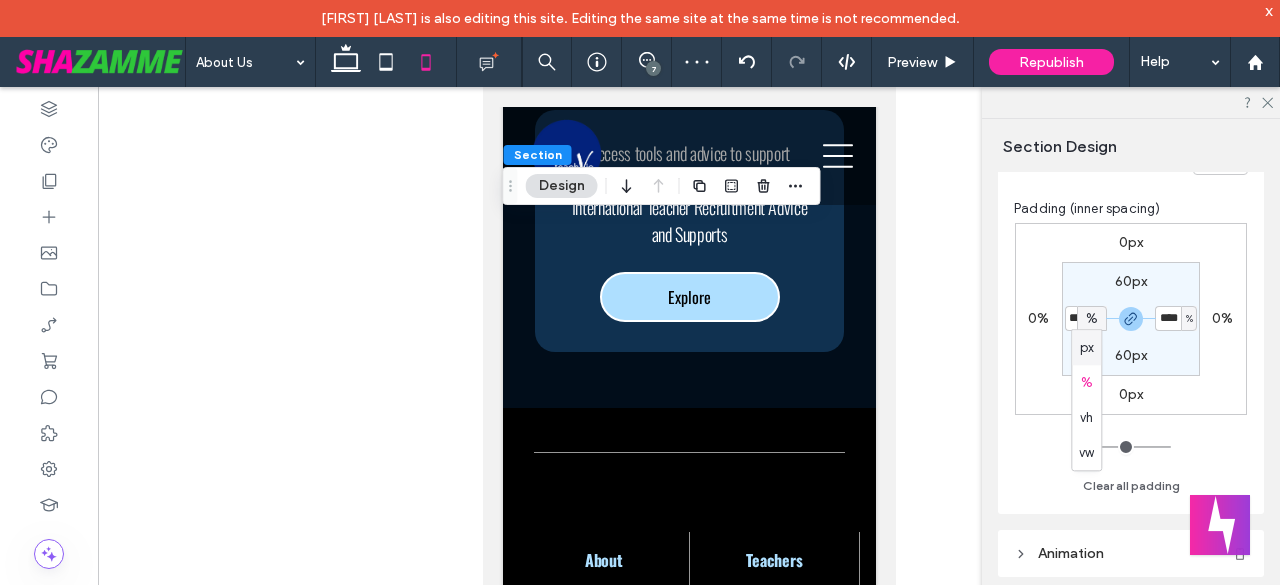 type on "**" 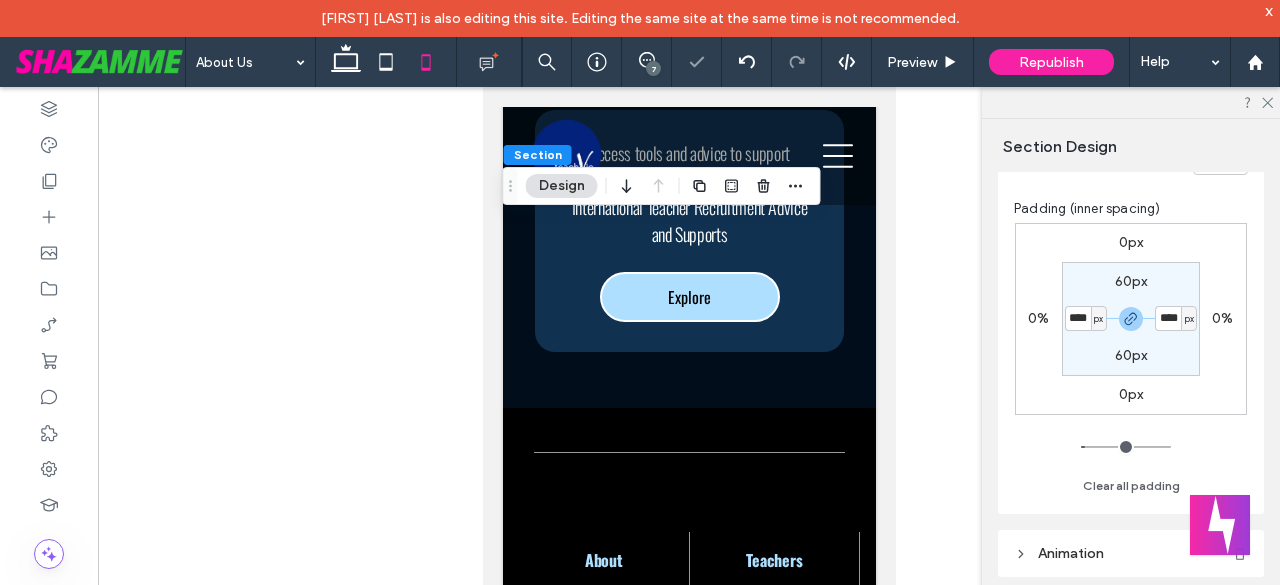 click on "60px **** px 60px **** px" at bounding box center (1131, 319) 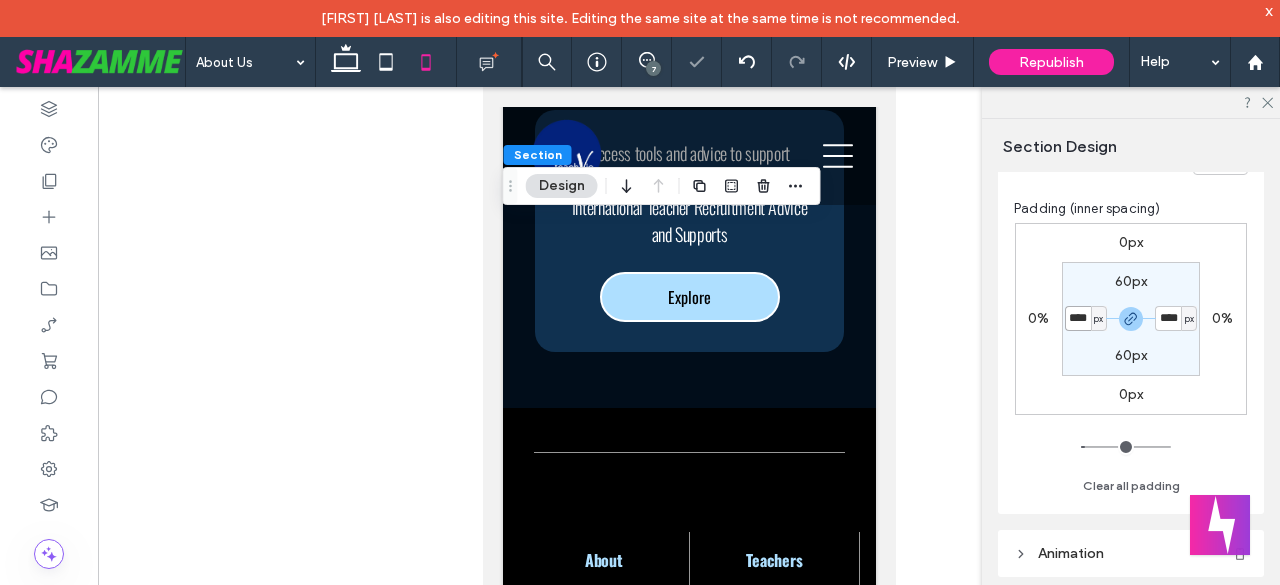 click on "****" at bounding box center (1078, 318) 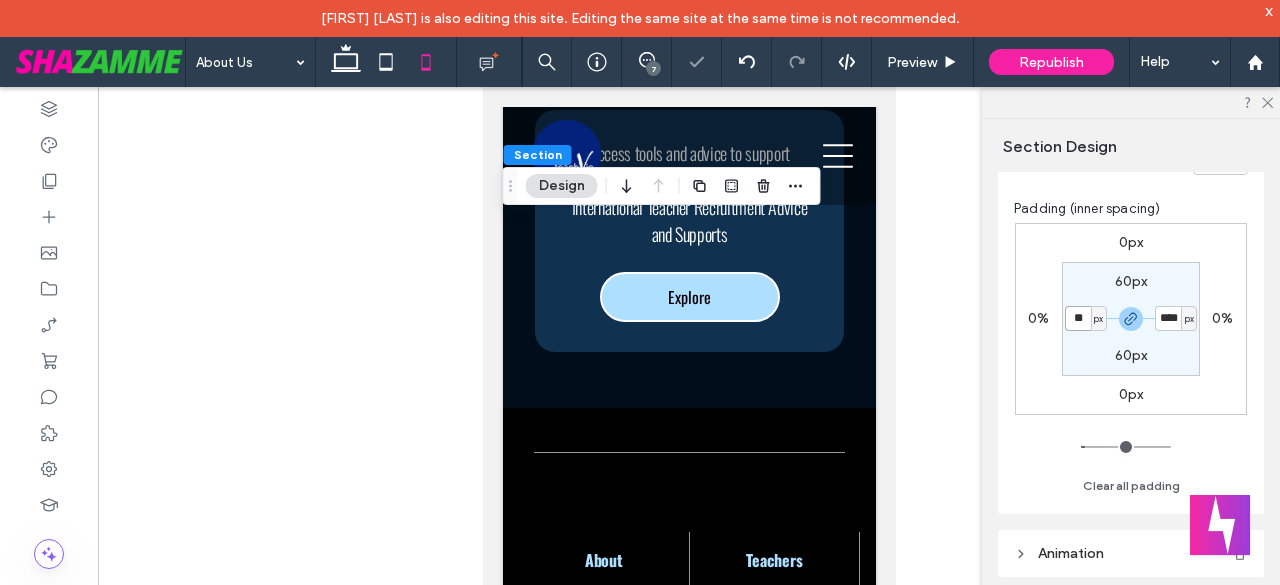 type on "**" 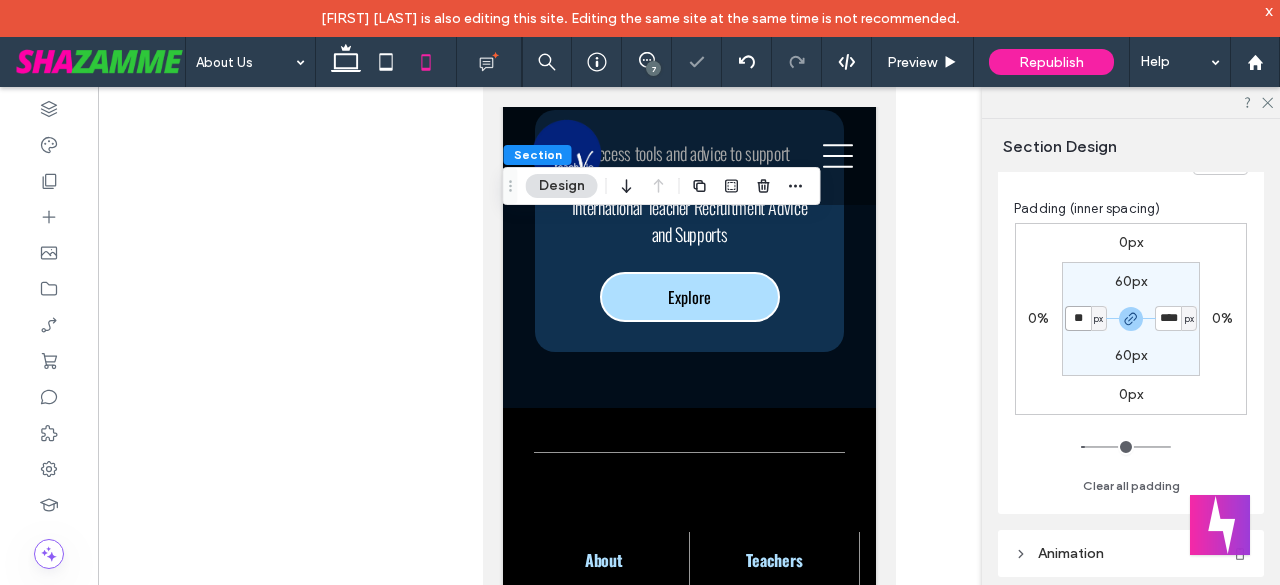 type on "**" 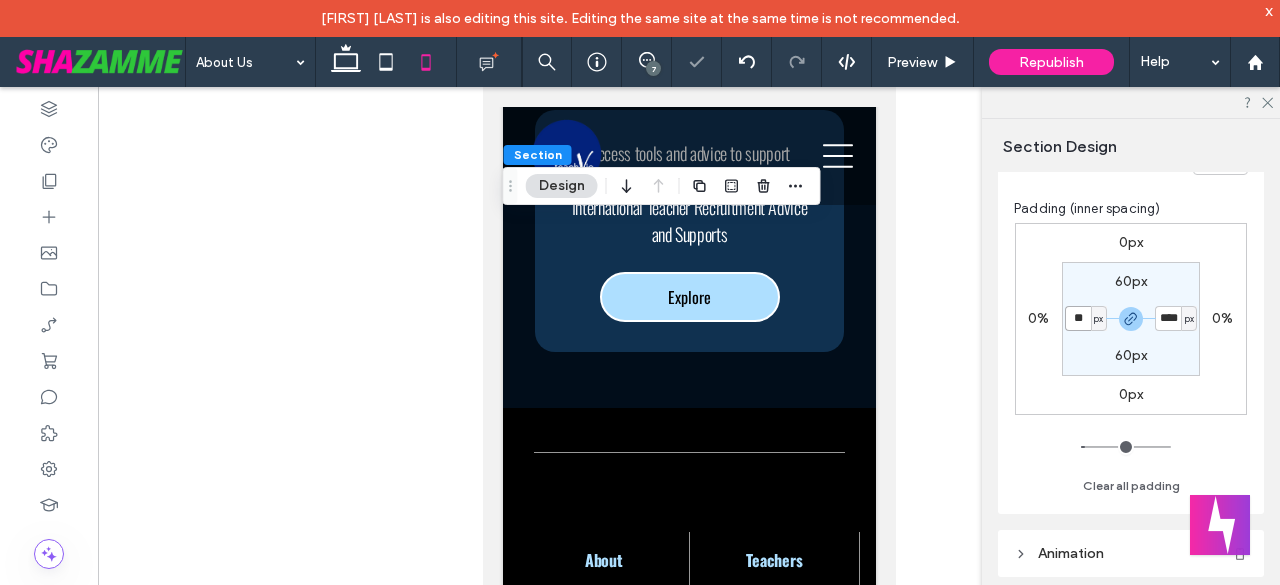 type on "**" 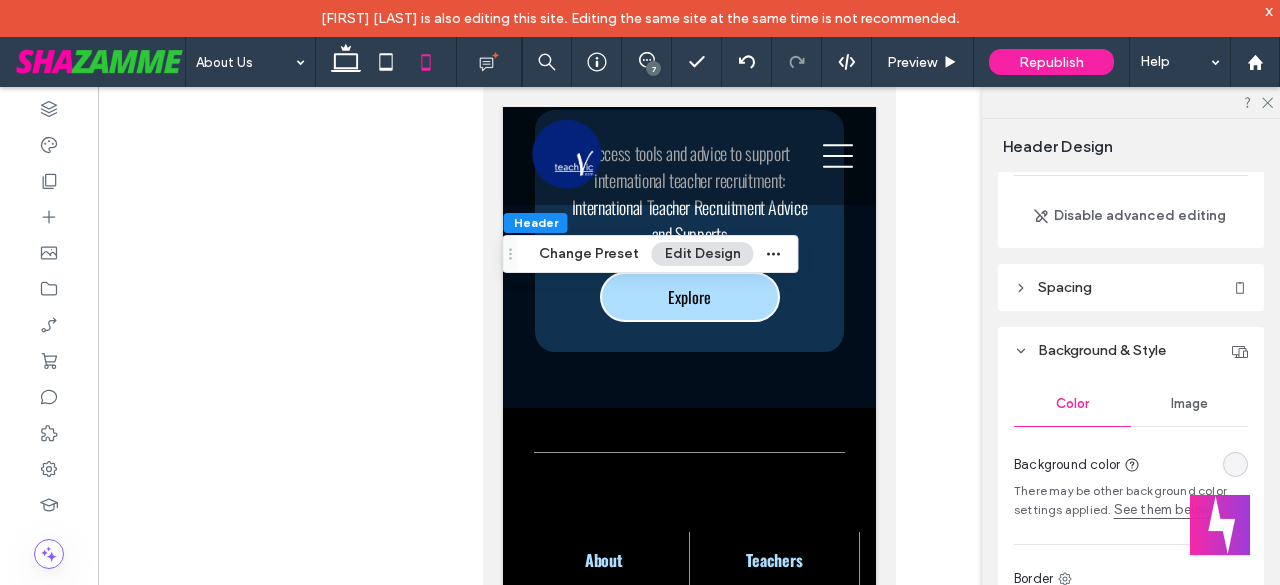scroll, scrollTop: 200, scrollLeft: 0, axis: vertical 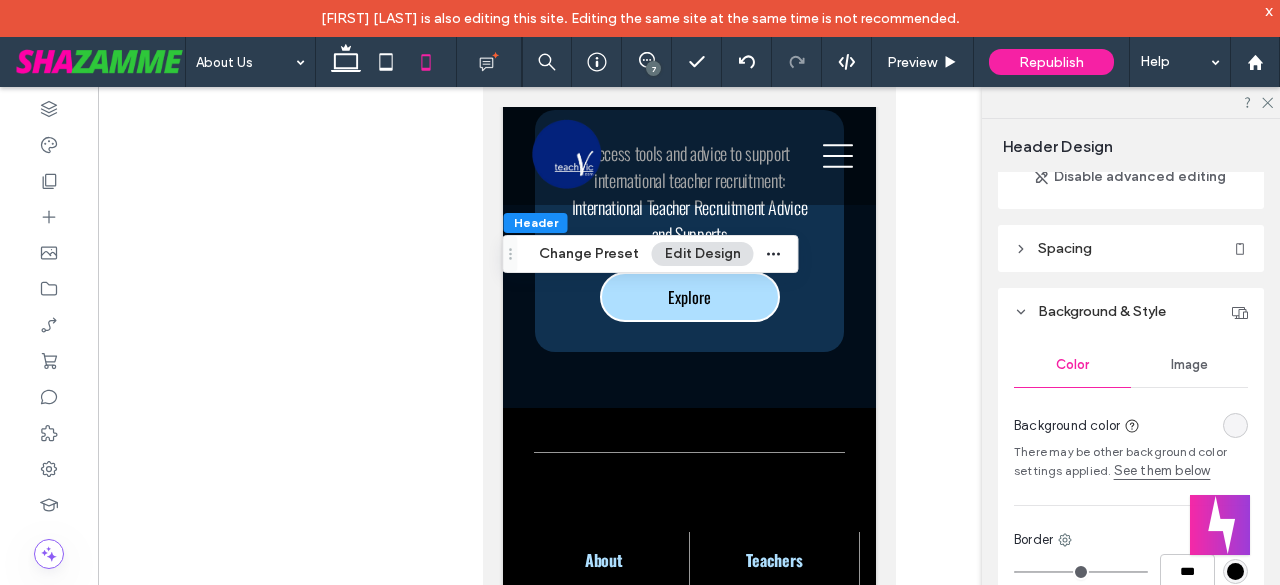 click on "Presets Disable advanced editing Spacing Set margins and padding 0px 0% 0px 0% * px 0px * px 0px Clear all padding Background & Style Color Image Background color There may be other background color settings applied.   See them below Border *** Shadow Header Overlap Overlap with top section Overlap background Scroll Behavior Set as sticky header Change header on scroll Background on scroll More header colors on scroll Spacing on scroll Logo on Scroll Logo size on scroll *** Change logo on scroll" at bounding box center (1137, 393) 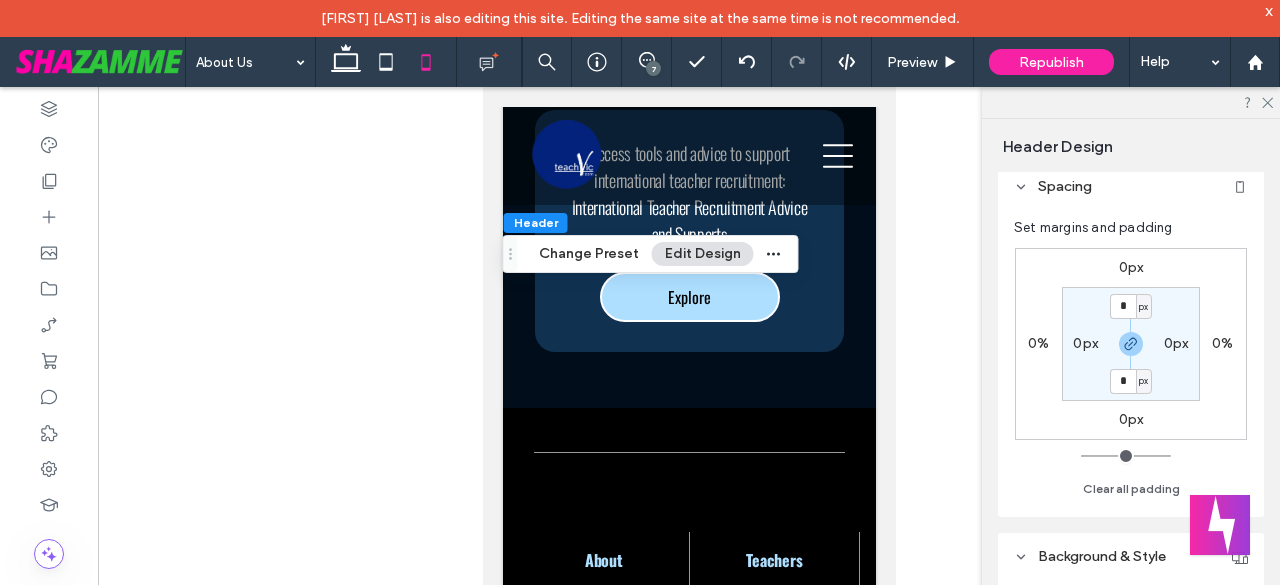 scroll, scrollTop: 300, scrollLeft: 0, axis: vertical 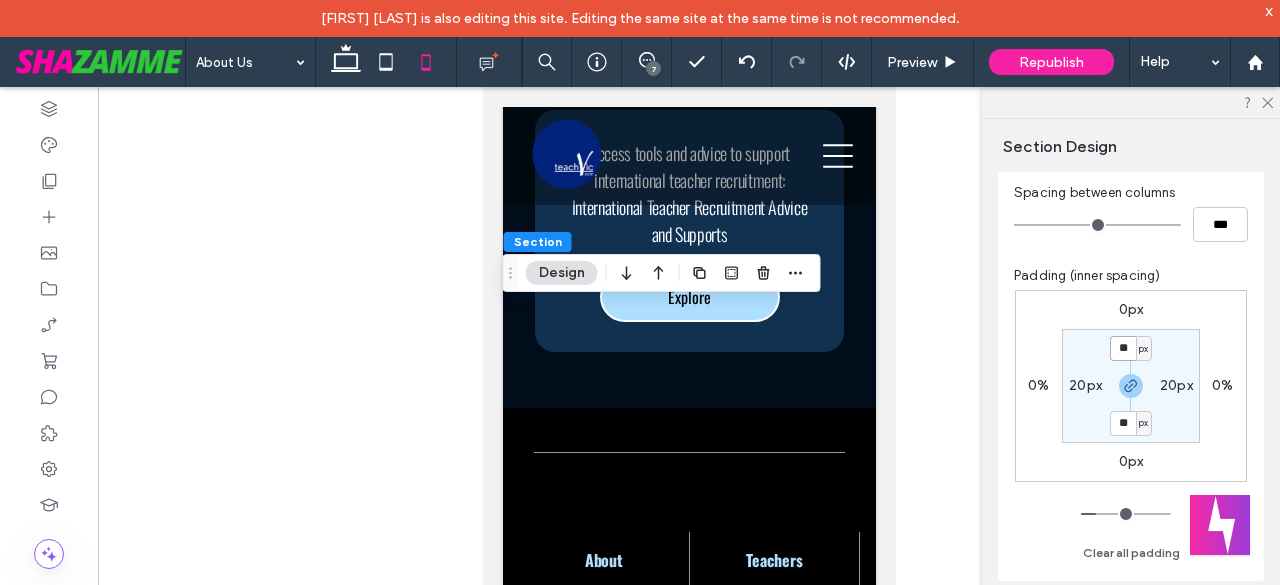 click on "**" at bounding box center [1123, 348] 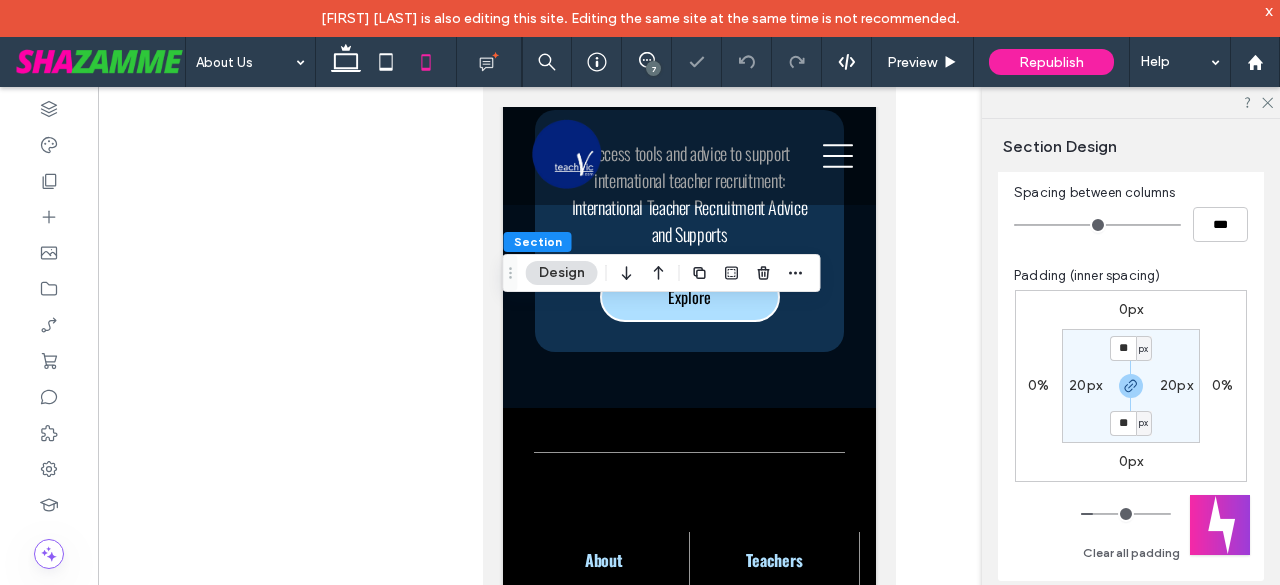 click on "20px" at bounding box center [1085, 385] 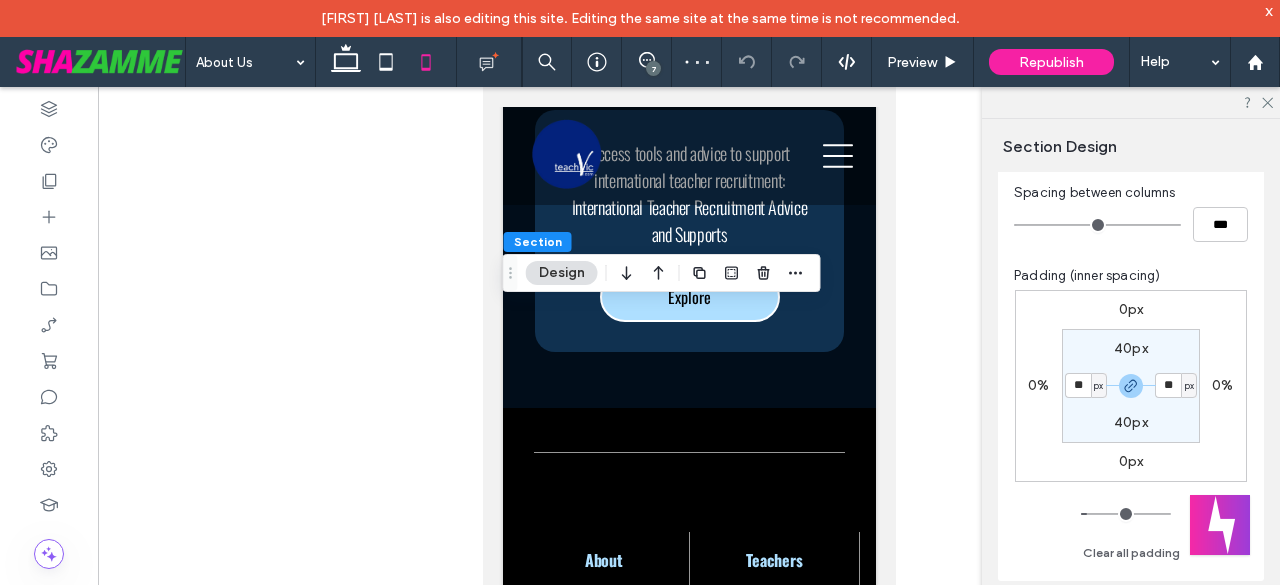 type on "**" 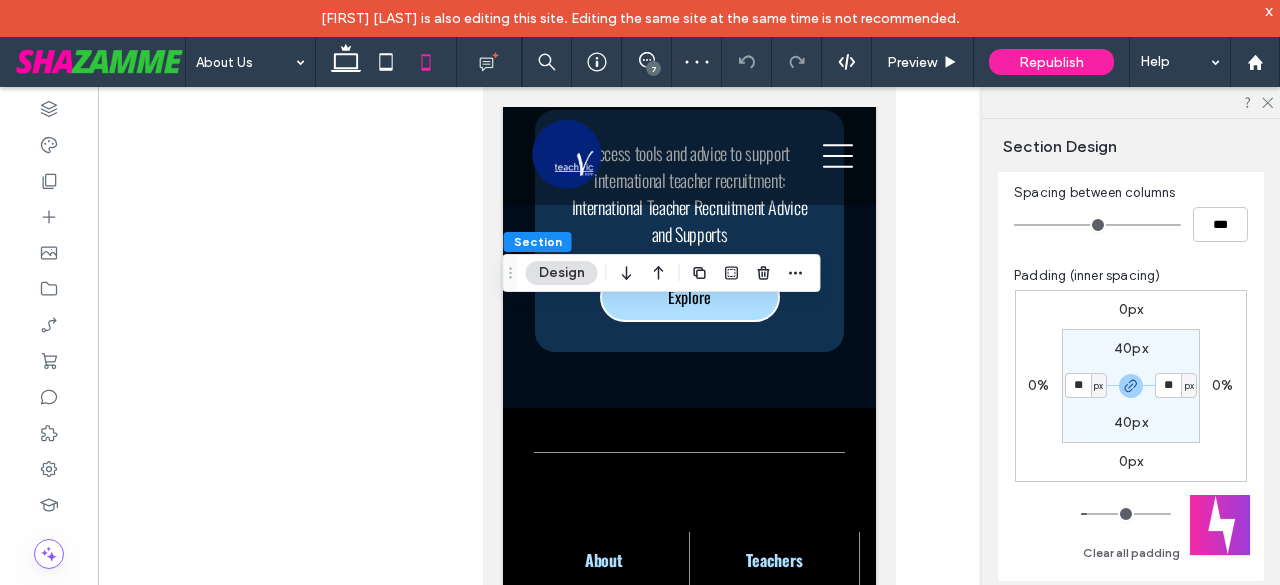 type on "**" 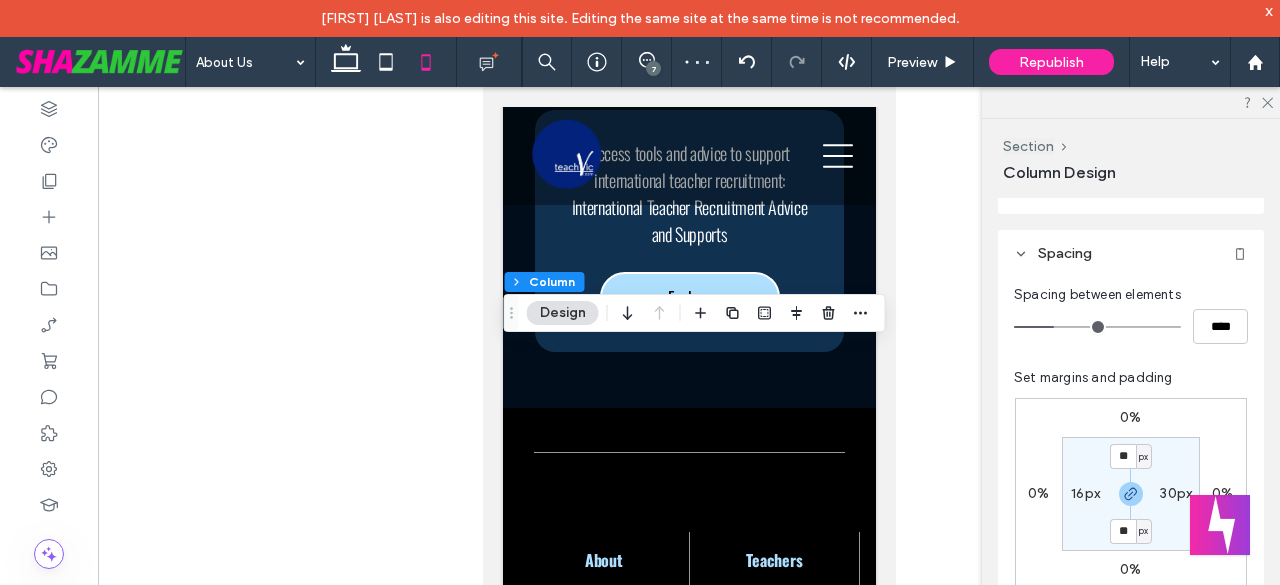 scroll, scrollTop: 433, scrollLeft: 0, axis: vertical 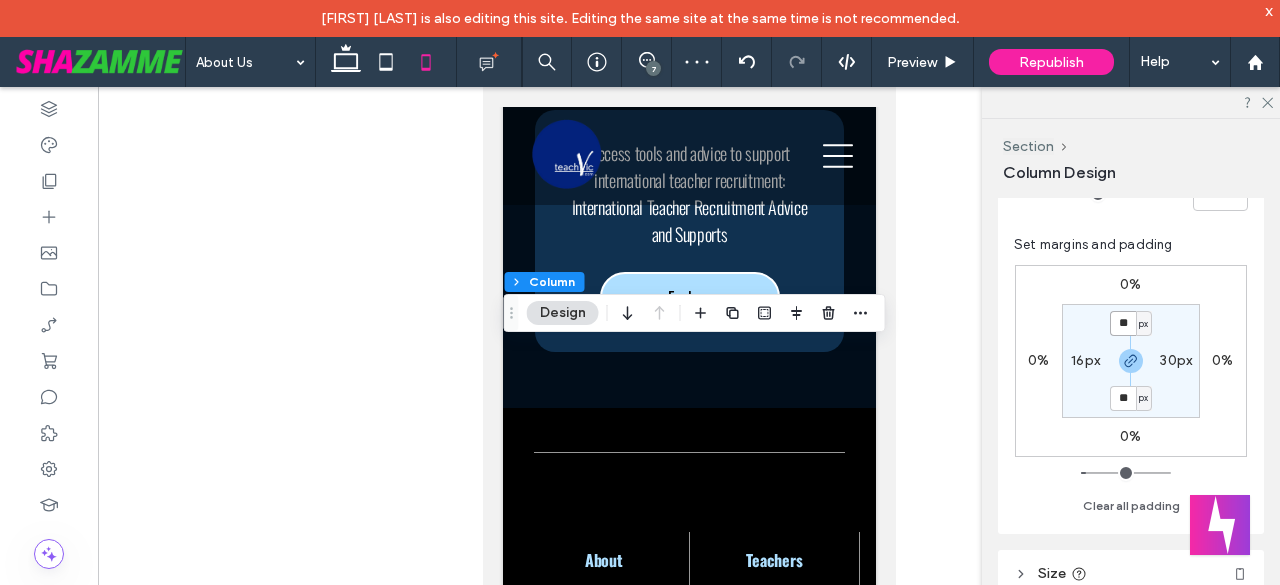 click on "**" at bounding box center (1123, 323) 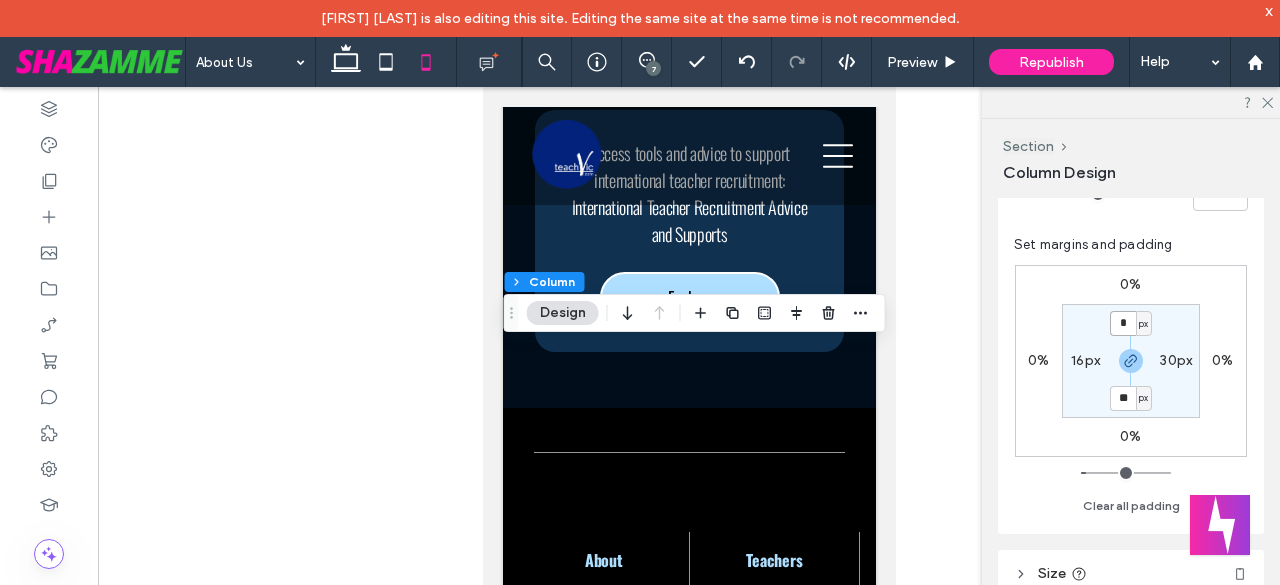 type on "*" 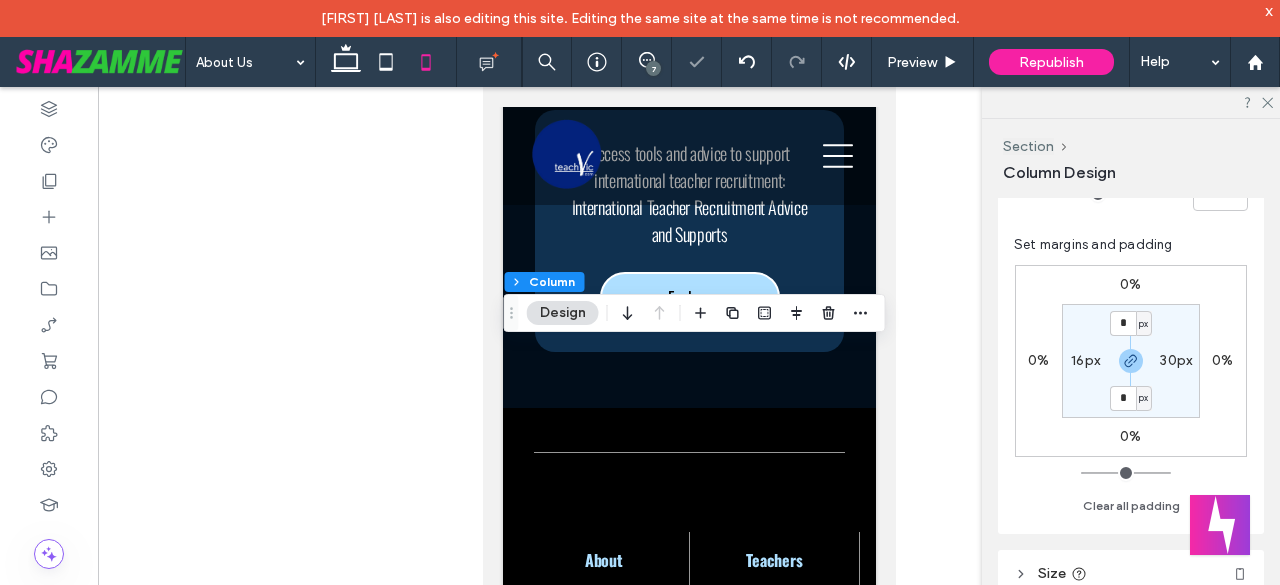 click on "16px" at bounding box center [1085, 360] 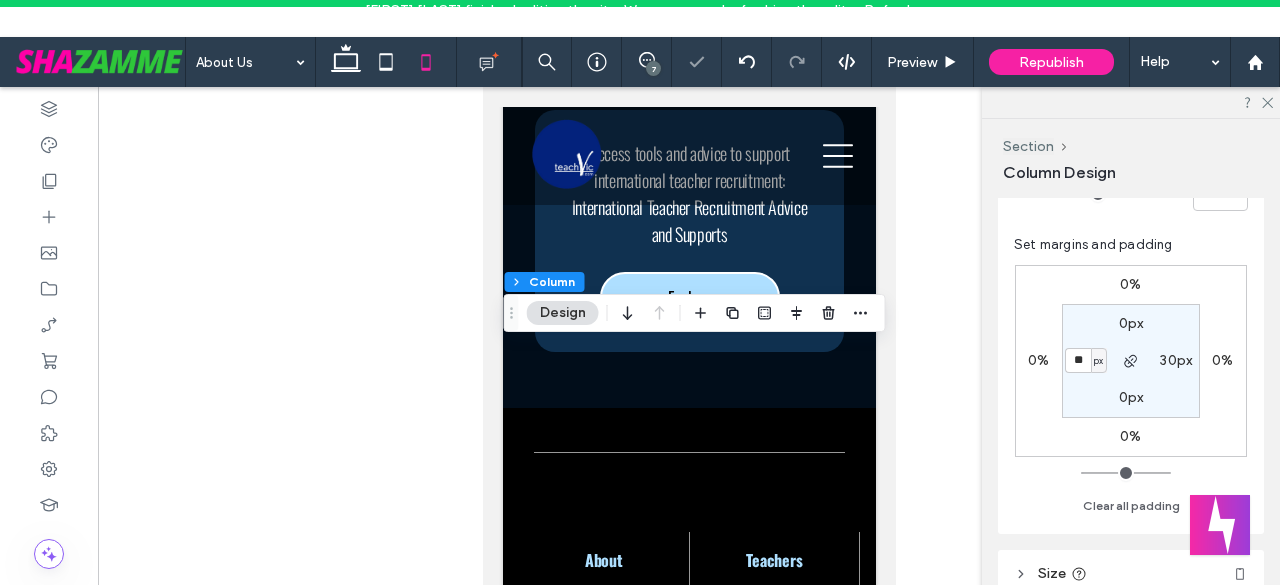 type on "**" 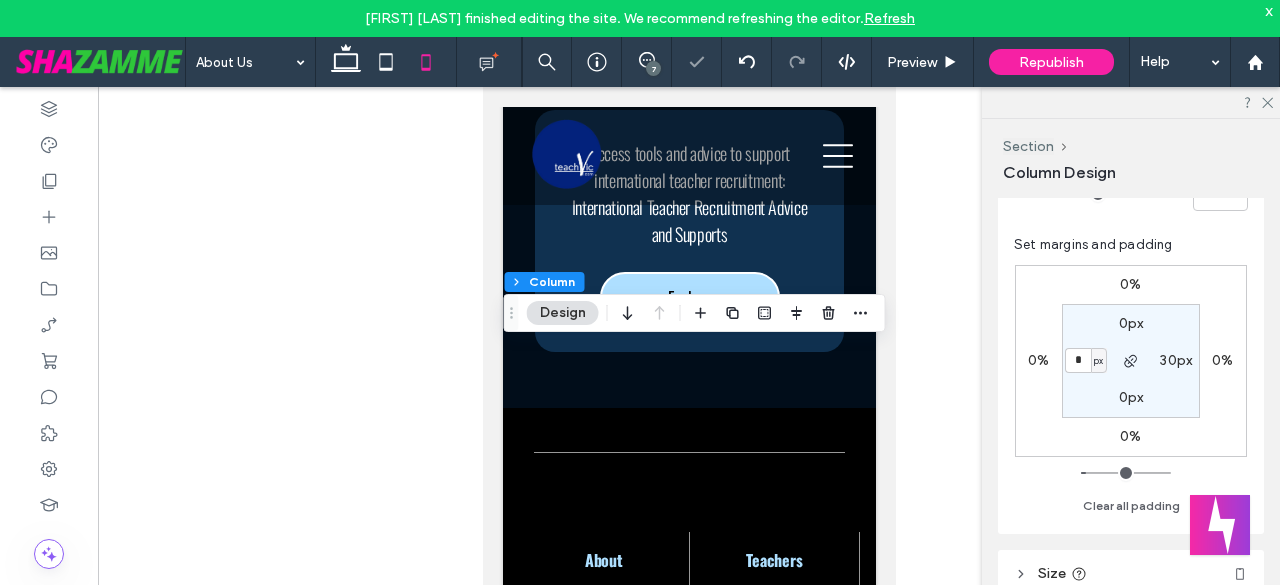 type on "*" 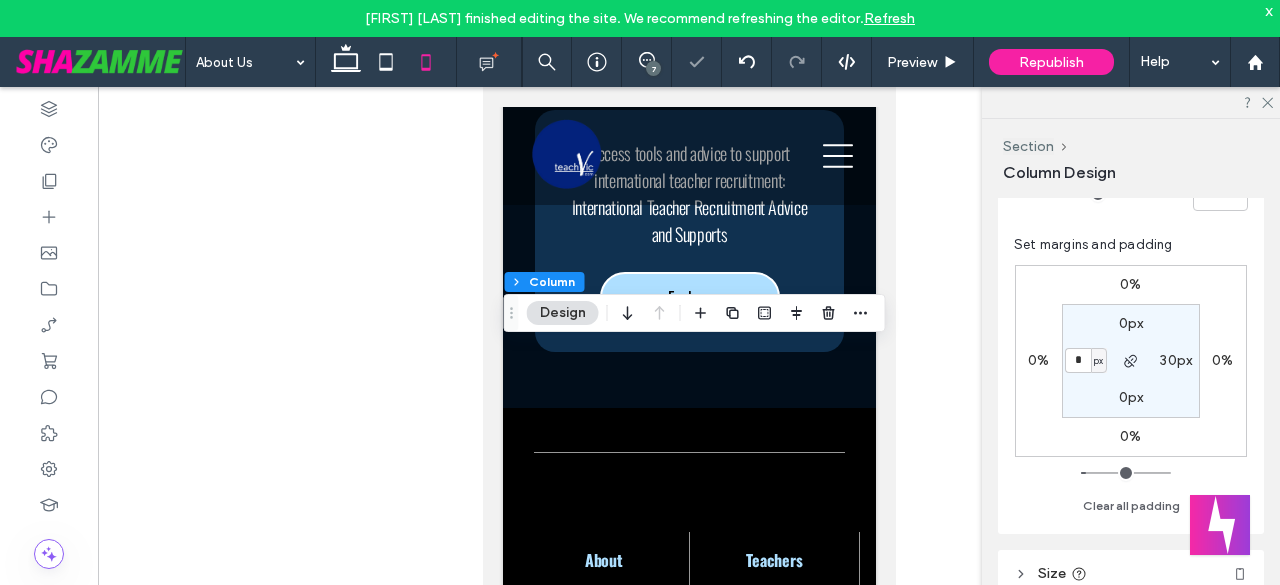 type on "*" 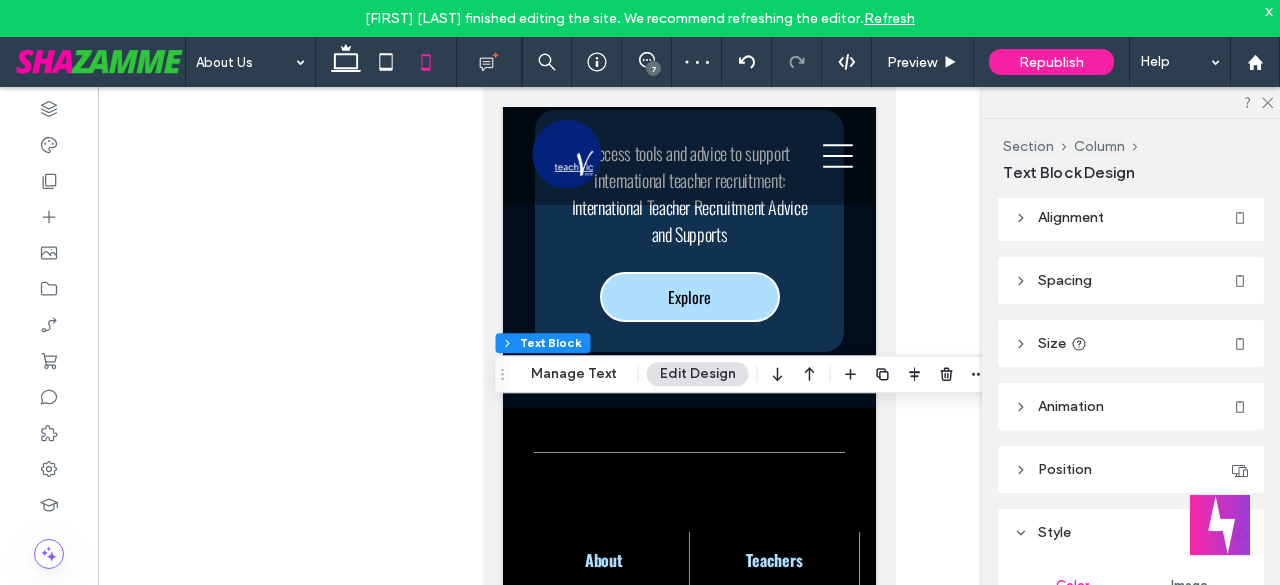 scroll, scrollTop: 0, scrollLeft: 0, axis: both 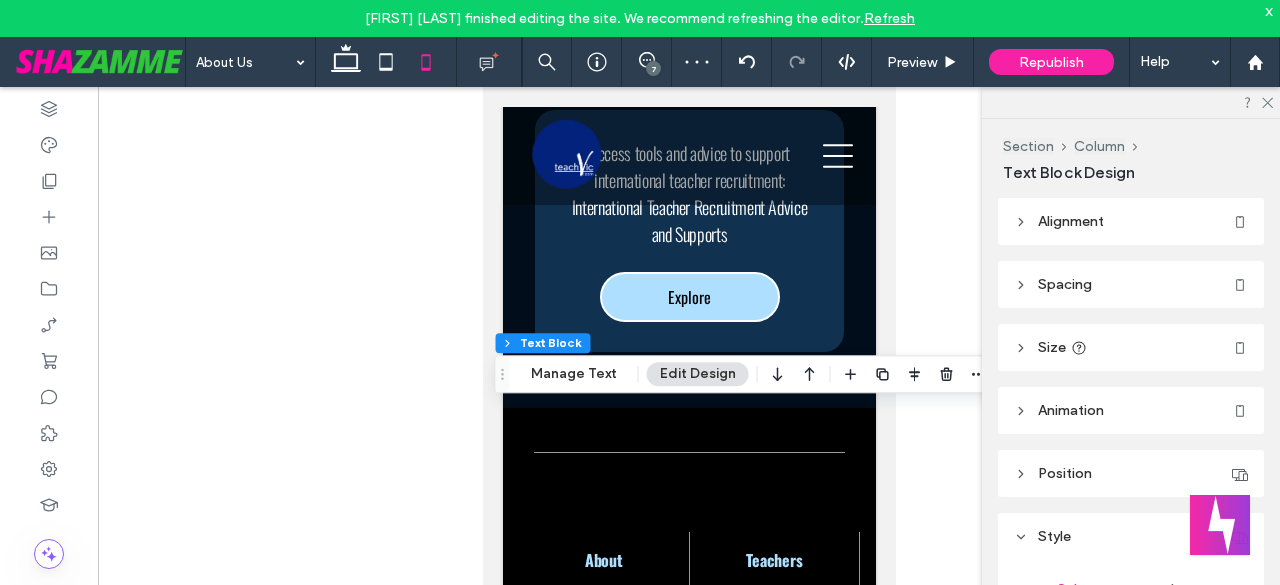 click on "Spacing" at bounding box center (1131, 284) 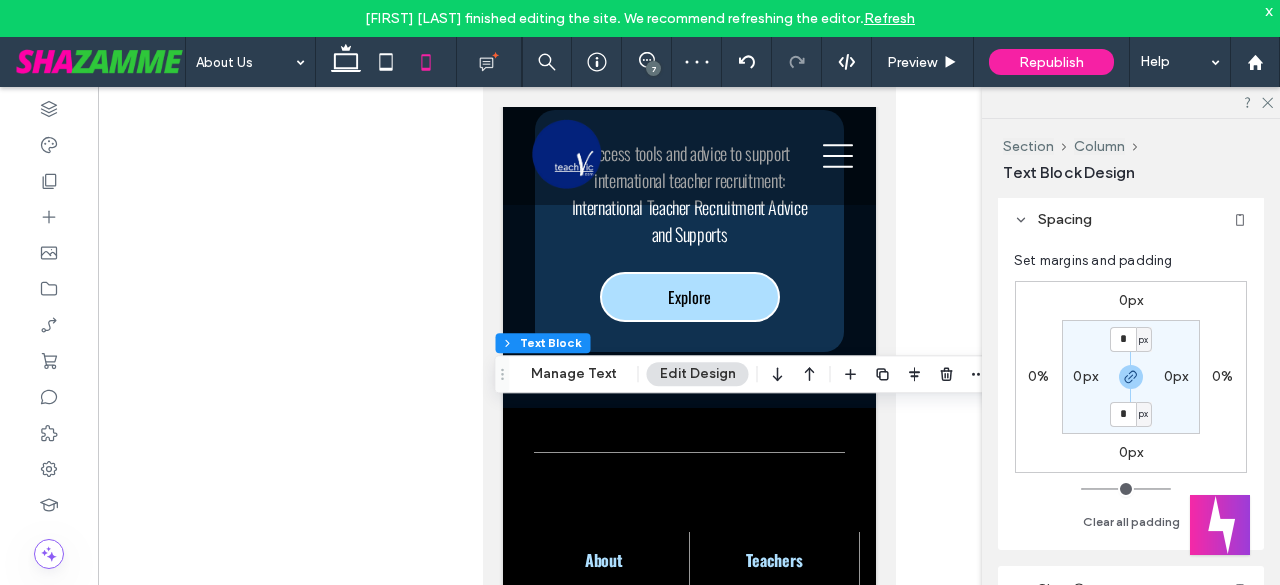 scroll, scrollTop: 66, scrollLeft: 0, axis: vertical 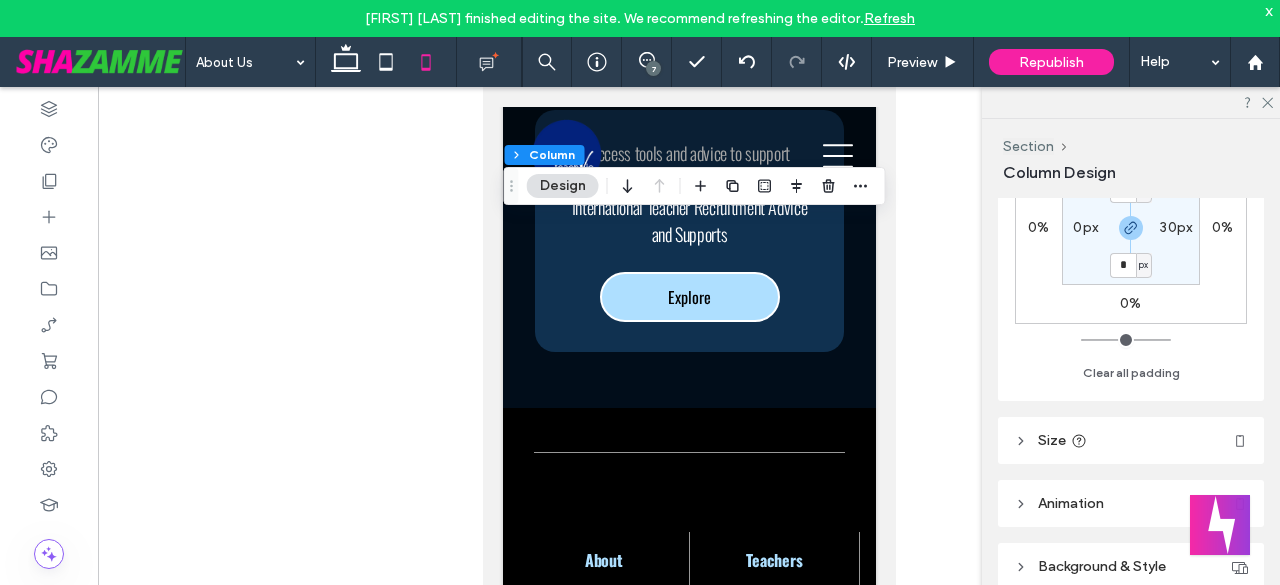 click on "30px" at bounding box center (1176, 227) 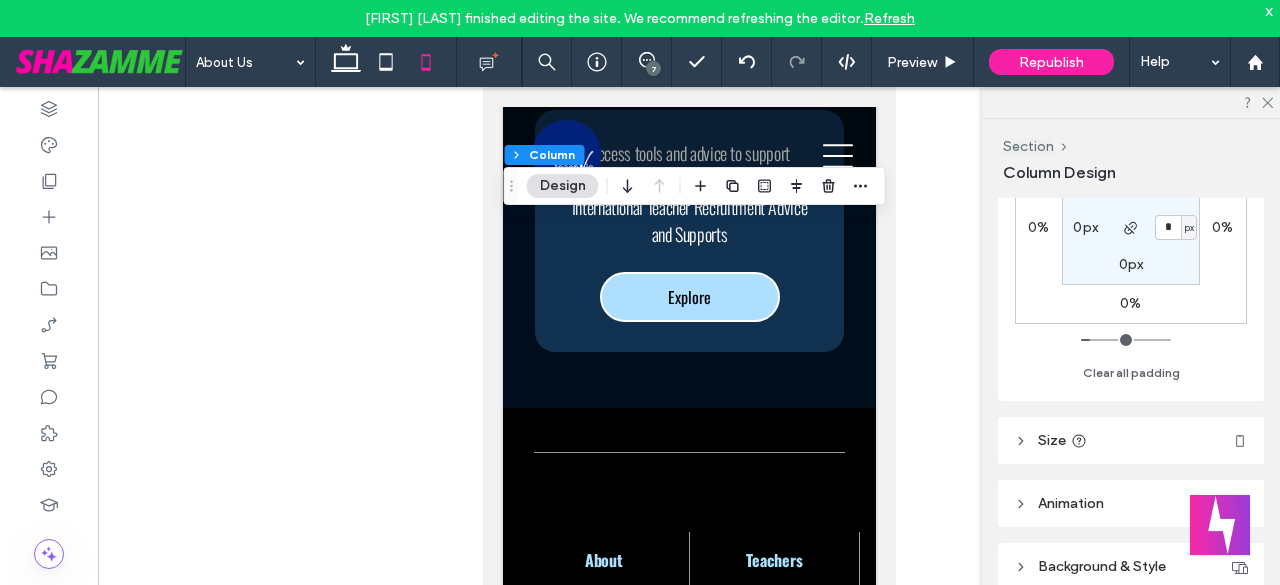 type on "*" 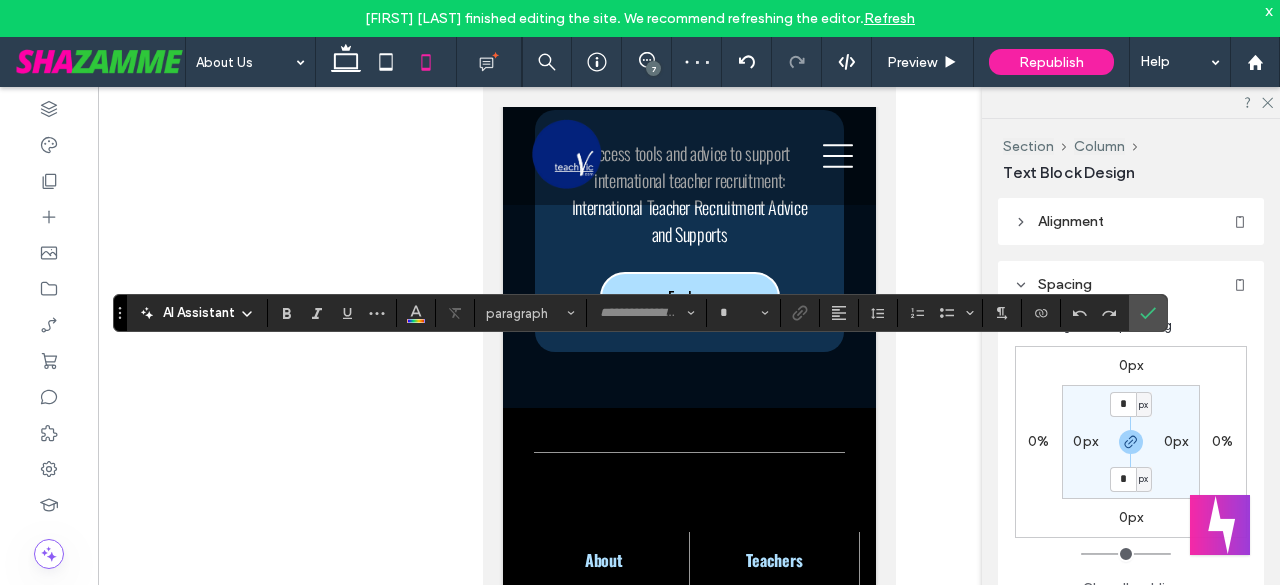type on "**********" 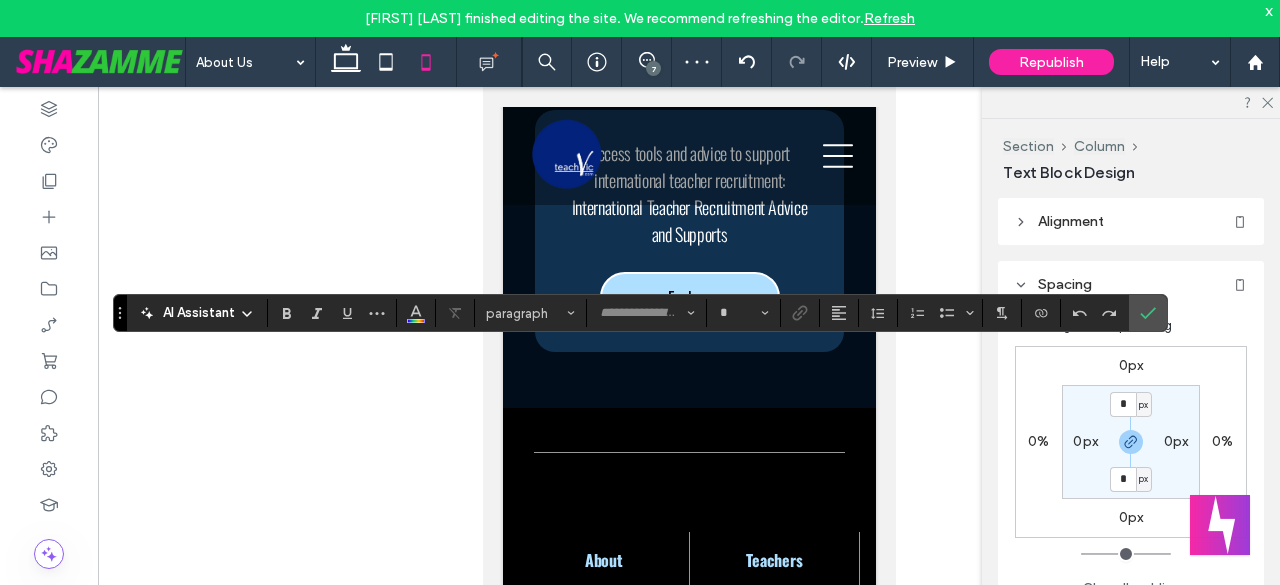 type on "**" 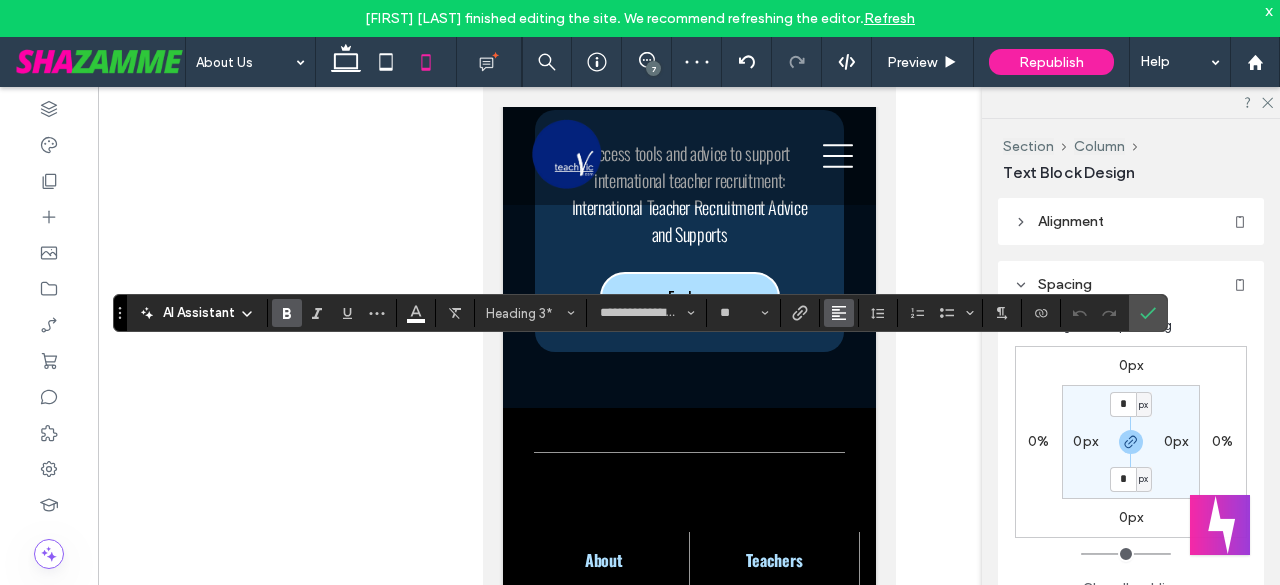click 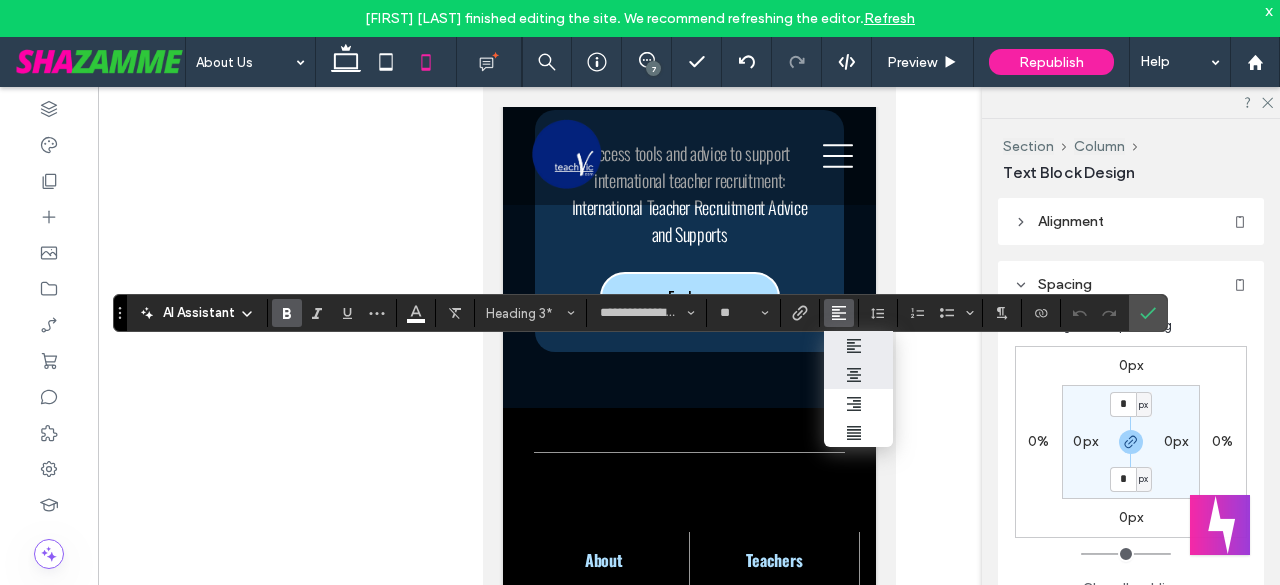 click at bounding box center [835, 374] 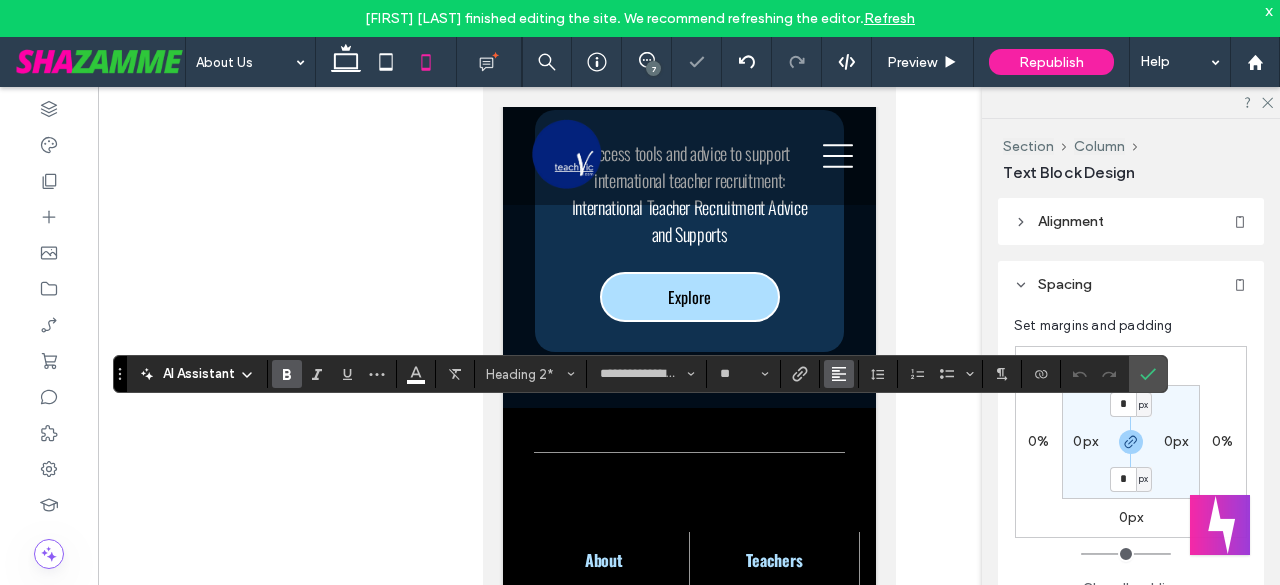 click at bounding box center [839, 374] 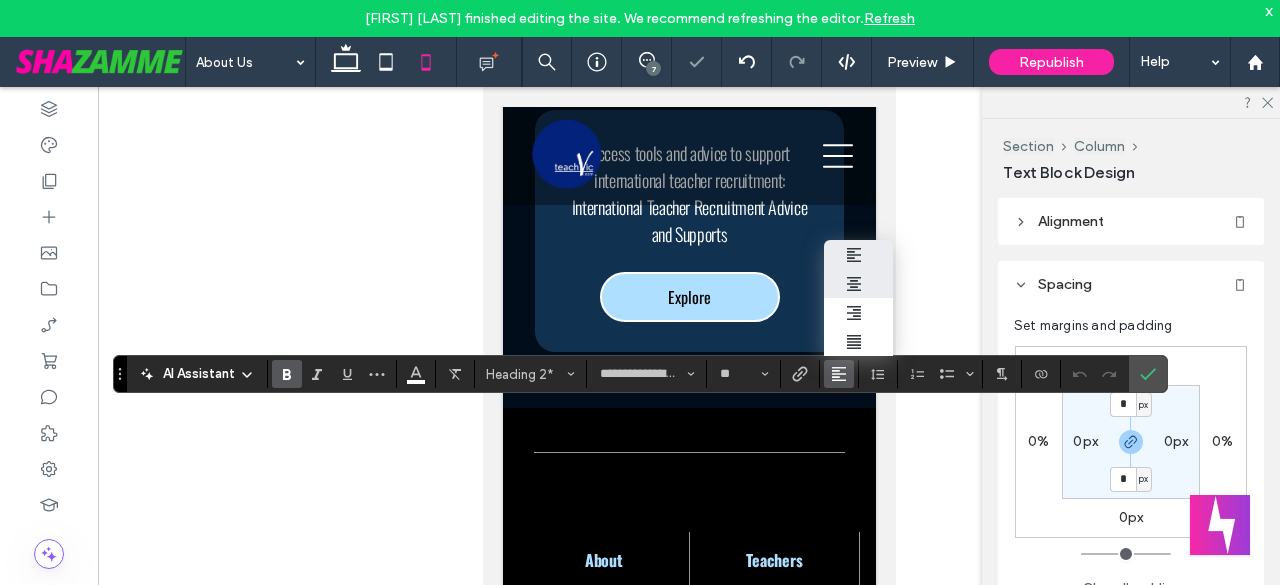 click at bounding box center [859, 284] 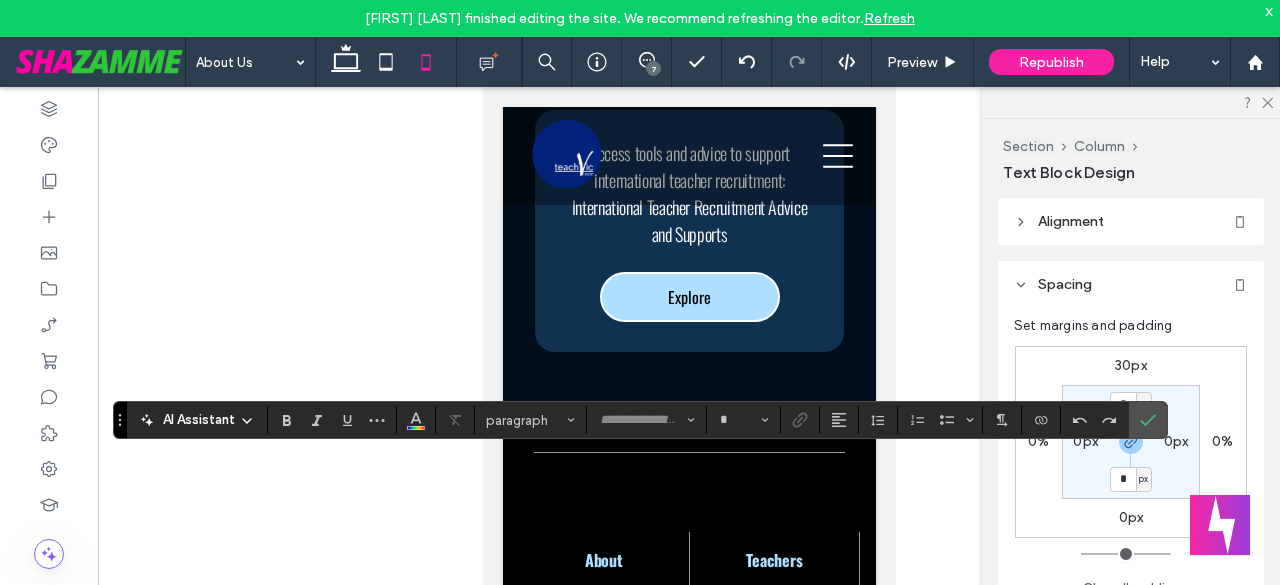 type on "**********" 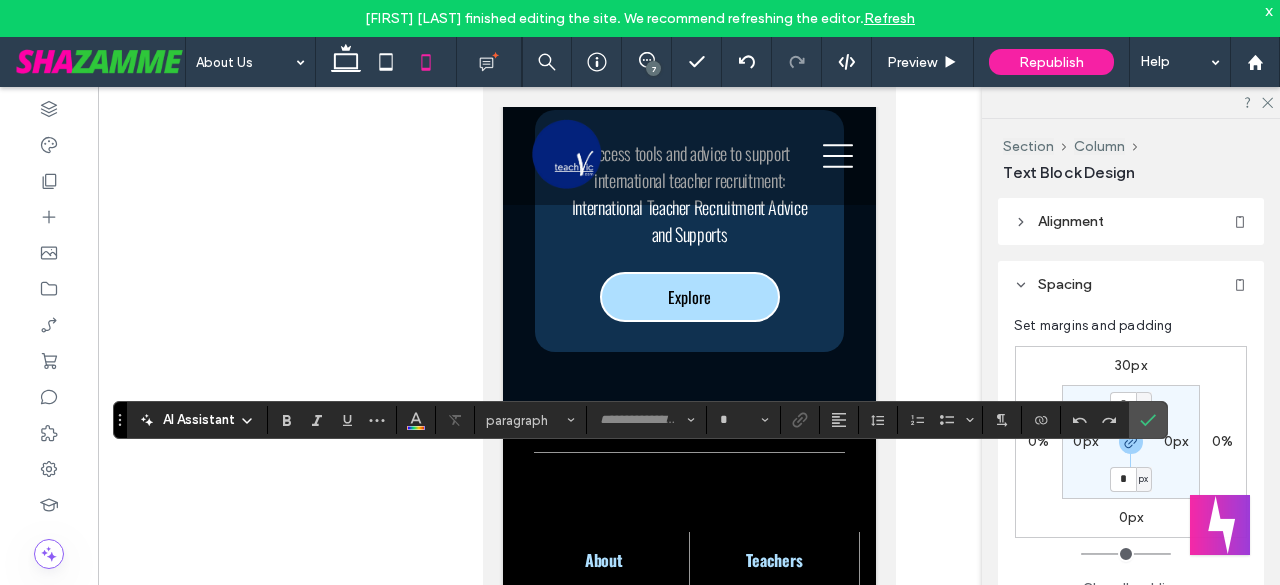 type on "**" 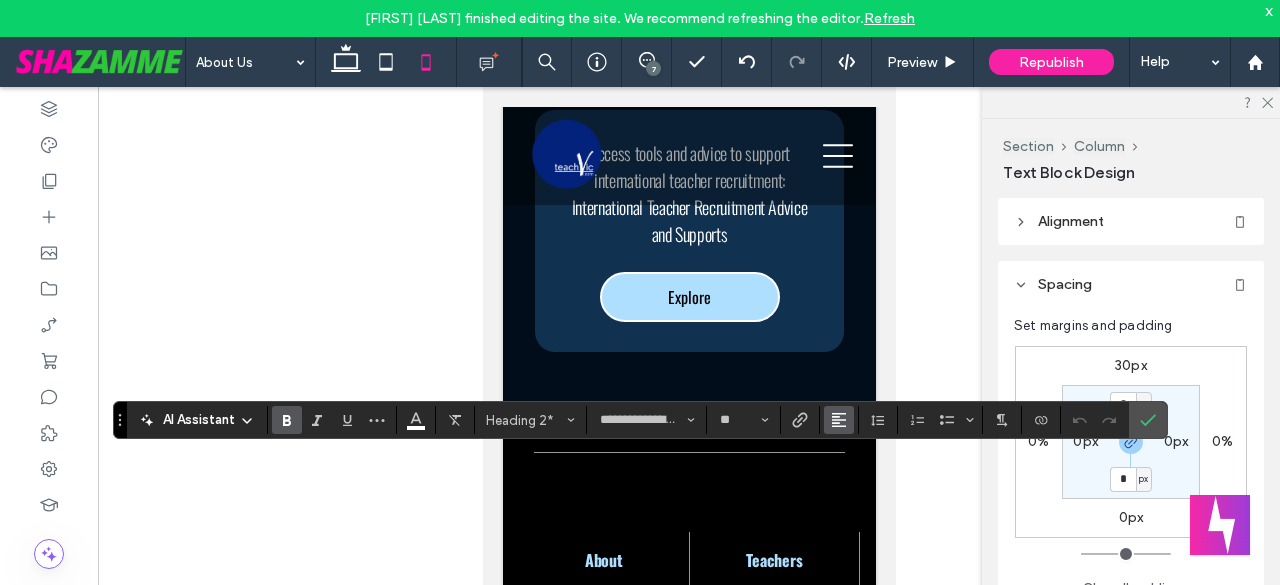 click 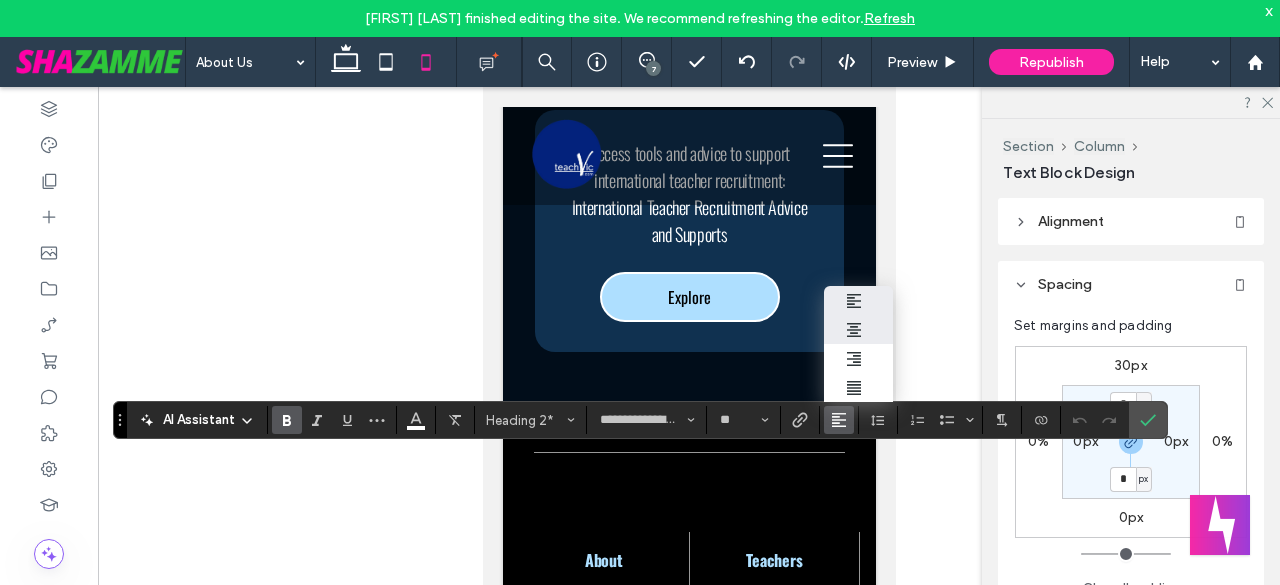 click at bounding box center [859, 330] 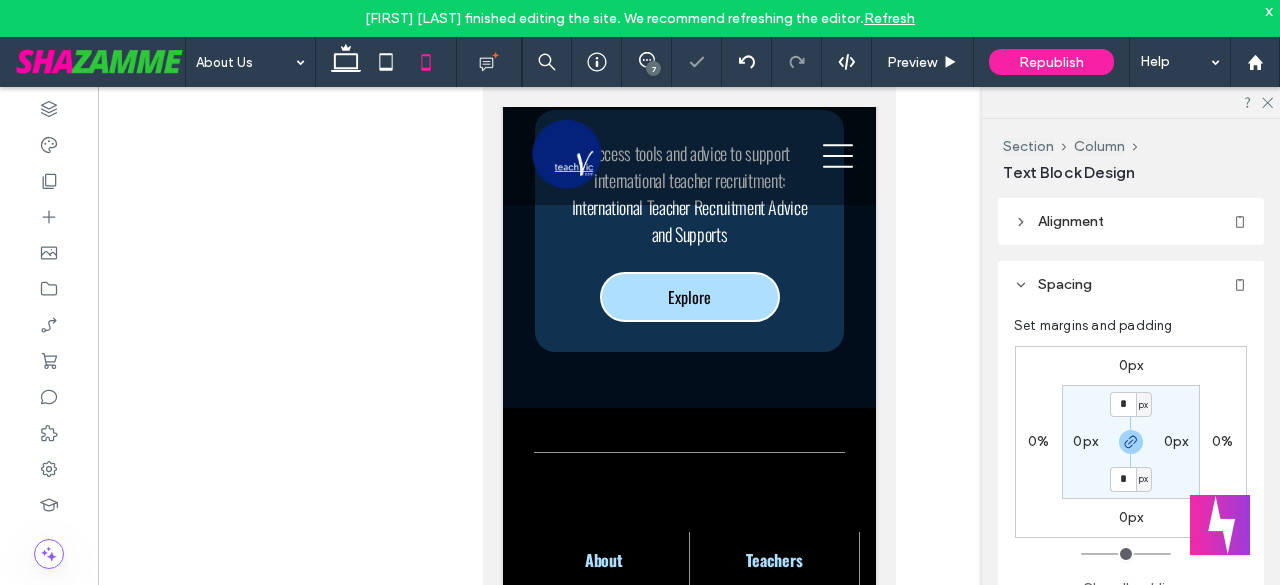 type on "******" 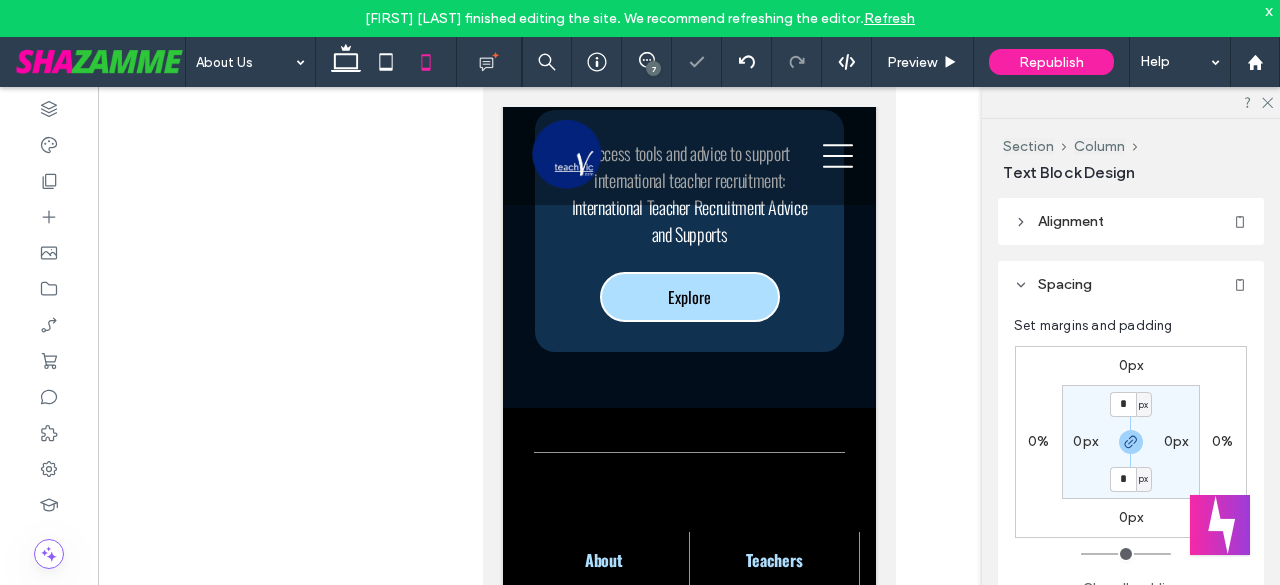 type on "**" 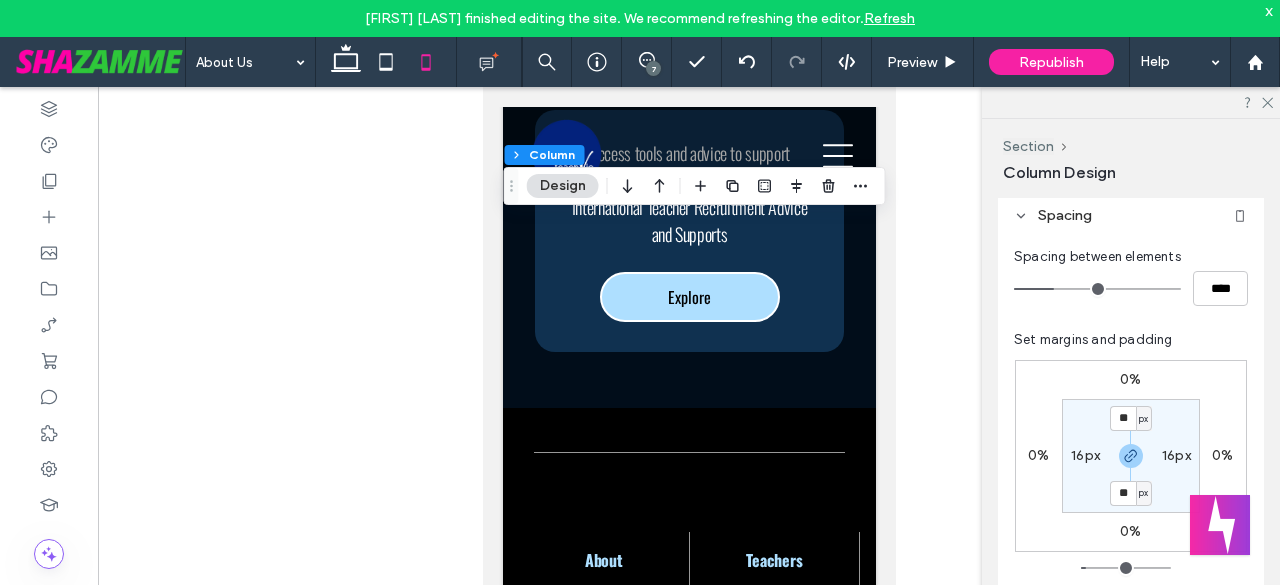 scroll, scrollTop: 366, scrollLeft: 0, axis: vertical 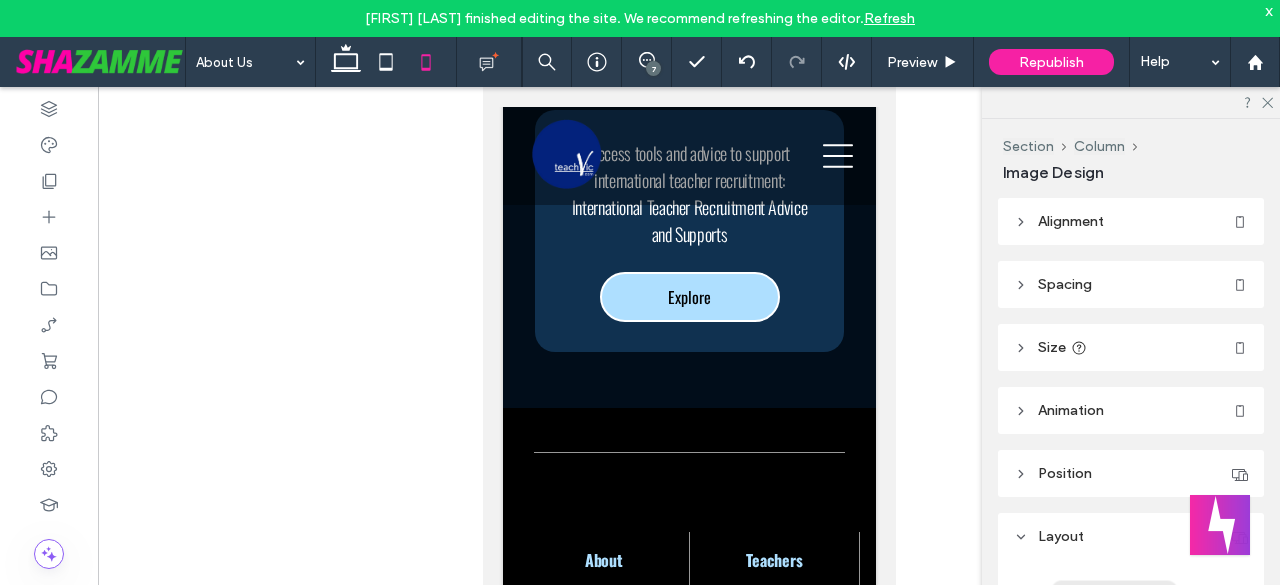 type on "**" 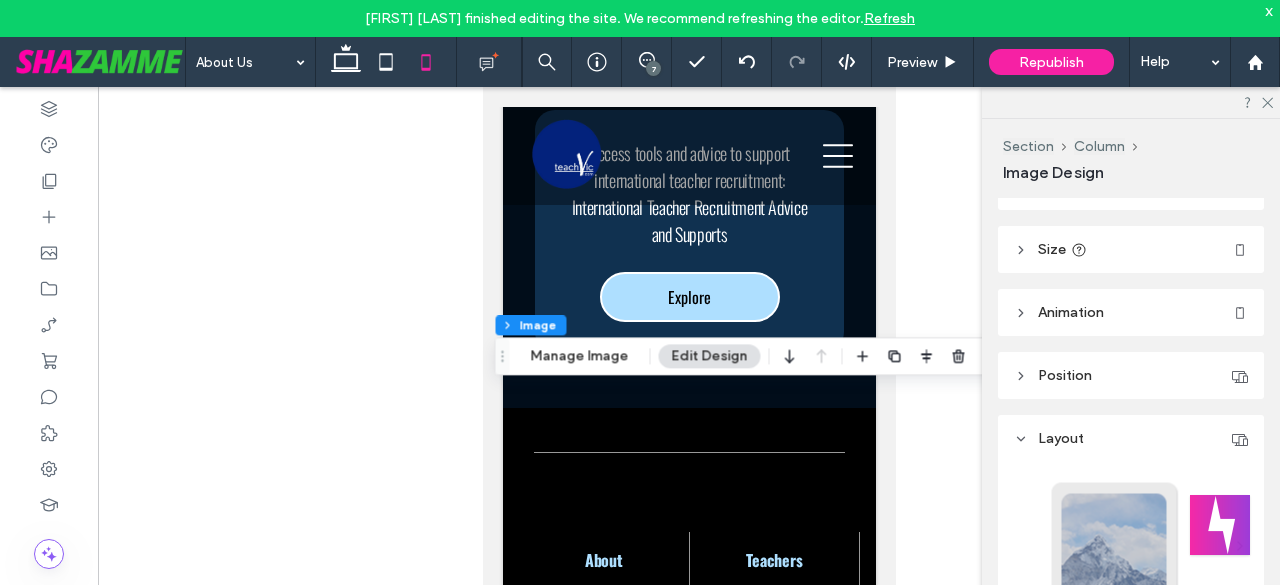 scroll, scrollTop: 66, scrollLeft: 0, axis: vertical 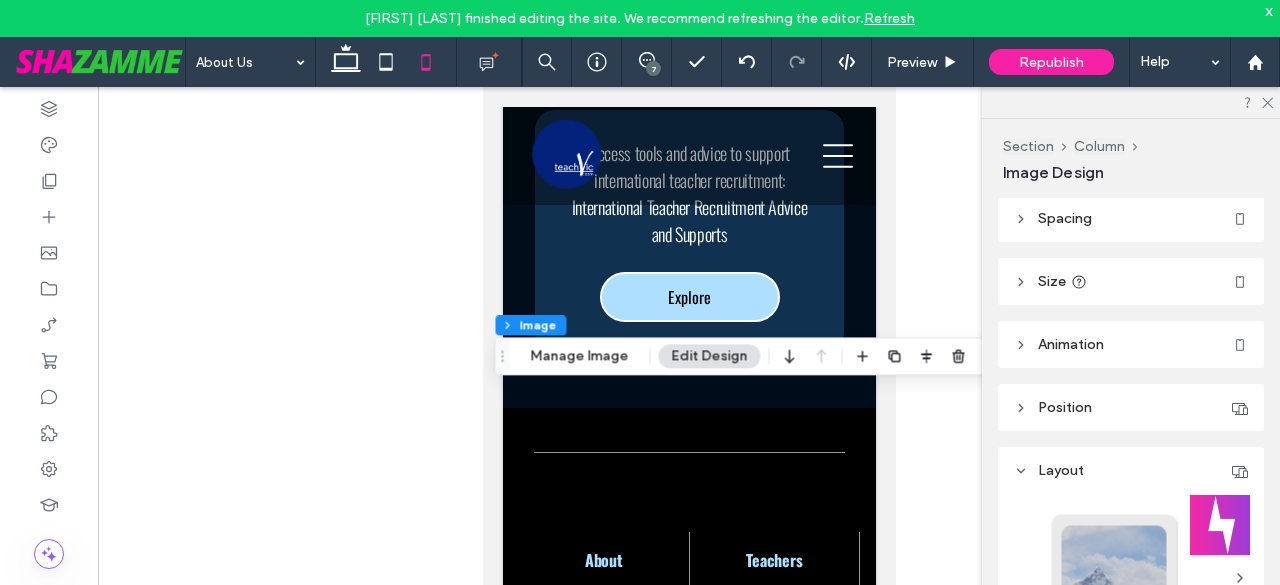 click 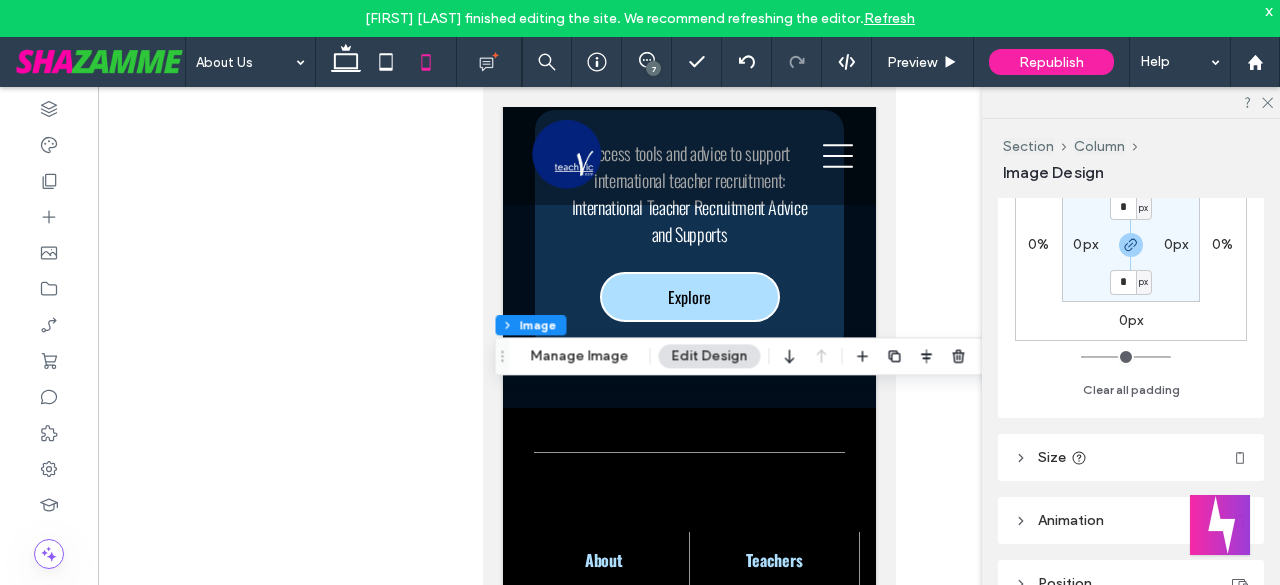 scroll, scrollTop: 200, scrollLeft: 0, axis: vertical 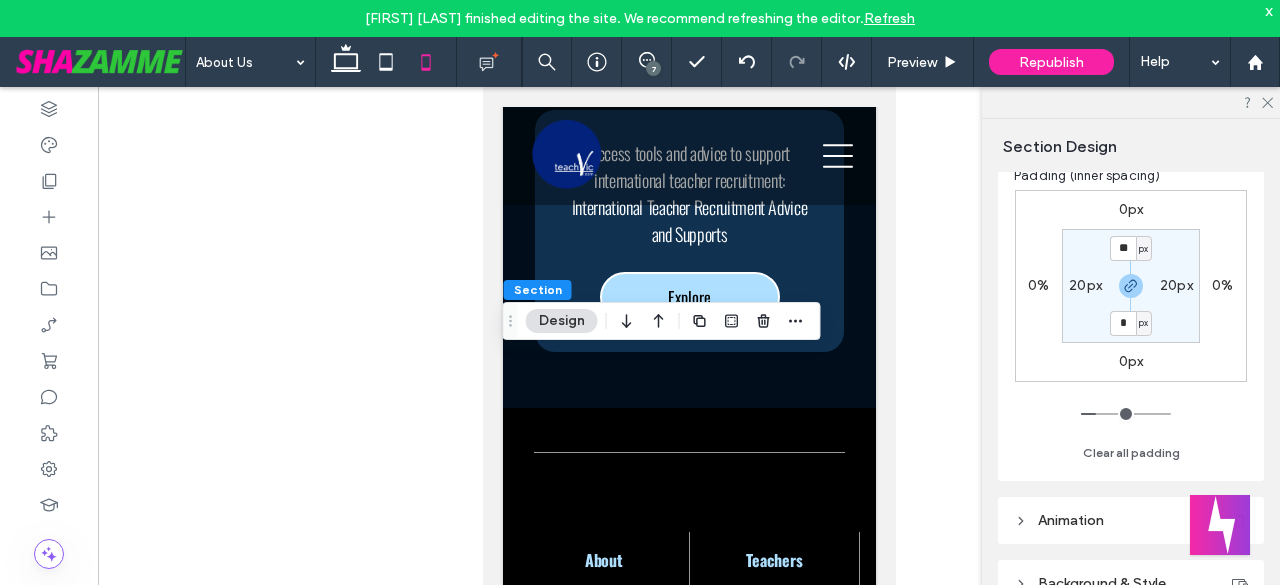 type on "*" 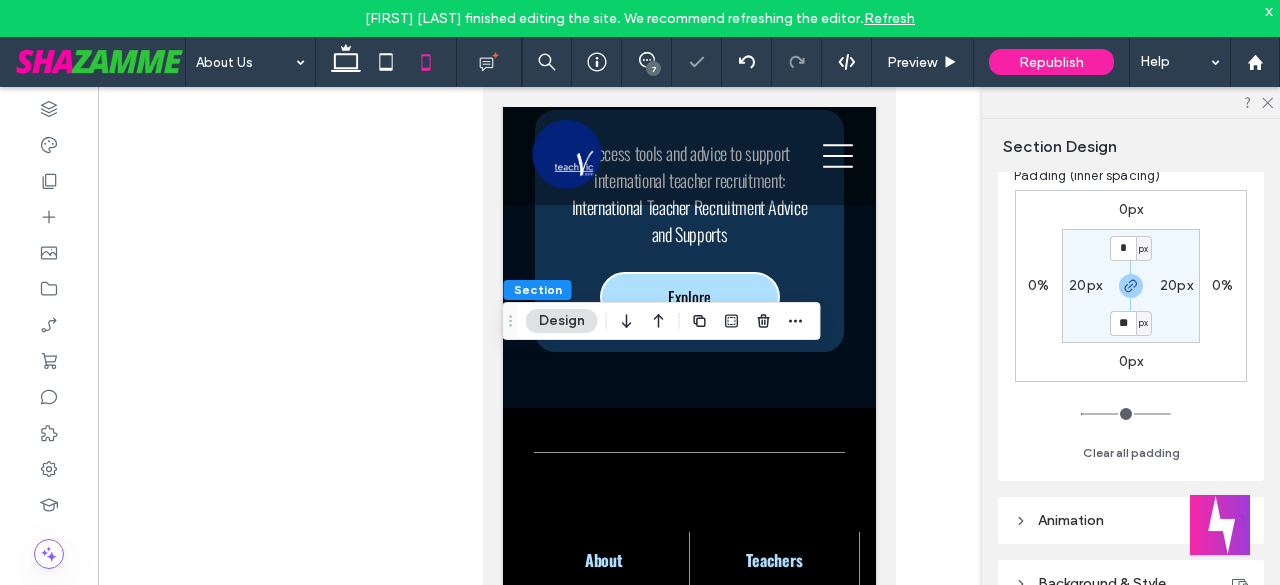 type on "**" 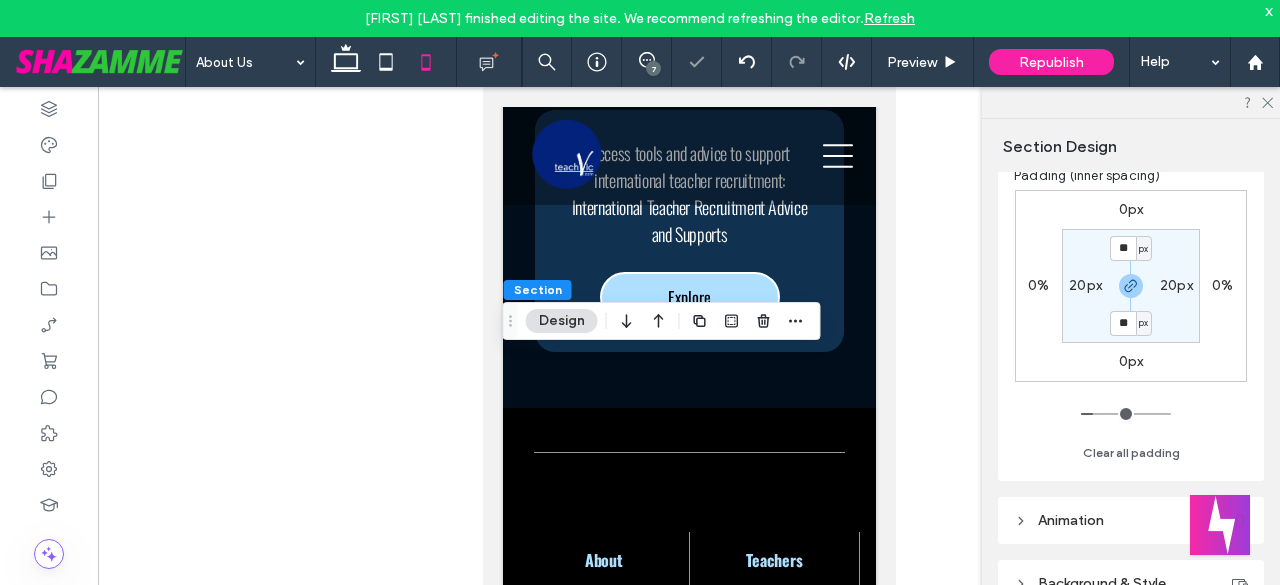 click on "20px" at bounding box center [1085, 285] 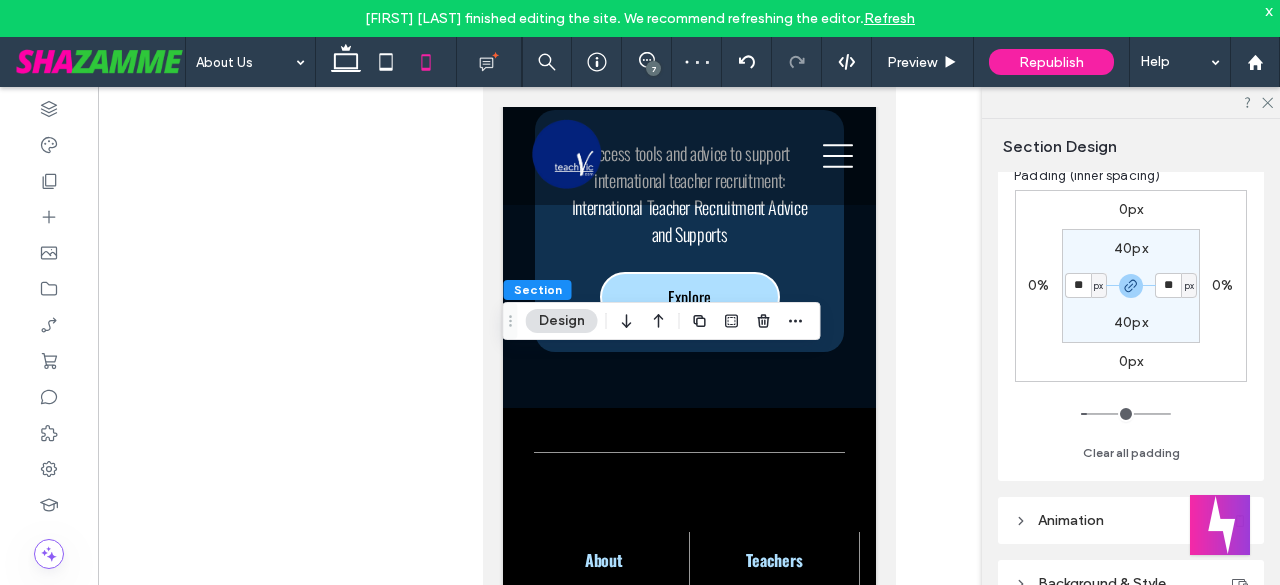 type on "**" 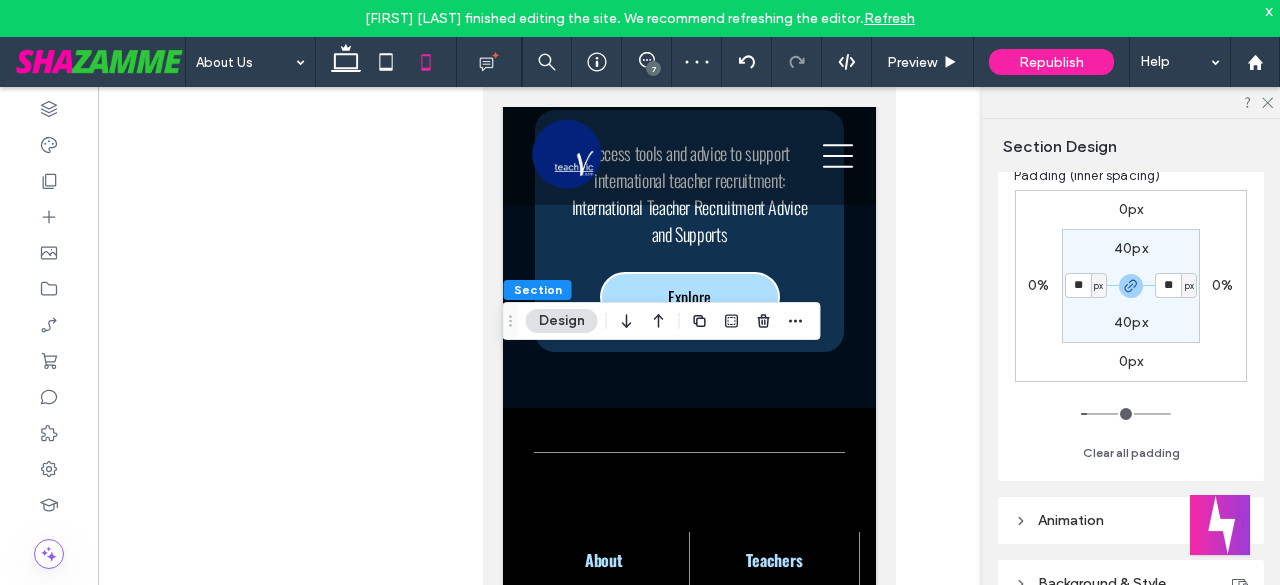 type on "**" 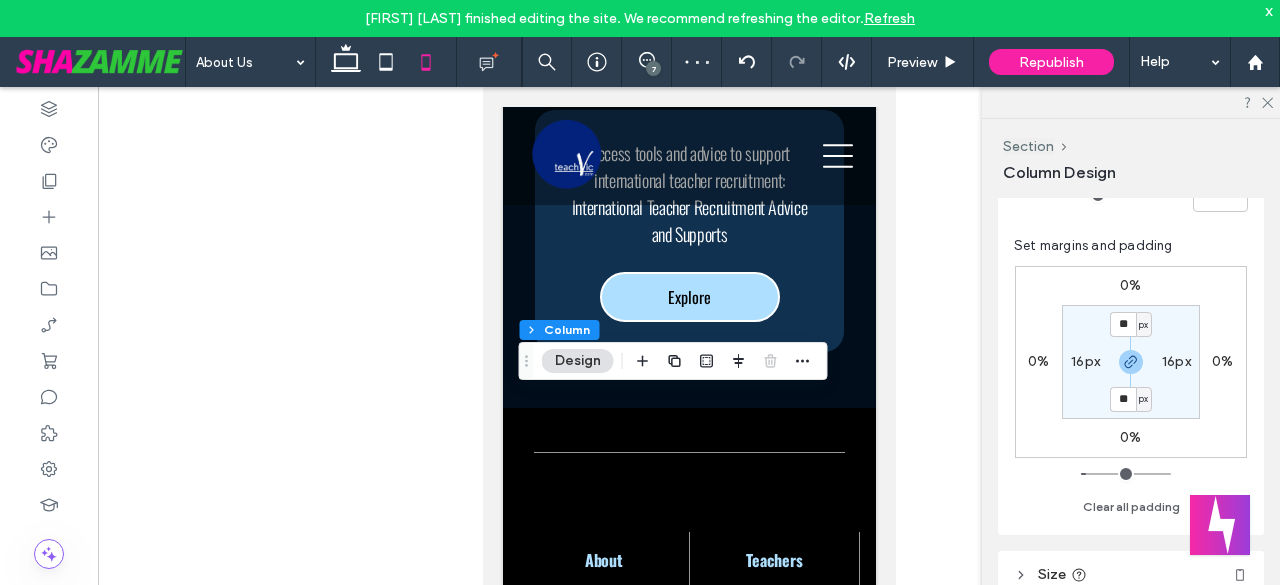 scroll, scrollTop: 433, scrollLeft: 0, axis: vertical 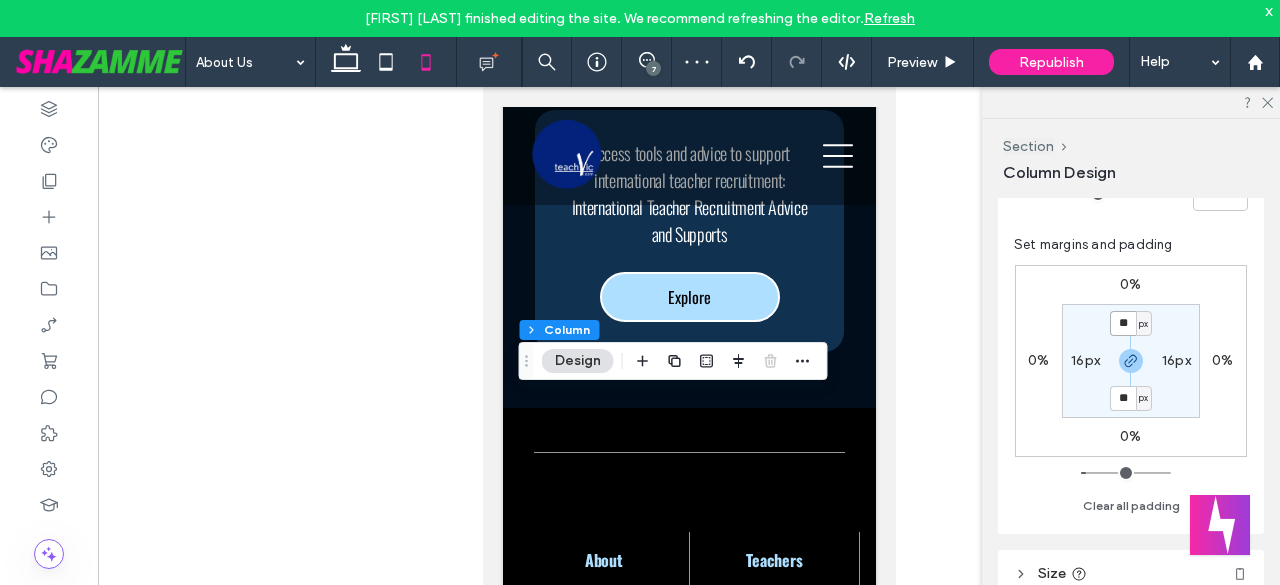 click on "**" at bounding box center (1123, 323) 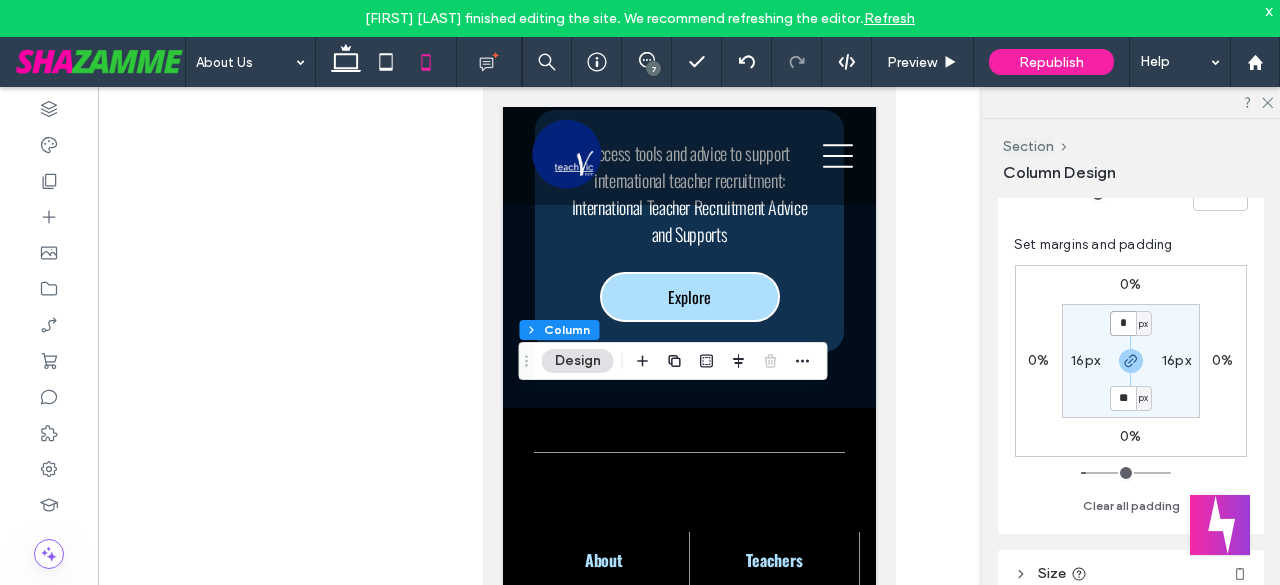 type on "*" 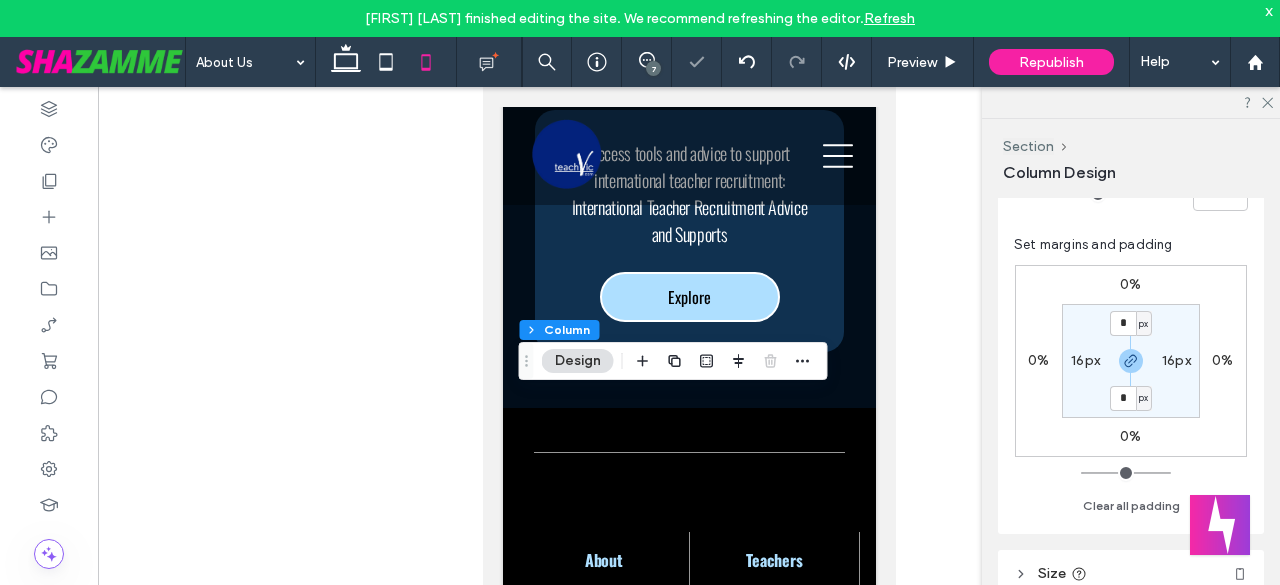 click on "* px 16px * px 16px" at bounding box center [1131, 361] 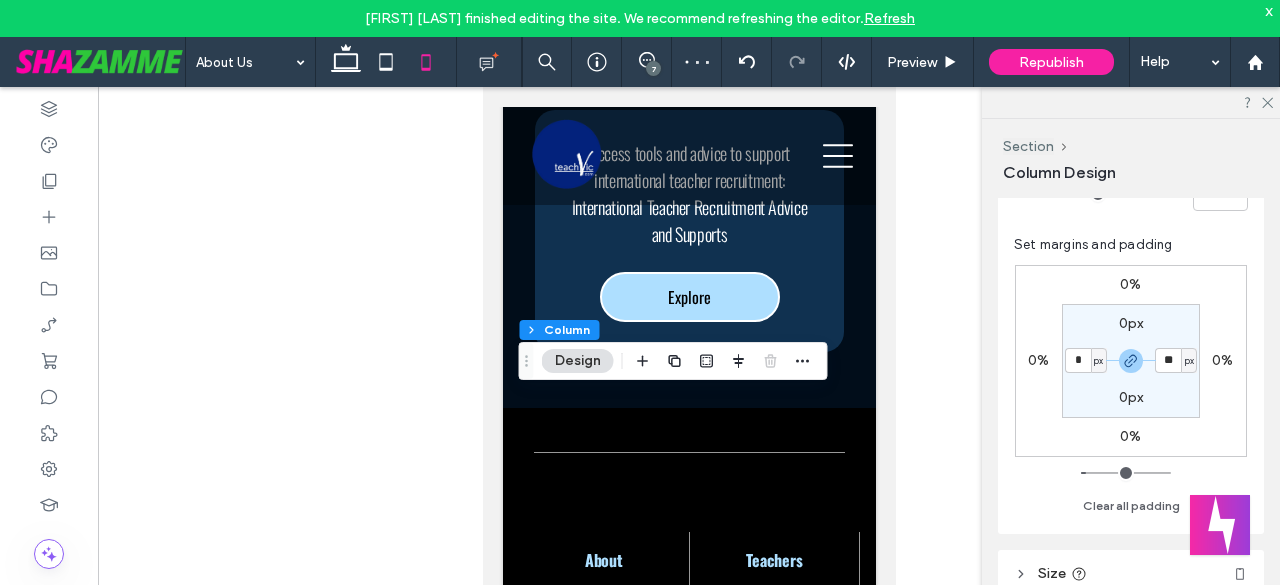 type on "*" 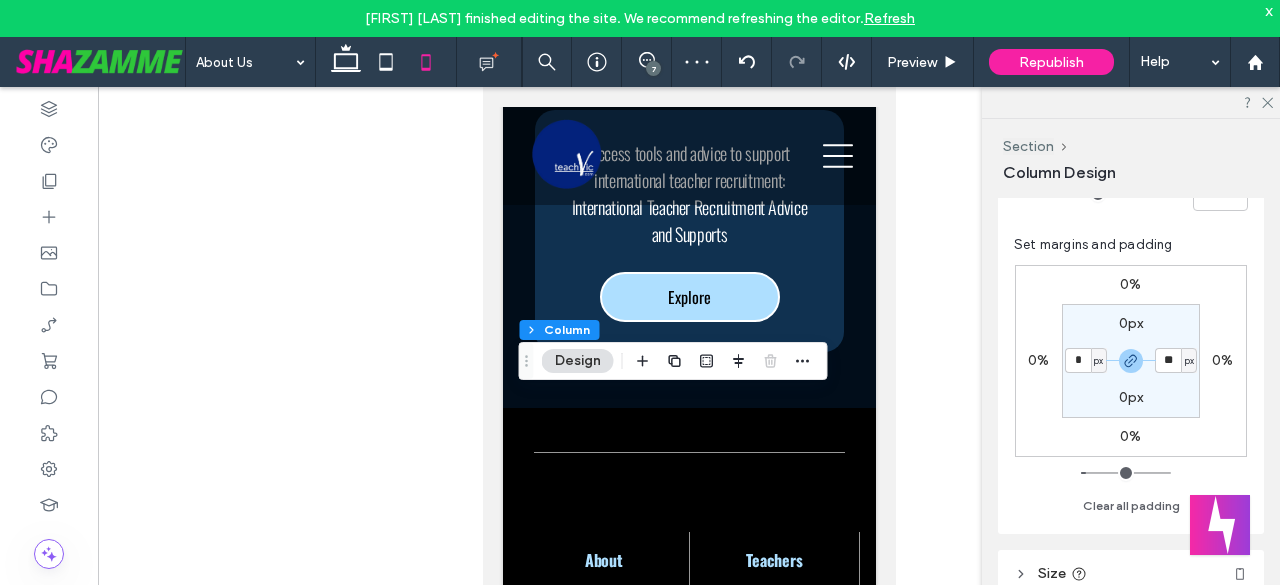 type on "*" 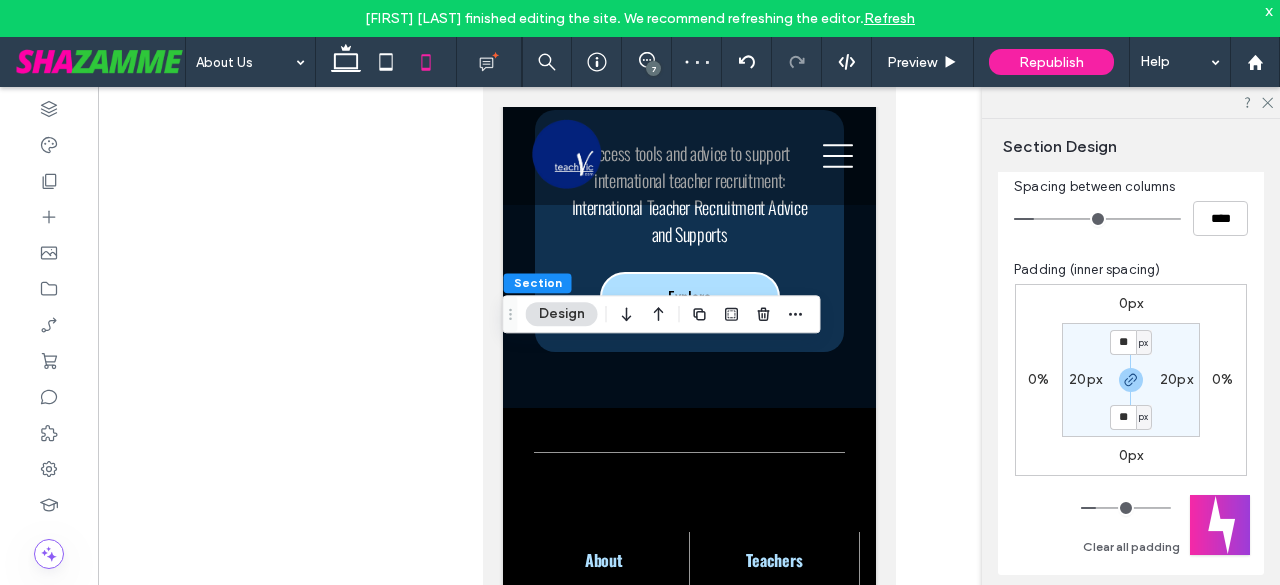 scroll, scrollTop: 200, scrollLeft: 0, axis: vertical 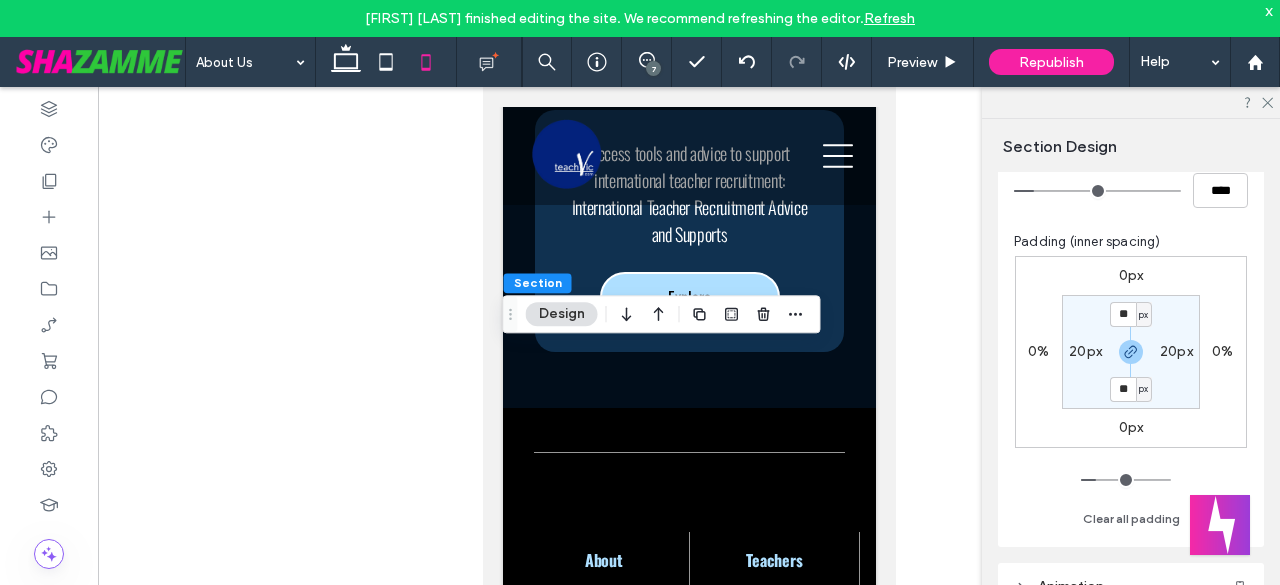 type on "**" 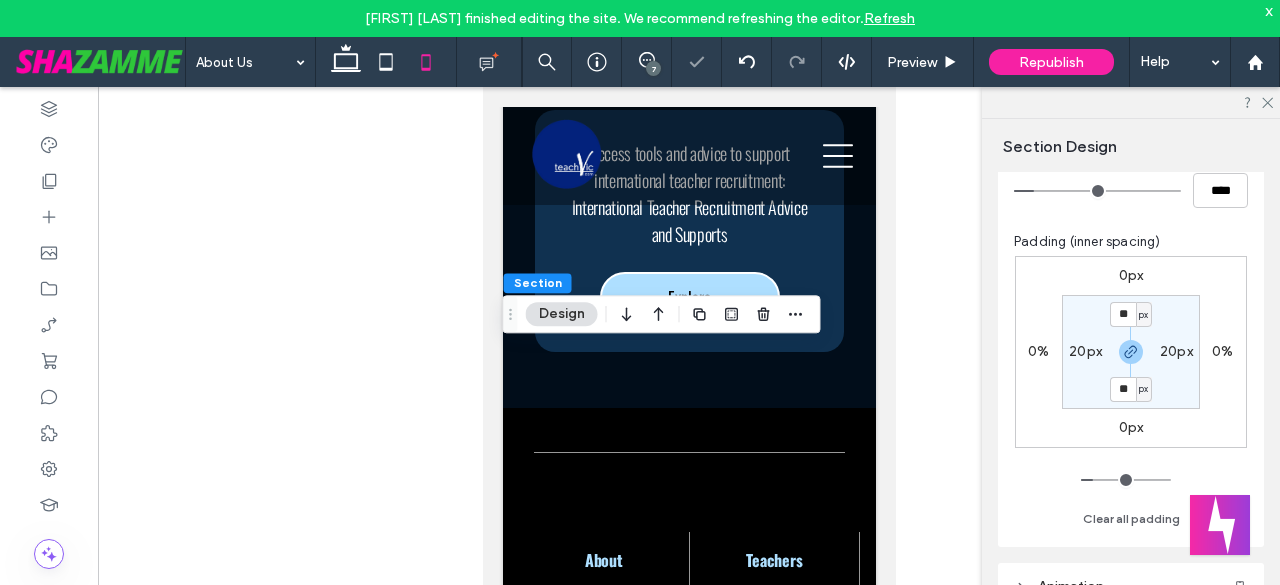click on "** px 20px ** px 20px" at bounding box center [1131, 352] 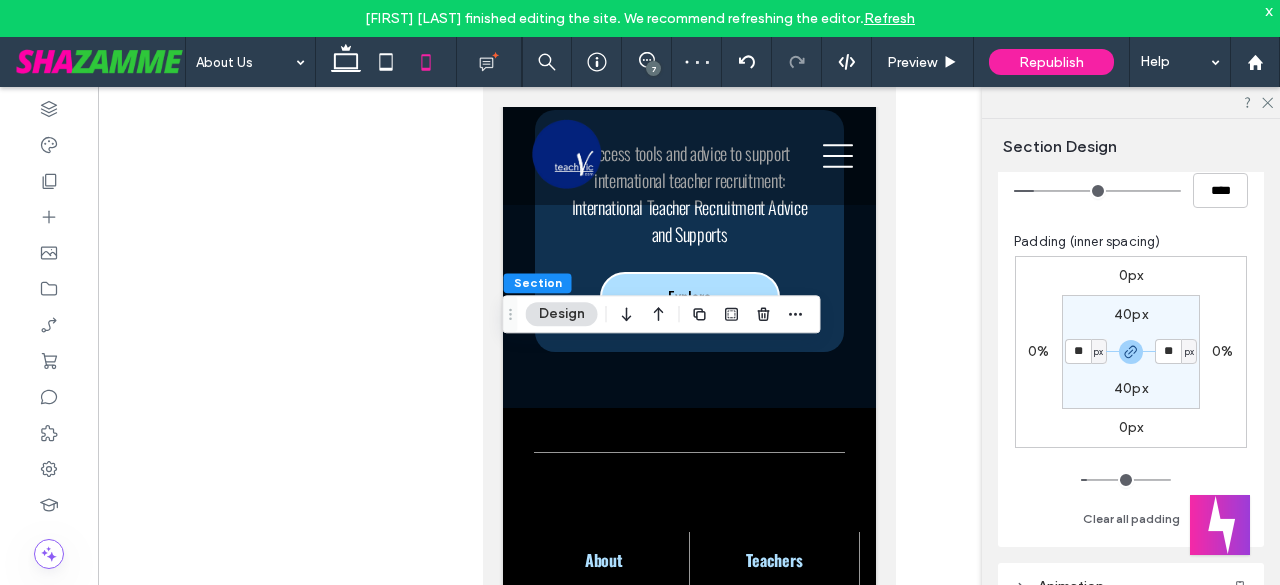 type 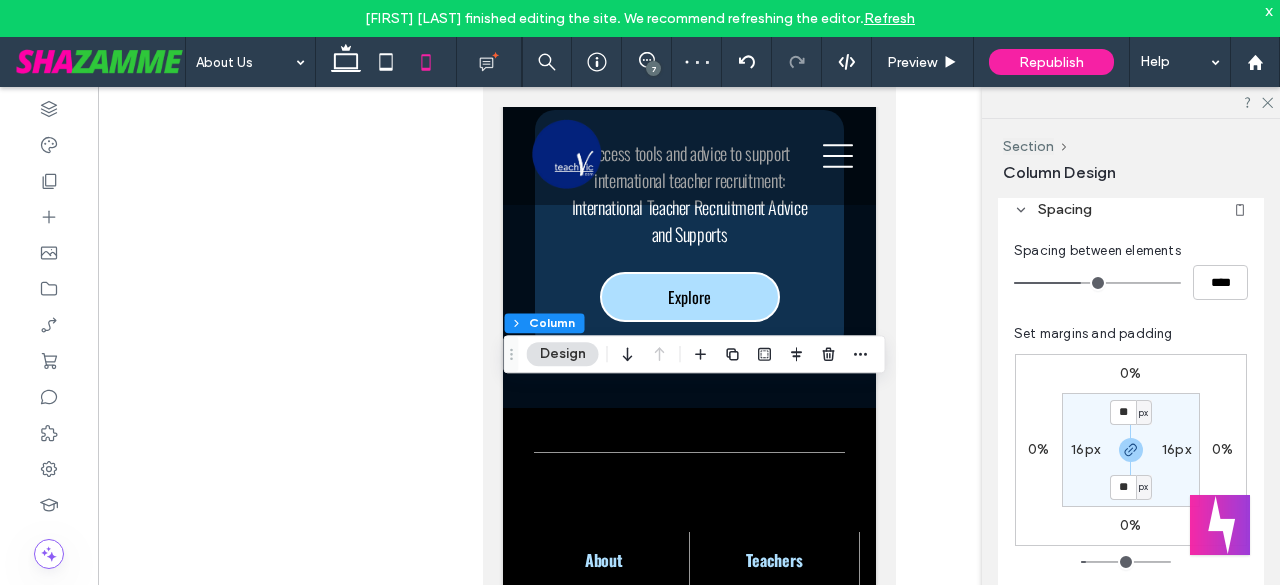 scroll, scrollTop: 533, scrollLeft: 0, axis: vertical 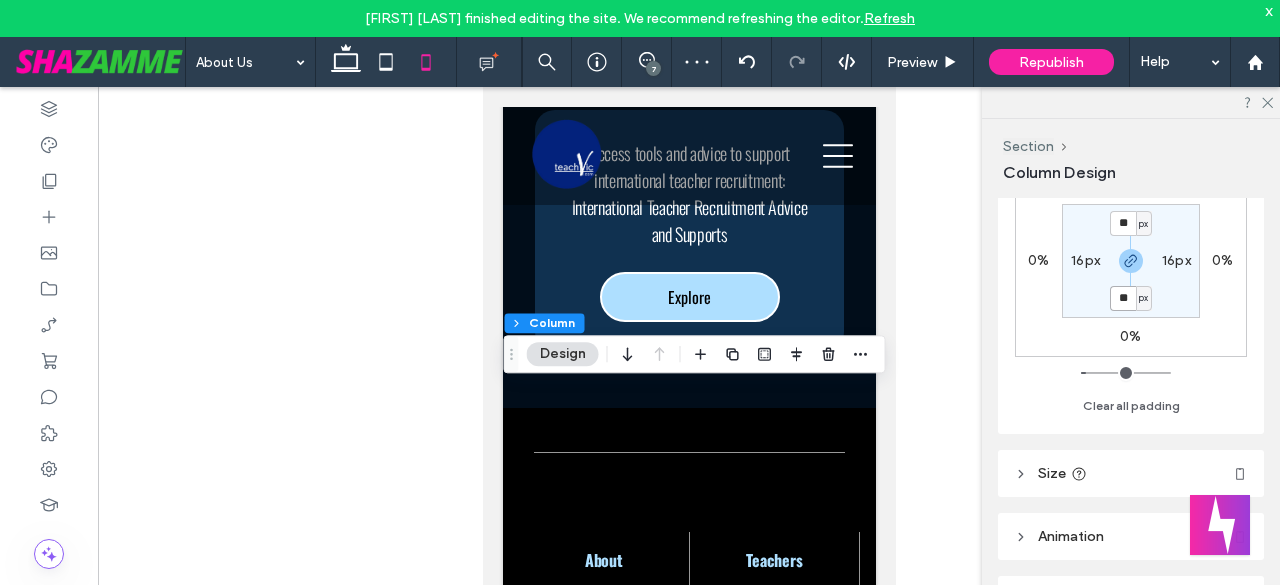 click on "**" at bounding box center (1123, 298) 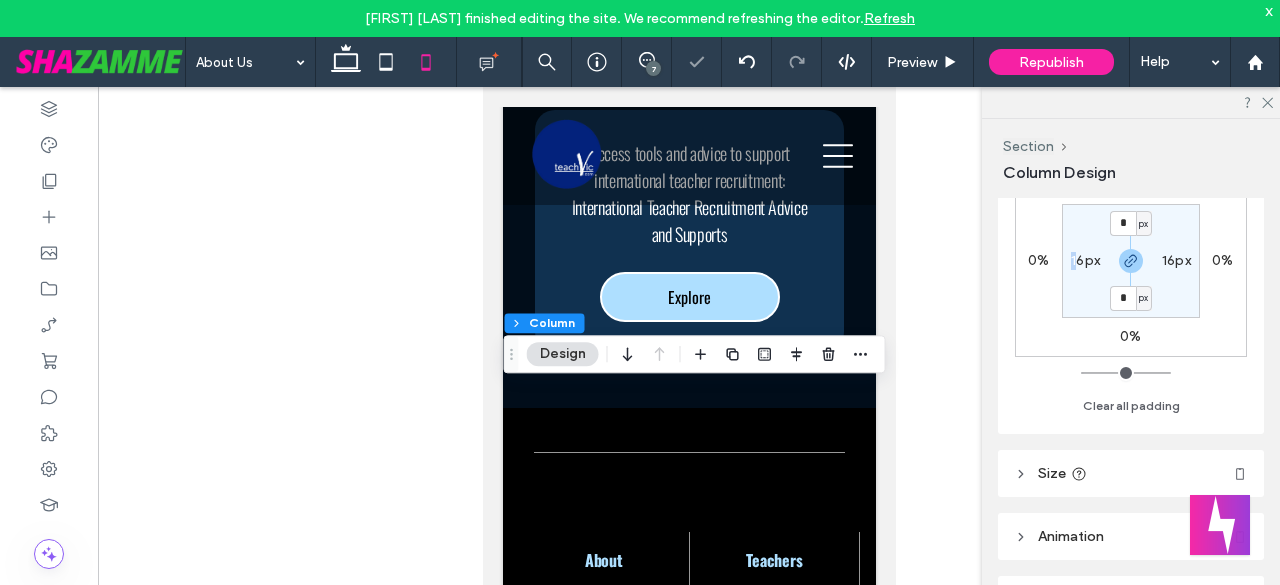 click on "16px" at bounding box center (1085, 260) 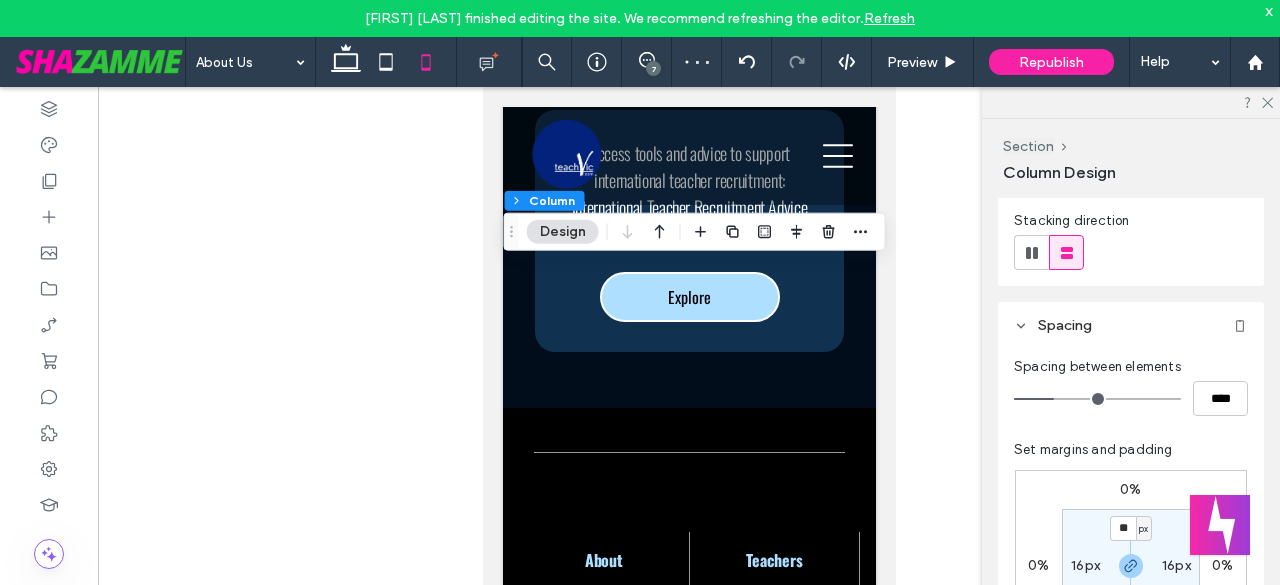 scroll, scrollTop: 233, scrollLeft: 0, axis: vertical 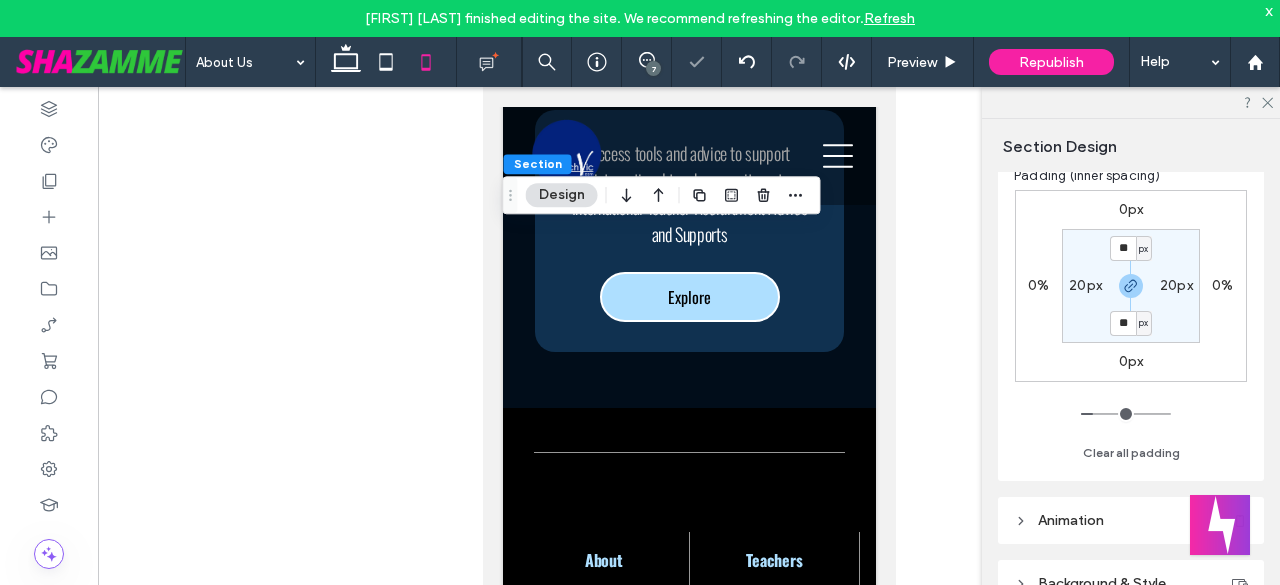 click on "20px" at bounding box center (1085, 285) 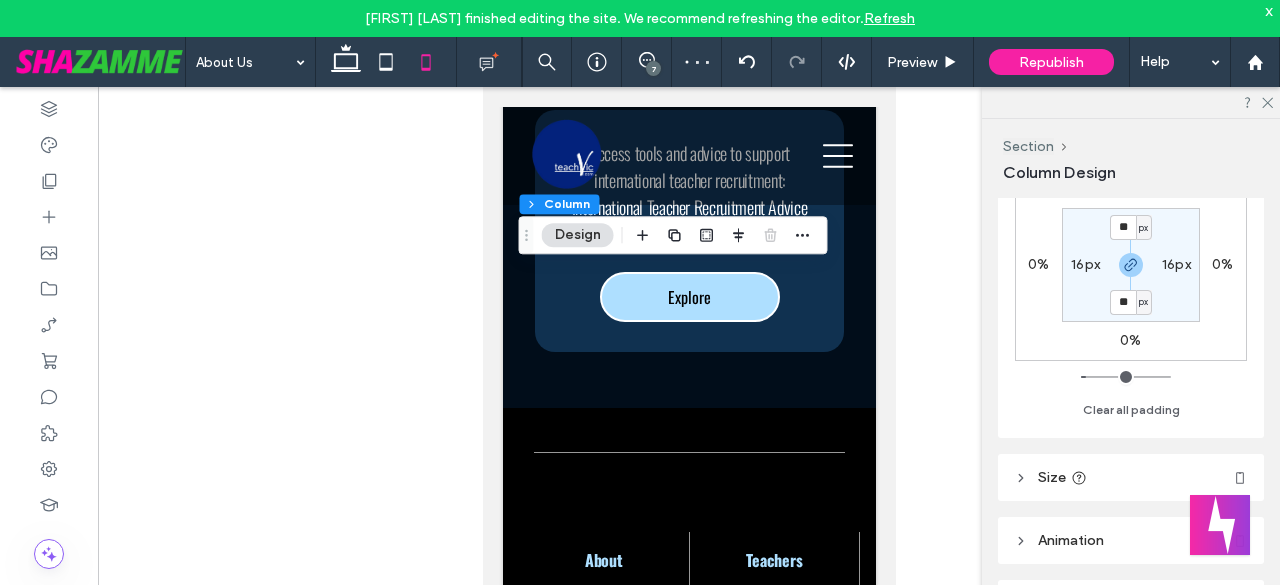 scroll, scrollTop: 533, scrollLeft: 0, axis: vertical 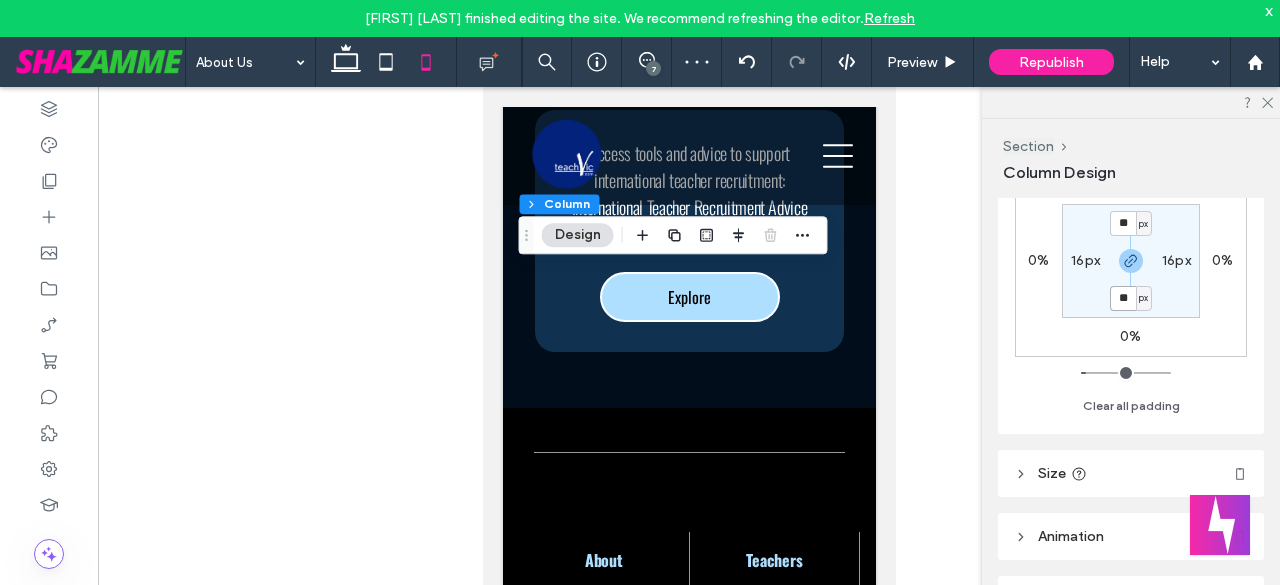 click on "**" at bounding box center (1123, 298) 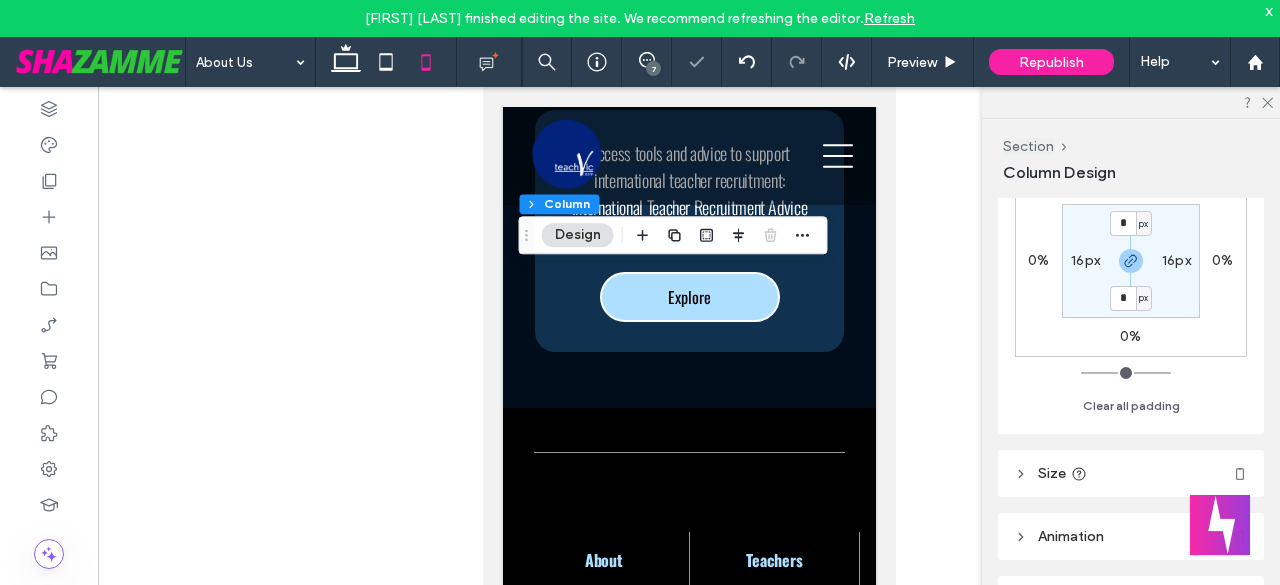click on "16px" at bounding box center [1085, 260] 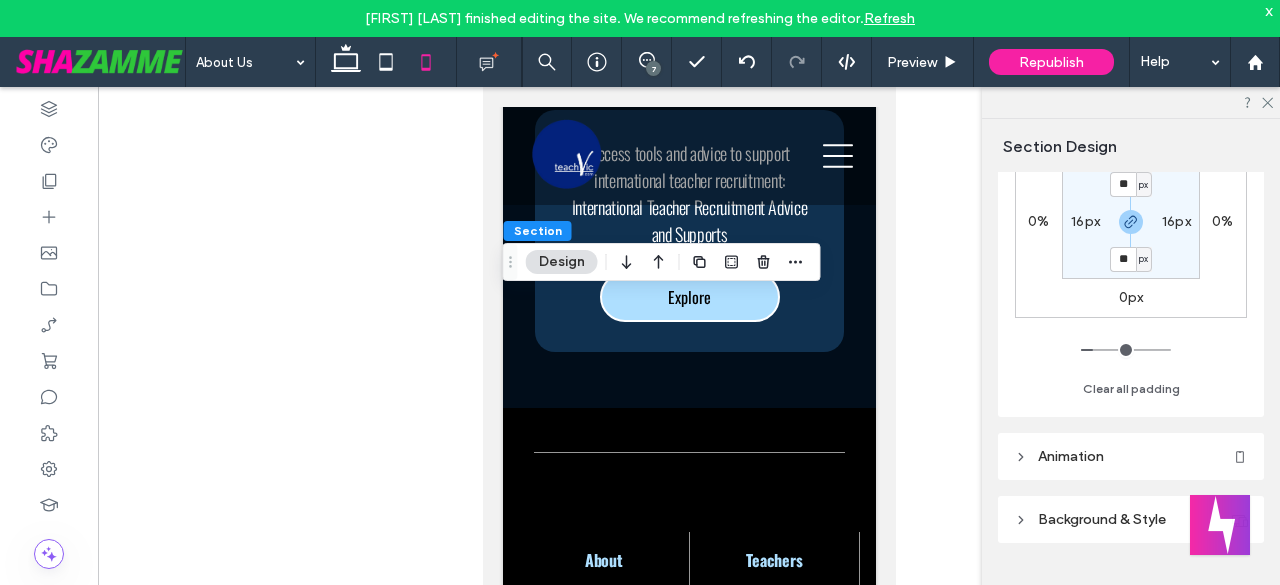 scroll, scrollTop: 333, scrollLeft: 0, axis: vertical 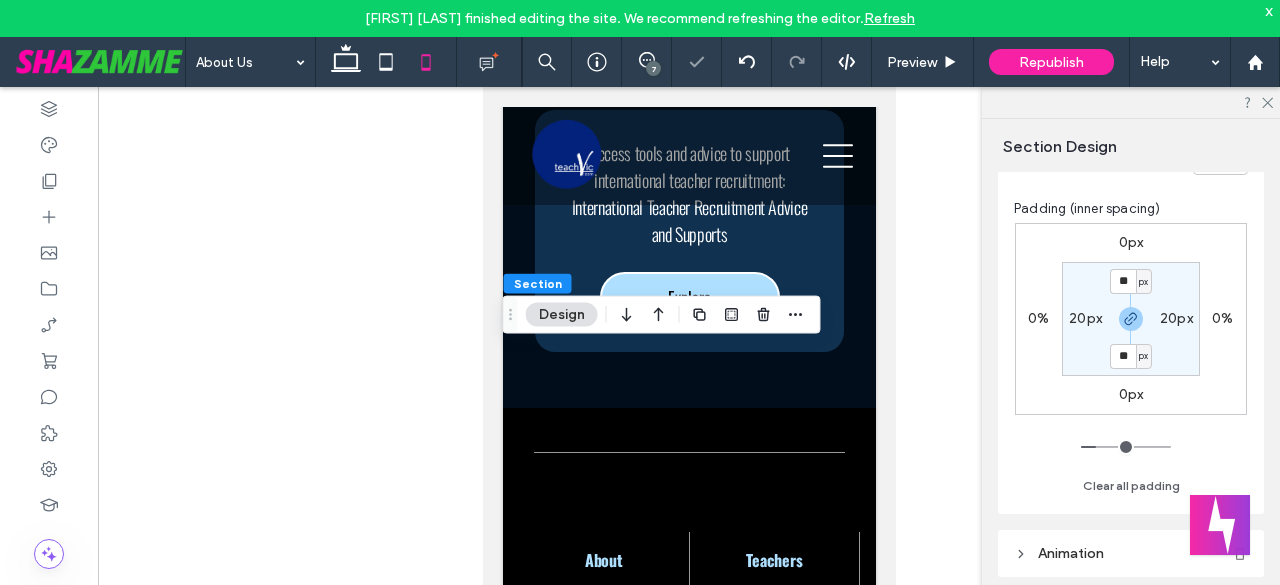 click on "**" at bounding box center [1123, 356] 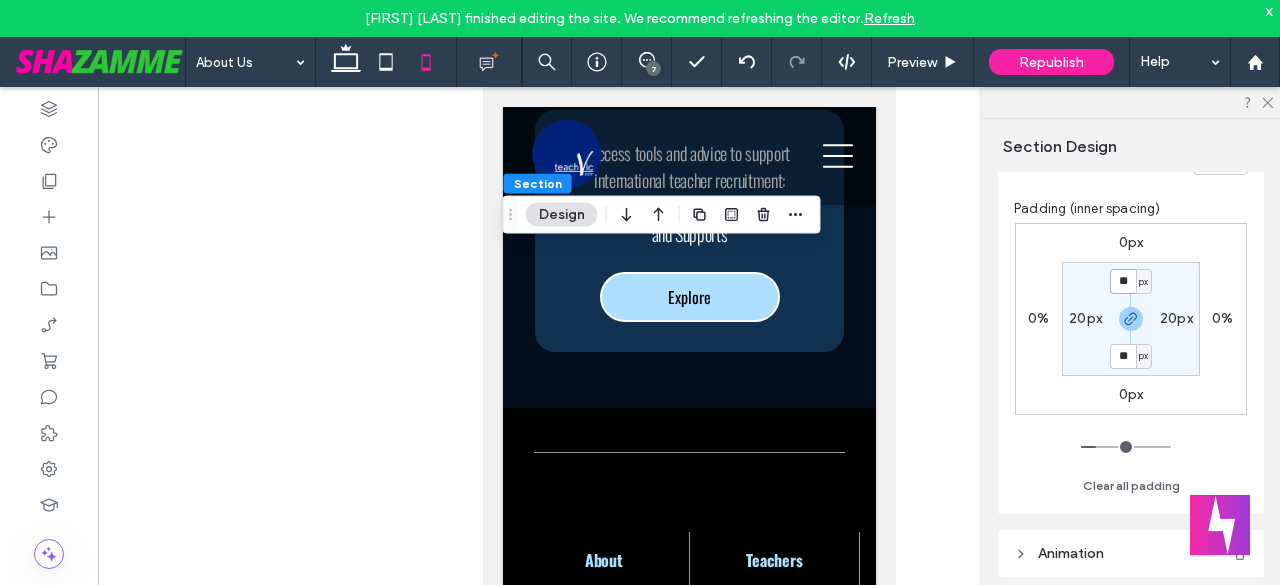 click on "**" at bounding box center (1123, 281) 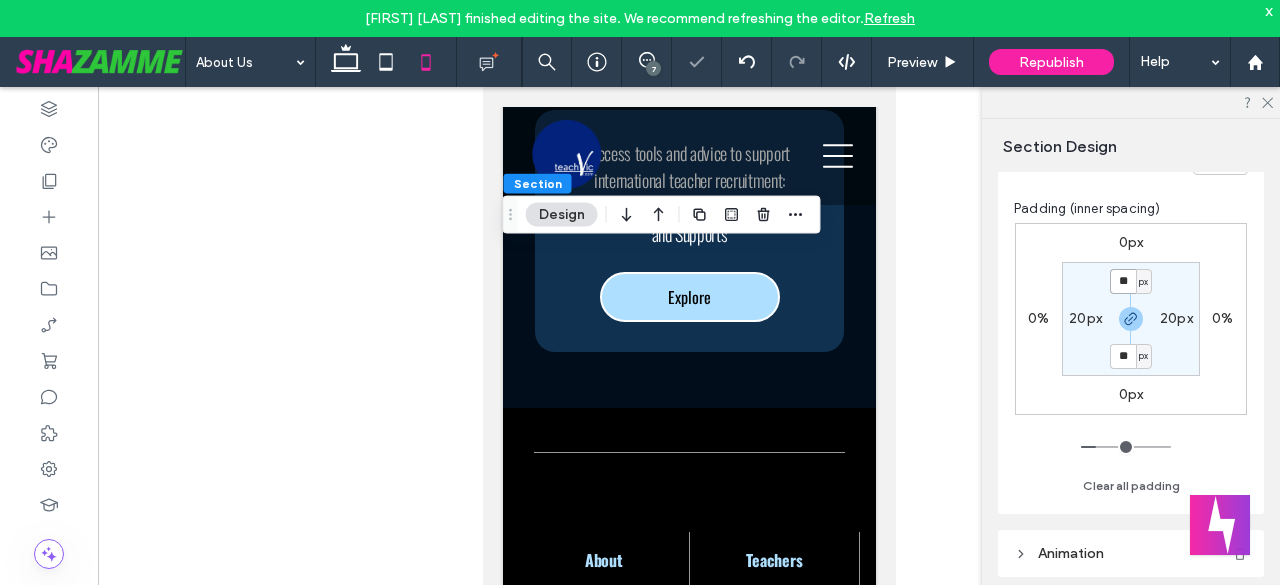 click on "**" at bounding box center [1123, 281] 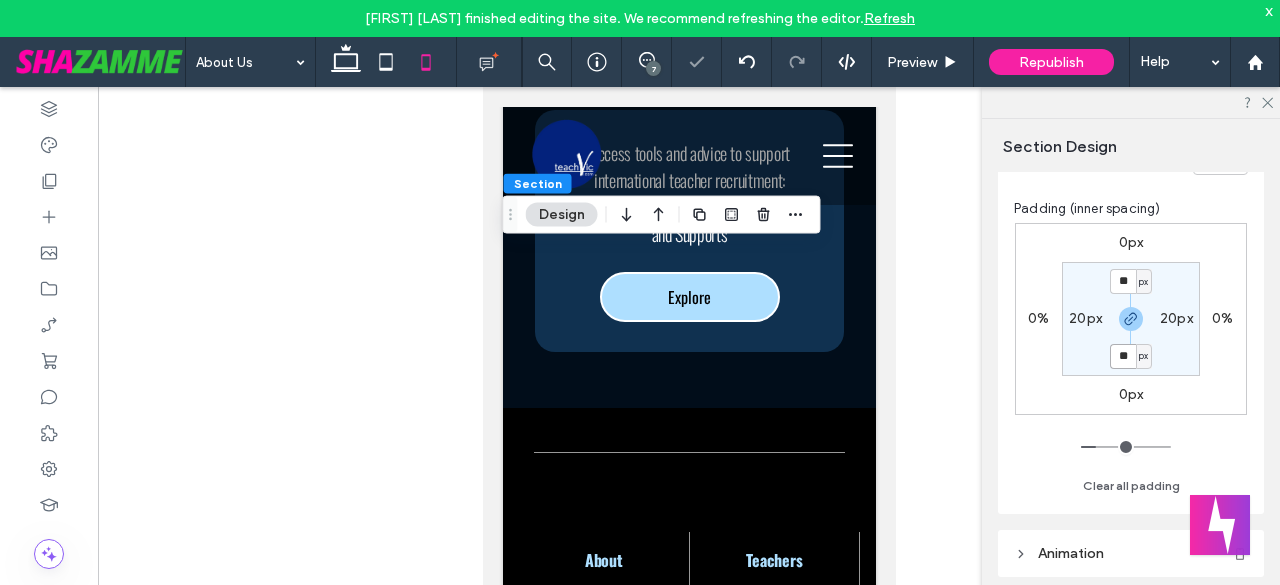 click on "**" at bounding box center (1123, 356) 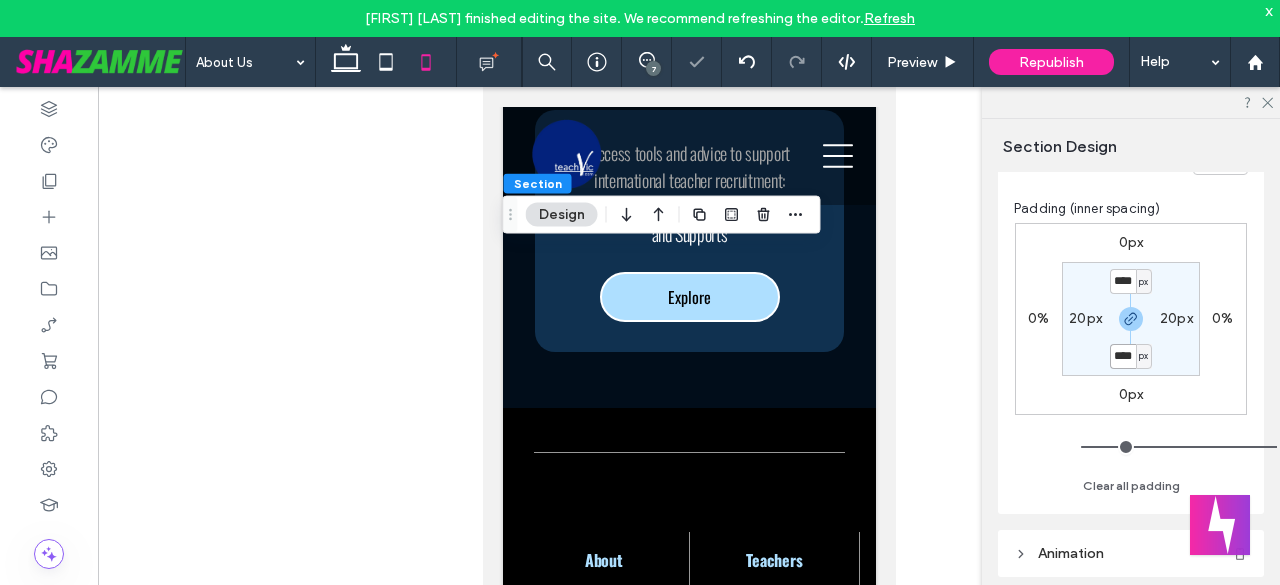 click on "****" at bounding box center (1123, 356) 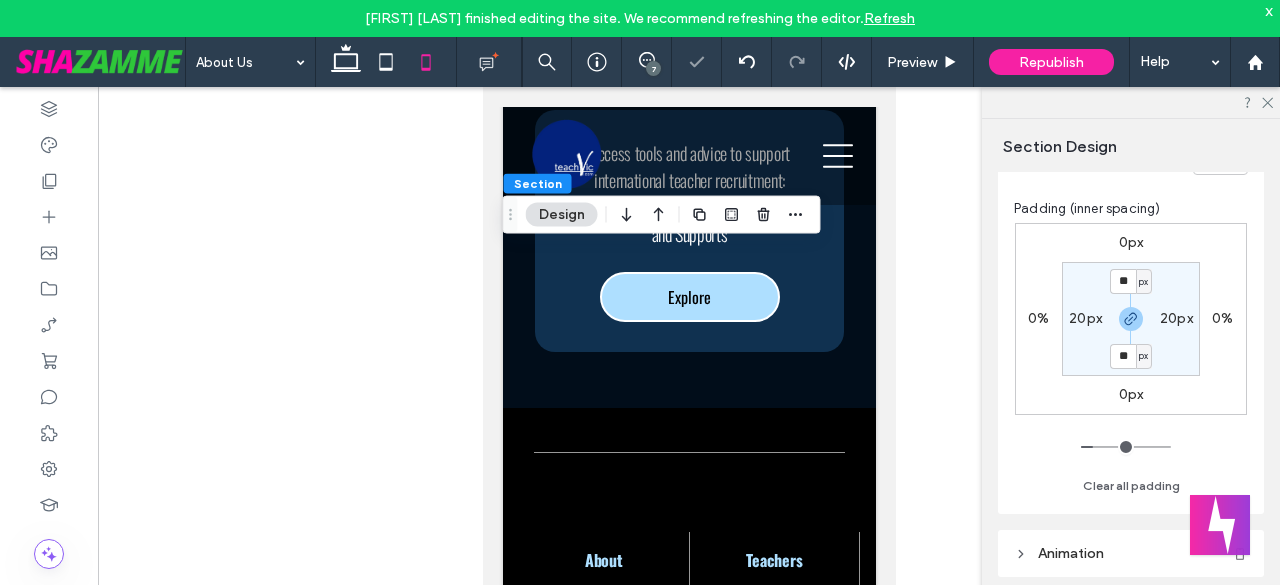 click on "20px" at bounding box center [1085, 318] 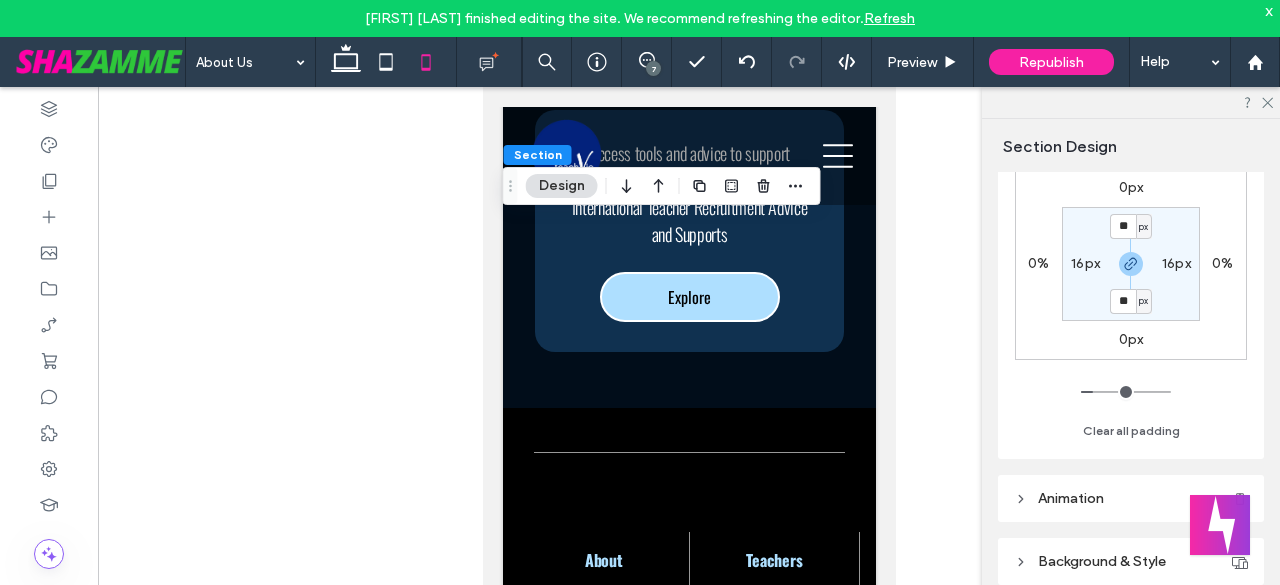 scroll, scrollTop: 300, scrollLeft: 0, axis: vertical 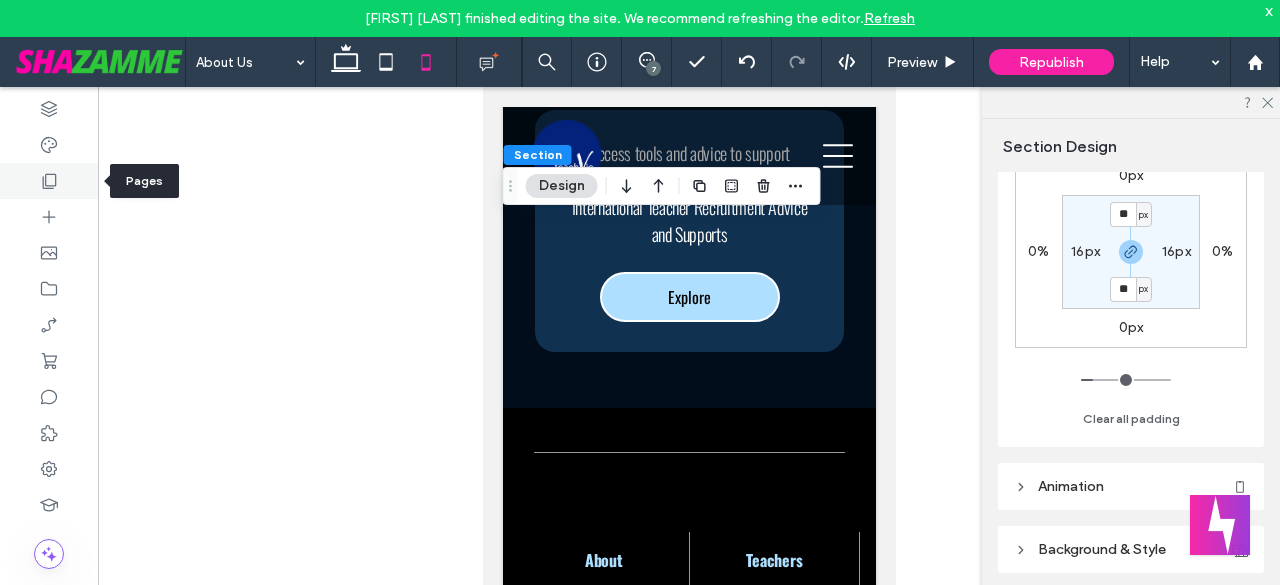 click at bounding box center [49, 181] 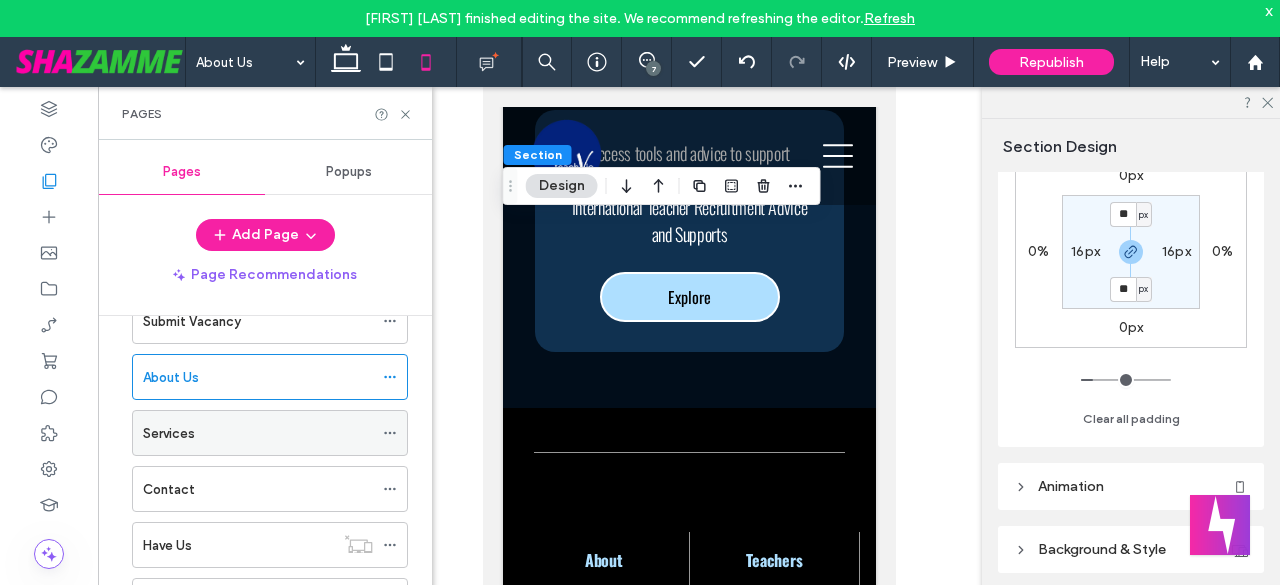 scroll, scrollTop: 400, scrollLeft: 0, axis: vertical 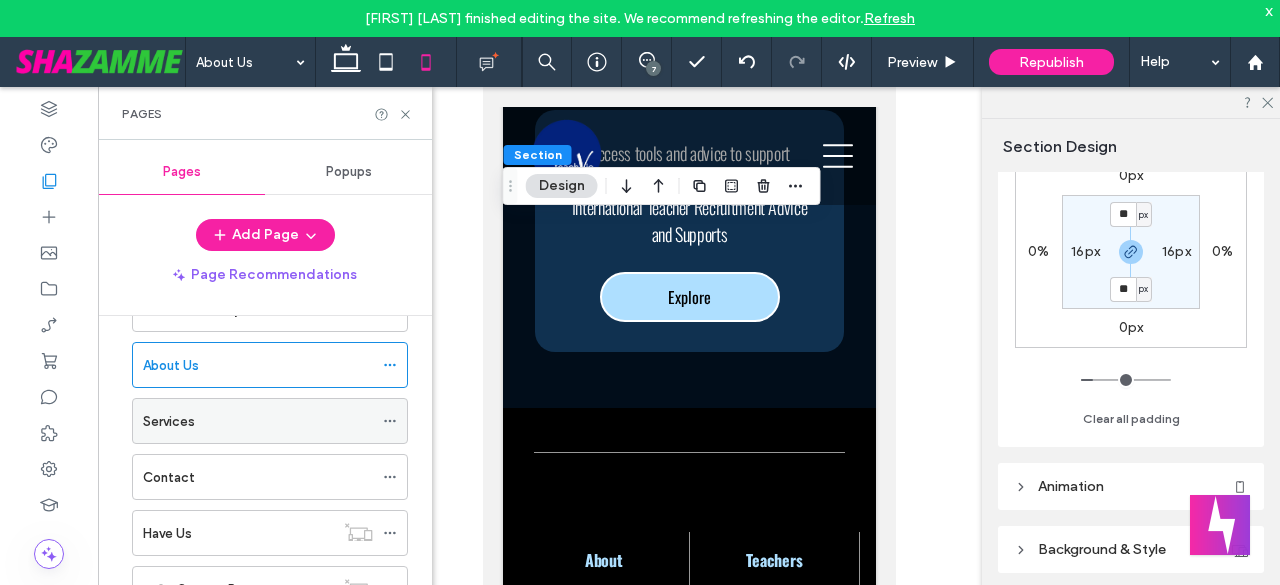 click on "Services" at bounding box center (258, 421) 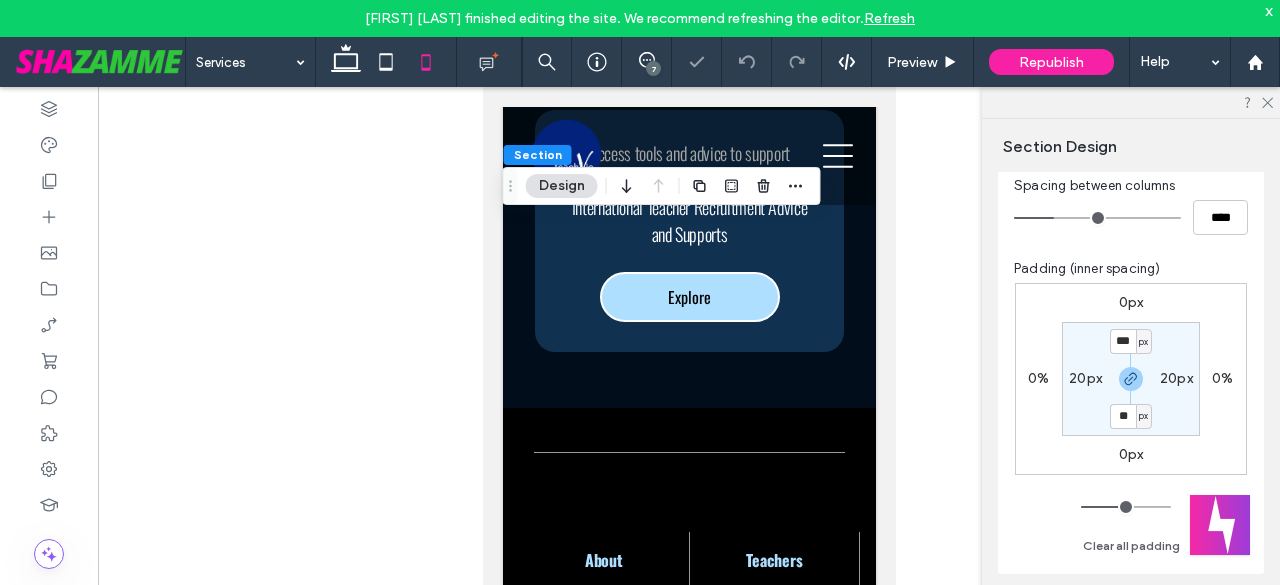 scroll, scrollTop: 200, scrollLeft: 0, axis: vertical 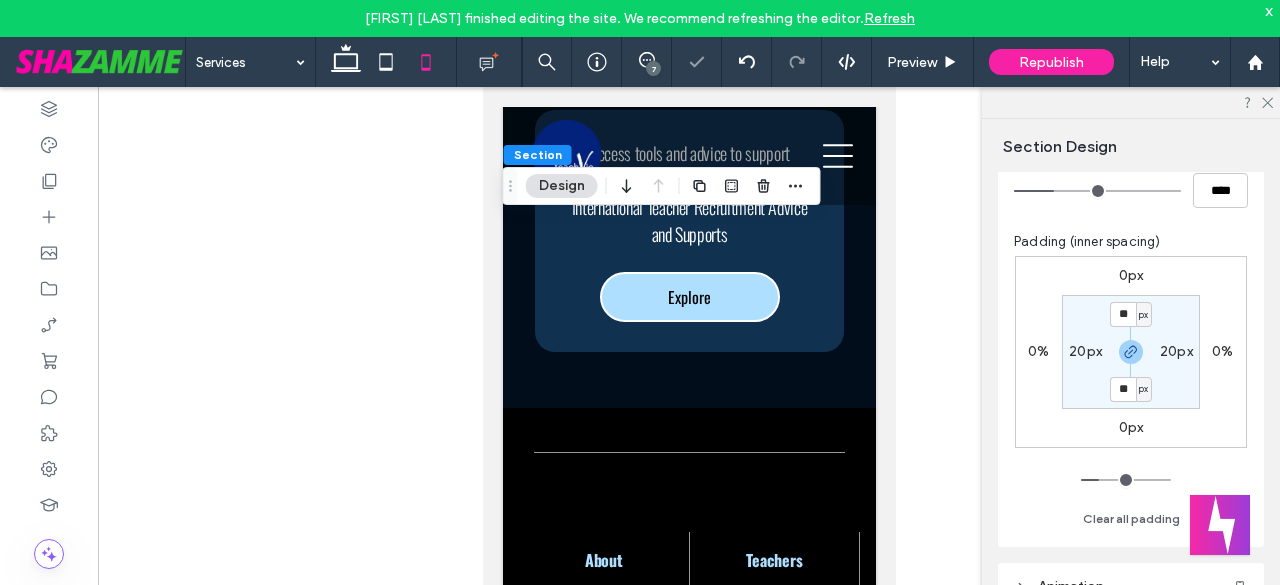 click on "20px" at bounding box center [1085, 351] 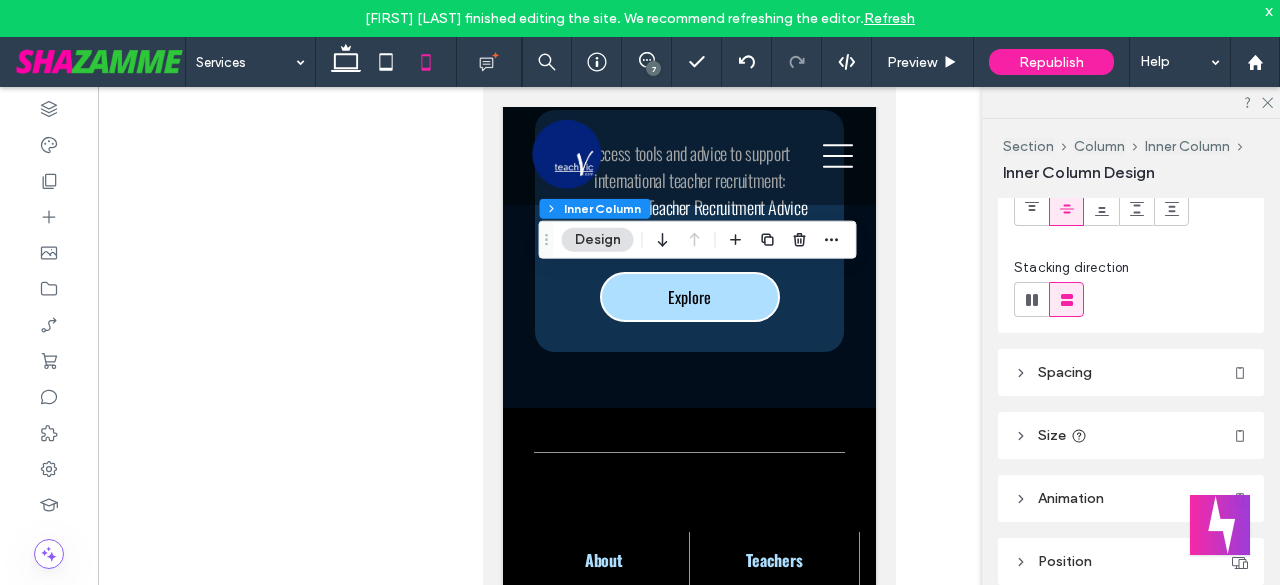 scroll, scrollTop: 300, scrollLeft: 0, axis: vertical 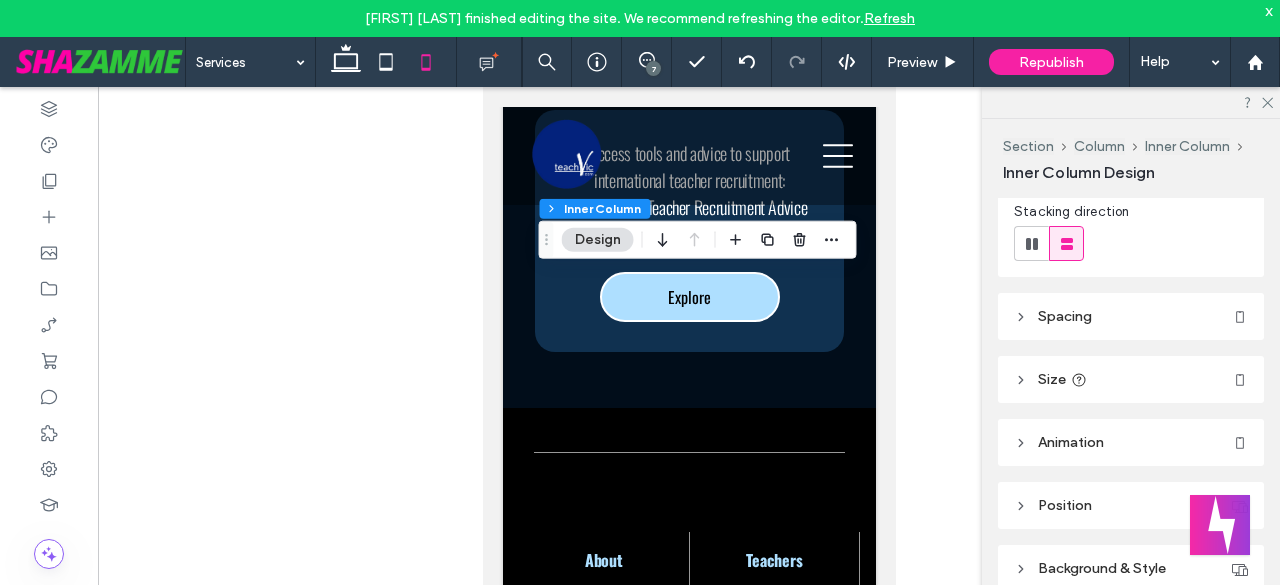 click on "Spacing" at bounding box center (1131, 316) 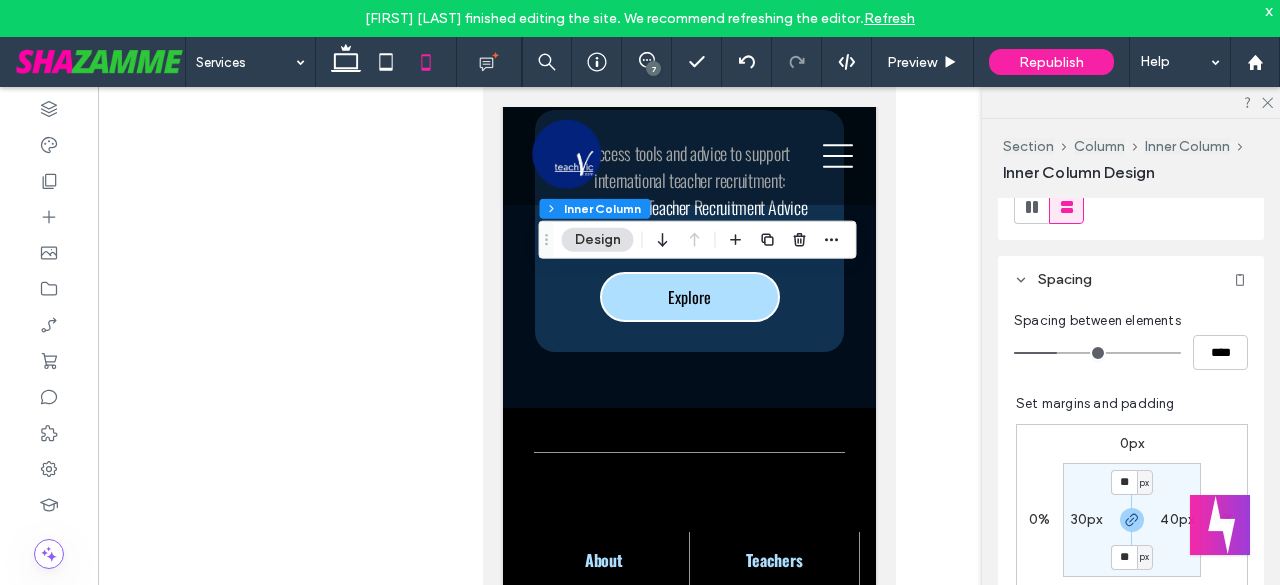 scroll, scrollTop: 466, scrollLeft: 0, axis: vertical 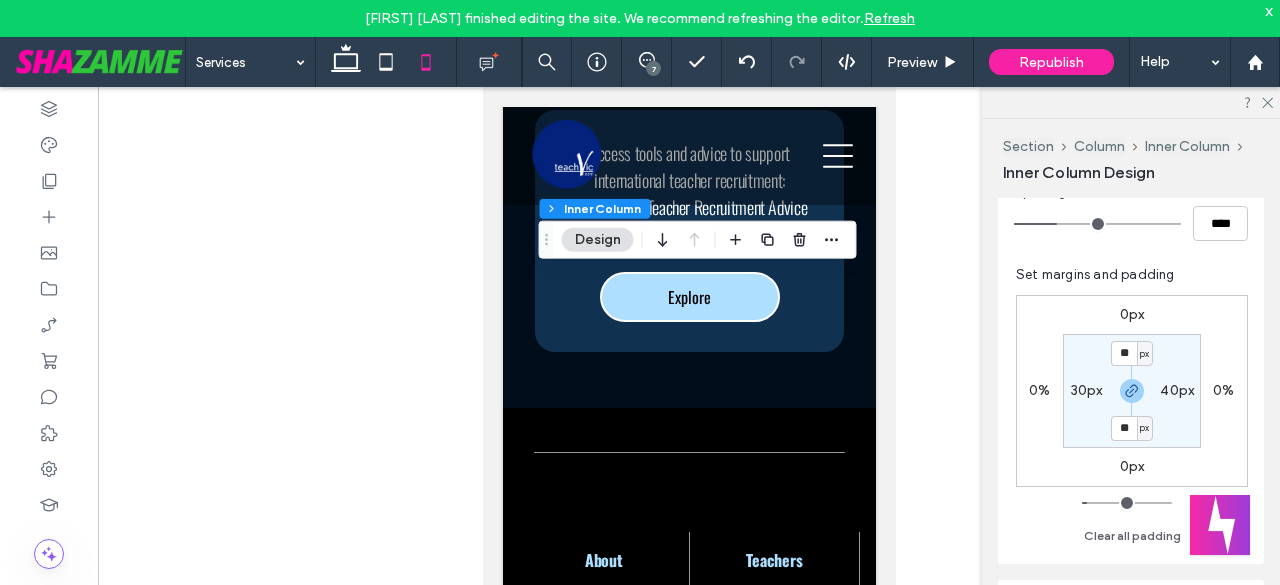click on "30px" at bounding box center [1087, 390] 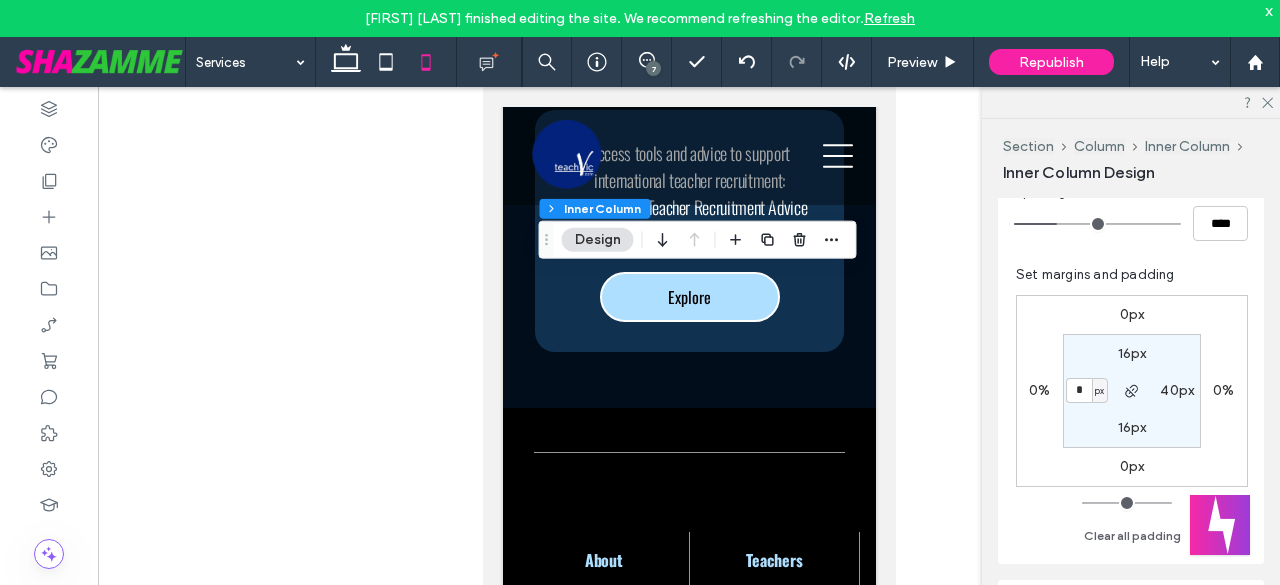 click on "16px 40px 16px * px" at bounding box center [1132, 391] 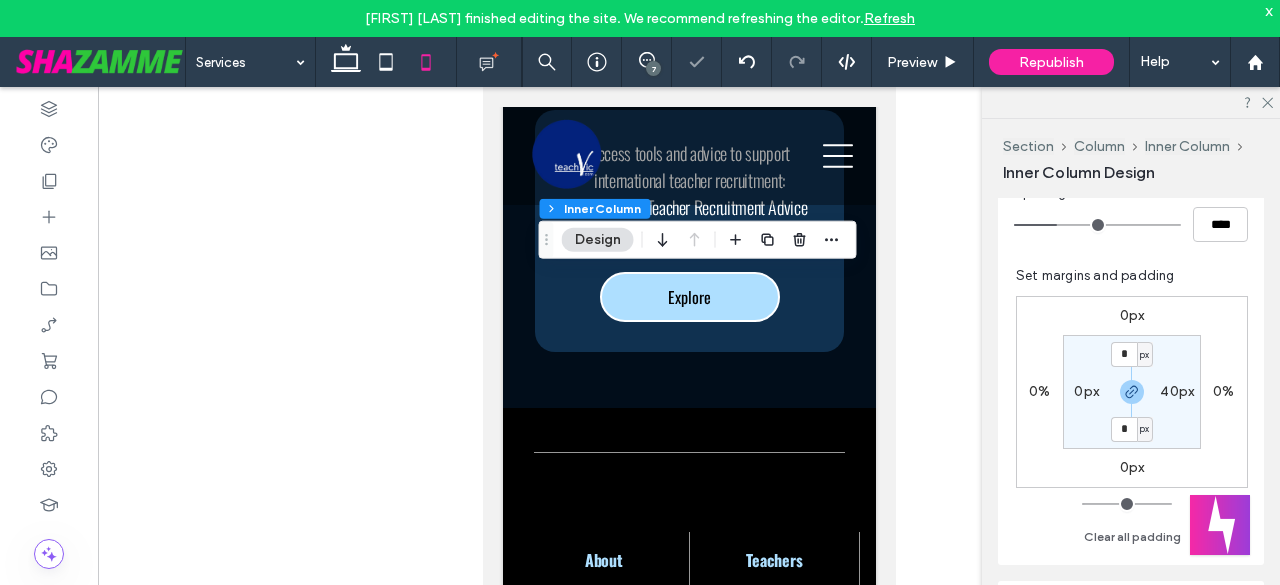 scroll, scrollTop: 466, scrollLeft: 0, axis: vertical 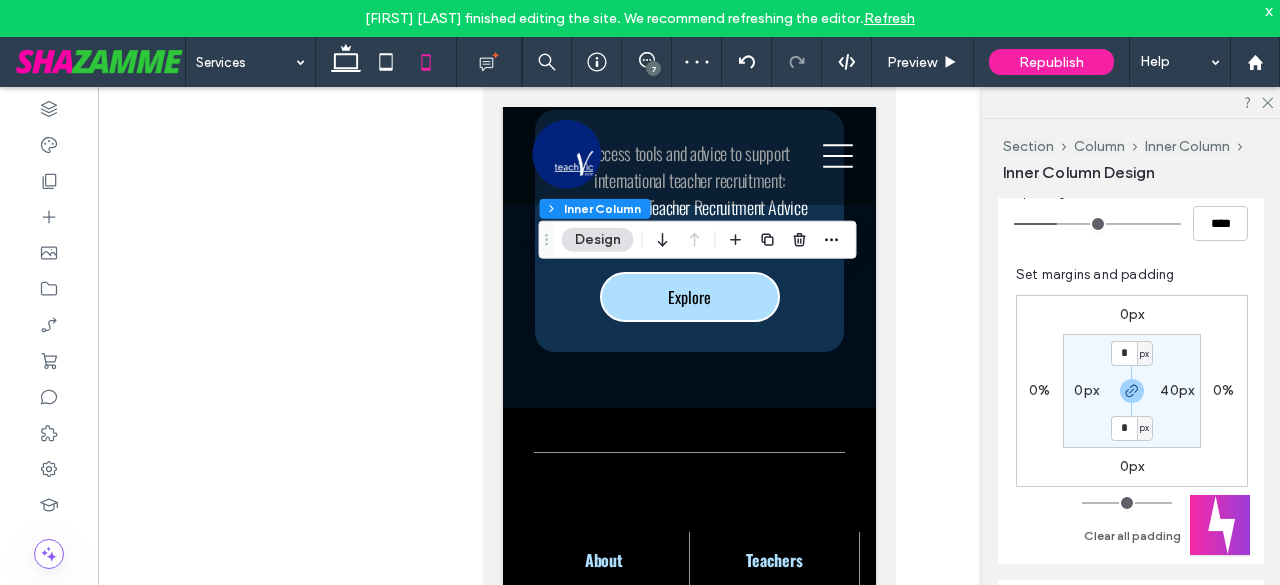 click on "40px" at bounding box center (1177, 390) 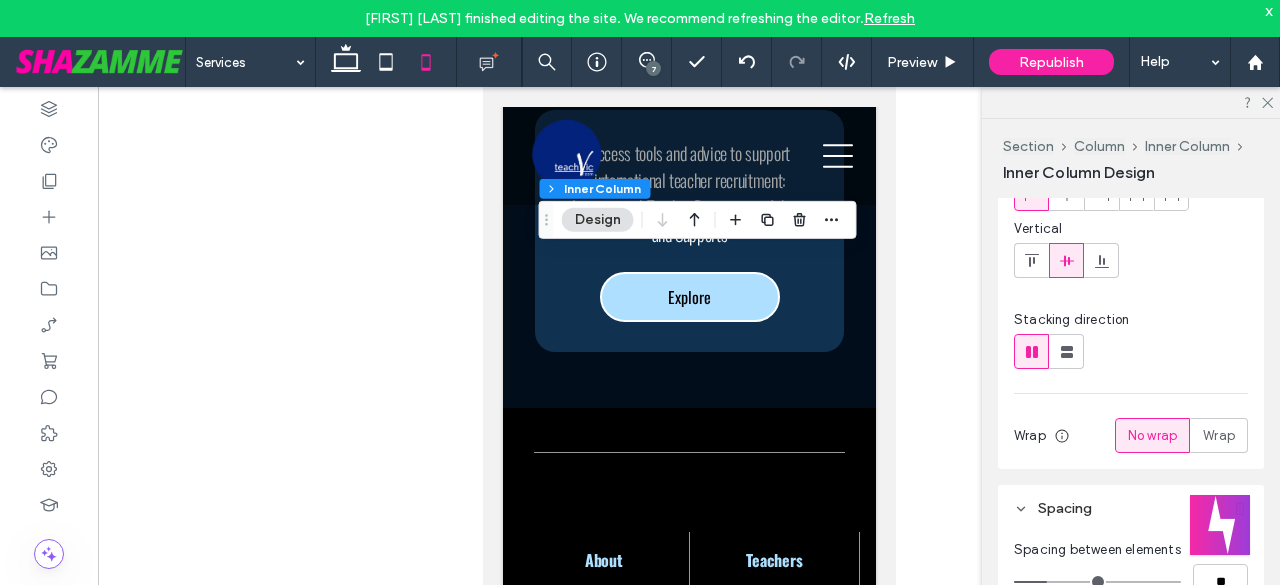 scroll, scrollTop: 233, scrollLeft: 0, axis: vertical 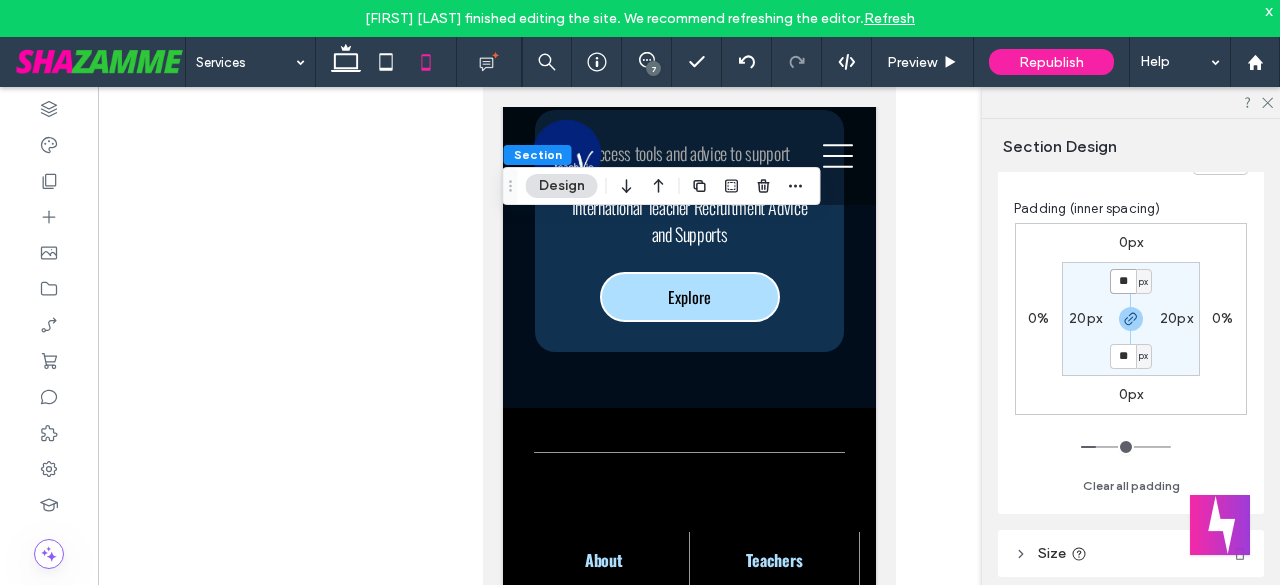 click on "**" at bounding box center (1123, 281) 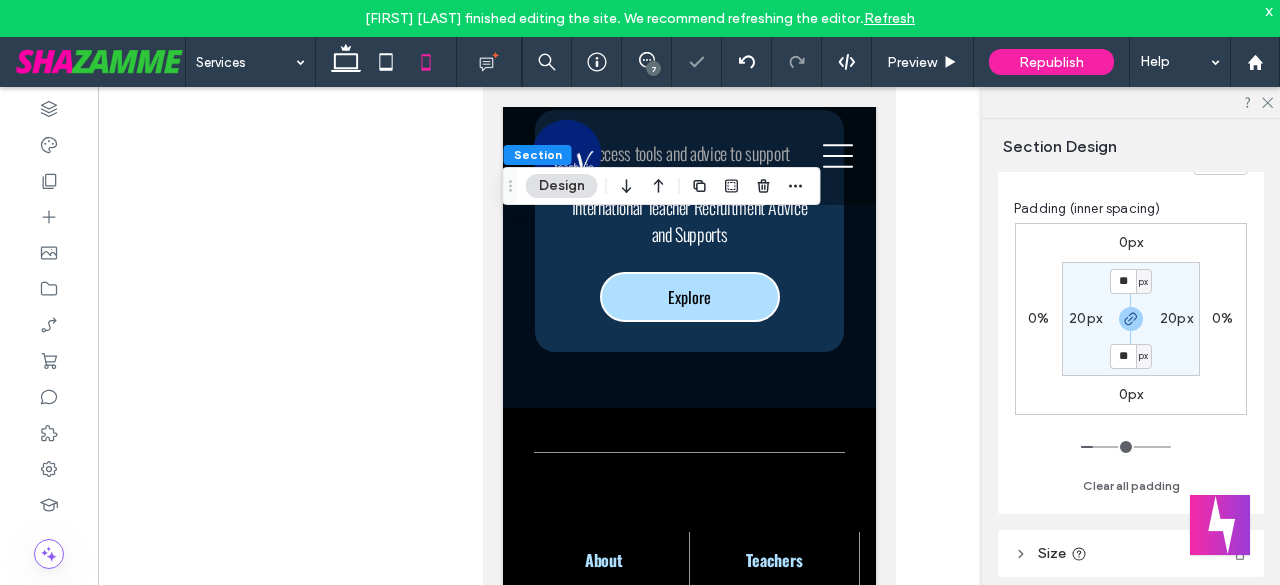 click on "20px" at bounding box center (1085, 318) 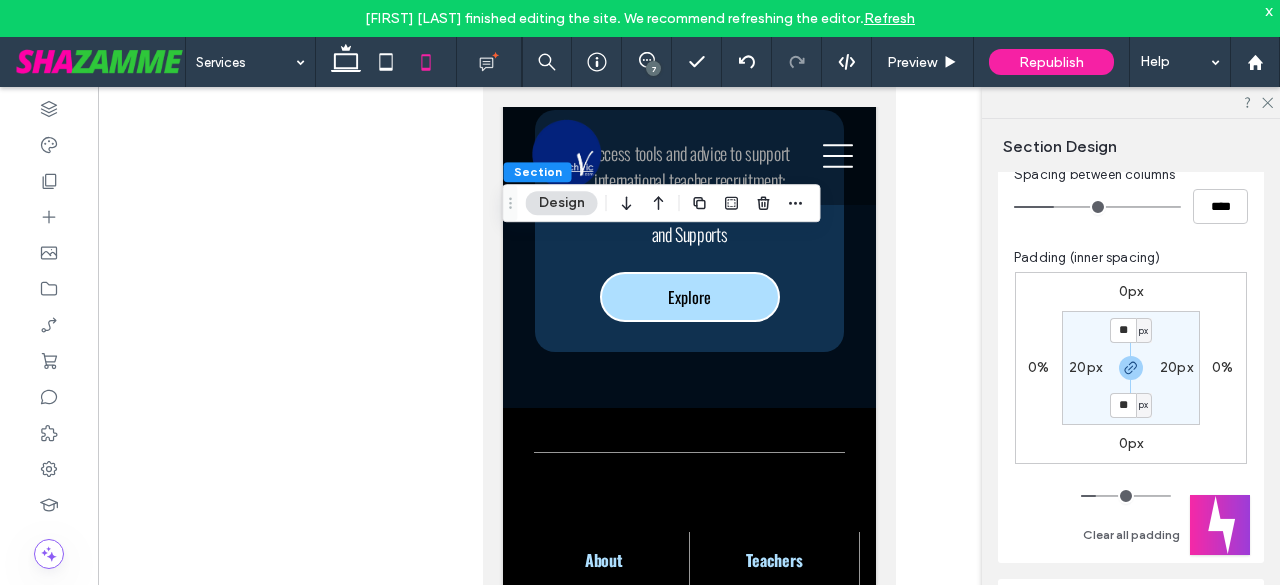 scroll, scrollTop: 200, scrollLeft: 0, axis: vertical 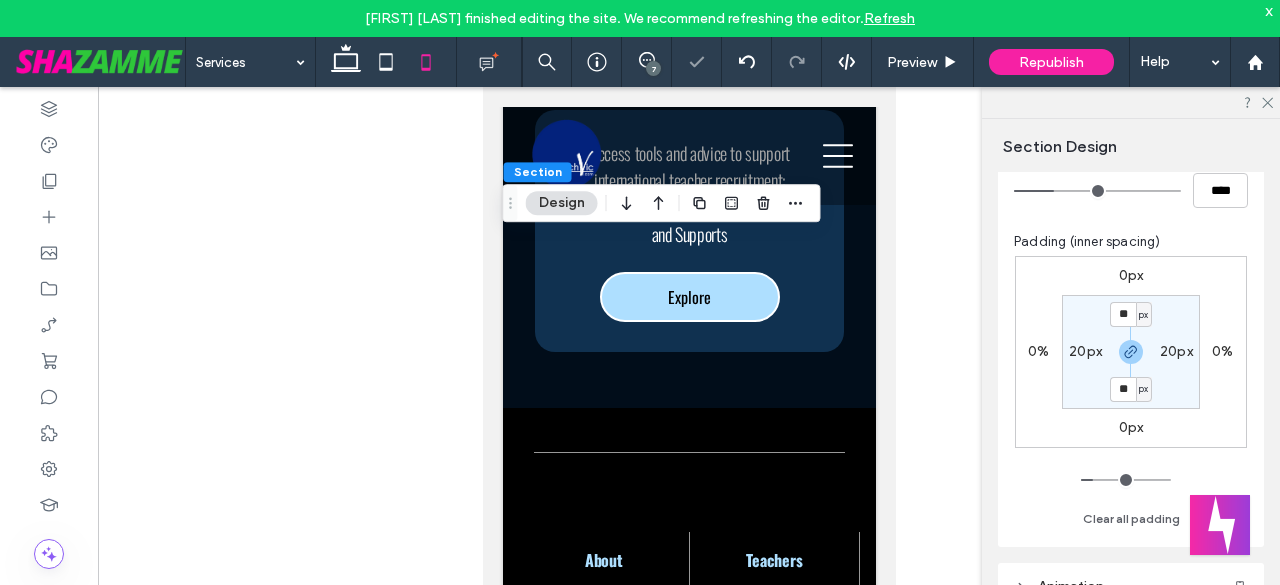 click on "** px 20px ** px 20px" at bounding box center [1131, 352] 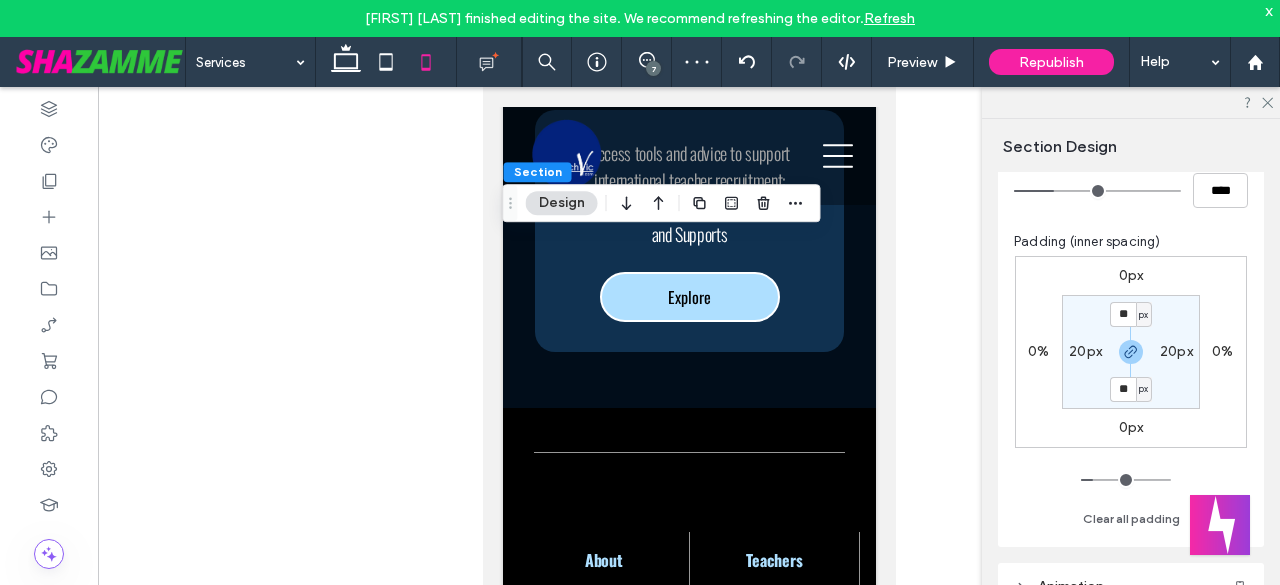 click on "20px" at bounding box center [1085, 351] 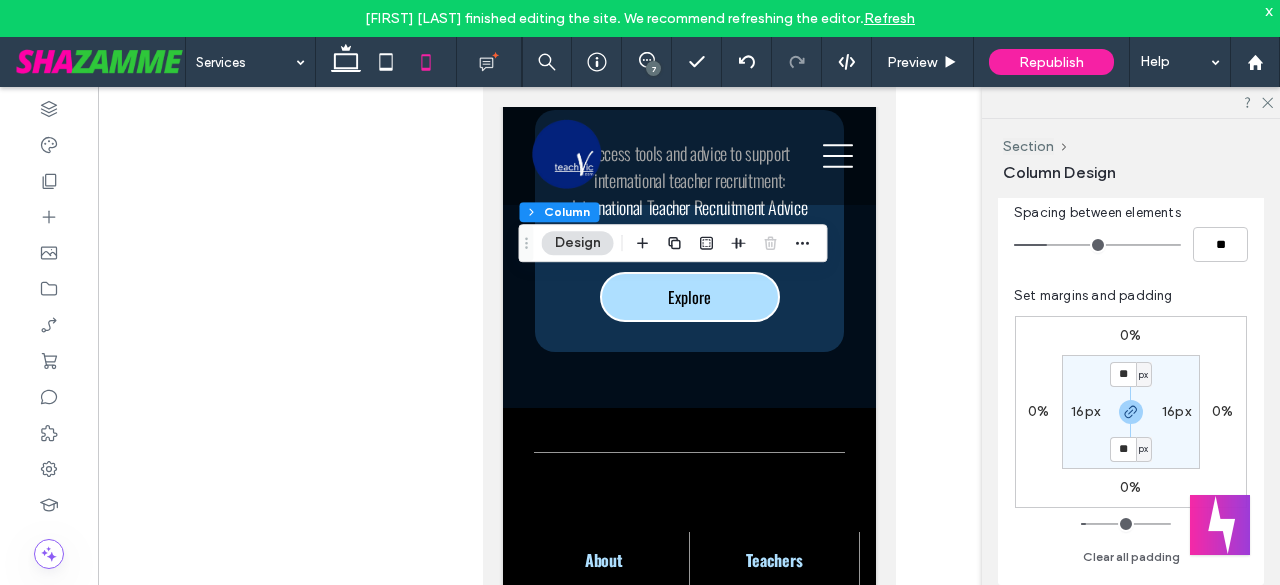 scroll, scrollTop: 466, scrollLeft: 0, axis: vertical 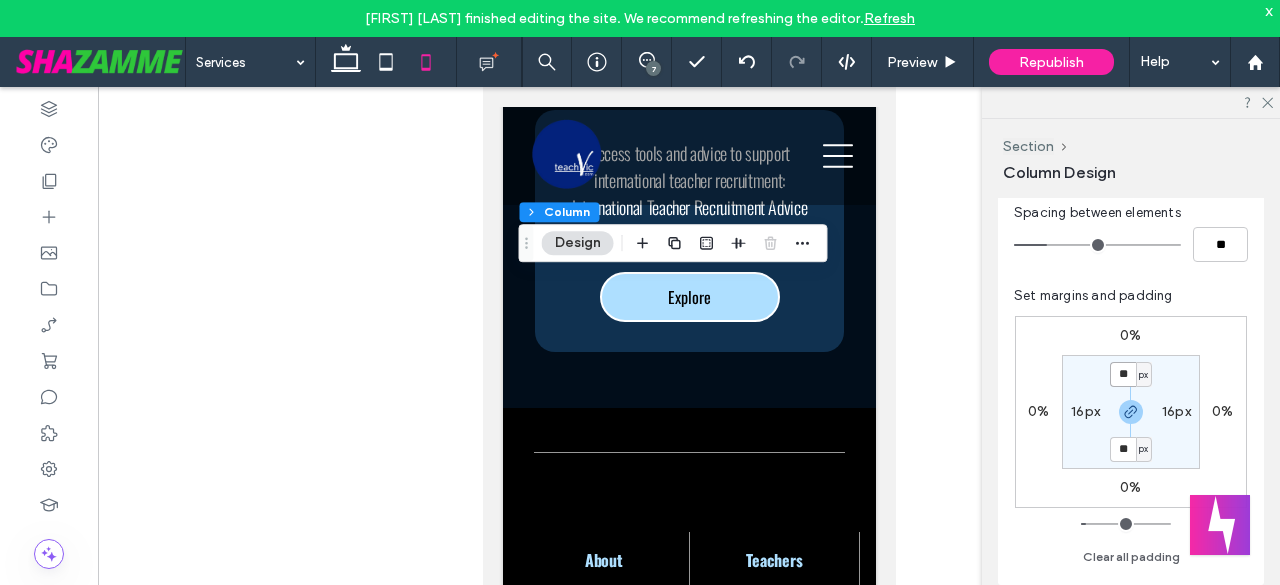click on "**" at bounding box center [1123, 374] 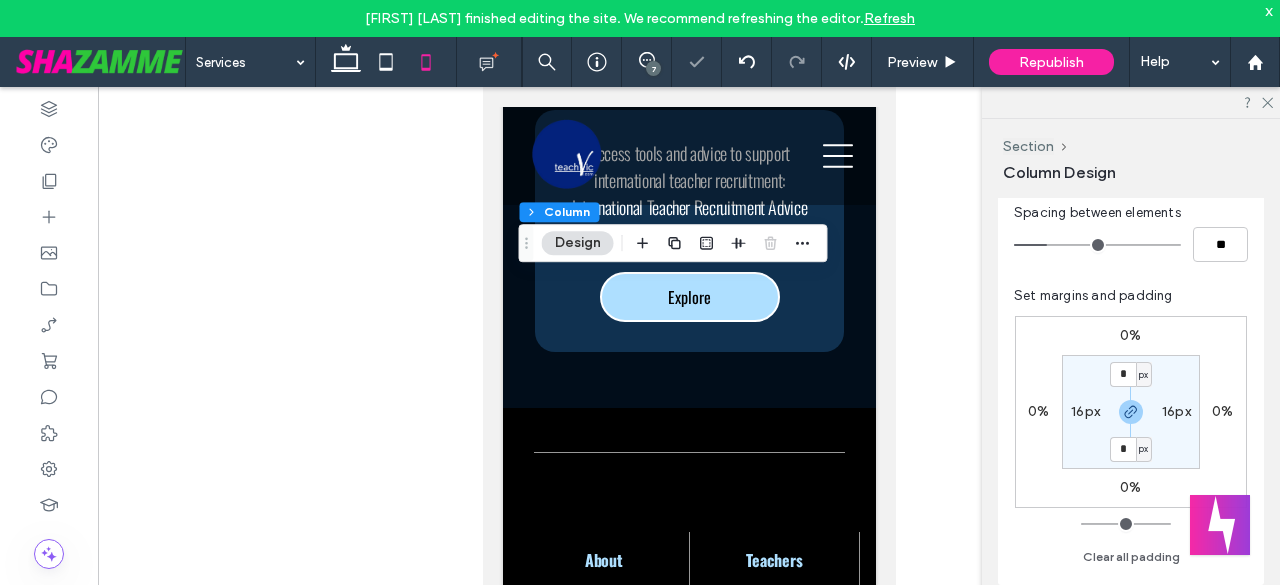 click on "16px" at bounding box center (1085, 411) 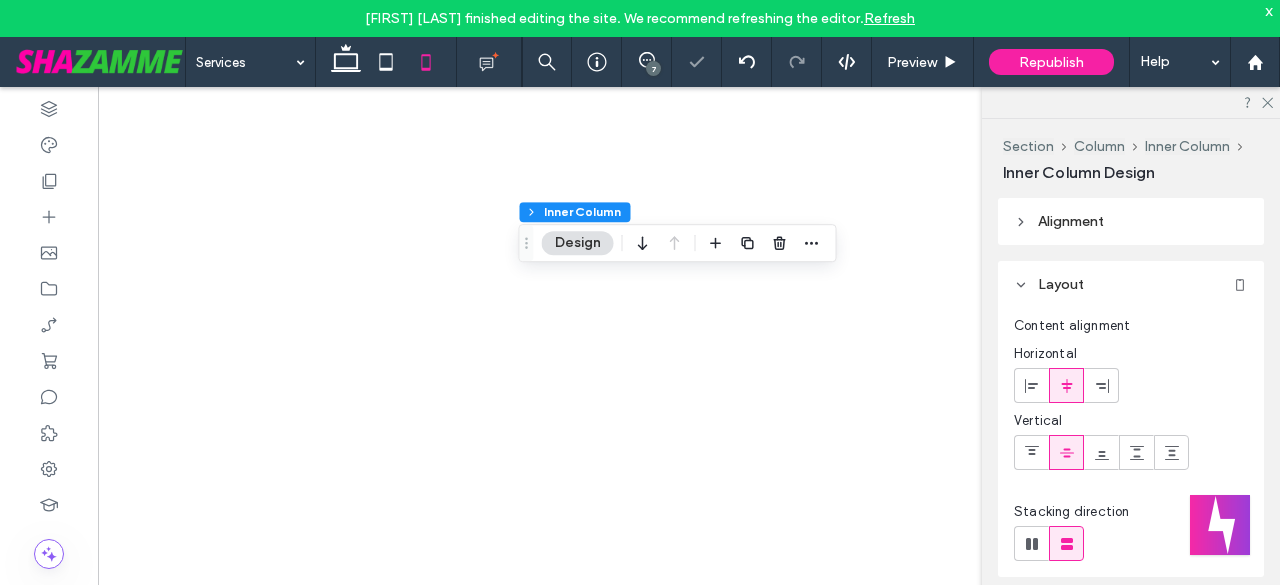 scroll, scrollTop: 0, scrollLeft: 0, axis: both 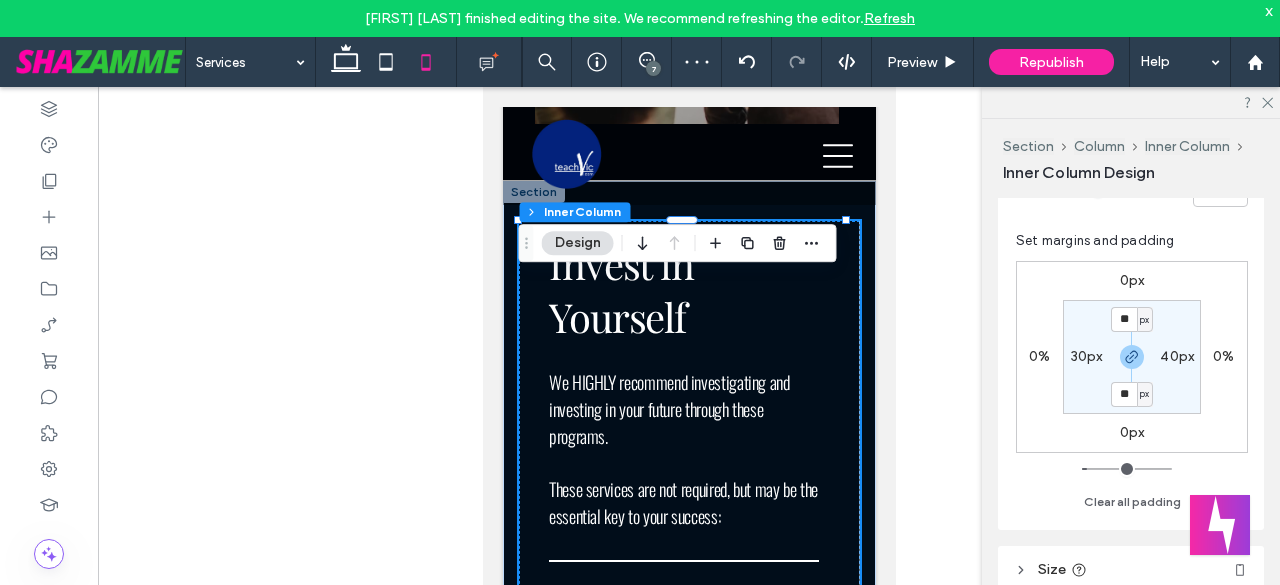 click on "30px" at bounding box center (1087, 356) 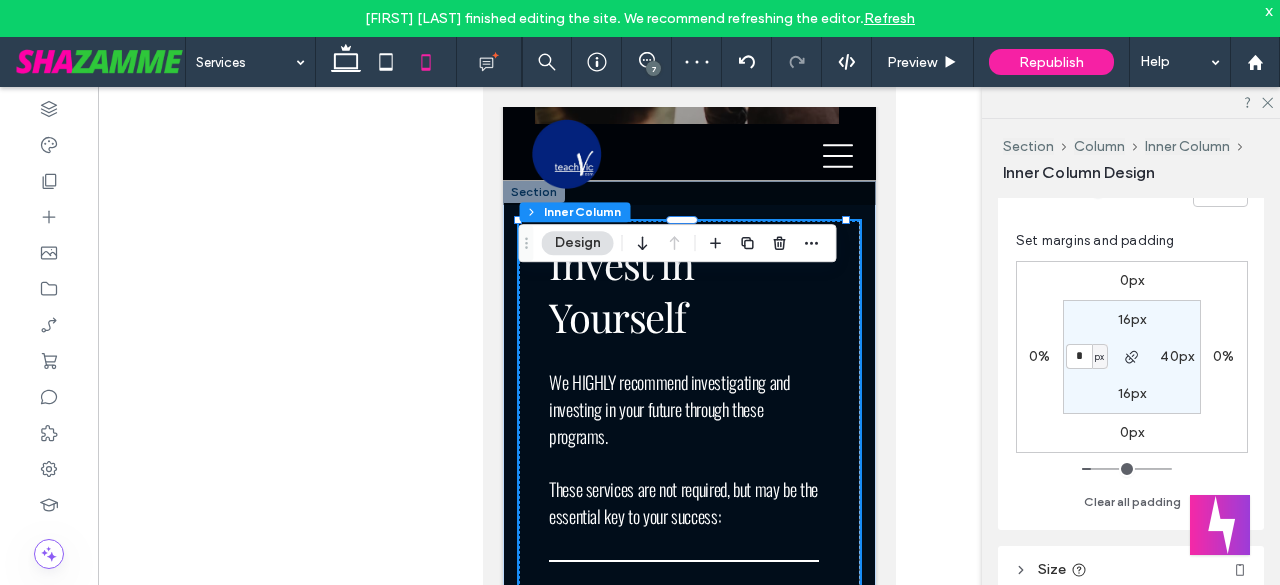 type on "*" 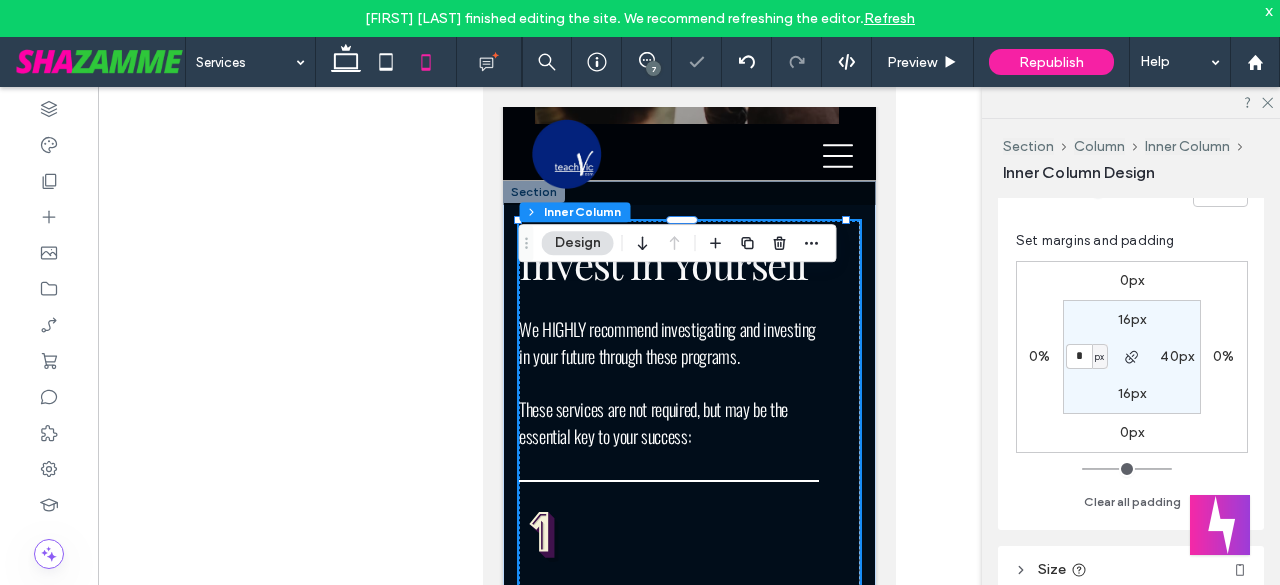 click on "16px 40px 16px * px" at bounding box center [1132, 357] 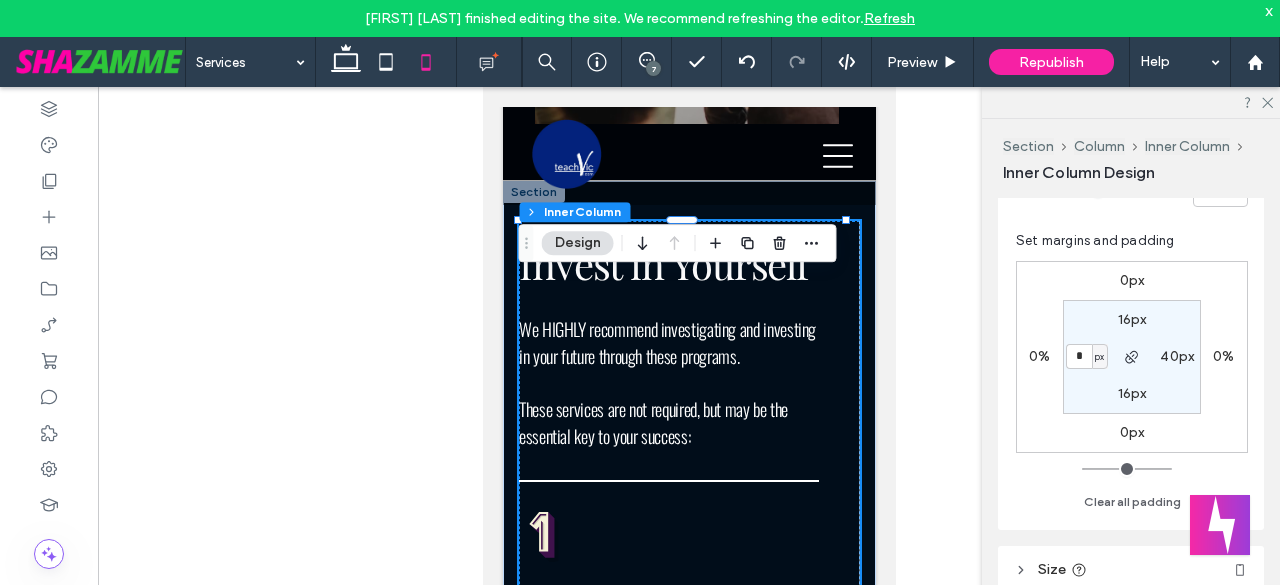 click on "16px" at bounding box center (1132, 319) 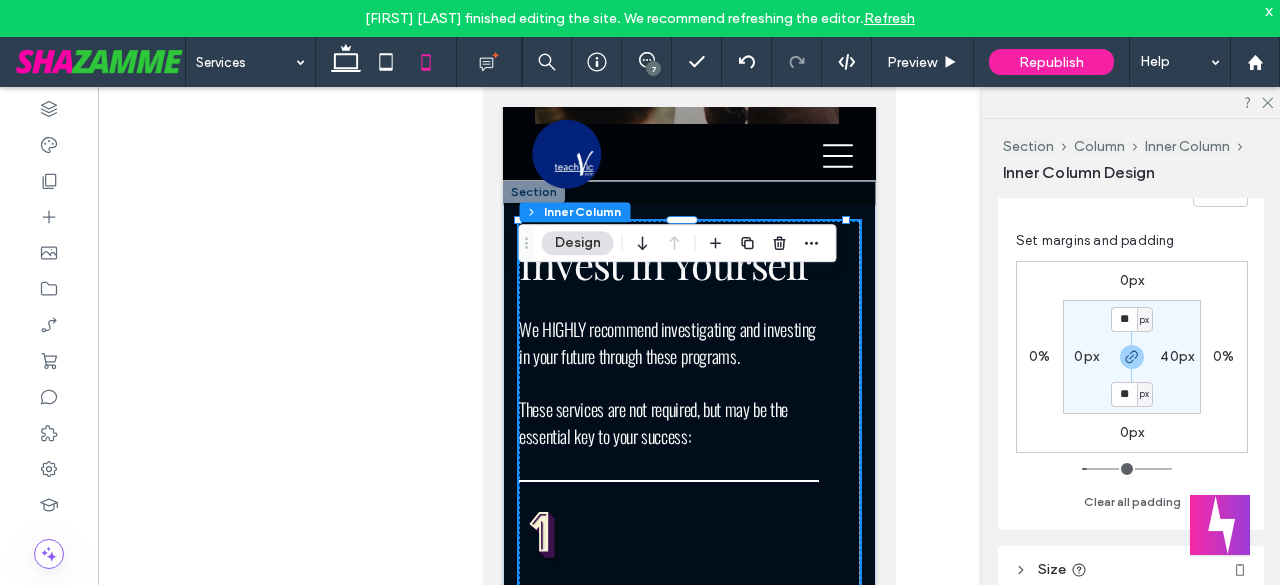 type on "**" 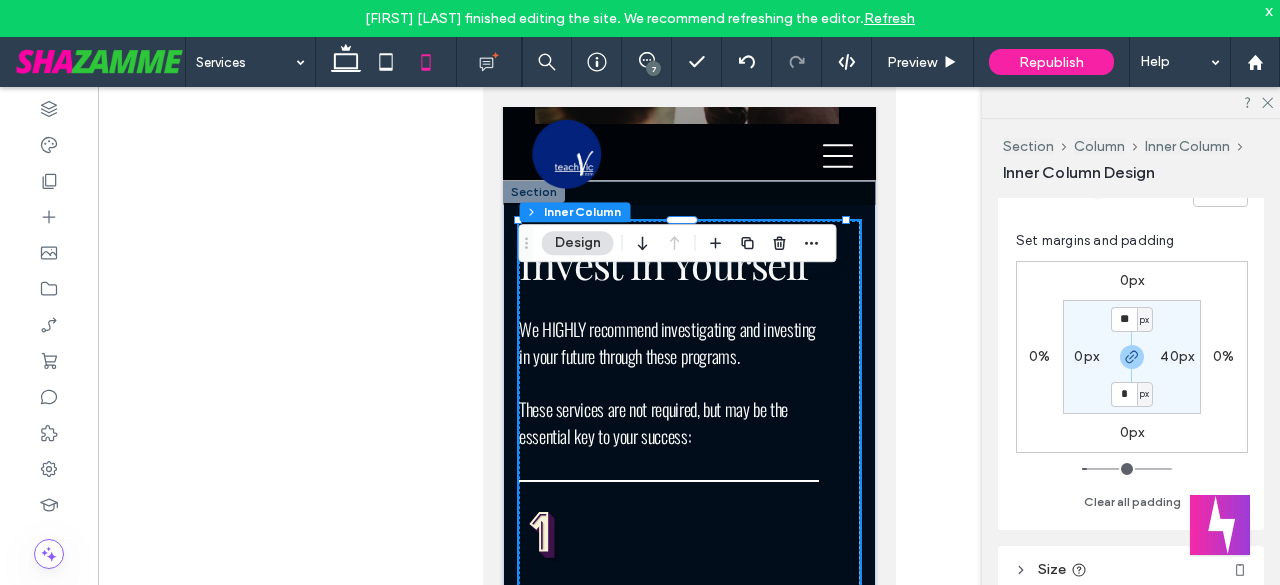 type on "*" 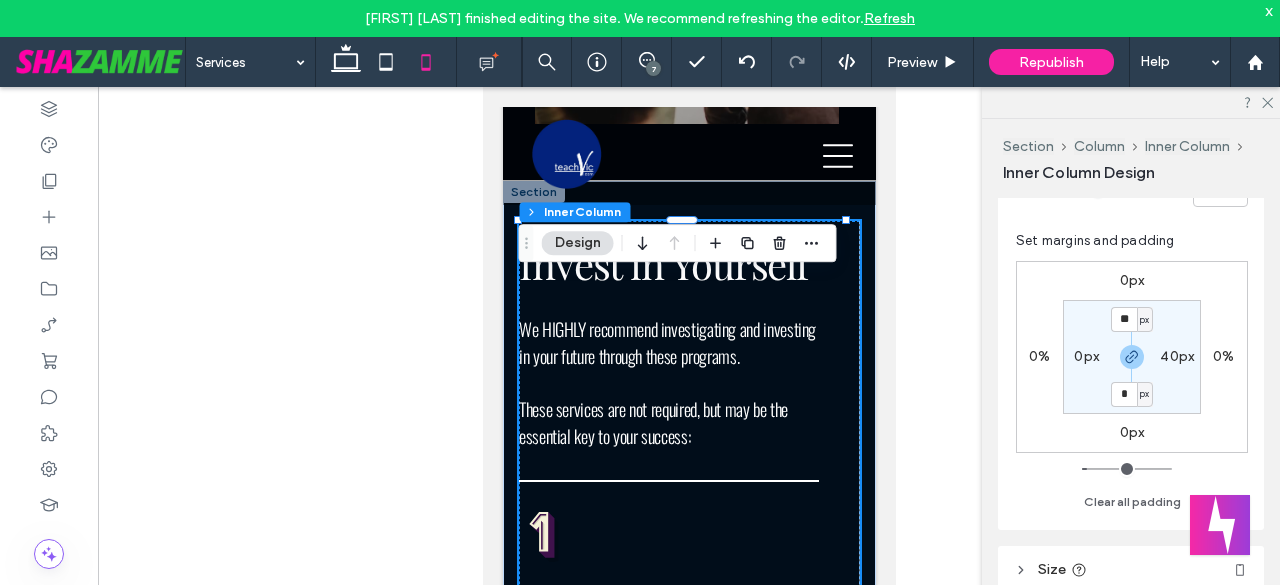 type on "*" 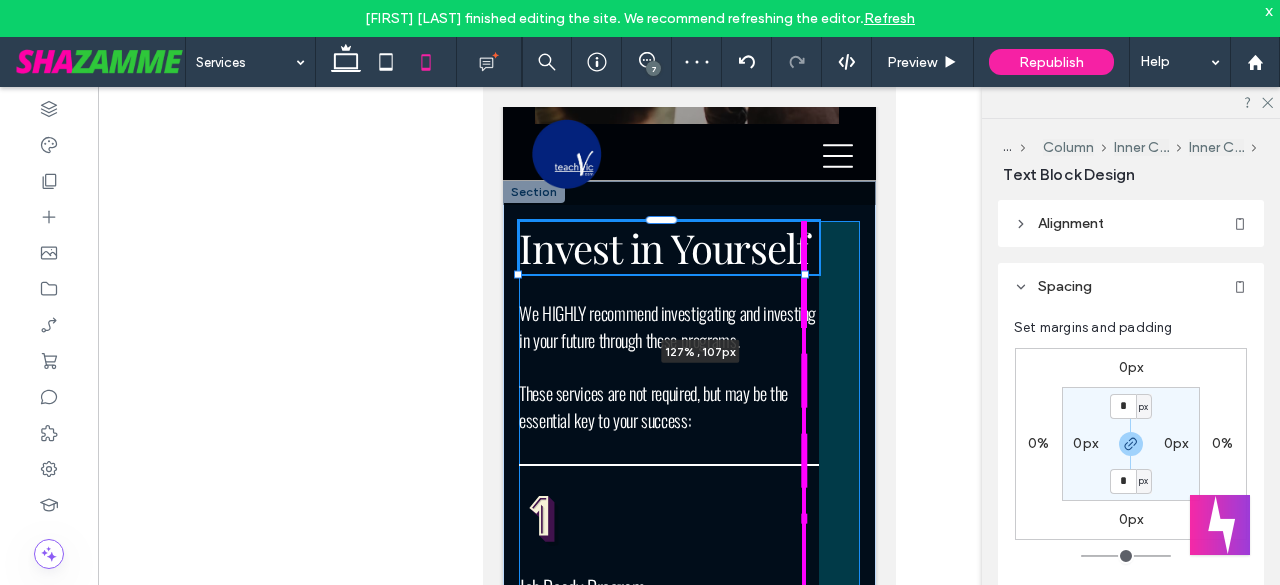 drag, startPoint x: 806, startPoint y: 329, endPoint x: 848, endPoint y: 333, distance: 42.190044 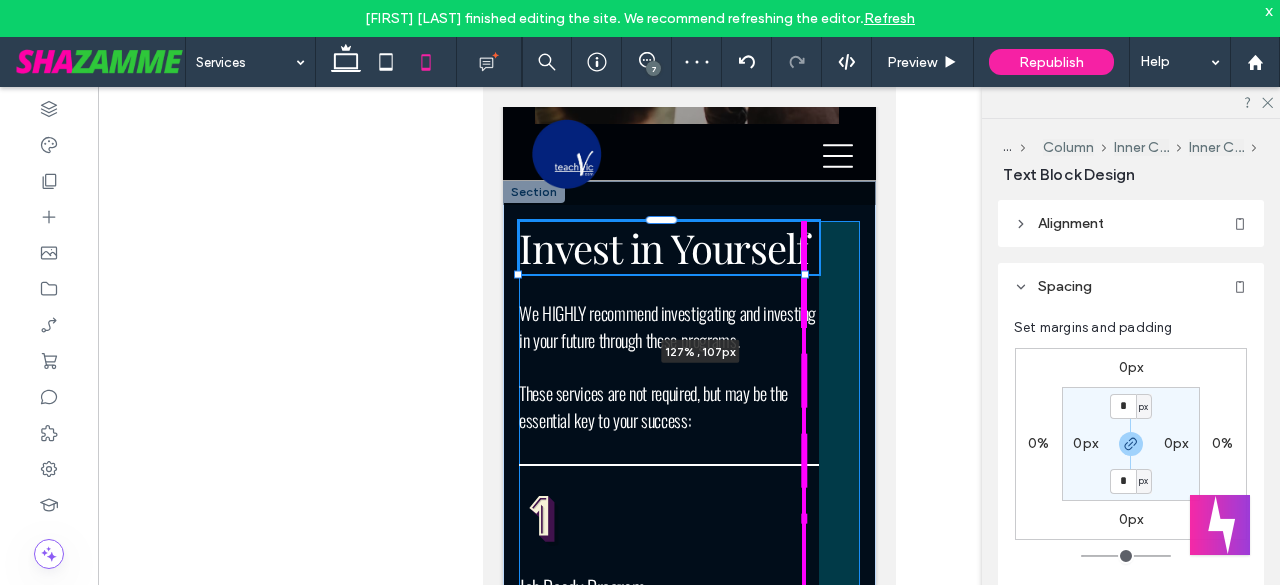 click on "Invest in Yourself
127% , 107px   We HIGHLY recommend investigating and investing in your future through these programs.
These services are not required, but may be the essential key to your success:
Job Ready Program
Focused on developing your Ultimate Teaching Resume and preparing you for the Interview that will change your life, TeachVic's Job Ready Program is the perfect investment for your career future
What you will get:
Access to our exclusive internal Resources
The Ultimate Teacher resume writing guide Key Selection Criteria Response Guide Interview skills
5 One on one sessions focused on leveling up our resume, interview and KSC Responses.
Enroll Now
TeachVic - Strategy Session
Book A Meeting
TeachVic - Profile Maximiser
Take that next step with confidence!" at bounding box center [688, 1347] 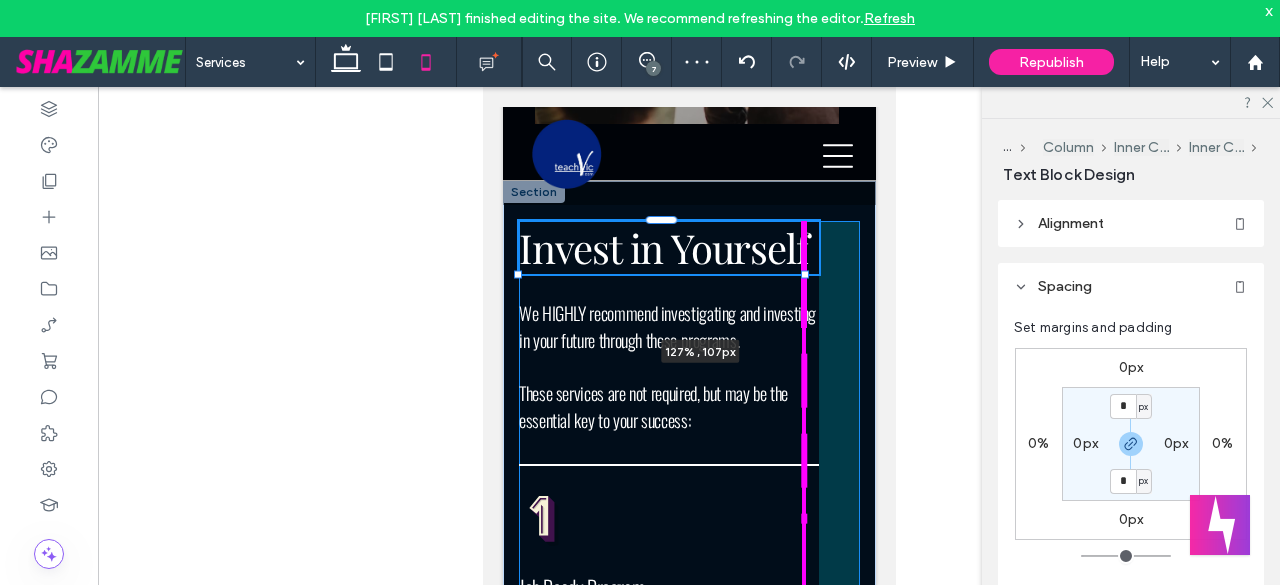 type on "****" 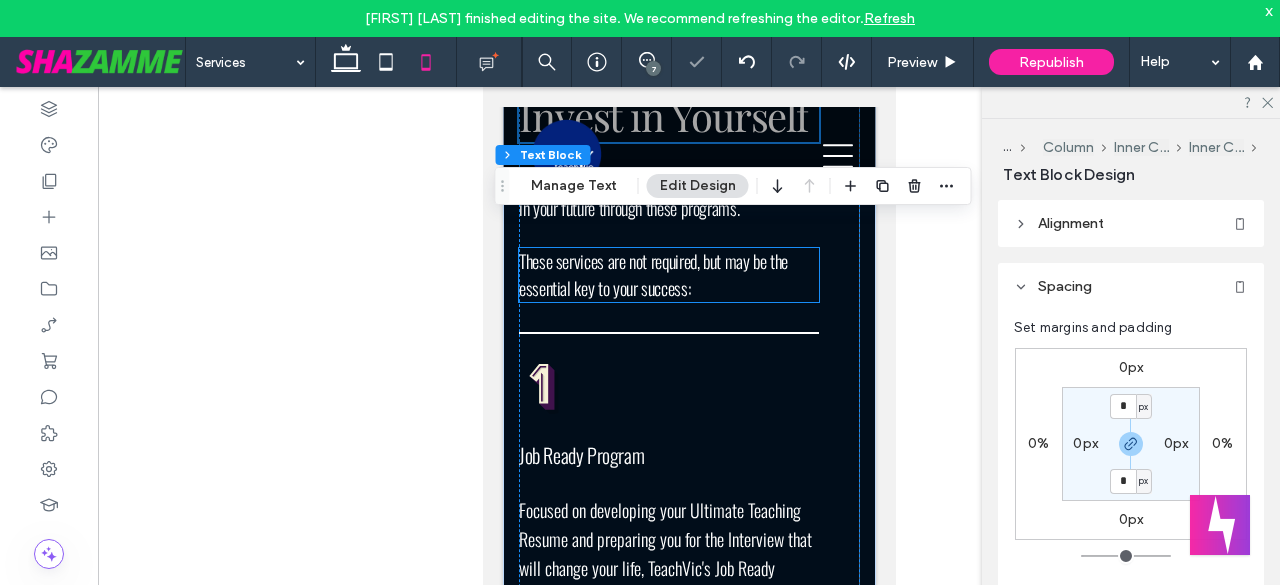 scroll, scrollTop: 2266, scrollLeft: 0, axis: vertical 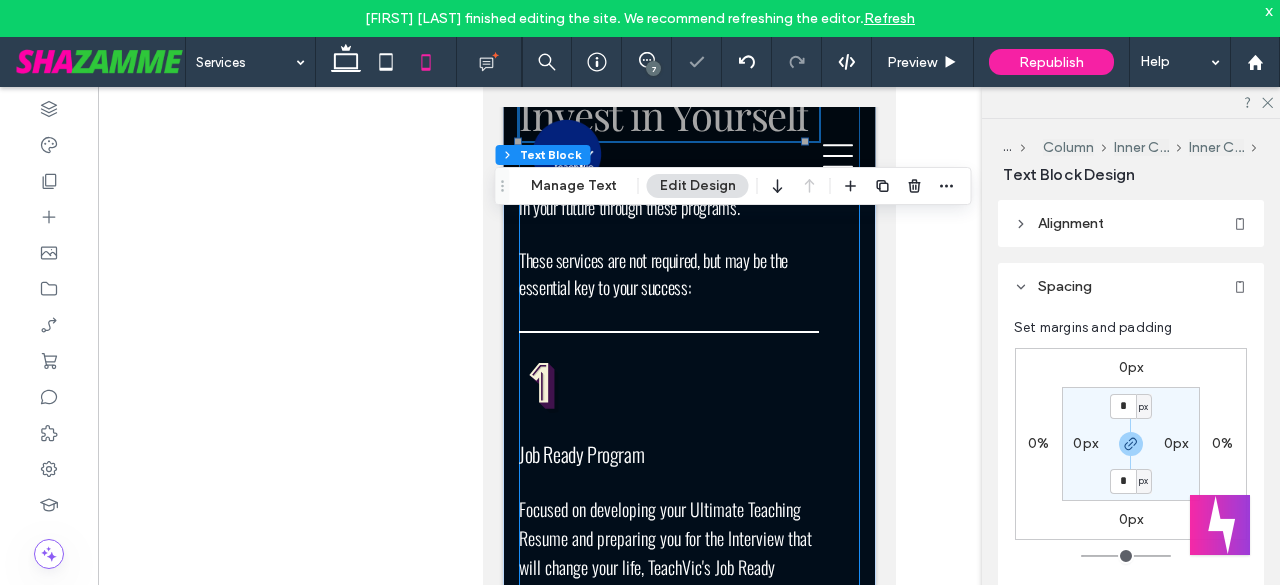 click on "Invest in Yourself
127% , 107px   We HIGHLY recommend investigating and investing in your future through these programs.
These services are not required, but may be the essential key to your success:
Job Ready Program
Focused on developing your Ultimate Teaching Resume and preparing you for the Interview that will change your life, TeachVic's Job Ready Program is the perfect investment for your career future
What you will get:
Access to our exclusive internal Resources
The Ultimate Teacher resume writing guide Key Selection Criteria Response Guide Interview skills
5 One on one sessions focused on leveling up our resume, interview and KSC Responses.
Enroll Now
TeachVic - Strategy Session
Book A Meeting
TeachVic - Profile Maximiser
Take that next step with confidence!" at bounding box center [688, 1082] 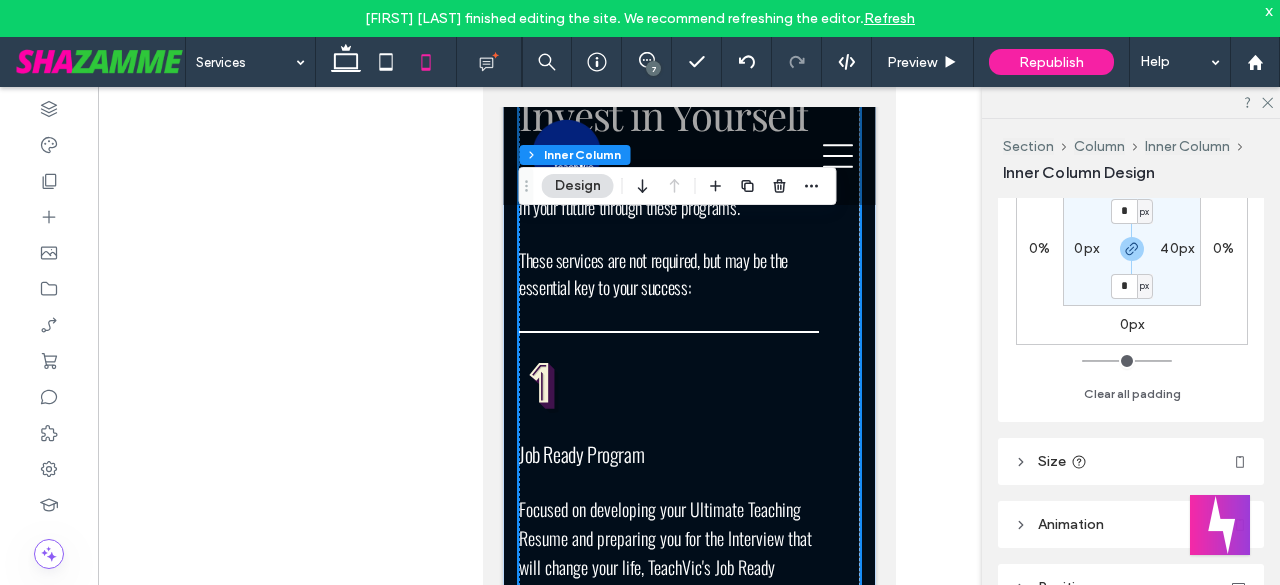 scroll, scrollTop: 512, scrollLeft: 0, axis: vertical 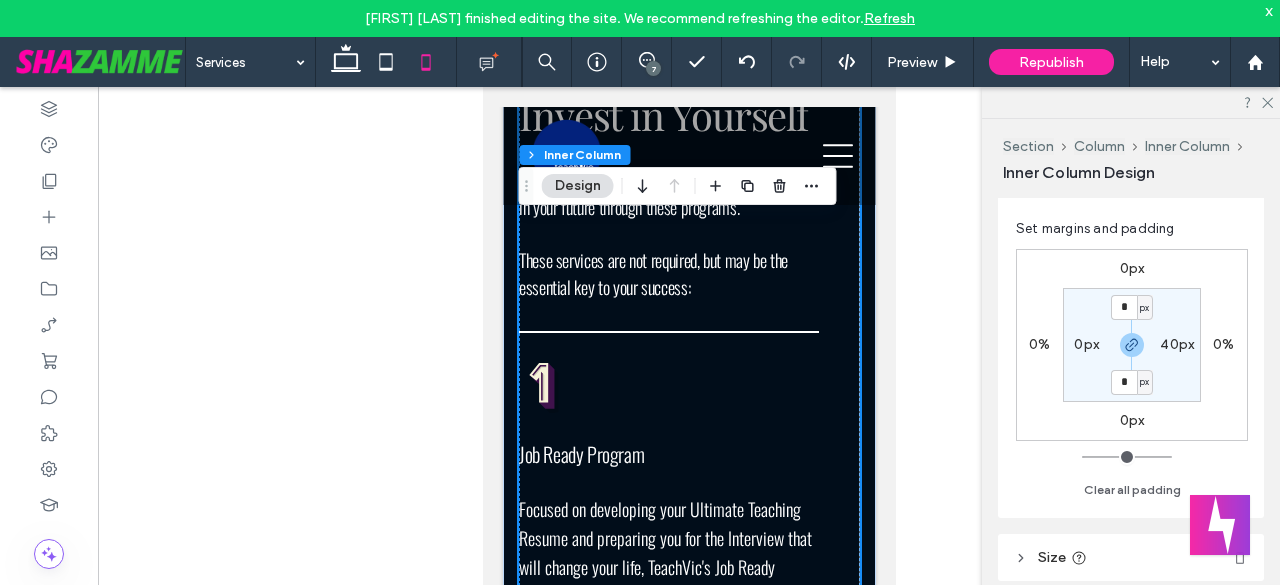 click on "40px" at bounding box center (1177, 344) 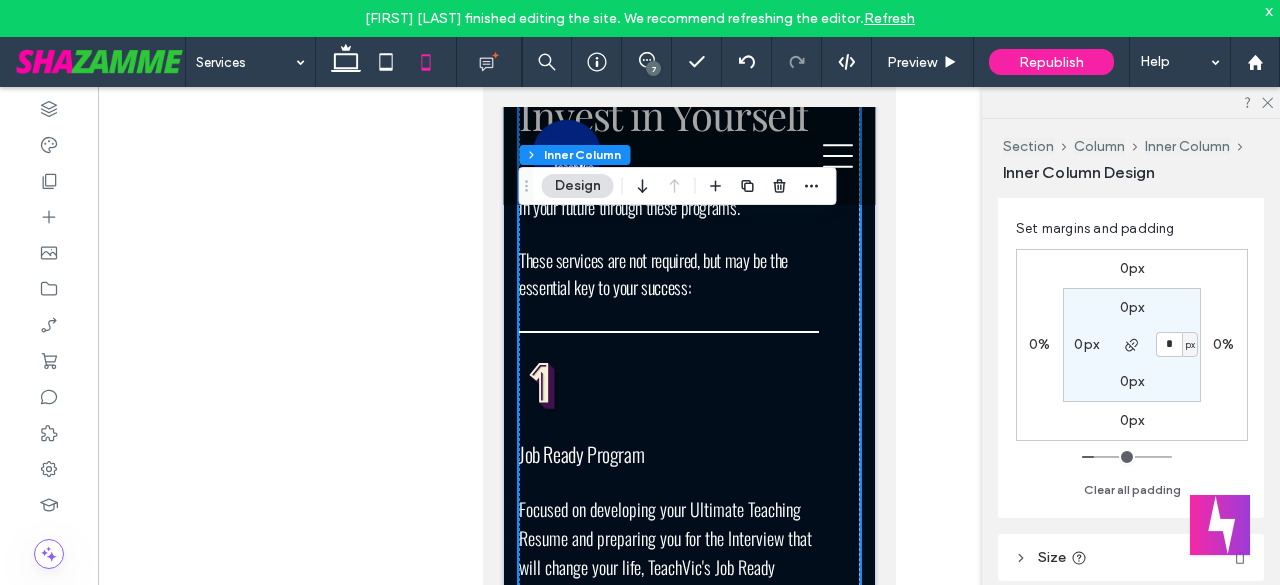 type on "*" 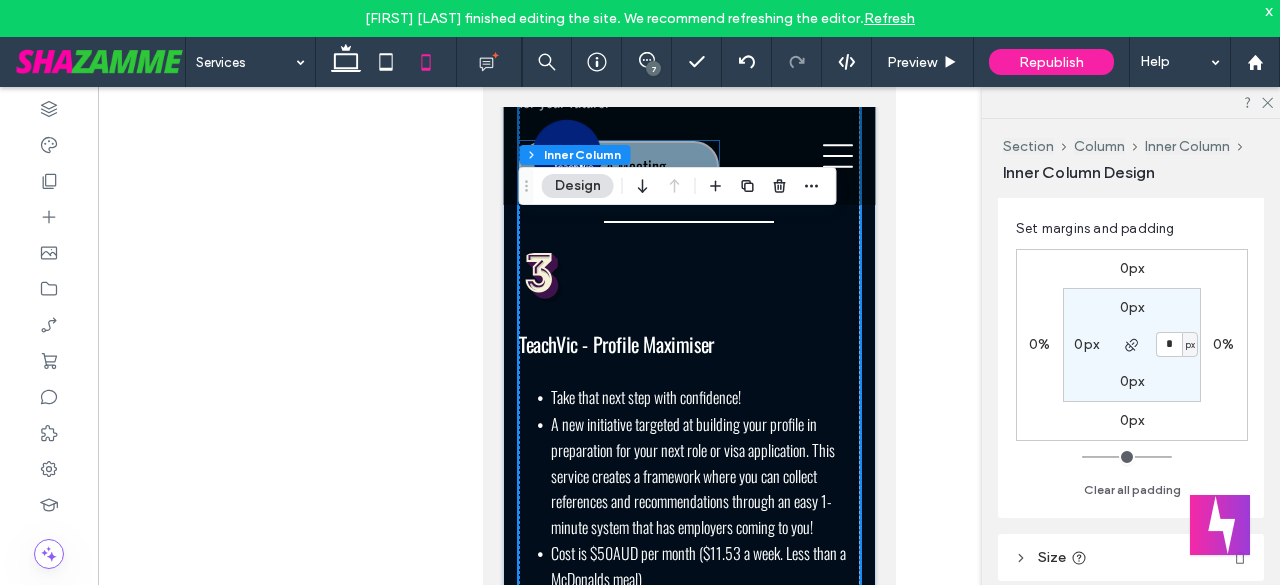 scroll, scrollTop: 3633, scrollLeft: 0, axis: vertical 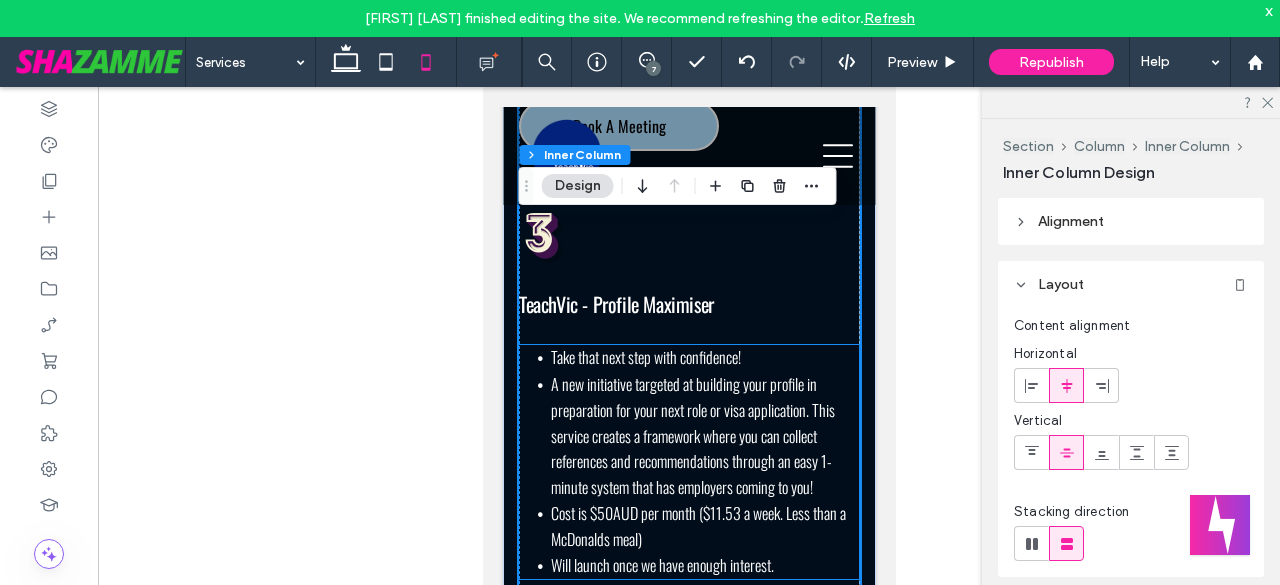 click on "A new initiative targeted at building your profile in preparation for your next role or visa application. This service creates a framework where you can collect references and recommendations through an easy 1-minute system that has employers coming to you!" at bounding box center (692, 435) 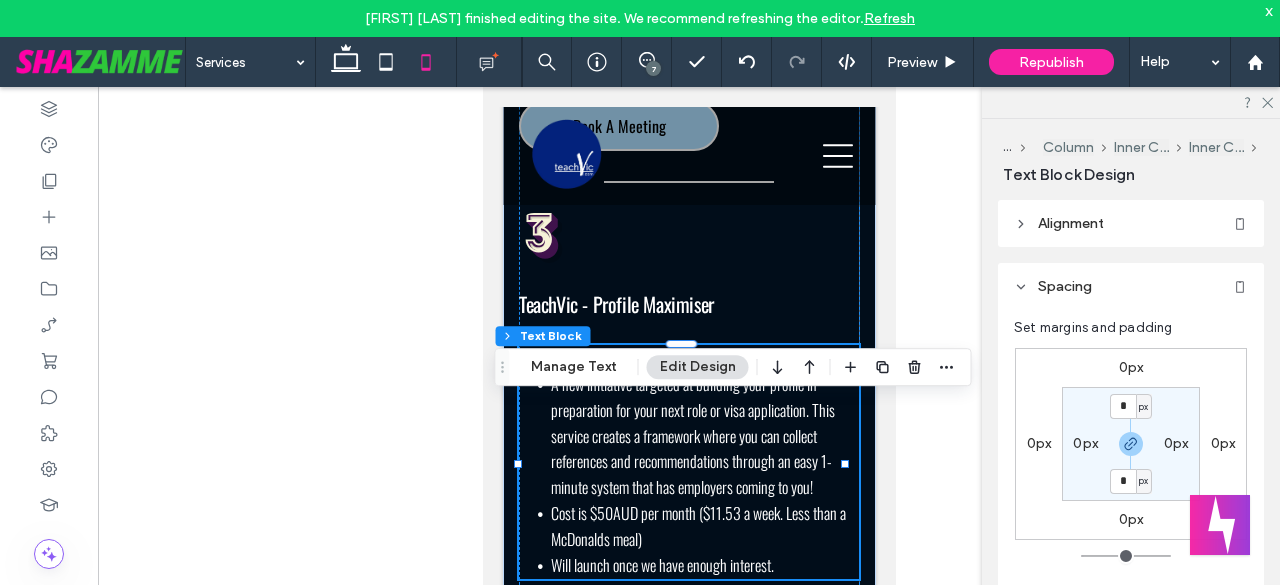 click on "Take that next step with confidence! A new initiative targeted at building your profile in preparation for your next role or visa application. This service creates a framework where you can collect references and recommendations through an easy 1-minute system that has employers coming to you! Cost is $[CURRENCY] [AMOUNT] per month ($[CURRENCY] [AMOUNT] a week. Less than a McDonalds meal) Will launch once we have enough interest." at bounding box center (688, 462) 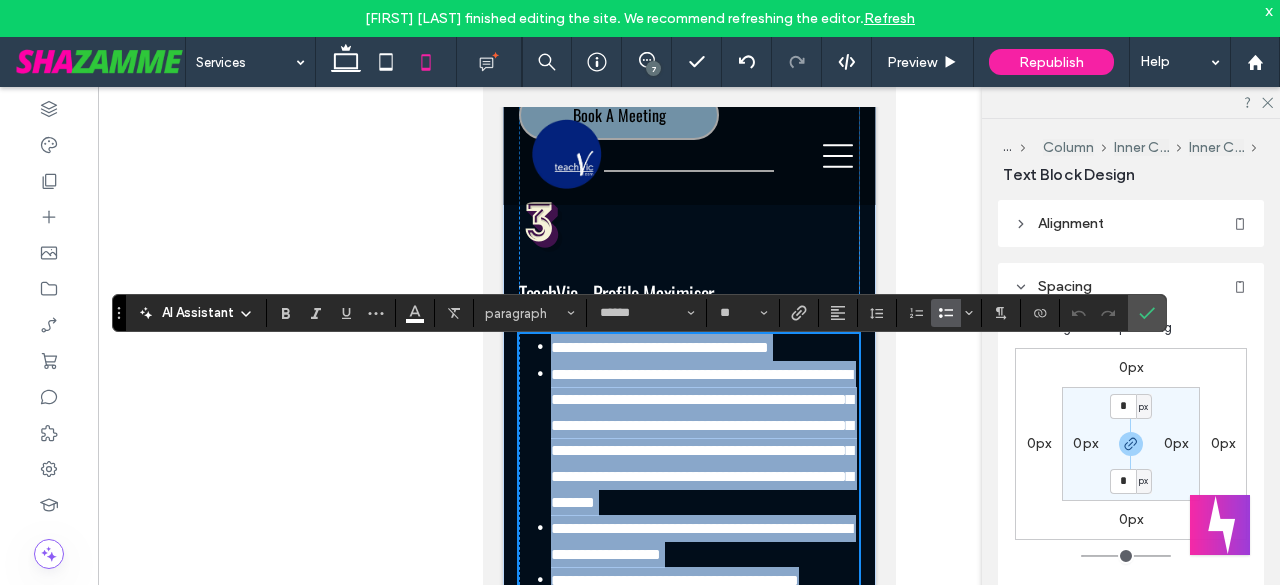 scroll, scrollTop: 3634, scrollLeft: 0, axis: vertical 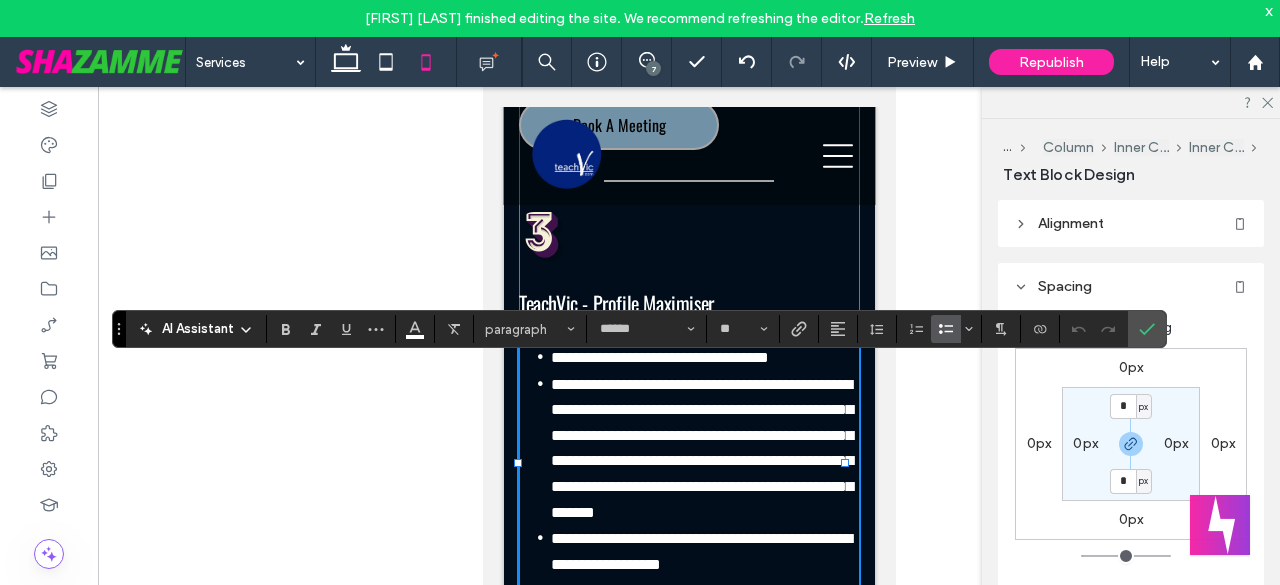 click on "**********" at bounding box center [688, -300] 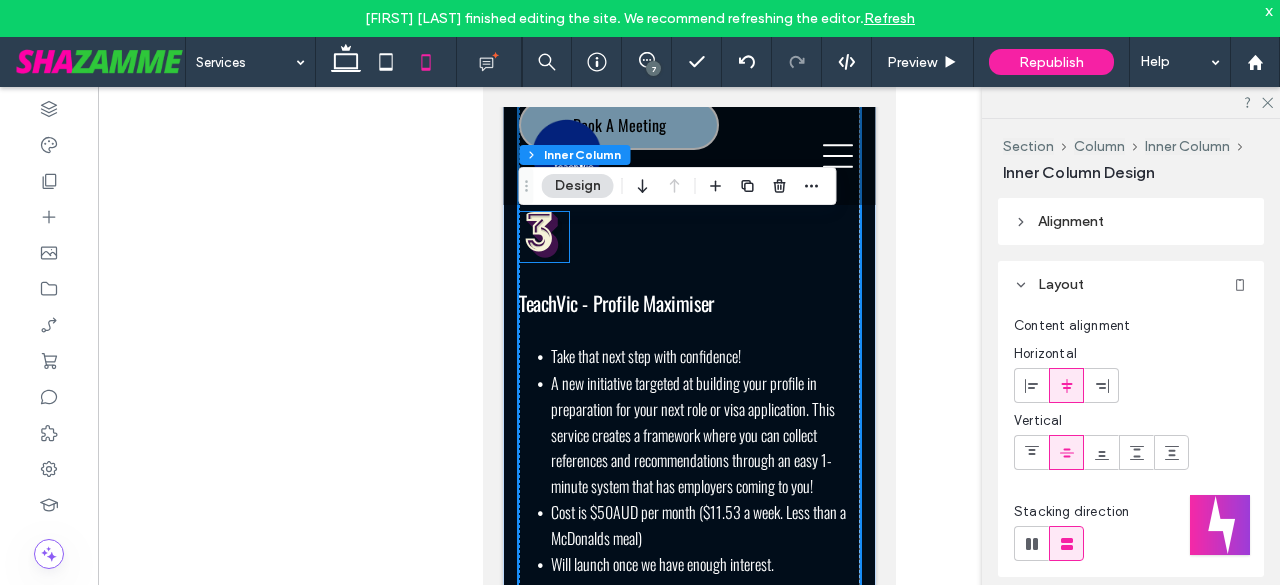 click at bounding box center [543, 237] 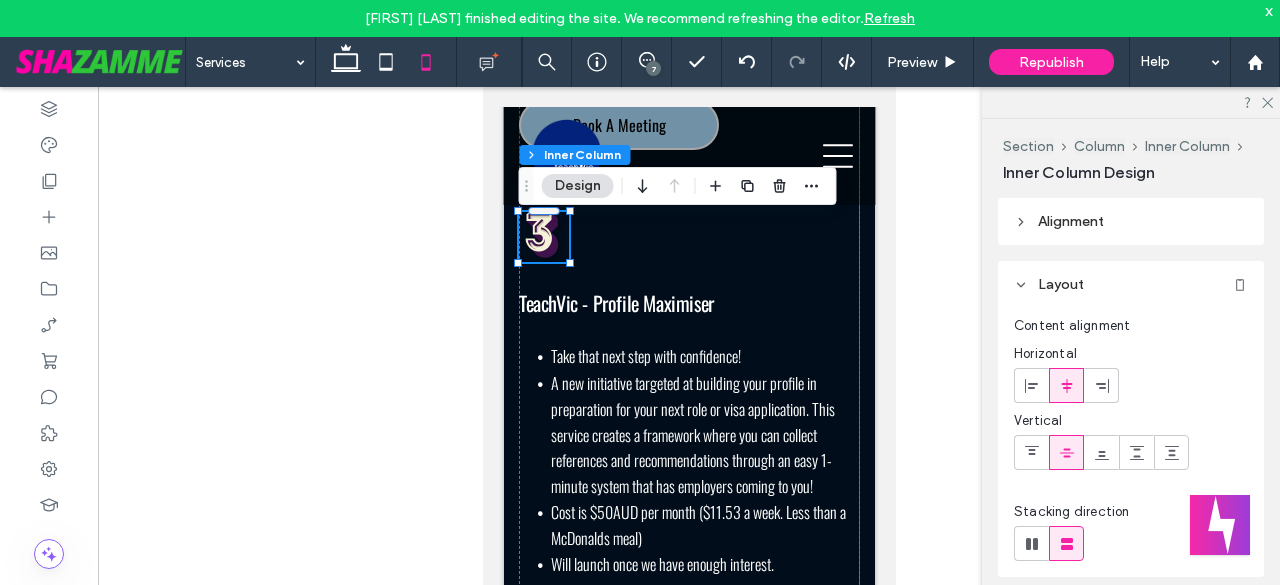 click at bounding box center (543, 237) 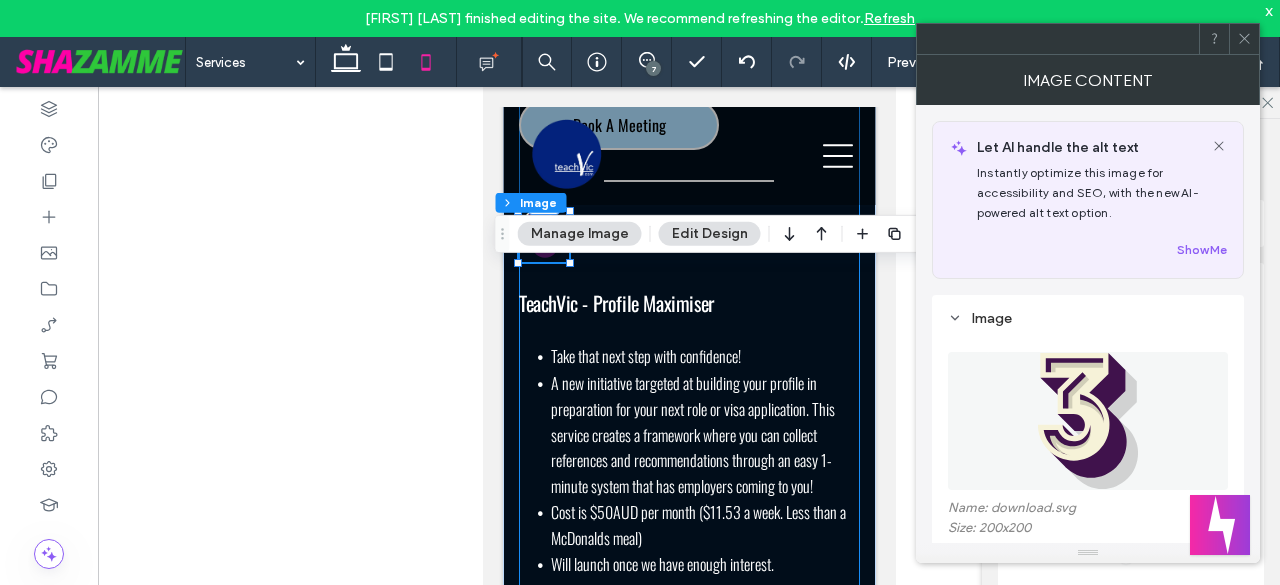 click on "Invest in Yourself
We HIGHLY recommend investigating and investing in your future through these programs.
These services are not required, but may be the essential key to your success:
Job Ready Program
Focused on developing your Ultimate Teaching Resume and preparing you for the Interview that will change your life, TeachVic's Job Ready Program is the perfect investment for your career future
What you will get:
Access to our exclusive internal Resources
The Ultimate Teacher resume writing guide Key Selection Criteria Response Guide Interview skills
5 One on one sessions focused on leveling up our resume, interview and KSC Responses.
Enroll Now
TeachVic - Strategy Session
Book A Meeting
TeachVic - Profile Maximiser
Take that next step with confidence!" at bounding box center [688, -313] 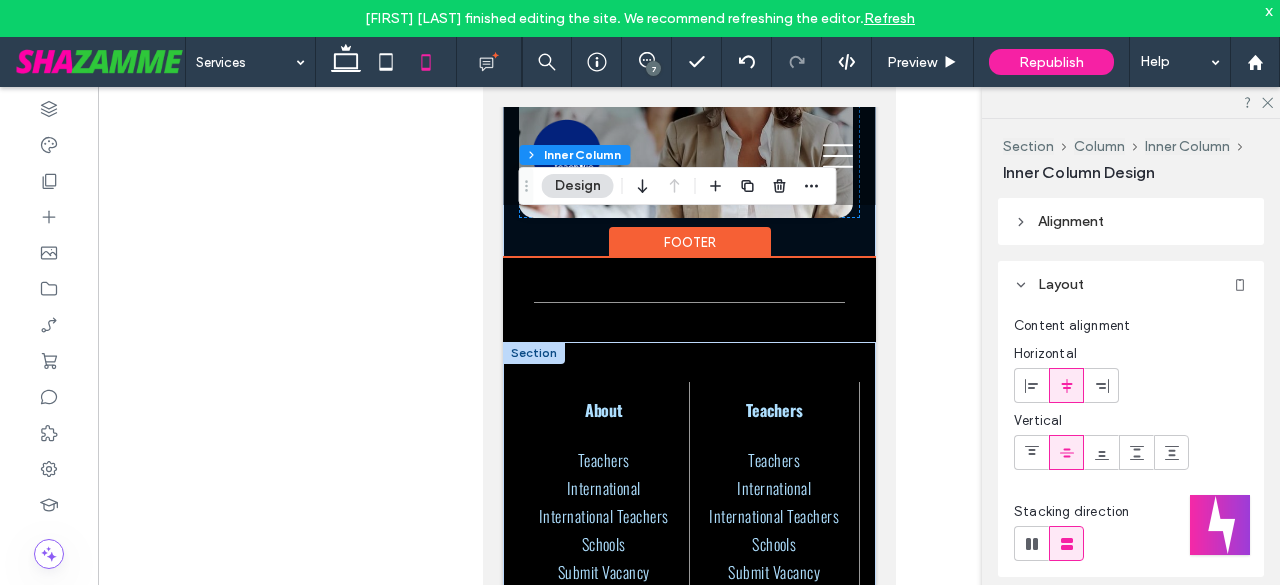scroll, scrollTop: 4434, scrollLeft: 0, axis: vertical 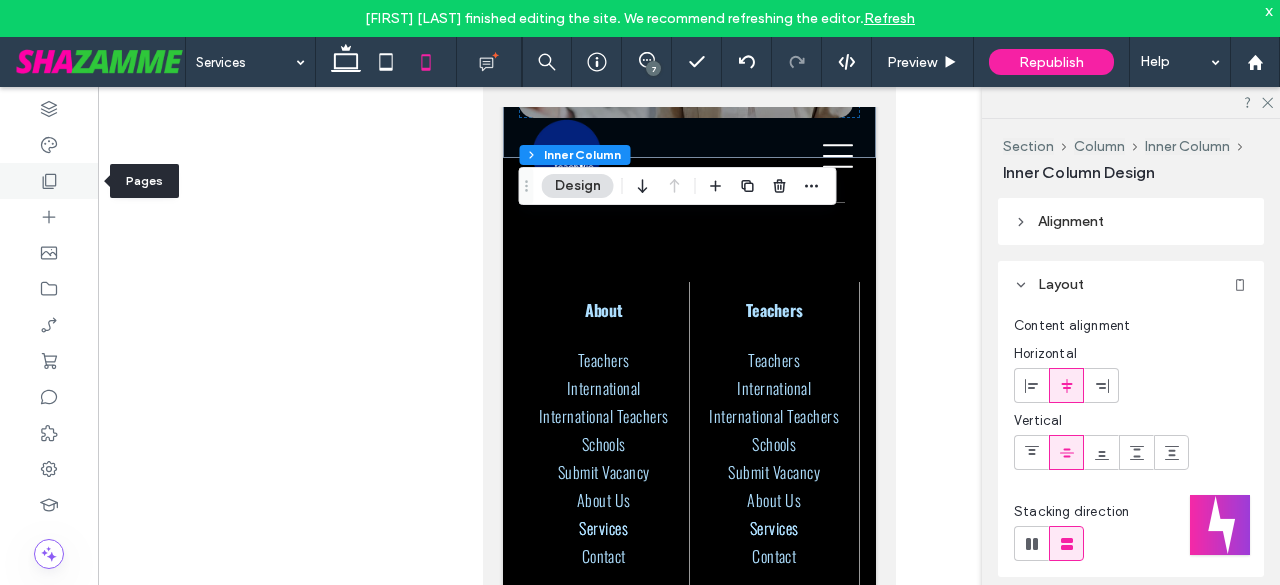 click 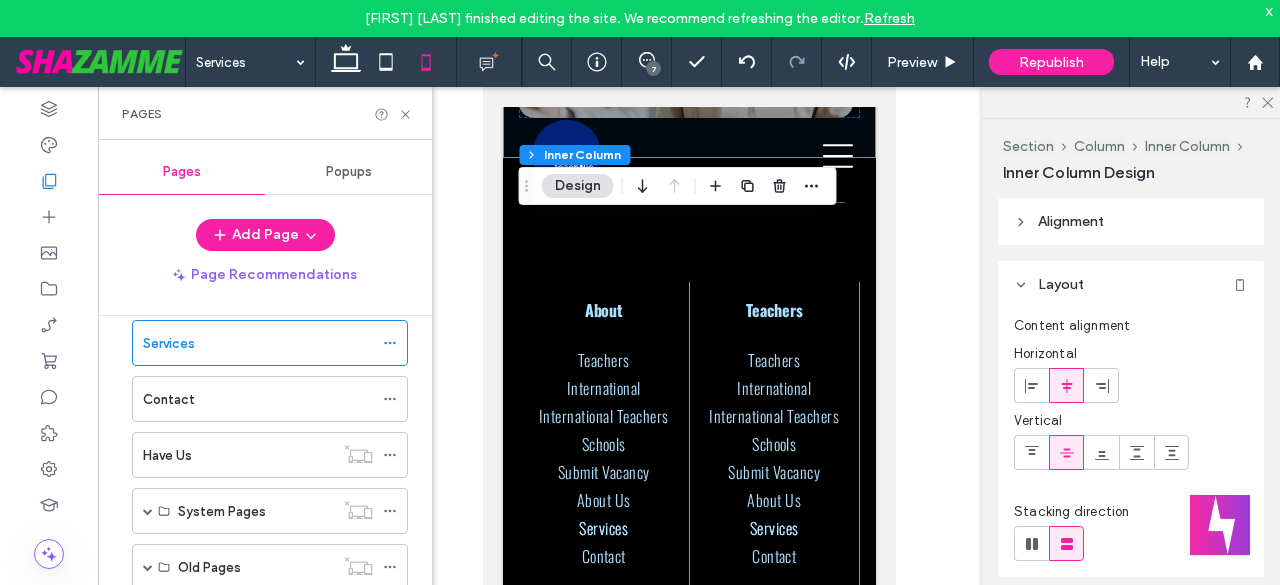 scroll, scrollTop: 400, scrollLeft: 0, axis: vertical 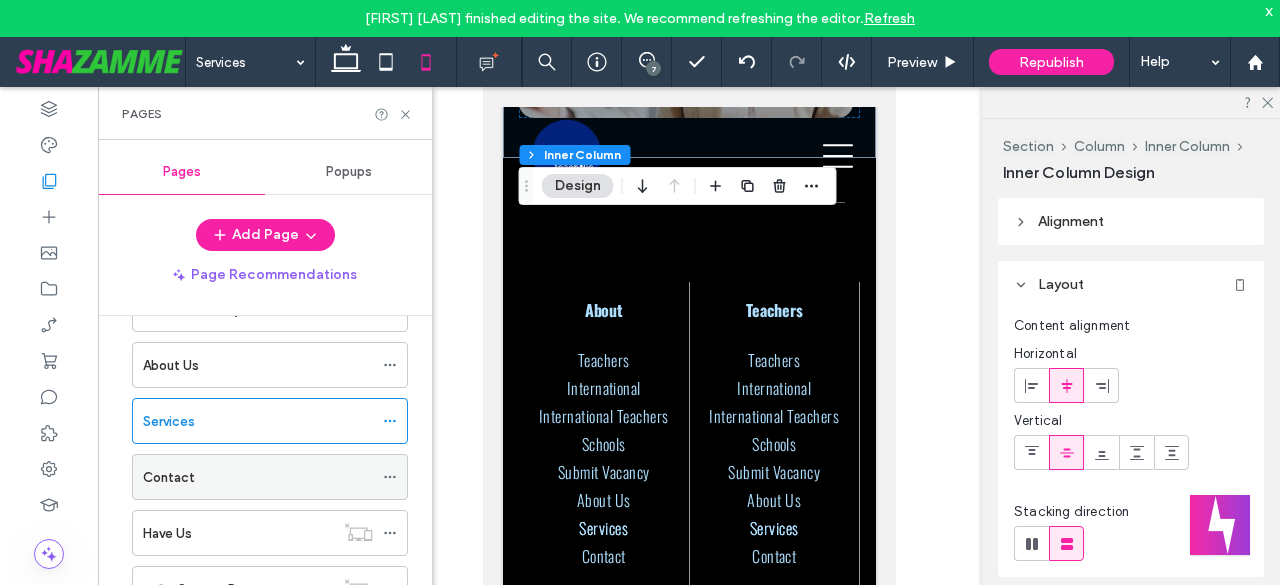 click on "Contact" at bounding box center [258, 477] 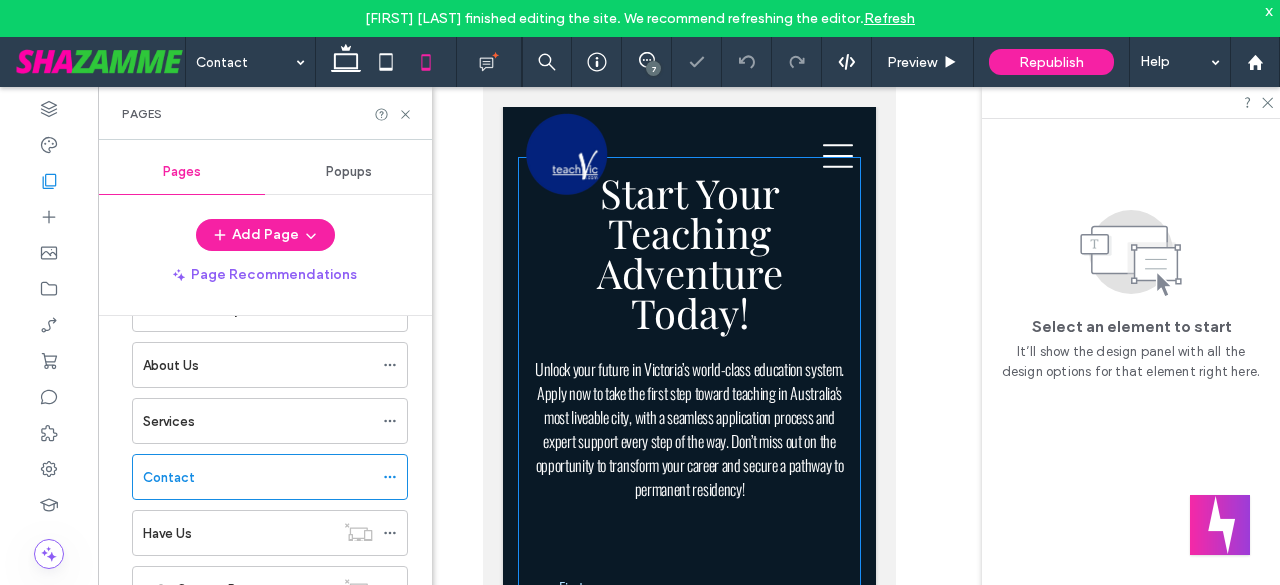 scroll, scrollTop: 0, scrollLeft: 0, axis: both 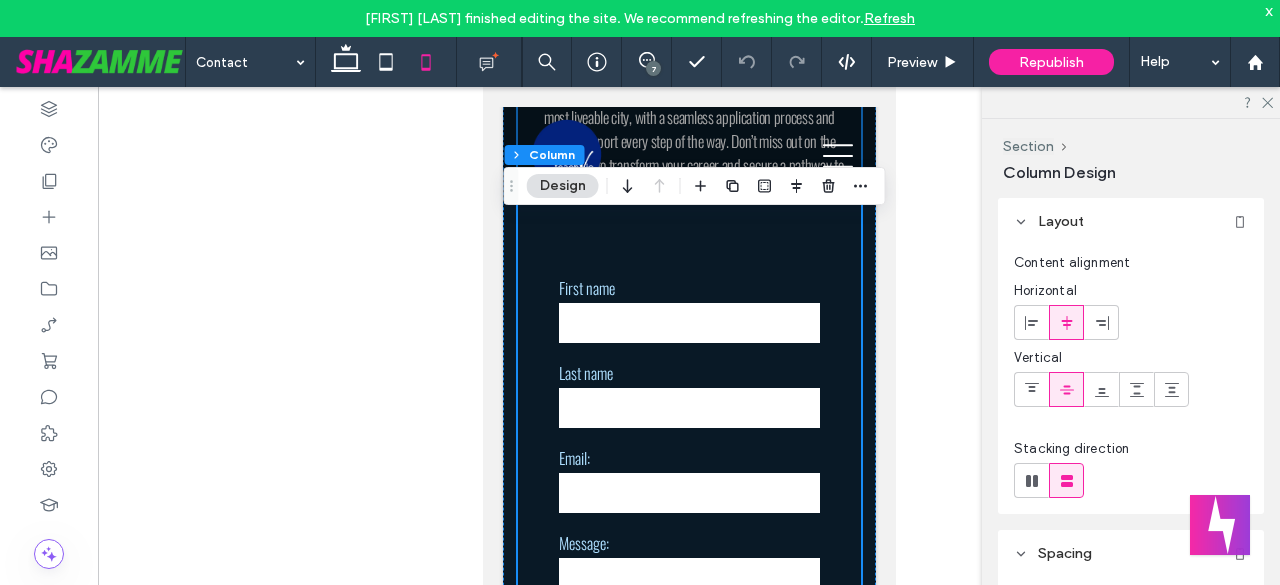 click on "Section Column Design" at bounding box center [1133, 158] 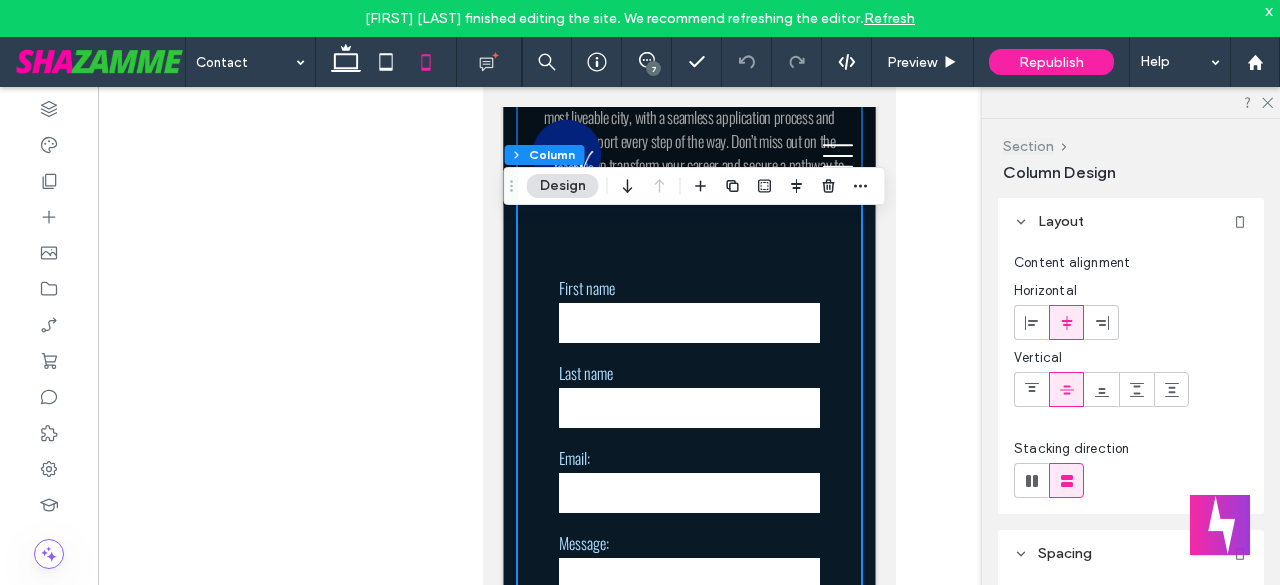 click on "Section" at bounding box center (1028, 146) 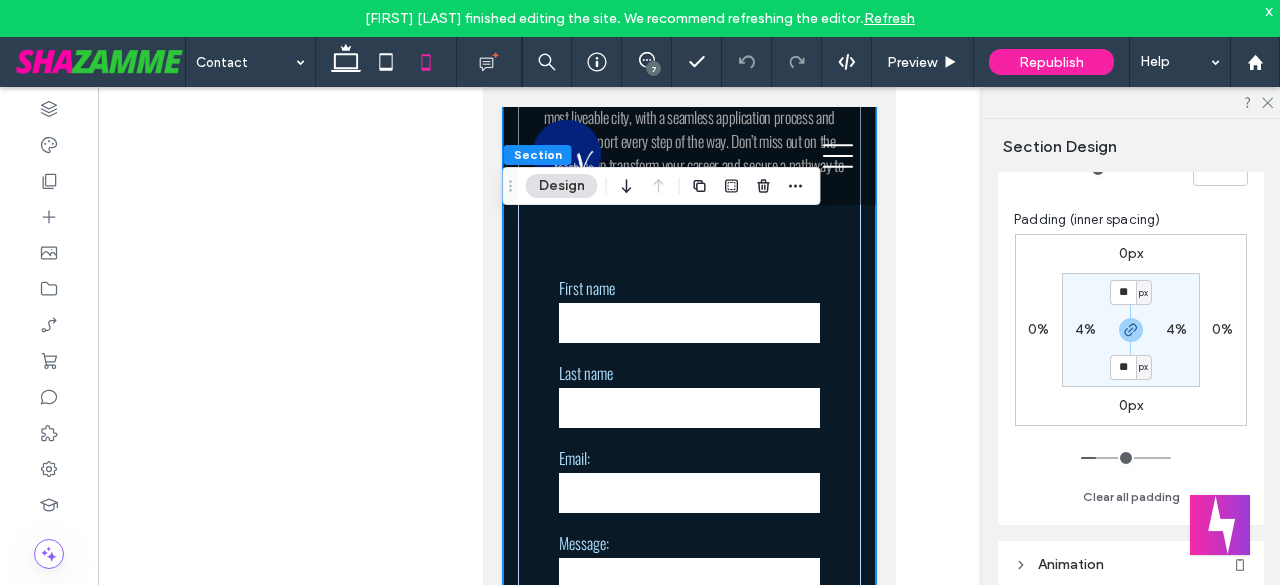 scroll, scrollTop: 233, scrollLeft: 0, axis: vertical 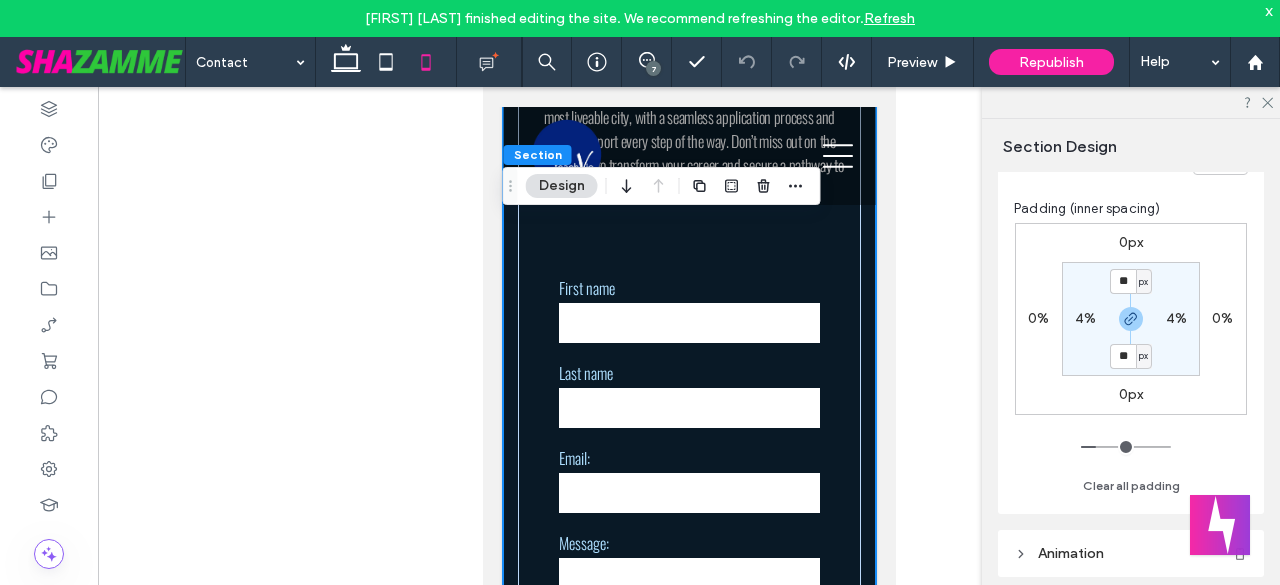 type on "**" 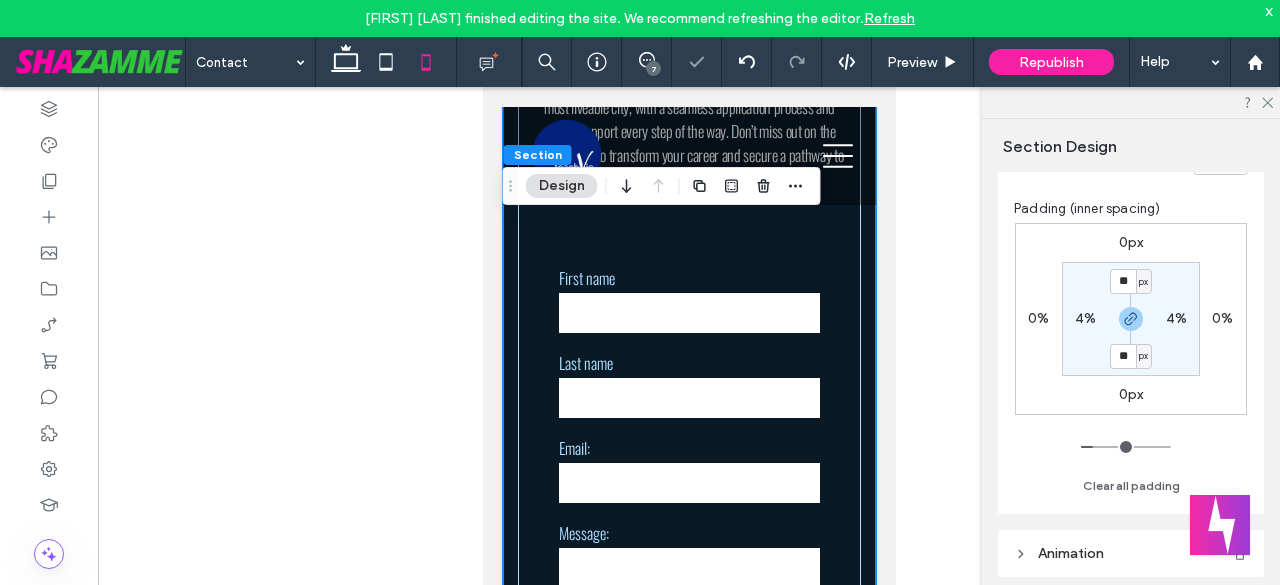 click on "4%" at bounding box center [1085, 318] 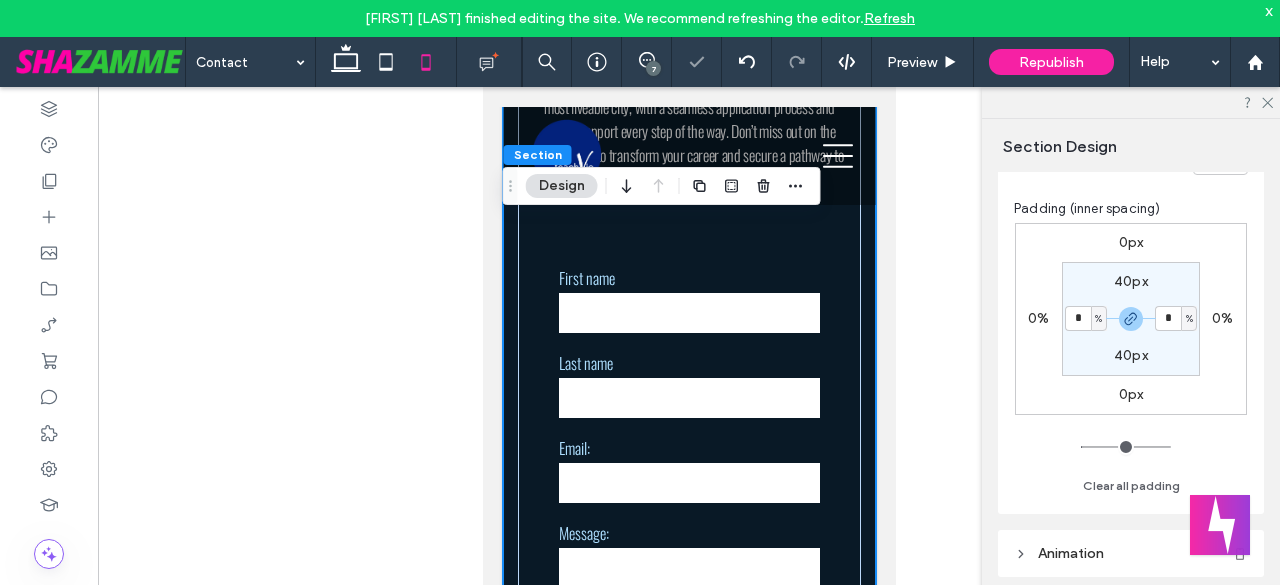 click on "%" at bounding box center [1098, 319] 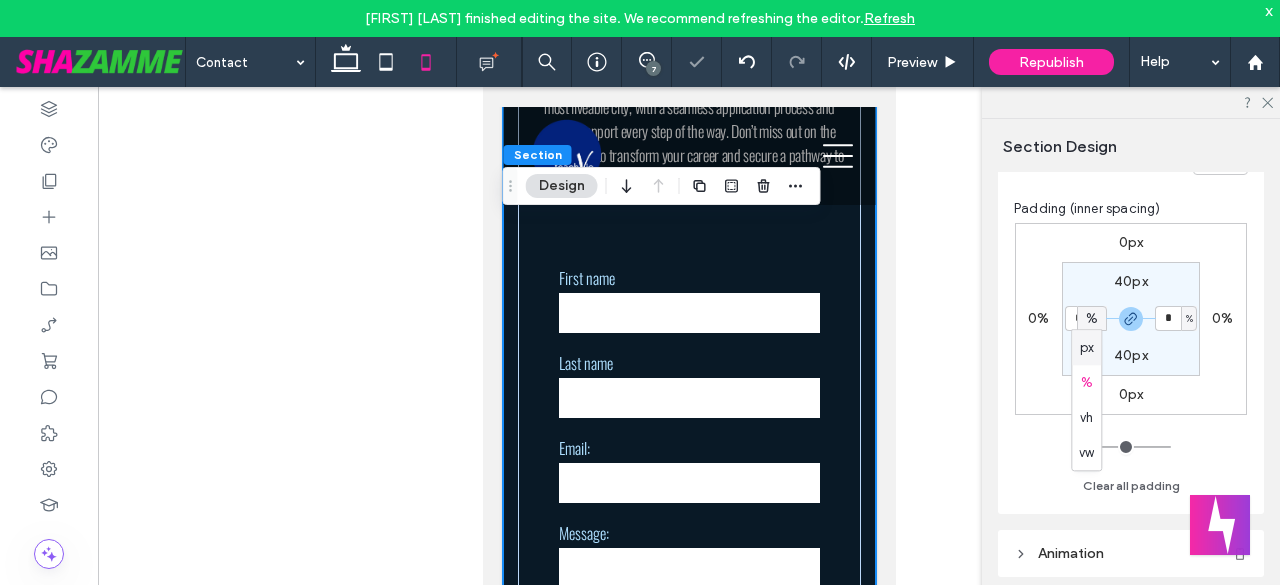 click on "px" at bounding box center (1087, 348) 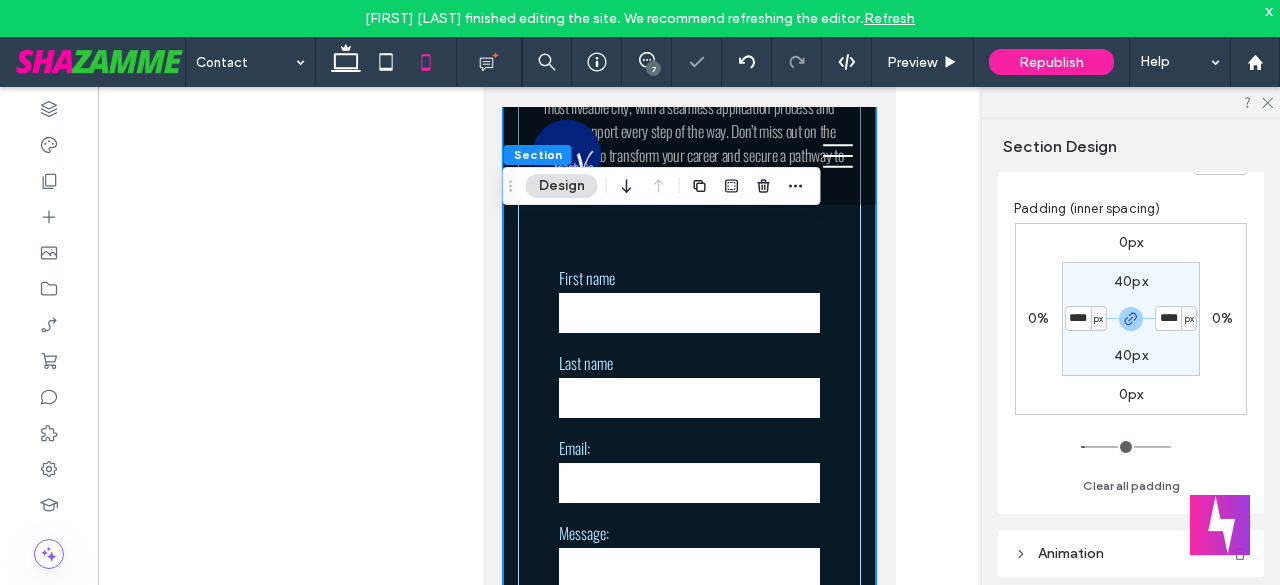 type on "**" 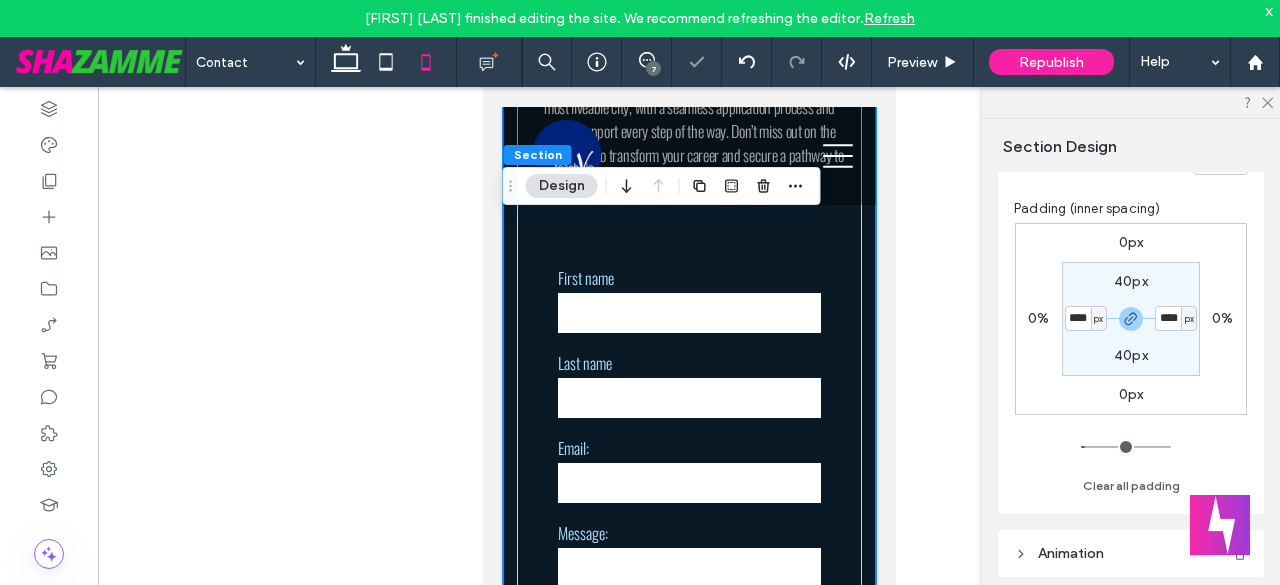 type on "**" 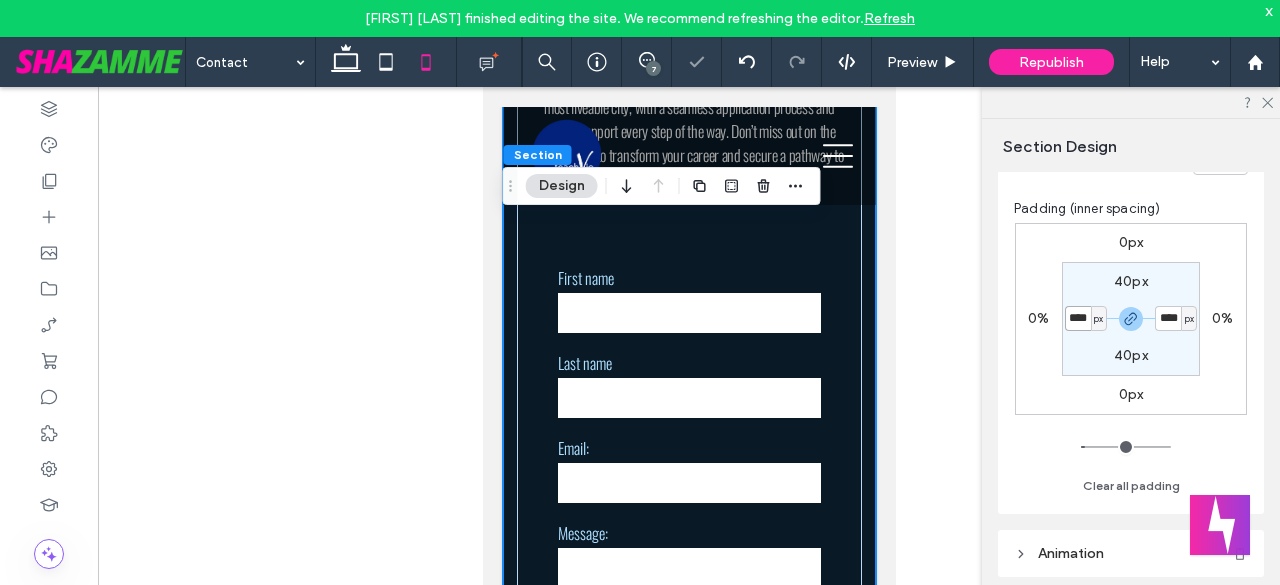 click on "****" at bounding box center [1078, 318] 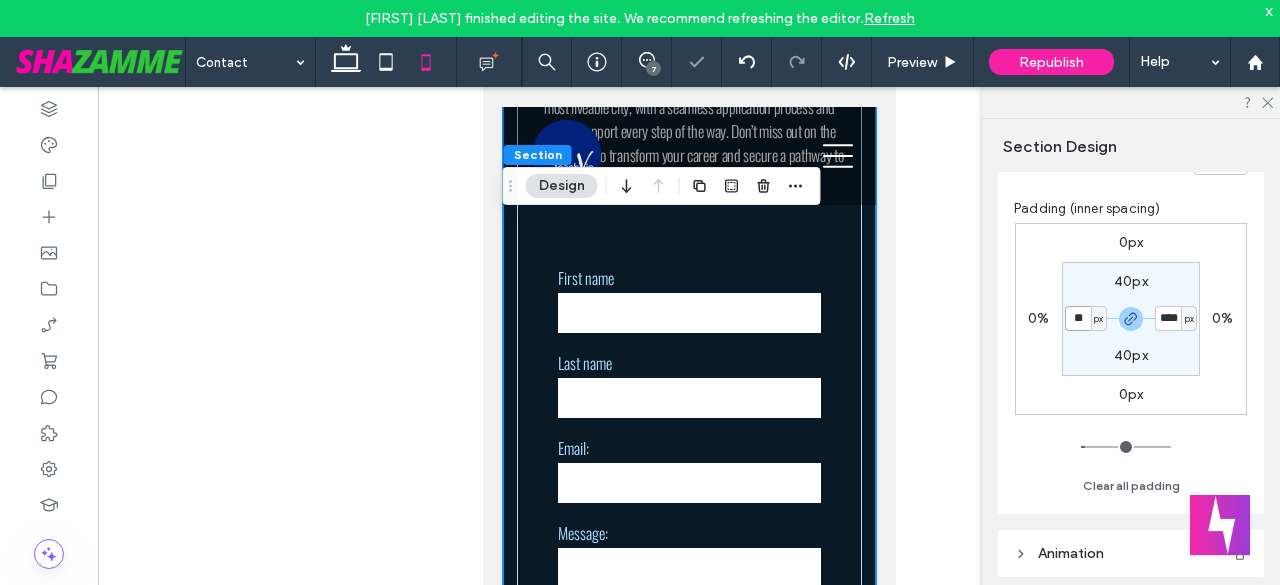 type on "**" 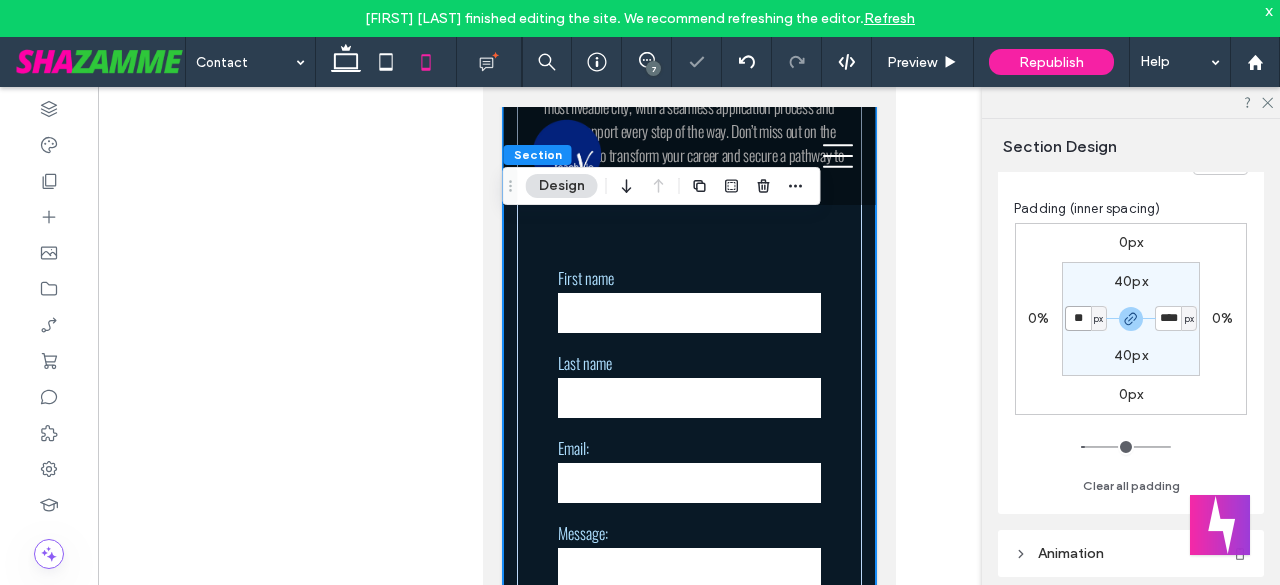 type on "**" 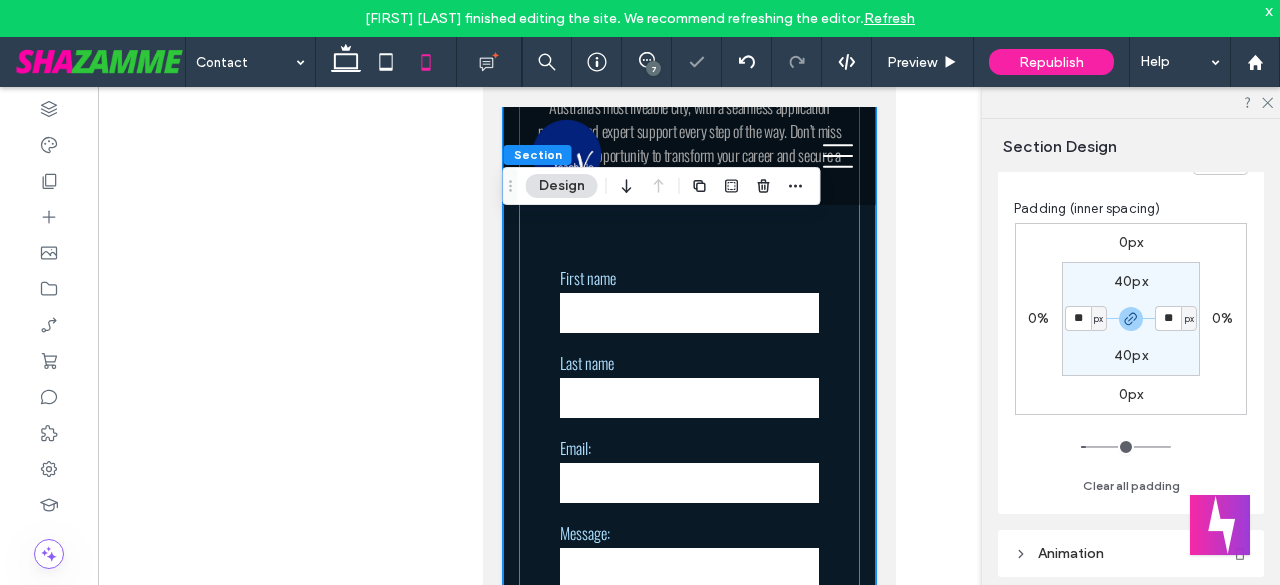 click on "**********" at bounding box center [688, 282] 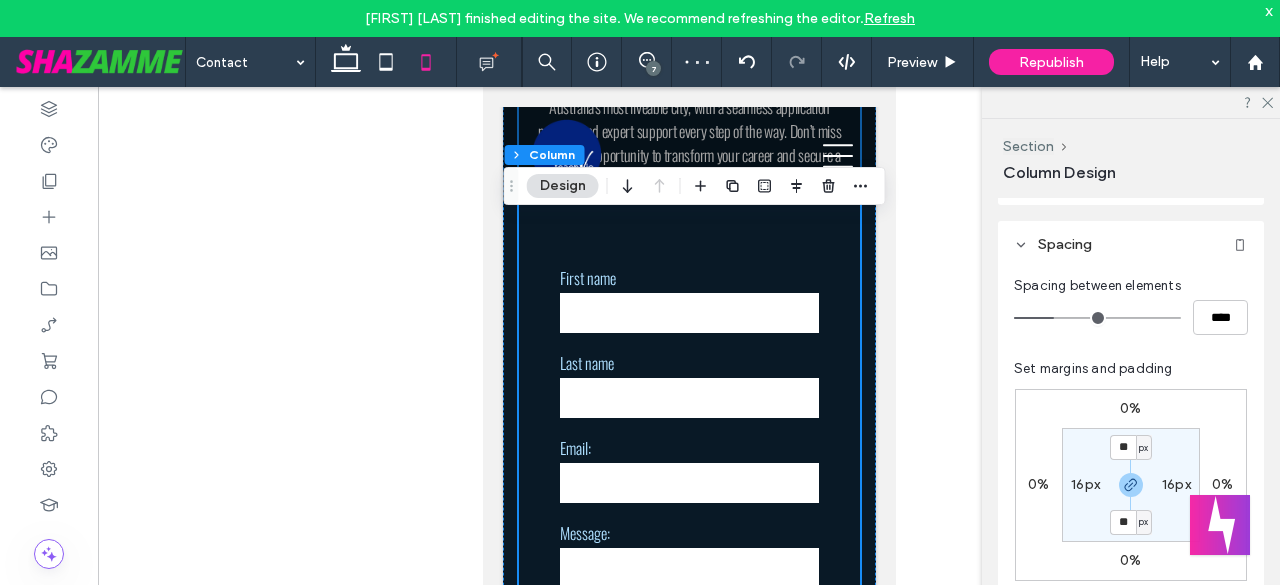 scroll, scrollTop: 400, scrollLeft: 0, axis: vertical 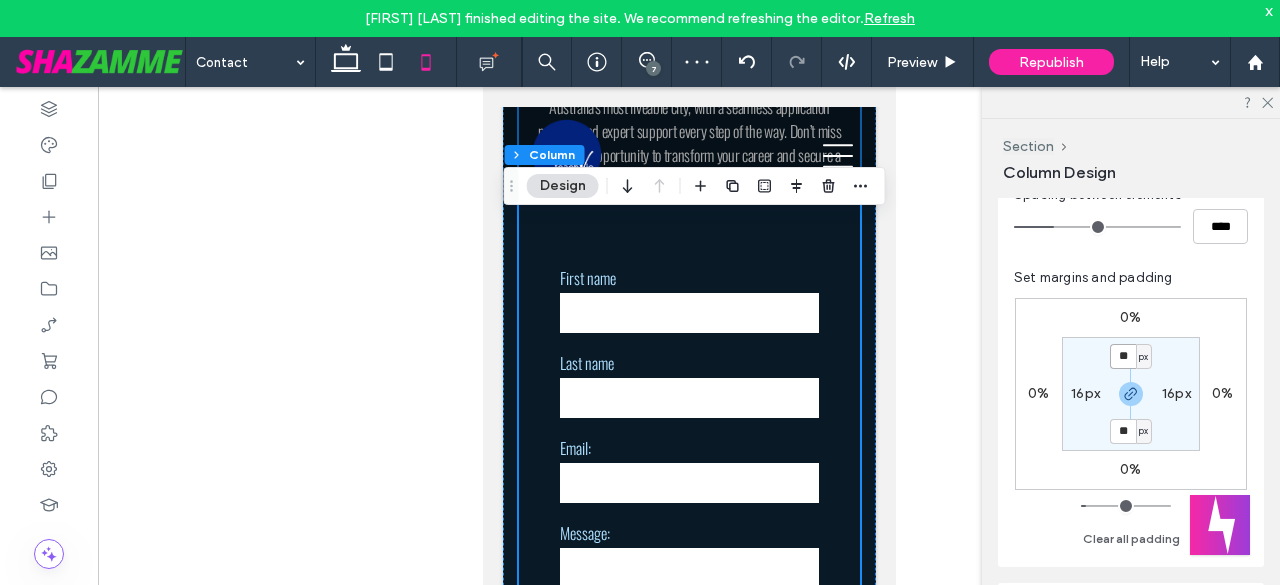 click on "**" at bounding box center (1123, 356) 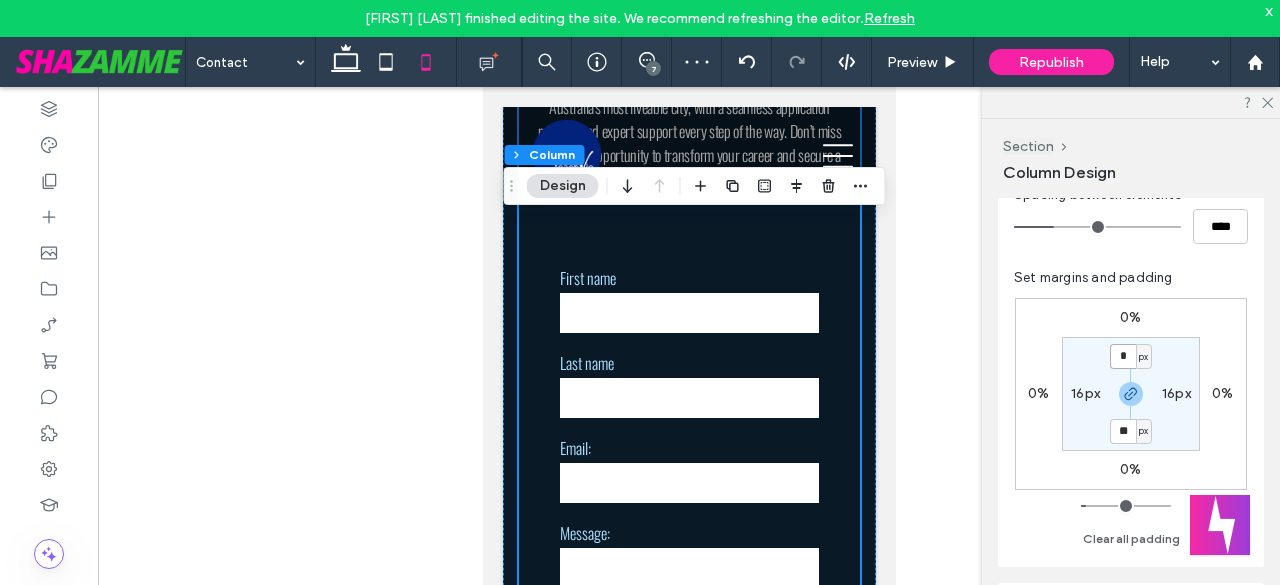 type on "*" 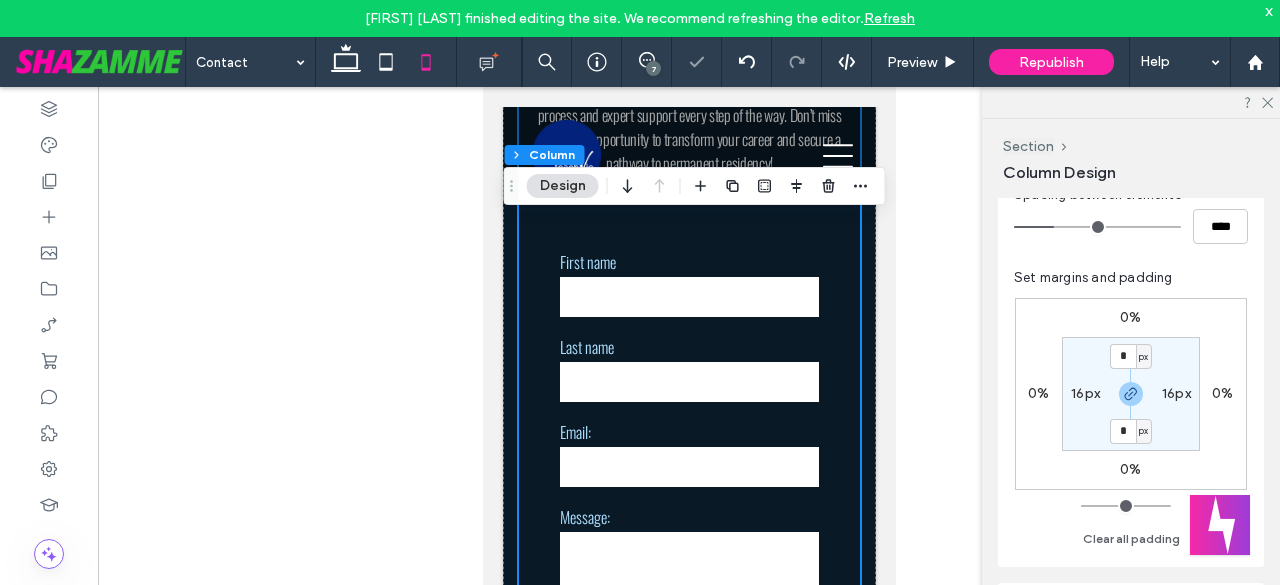 click on "16px" at bounding box center [1085, 393] 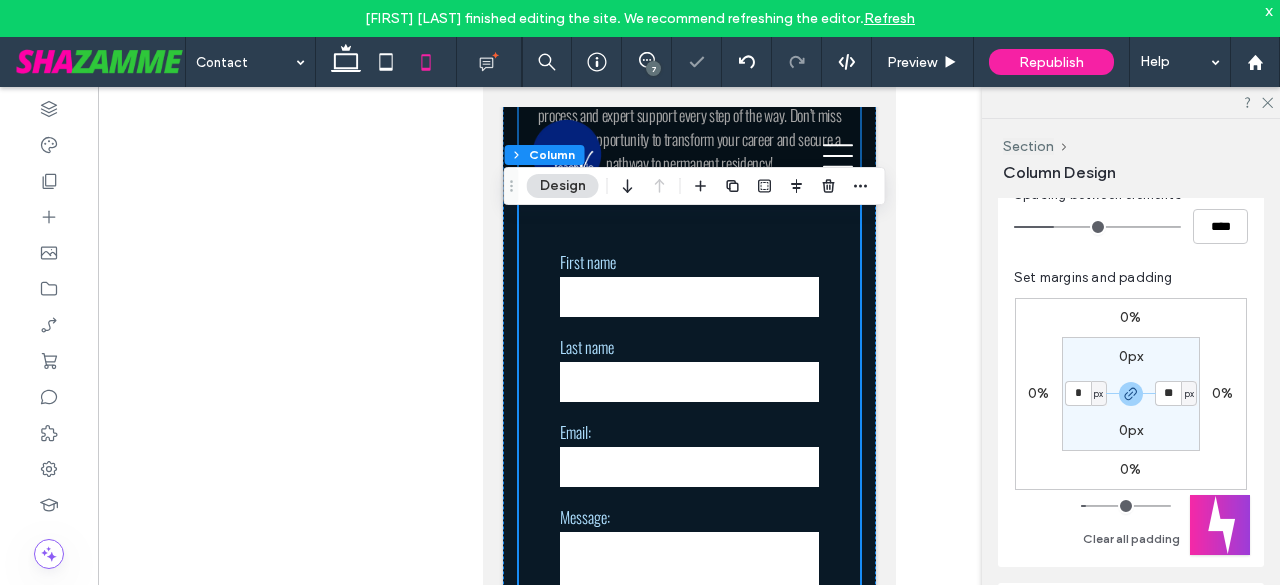 type on "*" 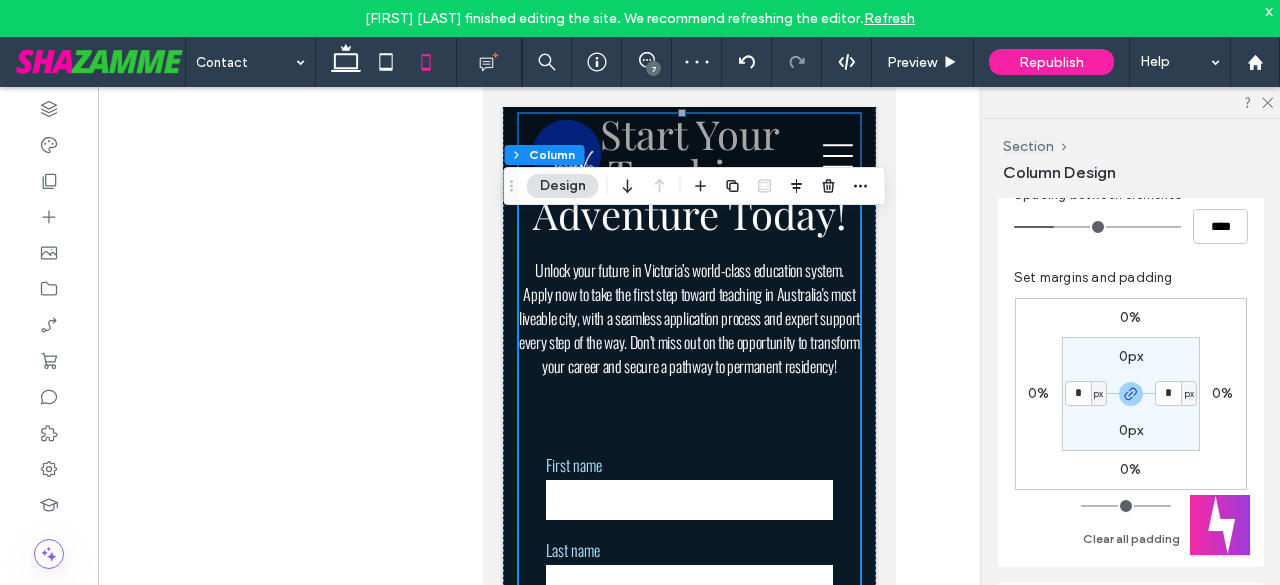 click on "**********" at bounding box center [688, 501] 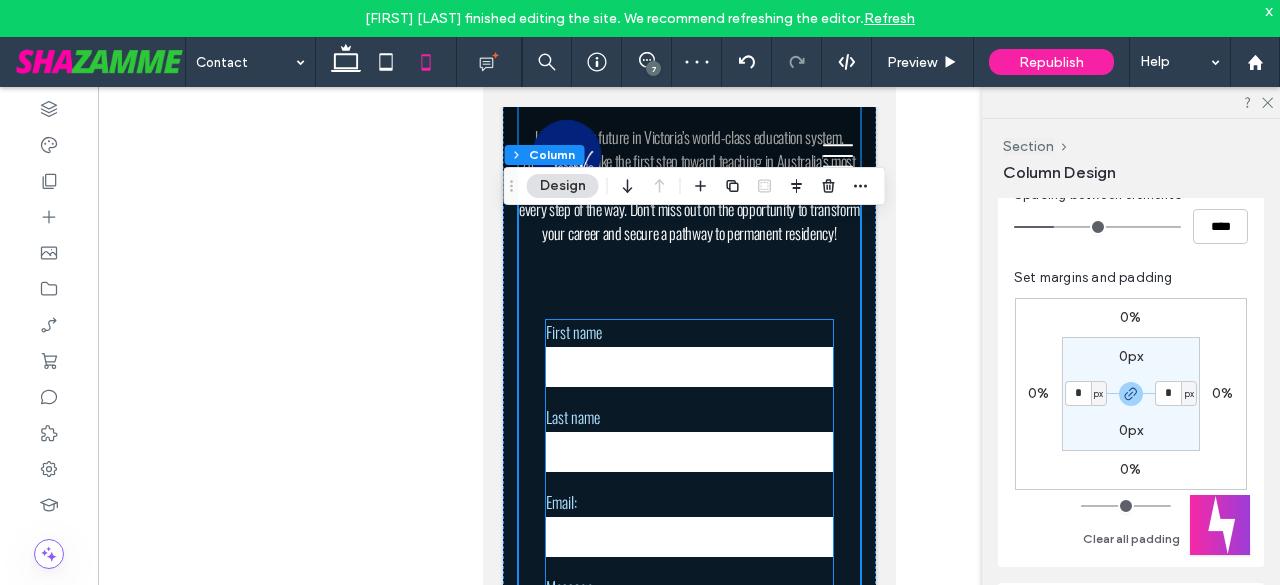 click on "Last name" at bounding box center [688, 417] 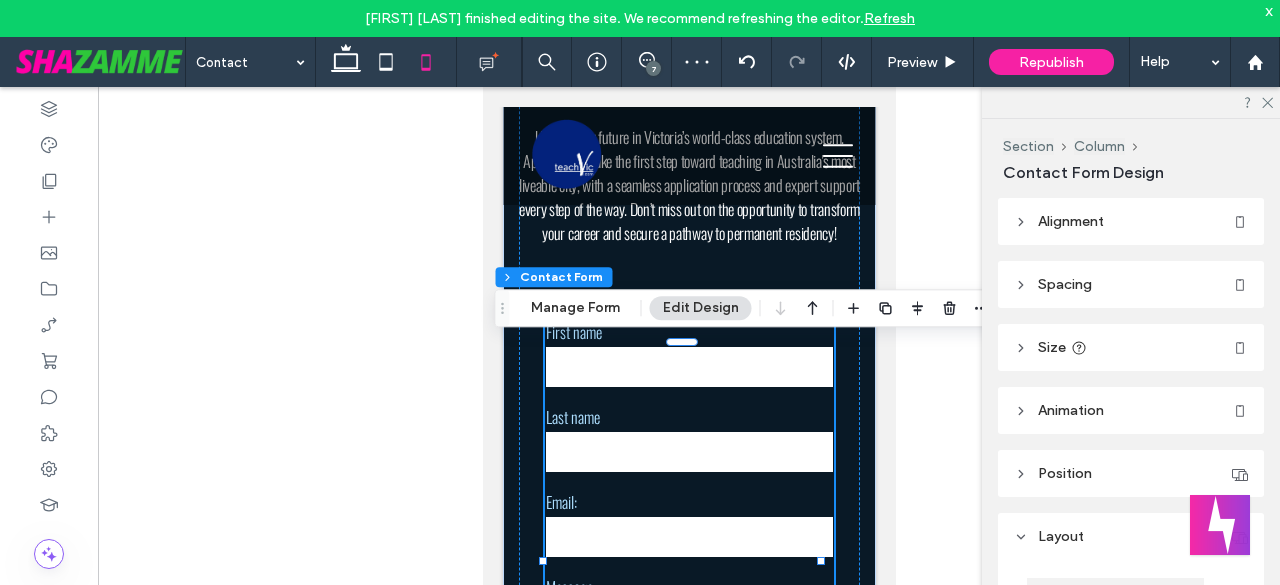 type on "*" 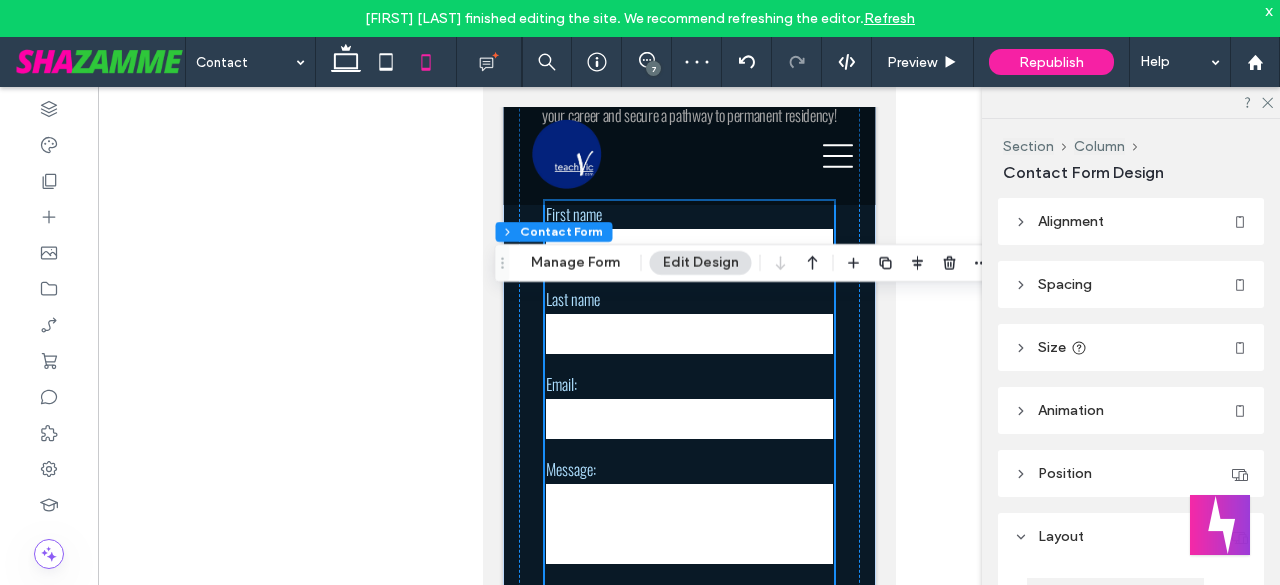 scroll, scrollTop: 333, scrollLeft: 0, axis: vertical 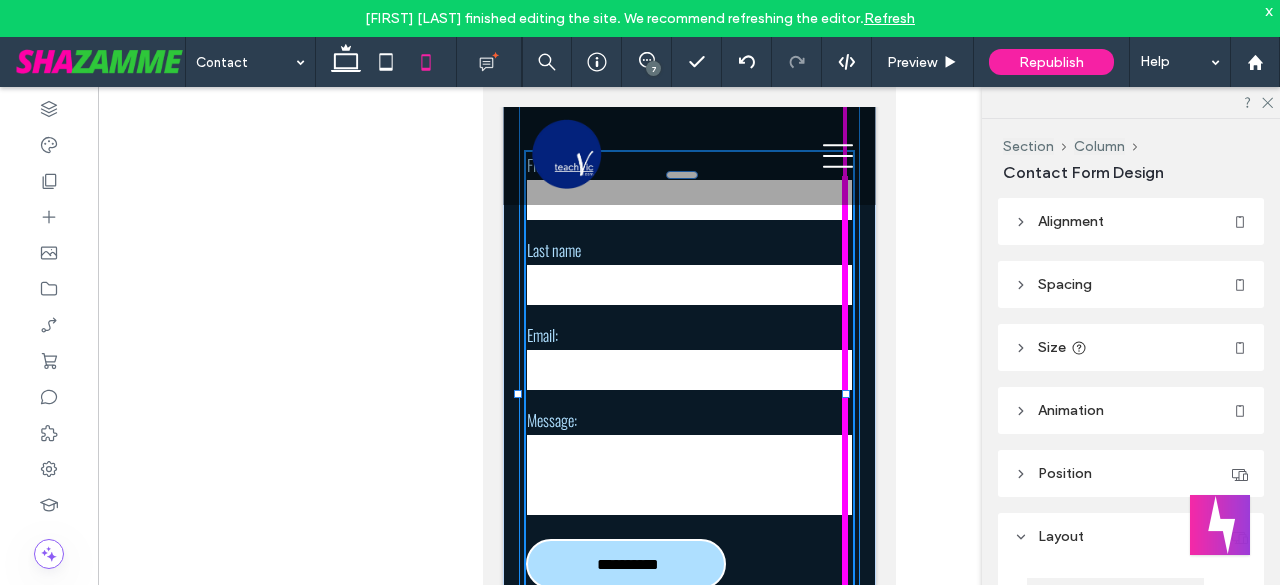 drag, startPoint x: 820, startPoint y: 395, endPoint x: 845, endPoint y: 397, distance: 25.079872 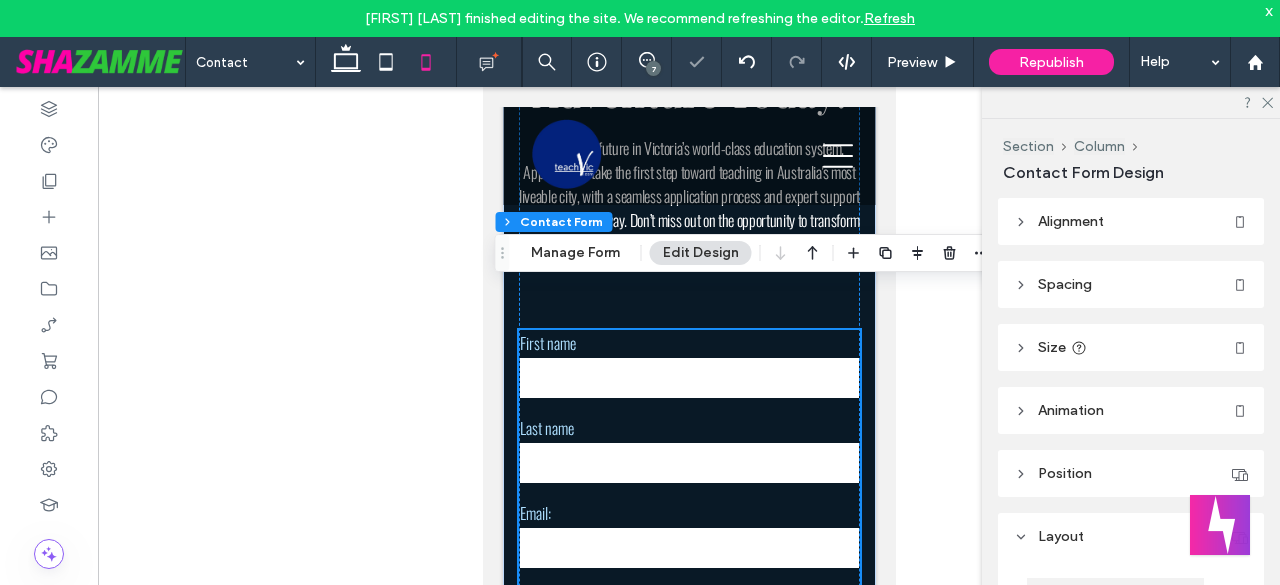 scroll, scrollTop: 133, scrollLeft: 0, axis: vertical 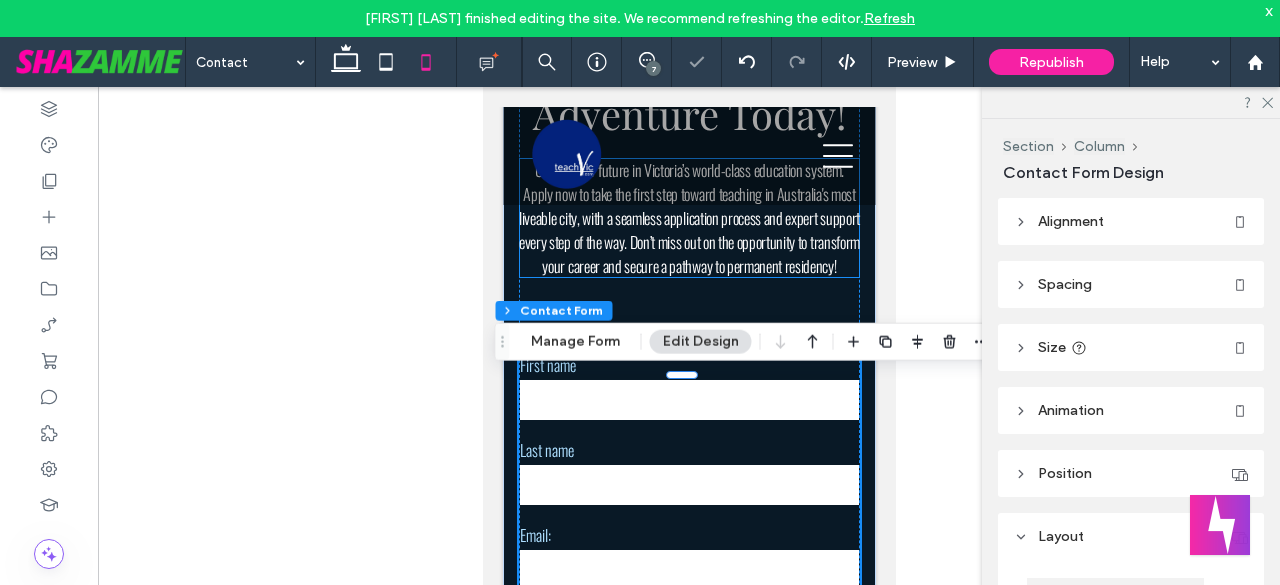 click on "Unlock your future in Victoria’s world-class education system. Apply now to take the first step toward teaching in Australia's most liveable city, with a seamless application process and expert support every step of the way. Don’t miss out on the opportunity to transform your career and secure a pathway to permanent residency!" at bounding box center [688, 218] 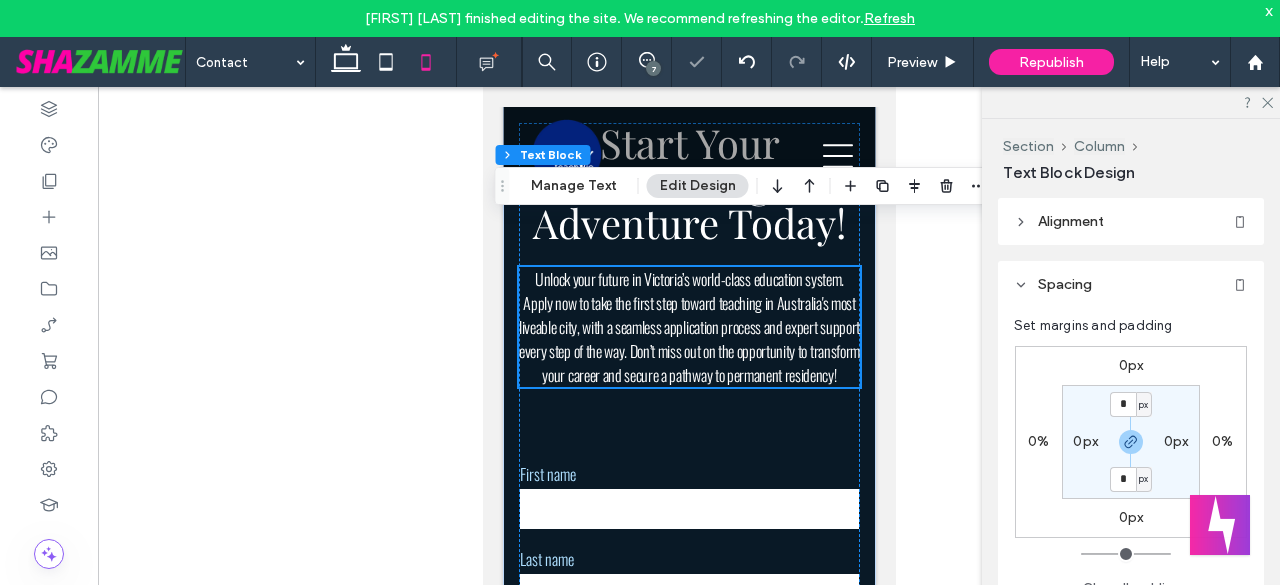 scroll, scrollTop: 0, scrollLeft: 0, axis: both 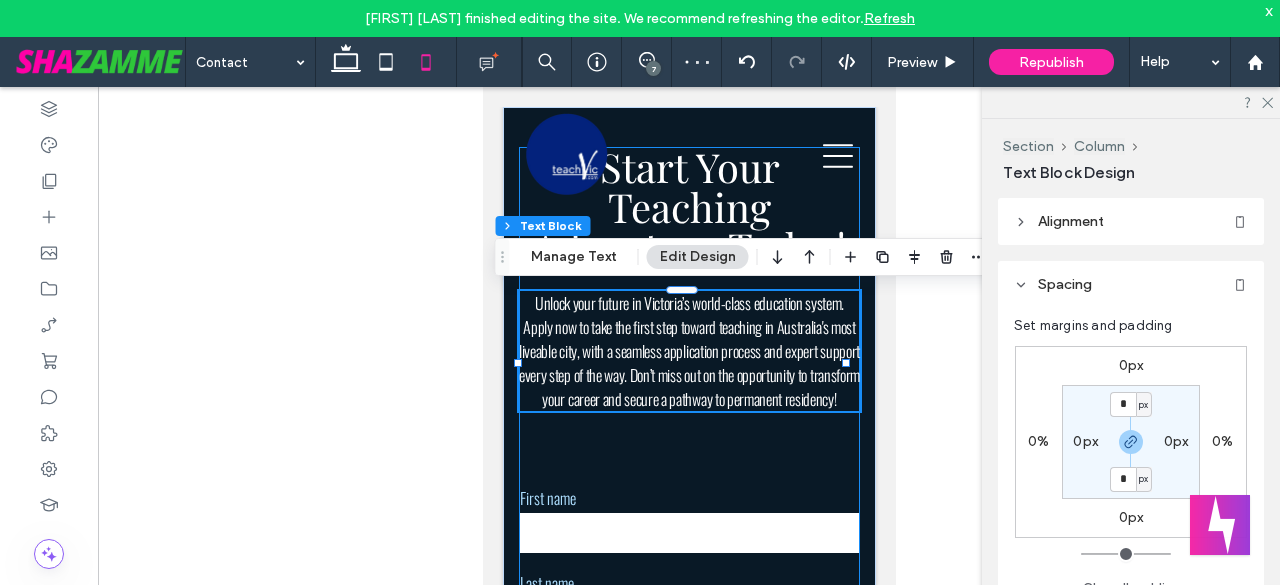 click on "**********" at bounding box center (688, 534) 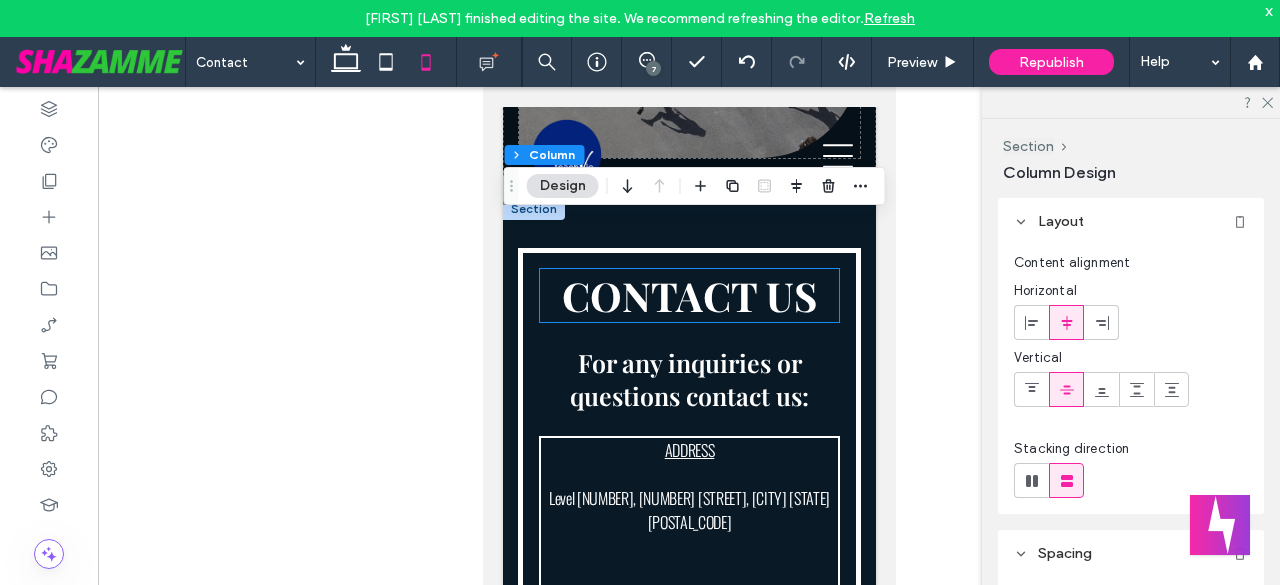 scroll, scrollTop: 1133, scrollLeft: 0, axis: vertical 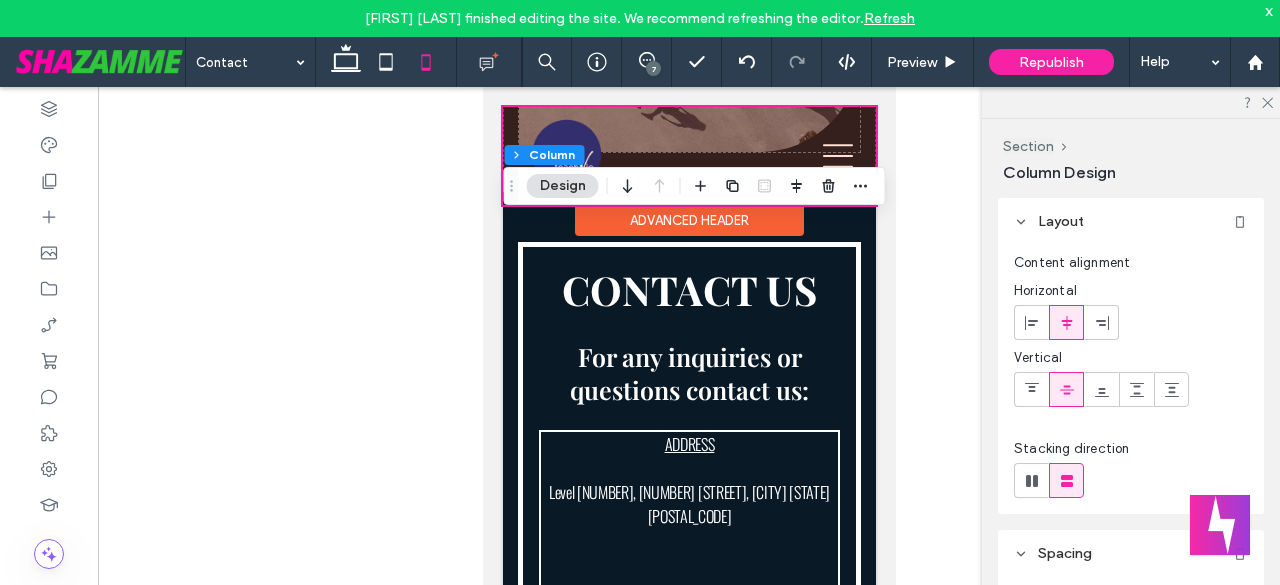 click on "Advanced Header" at bounding box center (688, 220) 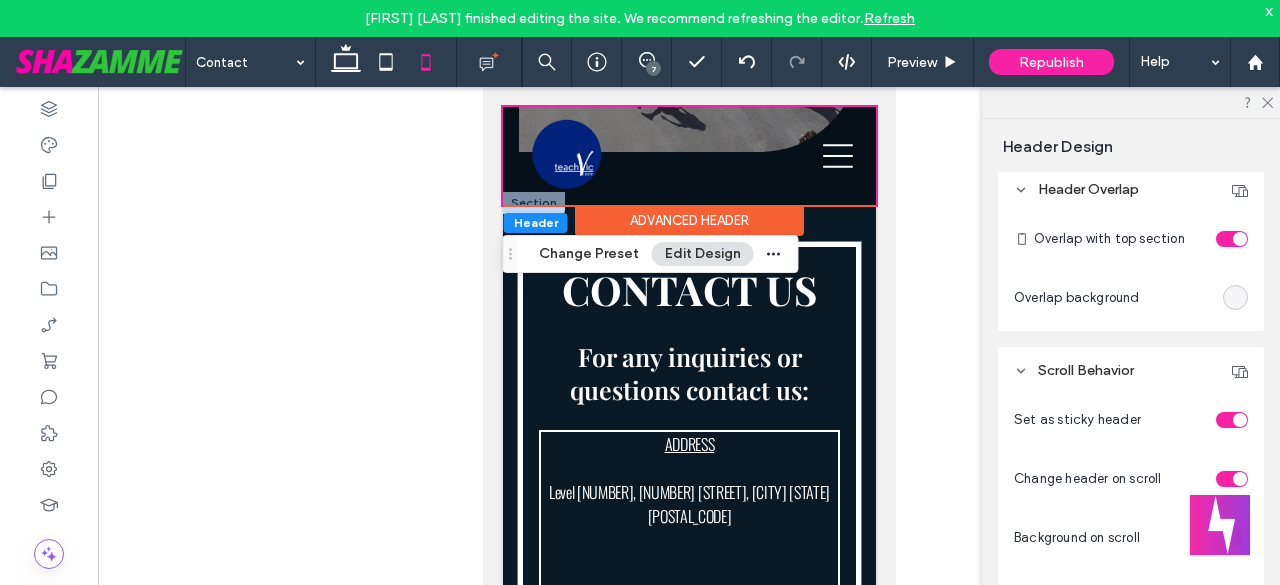 scroll, scrollTop: 1206, scrollLeft: 0, axis: vertical 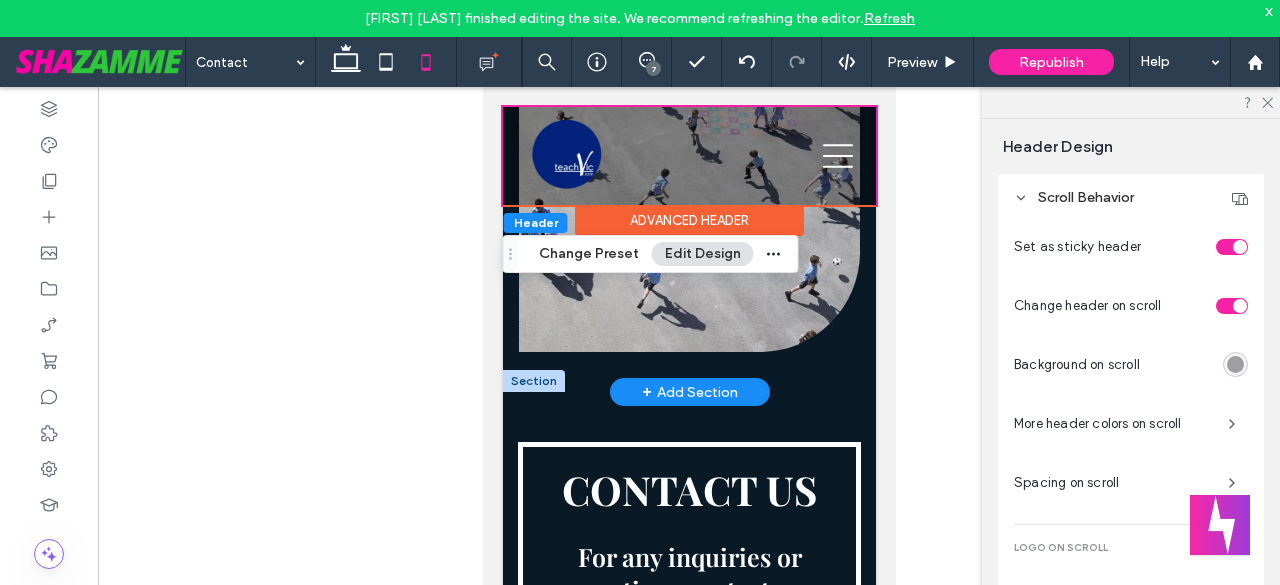 click at bounding box center (533, 381) 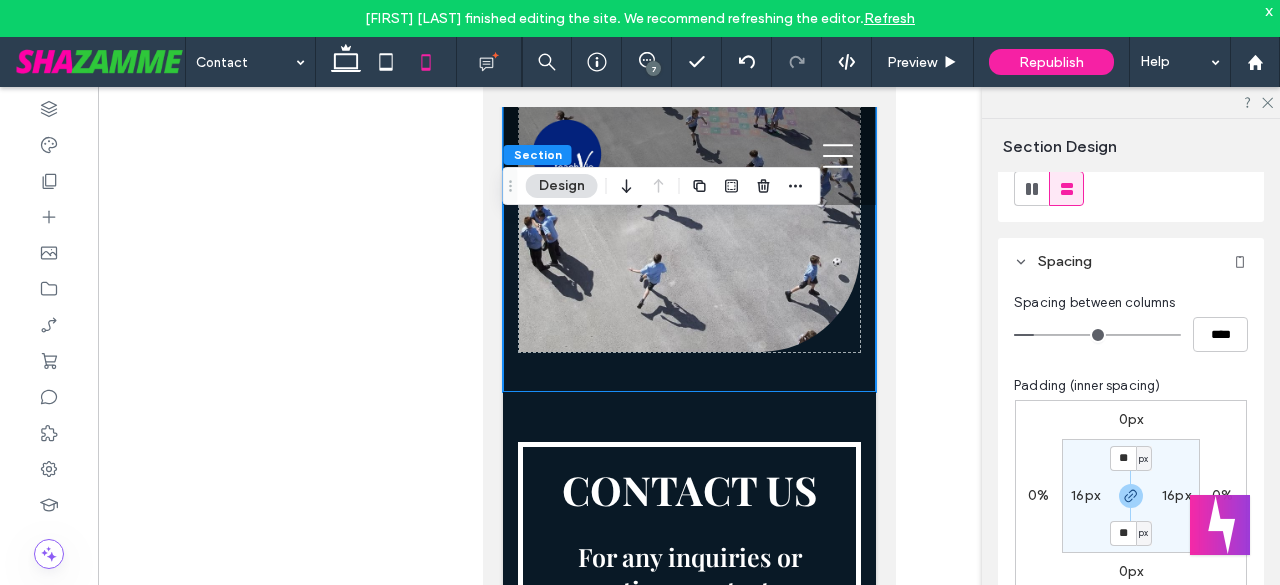 scroll, scrollTop: 233, scrollLeft: 0, axis: vertical 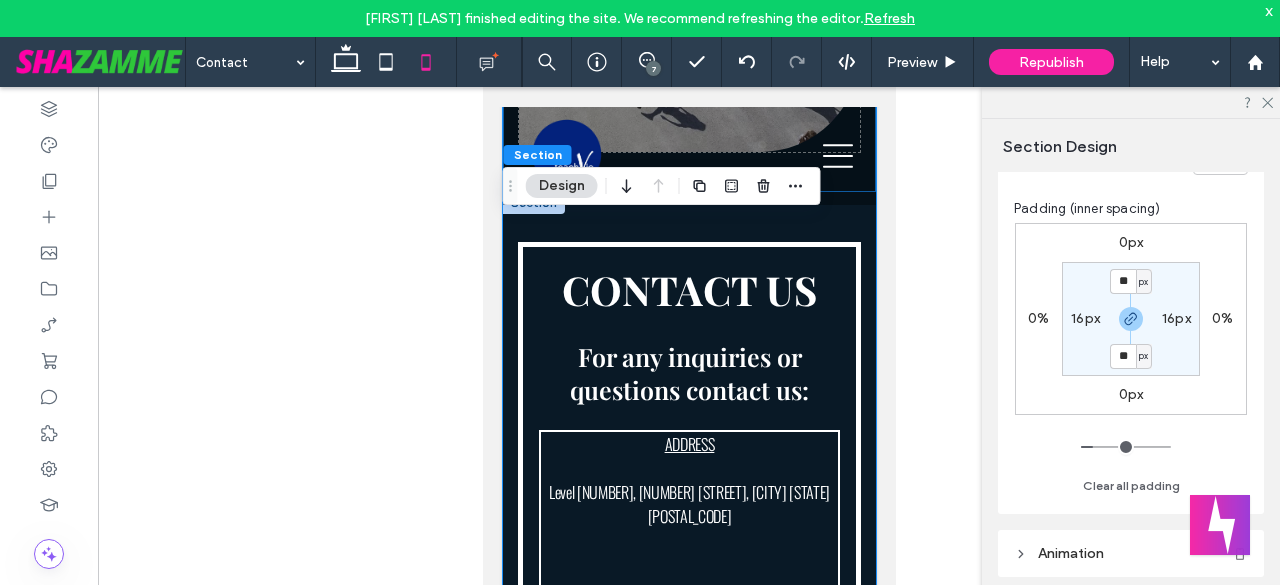 click on "CONTACT US
For any inquiries or questions contact us:
ADDRESS
Level 27, 101 Collins St, Melbourne Vic 3000 ﻿
OFFICE HOURS
Monday - Friday: 7AM - 5PM
E-MAIL
Admin@teachvic.com
PHONE
Phone:
03 9653 9438" at bounding box center [688, 618] 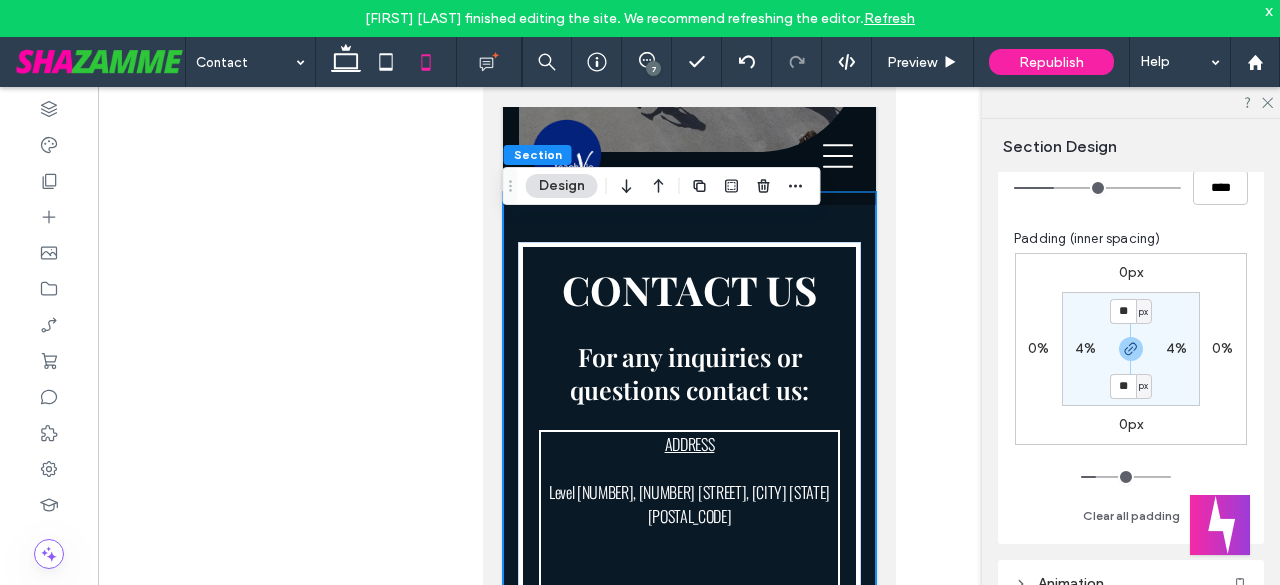 scroll, scrollTop: 233, scrollLeft: 0, axis: vertical 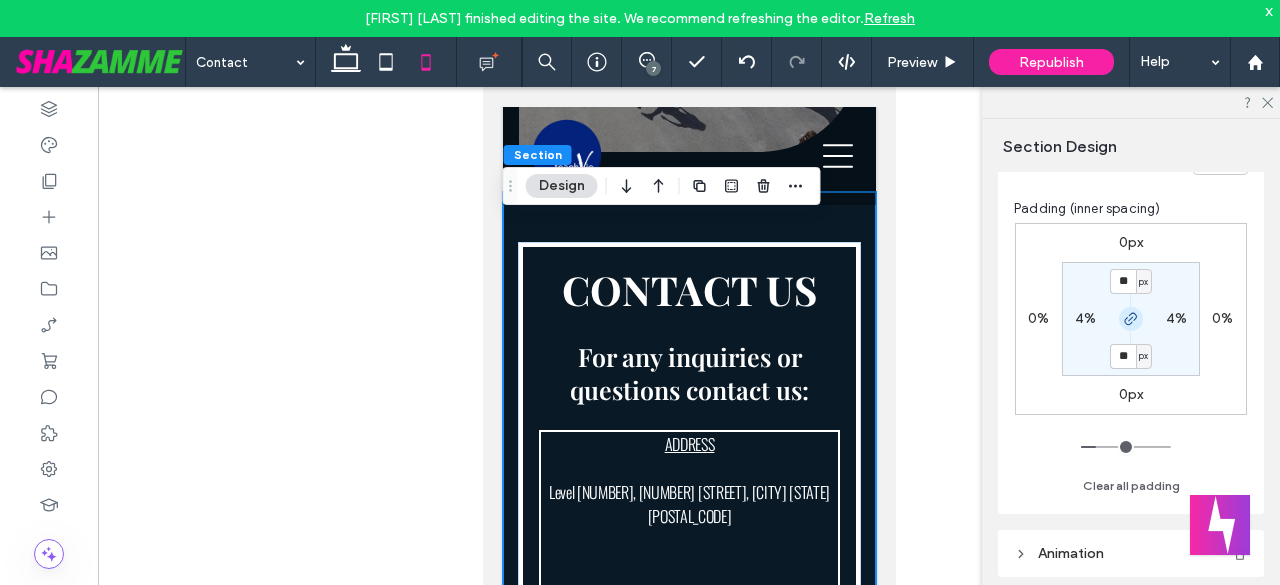 type on "**" 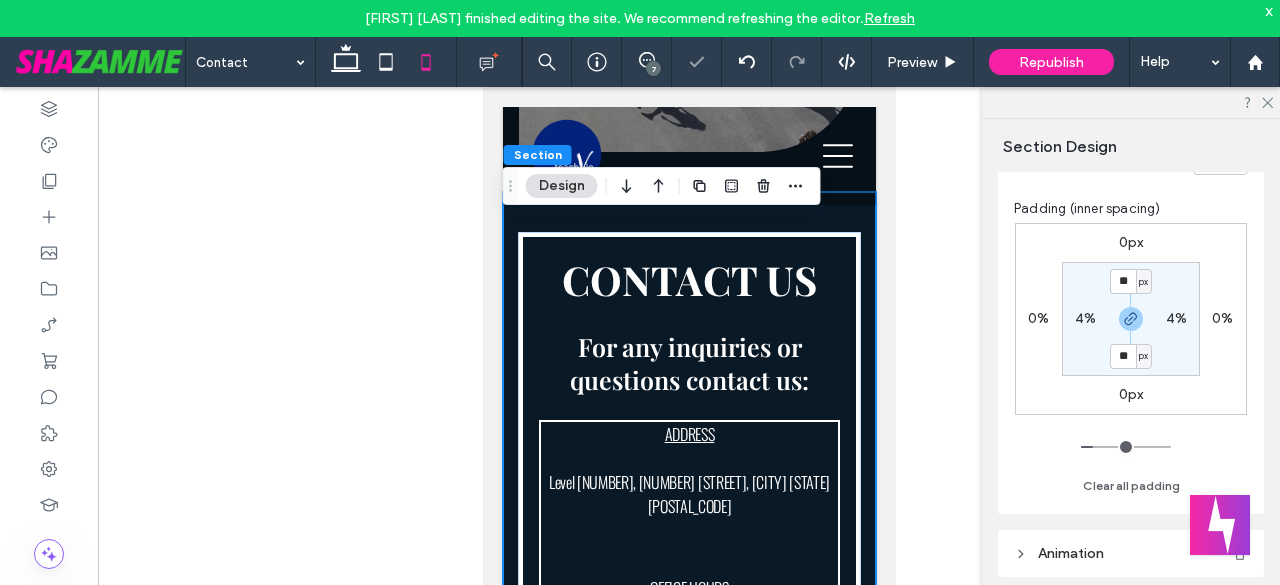 click on "4%" at bounding box center [1085, 318] 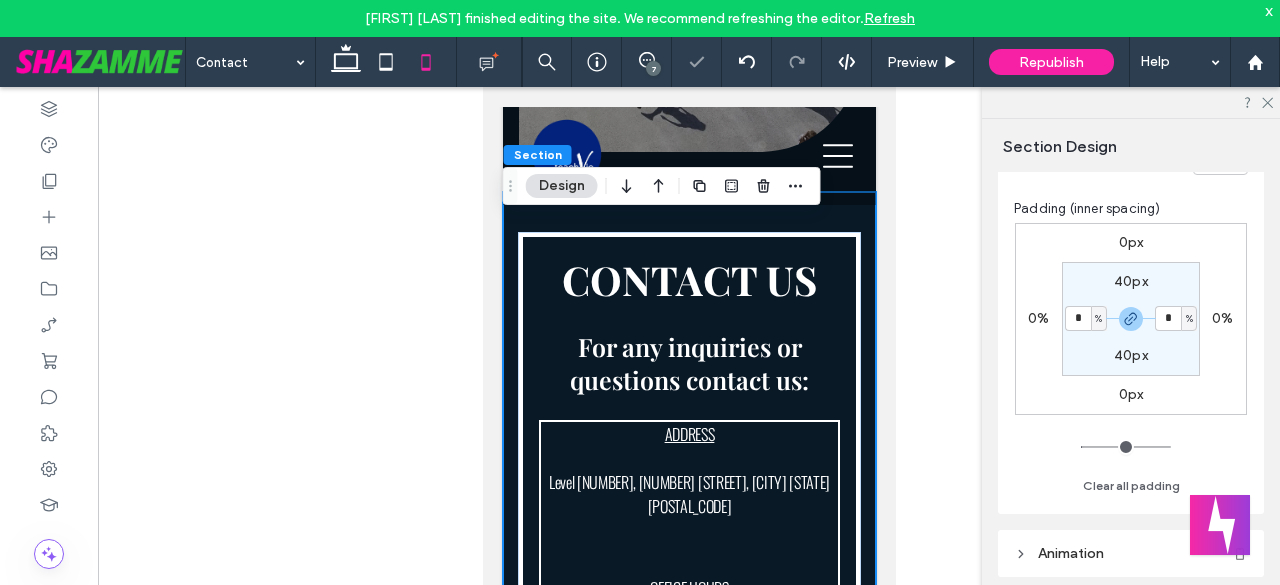 click on "%" at bounding box center (1098, 319) 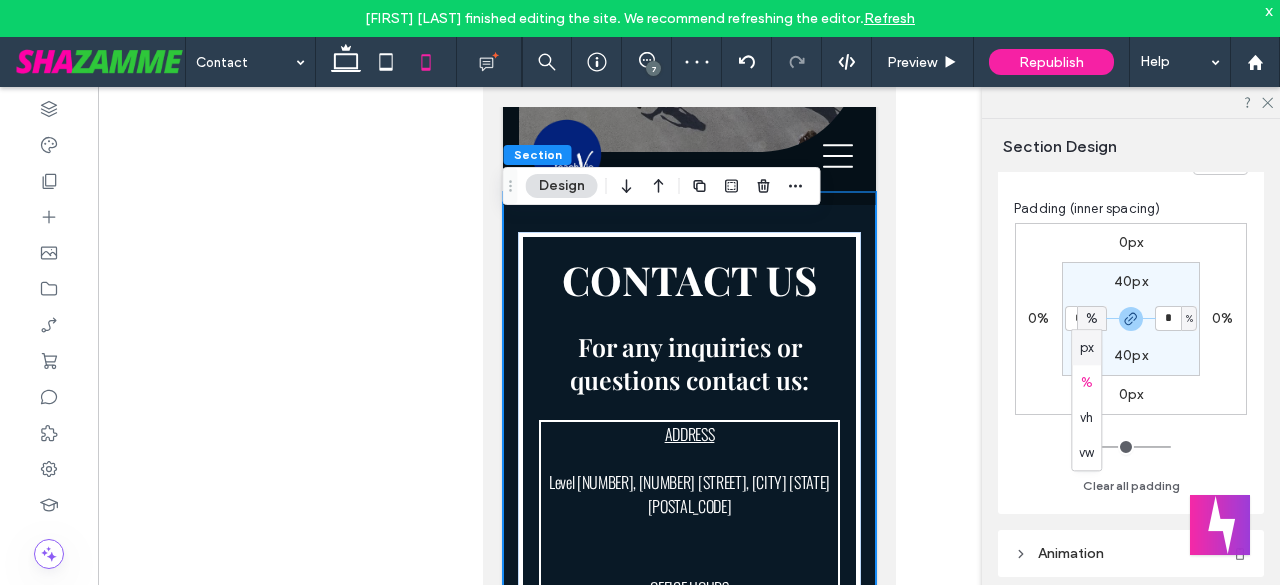 drag, startPoint x: 1089, startPoint y: 353, endPoint x: 1072, endPoint y: 332, distance: 27.018513 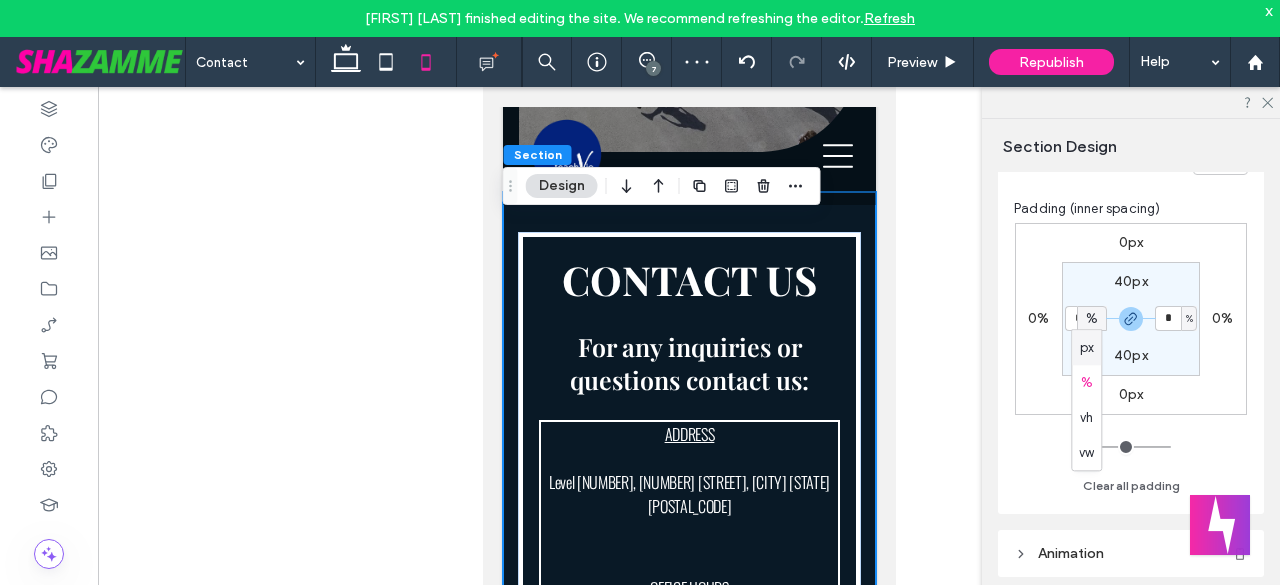 type on "**" 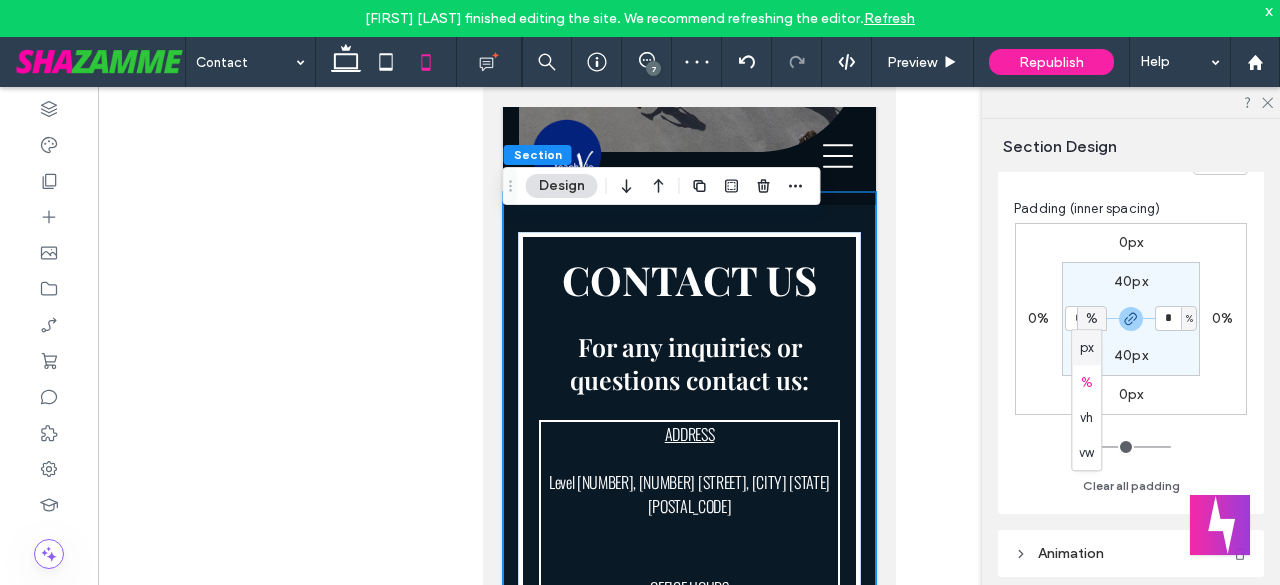 type on "****" 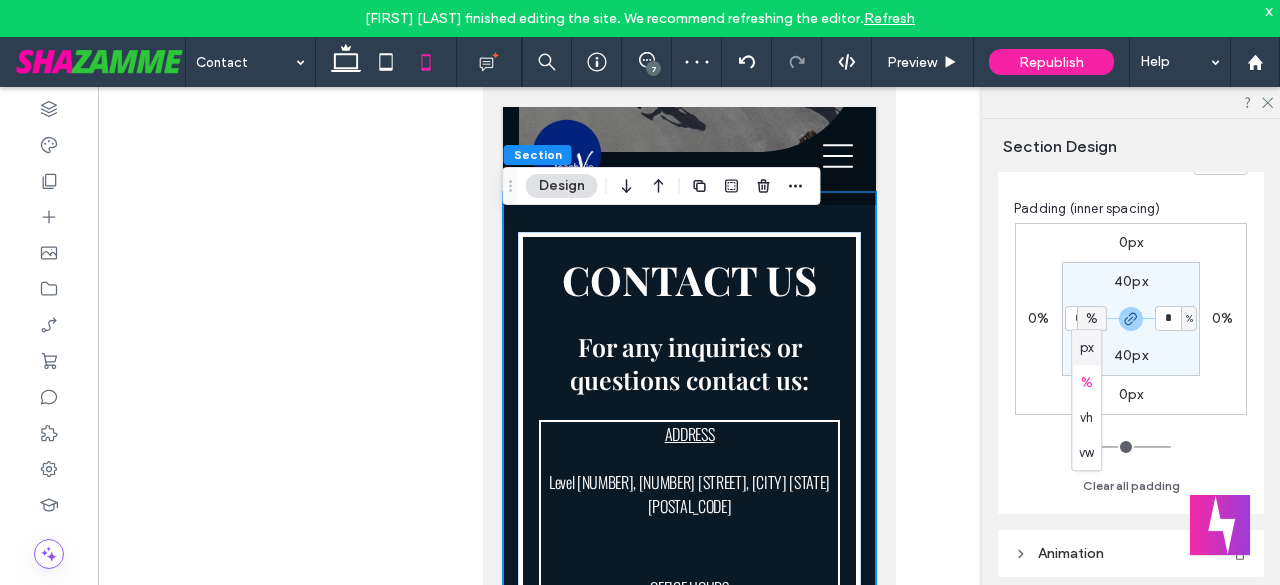 type on "****" 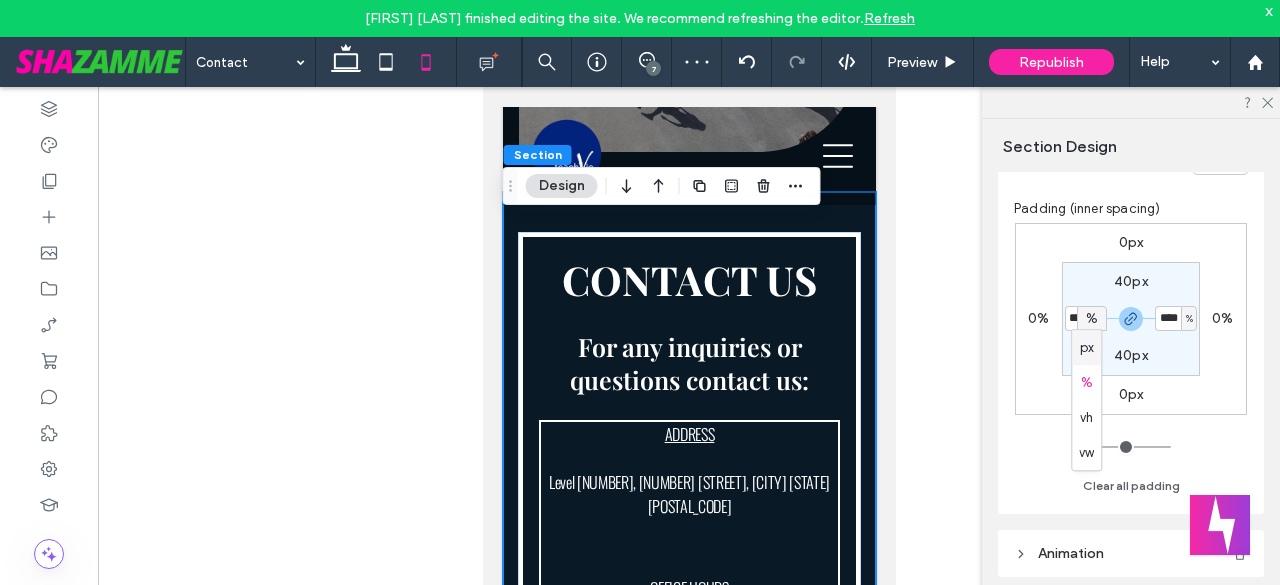 type on "**" 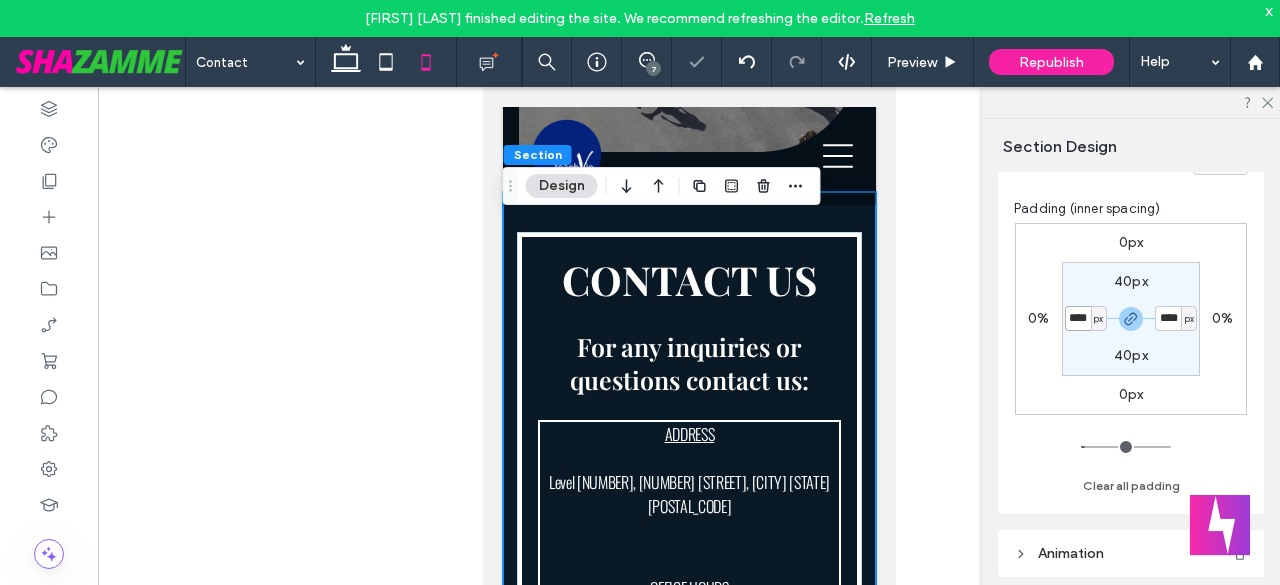 click on "****" at bounding box center [1078, 318] 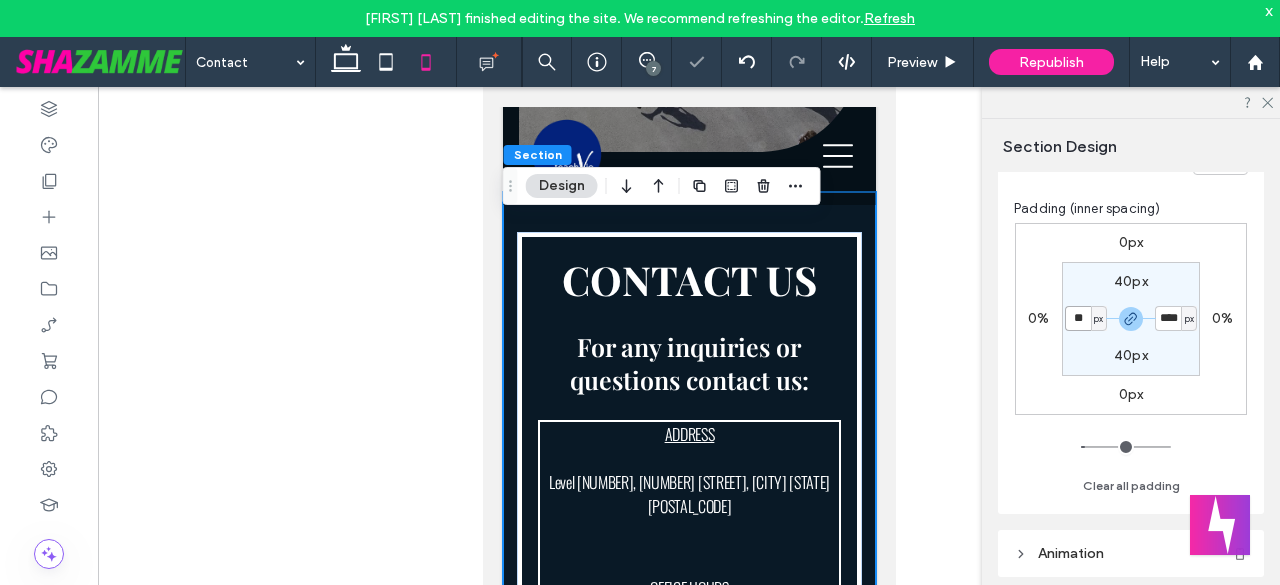 type on "**" 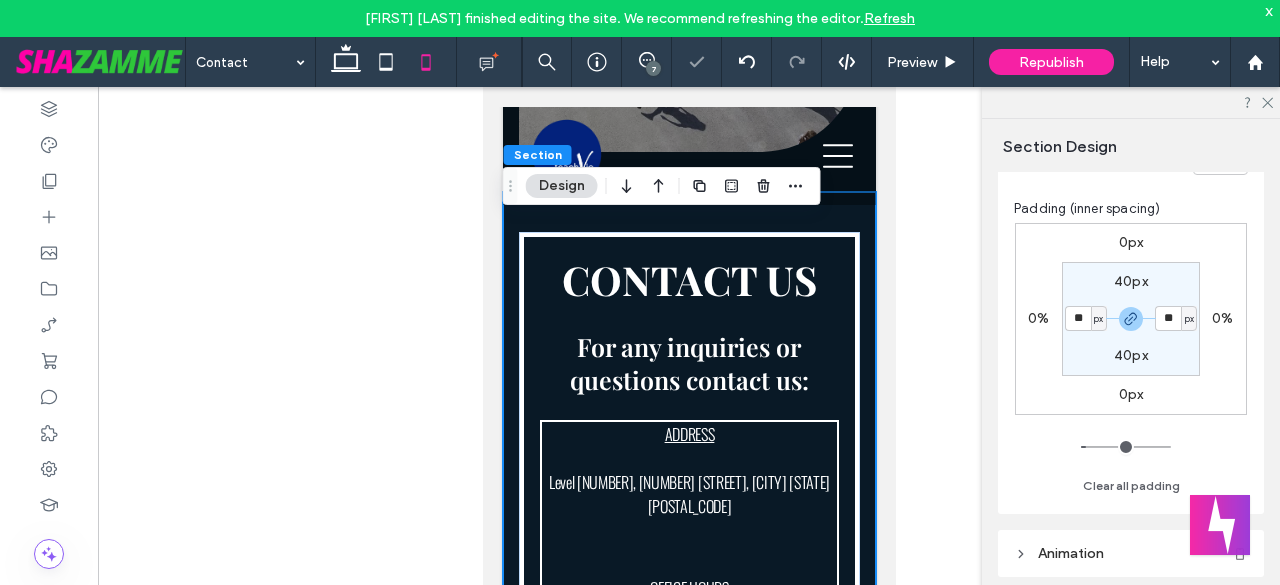 click on "CONTACT US
For any inquiries or questions contact us:
ADDRESS
Level 27, 101 Collins St, Melbourne Vic 3000 ﻿
OFFICE HOURS
Monday - Friday: 7AM - 5PM
E-MAIL
Admin@teachvic.com
PHONE
Phone:
03 9653 9438" at bounding box center (688, 608) 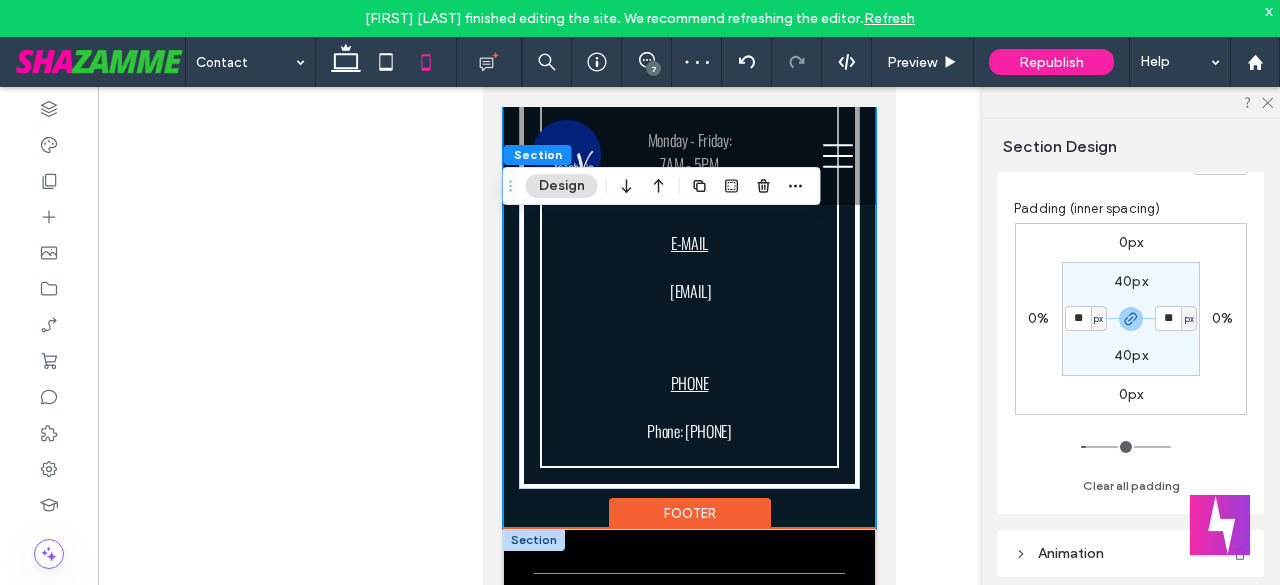 scroll, scrollTop: 1766, scrollLeft: 0, axis: vertical 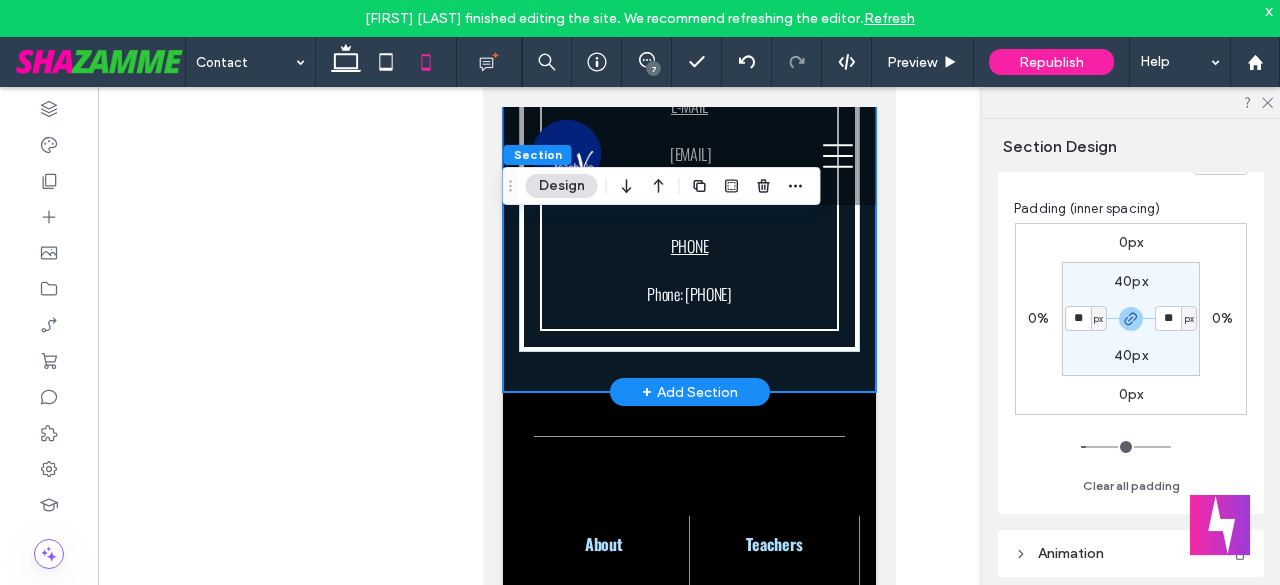 click on "CONTACT US
For any inquiries or questions contact us:
ADDRESS
Level 27, 101 Collins St, Melbourne Vic 3000 ﻿
OFFICE HOURS
Monday - Friday: 7AM - 5PM
E-MAIL
Admin@teachvic.com
PHONE
Phone:
03 9653 9438" at bounding box center (688, -25) 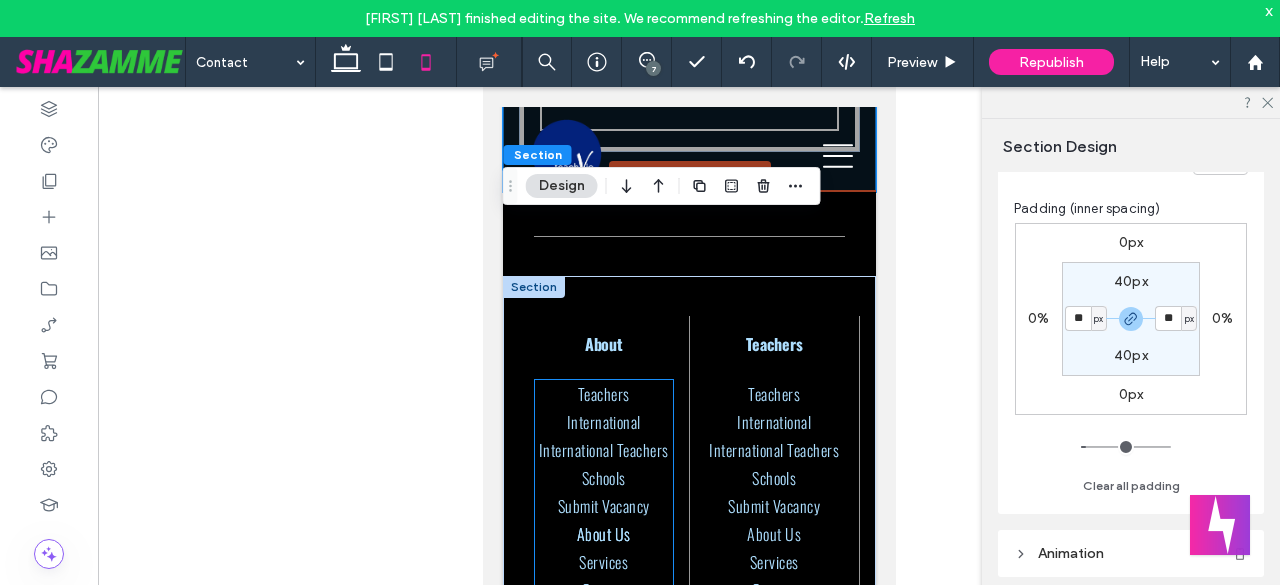 scroll, scrollTop: 2000, scrollLeft: 0, axis: vertical 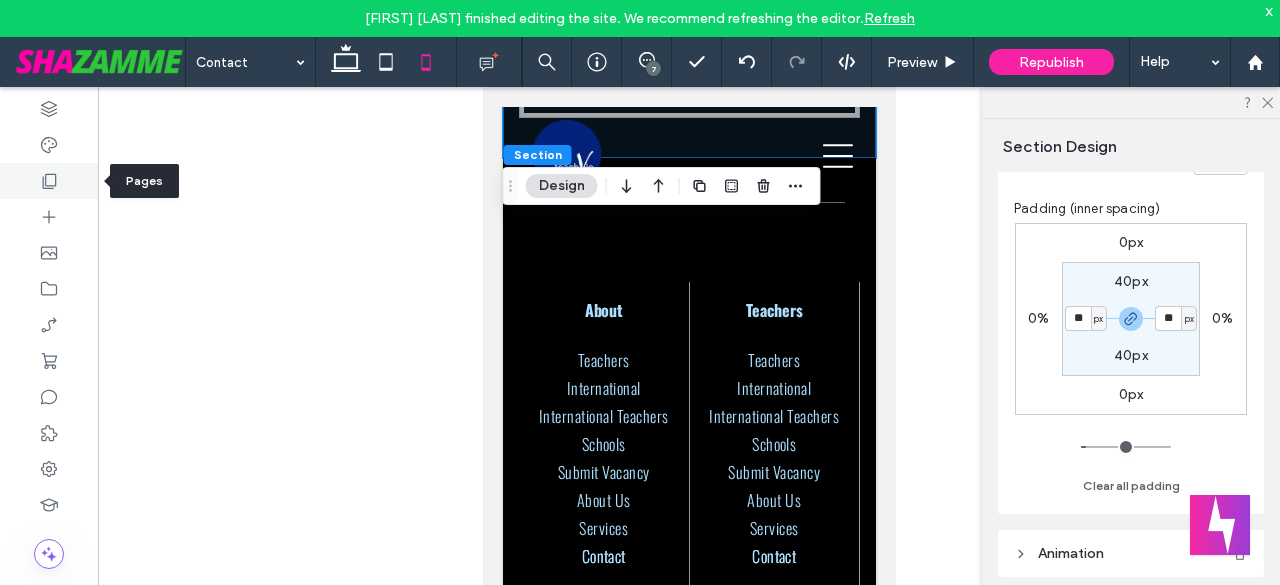 click at bounding box center (49, 181) 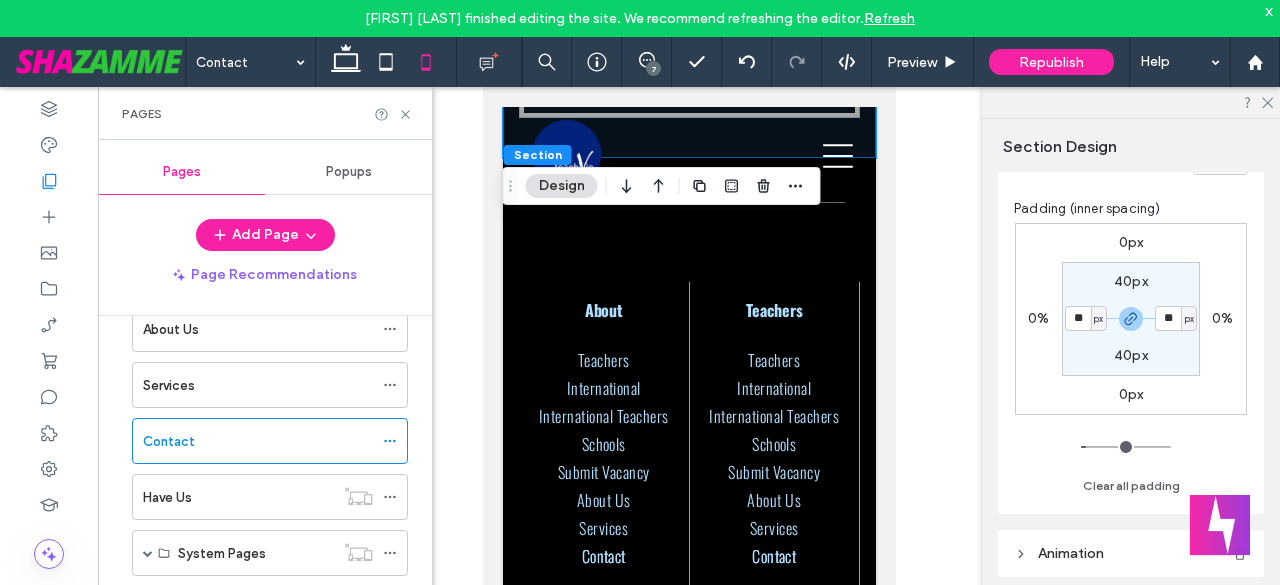 scroll, scrollTop: 466, scrollLeft: 0, axis: vertical 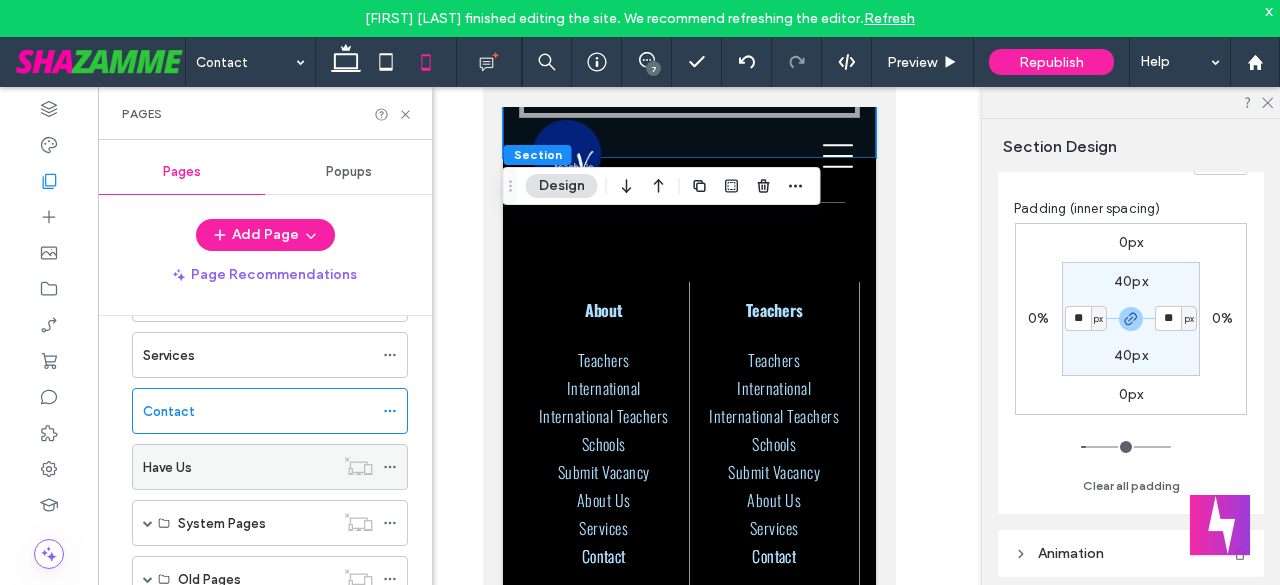 click on "Have Us" at bounding box center (238, 467) 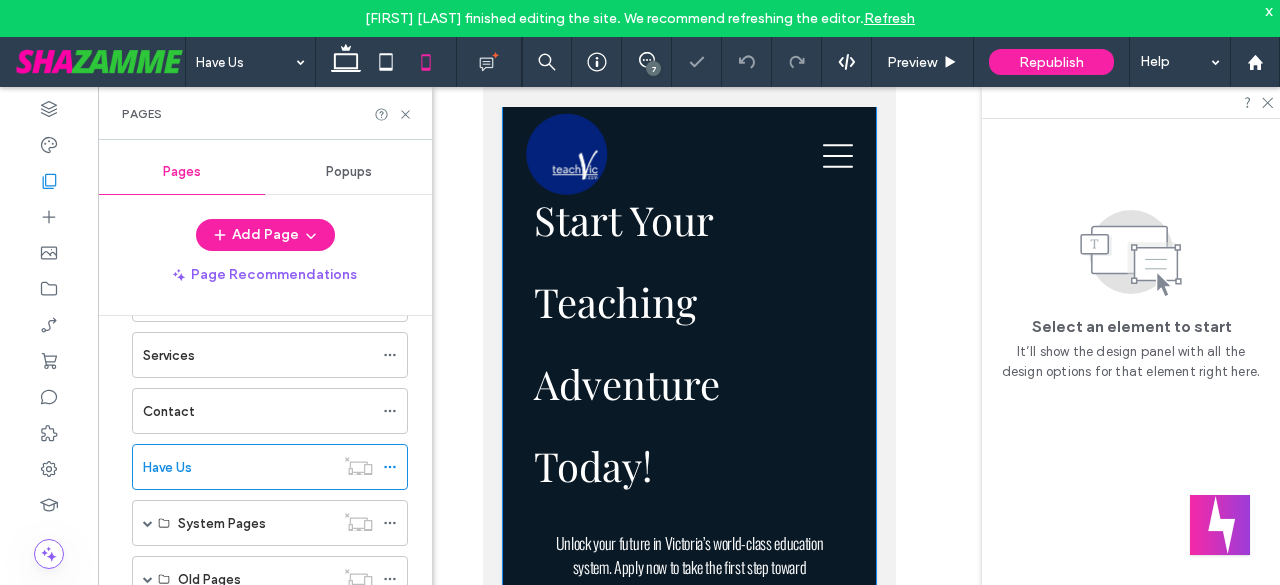 click on "**********" at bounding box center (688, 721) 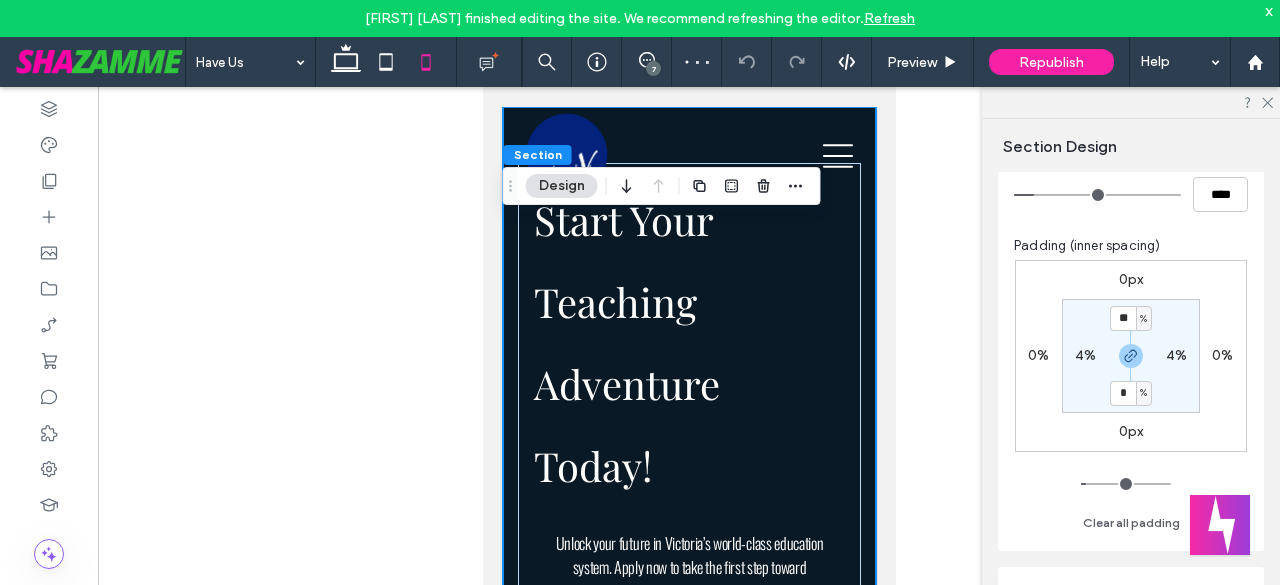 scroll, scrollTop: 200, scrollLeft: 0, axis: vertical 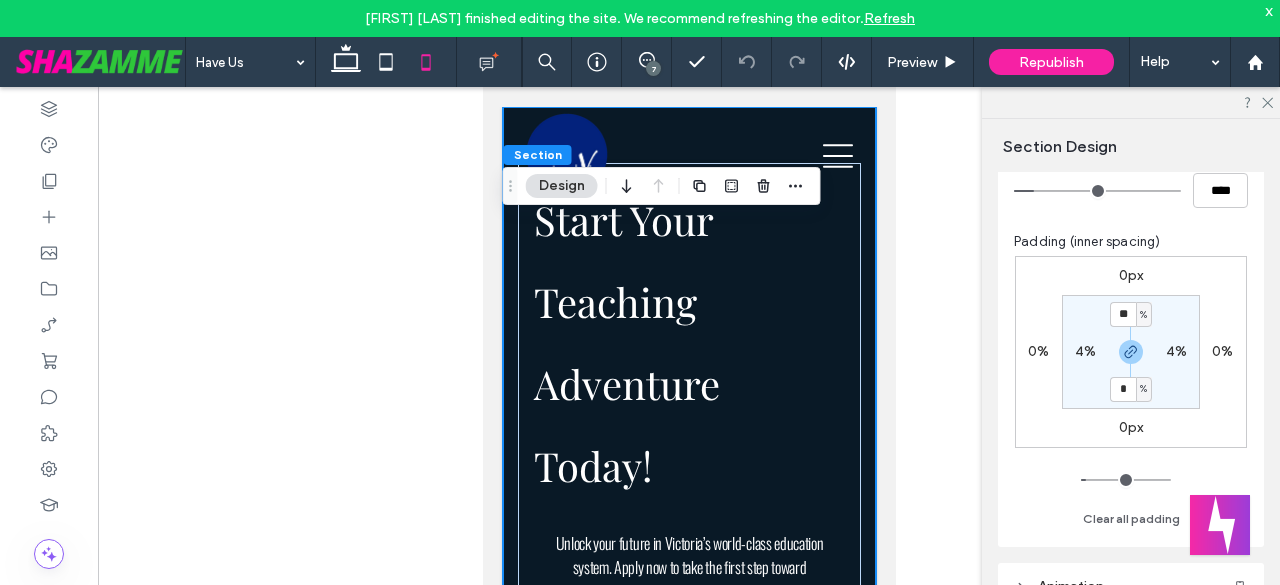 click on "%" at bounding box center [1143, 315] 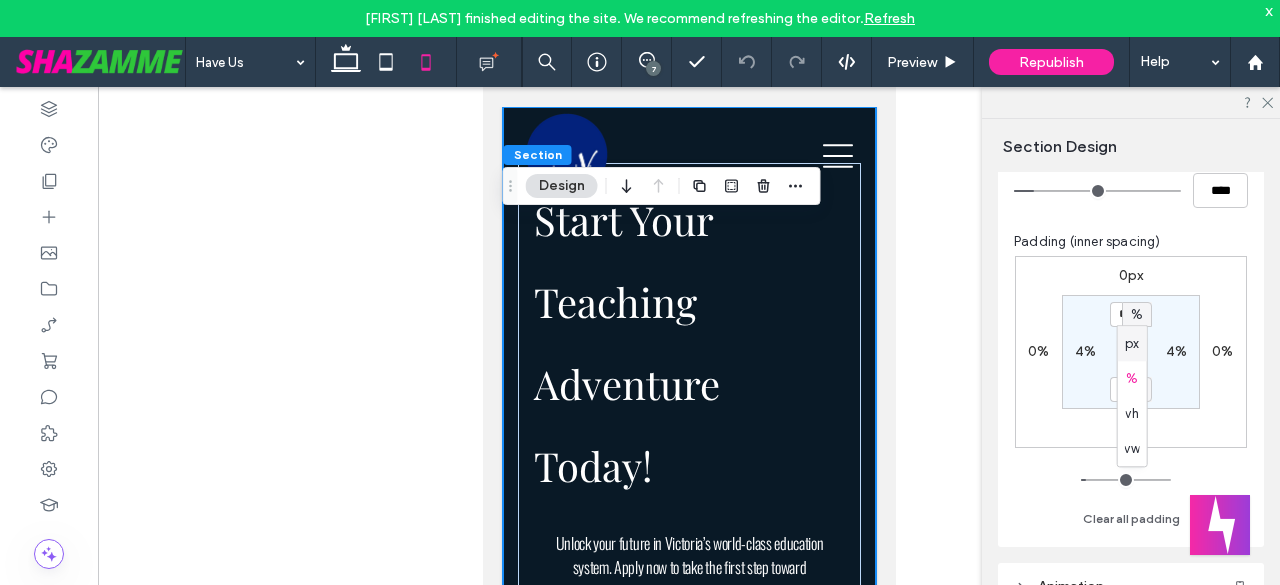click on "px" at bounding box center (1132, 343) 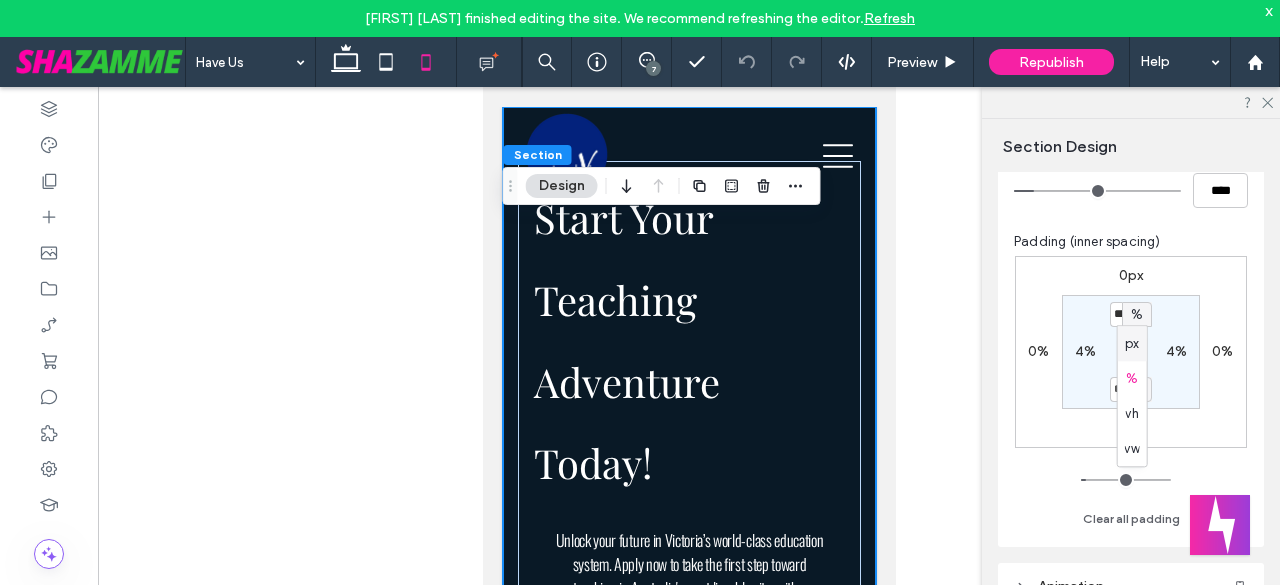 type on "**" 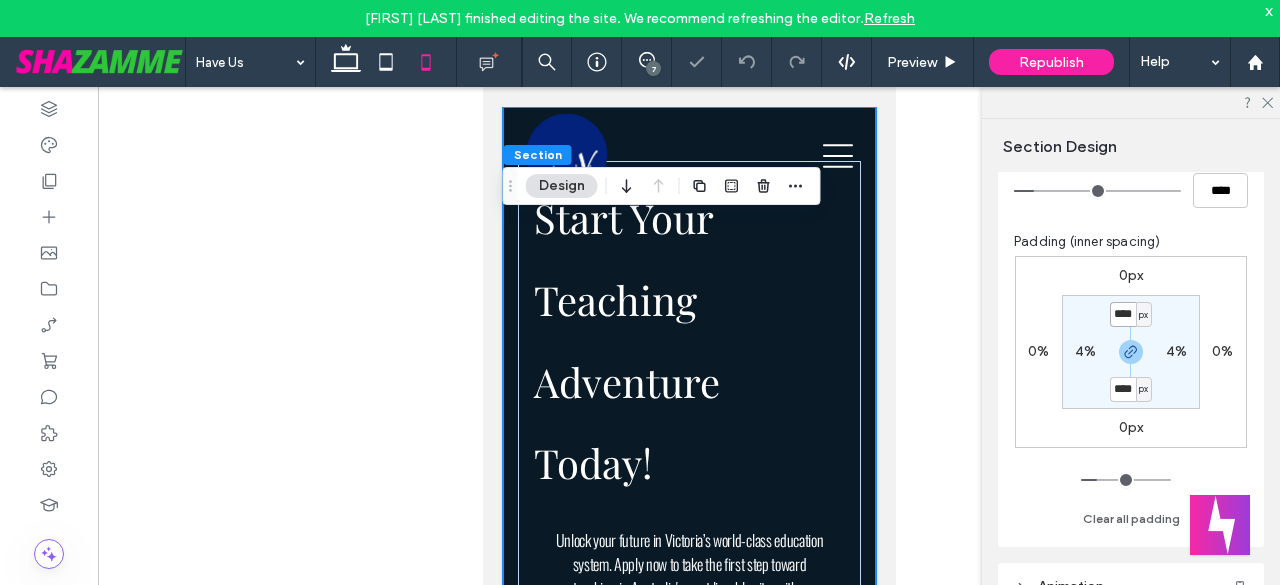 click on "**** px 4% **** px 4%" at bounding box center [1131, 352] 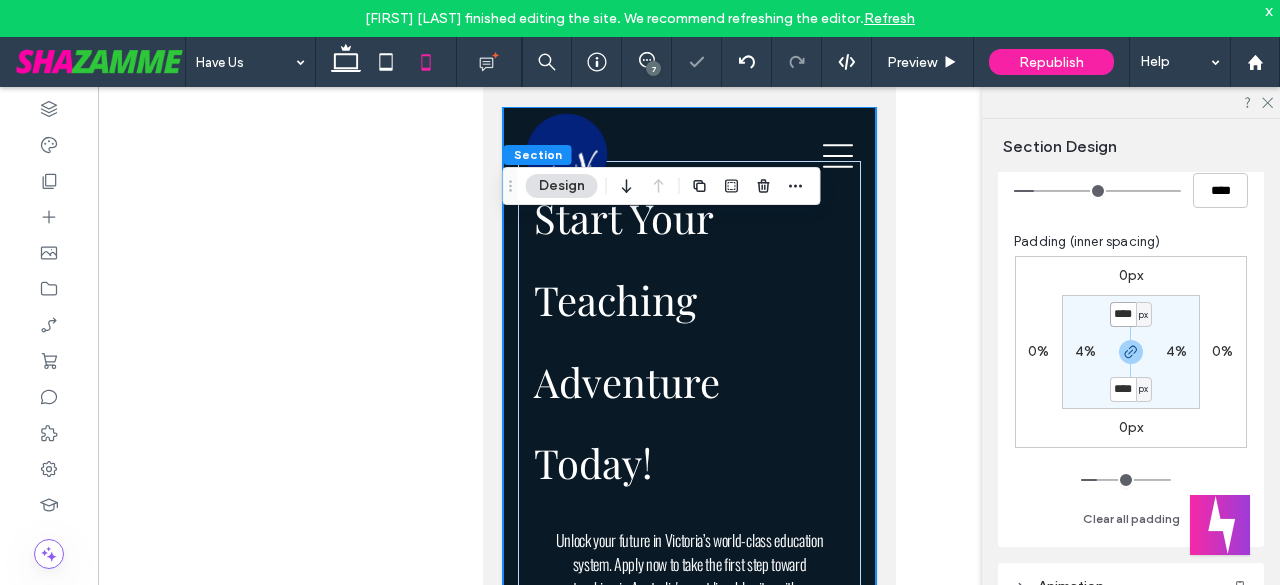 click on "****" at bounding box center [1123, 314] 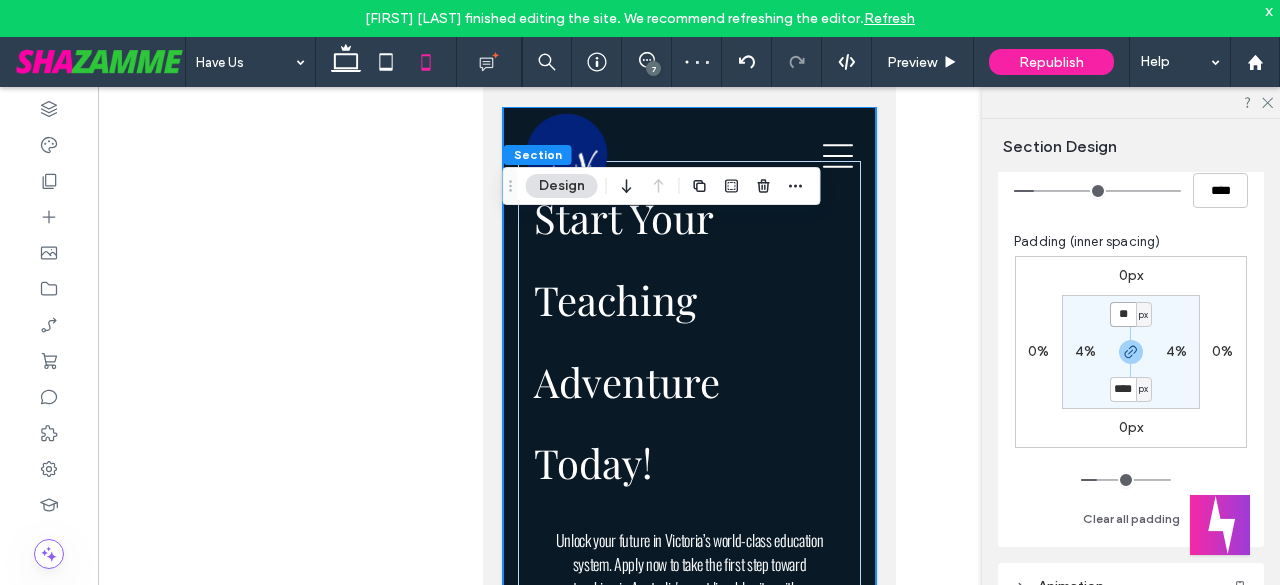 type on "**" 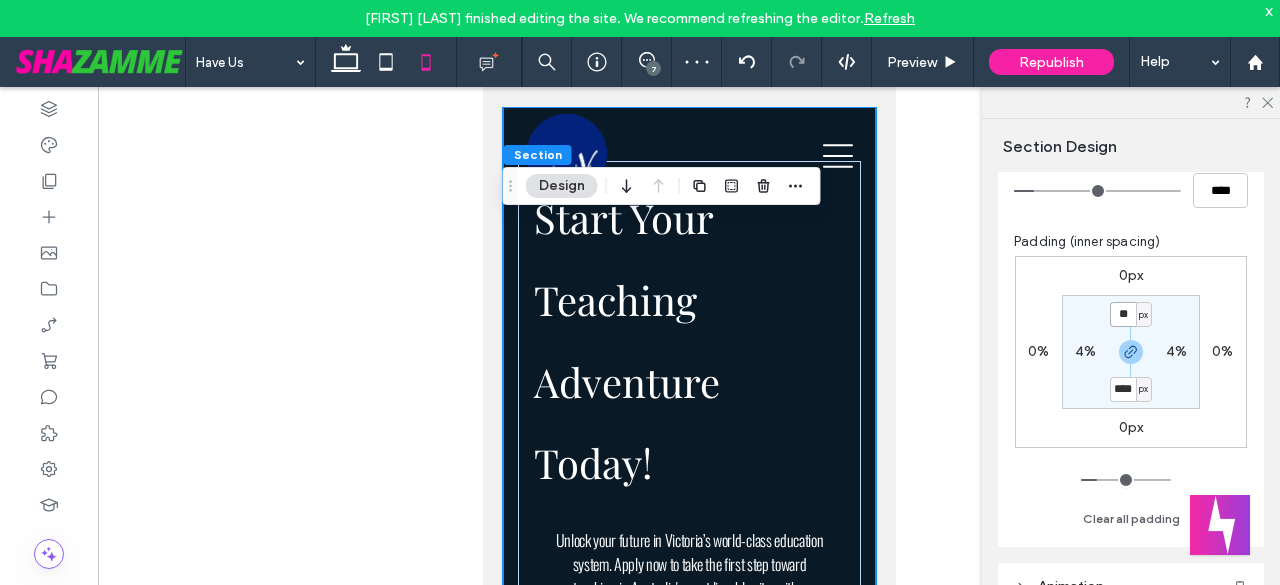 type on "**" 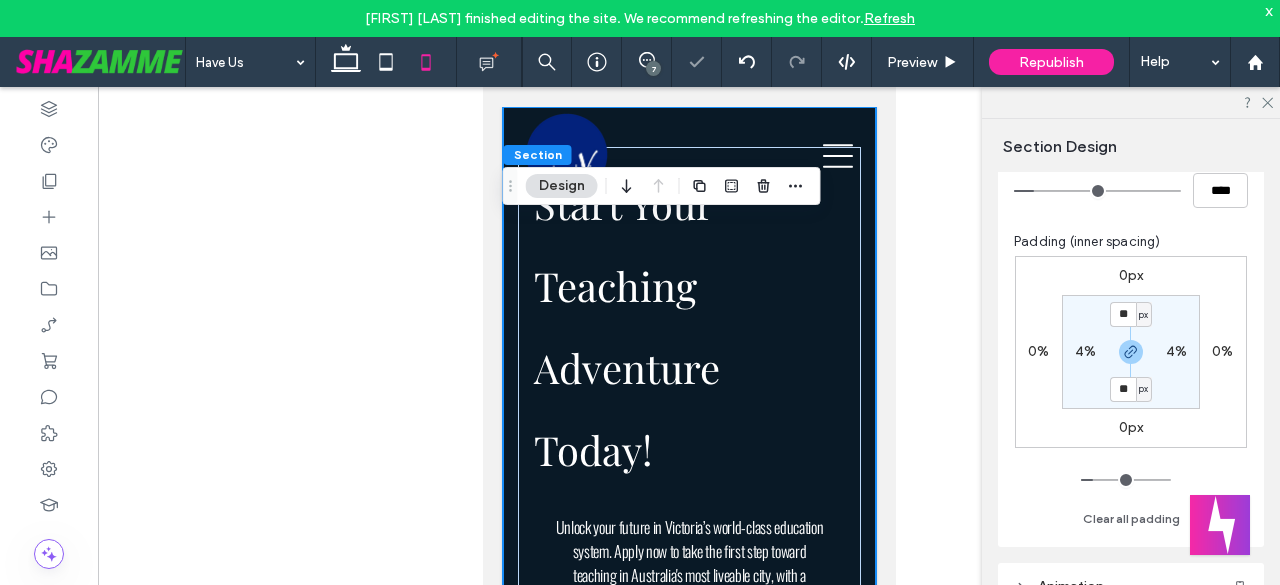 click on "4%" at bounding box center [1085, 351] 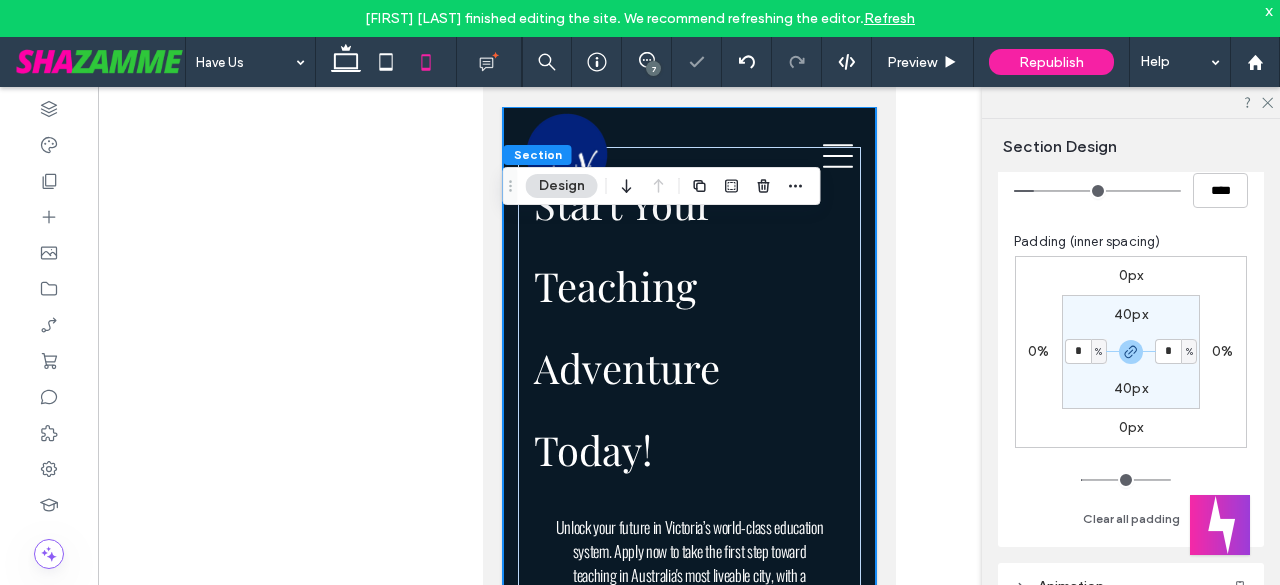 click on "%" at bounding box center [1098, 352] 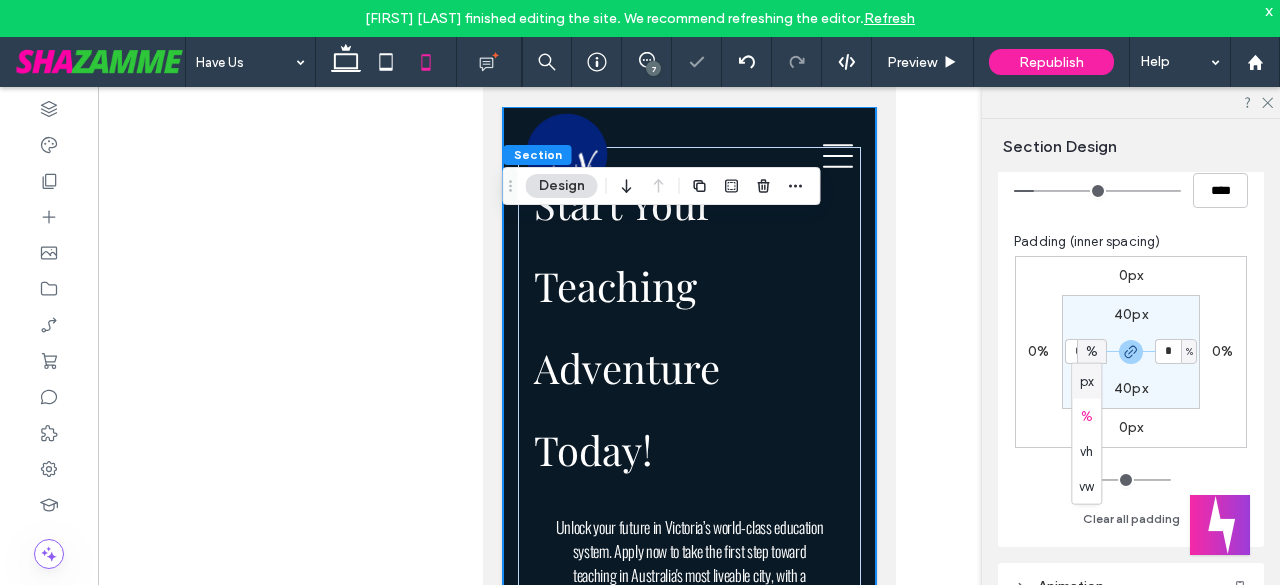 click on "px" at bounding box center (1087, 381) 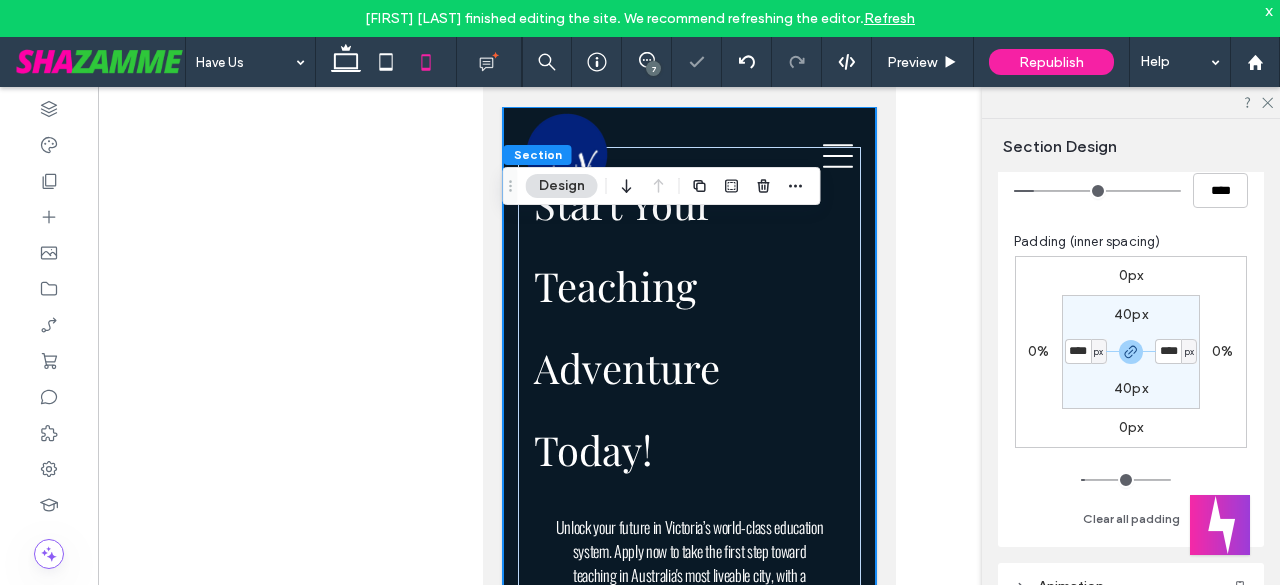 type on "**" 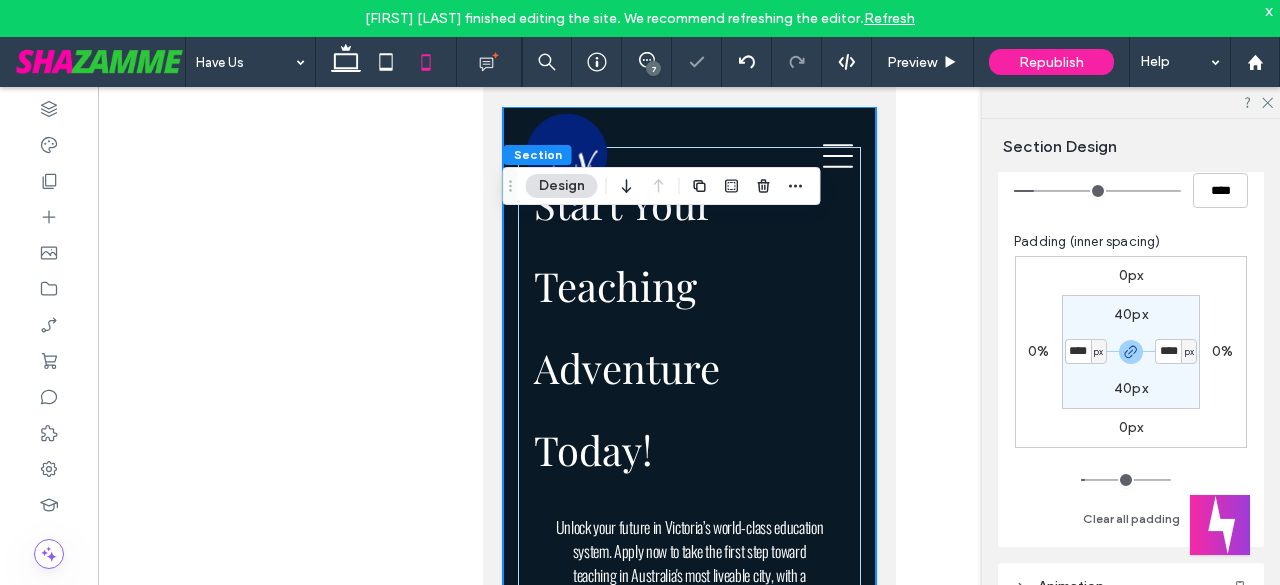 type on "****" 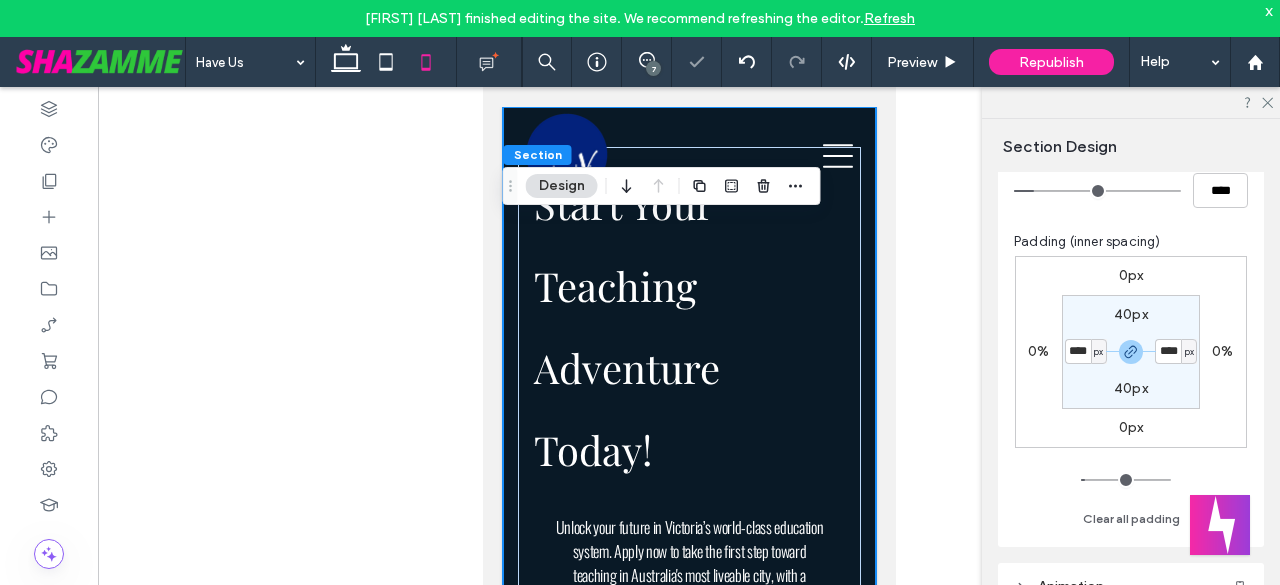 type on "**" 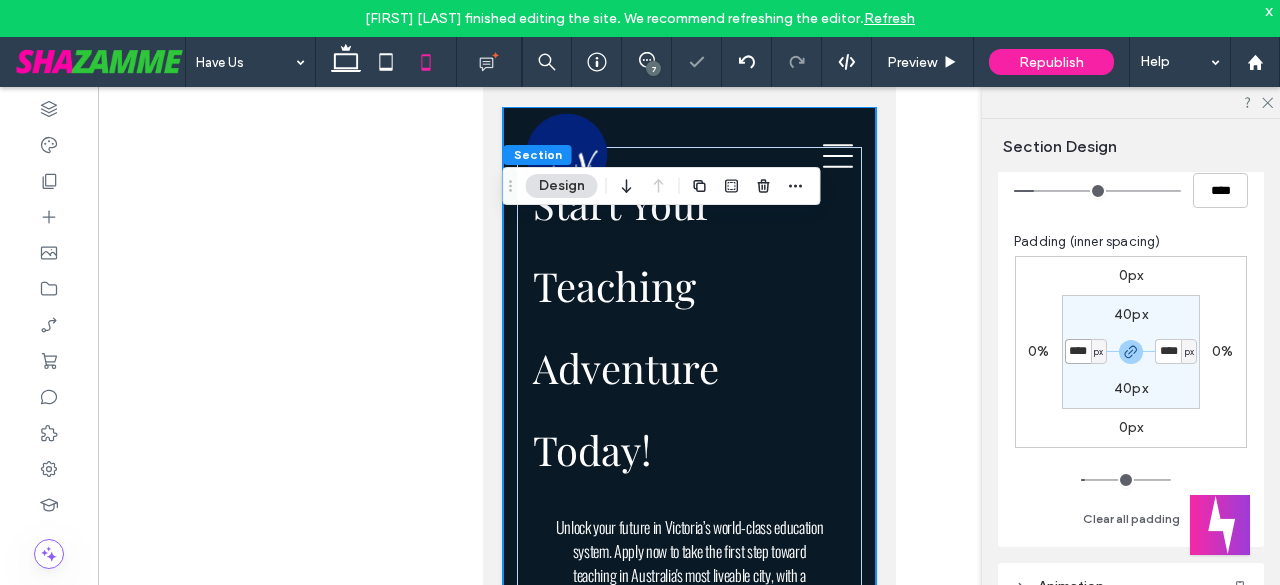 click on "****" at bounding box center (1078, 351) 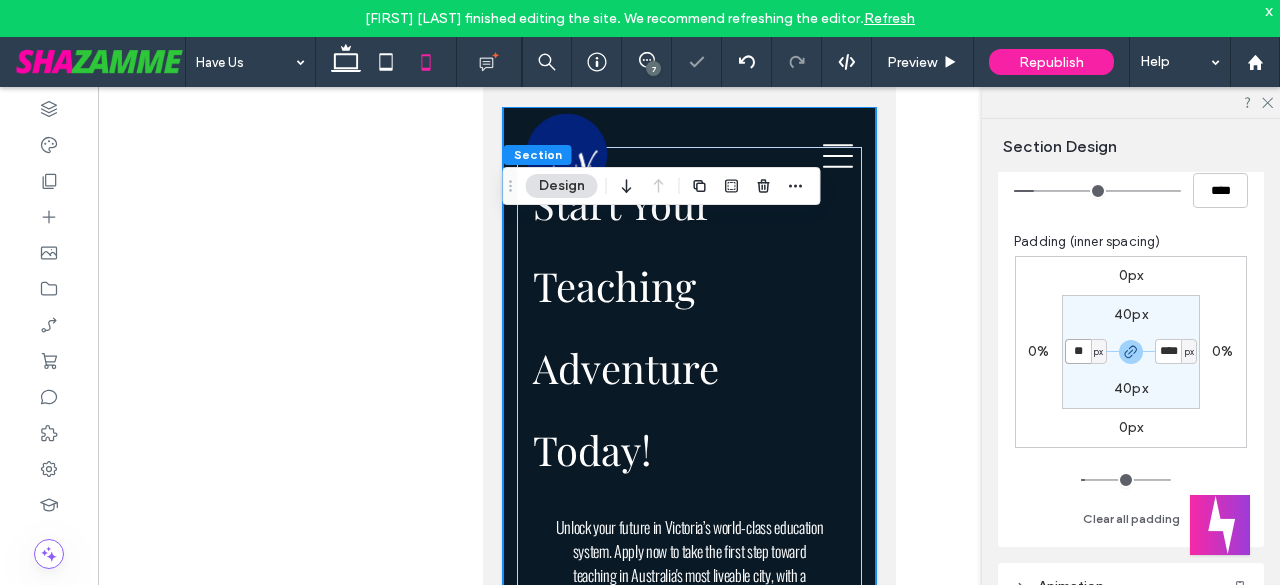 type on "**" 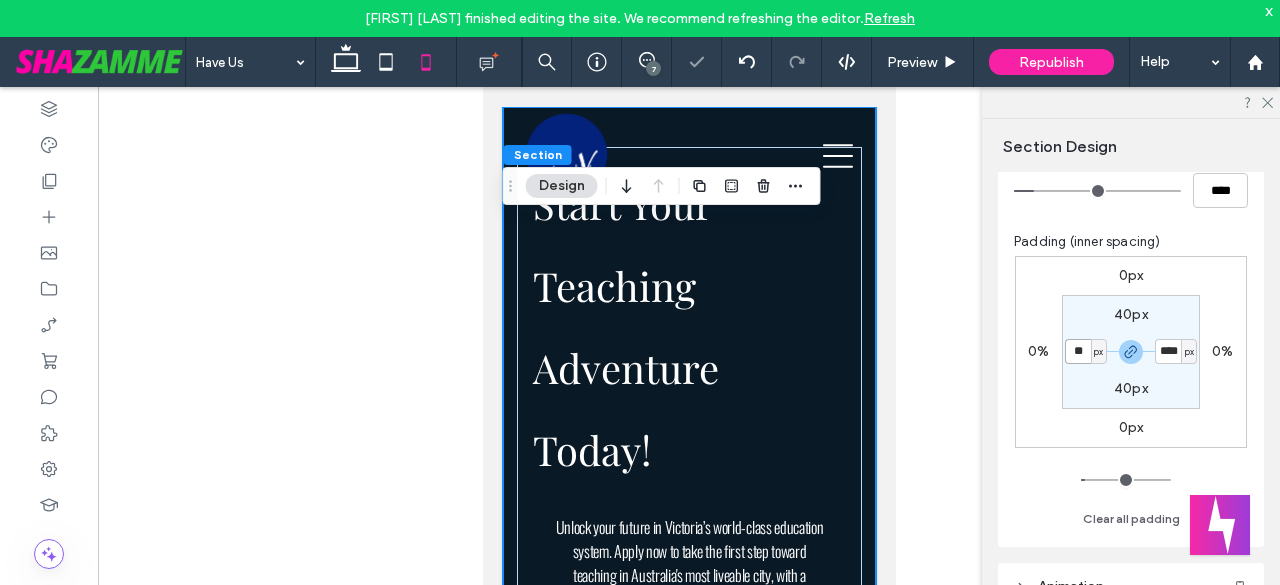 type on "**" 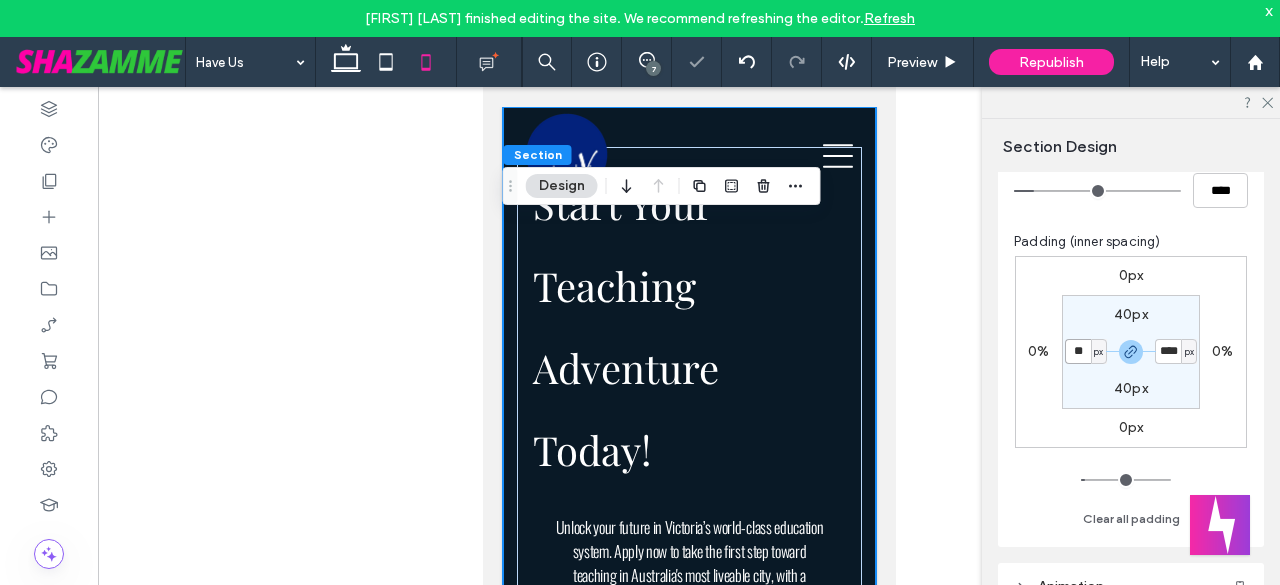 type on "**" 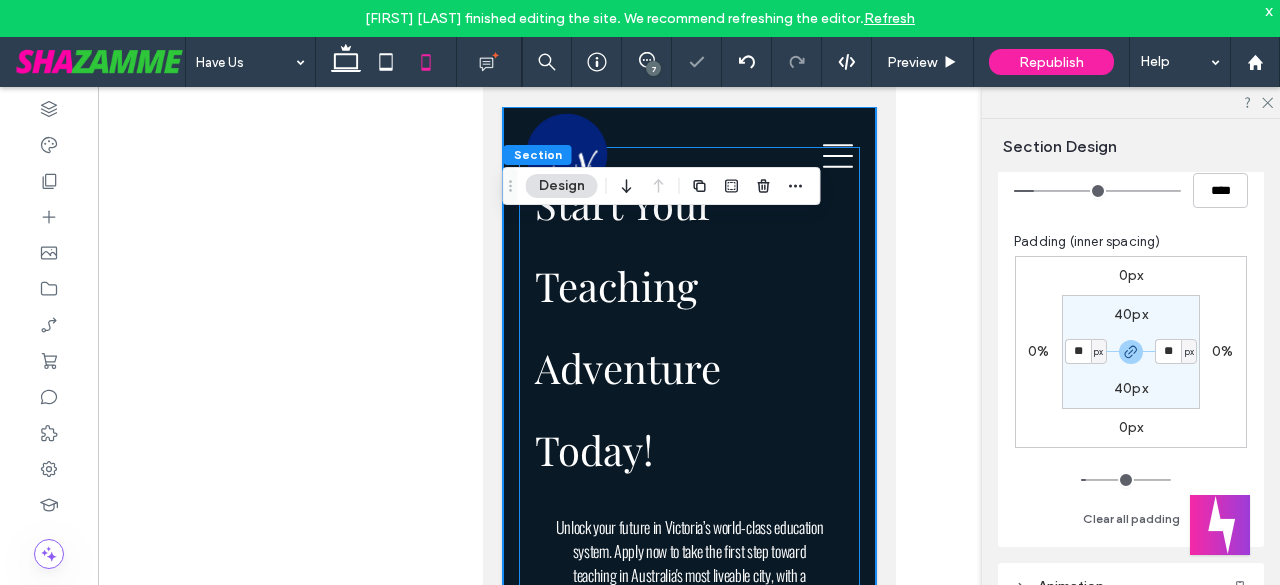 click on "**********" at bounding box center [688, 678] 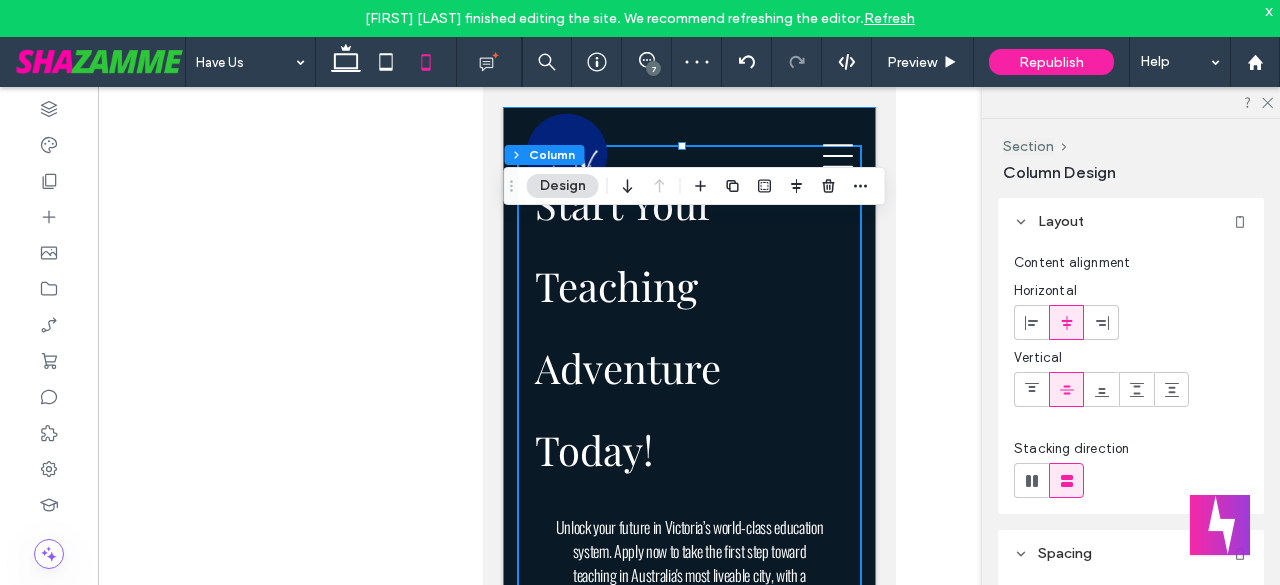 click on "**********" at bounding box center (688, 724) 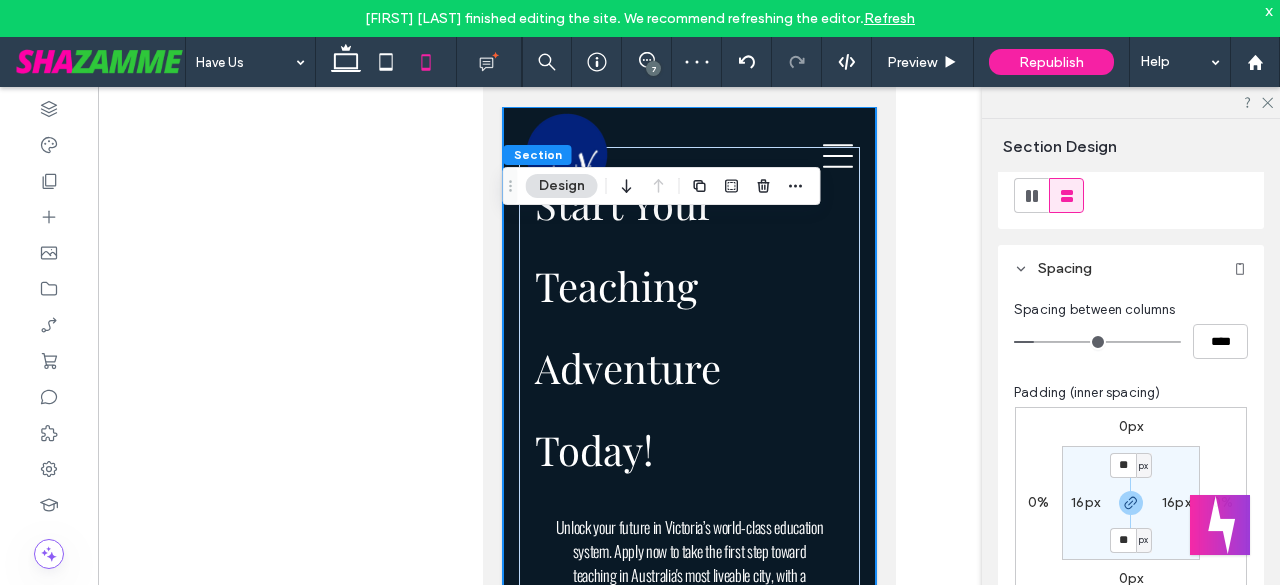 scroll, scrollTop: 233, scrollLeft: 0, axis: vertical 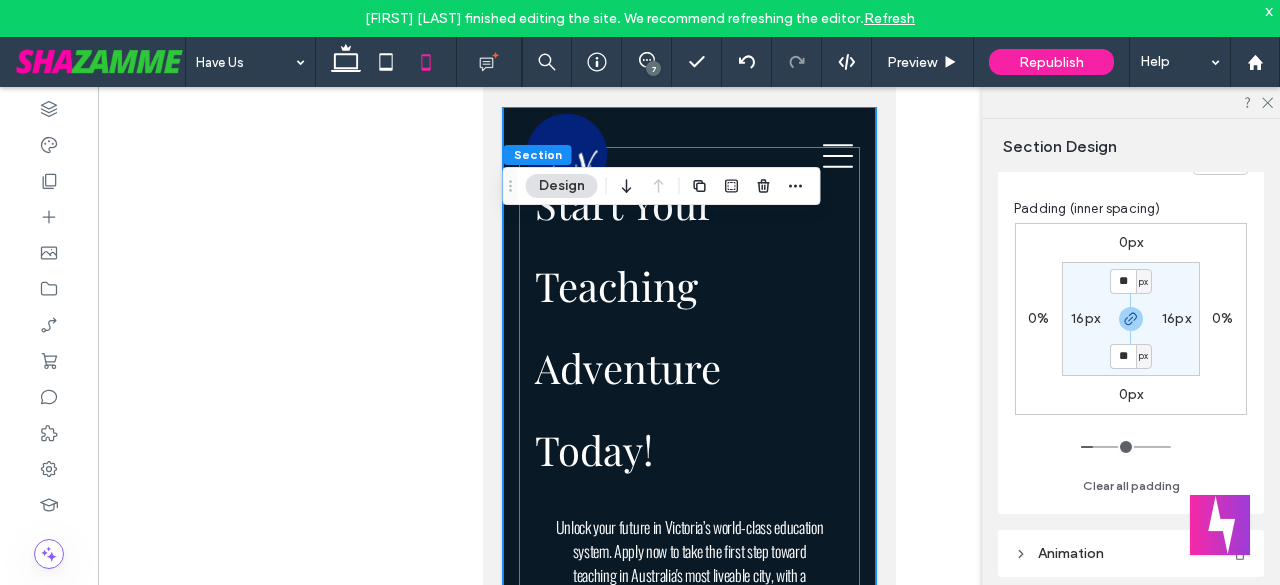 click on "**********" at bounding box center [688, 678] 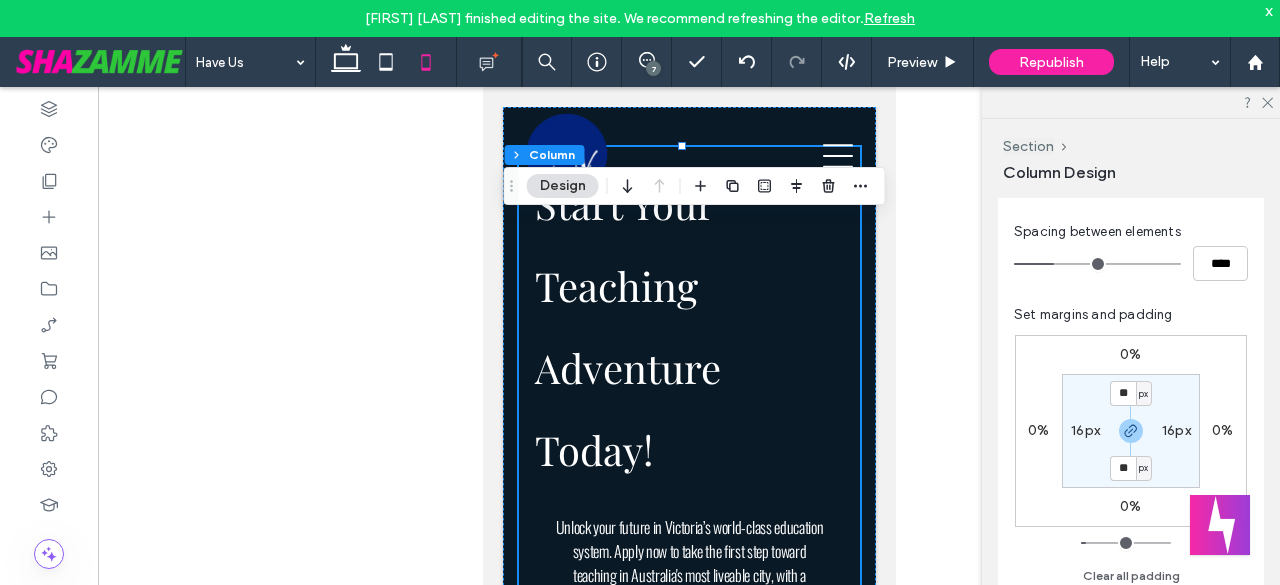 scroll, scrollTop: 500, scrollLeft: 0, axis: vertical 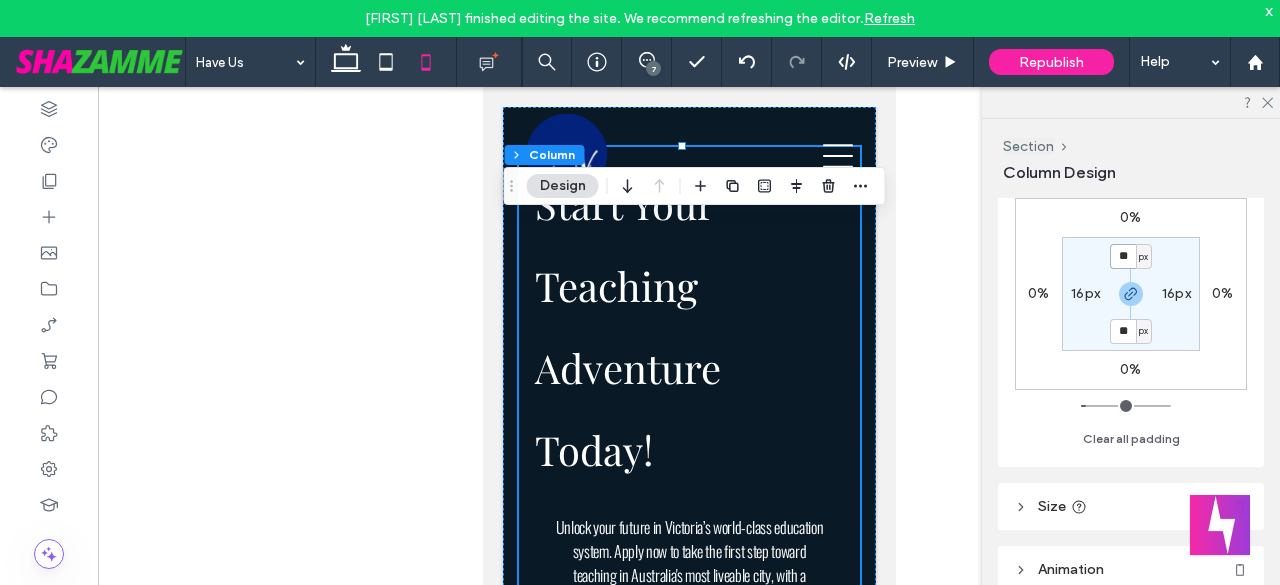 click on "**" at bounding box center [1123, 256] 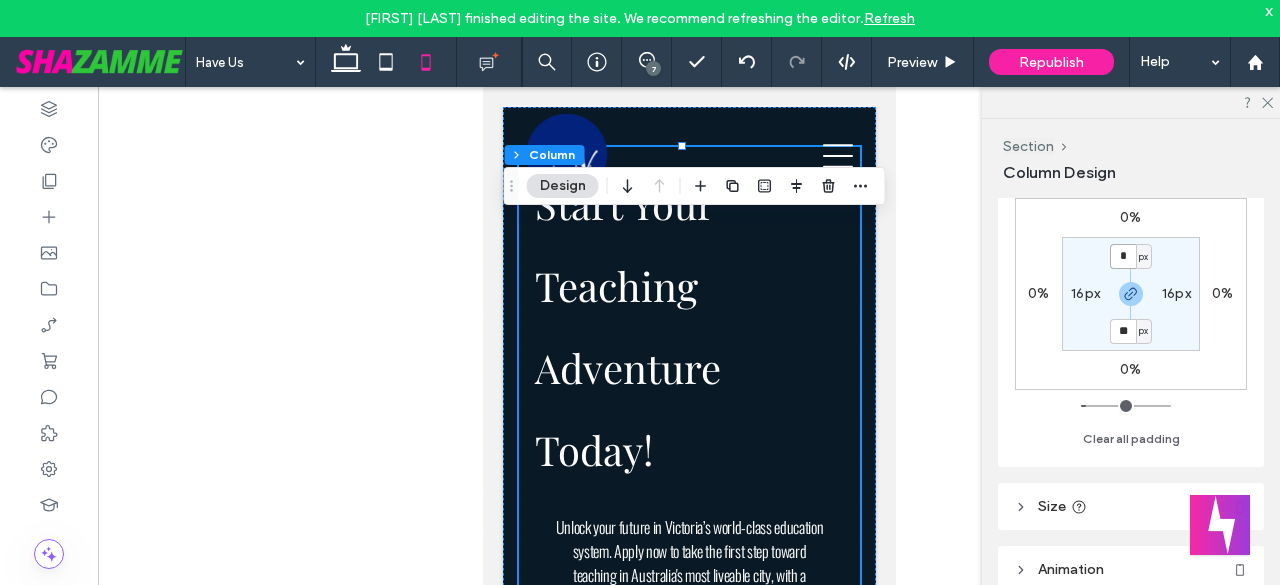 type on "*" 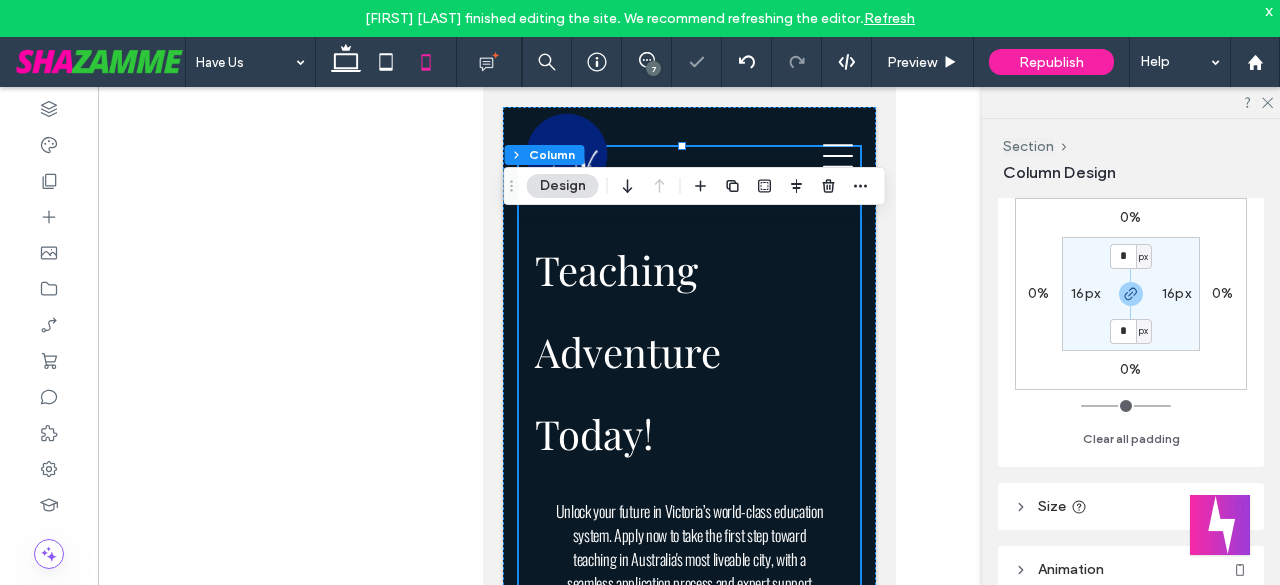 click on "16px" at bounding box center (1085, 293) 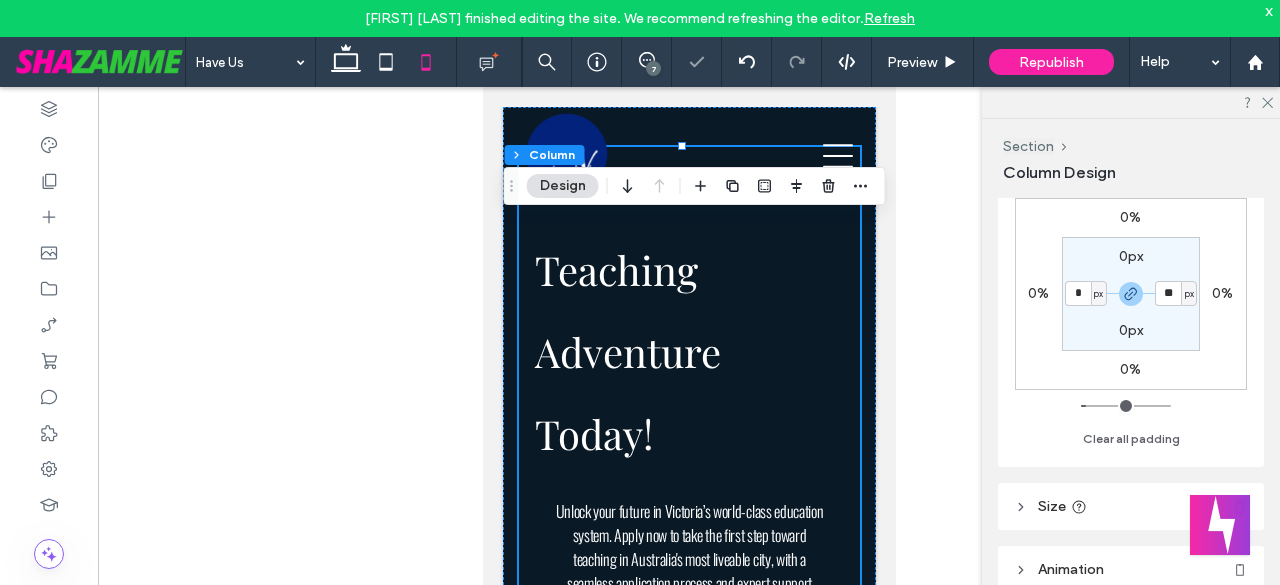 type on "*" 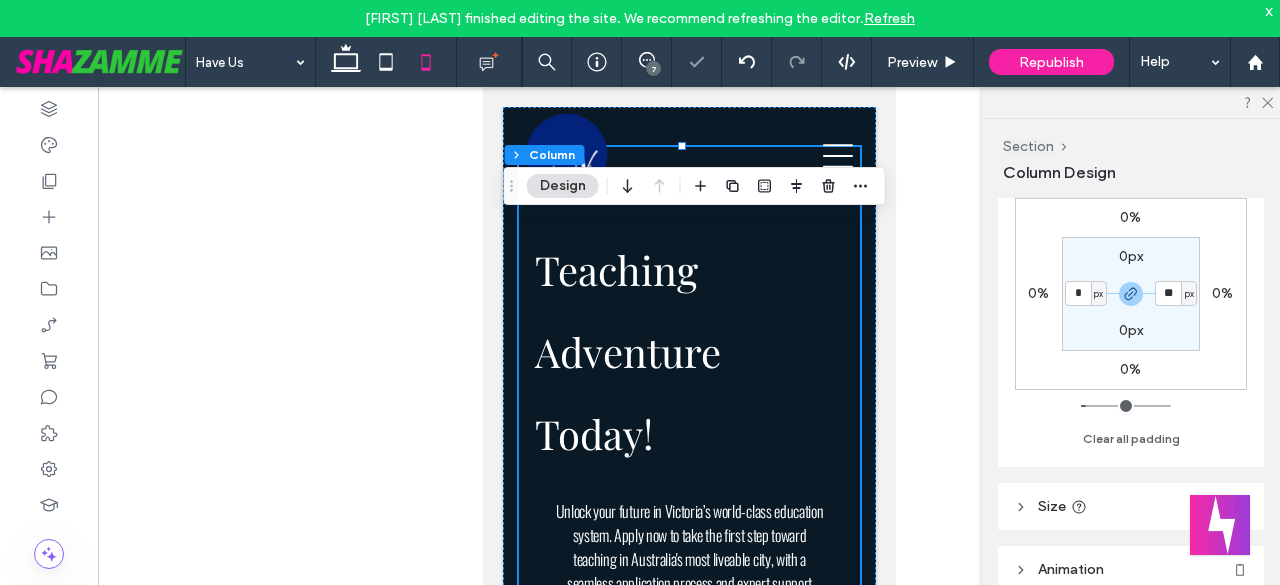 type on "*" 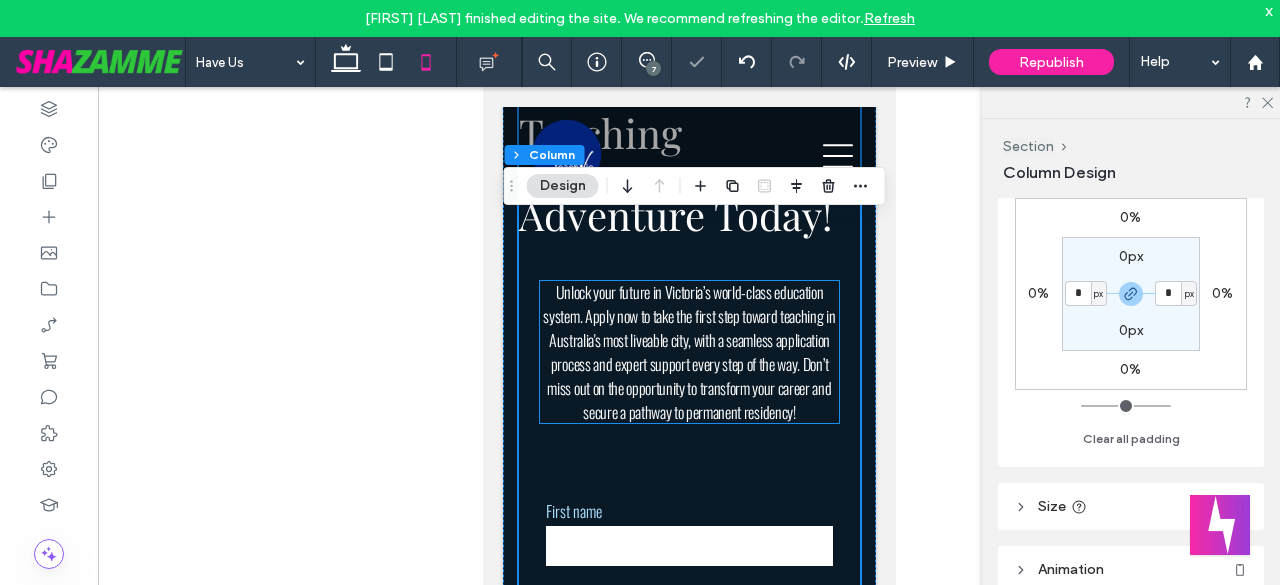 scroll, scrollTop: 133, scrollLeft: 0, axis: vertical 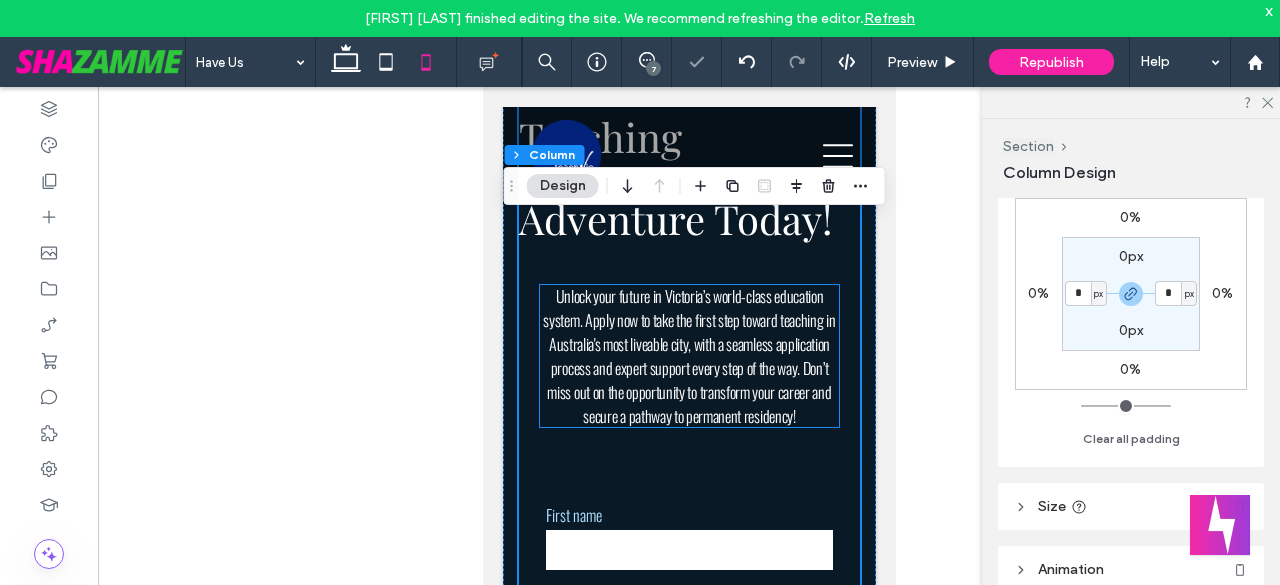 click on "Unlock your future in Victoria’s world-class education system. Apply now to take the first step toward teaching in Australia's most liveable city, with a seamless application process and expert support every step of the way. Don’t miss out on the opportunity to transform your career and secure a pathway to permanent residency!" at bounding box center [688, 356] 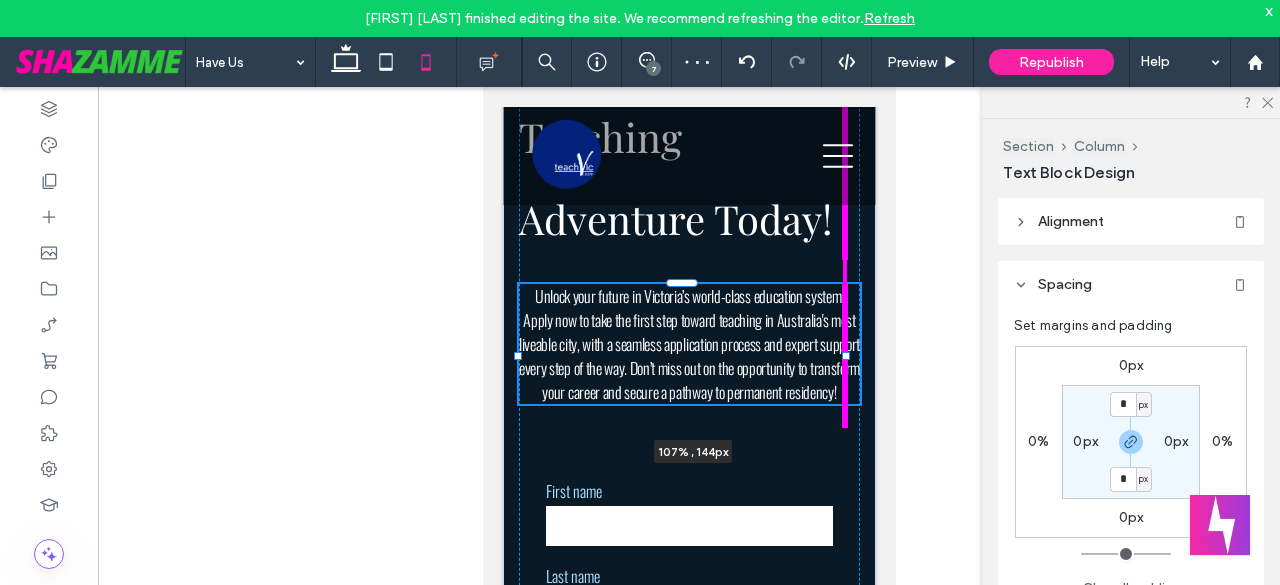drag, startPoint x: 825, startPoint y: 357, endPoint x: 856, endPoint y: 355, distance: 31.06445 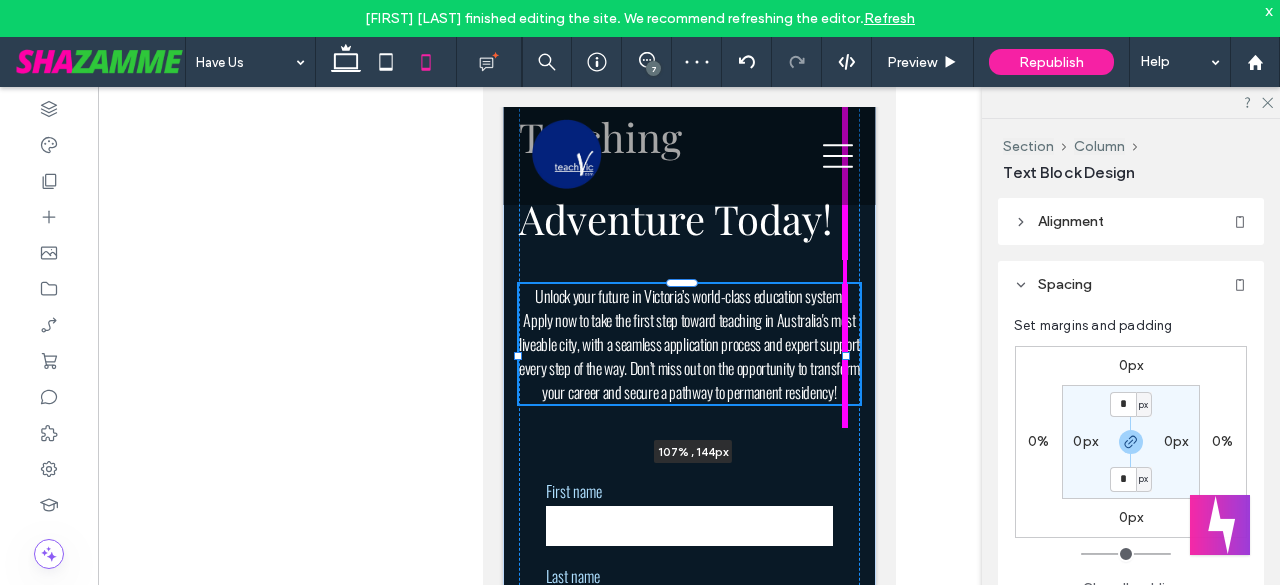 click on "**********" at bounding box center [688, 510] 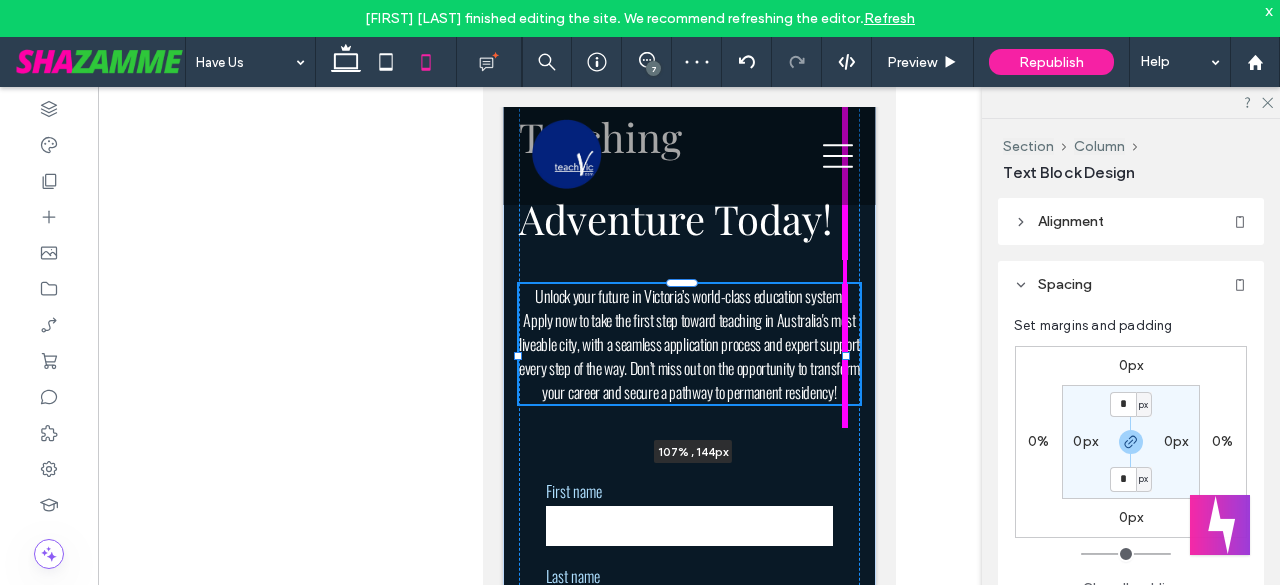 type on "***" 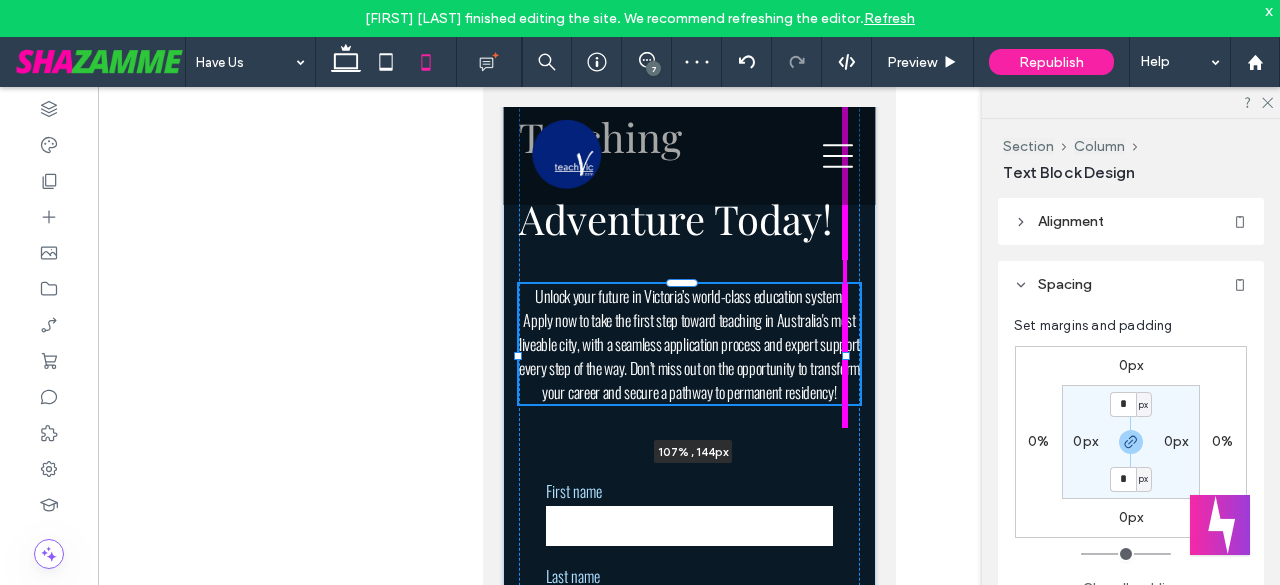 type on "***" 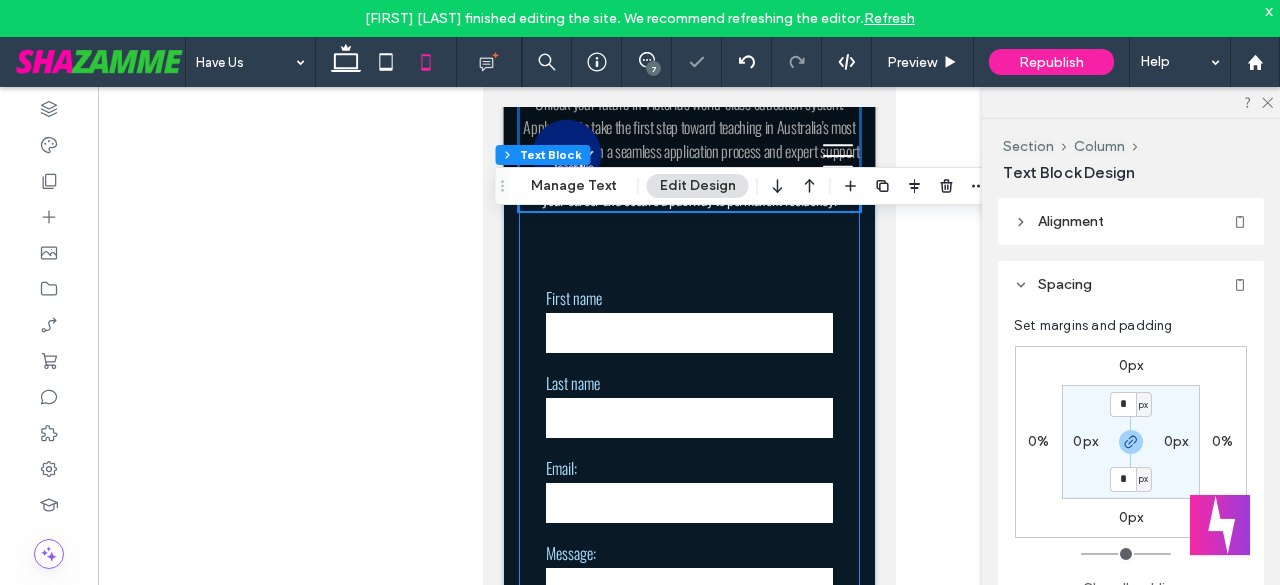 scroll, scrollTop: 366, scrollLeft: 0, axis: vertical 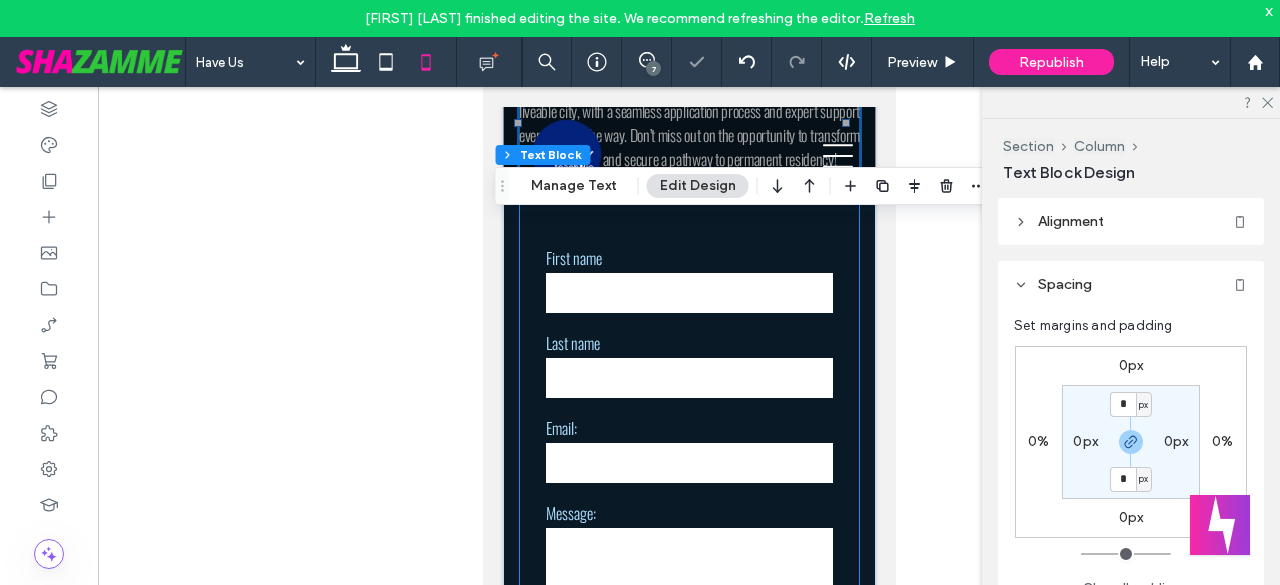 click on "**********" at bounding box center [688, 231] 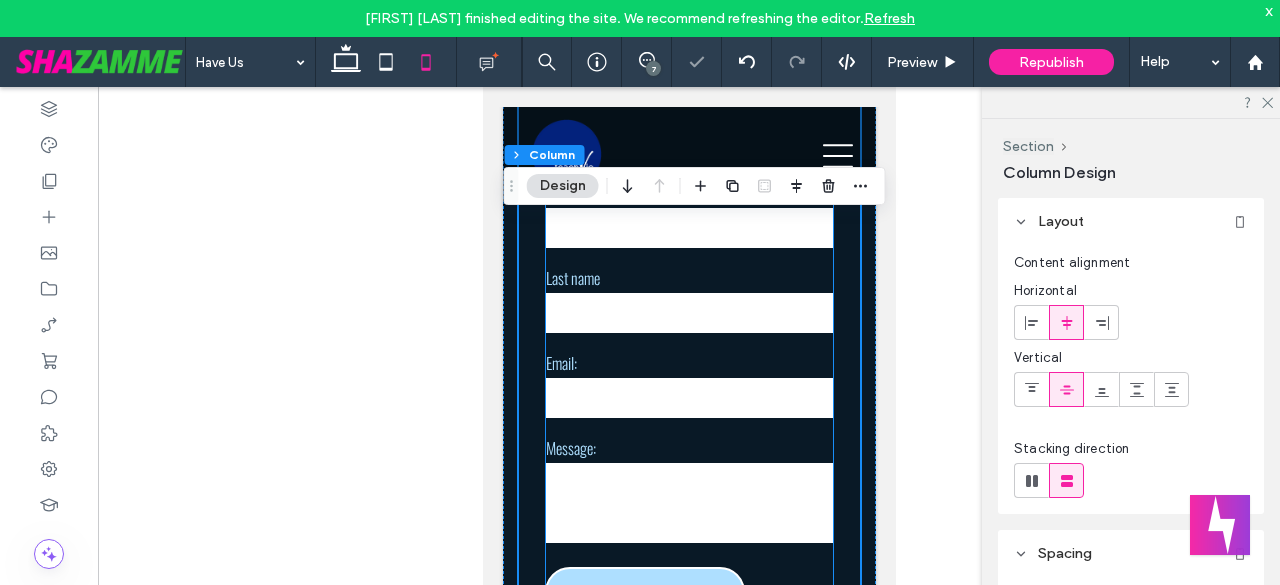scroll, scrollTop: 533, scrollLeft: 0, axis: vertical 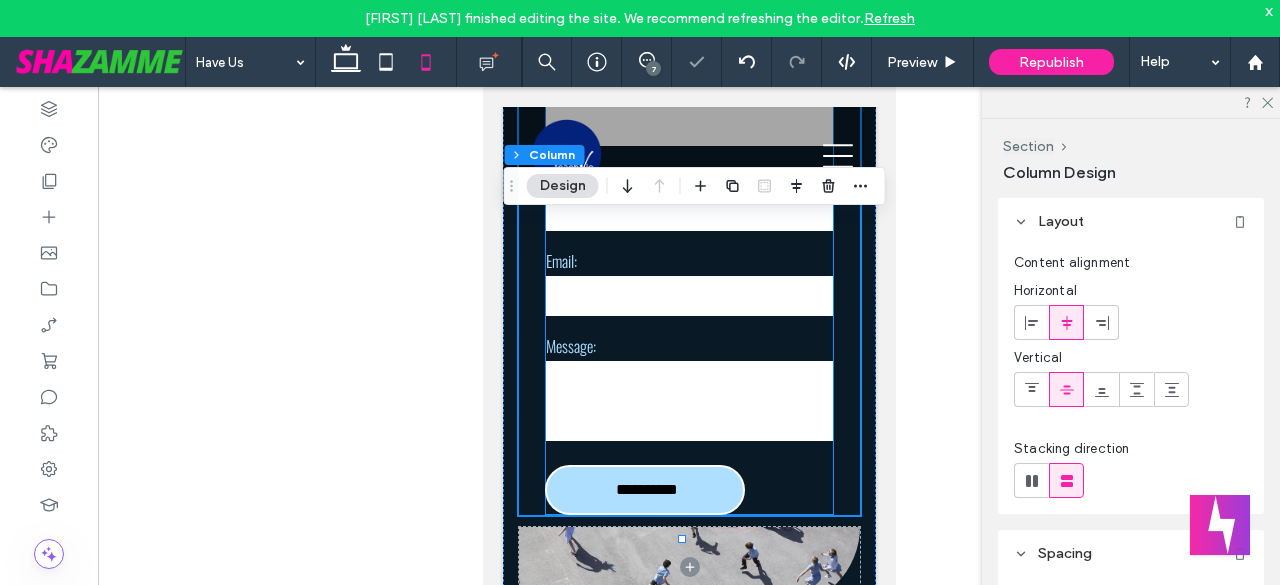 click on "Message:" at bounding box center (688, 346) 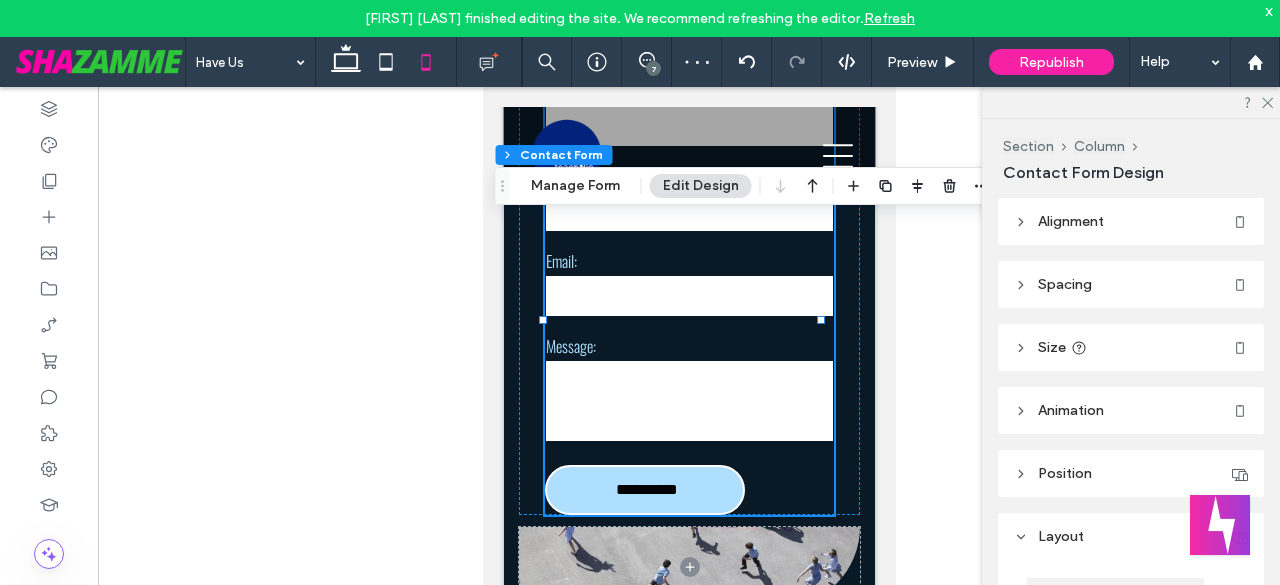 type on "*" 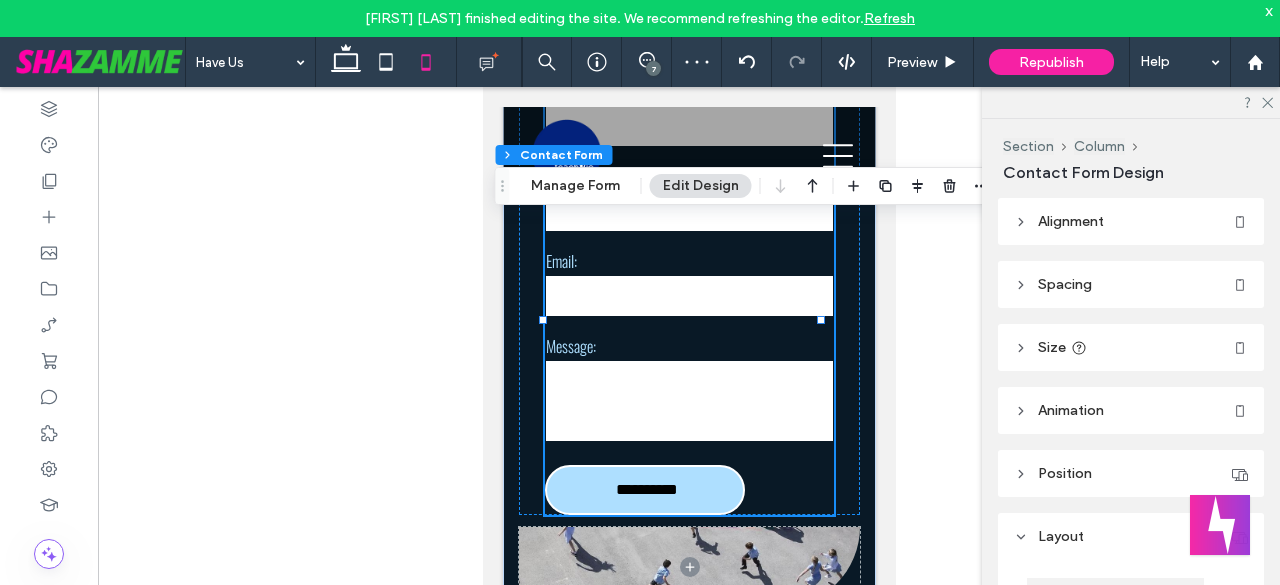 type on "***" 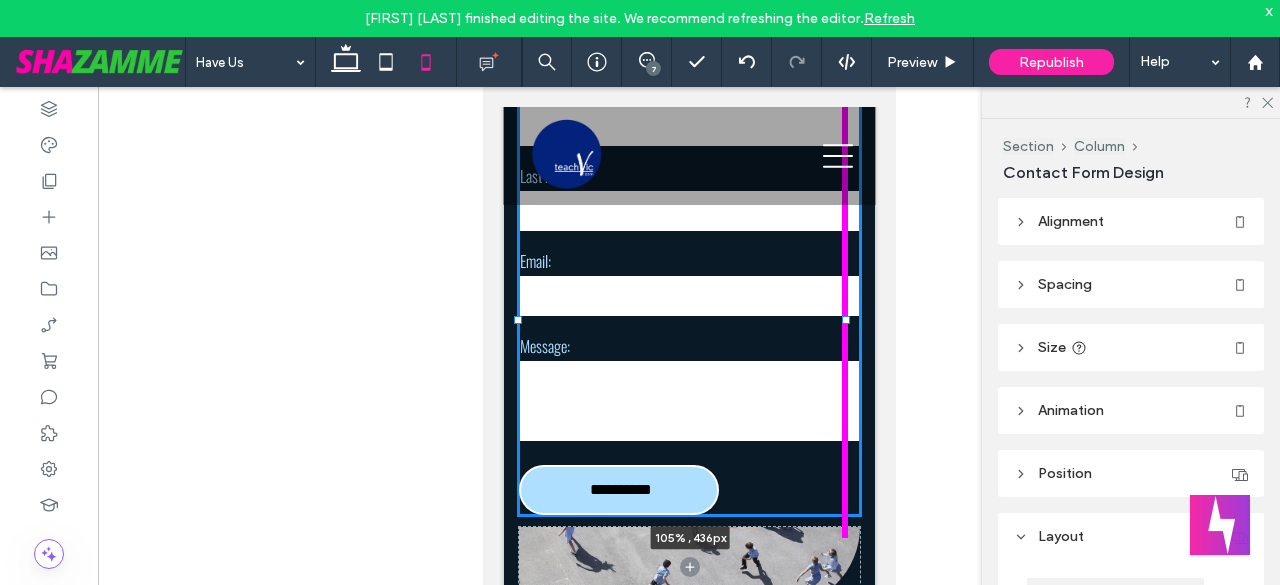 drag, startPoint x: 818, startPoint y: 317, endPoint x: 851, endPoint y: 313, distance: 33.24154 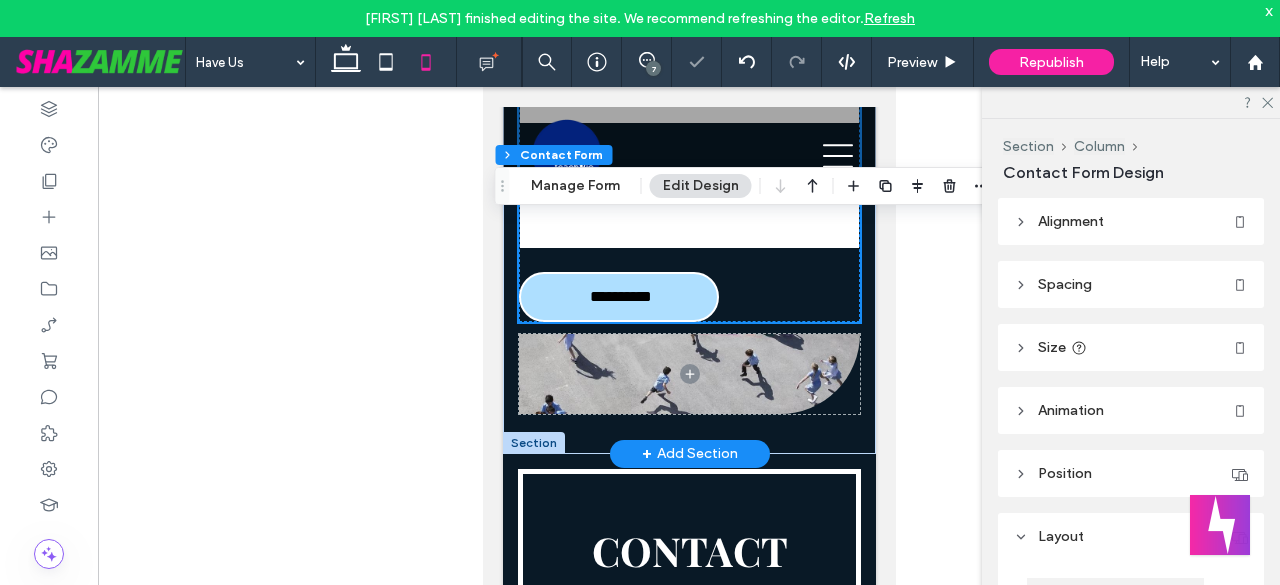 scroll, scrollTop: 766, scrollLeft: 0, axis: vertical 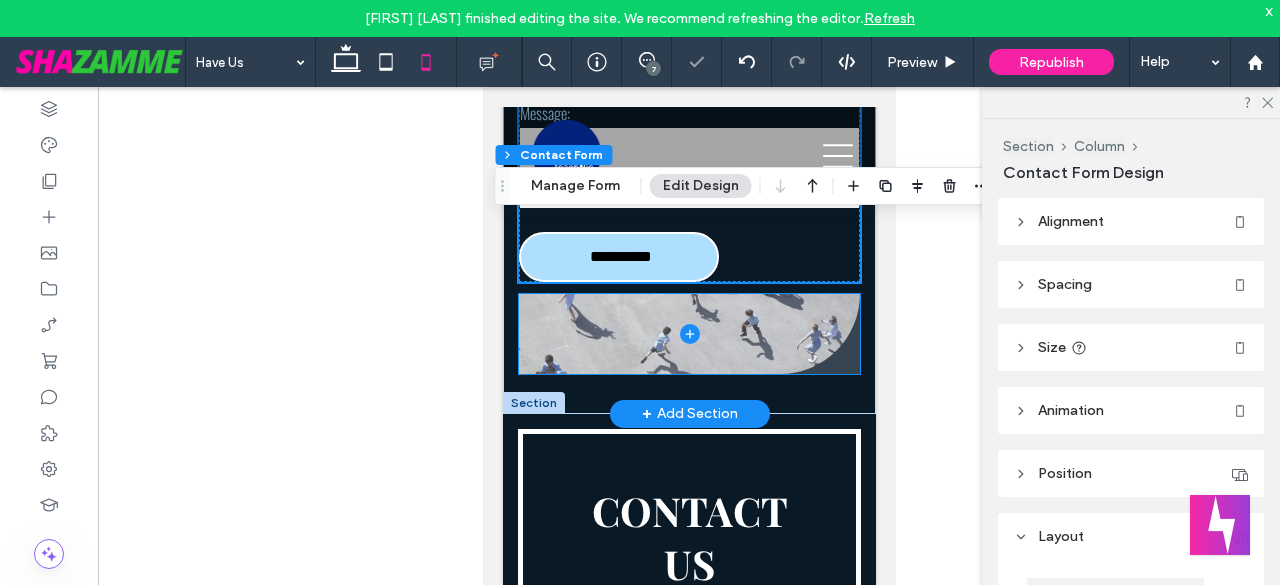 drag, startPoint x: 672, startPoint y: 393, endPoint x: 722, endPoint y: 373, distance: 53.851646 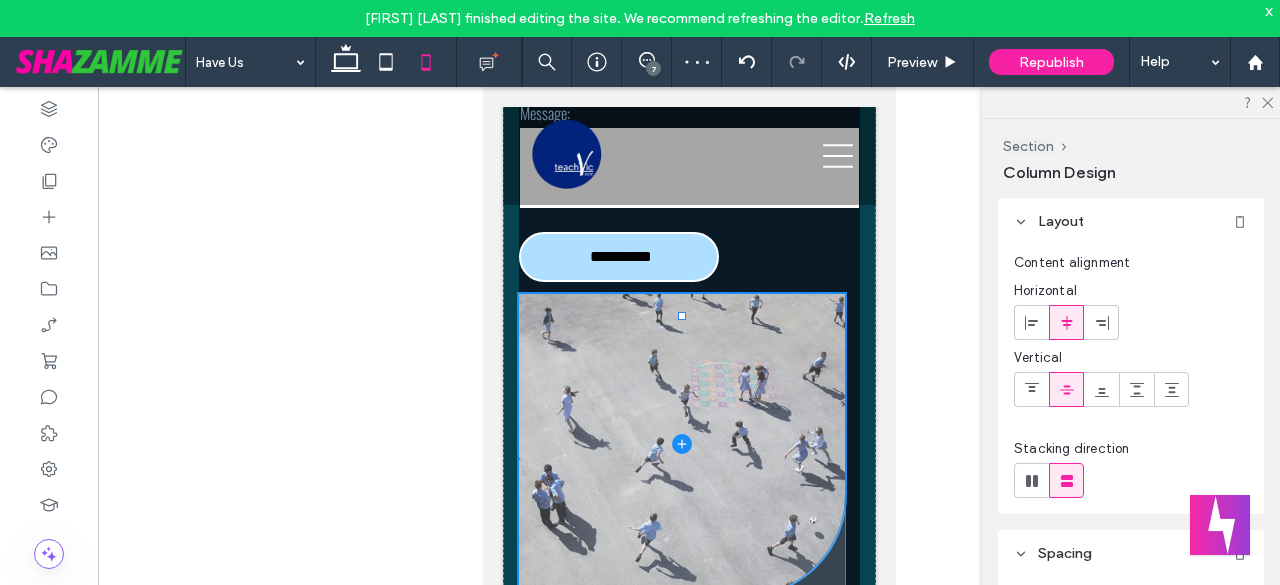 drag, startPoint x: 680, startPoint y: 395, endPoint x: 713, endPoint y: 632, distance: 239.28644 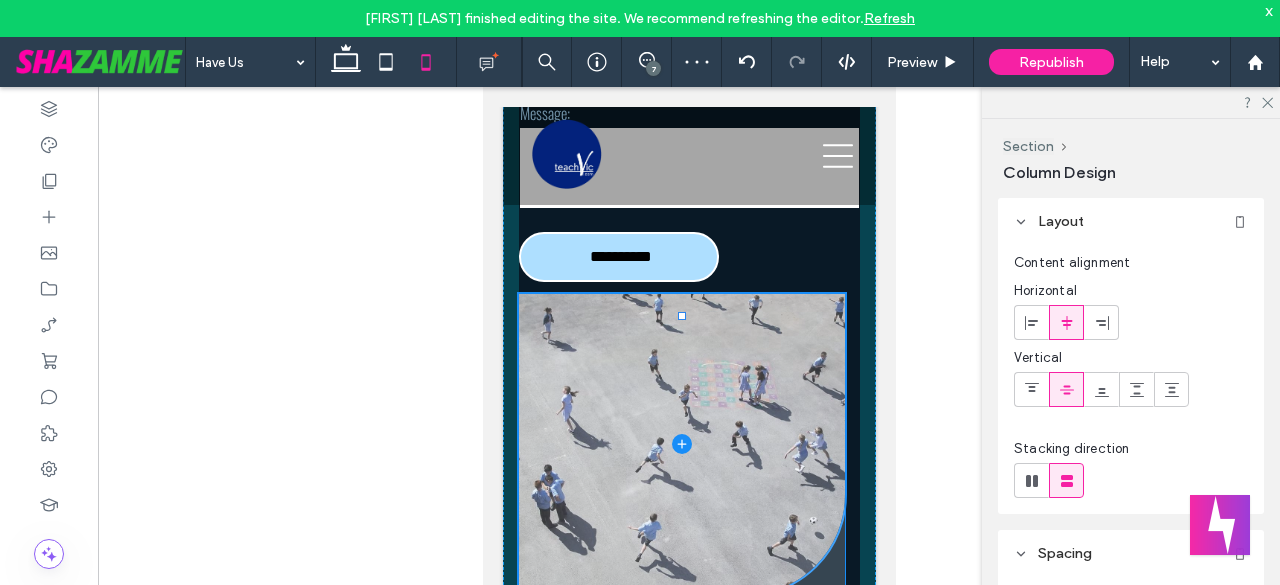 click on "Login
Register
User
Dashboard
Client Portal
Signout
Apply Today
Section
Advanced Header
Section
Teachers
International
International Teachers
Schools
Submit Vacancy
About Us
Services
Contact
Section
Section
Menu
Start Your Teaching Adventure Today!
Contact Us
First name
Last name
Email:
Message:" at bounding box center (688, 2217) 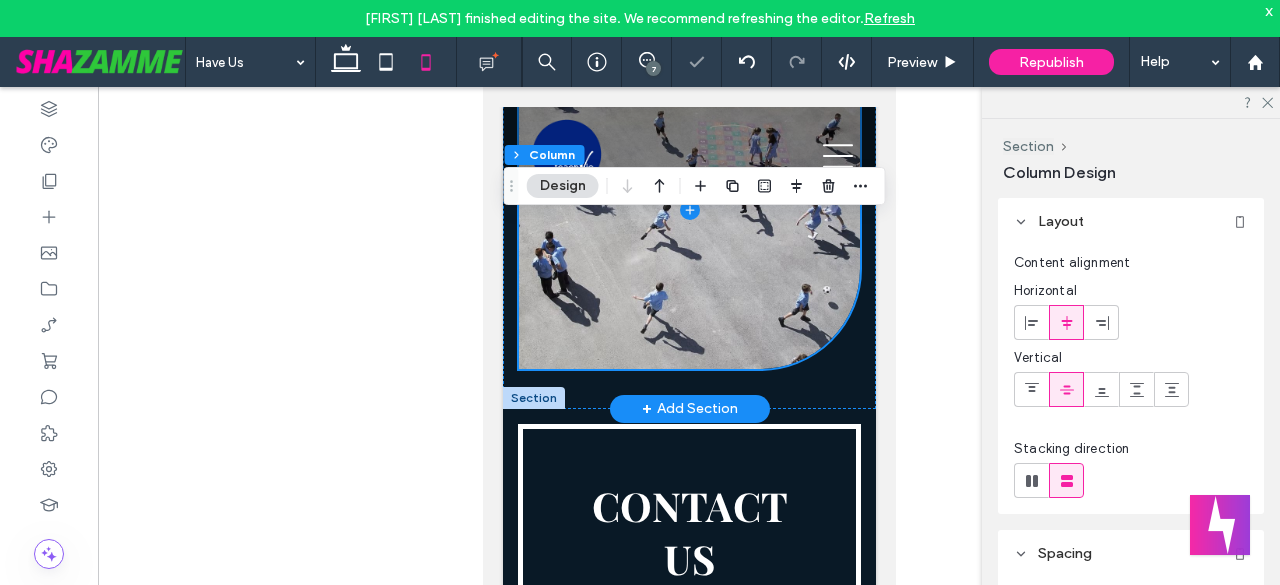 scroll, scrollTop: 1066, scrollLeft: 0, axis: vertical 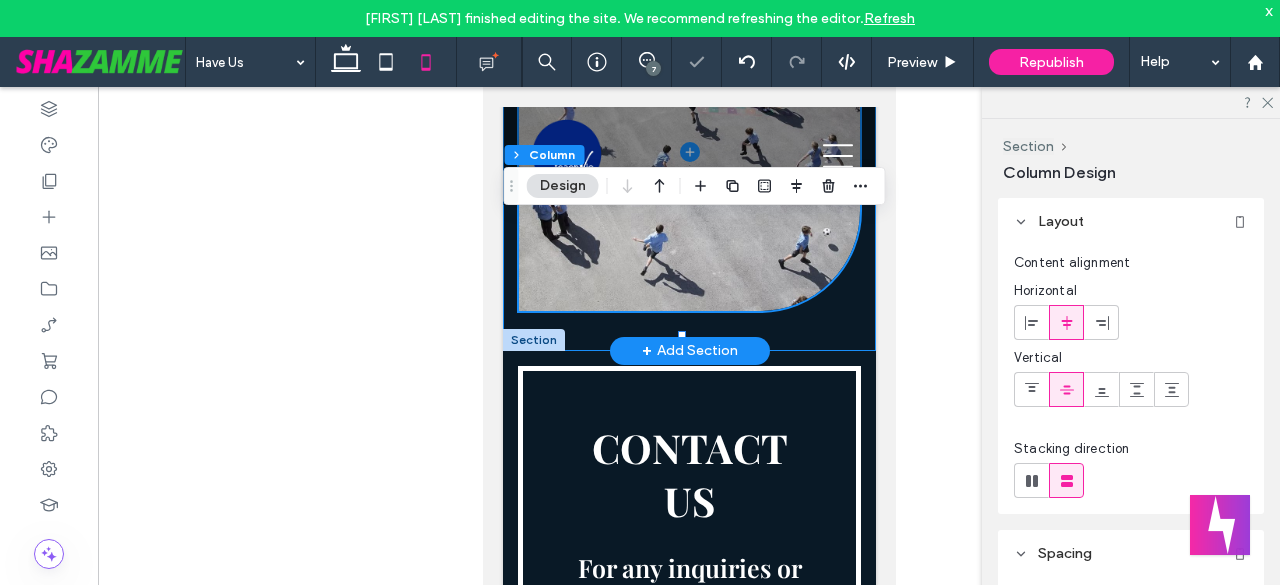 click on "**********" at bounding box center [688, -304] 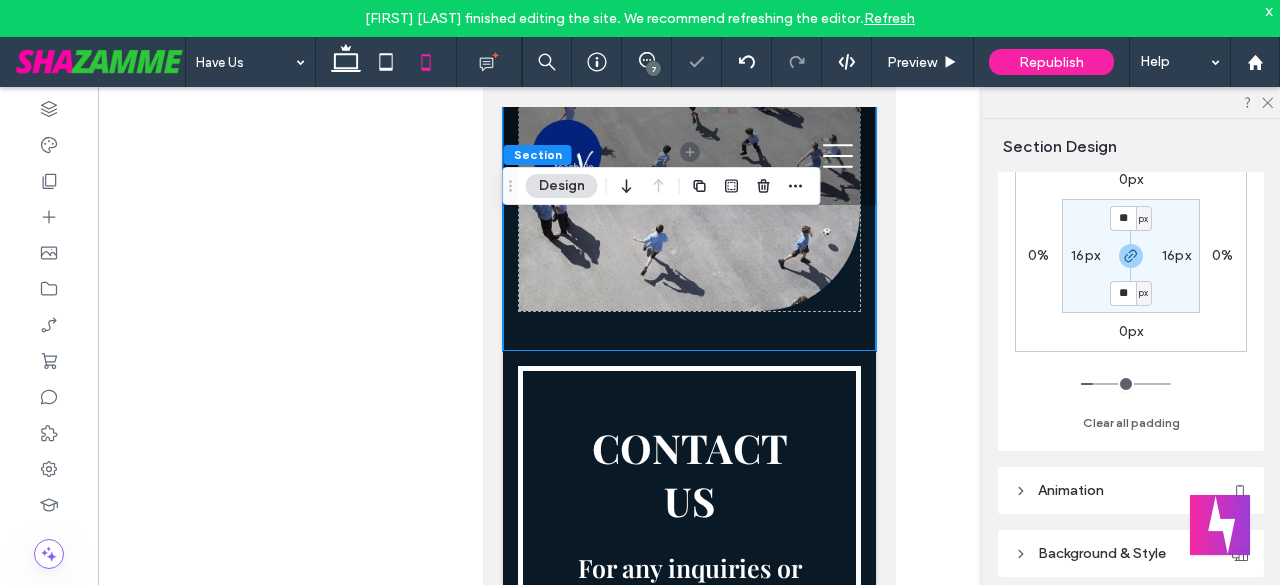 scroll, scrollTop: 300, scrollLeft: 0, axis: vertical 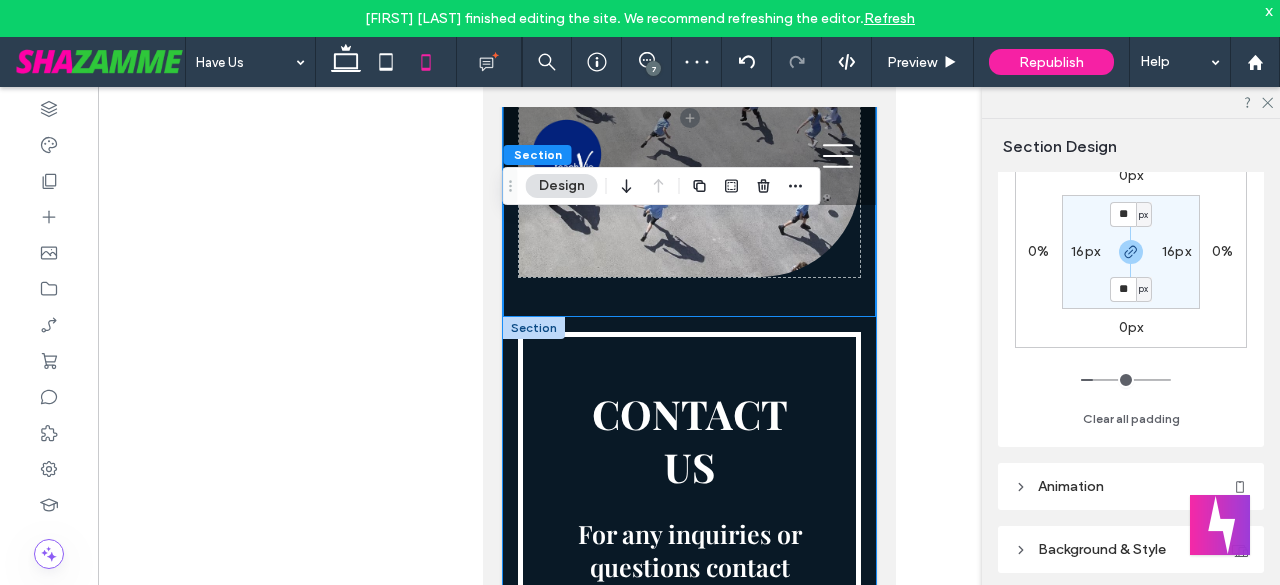 click on "CONTACT US
For any inquiries or questions contact us:
ADDRESS
Level 27, 101 Collins St, Melbourne Vic 3000 ﻿
OFFICE HOURS
Monday - Friday: 7AM - 5PM
E-MAIL
Admin@teachvic.com ﻿
PHONE
Phone:
03 9653 9438" at bounding box center (688, 623) 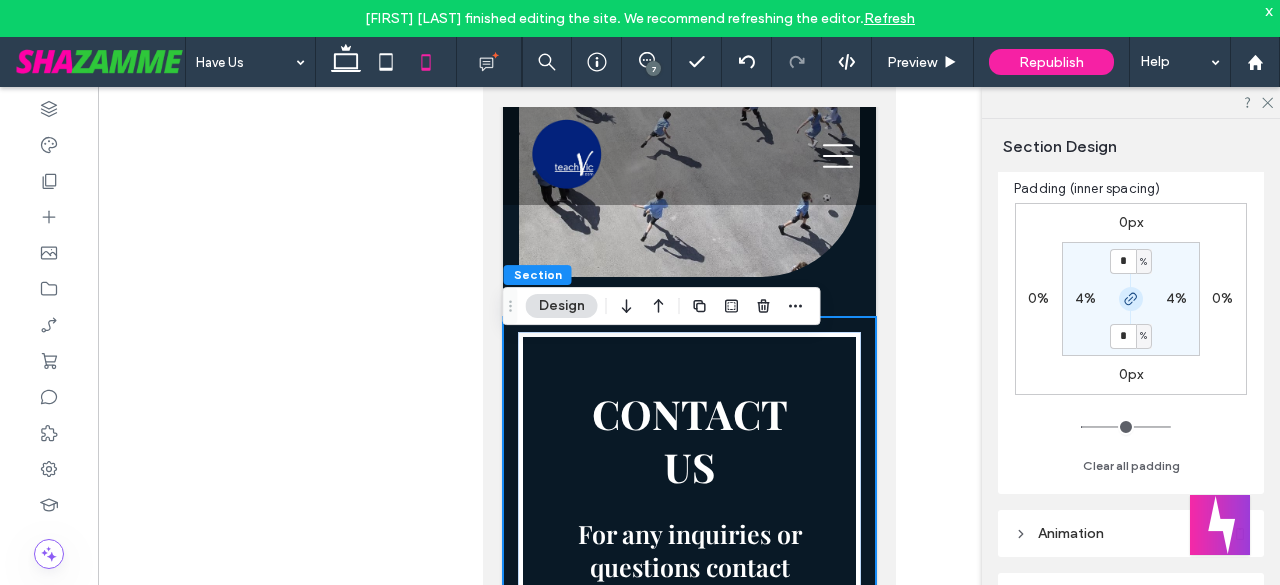 scroll, scrollTop: 233, scrollLeft: 0, axis: vertical 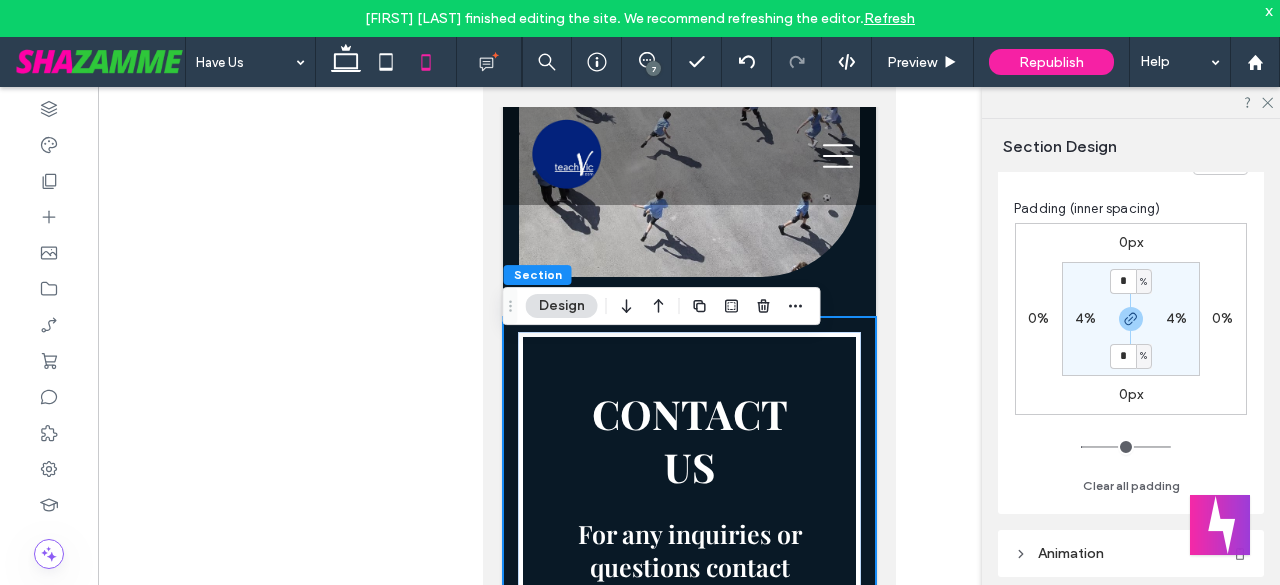 click on "%" at bounding box center (1144, 281) 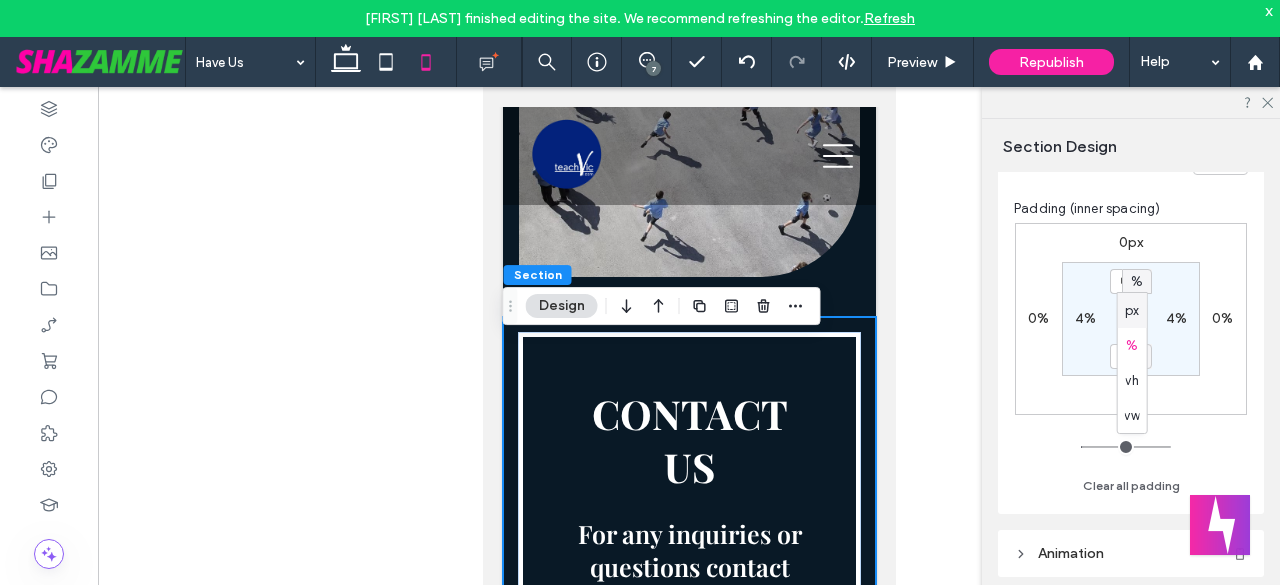 click on "px" at bounding box center (1132, 311) 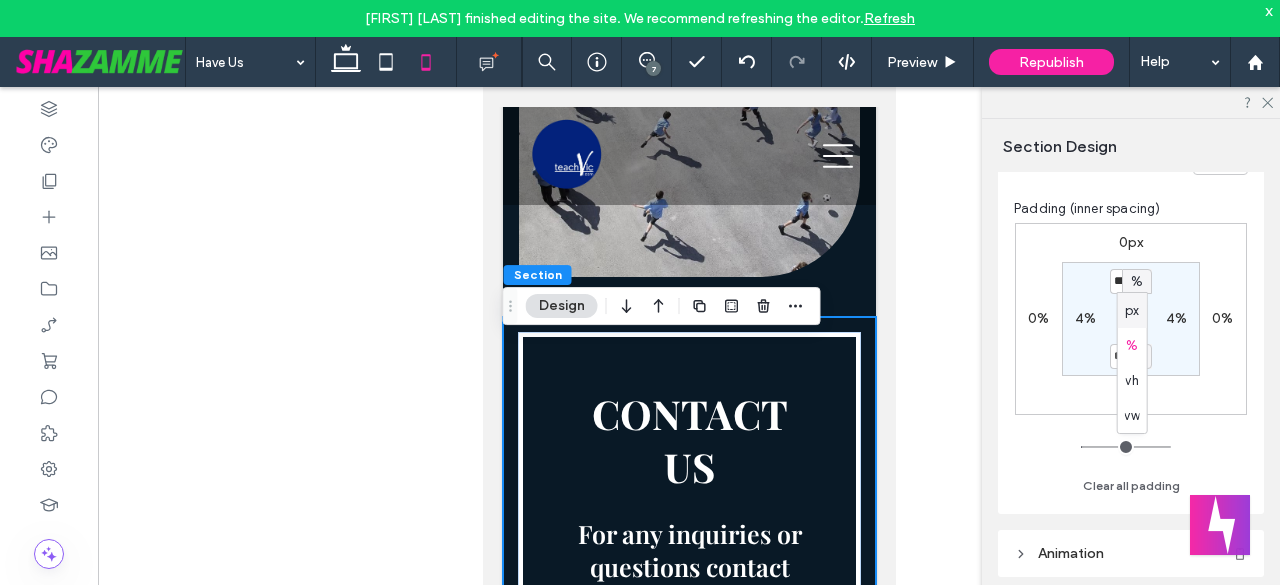 type on "**" 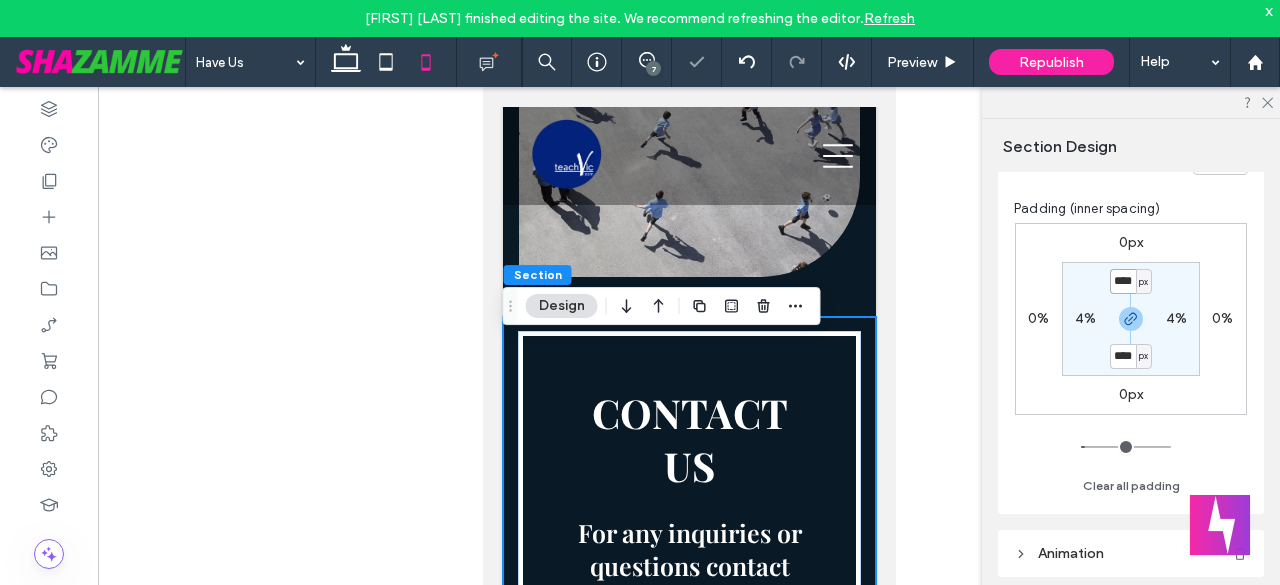 click on "****" at bounding box center [1123, 281] 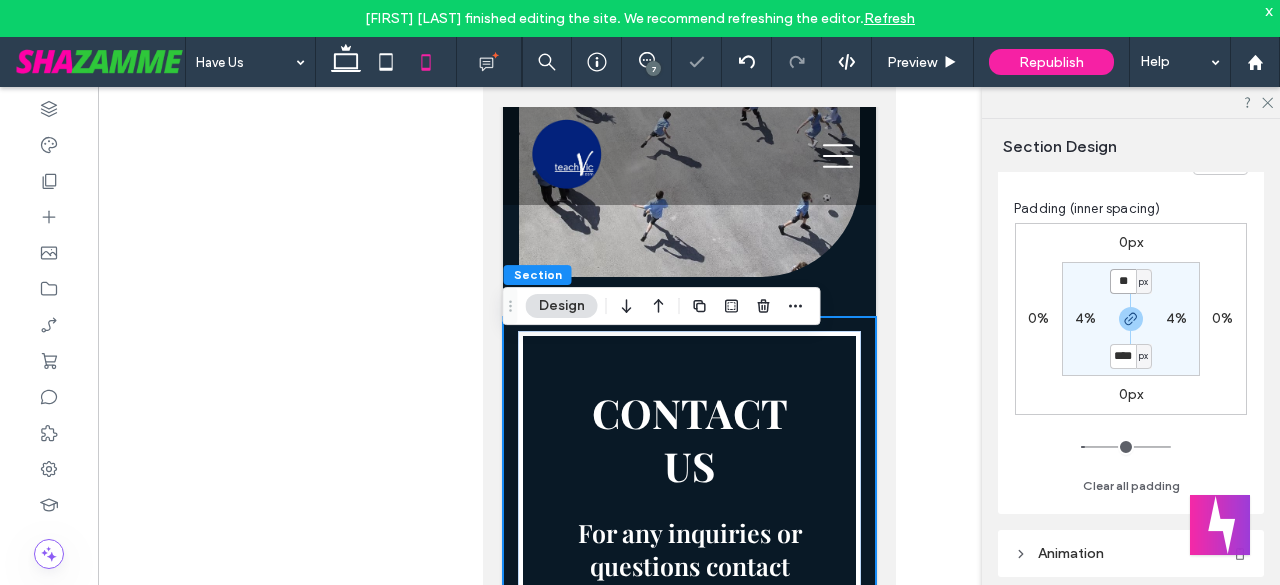 type on "**" 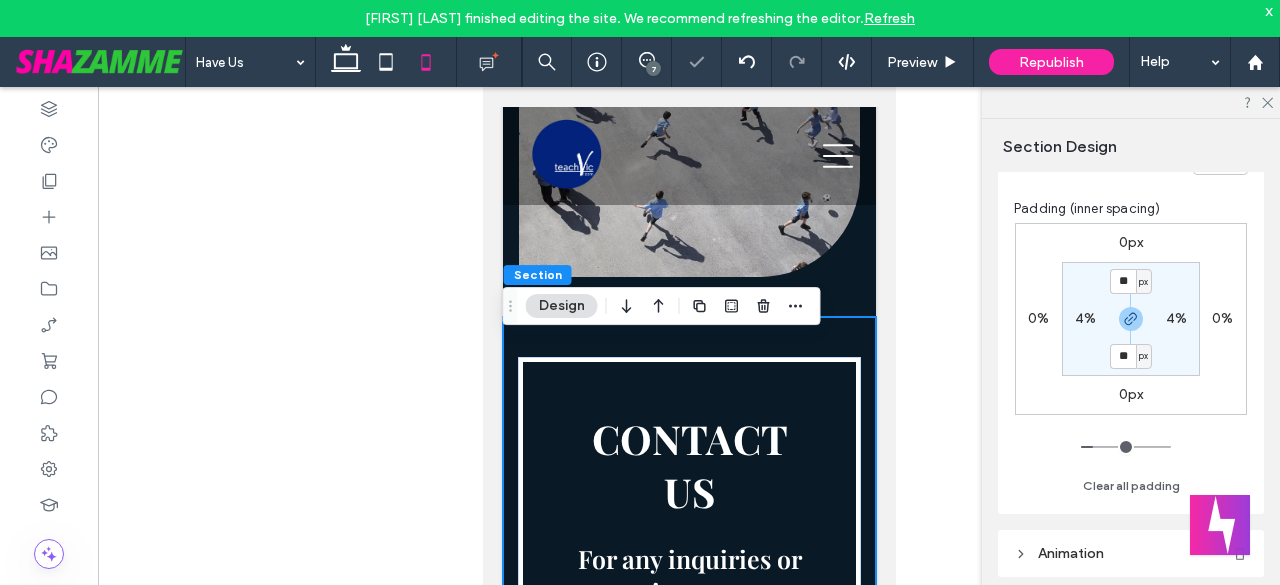 click on "4%" at bounding box center (1085, 318) 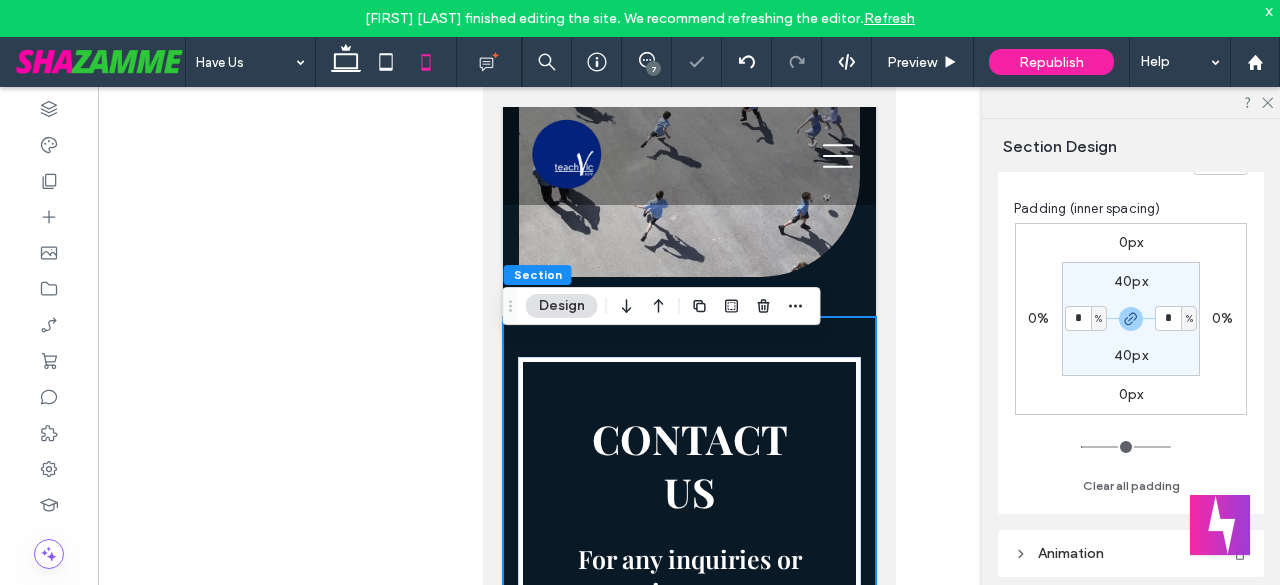 click on "%" at bounding box center (1098, 319) 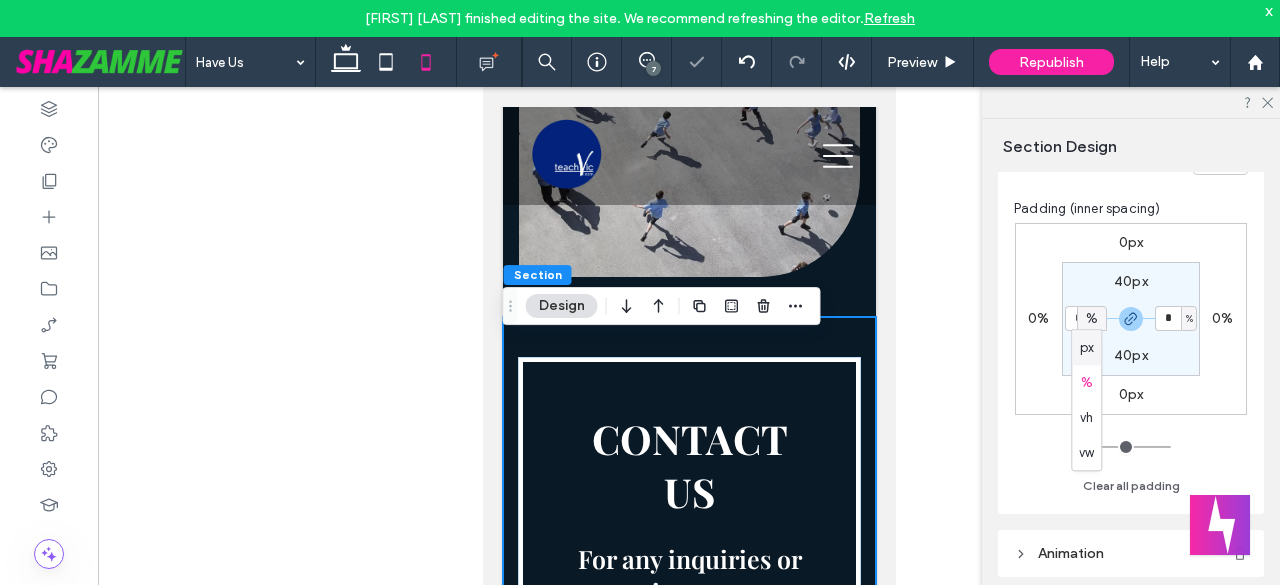 drag, startPoint x: 1097, startPoint y: 351, endPoint x: 1092, endPoint y: 342, distance: 10.29563 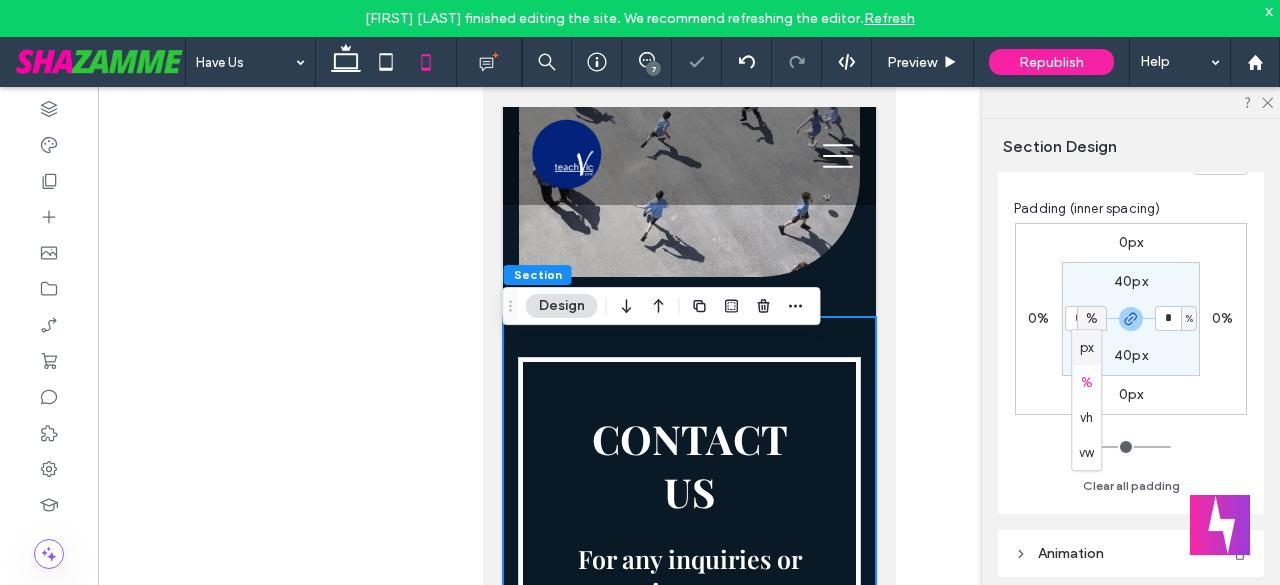 click on "px" at bounding box center [1086, 347] 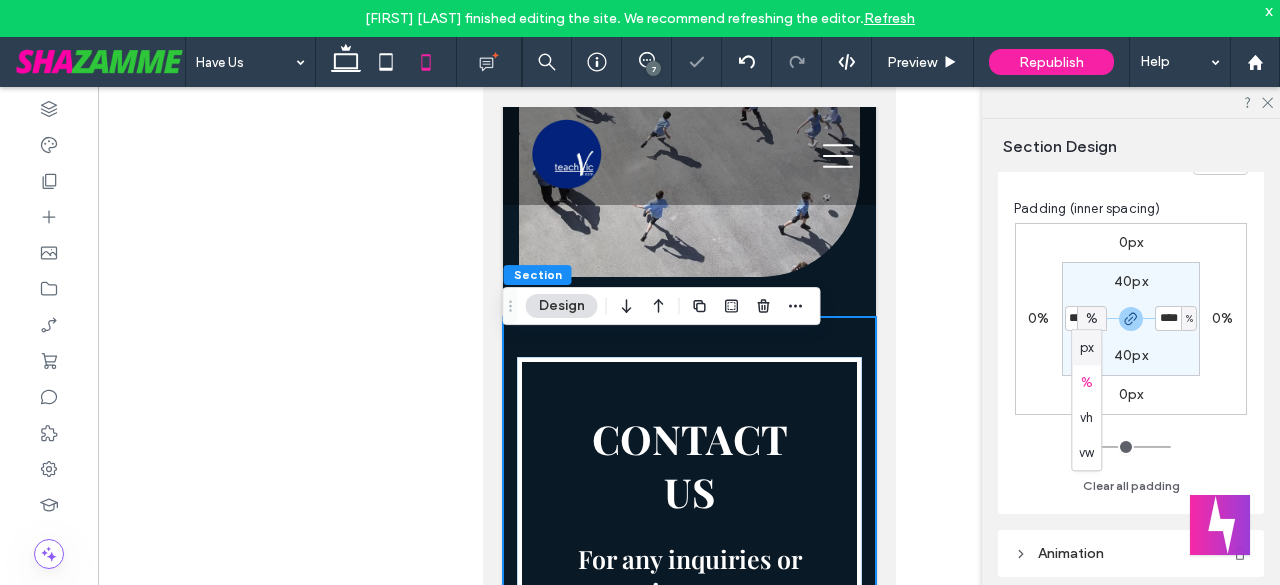 type on "**" 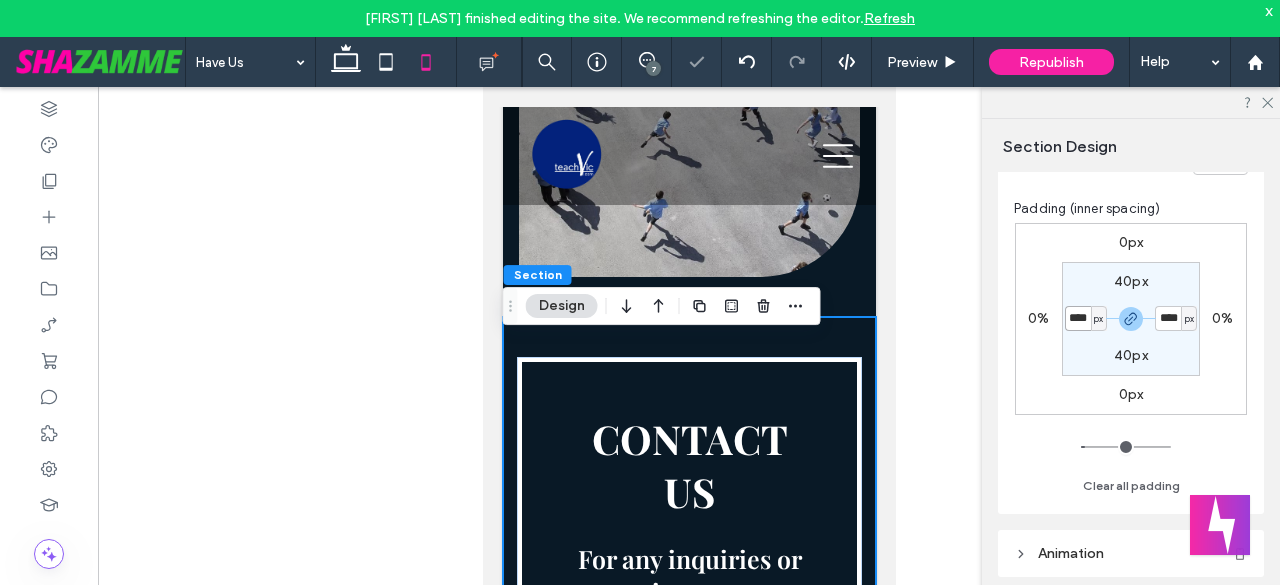 click on "****" at bounding box center [1078, 318] 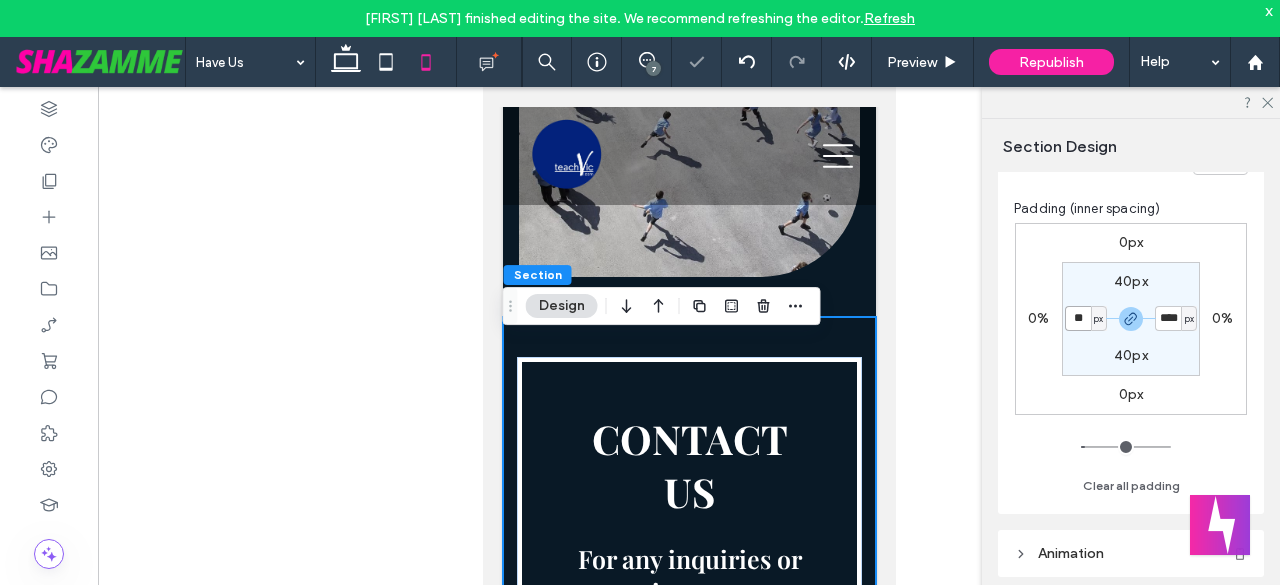 type on "**" 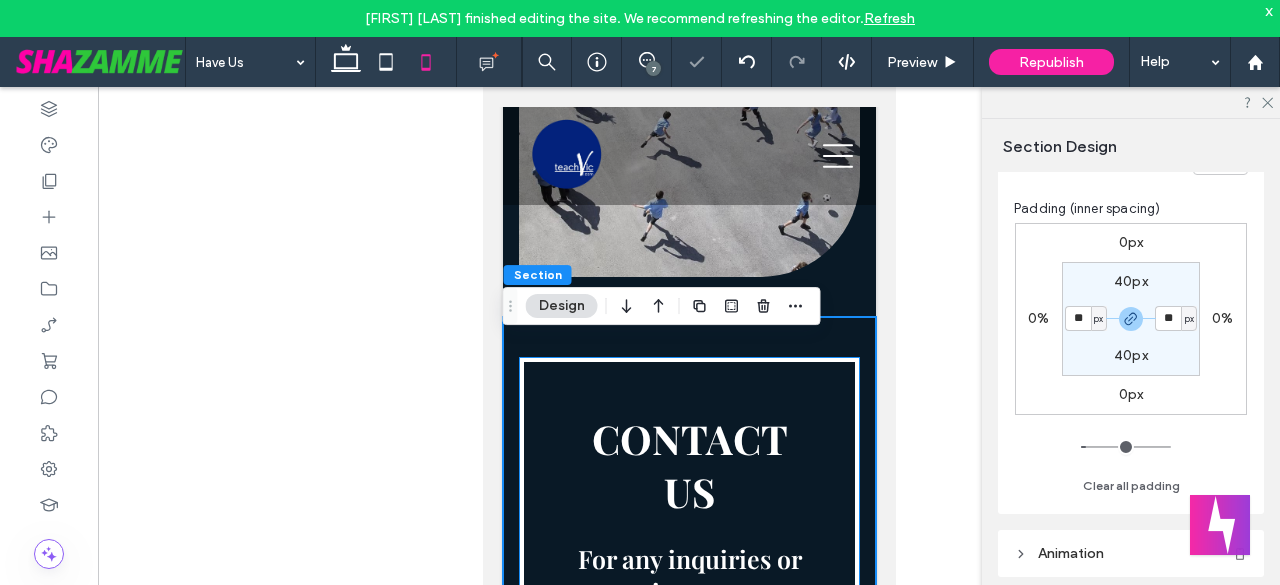 click on "CONTACT US
For any inquiries or questions contact us:
ADDRESS
Level 27, 101 Collins St, Melbourne Vic 3000 ﻿
OFFICE HOURS
Monday - Friday: 7AM - 5PM
E-MAIL
Admin@teachvic.com ﻿
PHONE
Phone:
03 9653 9438" at bounding box center (688, 648) 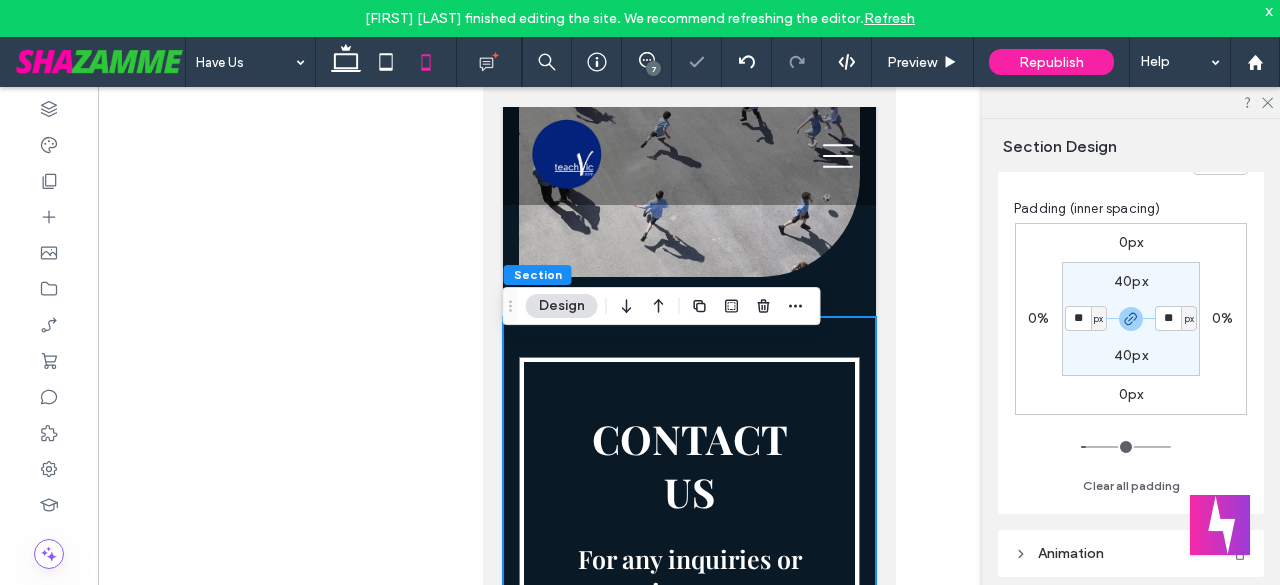 click on "CONTACT US
For any inquiries or questions contact us:
ADDRESS
Level 27, 101 Collins St, Melbourne Vic 3000 ﻿
OFFICE HOURS
Monday - Friday: 7AM - 5PM
E-MAIL
Admin@teachvic.com ﻿
PHONE
Phone:
03 9653 9438" at bounding box center (688, 648) 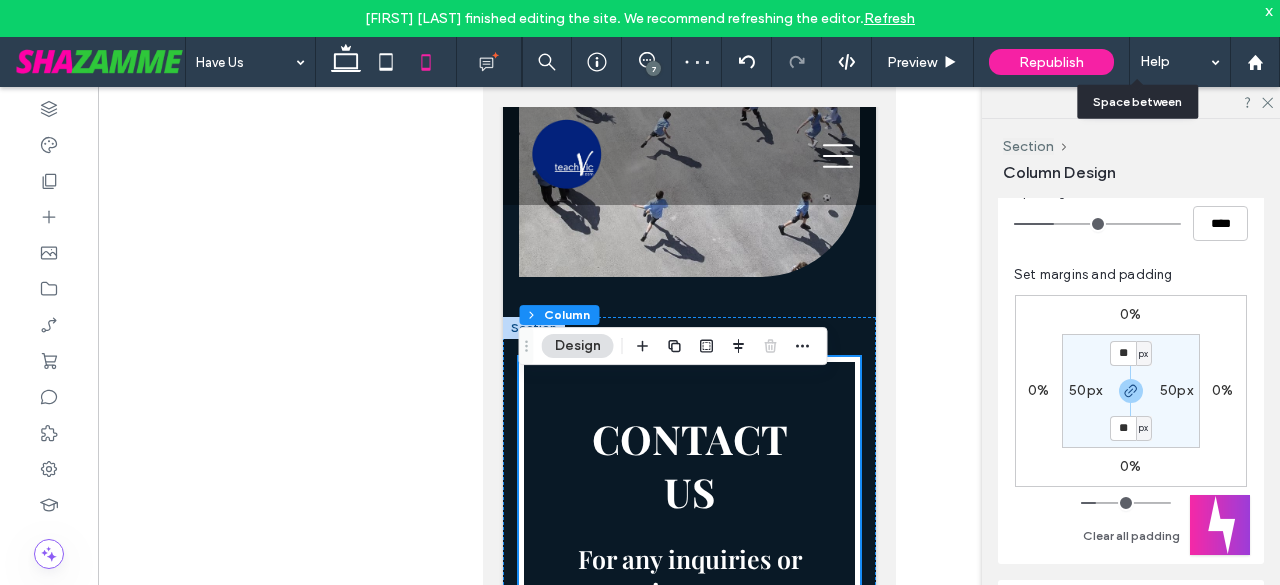scroll, scrollTop: 500, scrollLeft: 0, axis: vertical 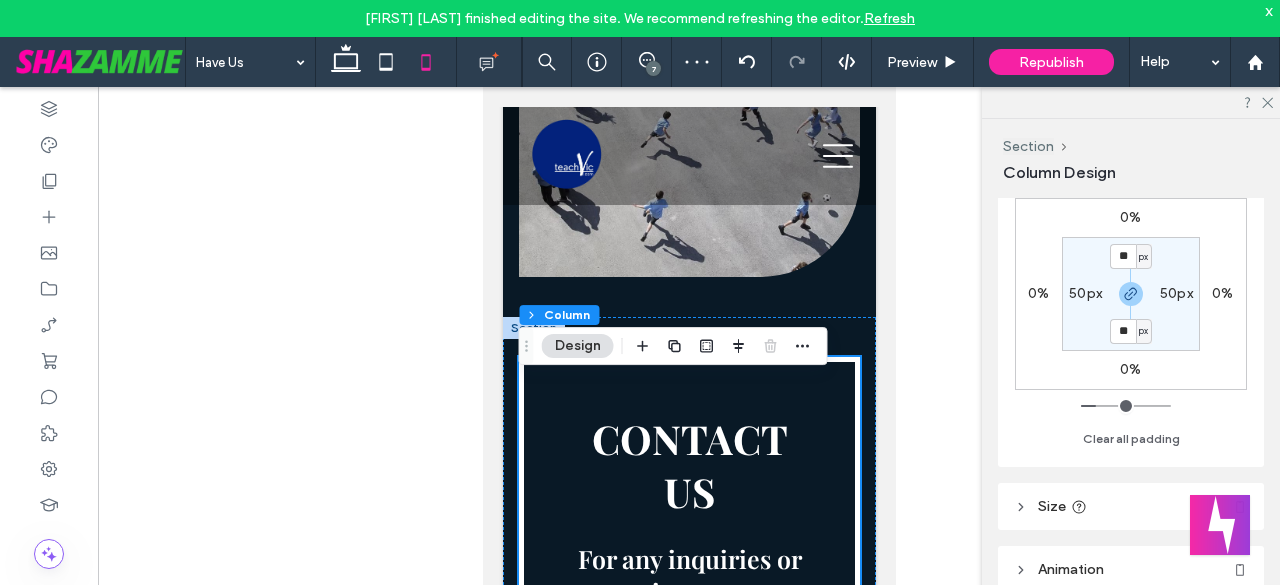 click on "** px 50px ** px 50px" at bounding box center [1131, 294] 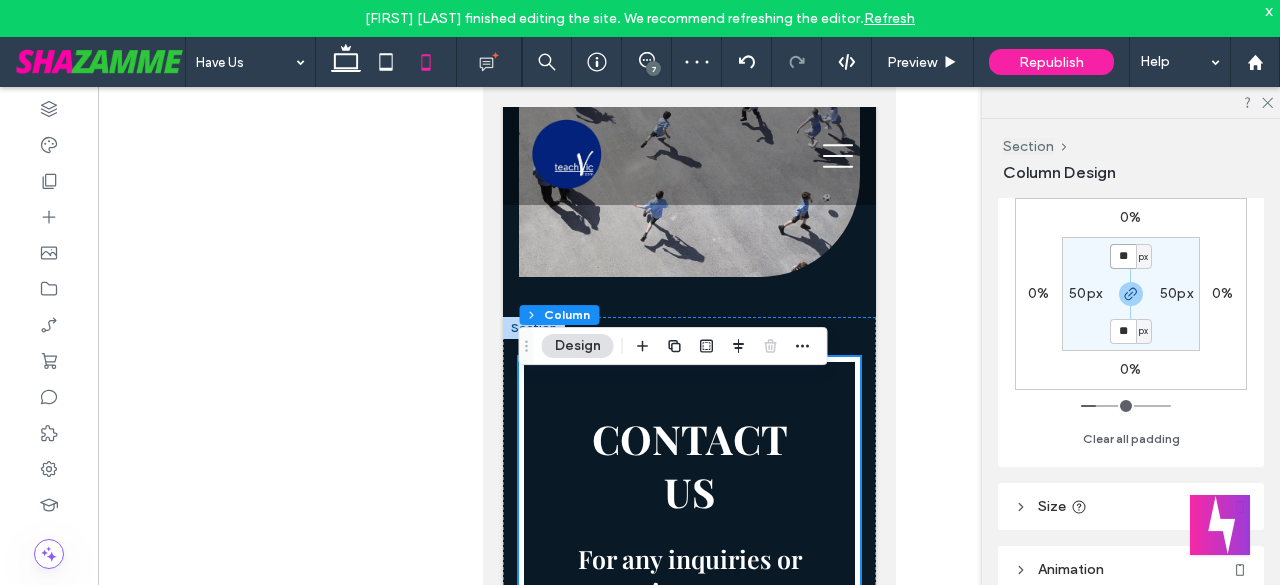 click on "**" at bounding box center [1123, 256] 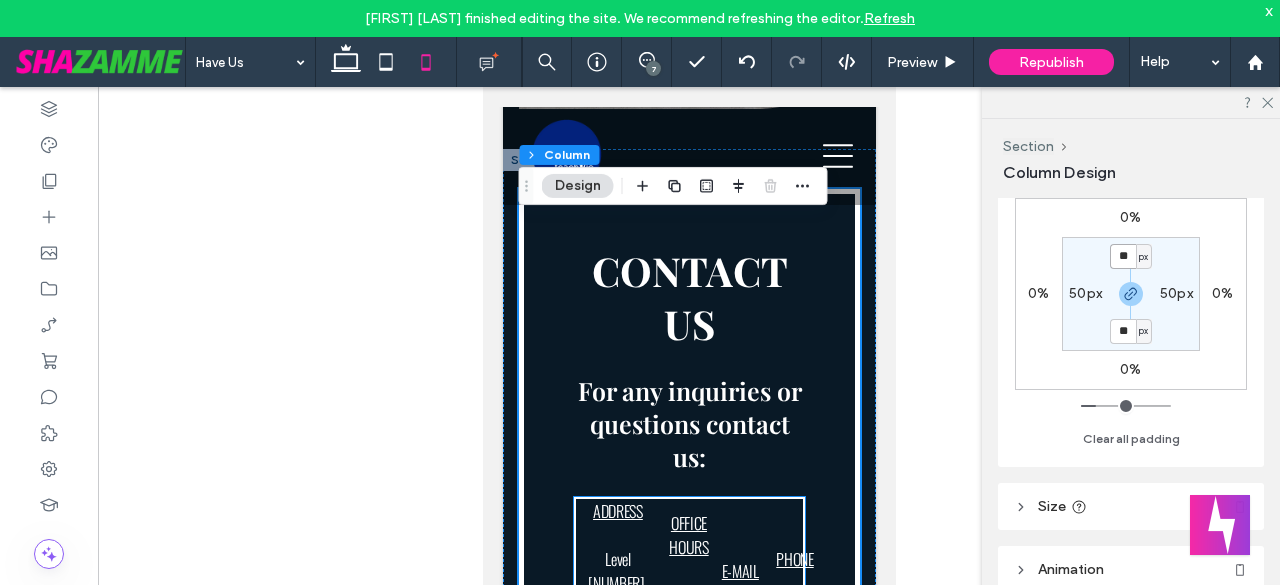 scroll, scrollTop: 1333, scrollLeft: 0, axis: vertical 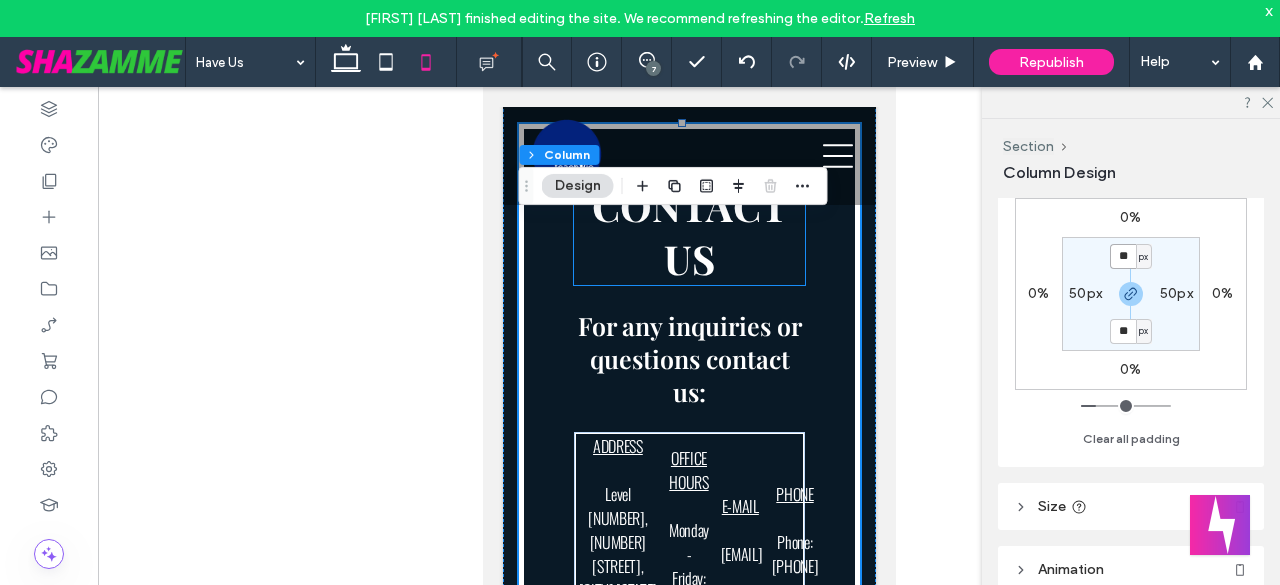 click on "CONTACT US" at bounding box center (689, 232) 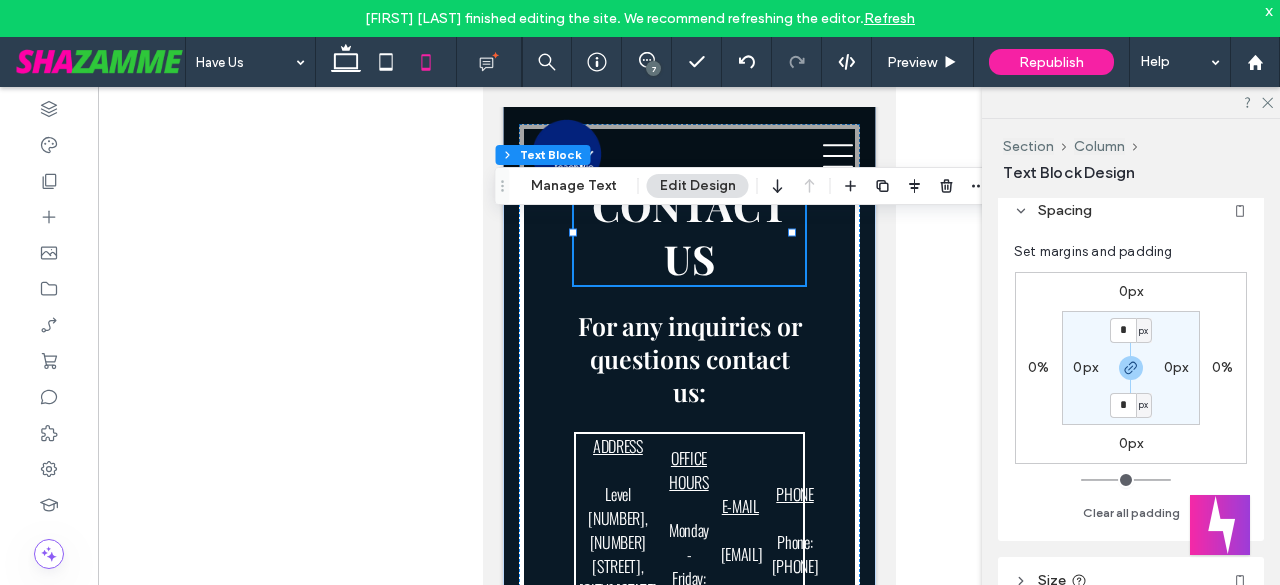 scroll, scrollTop: 166, scrollLeft: 0, axis: vertical 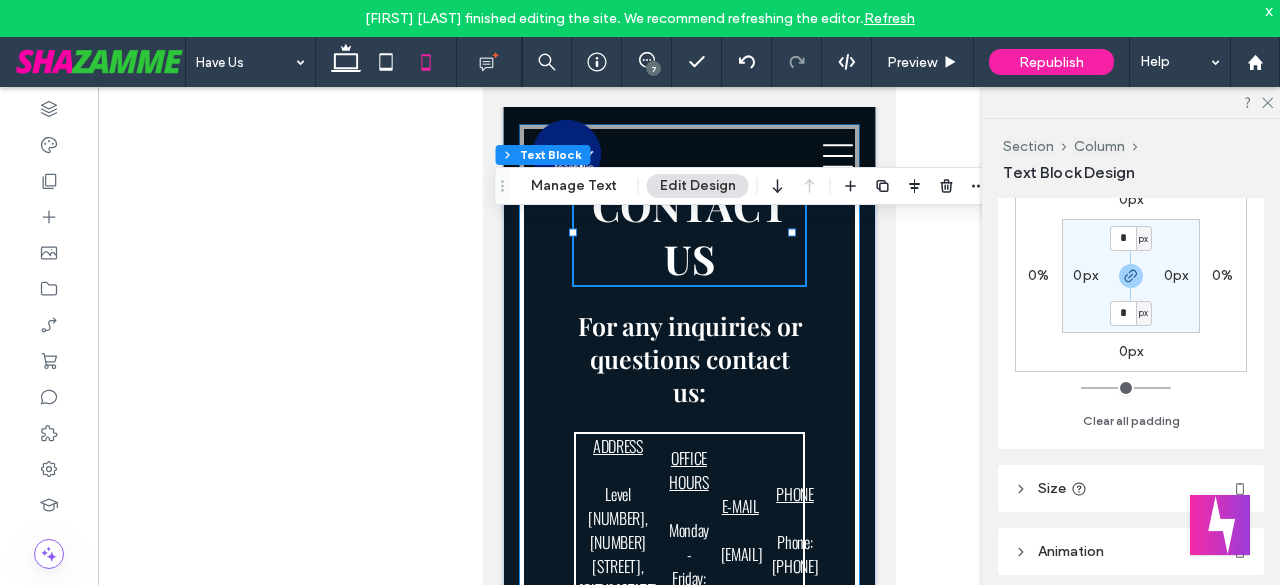 click on "CONTACT US
For any inquiries or questions contact us:
ADDRESS
Level 27, 101 Collins St, Melbourne Vic 3000 ﻿
OFFICE HOURS
Monday - Friday: 7AM - 5PM
E-MAIL
Admin@teachvic.com ﻿
PHONE
Phone:
03 9653 9438" at bounding box center (688, 415) 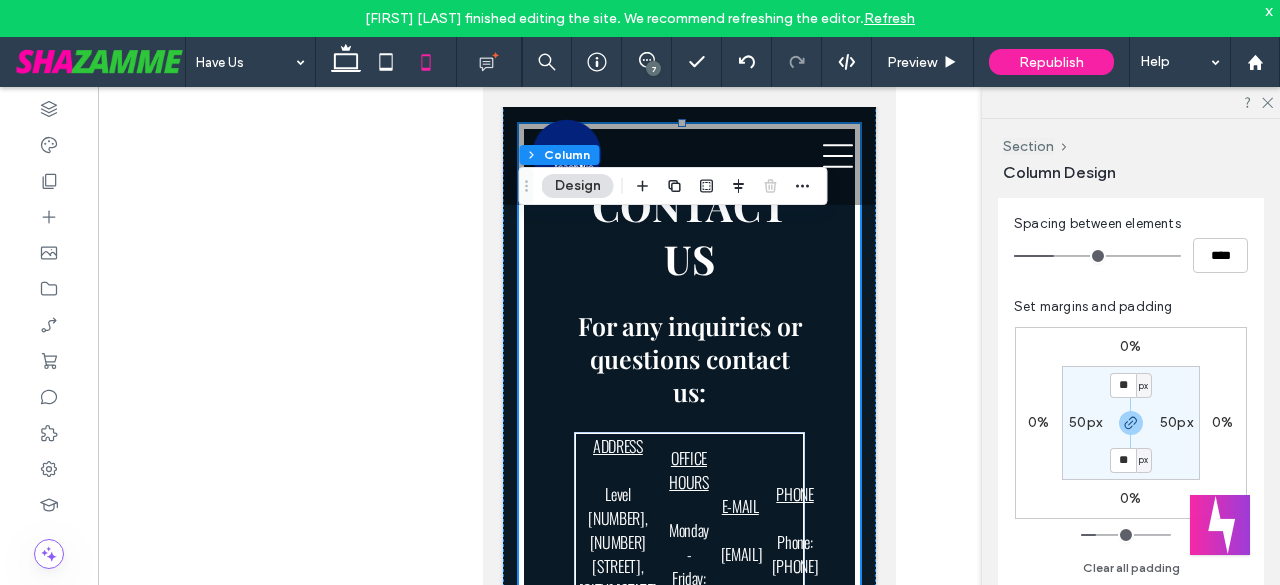 scroll, scrollTop: 500, scrollLeft: 0, axis: vertical 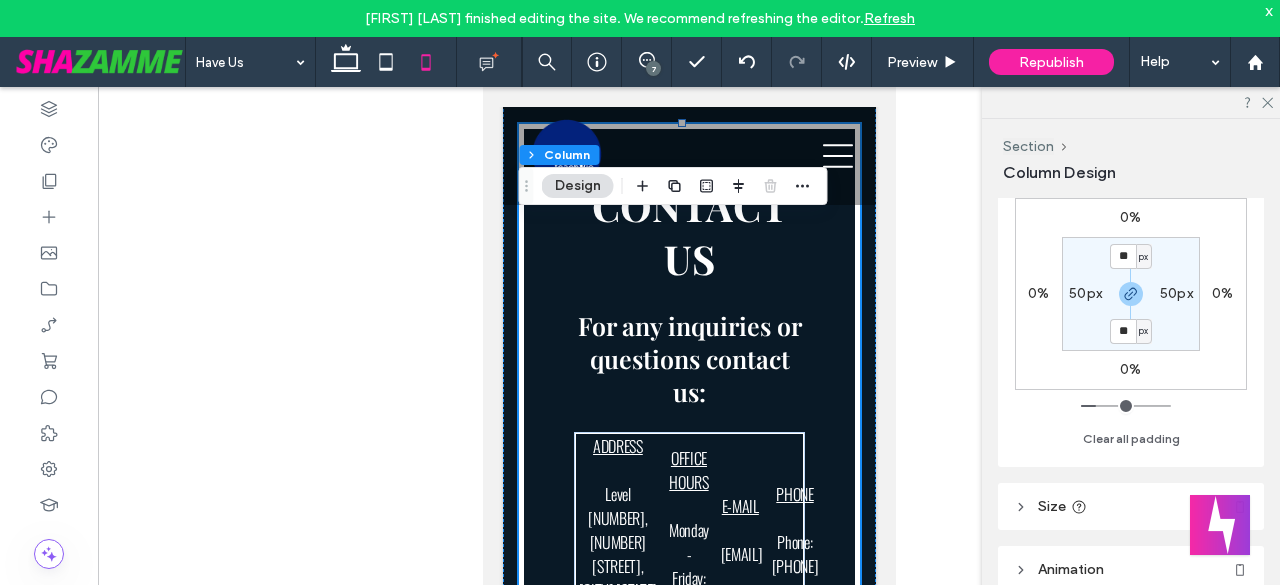 click on "50px" at bounding box center [1085, 293] 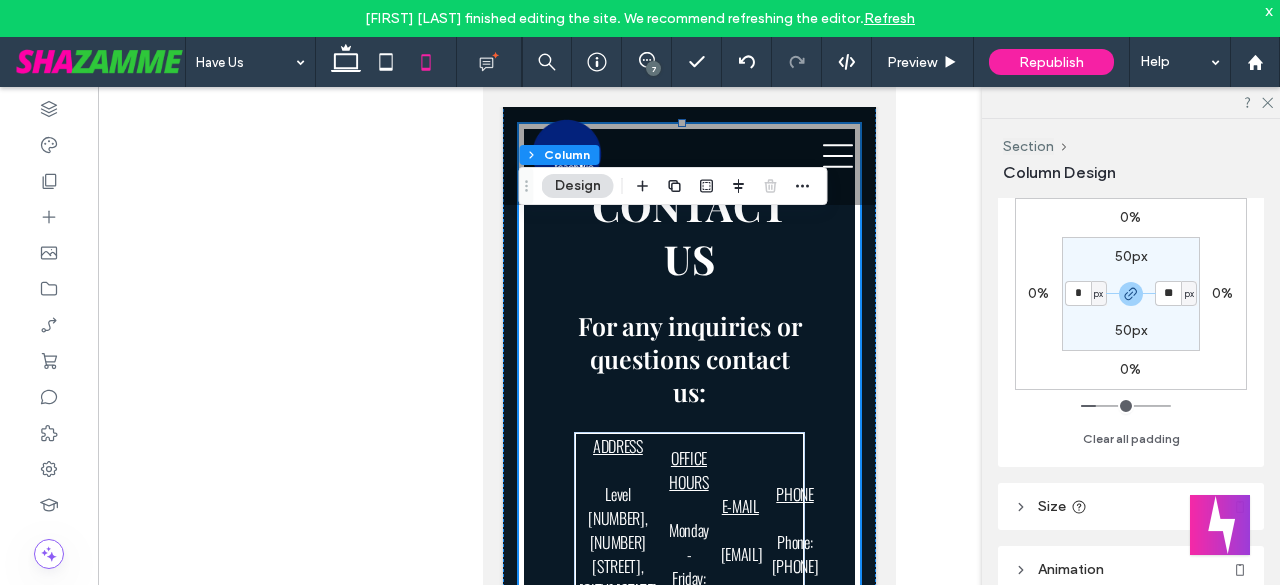 type on "*" 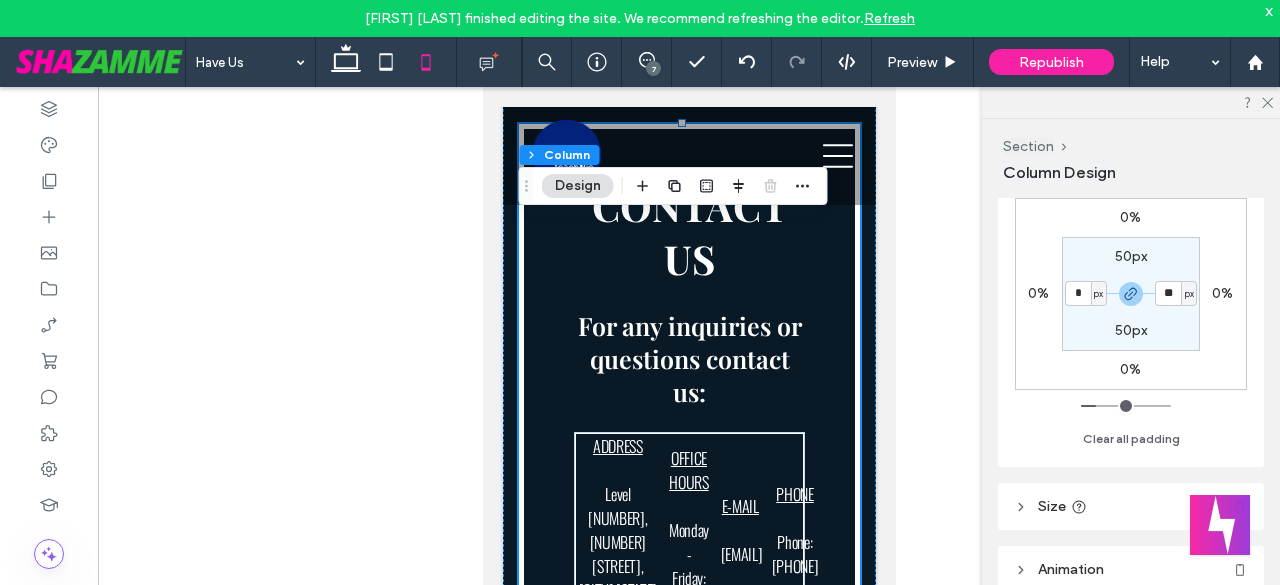 type on "*" 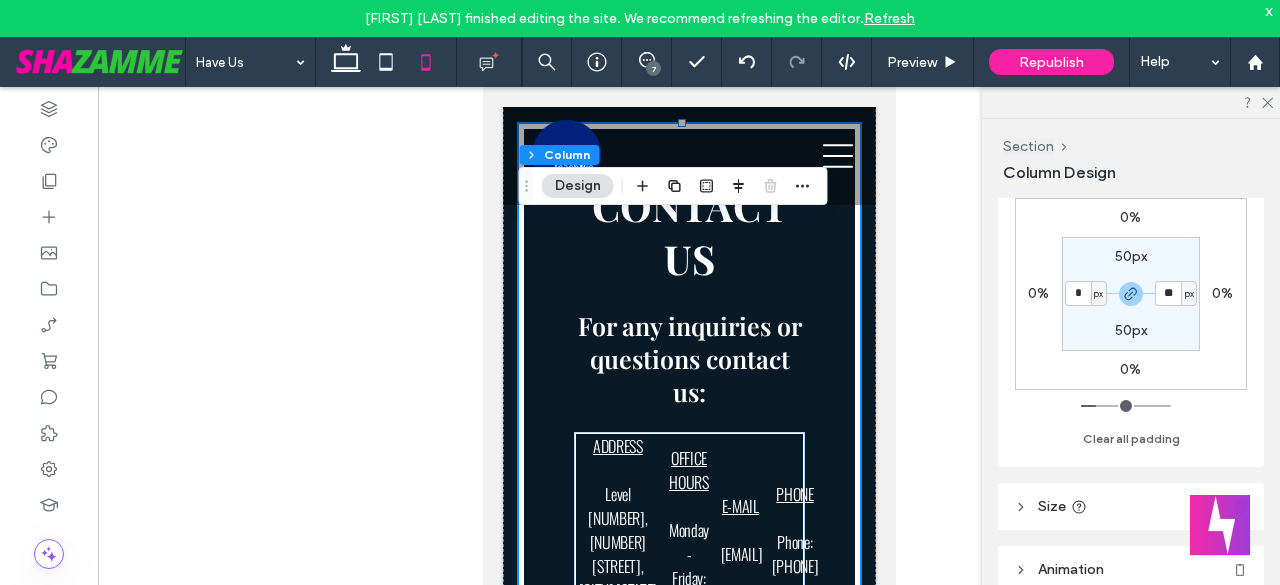 type on "*" 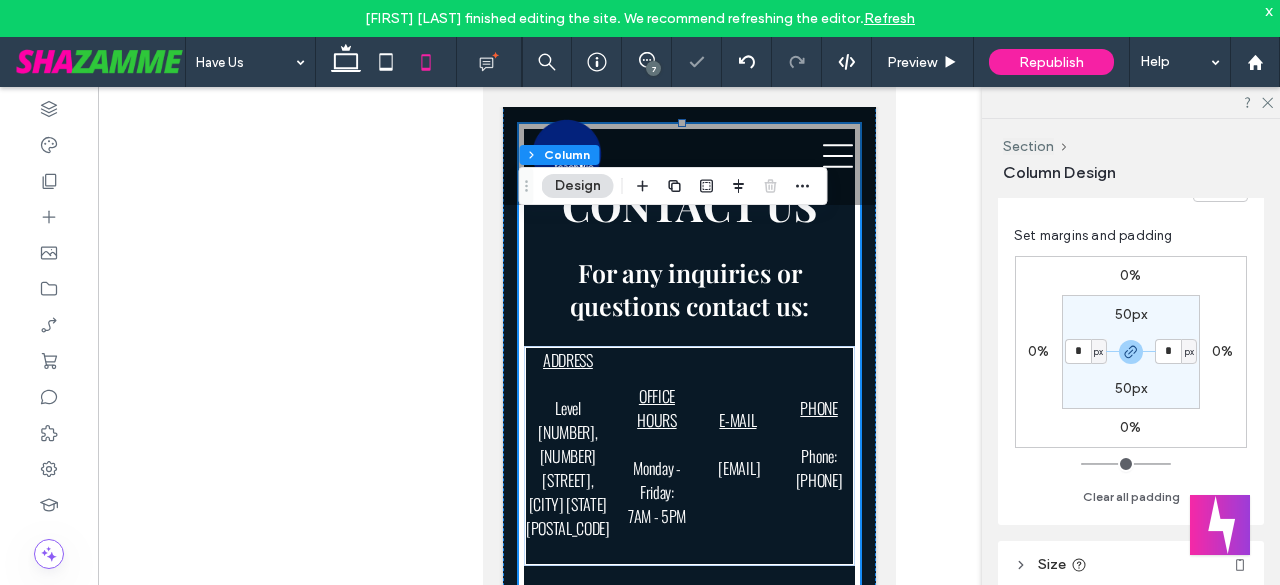 scroll, scrollTop: 433, scrollLeft: 0, axis: vertical 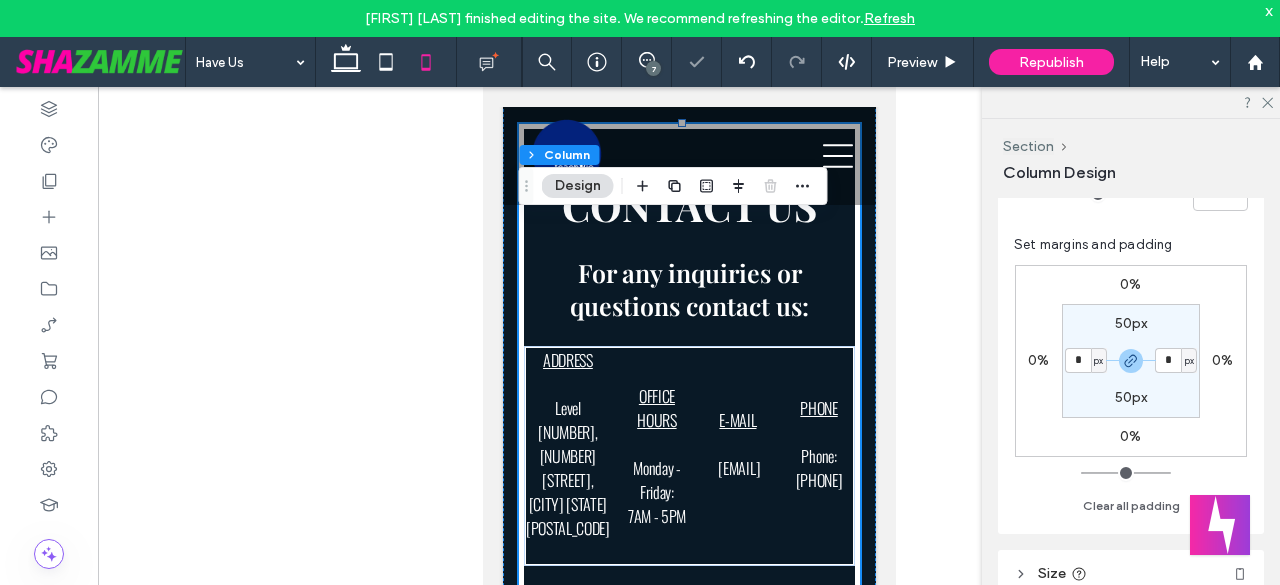 click on "*" at bounding box center (1078, 360) 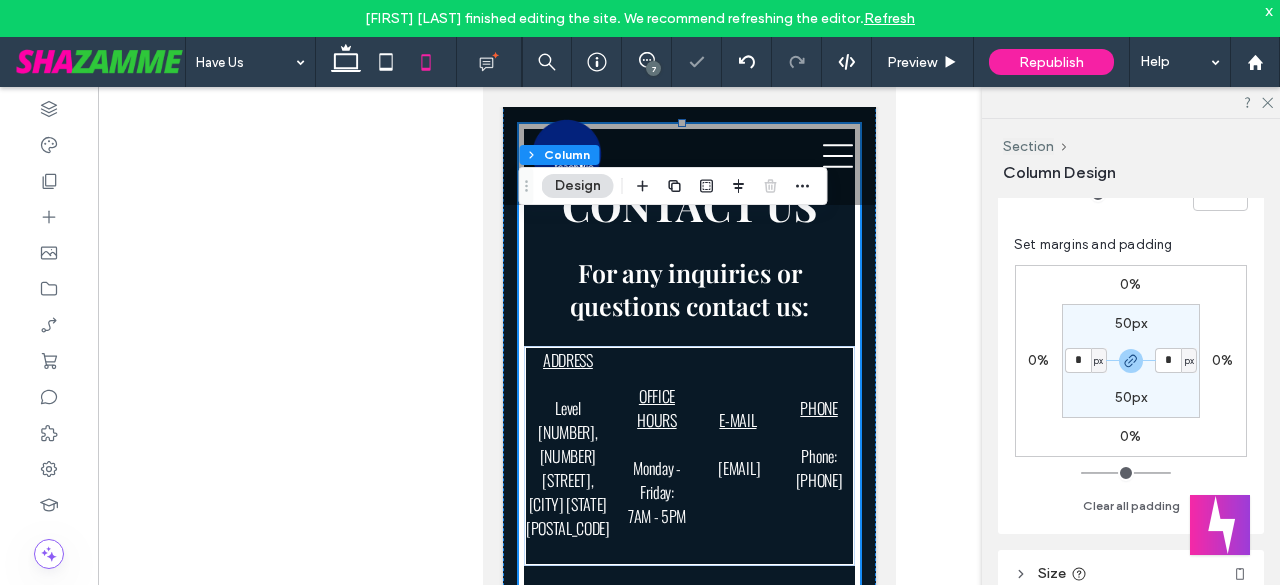 click on "*" at bounding box center [1078, 360] 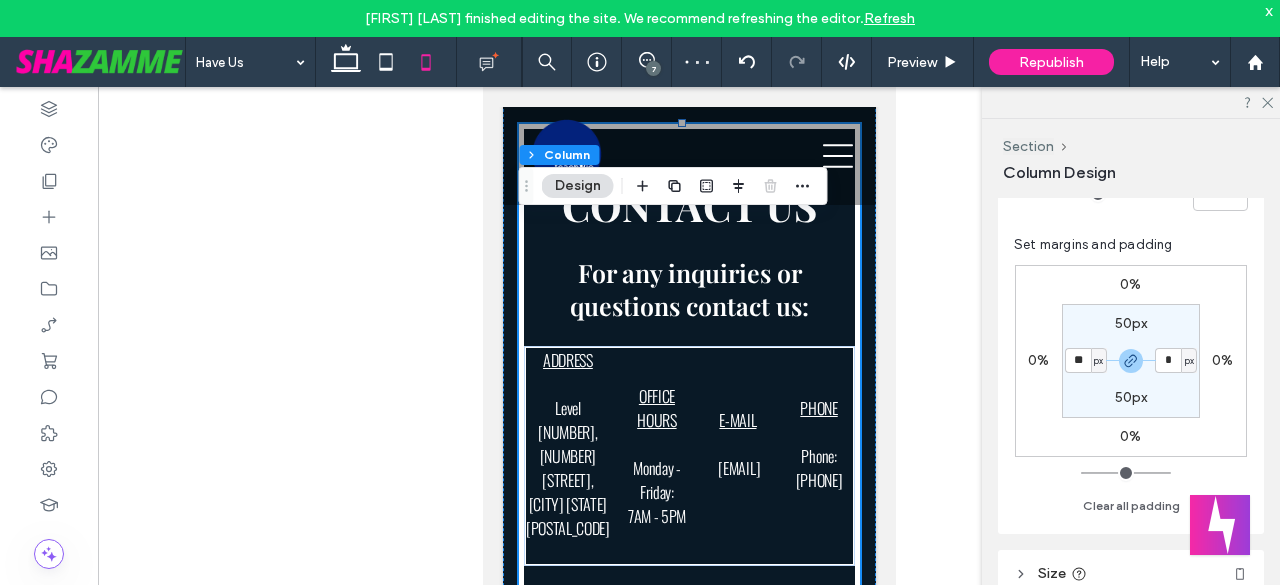 type on "**" 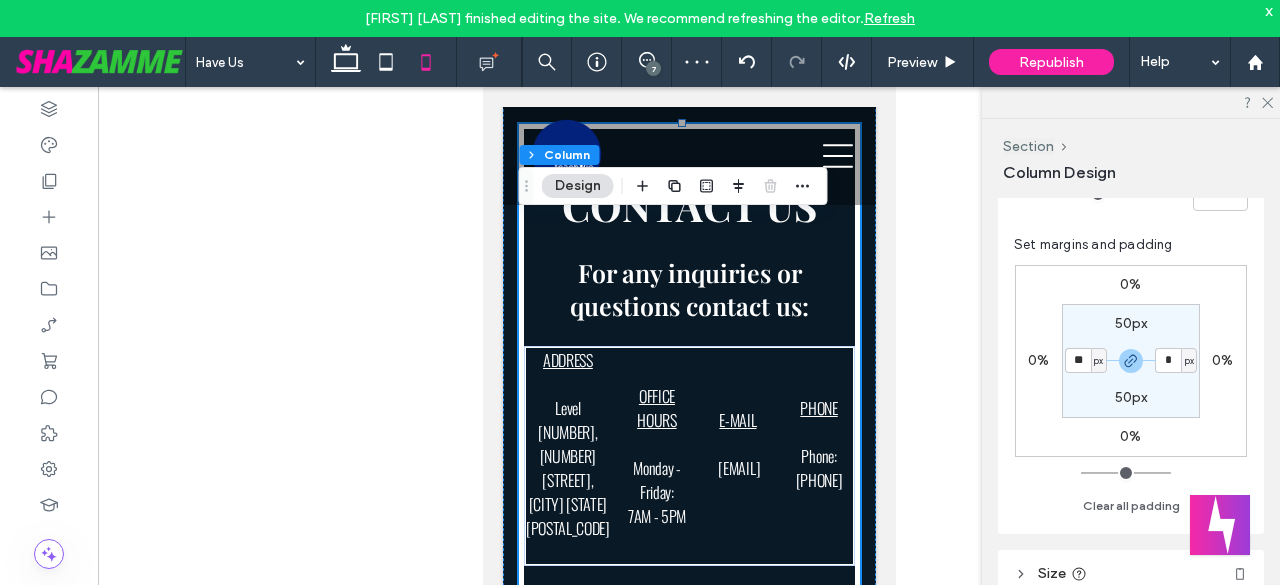 type on "**" 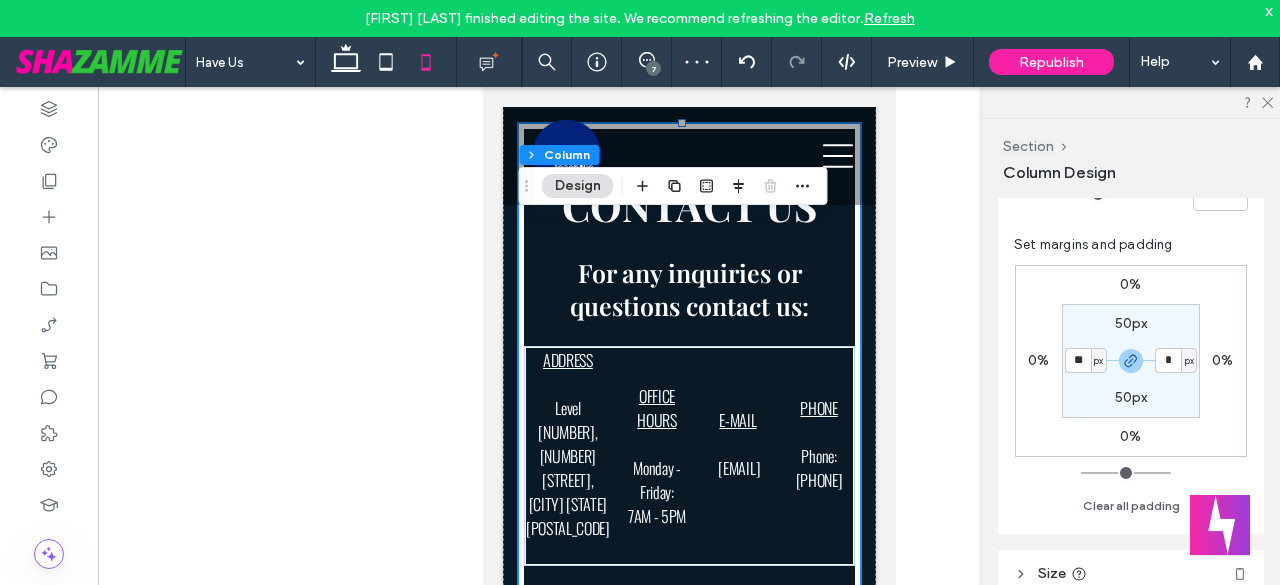 type on "**" 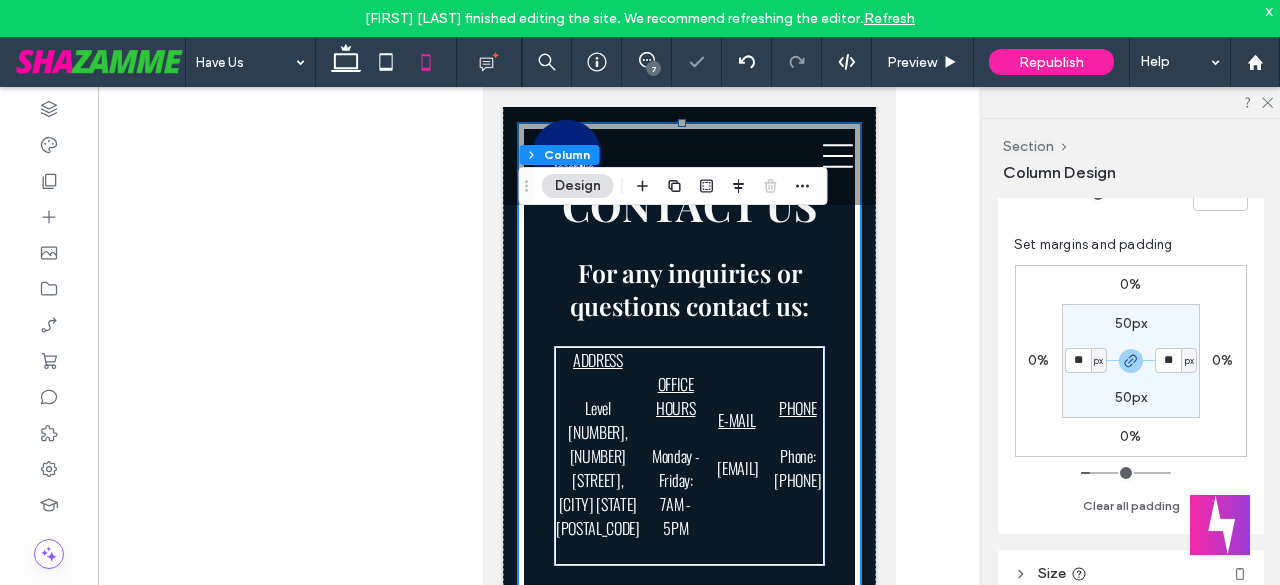 click on "**" at bounding box center [1078, 360] 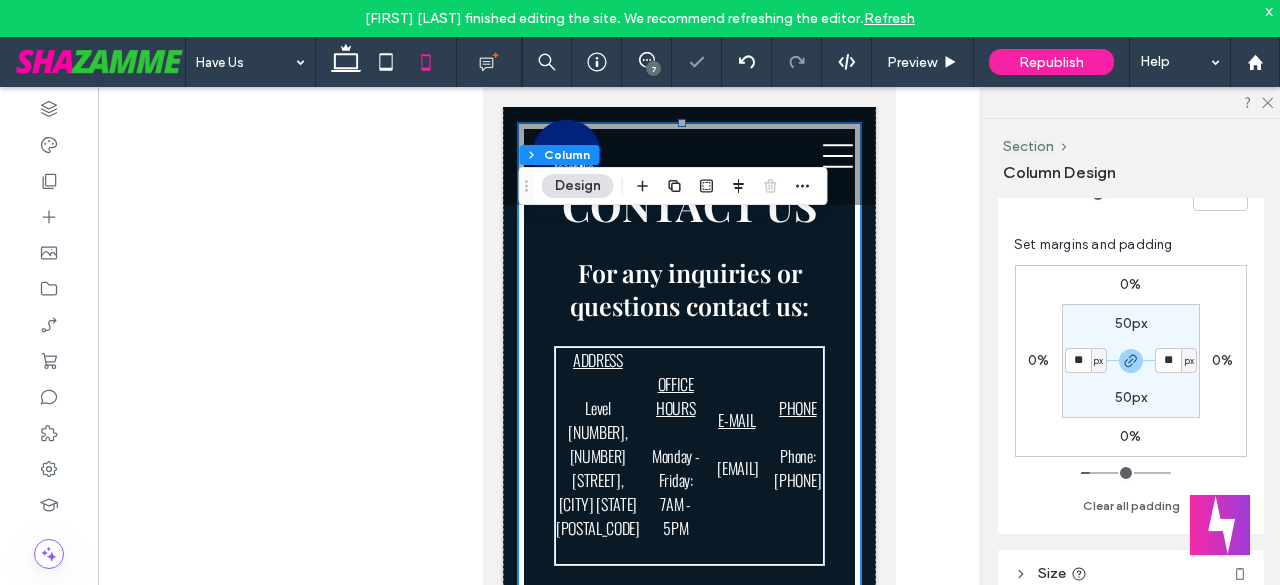 click on "**" at bounding box center (1078, 360) 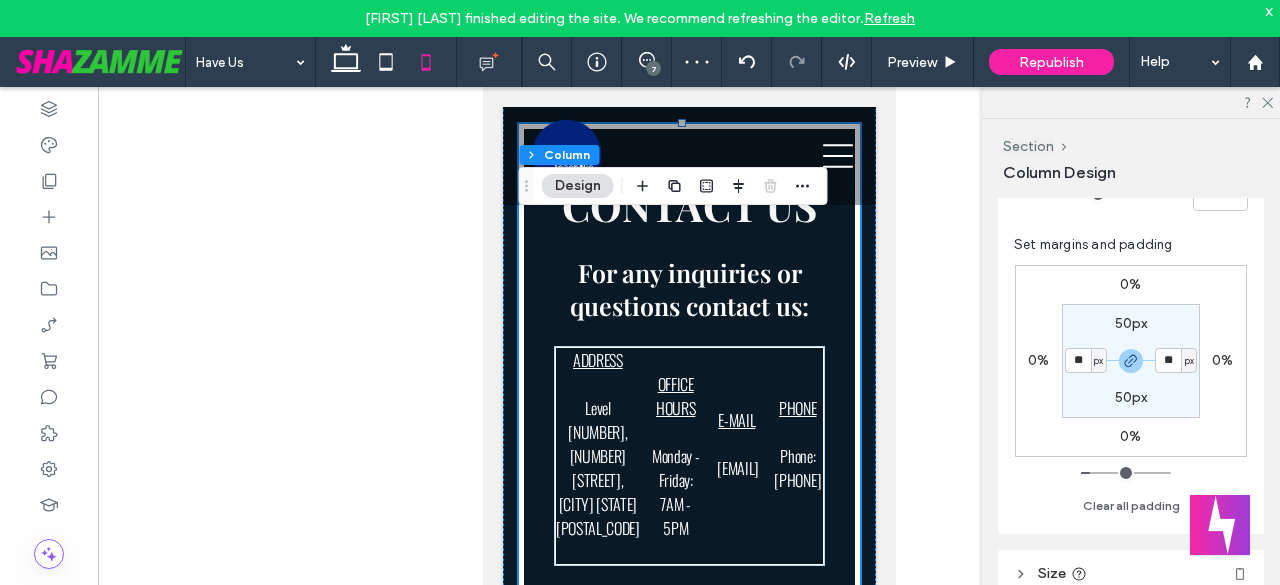 type on "**" 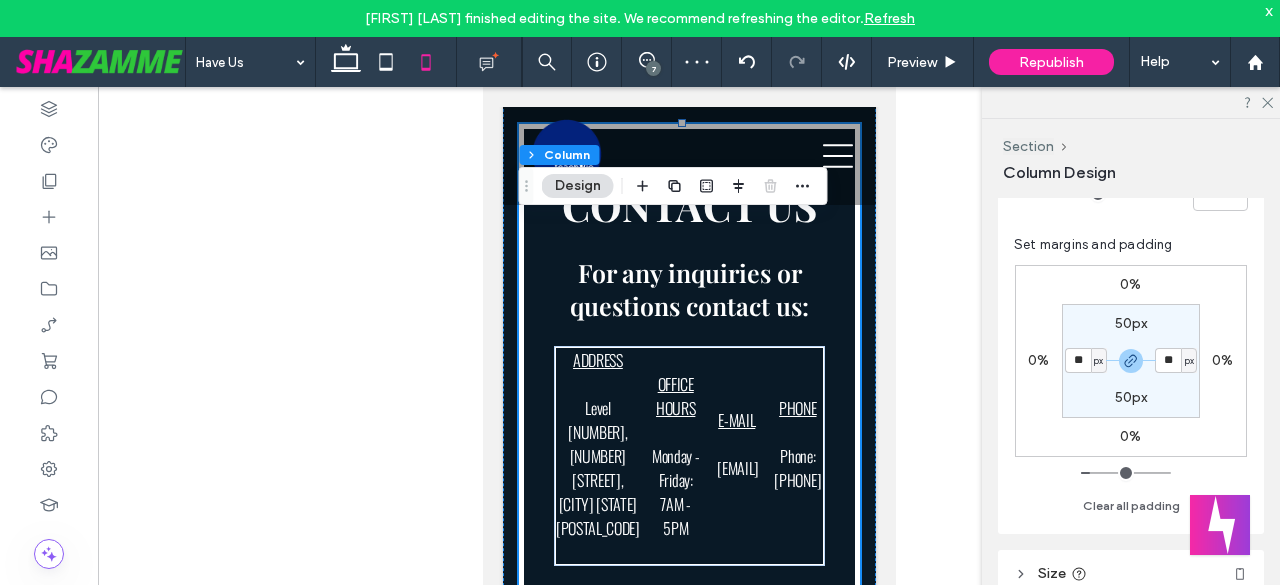 type on "**" 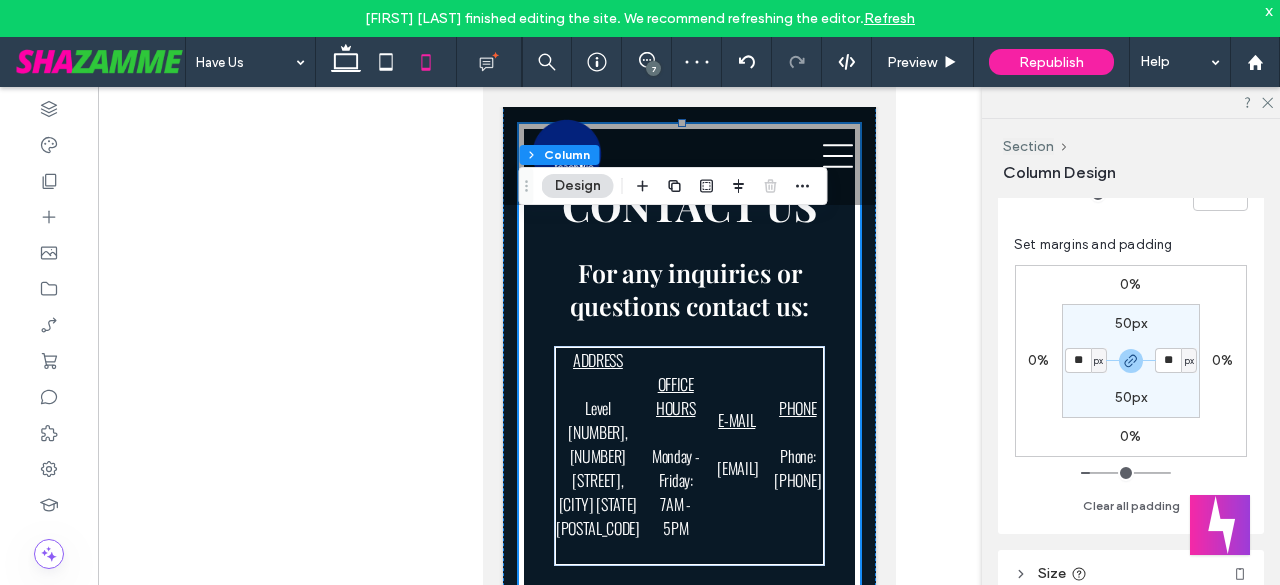 type on "**" 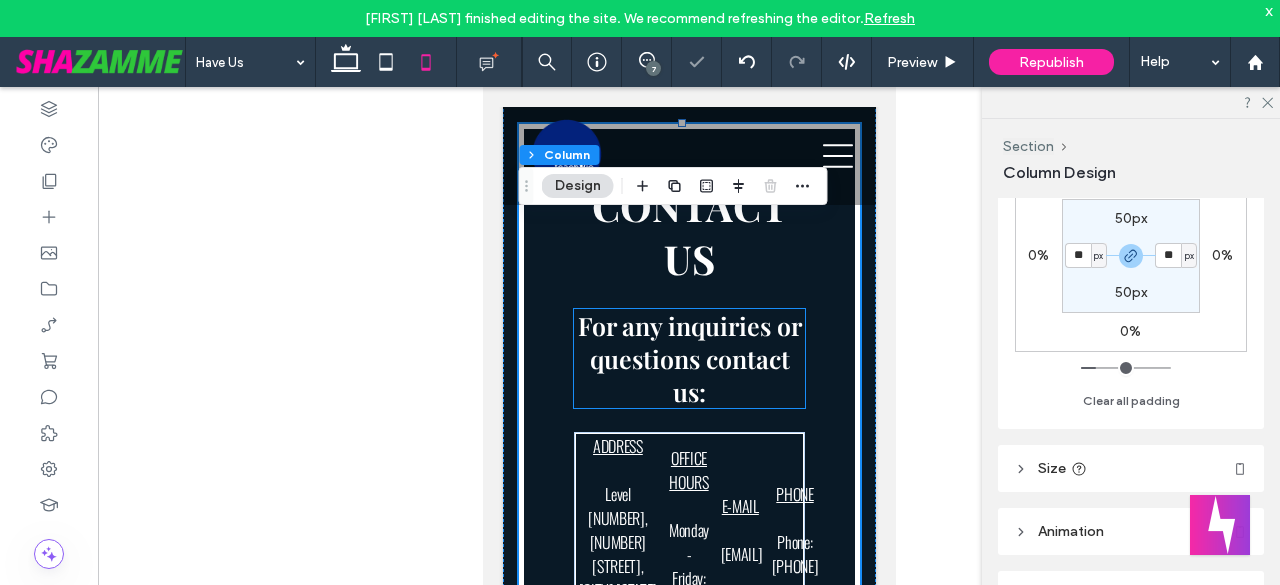 scroll, scrollTop: 566, scrollLeft: 0, axis: vertical 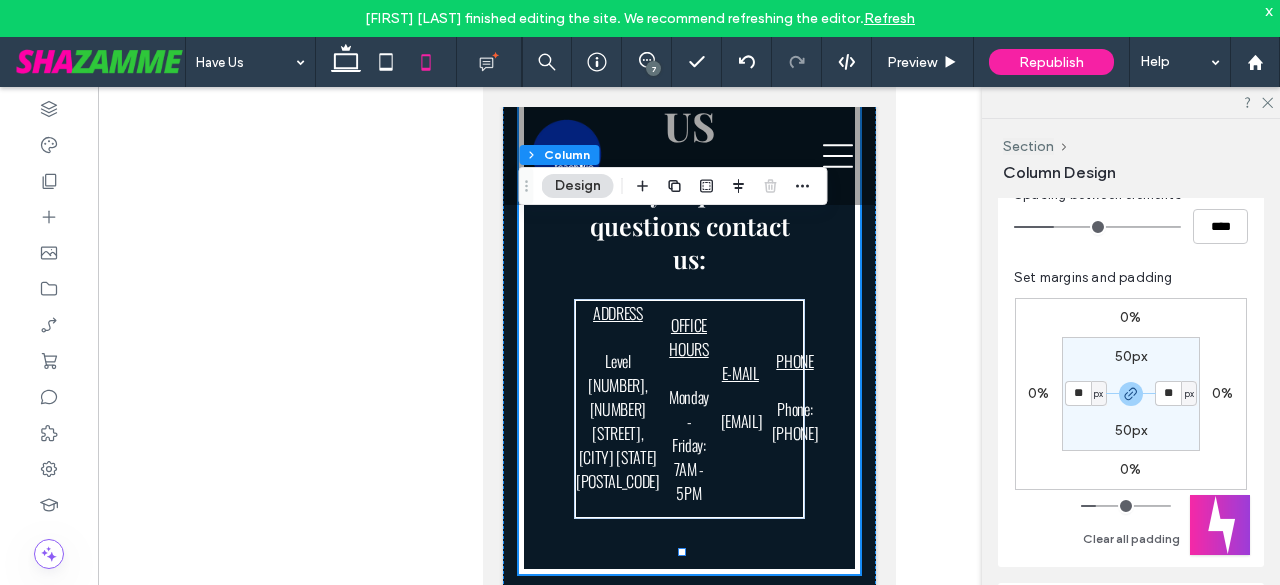 click on "50px" at bounding box center [1131, 356] 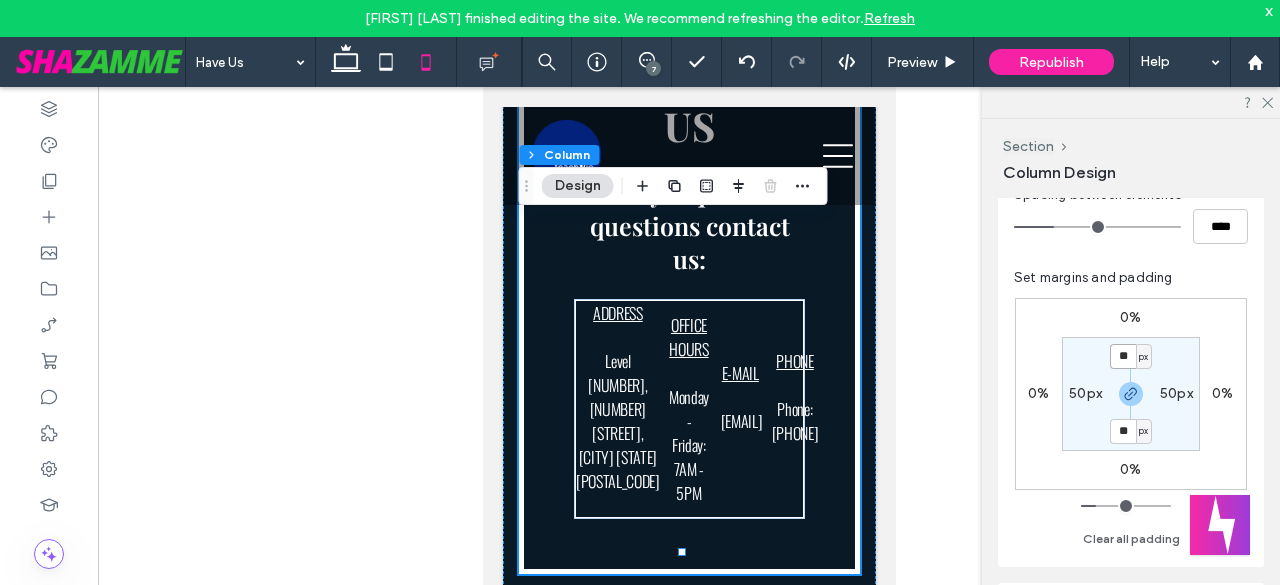 click on "**" at bounding box center [1123, 356] 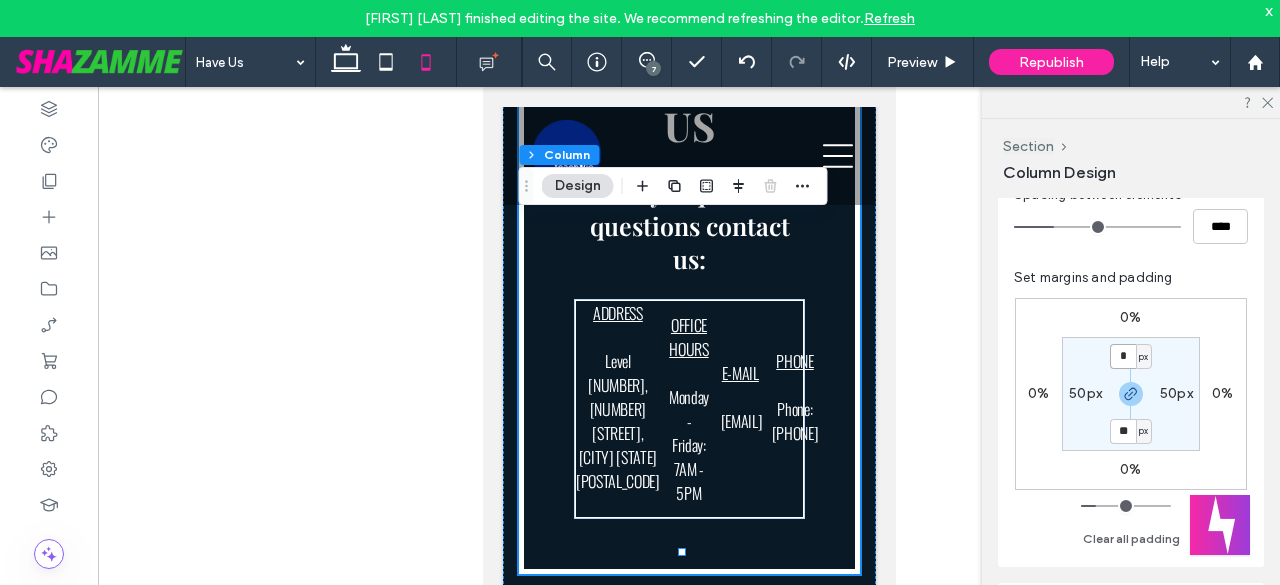 type on "*" 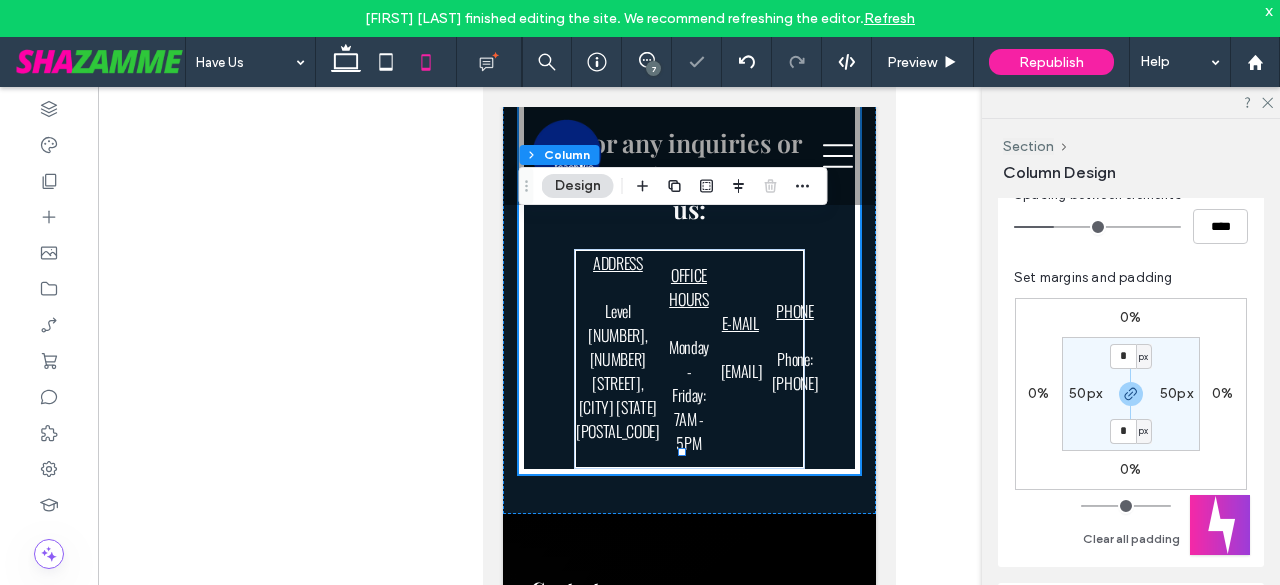 click on "* px 50px * px 50px" at bounding box center (1131, 394) 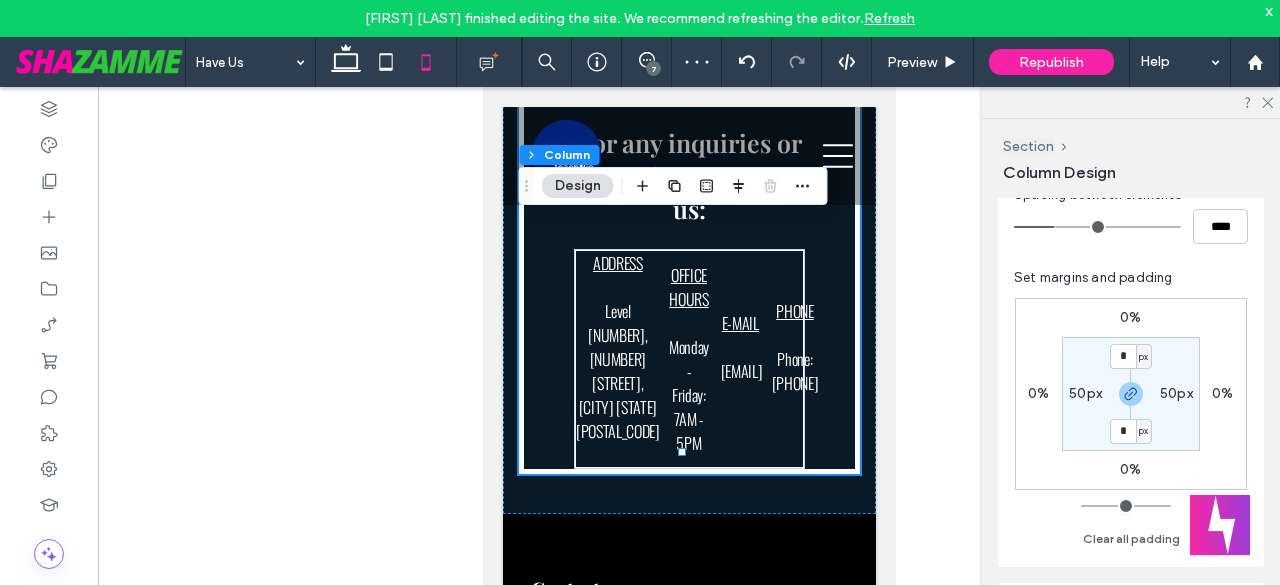 drag, startPoint x: 1092, startPoint y: 361, endPoint x: 1066, endPoint y: 406, distance: 51.971146 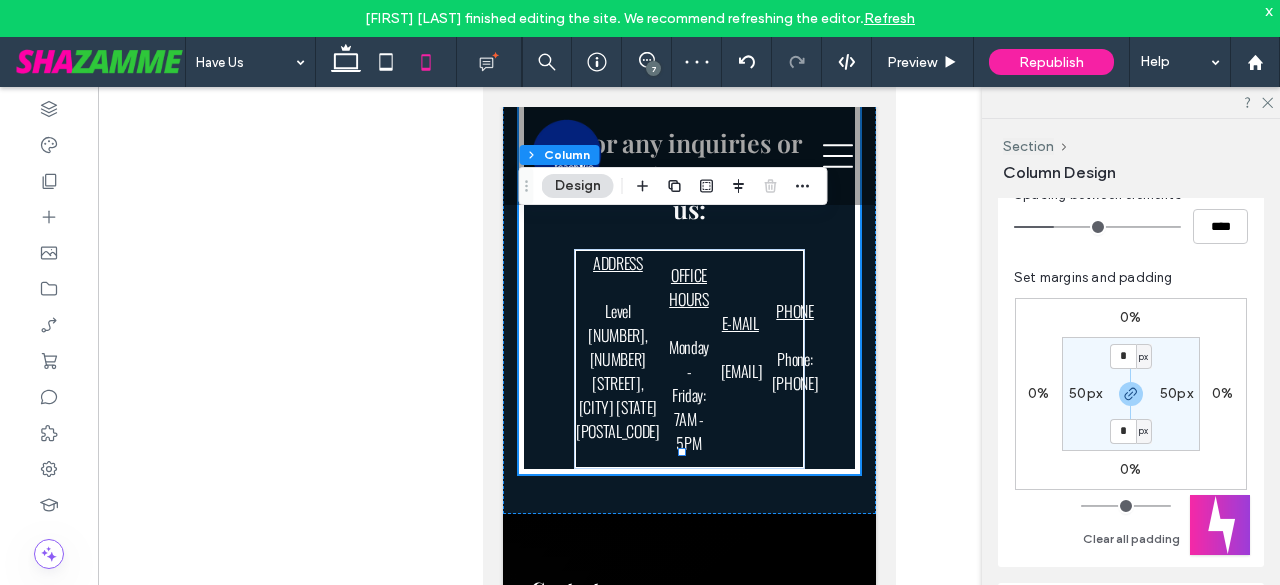 click on "* px 50px * px 50px" at bounding box center [1131, 394] 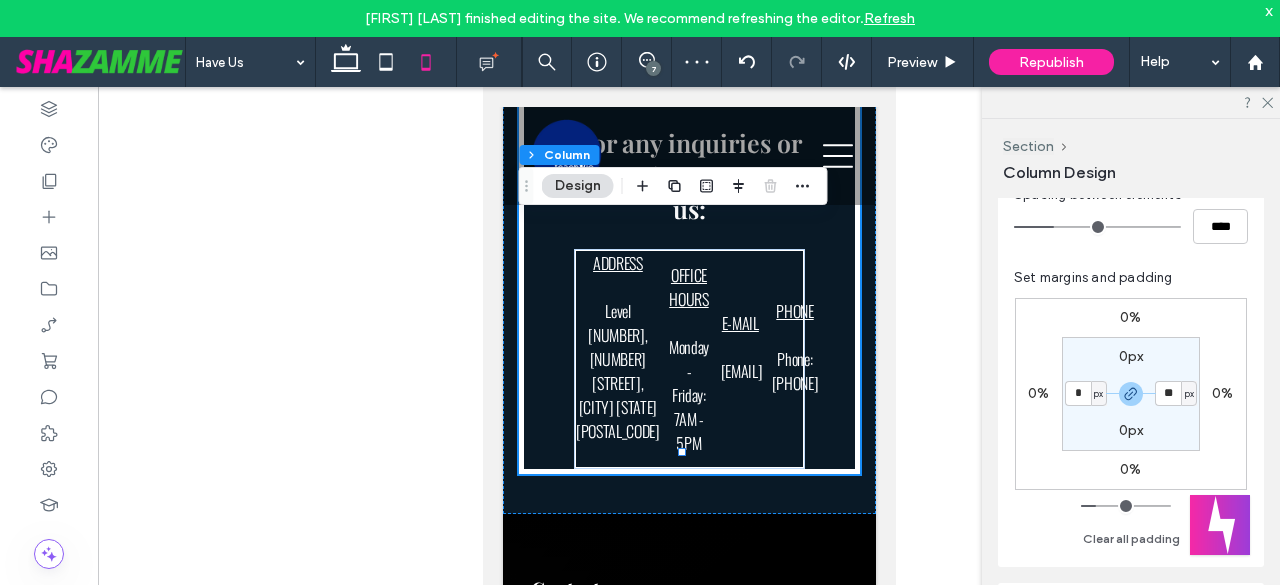 type on "*" 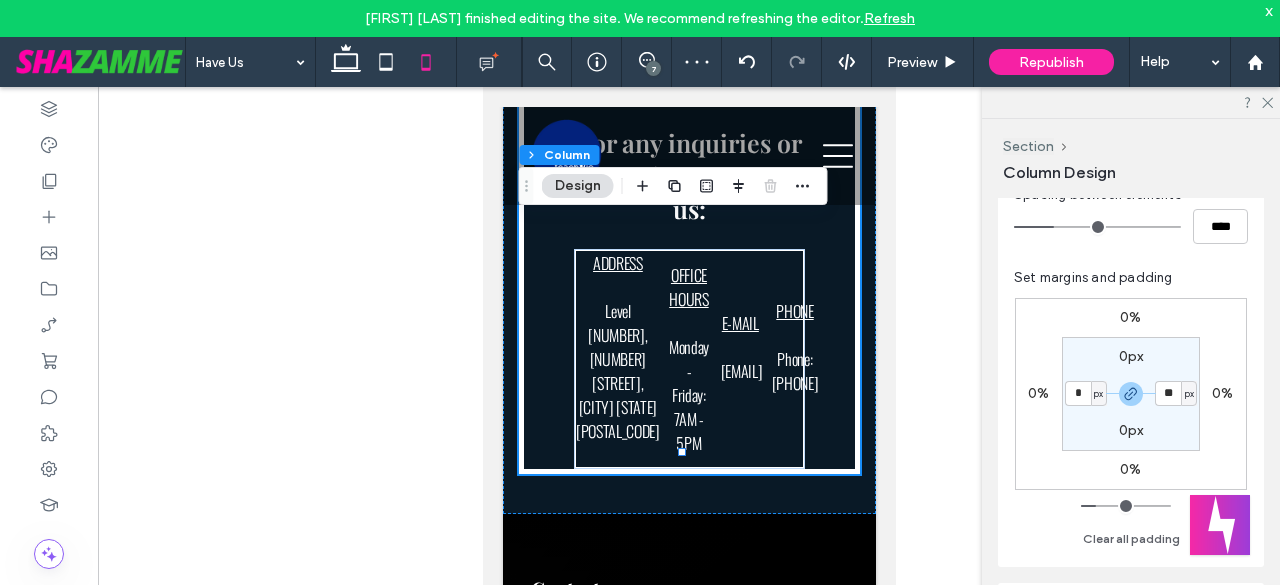 type on "*" 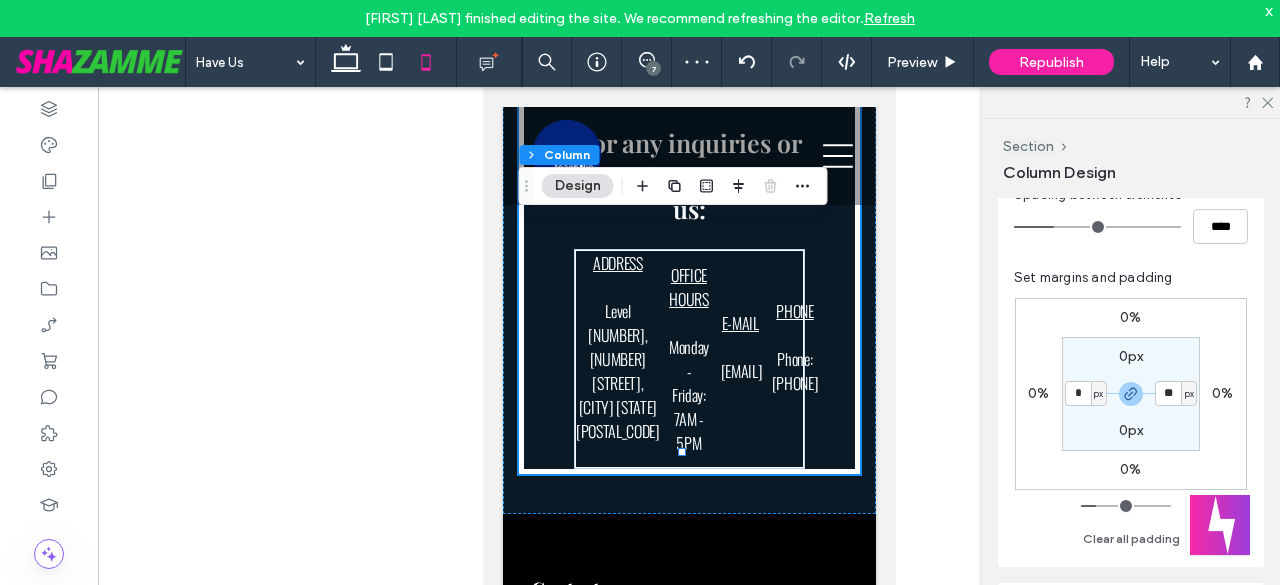 type on "*" 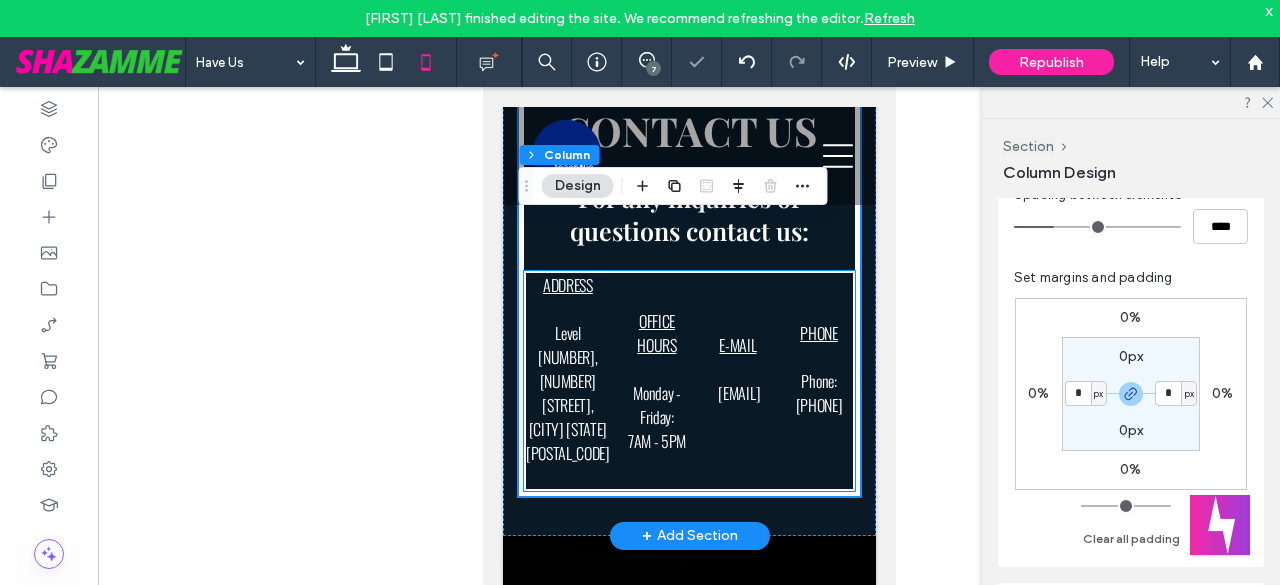 scroll, scrollTop: 1400, scrollLeft: 0, axis: vertical 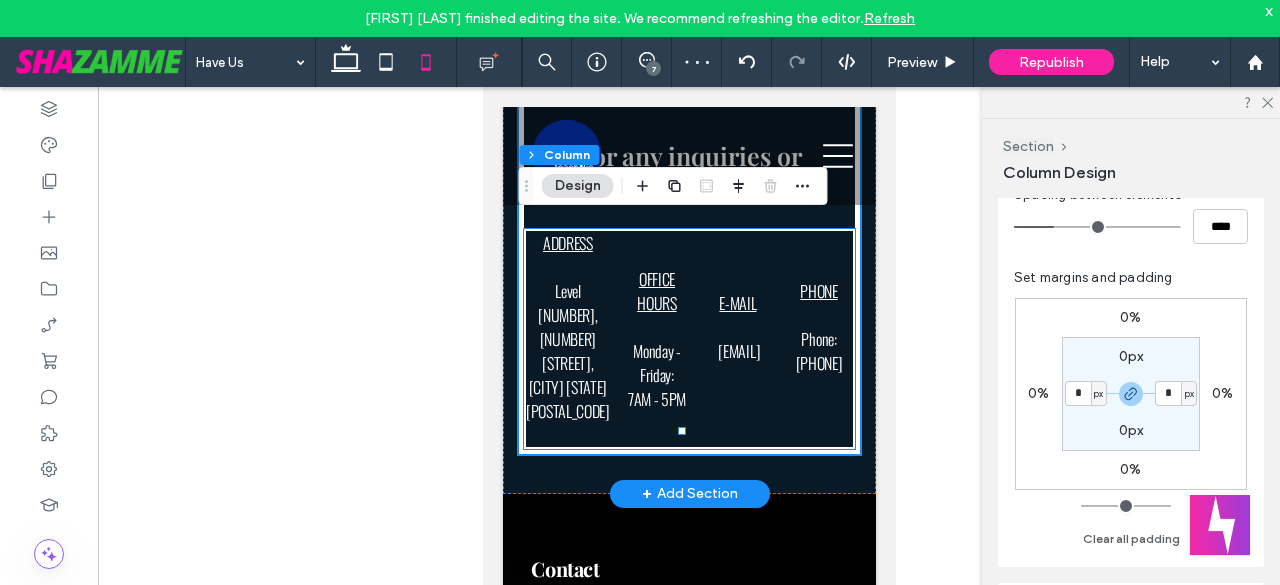click on "E-MAIL
Admin@teachvic.com ﻿" at bounding box center (737, 339) 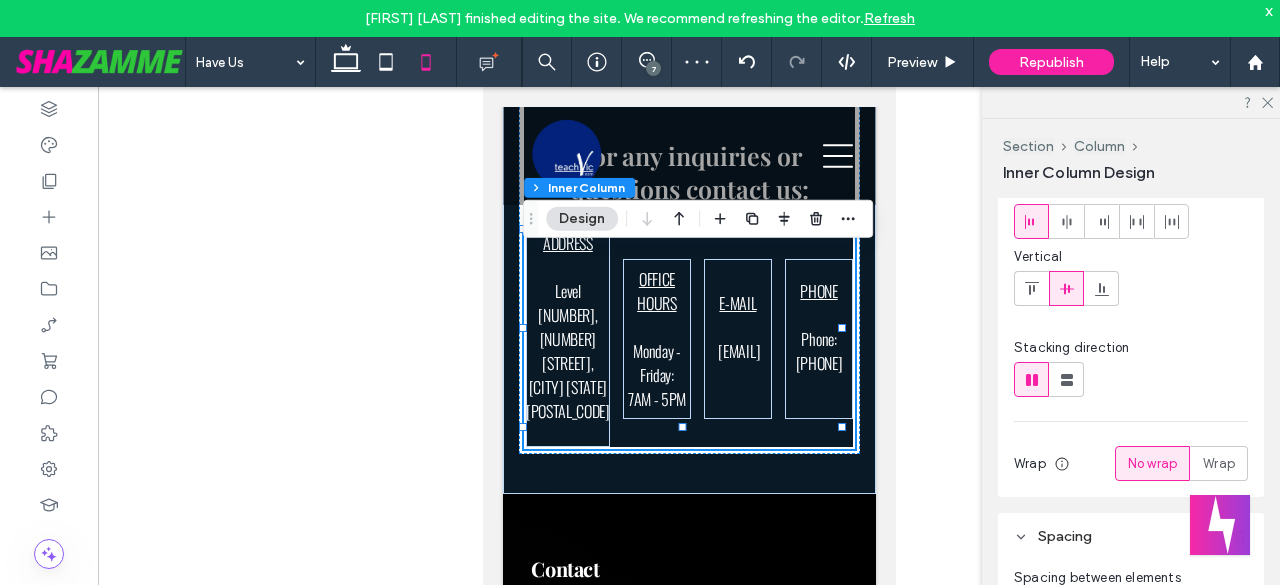 scroll, scrollTop: 200, scrollLeft: 0, axis: vertical 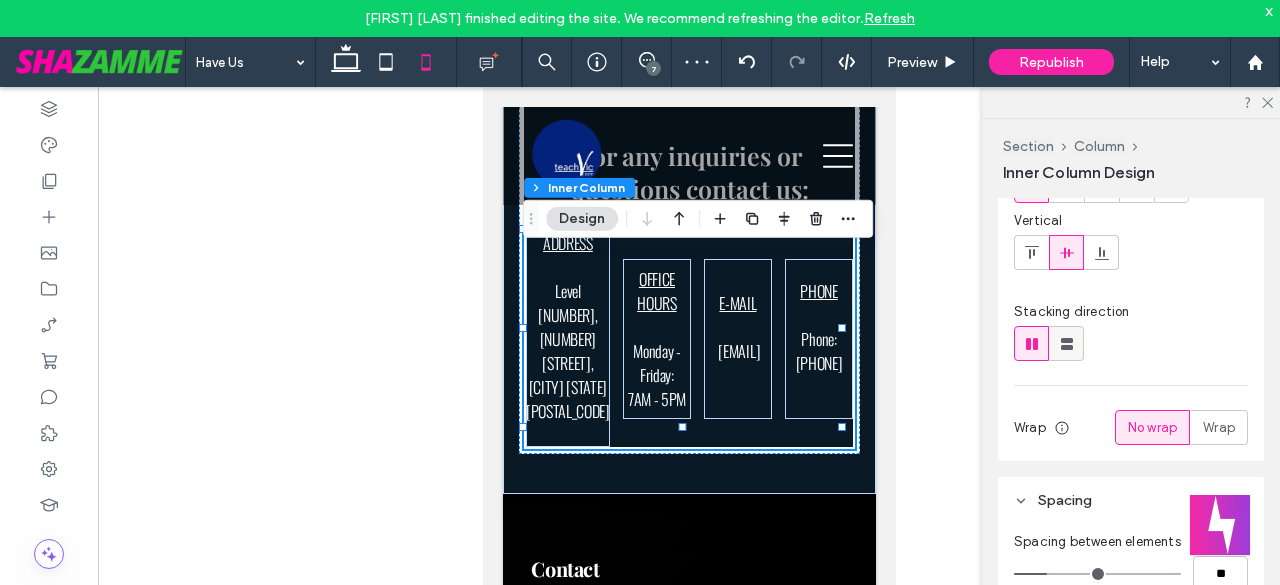 click 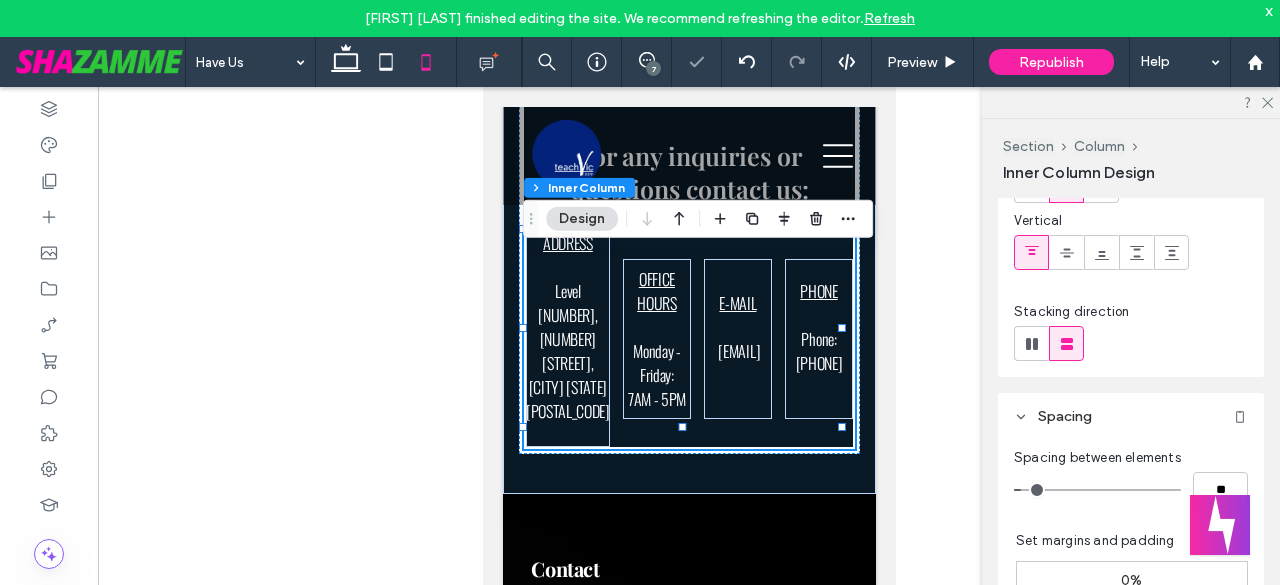 type on "**" 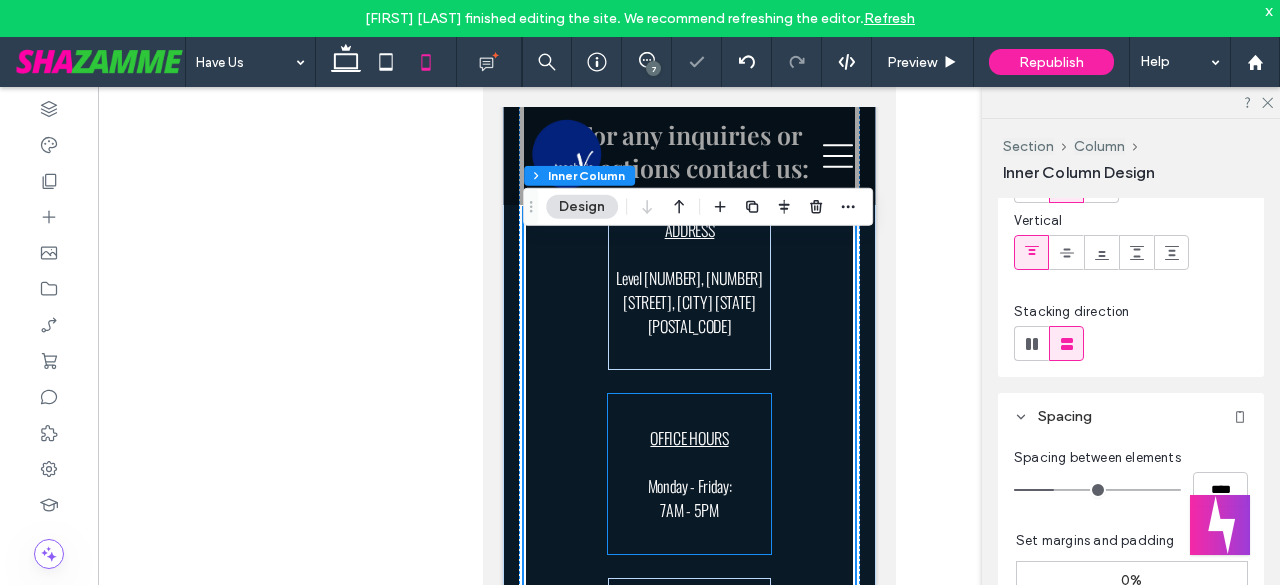 scroll, scrollTop: 1433, scrollLeft: 0, axis: vertical 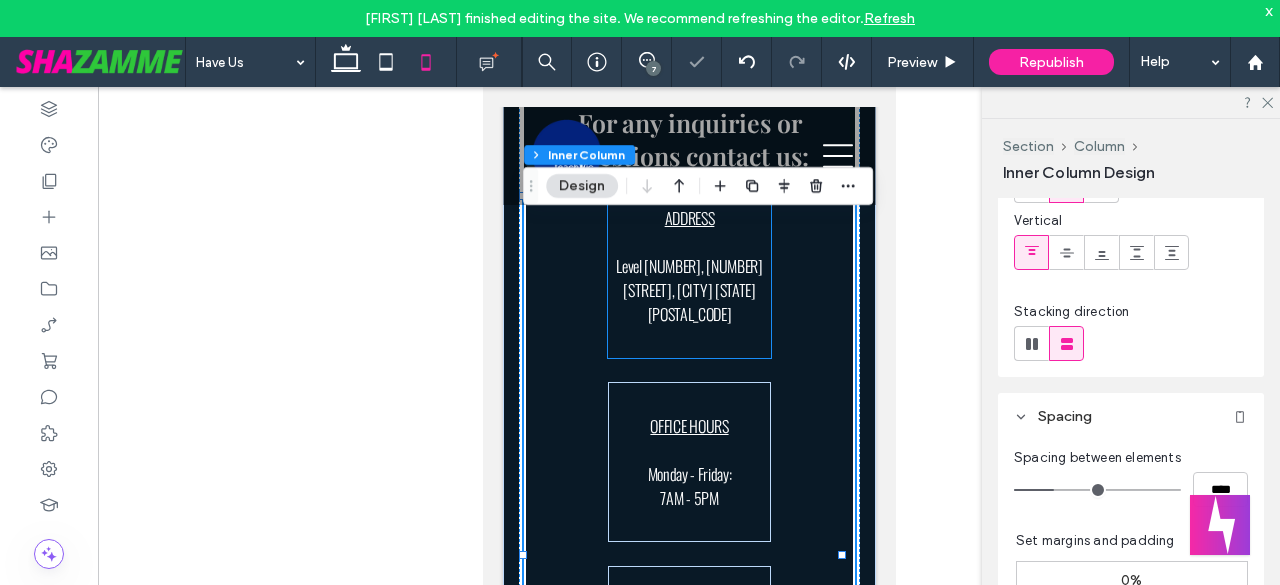 click on "Level 27, 101 Collins St, Melbourne Vic 3000" at bounding box center (689, 290) 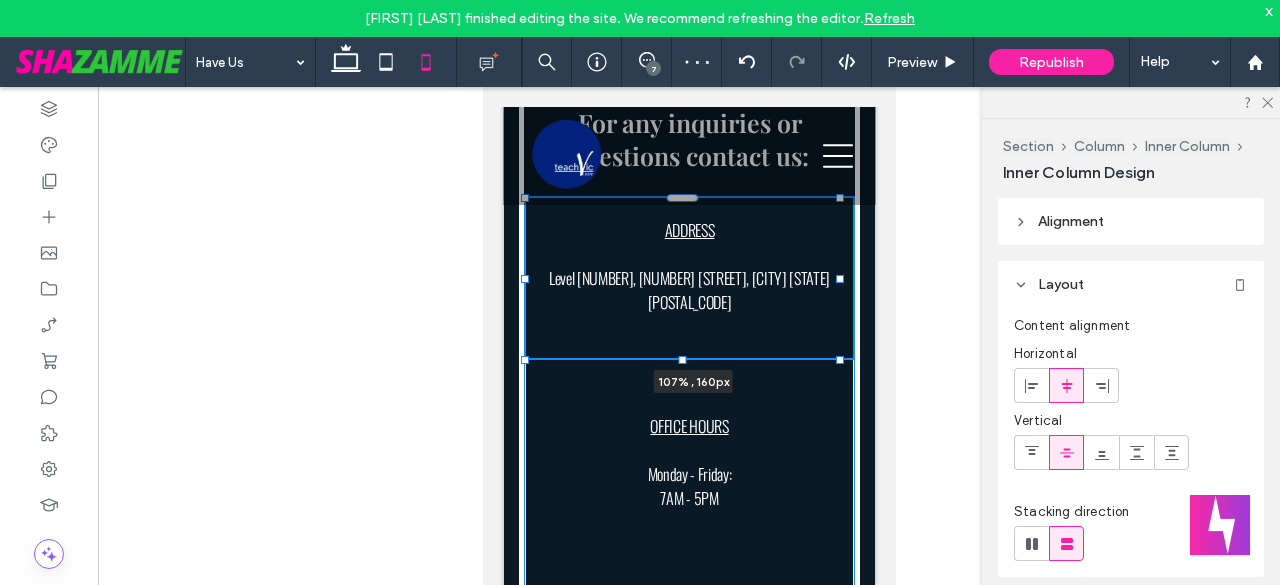 drag, startPoint x: 760, startPoint y: 299, endPoint x: 852, endPoint y: 307, distance: 92.34717 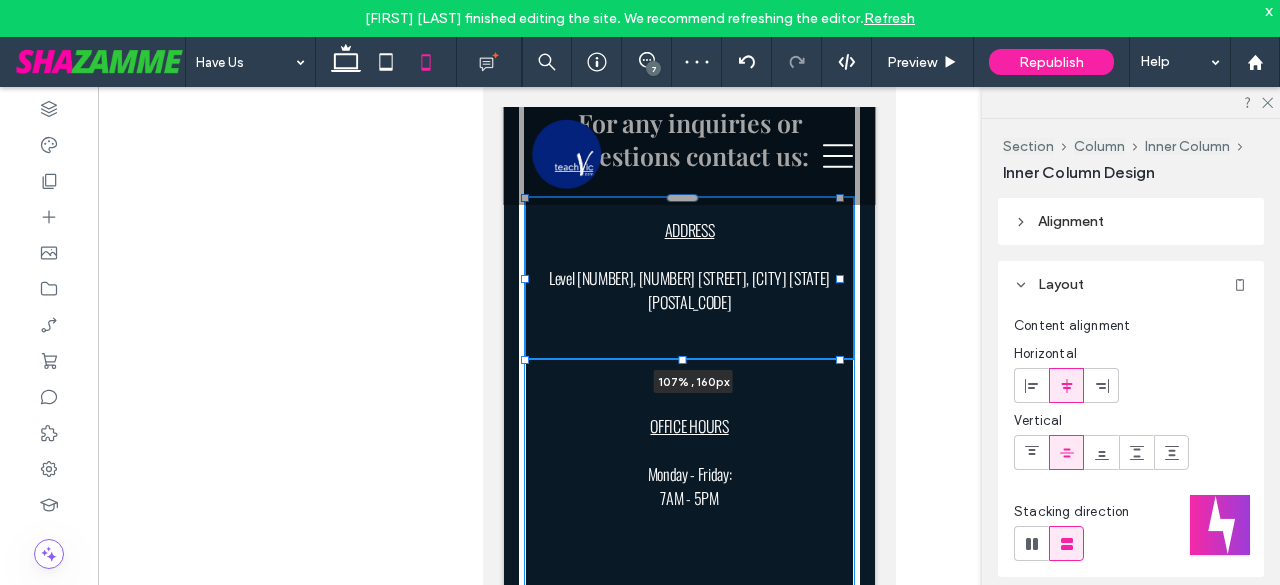 click on "CONTACT US
For any inquiries or questions contact us:
ADDRESS
Level 27, 101 Collins St, Melbourne Vic 3000 ﻿
107% , 160px
OFFICE HOURS
Monday - Friday: 7AM - 5PM
E-MAIL
Admin@teachvic.com ﻿
PHONE
Phone:
03 9653 9438" at bounding box center (688, 470) 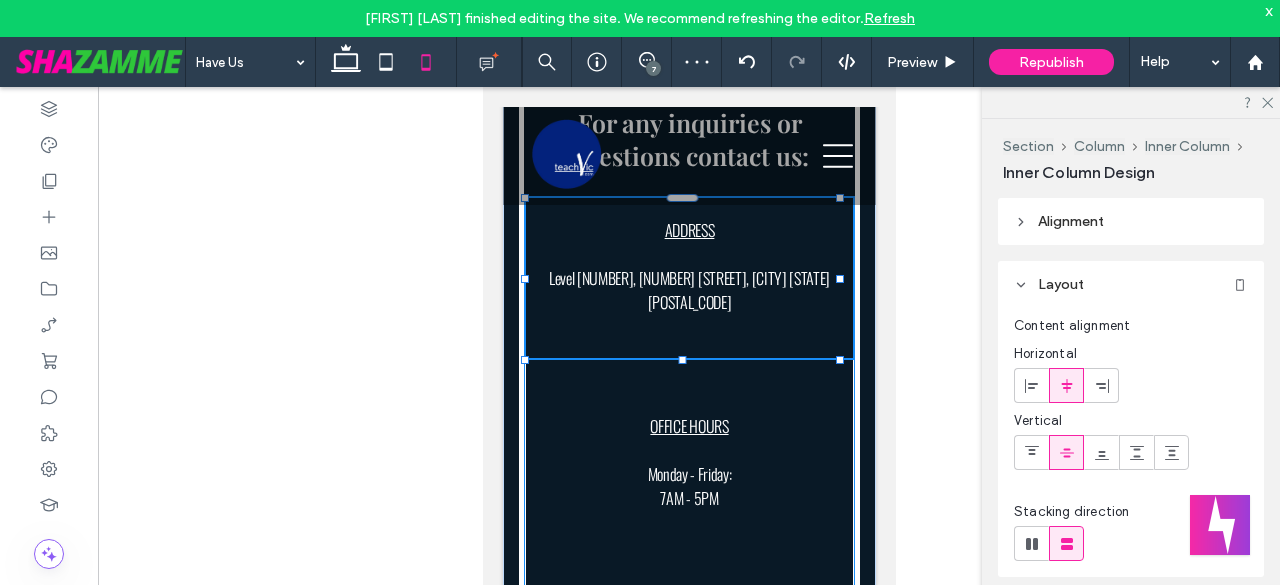 type on "***" 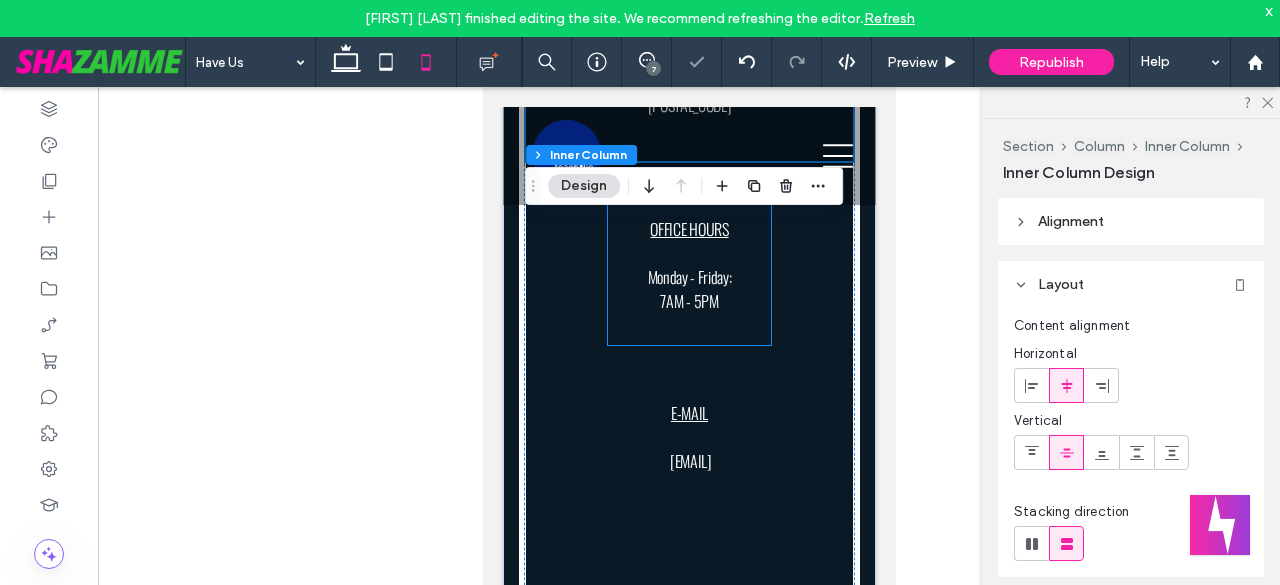 scroll, scrollTop: 1633, scrollLeft: 0, axis: vertical 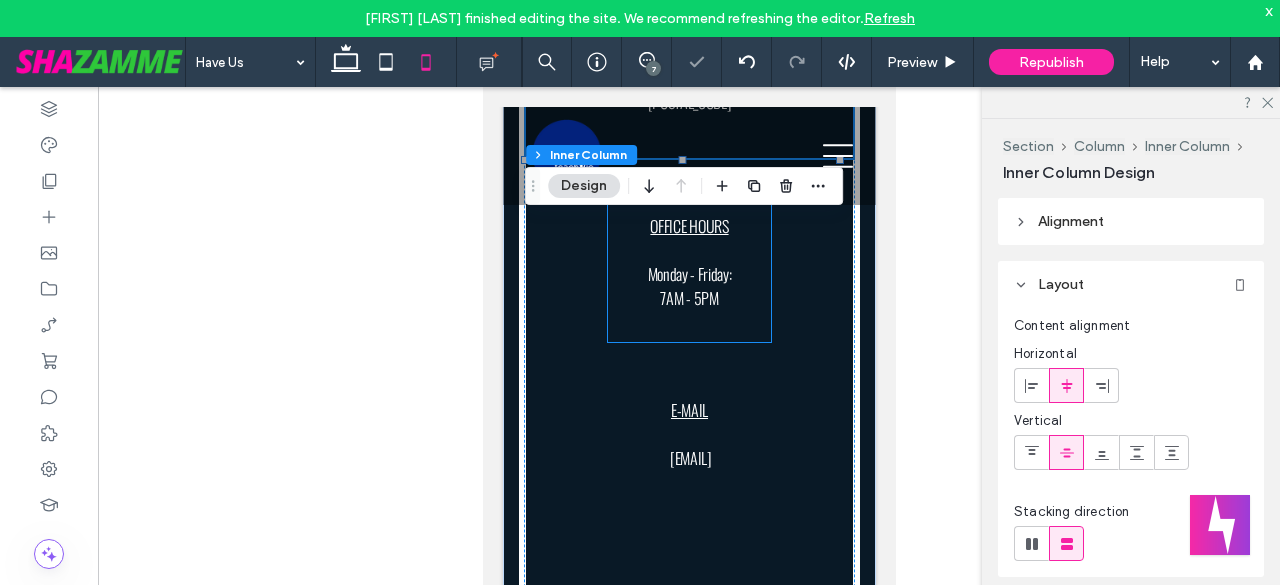 click on "Monday - Friday: 7AM - 5PM" at bounding box center (689, 286) 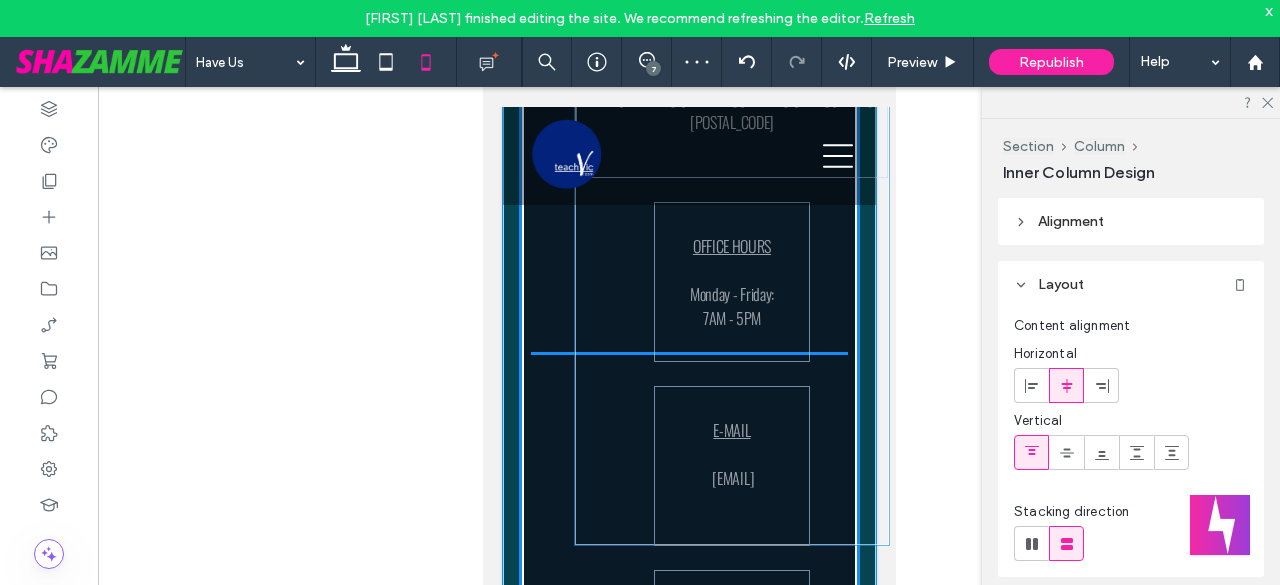 drag, startPoint x: 762, startPoint y: 291, endPoint x: 812, endPoint y: 289, distance: 50.039986 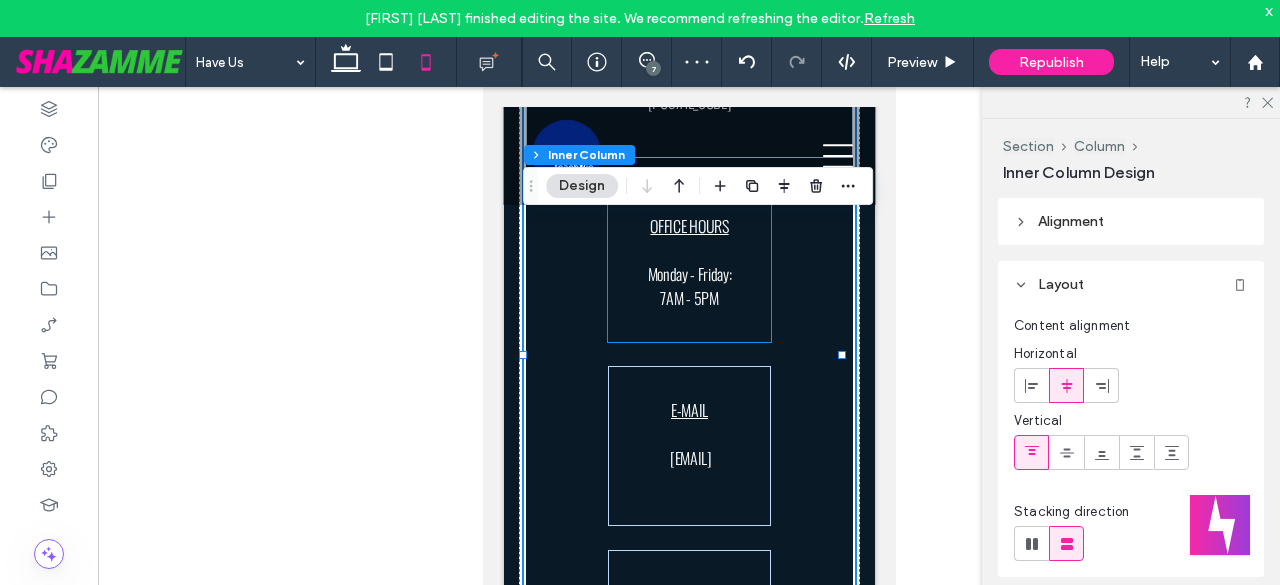 click on "Monday - Friday: 7AM - 5PM" at bounding box center [689, 286] 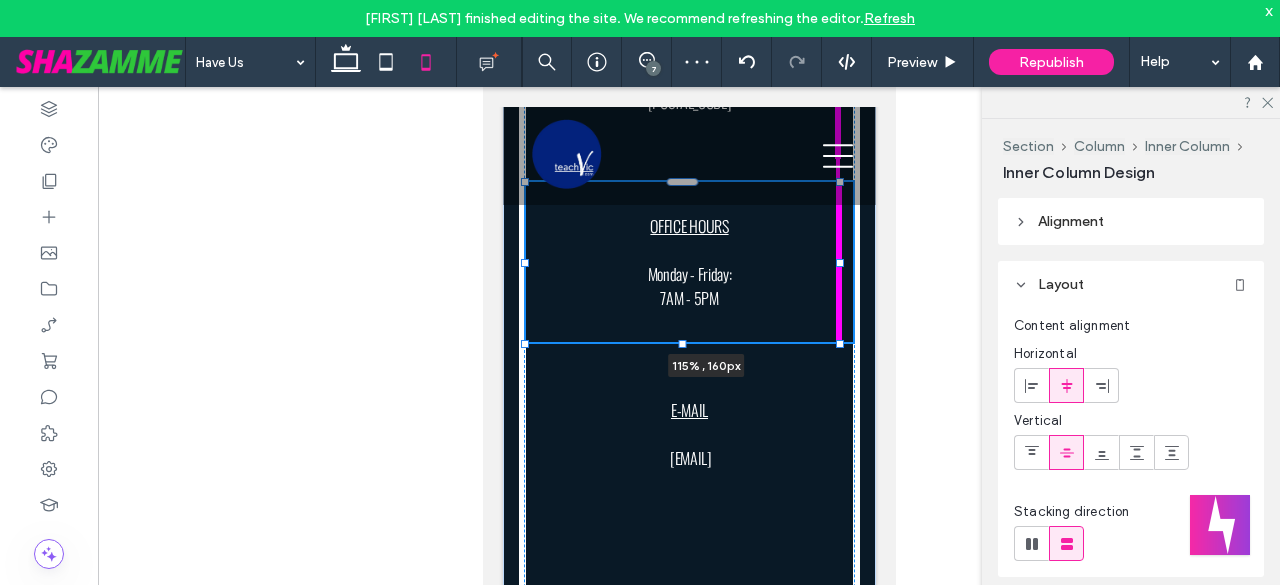 drag, startPoint x: 757, startPoint y: 286, endPoint x: 859, endPoint y: 285, distance: 102.0049 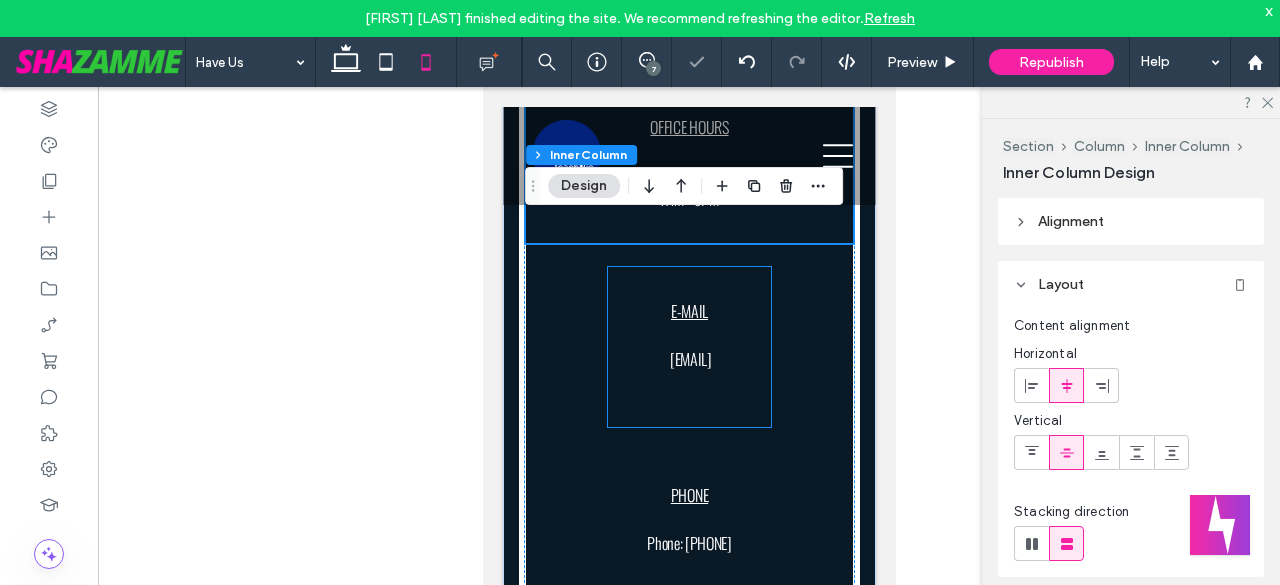 scroll, scrollTop: 1733, scrollLeft: 0, axis: vertical 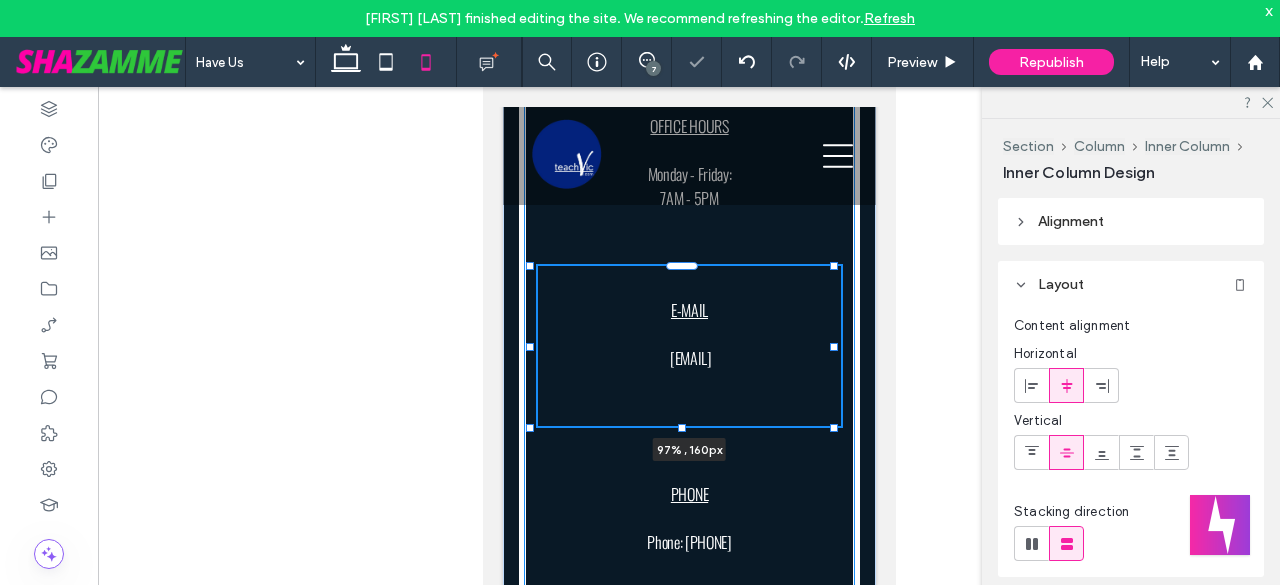 drag, startPoint x: 760, startPoint y: 372, endPoint x: 844, endPoint y: 365, distance: 84.29116 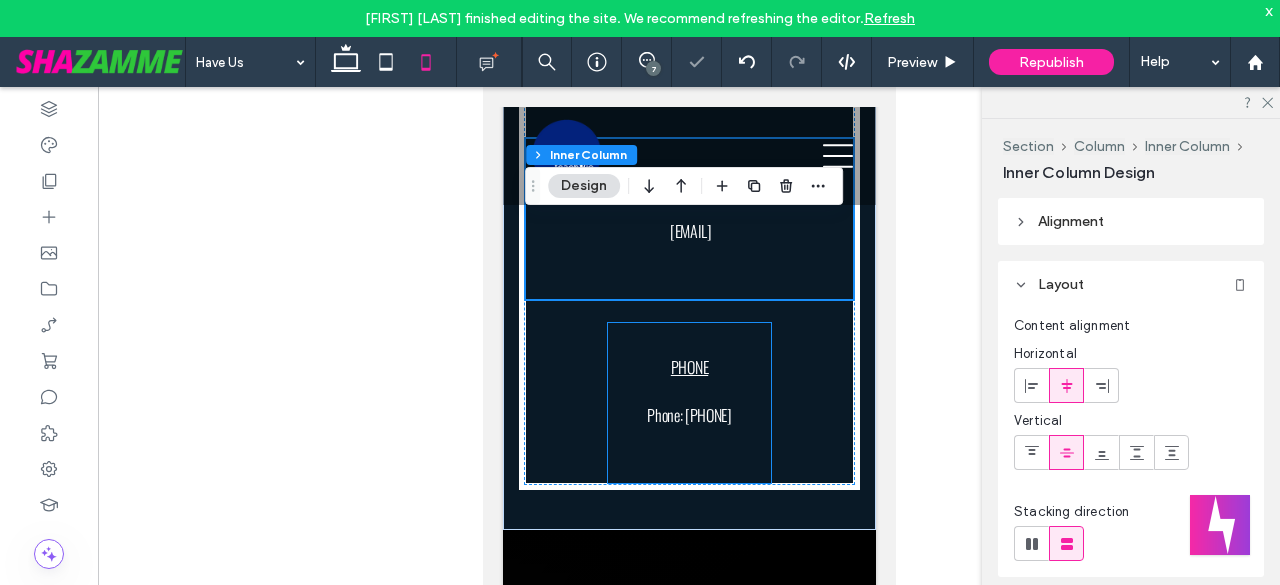 scroll, scrollTop: 1866, scrollLeft: 0, axis: vertical 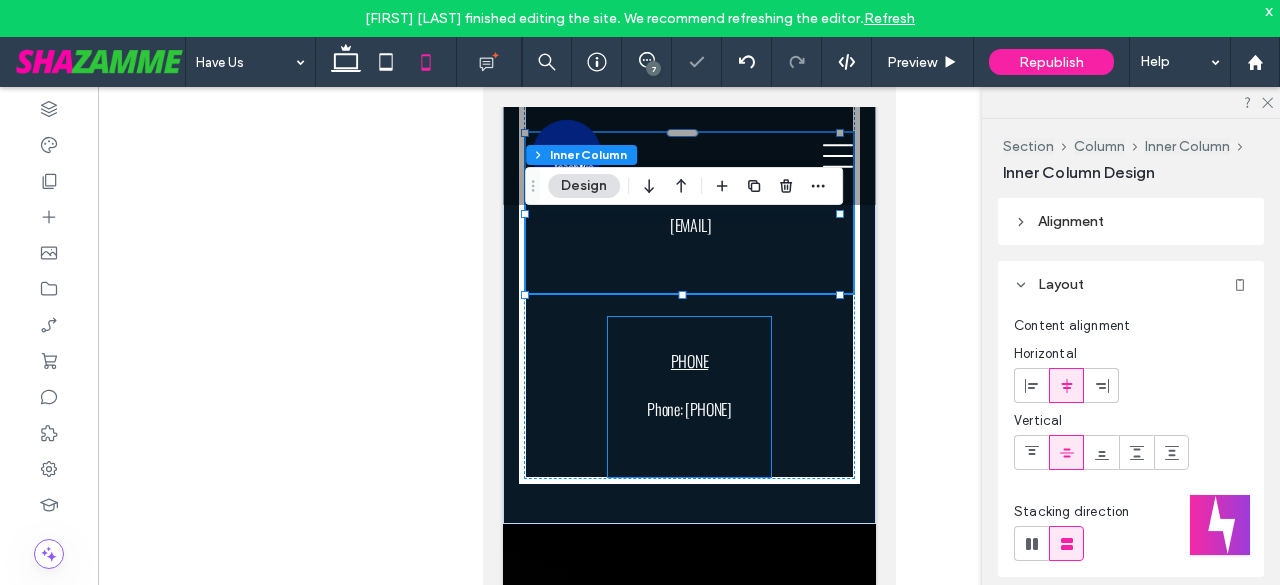 click on "PHONE" at bounding box center (689, 361) 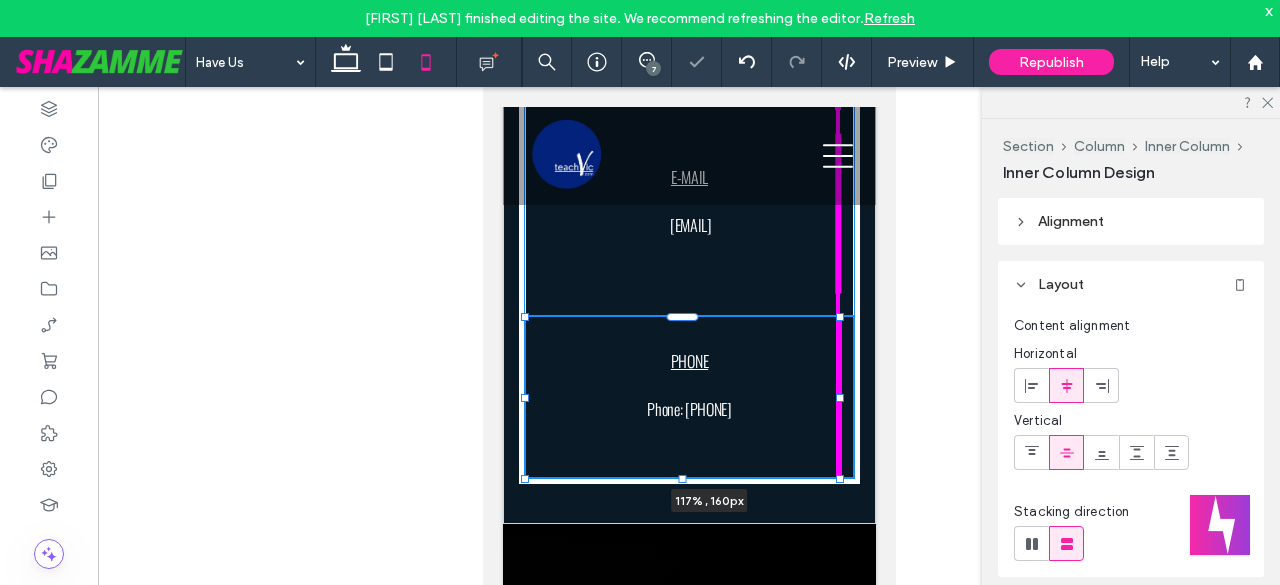 drag, startPoint x: 756, startPoint y: 421, endPoint x: 861, endPoint y: 417, distance: 105.076164 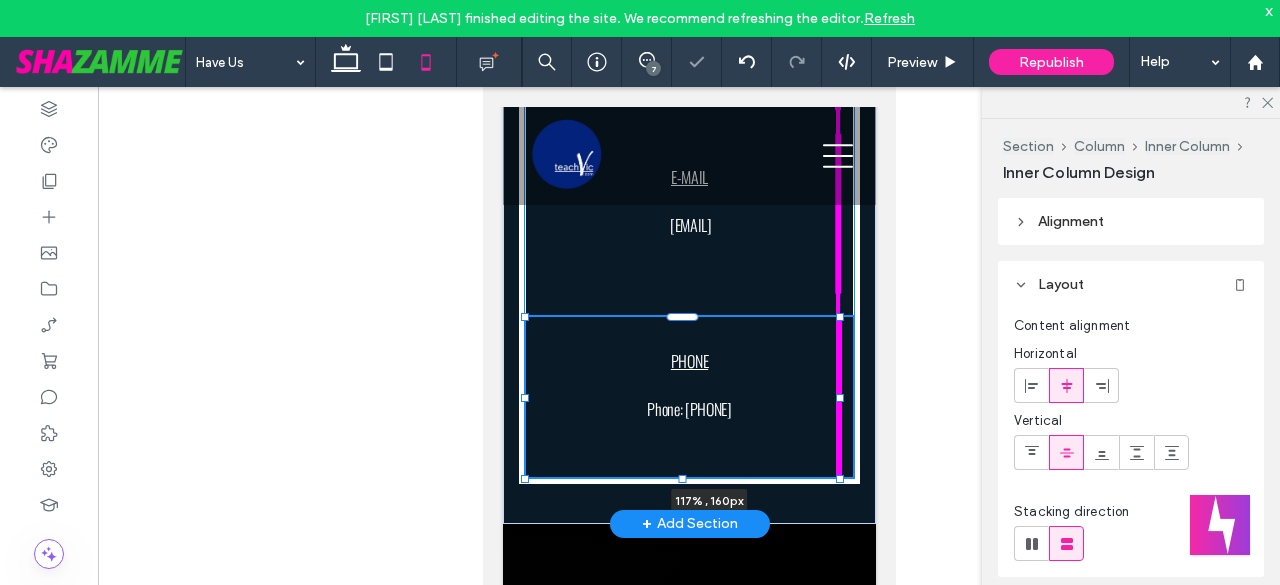 type on "***" 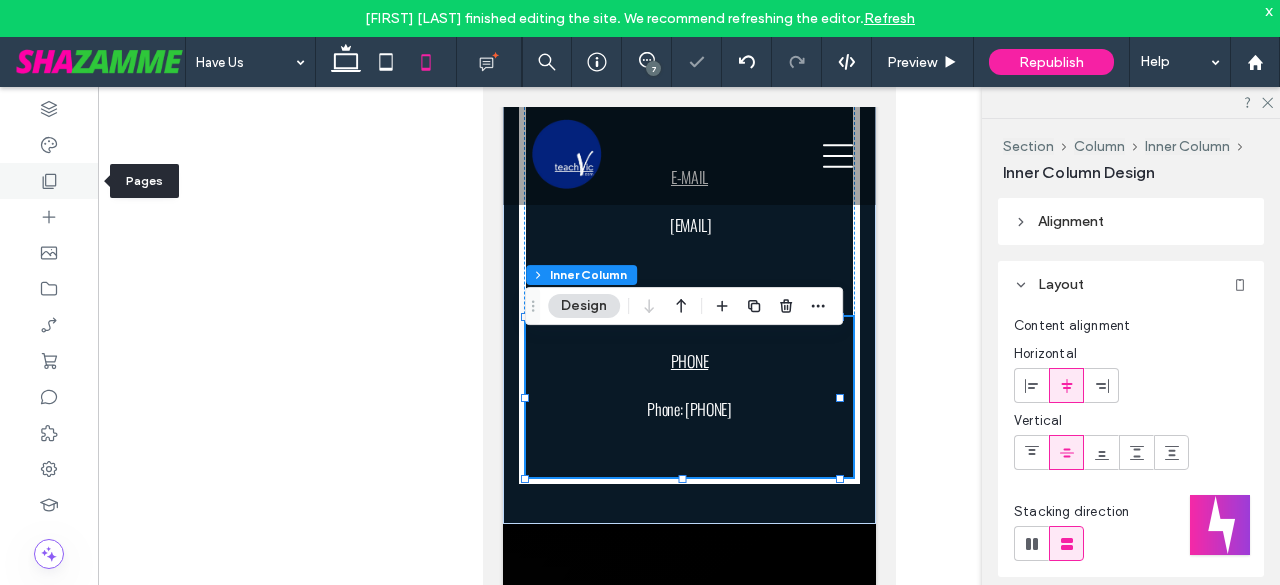 click 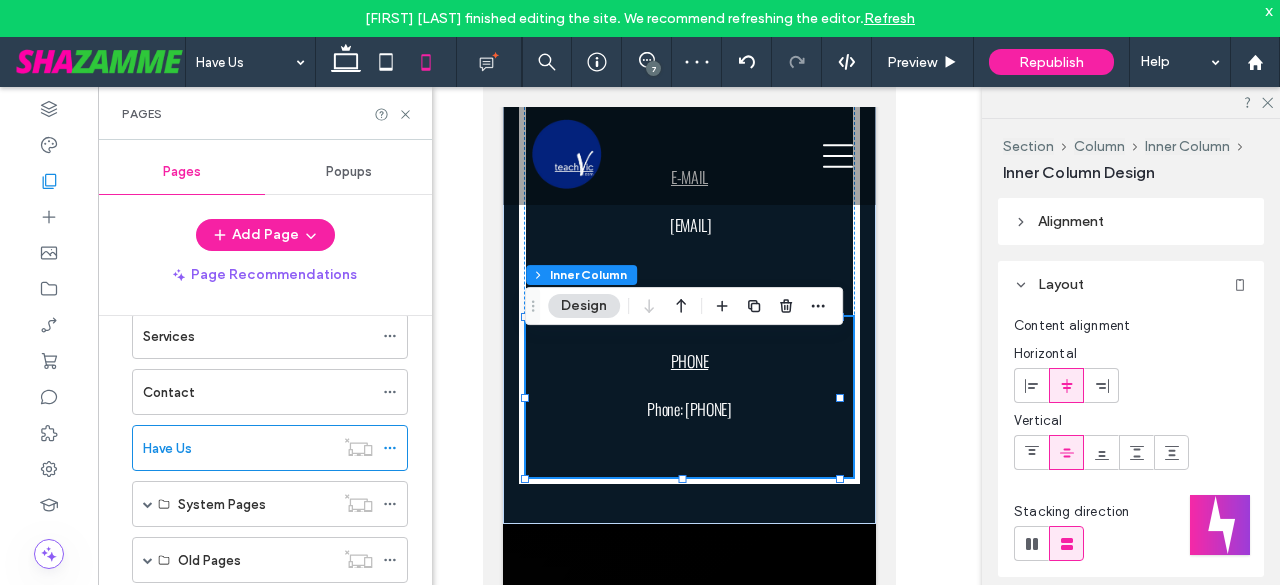 scroll, scrollTop: 500, scrollLeft: 0, axis: vertical 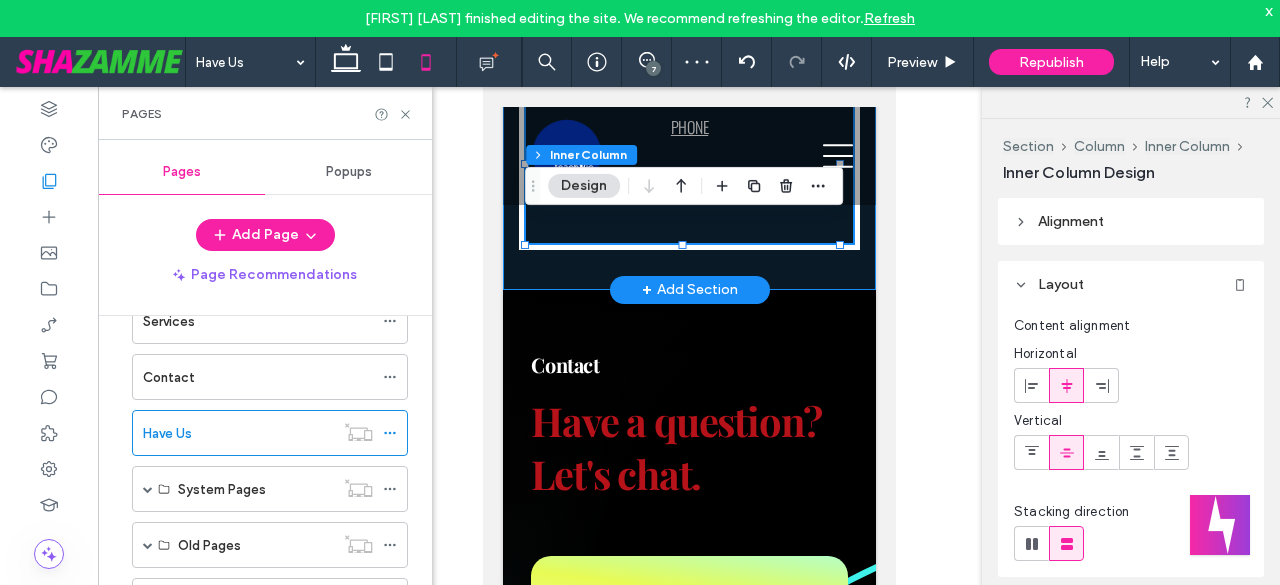 click on "CONTACT US
For any inquiries or questions contact us:
ADDRESS
Level 27, 101 Collins St, Melbourne Vic 3000 ﻿
OFFICE HOURS
Monday - Friday: 7AM - 5PM
E-MAIL
Admin@teachvic.com ﻿
PHONE
Phone:
03 9653 9438
117% , 160px" at bounding box center (688, -197) 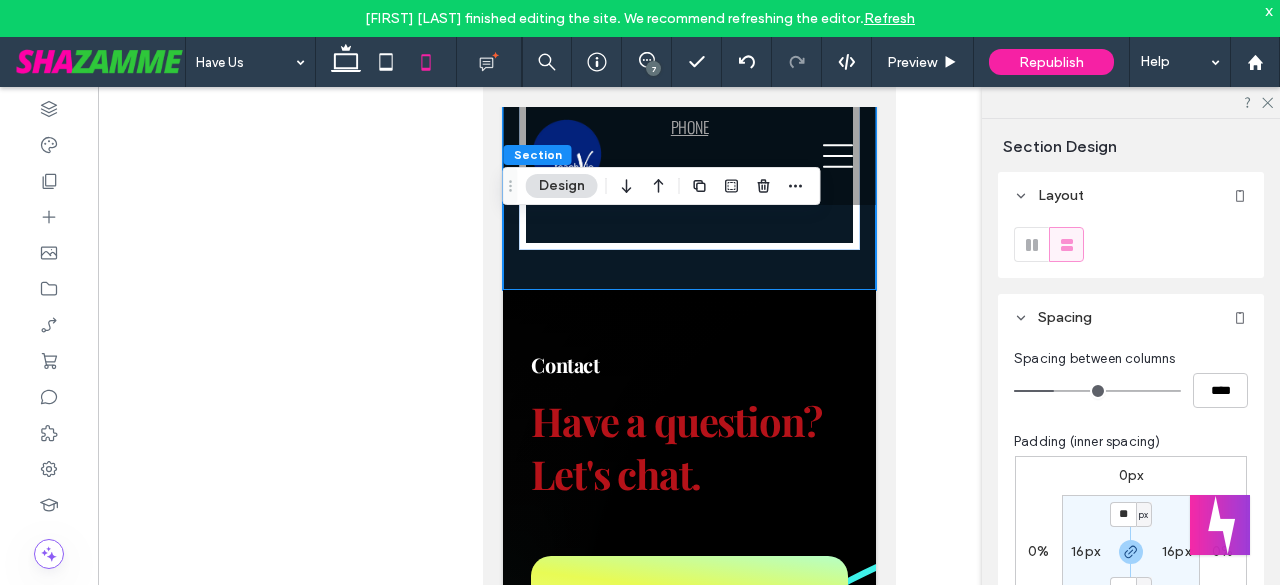 scroll, scrollTop: 166, scrollLeft: 0, axis: vertical 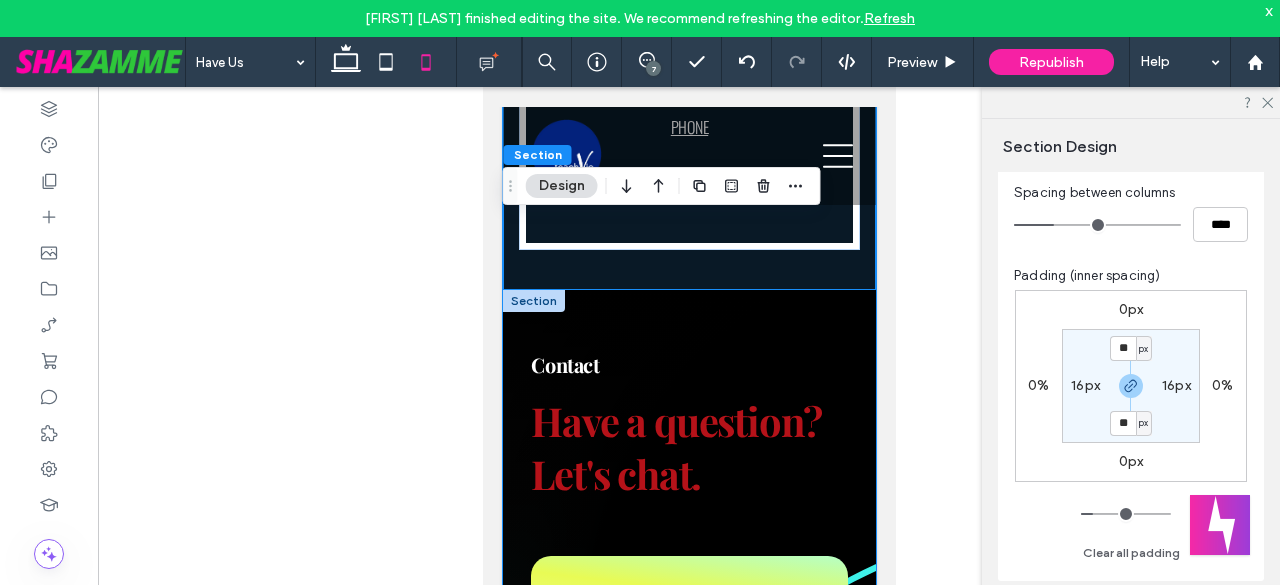 click on "Have a question?
Let's chat.
Contact
Request a Demo
Let's explore how we can collaborate to optimize your business financials.
Contact sales
Ask the Team
We’re here to assist you with any platform questions. Please take a look at  our FAQ’s.
Get help from support
E mail Us
For all media inquiries direct them to our dedicated media team via email.
Make a media inquiry" at bounding box center [688, 810] 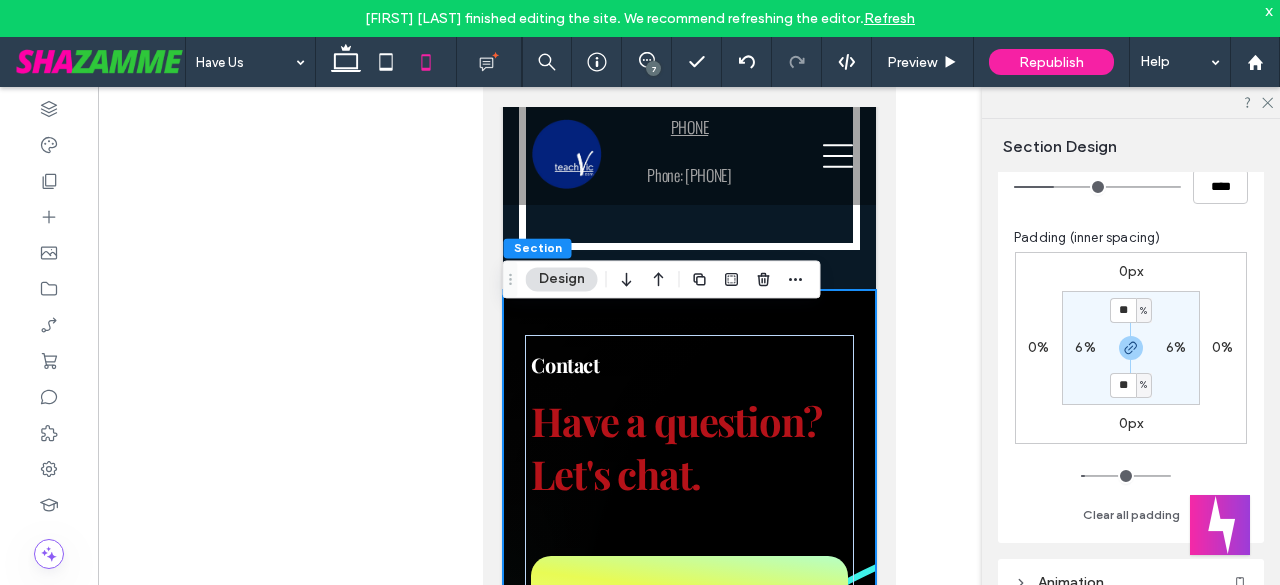 scroll, scrollTop: 200, scrollLeft: 0, axis: vertical 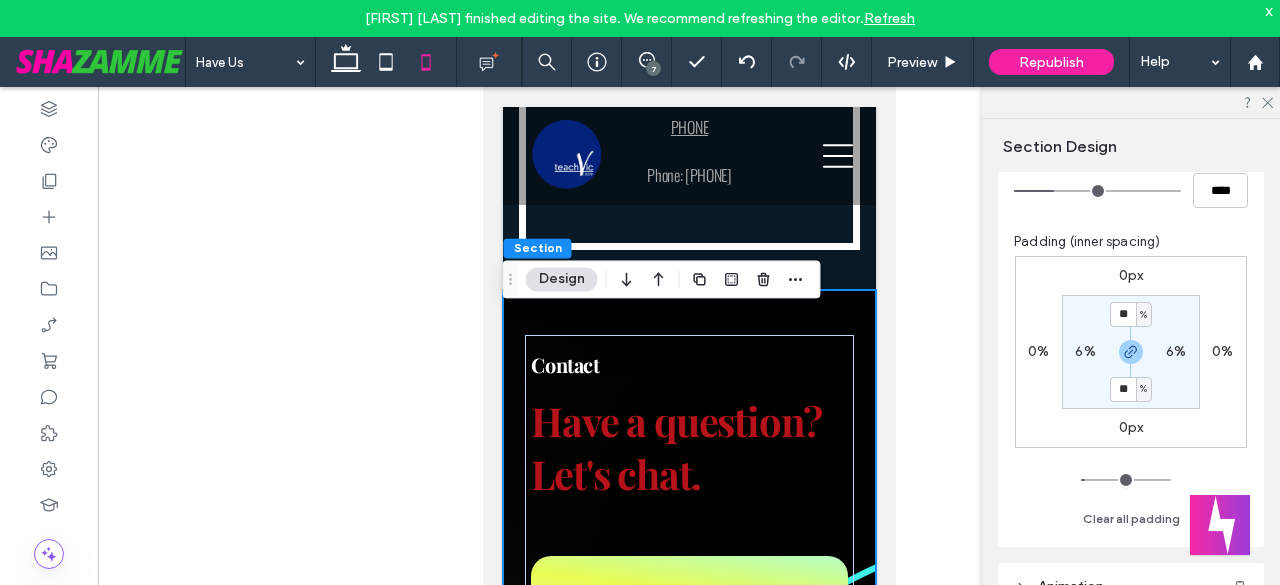 click on "%" at bounding box center (1143, 315) 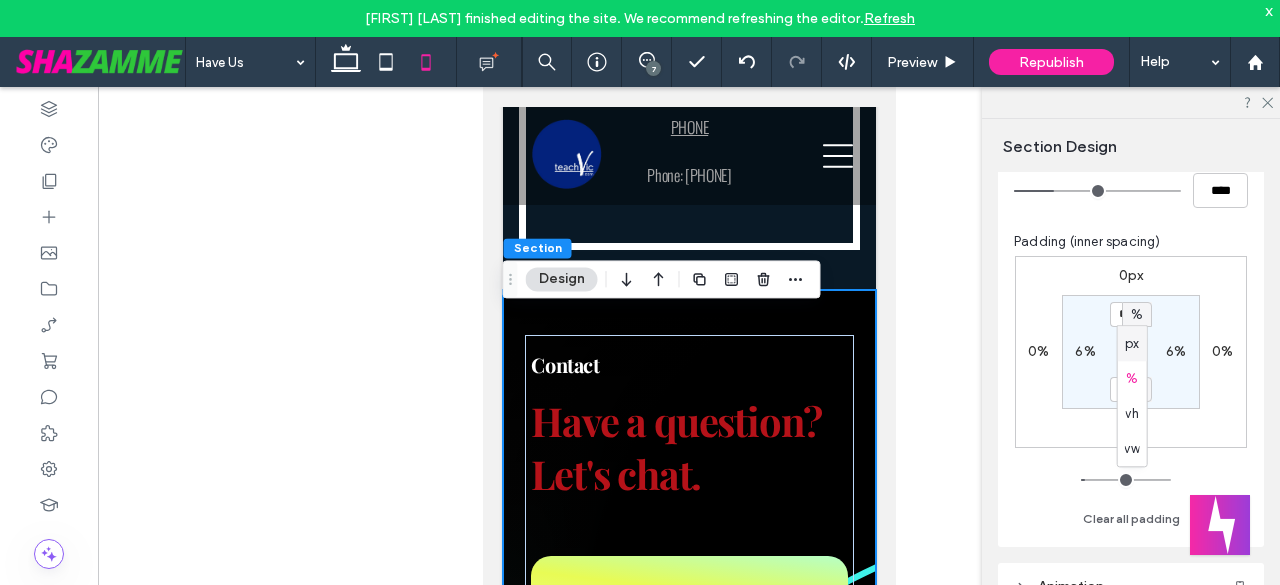 click on "px" at bounding box center (1132, 344) 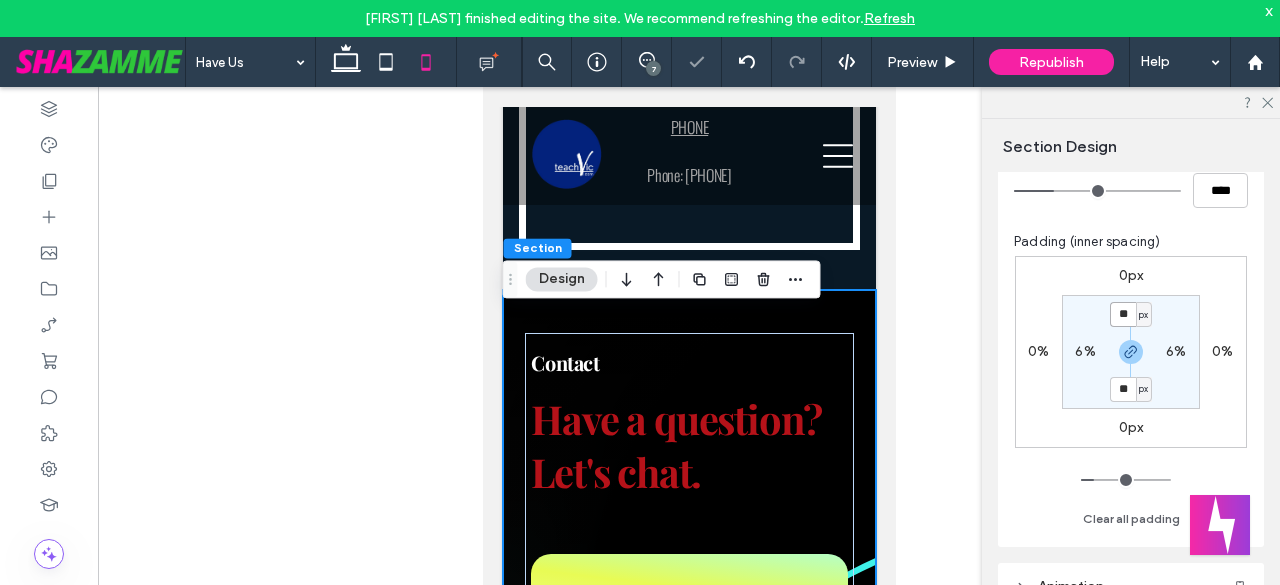 click on "**" at bounding box center (1123, 314) 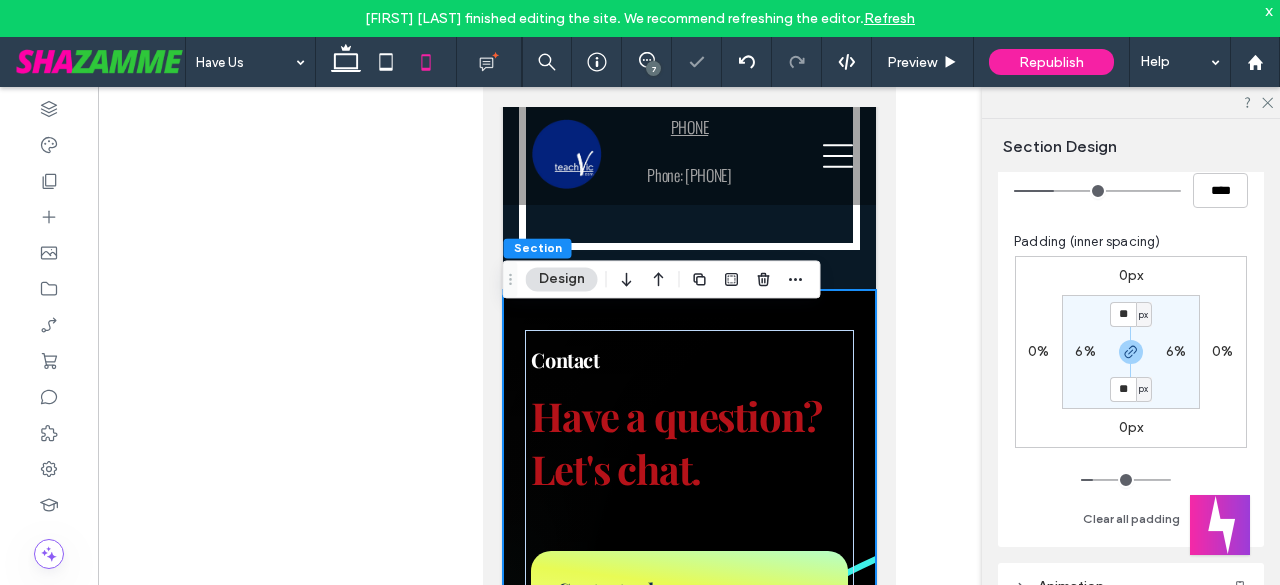click on "6%" at bounding box center (1085, 351) 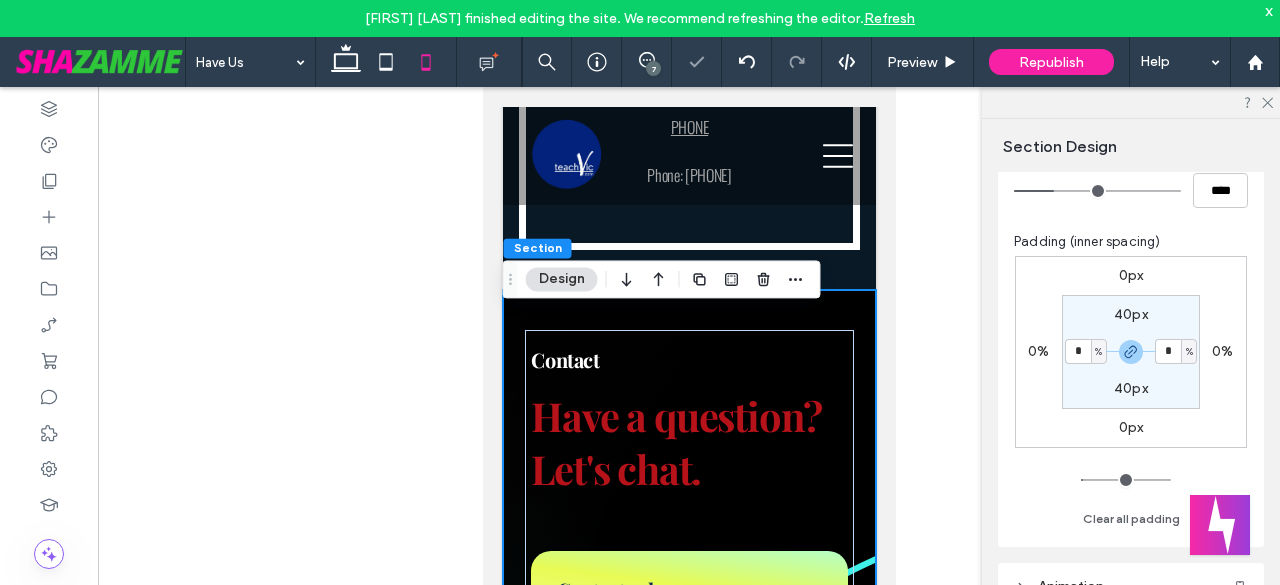 click on "%" at bounding box center (1098, 352) 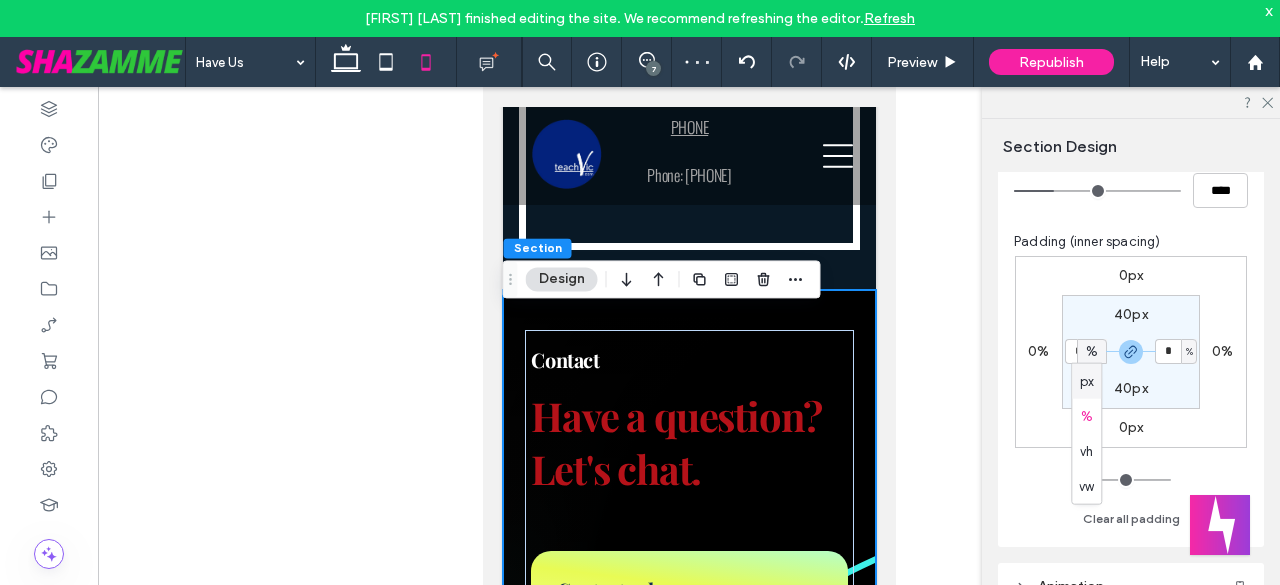 click on "px" at bounding box center [1086, 381] 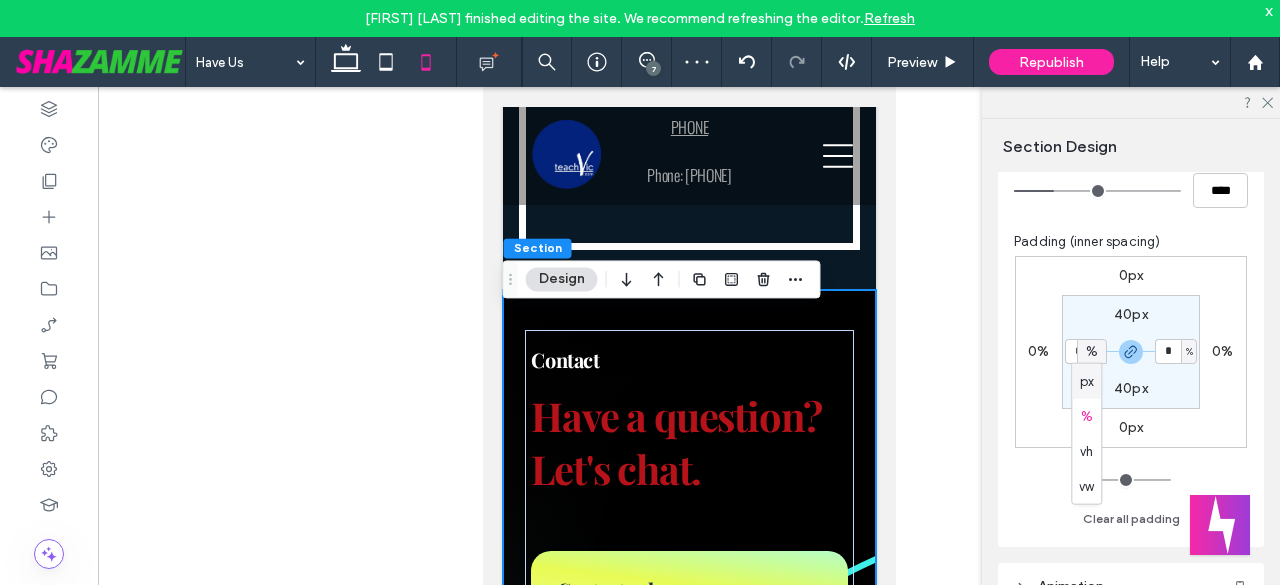 type on "**" 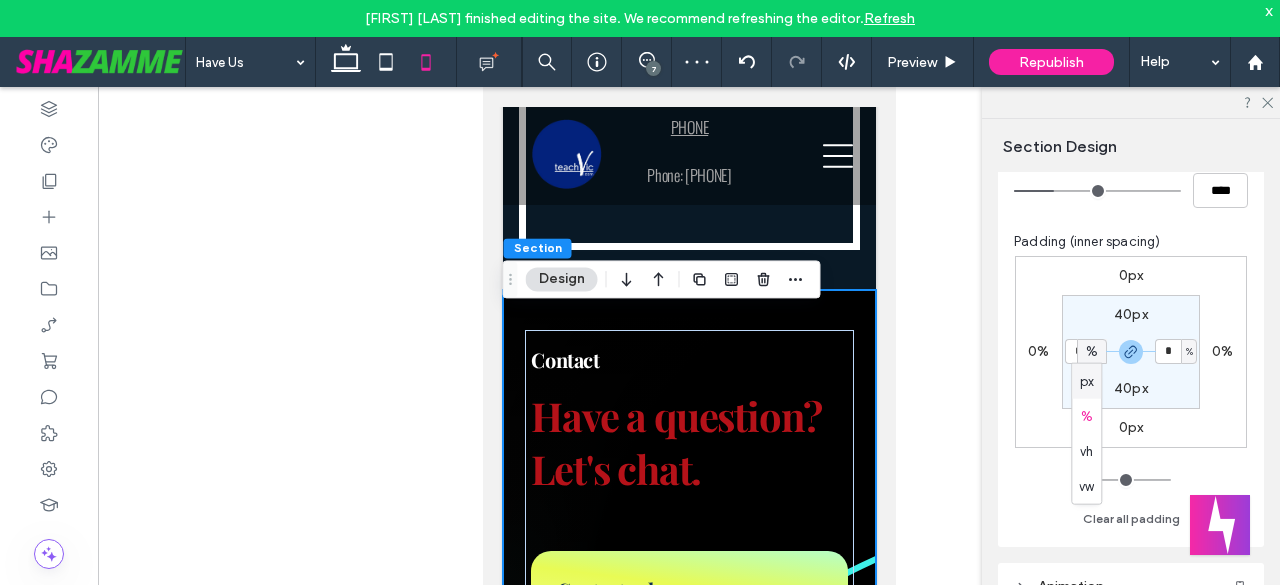 type on "****" 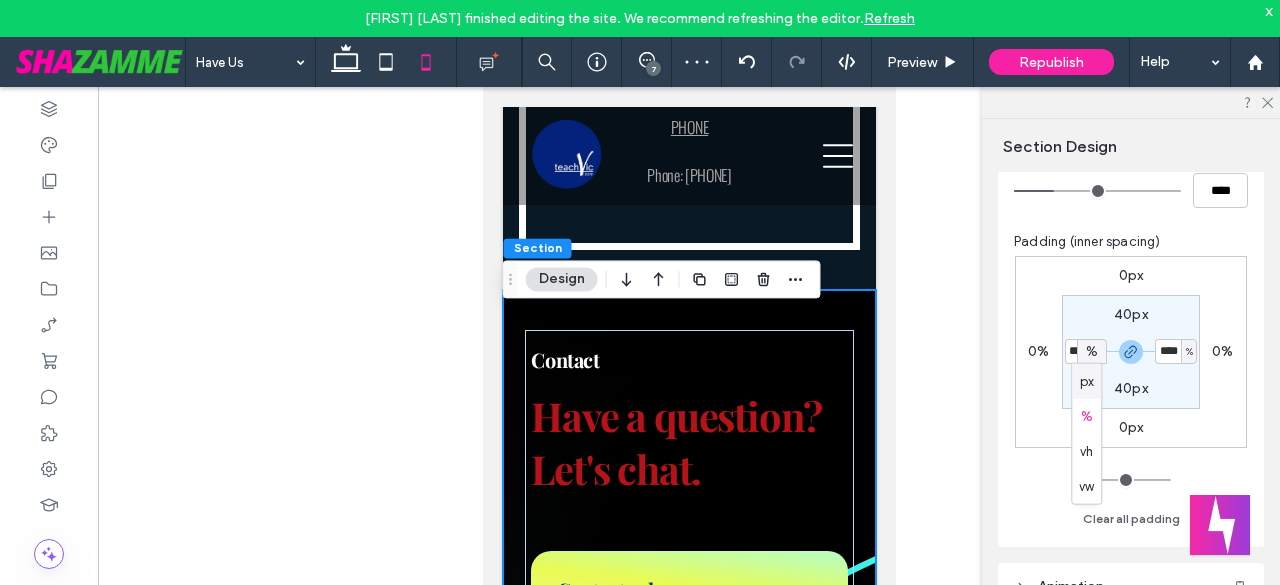 type on "**" 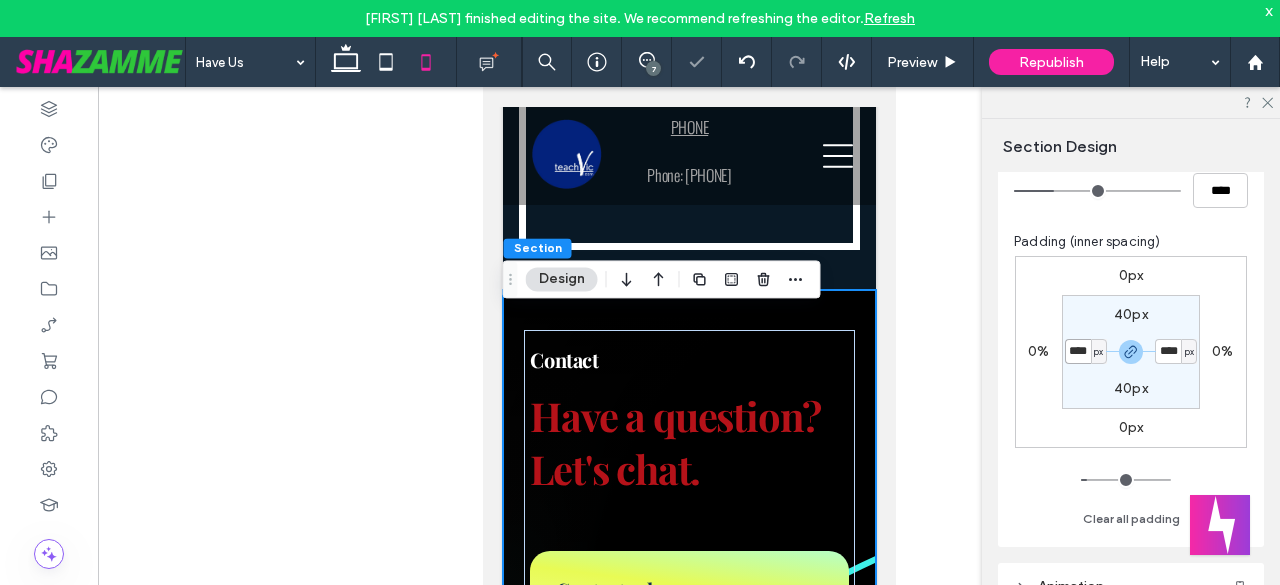 click on "****" at bounding box center [1078, 351] 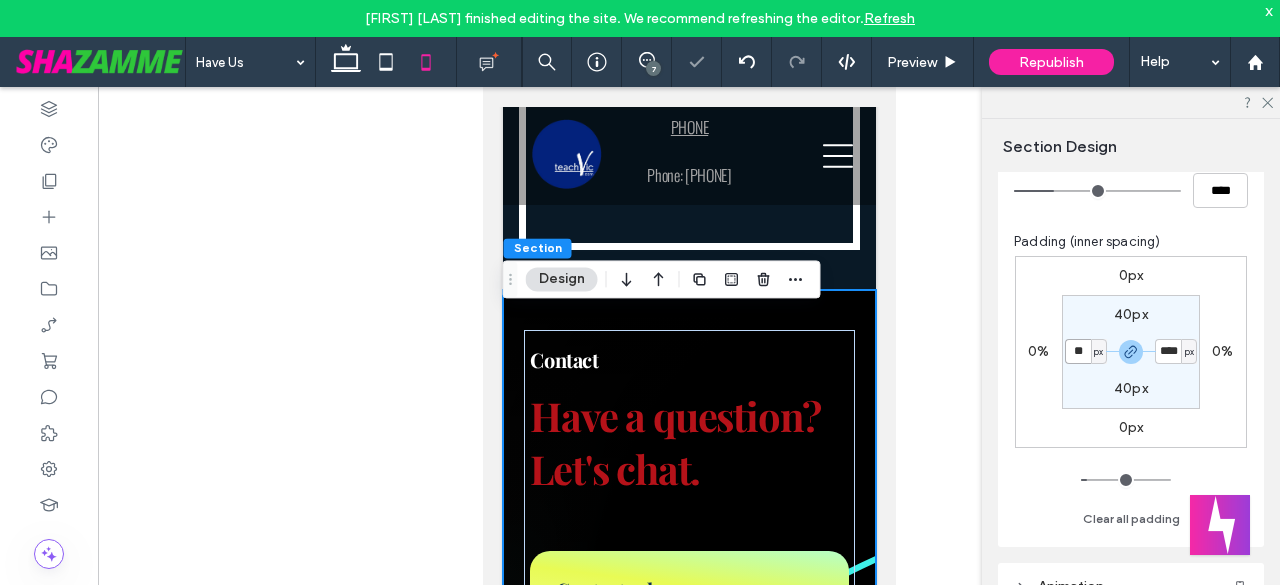 type on "**" 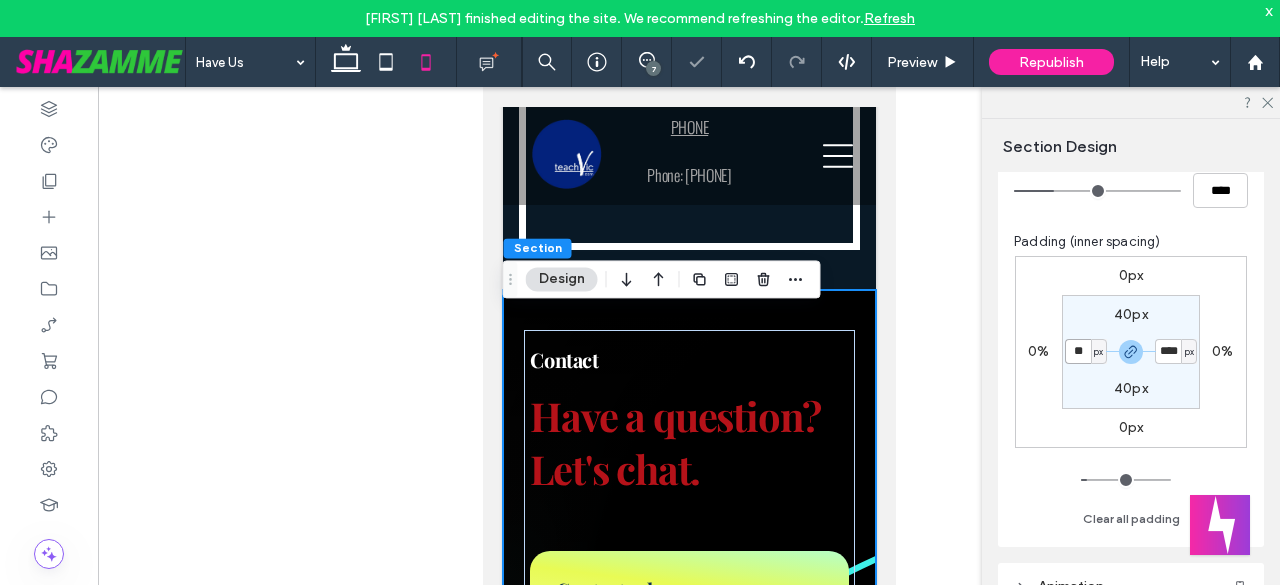 type on "**" 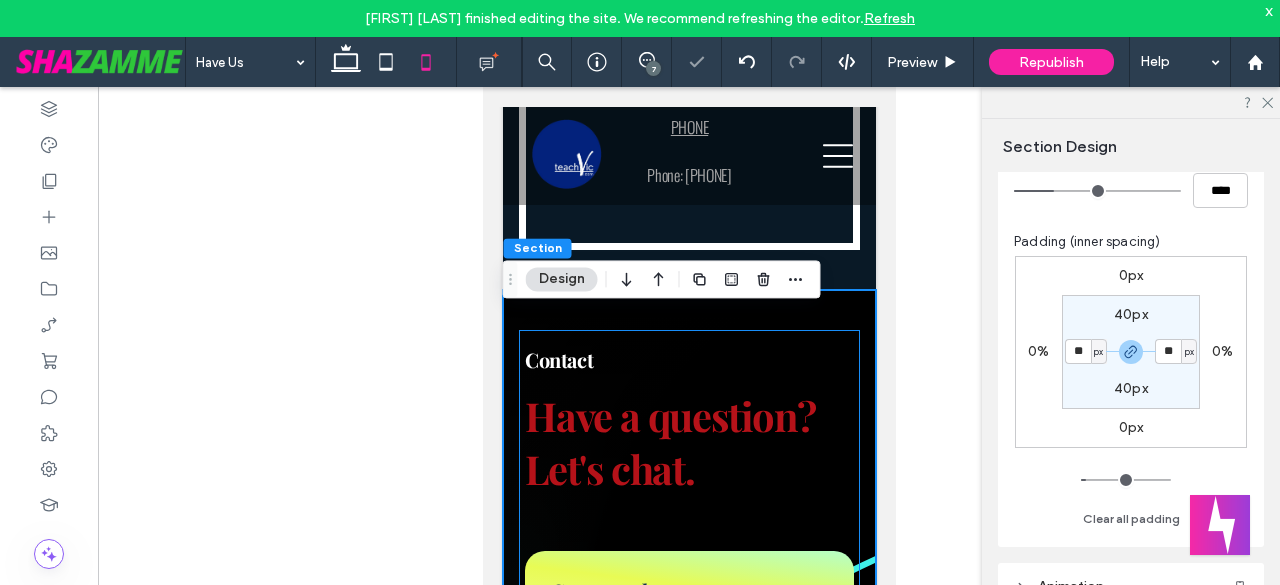 click on "Have a question?
Let's chat.
Contact
Request a Demo
Let's explore how we can collaborate to optimize your business financials.
Contact sales
Ask the Team
We’re here to assist you with any platform questions. Please take a look at  our FAQ’s.
Get help from support
E mail Us
For all media inquiries direct them to our dedicated media team via email.
Make a media inquiry" at bounding box center [688, 798] 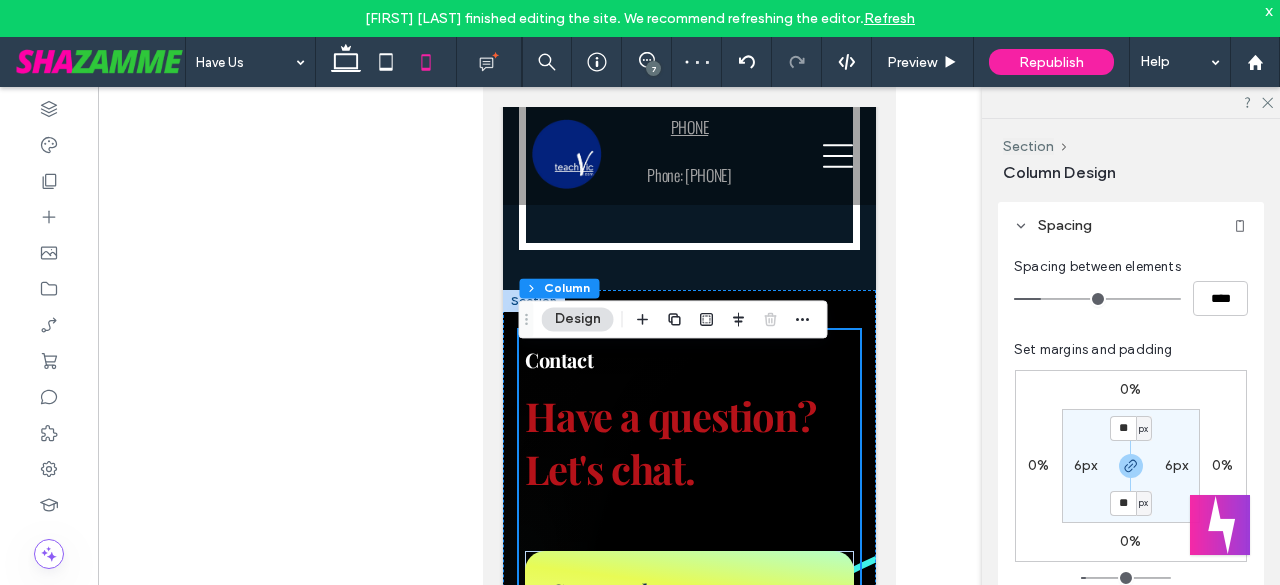scroll, scrollTop: 433, scrollLeft: 0, axis: vertical 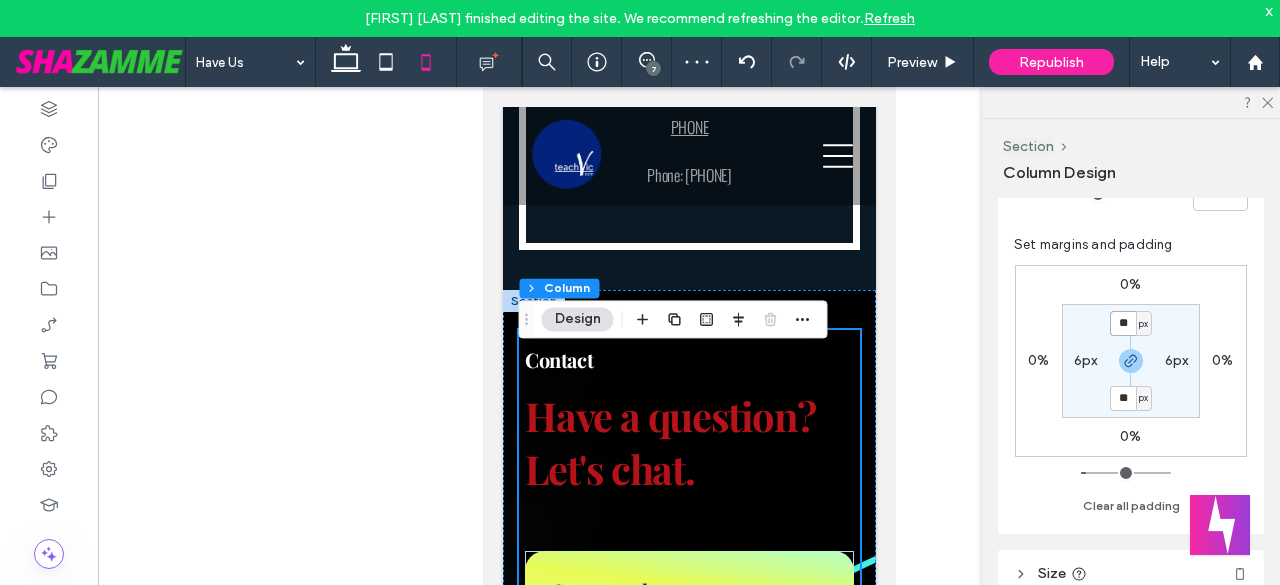 click on "**" at bounding box center (1123, 323) 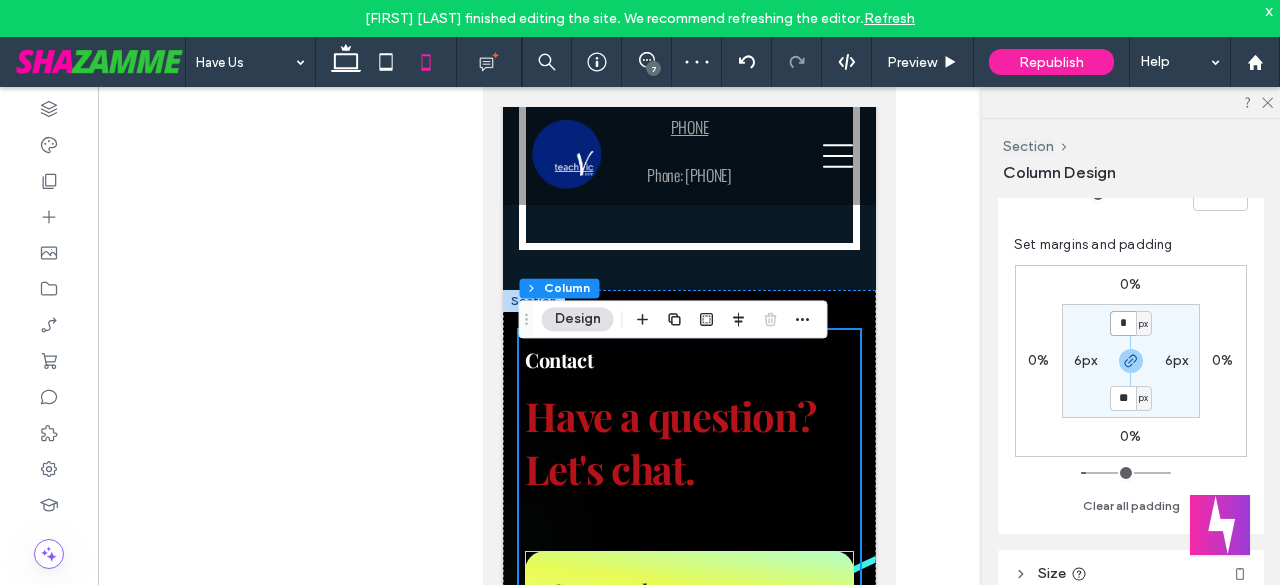 type on "*" 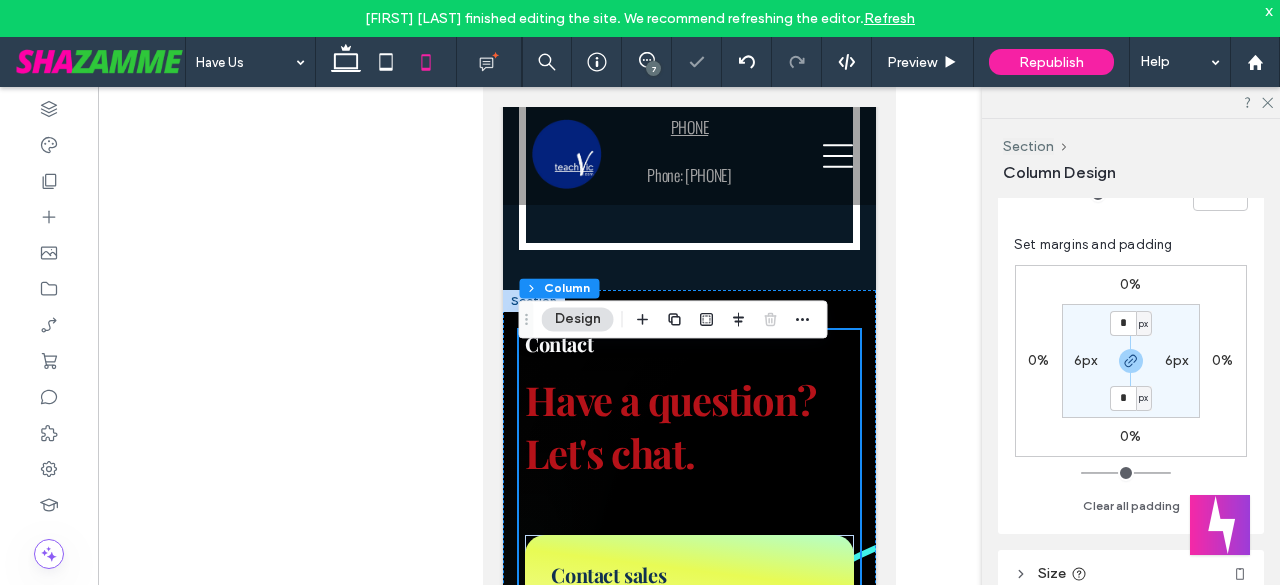 click on "6px" at bounding box center (1086, 360) 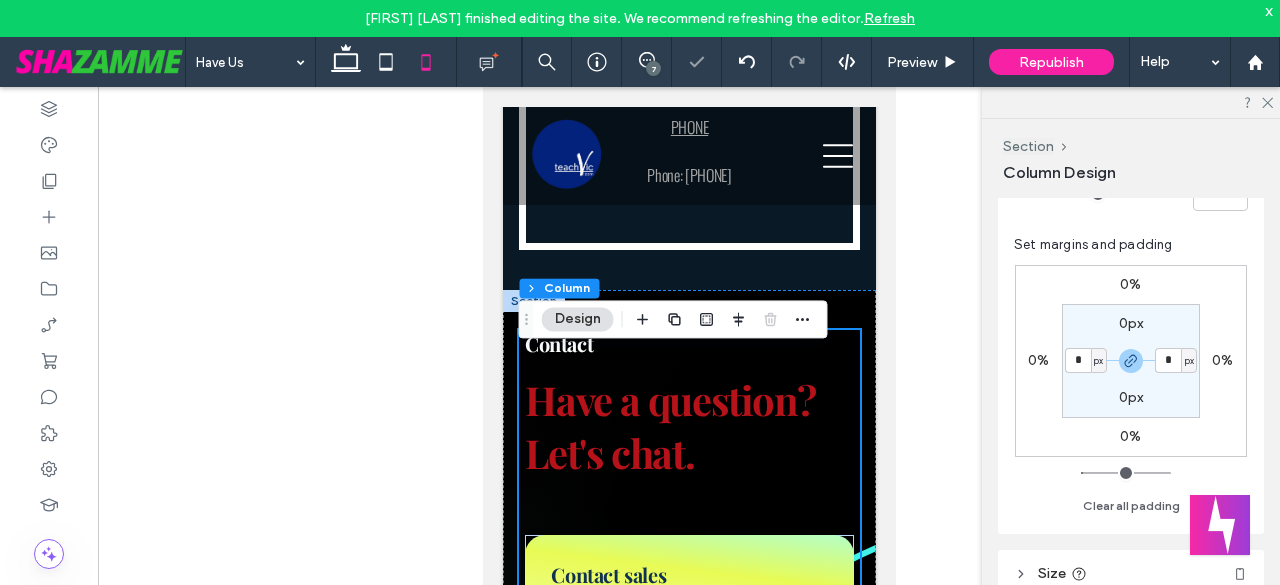 type on "*" 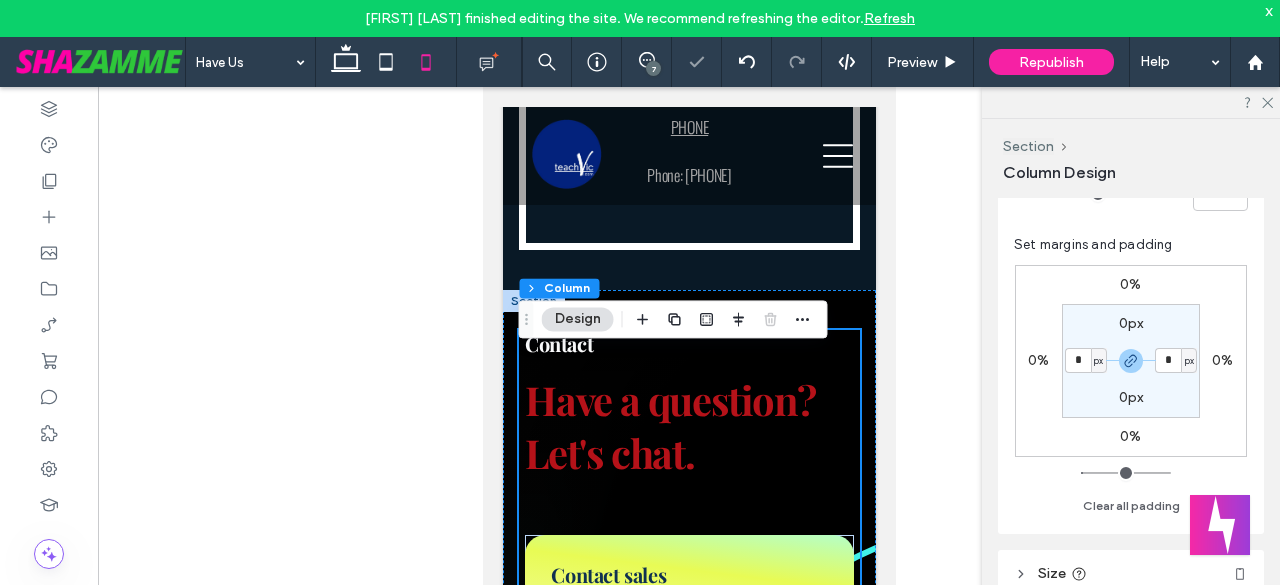 type on "*" 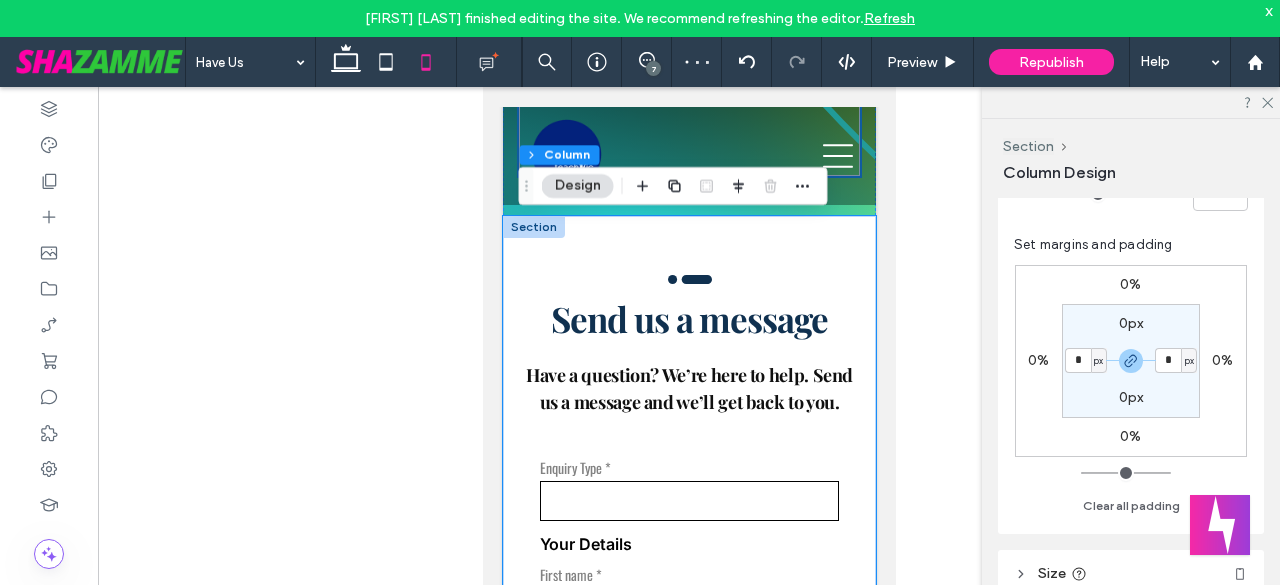 scroll, scrollTop: 3166, scrollLeft: 0, axis: vertical 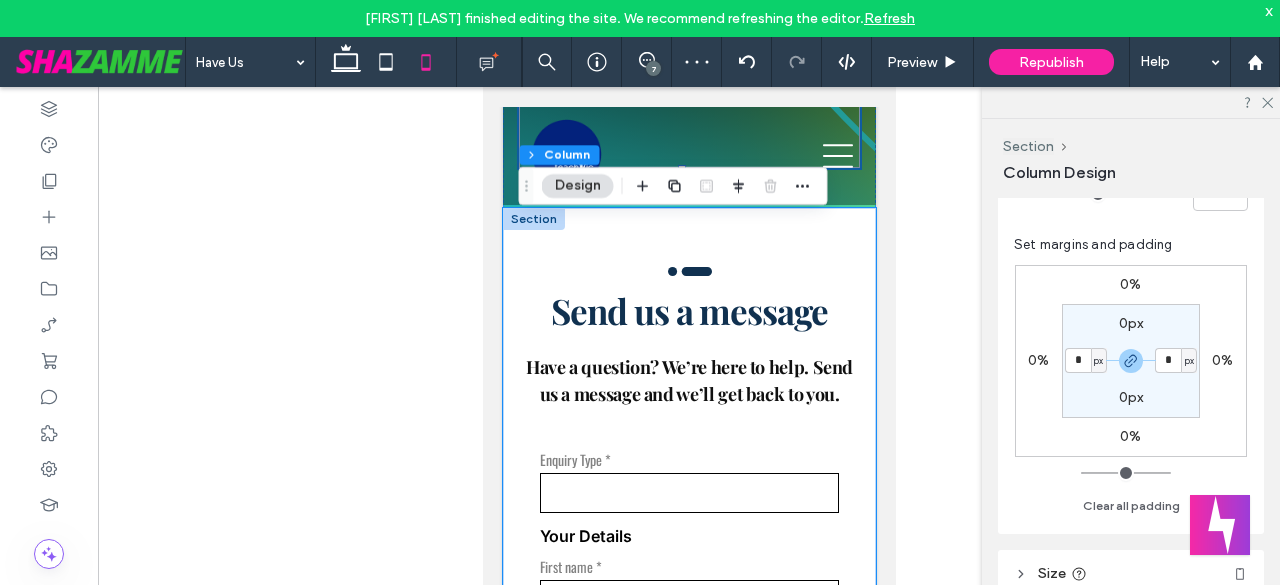 click on "**********" at bounding box center [688, 762] 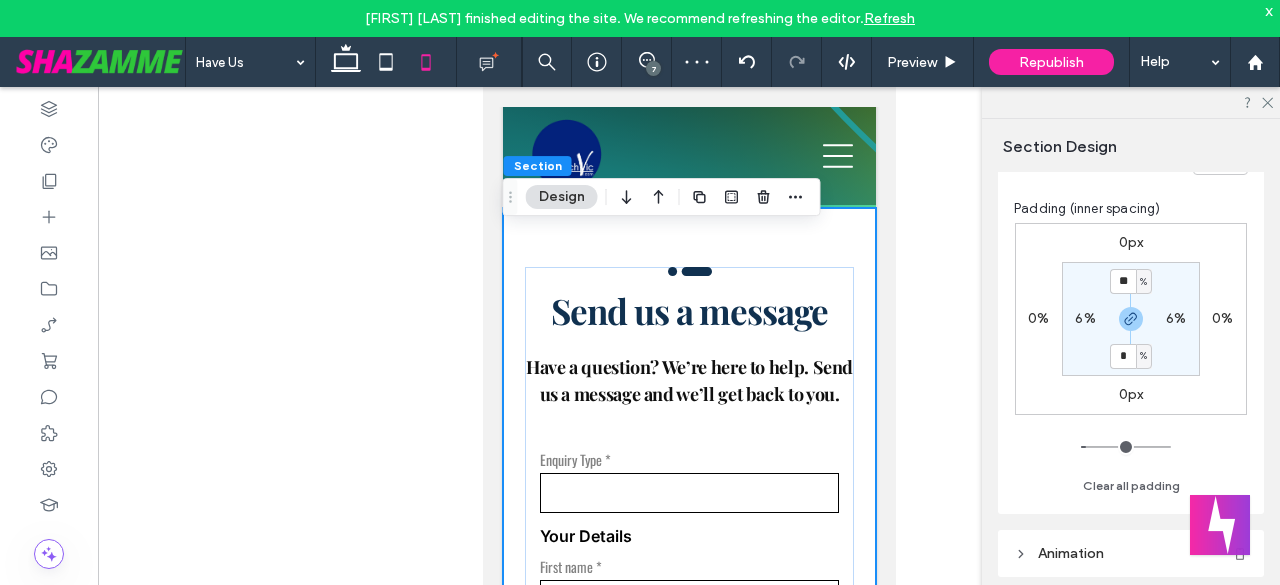 scroll, scrollTop: 266, scrollLeft: 0, axis: vertical 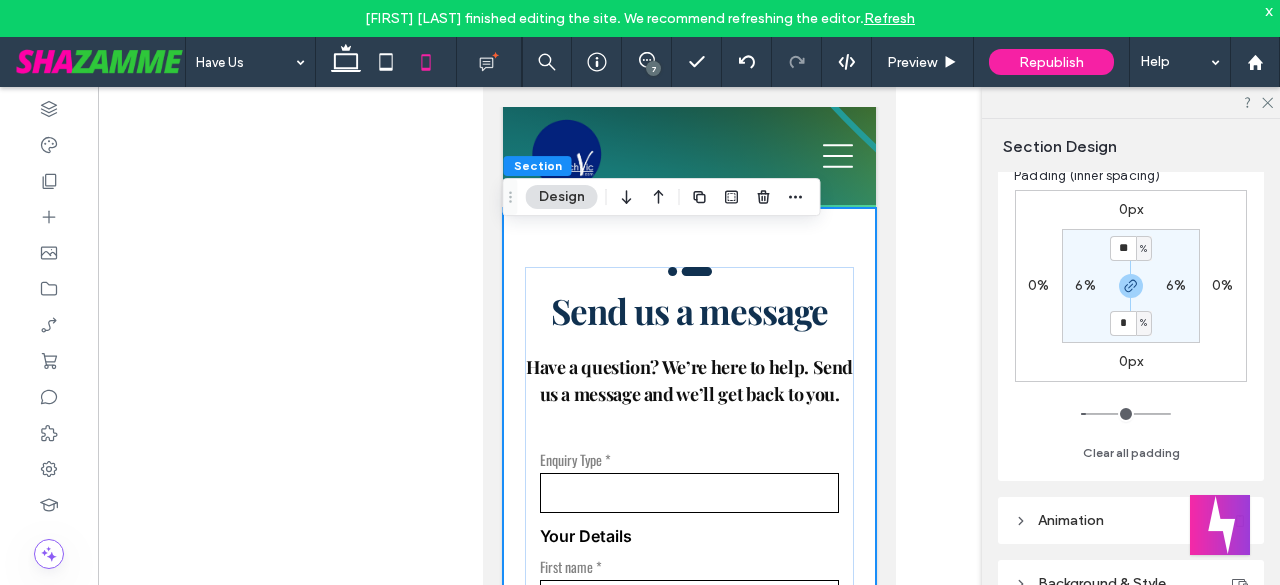 click on "%" at bounding box center [1143, 249] 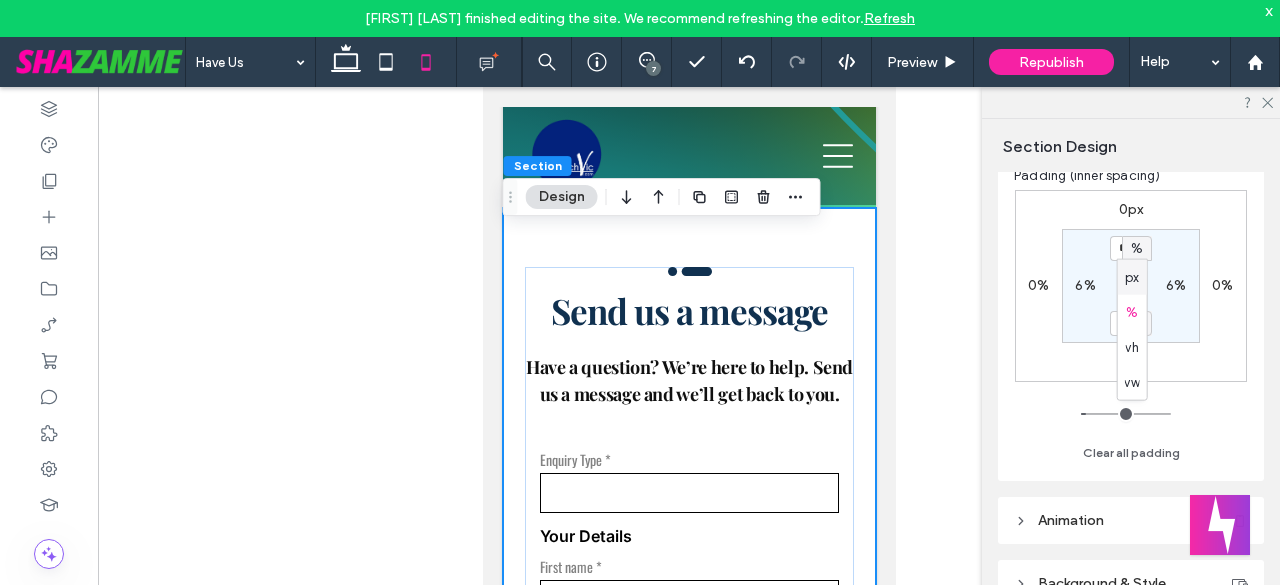 click on "px" at bounding box center [1132, 277] 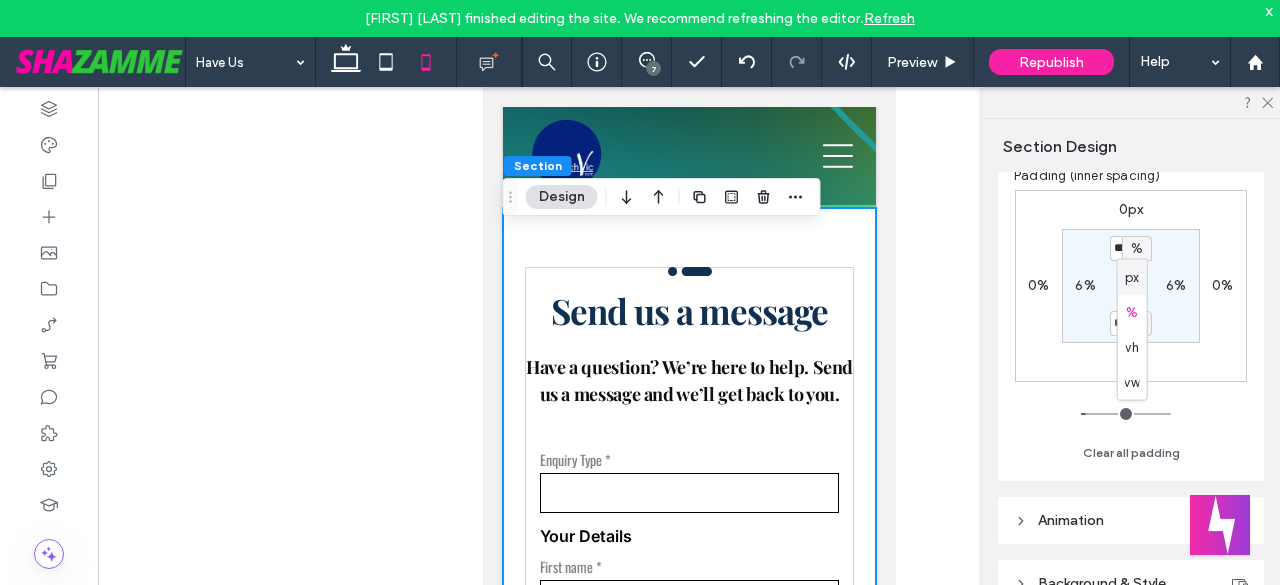 type on "**" 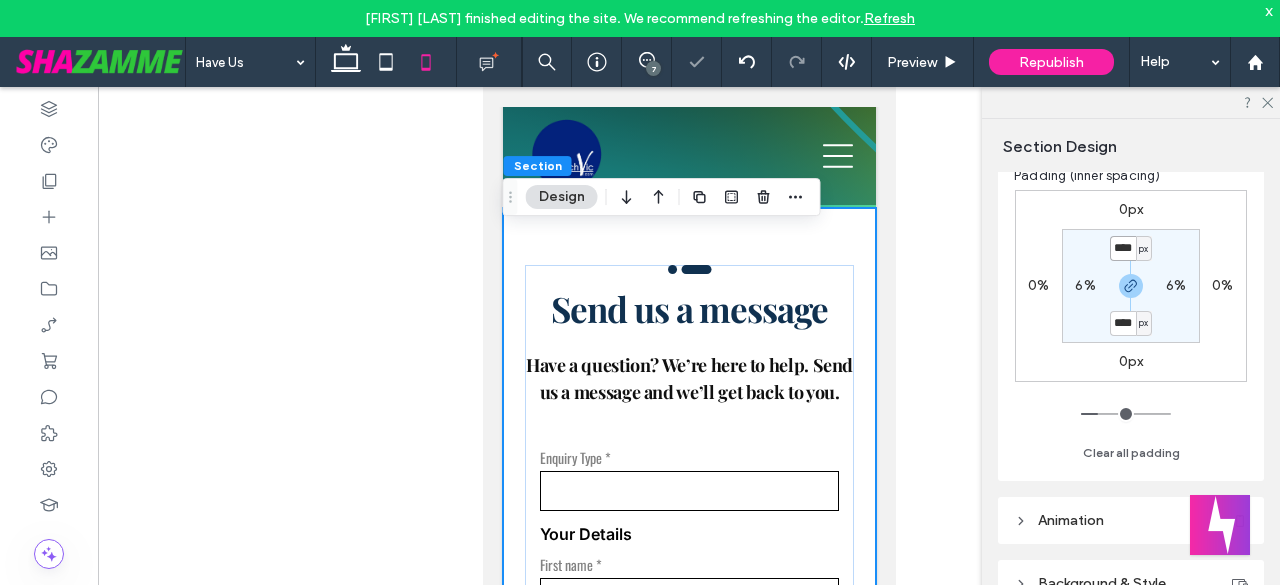 click on "****" at bounding box center (1123, 248) 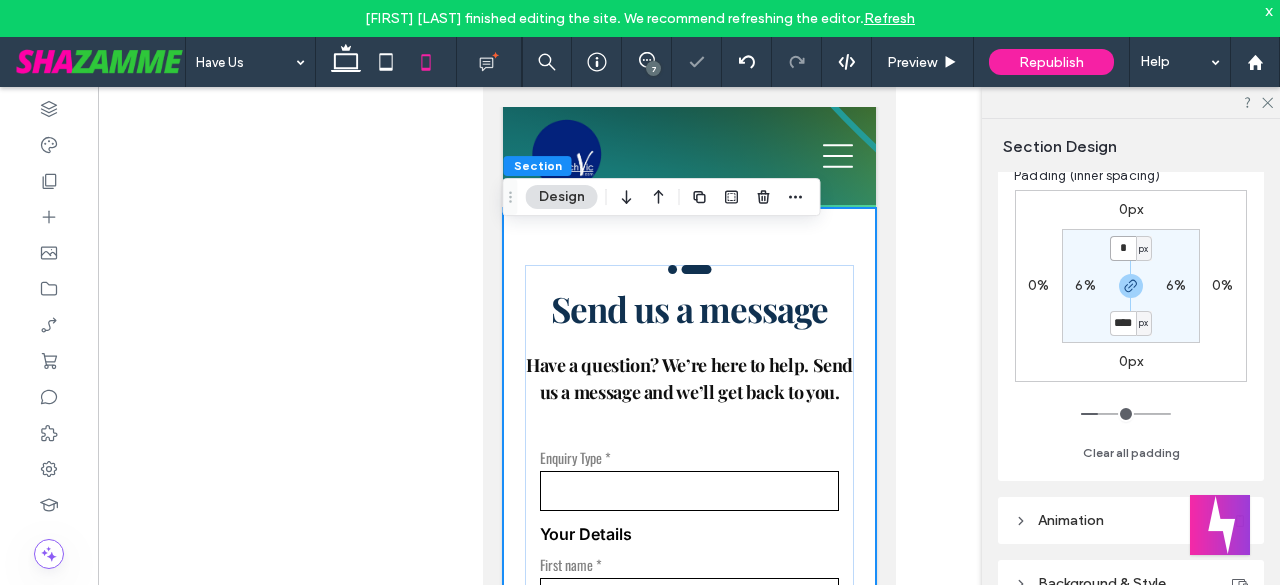 type on "*" 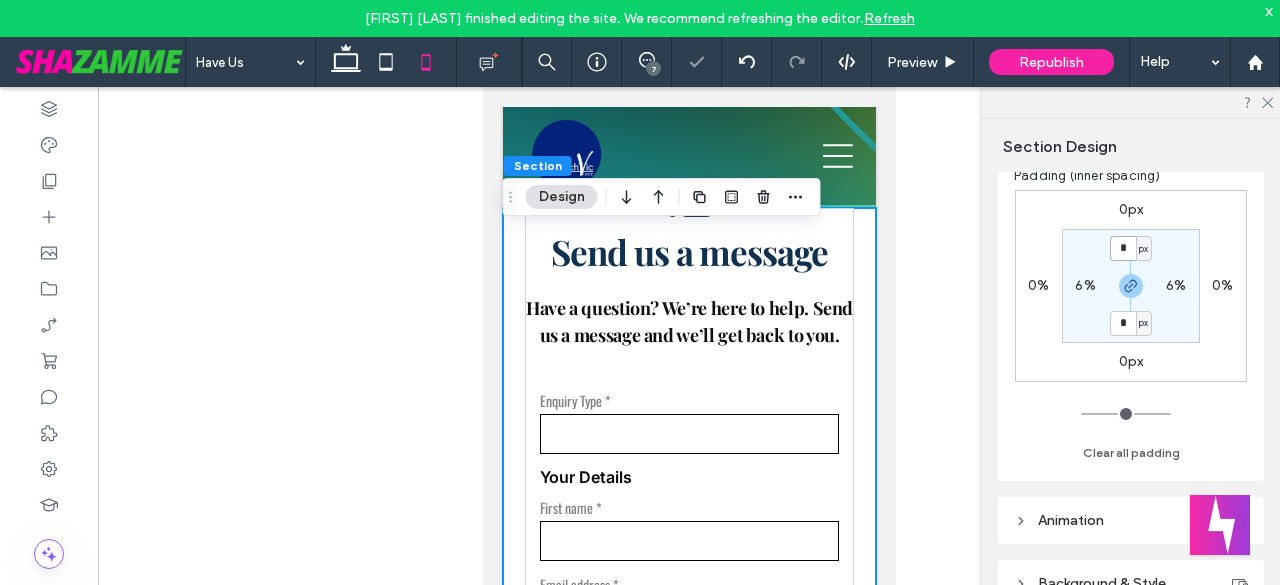 click on "*" at bounding box center (1123, 248) 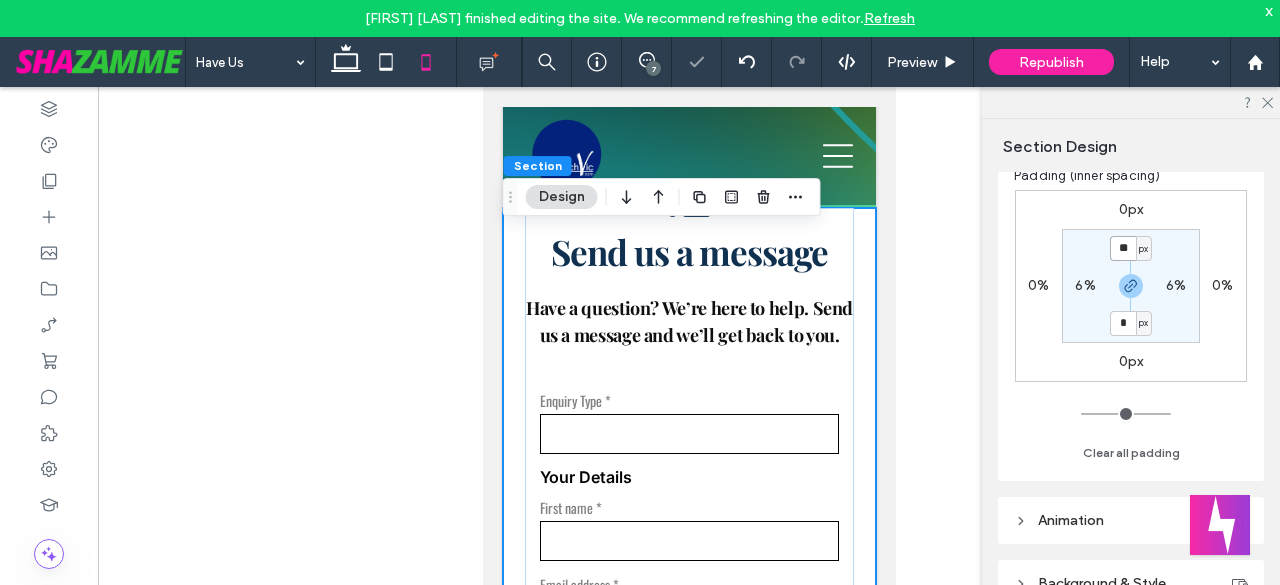 type on "**" 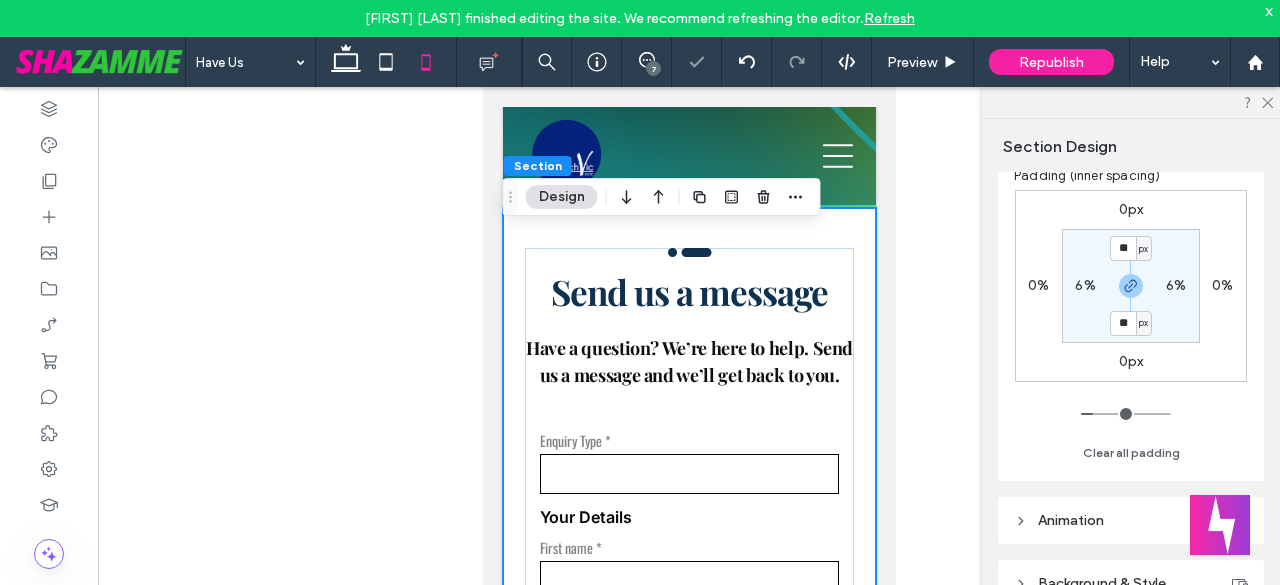 click on "6%" at bounding box center (1085, 285) 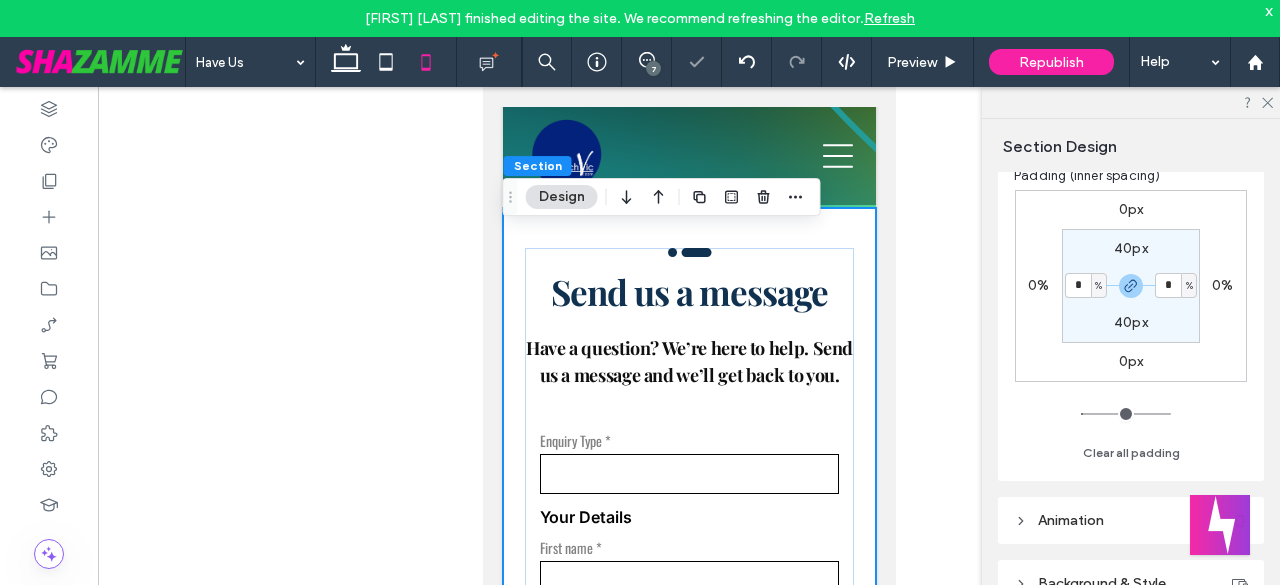 click on "%" at bounding box center [1099, 286] 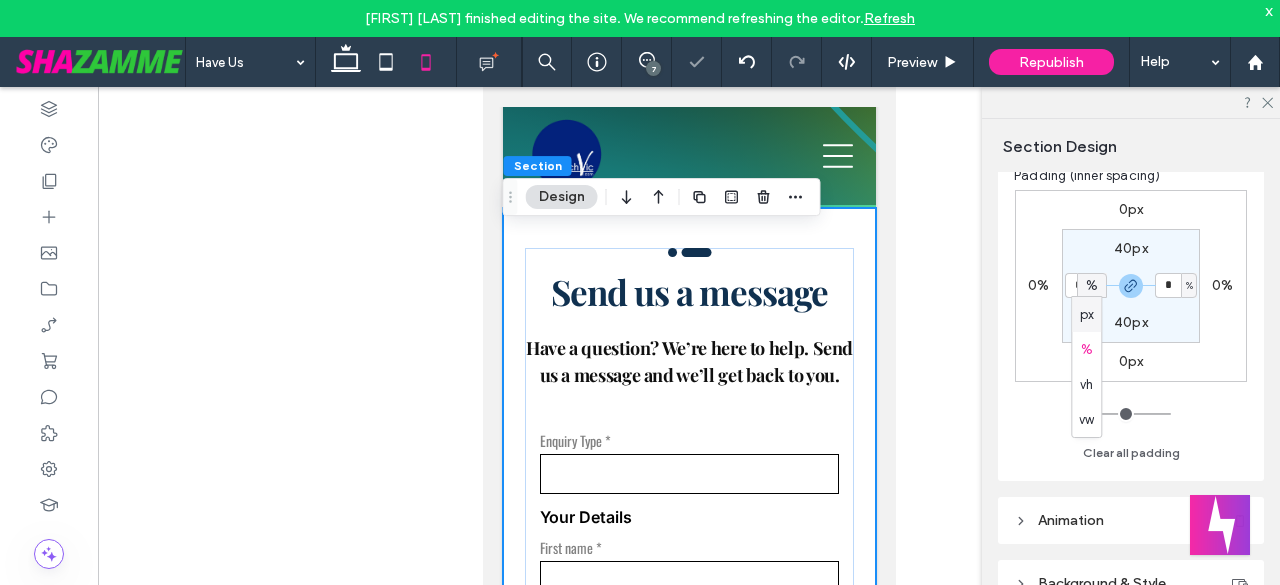 drag, startPoint x: 1097, startPoint y: 289, endPoint x: 1086, endPoint y: 316, distance: 29.15476 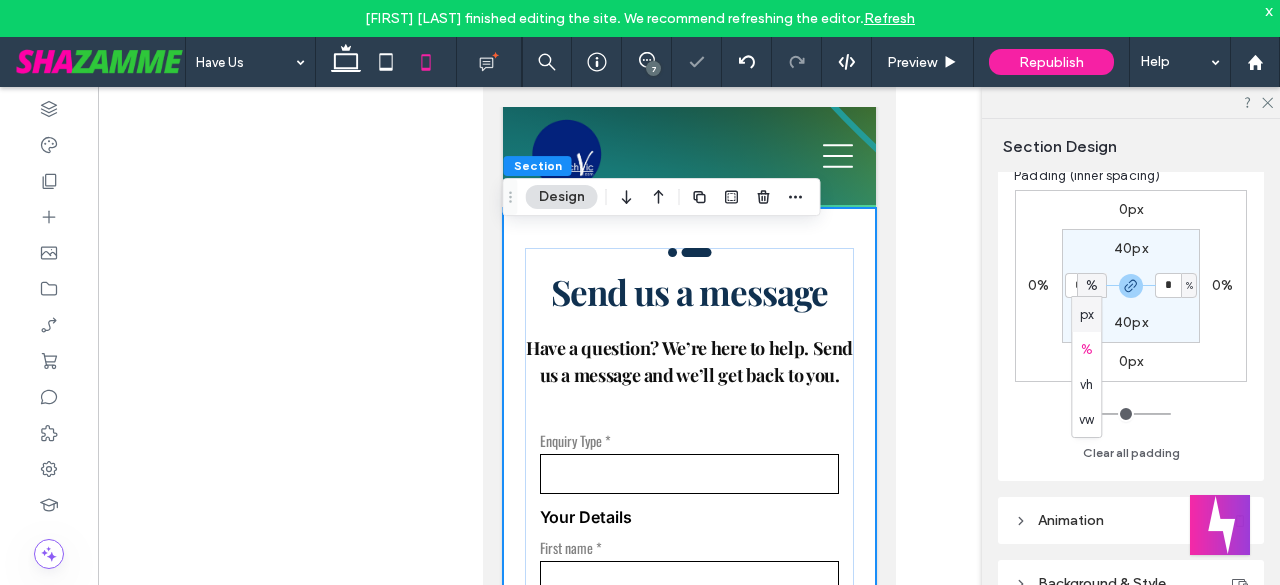 click on "px" at bounding box center (1087, 315) 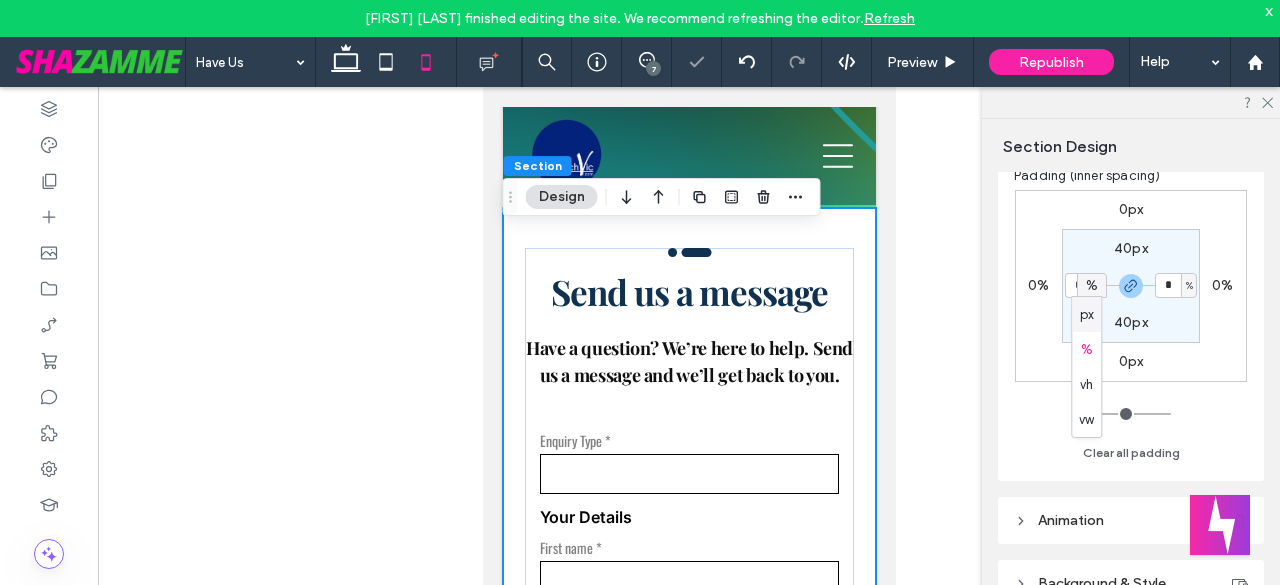 type on "****" 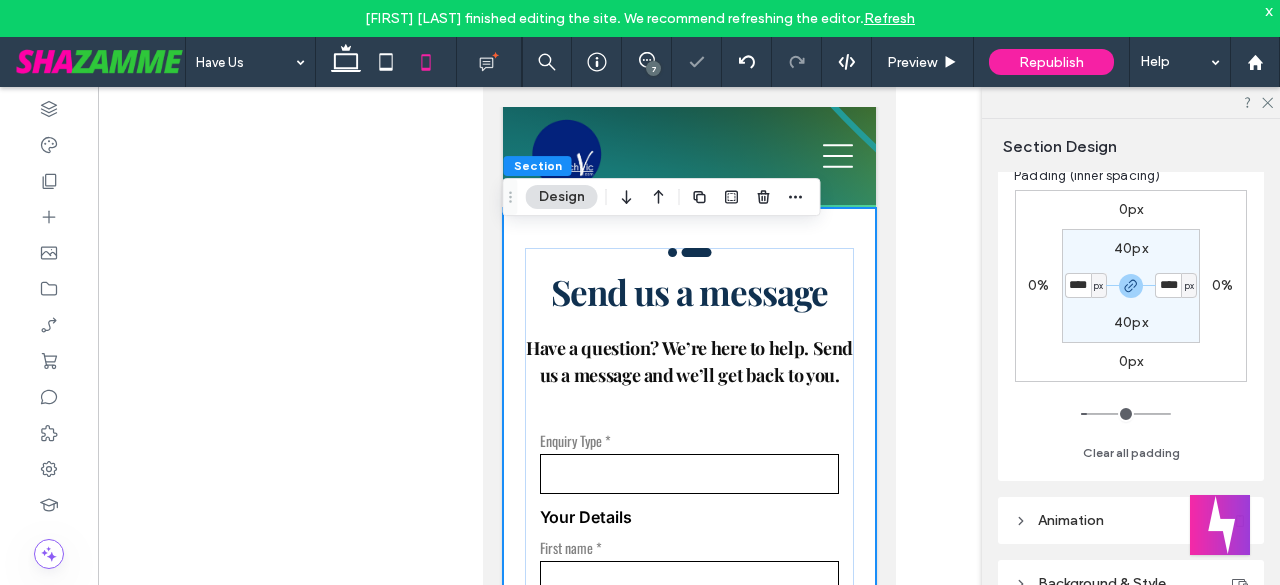 type on "**" 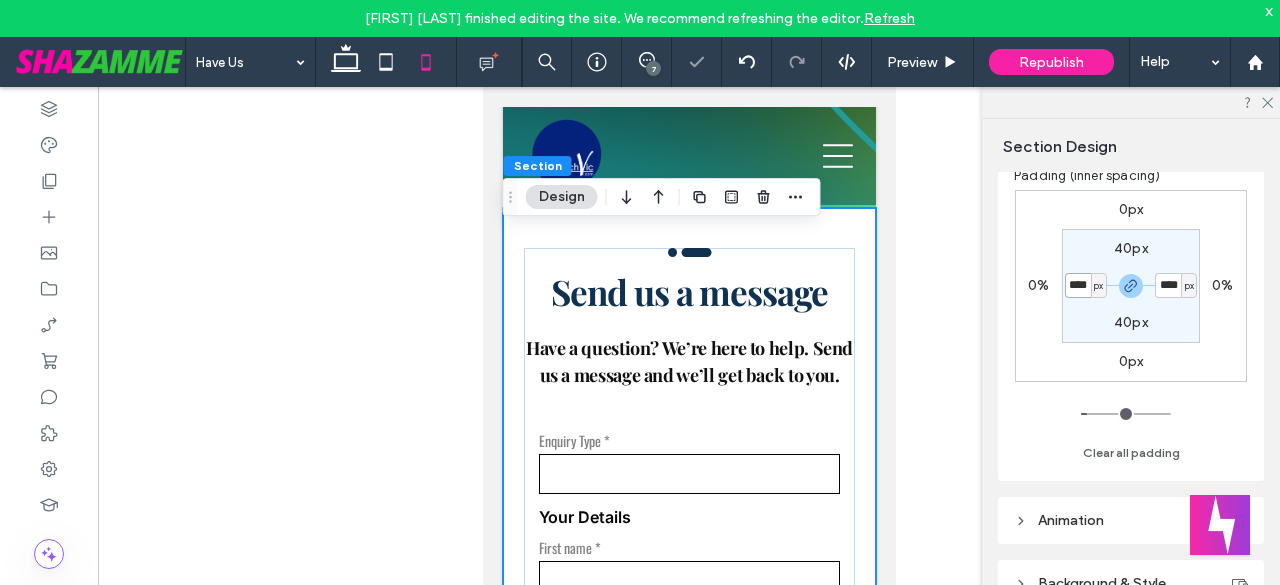 click on "****" at bounding box center (1078, 285) 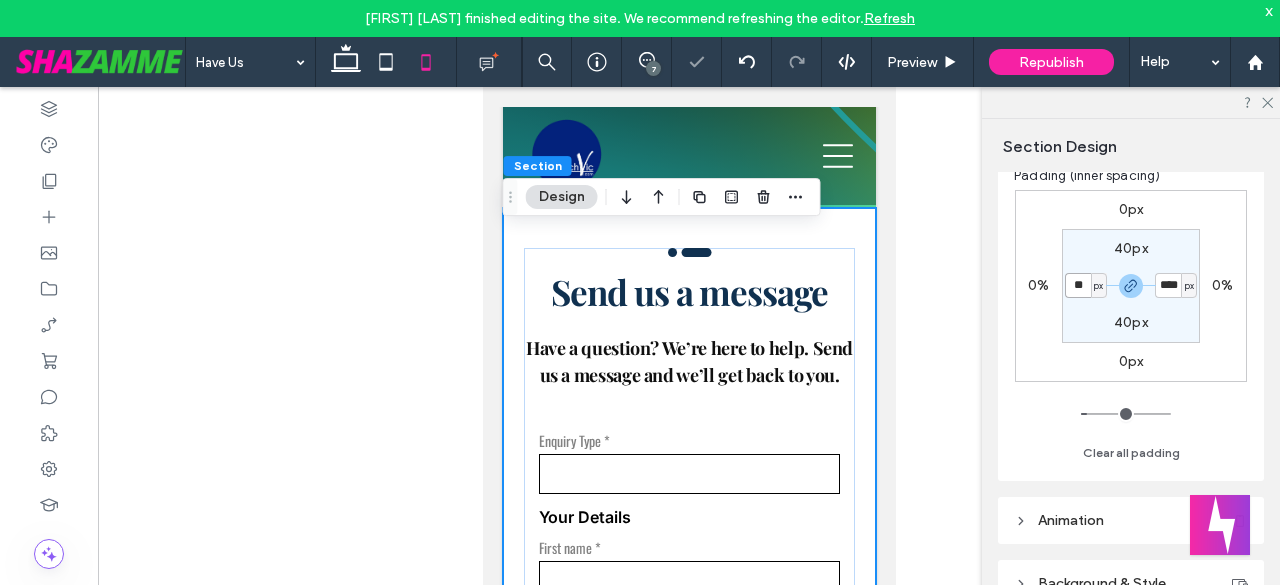 type on "**" 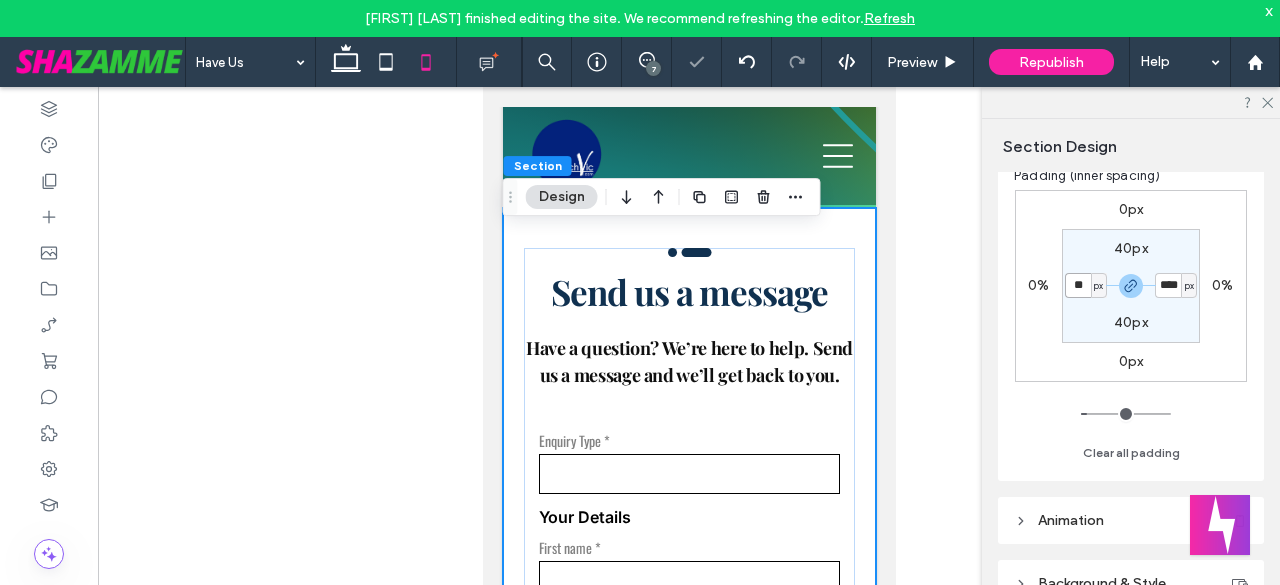 type on "**" 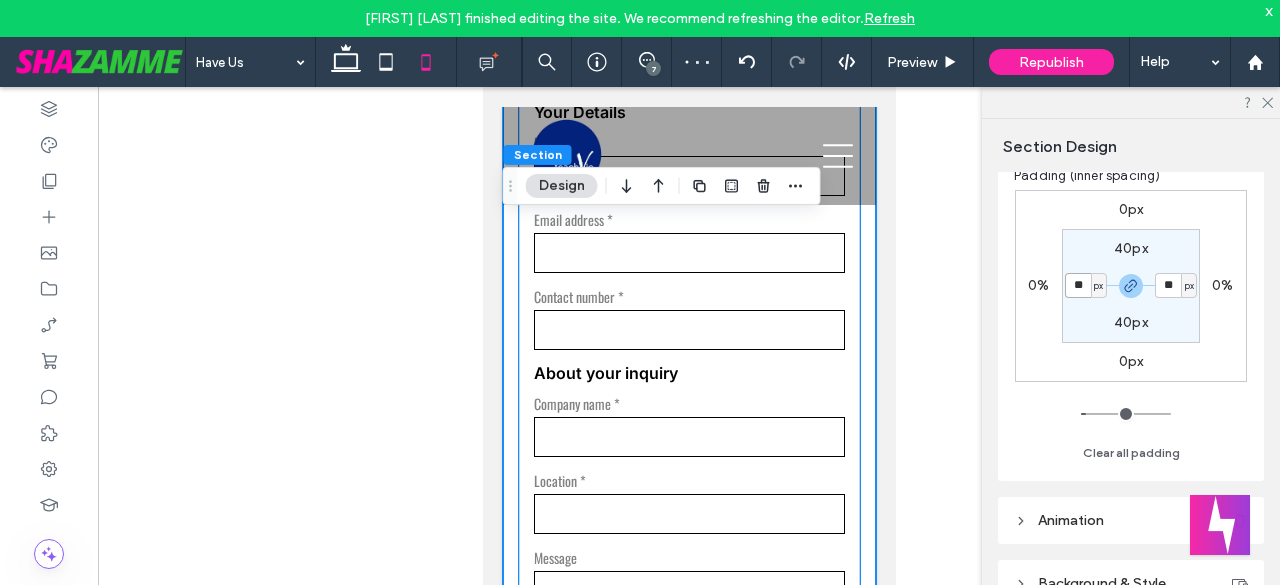 scroll, scrollTop: 3600, scrollLeft: 0, axis: vertical 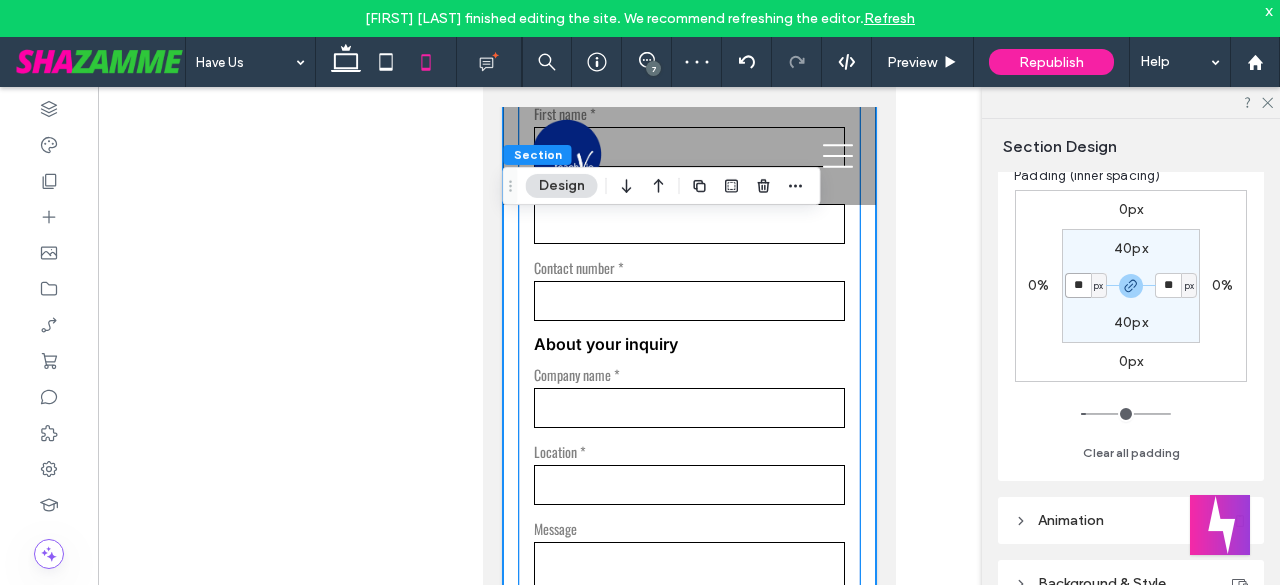 drag, startPoint x: 831, startPoint y: 313, endPoint x: 1423, endPoint y: 462, distance: 610.46295 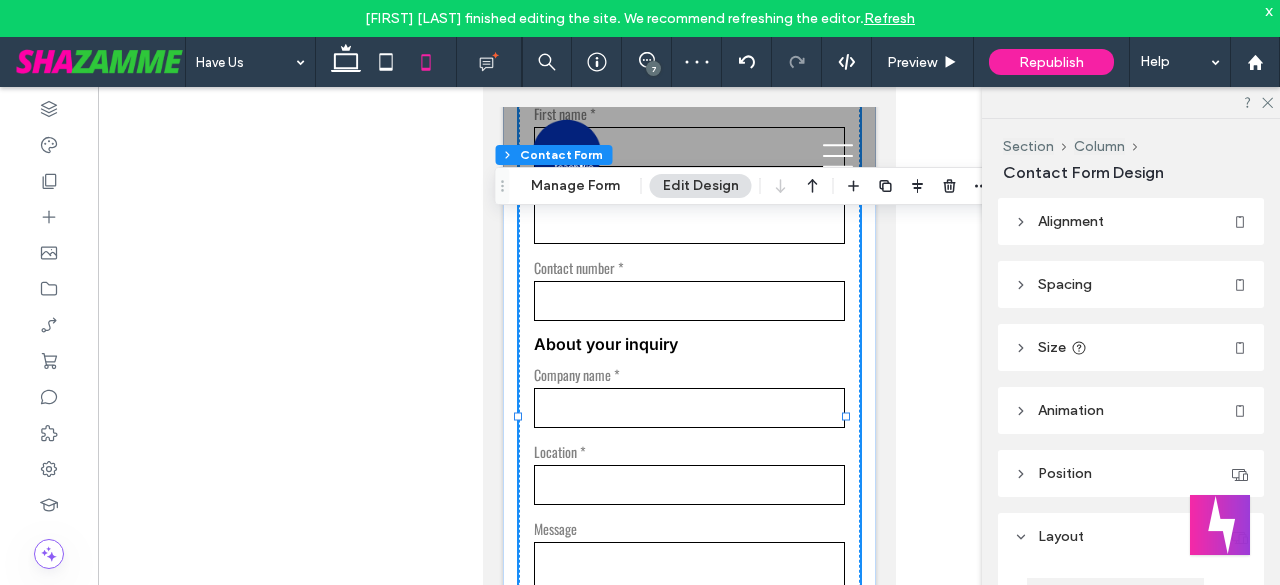 type on "*" 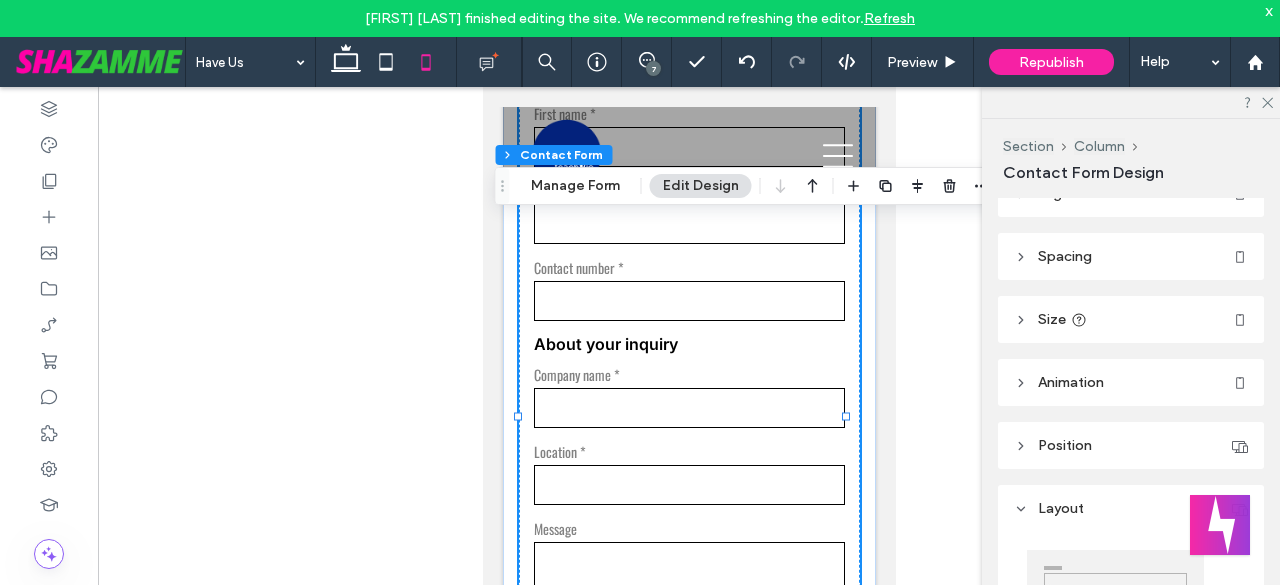 scroll, scrollTop: 0, scrollLeft: 0, axis: both 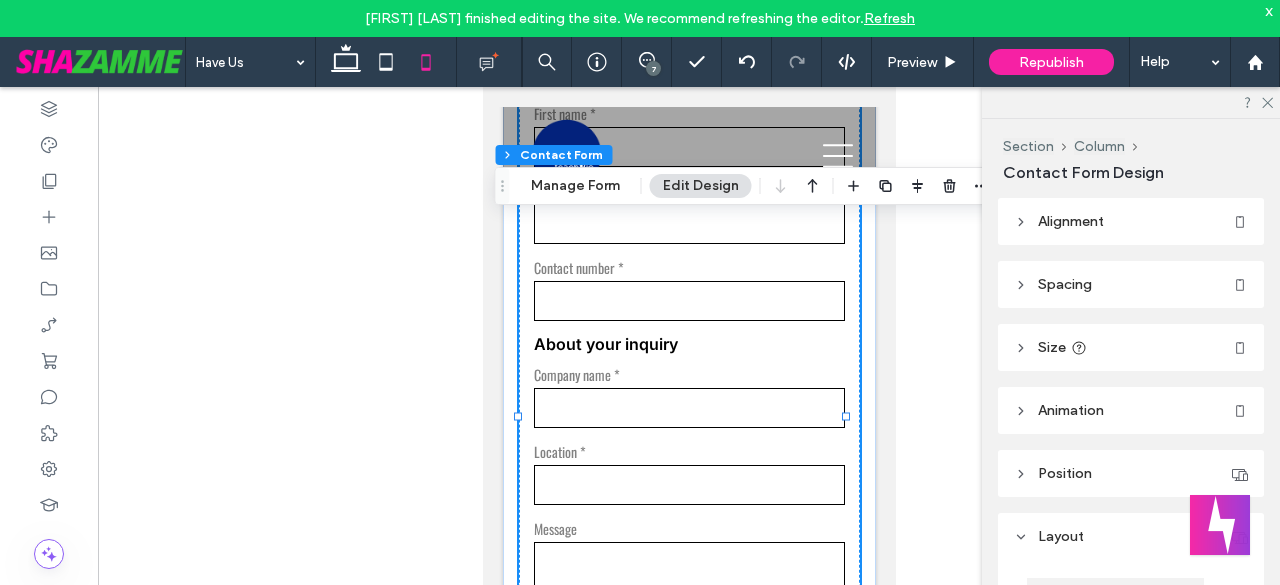 drag, startPoint x: 1062, startPoint y: 298, endPoint x: 1073, endPoint y: 295, distance: 11.401754 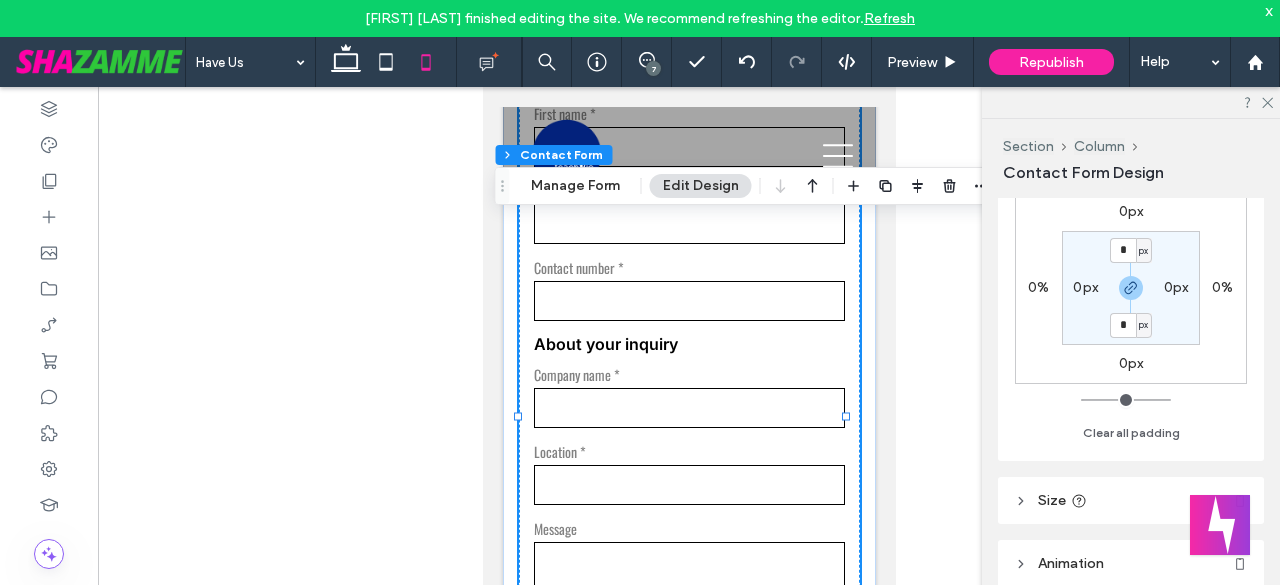 scroll, scrollTop: 166, scrollLeft: 0, axis: vertical 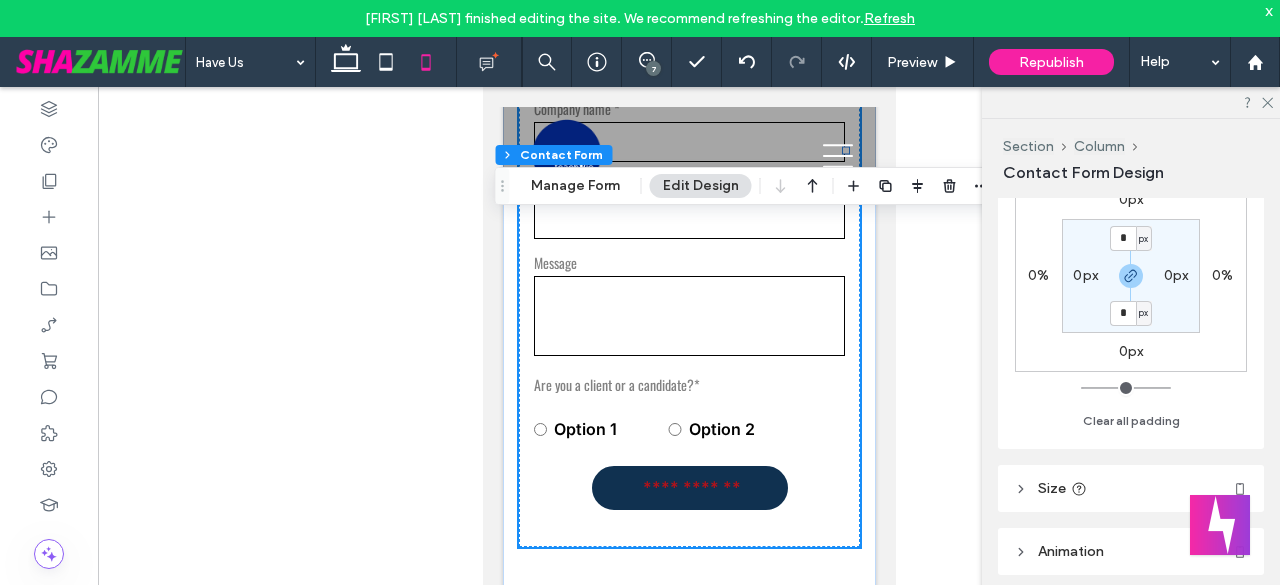 click on "**********" at bounding box center (688, 126) 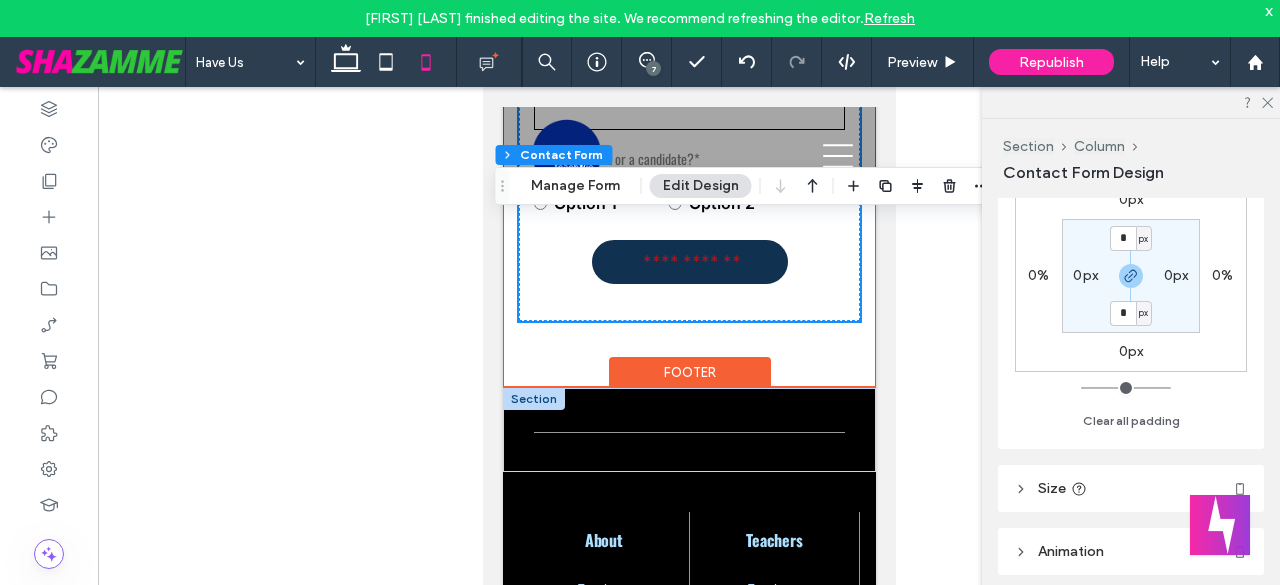 scroll, scrollTop: 4133, scrollLeft: 0, axis: vertical 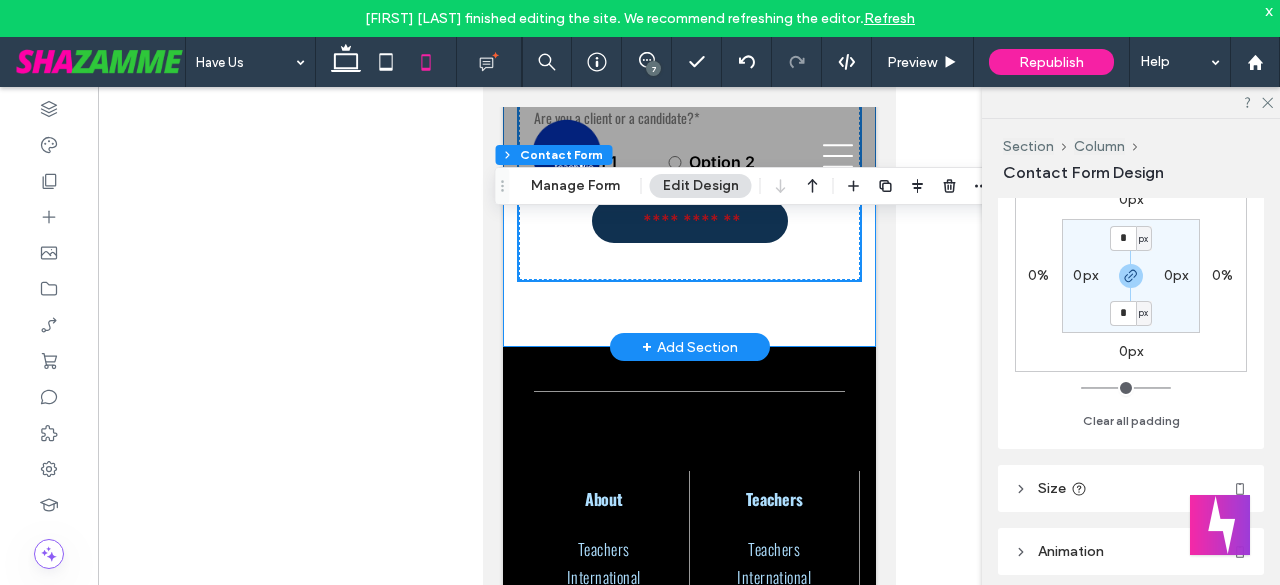 click on "**********" at bounding box center [688, -206] 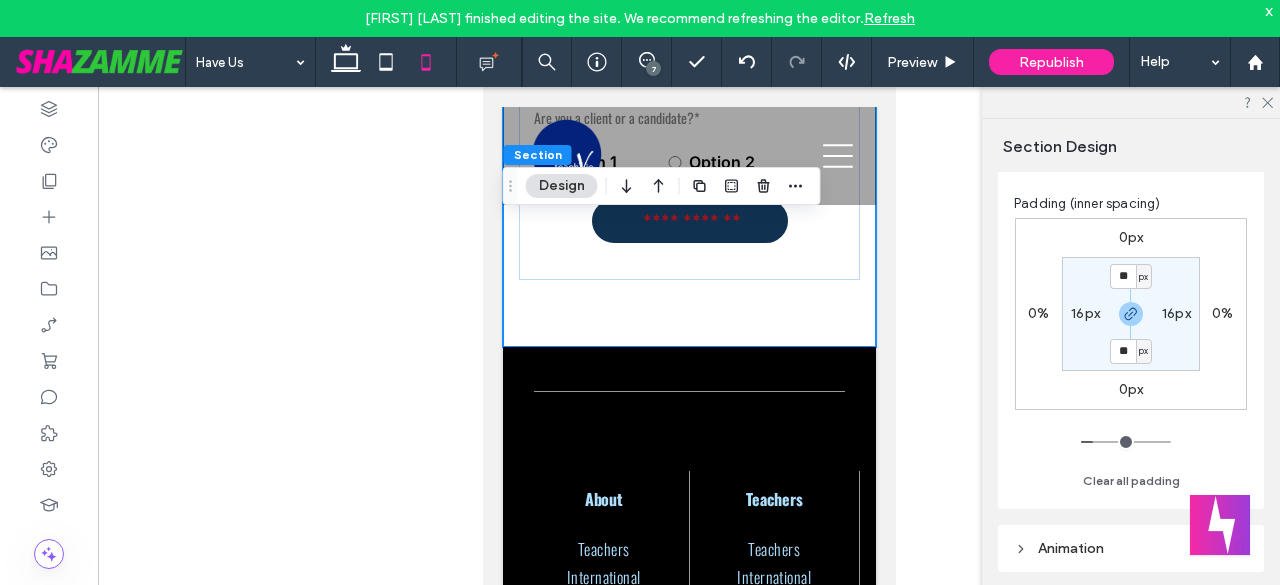 scroll, scrollTop: 266, scrollLeft: 0, axis: vertical 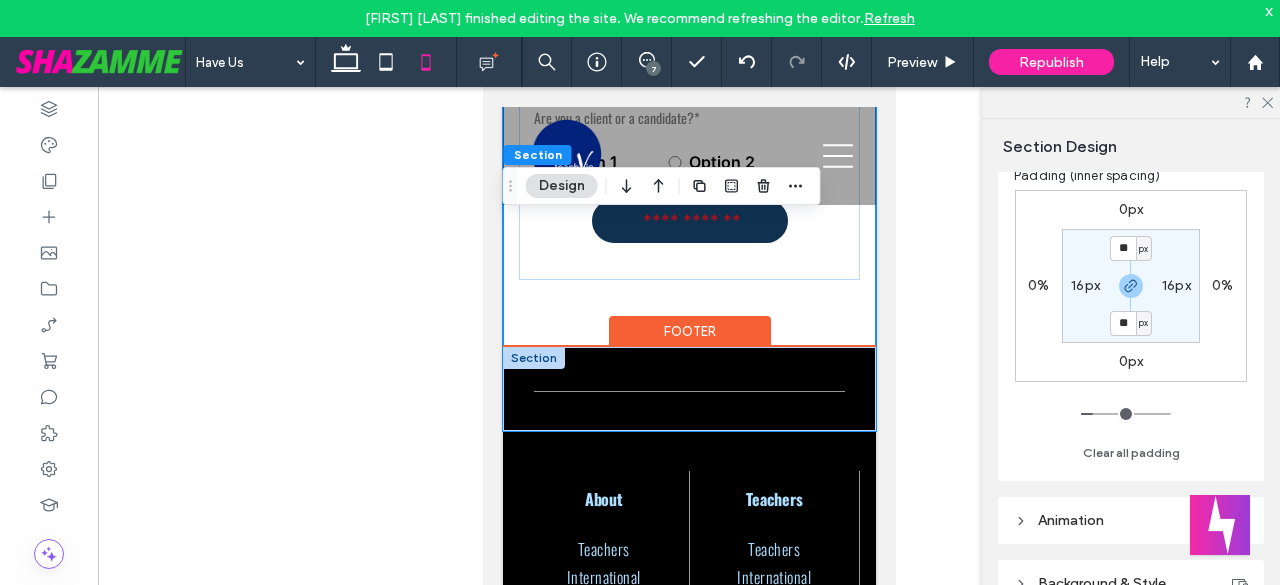 click at bounding box center (688, 389) 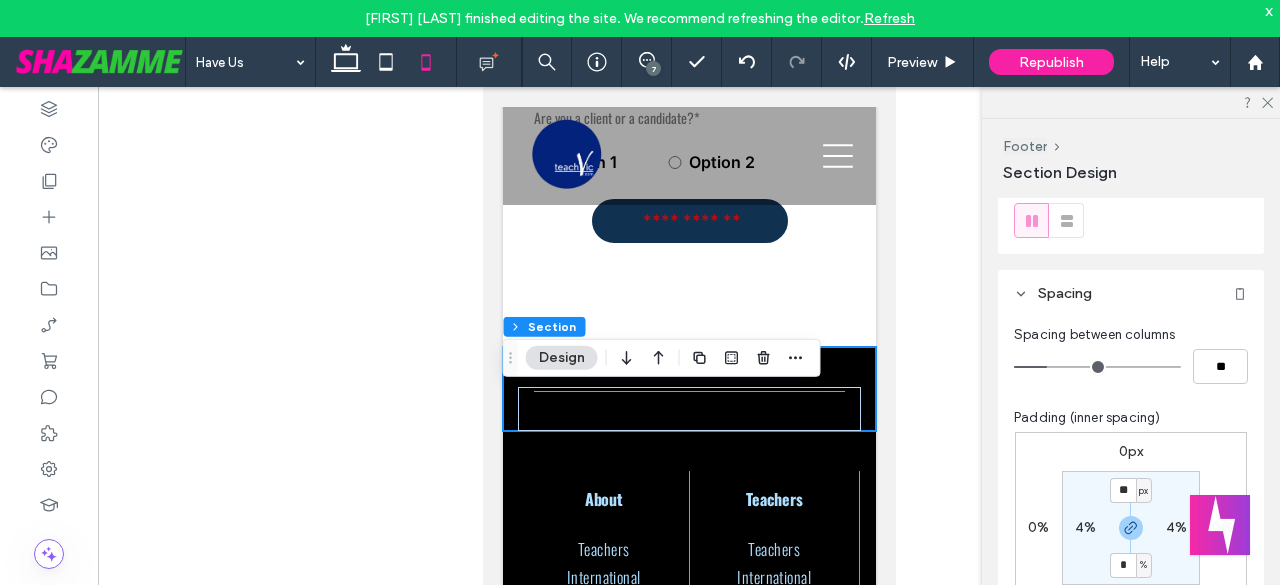 scroll, scrollTop: 200, scrollLeft: 0, axis: vertical 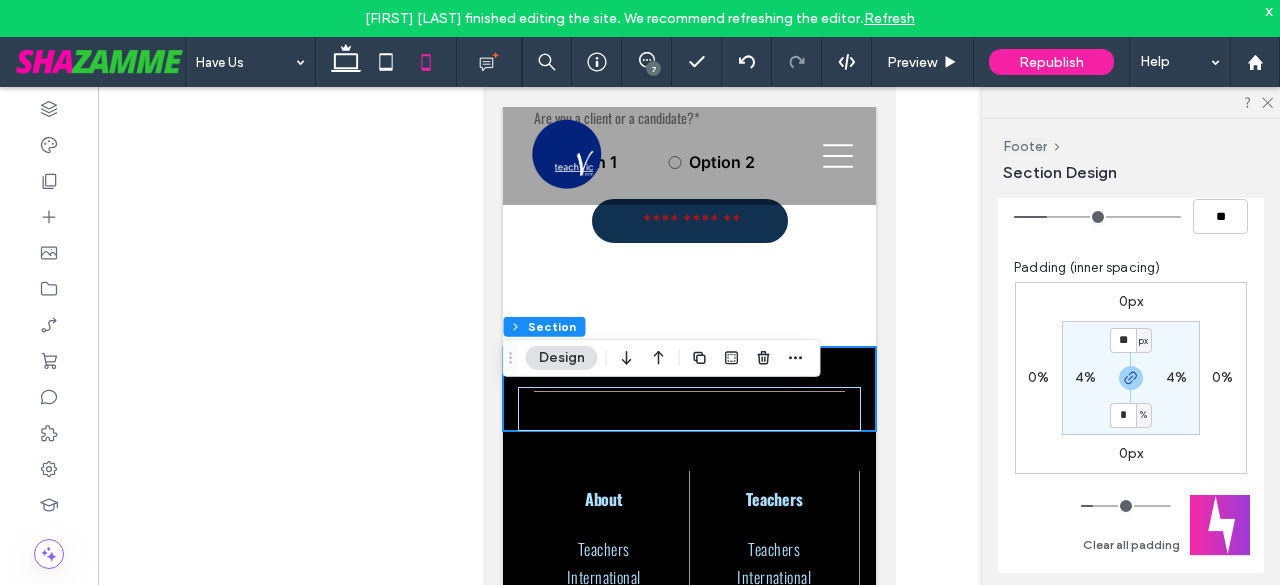 click on "4%" at bounding box center [1085, 377] 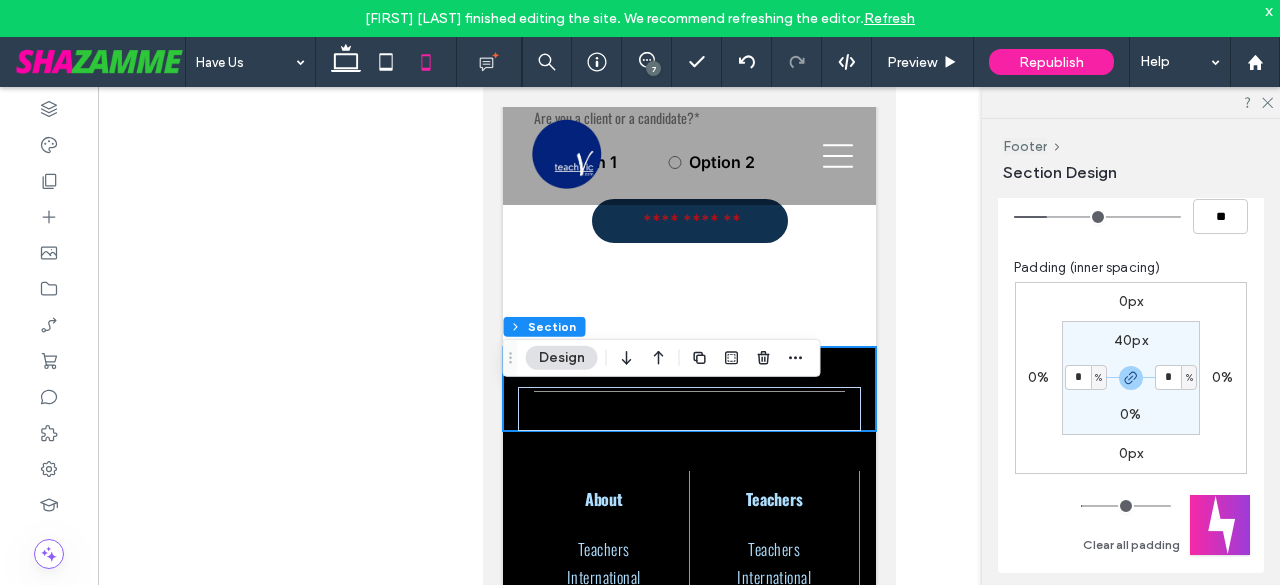 click on "%" at bounding box center (1098, 378) 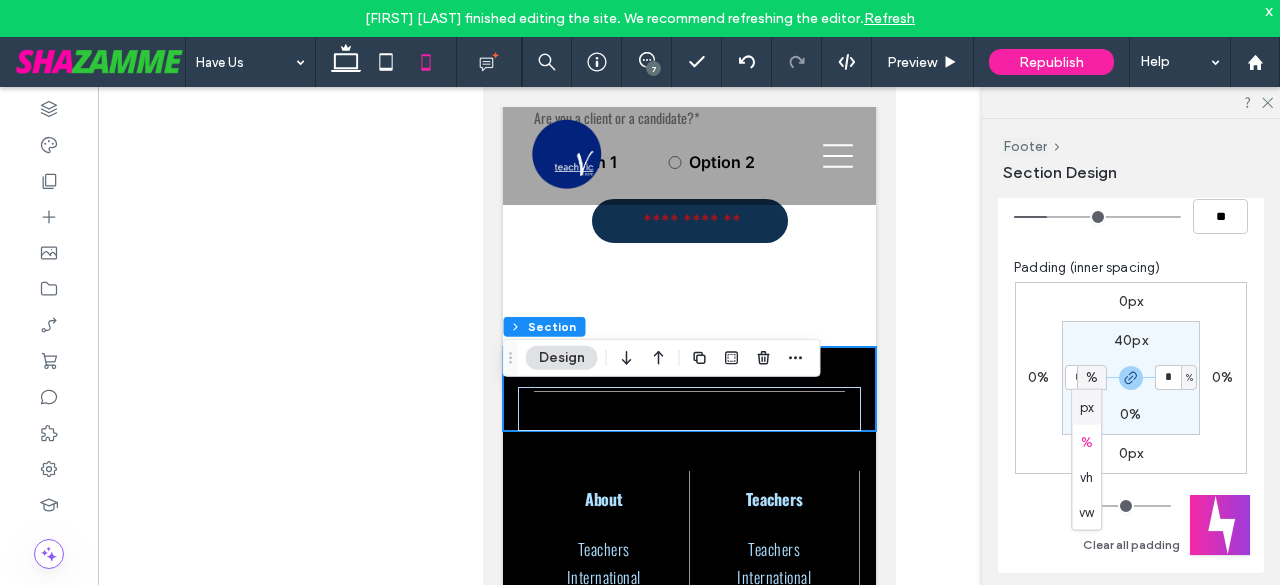 click on "px" at bounding box center (1086, 407) 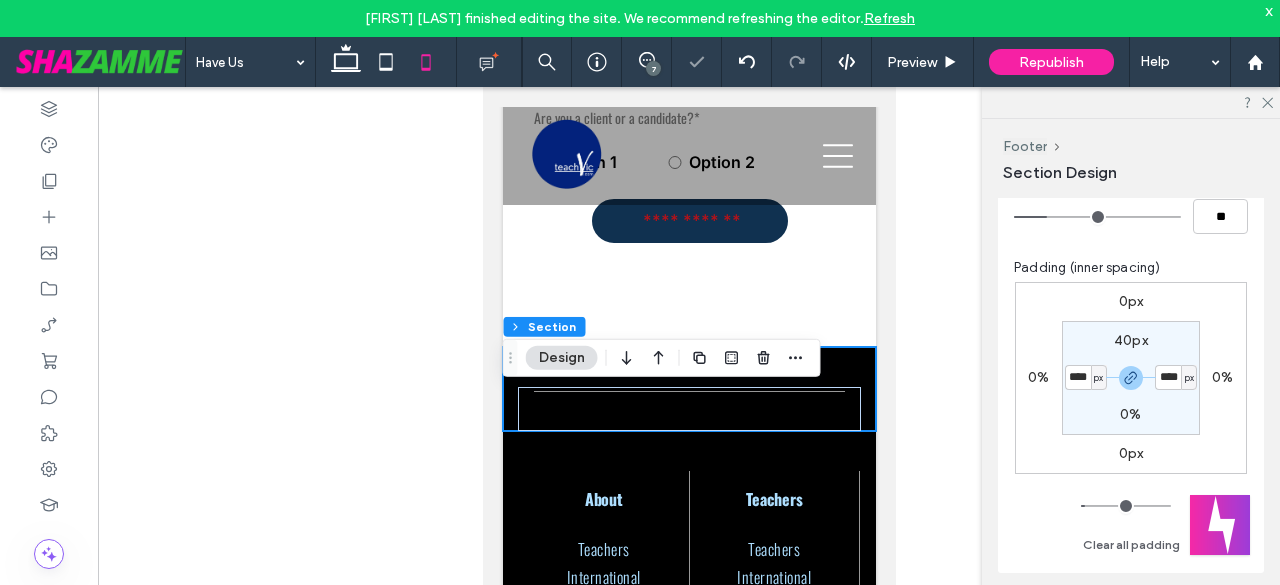 type on "**" 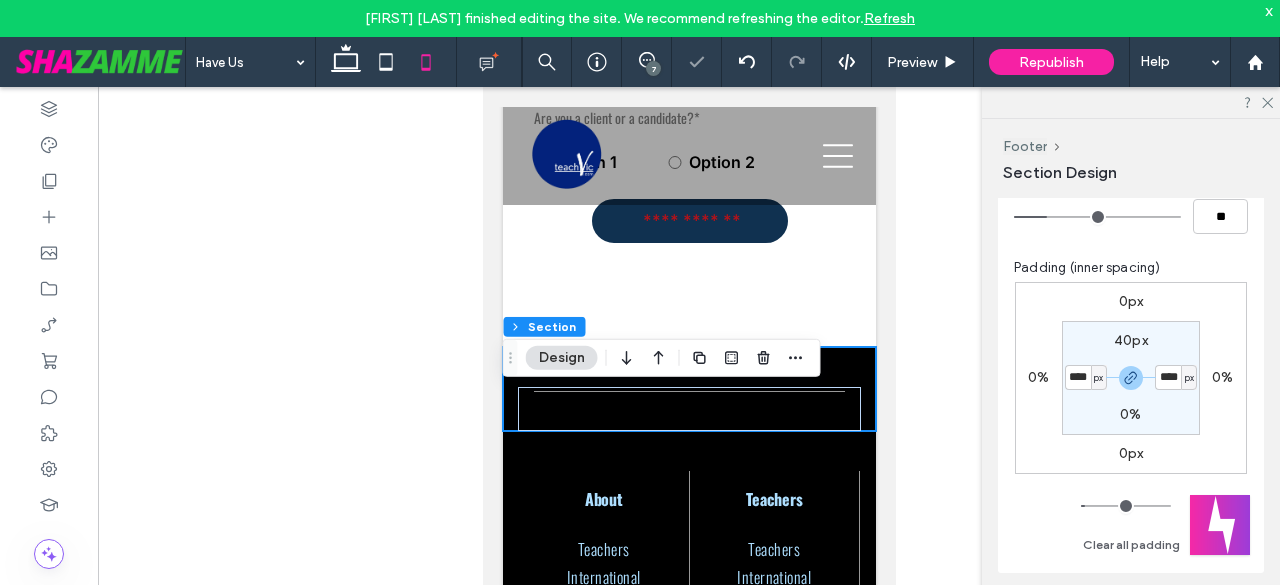 type on "****" 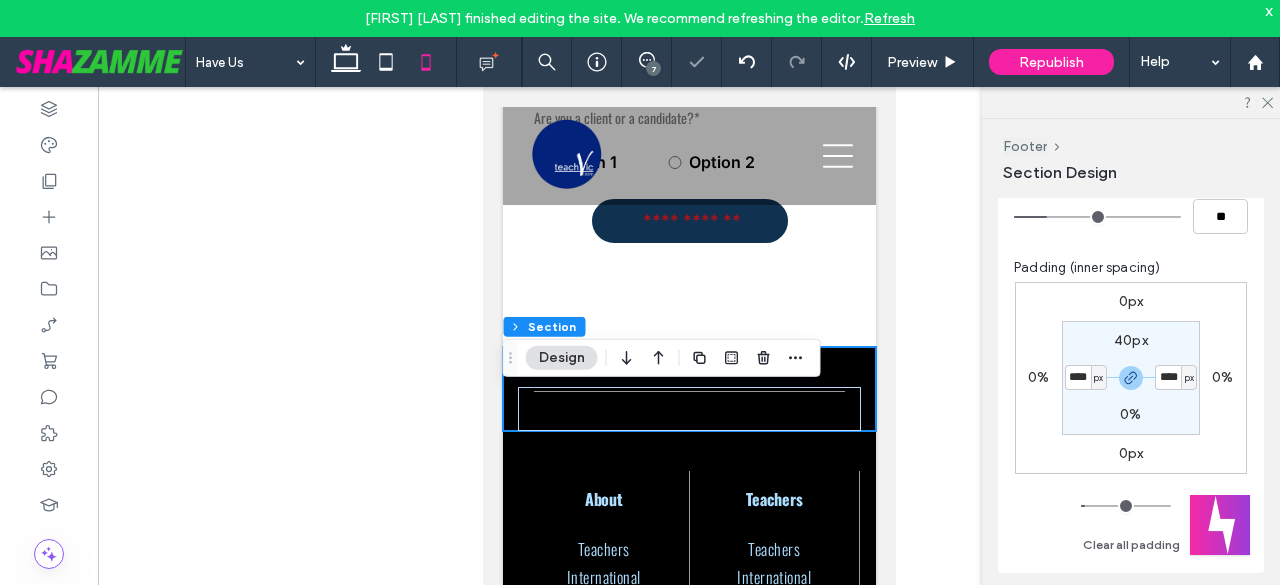 type on "**" 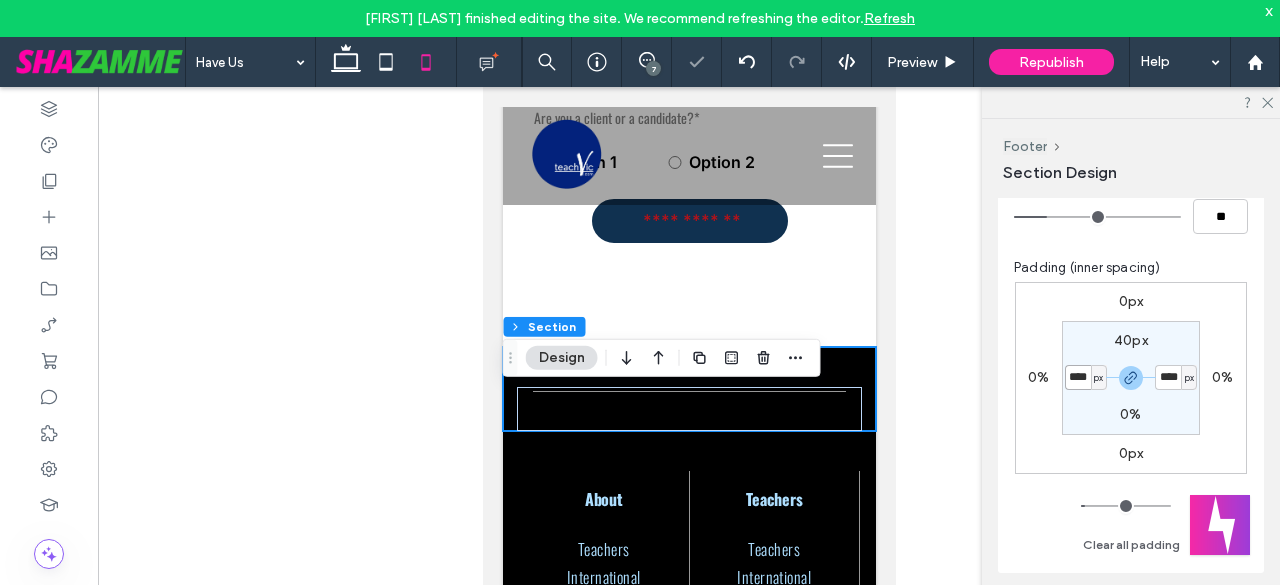 click on "****" at bounding box center [1078, 377] 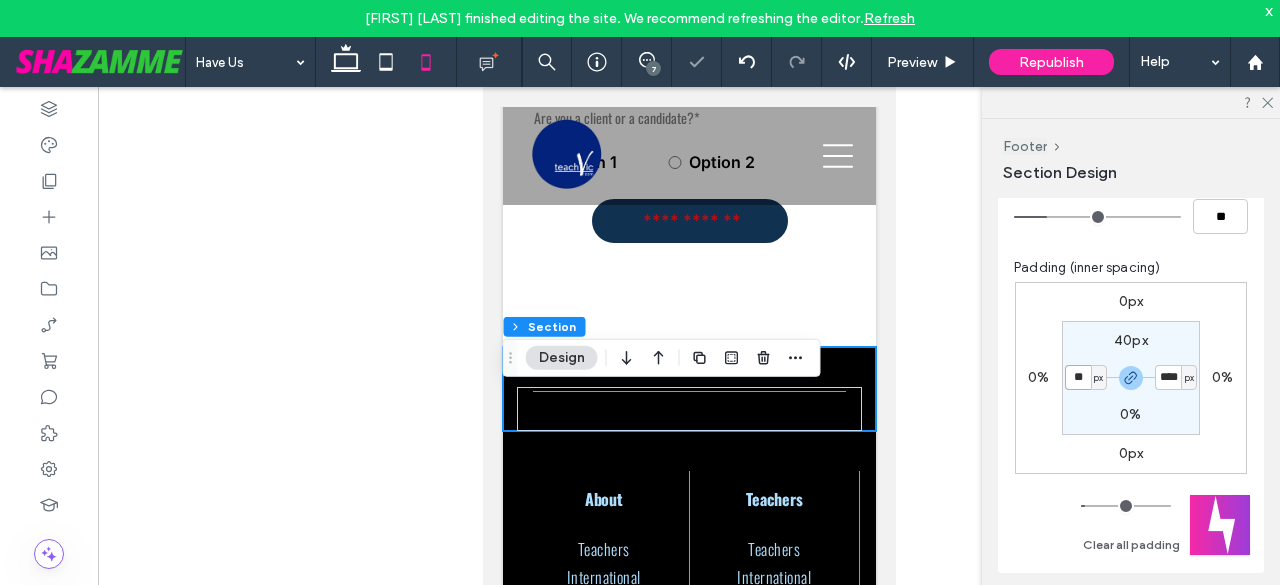 type on "**" 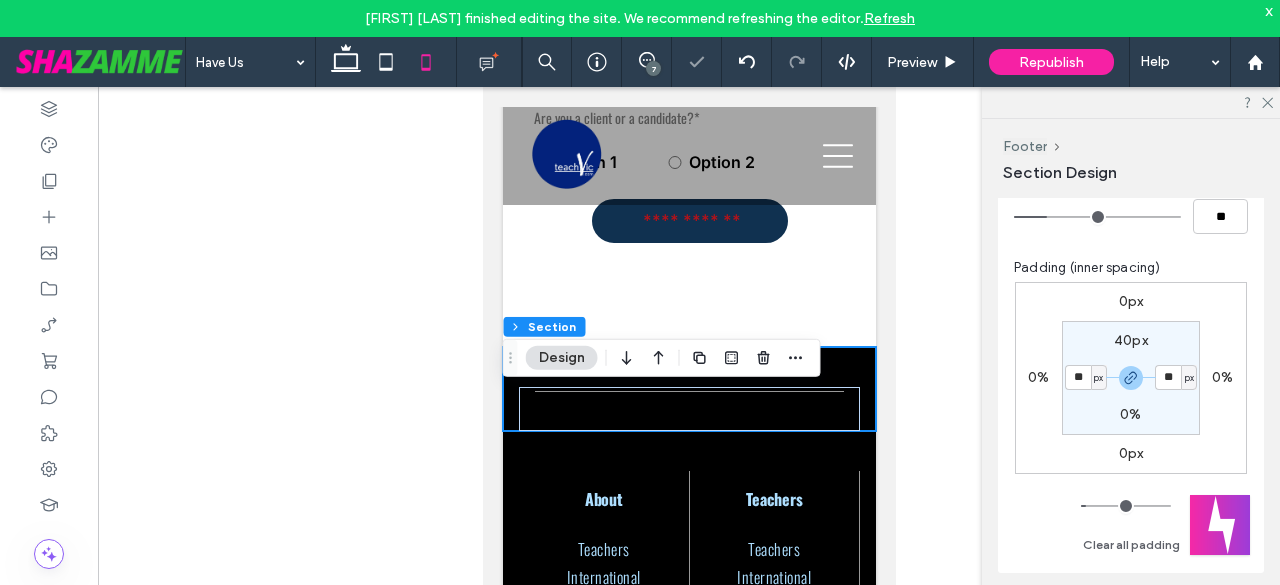 click on "0%" at bounding box center (1130, 414) 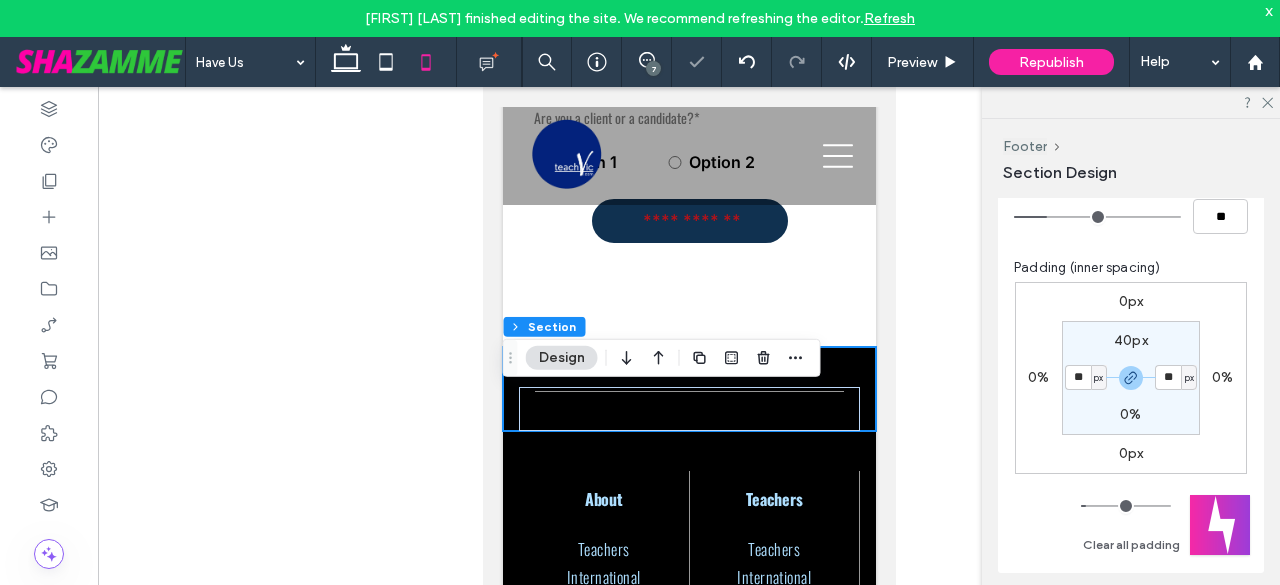 type on "*" 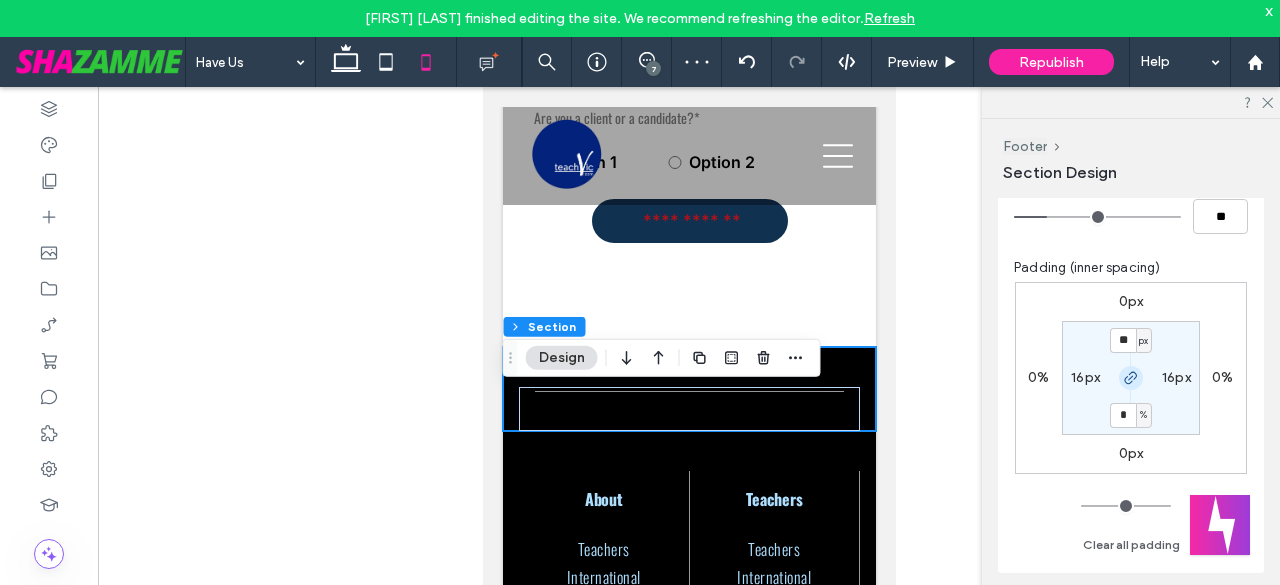 click 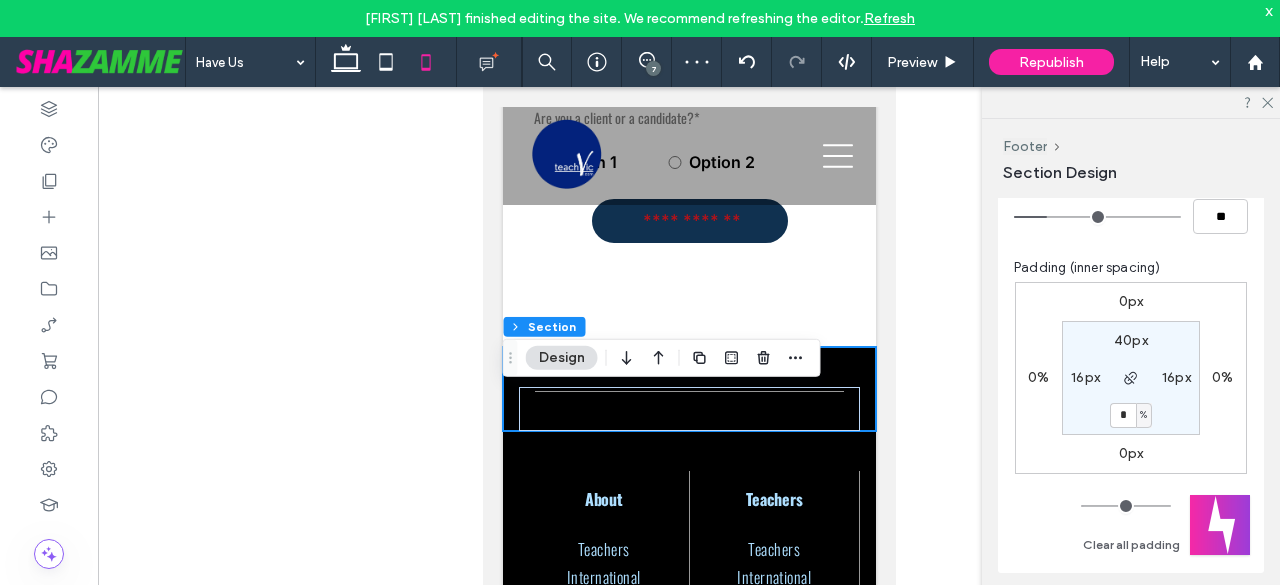 click on "%" at bounding box center (1143, 415) 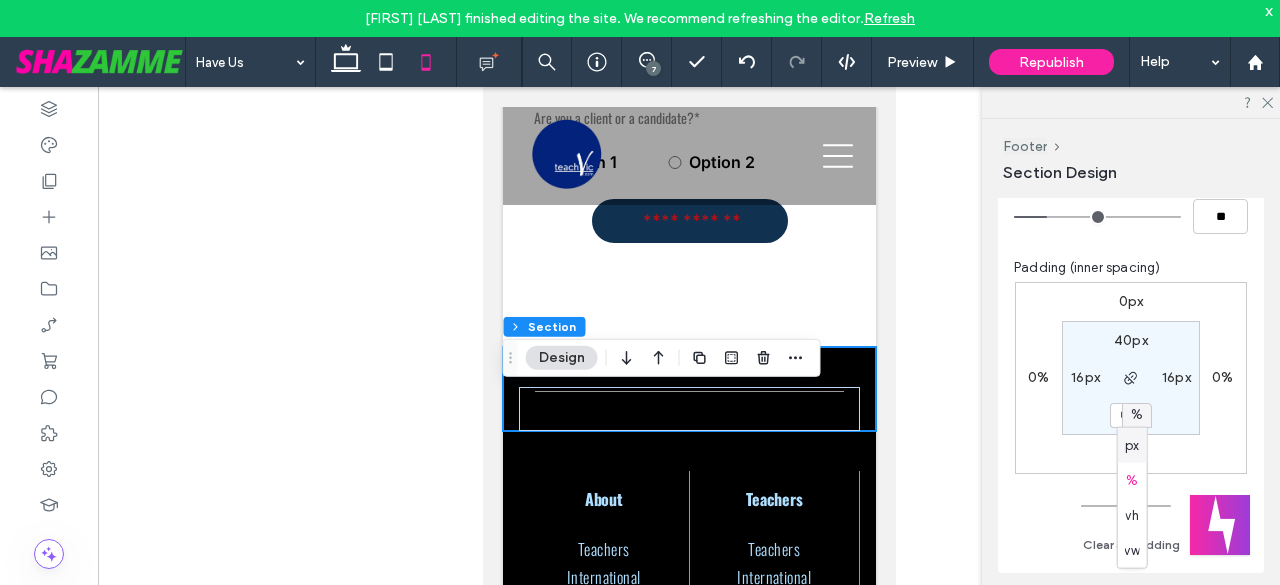 drag, startPoint x: 1135, startPoint y: 441, endPoint x: 1125, endPoint y: 431, distance: 14.142136 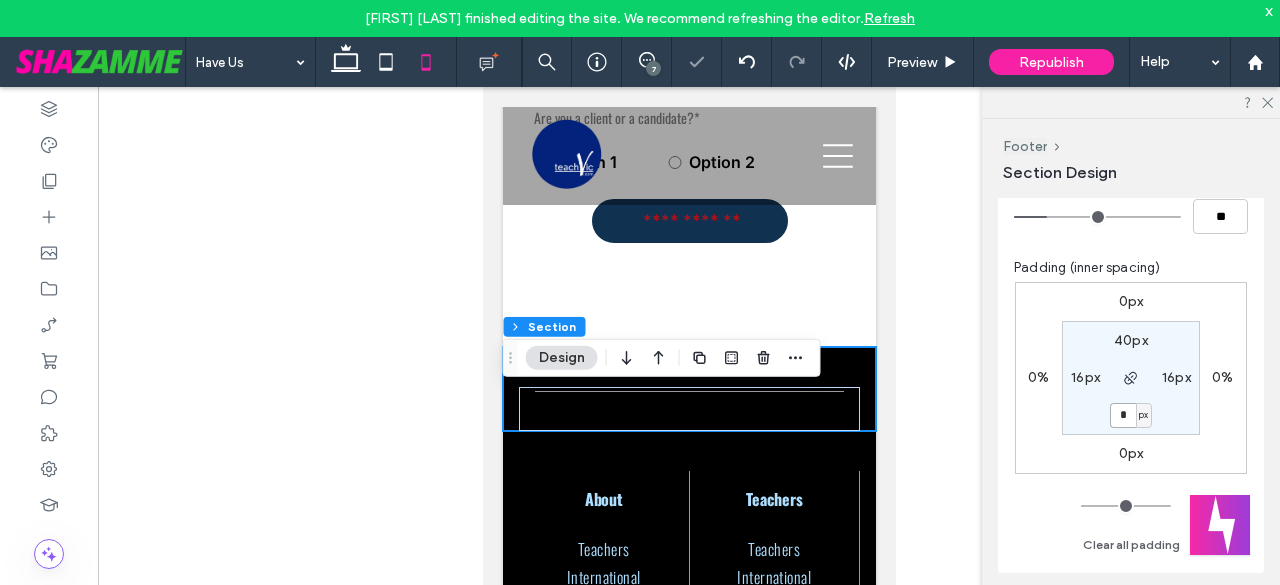 click on "*" at bounding box center (1123, 415) 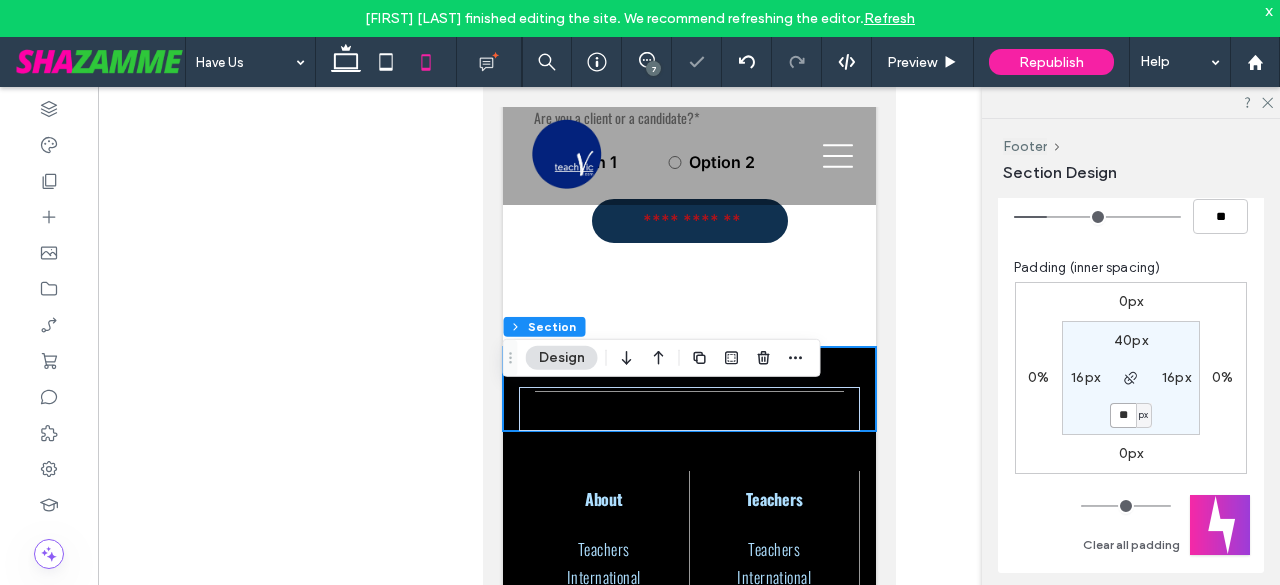 type on "**" 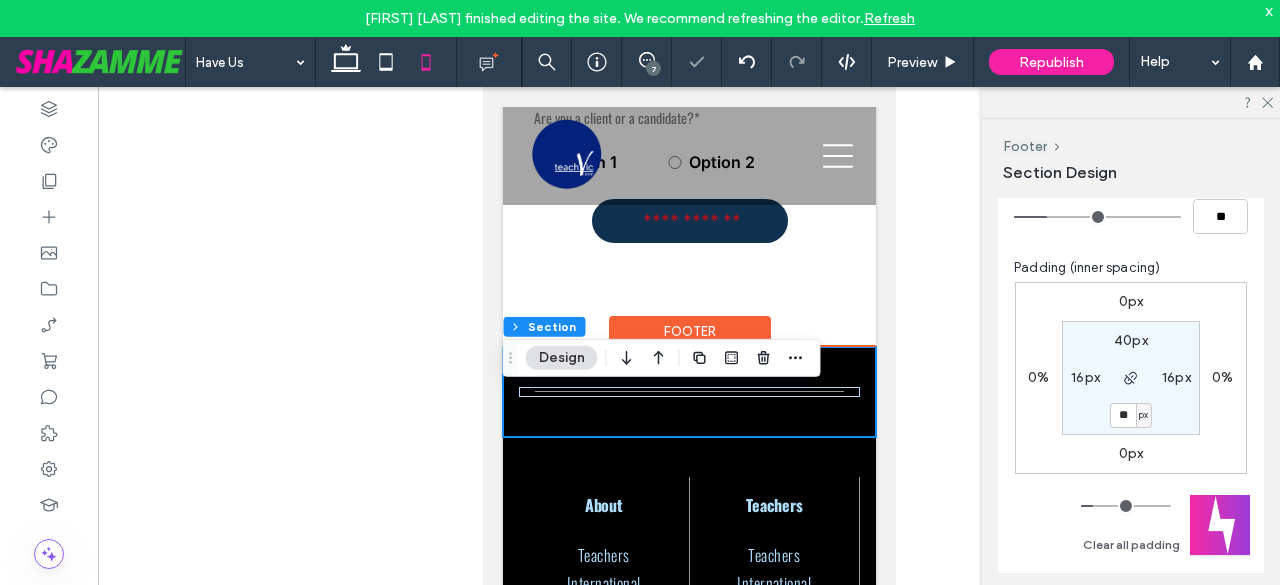 click at bounding box center [688, 392] 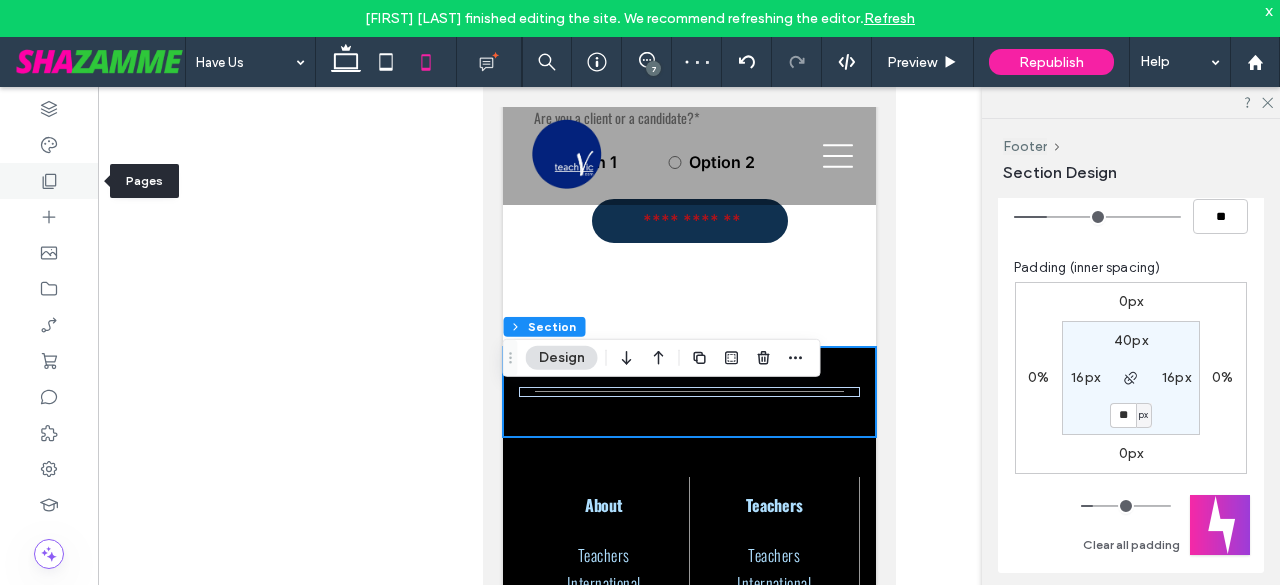 click 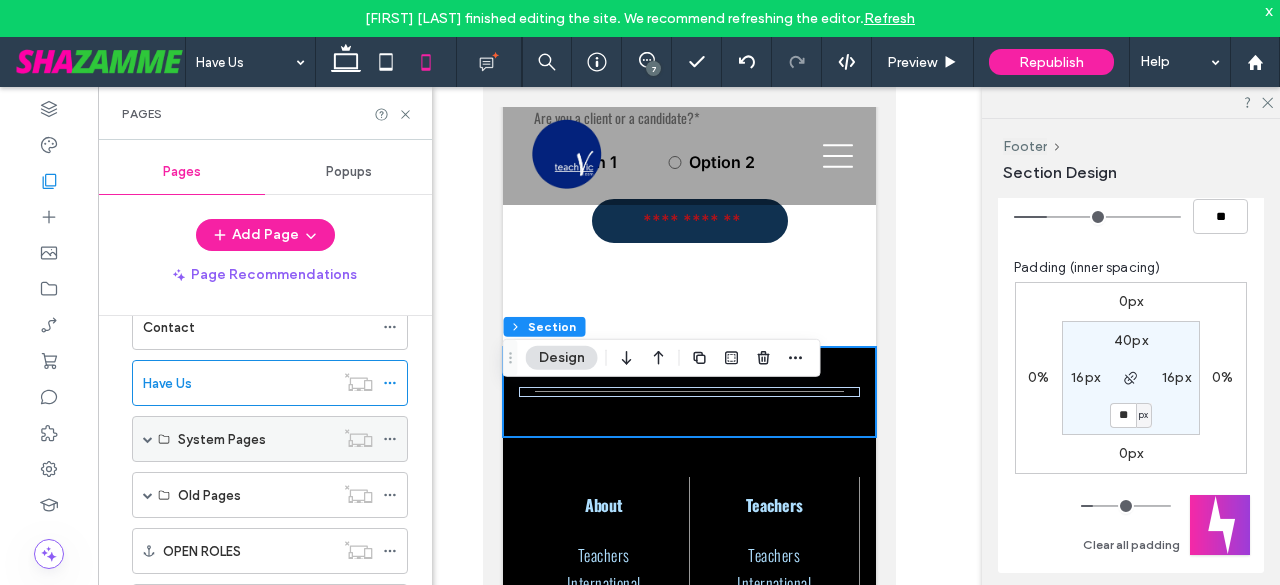 scroll, scrollTop: 550, scrollLeft: 0, axis: vertical 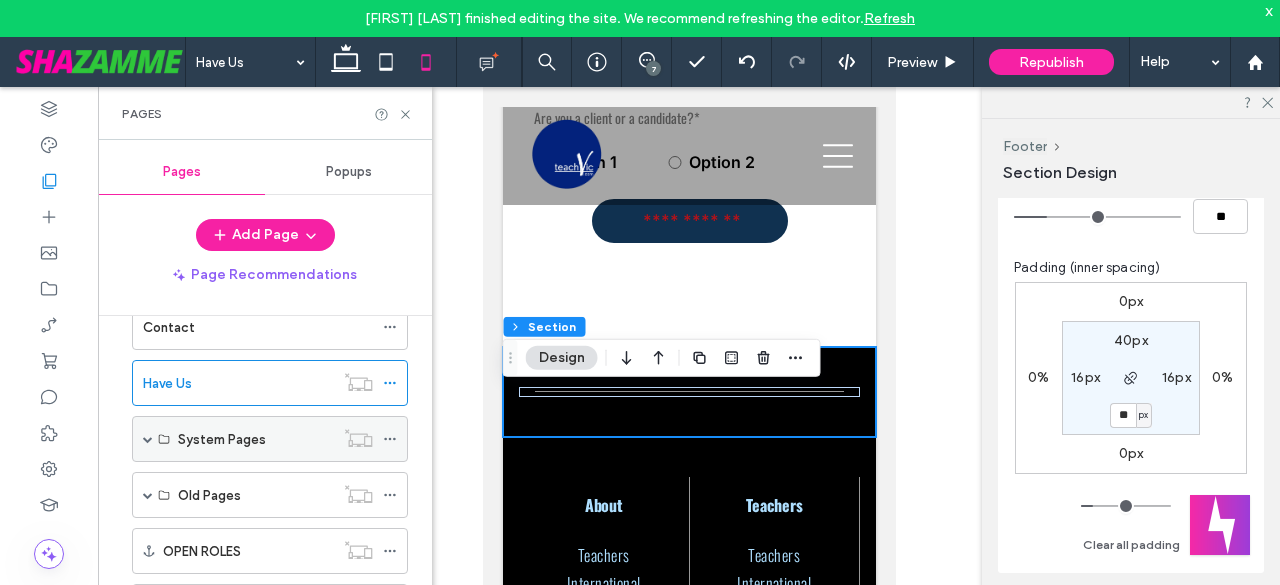click at bounding box center [148, 439] 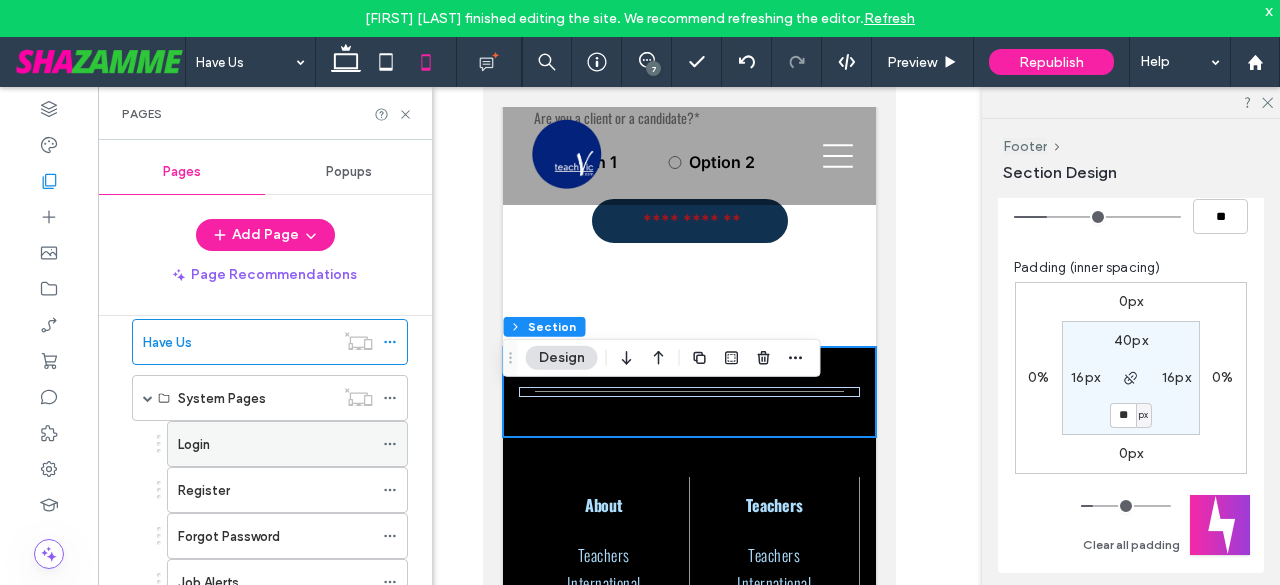 scroll, scrollTop: 617, scrollLeft: 0, axis: vertical 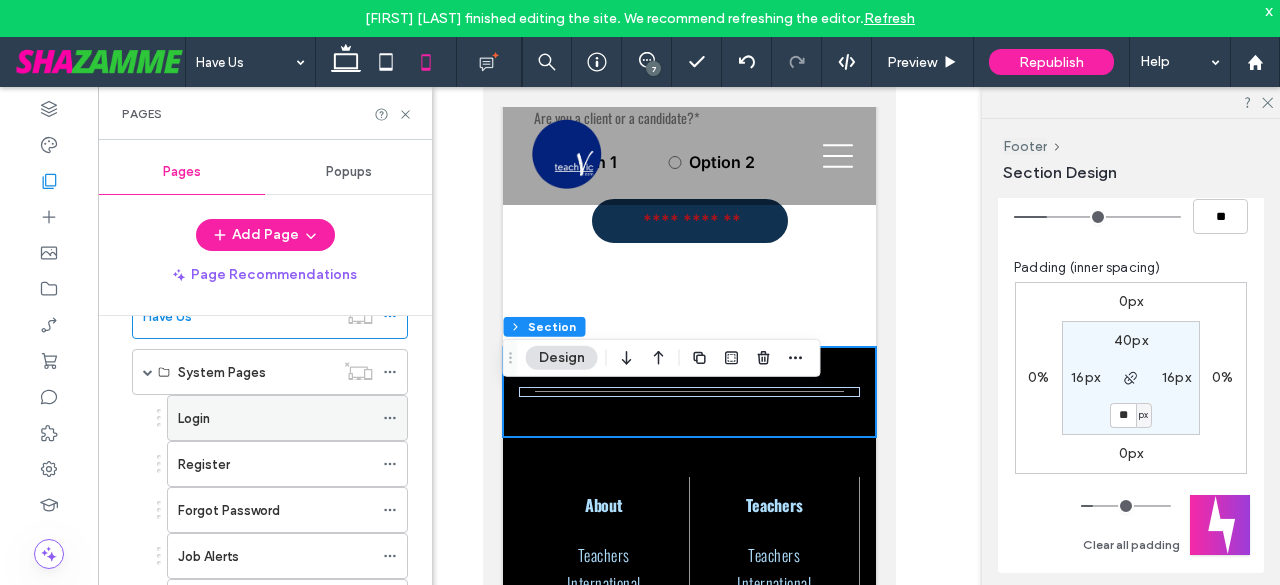 click on "Login" at bounding box center [275, 418] 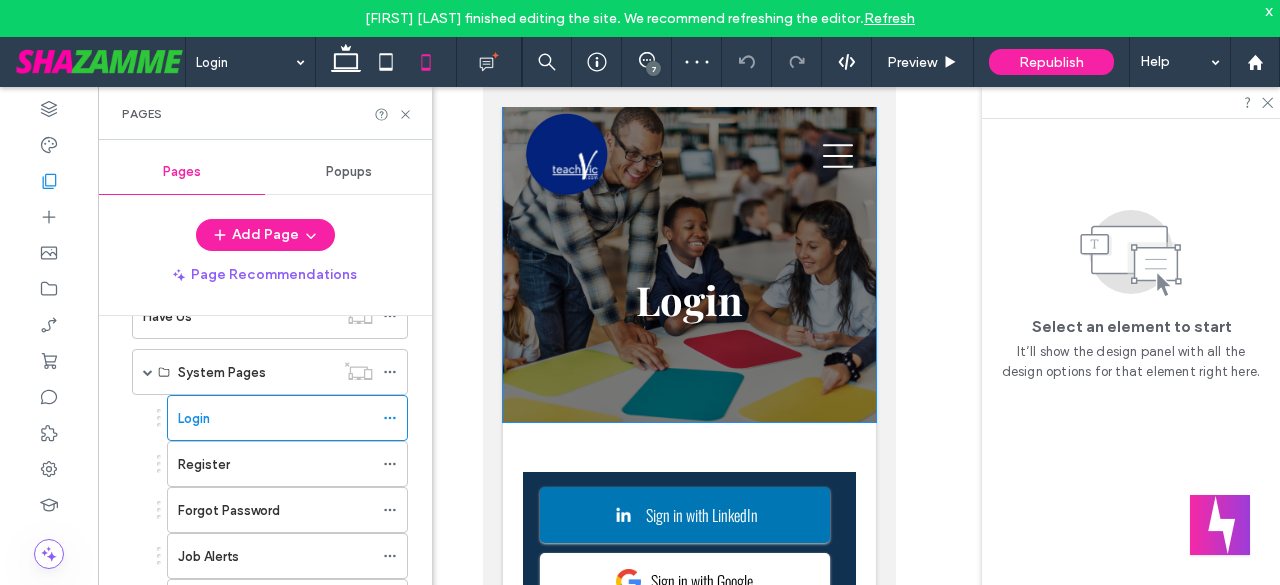 scroll, scrollTop: 0, scrollLeft: 0, axis: both 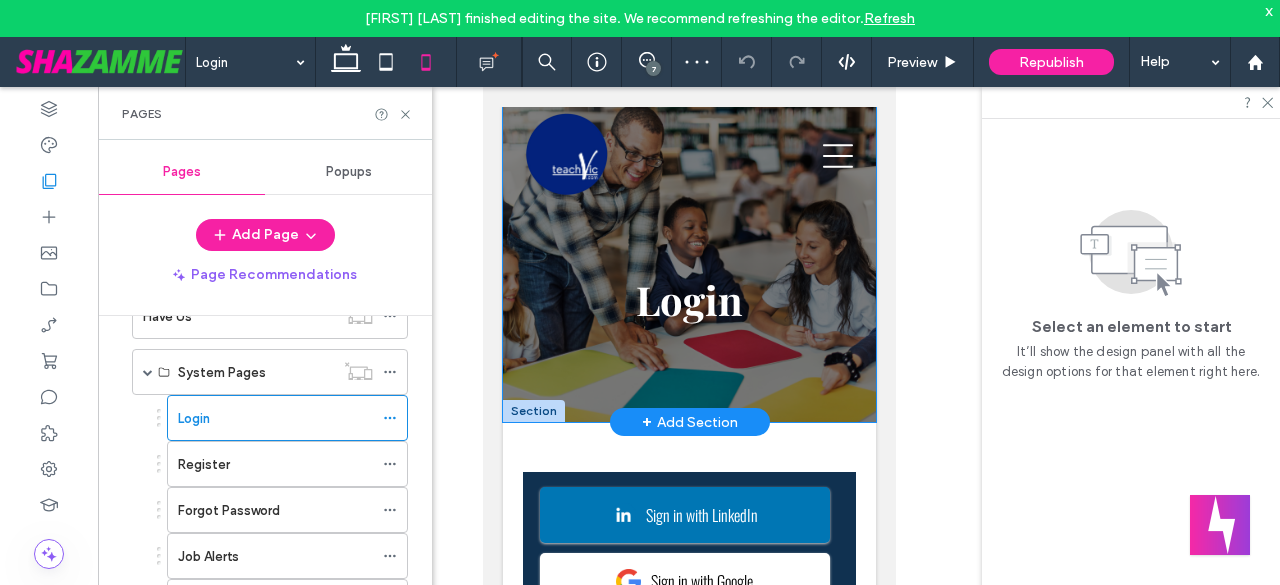 click on "Login" at bounding box center (688, 264) 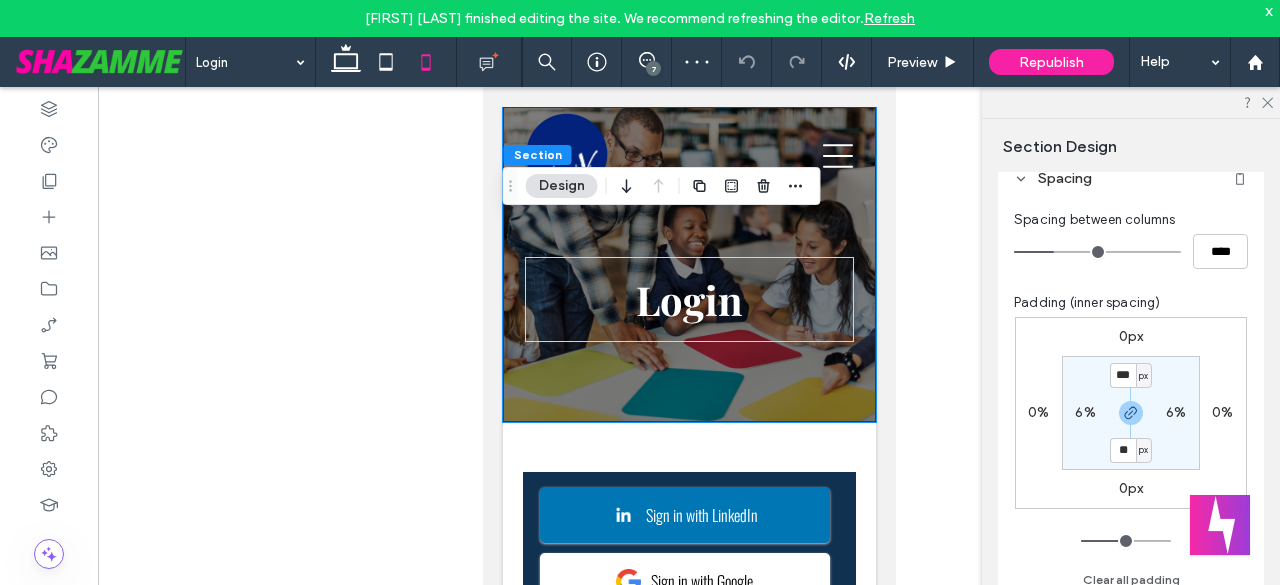 scroll, scrollTop: 166, scrollLeft: 0, axis: vertical 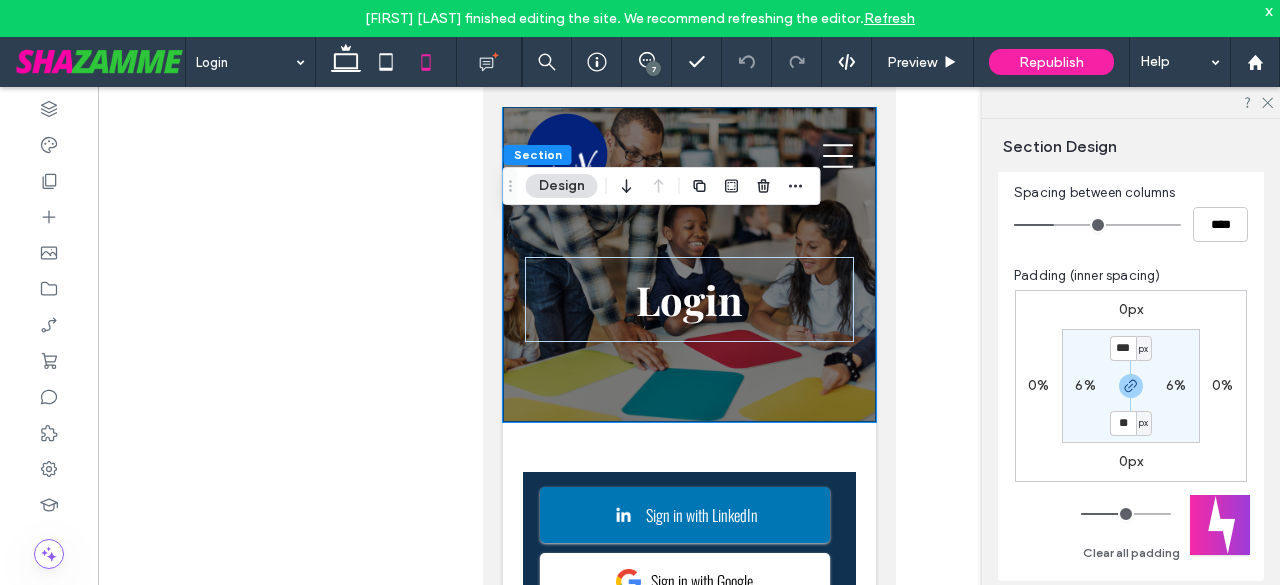 type on "**" 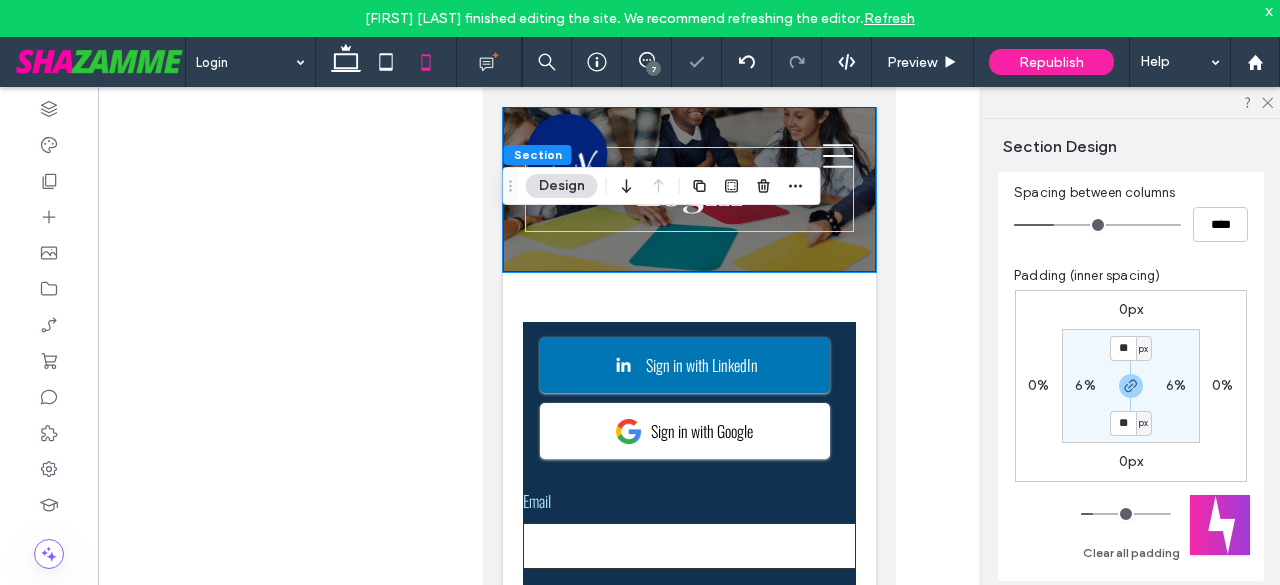 click on "6%" at bounding box center (1085, 385) 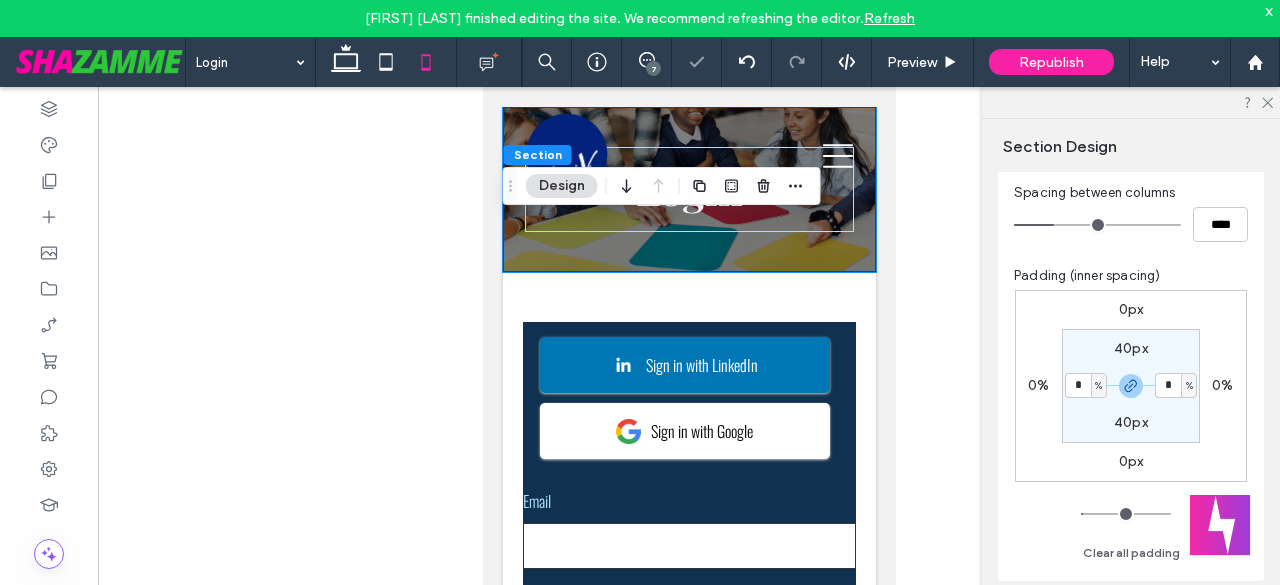 click on "%" at bounding box center [1099, 385] 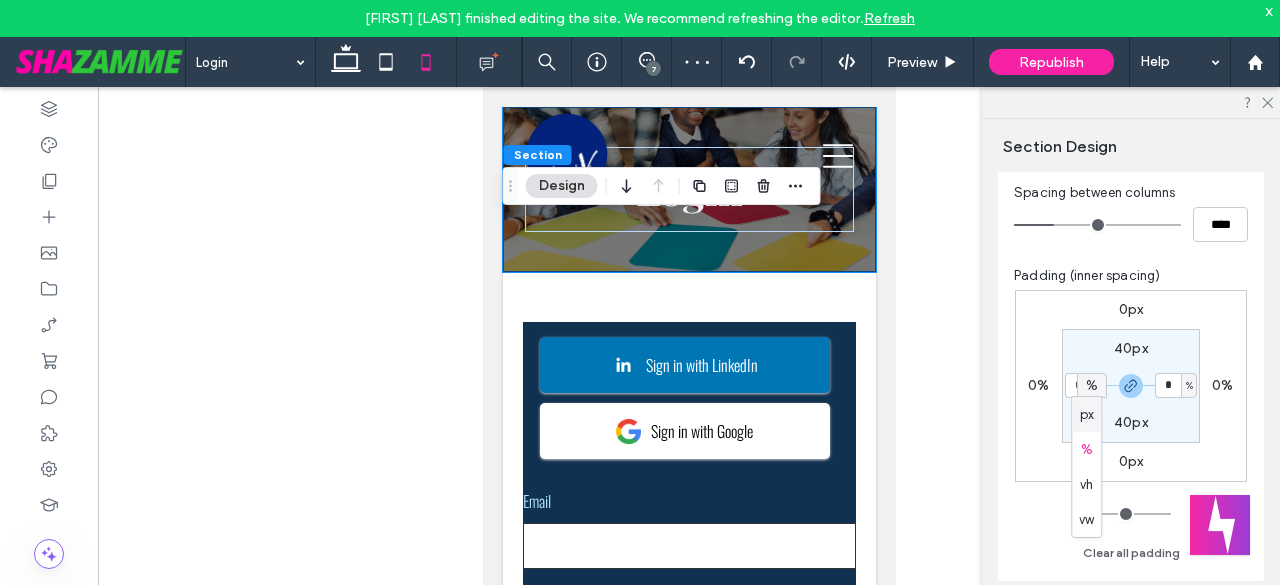 click on "px" at bounding box center (1087, 415) 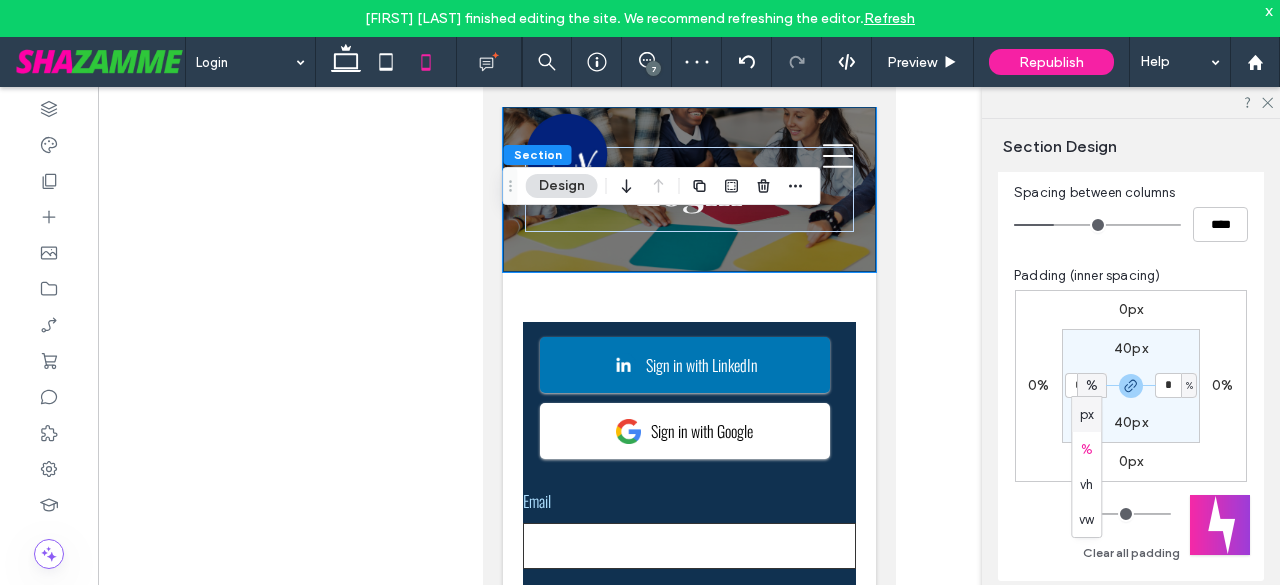 type on "**" 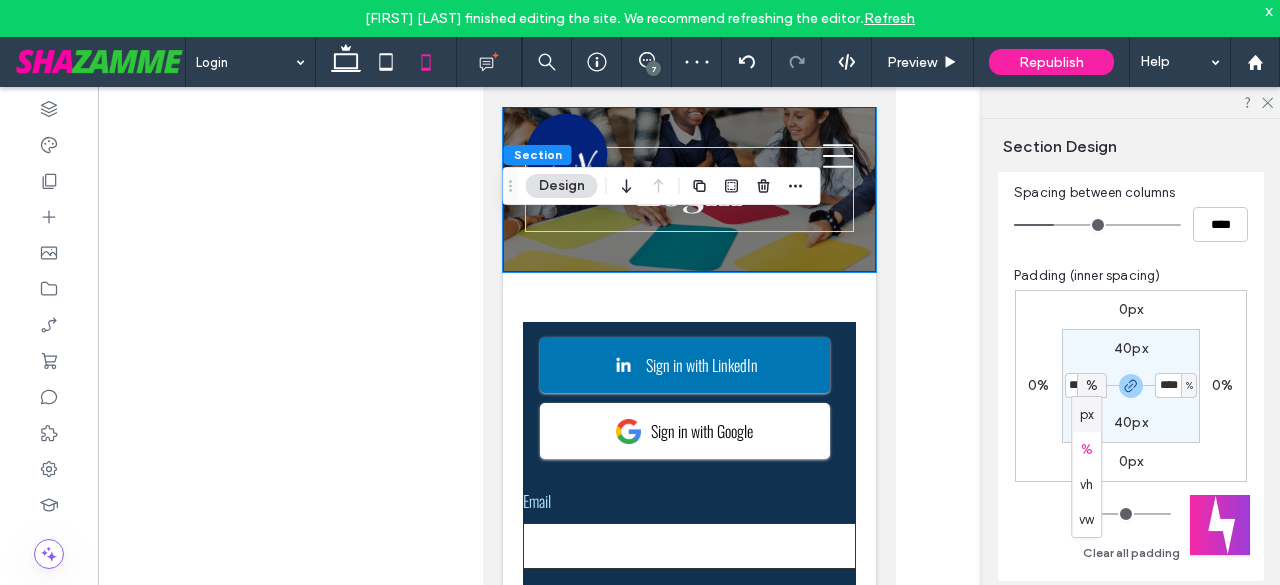 type on "**" 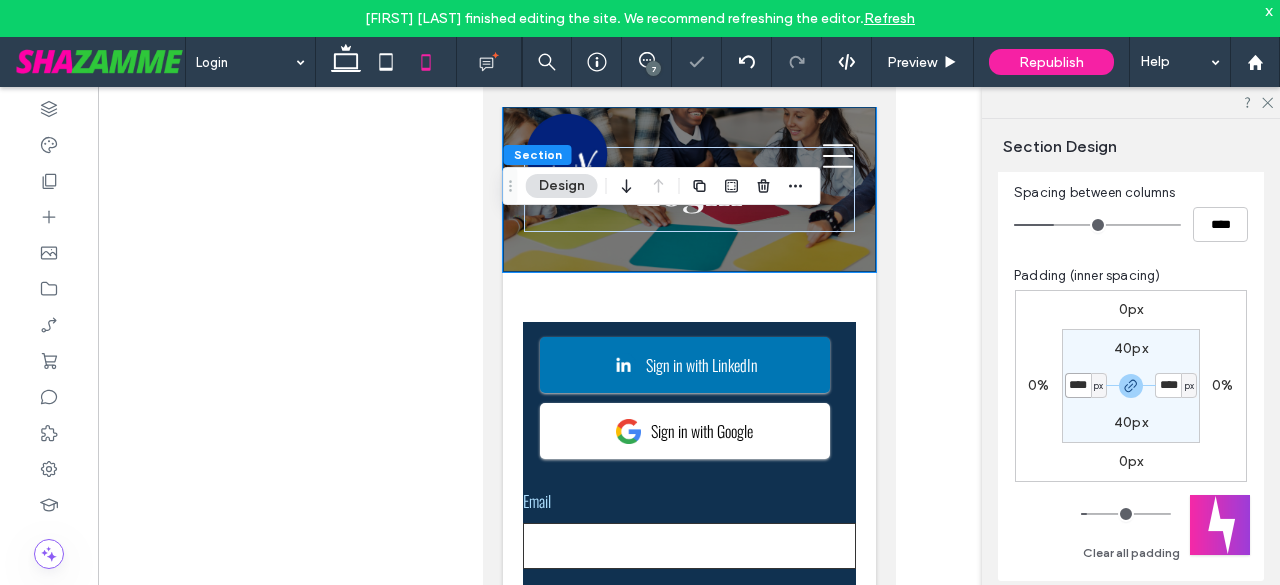 click on "****" at bounding box center (1078, 385) 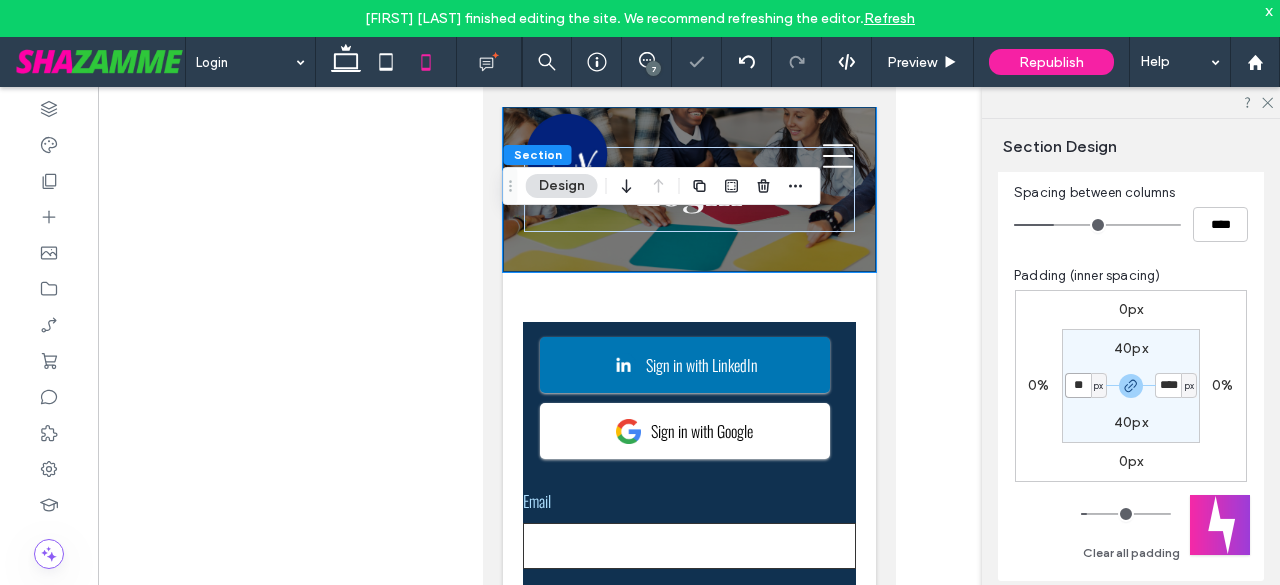 type on "**" 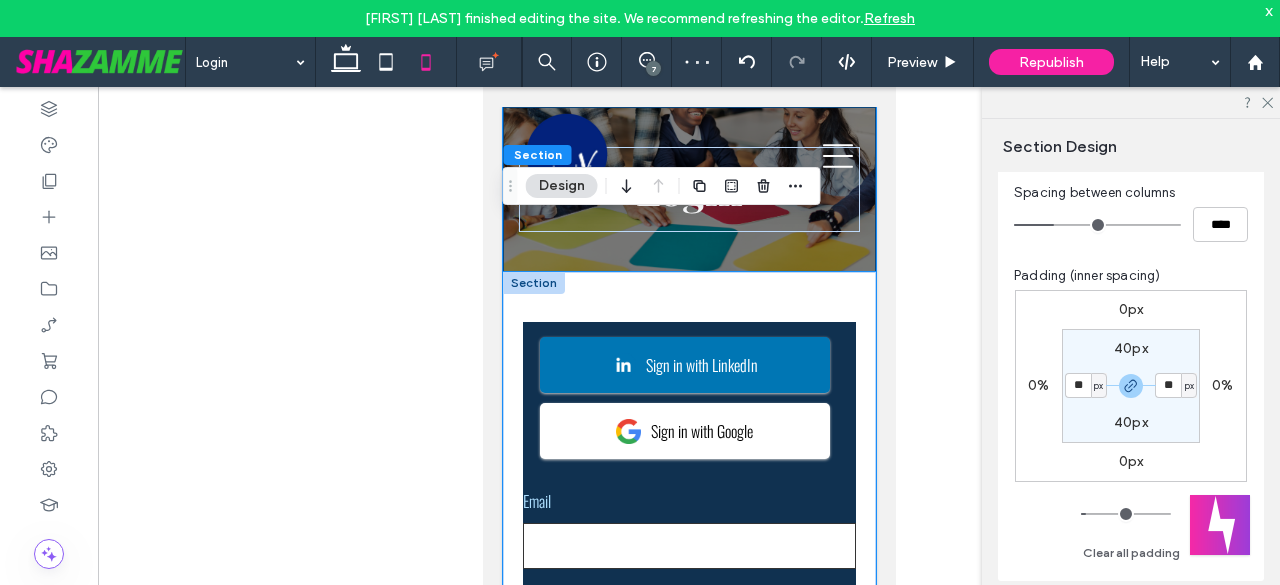 click on "Sign in with LinkedIn
Sign in with Google
Email
Password
Forgot password?
Read our Privacy Policy
Submit" at bounding box center [688, 606] 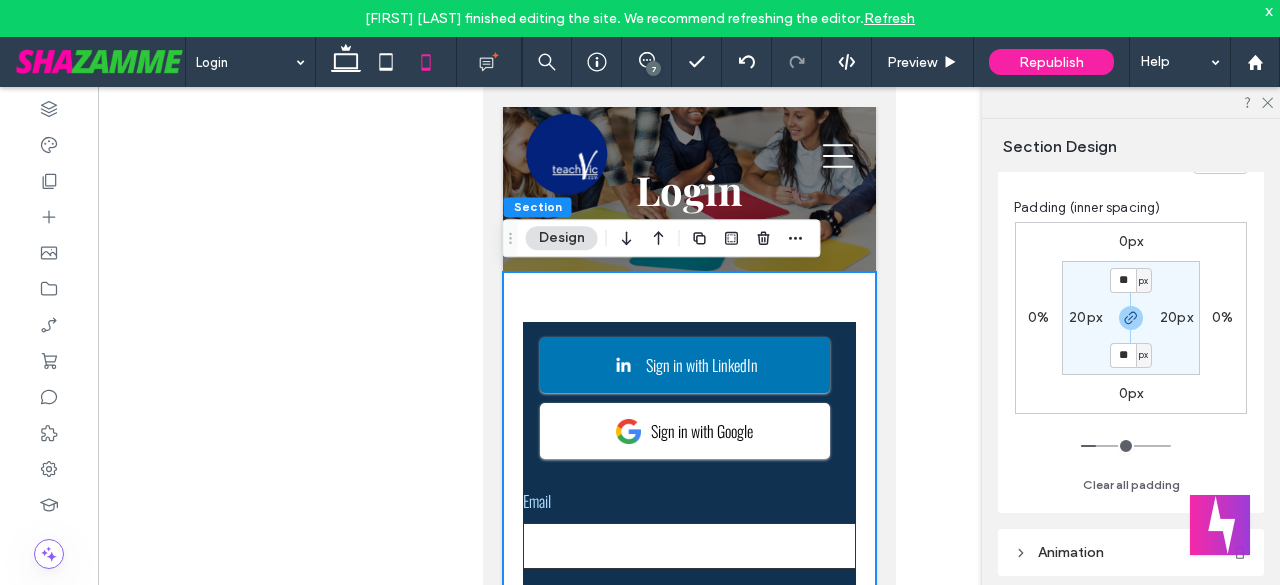 scroll, scrollTop: 266, scrollLeft: 0, axis: vertical 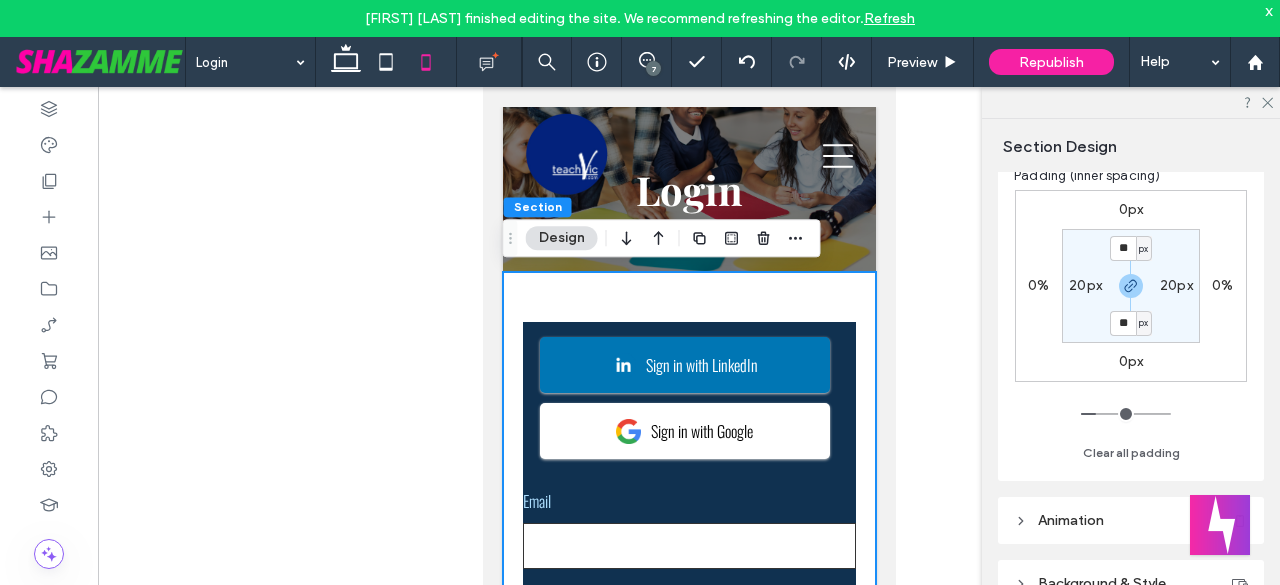 type on "**" 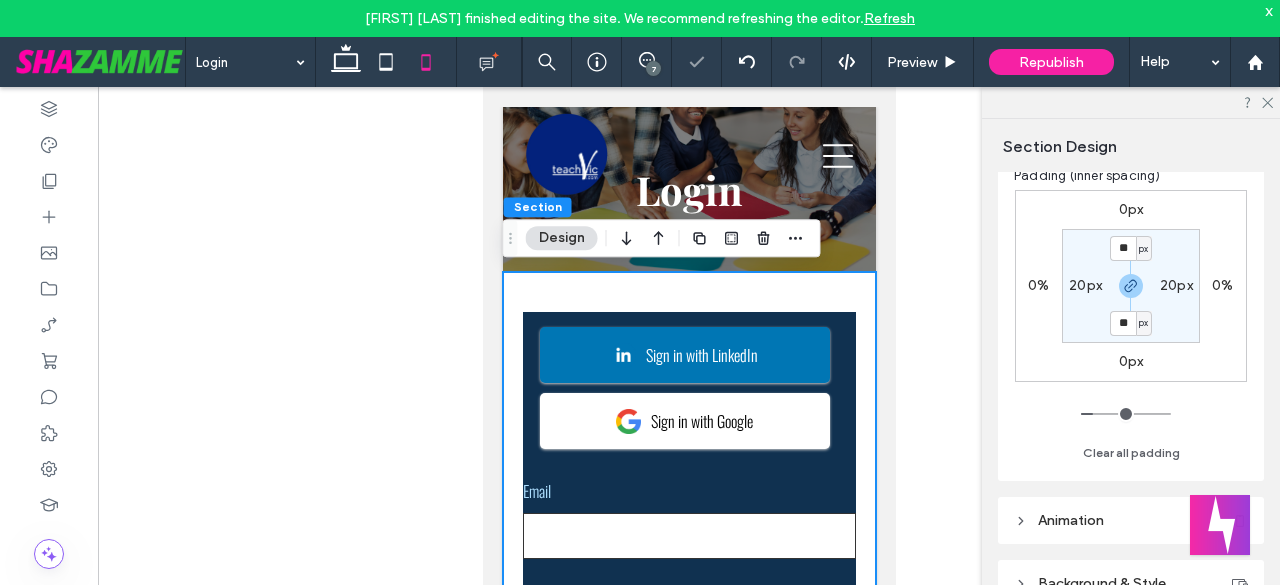 click on "20px" at bounding box center [1085, 285] 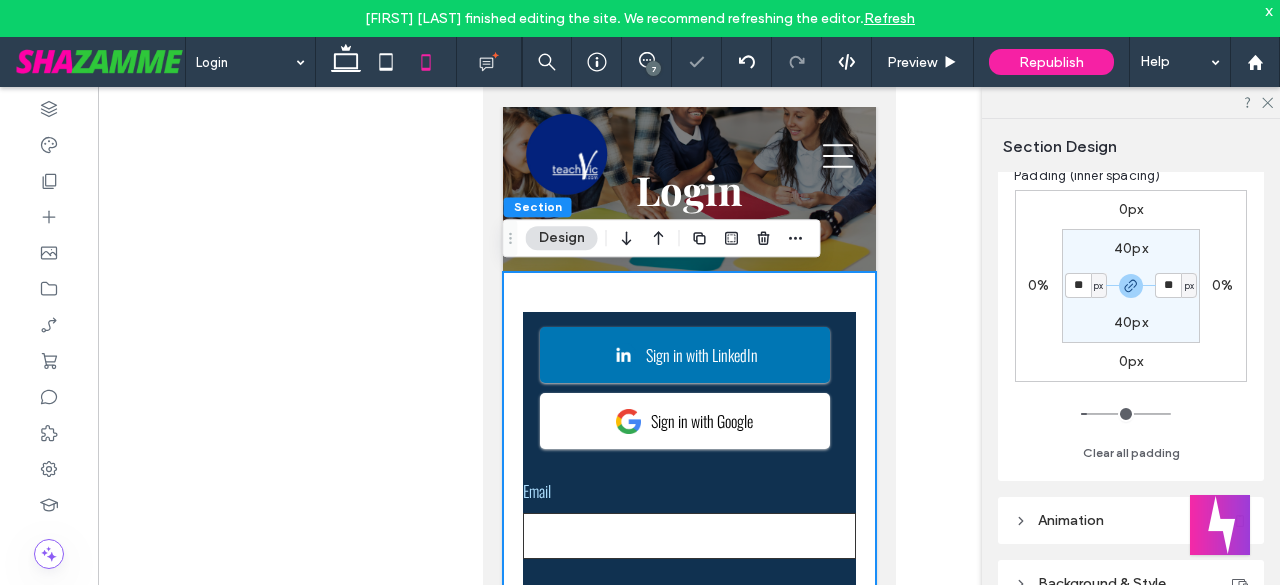 type on "**" 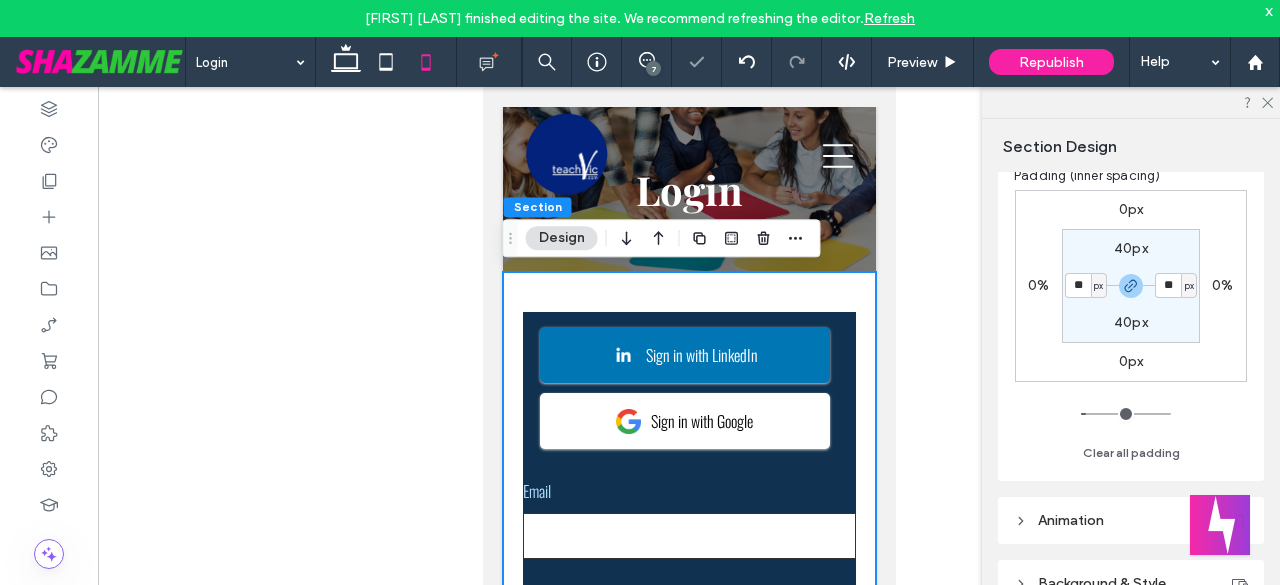 type on "**" 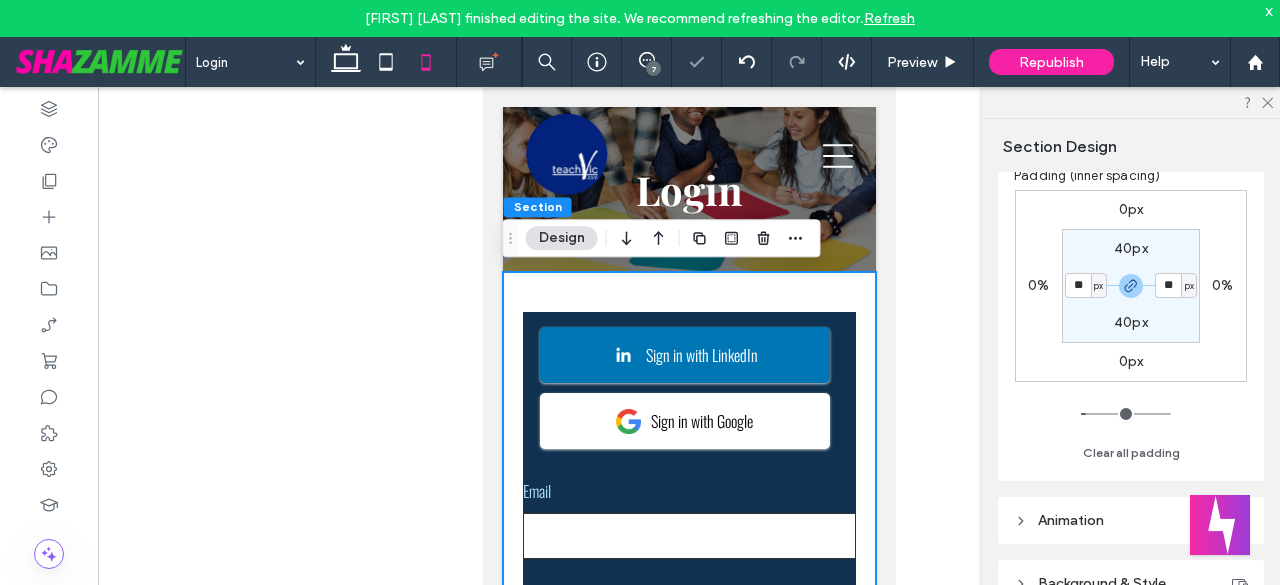 type on "**" 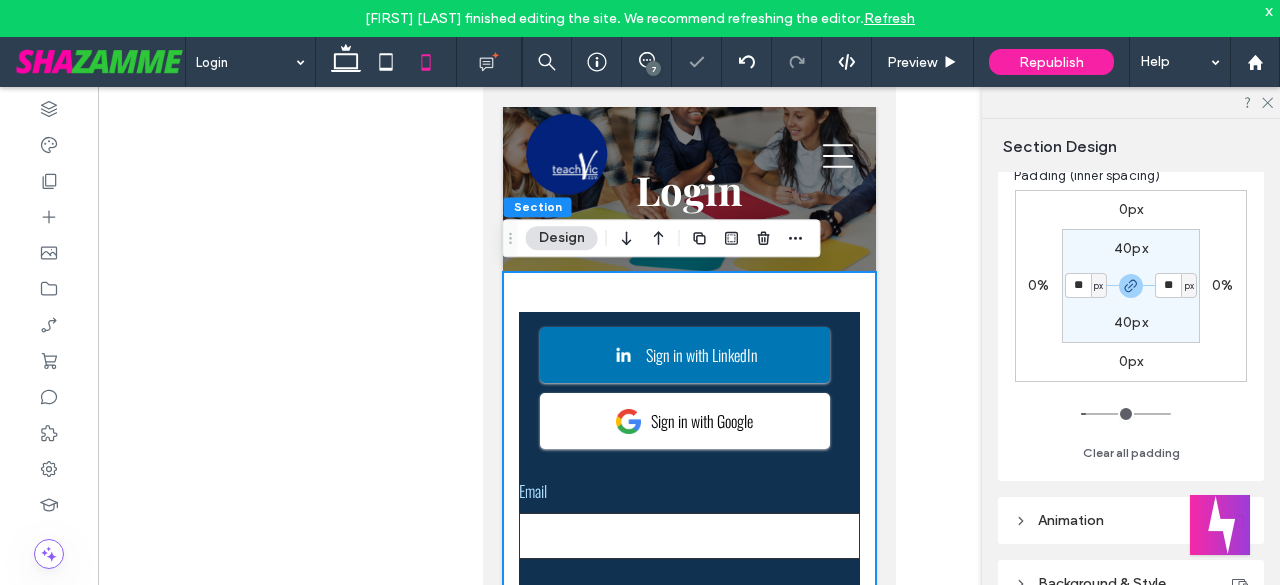 click on "Sign in with LinkedIn
Sign in with Google
Email
Password
Forgot password?
Read our Privacy Policy
Submit" at bounding box center [688, 596] 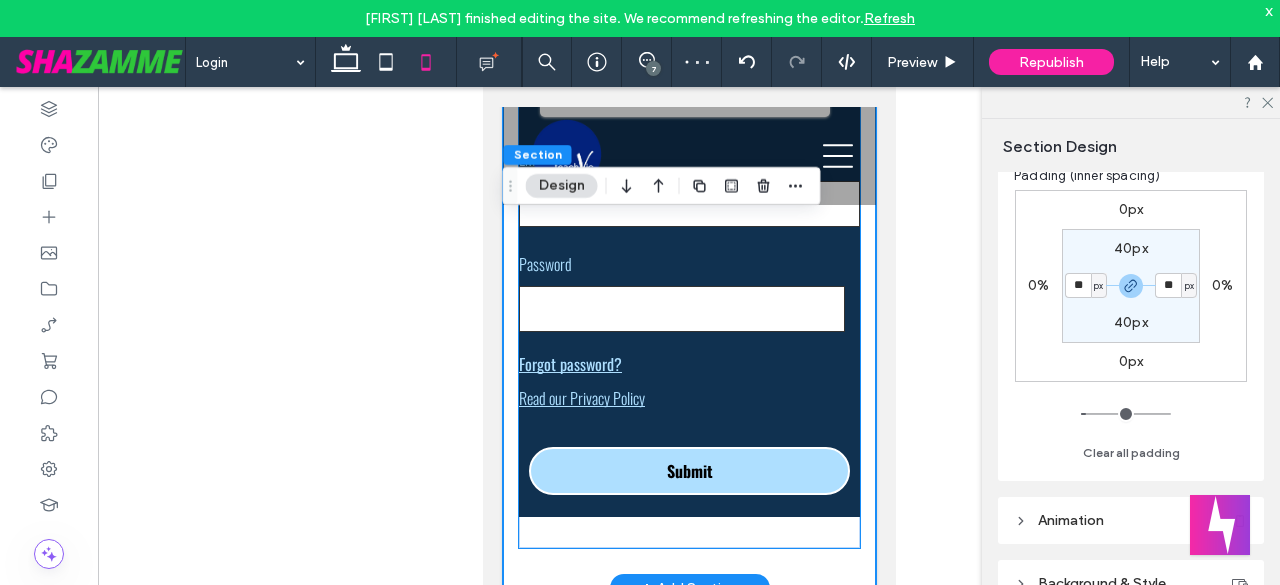 scroll, scrollTop: 333, scrollLeft: 0, axis: vertical 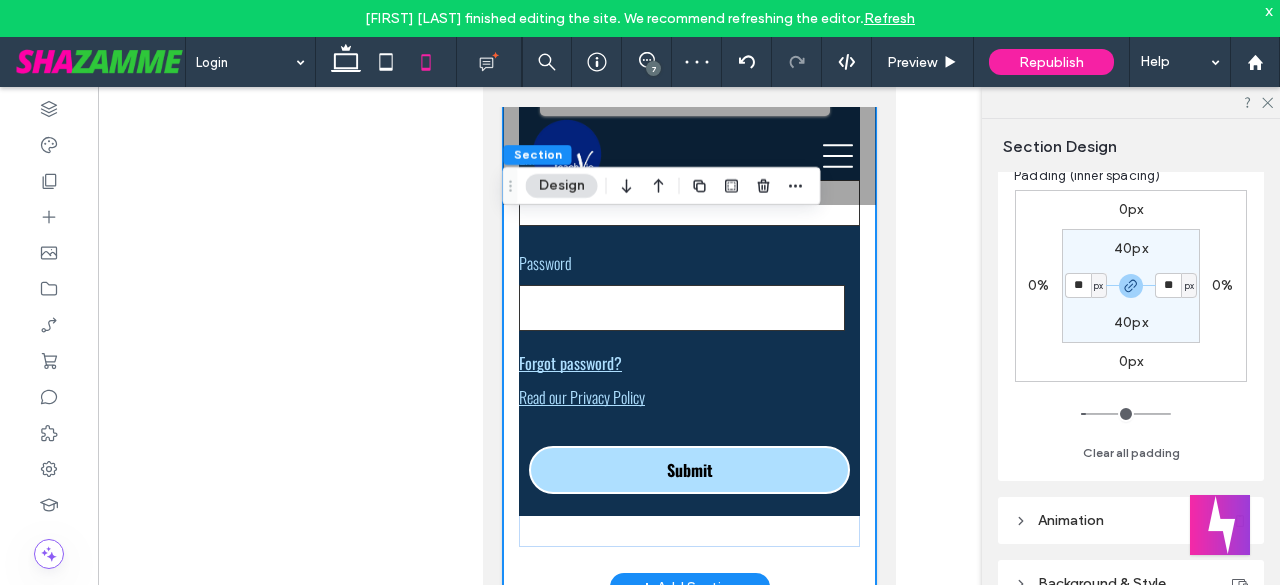 click on "Sign in with LinkedIn
Sign in with Google
Email
Password
Forgot password?
Read our Privacy Policy
Submit" at bounding box center (688, 263) 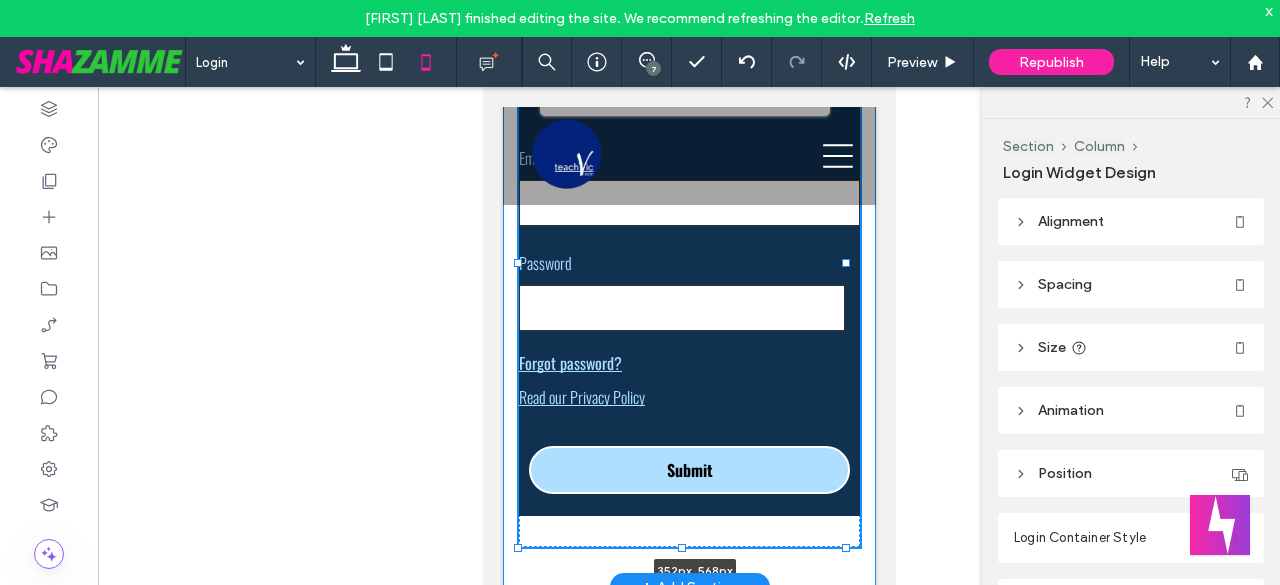drag, startPoint x: 844, startPoint y: 261, endPoint x: 859, endPoint y: 261, distance: 15 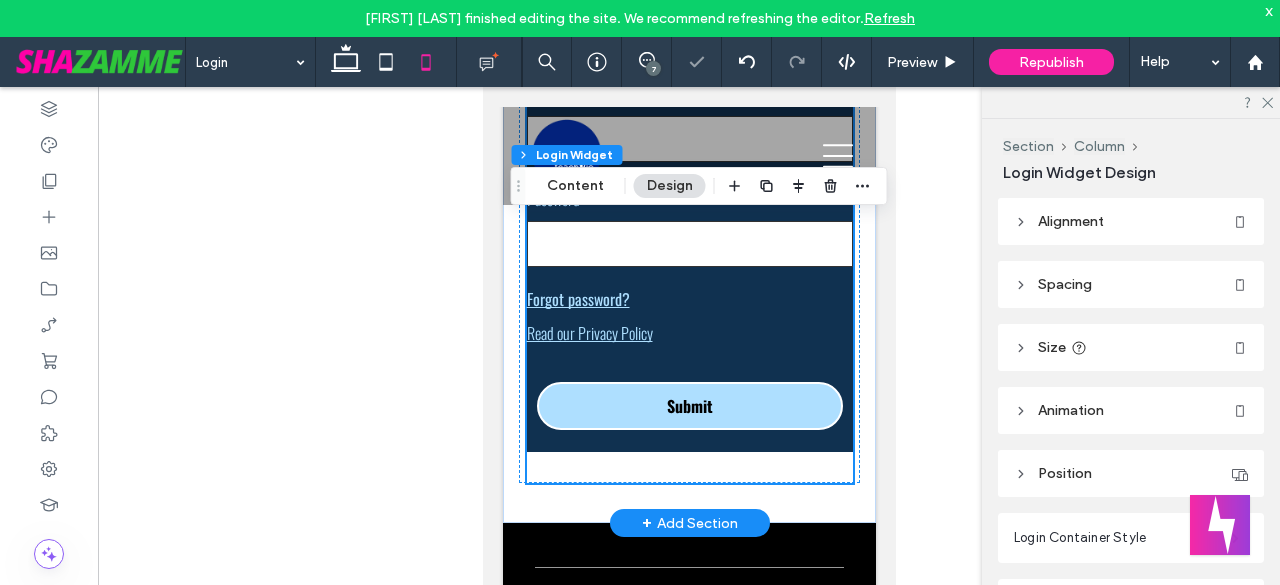 scroll, scrollTop: 400, scrollLeft: 0, axis: vertical 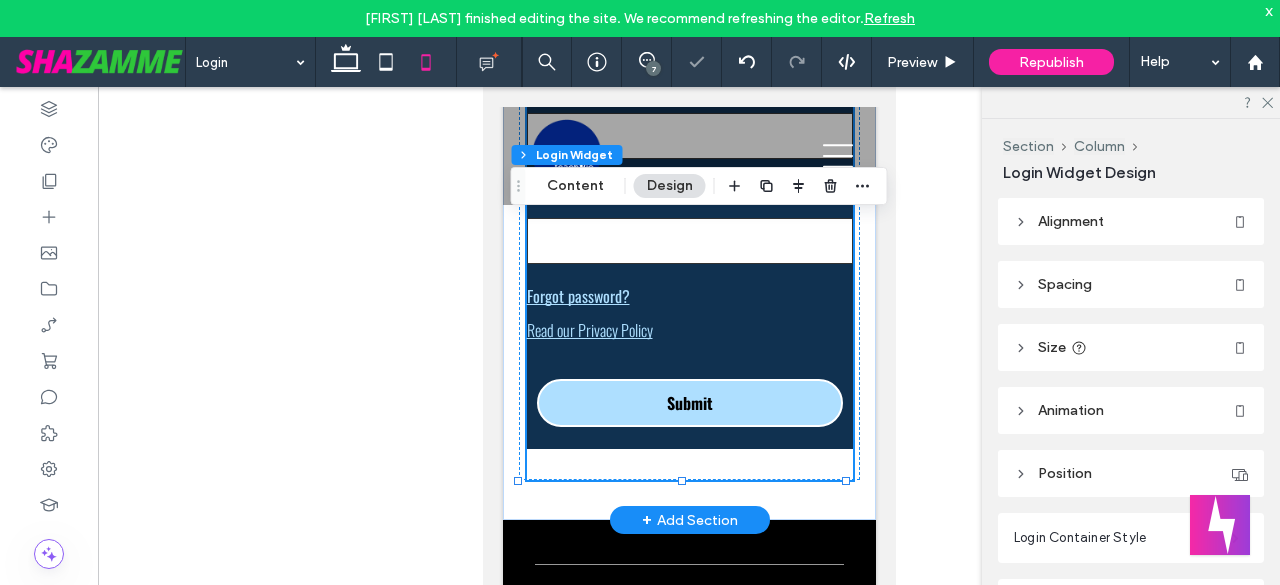 click on "Sign in with LinkedIn
Sign in with Google
Email
Password
Forgot password?
Read our Privacy Policy
Submit" at bounding box center (689, 196) 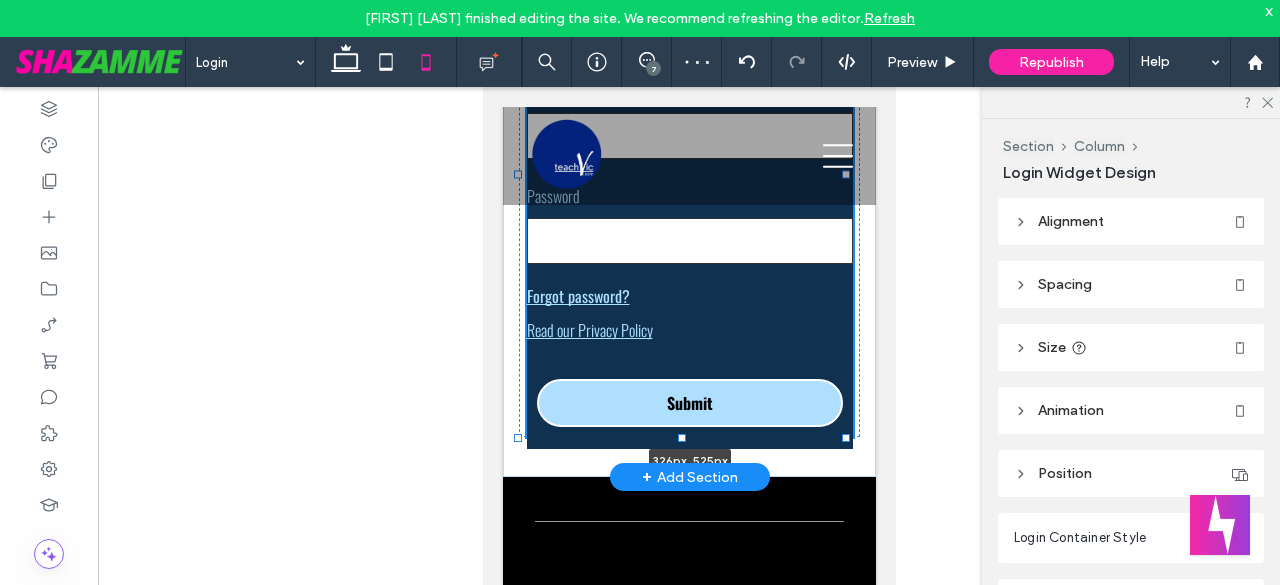 drag, startPoint x: 682, startPoint y: 482, endPoint x: 694, endPoint y: 439, distance: 44.64303 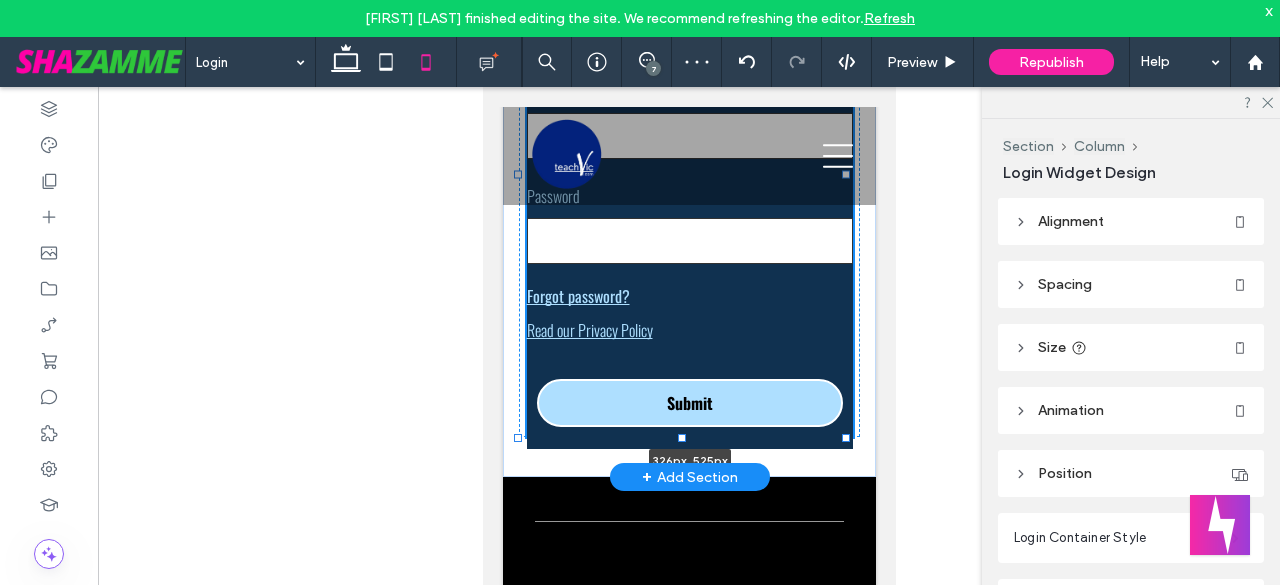 click on "Sign in with LinkedIn
Sign in with Google
Email
Password
Forgot password?
Read our Privacy Policy
Submit
326px , 525px" at bounding box center [688, 174] 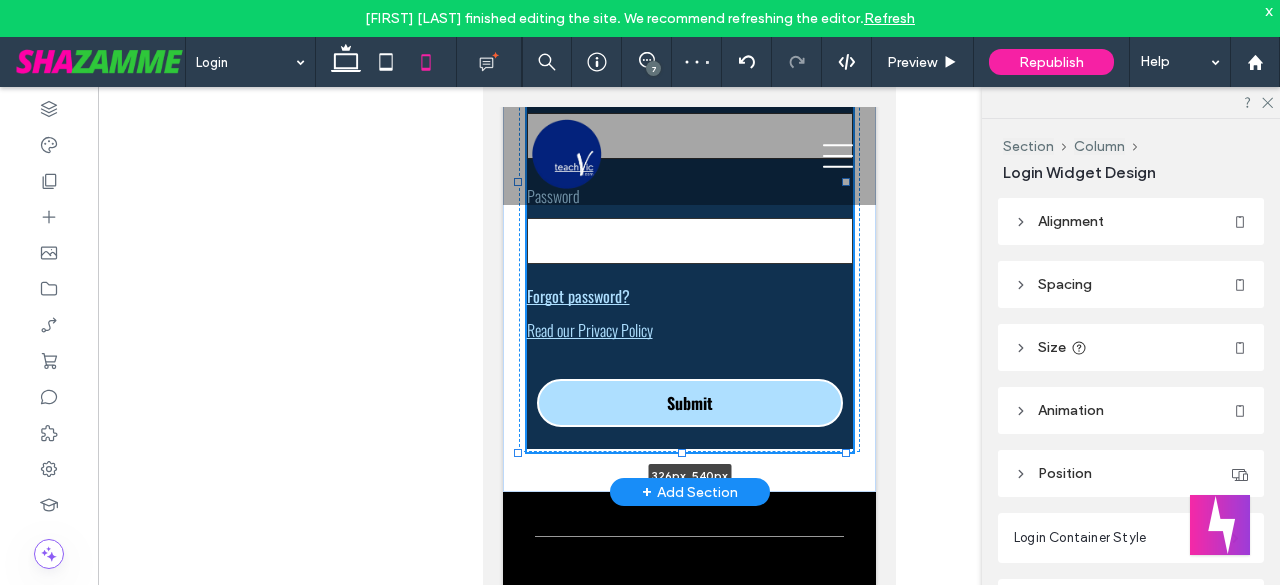 drag, startPoint x: 680, startPoint y: 433, endPoint x: 680, endPoint y: 447, distance: 14 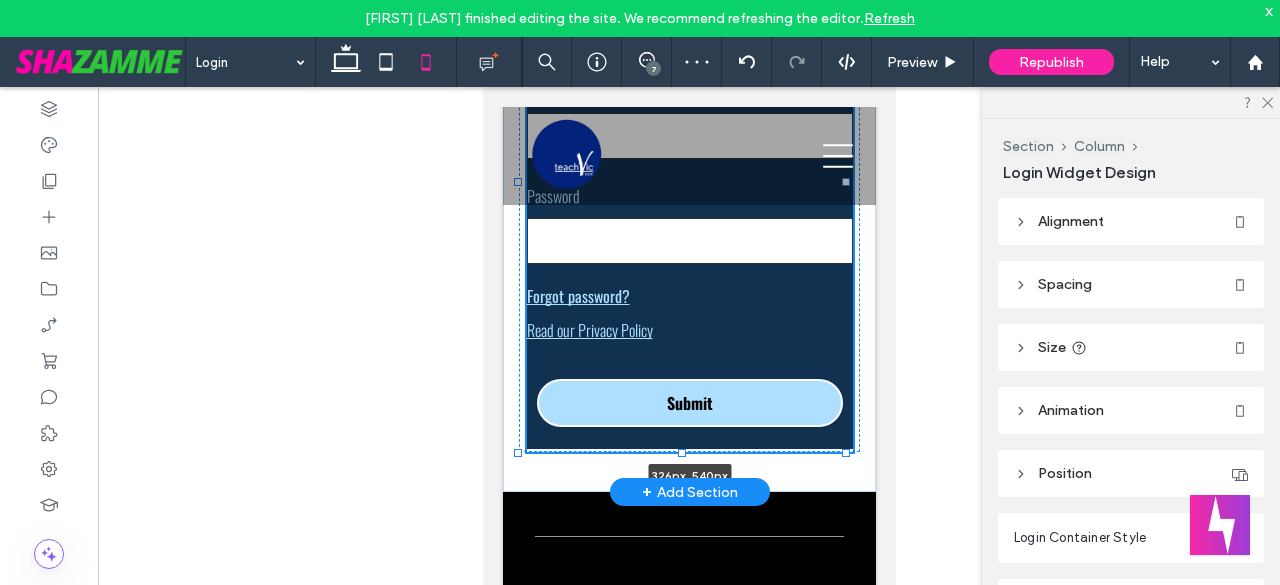 click on "Sign in with LinkedIn
Sign in with Google
Email
Password
Forgot password?
Read our Privacy Policy
Submit
326px , 540px" at bounding box center [688, 182] 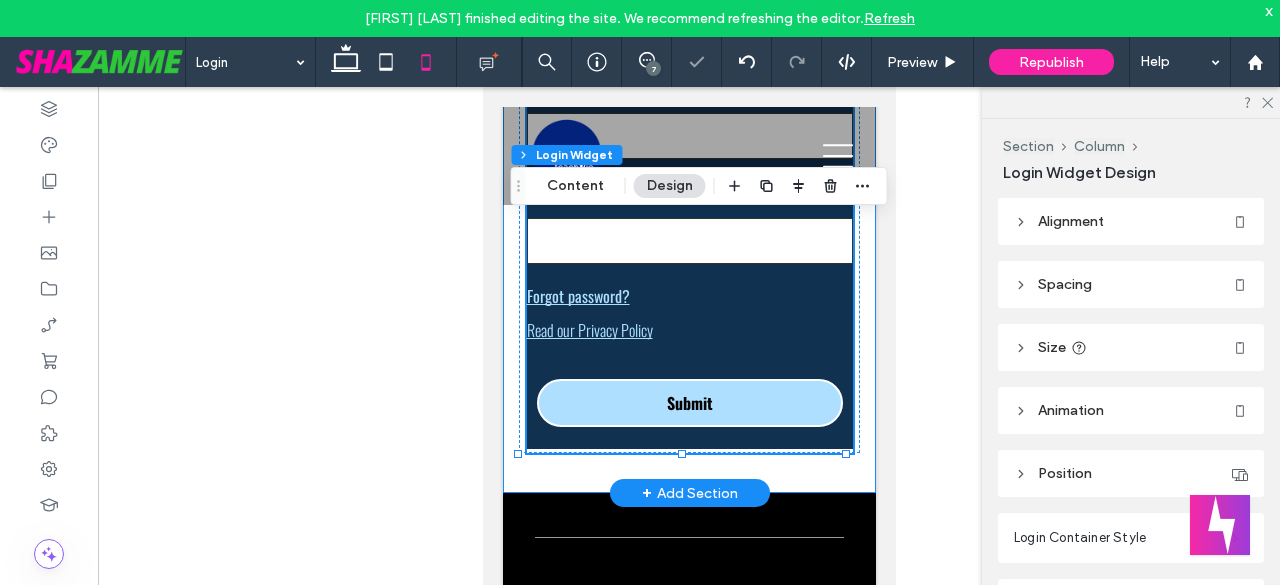 click on "Sign in with LinkedIn
Sign in with Google
Email
Password
Forgot password?
Read our Privacy Policy
Submit
326px , 541px" at bounding box center (688, 182) 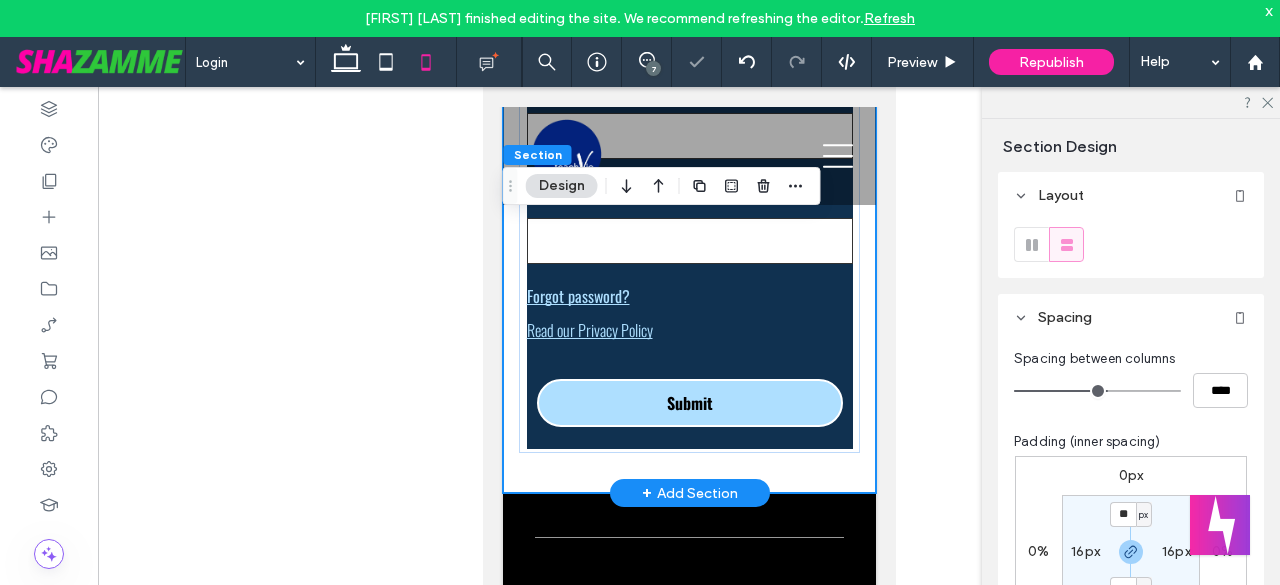 click on "Sign in with LinkedIn
Sign in with Google
Email
Password
Forgot password?
Read our Privacy Policy
Submit" at bounding box center [688, 182] 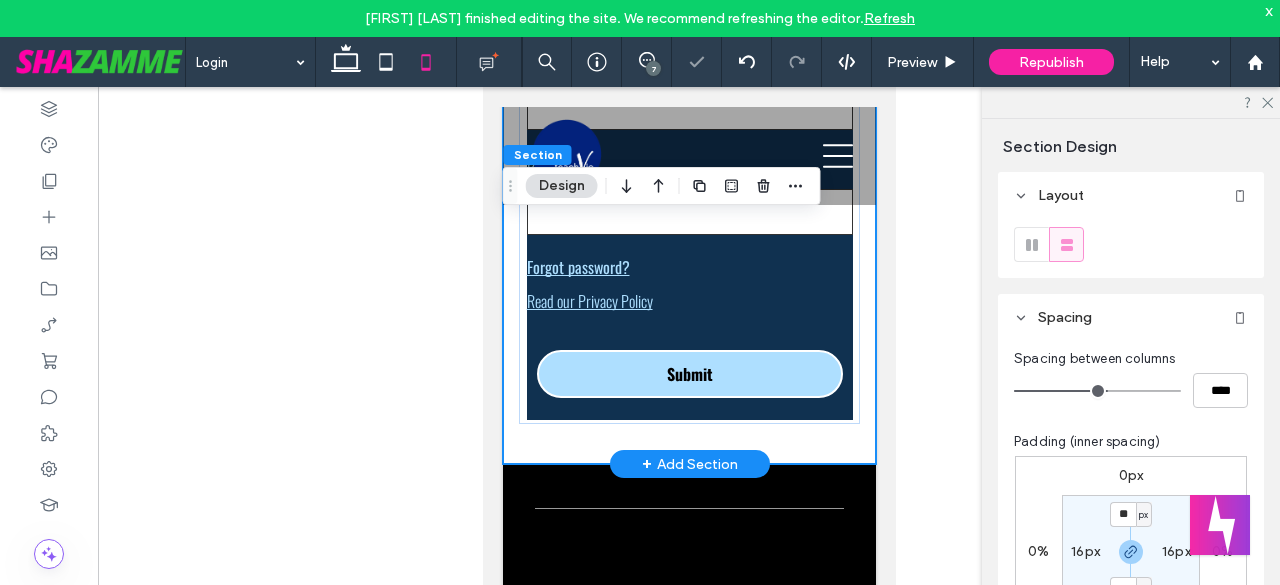 scroll, scrollTop: 533, scrollLeft: 0, axis: vertical 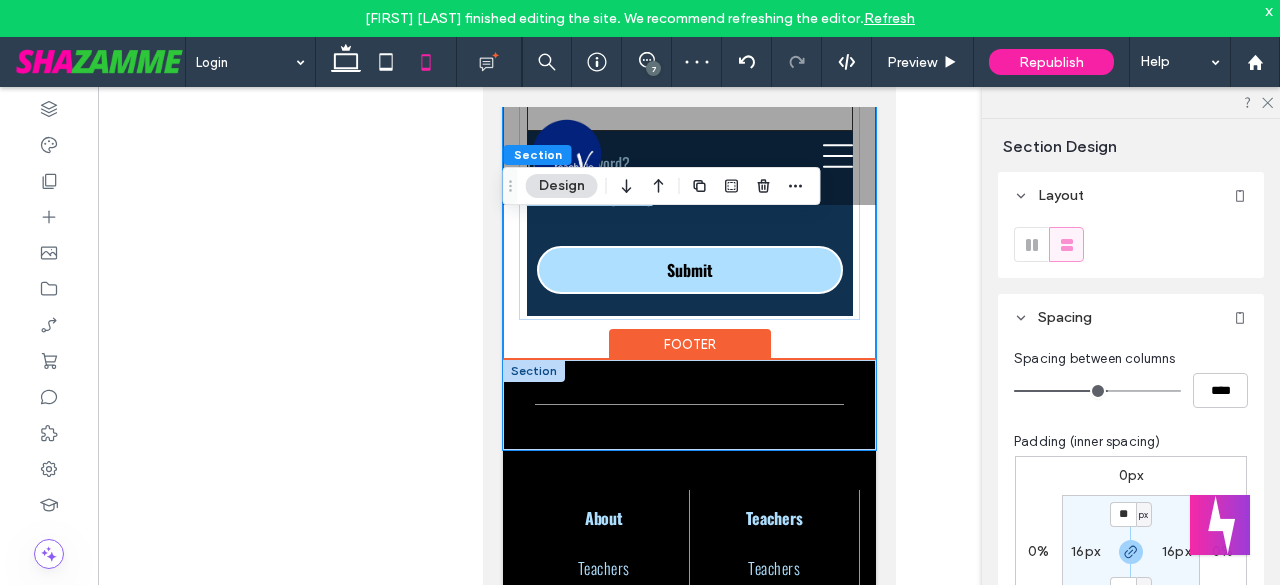 click at bounding box center (688, 405) 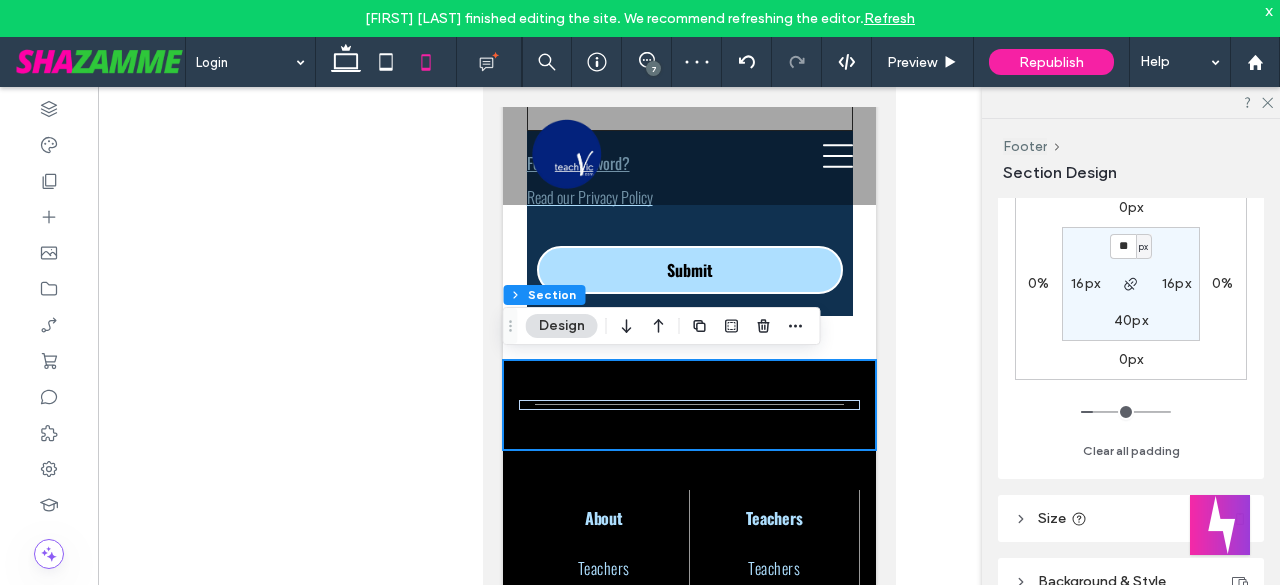 scroll, scrollTop: 300, scrollLeft: 0, axis: vertical 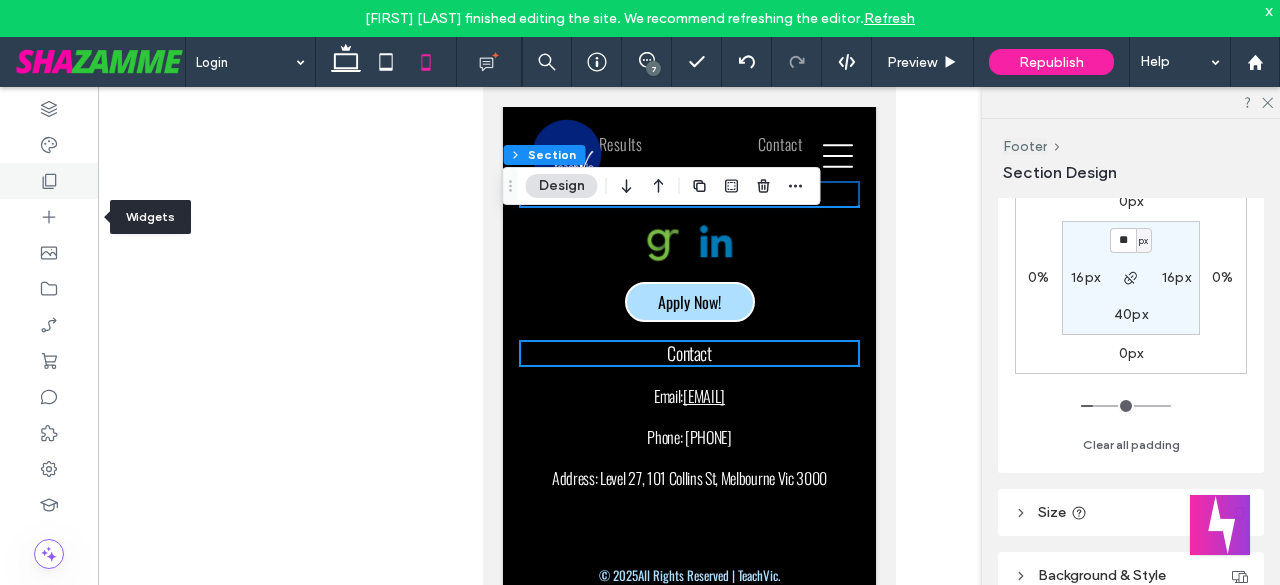click 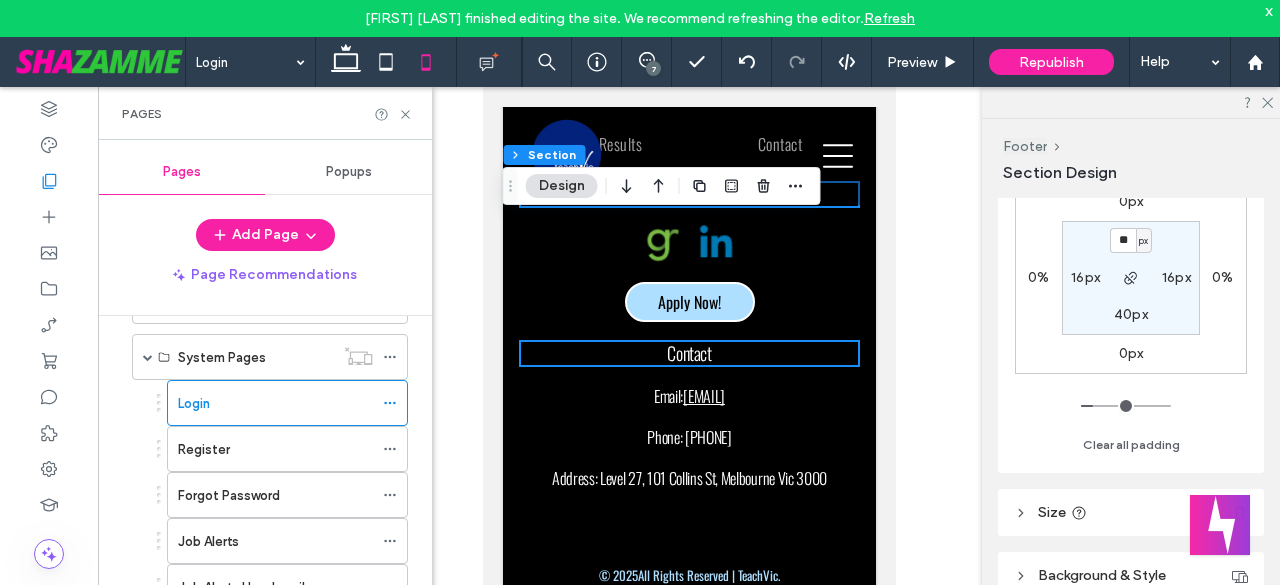 scroll, scrollTop: 633, scrollLeft: 0, axis: vertical 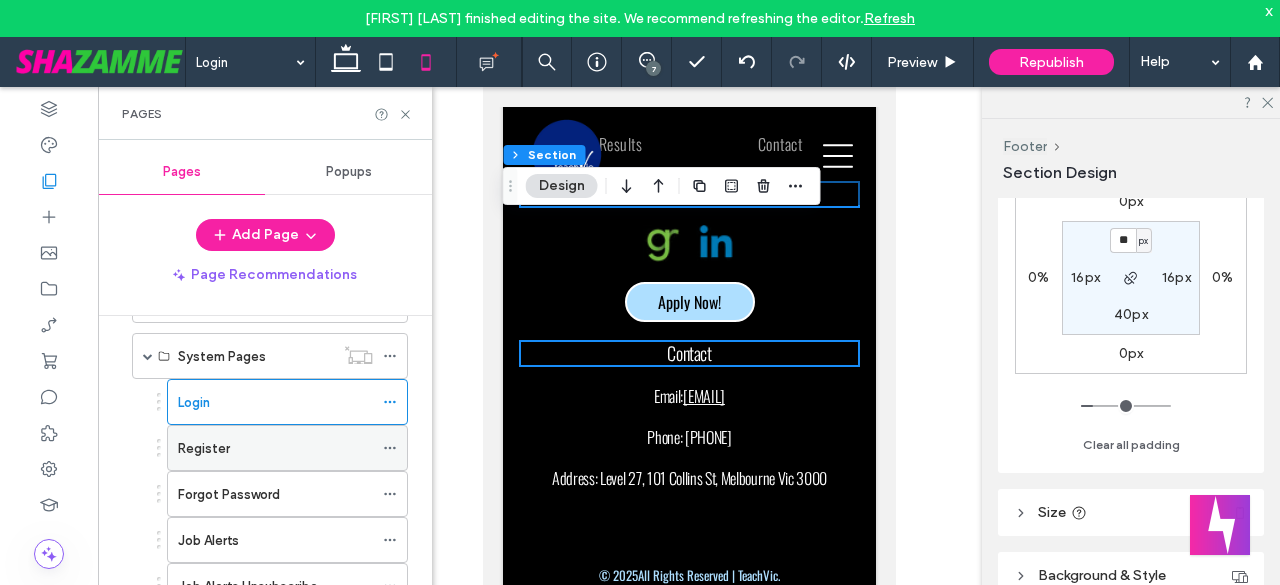 click on "Register" at bounding box center [204, 448] 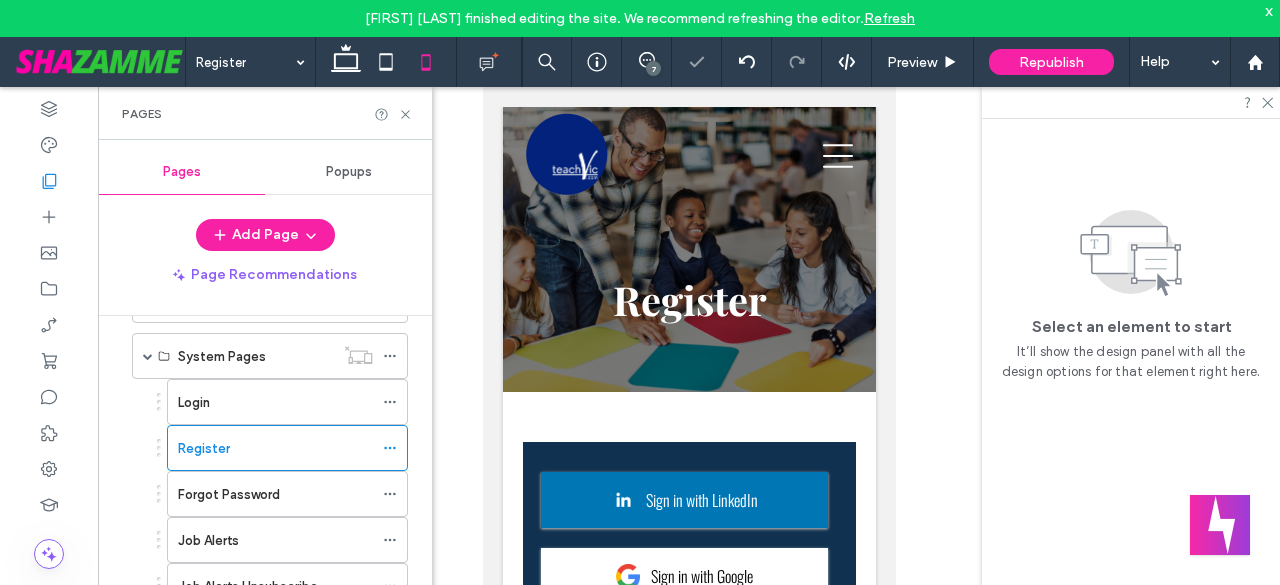 scroll, scrollTop: 0, scrollLeft: 0, axis: both 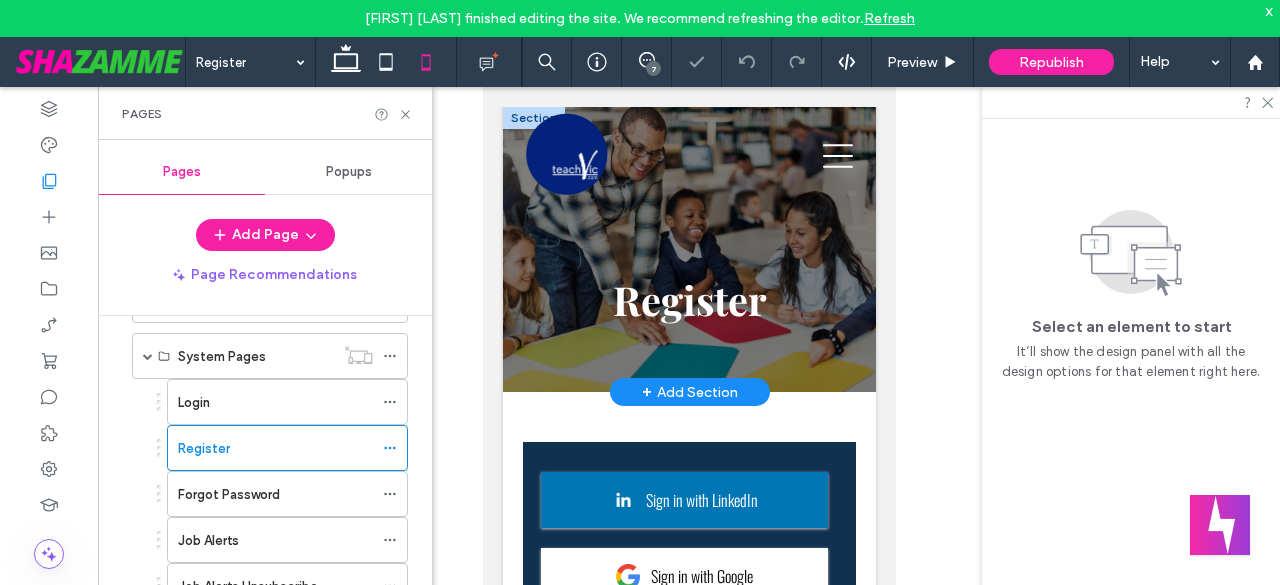 click on "Register" at bounding box center (688, 249) 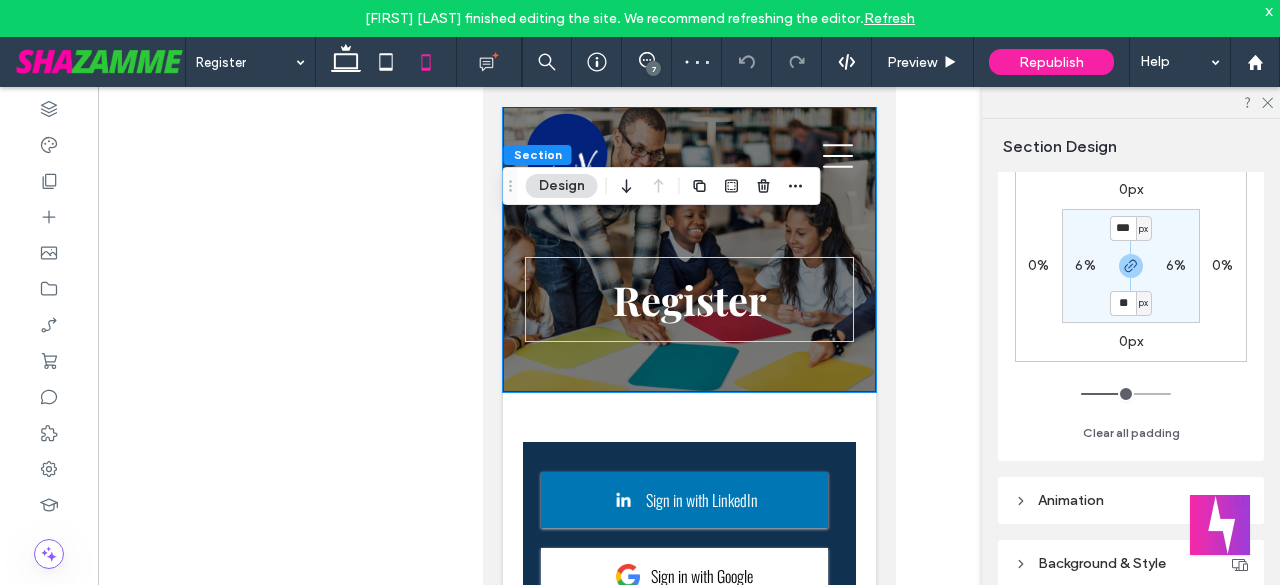 scroll, scrollTop: 300, scrollLeft: 0, axis: vertical 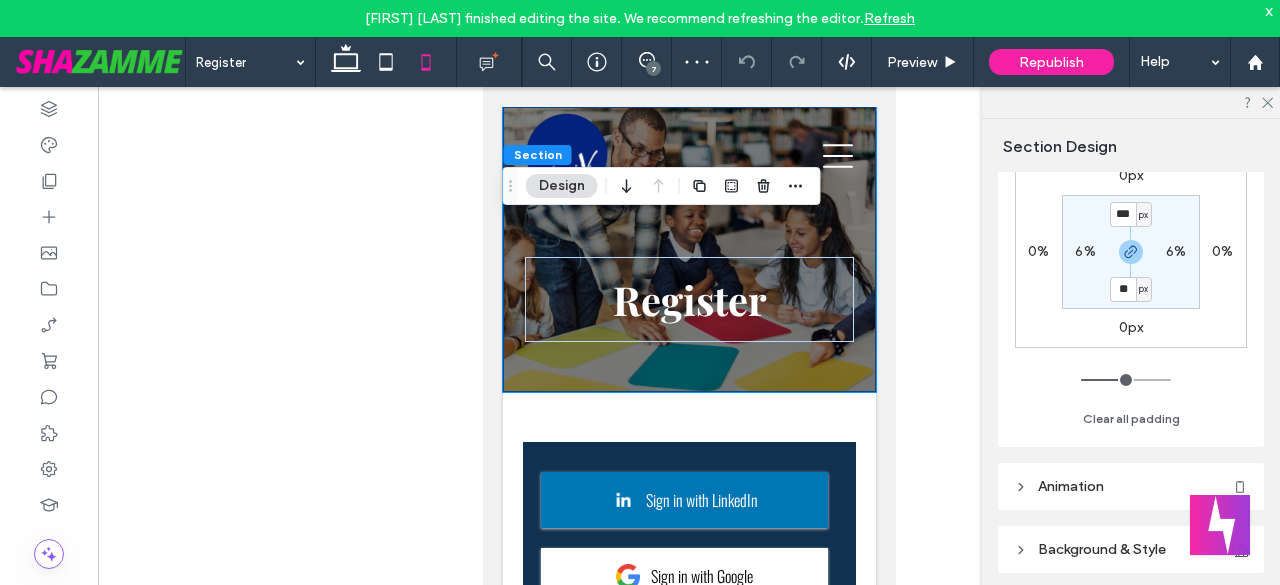 type on "*" 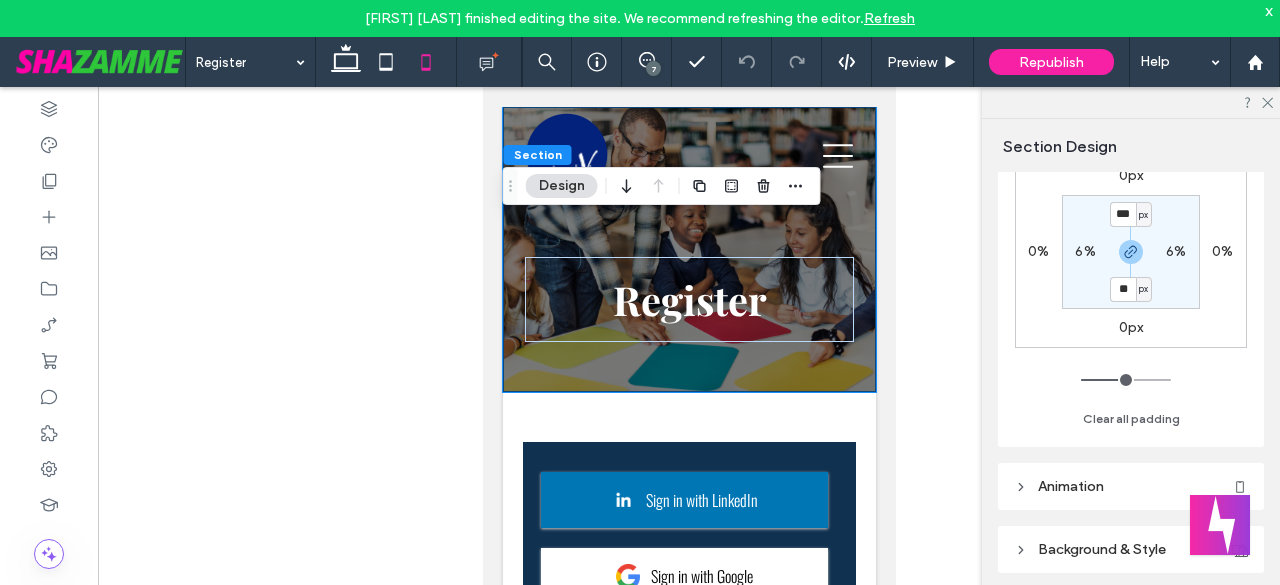 type on "**" 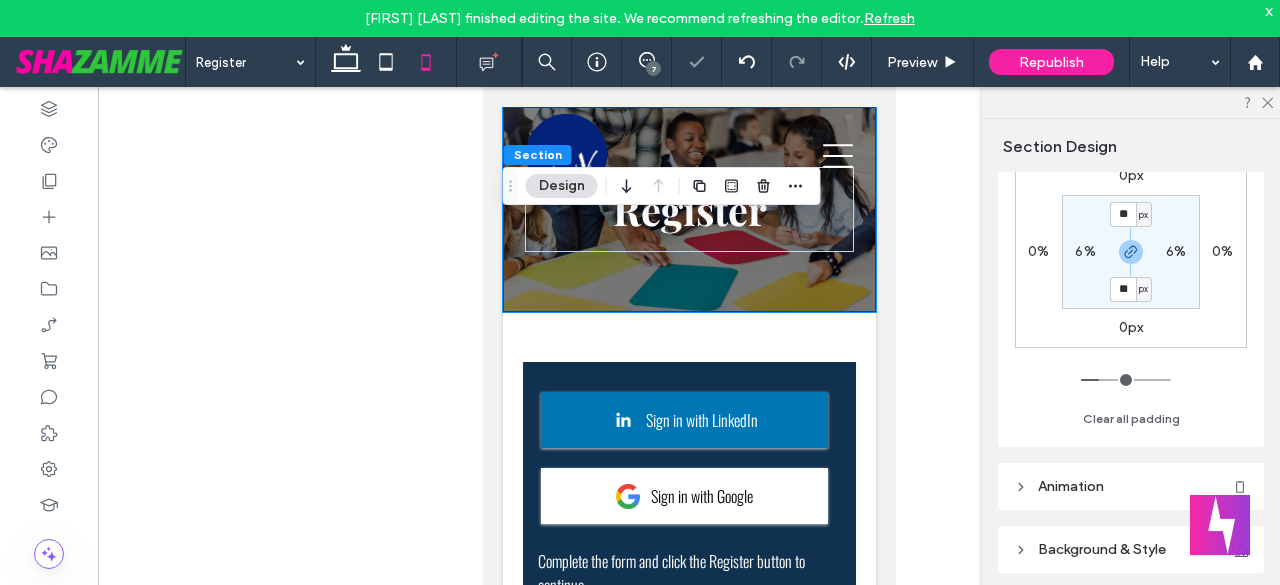 click on "6%" at bounding box center [1085, 251] 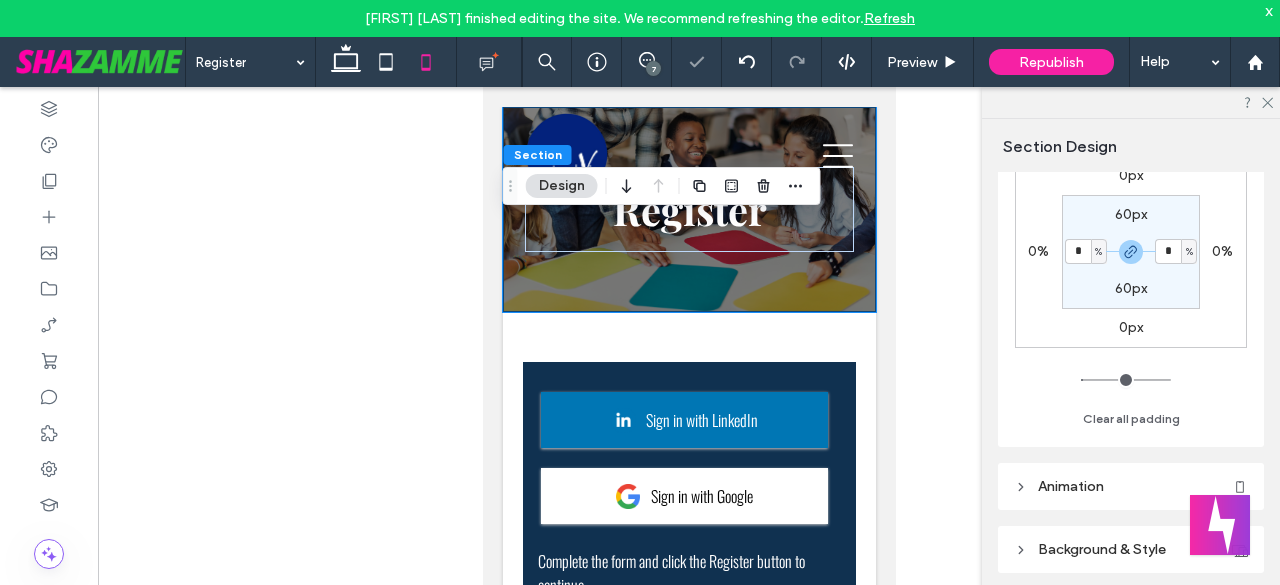 click on "%" at bounding box center [1098, 252] 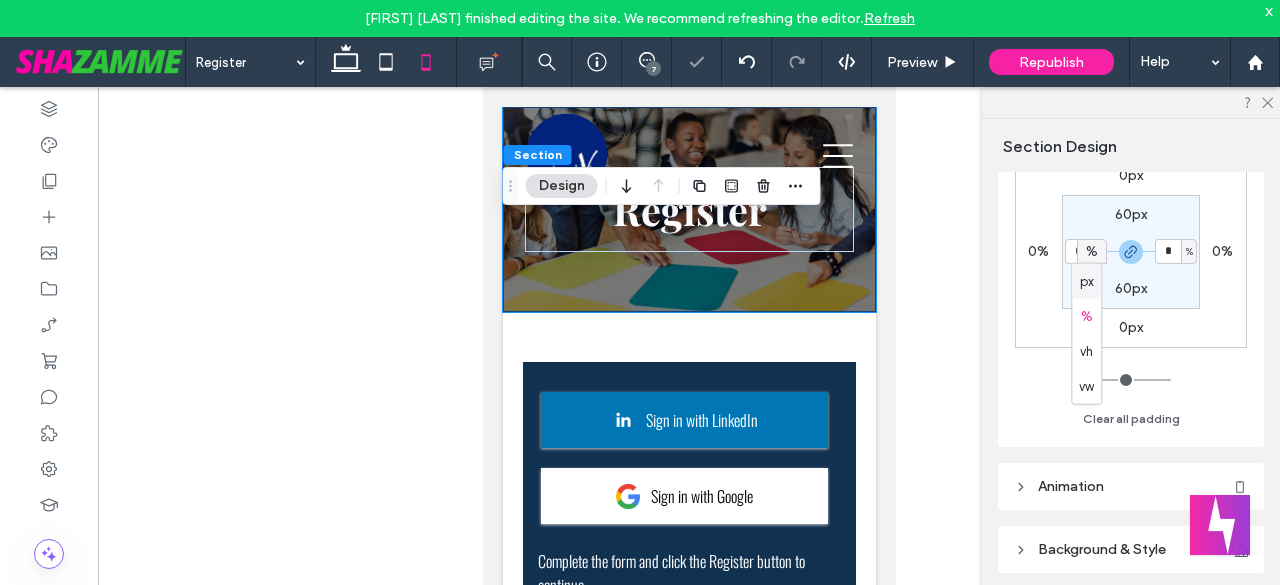 click on "px" at bounding box center [1087, 281] 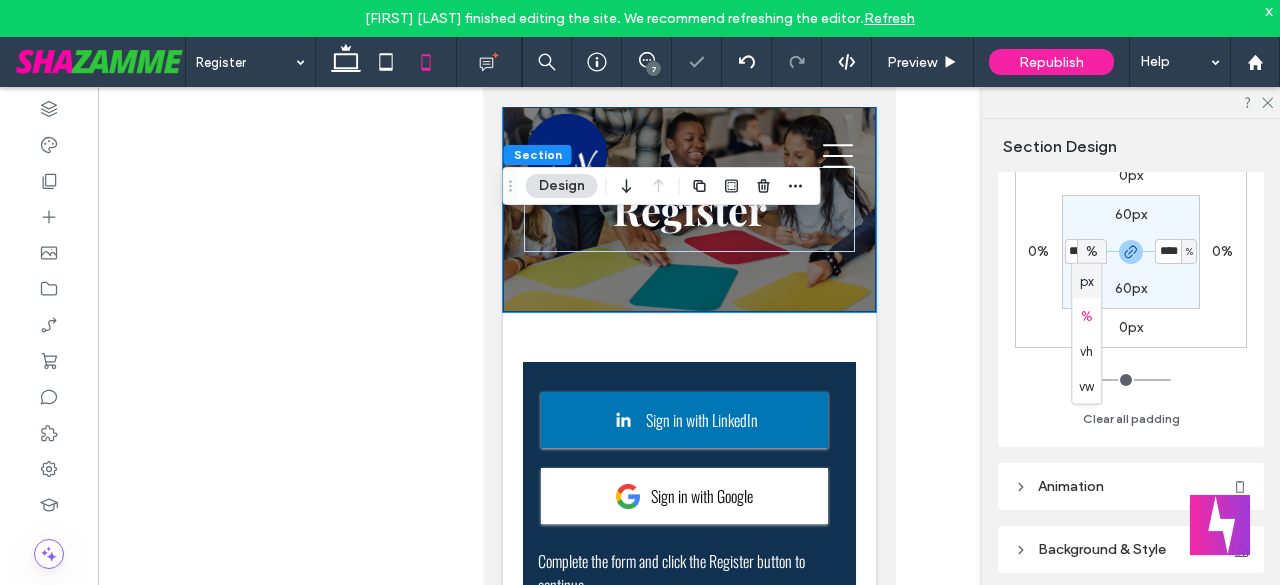type on "**" 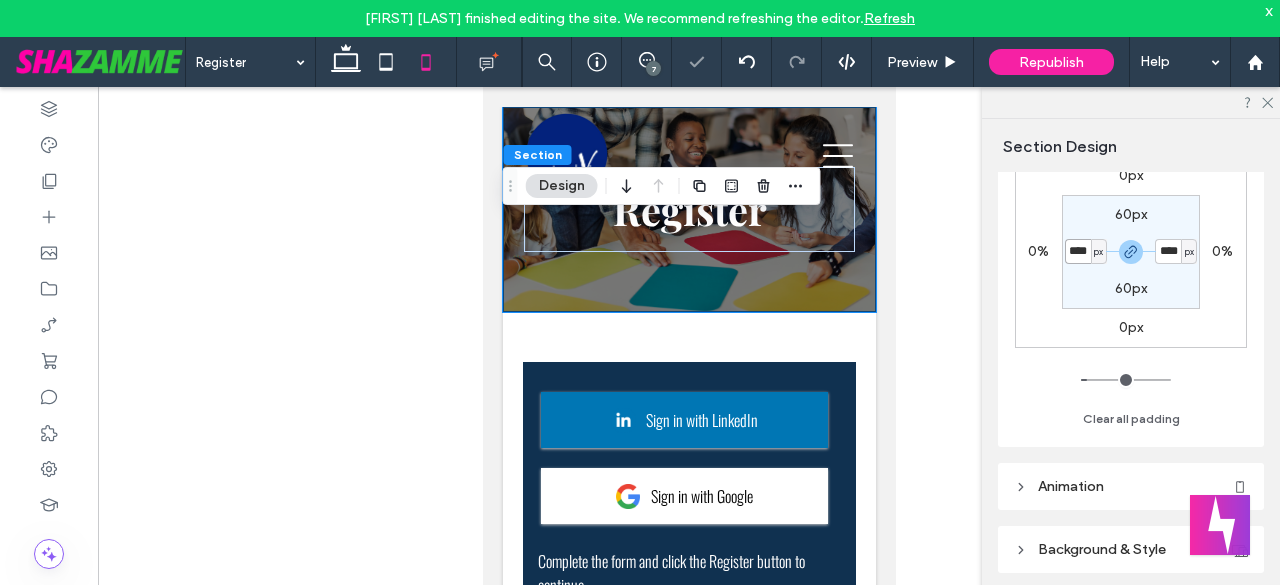 click on "****" at bounding box center [1078, 251] 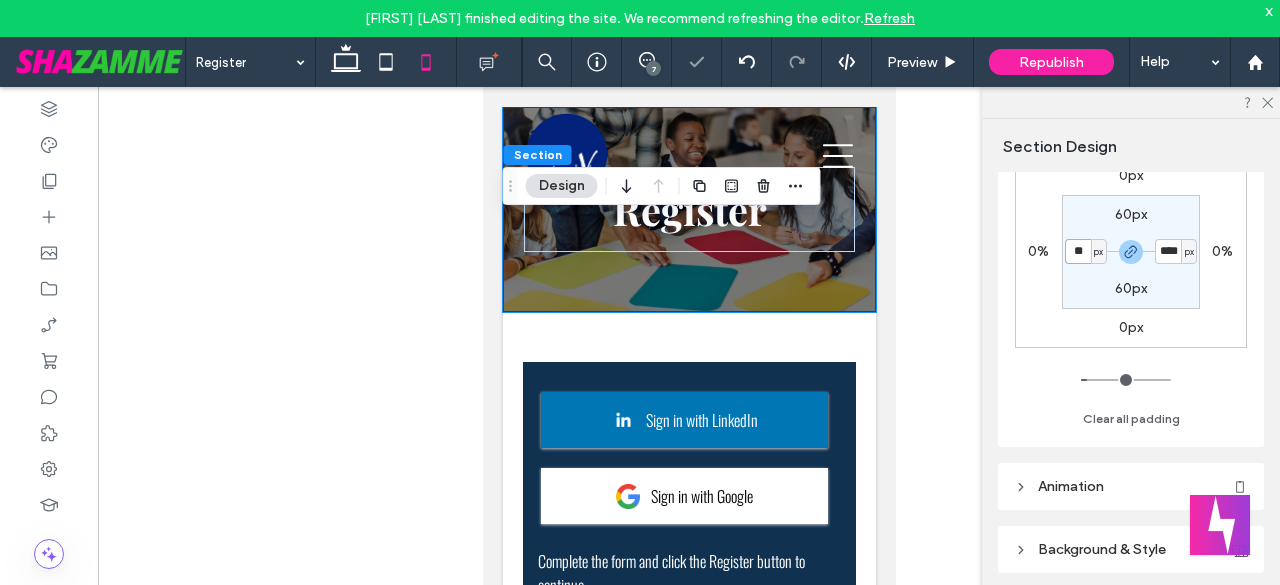 type on "**" 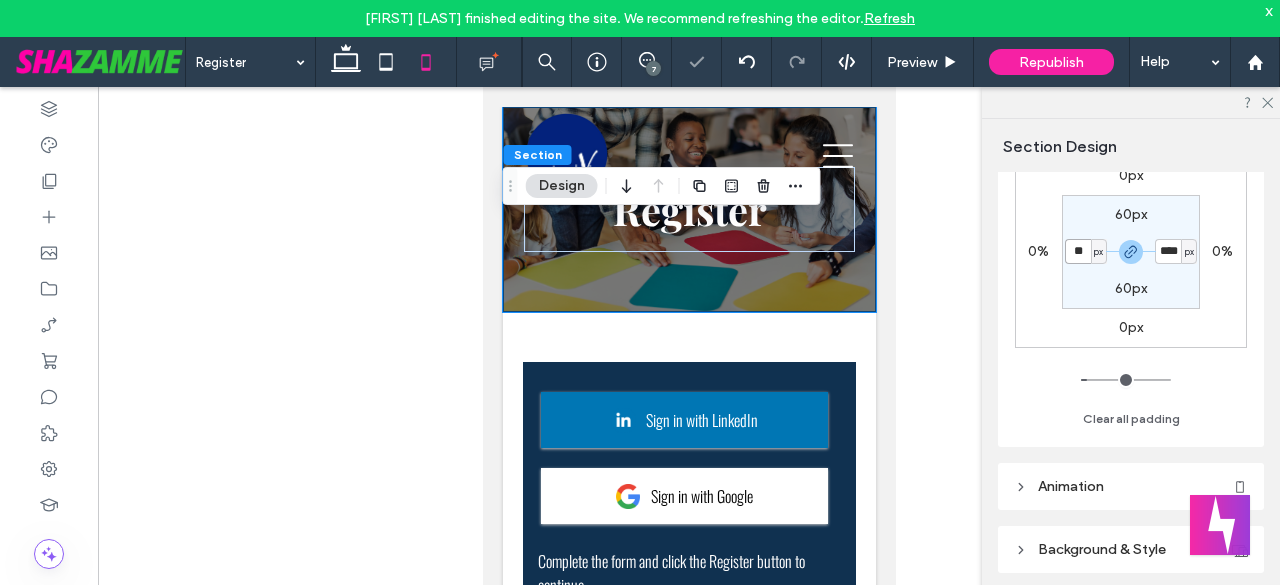 type on "**" 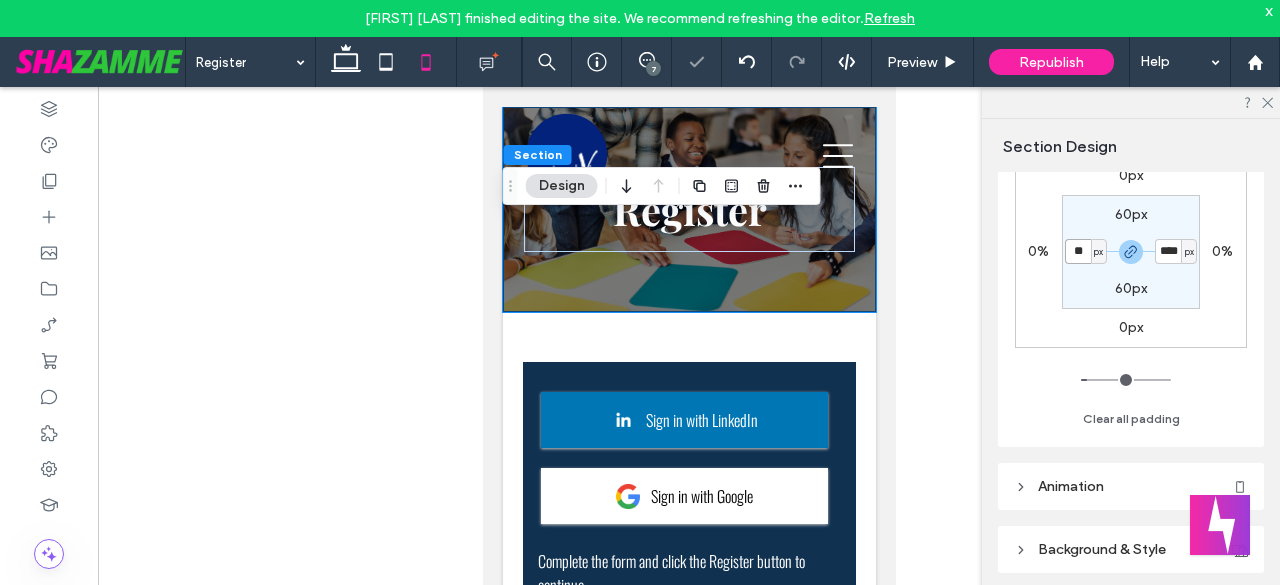 type on "**" 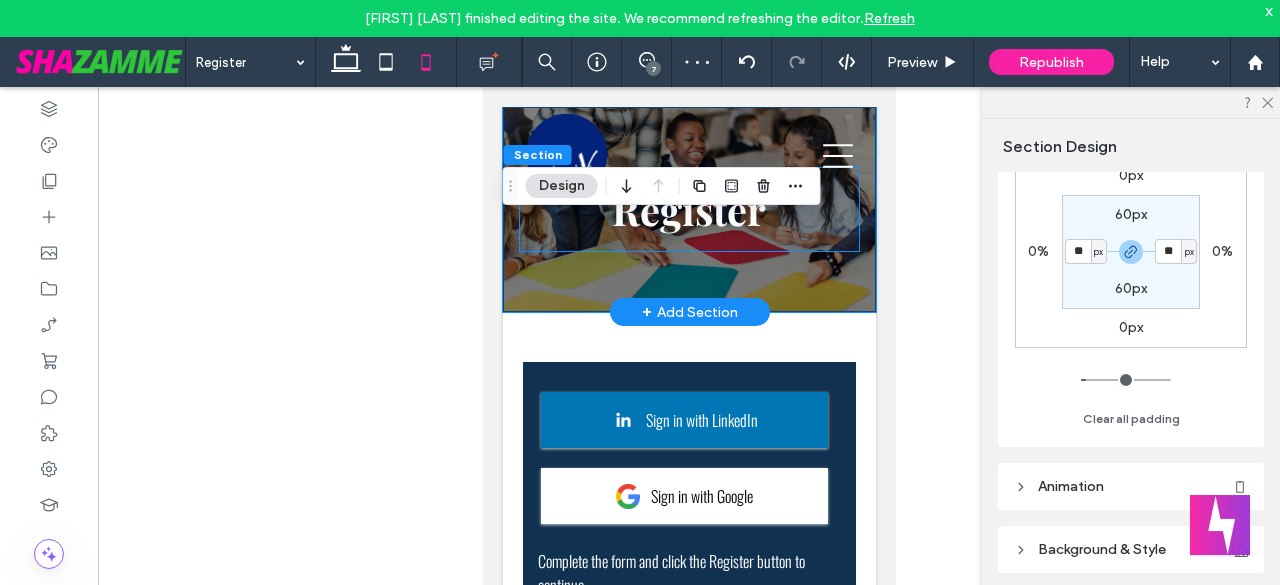 click on "Register" at bounding box center (688, 209) 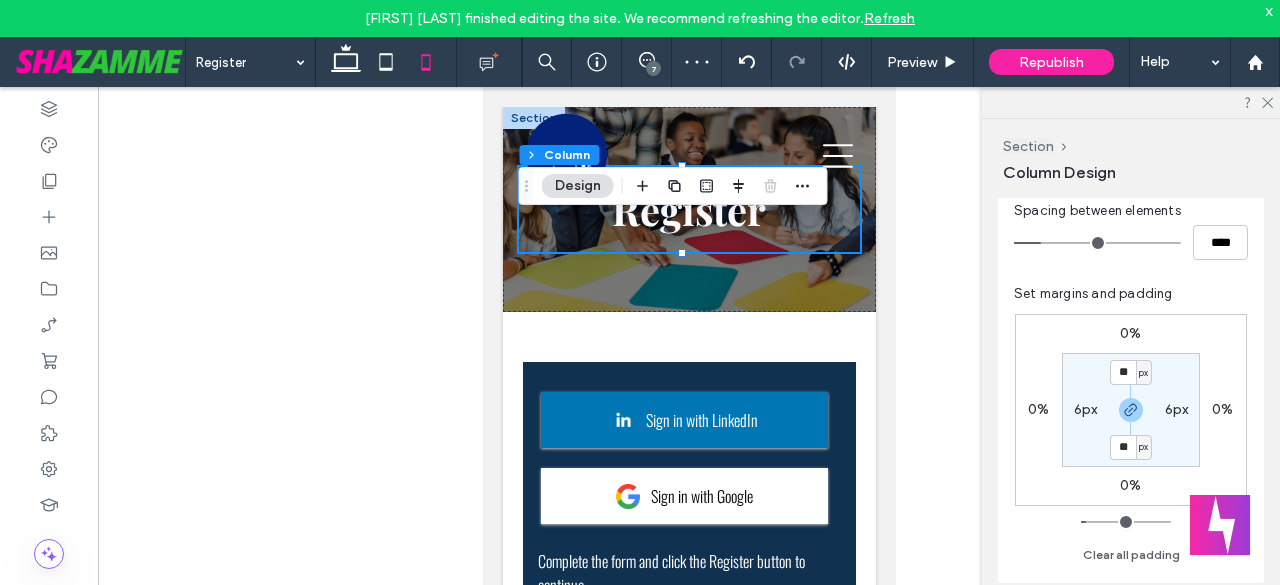 scroll, scrollTop: 400, scrollLeft: 0, axis: vertical 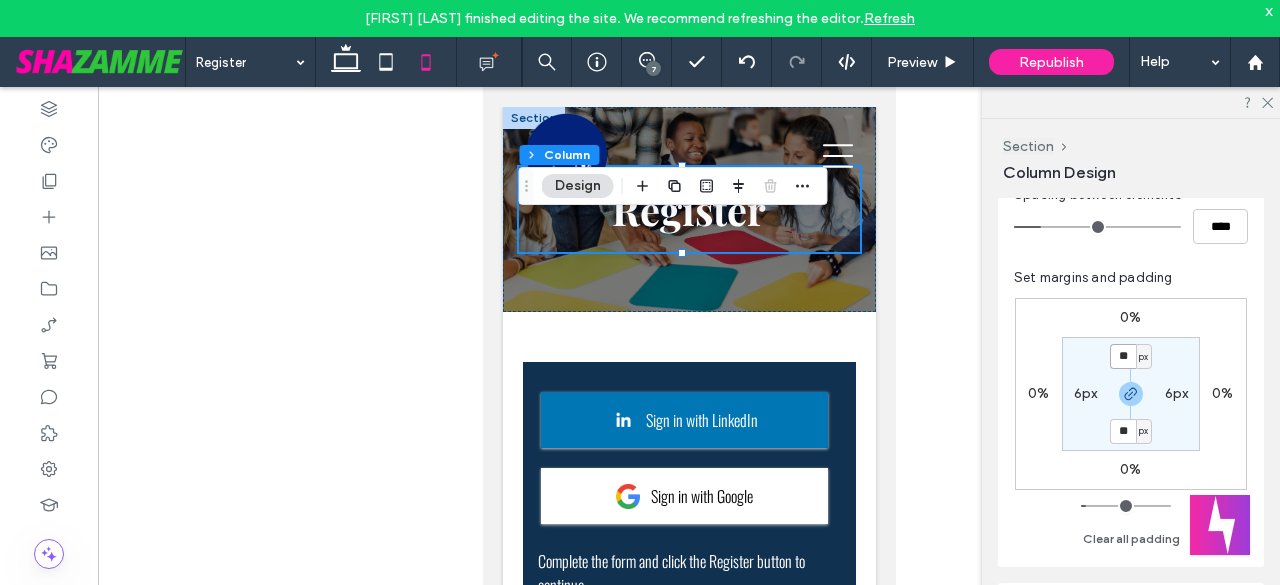 click on "**" at bounding box center [1123, 356] 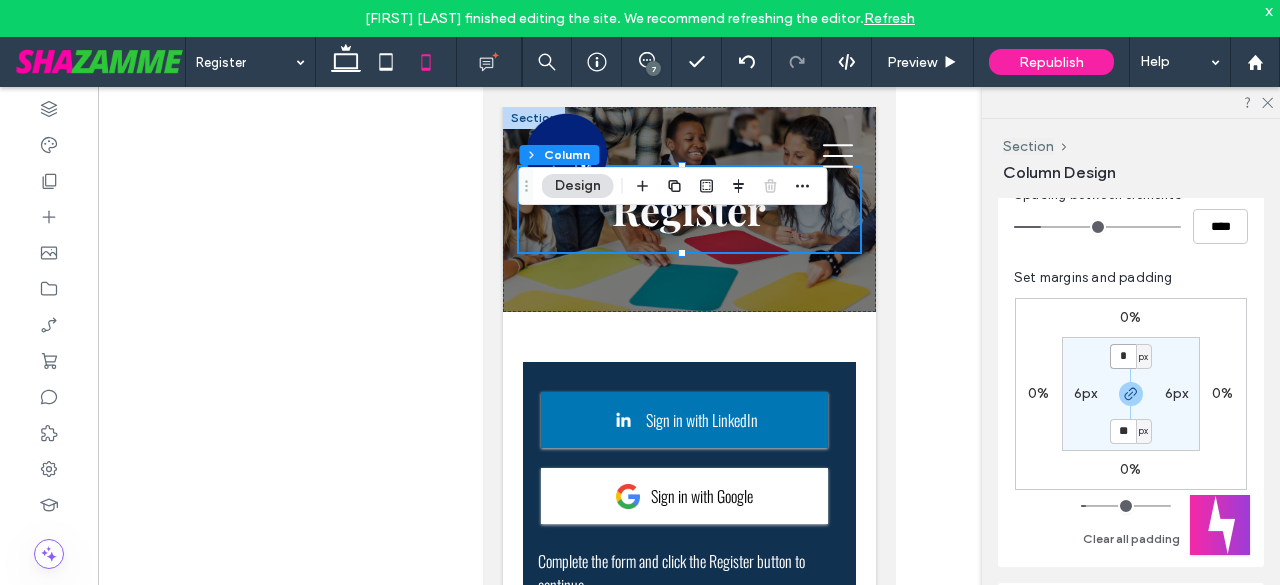 type on "*" 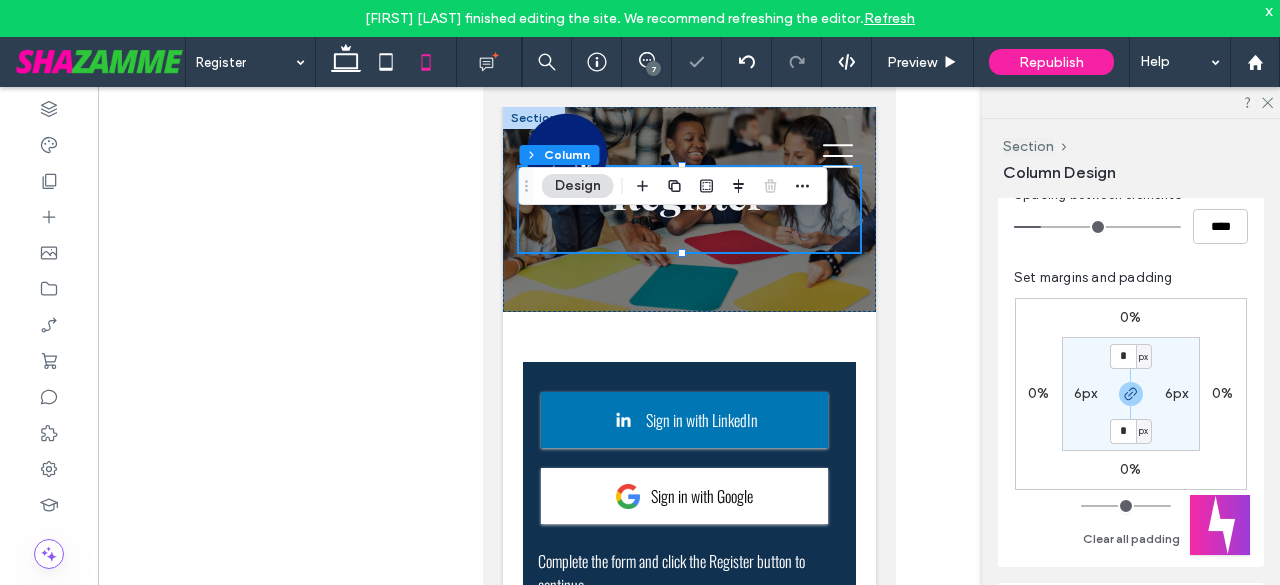 click on "6px" at bounding box center [1086, 393] 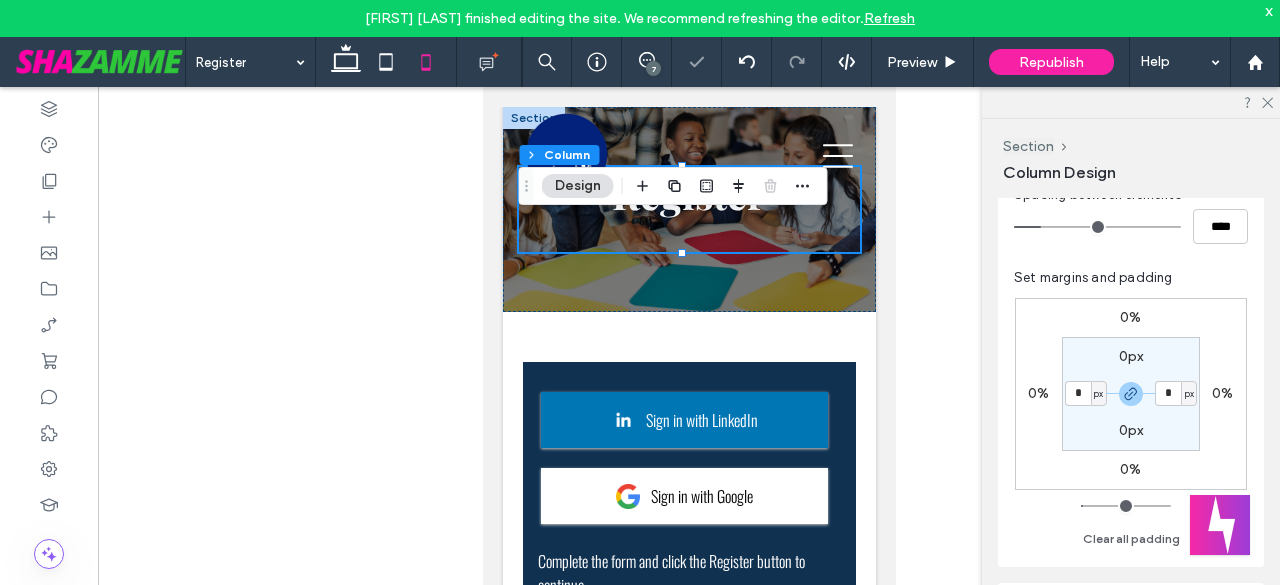 type on "*" 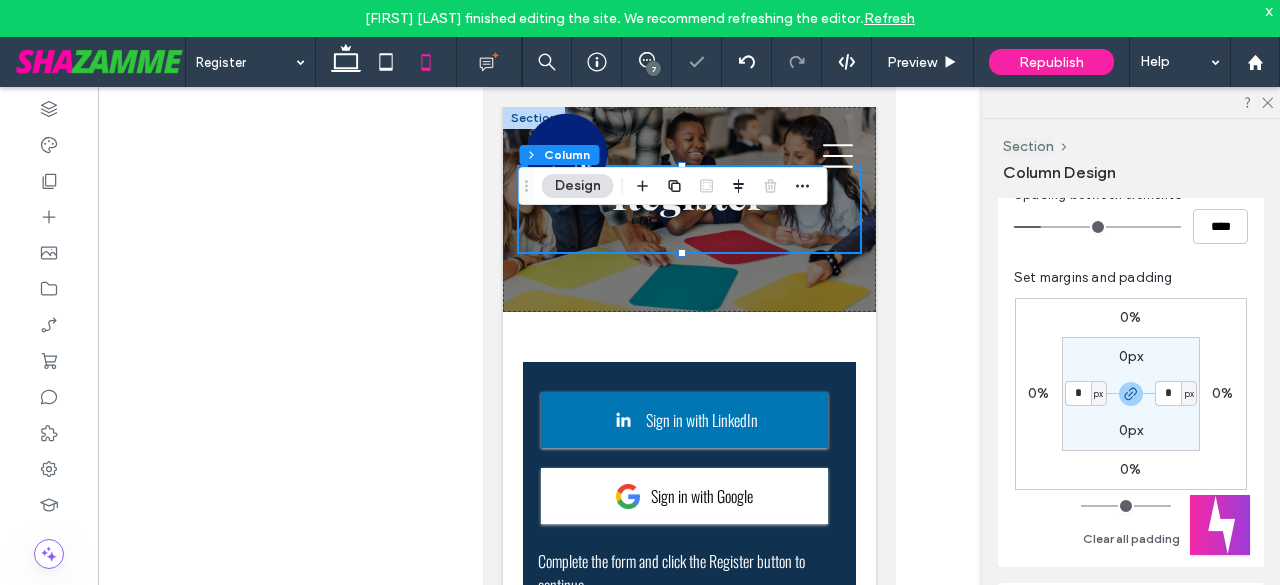 type on "*" 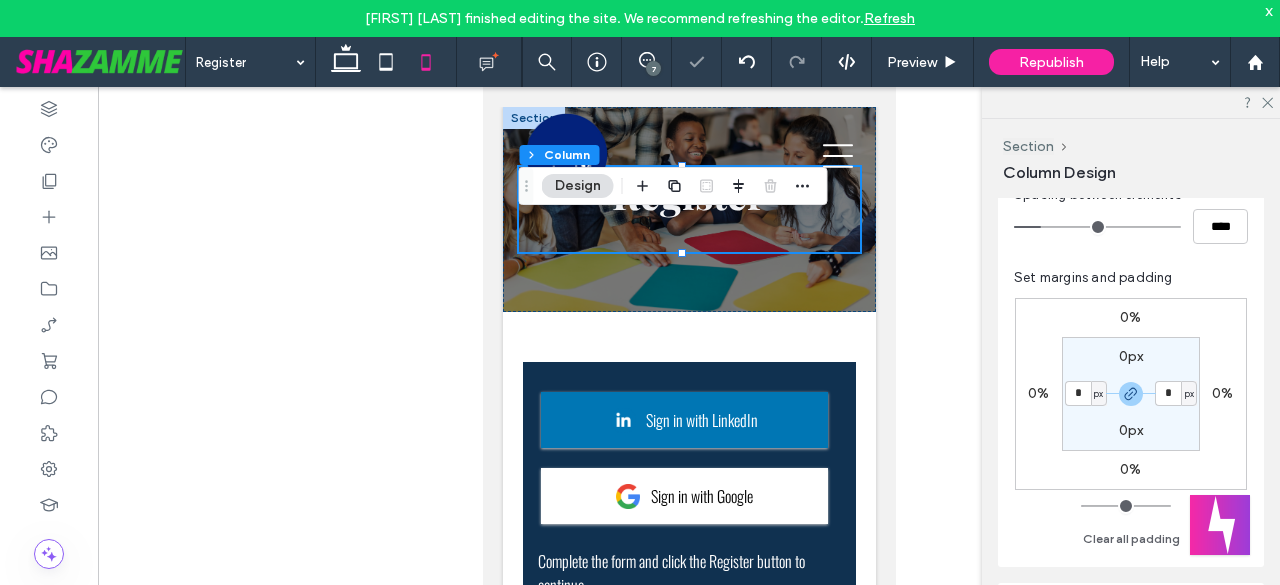 type on "*" 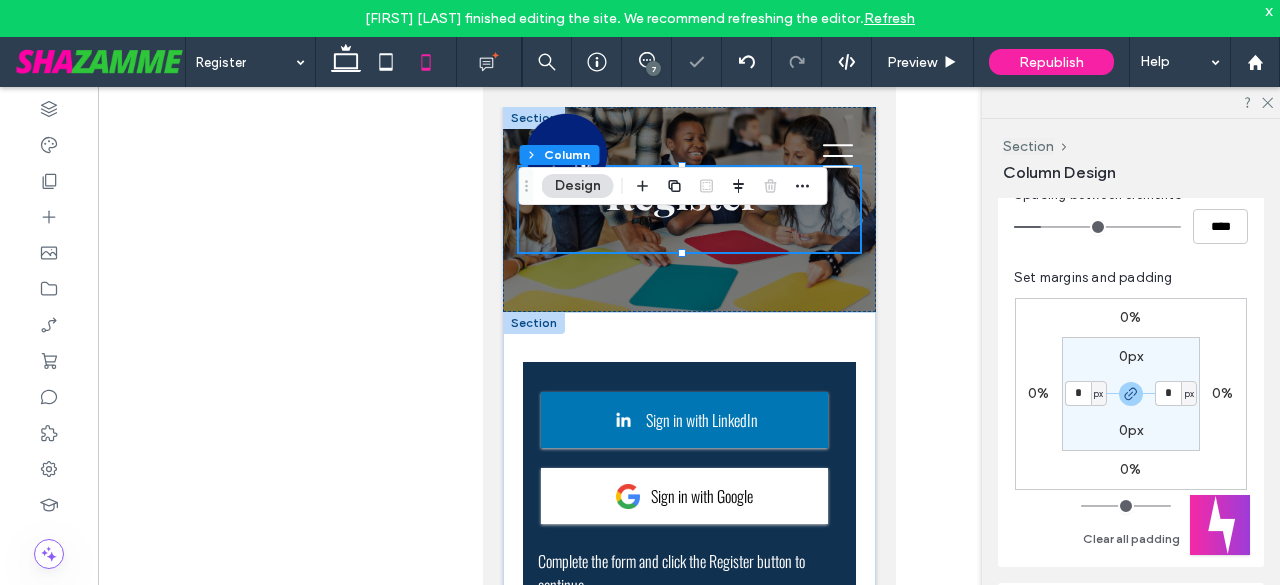 click at bounding box center [533, 323] 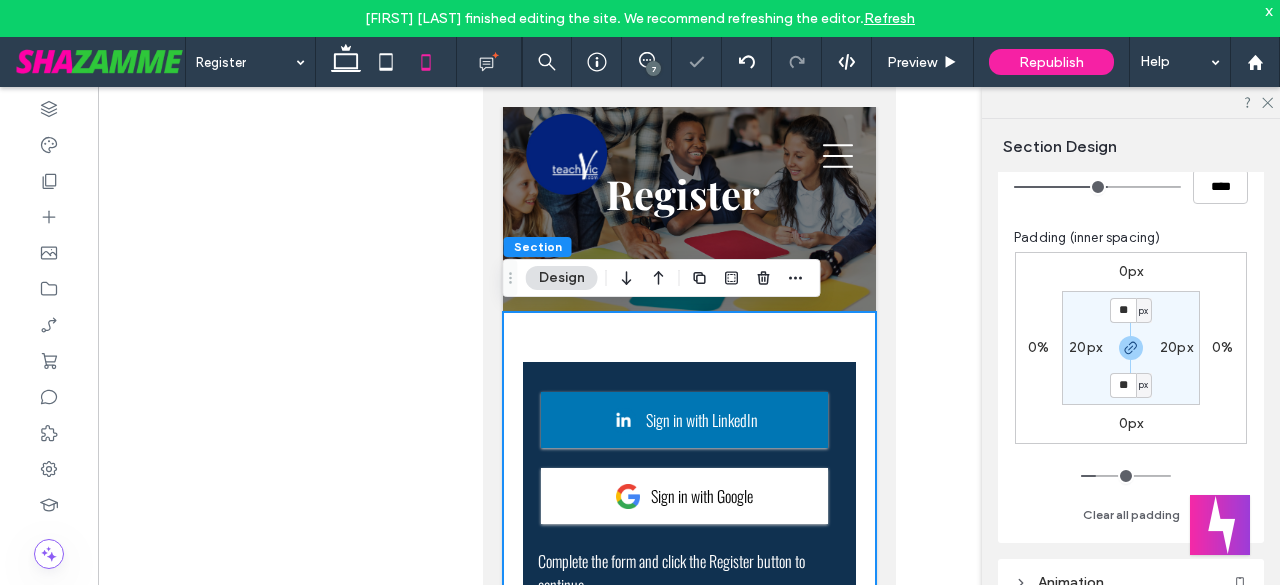 scroll, scrollTop: 233, scrollLeft: 0, axis: vertical 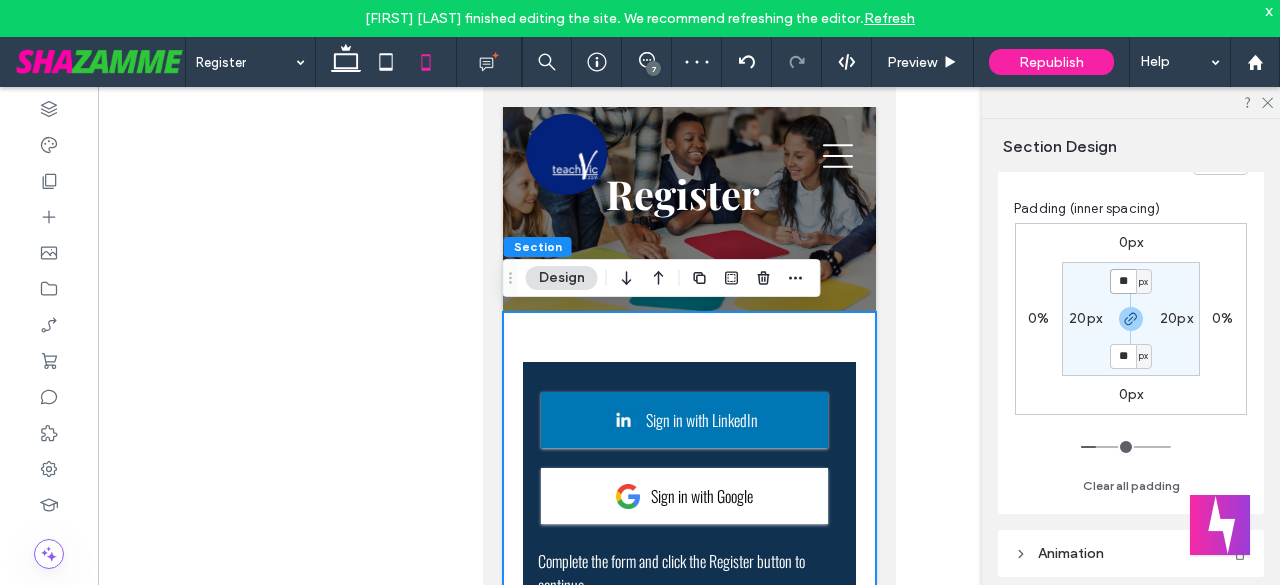 click on "**" at bounding box center [1123, 281] 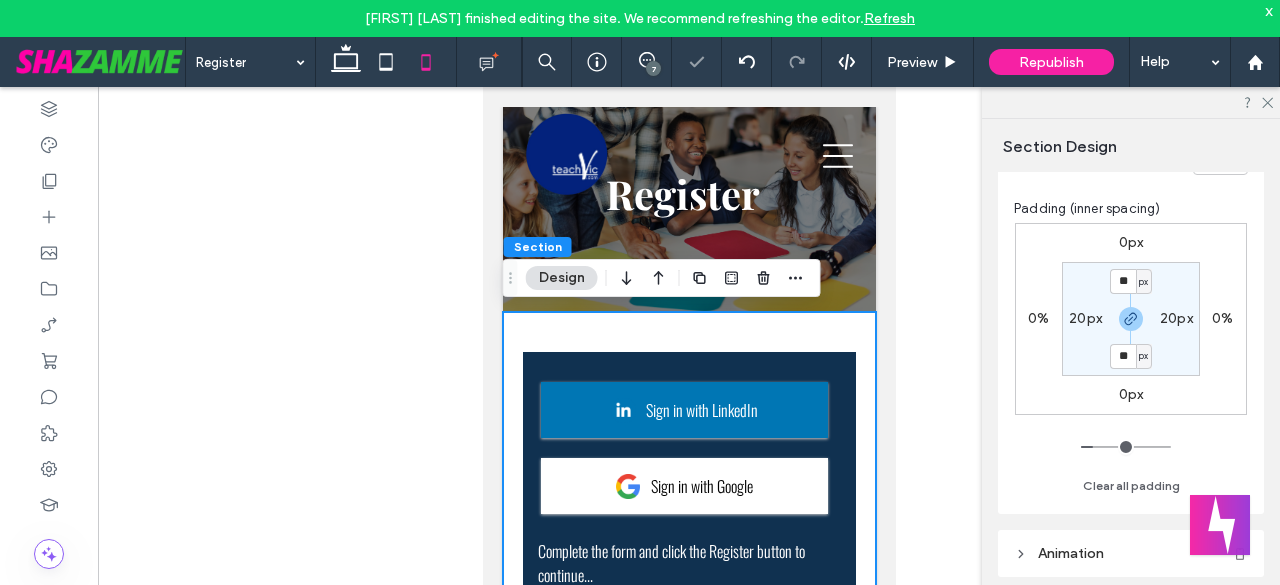 click on "** px 20px ** px 20px" at bounding box center (1131, 319) 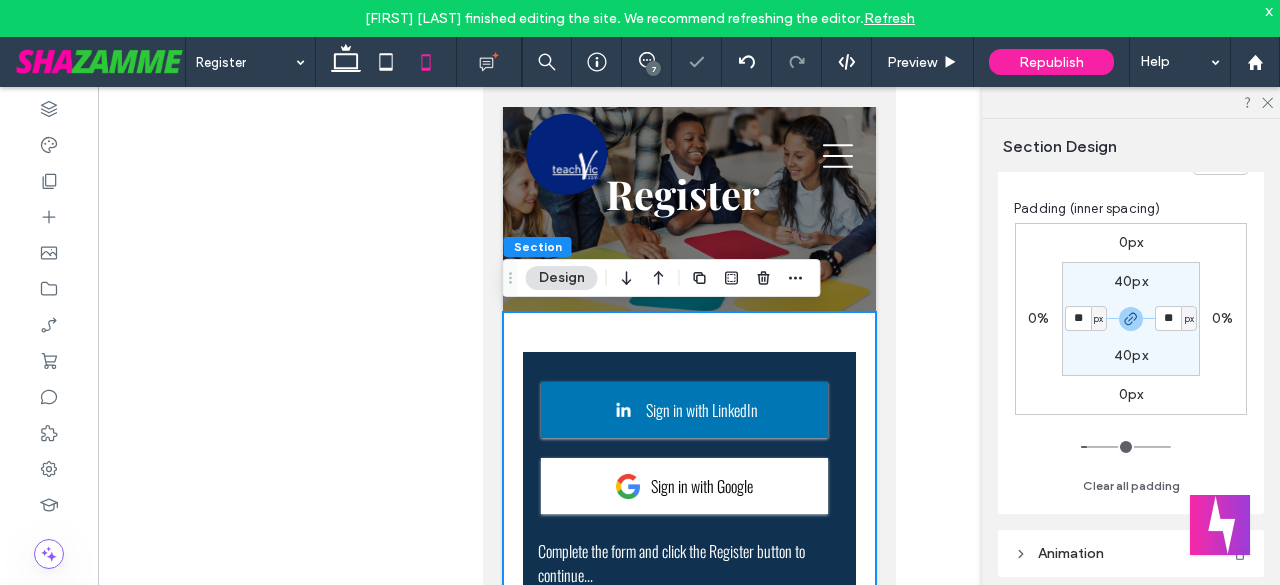 type on "**" 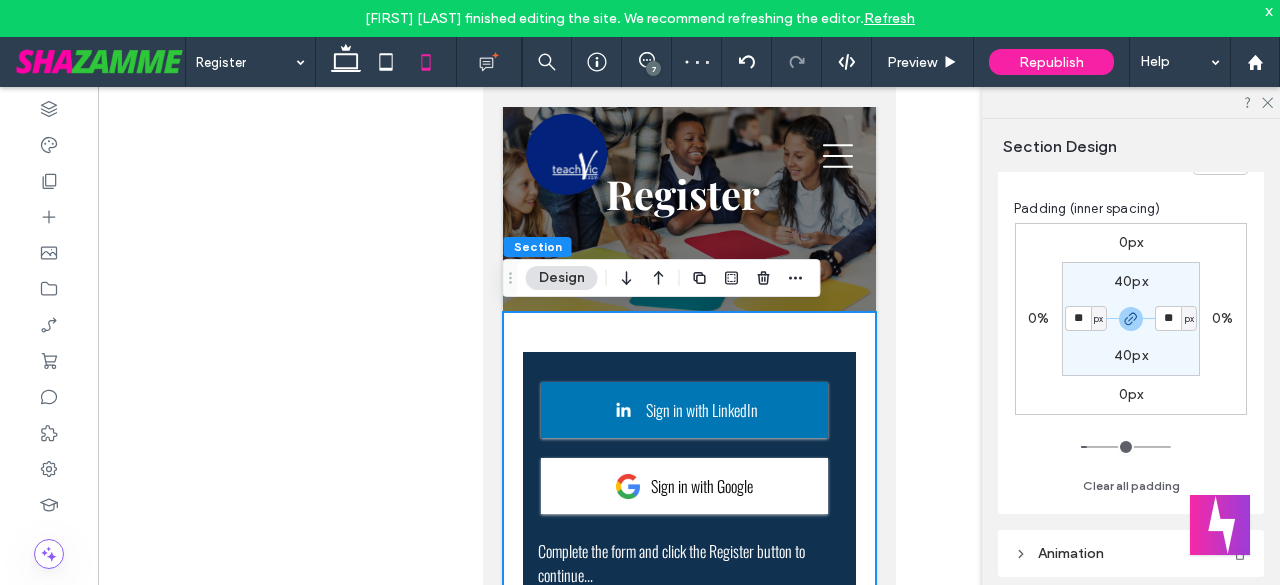 type on "*" 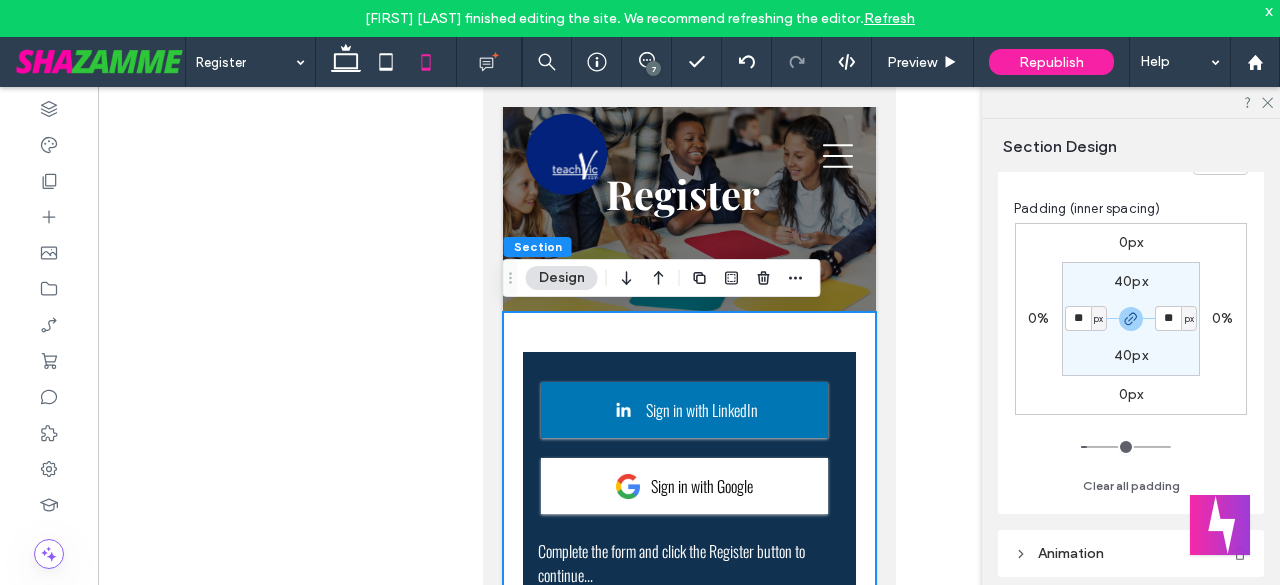 type on "**" 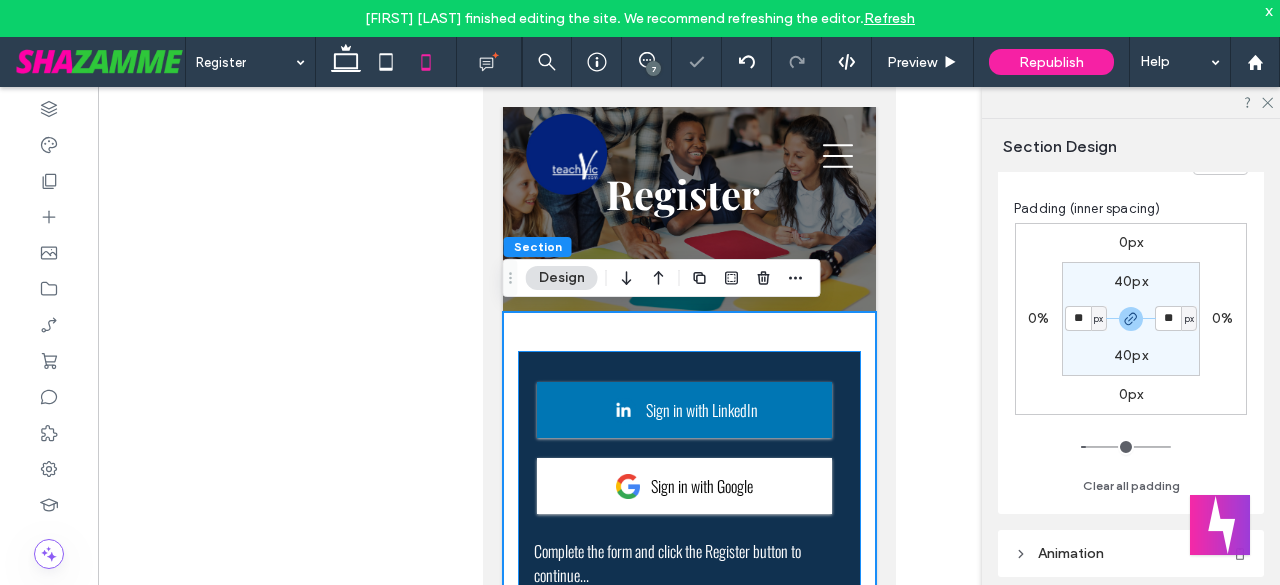click on "Sign in with LinkedIn
Sign in with Google" at bounding box center (688, 453) 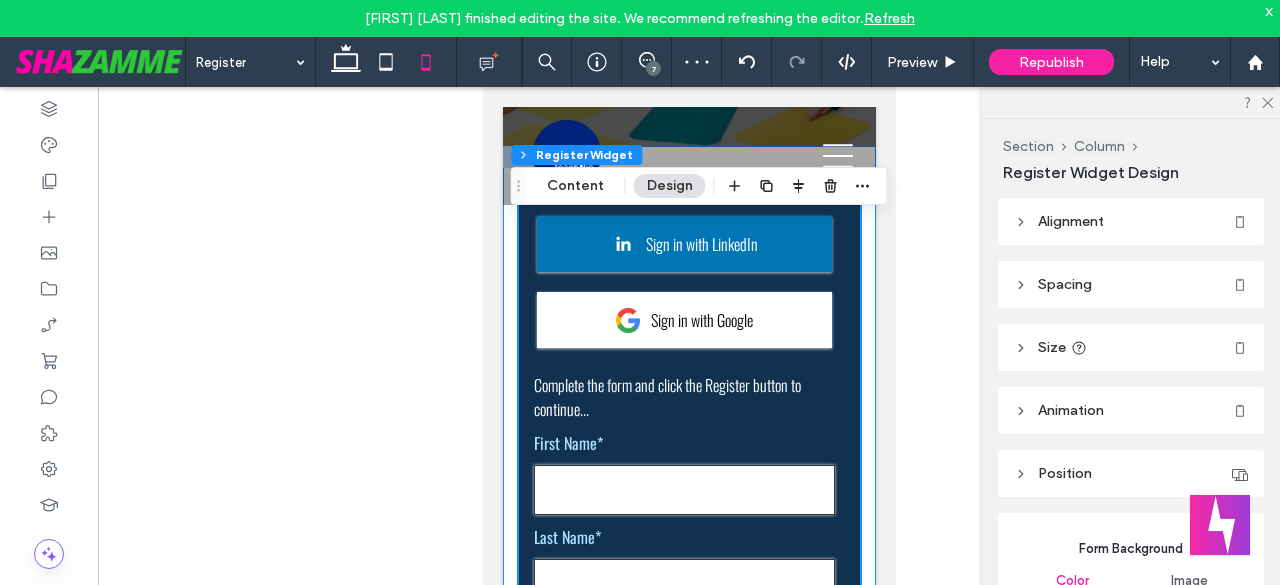 click on "Sign in with LinkedIn
Sign in with Google
Complete the form and click the Register button to continue...
First Name*
Last Name*
Email Address*
Password*
Password must contain the following:
A  capital (uppercase)  letter
A  number
Minimum  8 characters
Password must contain  special chars ex: !@#$%^&*?
Confirm Password*
Read our
Privacy Policy
Register" at bounding box center (688, 597) 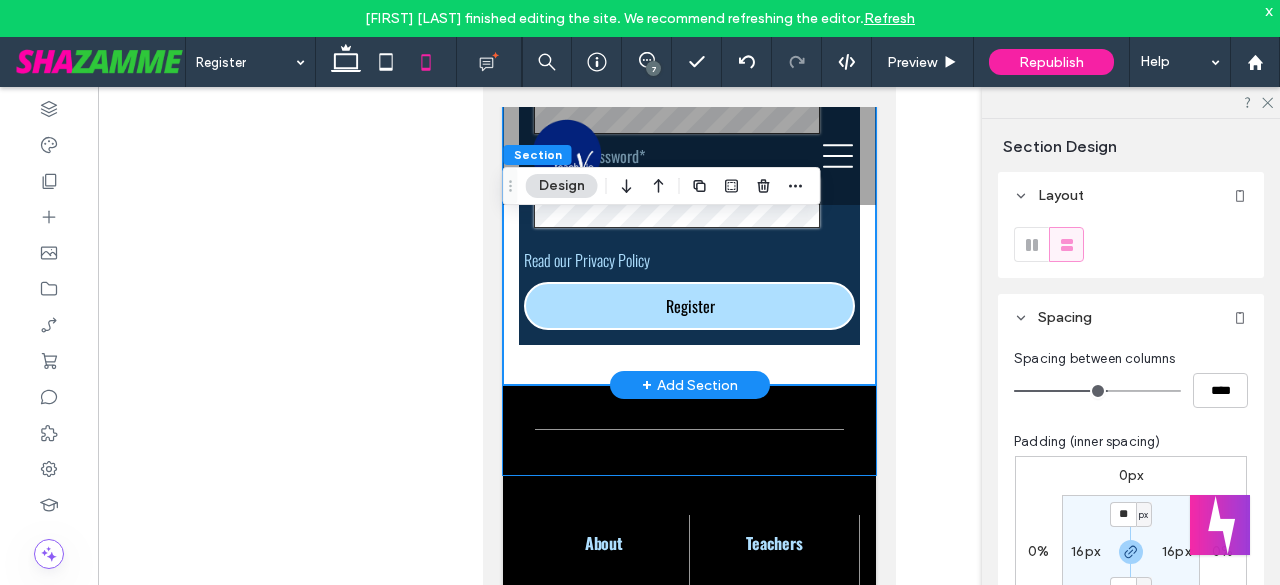 scroll, scrollTop: 866, scrollLeft: 0, axis: vertical 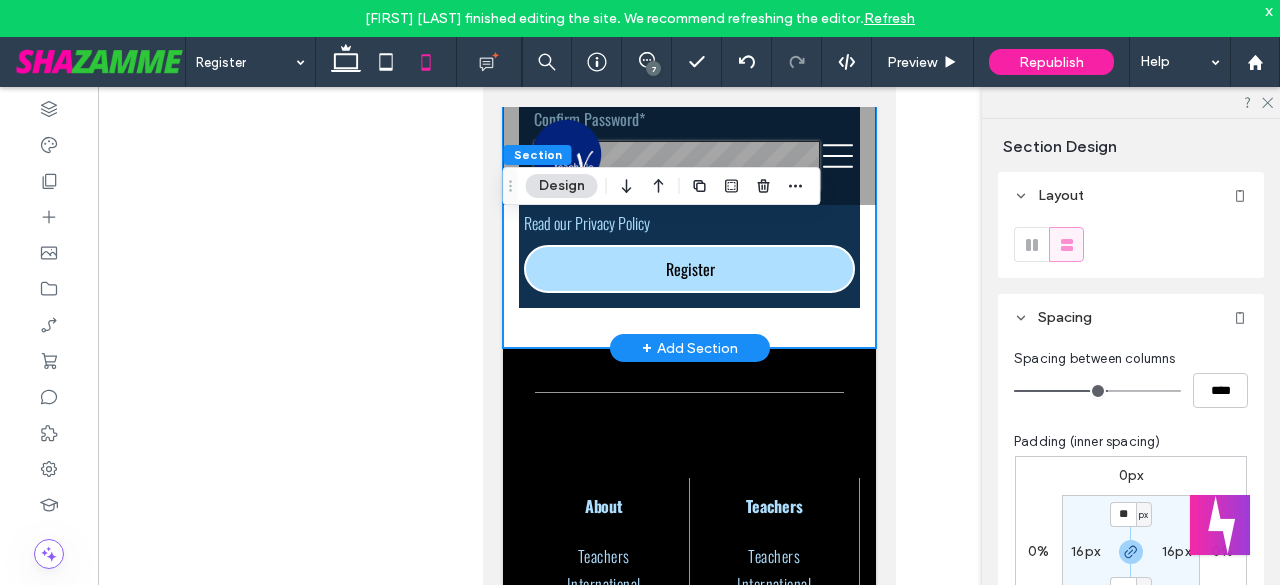 click on "Sign in with LinkedIn
Sign in with Google
Complete the form and click the Register button to continue...
First Name*
Last Name*
Email Address*
Password*
Password must contain the following:
A  capital (uppercase)  letter
A  number
Minimum  8 characters
Password must contain  special chars ex: !@#$%^&*?
Confirm Password*
Read our
Privacy Policy
Register" at bounding box center [688, -103] 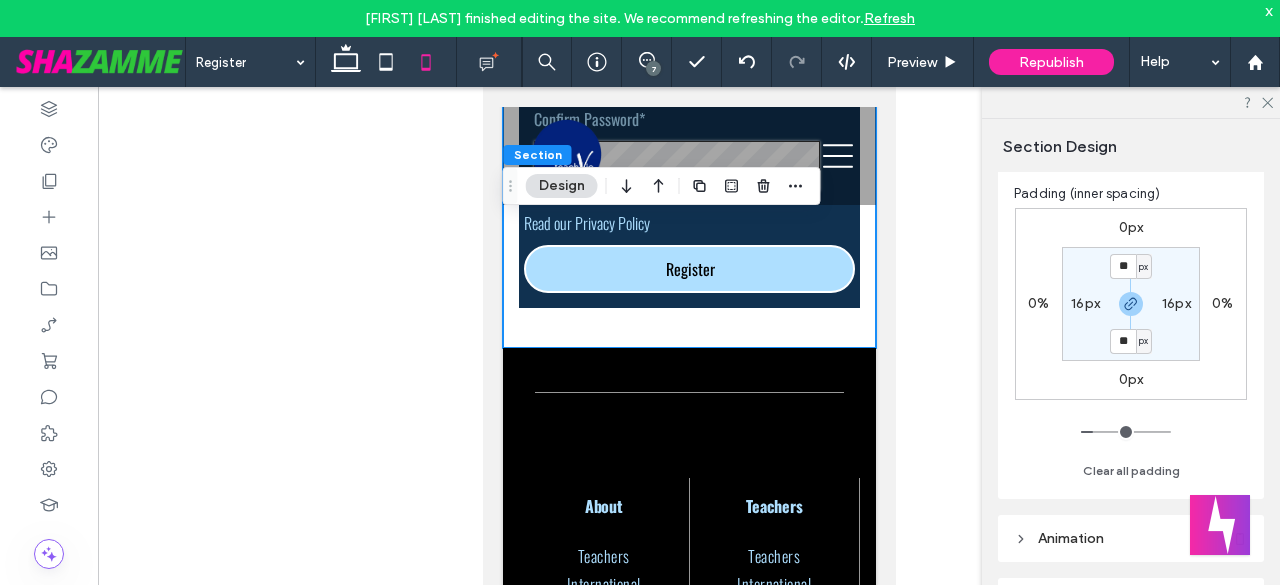 scroll, scrollTop: 266, scrollLeft: 0, axis: vertical 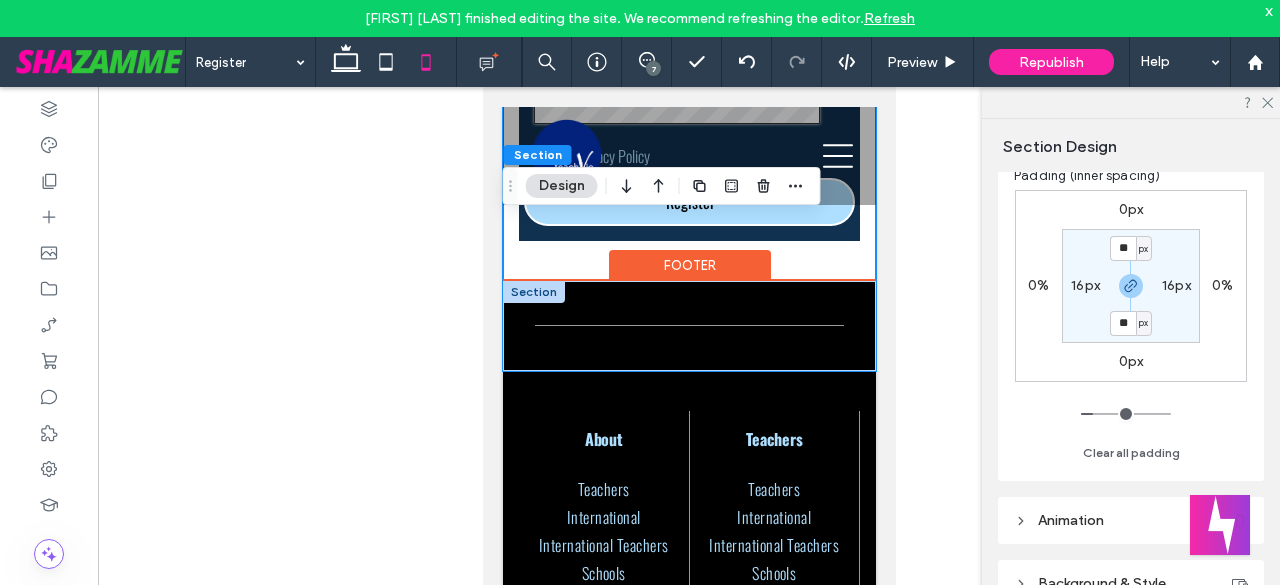 click at bounding box center [688, 326] 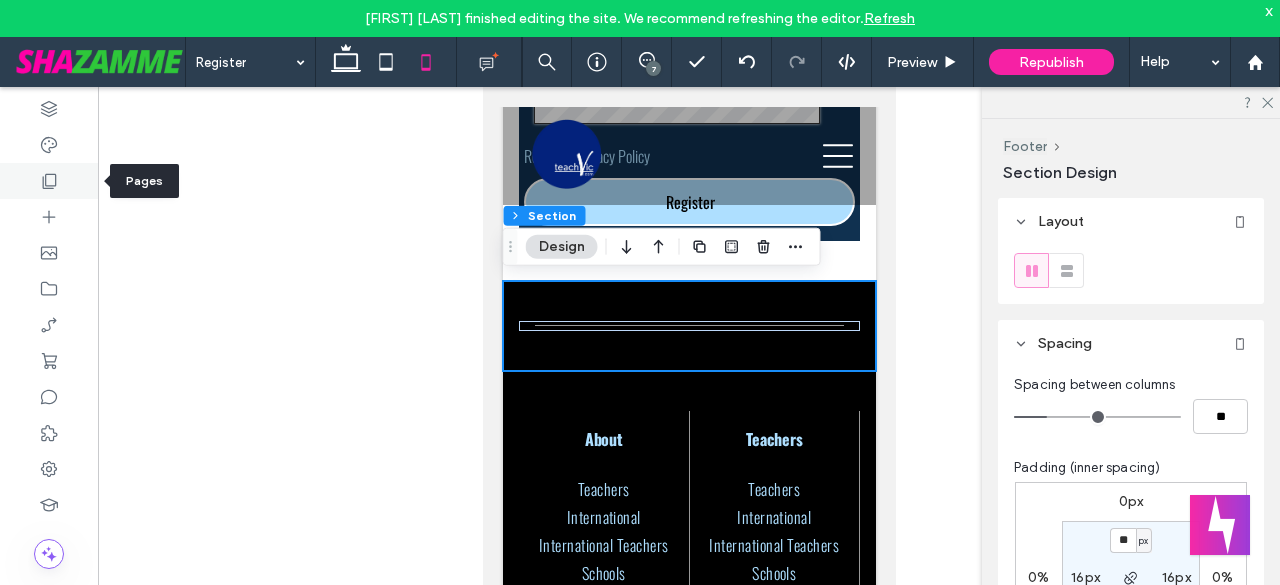 click 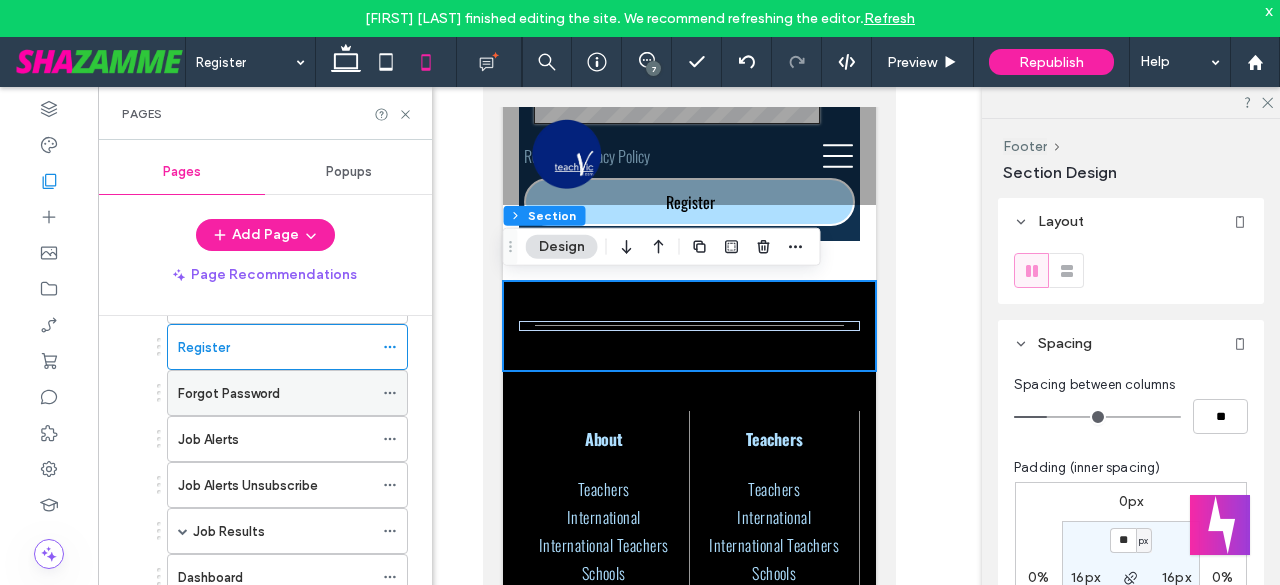 scroll, scrollTop: 700, scrollLeft: 0, axis: vertical 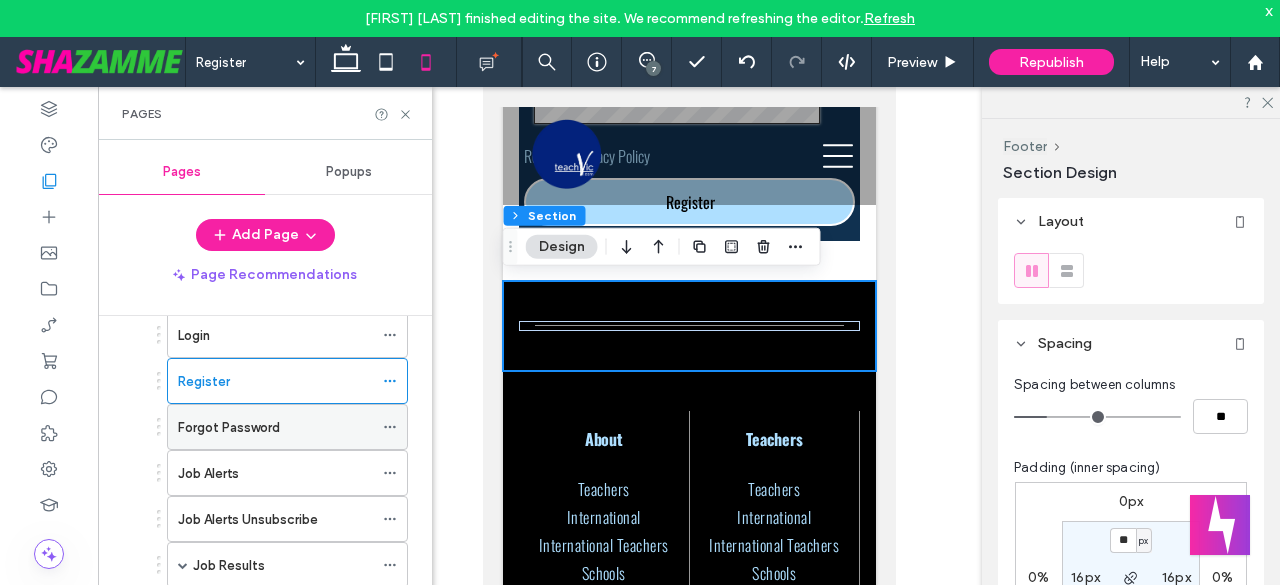 click on "Forgot Password" at bounding box center [229, 427] 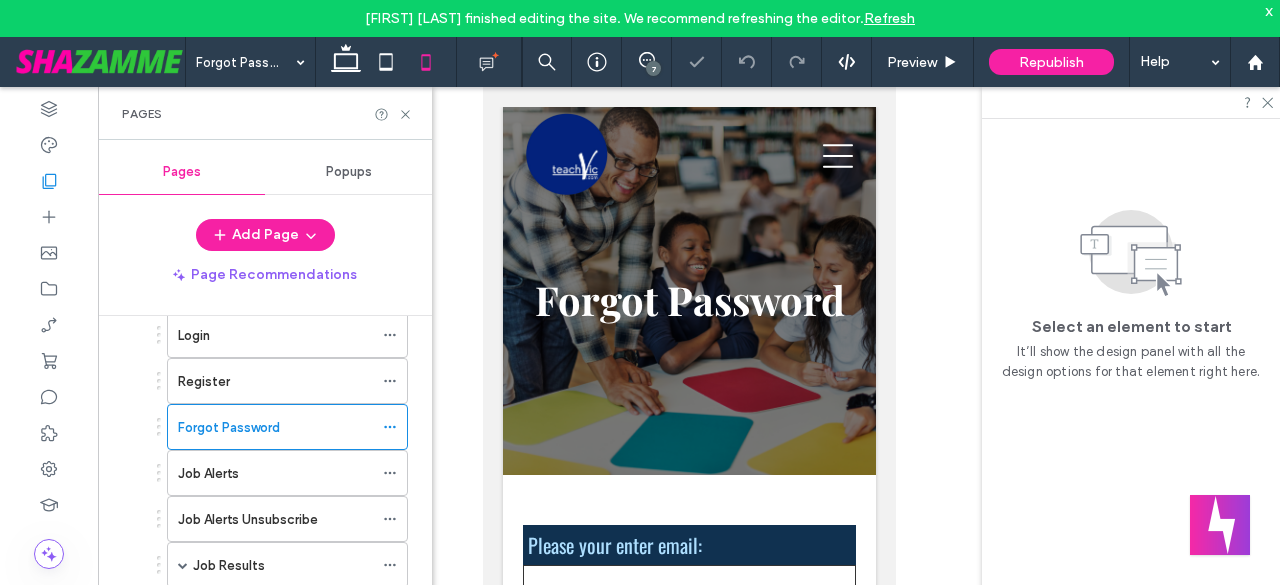 click on "Forgot Password" at bounding box center (688, 291) 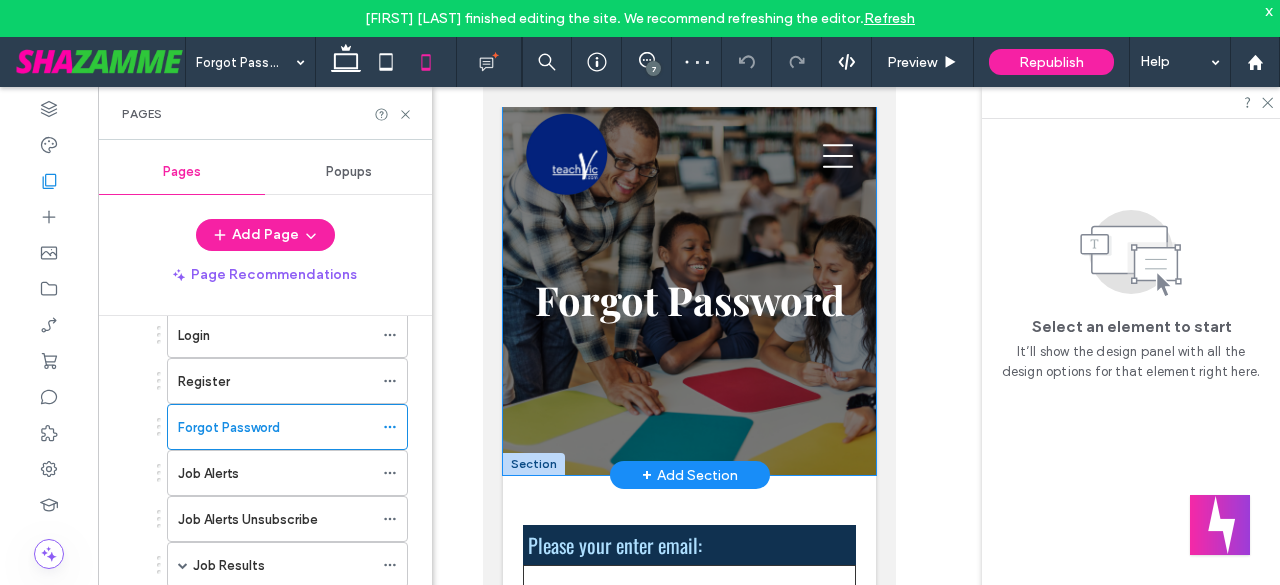 click on "Forgot Password" at bounding box center [688, 291] 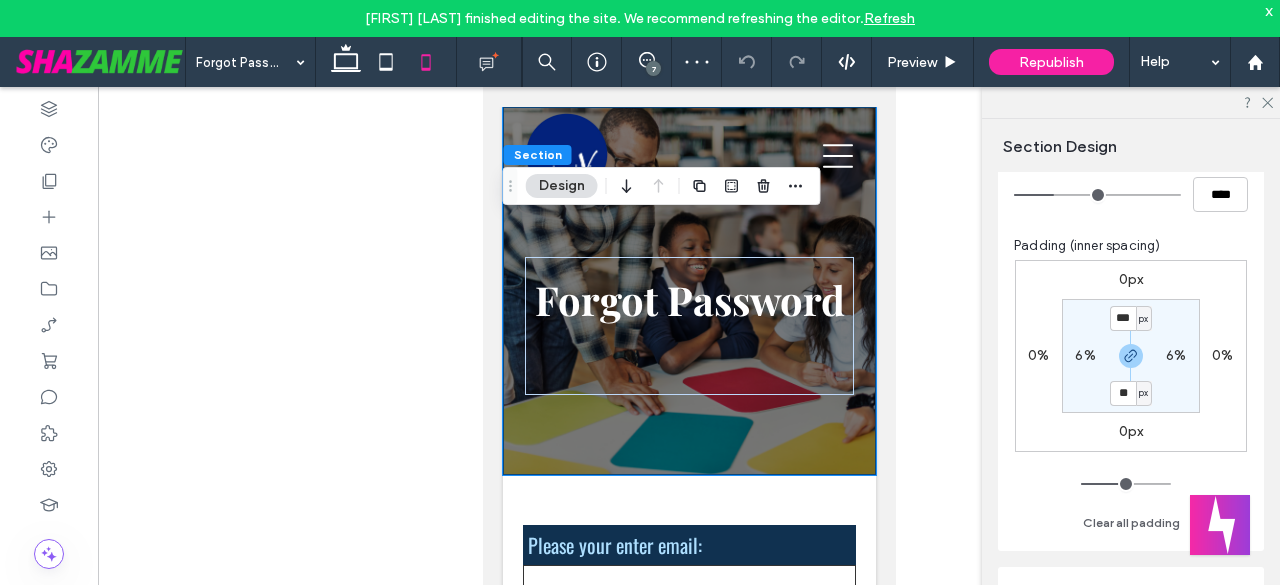 scroll, scrollTop: 200, scrollLeft: 0, axis: vertical 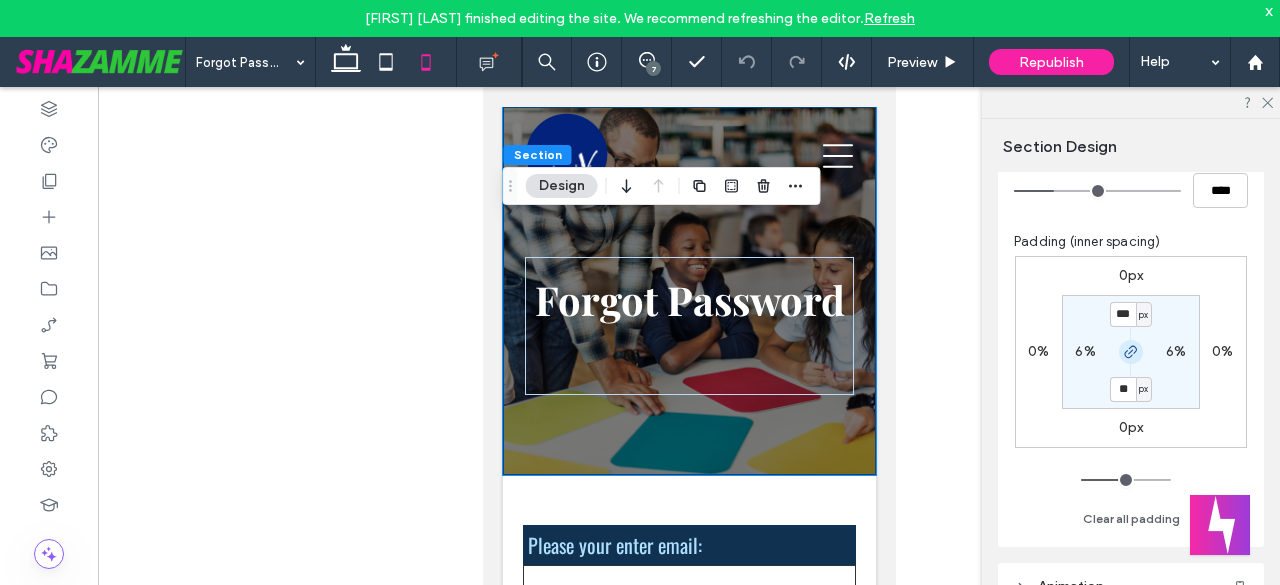 click 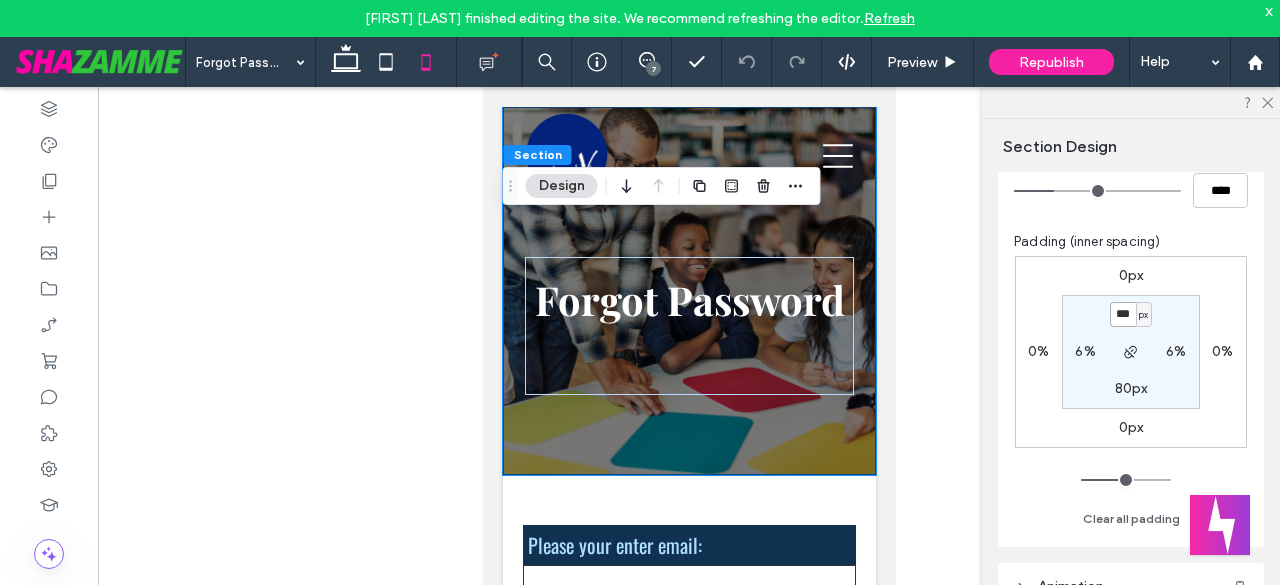 click on "***" at bounding box center (1123, 314) 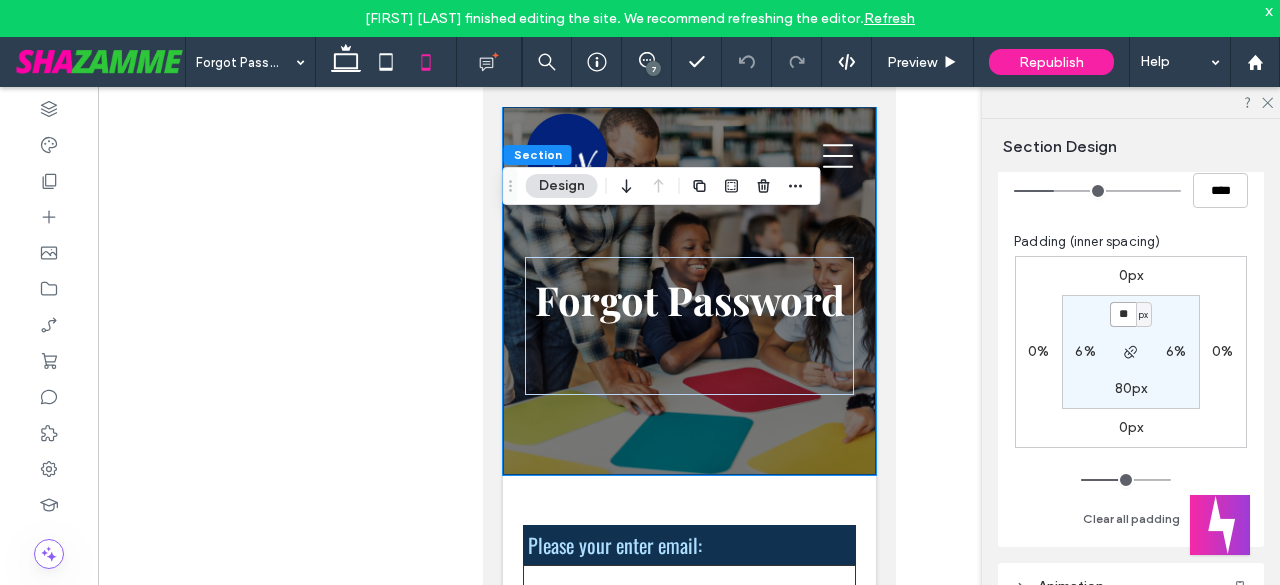 type on "**" 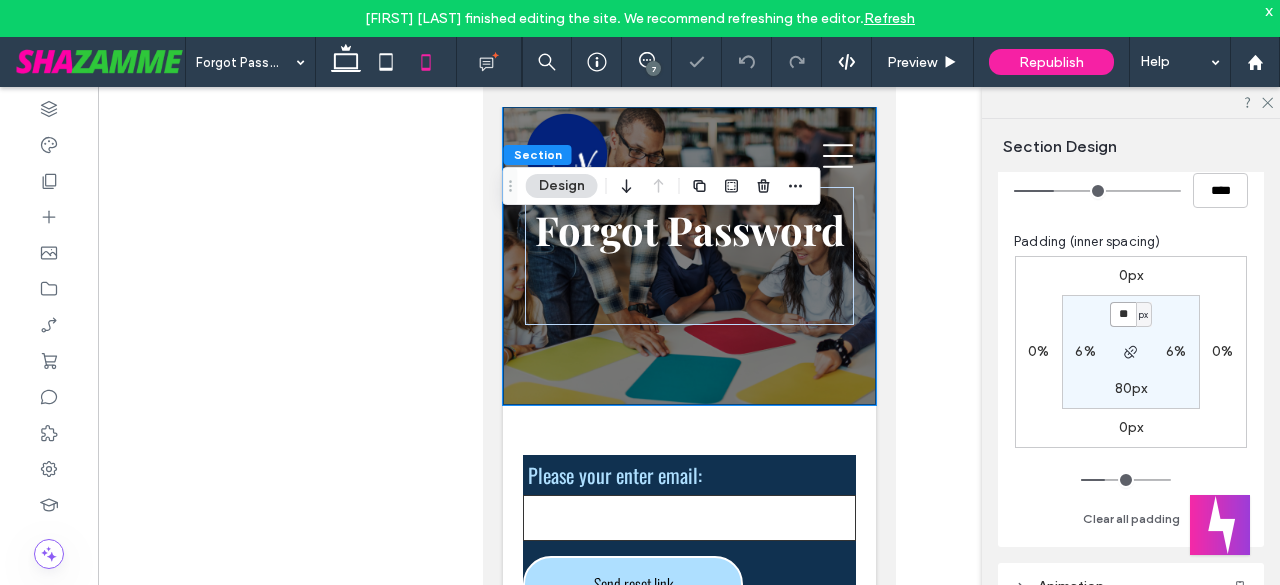 click on "**" at bounding box center (1123, 314) 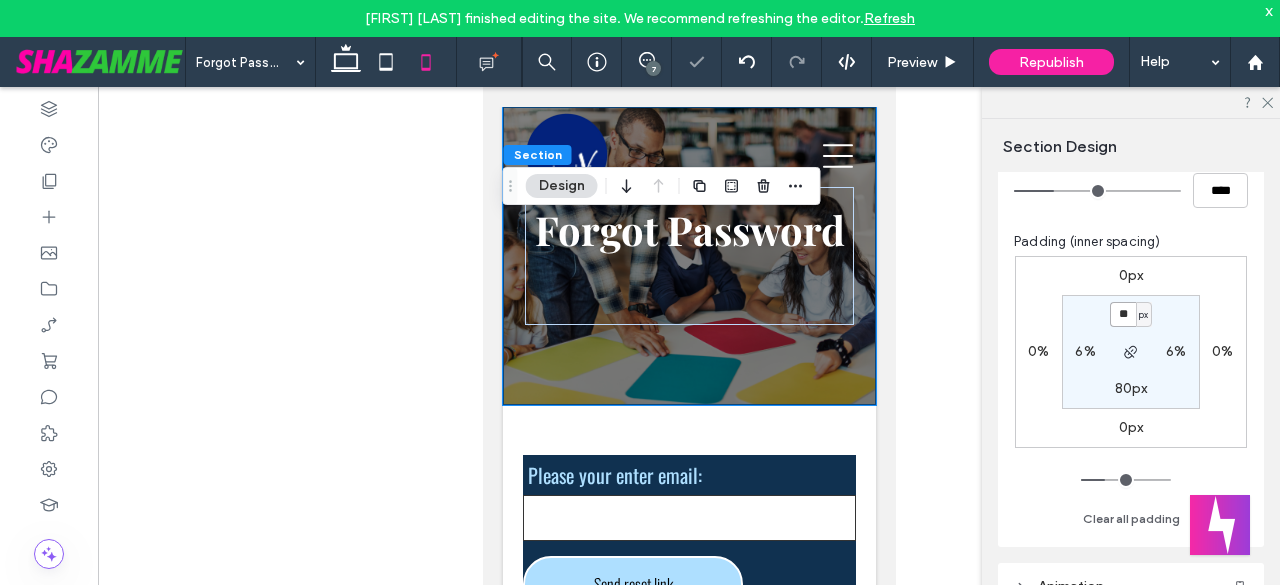click on "**" at bounding box center [1123, 314] 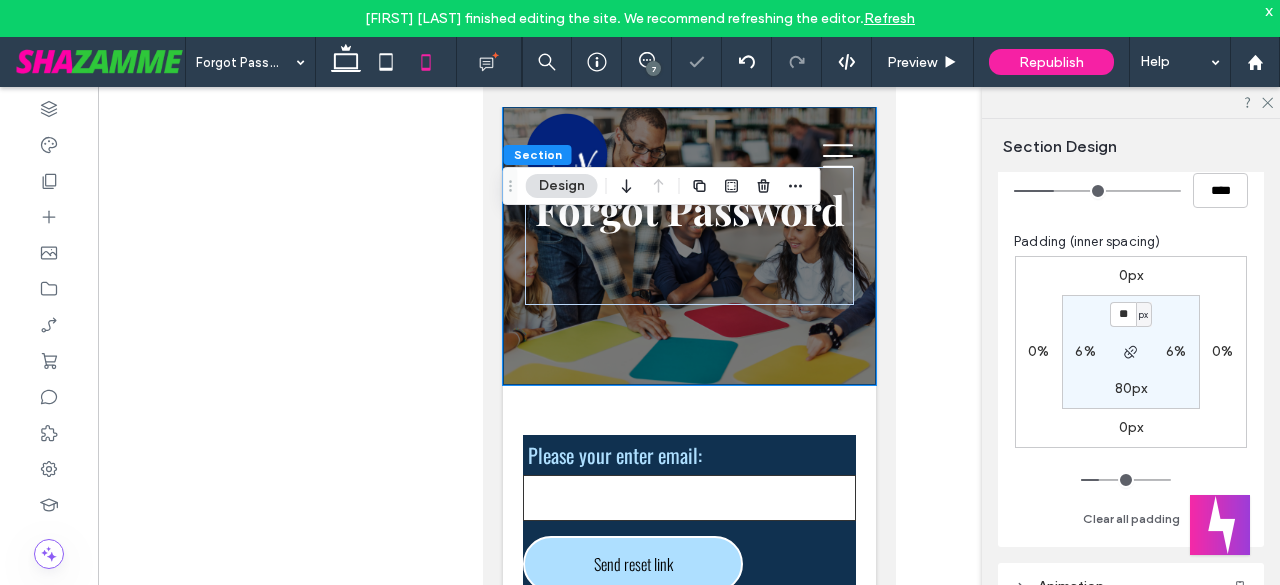 click on "6%" at bounding box center (1085, 351) 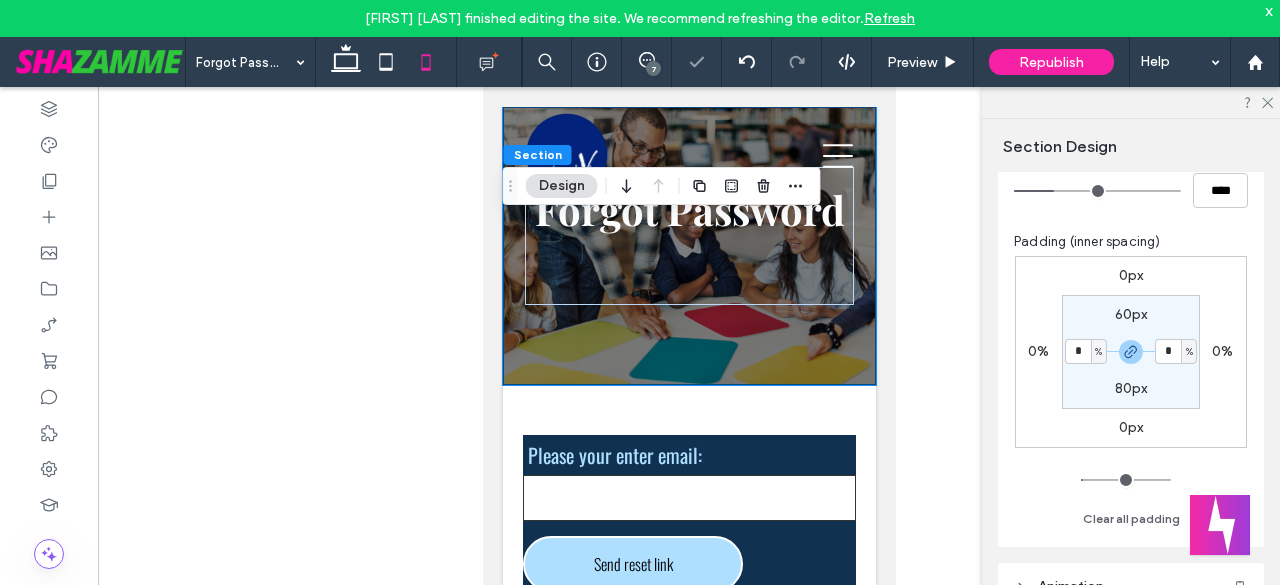 click on "%" at bounding box center (1098, 352) 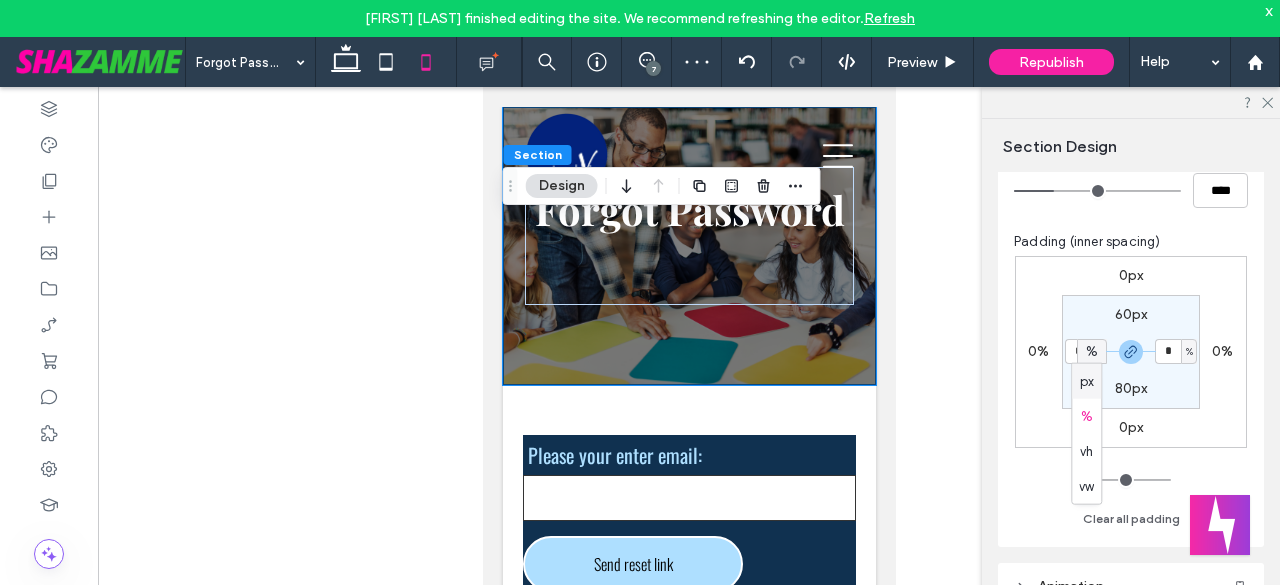 click on "px" at bounding box center (1086, 381) 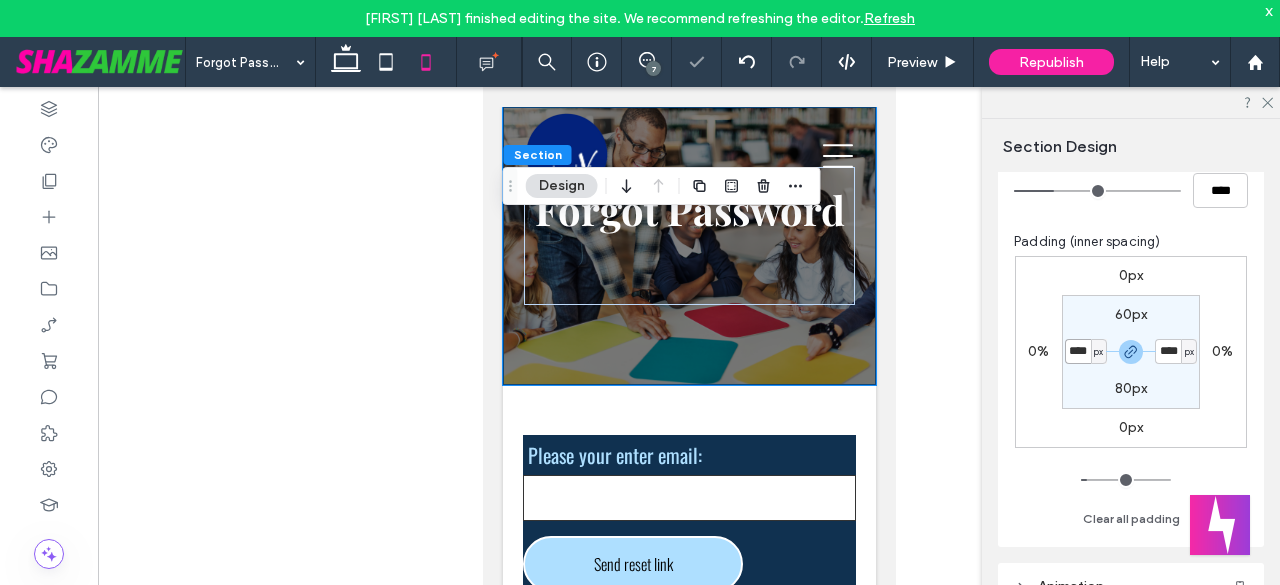 click on "****" at bounding box center [1078, 351] 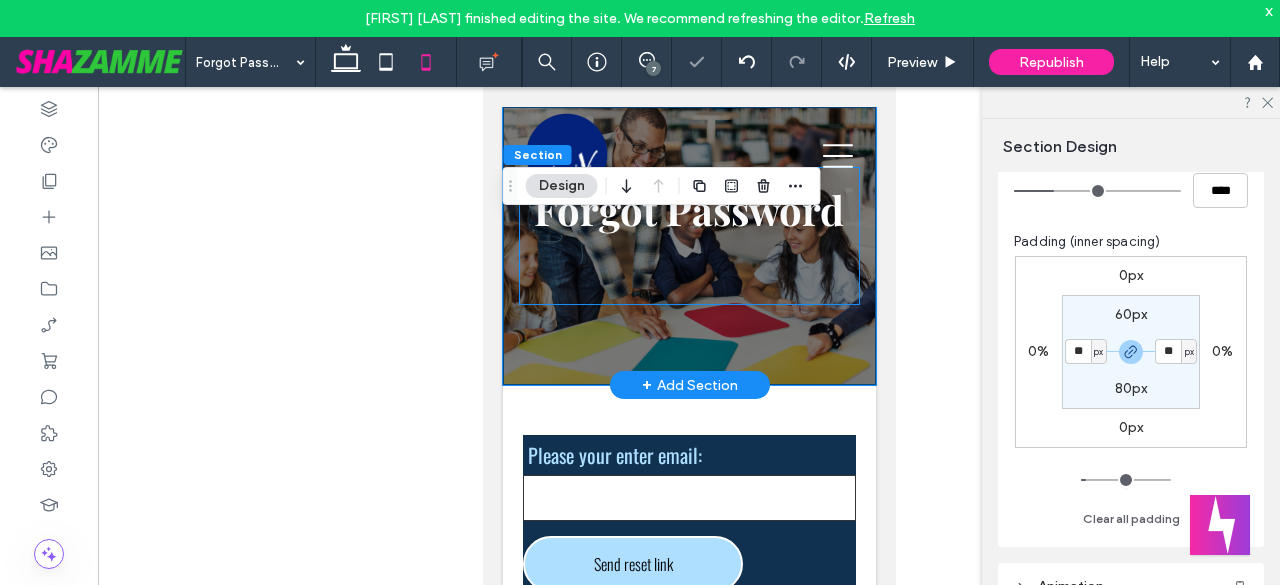 click on "Forgot Password" at bounding box center (688, 236) 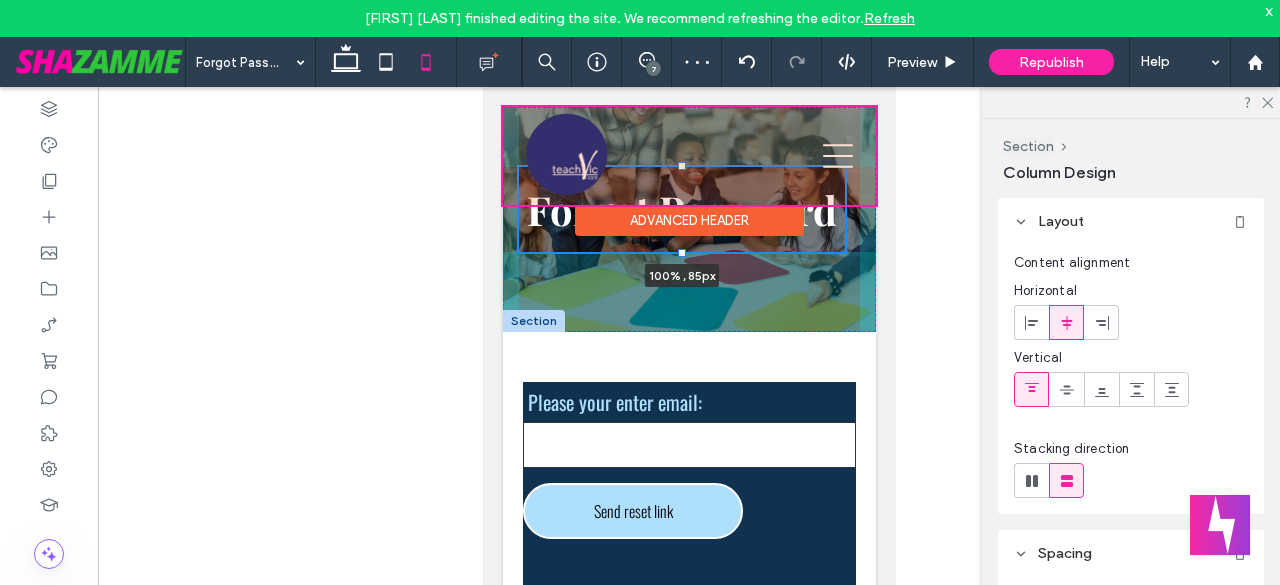 drag, startPoint x: 677, startPoint y: 303, endPoint x: 700, endPoint y: 208, distance: 97.74457 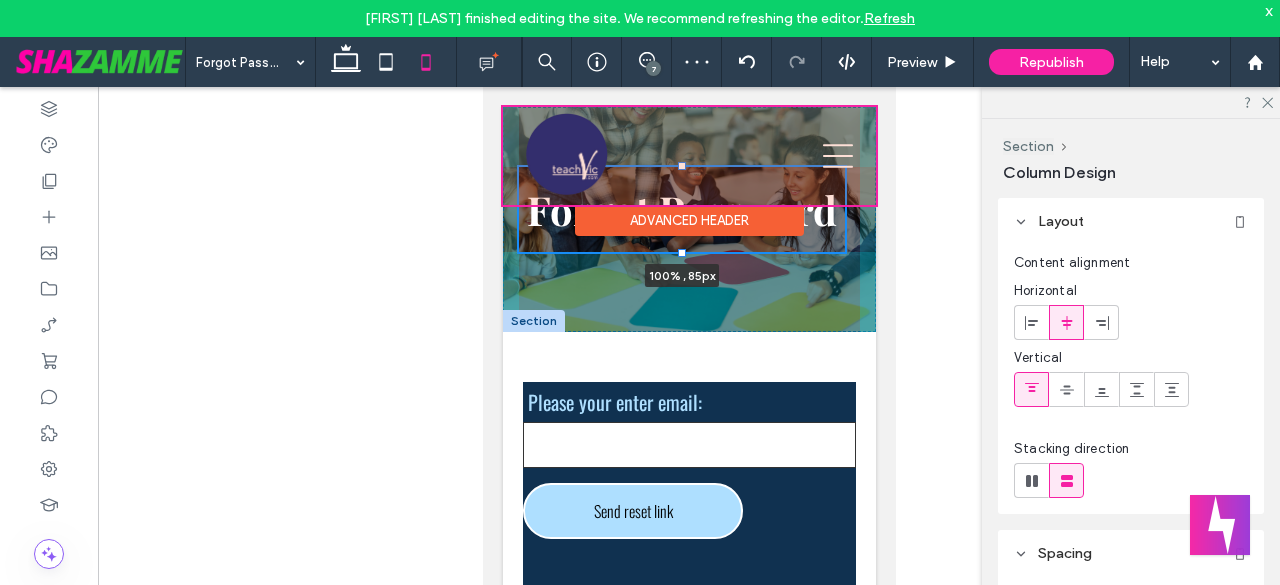 click on "Login
Register
User
Dashboard
Client Portal
Signout
Apply Today
Section
Advanced Header
Section
Teachers
International
International Teachers
Schools
Submit Vacancy
About Us
Services
Contact
Section
Section
Menu
Forgot Password
100% , 85px
Section + Add Section" at bounding box center (688, 1418) 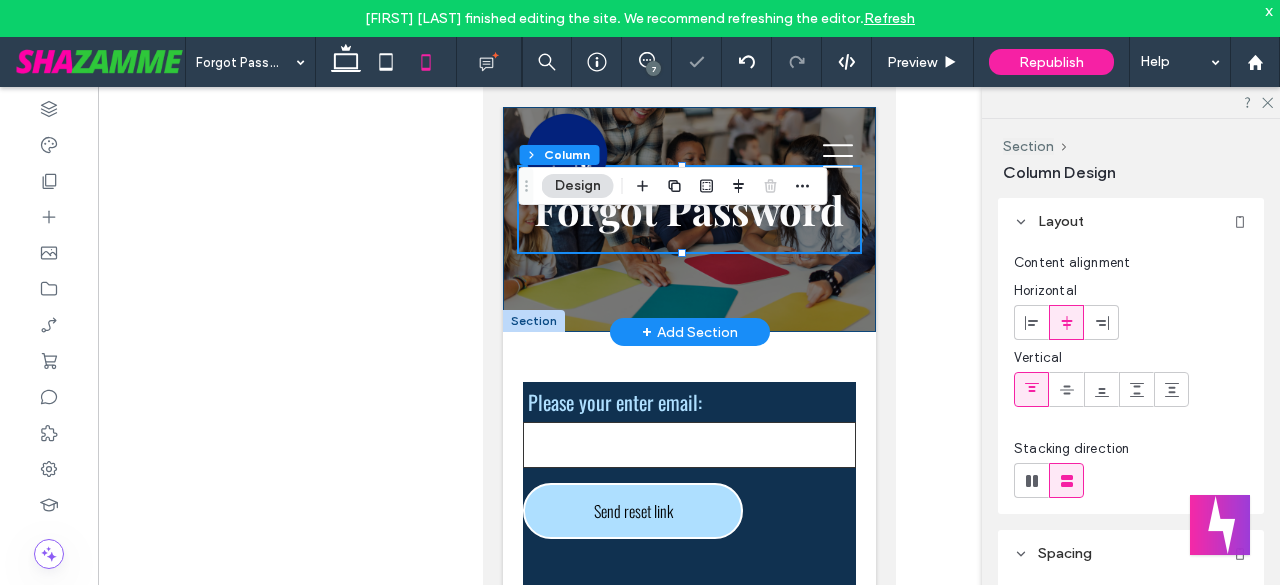click on "Forgot Password
100% , 85px" at bounding box center [688, 219] 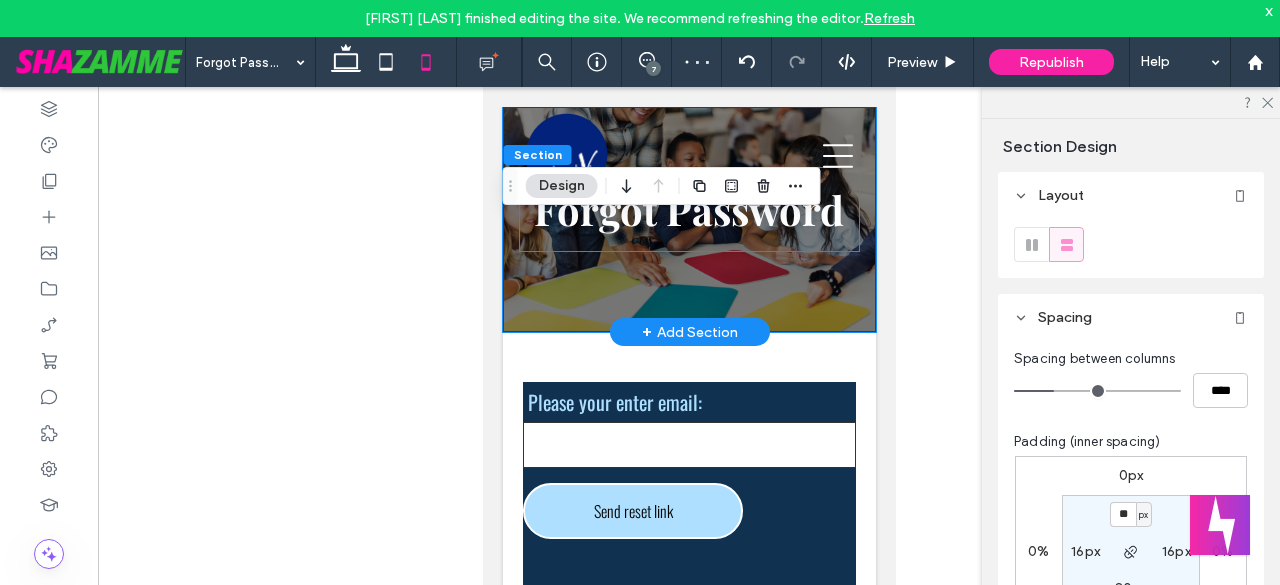 click on "Forgot Password" at bounding box center [688, 209] 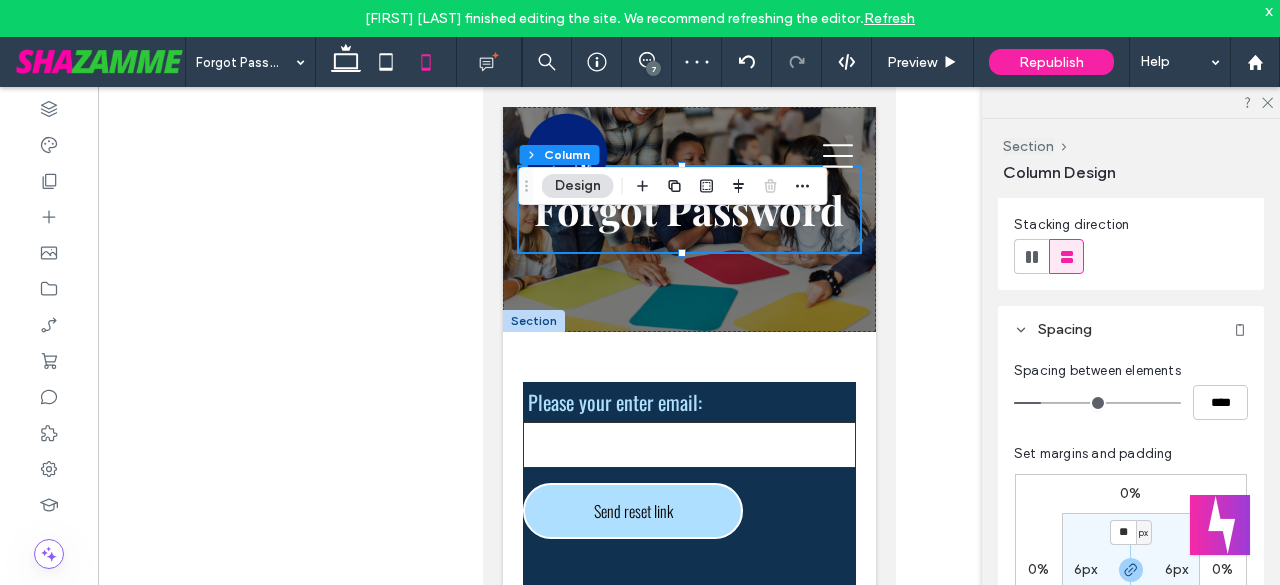 scroll, scrollTop: 333, scrollLeft: 0, axis: vertical 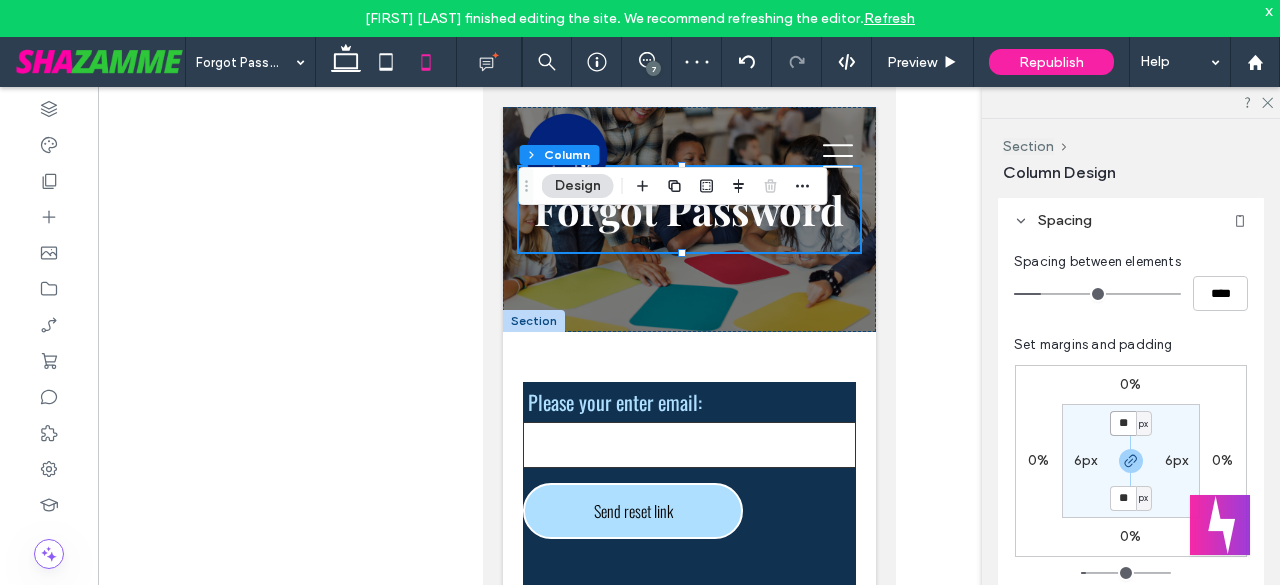 click on "**" at bounding box center (1123, 423) 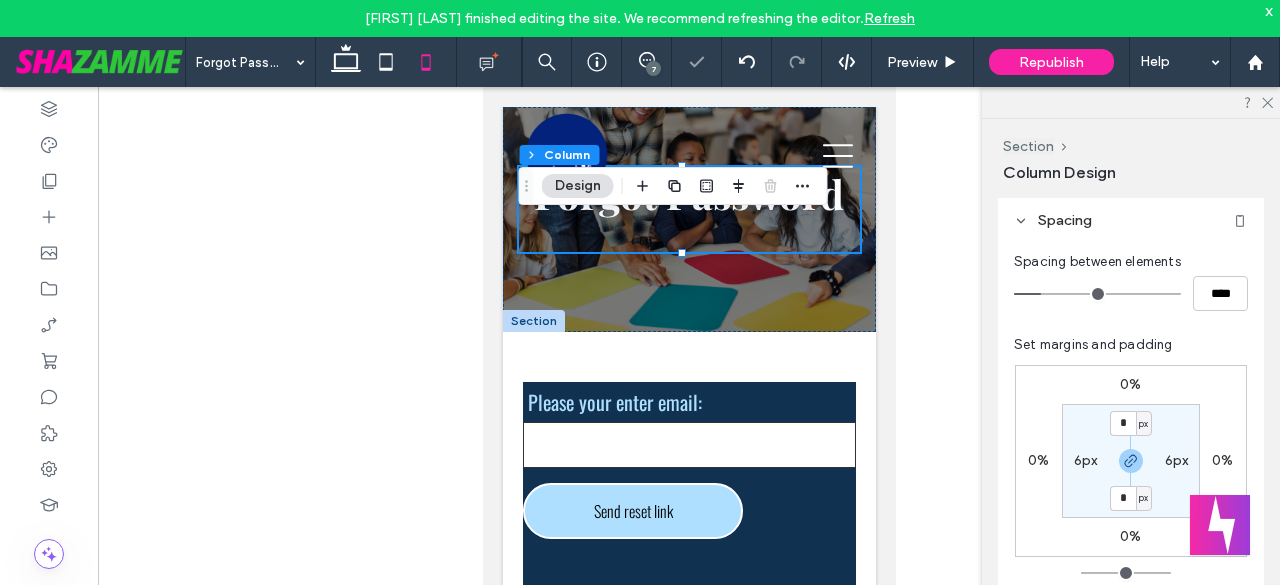 click on "6px" at bounding box center (1086, 460) 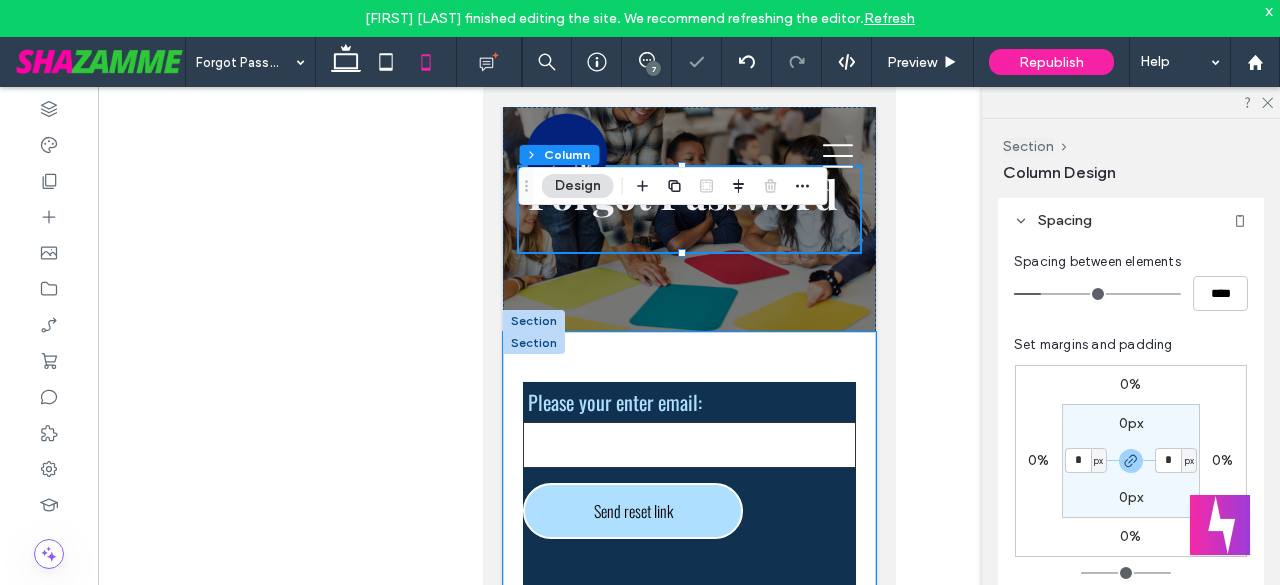 click on "Please your enter email:
Send reset link
This text and the section below is only visible when editing this widget and will be hidden on live site.
New Password:
Password must contain the following:
A  capital (uppercase)
letter
A  number
Minimum  8 characters
Password must contain  special chars ex: !@#$%^&*?
Confirm New Password:
Change password" at bounding box center [688, 670] 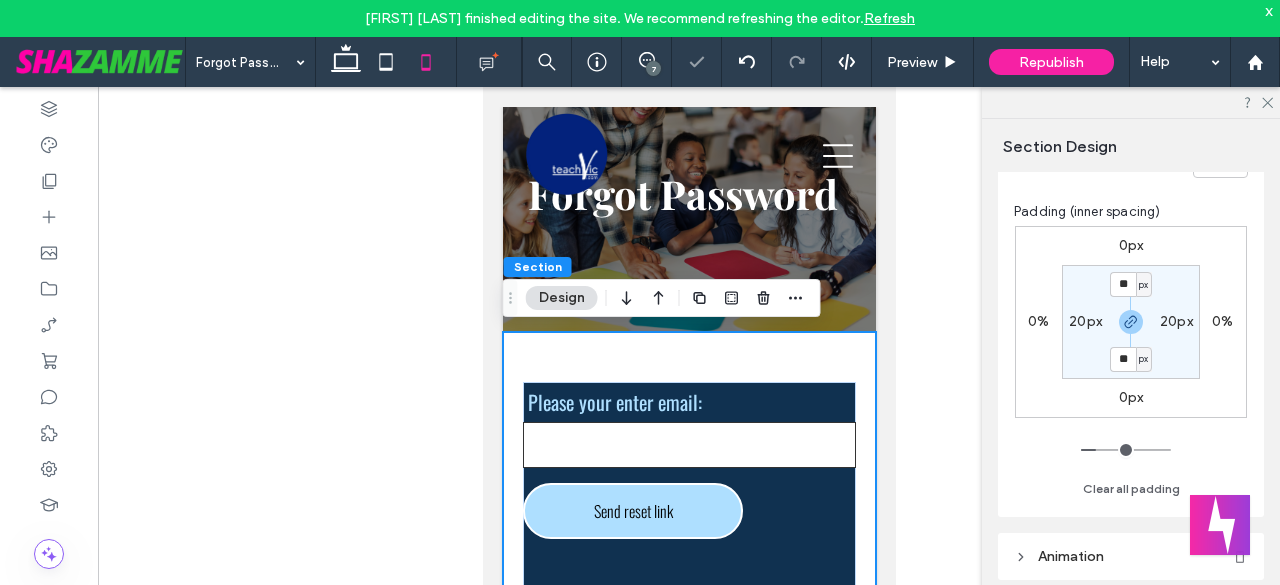 scroll, scrollTop: 266, scrollLeft: 0, axis: vertical 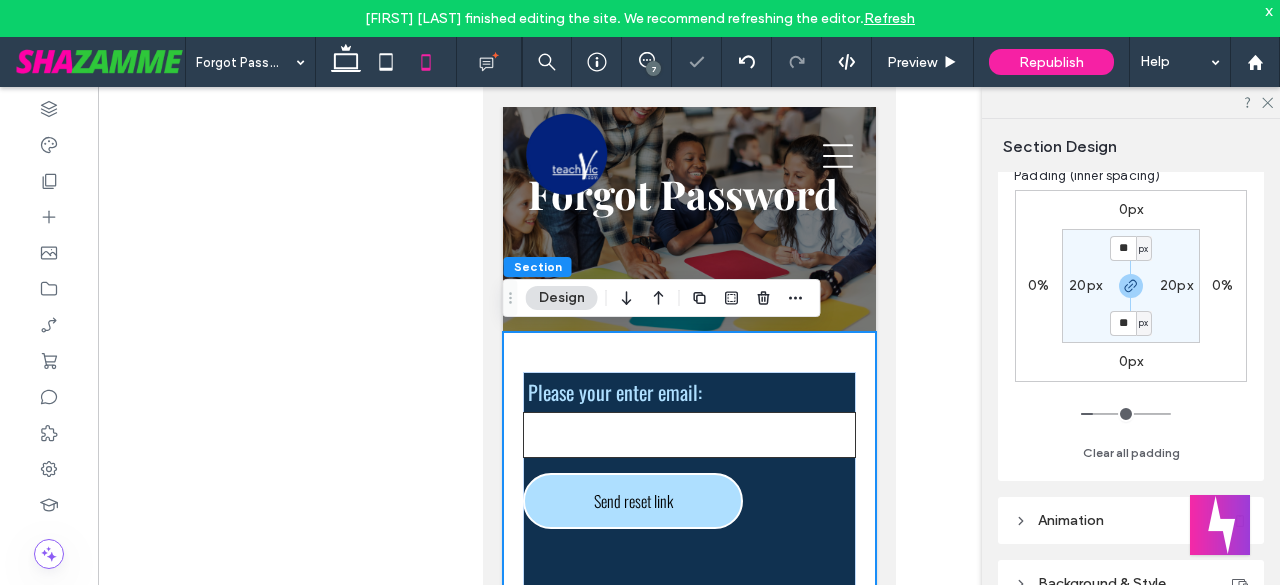 click on "20px" at bounding box center (1085, 285) 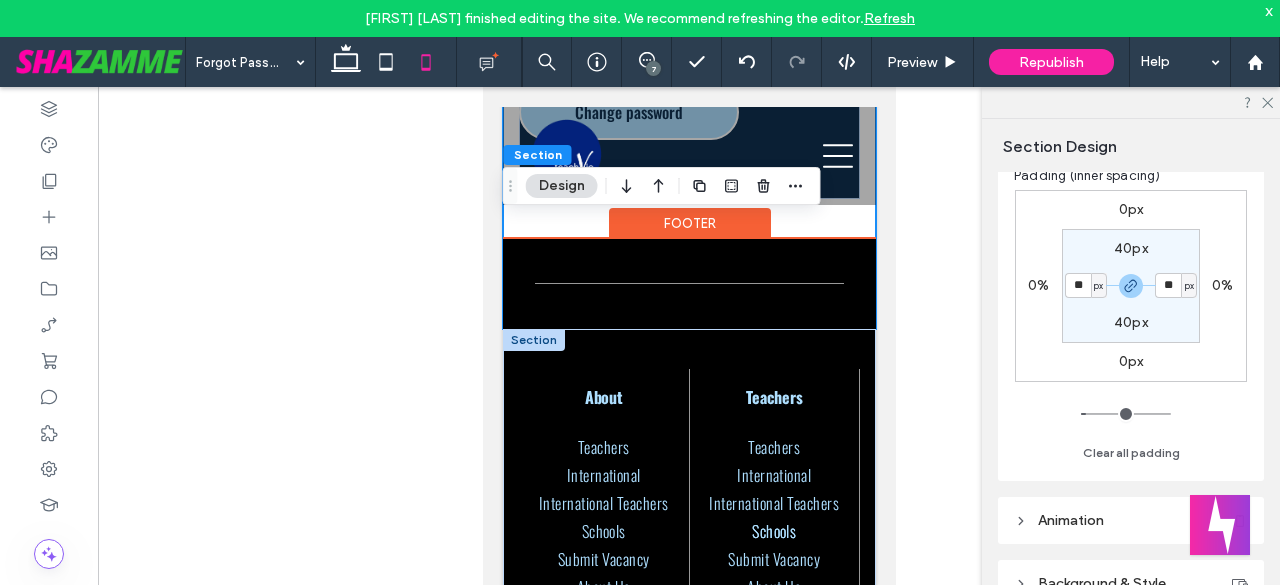scroll, scrollTop: 766, scrollLeft: 0, axis: vertical 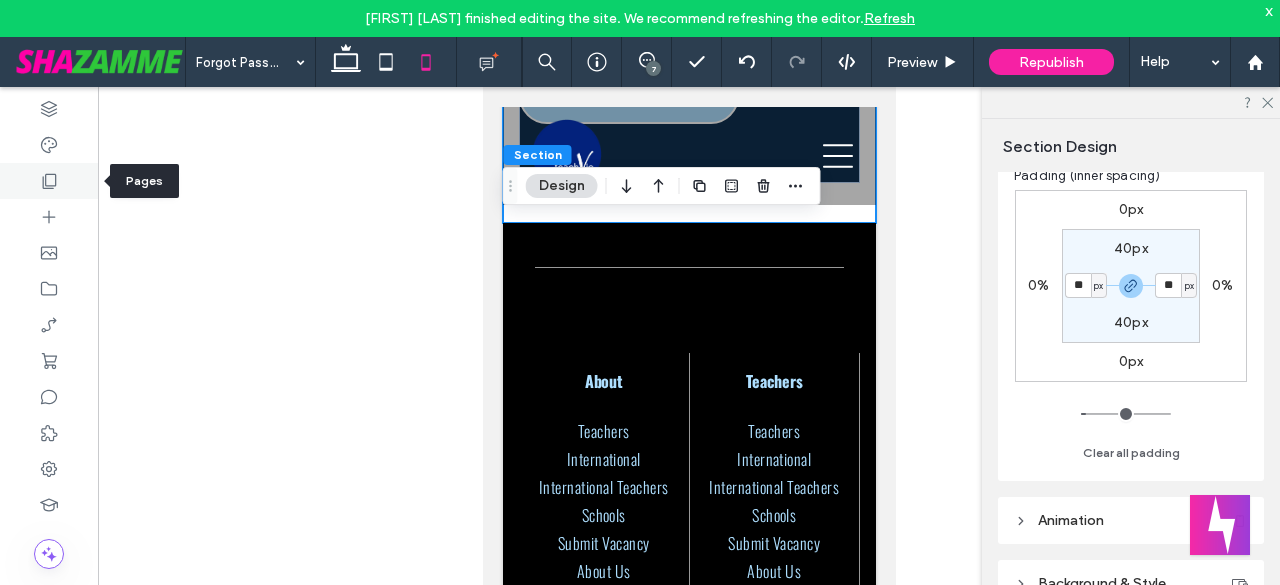 click 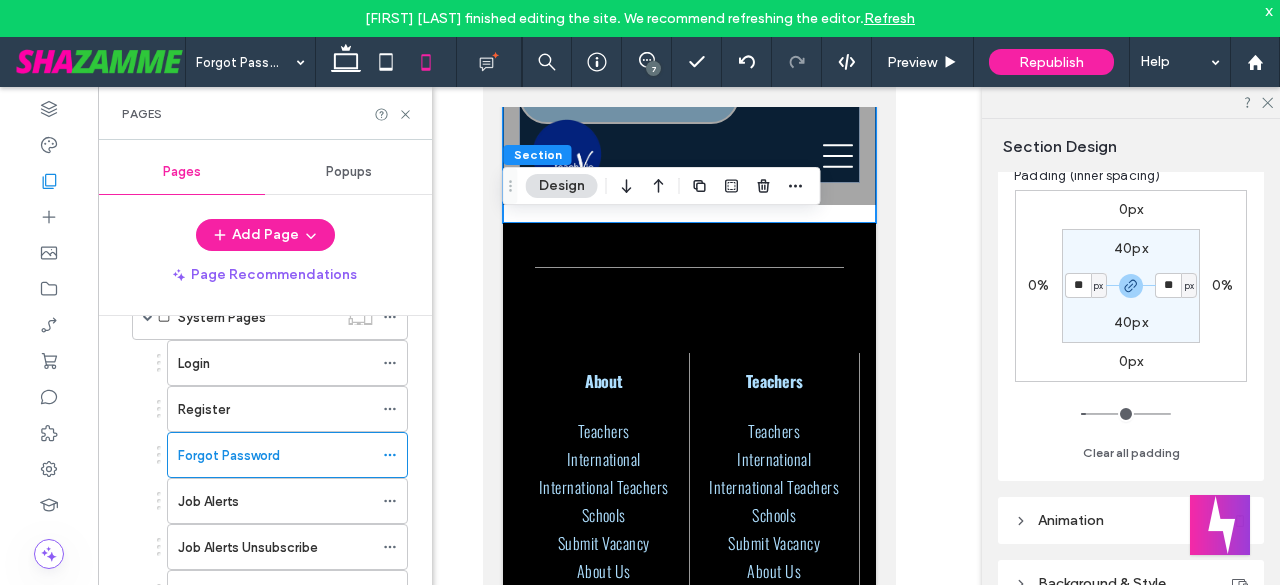 scroll, scrollTop: 700, scrollLeft: 0, axis: vertical 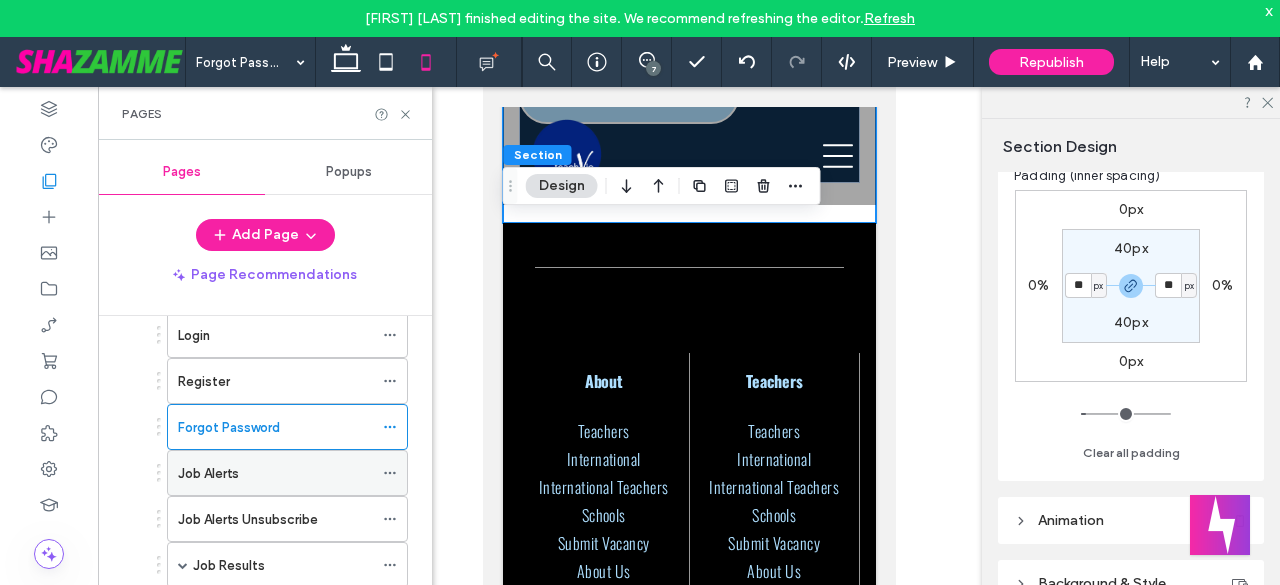 click on "Job Alerts" at bounding box center [208, 473] 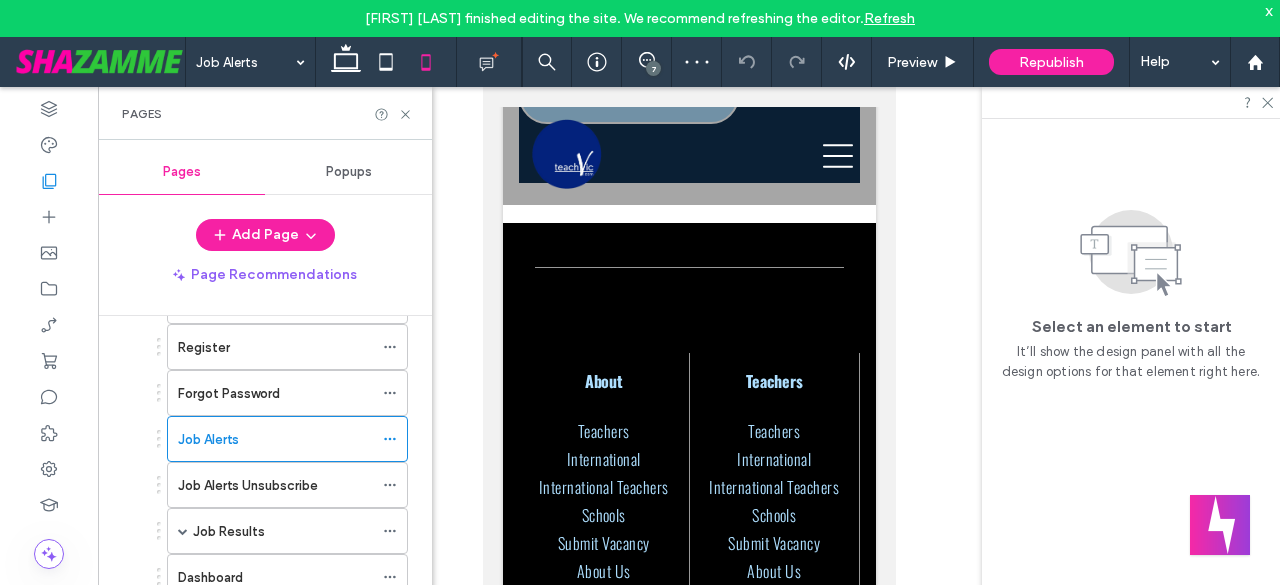 scroll, scrollTop: 733, scrollLeft: 0, axis: vertical 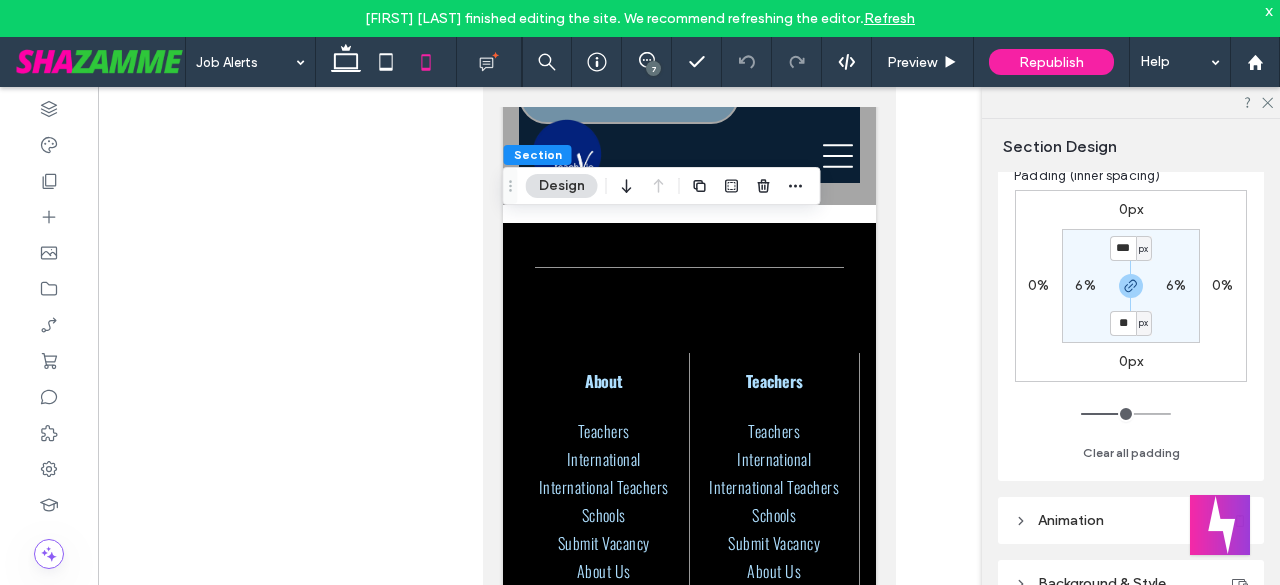 type on "**" 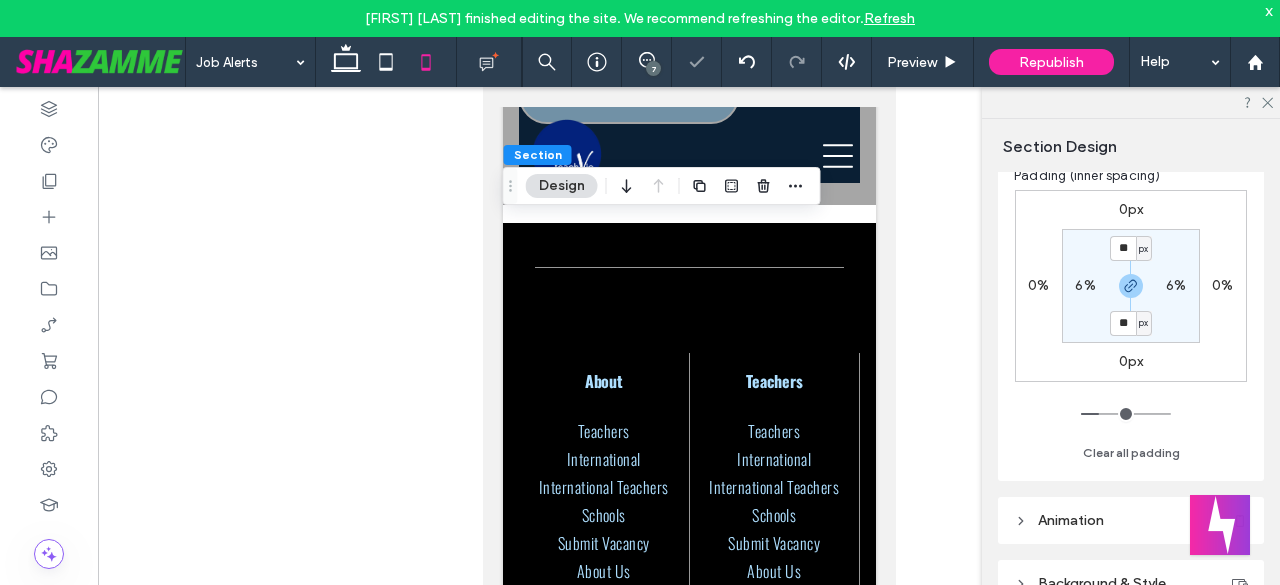 click on "6%" at bounding box center [1085, 285] 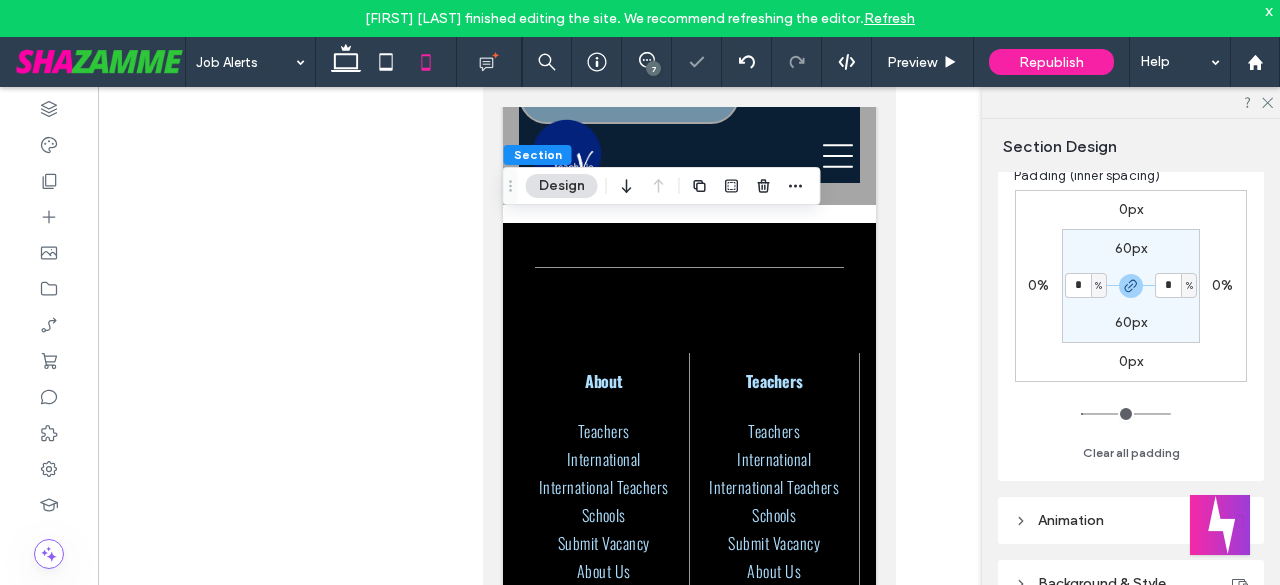 click on "%" at bounding box center [1099, 286] 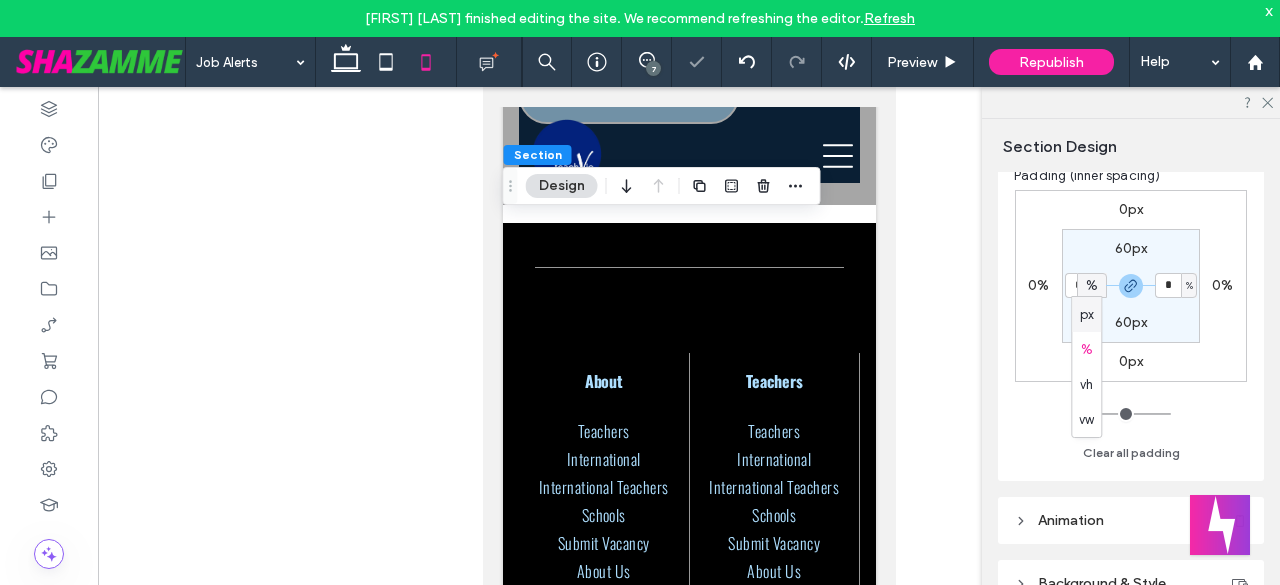 click on "px" at bounding box center (1086, 314) 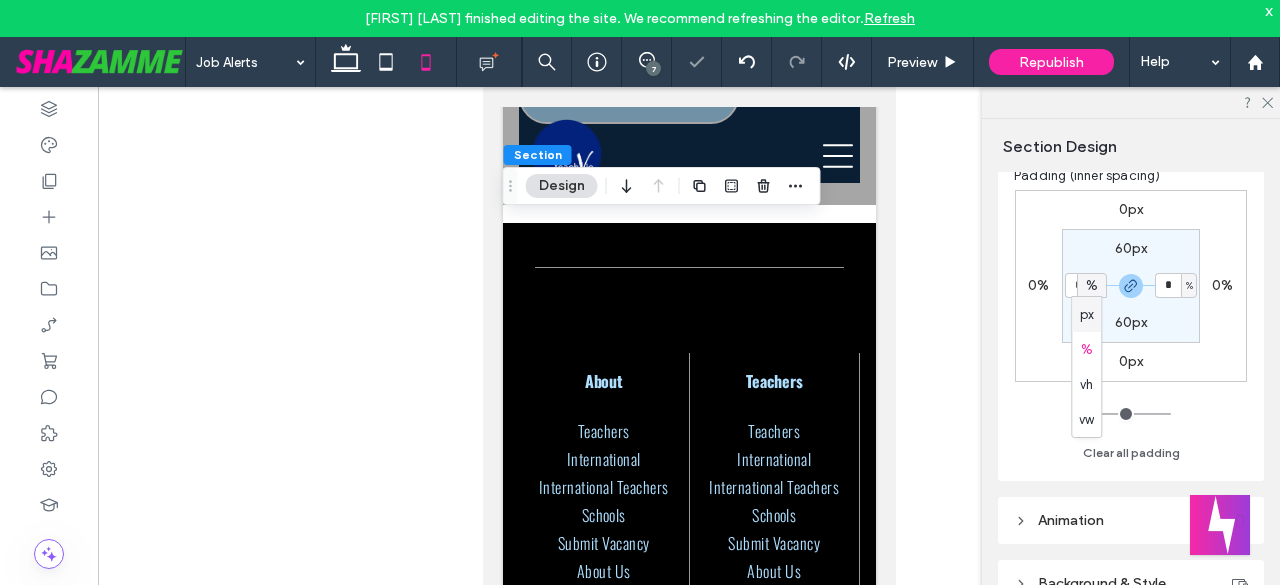 type on "****" 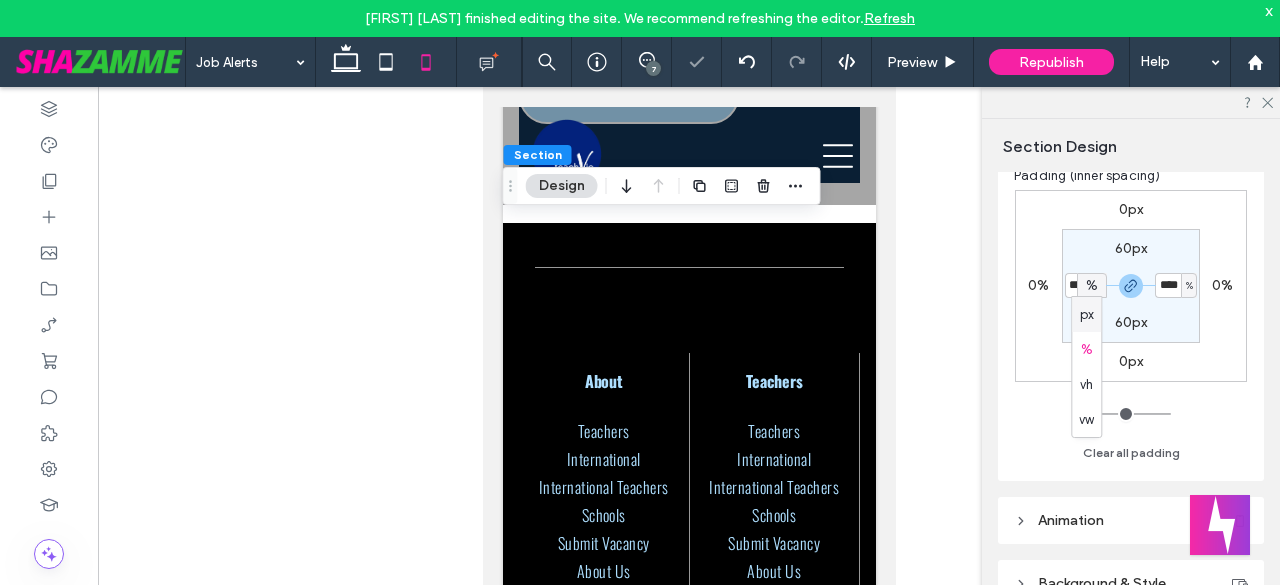 type on "**" 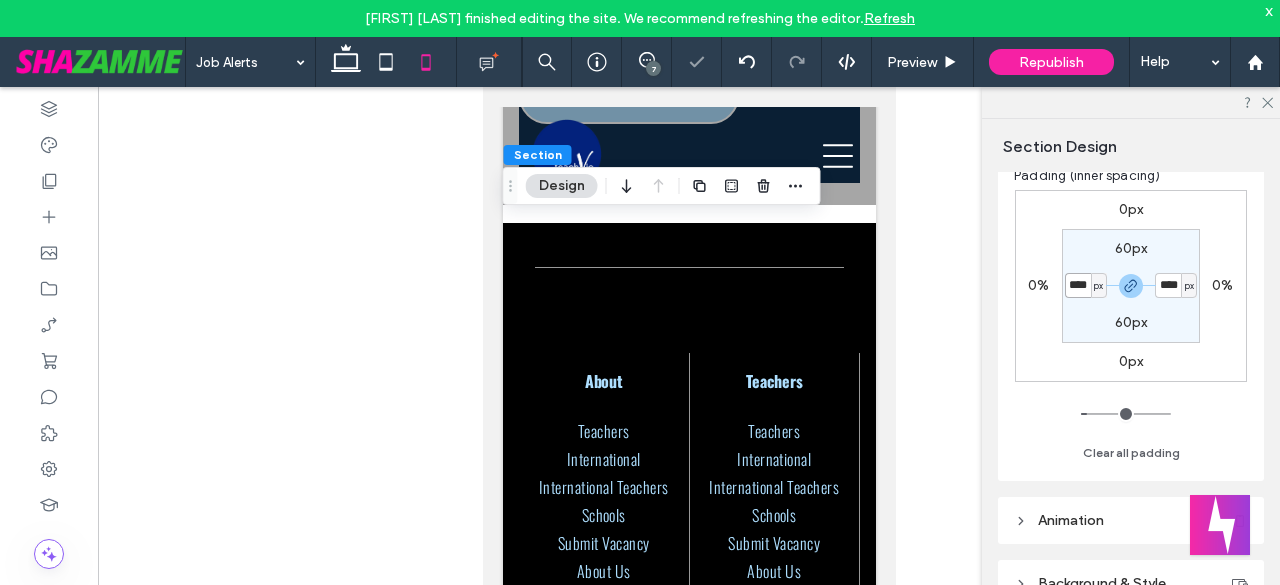 click on "****" at bounding box center (1078, 285) 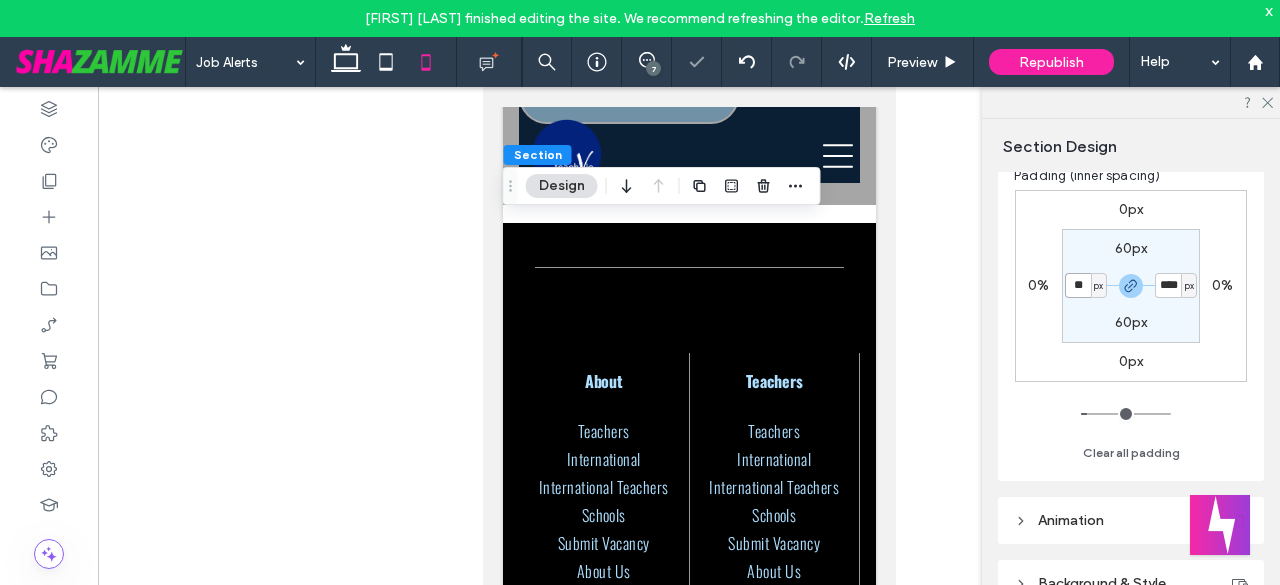 type on "**" 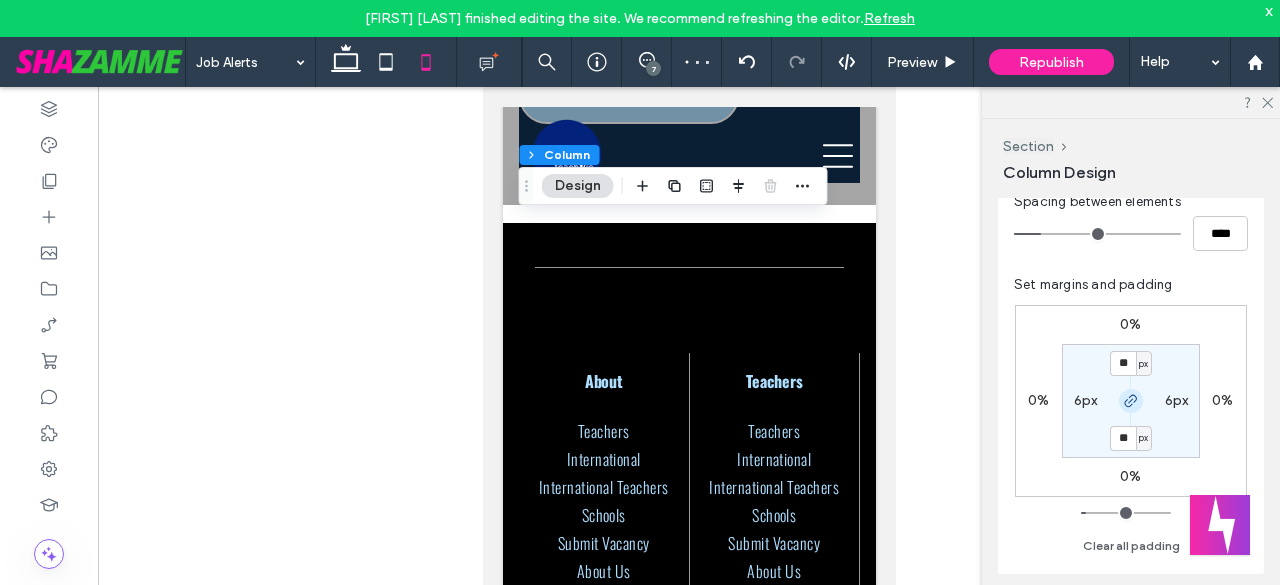 scroll, scrollTop: 533, scrollLeft: 0, axis: vertical 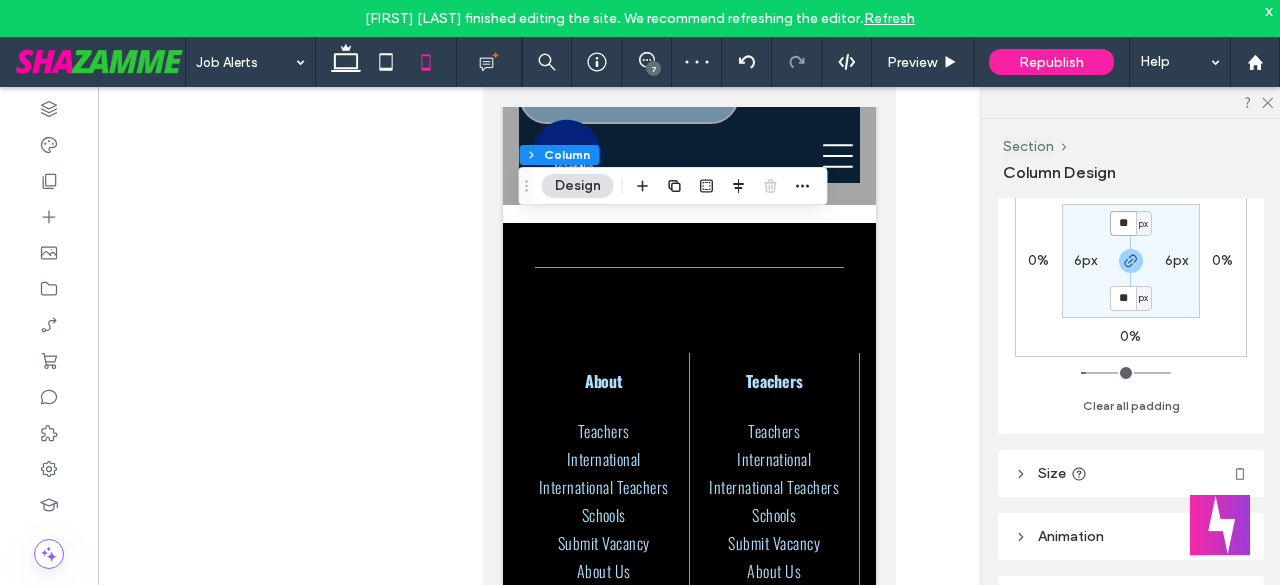 click on "**" at bounding box center [1123, 223] 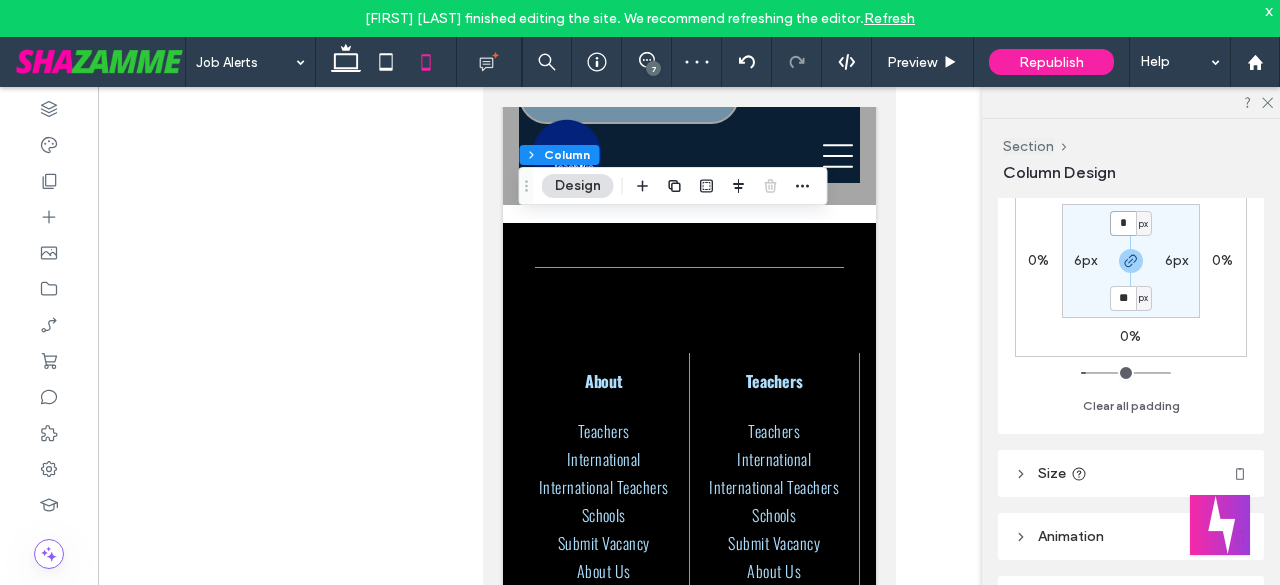 type on "*" 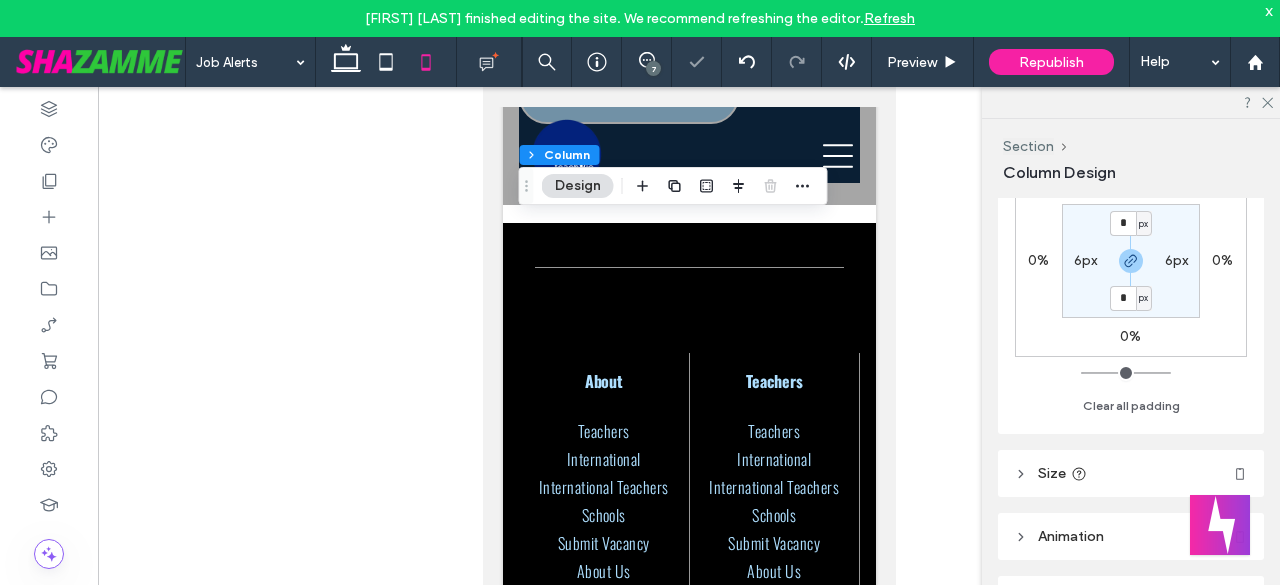 click on "6px" at bounding box center (1086, 260) 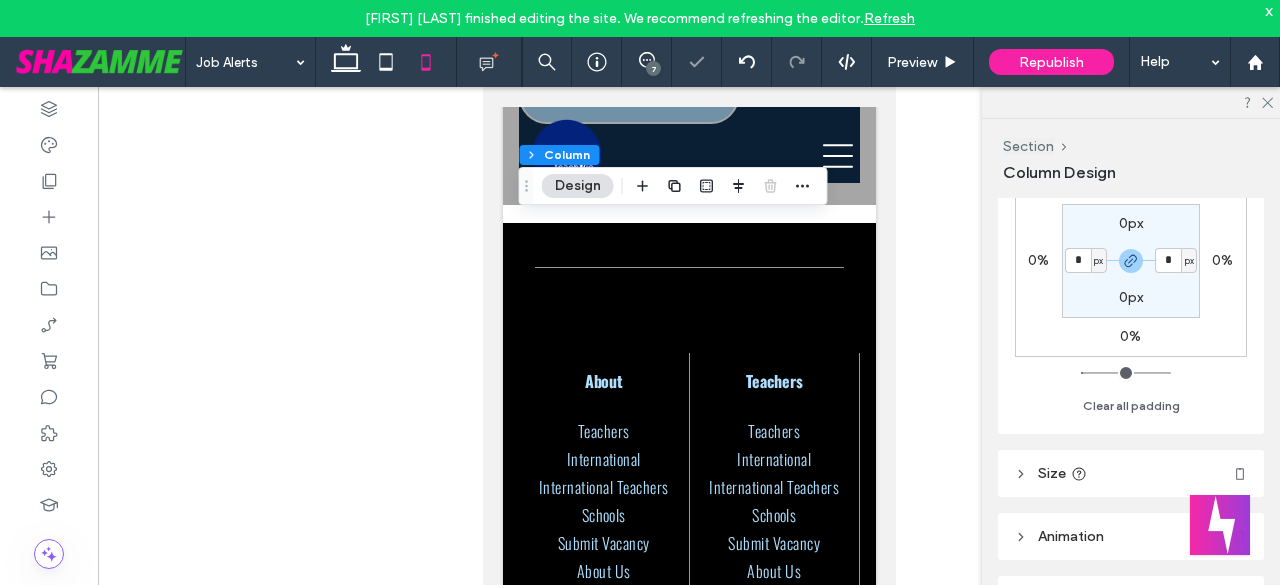 type on "*" 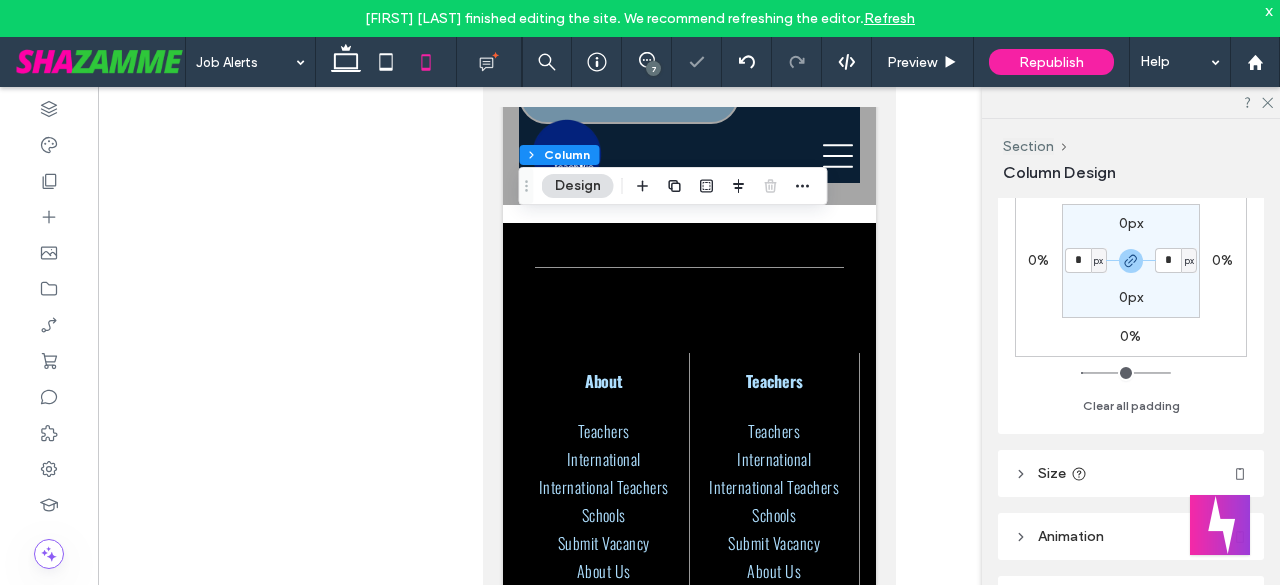 type on "*" 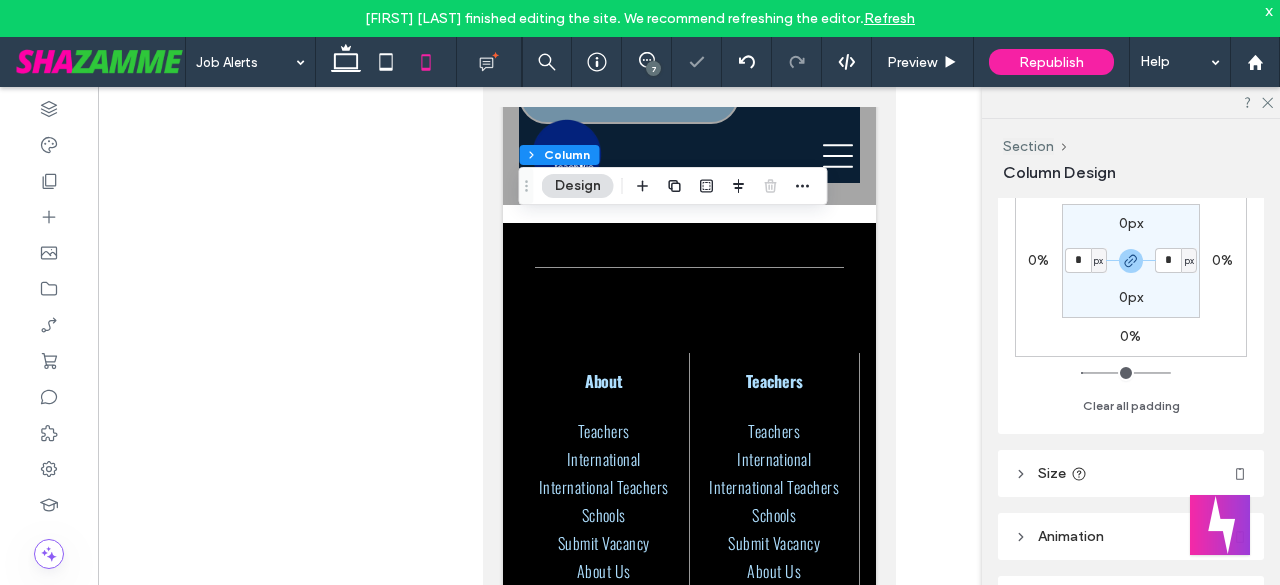 type on "*" 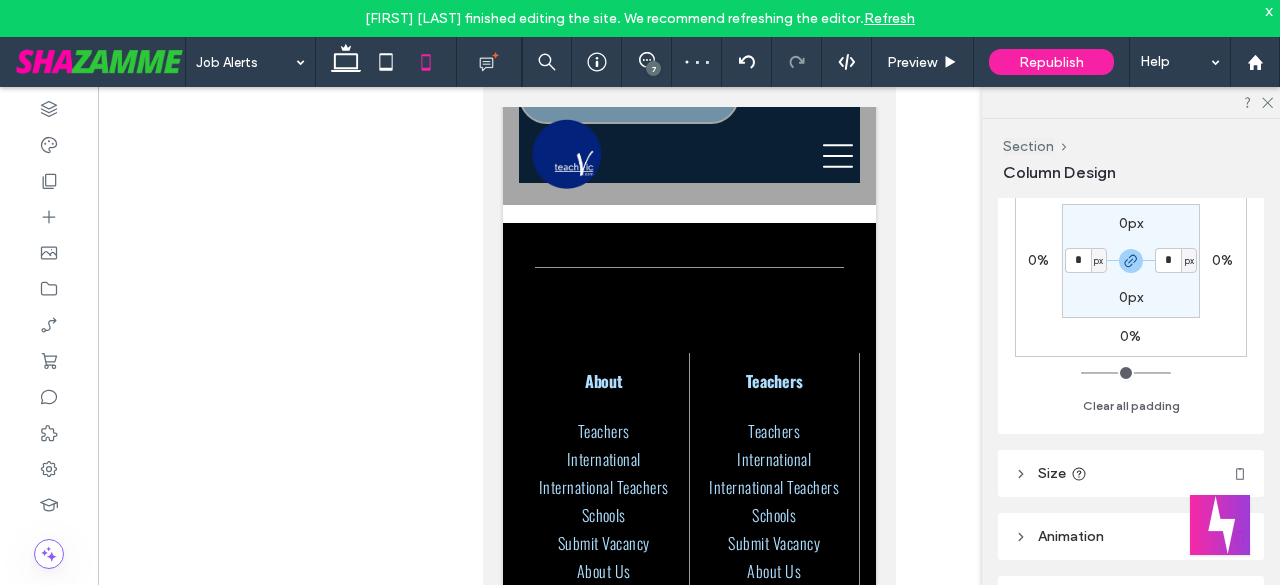 type on "**" 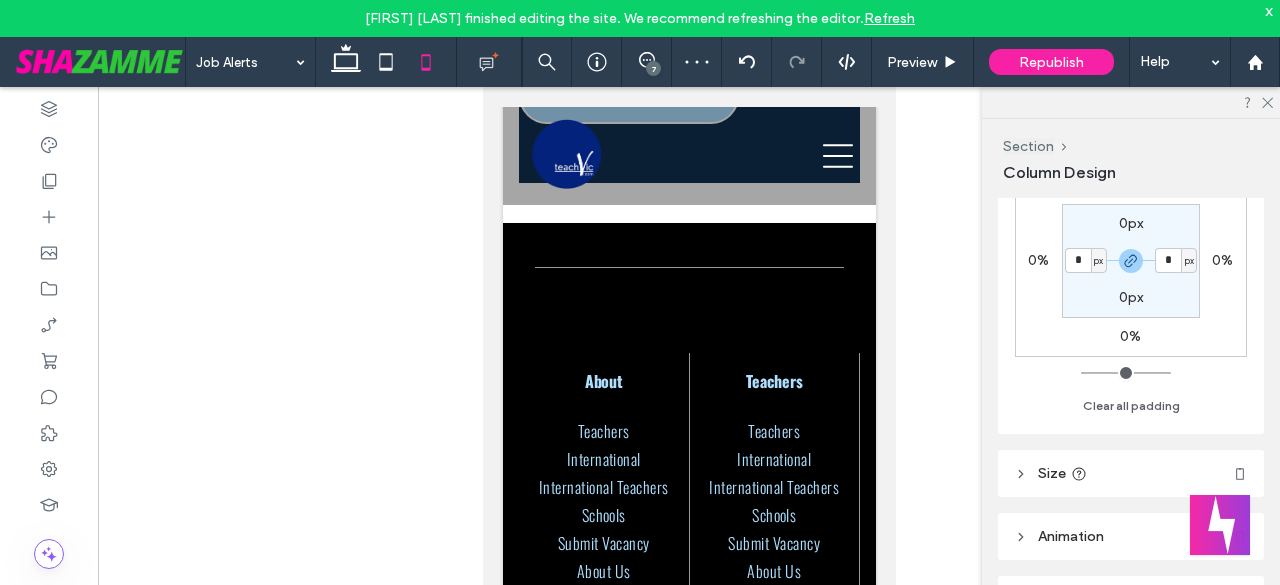 type on "**" 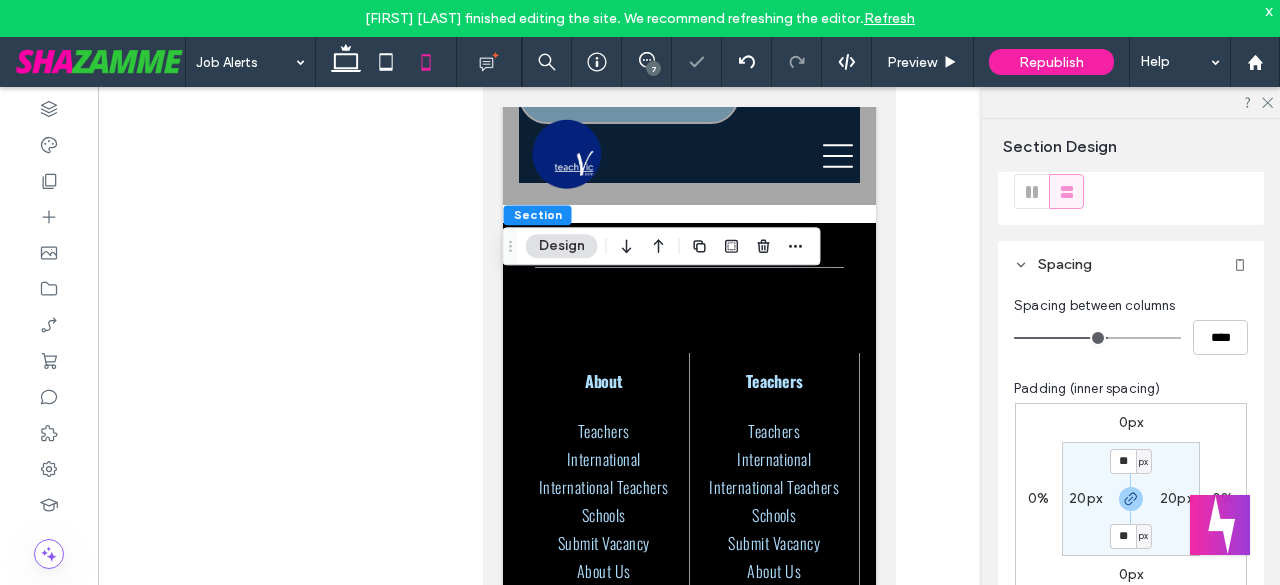 scroll, scrollTop: 300, scrollLeft: 0, axis: vertical 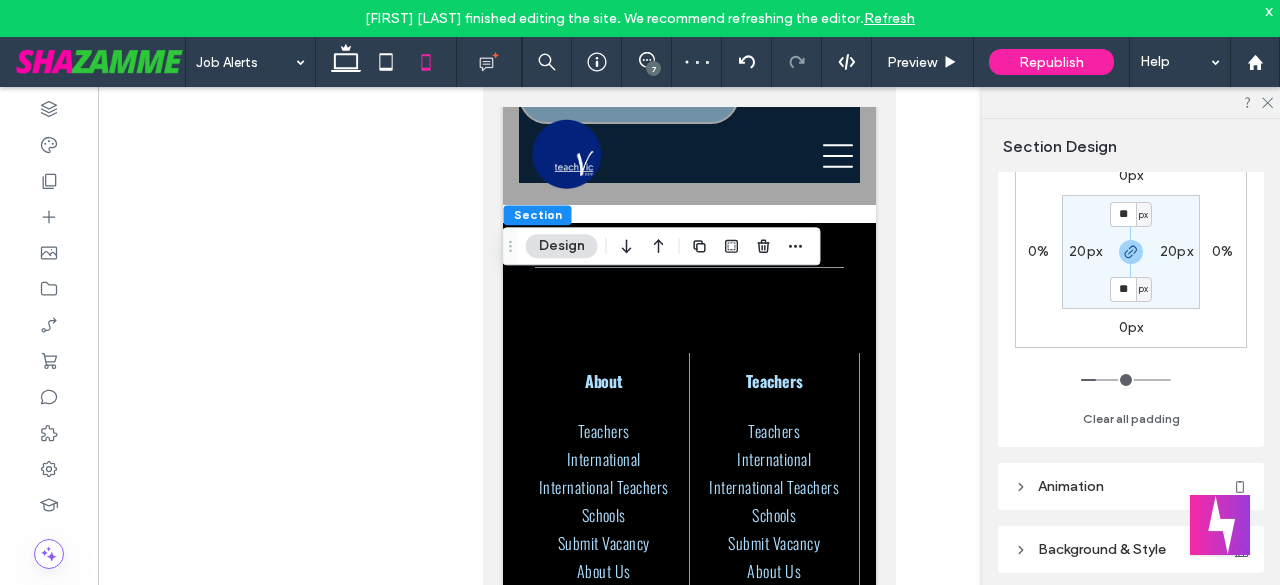 type on "**" 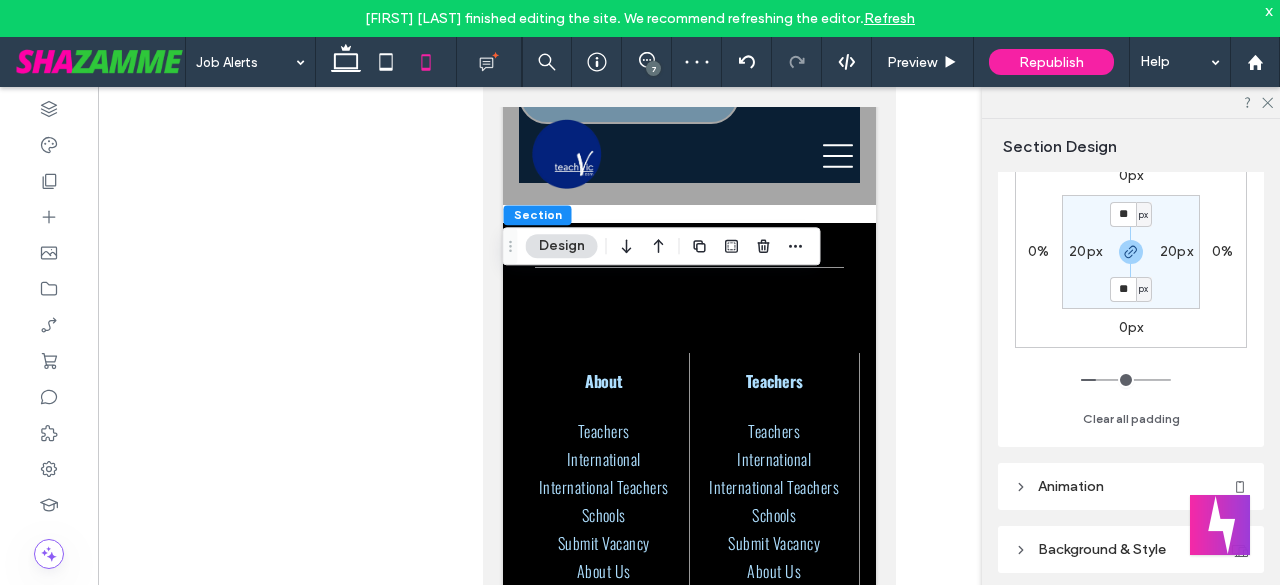 type on "**" 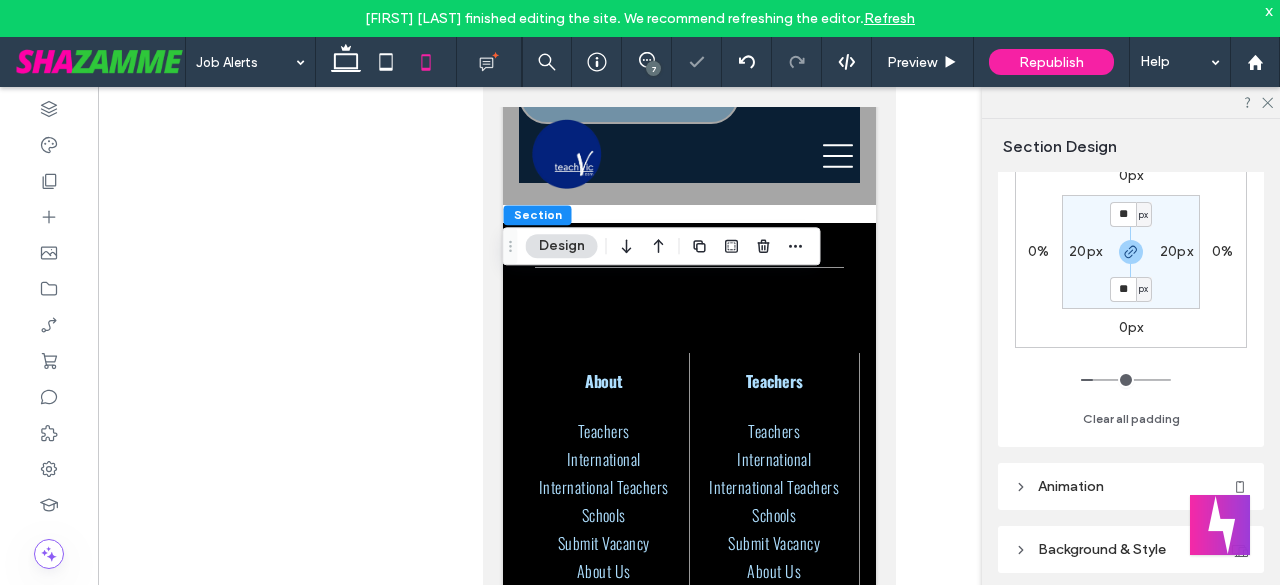 click on "20px" at bounding box center (1085, 251) 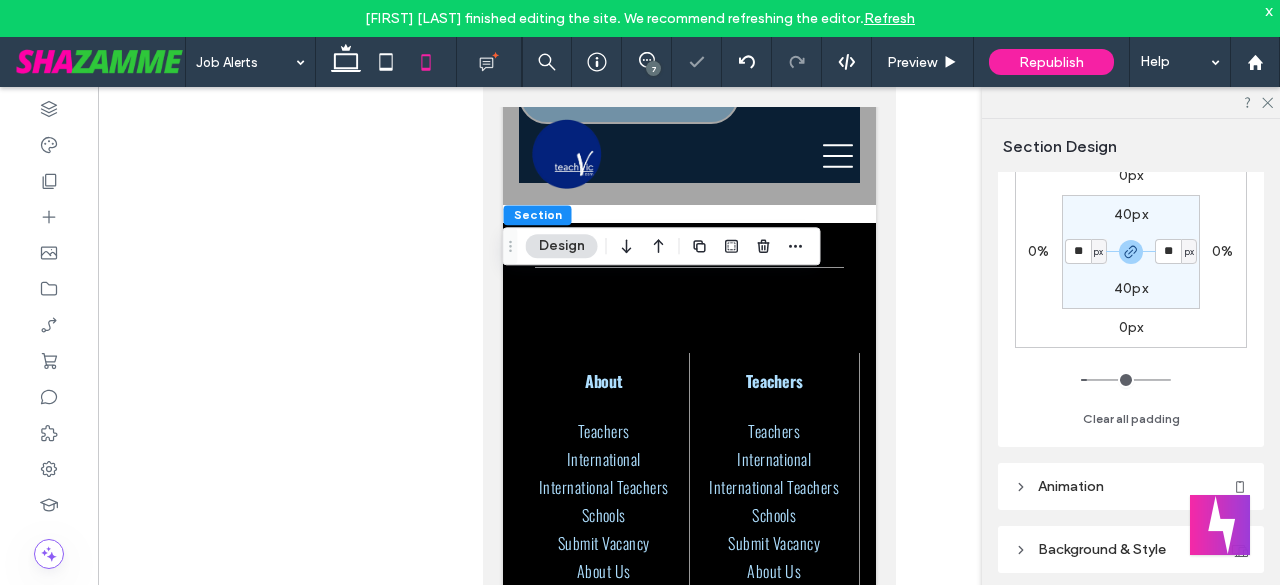 type on "**" 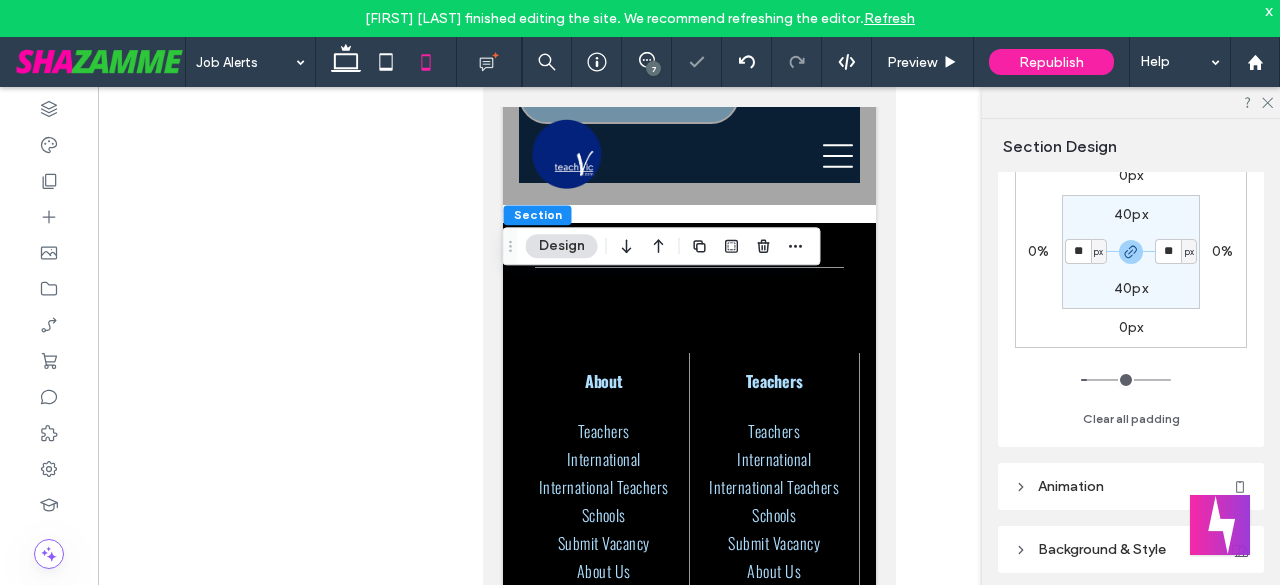 type on "**" 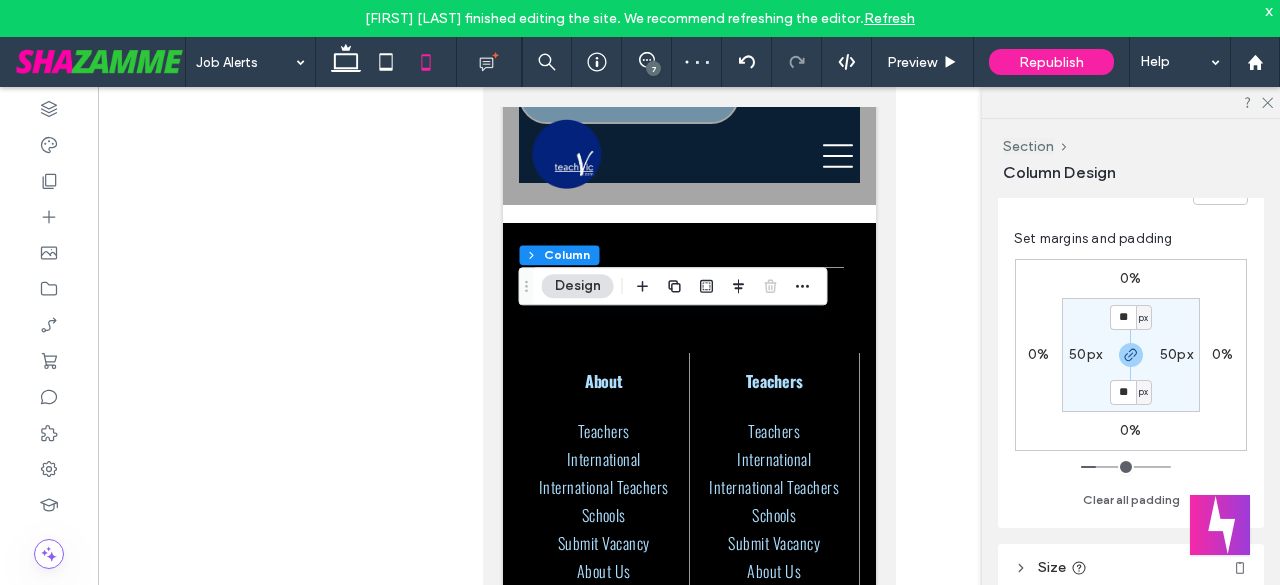 scroll, scrollTop: 433, scrollLeft: 0, axis: vertical 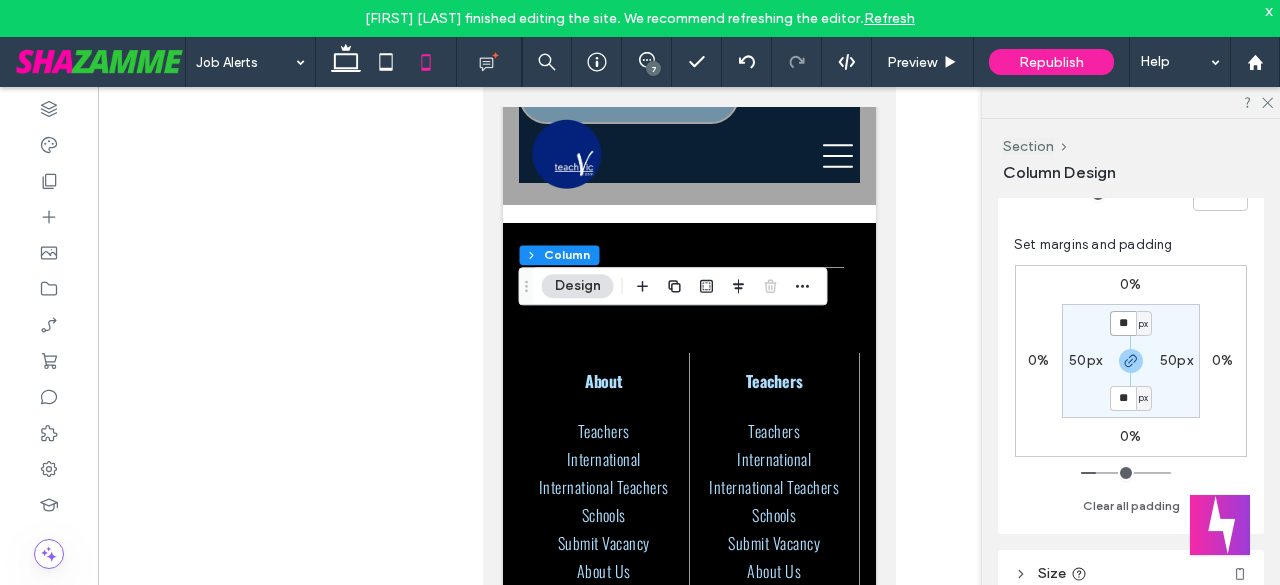 click on "**" at bounding box center [1123, 323] 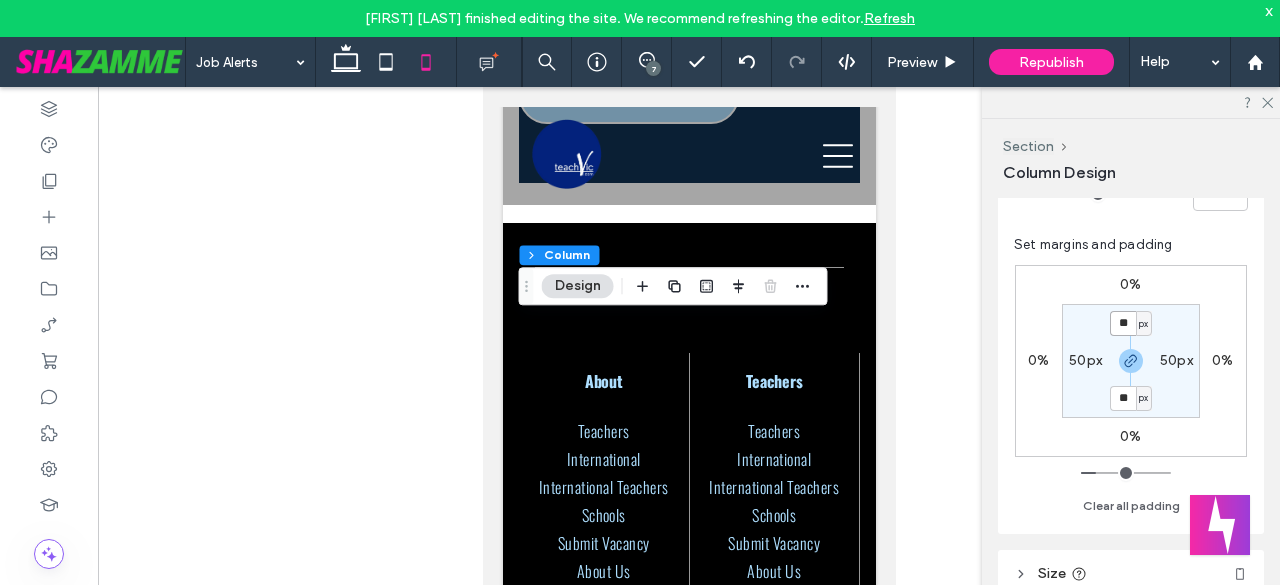 type on "**" 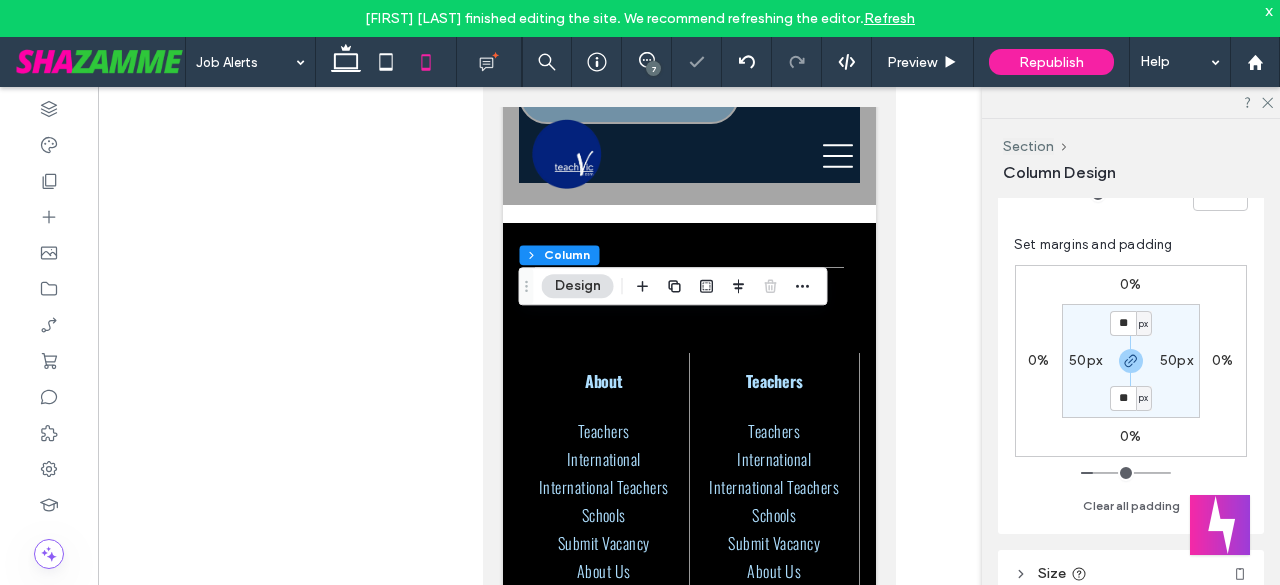click on "50px" at bounding box center [1085, 360] 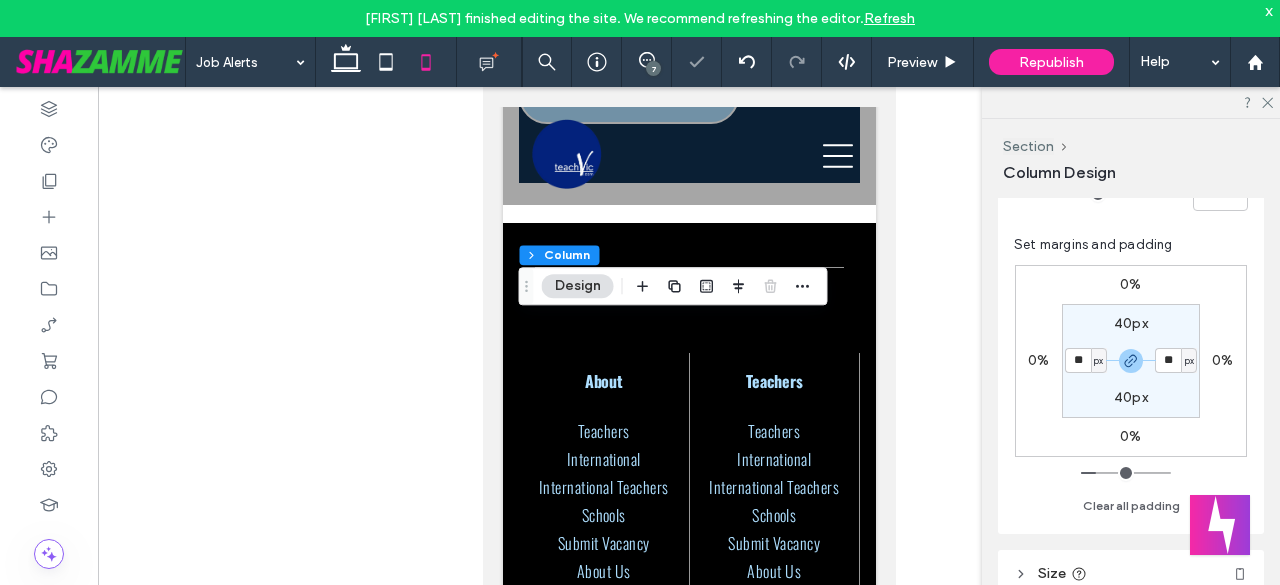 type on "**" 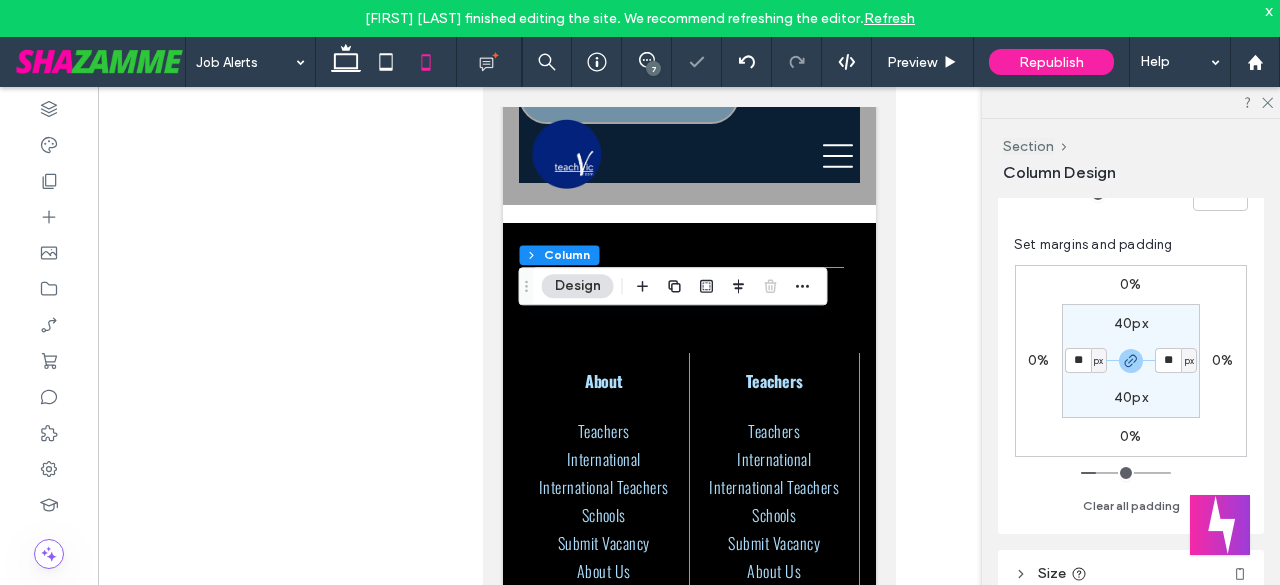 type on "**" 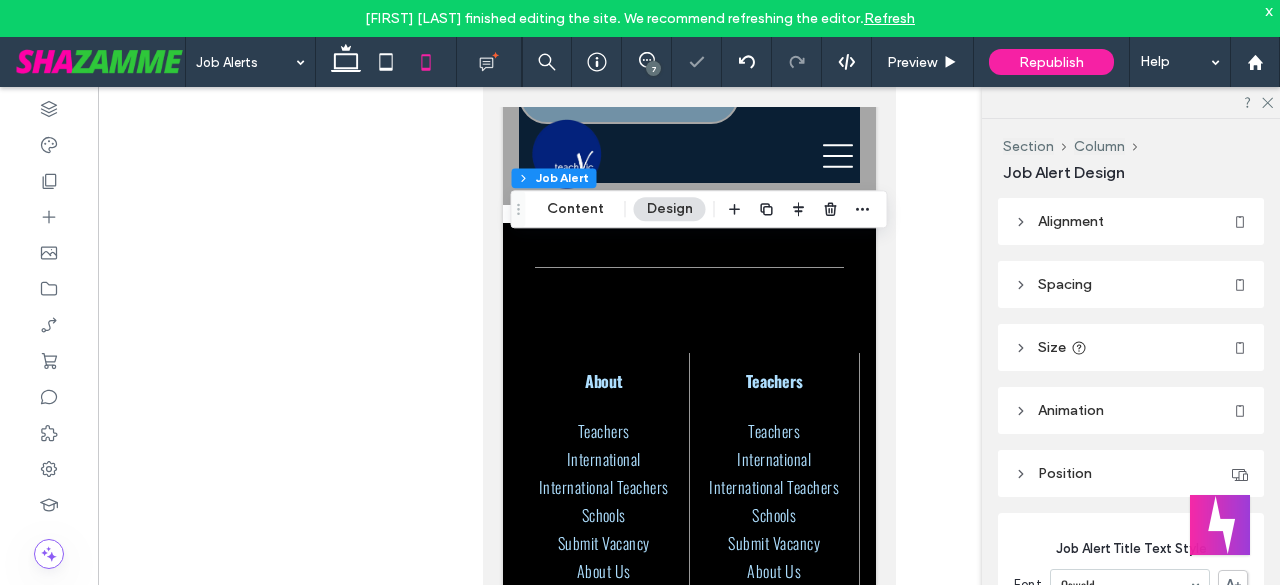 type on "**" 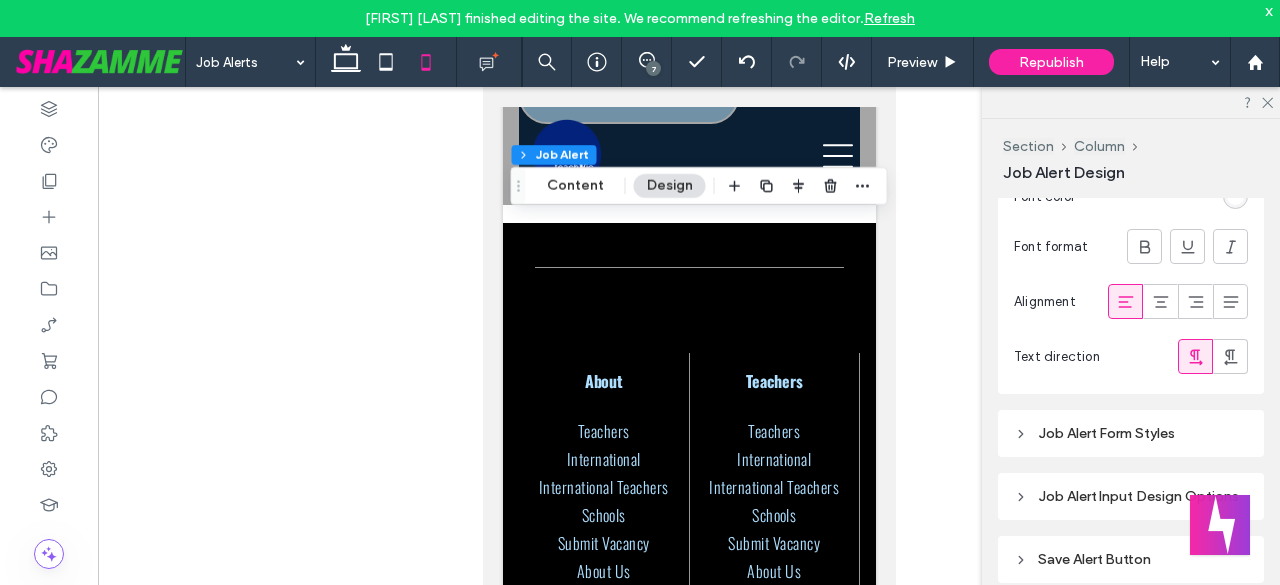 scroll, scrollTop: 1433, scrollLeft: 0, axis: vertical 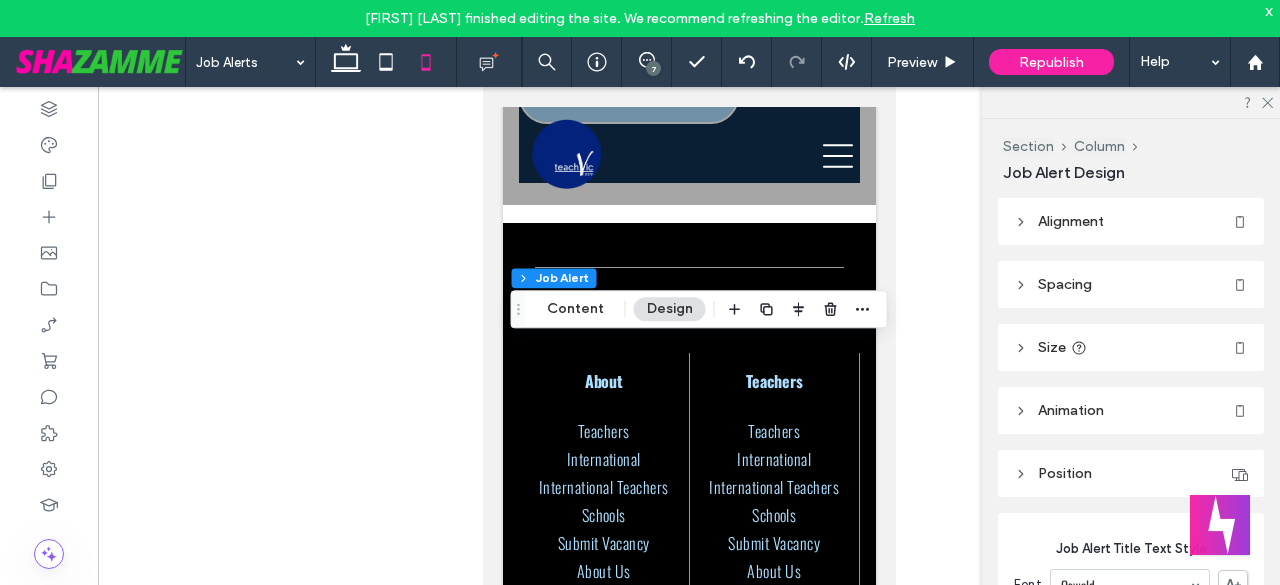 type on "**" 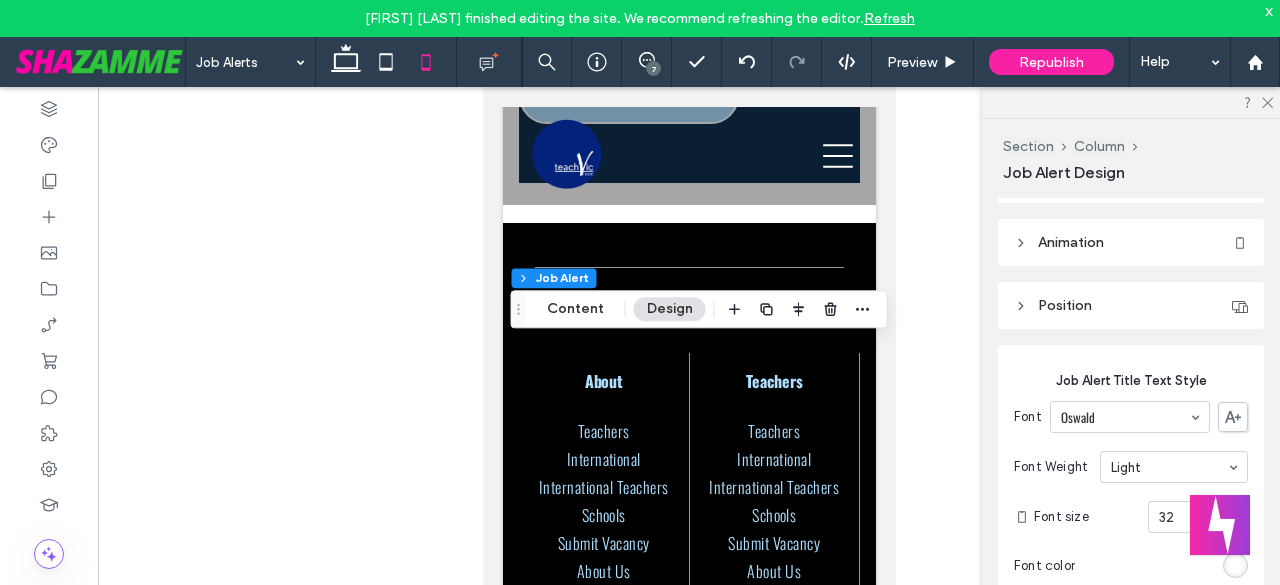 scroll, scrollTop: 200, scrollLeft: 0, axis: vertical 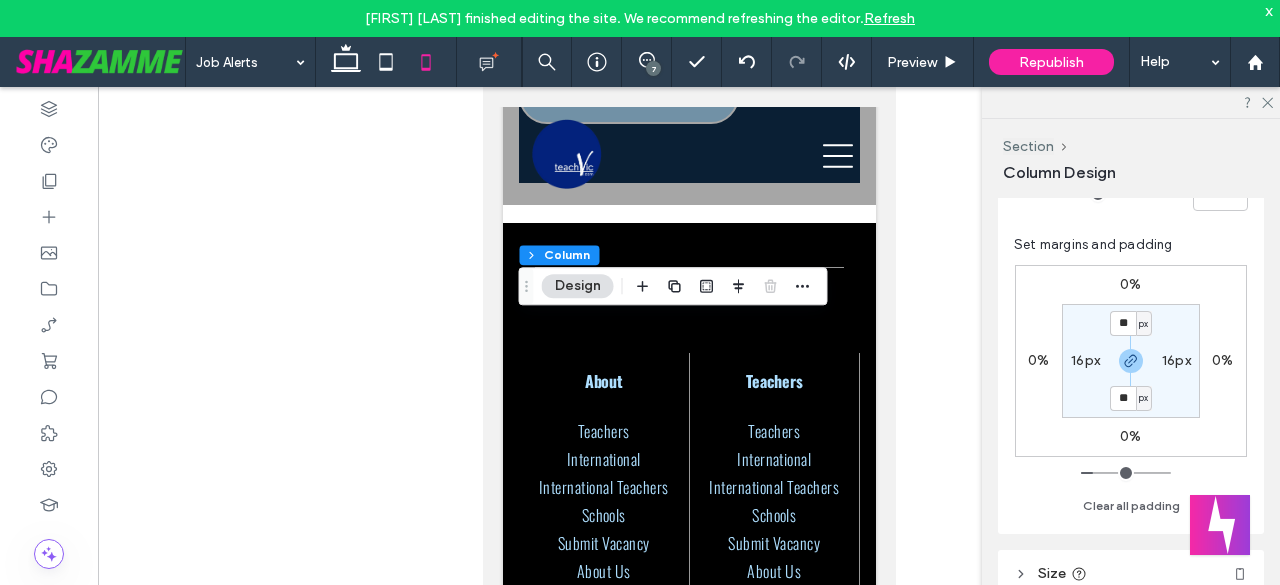 click on "16px" at bounding box center [1085, 360] 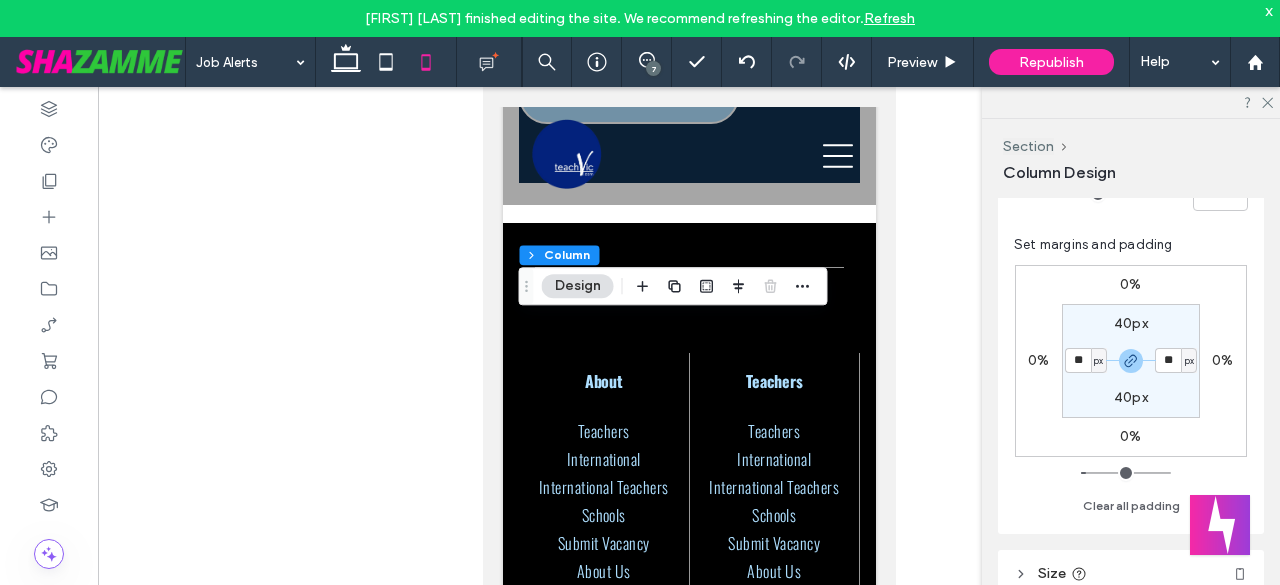 type on "**" 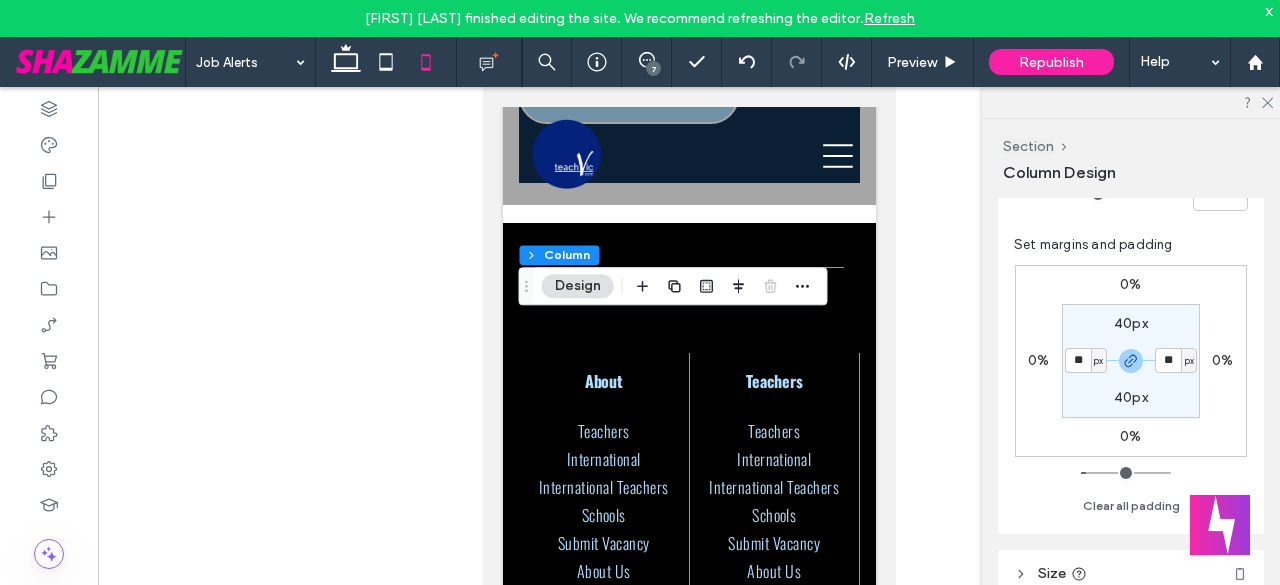 type on "*" 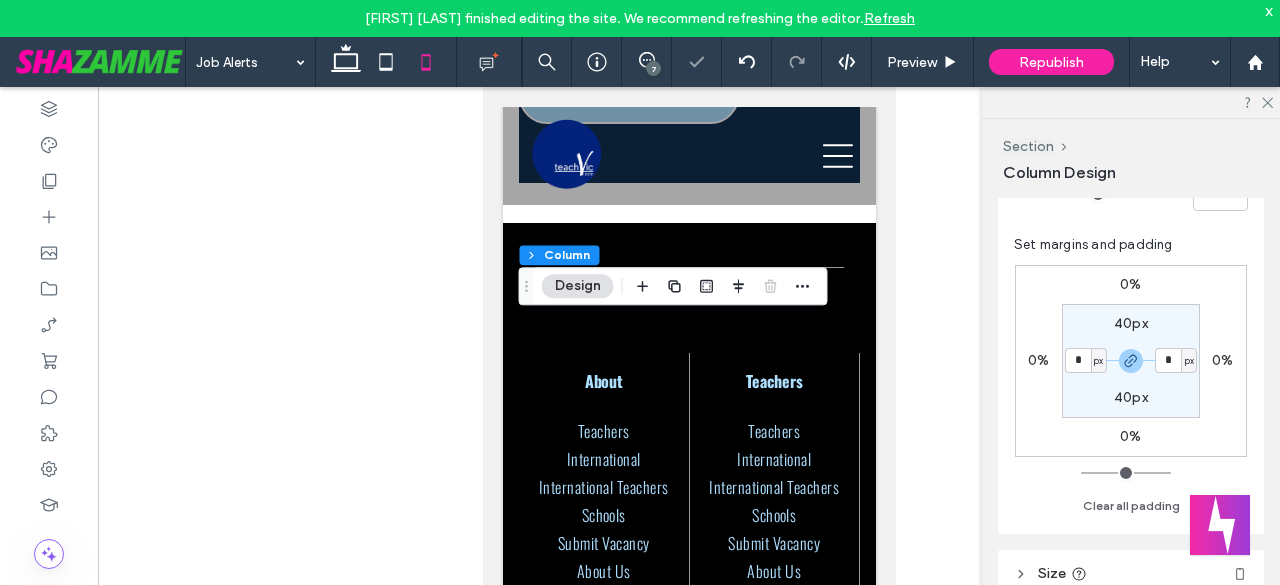 click on "40px" at bounding box center (1131, 323) 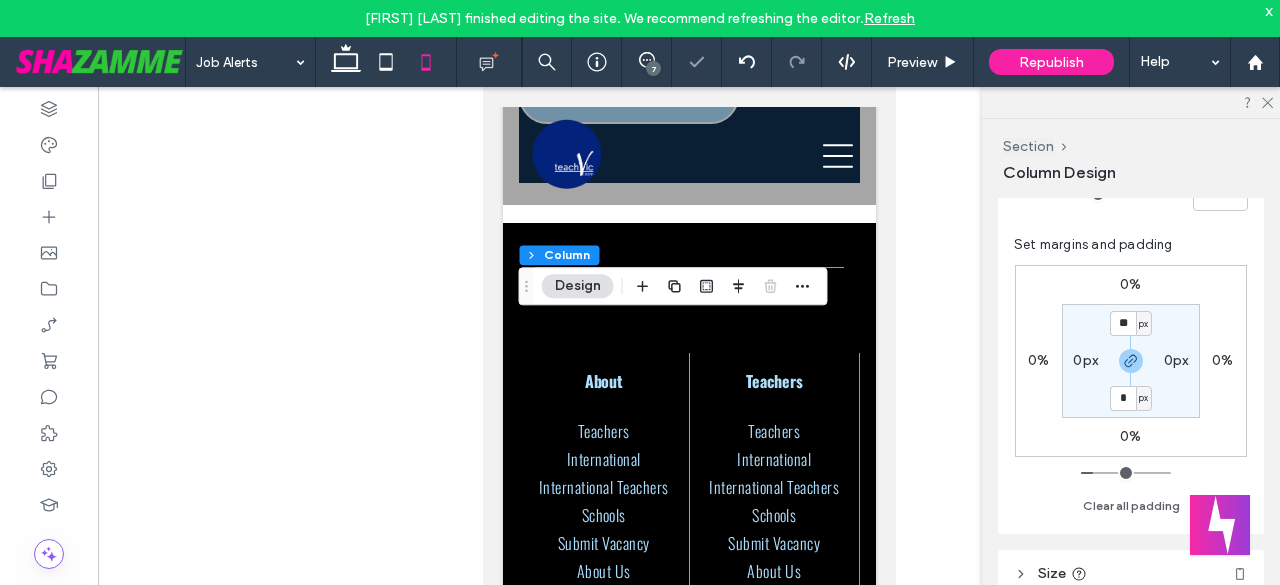 type on "*" 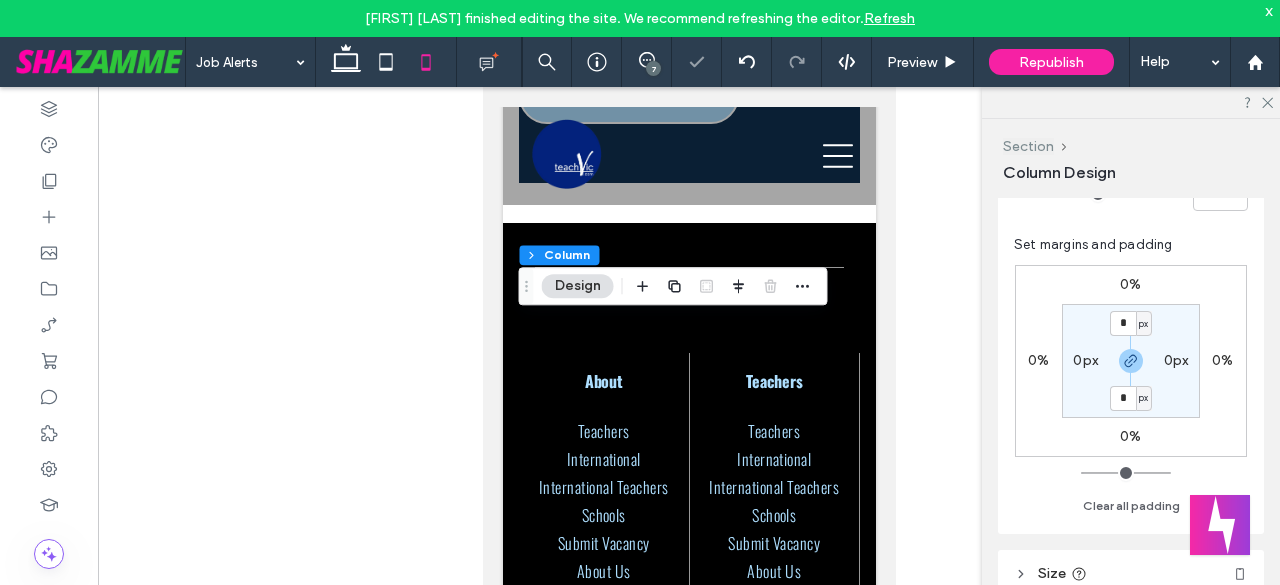 click on "Section" at bounding box center (1028, 146) 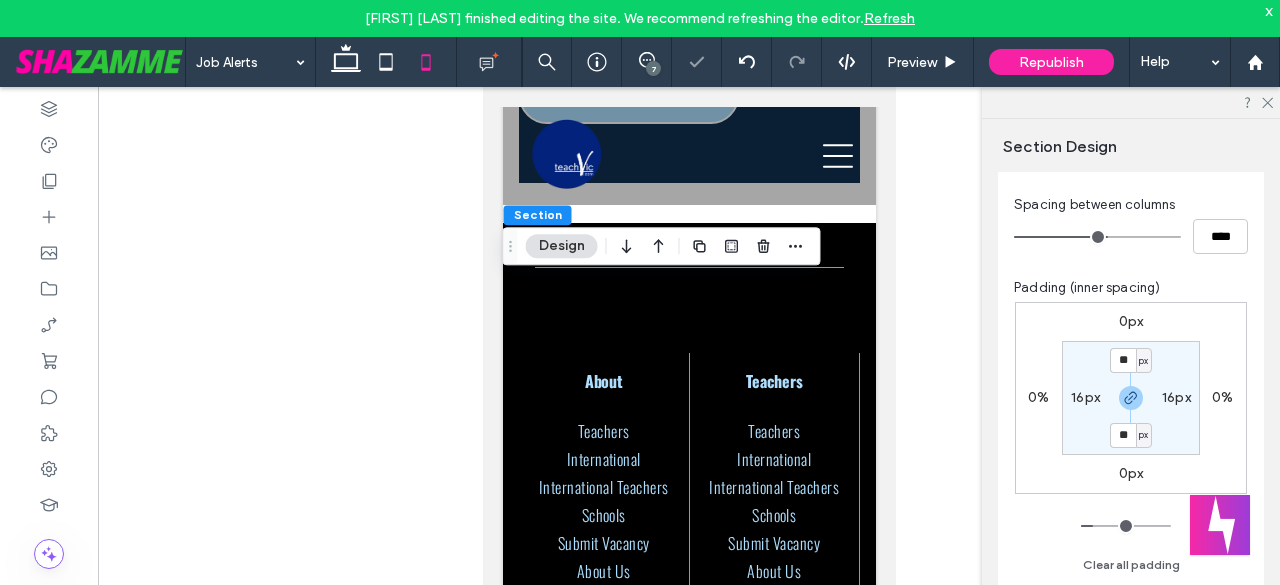 scroll, scrollTop: 200, scrollLeft: 0, axis: vertical 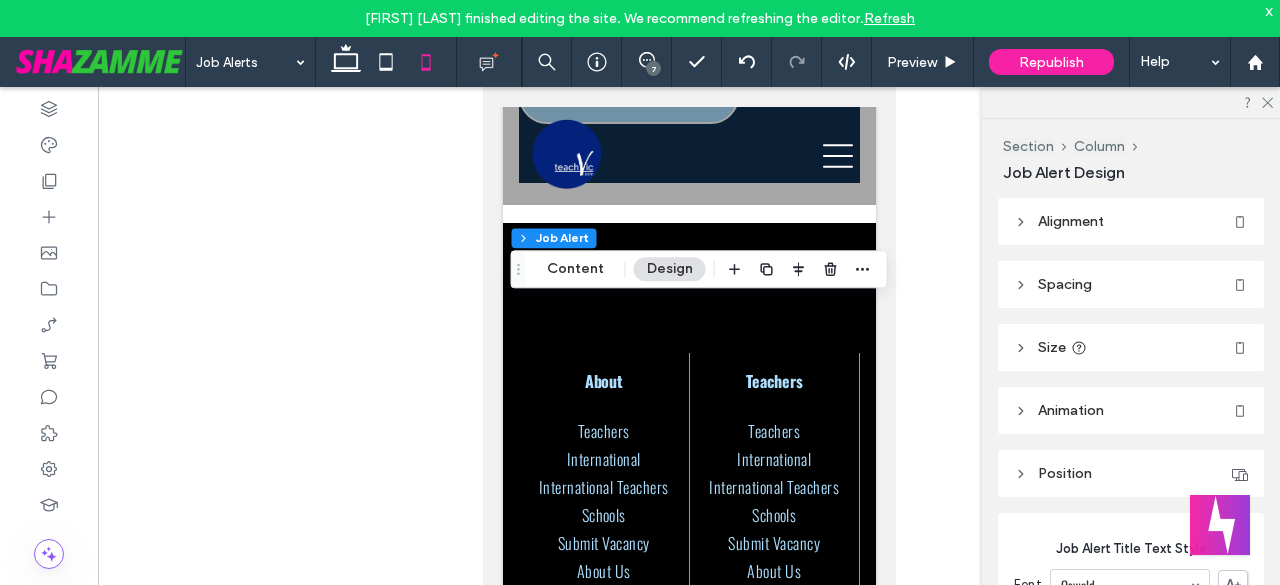 type on "**" 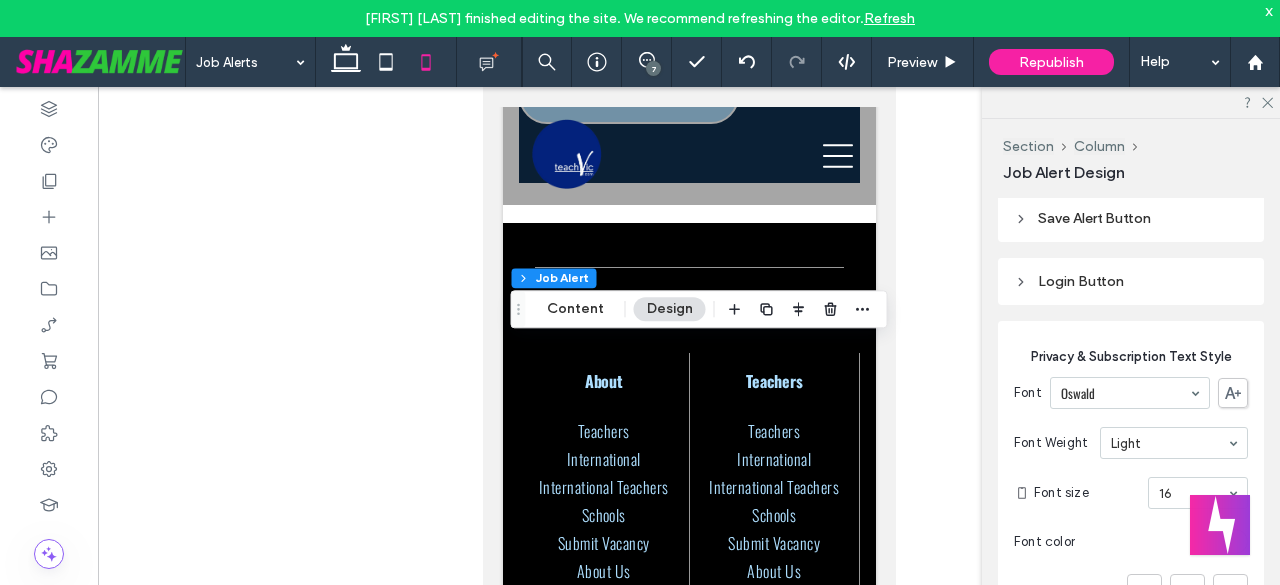 scroll, scrollTop: 1700, scrollLeft: 0, axis: vertical 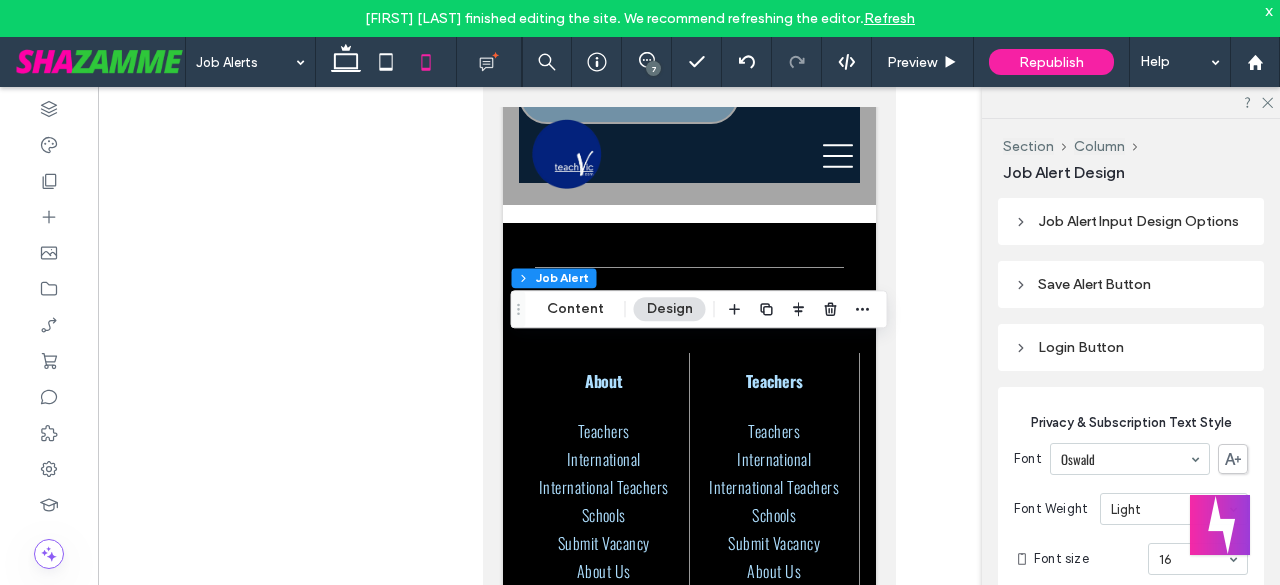 click on "Save Alert Button" at bounding box center (1131, 284) 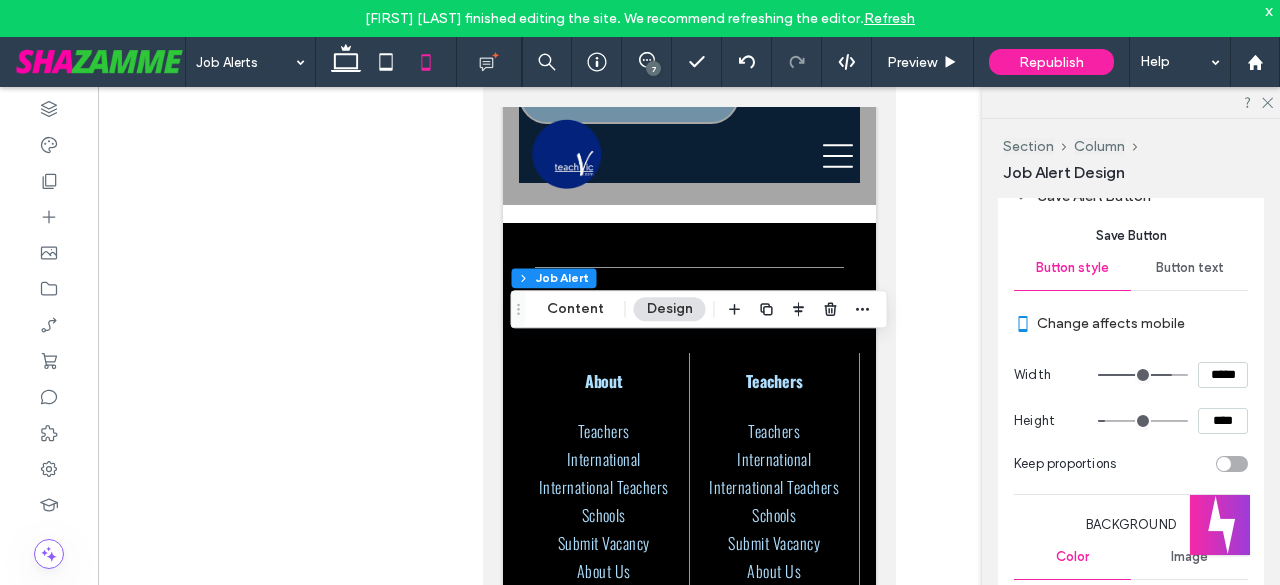 scroll, scrollTop: 1800, scrollLeft: 0, axis: vertical 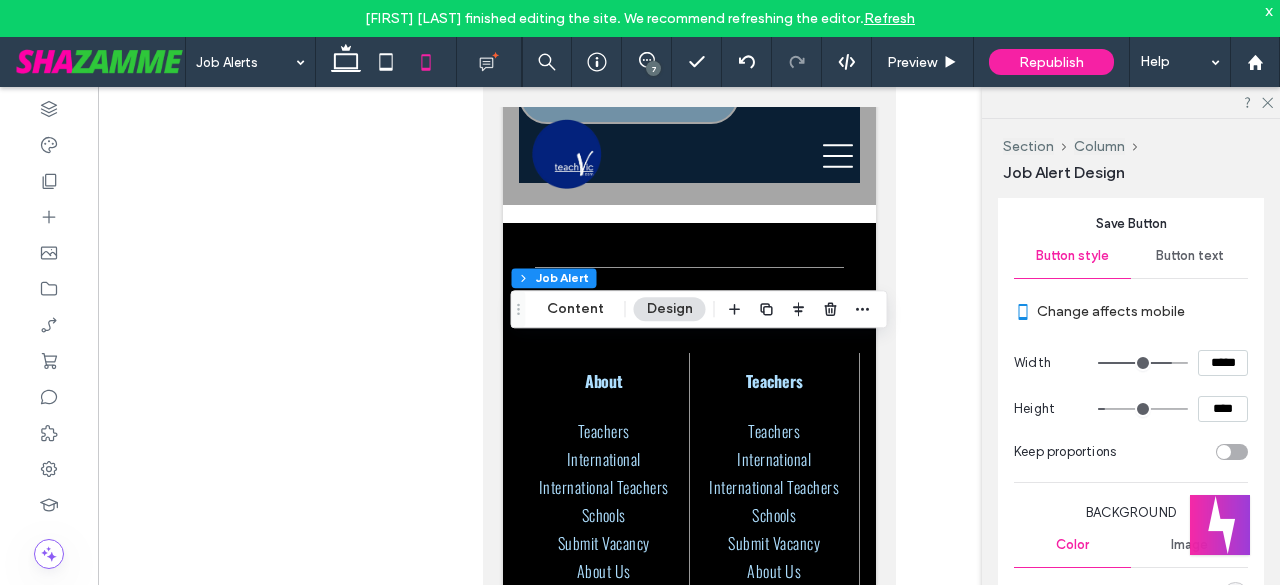type on "**" 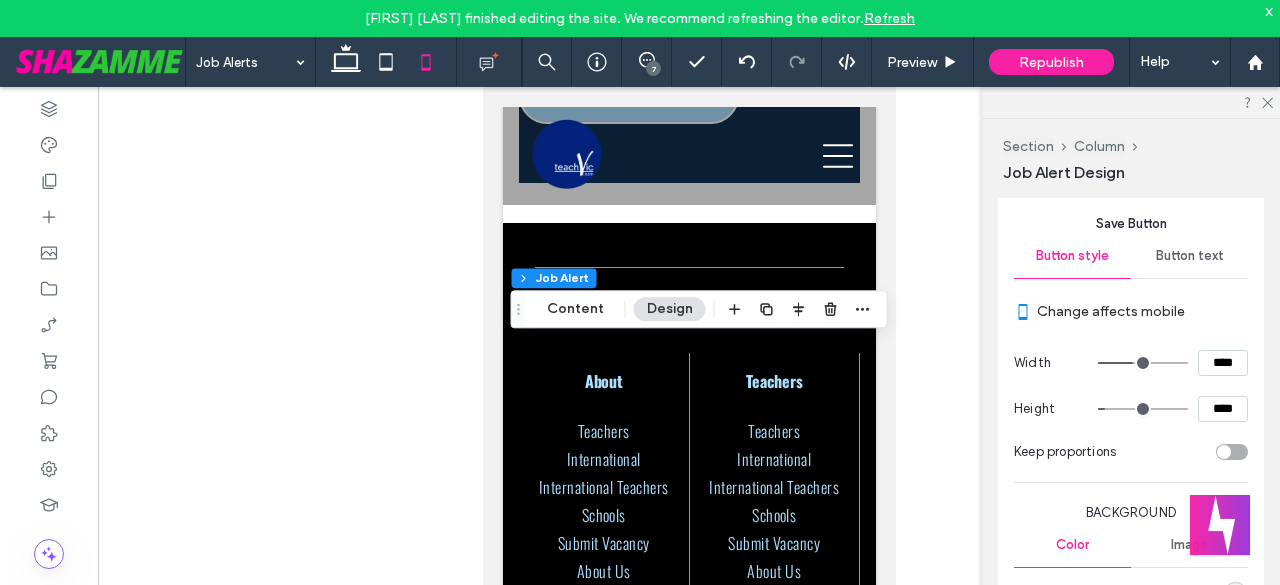 click at bounding box center (1143, 363) 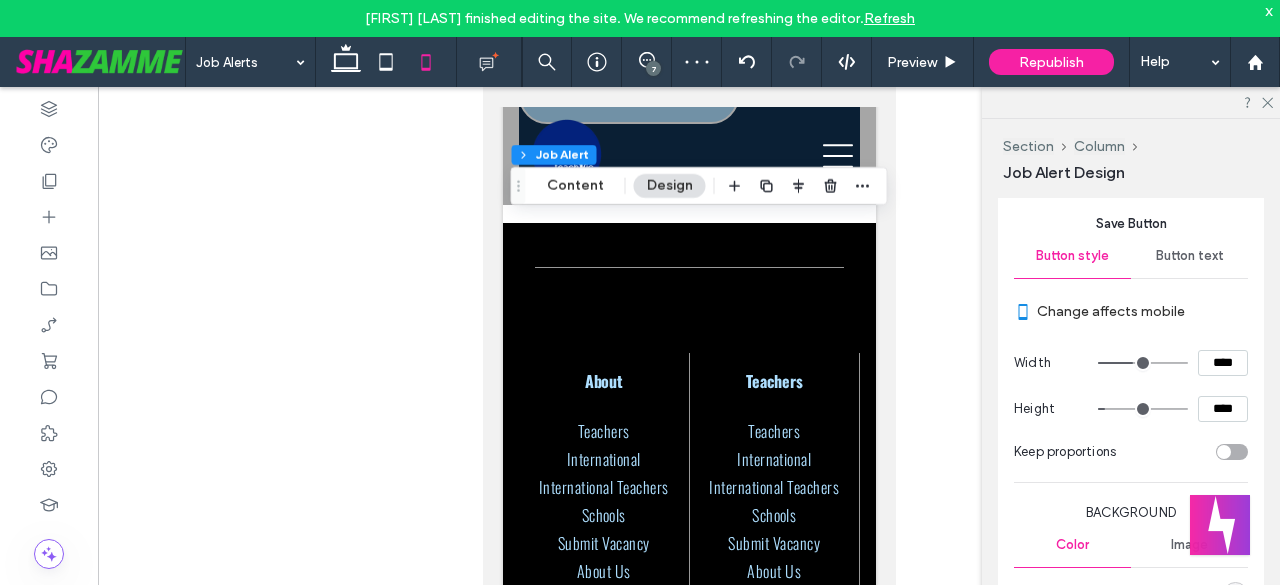 type on "***" 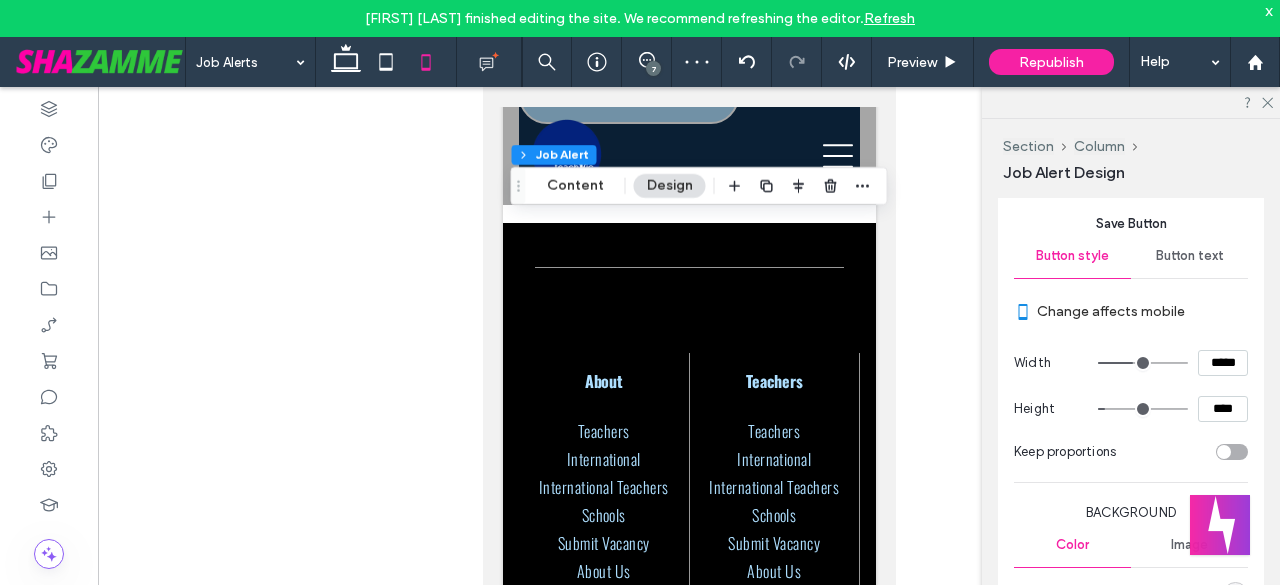 type on "***" 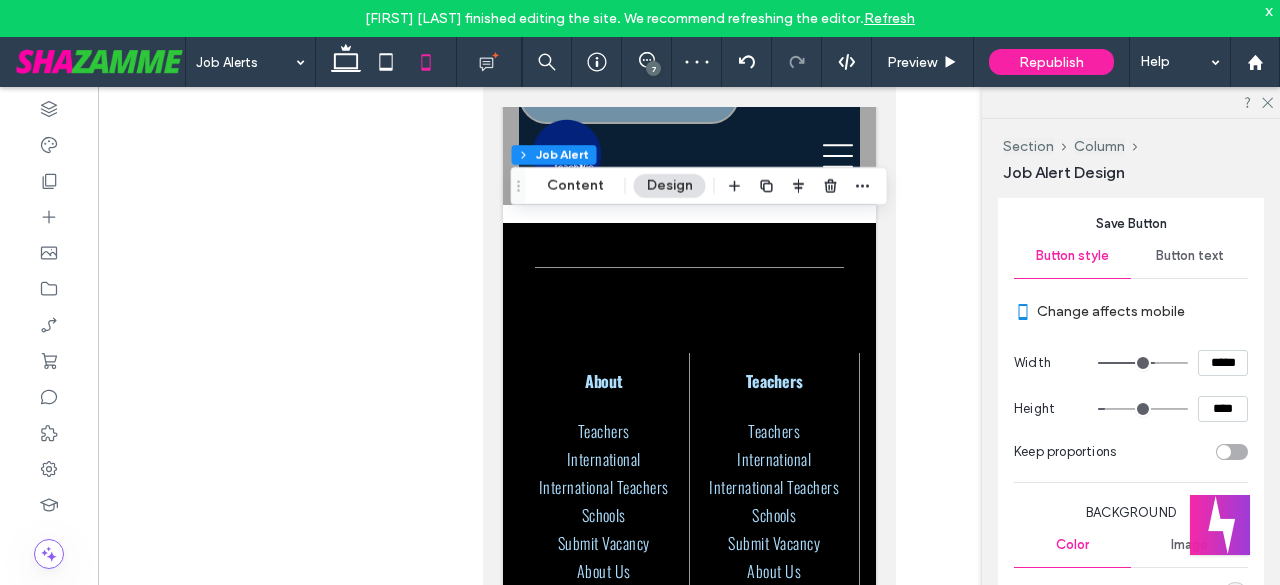 type on "***" 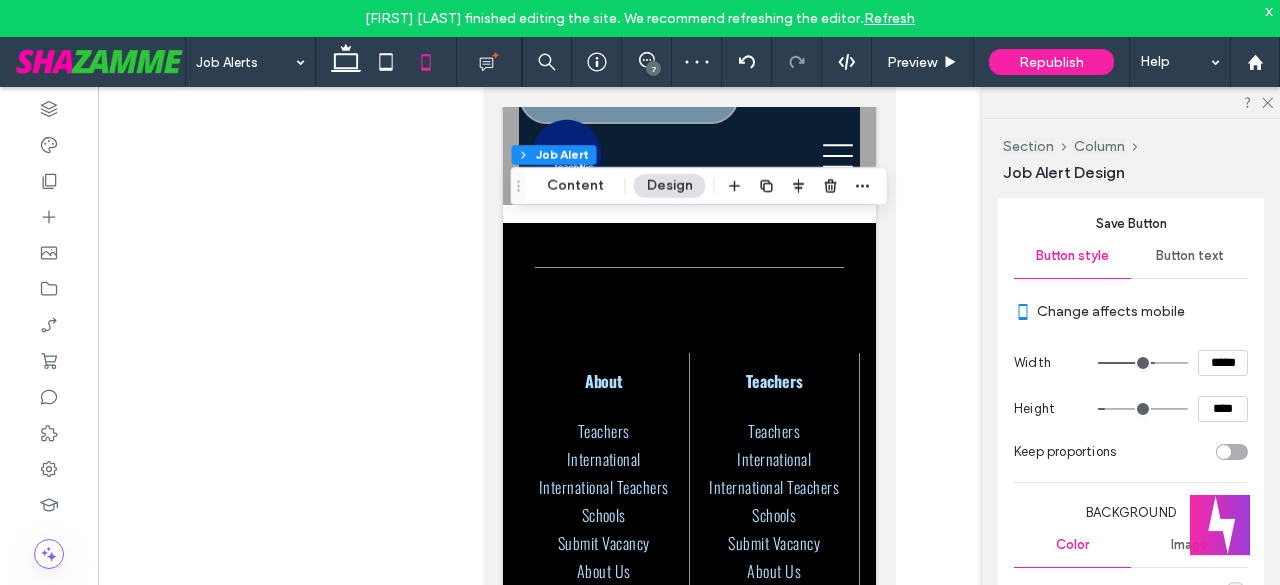 type on "*****" 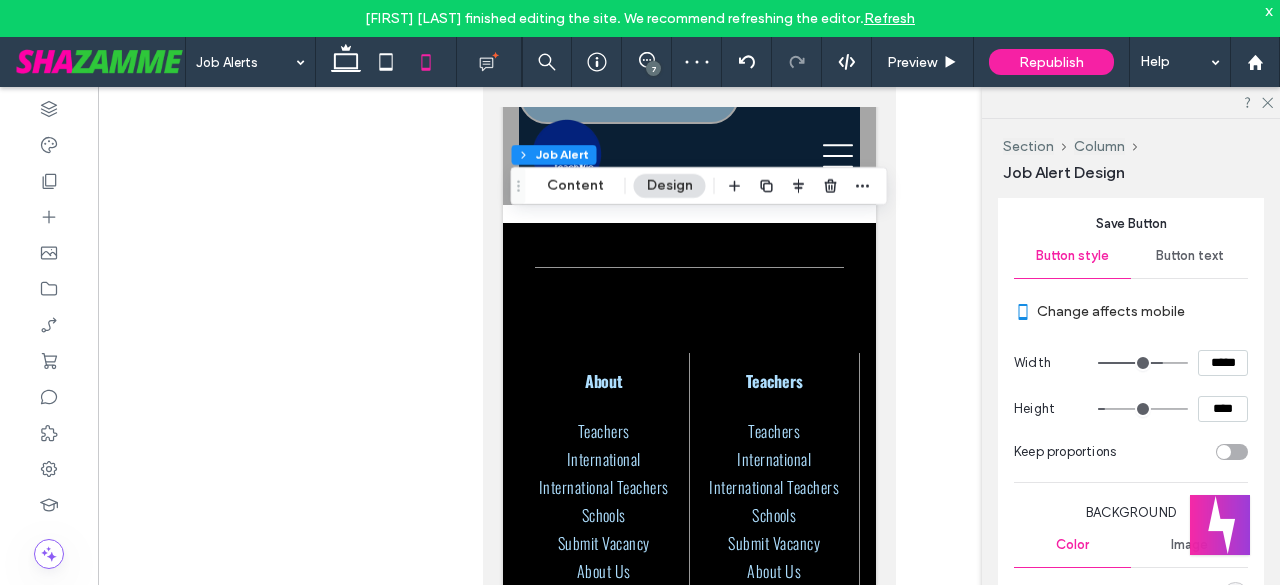 click at bounding box center (1148, 363) 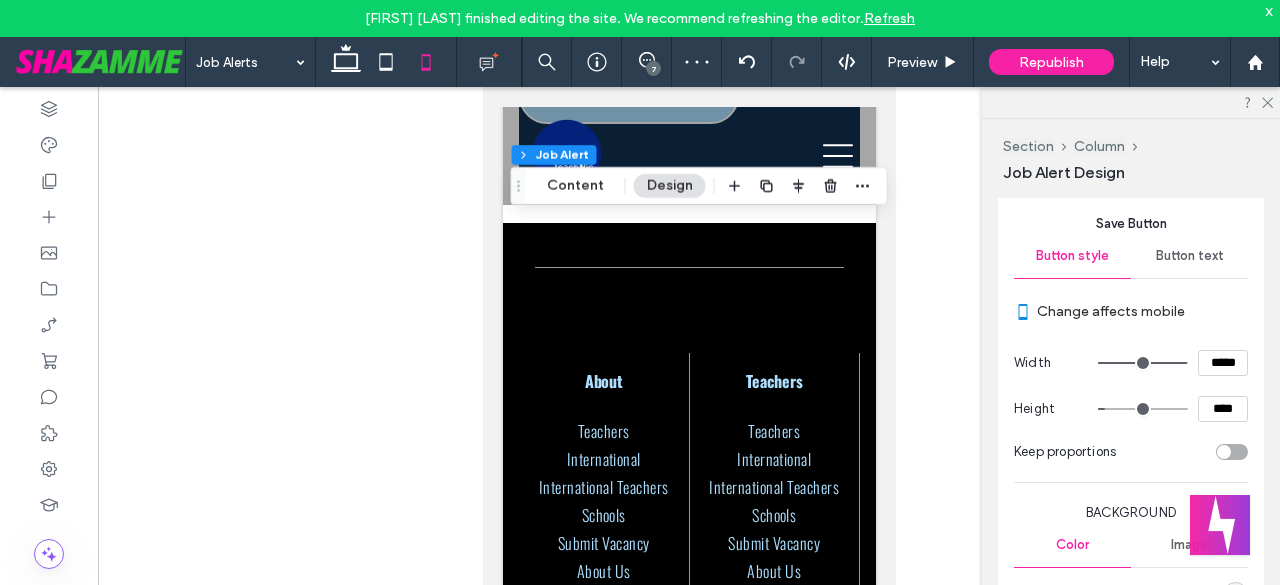 click at bounding box center (1143, 363) 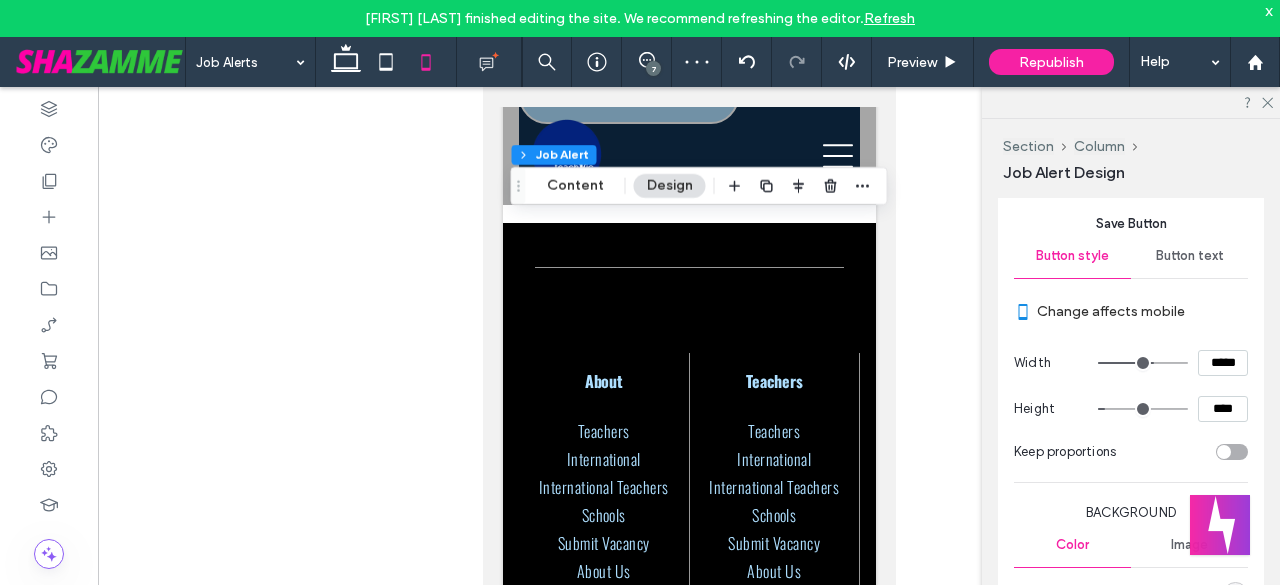 type on "***" 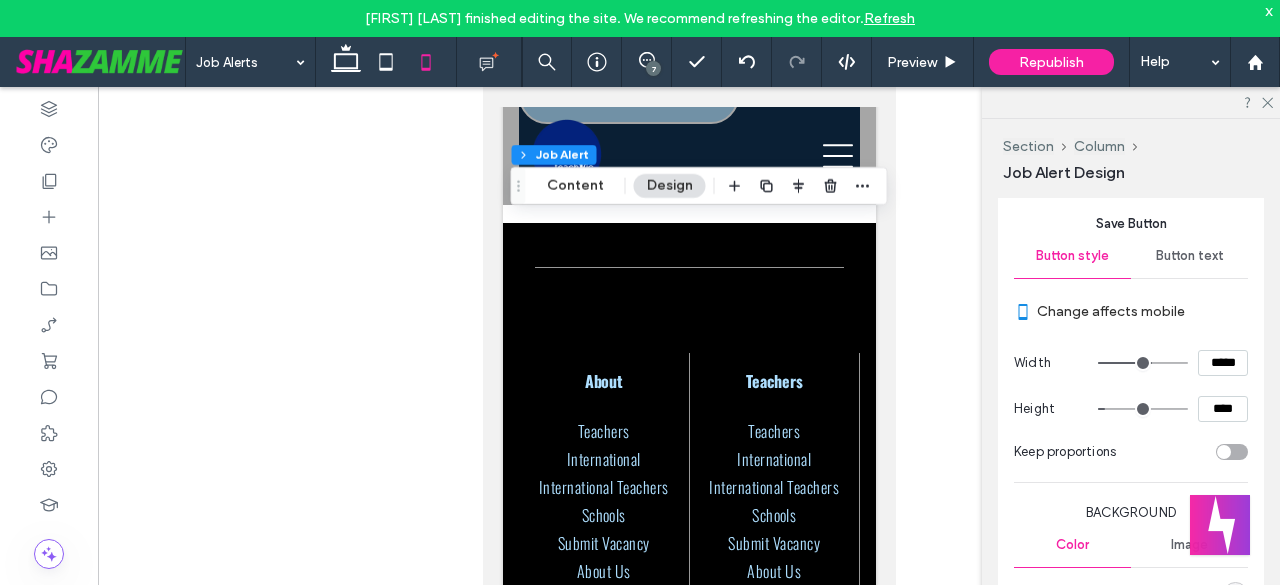 type on "***" 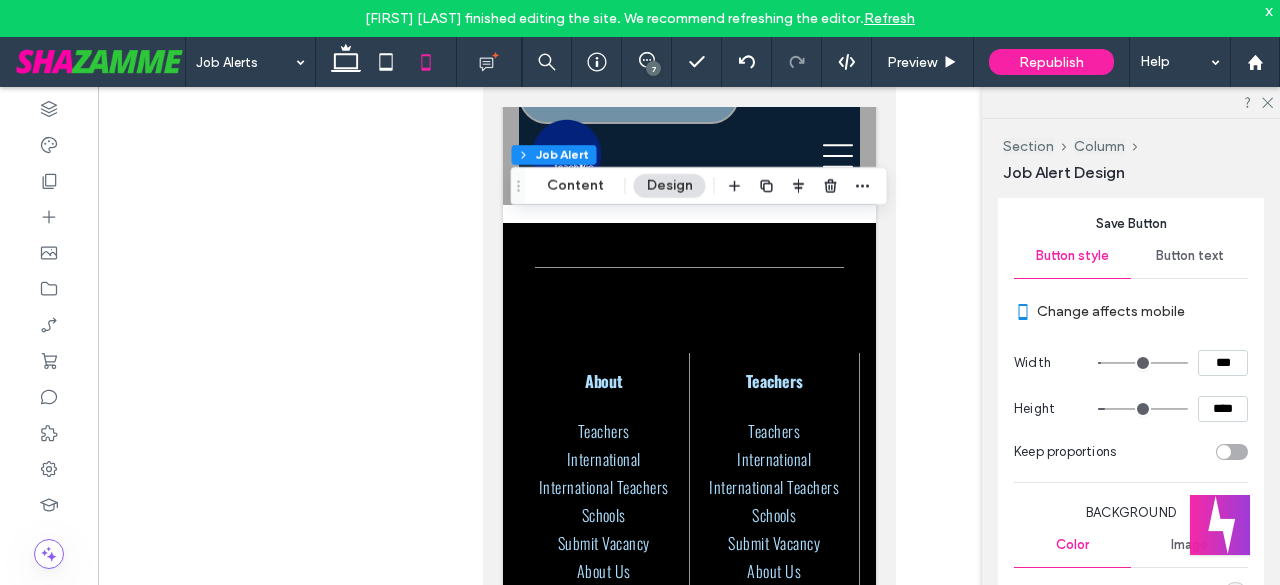 type on "*" 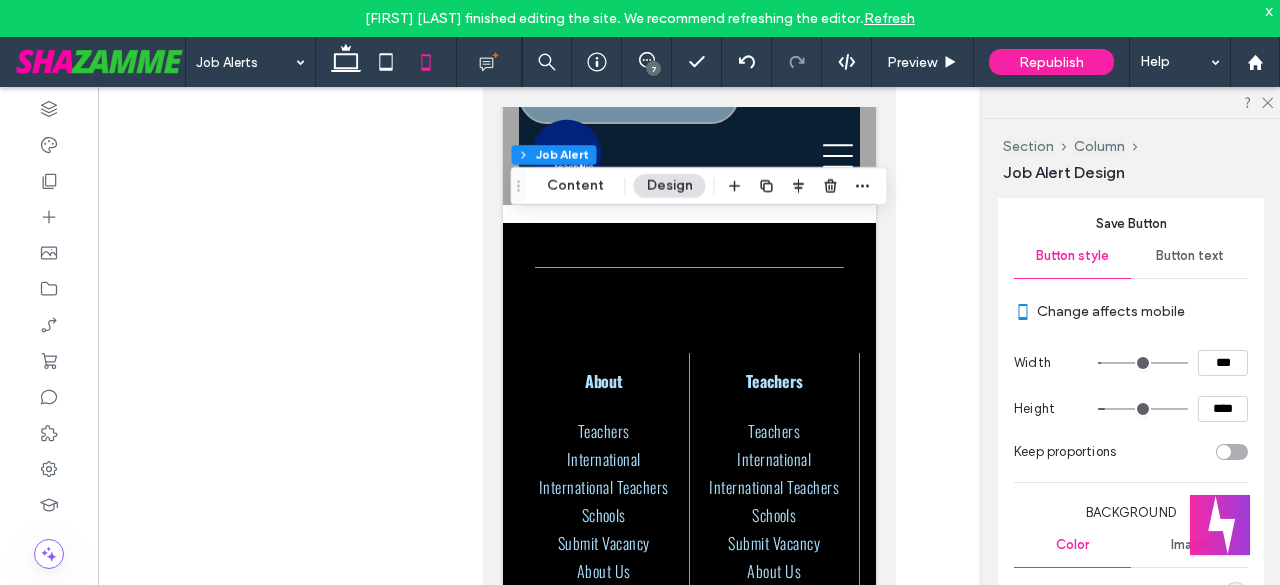 type on "***" 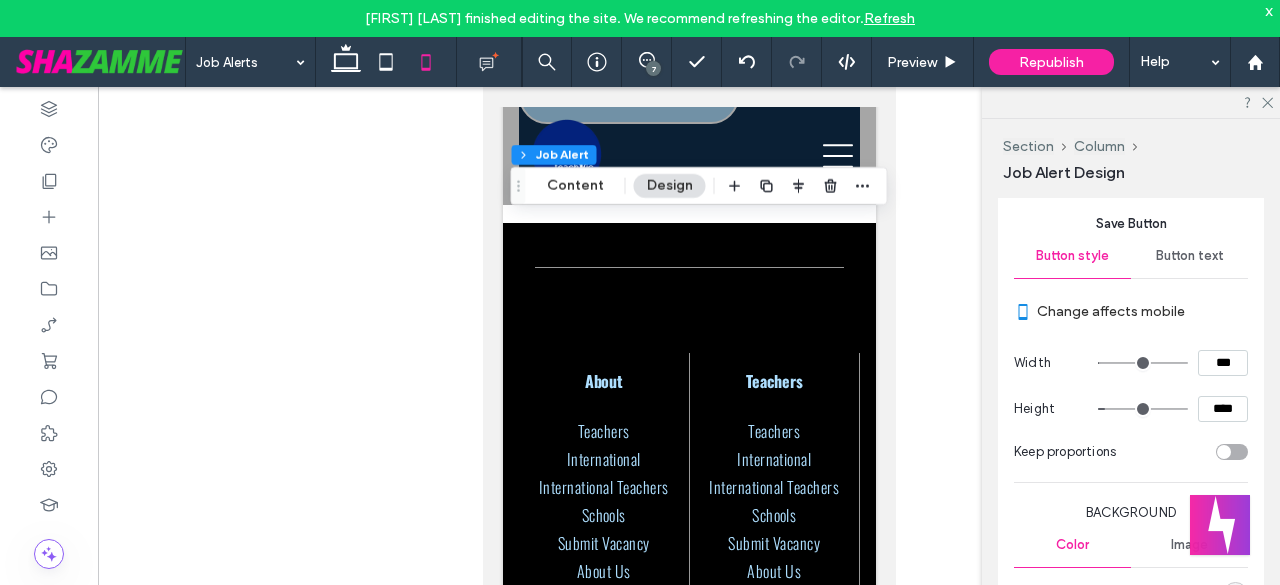 drag, startPoint x: 1132, startPoint y: 369, endPoint x: 1096, endPoint y: 379, distance: 37.363083 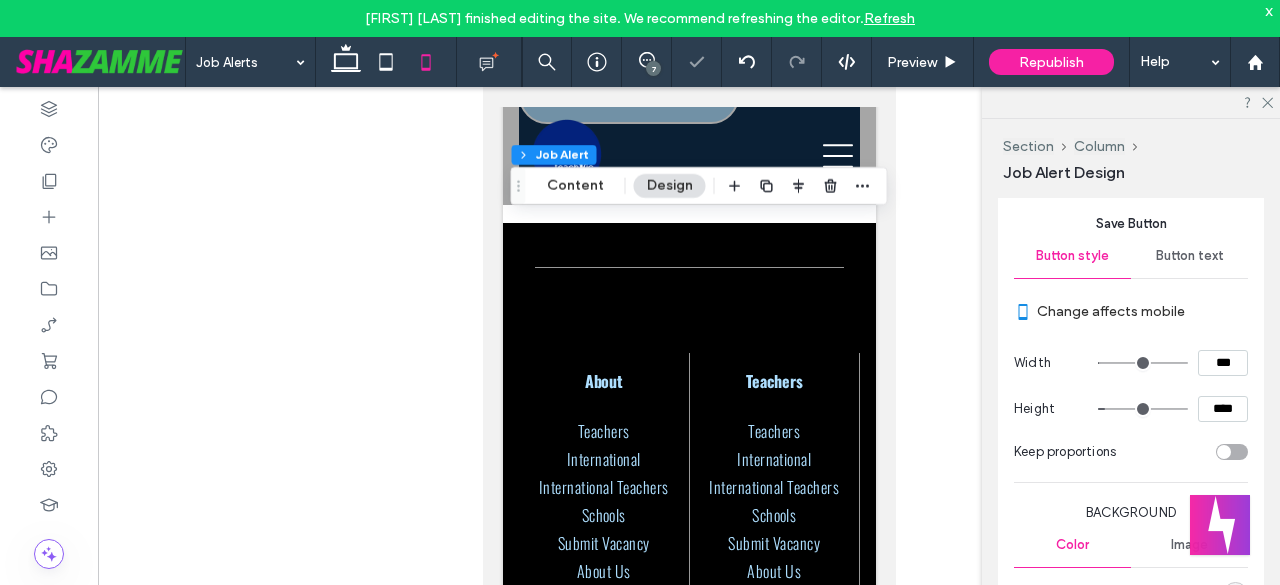 drag, startPoint x: 1126, startPoint y: 379, endPoint x: 1148, endPoint y: 377, distance: 22.090721 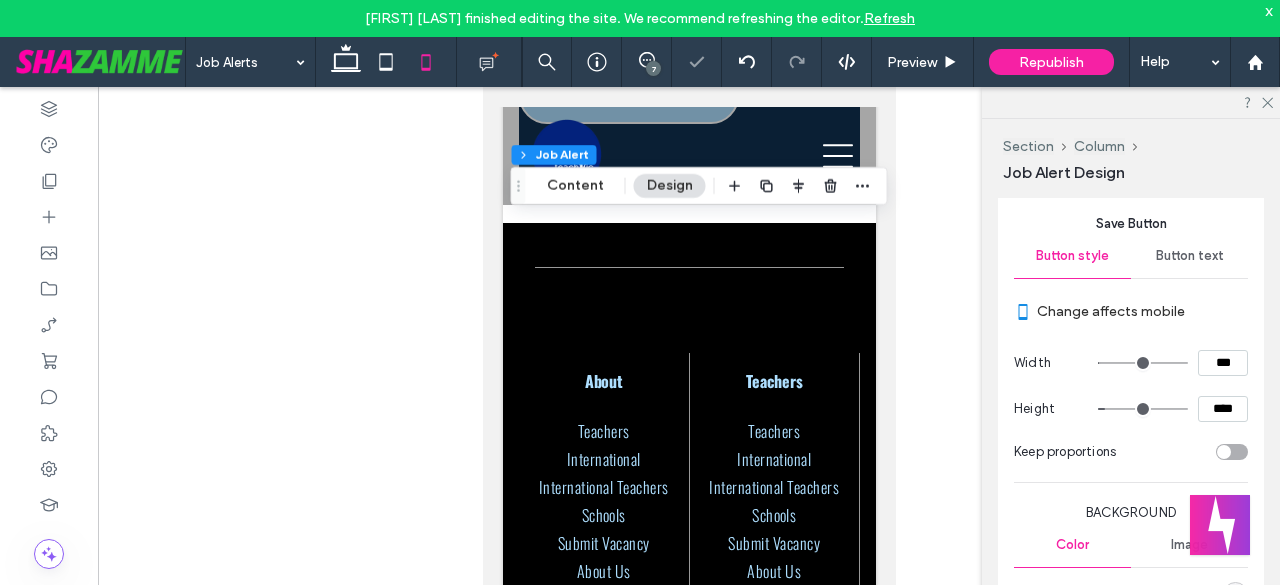 click at bounding box center (1148, 363) 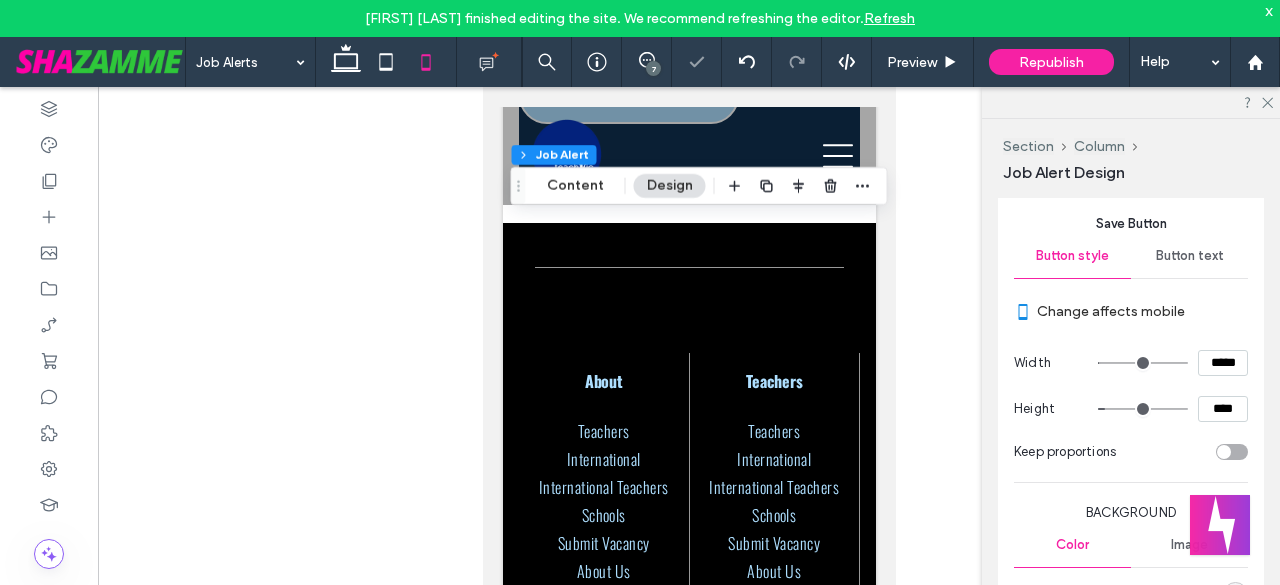 click at bounding box center [1143, 363] 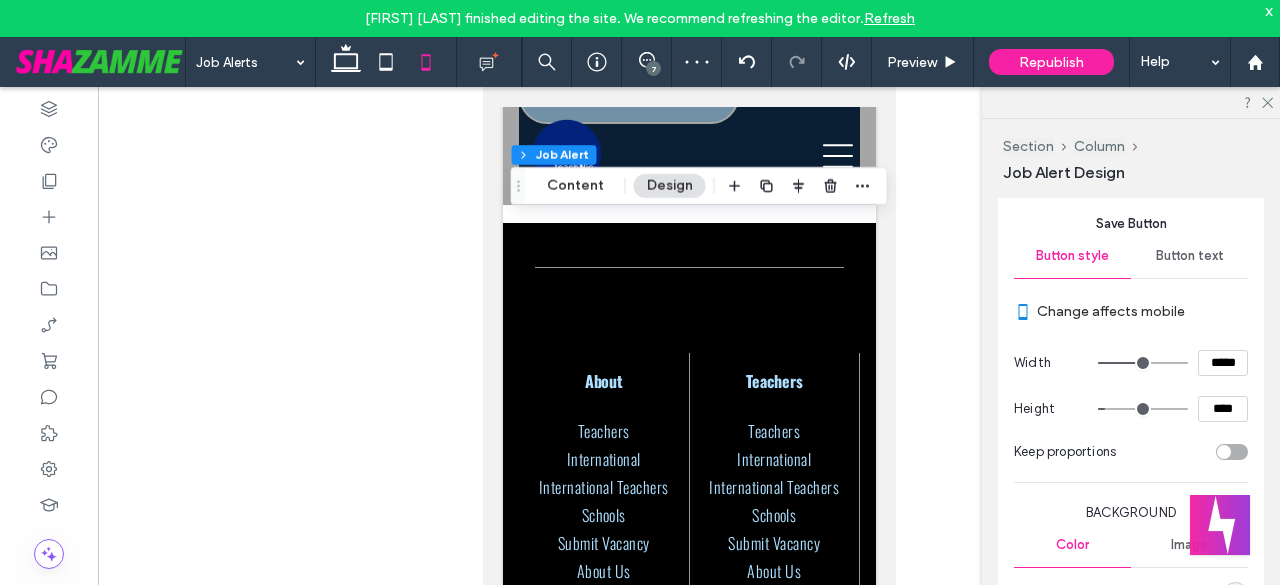 type on "***" 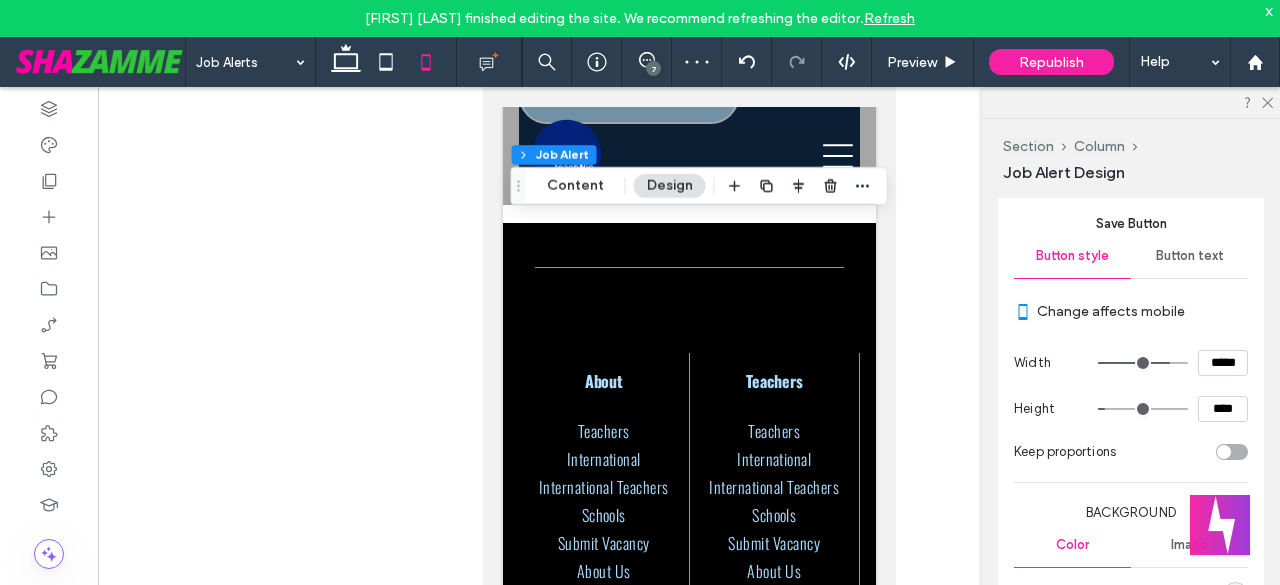 click at bounding box center [1143, 363] 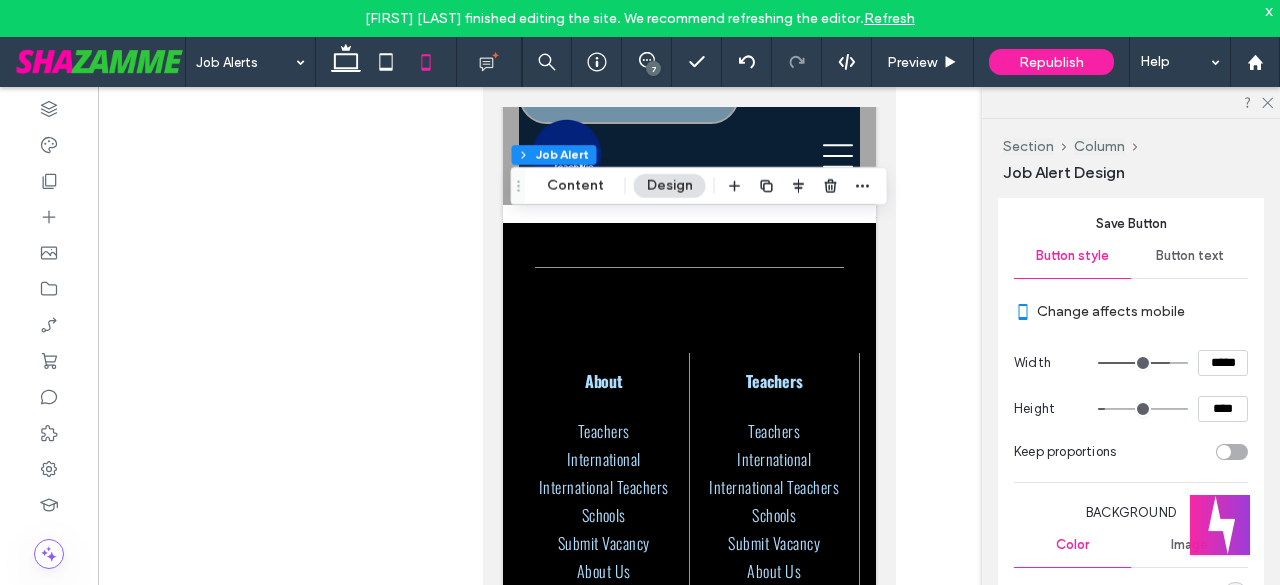 click on "*****" at bounding box center [1223, 363] 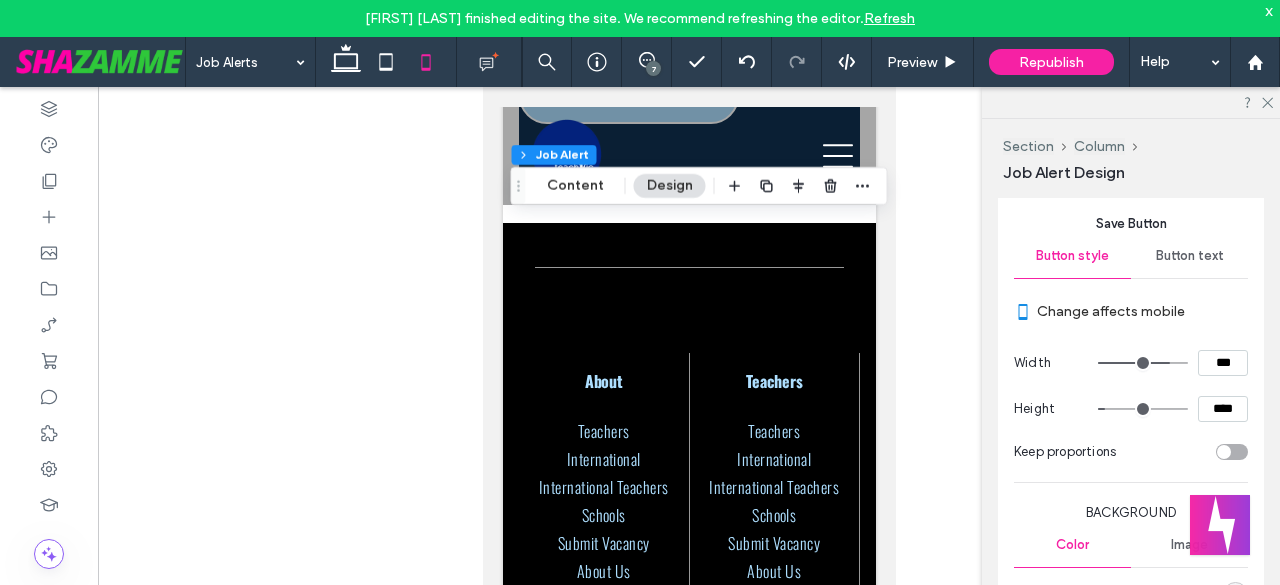 type on "*****" 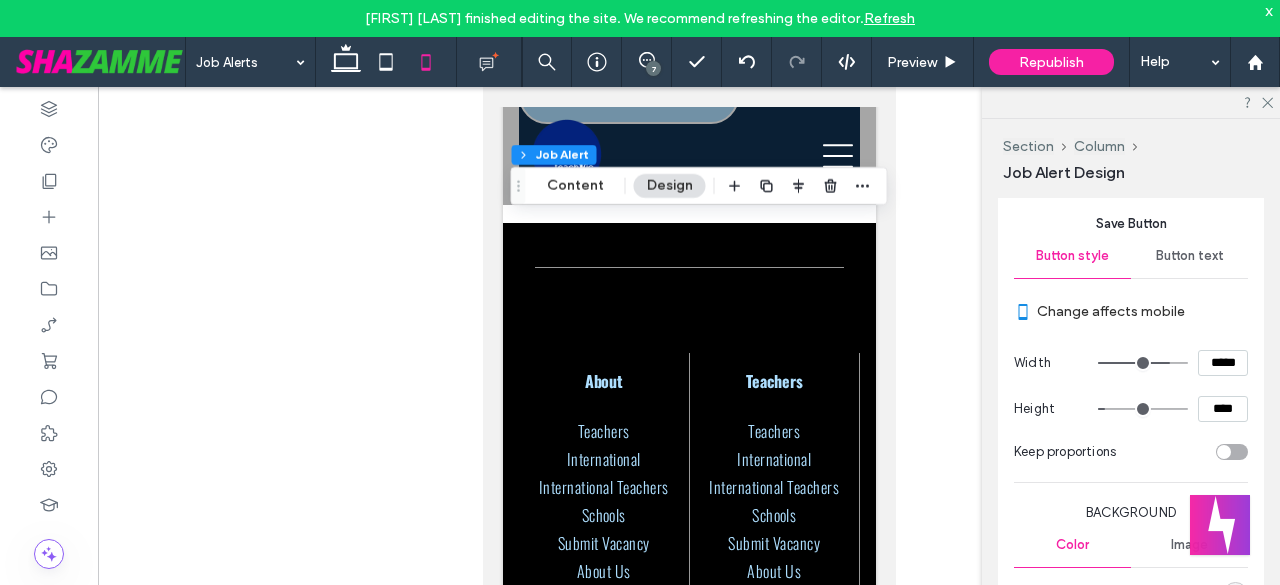 type on "***" 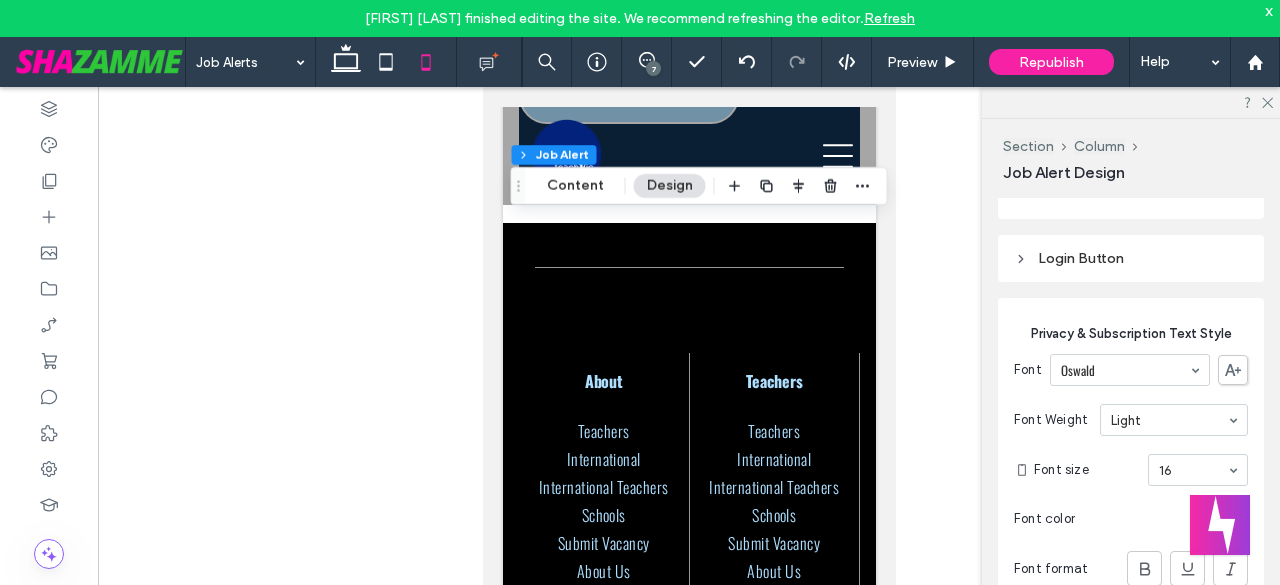 scroll, scrollTop: 3033, scrollLeft: 0, axis: vertical 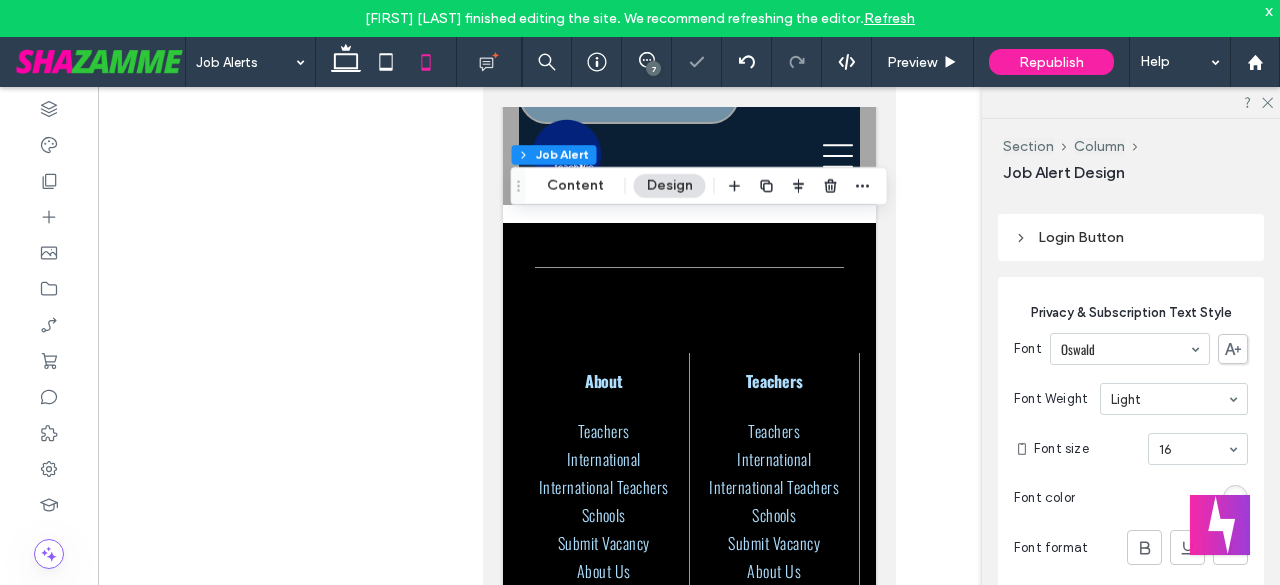 click on "Login Button" at bounding box center (1131, 237) 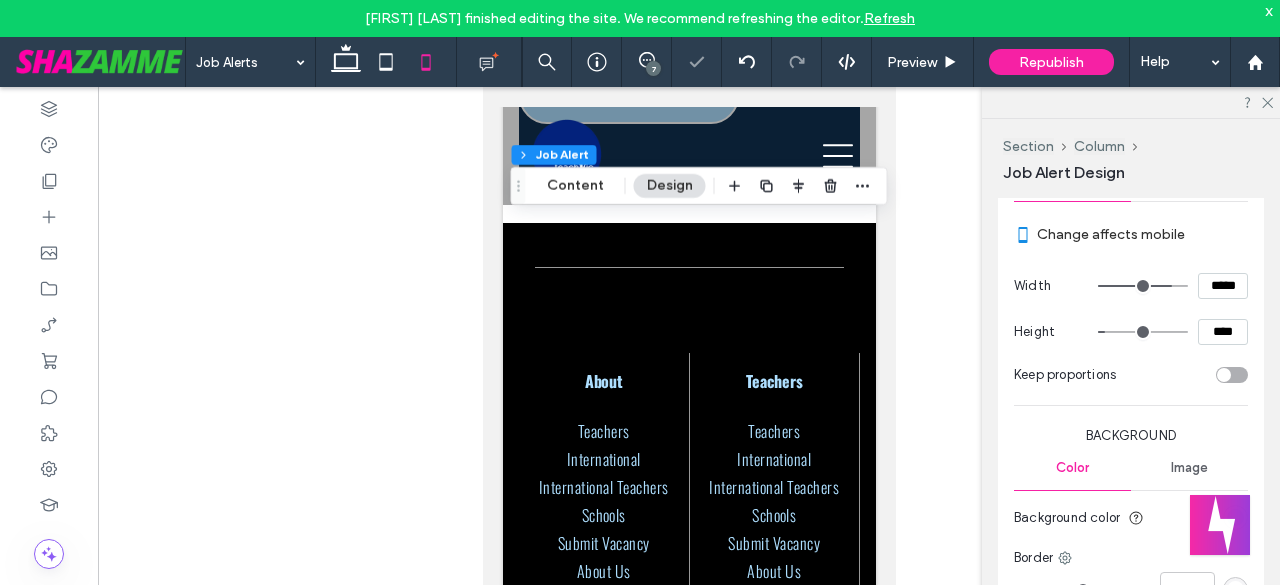 scroll, scrollTop: 3166, scrollLeft: 0, axis: vertical 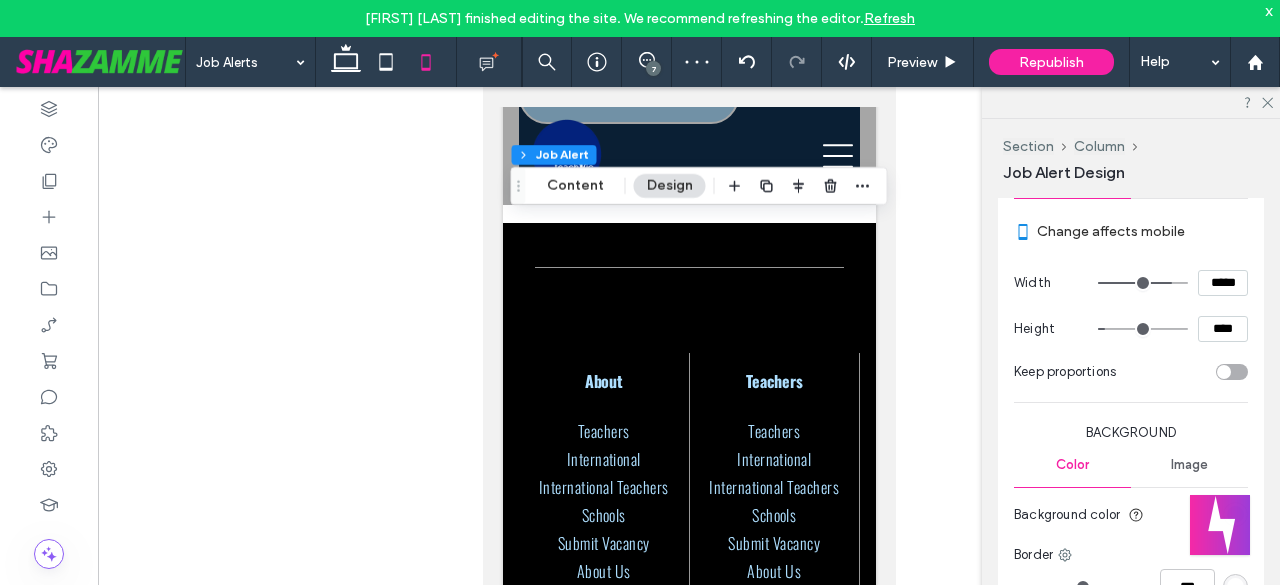 click on "*****" at bounding box center [1223, 283] 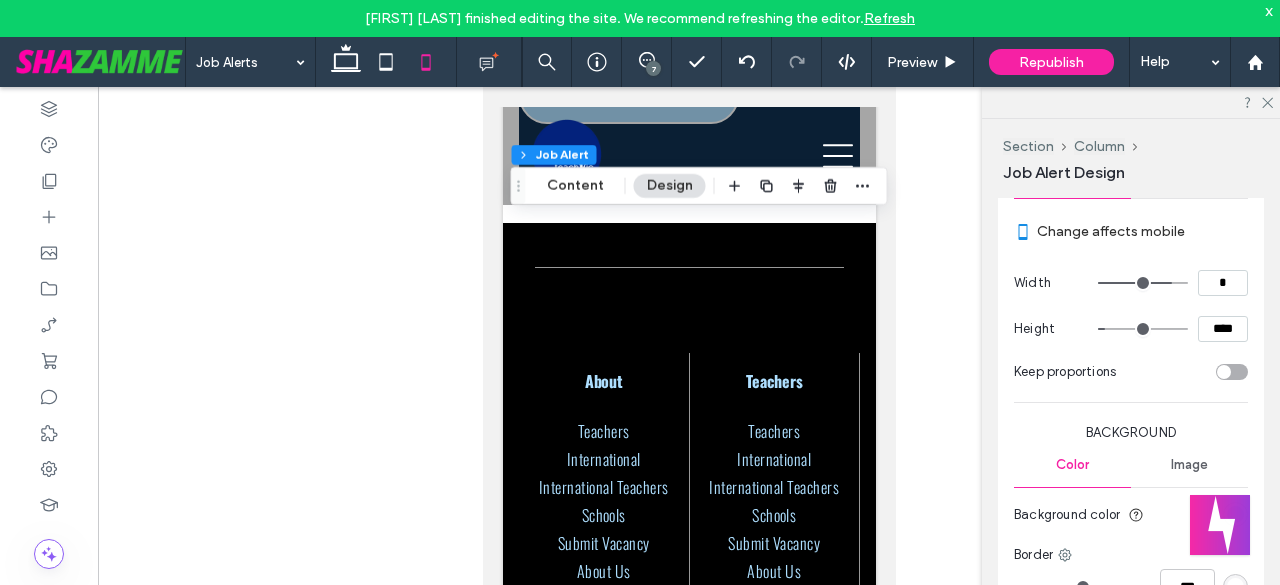 type on "*" 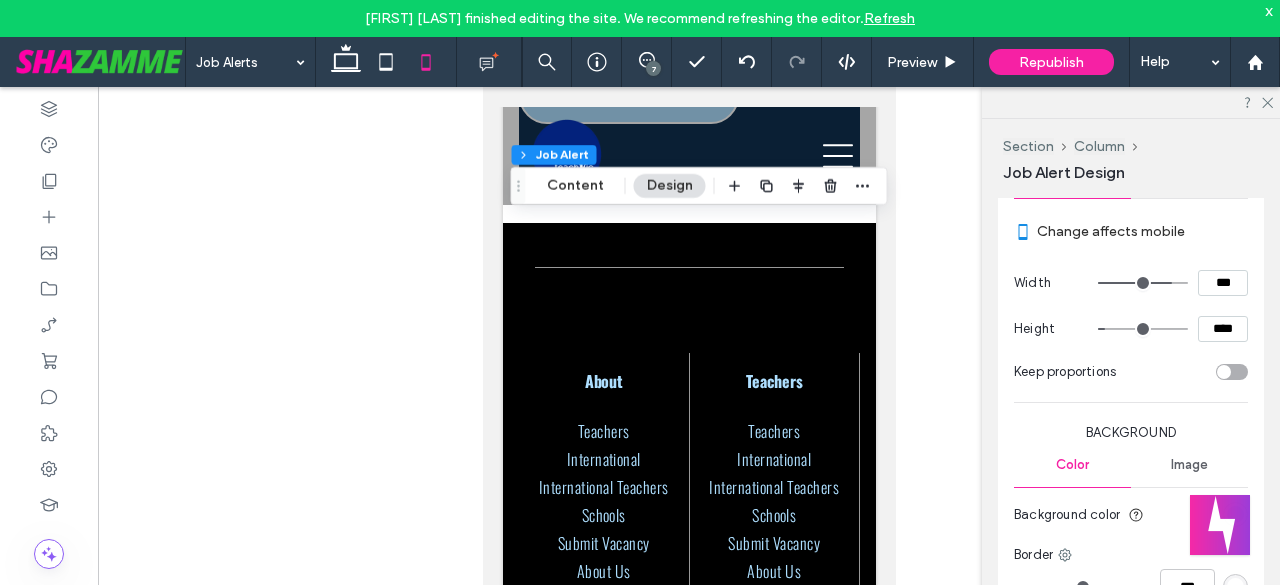 type on "*****" 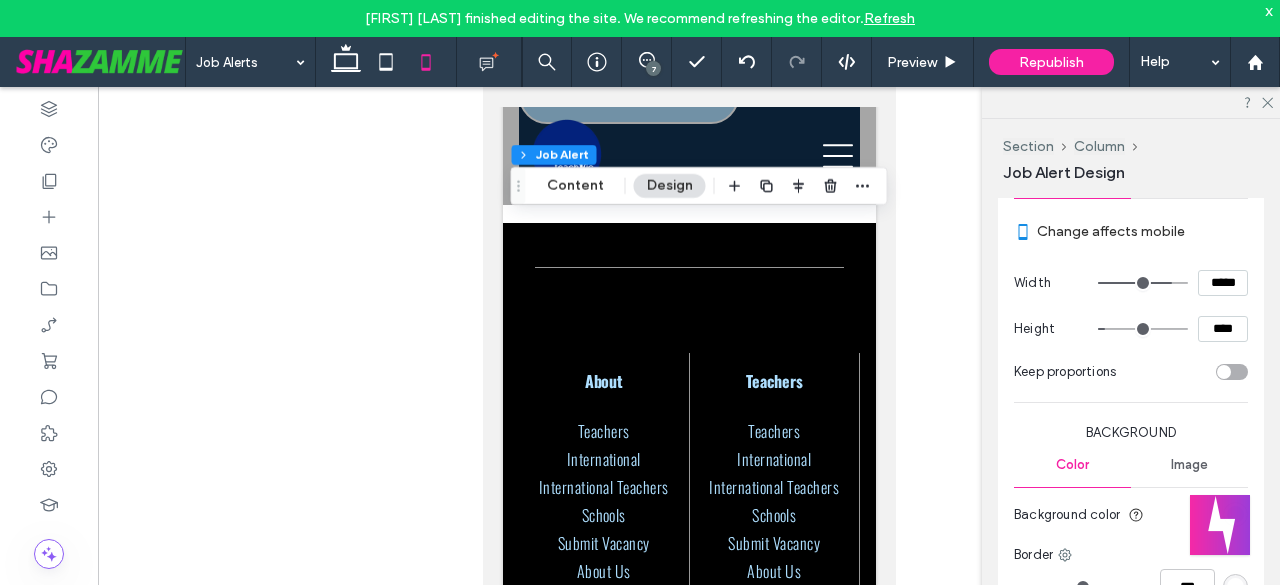 type on "***" 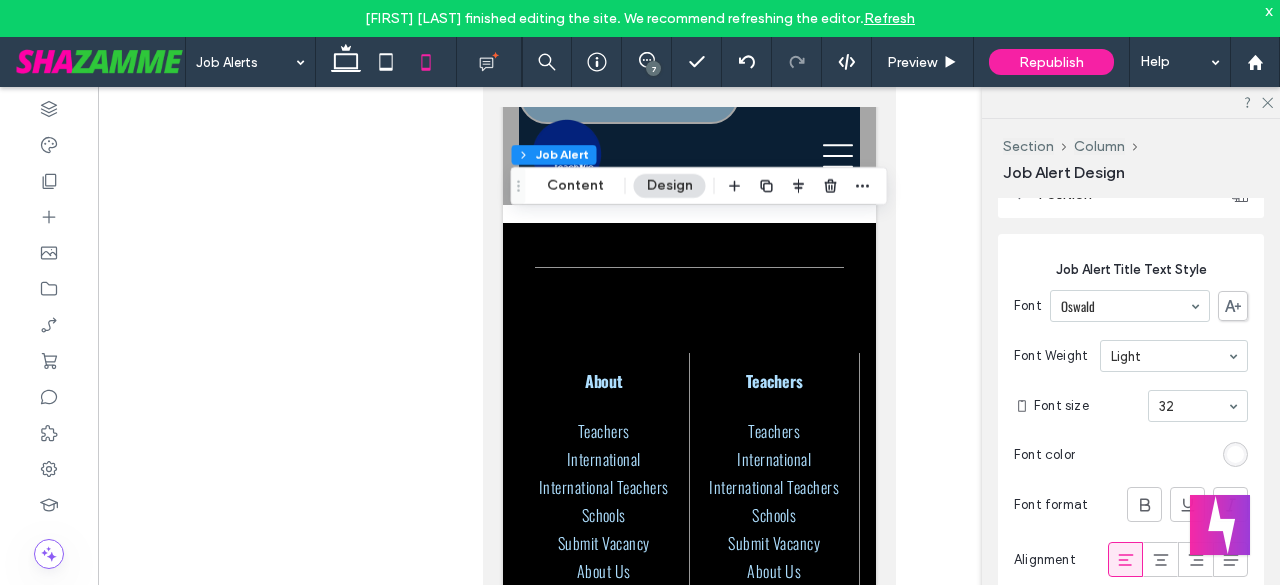 scroll, scrollTop: 306, scrollLeft: 0, axis: vertical 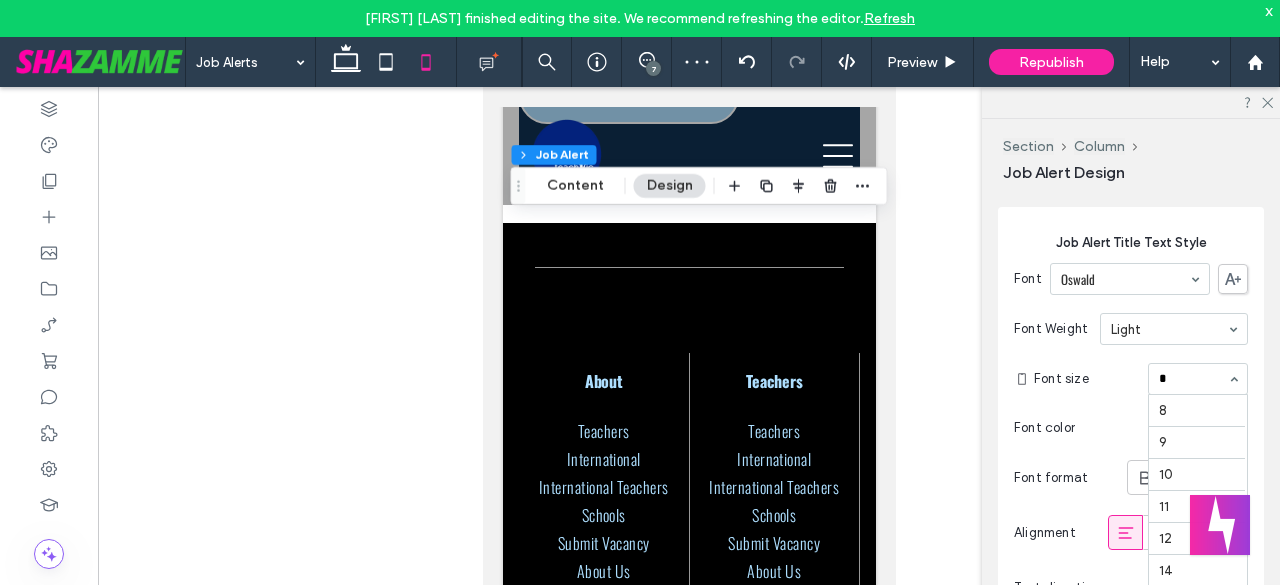 type on "**" 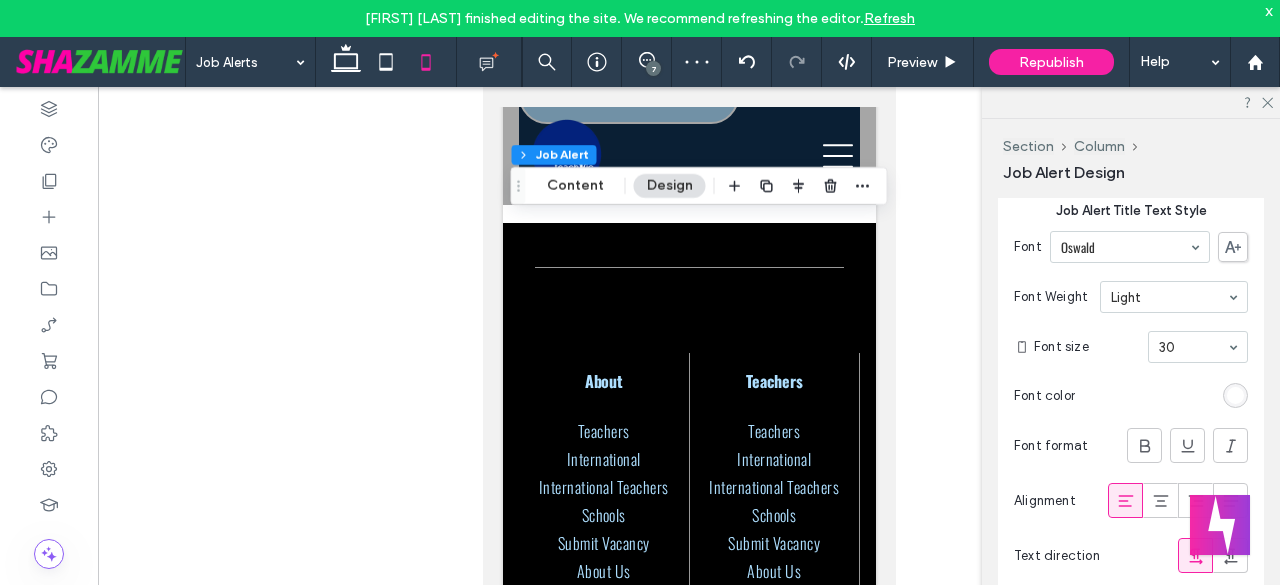 scroll, scrollTop: 439, scrollLeft: 0, axis: vertical 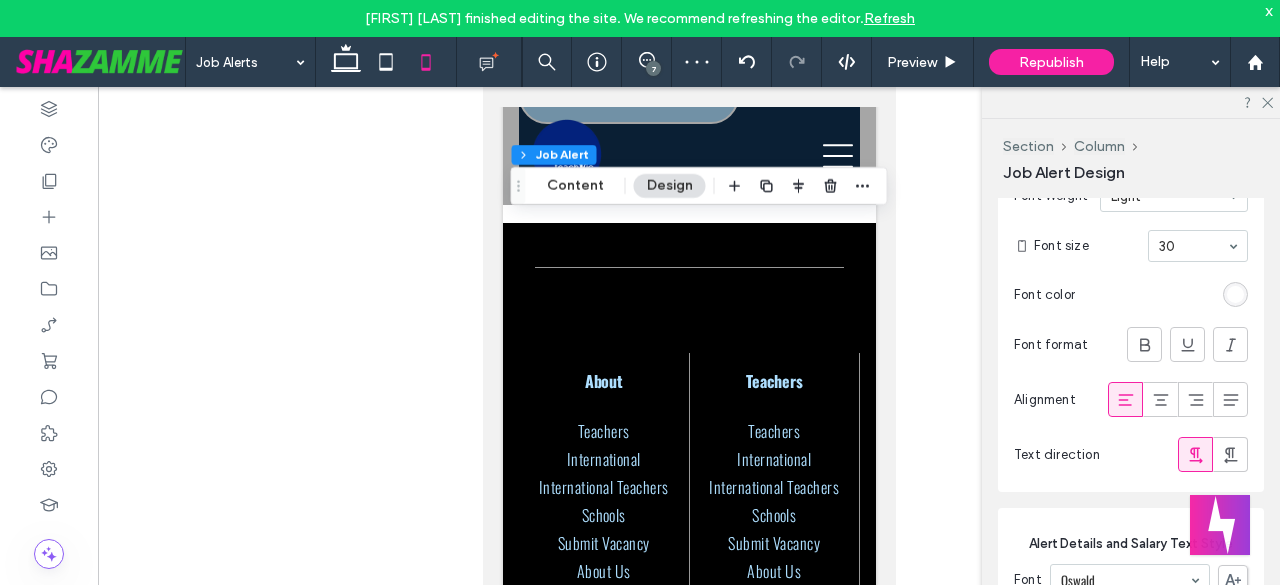 click at bounding box center (1193, 246) 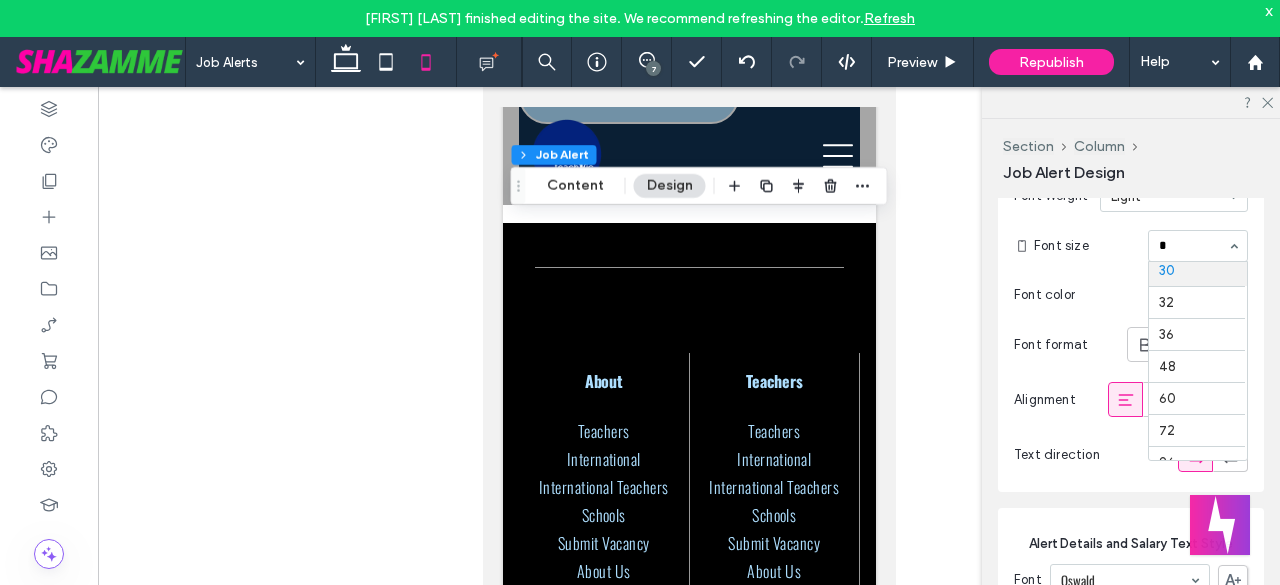 scroll, scrollTop: 0, scrollLeft: 0, axis: both 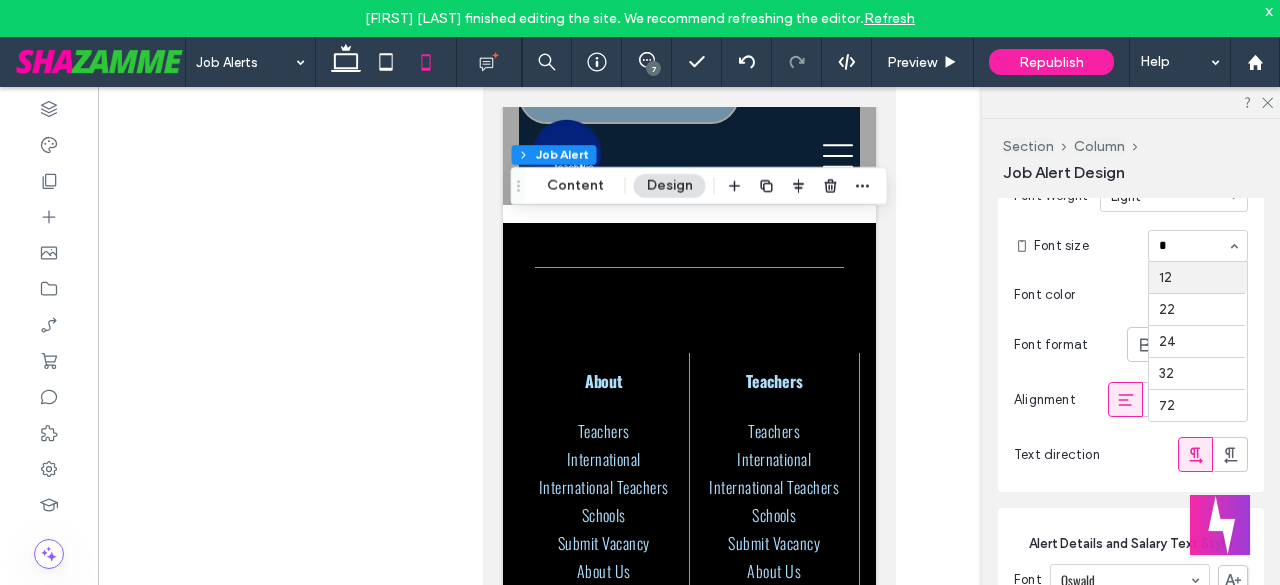 type on "**" 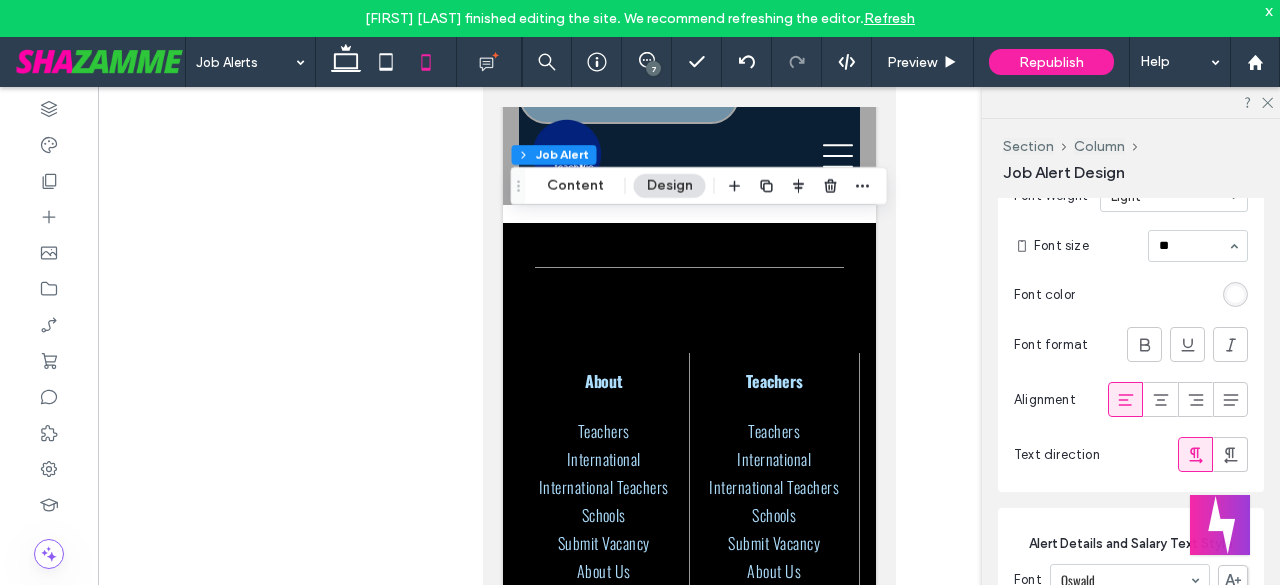 type 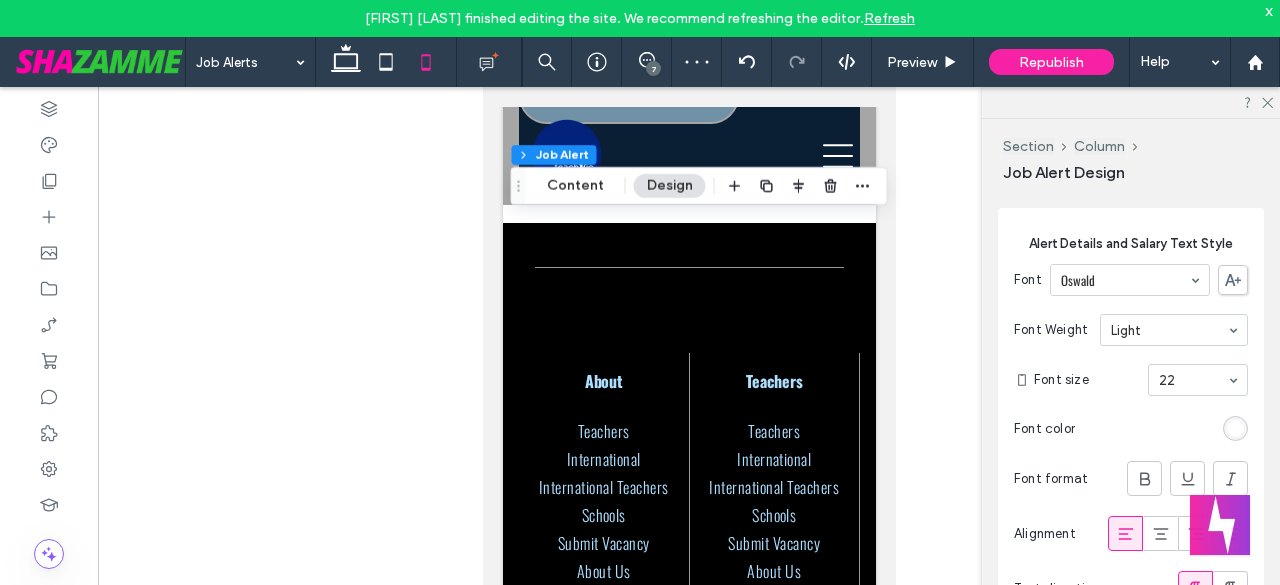 scroll, scrollTop: 772, scrollLeft: 0, axis: vertical 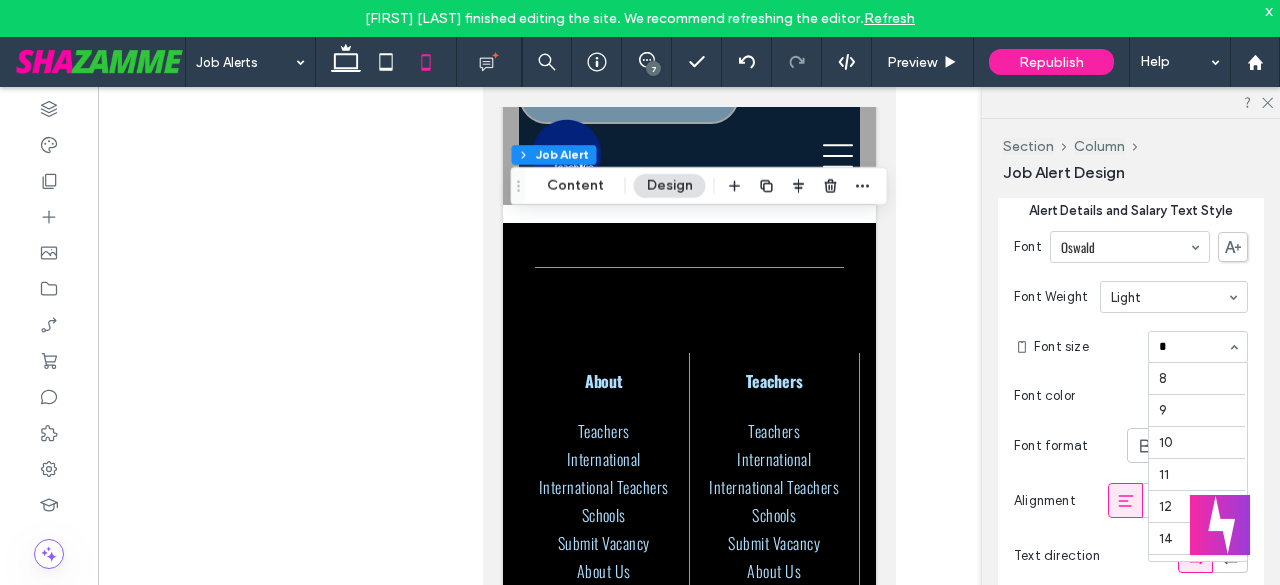 type on "**" 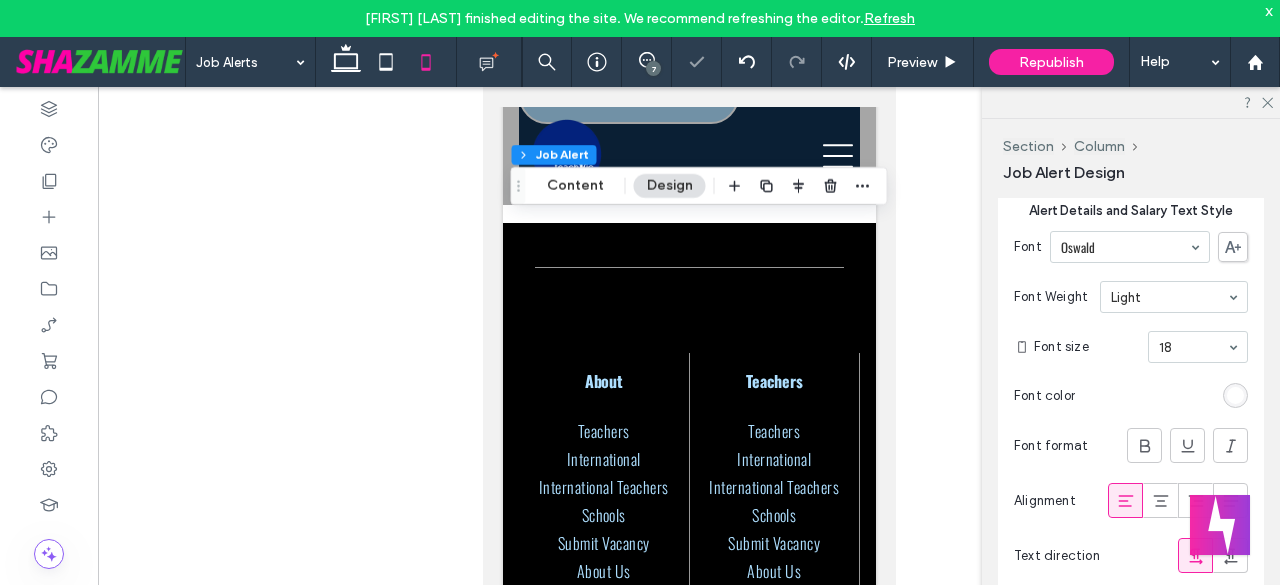 click at bounding box center (1193, 347) 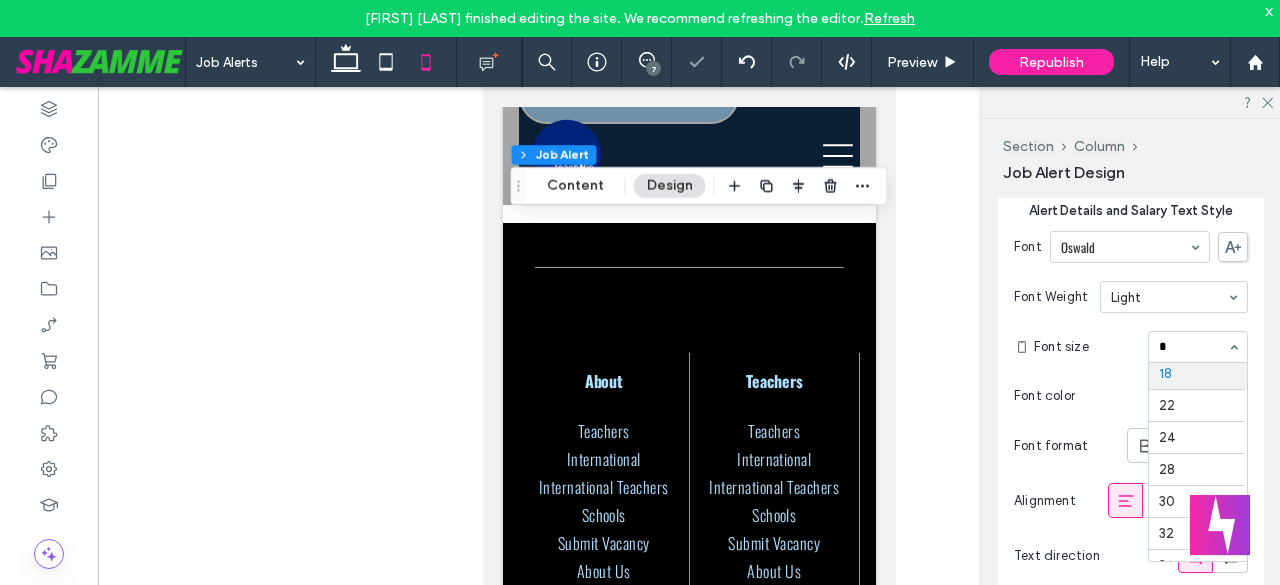 scroll, scrollTop: 0, scrollLeft: 0, axis: both 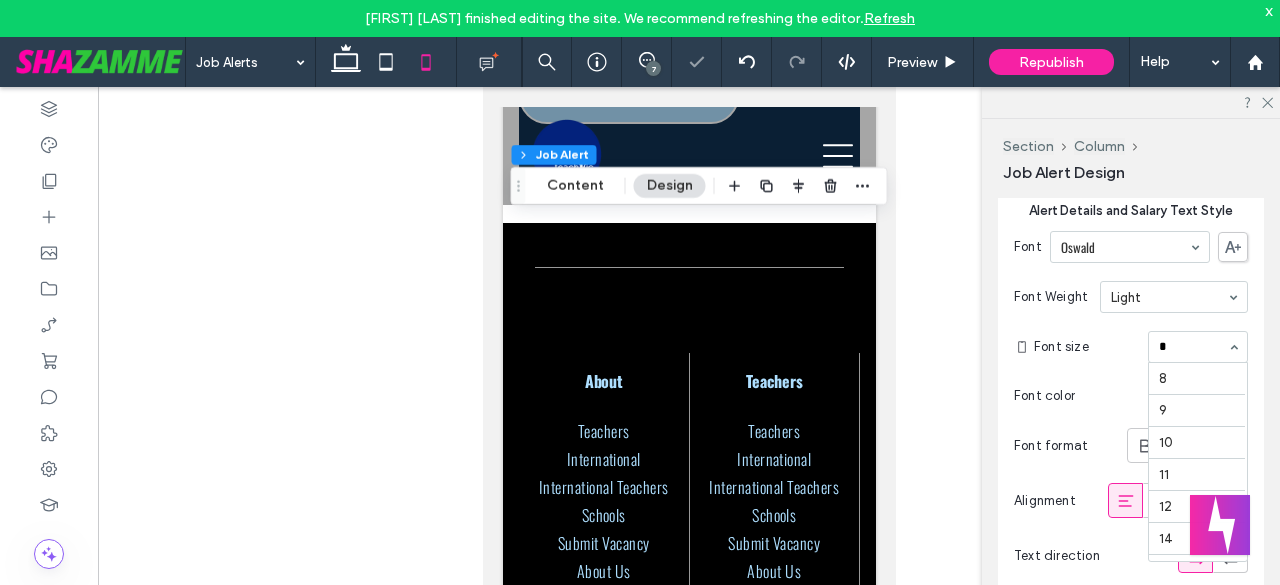 type on "**" 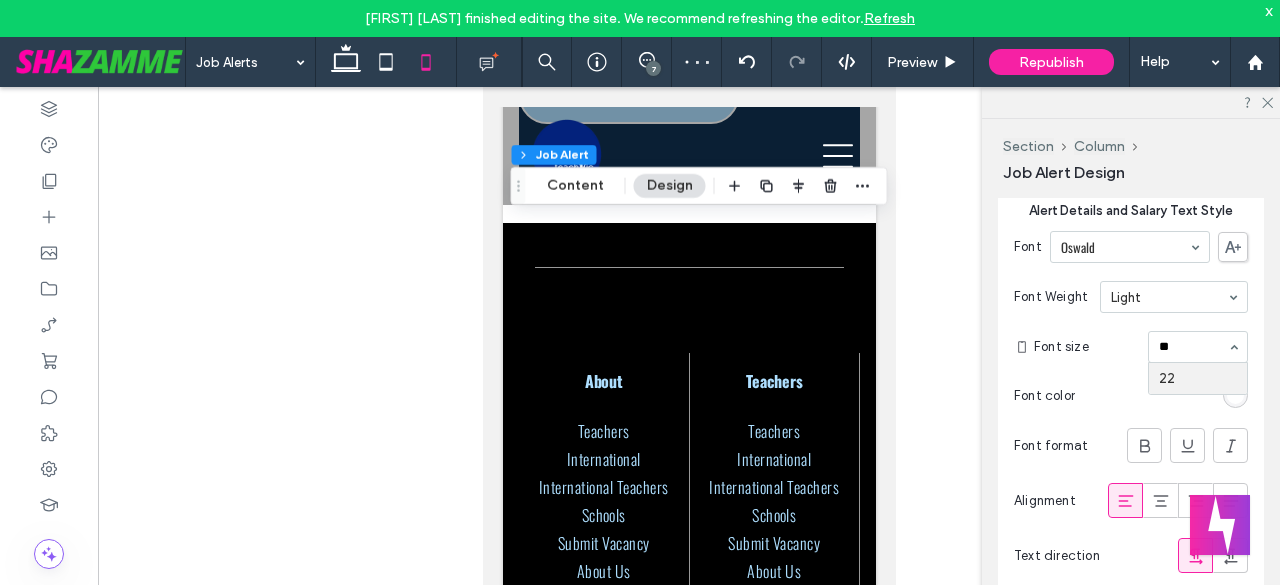 type 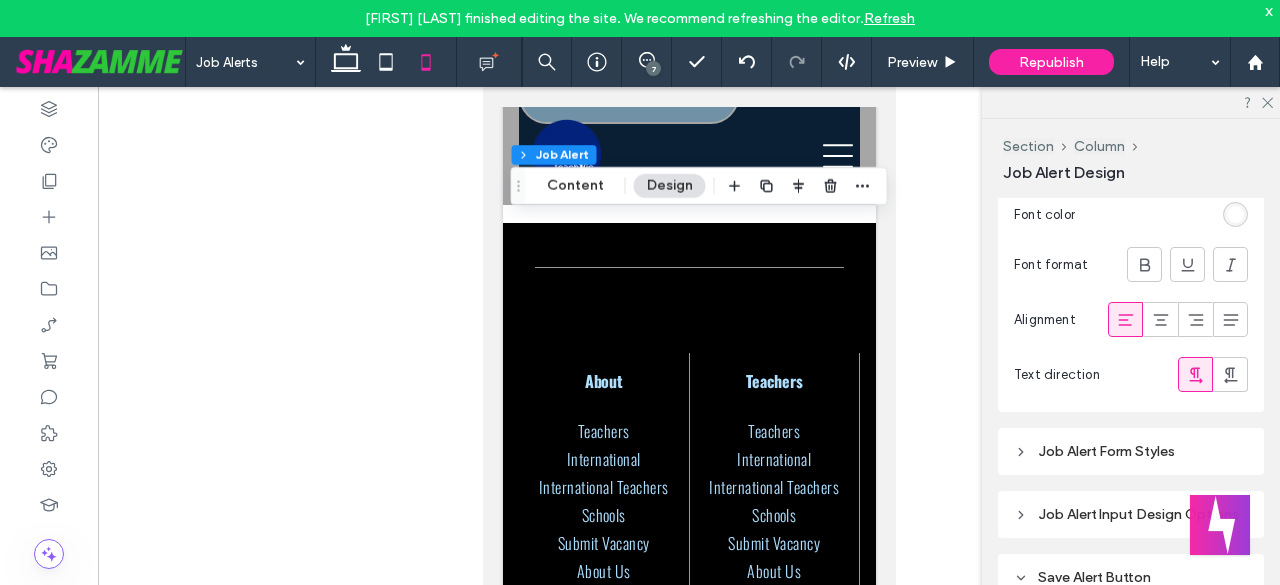 scroll, scrollTop: 1439, scrollLeft: 0, axis: vertical 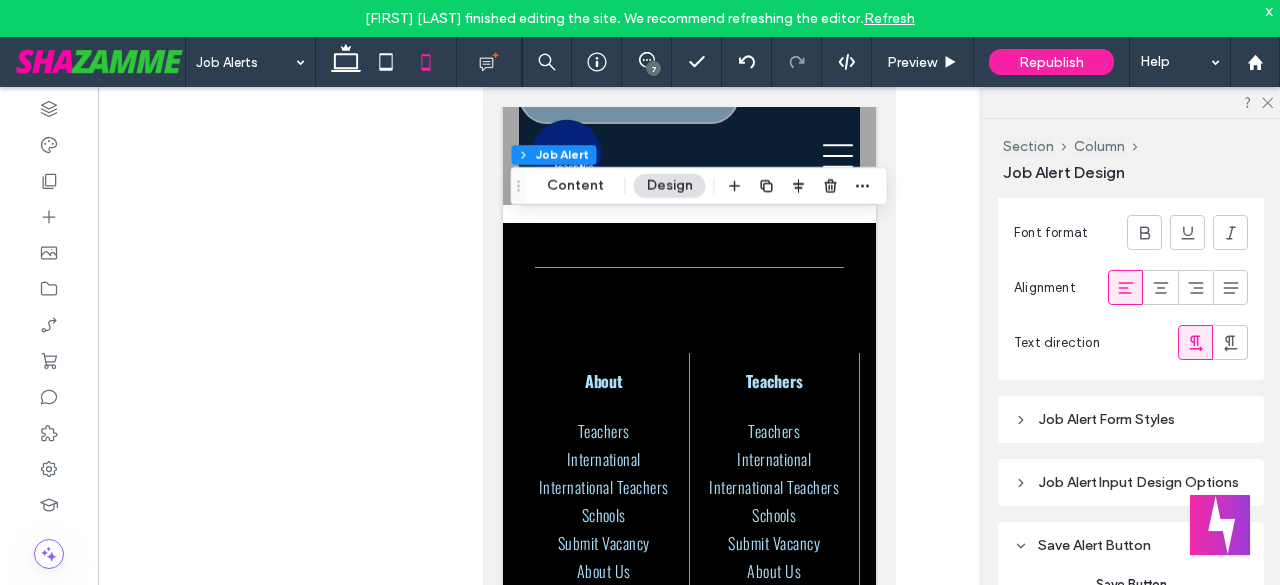 click on "Job Alert Form Styles" at bounding box center [1131, 419] 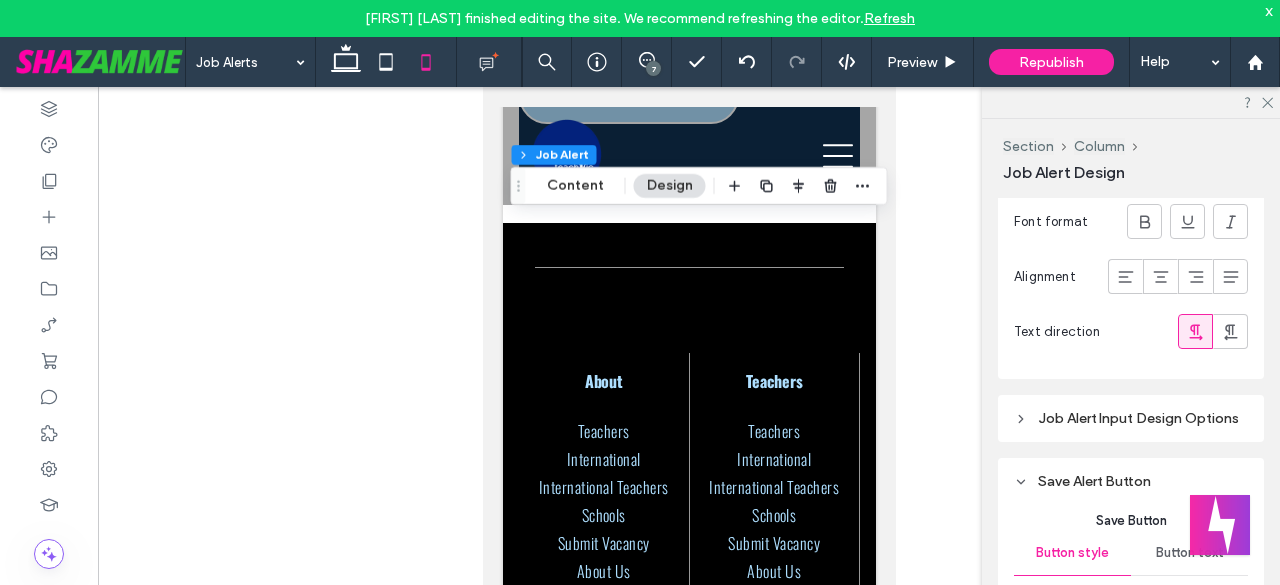 scroll, scrollTop: 2072, scrollLeft: 0, axis: vertical 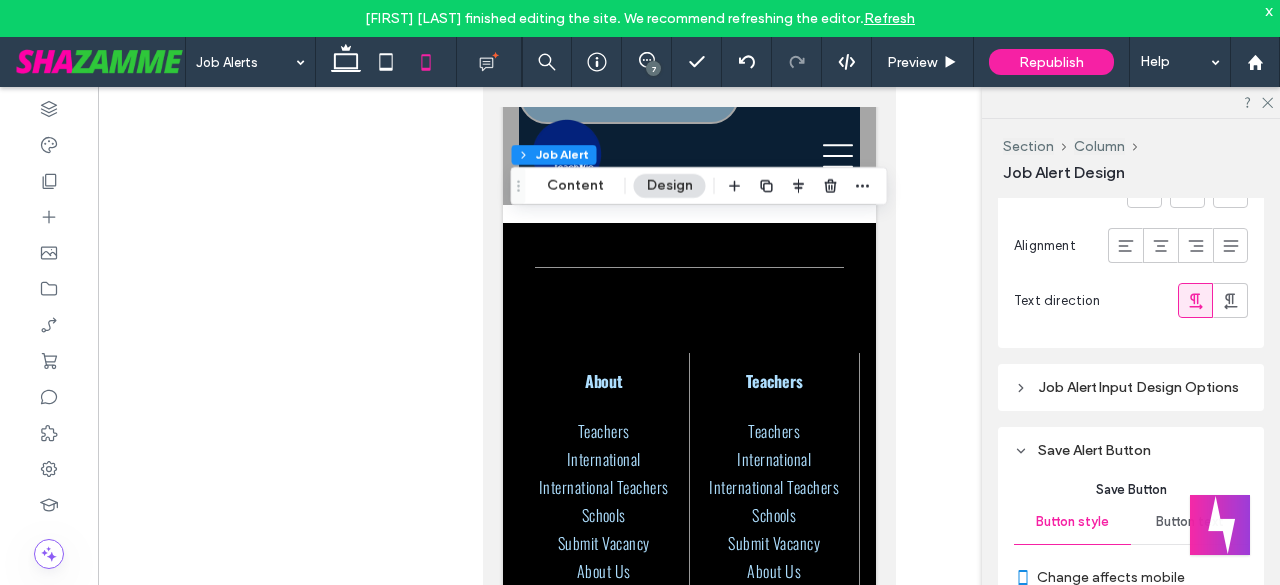 click on "Job Alert Input Design Options" at bounding box center [1131, 387] 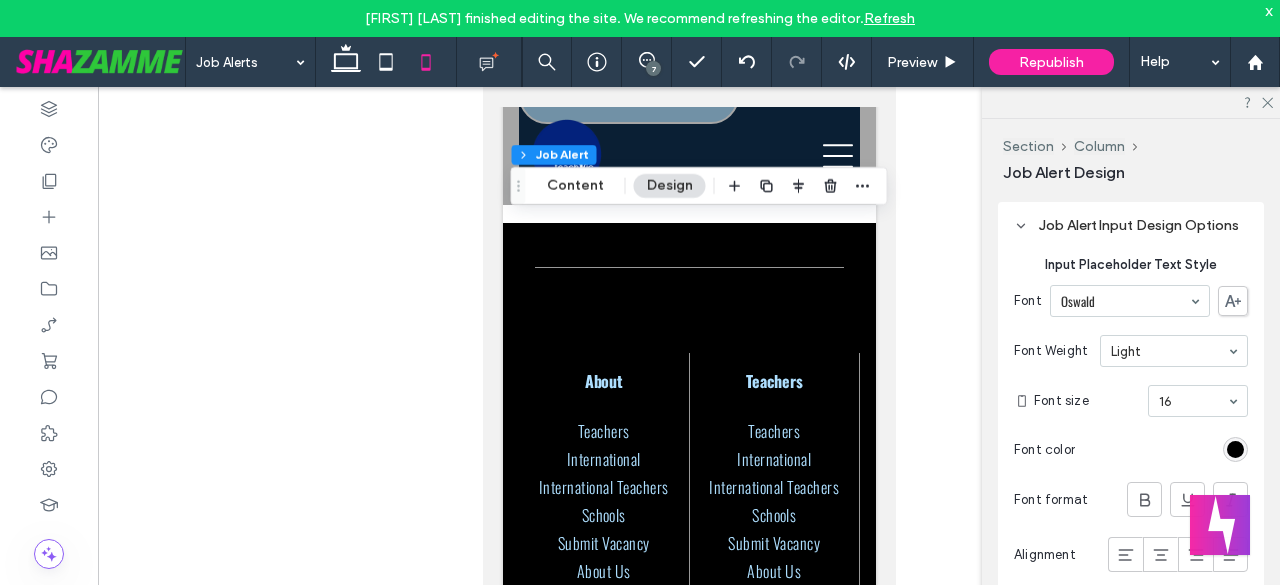 scroll, scrollTop: 2139, scrollLeft: 0, axis: vertical 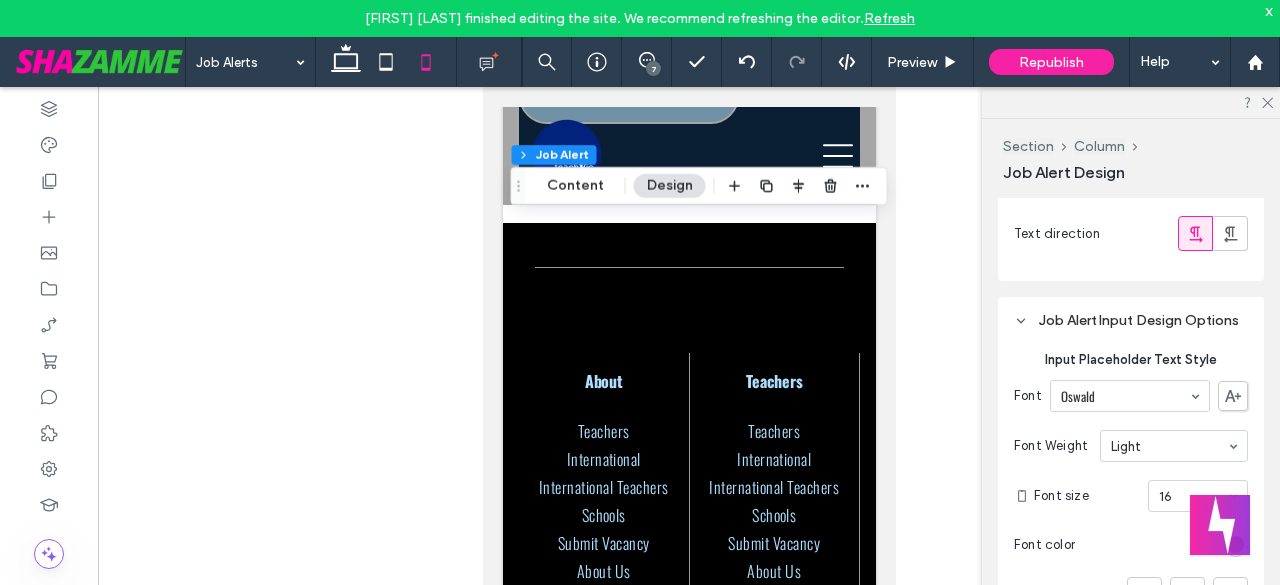click 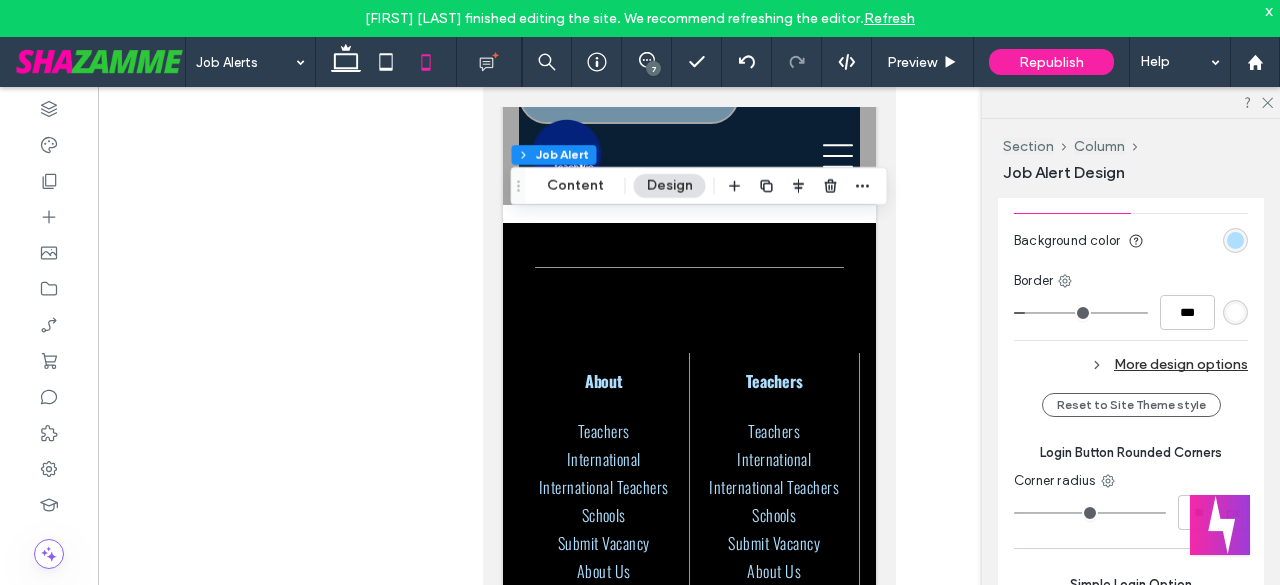 scroll, scrollTop: 4006, scrollLeft: 0, axis: vertical 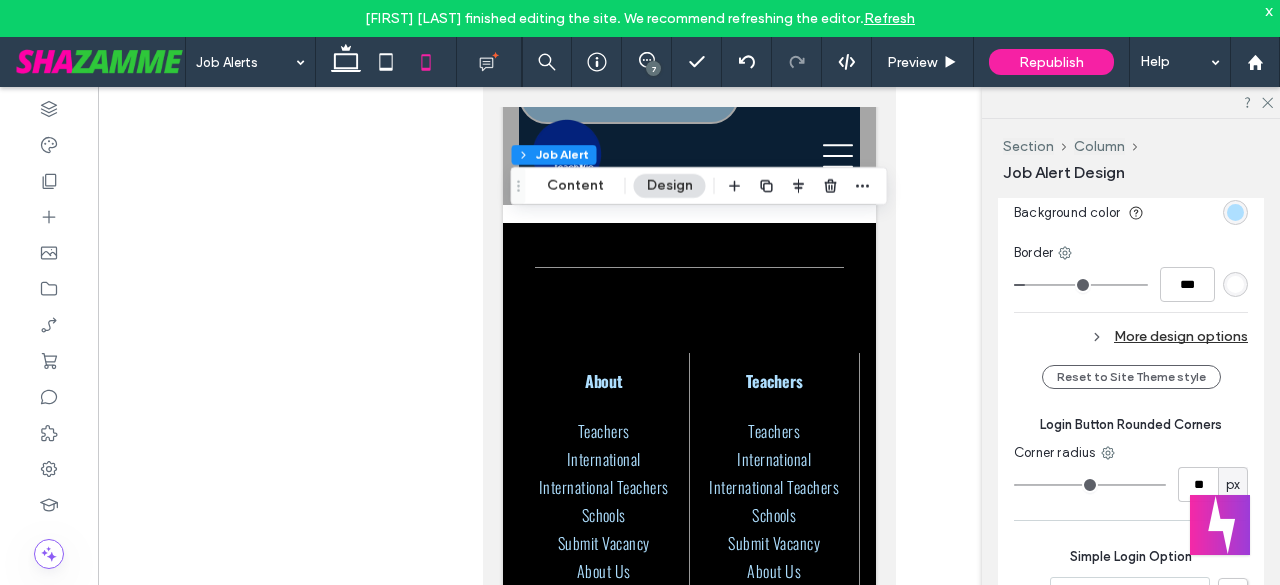 click on "More design options" at bounding box center (1131, 336) 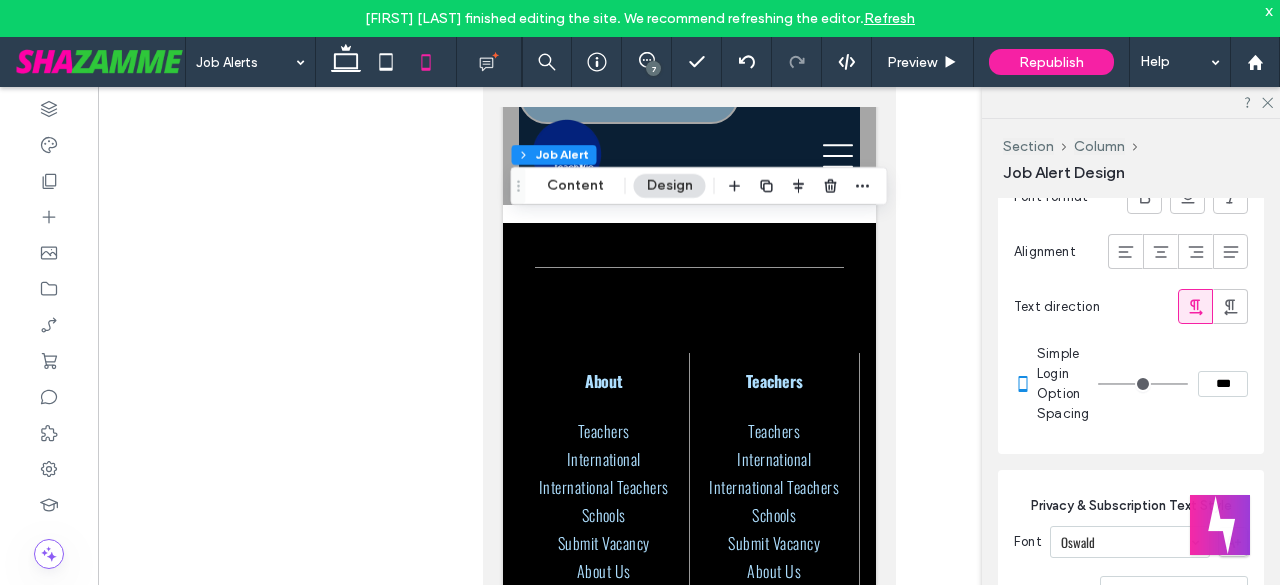 scroll, scrollTop: 4839, scrollLeft: 0, axis: vertical 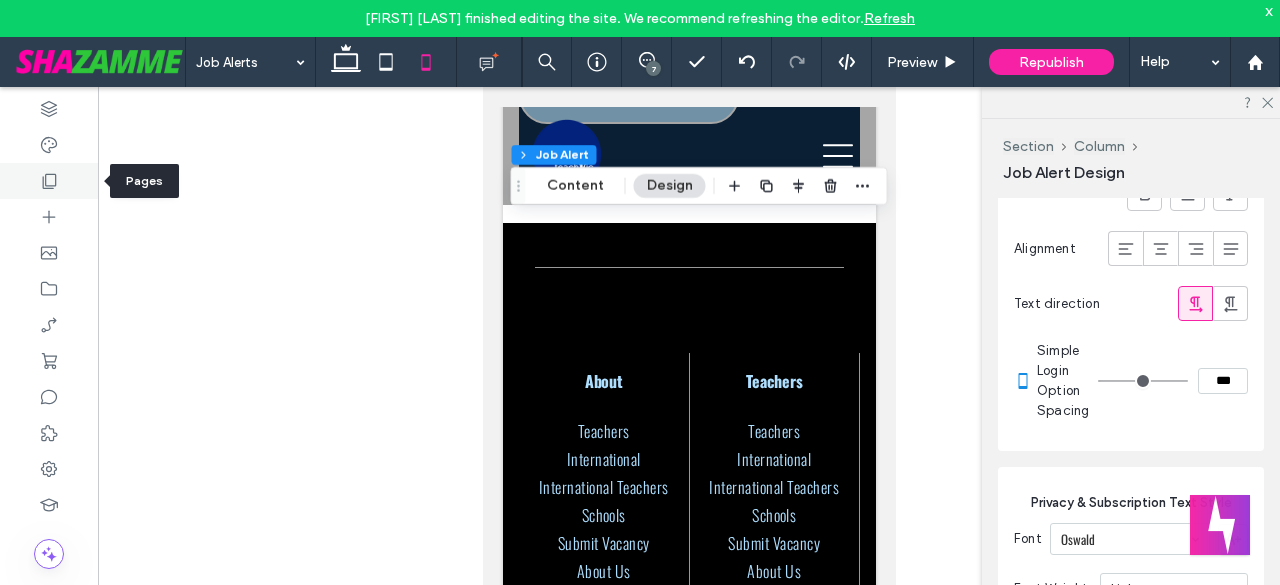 click 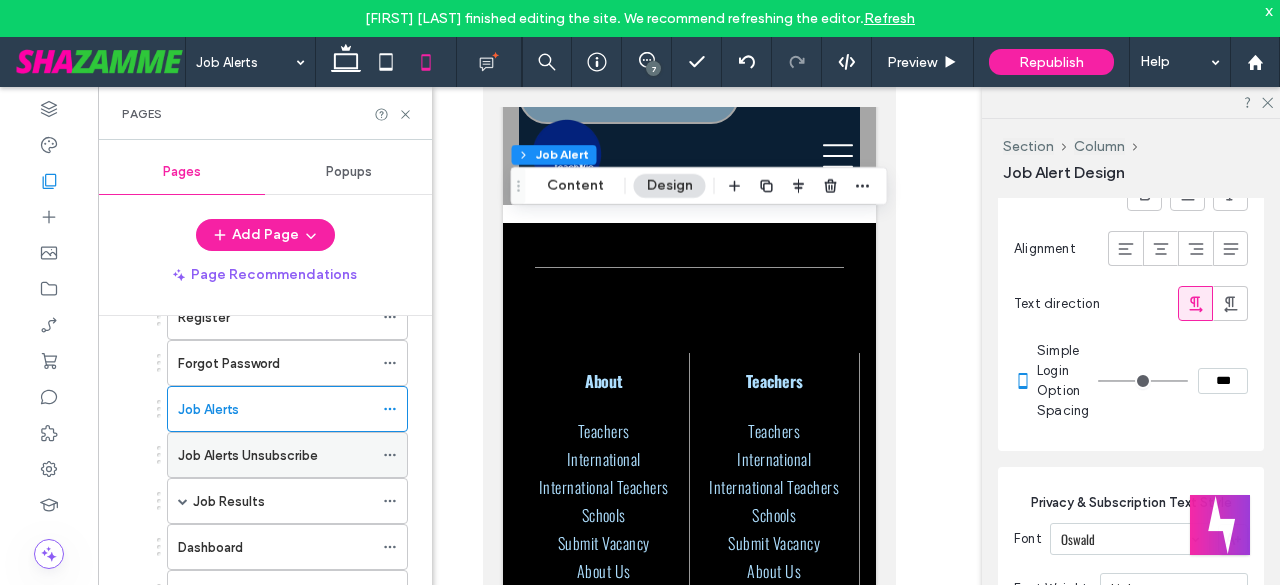 scroll, scrollTop: 766, scrollLeft: 0, axis: vertical 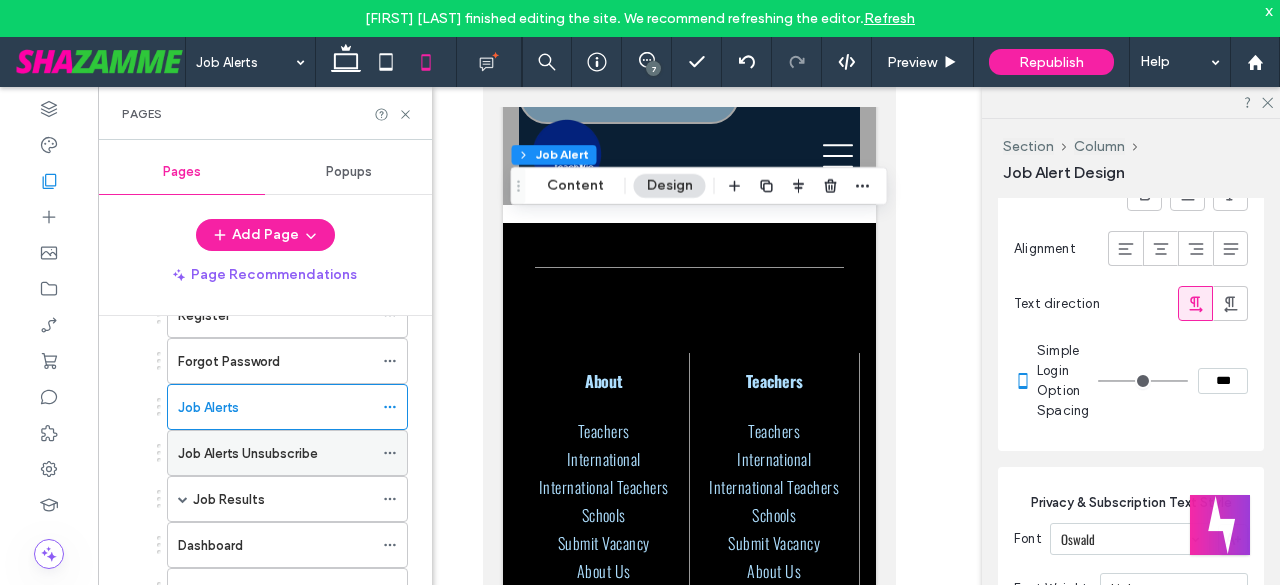 click on "Job Alerts Unsubscribe" at bounding box center (248, 453) 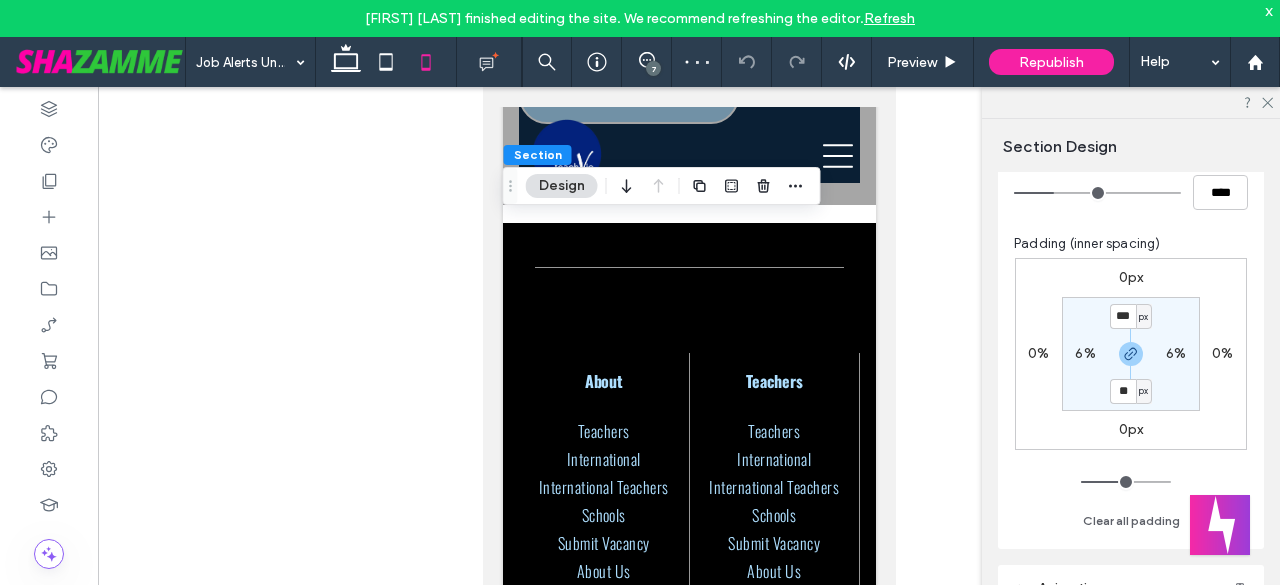 scroll, scrollTop: 200, scrollLeft: 0, axis: vertical 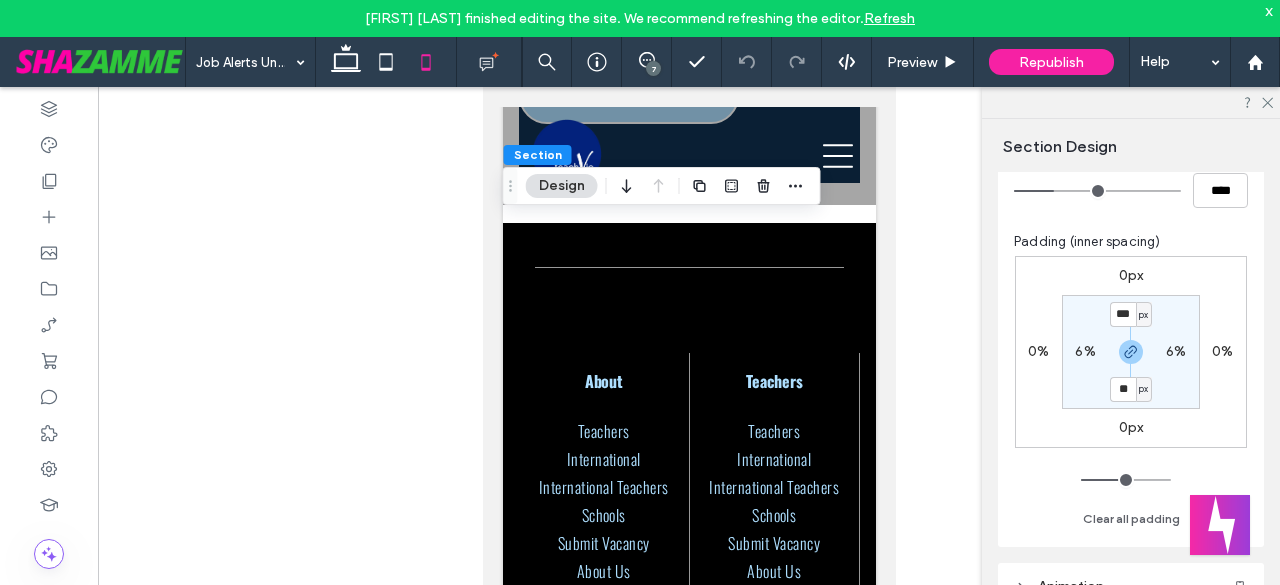 type on "**" 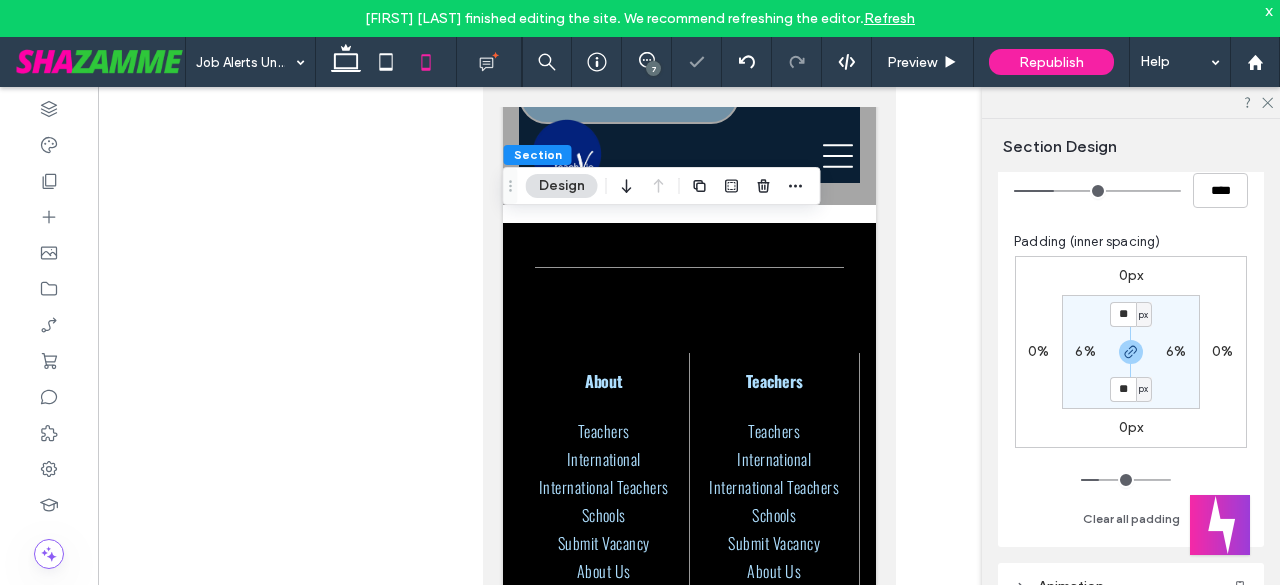 click on "6%" at bounding box center (1085, 351) 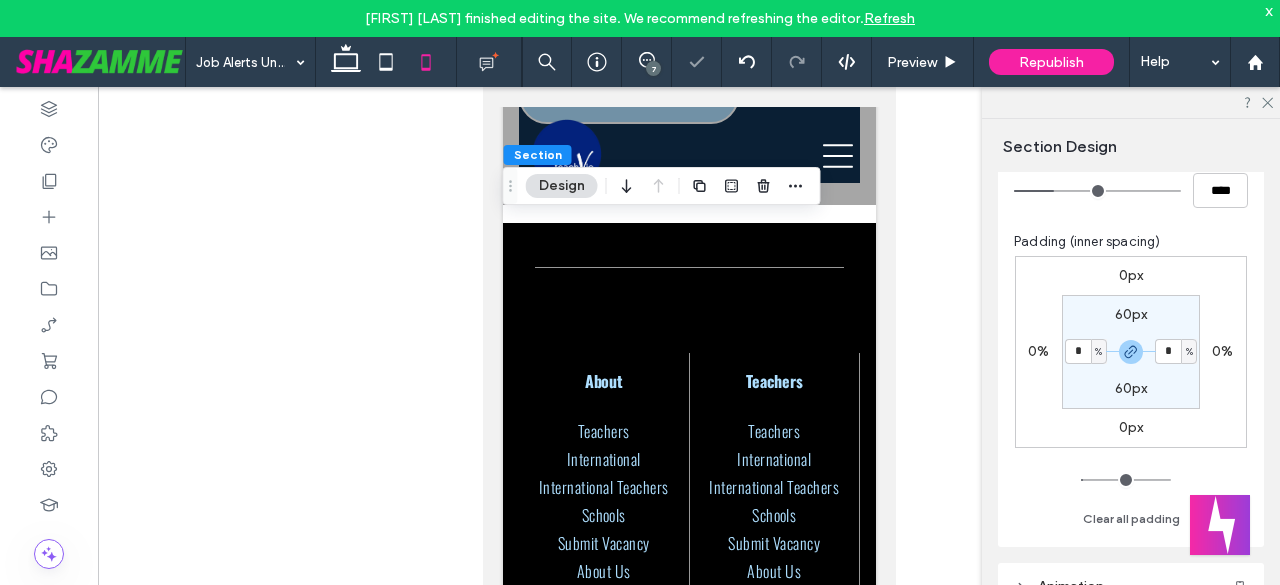 click on "%" at bounding box center (1099, 352) 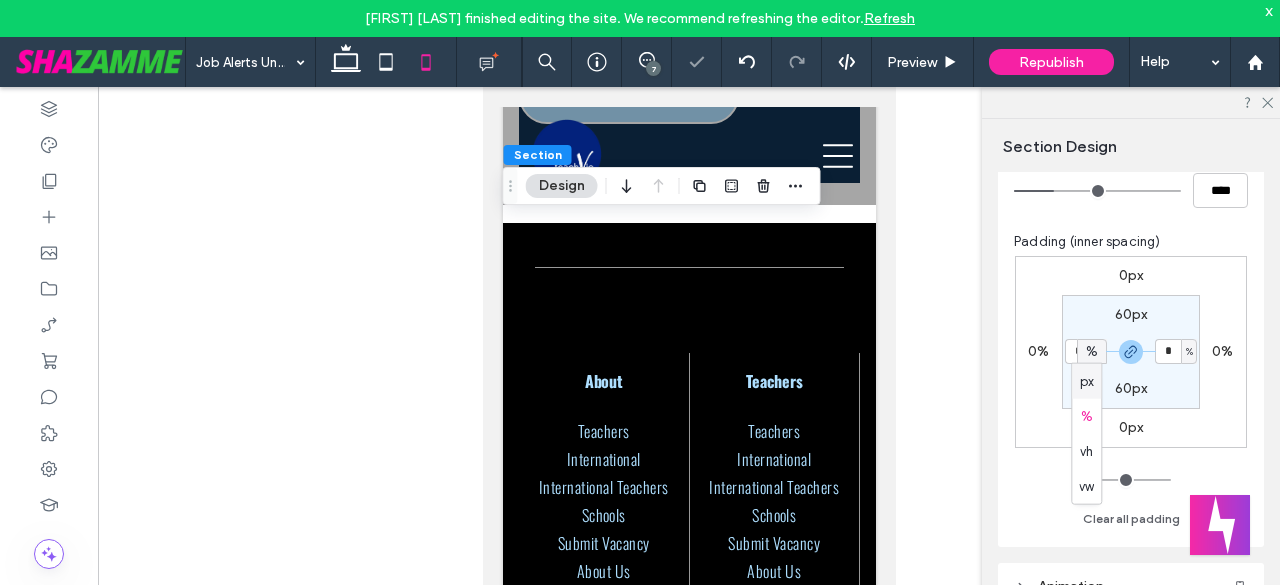 click on "px" at bounding box center [1086, 381] 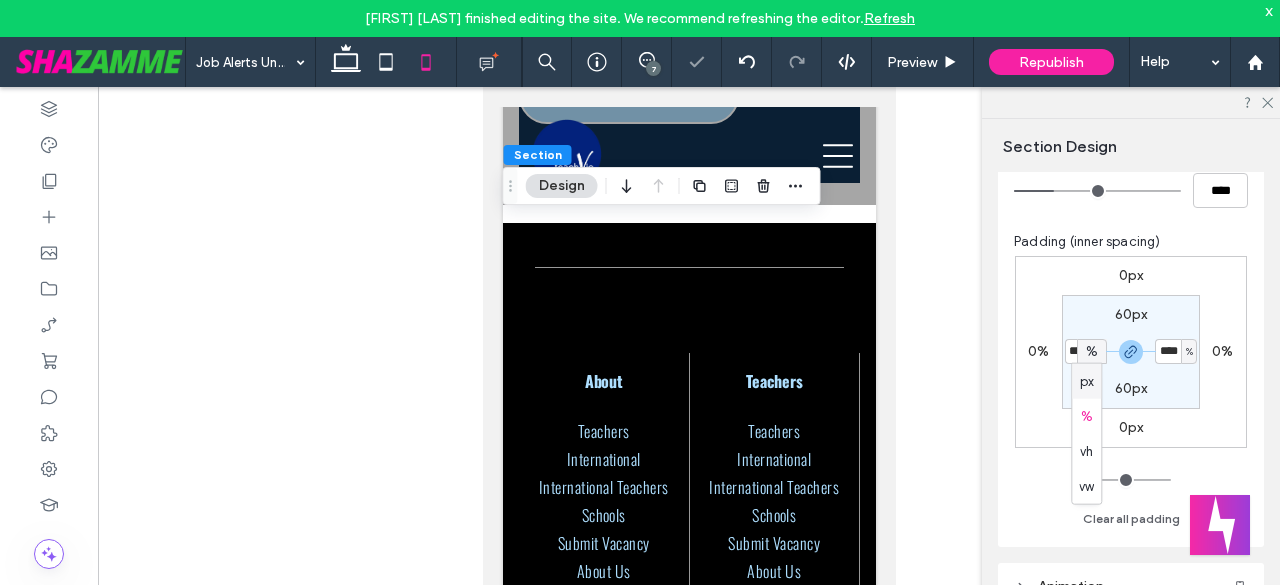 type on "**" 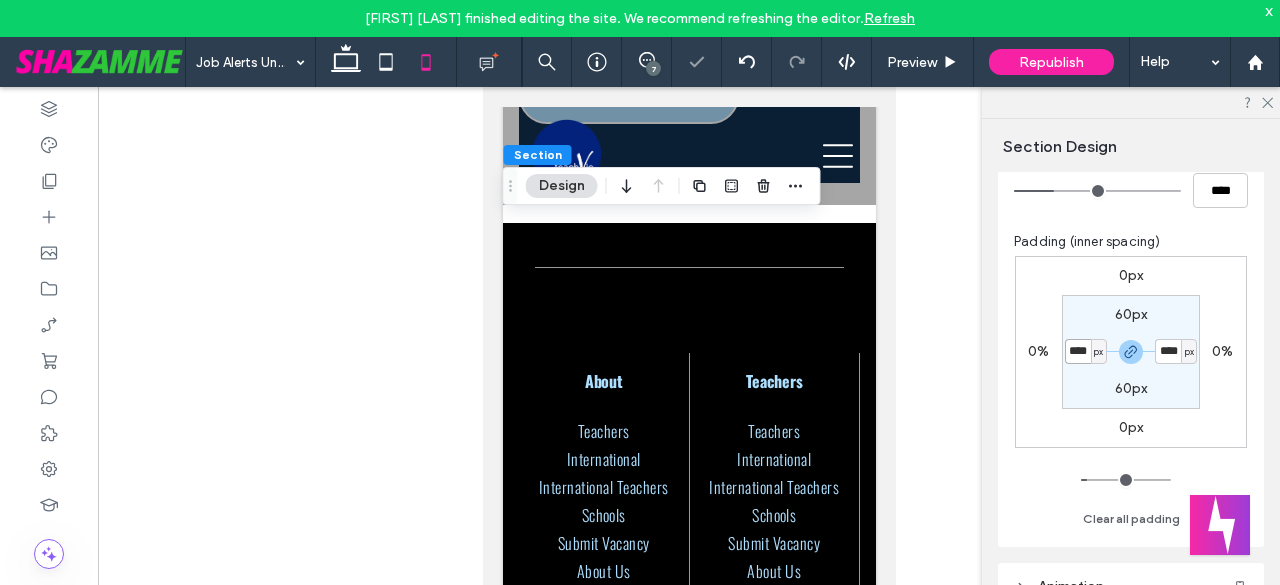 click on "****" at bounding box center [1078, 351] 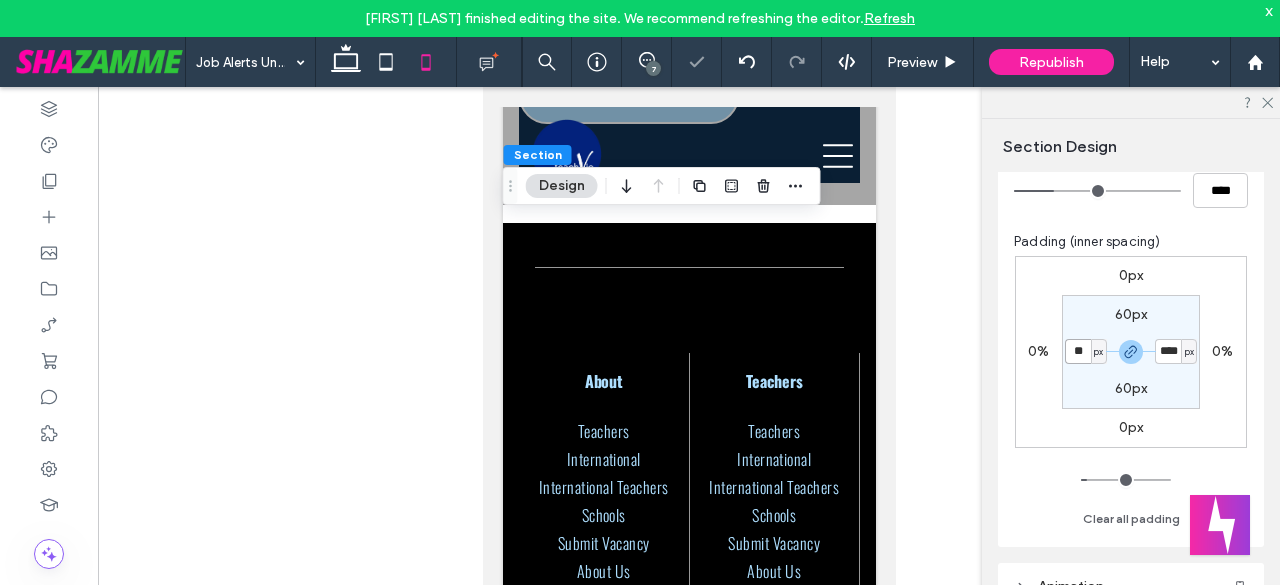 type on "**" 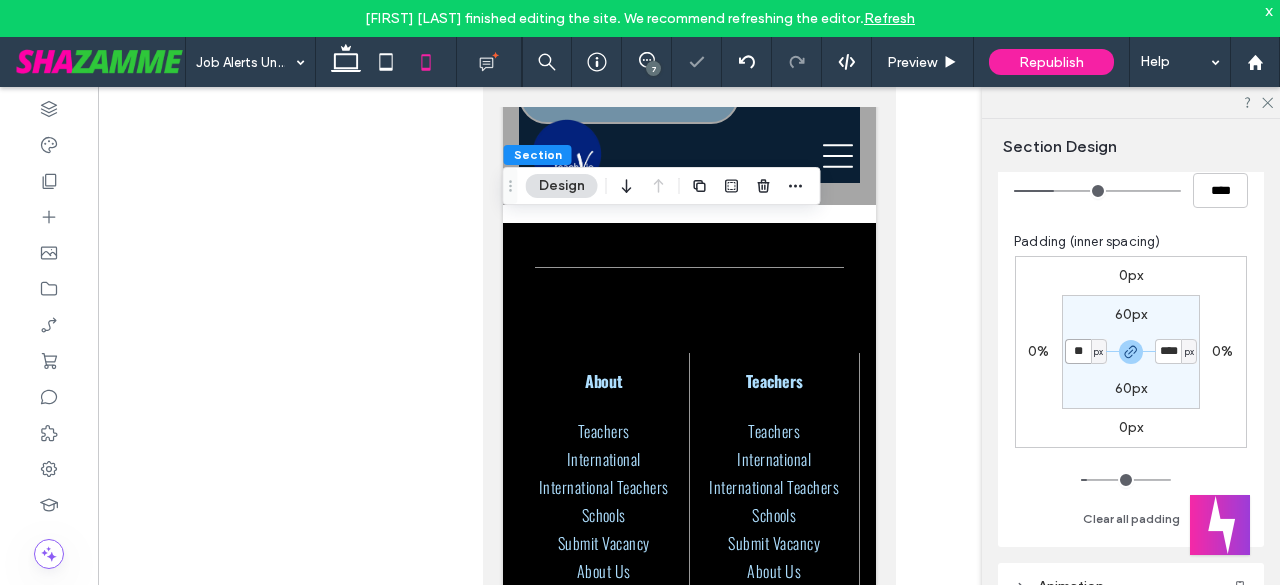 type on "**" 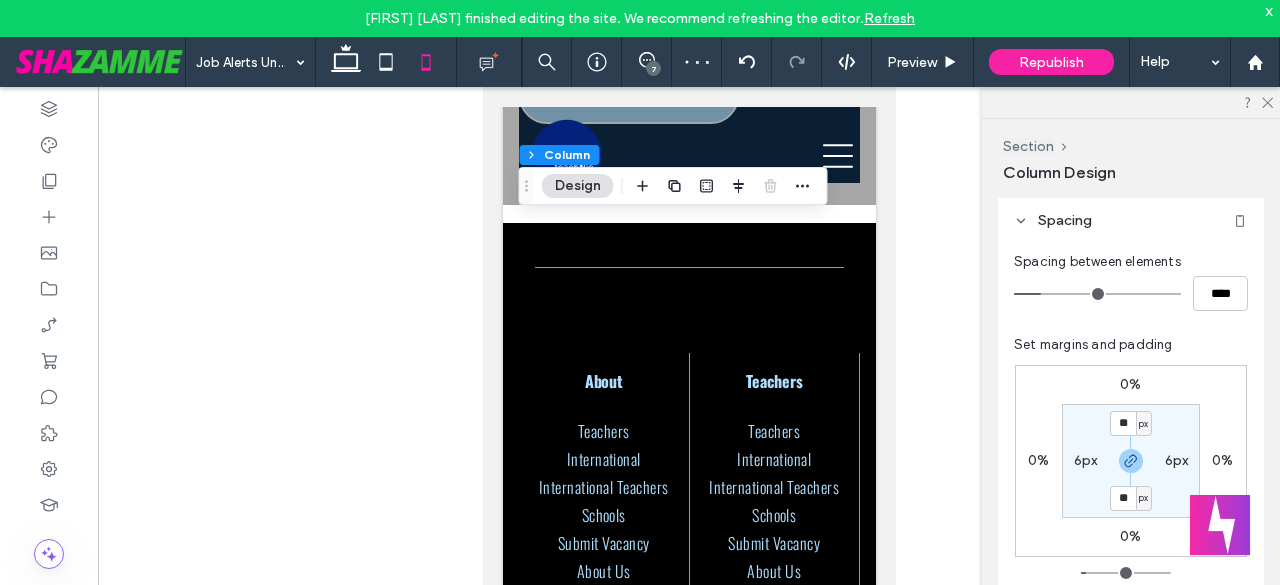 scroll, scrollTop: 466, scrollLeft: 0, axis: vertical 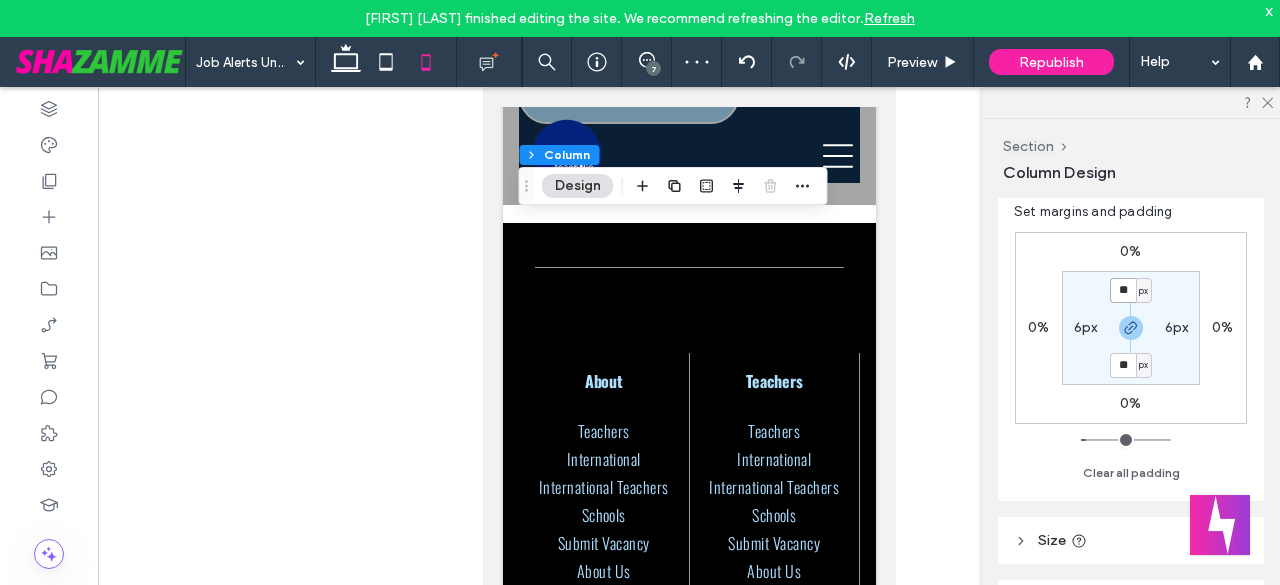 click on "**" at bounding box center (1123, 290) 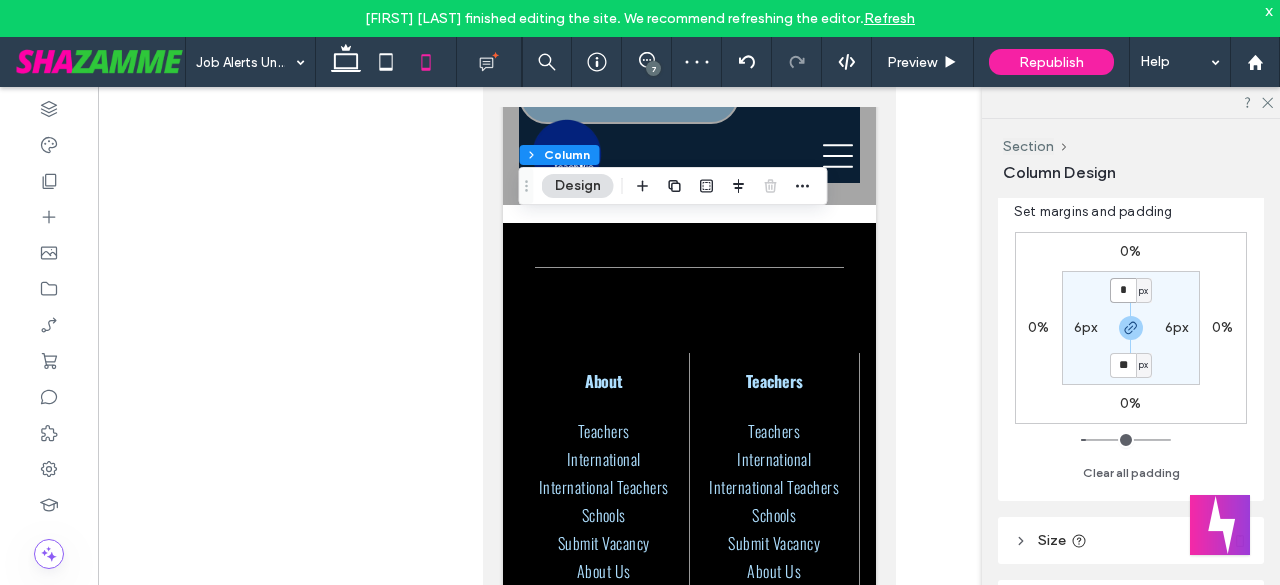 type on "*" 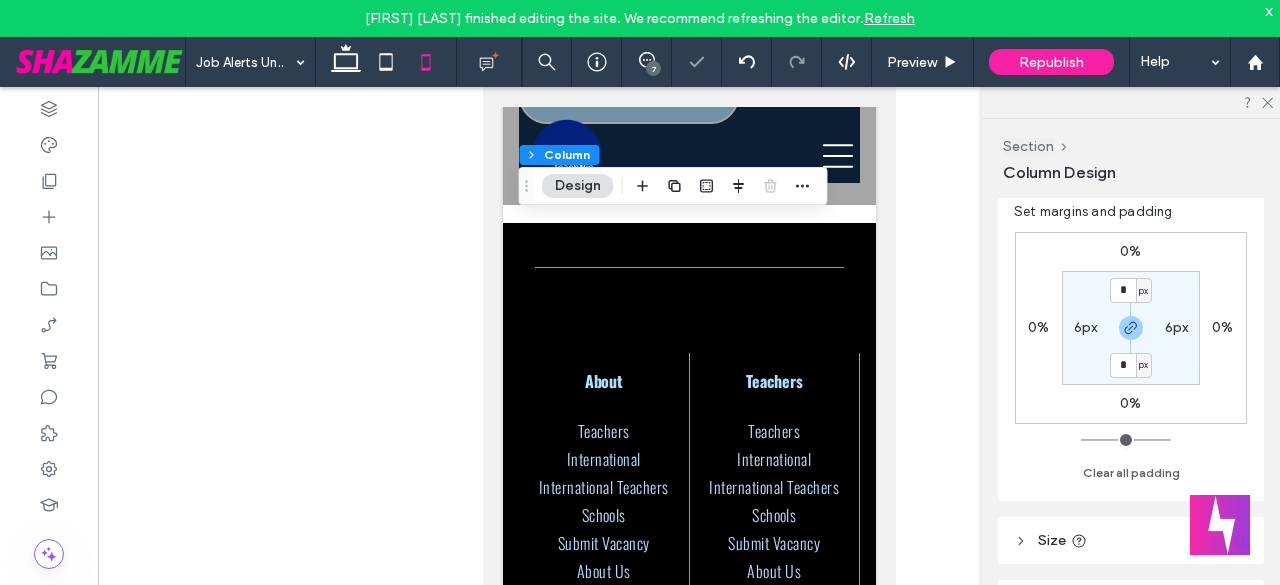 click on "6px" at bounding box center [1086, 327] 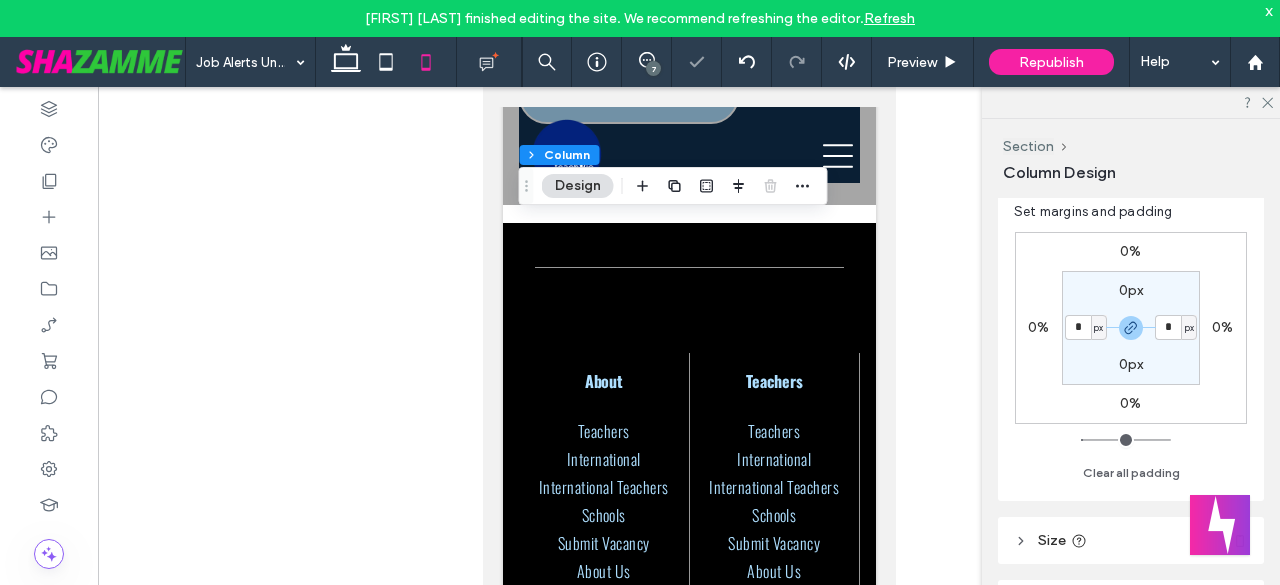 type on "*" 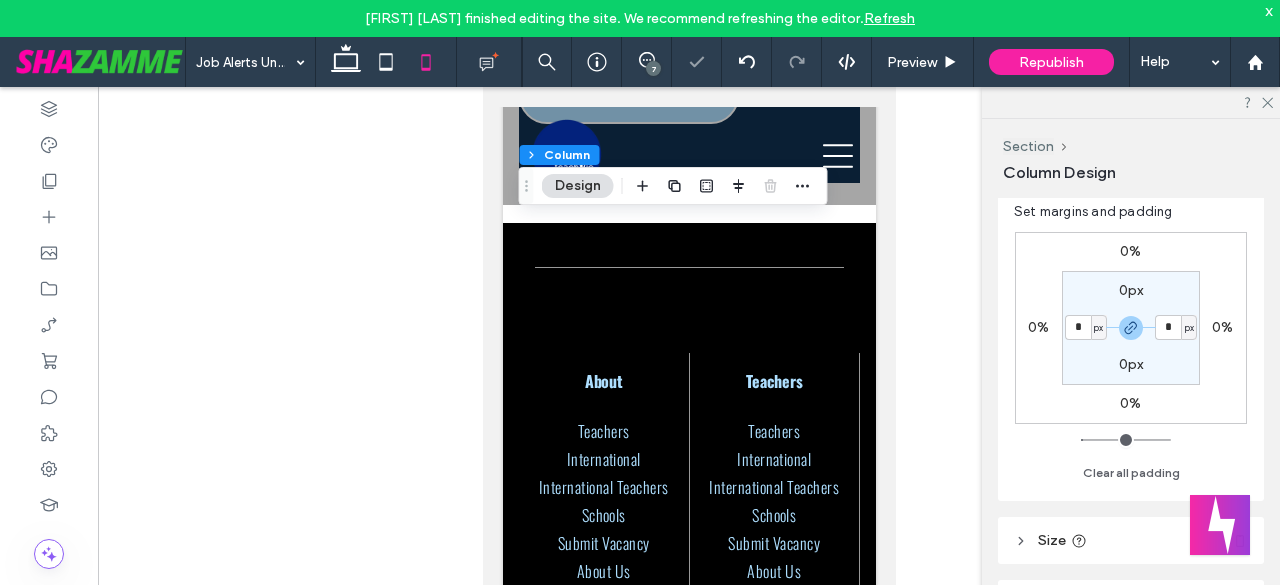 type on "*" 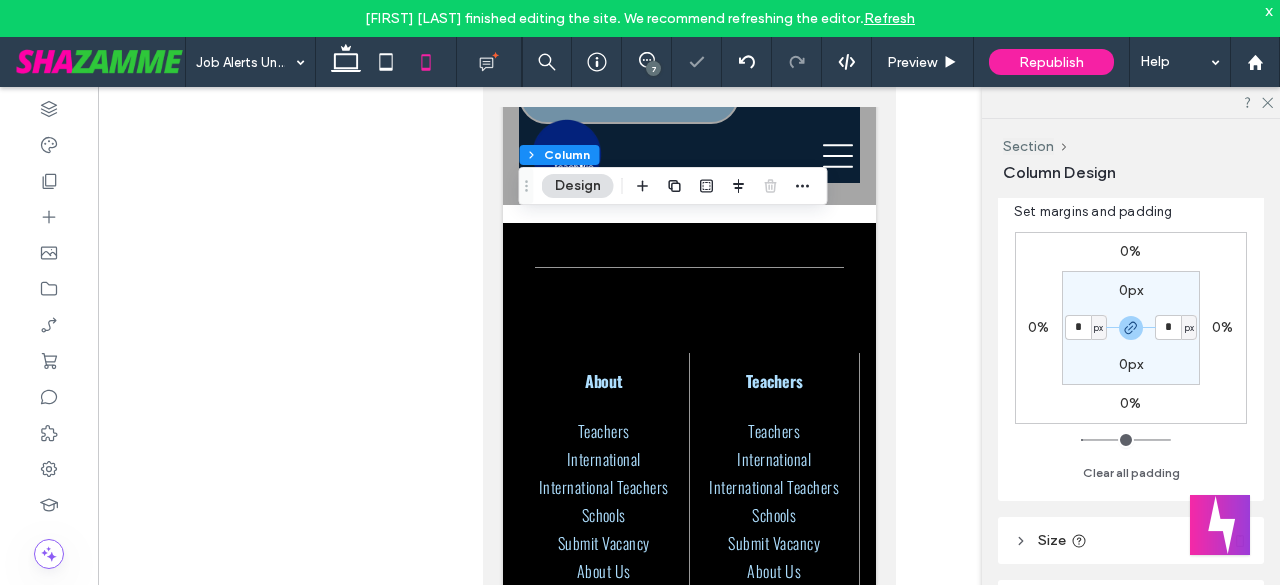 type on "*" 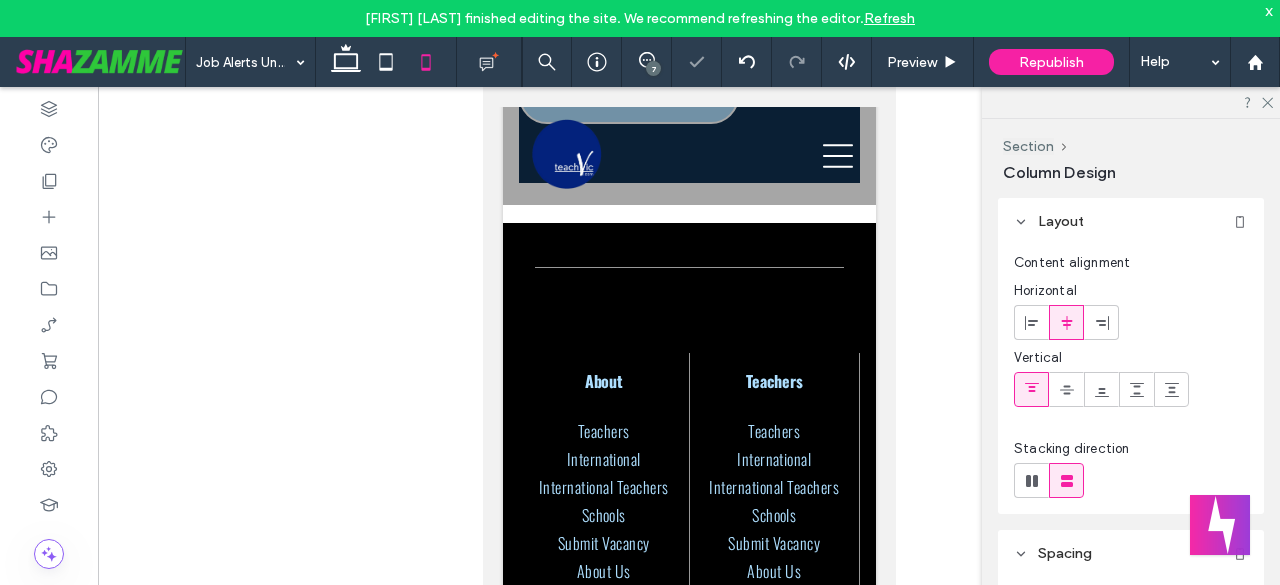 type on "***" 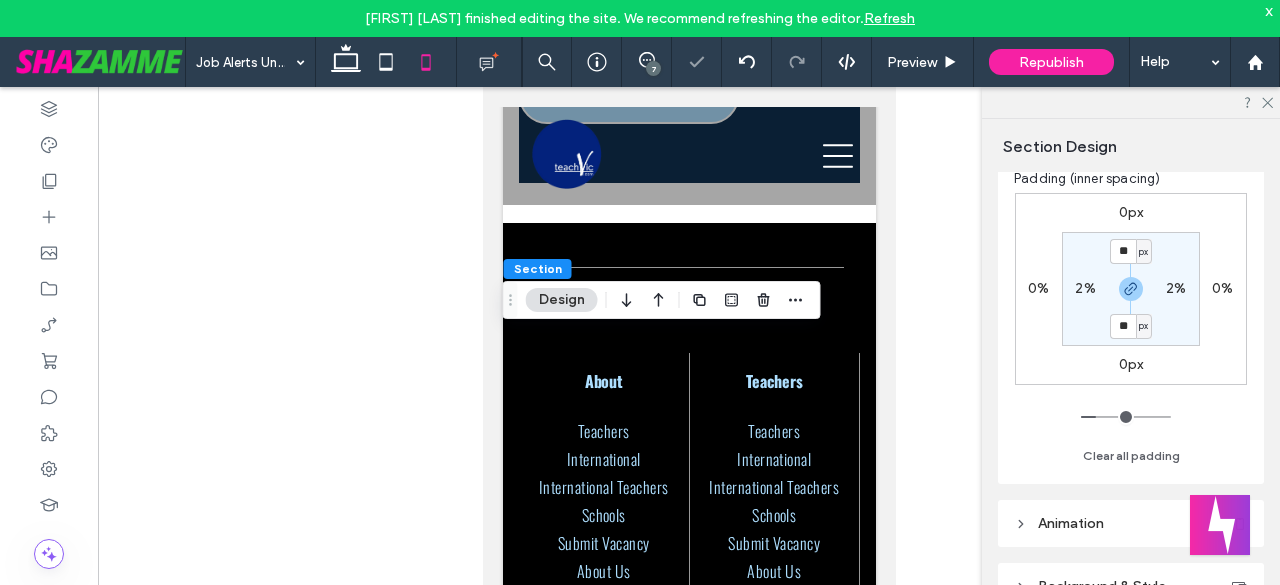 scroll, scrollTop: 266, scrollLeft: 0, axis: vertical 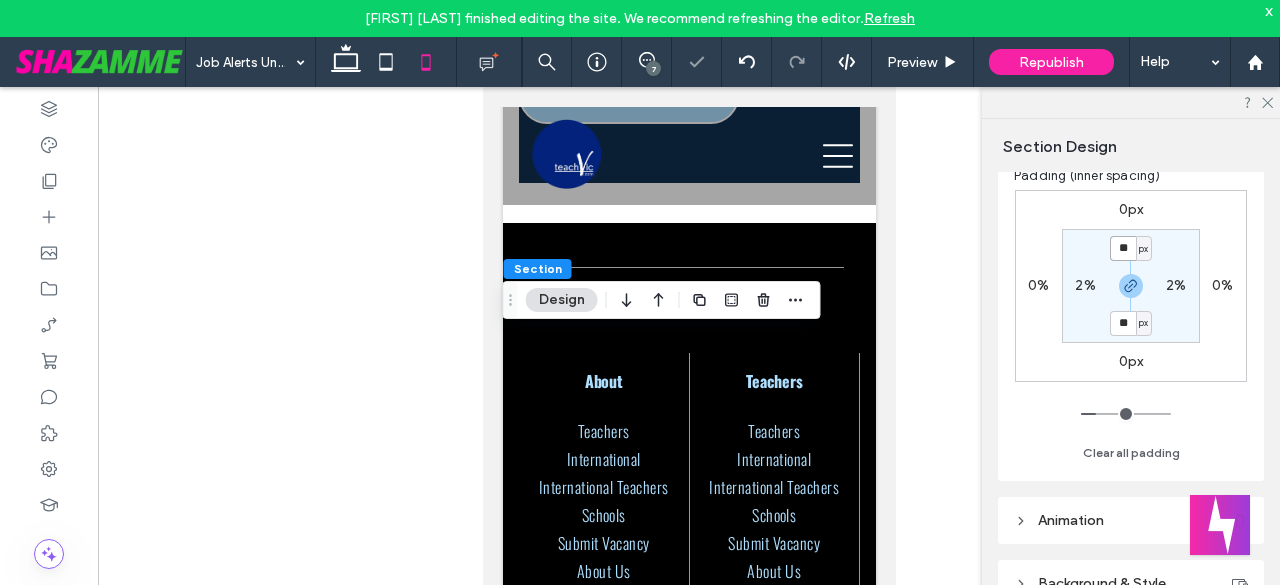 click on "**" at bounding box center (1123, 248) 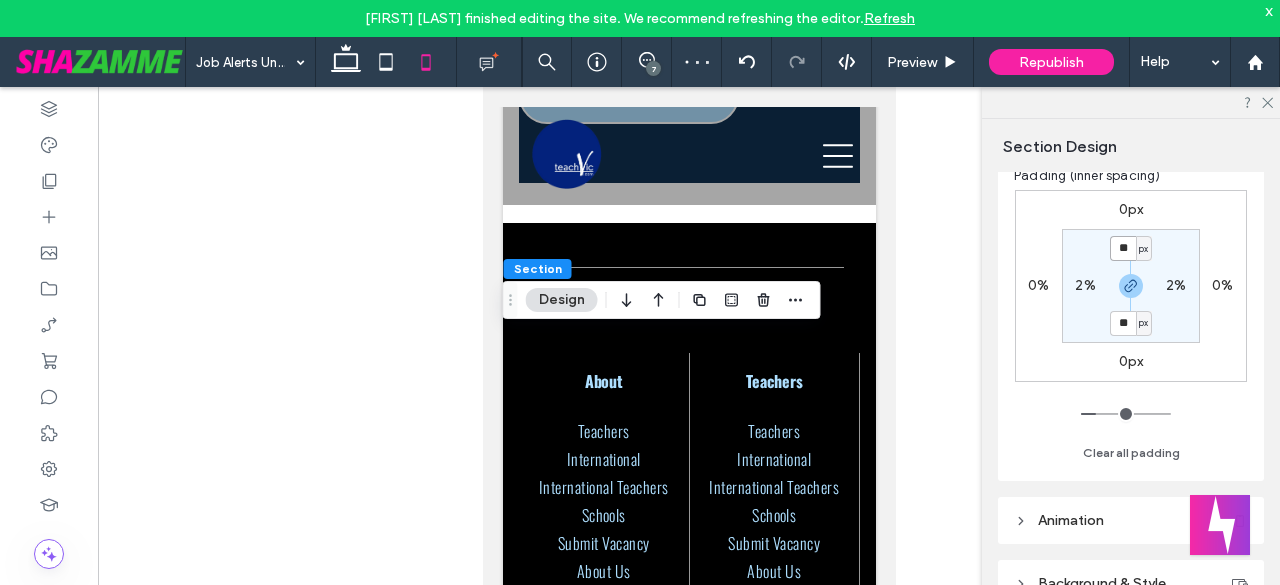 type on "**" 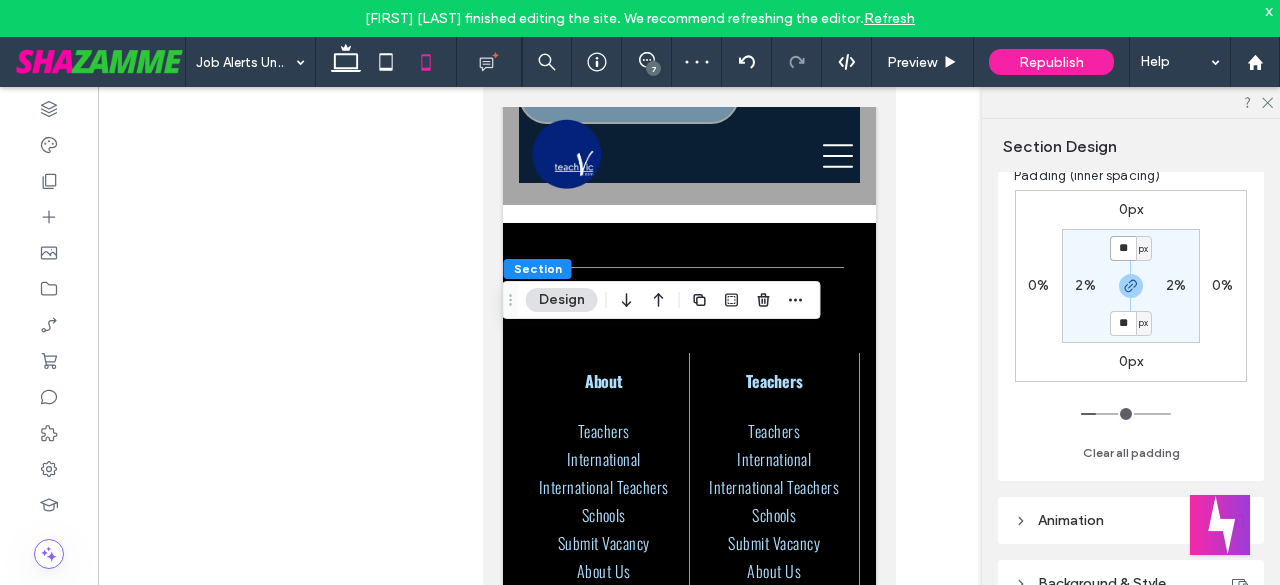 type on "**" 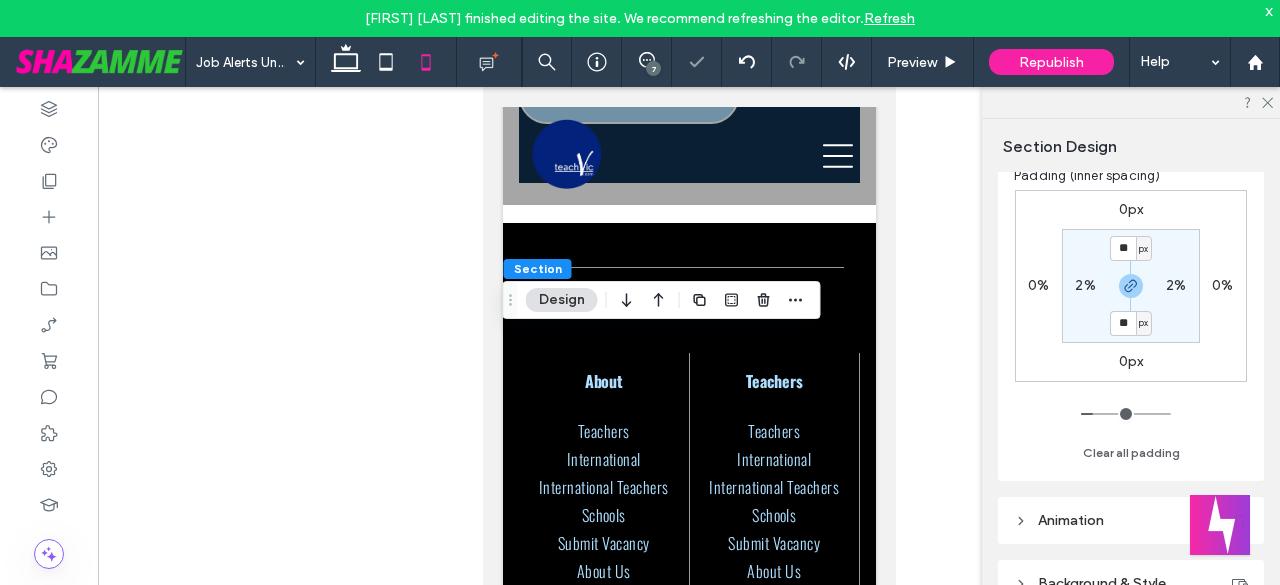 click on "2%" at bounding box center [1085, 285] 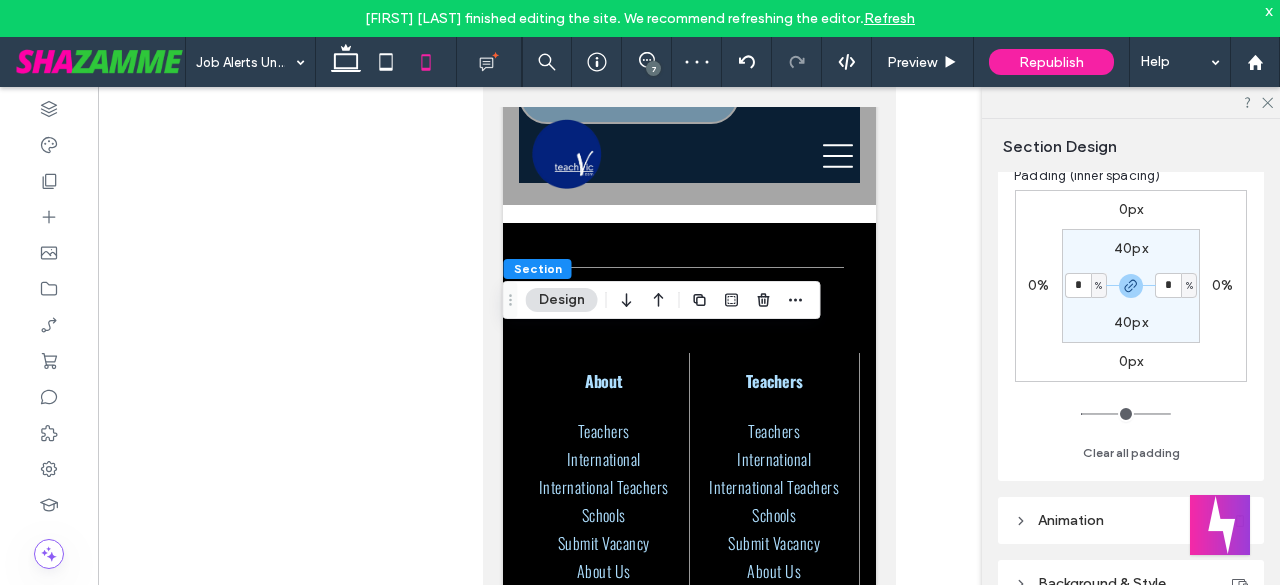 click on "%" at bounding box center [1098, 286] 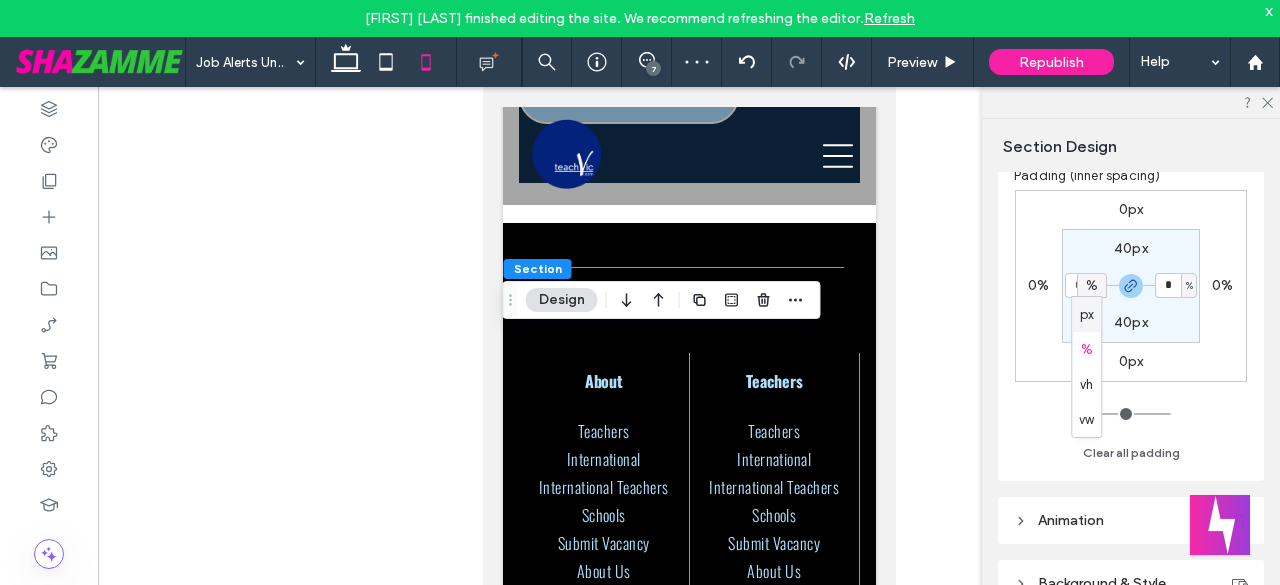 click on "px" at bounding box center (1087, 315) 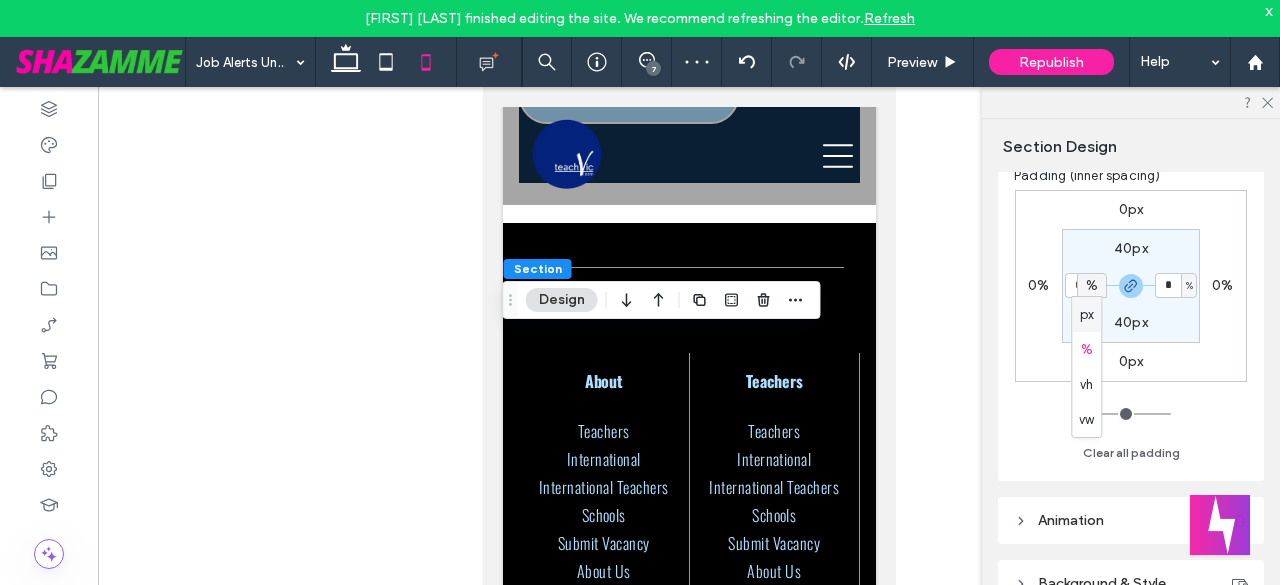 type on "*" 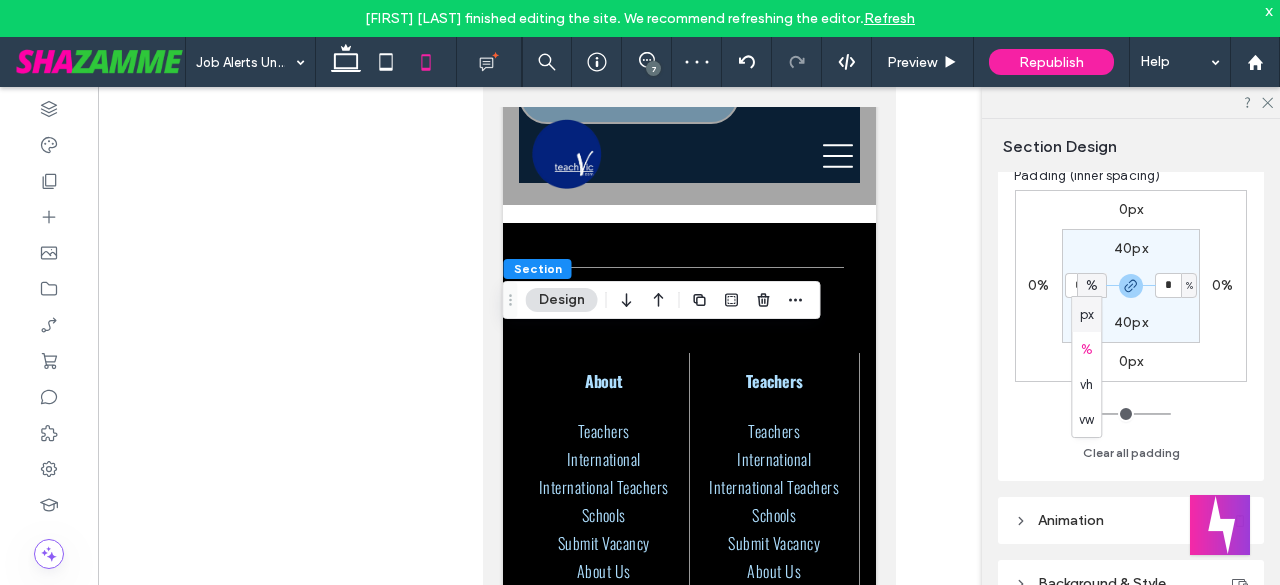 type on "***" 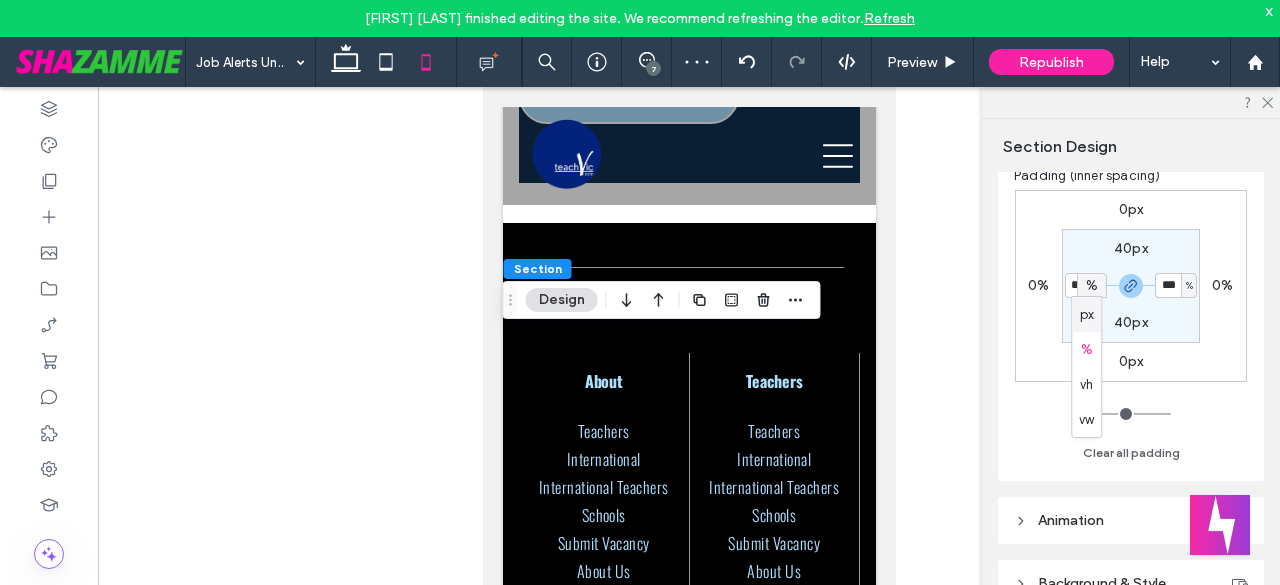 type on "*" 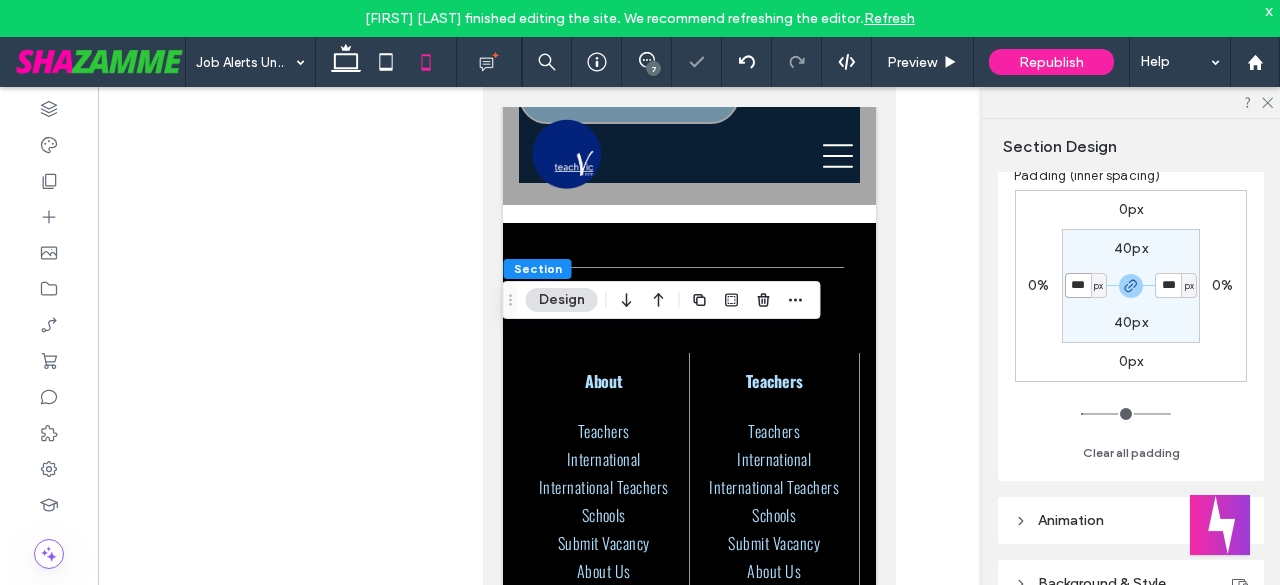 click on "***" at bounding box center (1078, 285) 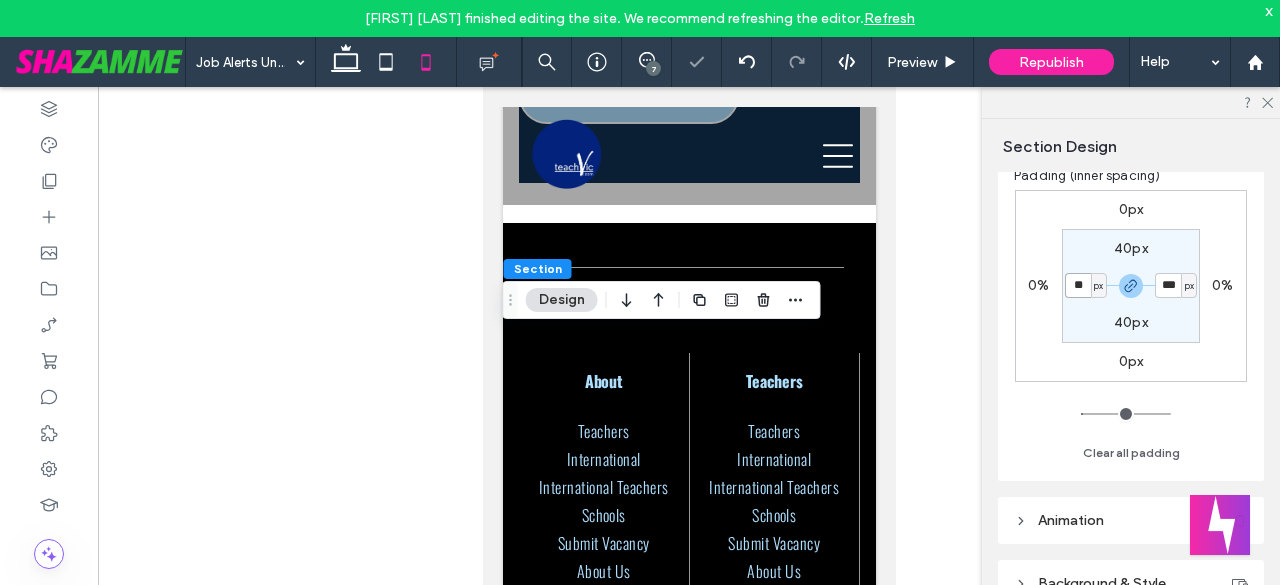 type on "**" 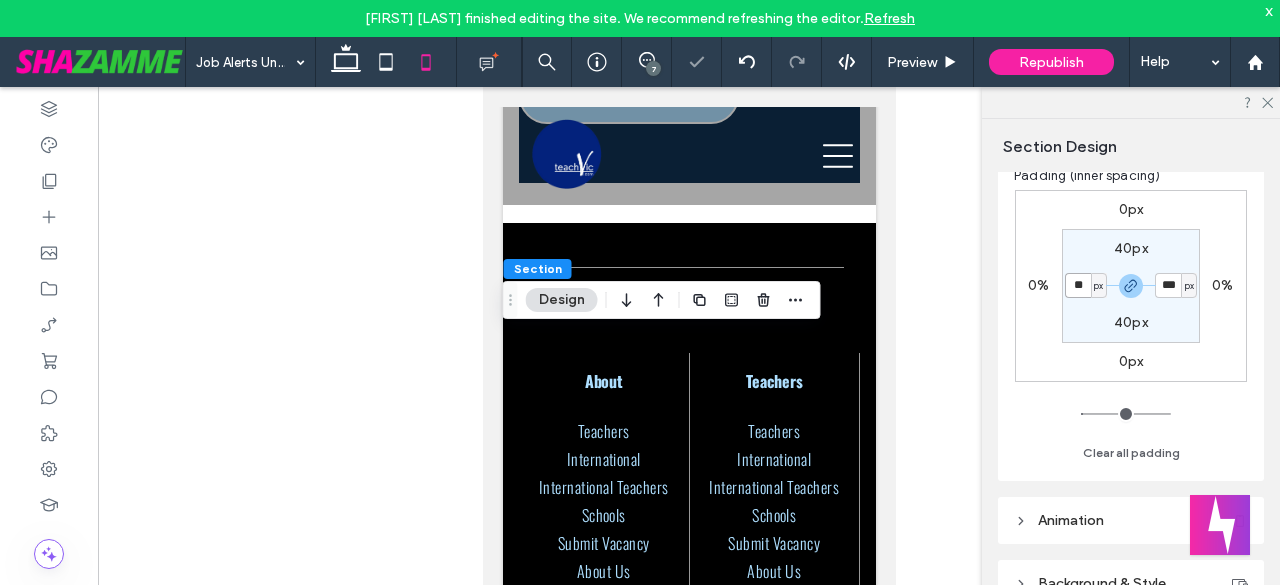 type on "**" 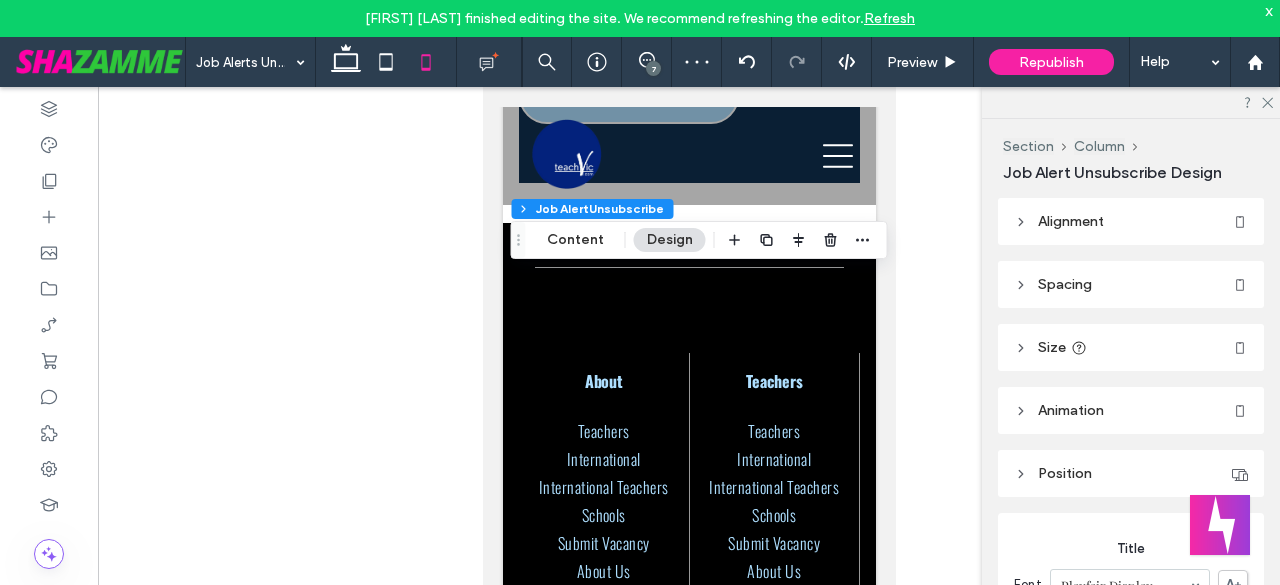 click 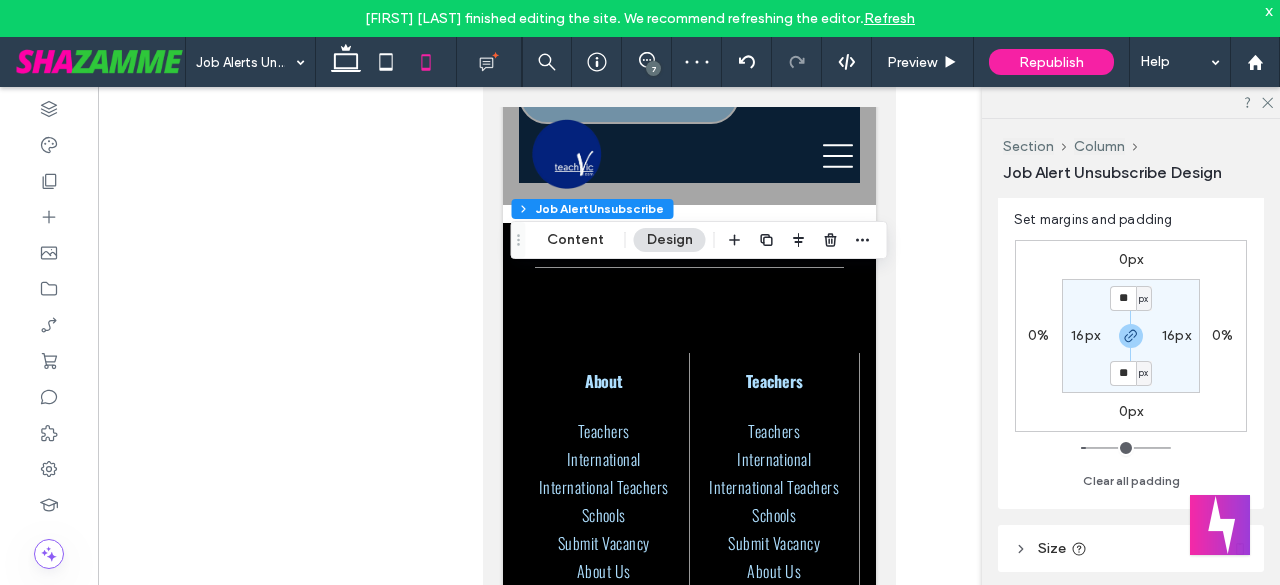 scroll, scrollTop: 100, scrollLeft: 0, axis: vertical 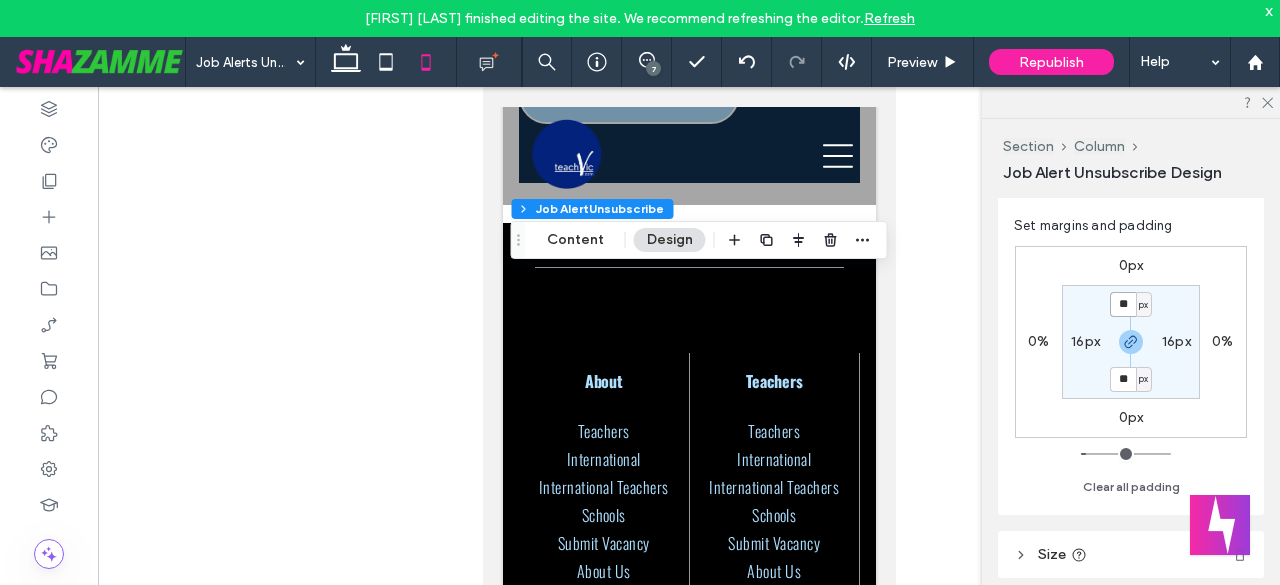 click on "**" at bounding box center [1123, 304] 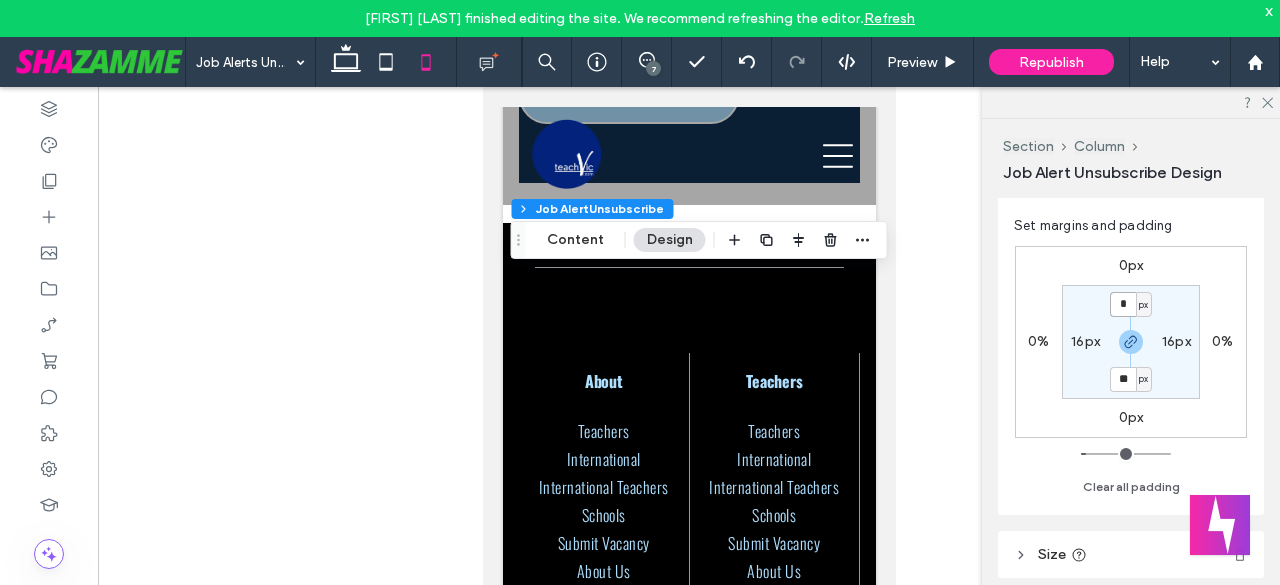 type on "*" 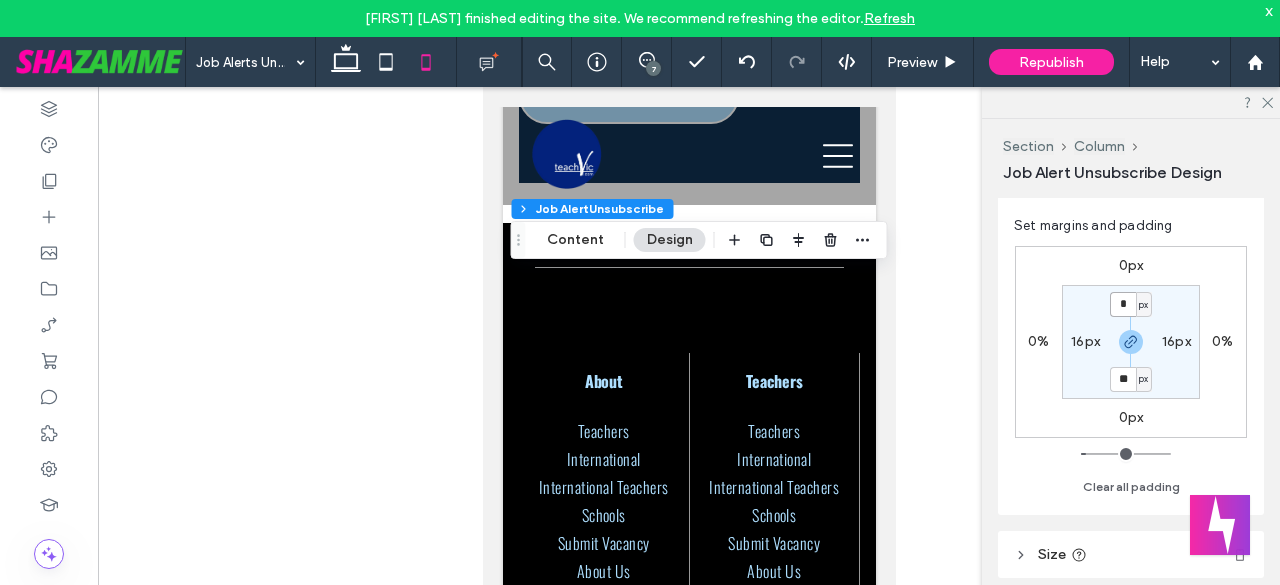 type on "*" 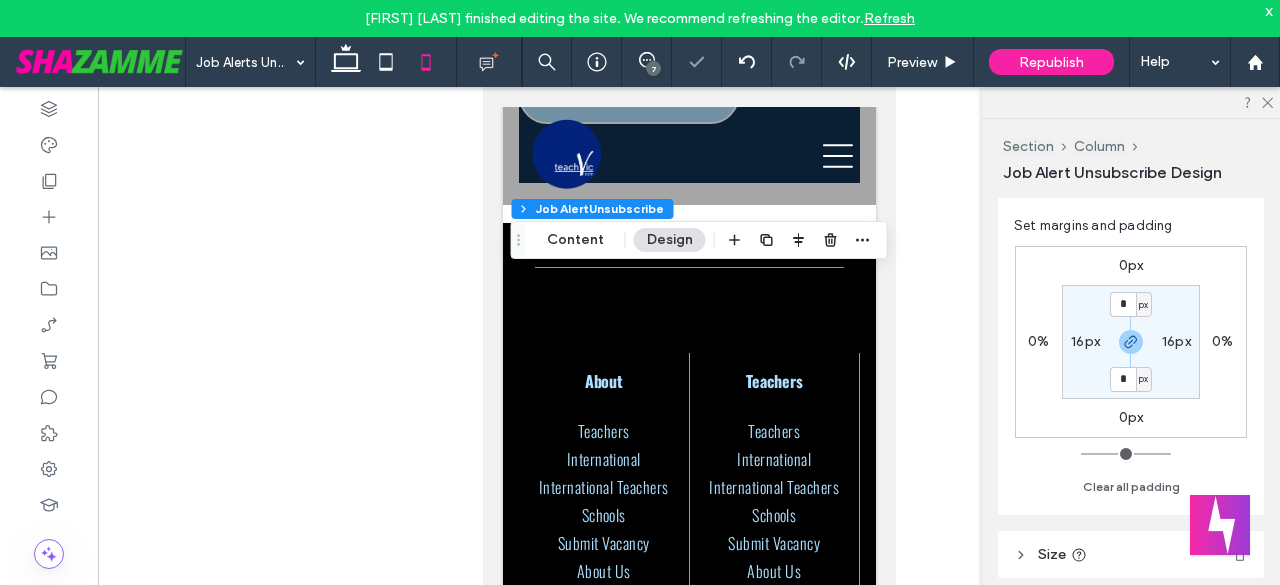 click on "16px" at bounding box center (1085, 341) 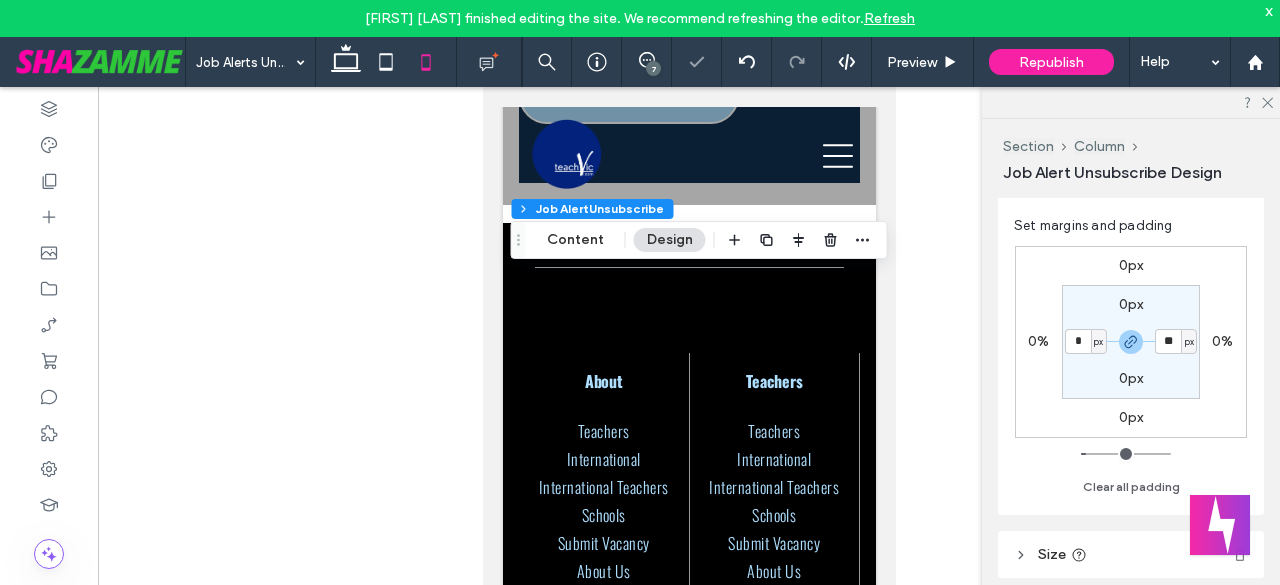 type on "*" 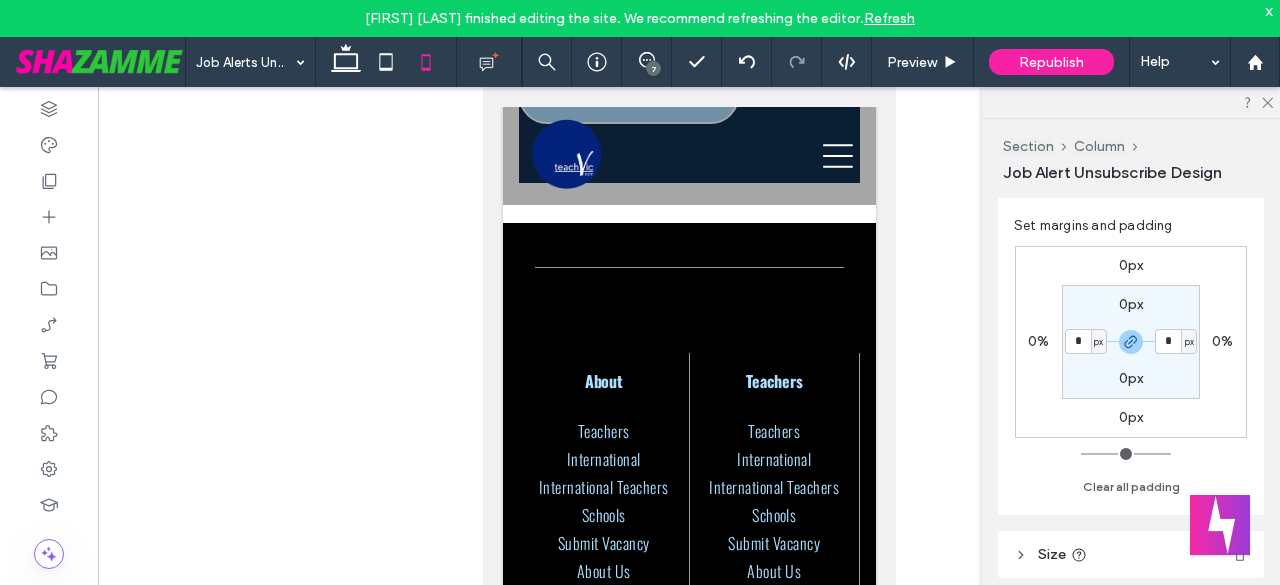 type on "***" 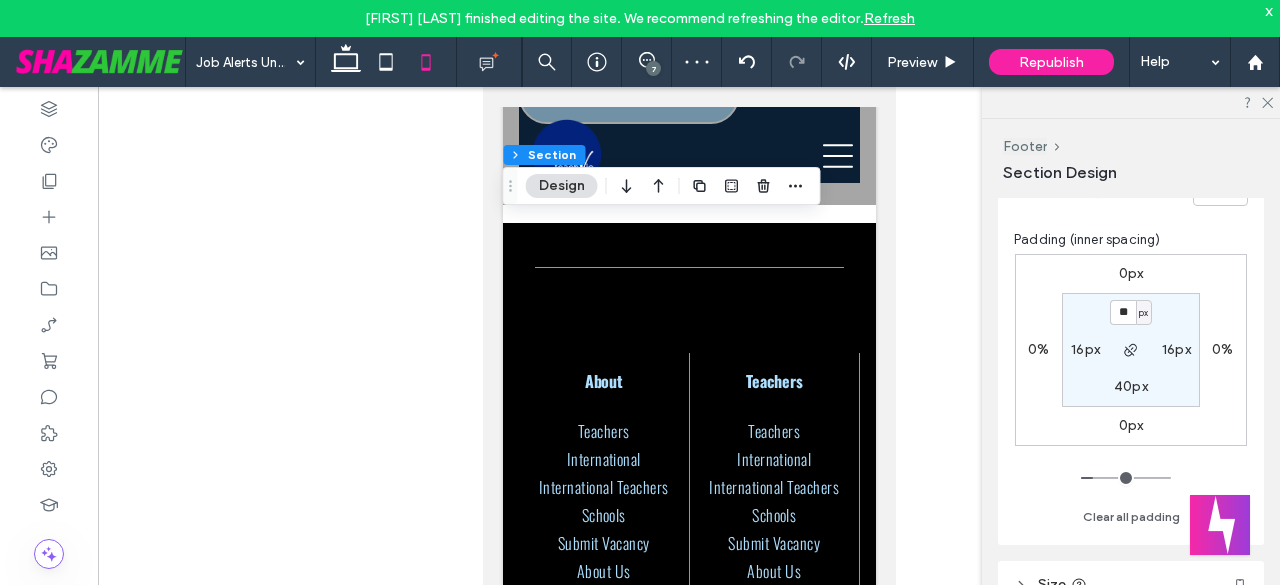 scroll, scrollTop: 266, scrollLeft: 0, axis: vertical 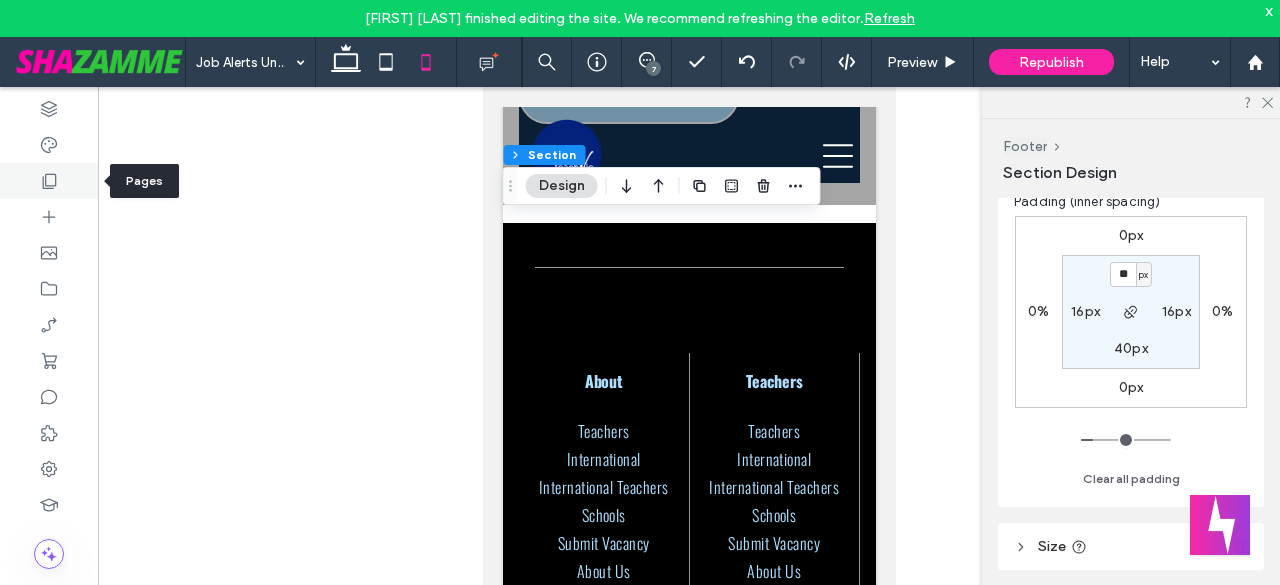 click at bounding box center (49, 181) 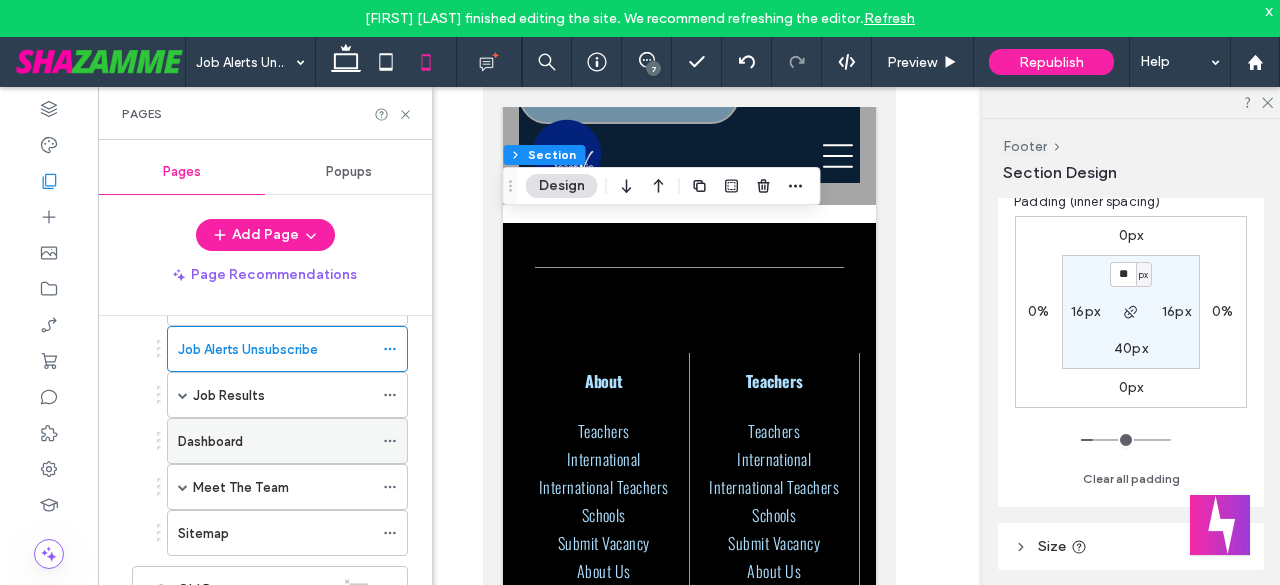 scroll, scrollTop: 866, scrollLeft: 0, axis: vertical 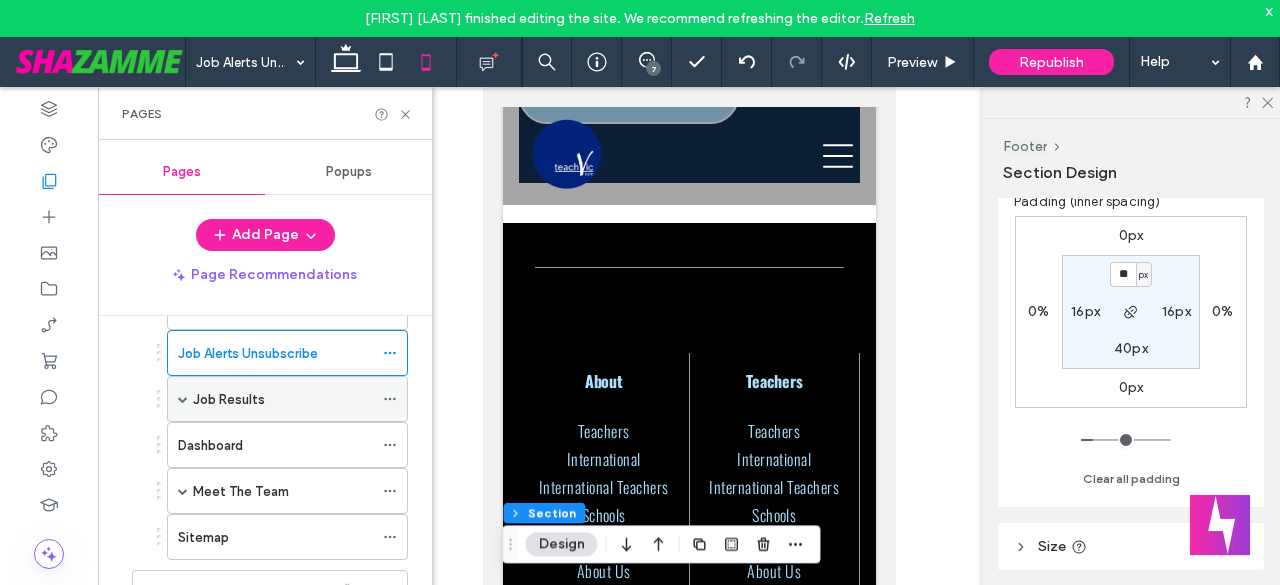 click on "Job Results" at bounding box center (283, 399) 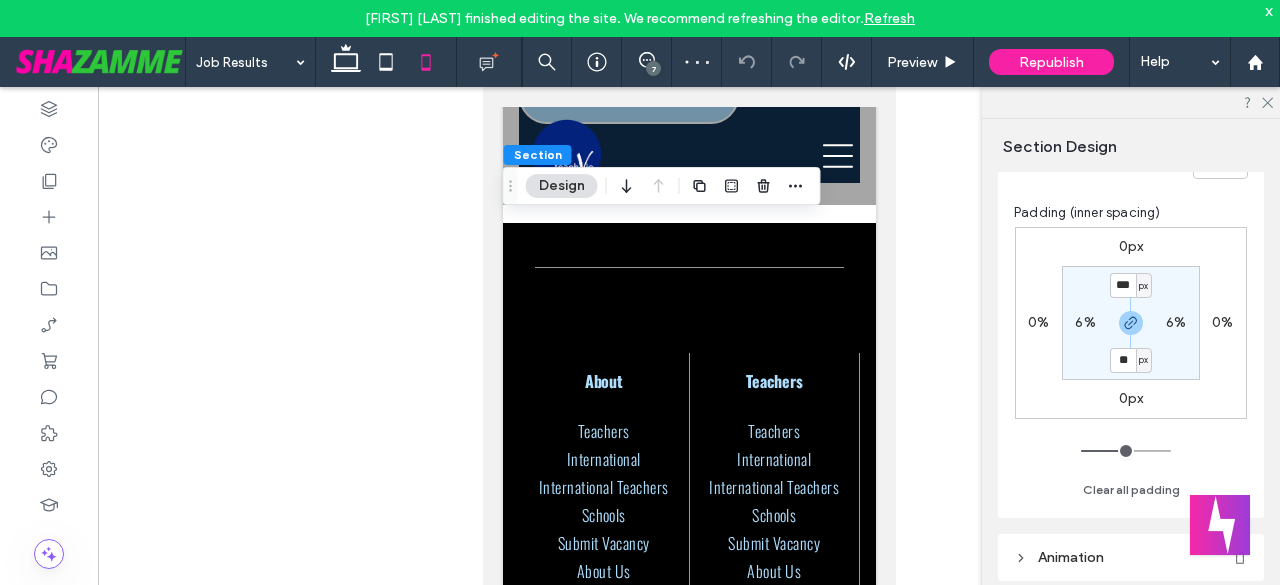 scroll, scrollTop: 266, scrollLeft: 0, axis: vertical 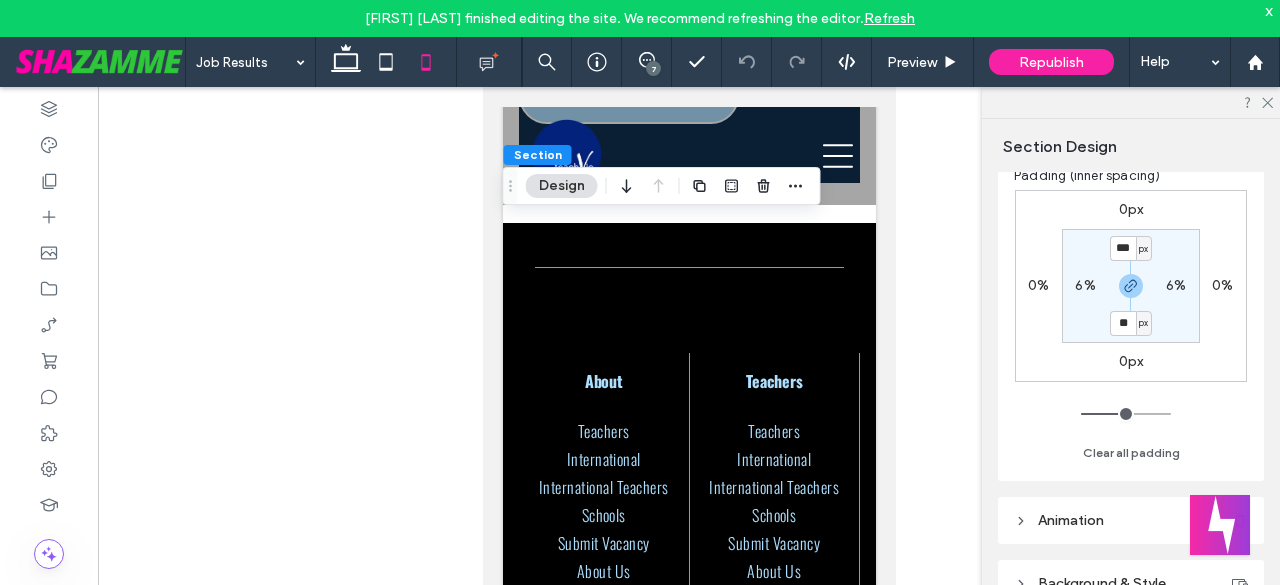 type on "**" 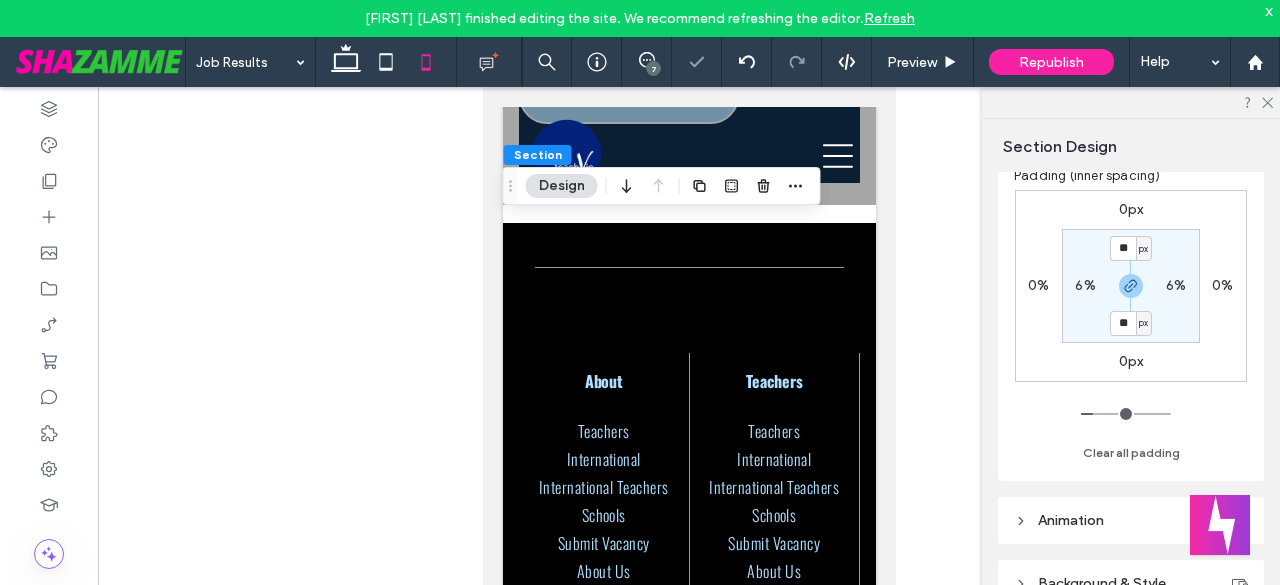click on "6%" at bounding box center [1085, 285] 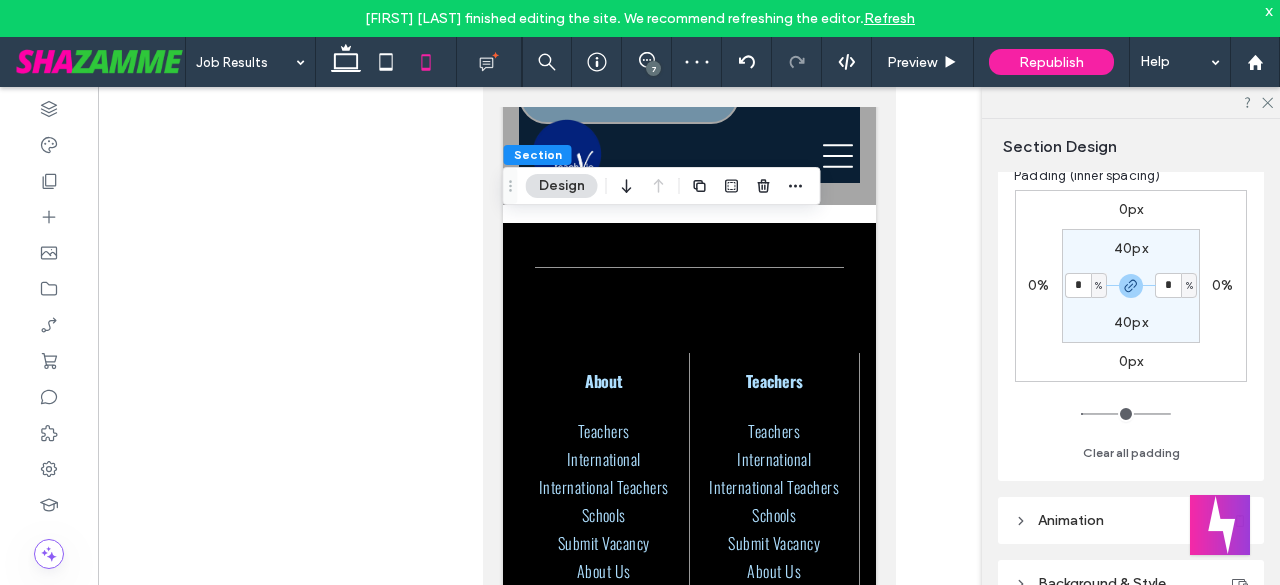 click on "%" at bounding box center (1098, 286) 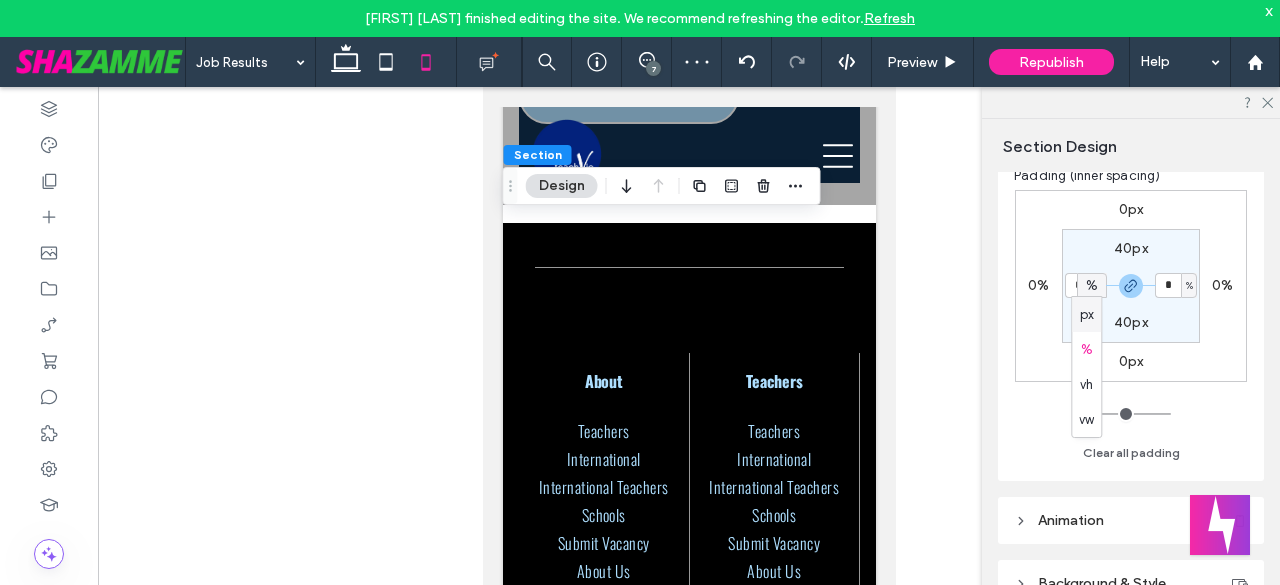 click on "px" at bounding box center (1087, 315) 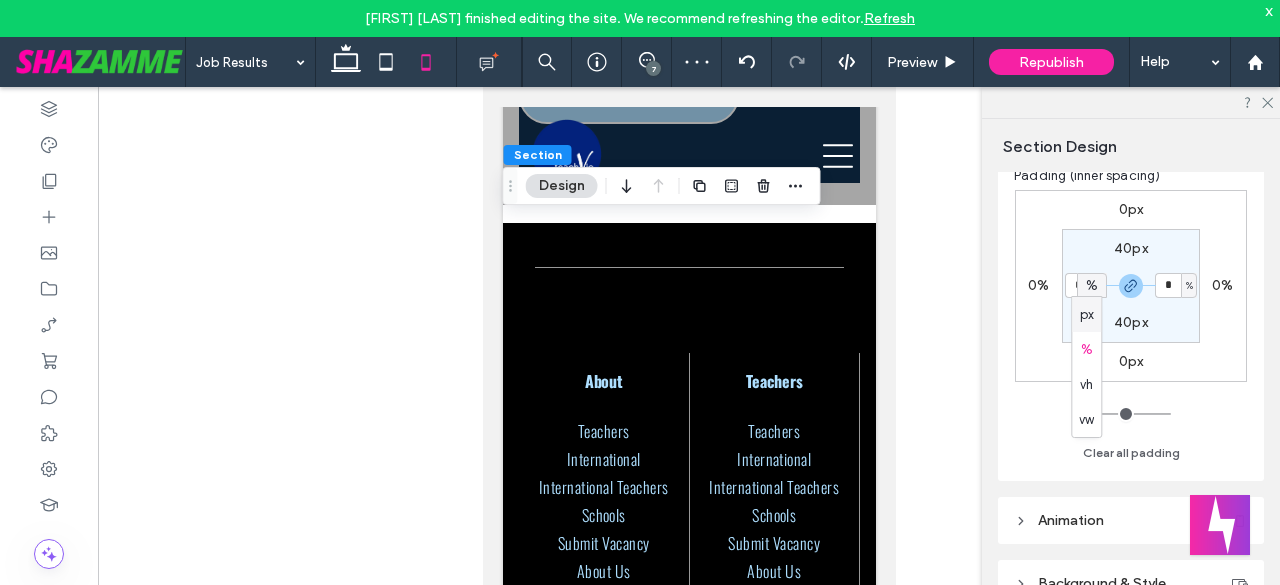 type on "****" 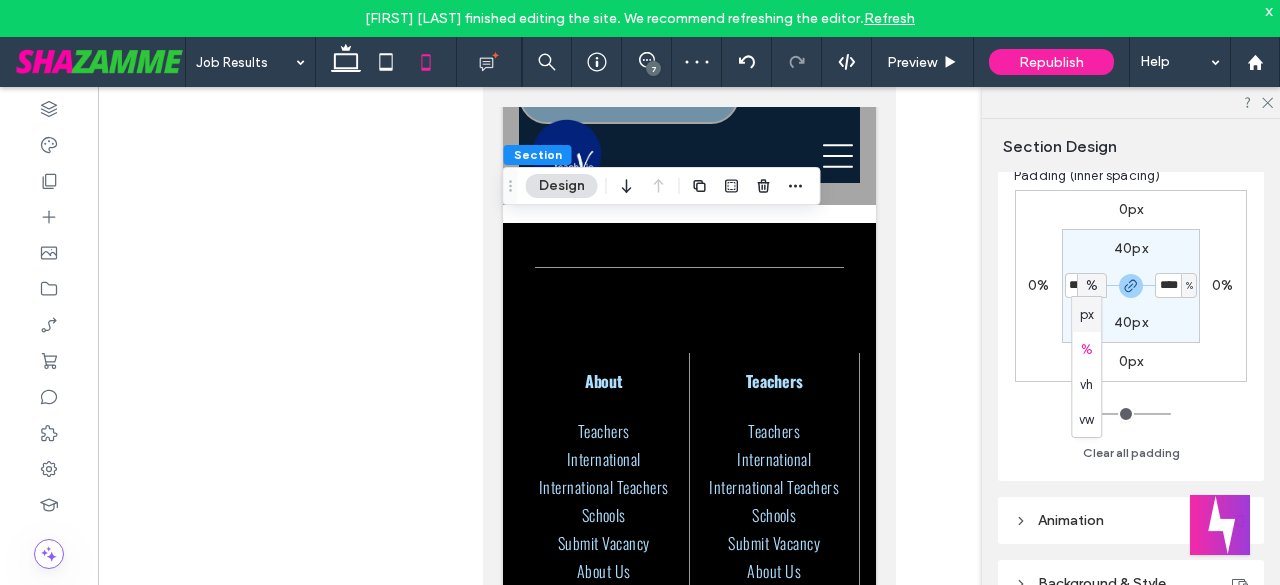 type on "**" 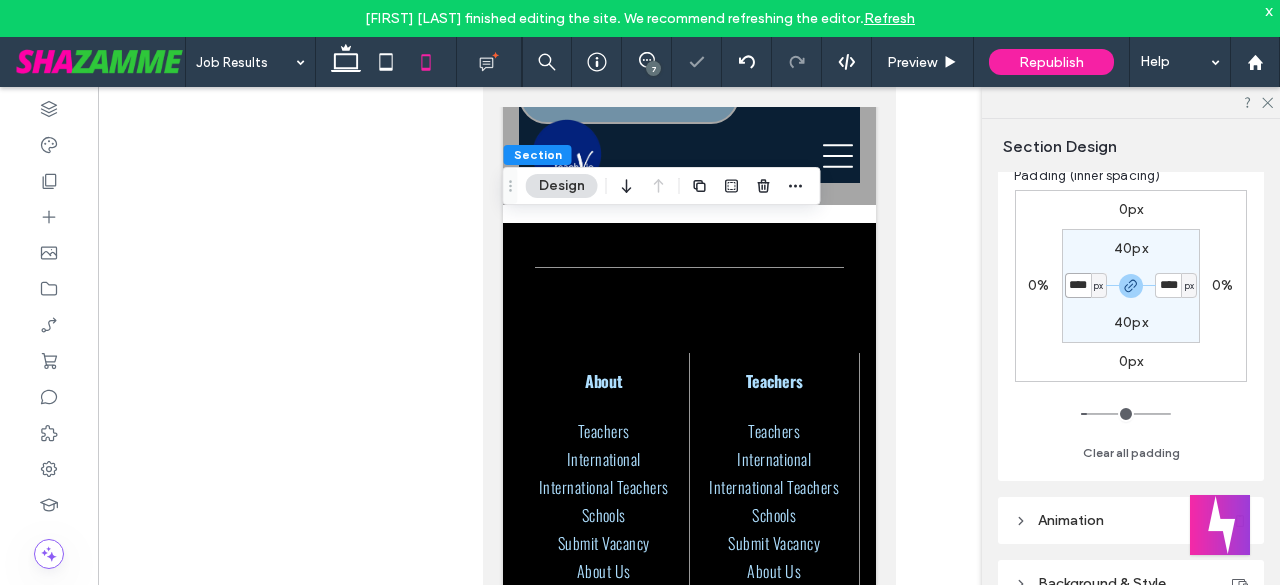 click on "****" at bounding box center (1078, 285) 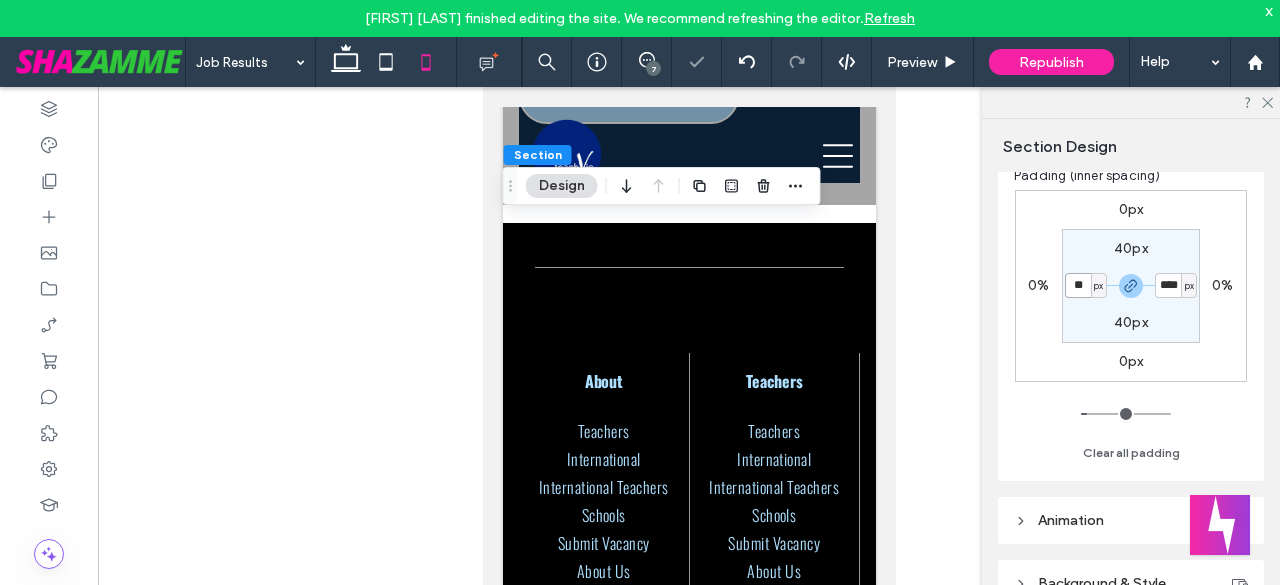 type on "**" 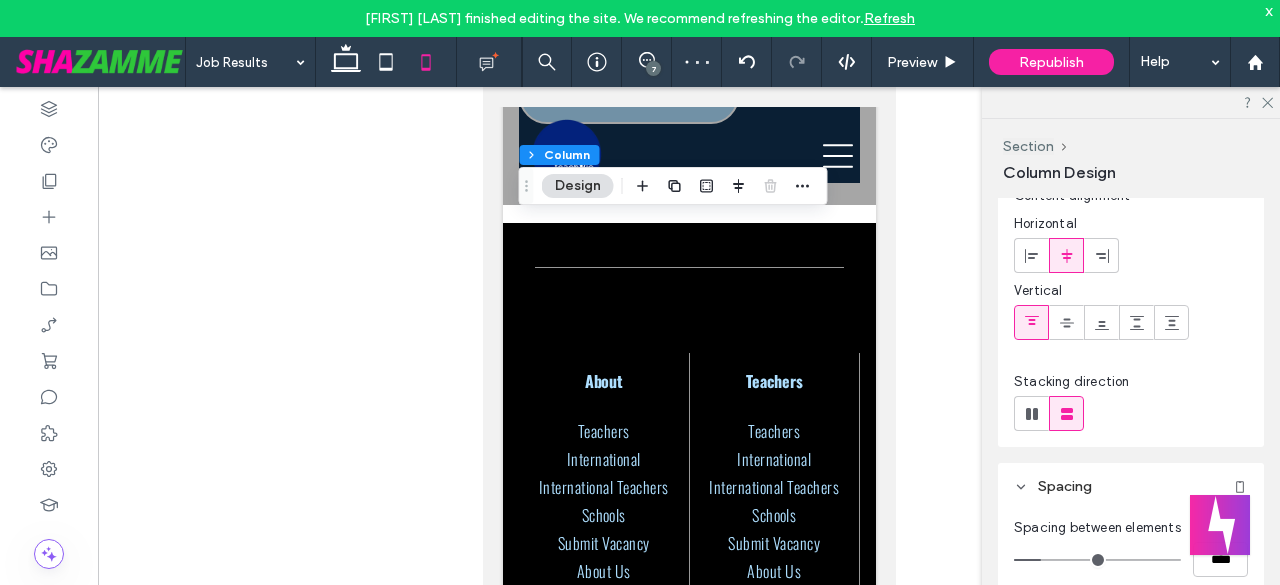 scroll, scrollTop: 300, scrollLeft: 0, axis: vertical 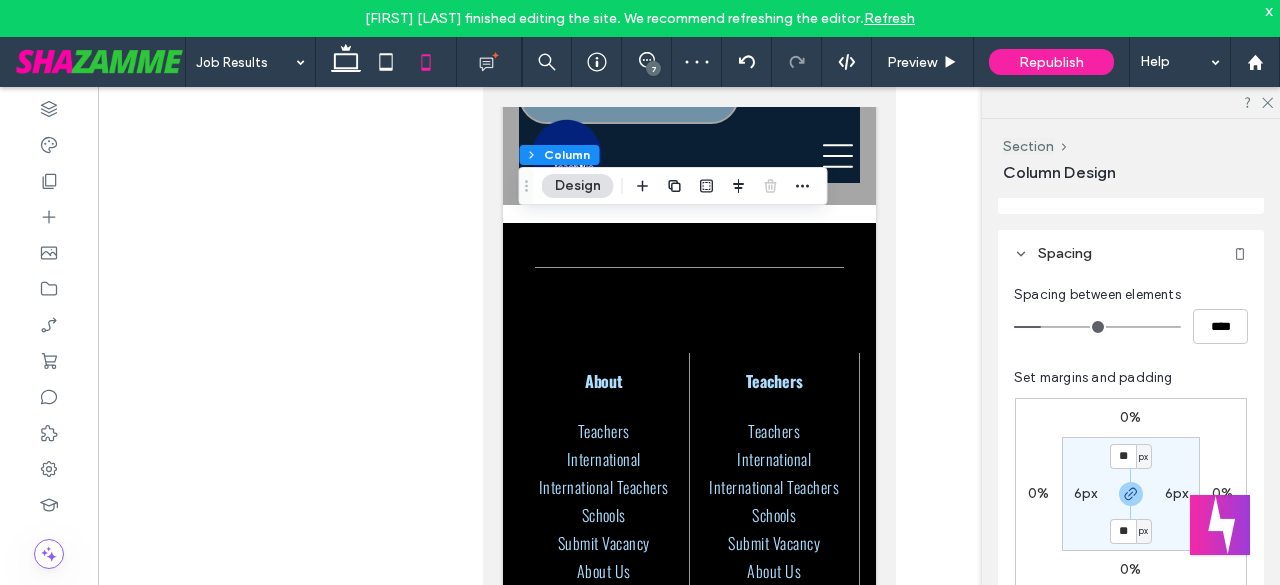 click on "px" at bounding box center [1144, 456] 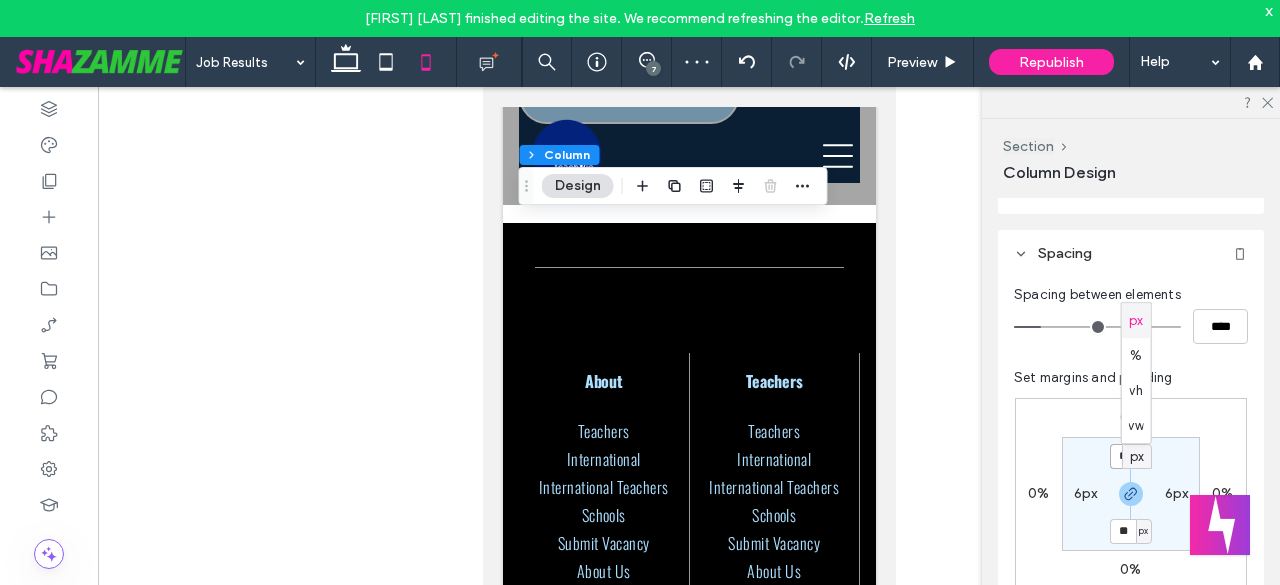 click on "**" at bounding box center [1123, 456] 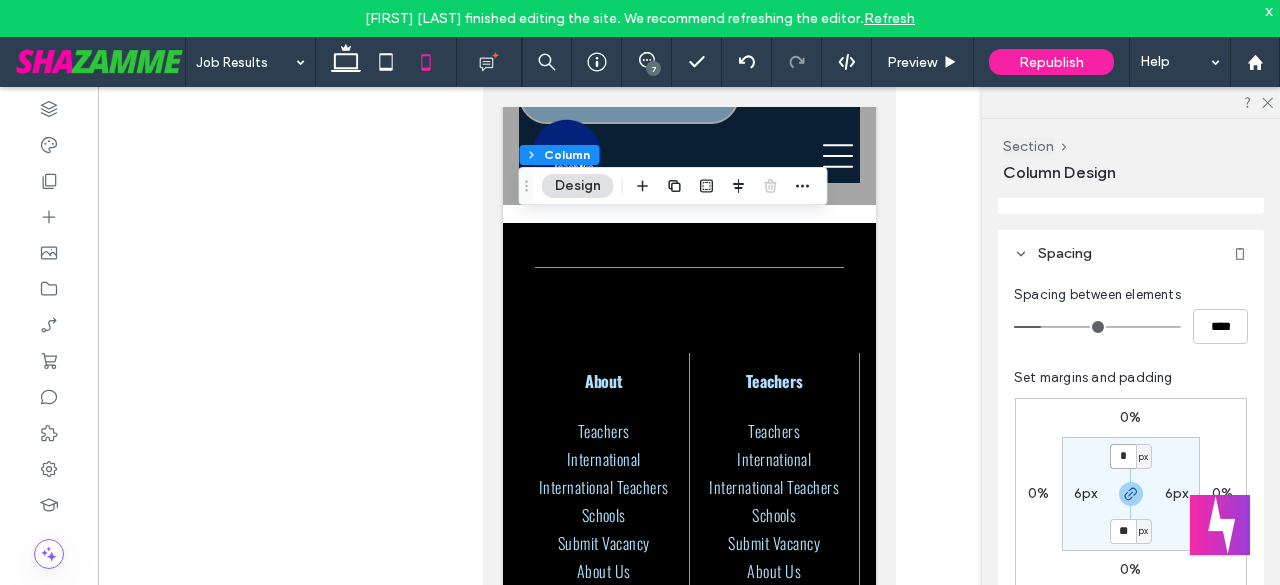type on "*" 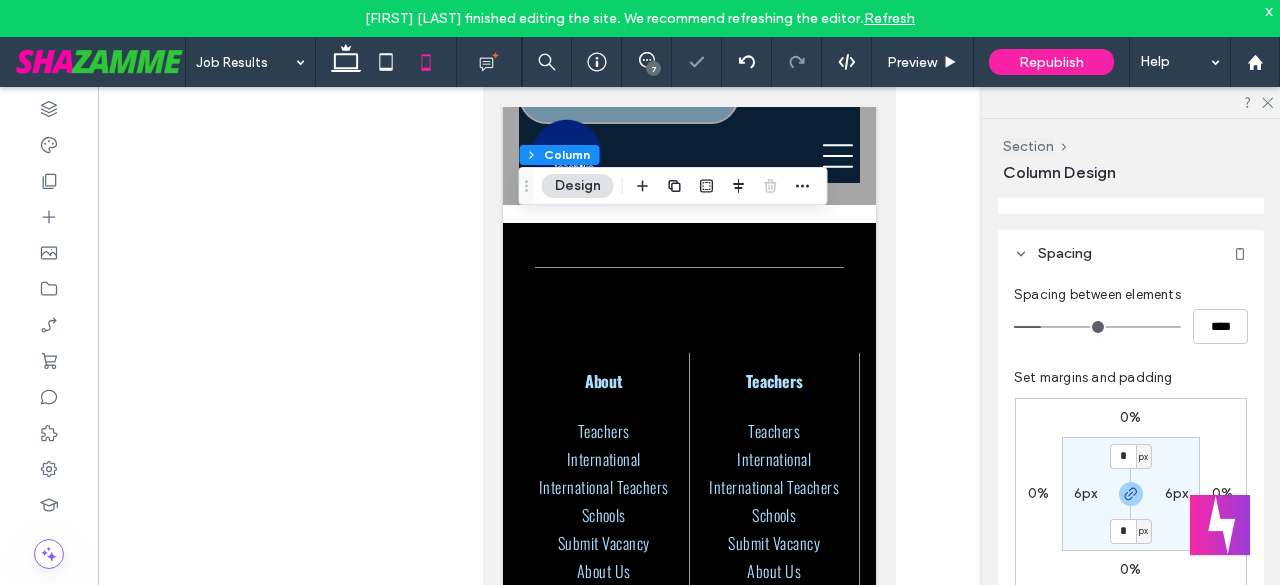 click on "6px" at bounding box center [1086, 493] 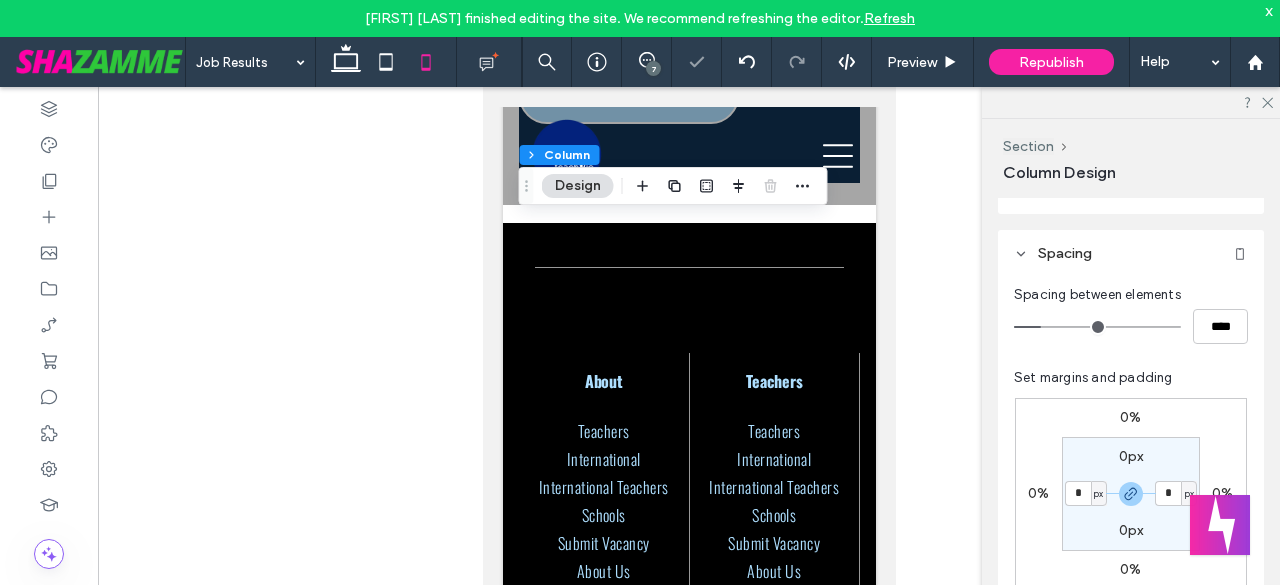 type on "*" 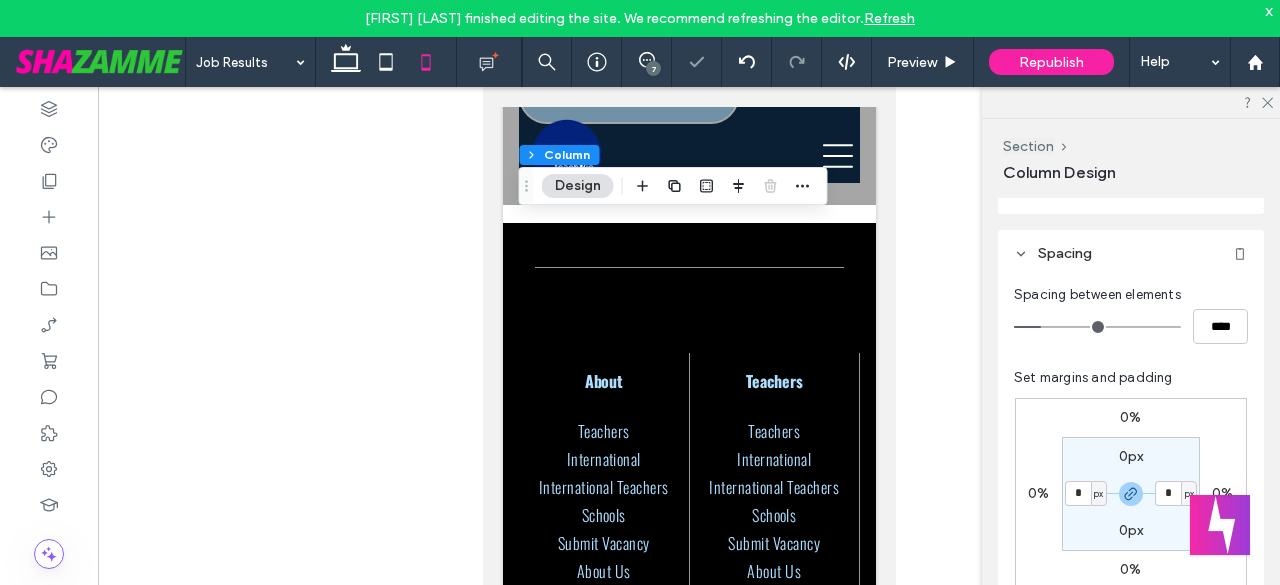 type on "*" 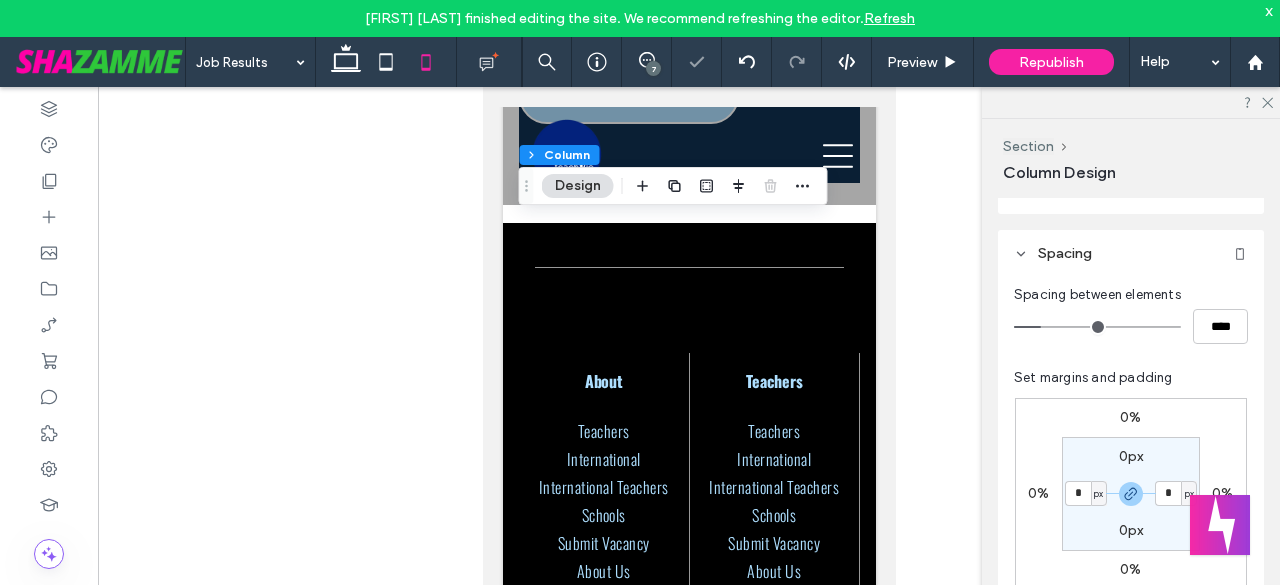 type on "*" 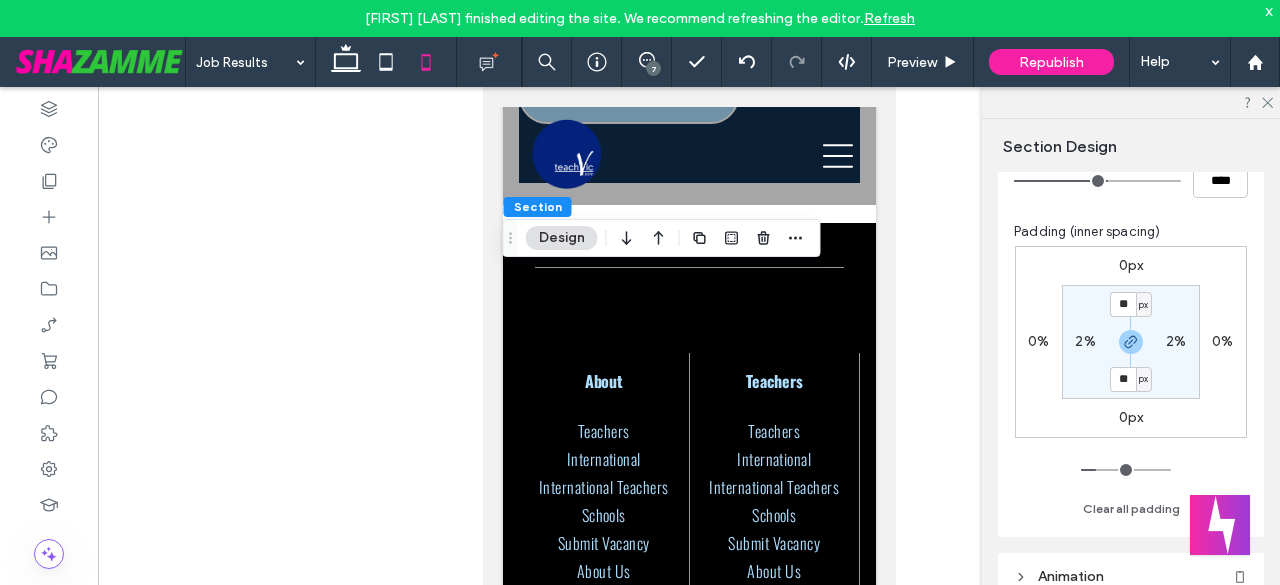 scroll, scrollTop: 233, scrollLeft: 0, axis: vertical 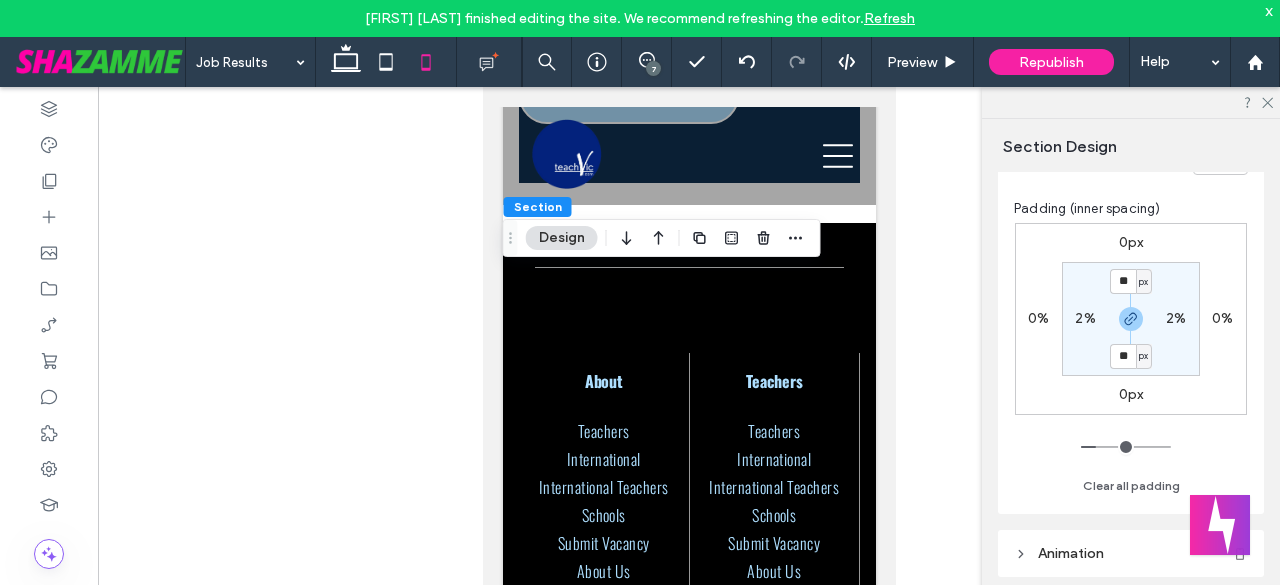 type on "**" 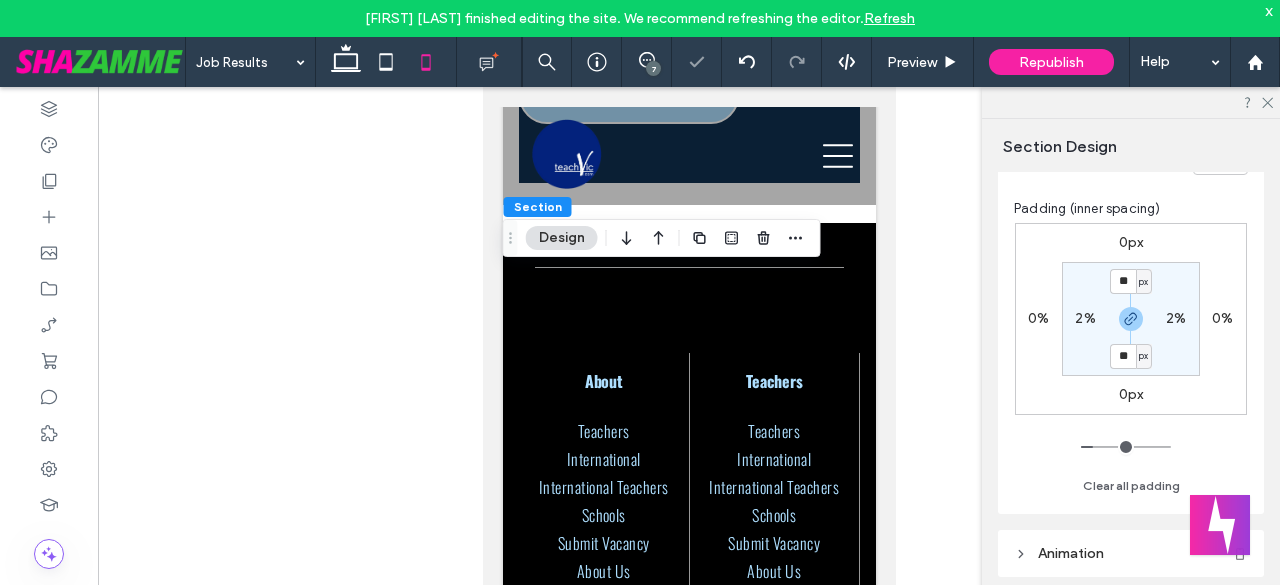 type on "**" 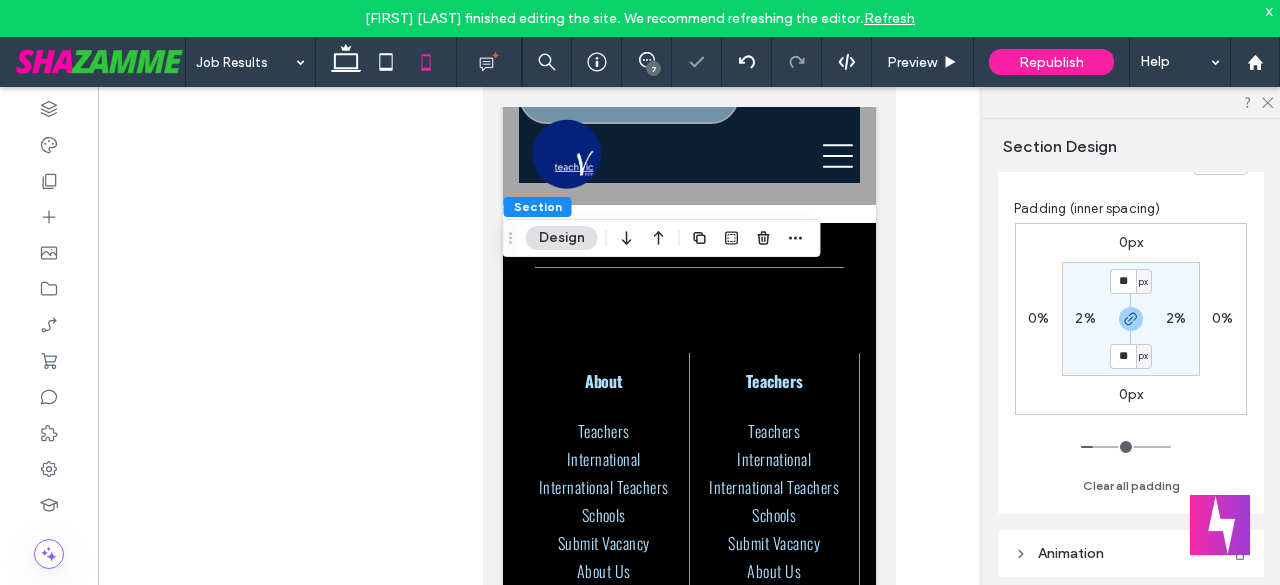 drag, startPoint x: 1090, startPoint y: 305, endPoint x: 1088, endPoint y: 329, distance: 24.083189 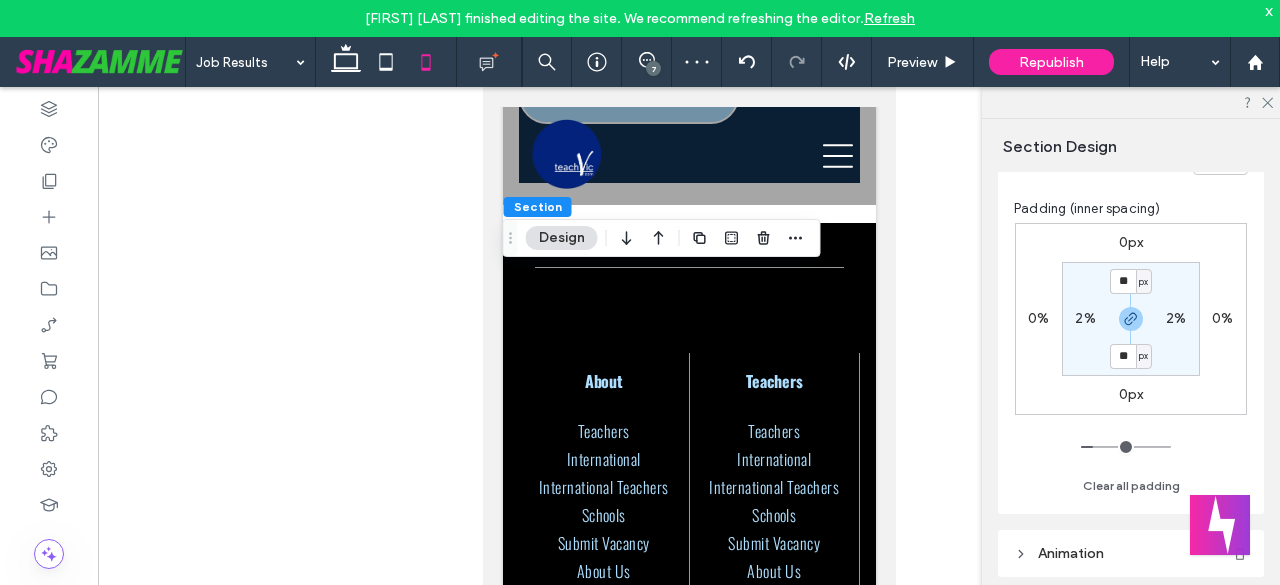 click on "2%" at bounding box center (1085, 318) 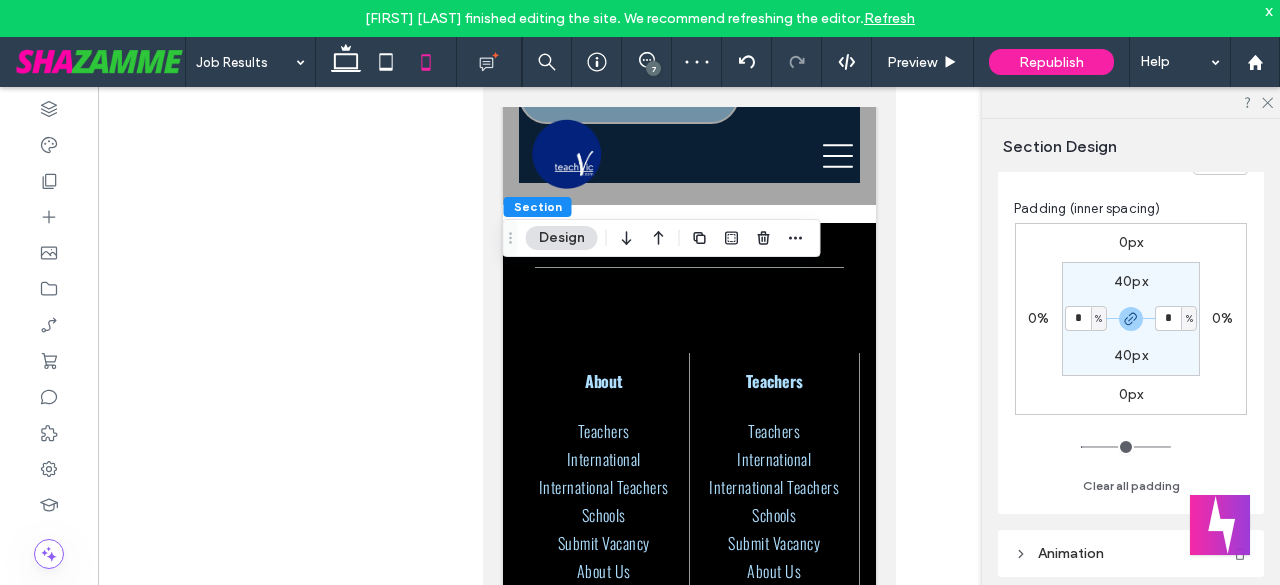 click on "%" at bounding box center [1098, 319] 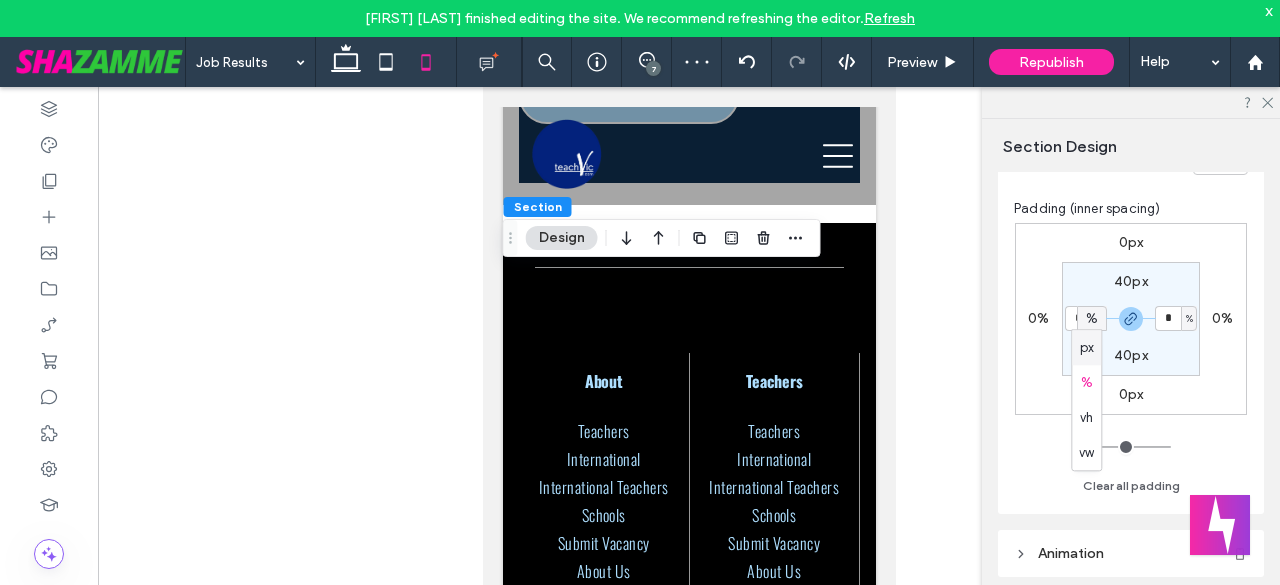 click on "px" at bounding box center [1087, 348] 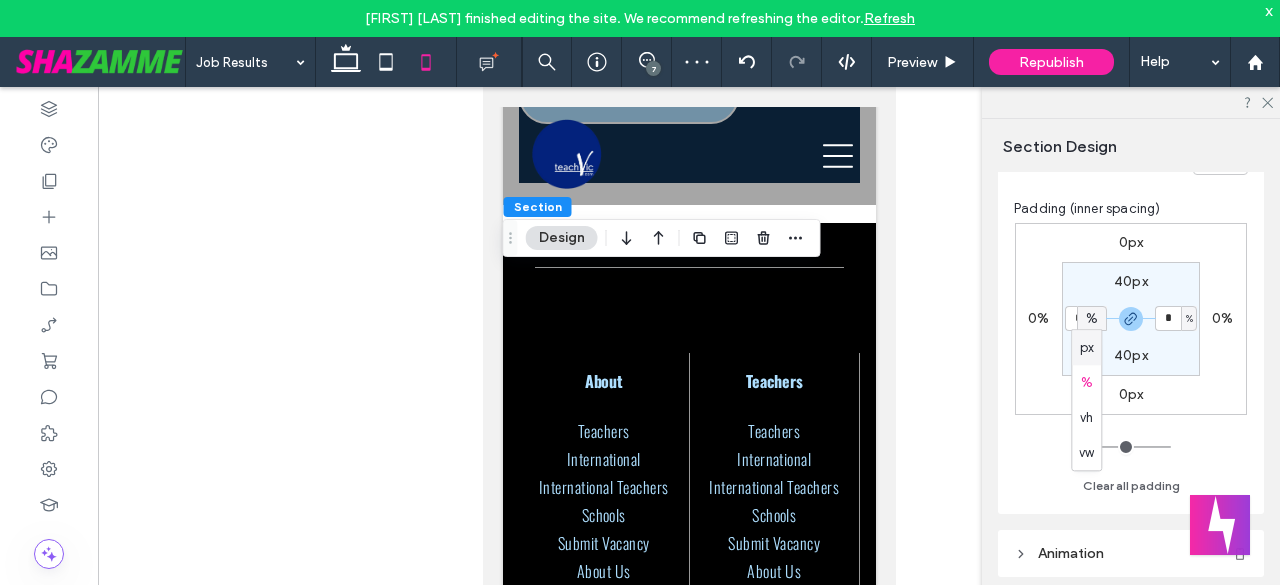 type on "***" 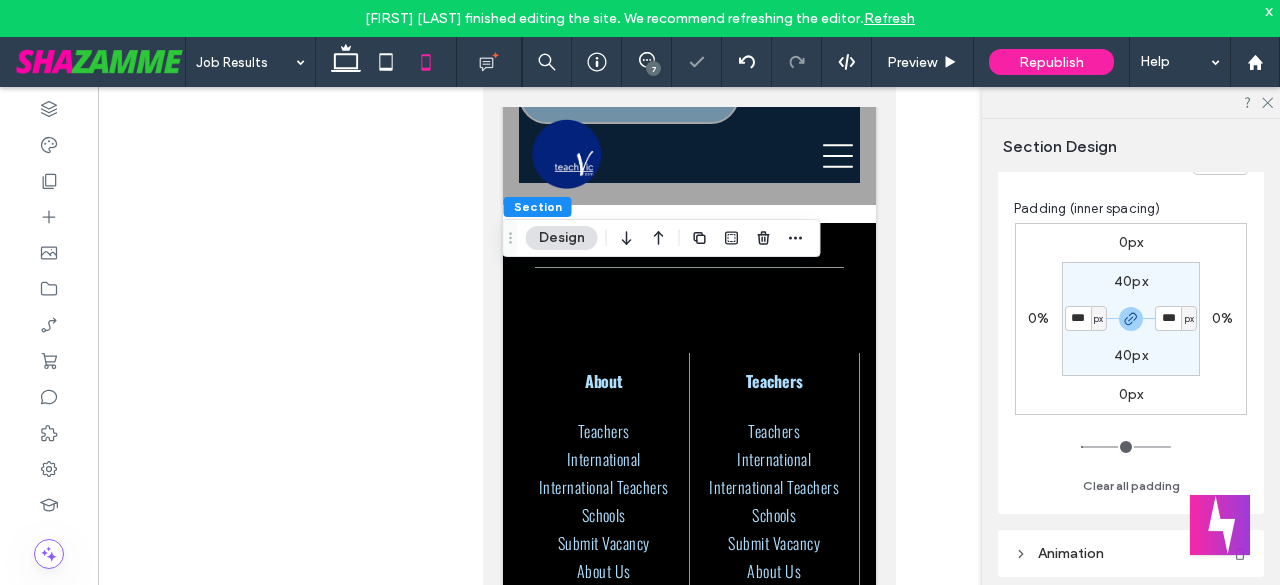 type on "*" 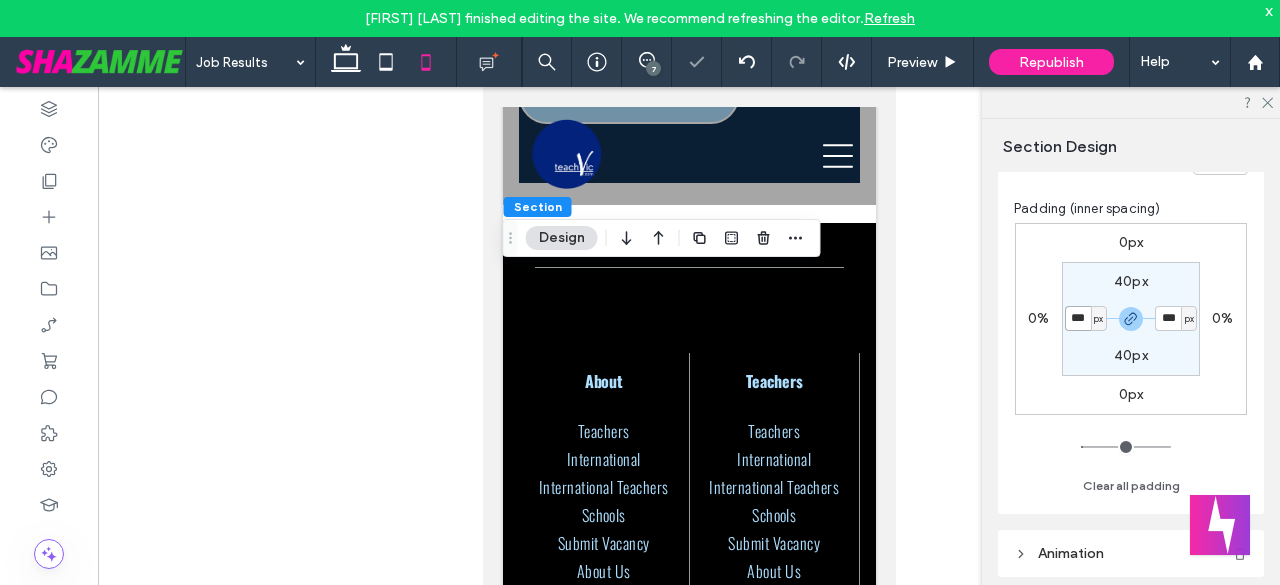 click on "***" at bounding box center (1078, 318) 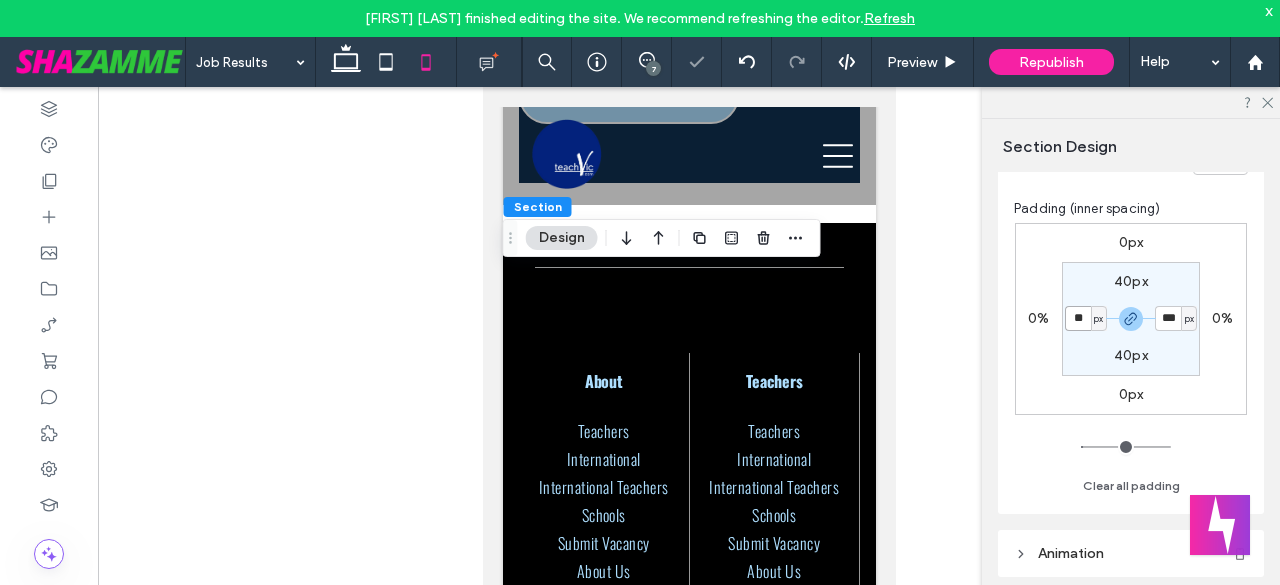 type on "**" 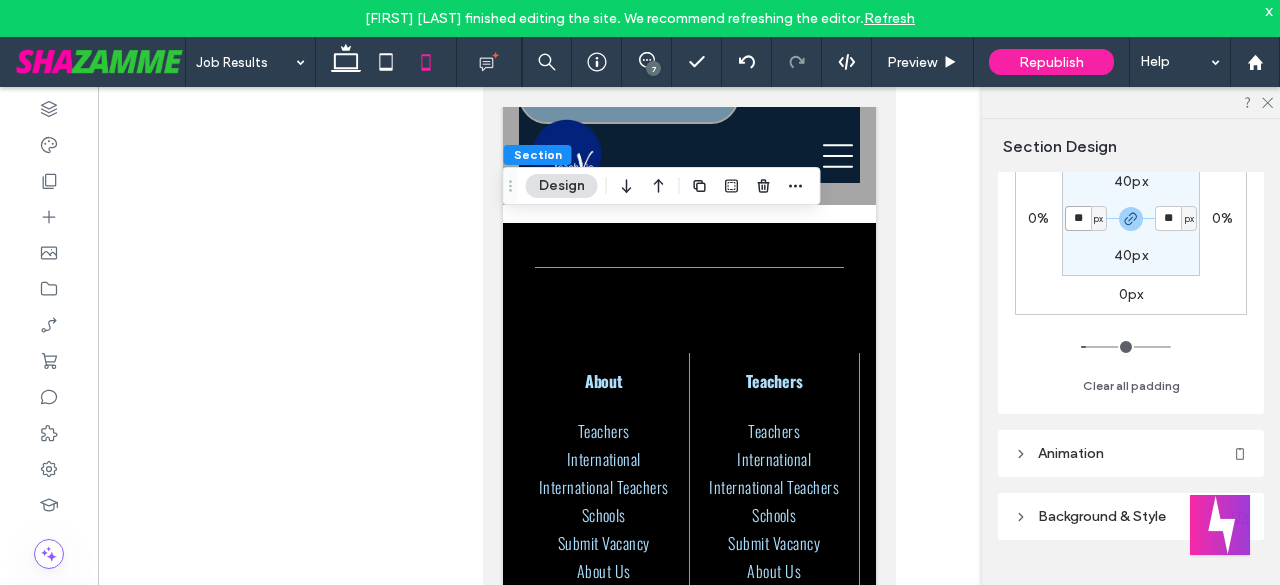 scroll, scrollTop: 337, scrollLeft: 0, axis: vertical 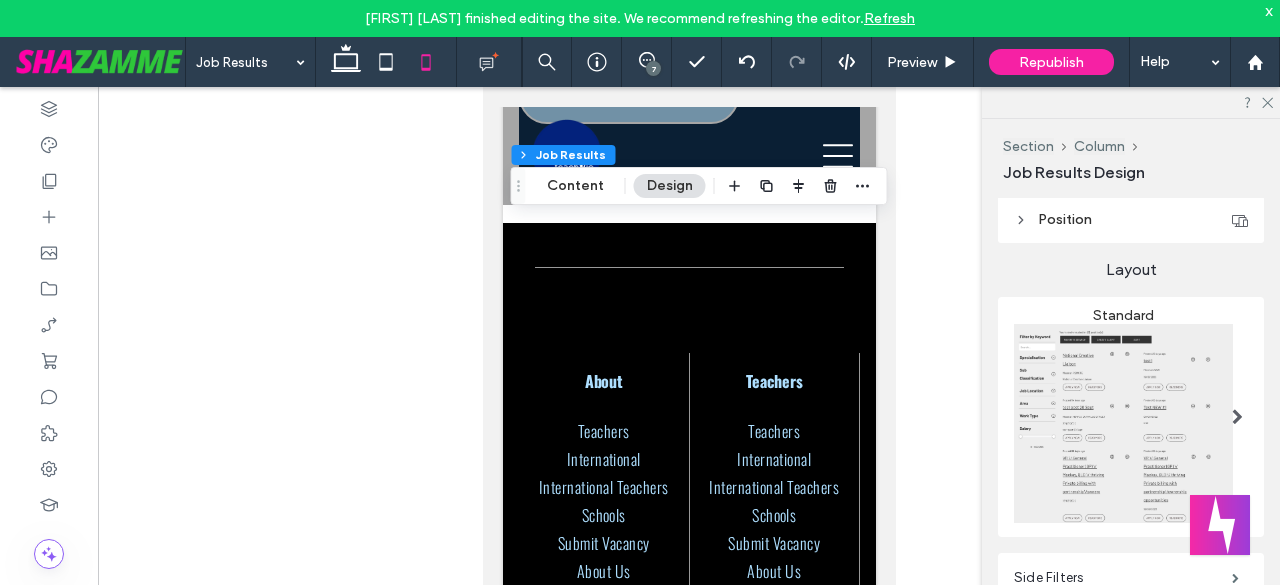 type on "**" 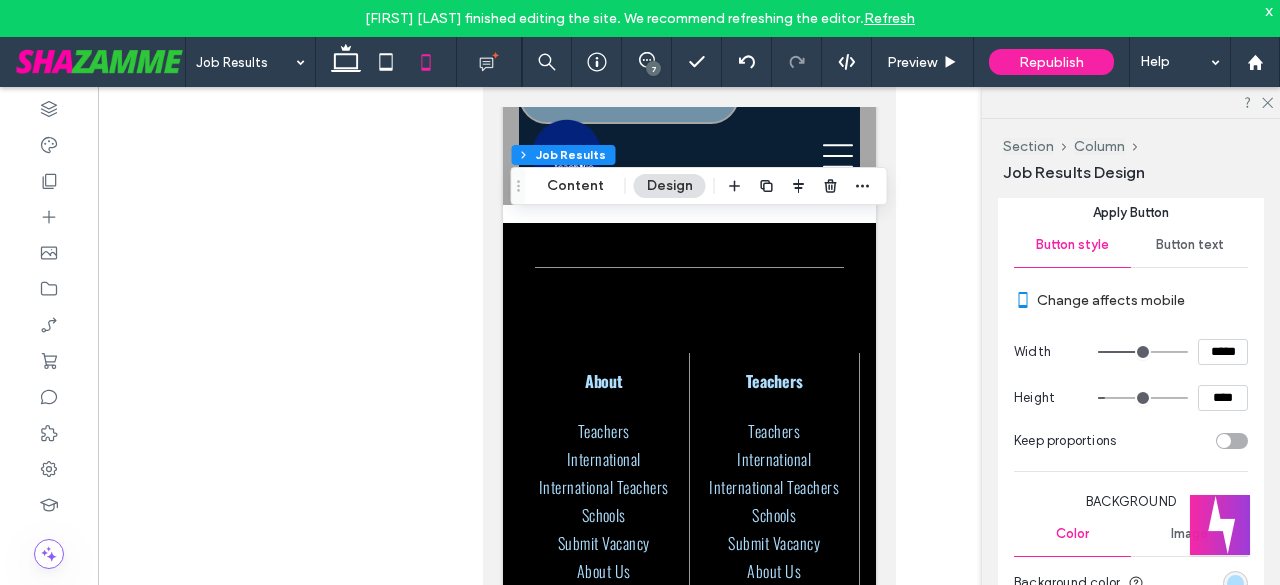 scroll, scrollTop: 9901, scrollLeft: 0, axis: vertical 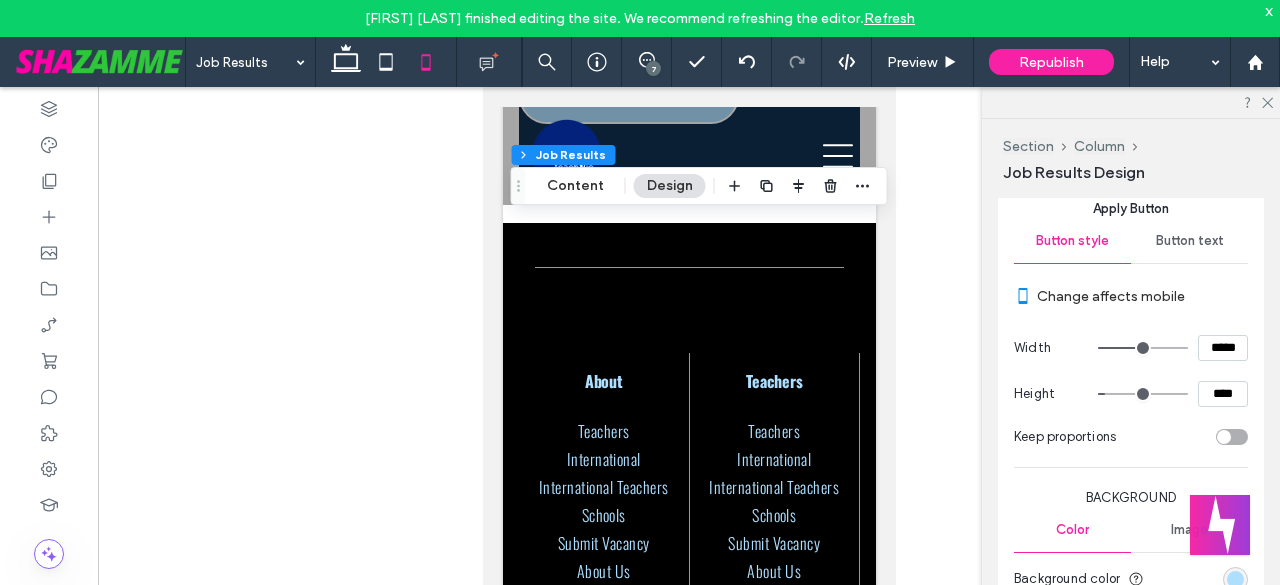 type on "*" 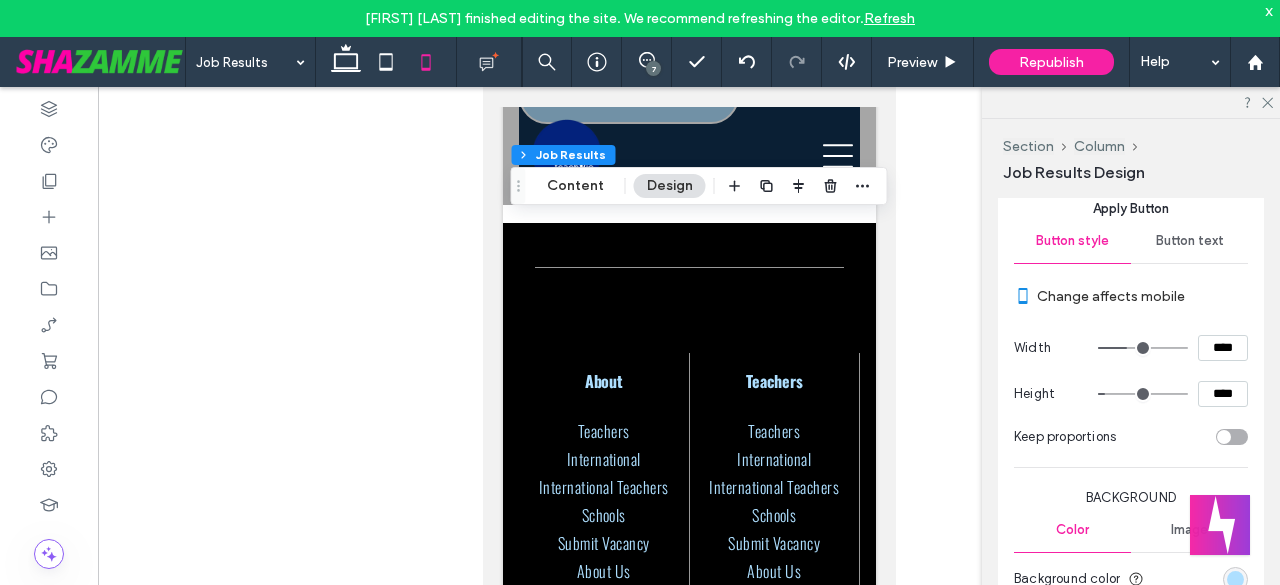 drag, startPoint x: 1128, startPoint y: 299, endPoint x: 1120, endPoint y: 308, distance: 12.0415945 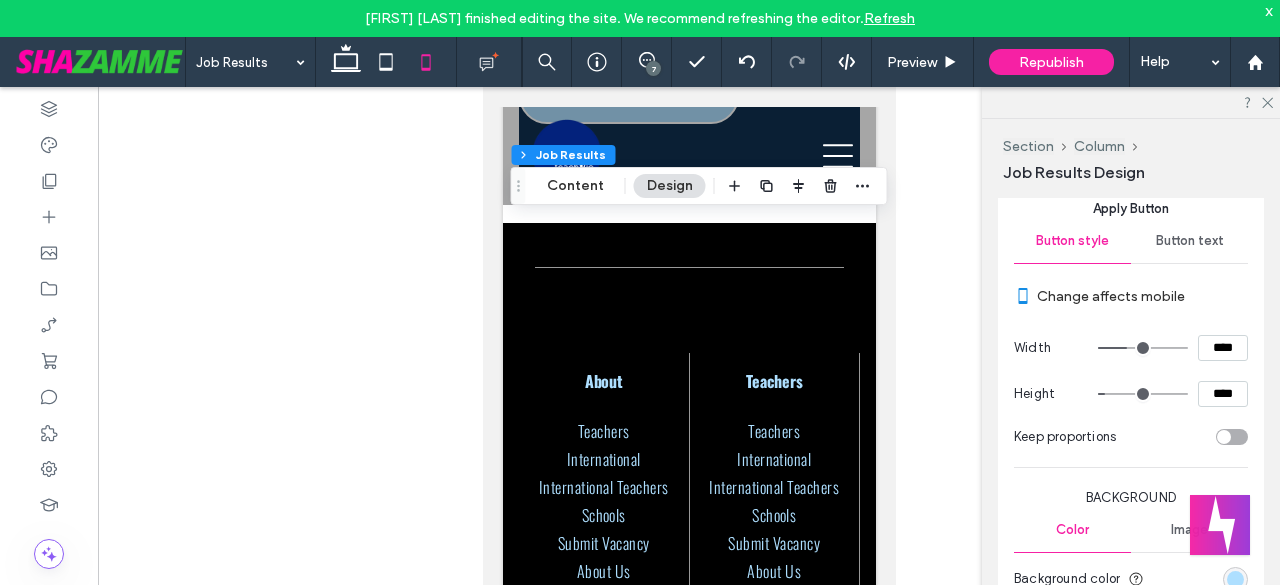 type on "**" 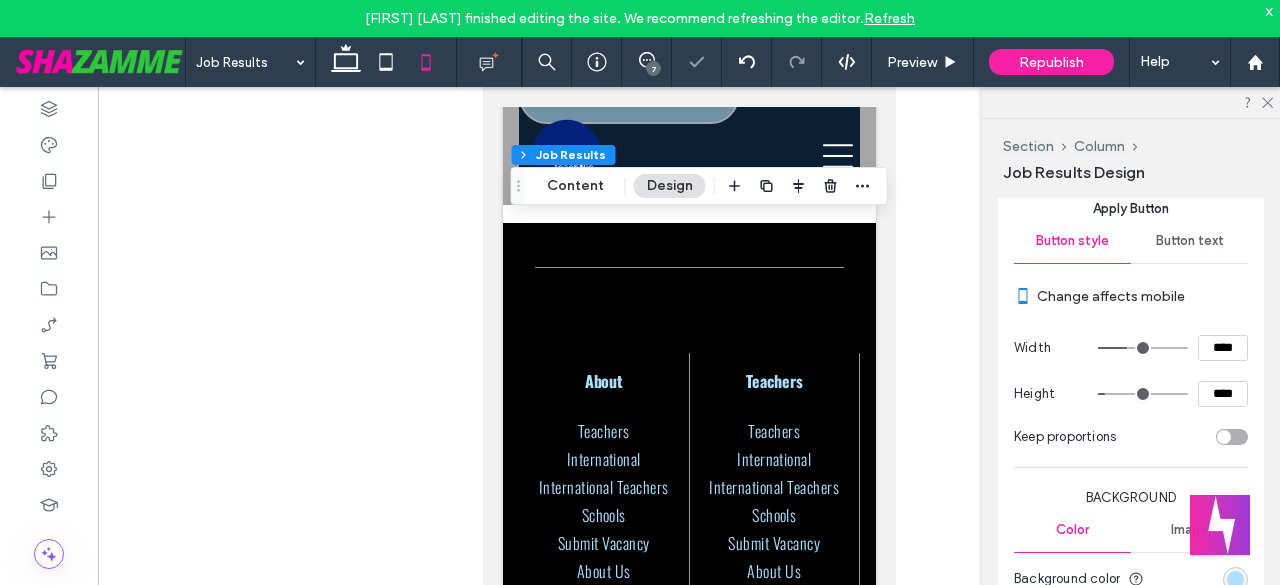 type on "*" 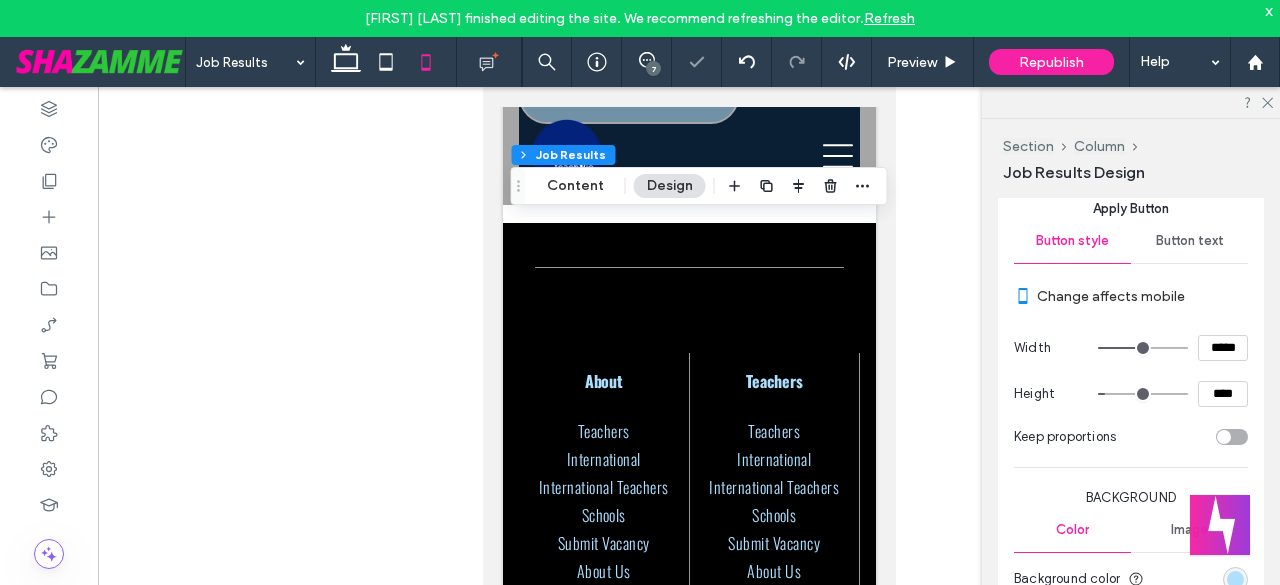 drag, startPoint x: 1116, startPoint y: 309, endPoint x: 1130, endPoint y: 311, distance: 14.142136 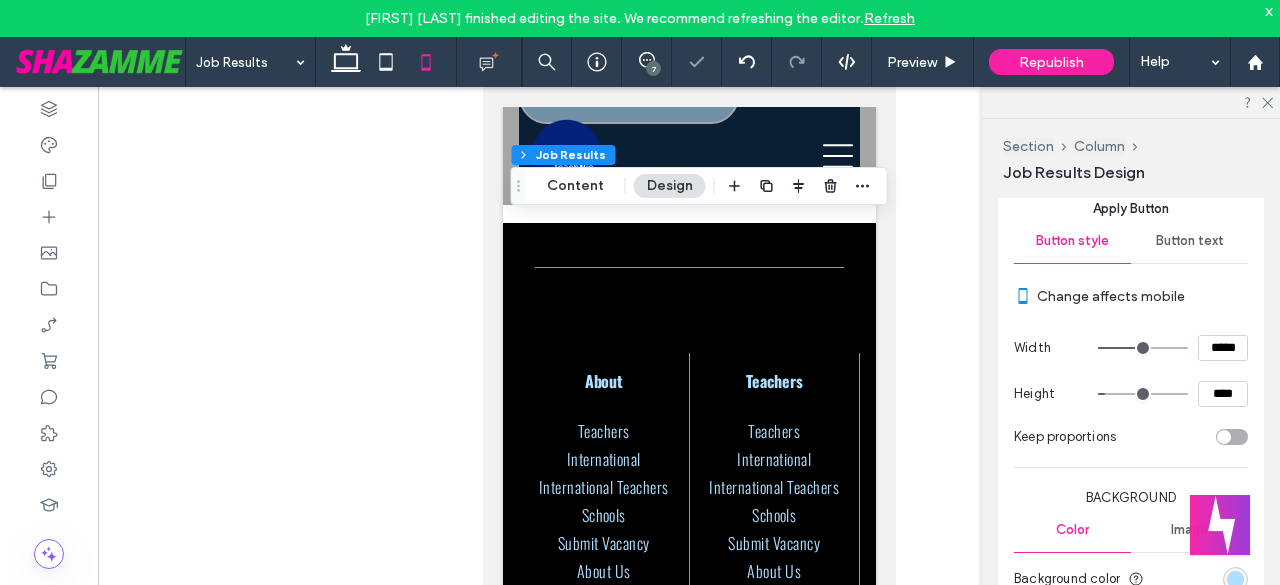 type on "***" 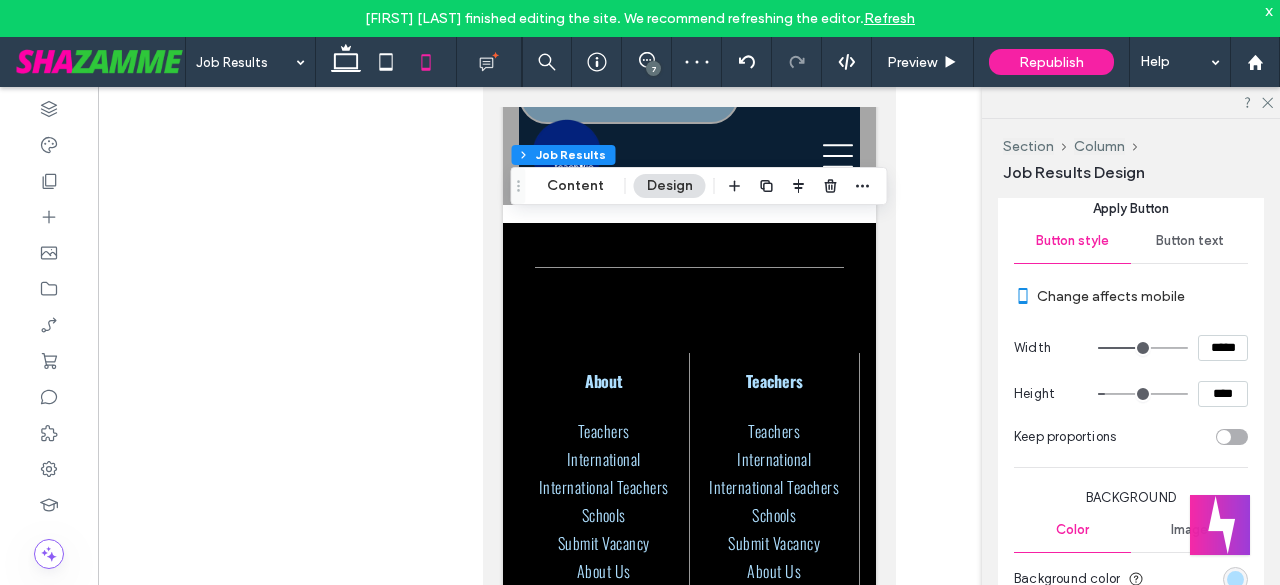 type on "*" 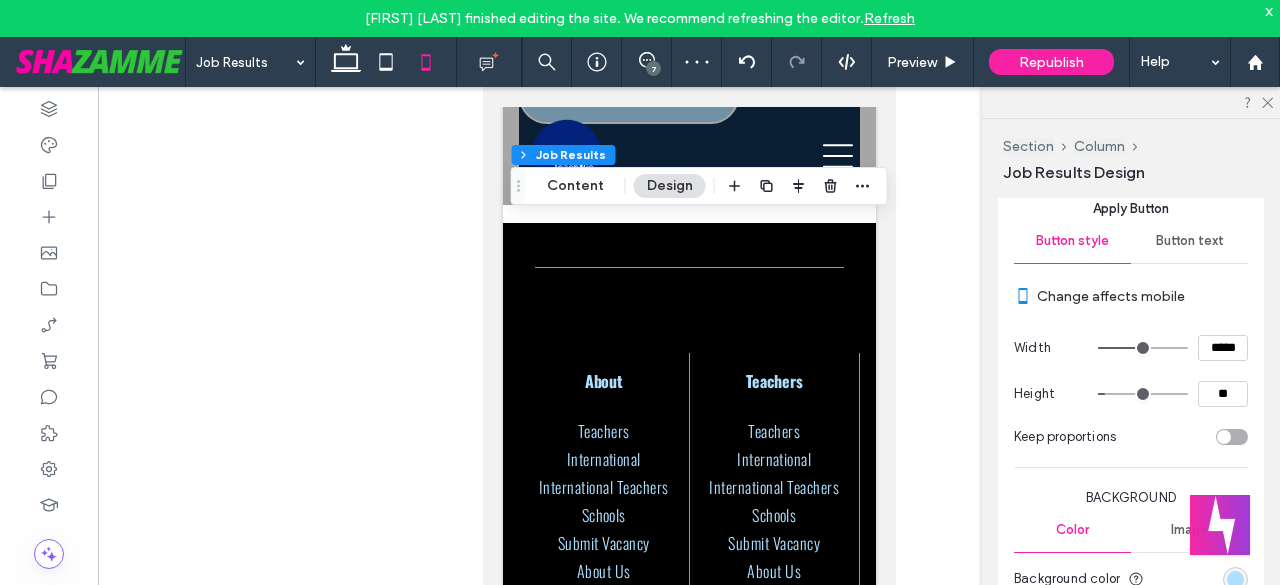 type on "****" 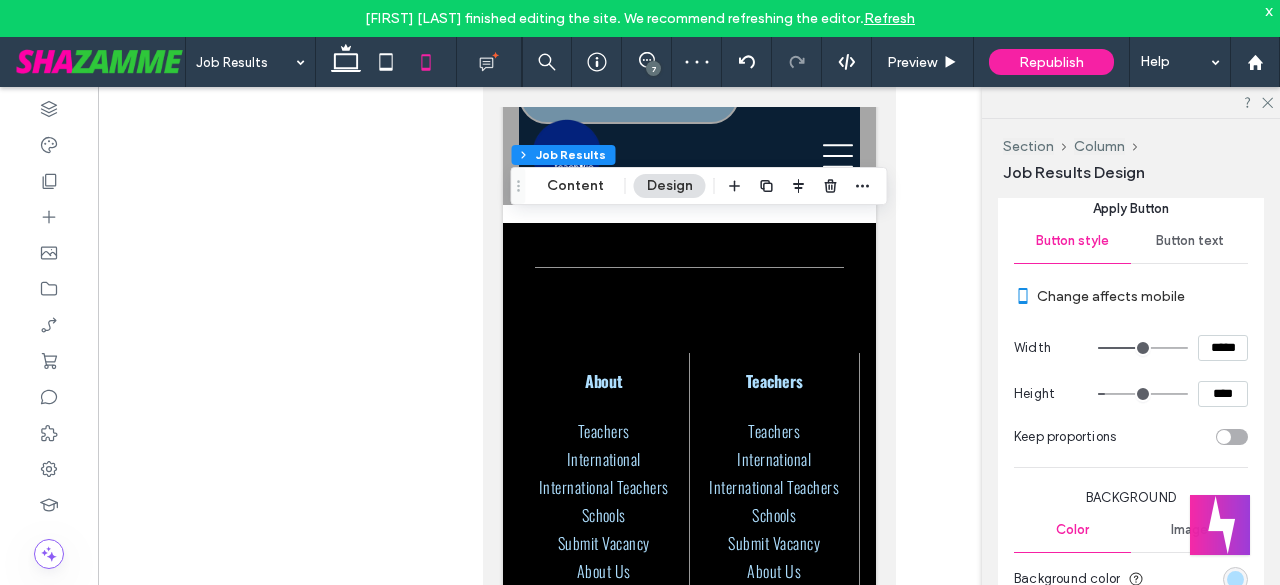 type on "*" 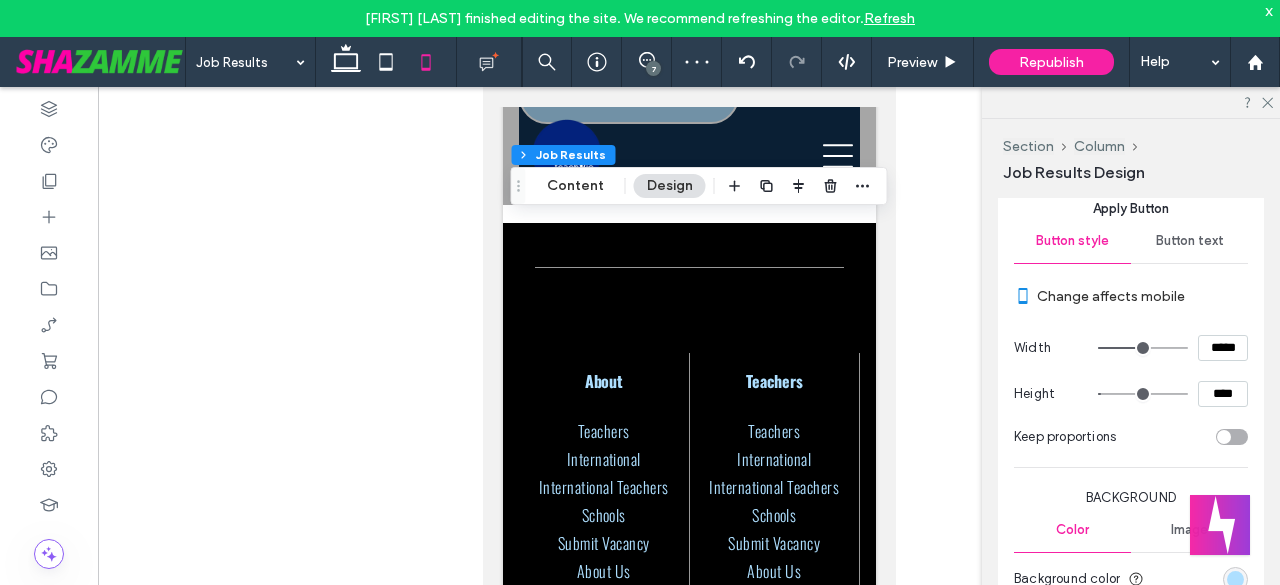 click on "*****" at bounding box center [1223, 348] 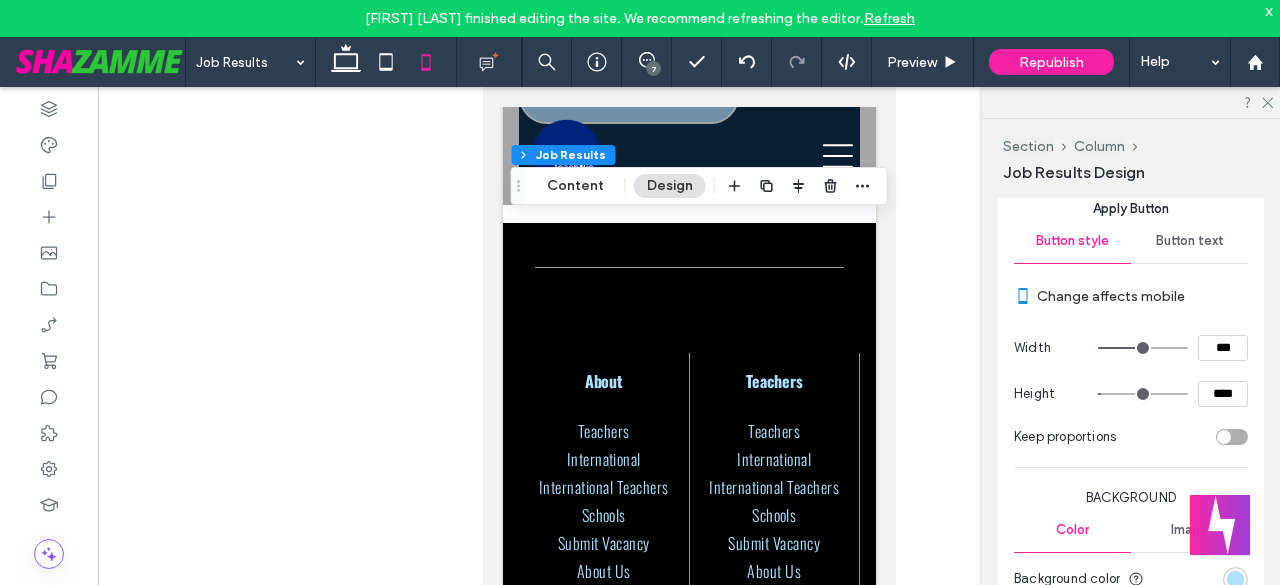 type on "*****" 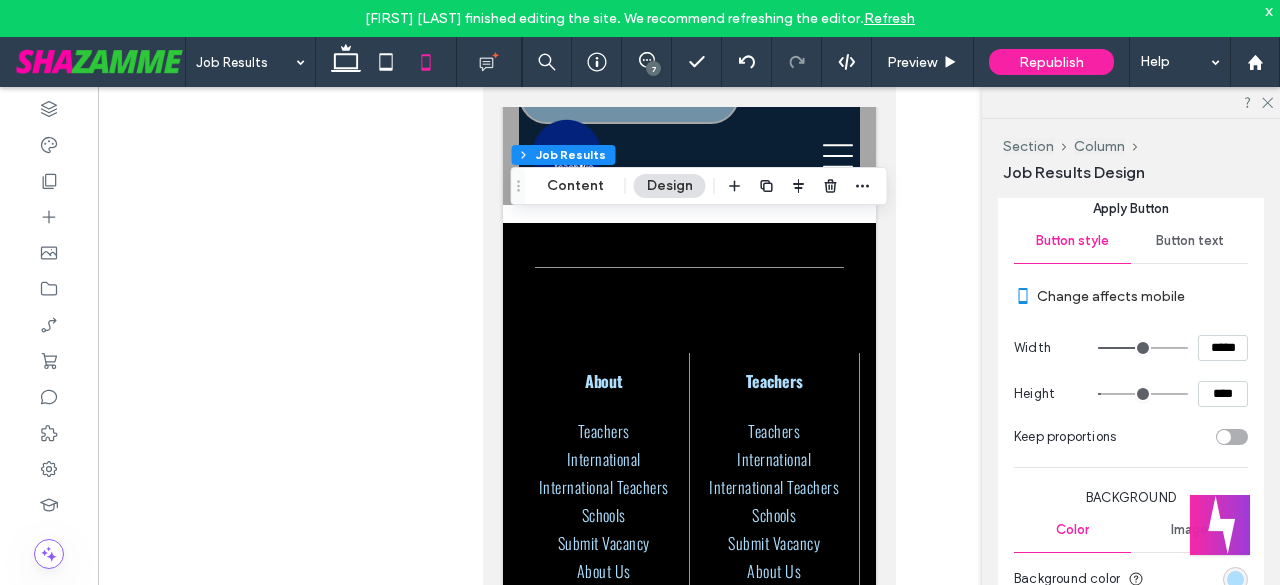 type on "*" 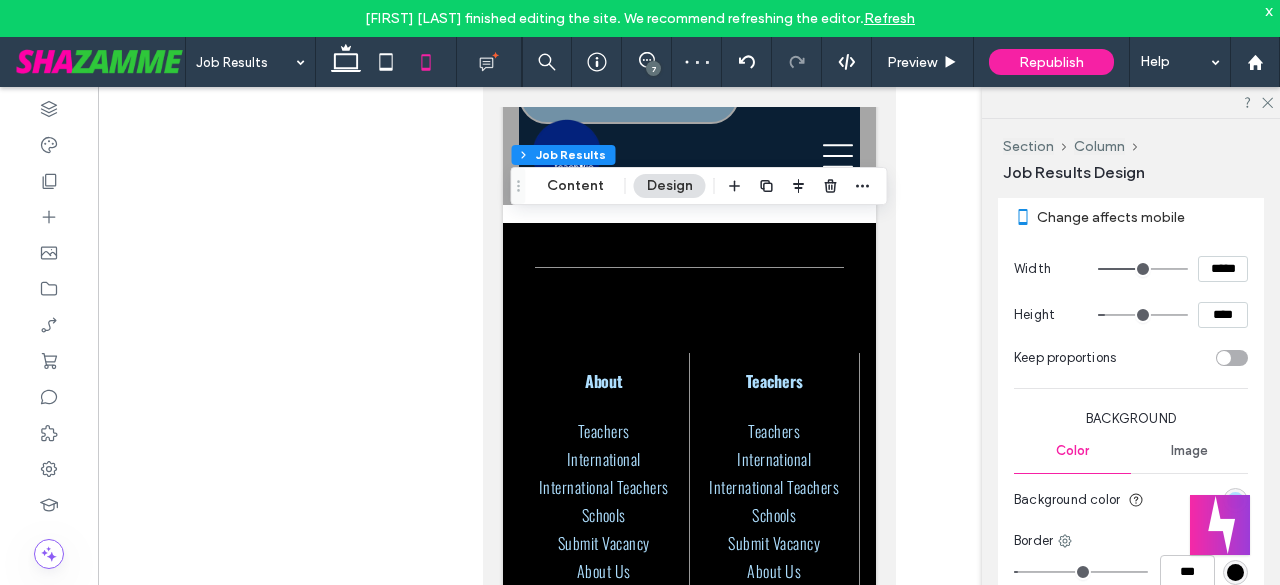 scroll, scrollTop: 10601, scrollLeft: 0, axis: vertical 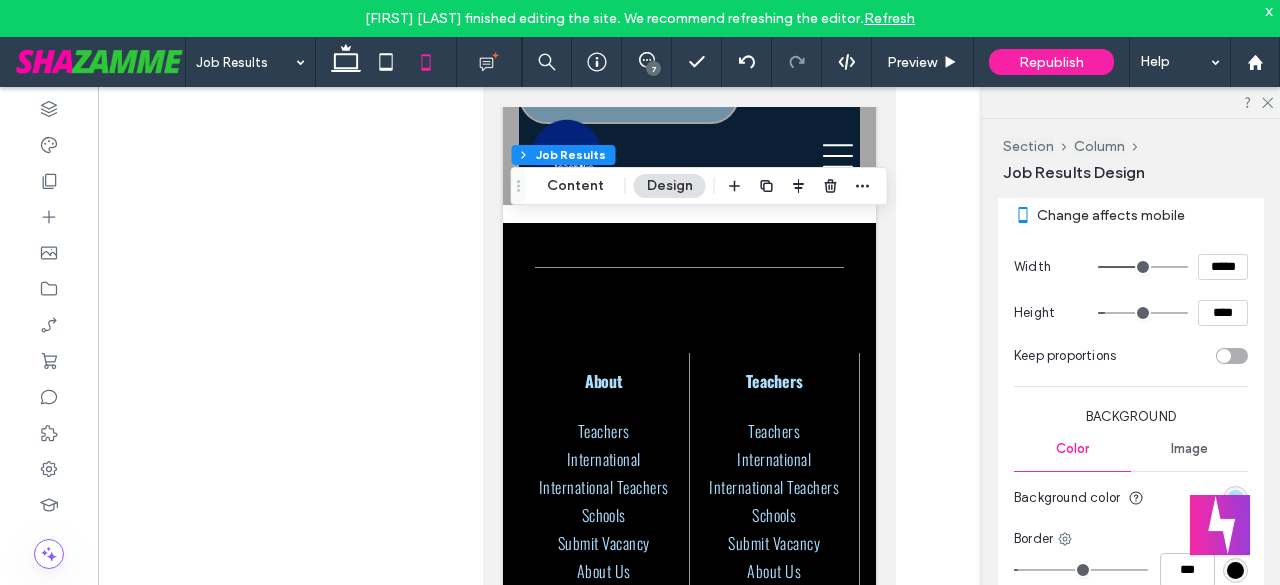 type on "*" 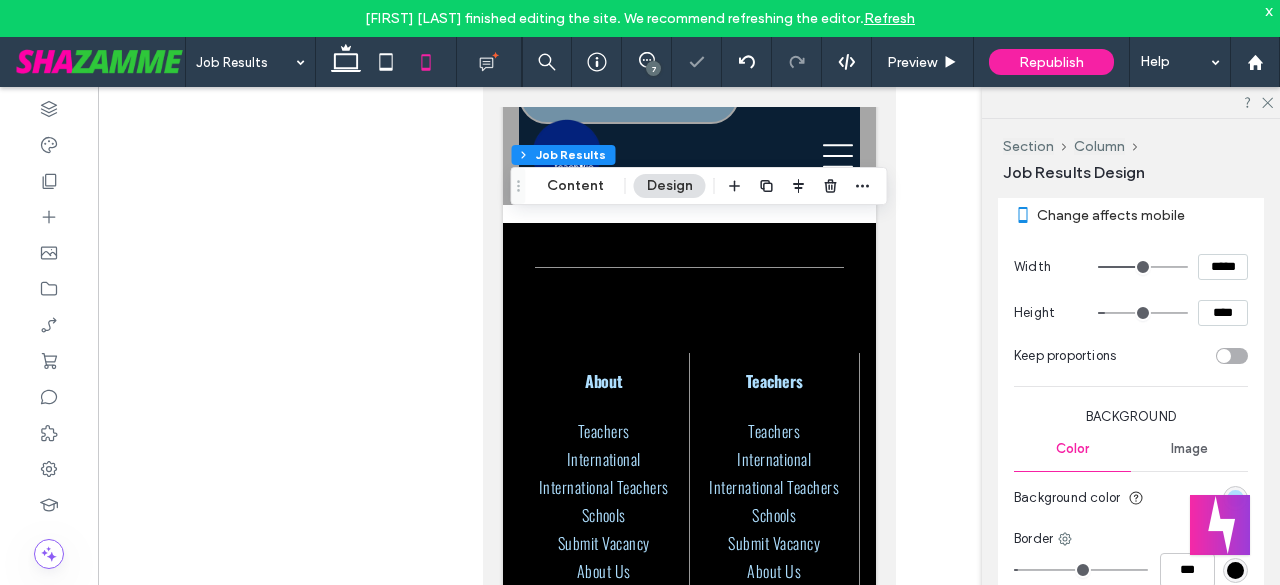click on "*****" at bounding box center (1223, 267) 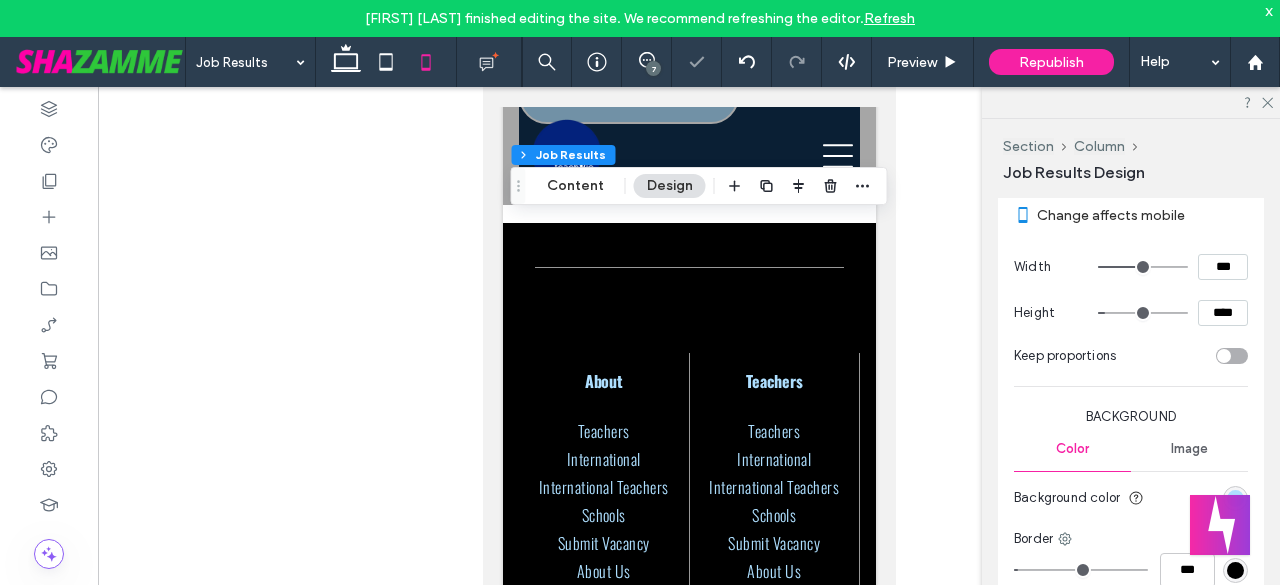 type on "*****" 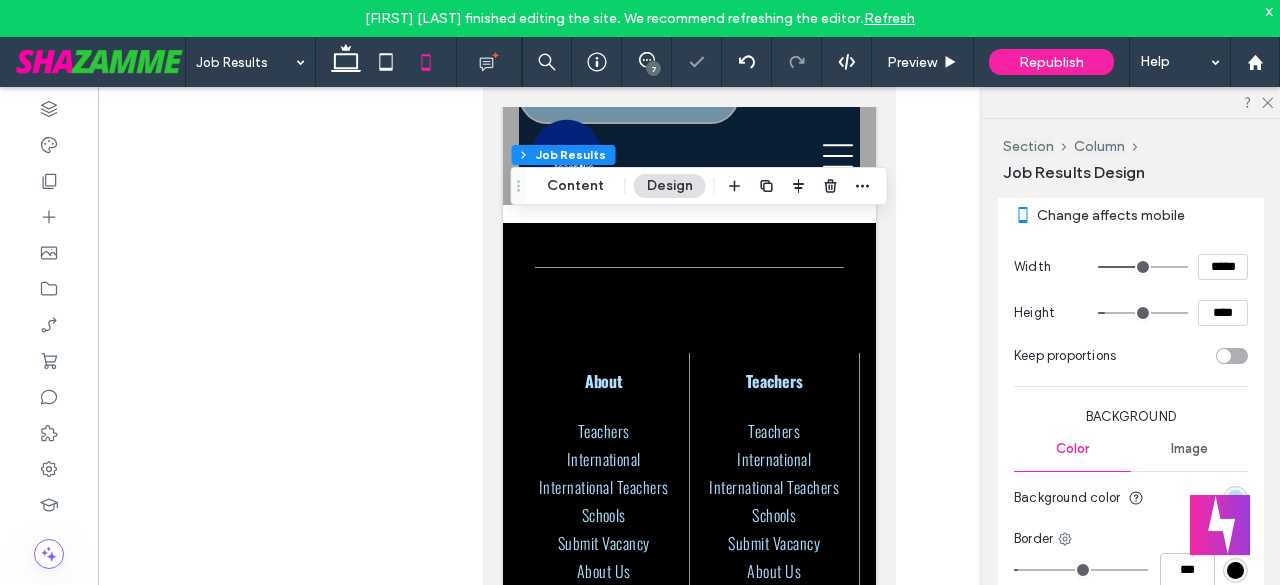 type on "*" 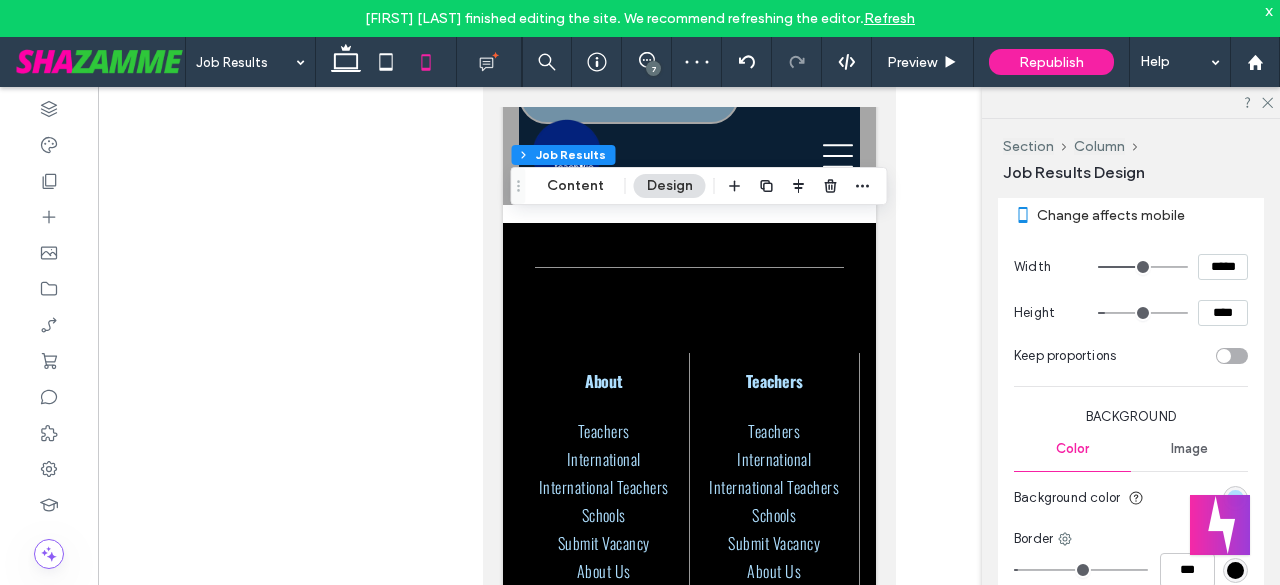 click on "****" at bounding box center [1223, 313] 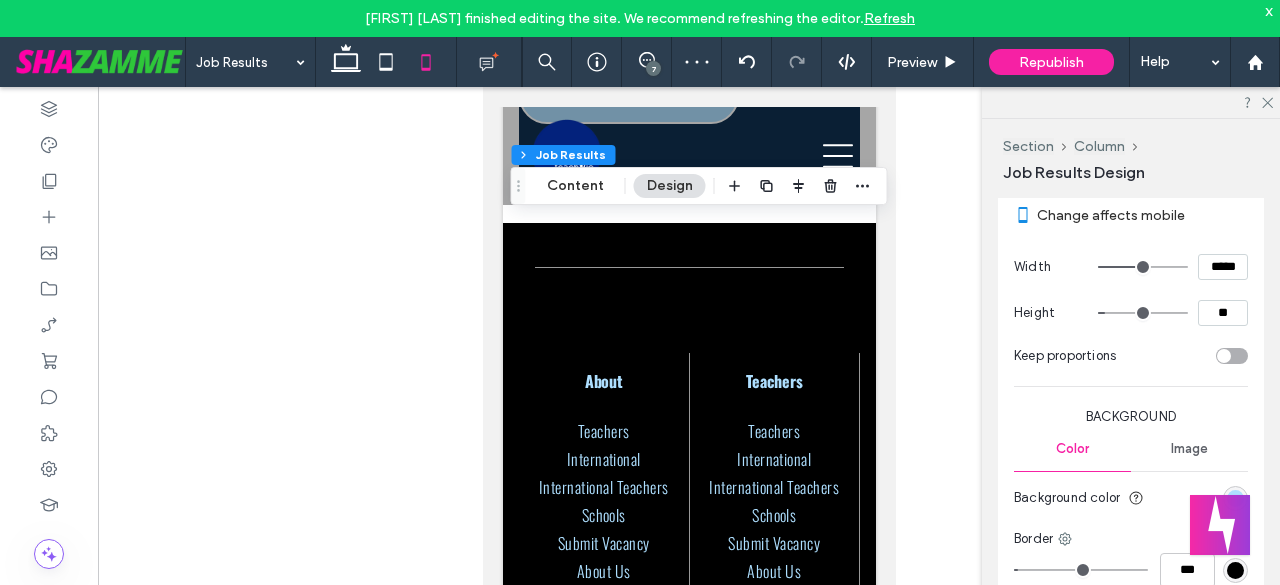 type on "****" 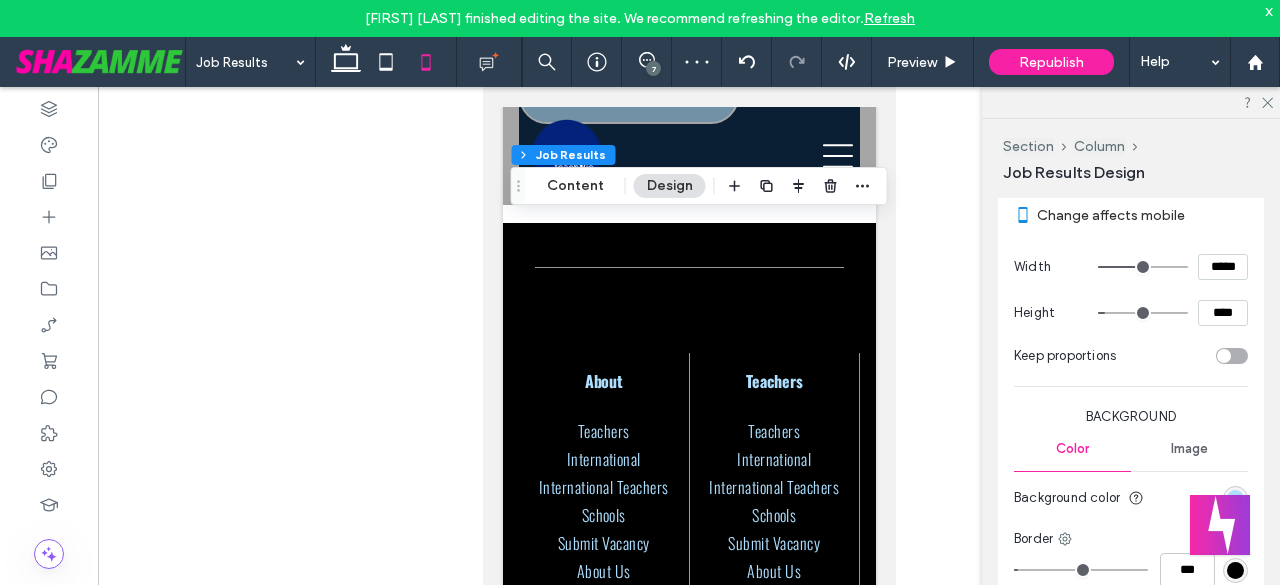 type on "*" 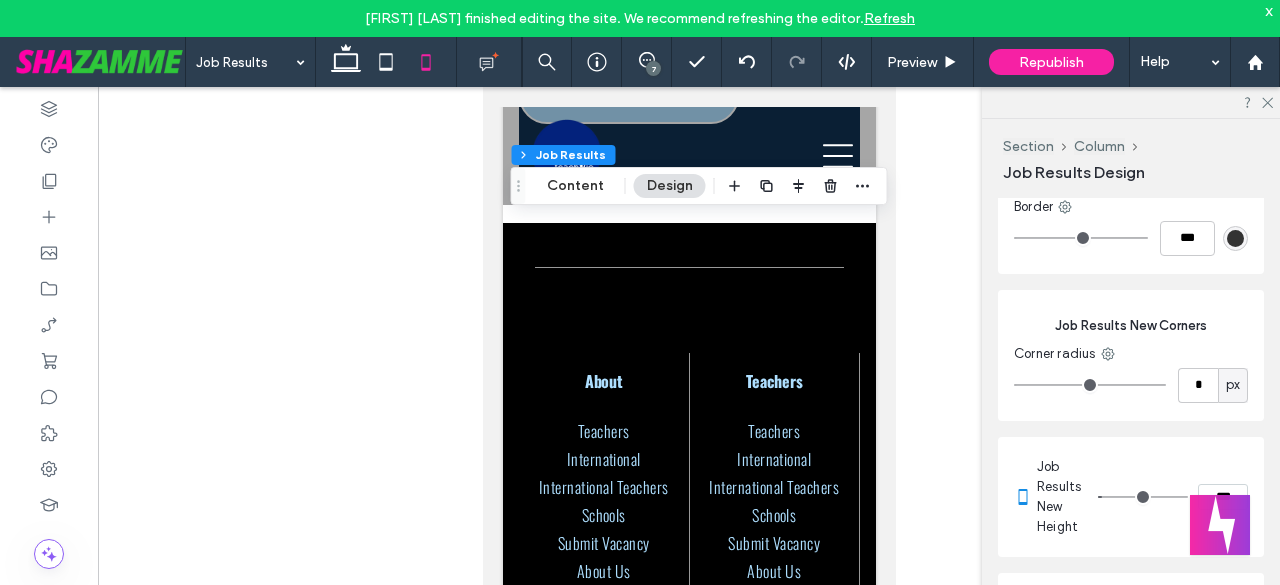 scroll, scrollTop: 11968, scrollLeft: 0, axis: vertical 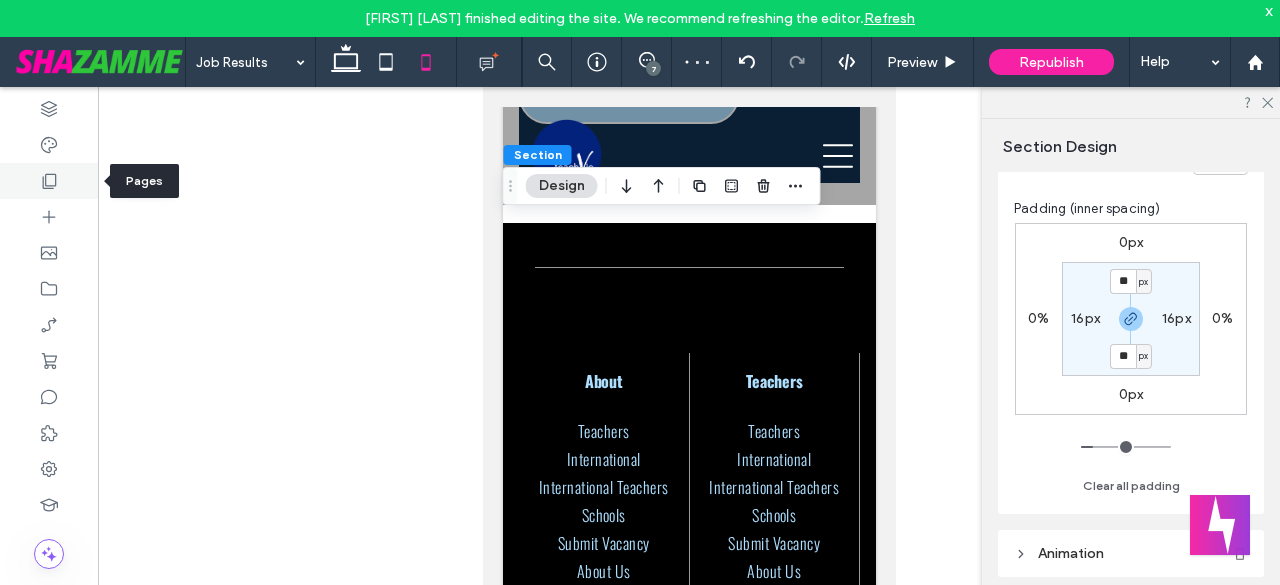 click at bounding box center (49, 181) 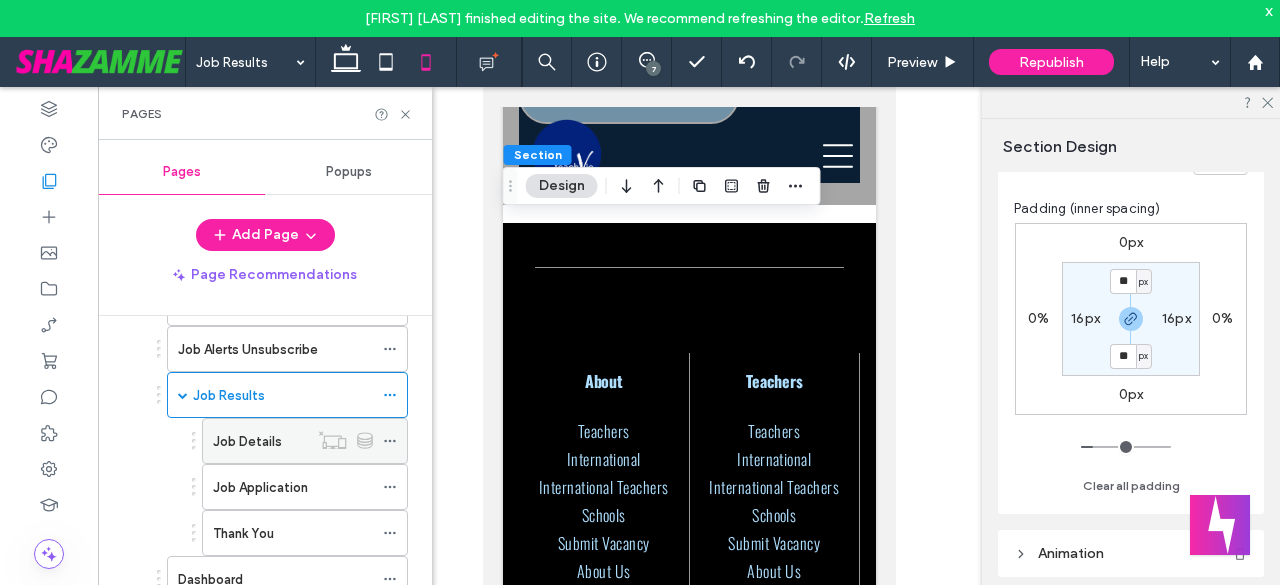 scroll, scrollTop: 861, scrollLeft: 0, axis: vertical 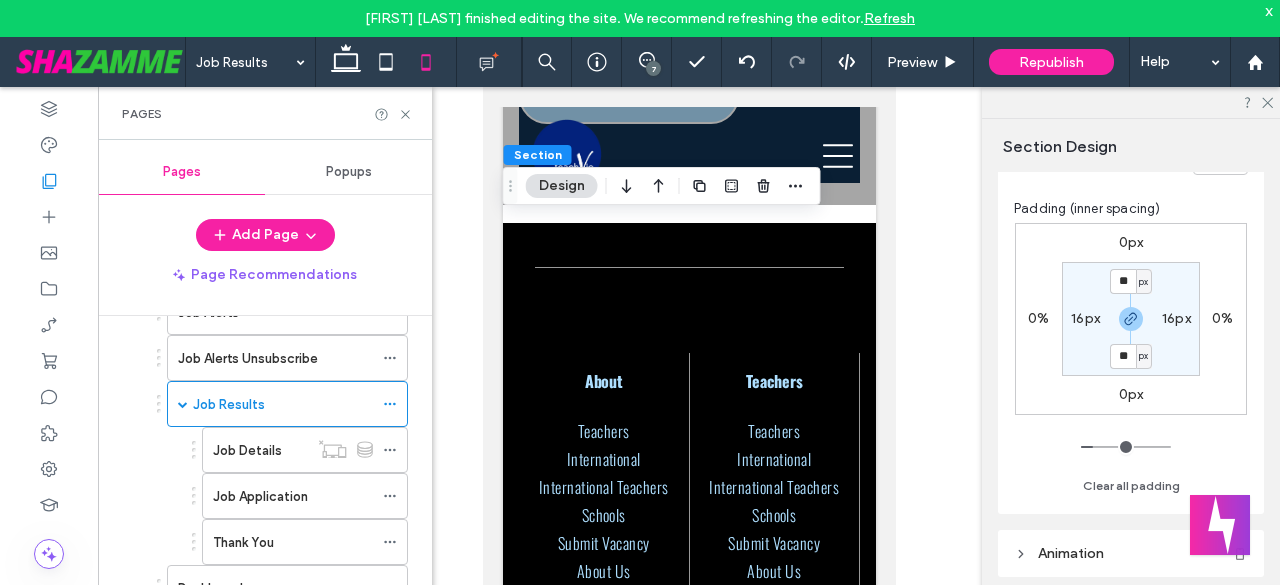 drag, startPoint x: 286, startPoint y: 421, endPoint x: 292, endPoint y: 430, distance: 10.816654 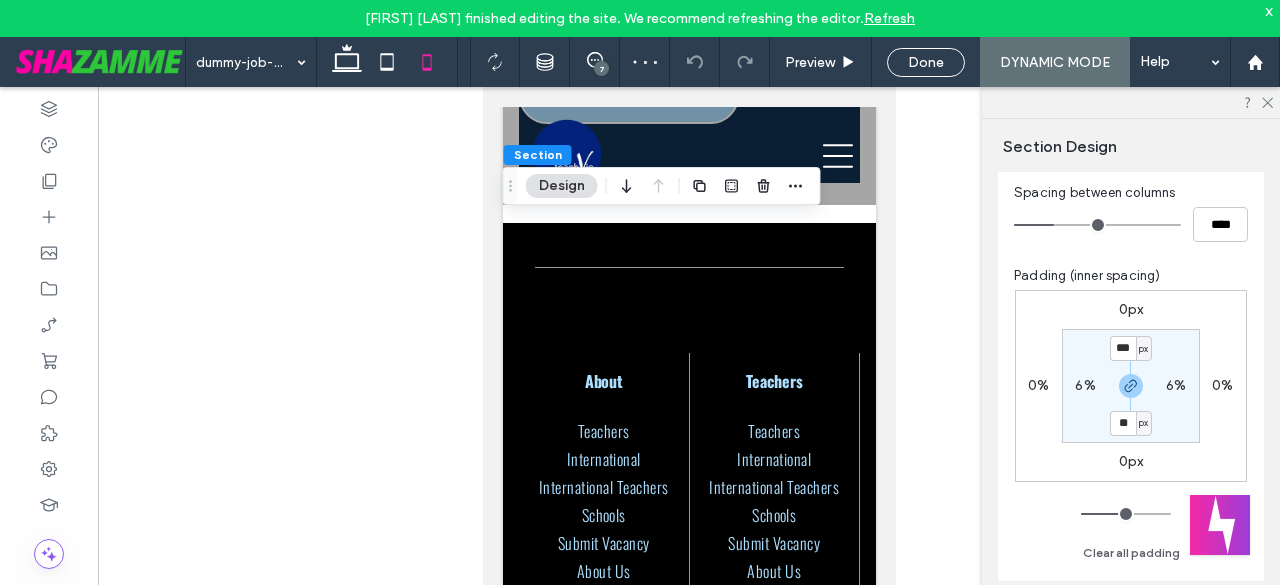 scroll, scrollTop: 200, scrollLeft: 0, axis: vertical 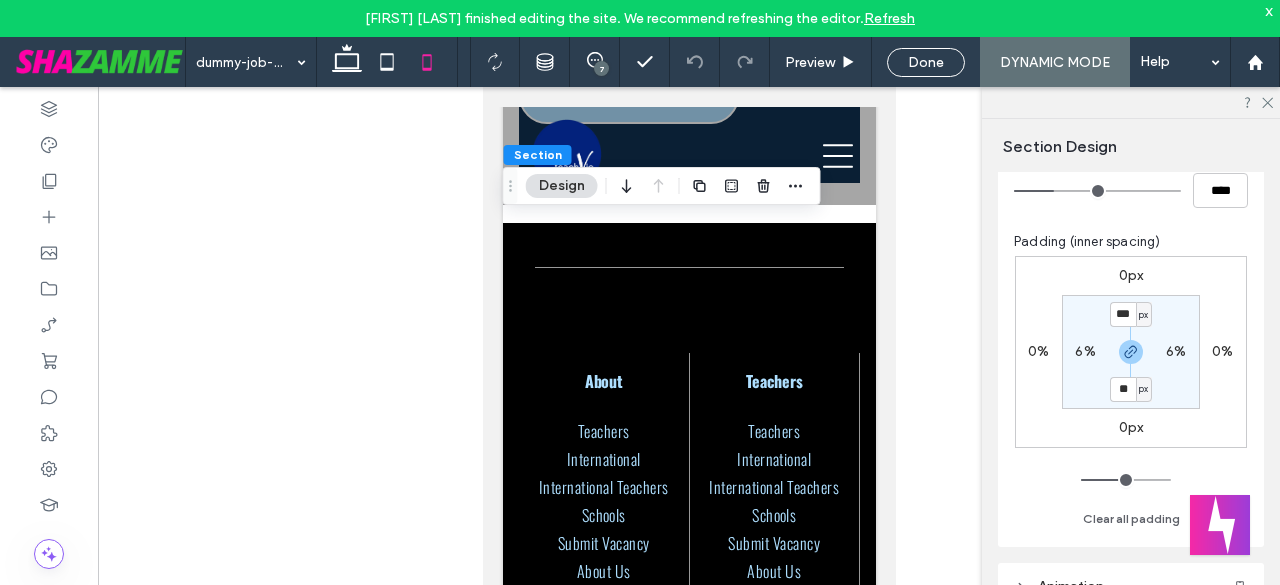 type on "**" 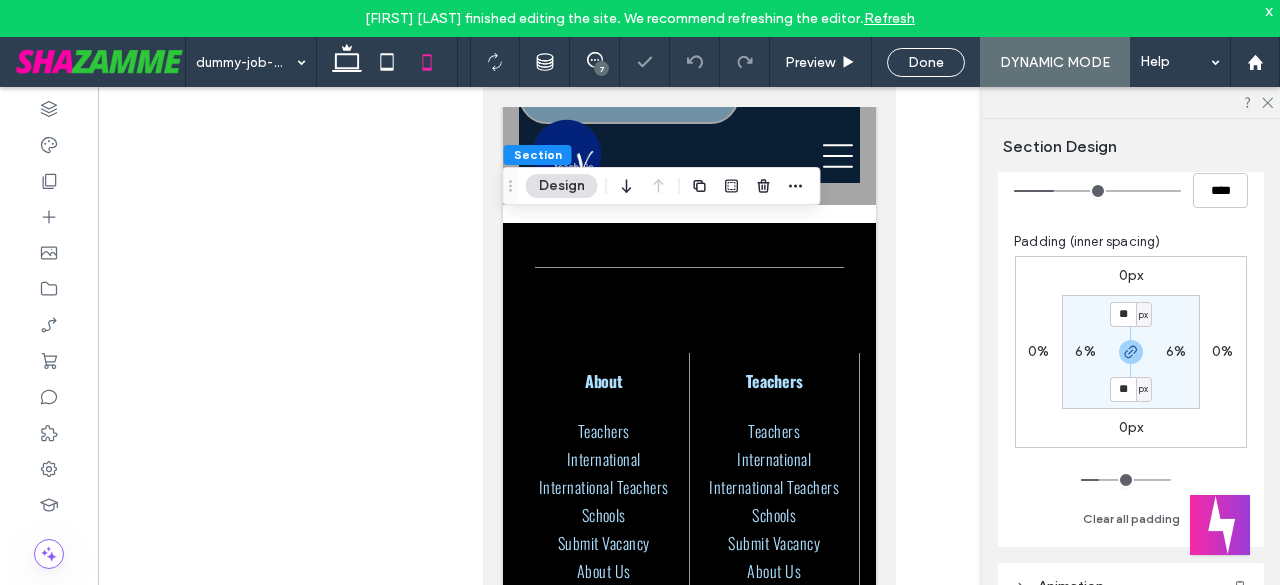 click on "6%" at bounding box center [1085, 351] 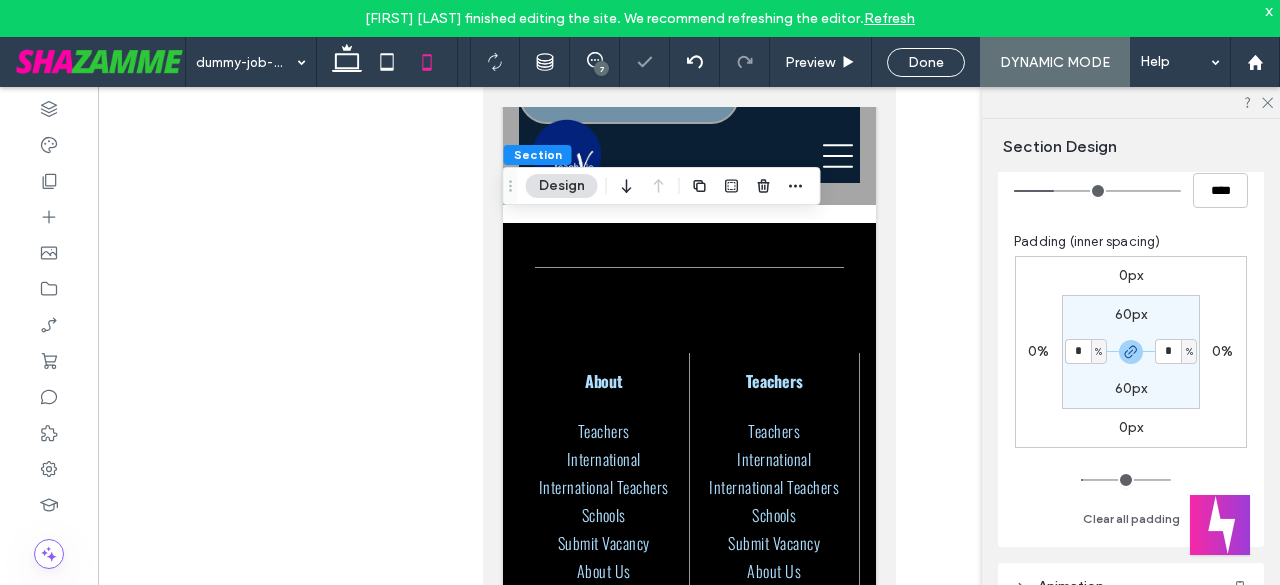 click on "%" at bounding box center (1098, 352) 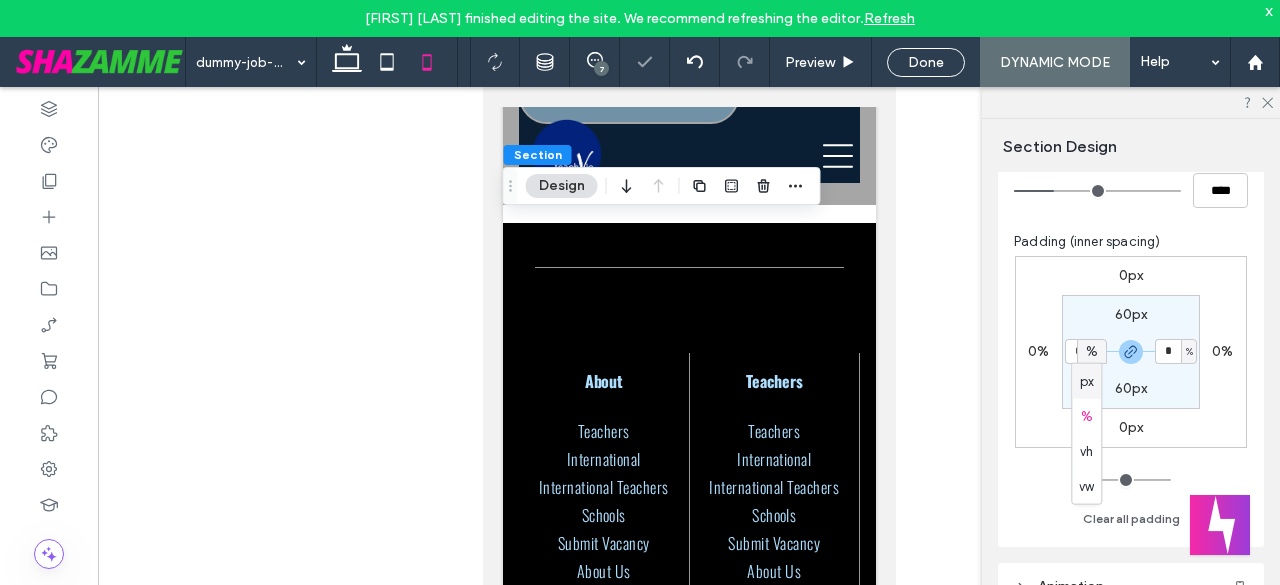 click on "px" at bounding box center [1086, 381] 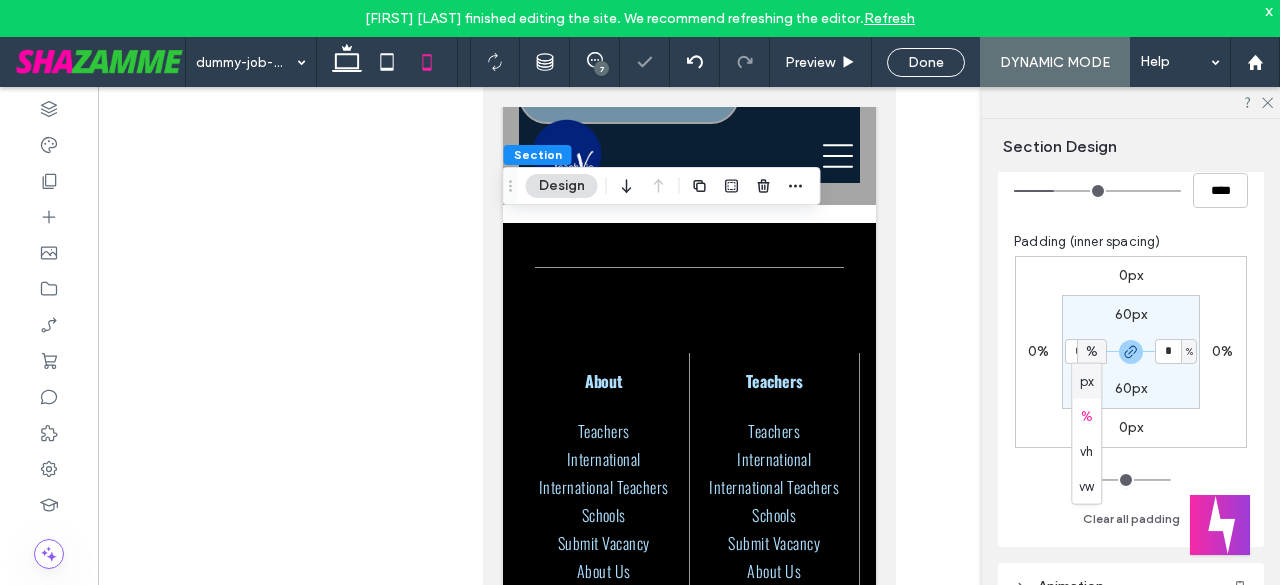 type on "**" 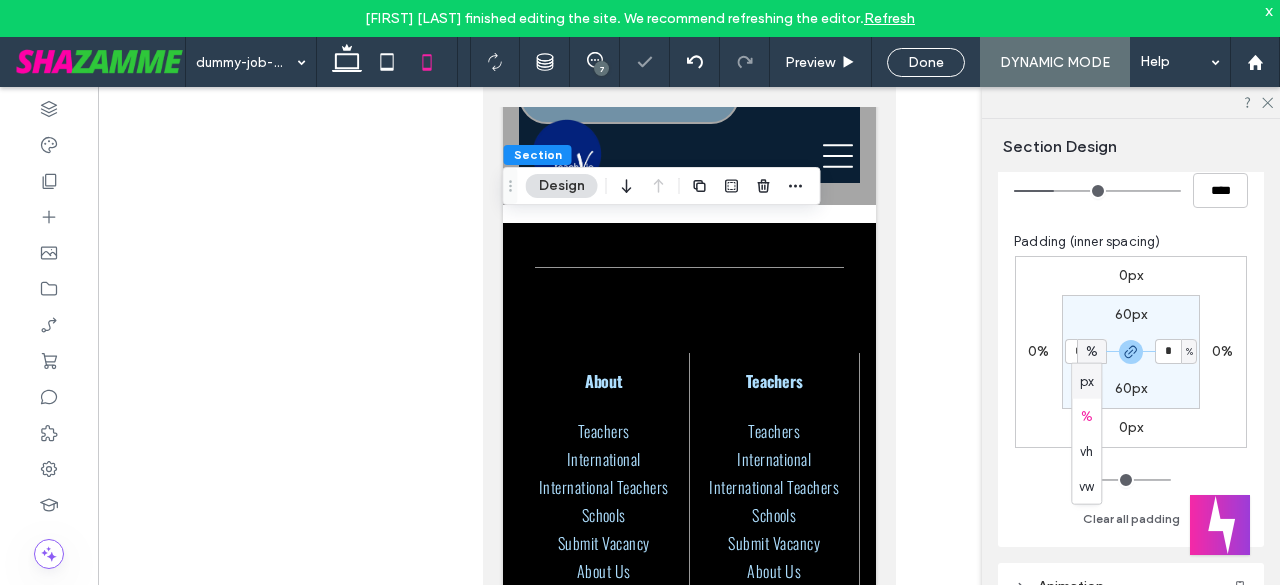 type on "****" 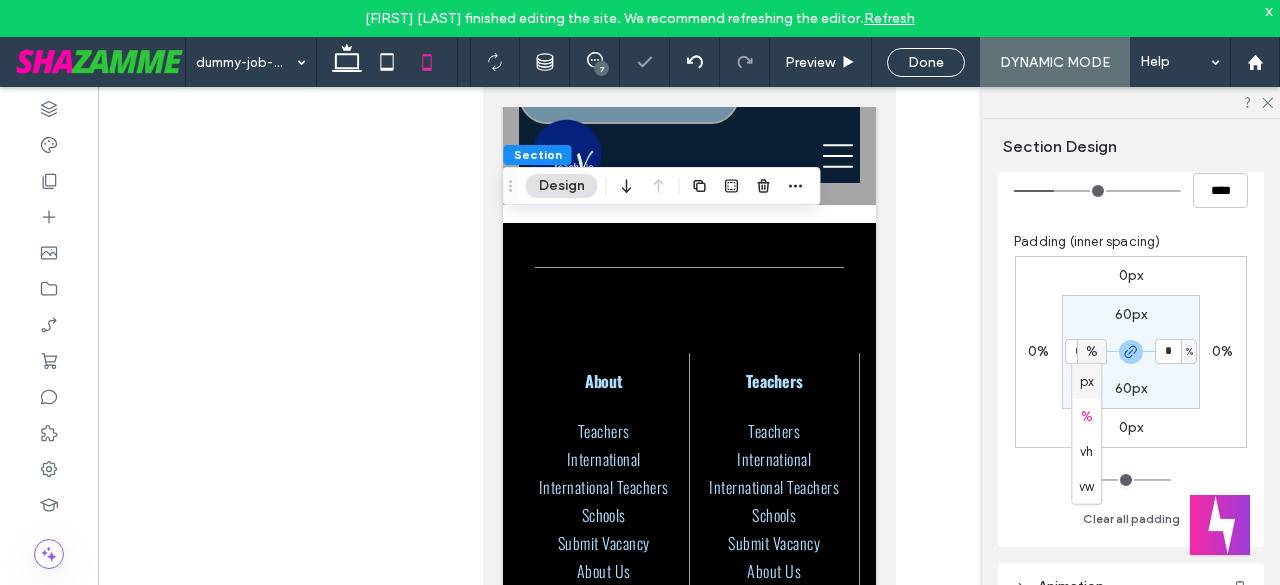 type on "****" 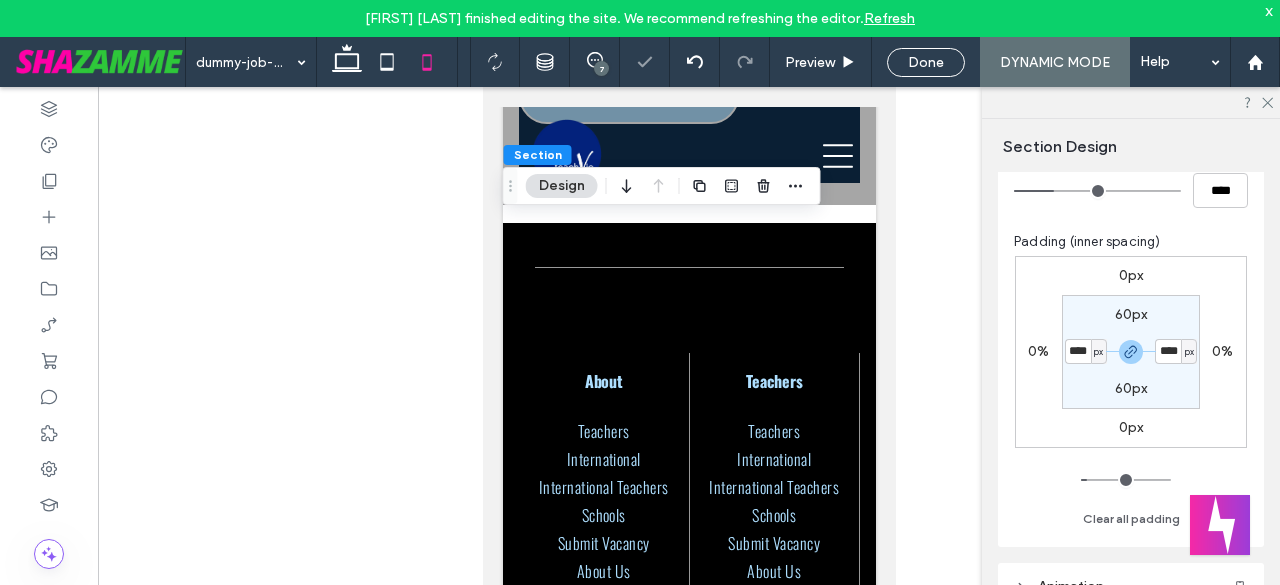 type on "**" 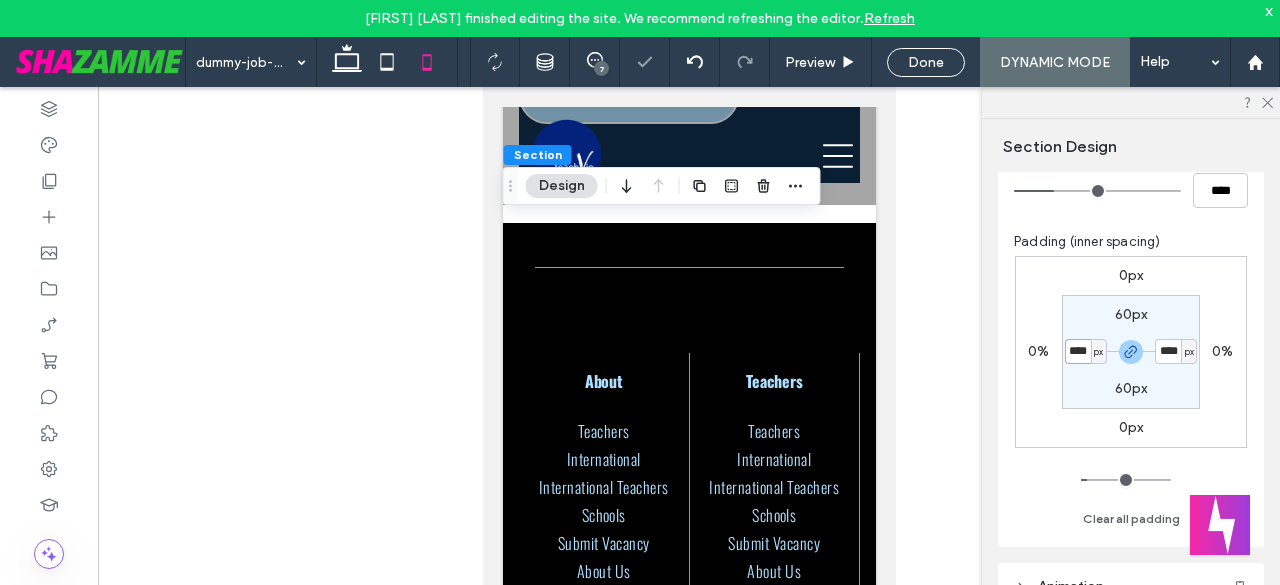 click on "****" at bounding box center (1078, 351) 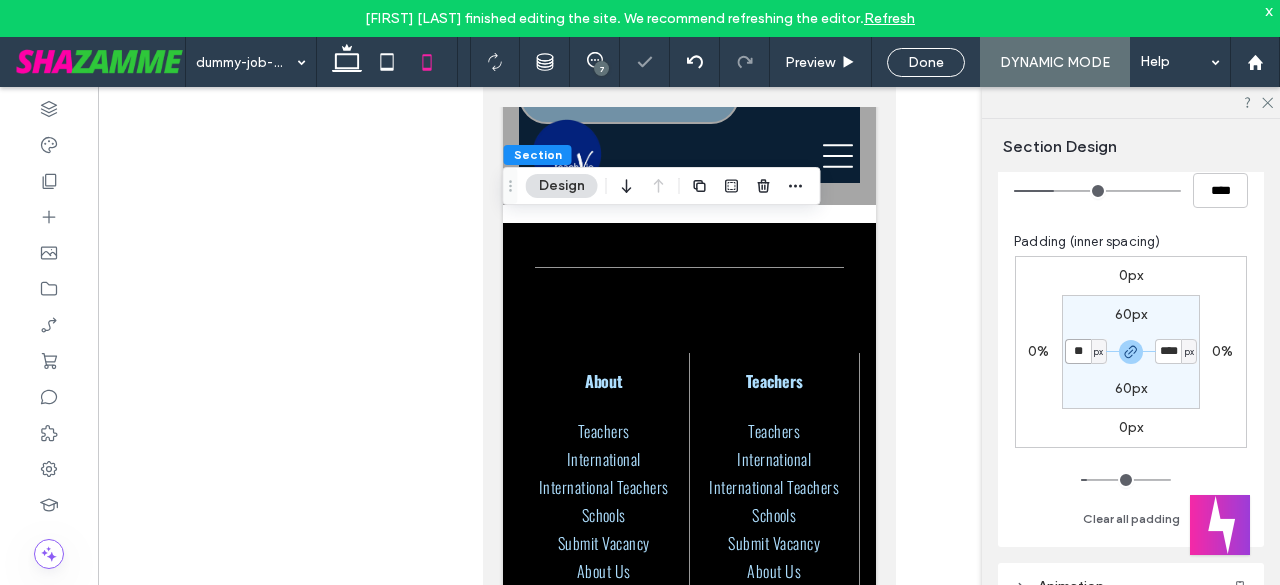 type on "**" 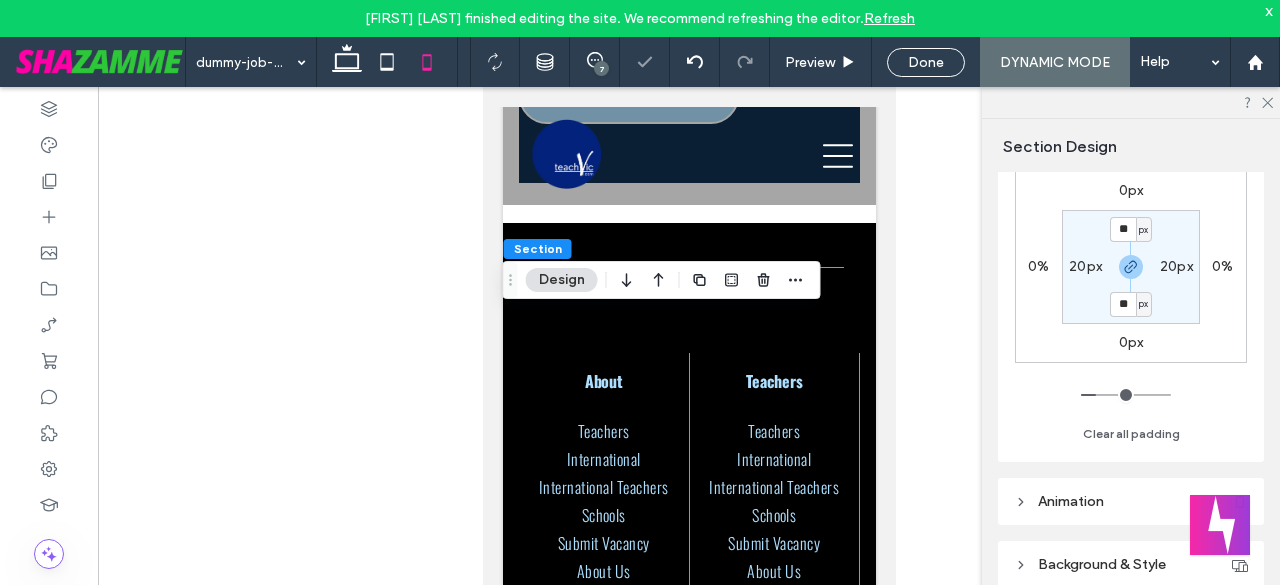 scroll, scrollTop: 300, scrollLeft: 0, axis: vertical 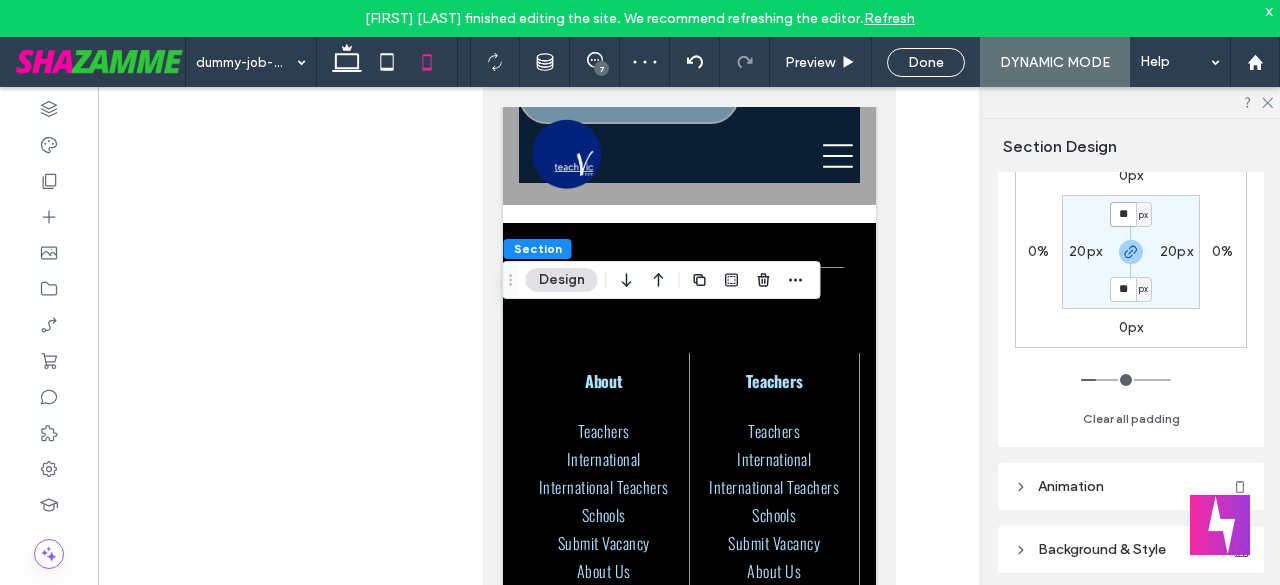 click on "**" at bounding box center (1123, 214) 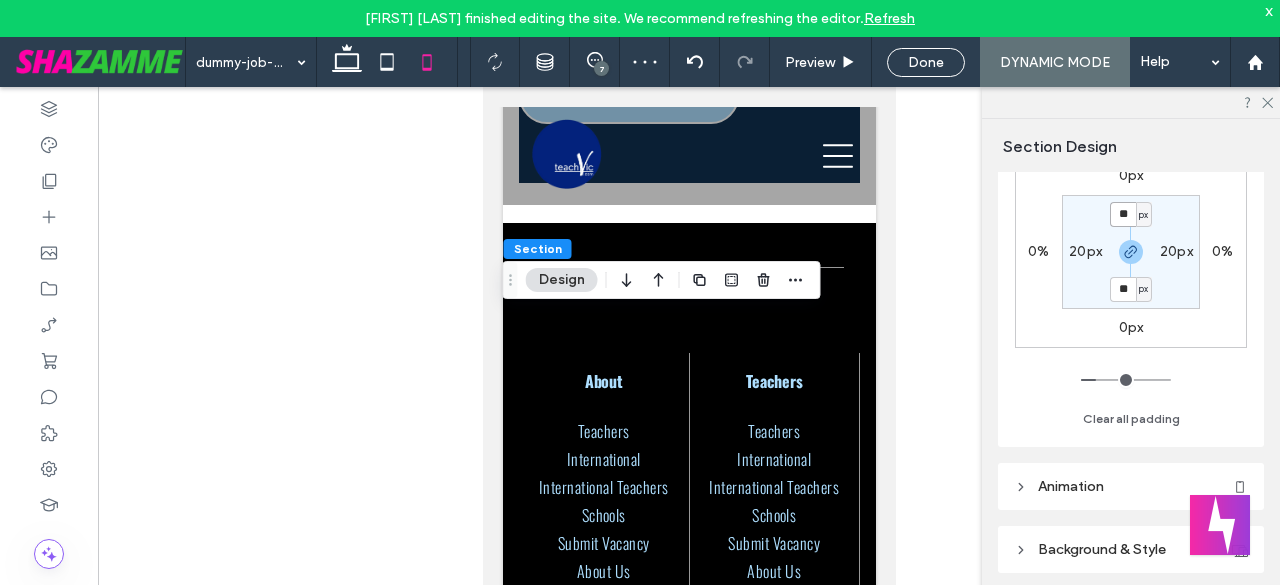 type on "**" 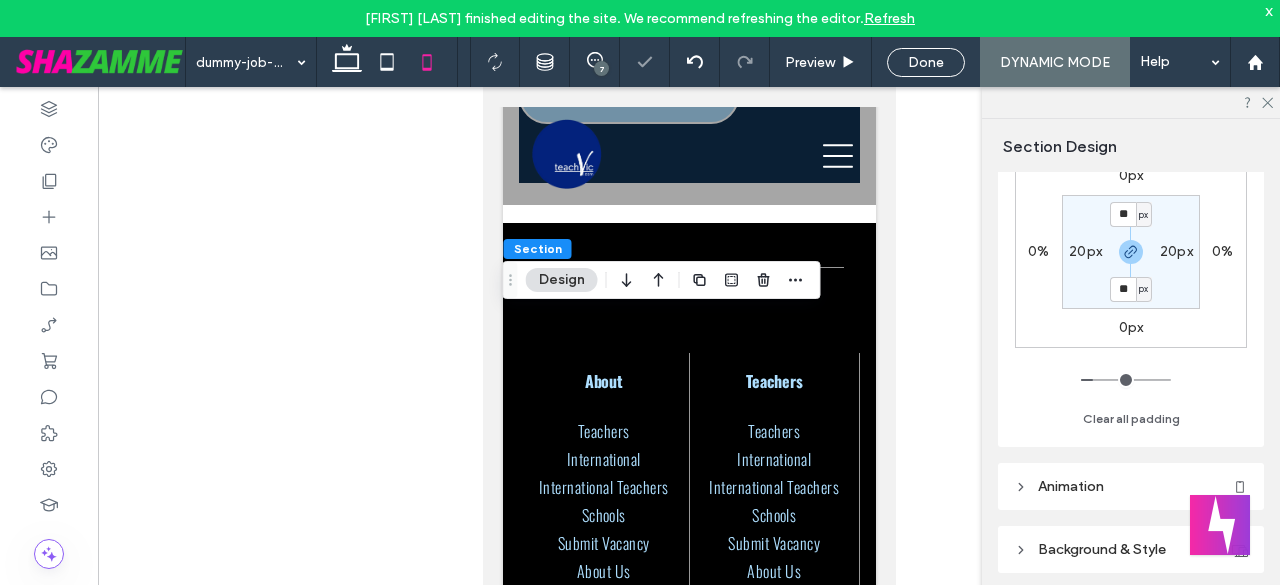 click on "20px" at bounding box center [1085, 251] 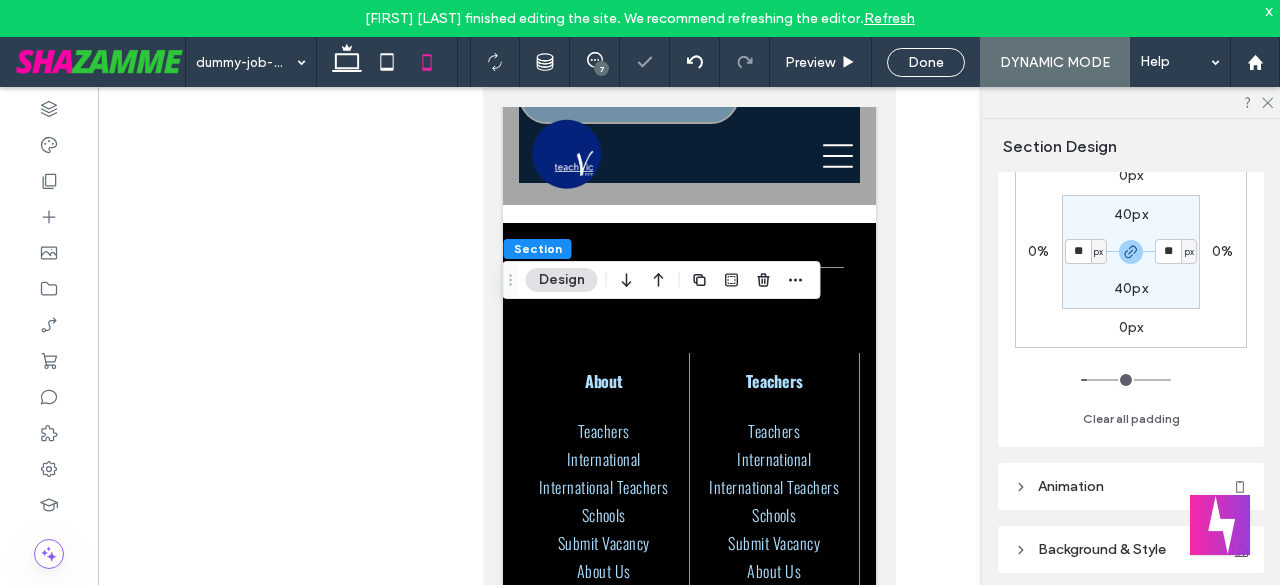 type on "**" 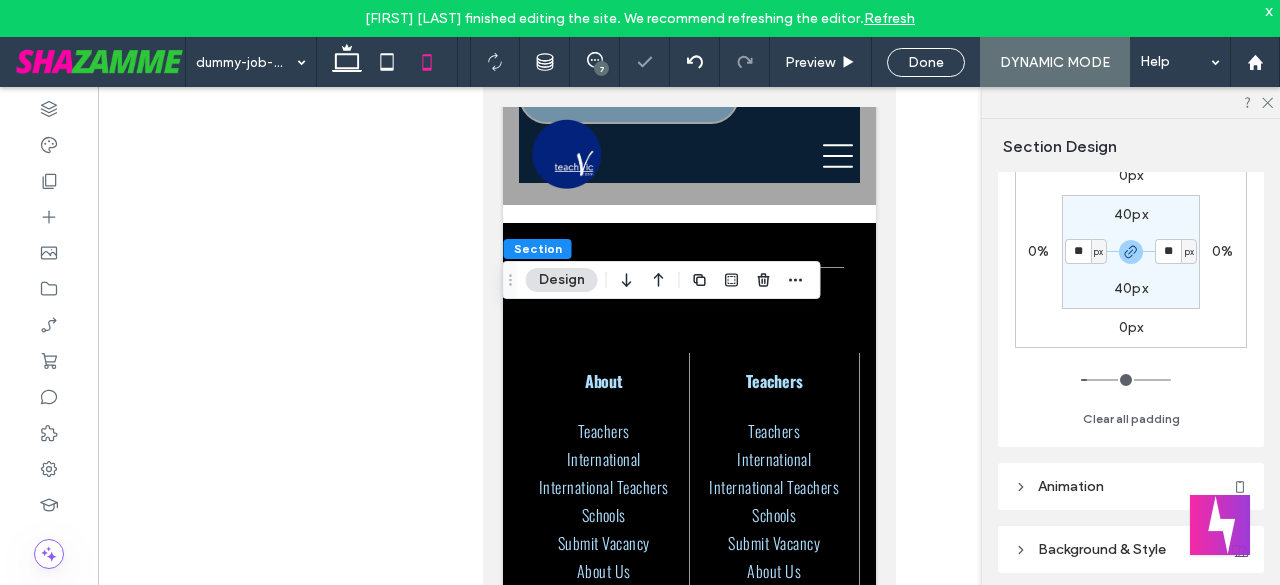 type on "**" 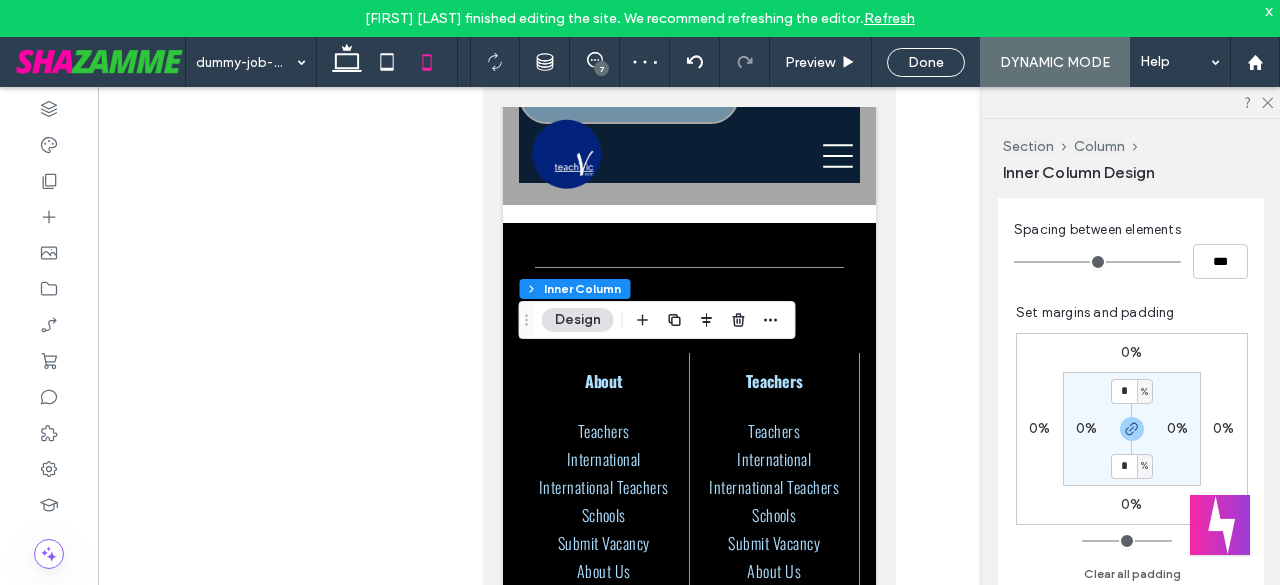scroll, scrollTop: 466, scrollLeft: 0, axis: vertical 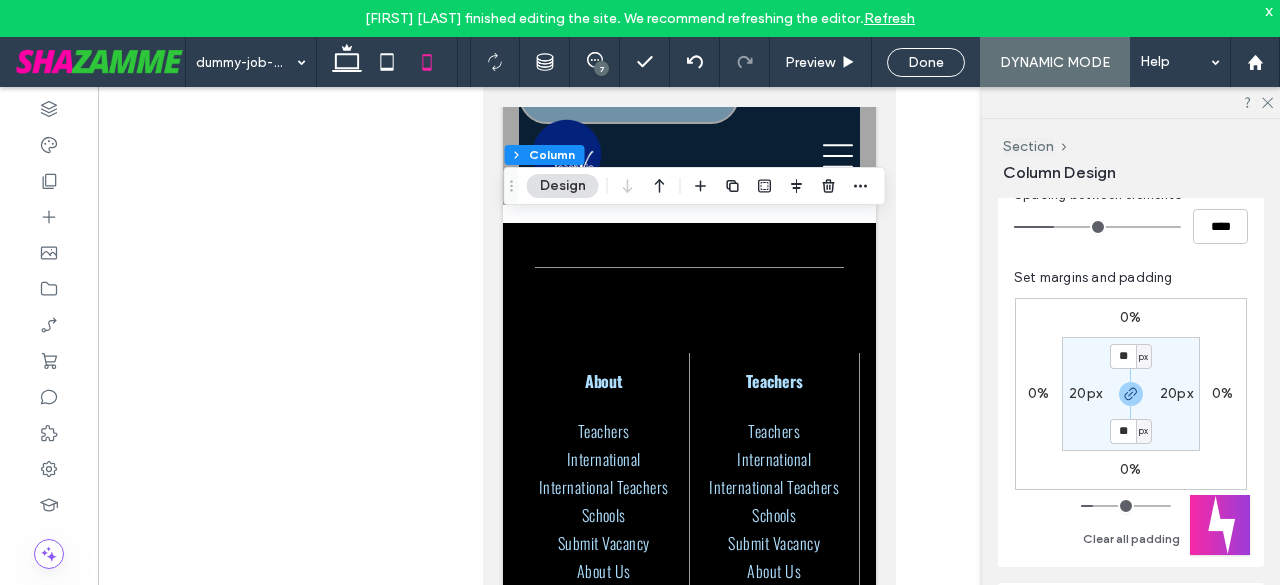 click on "20px" at bounding box center (1085, 393) 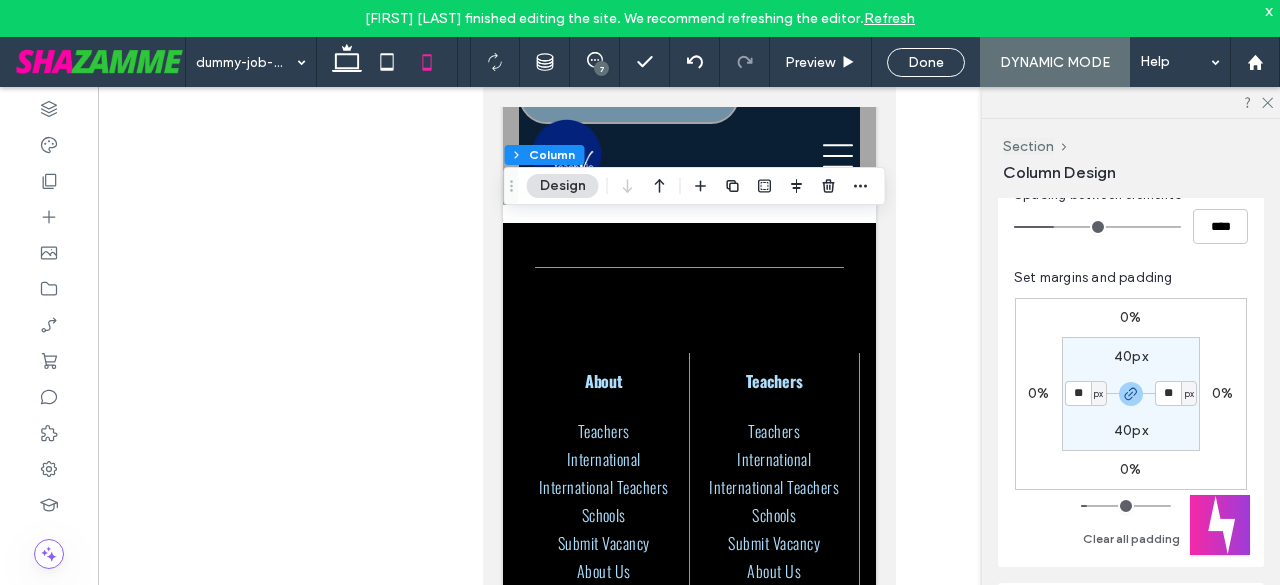 type on "**" 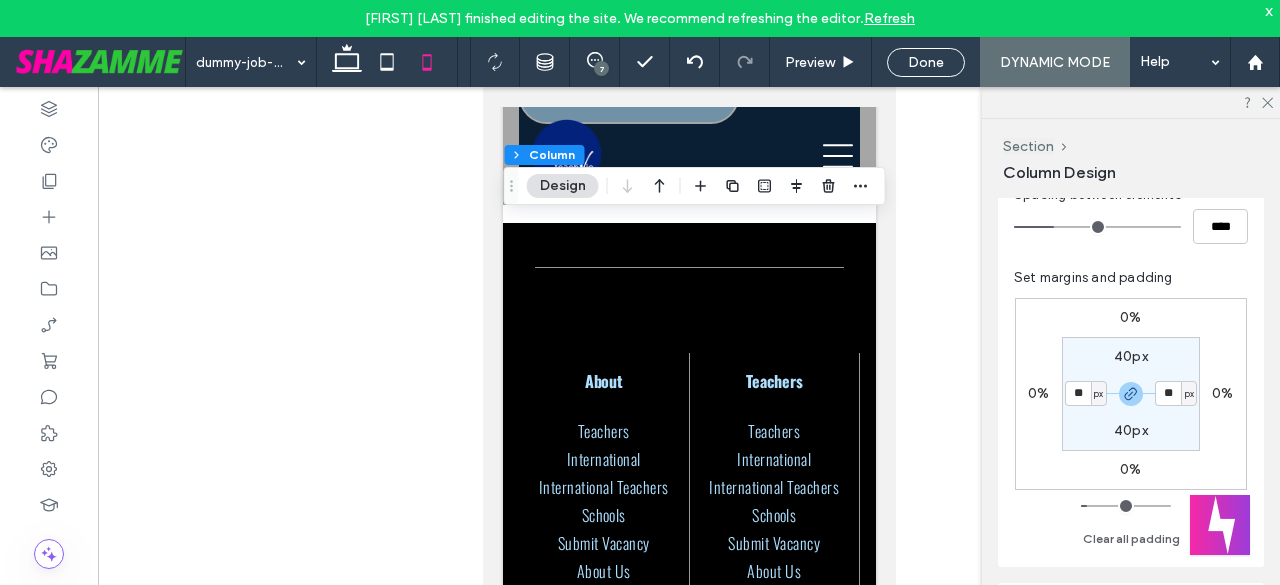 type on "**" 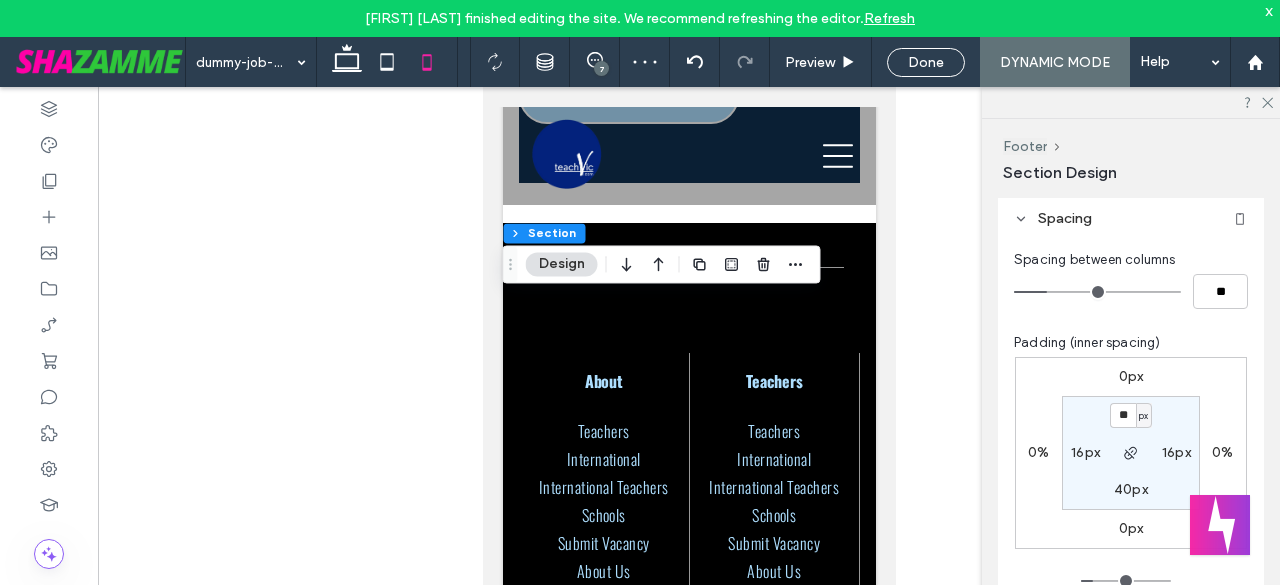 scroll, scrollTop: 266, scrollLeft: 0, axis: vertical 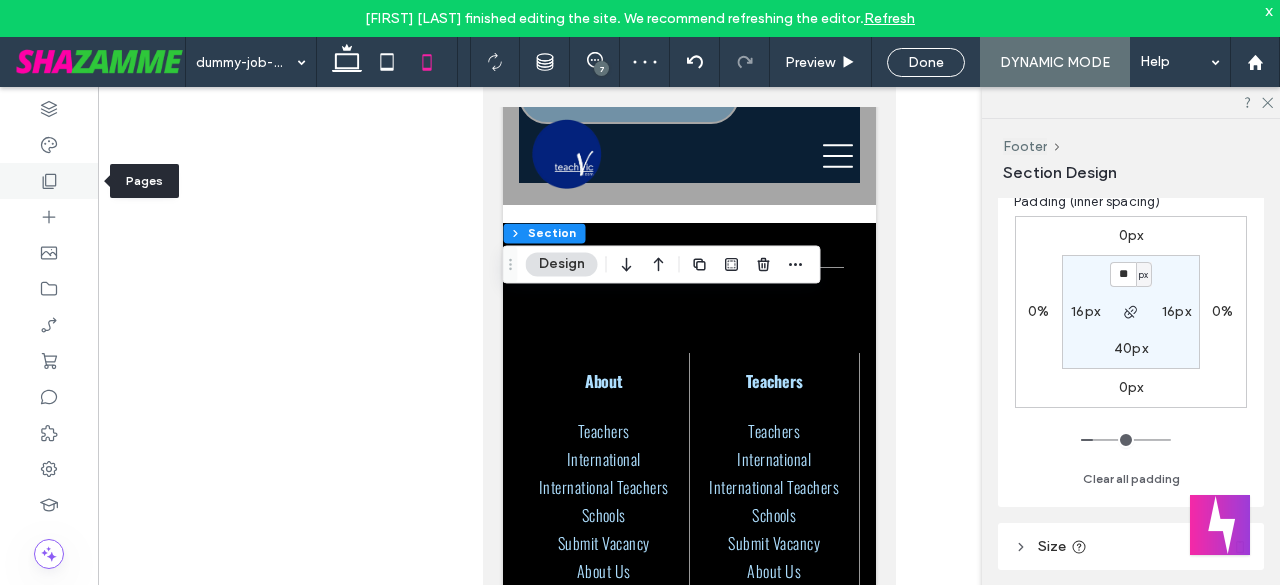 click 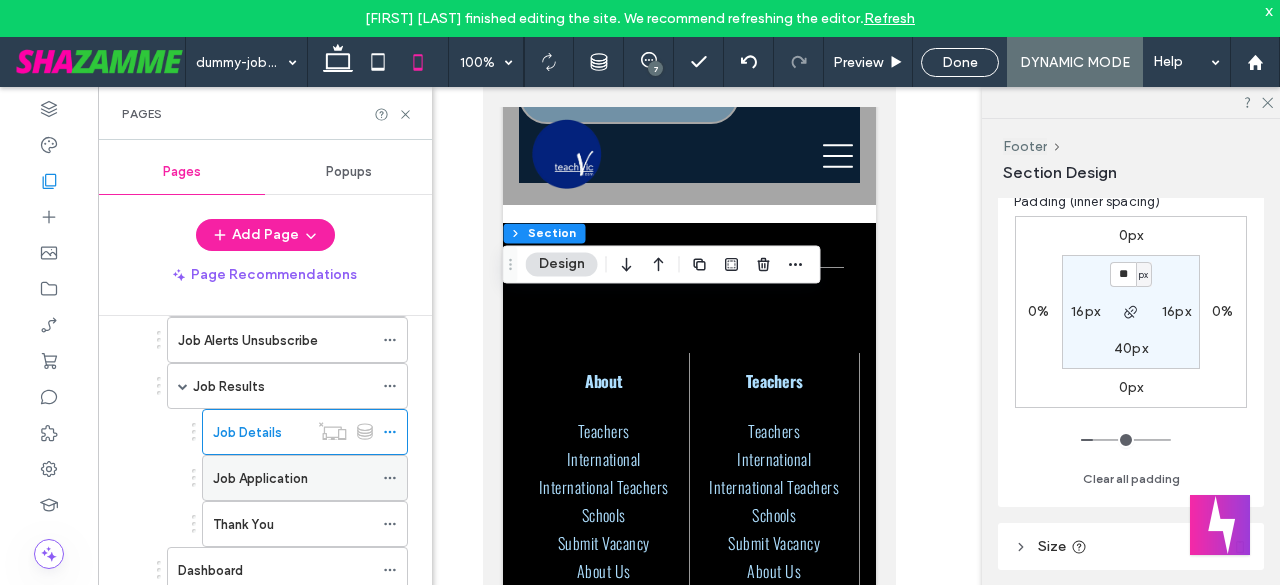 scroll, scrollTop: 866, scrollLeft: 0, axis: vertical 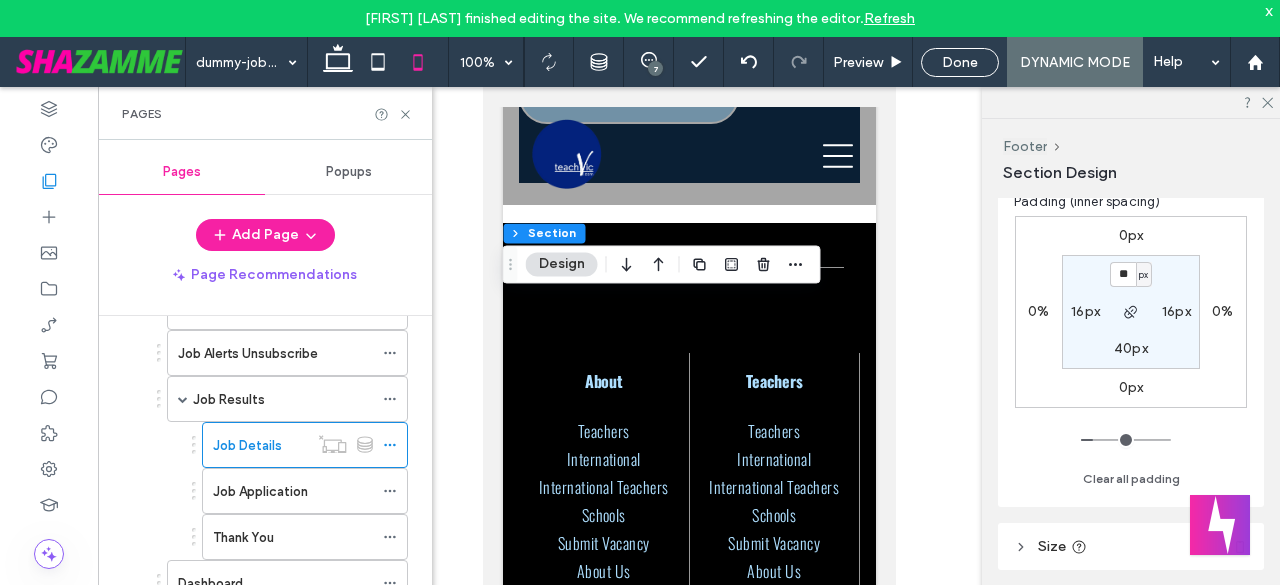 click on "Job Application" at bounding box center (293, 491) 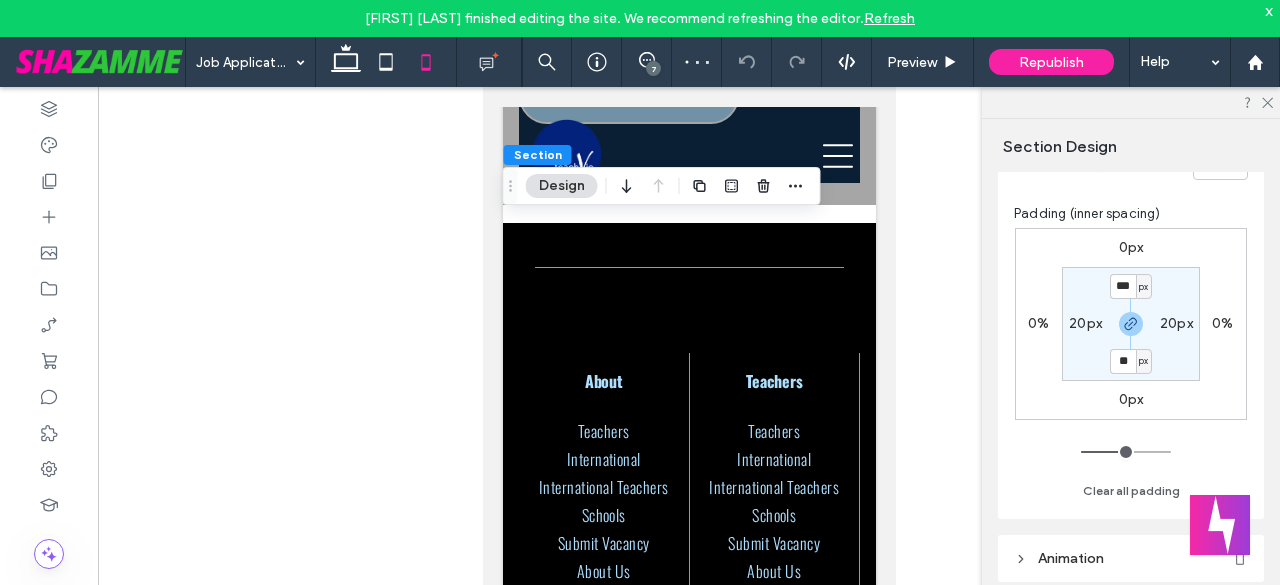 scroll, scrollTop: 233, scrollLeft: 0, axis: vertical 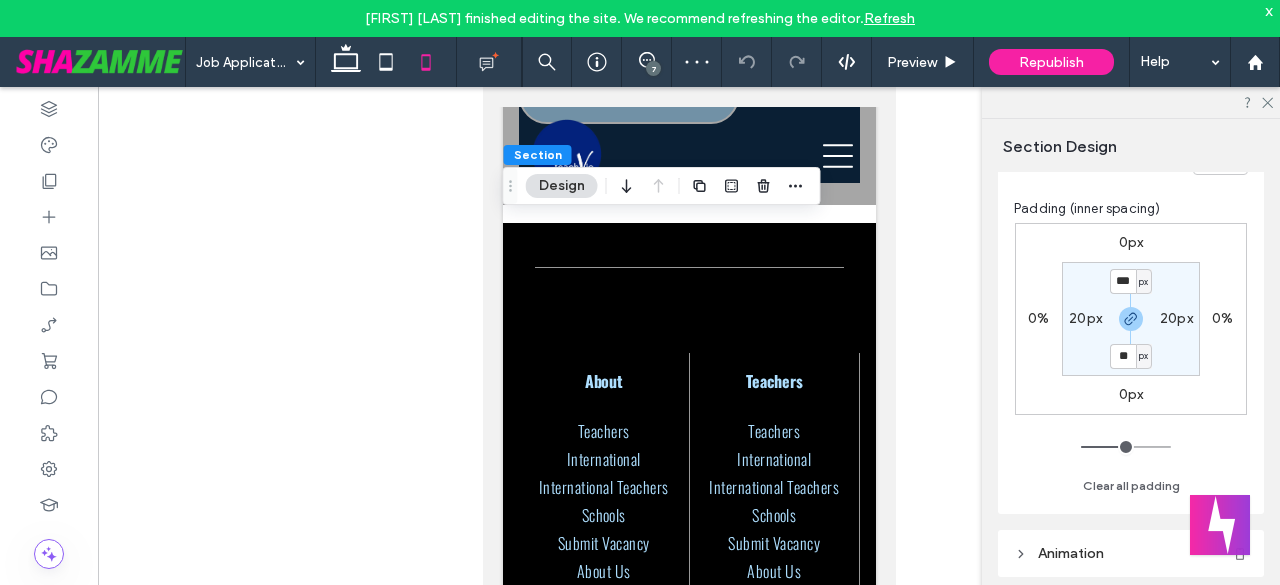 type on "**" 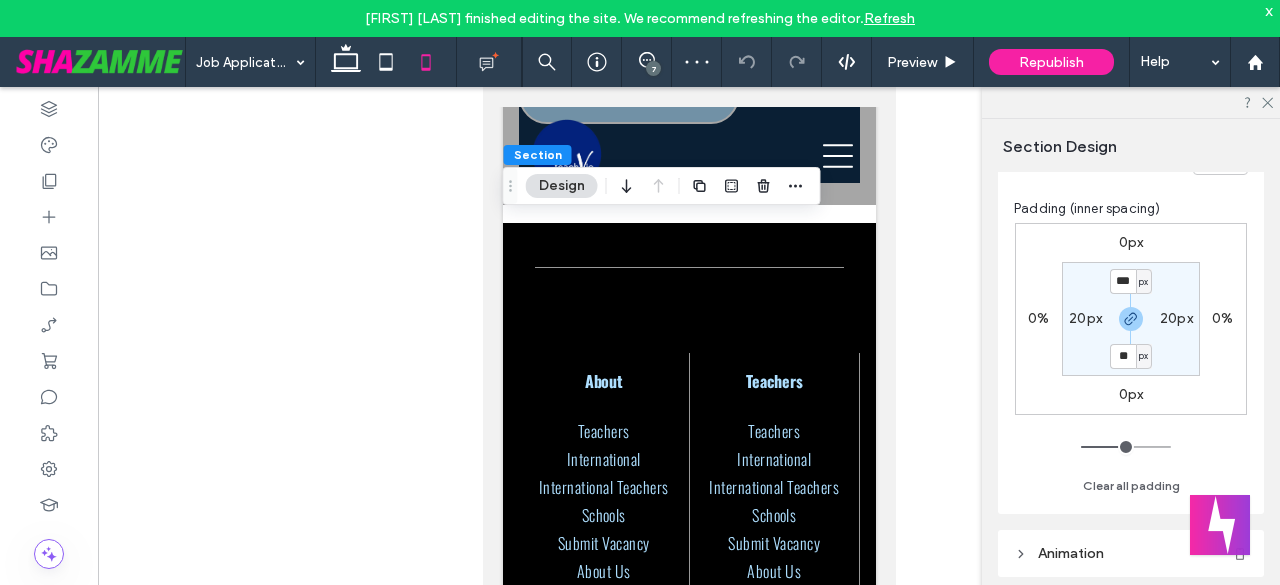 type on "**" 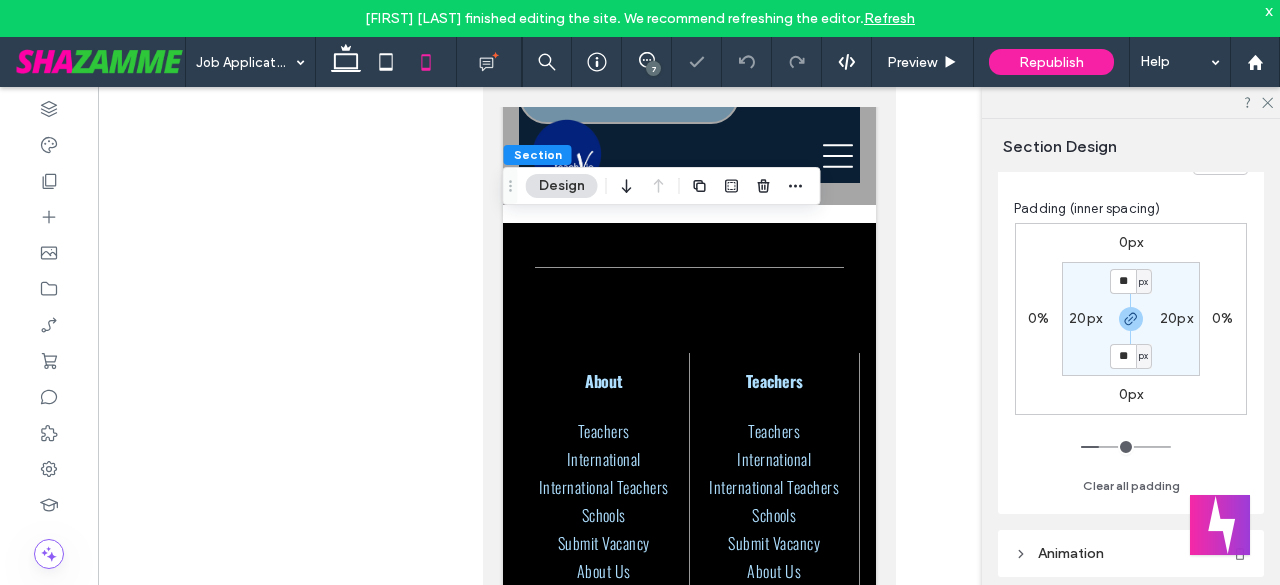 click on "20px" at bounding box center (1085, 318) 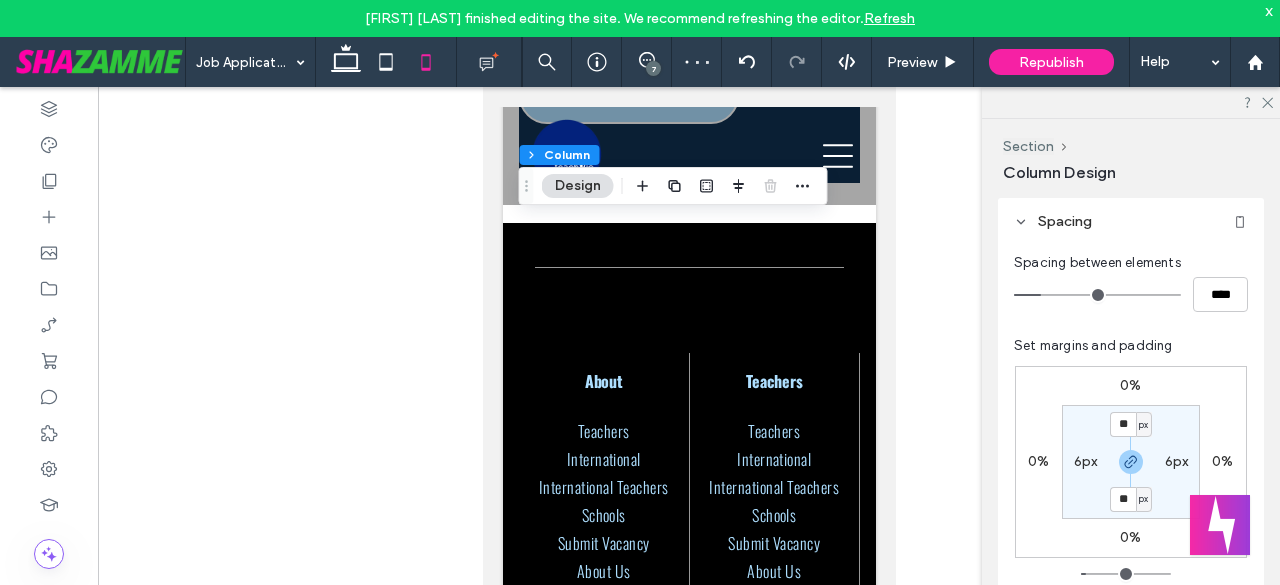 scroll, scrollTop: 333, scrollLeft: 0, axis: vertical 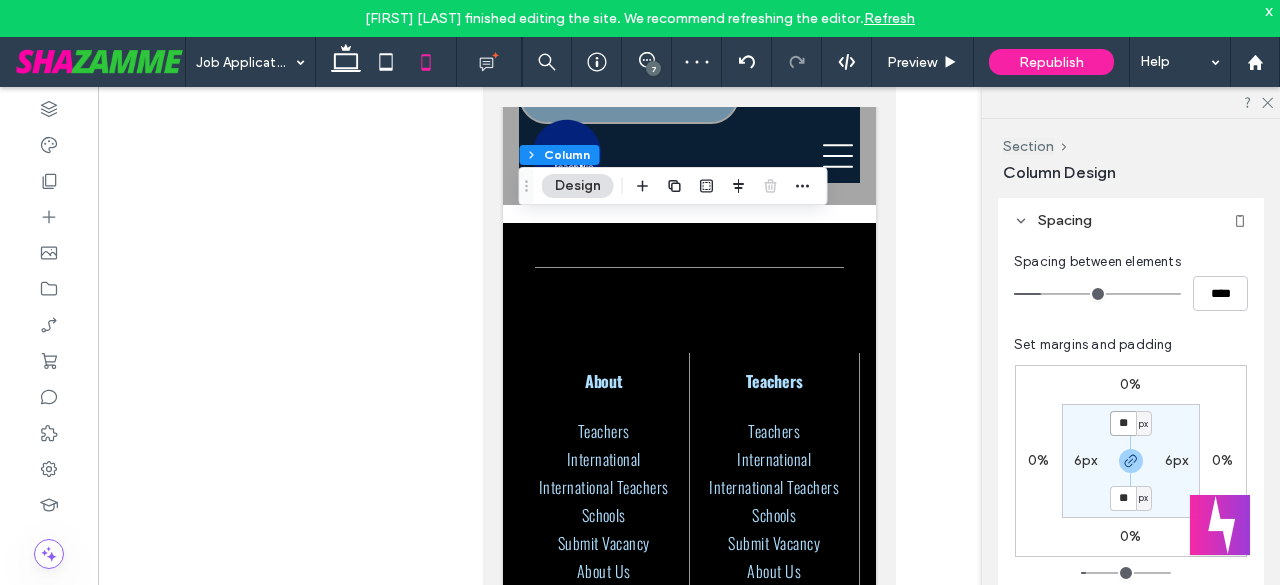 click on "**" at bounding box center (1123, 423) 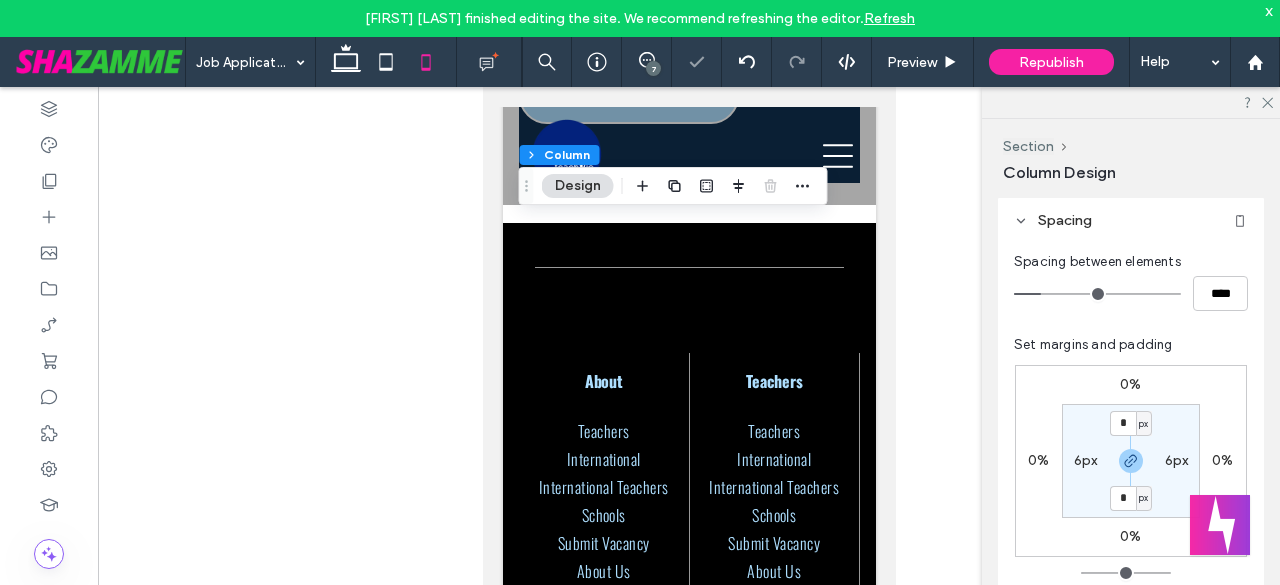 click on "6px" at bounding box center (1086, 460) 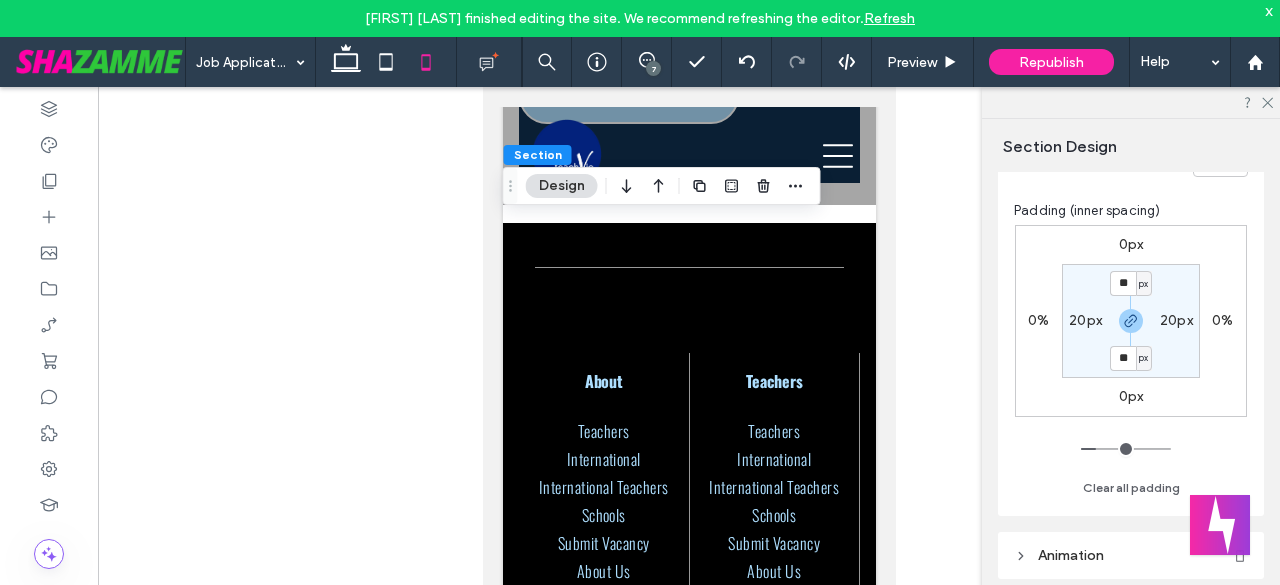 scroll, scrollTop: 233, scrollLeft: 0, axis: vertical 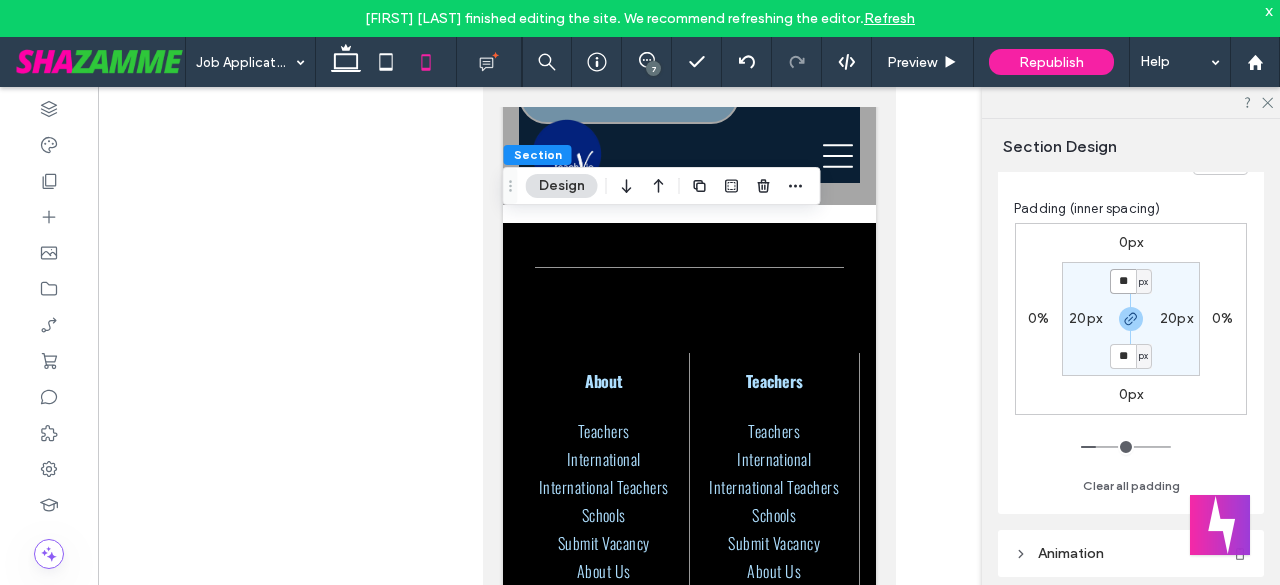 click on "**" at bounding box center [1123, 281] 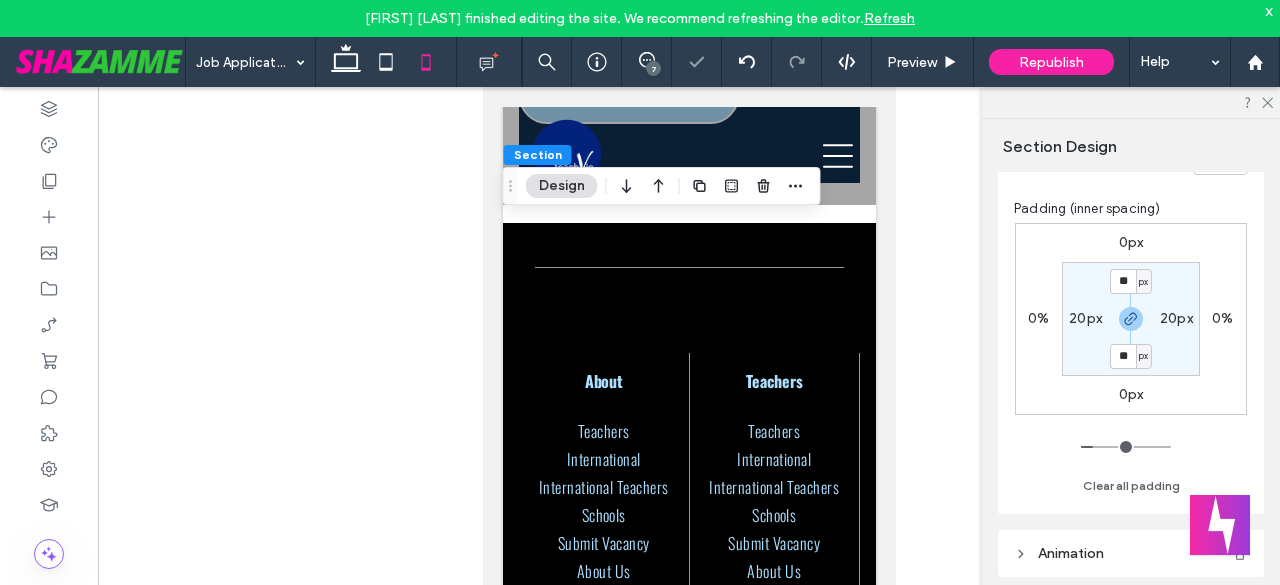 click on "20px" at bounding box center [1085, 318] 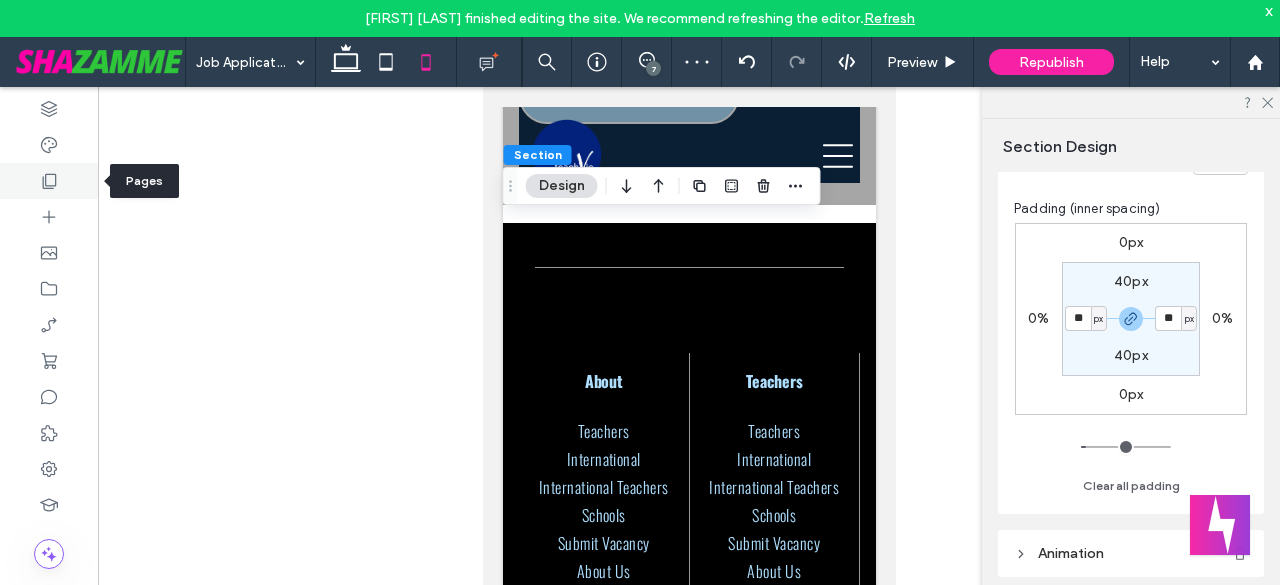 click at bounding box center [49, 181] 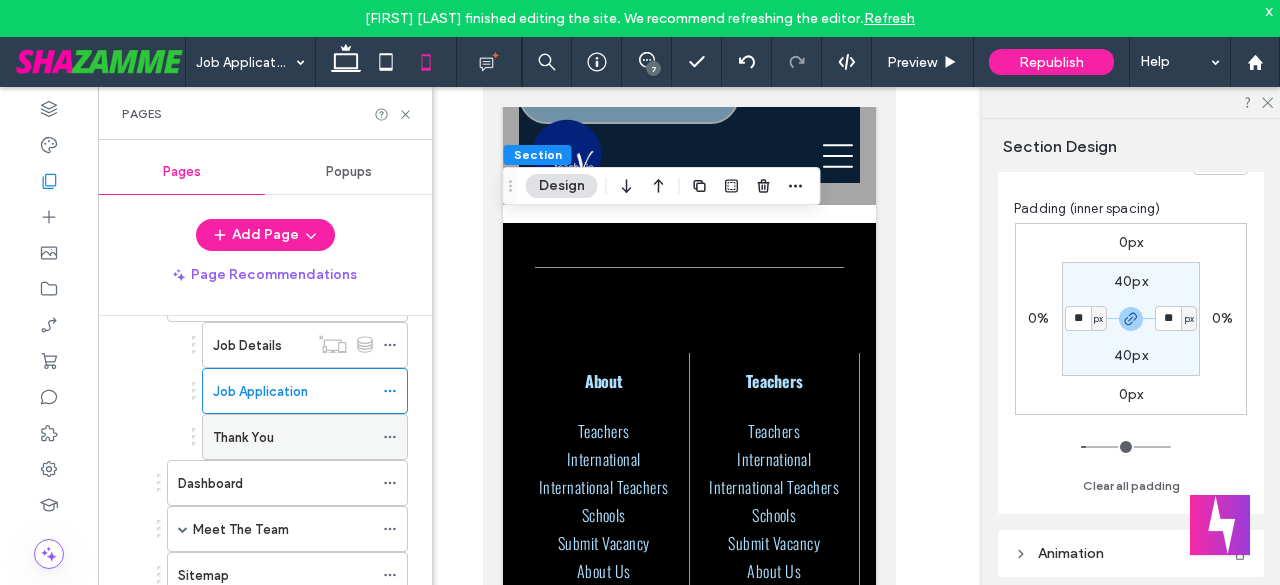 scroll, scrollTop: 966, scrollLeft: 0, axis: vertical 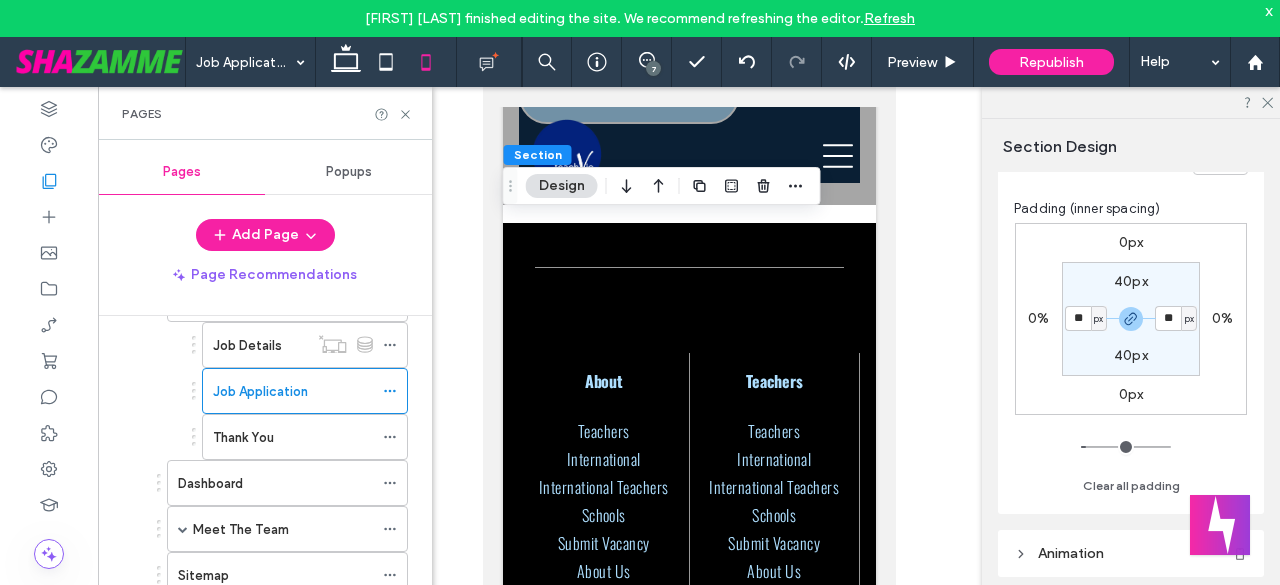 click on "Job Application" at bounding box center [293, 391] 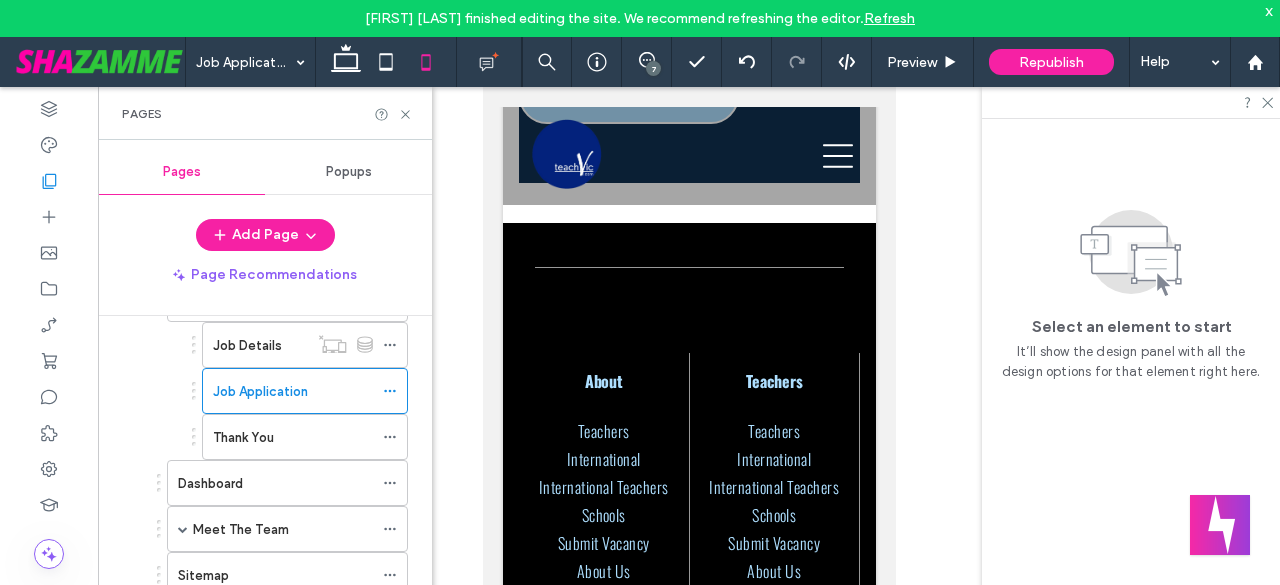 click at bounding box center (640, 292) 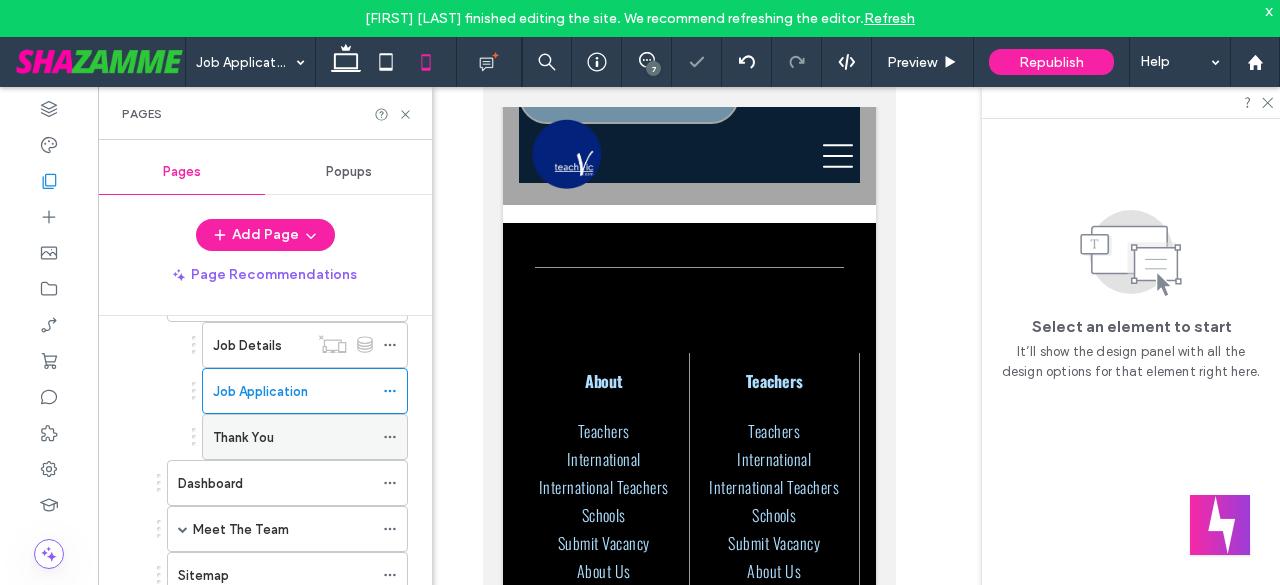 click on "Thank You" at bounding box center [293, 437] 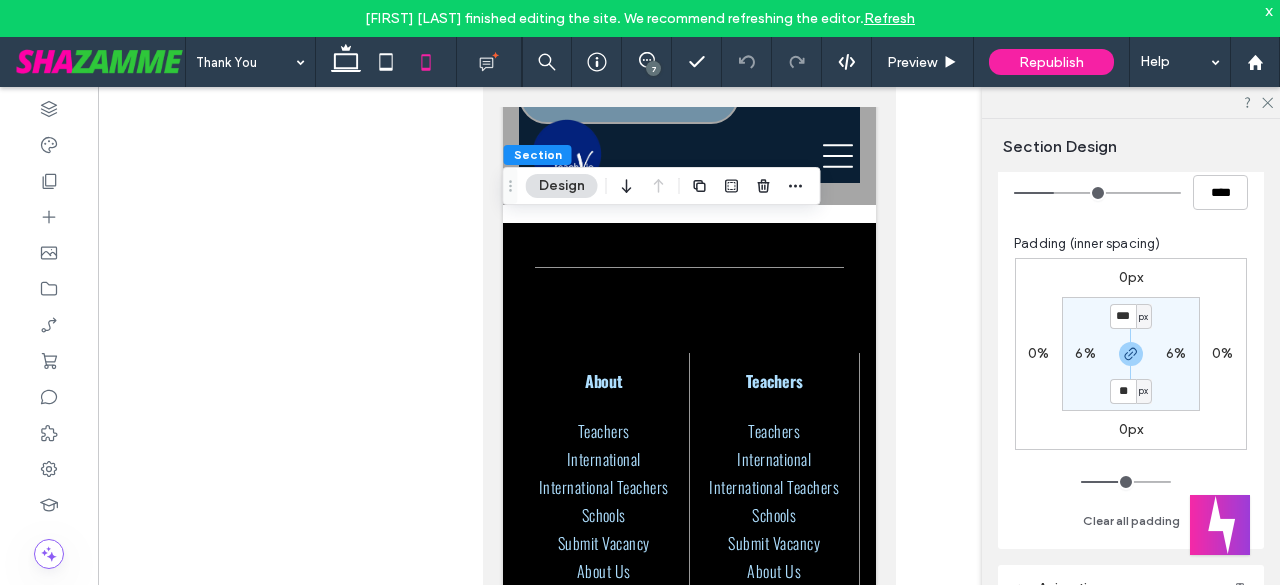 scroll, scrollTop: 233, scrollLeft: 0, axis: vertical 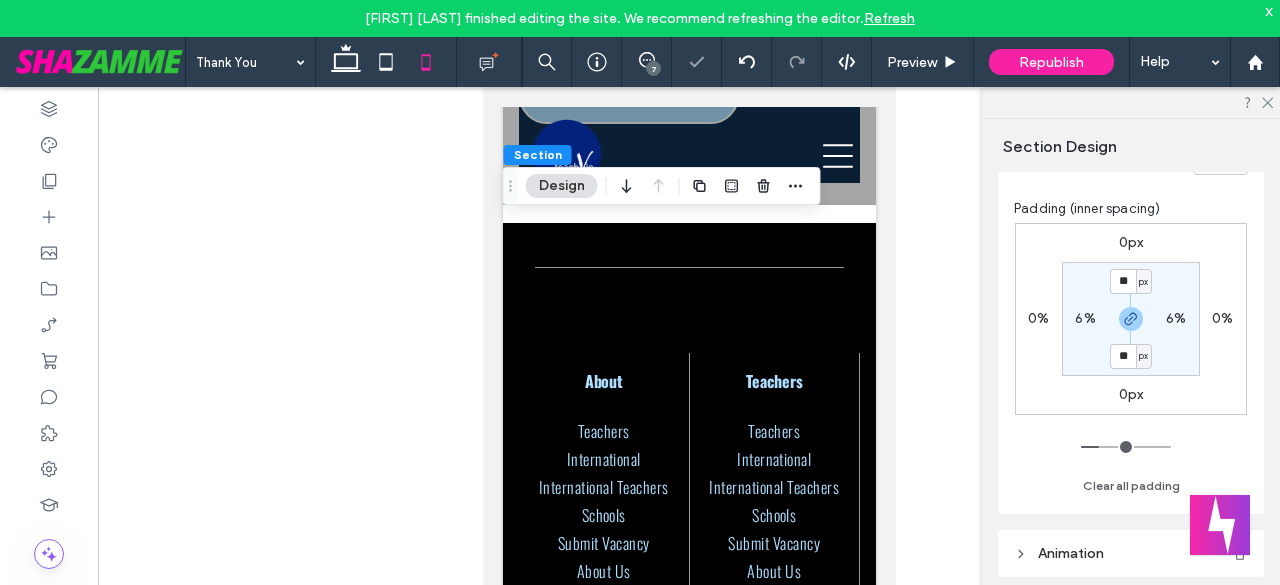 click on "6%" at bounding box center (1085, 318) 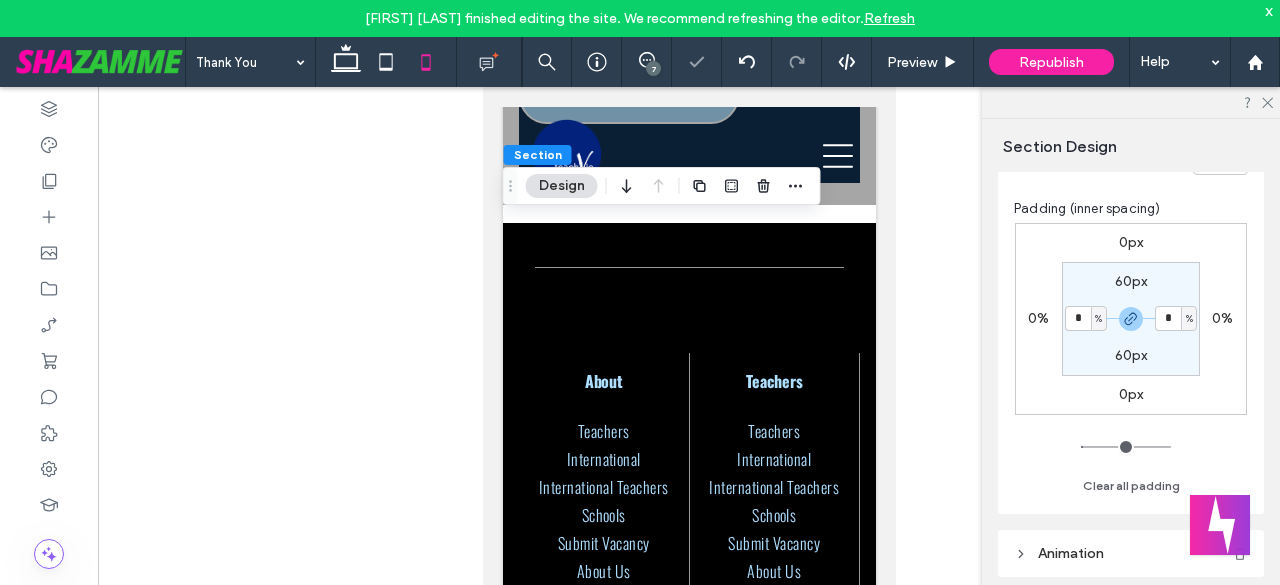 click on "%" at bounding box center [1098, 319] 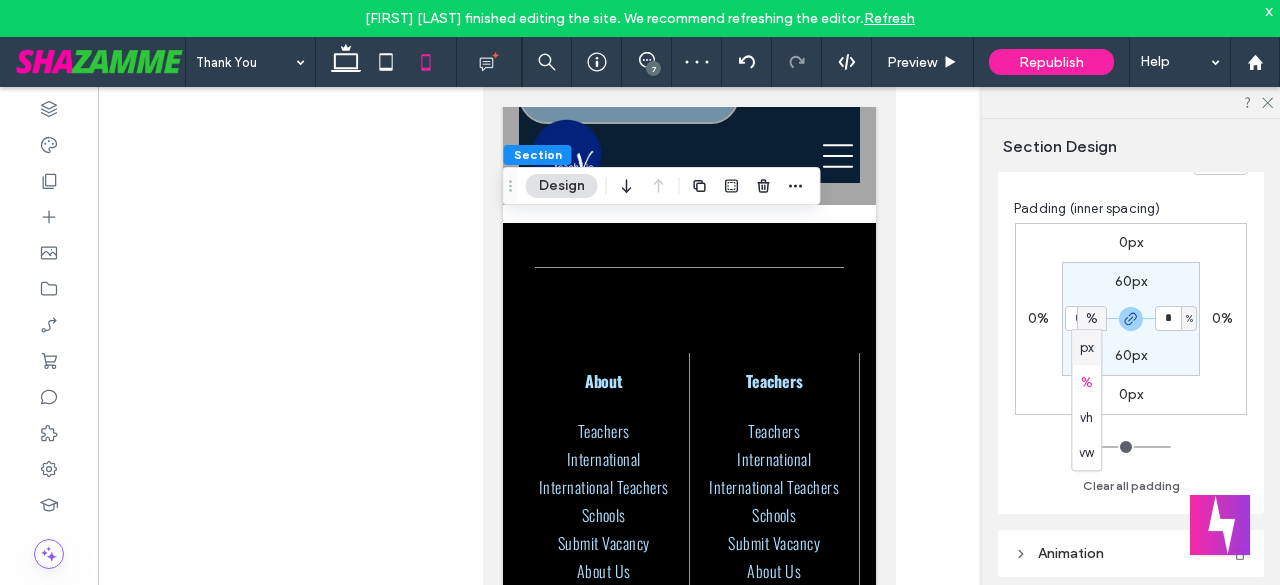 click on "px" at bounding box center [1086, 347] 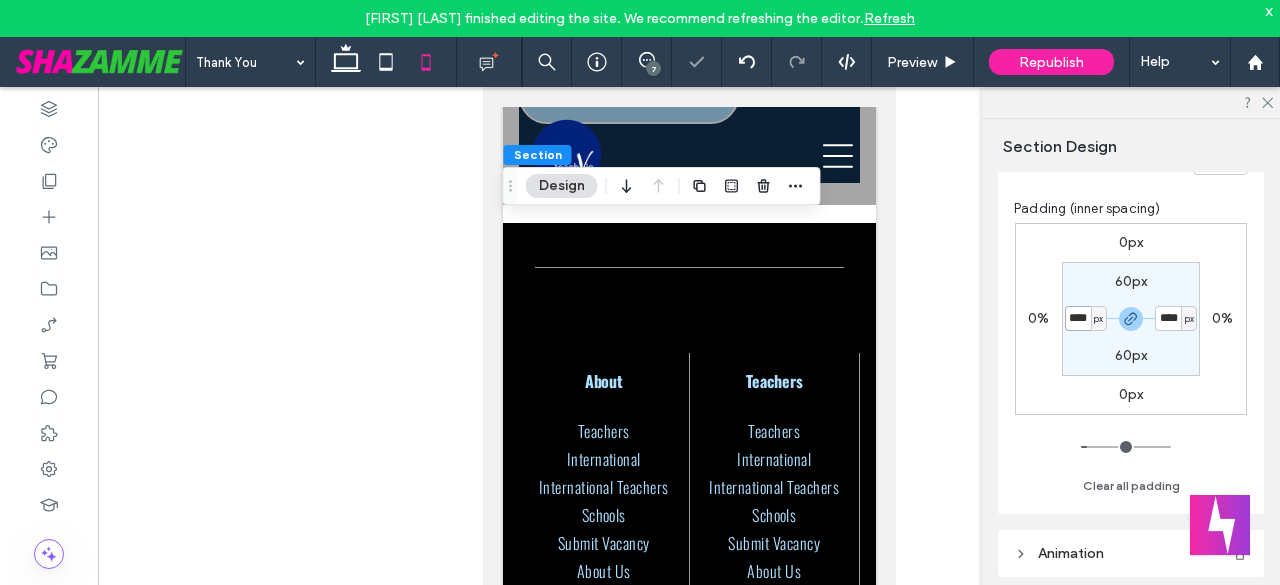 click on "****" at bounding box center [1078, 318] 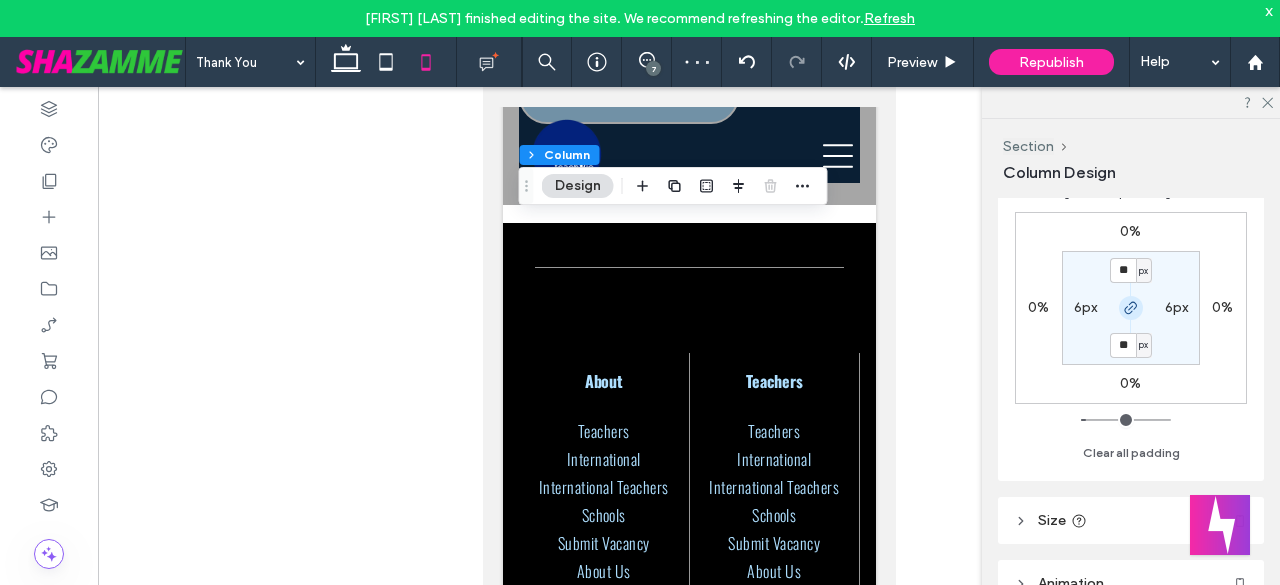 scroll, scrollTop: 500, scrollLeft: 0, axis: vertical 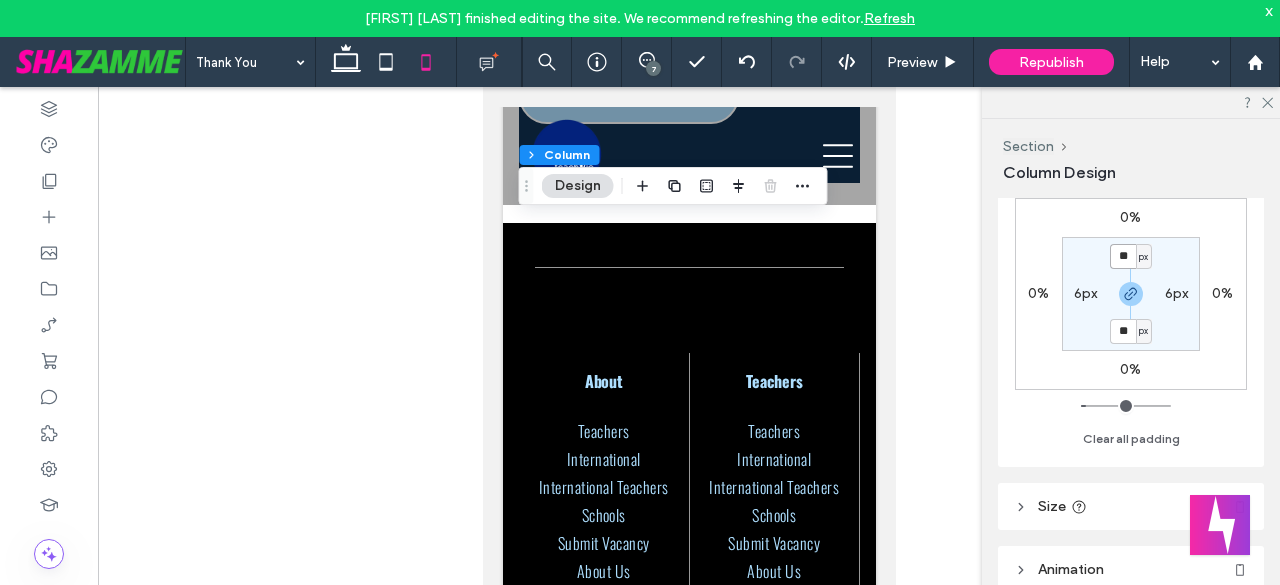 click on "**" at bounding box center [1123, 256] 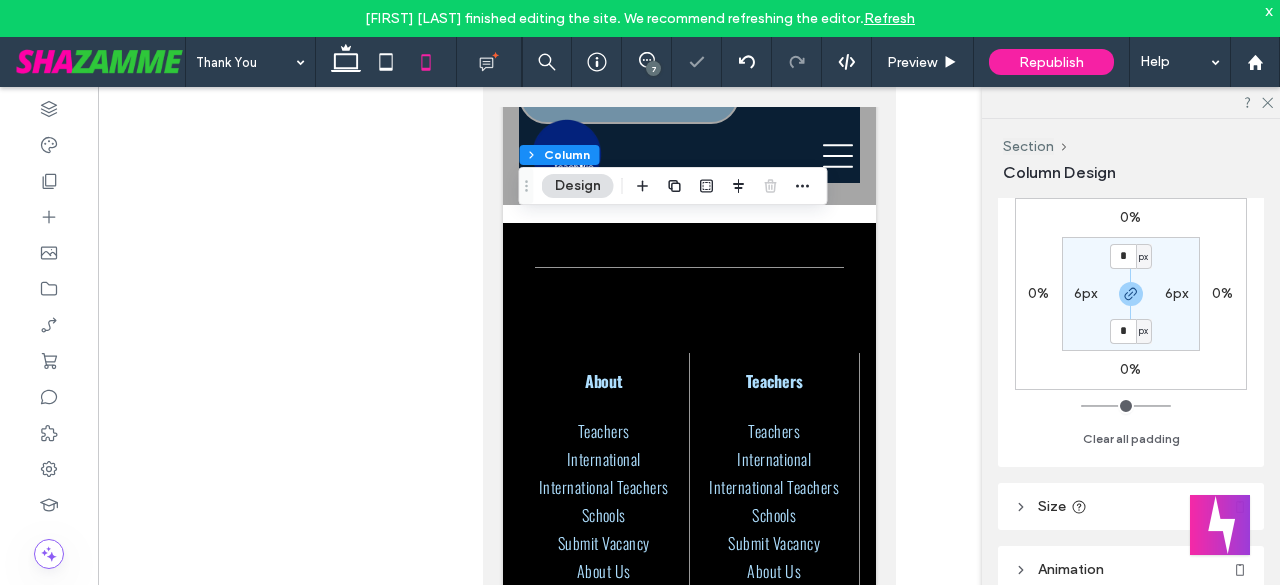 click on "6px" at bounding box center (1086, 293) 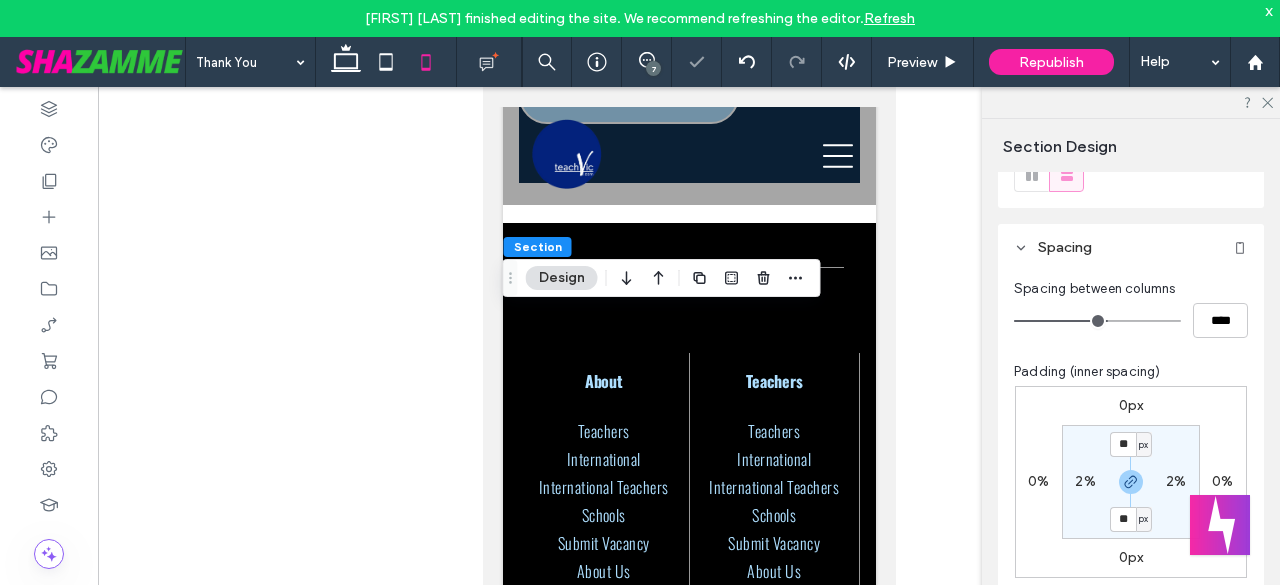 scroll, scrollTop: 233, scrollLeft: 0, axis: vertical 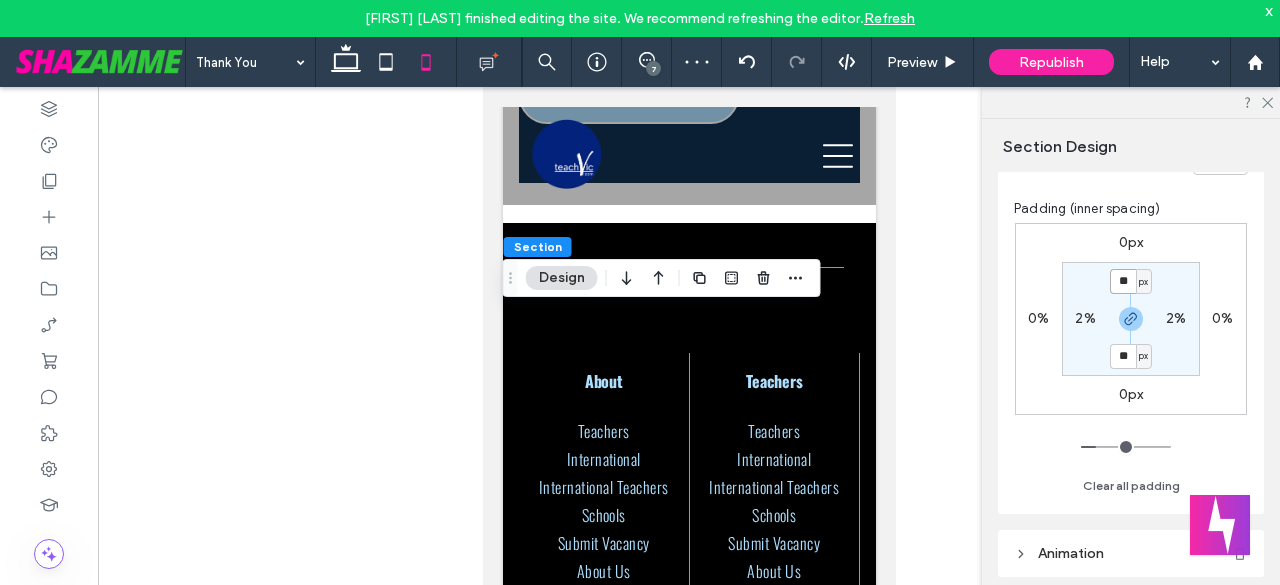 click on "**" at bounding box center [1123, 281] 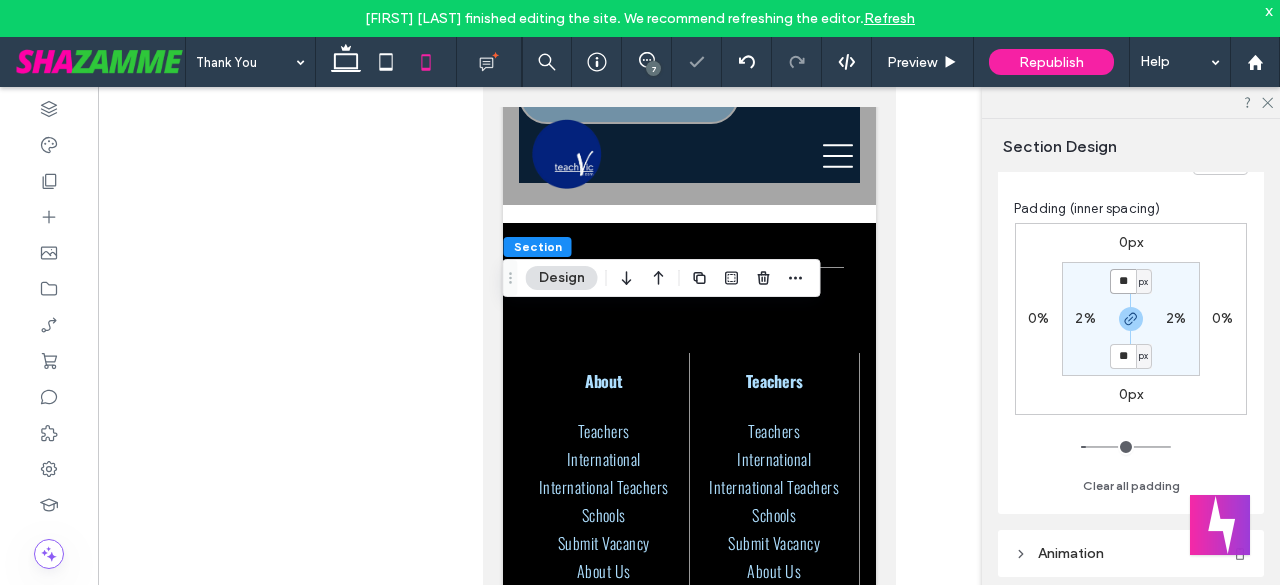 click on "**" at bounding box center (1123, 281) 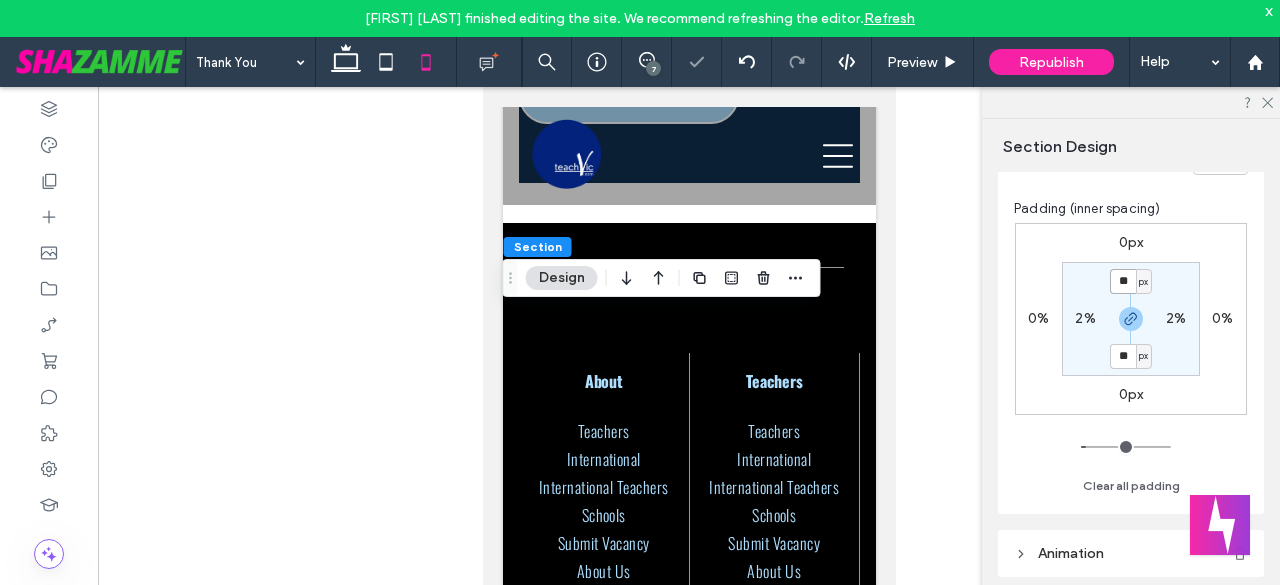 click on "**" at bounding box center (1123, 281) 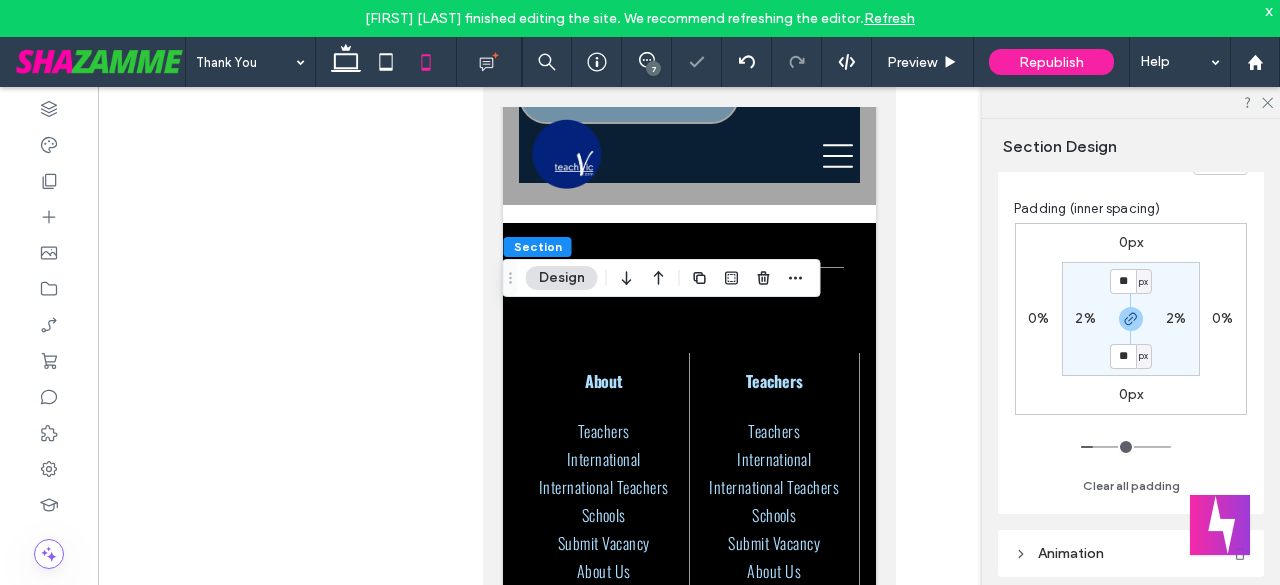click on "2%" at bounding box center [1085, 318] 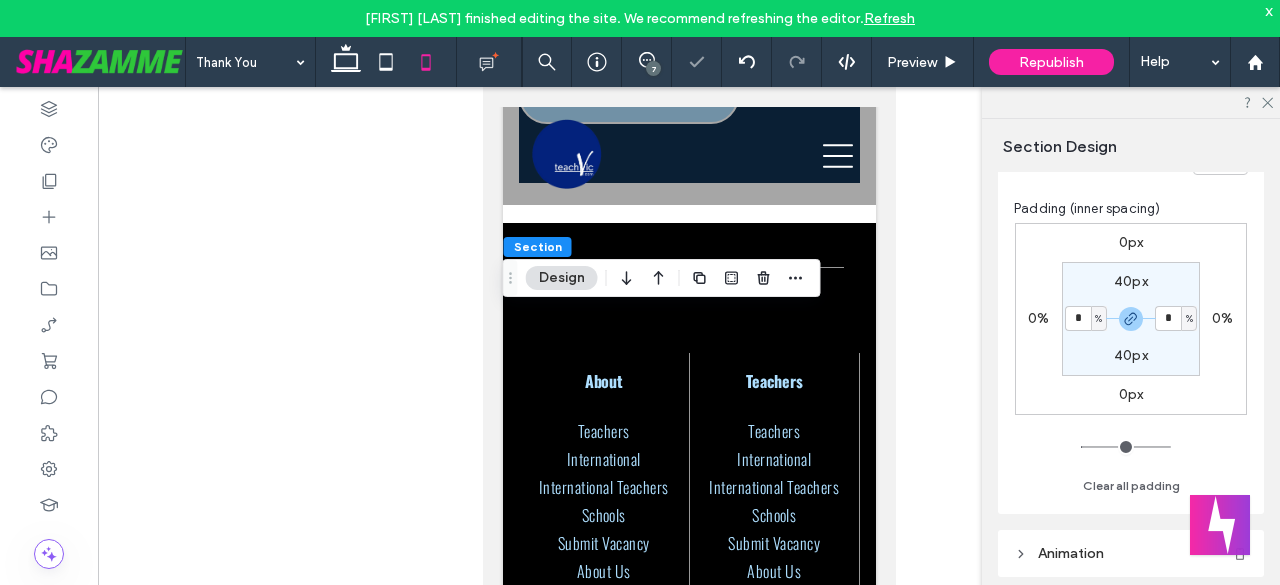 click on "%" at bounding box center (1098, 319) 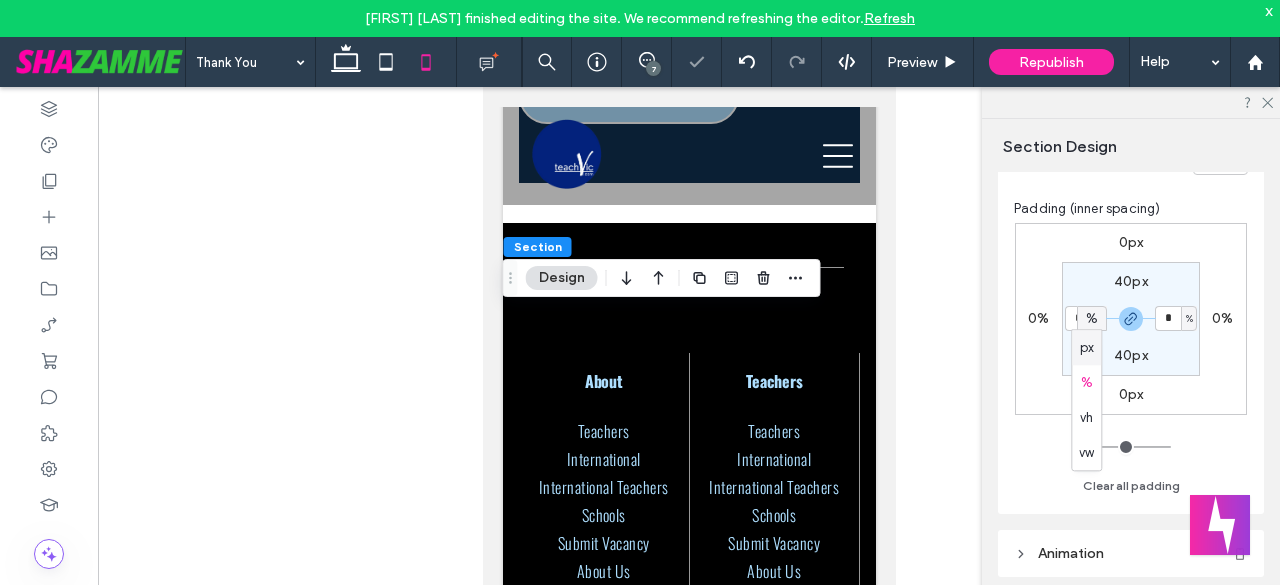 click on "px" at bounding box center (1087, 348) 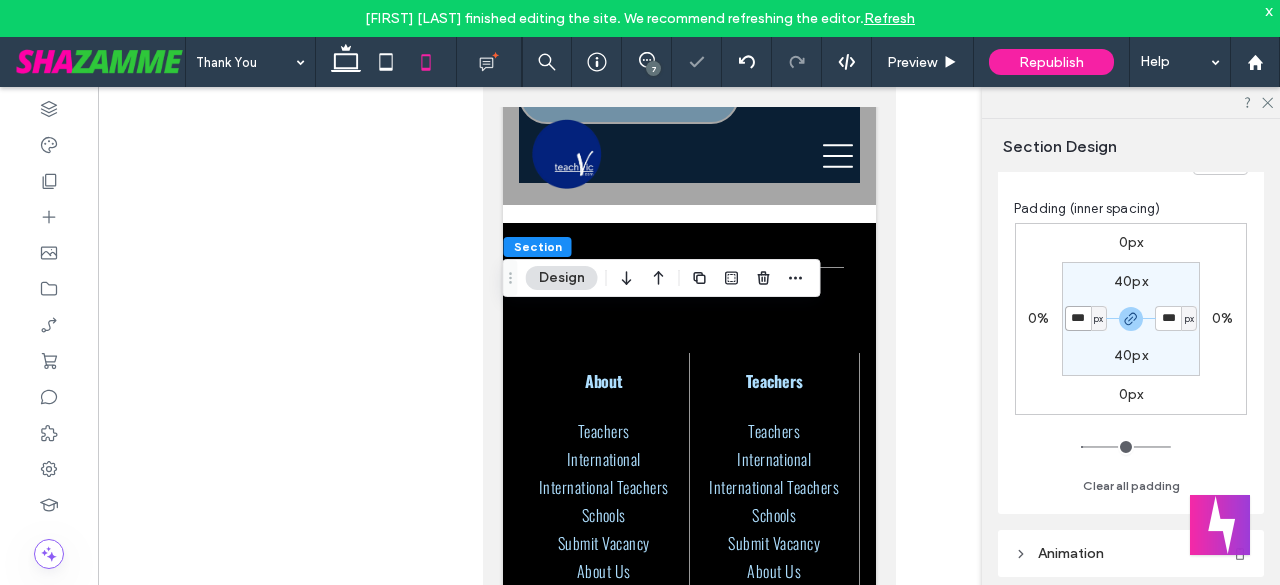 click on "***" at bounding box center [1078, 318] 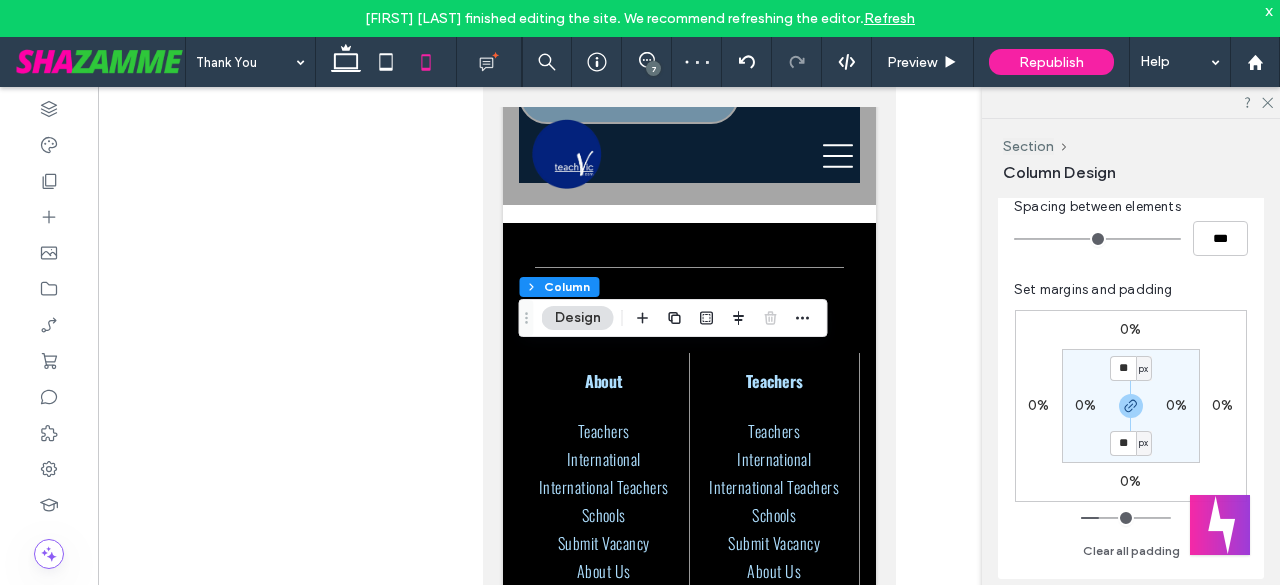 scroll, scrollTop: 433, scrollLeft: 0, axis: vertical 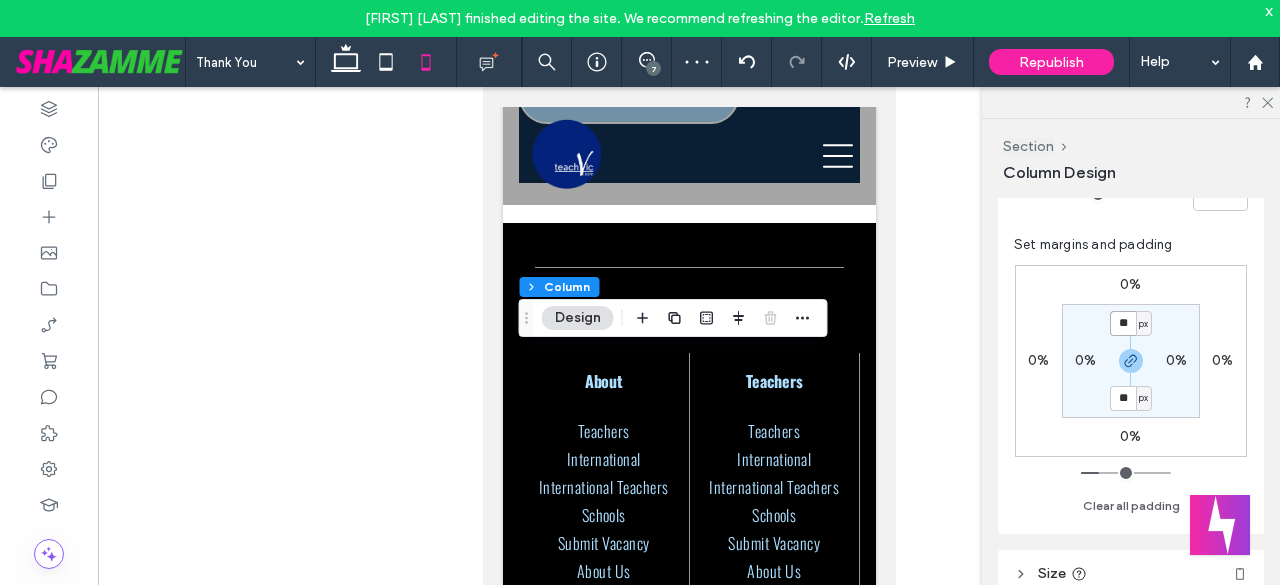 click on "**" at bounding box center (1123, 323) 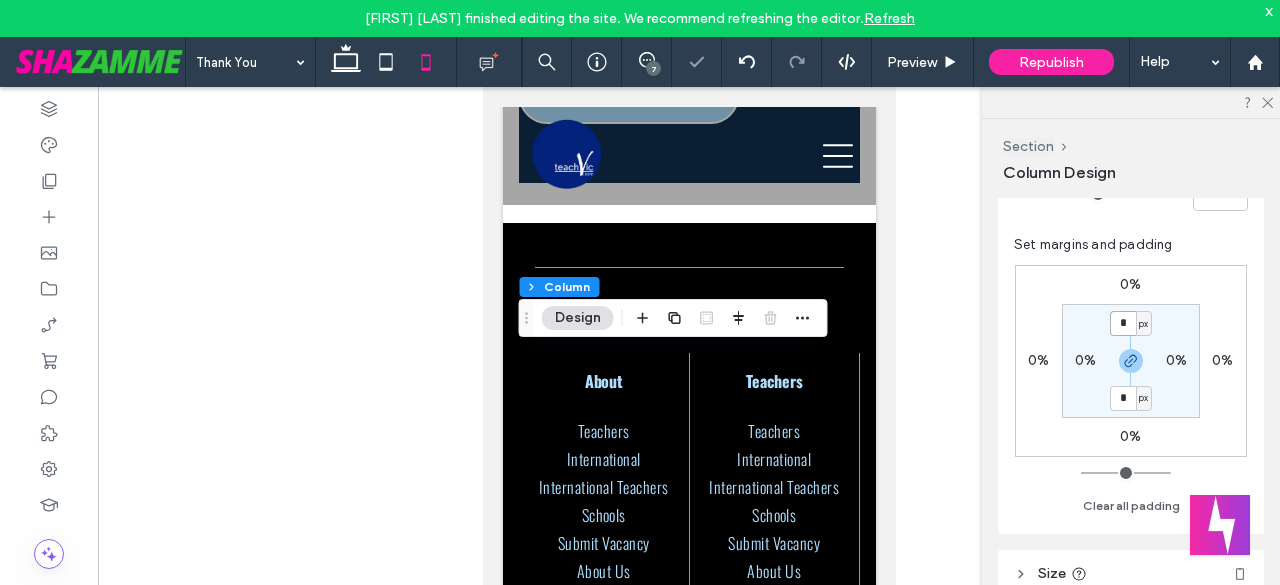 click on "*" at bounding box center [1123, 323] 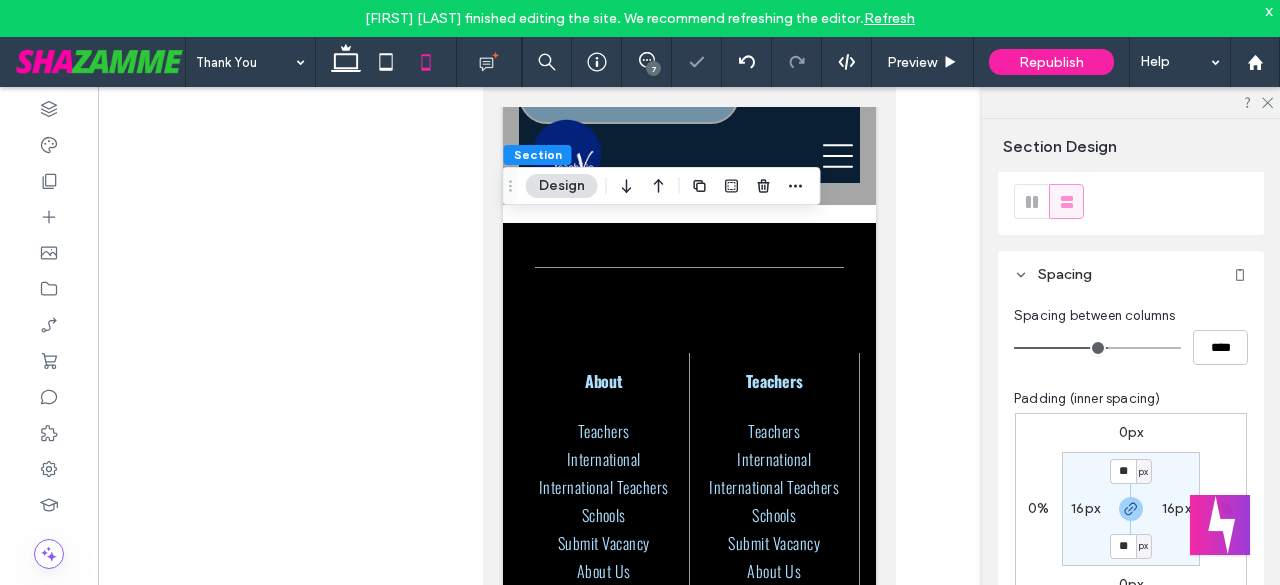 scroll, scrollTop: 233, scrollLeft: 0, axis: vertical 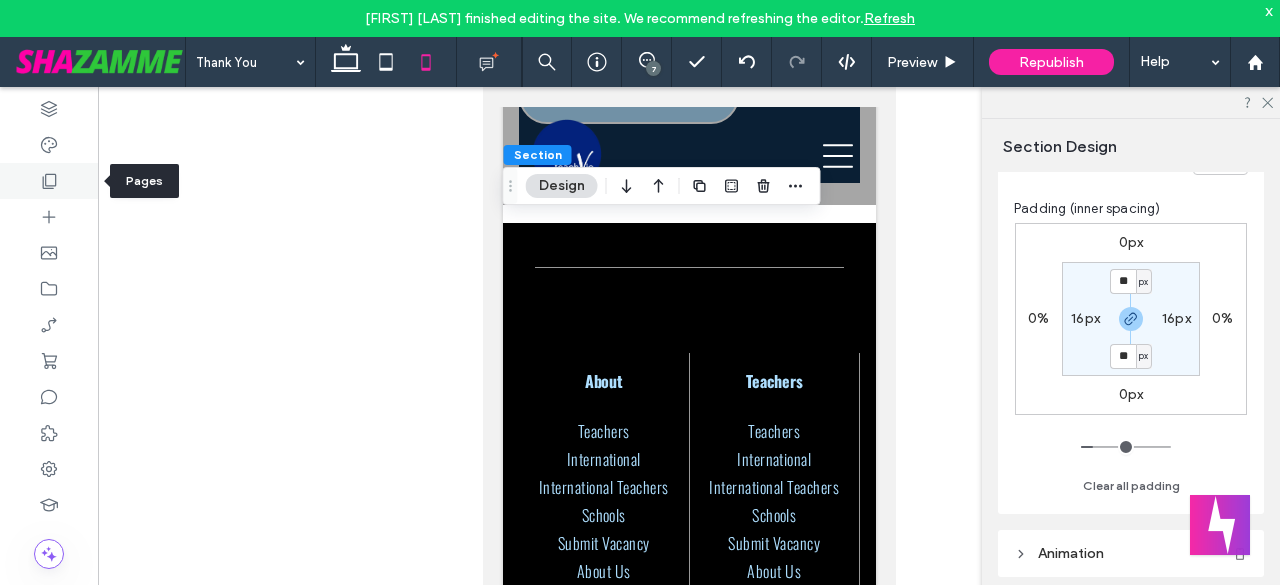 click at bounding box center [49, 181] 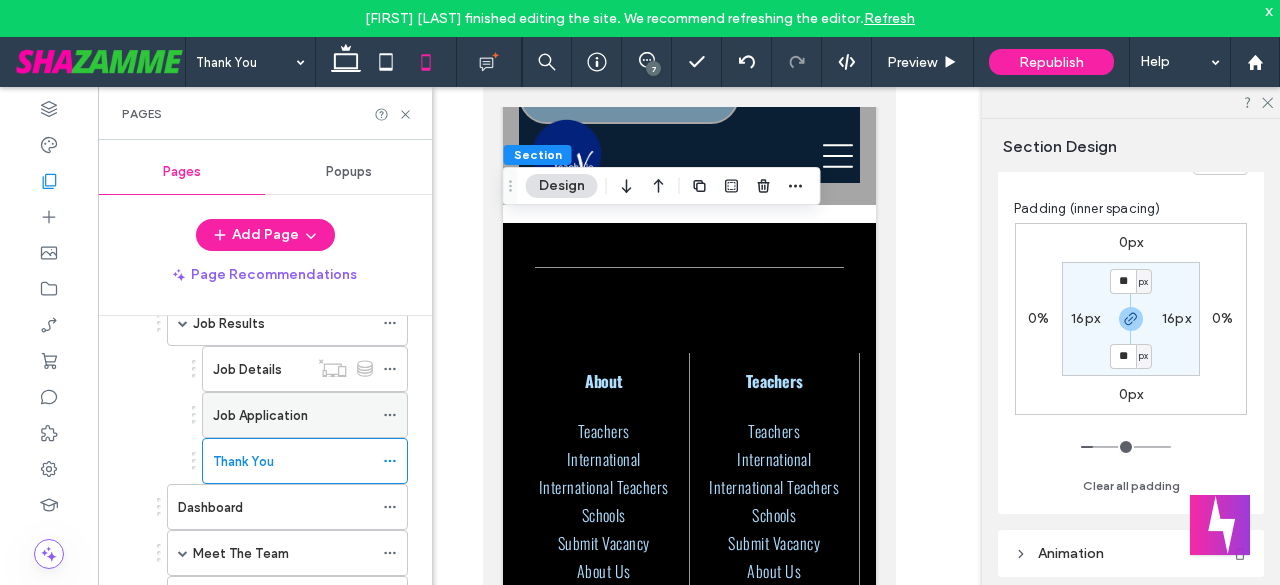 scroll, scrollTop: 1033, scrollLeft: 0, axis: vertical 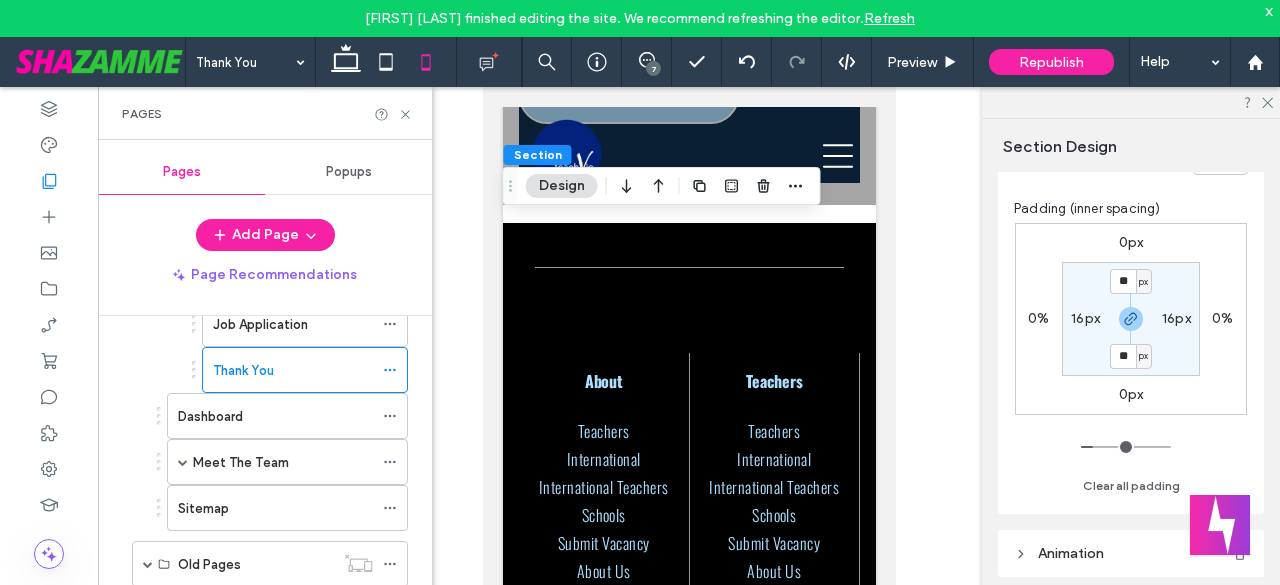 click on "Dashboard" at bounding box center [275, 416] 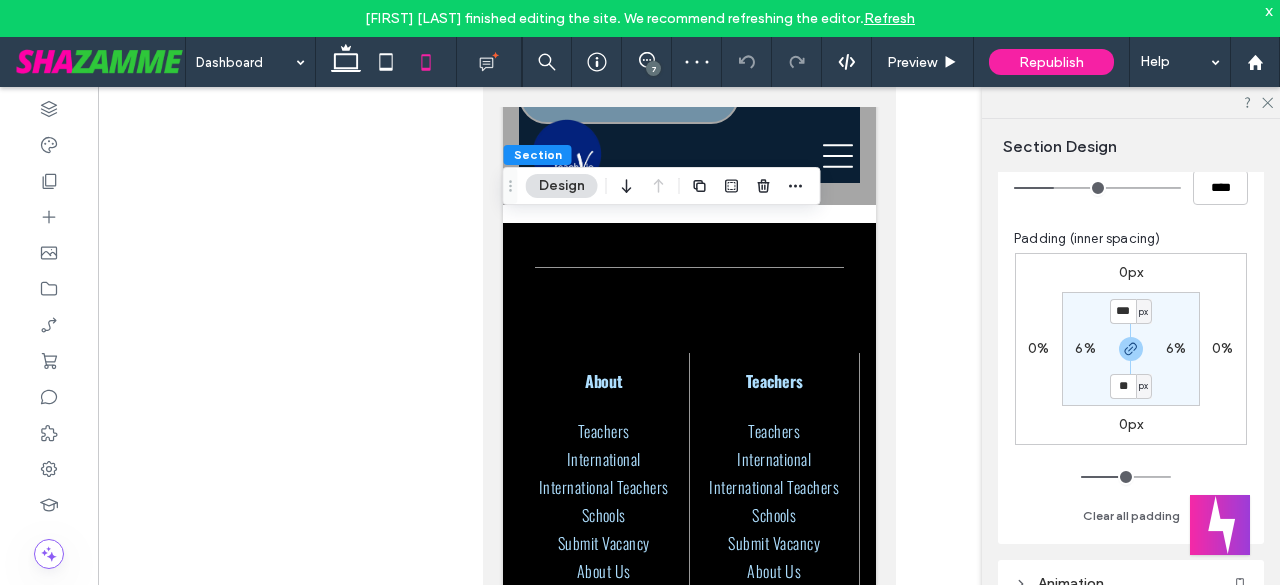 scroll, scrollTop: 233, scrollLeft: 0, axis: vertical 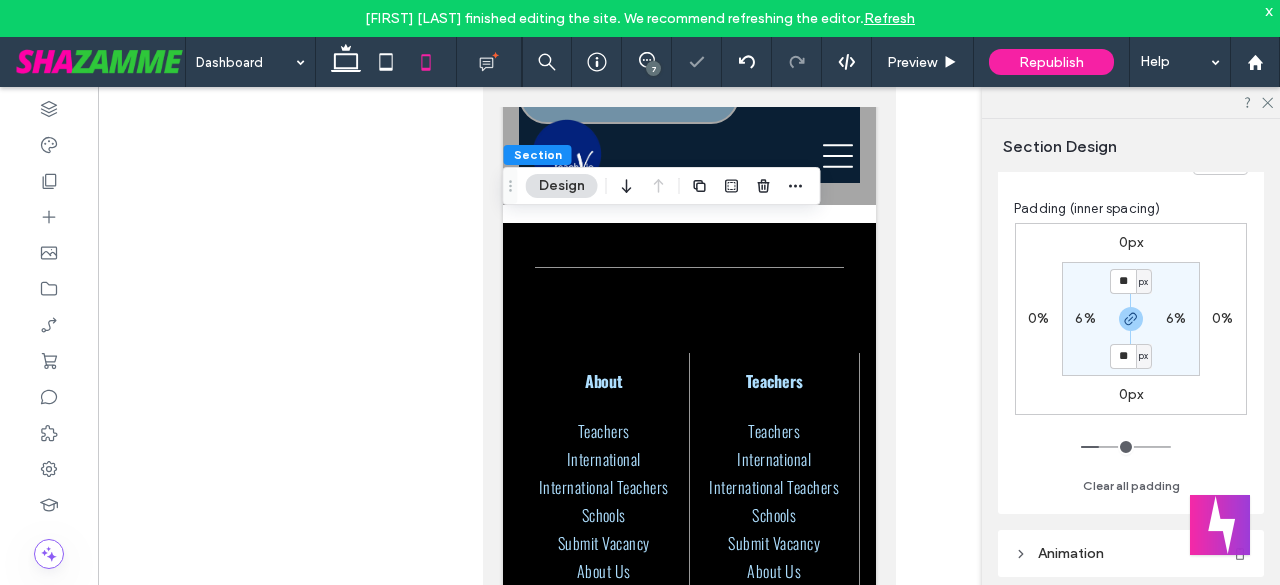 click on "6%" at bounding box center [1085, 318] 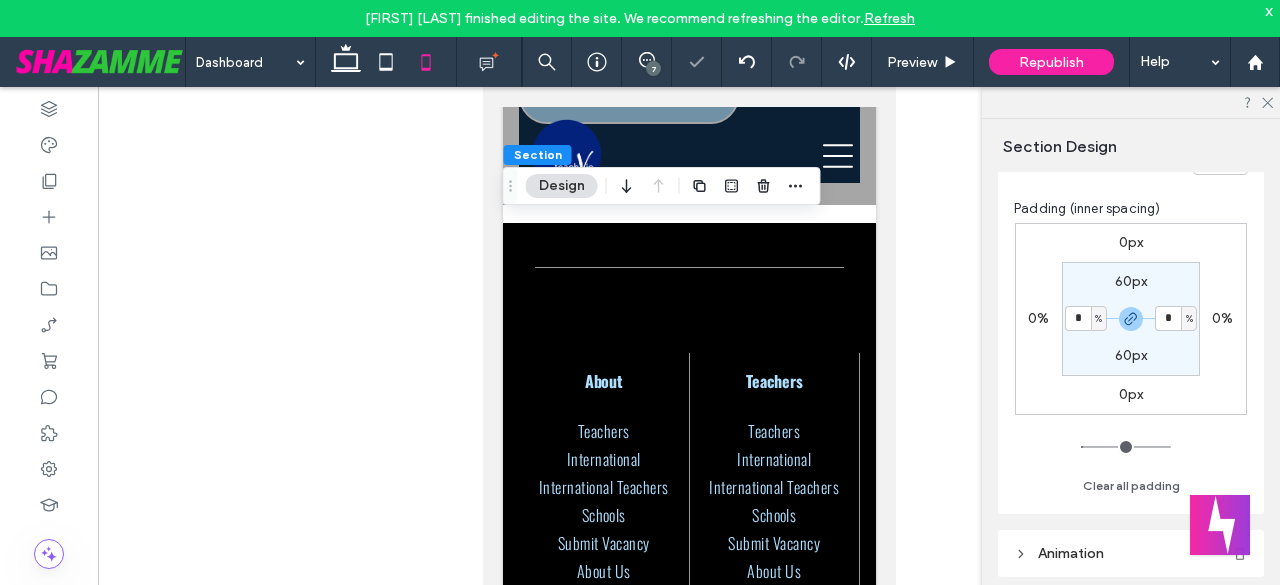 click on "%" at bounding box center [1099, 319] 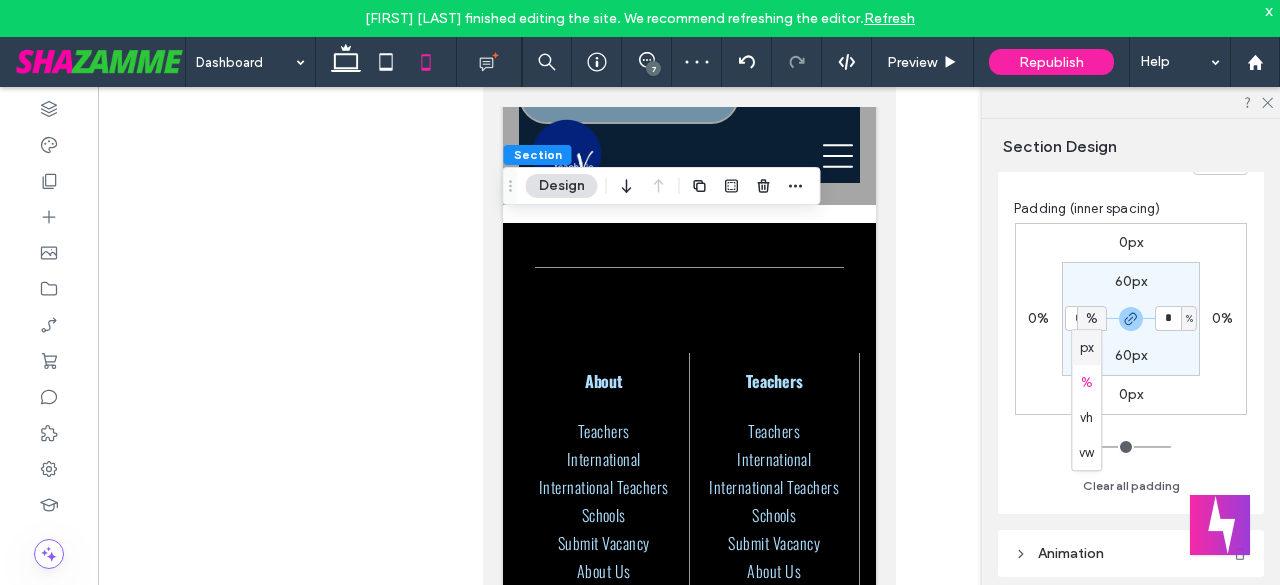 click on "px" at bounding box center [1087, 348] 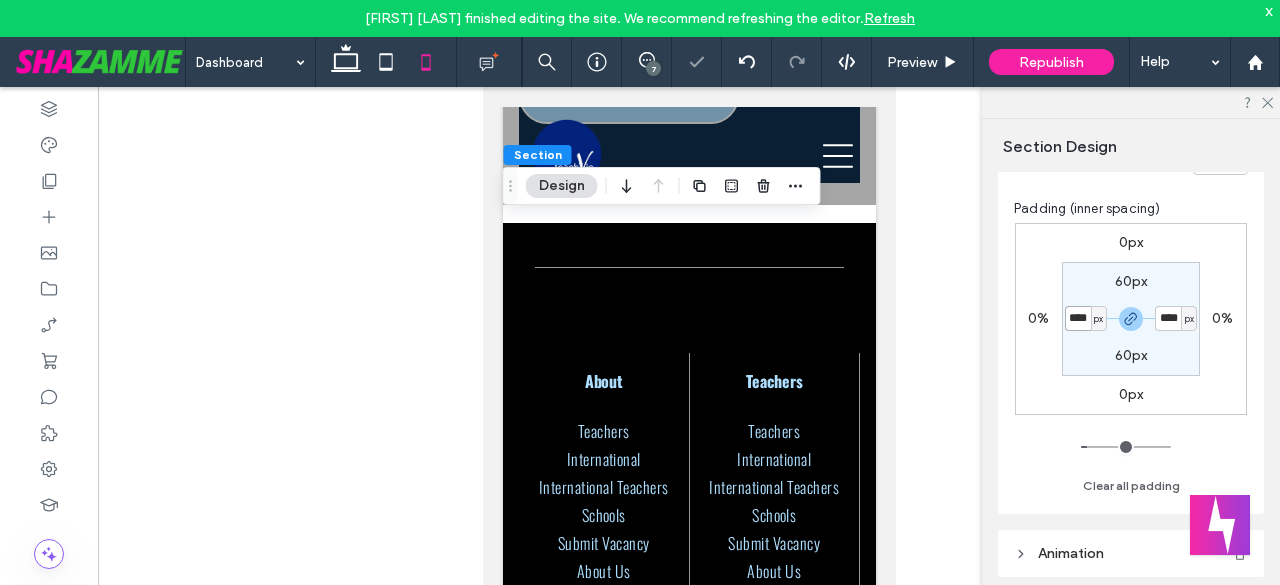click on "****" at bounding box center (1078, 318) 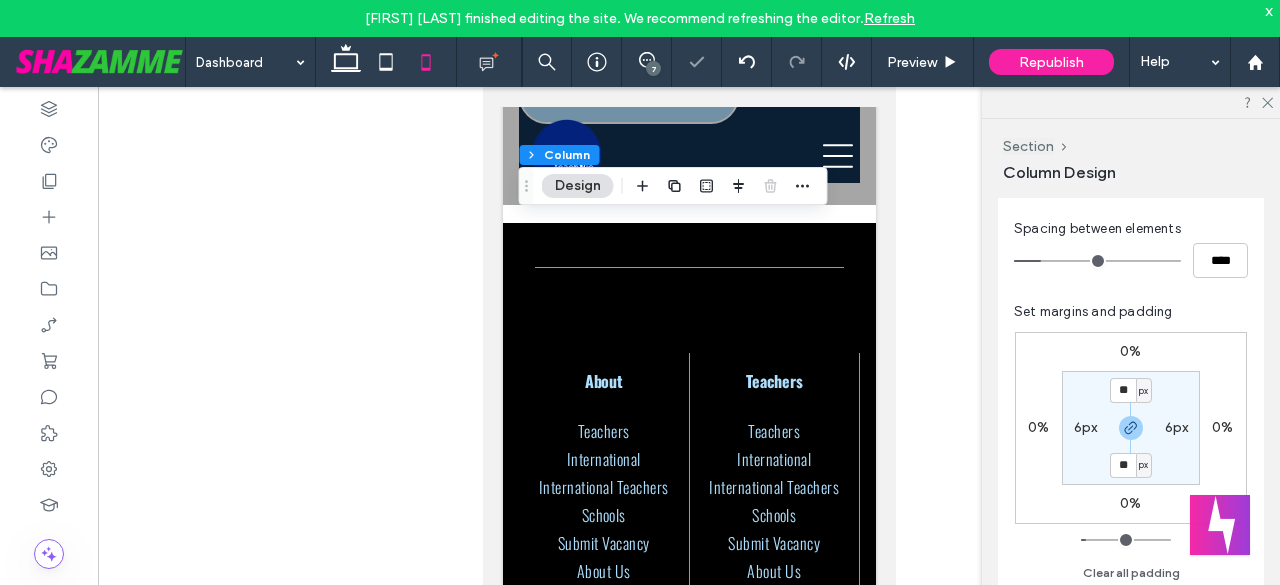 scroll, scrollTop: 366, scrollLeft: 0, axis: vertical 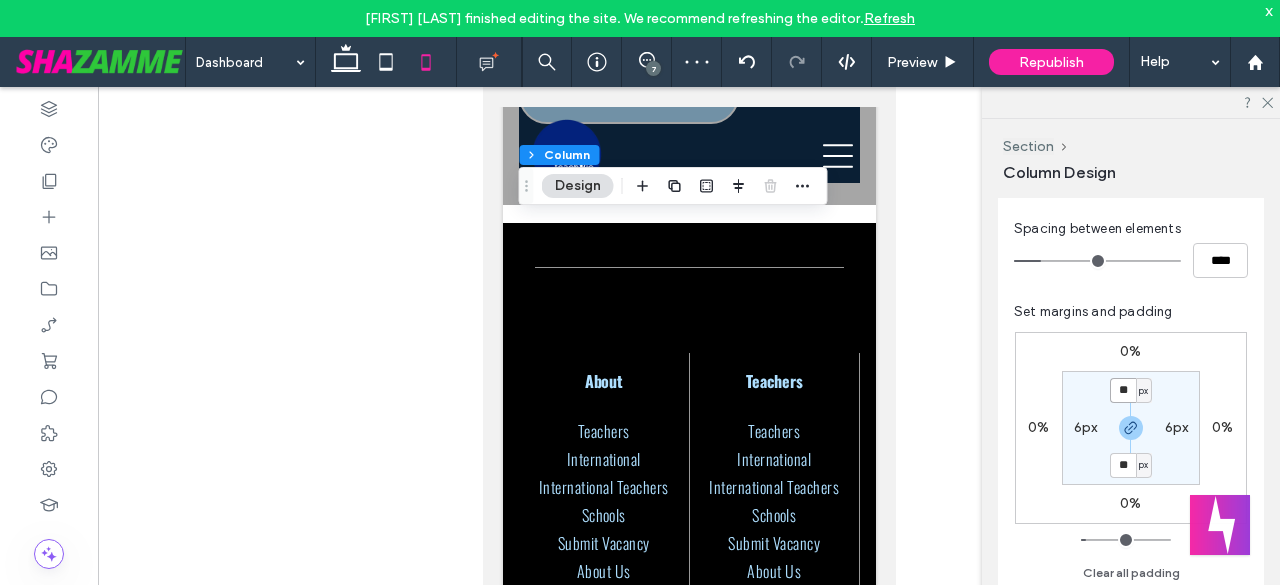 click on "**" at bounding box center (1123, 390) 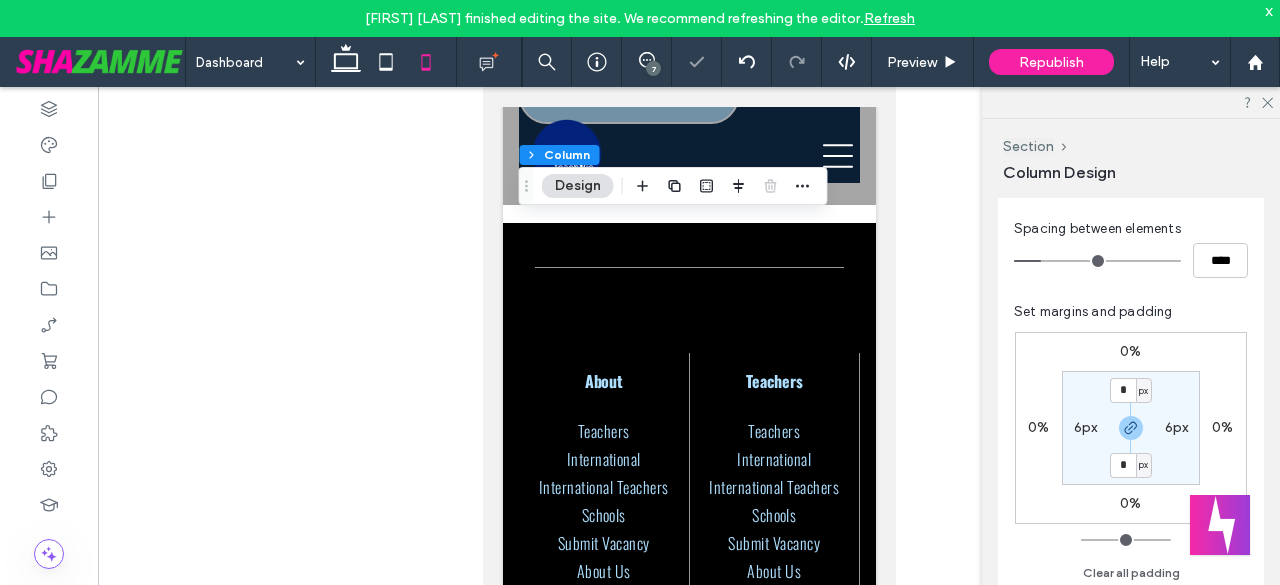 click on "6px" at bounding box center (1086, 427) 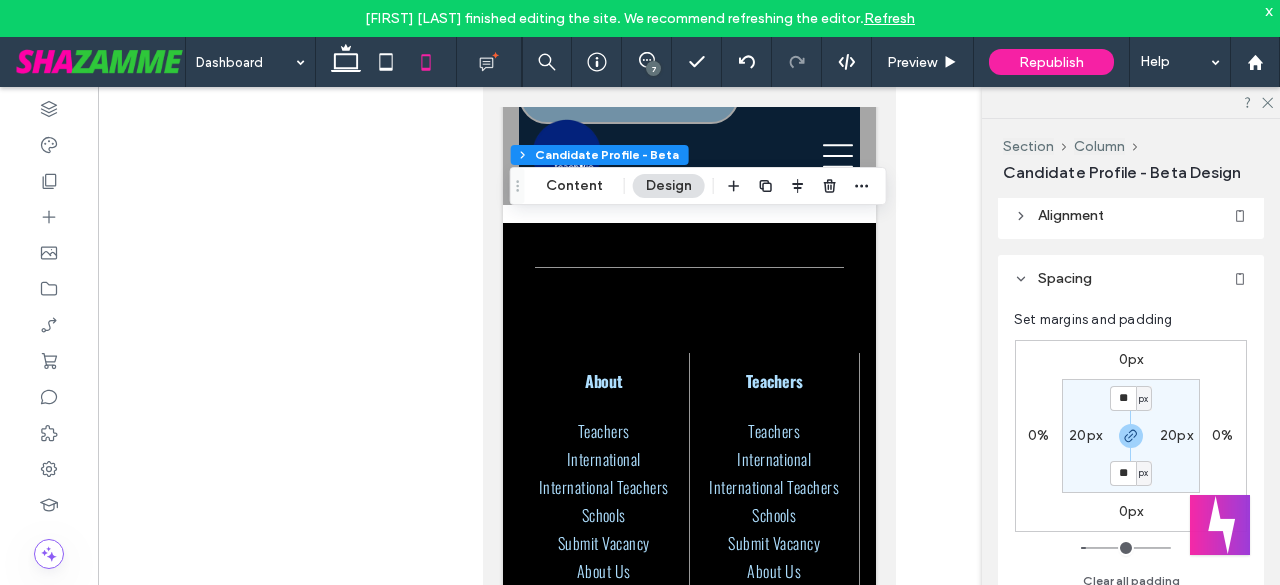 scroll, scrollTop: 0, scrollLeft: 0, axis: both 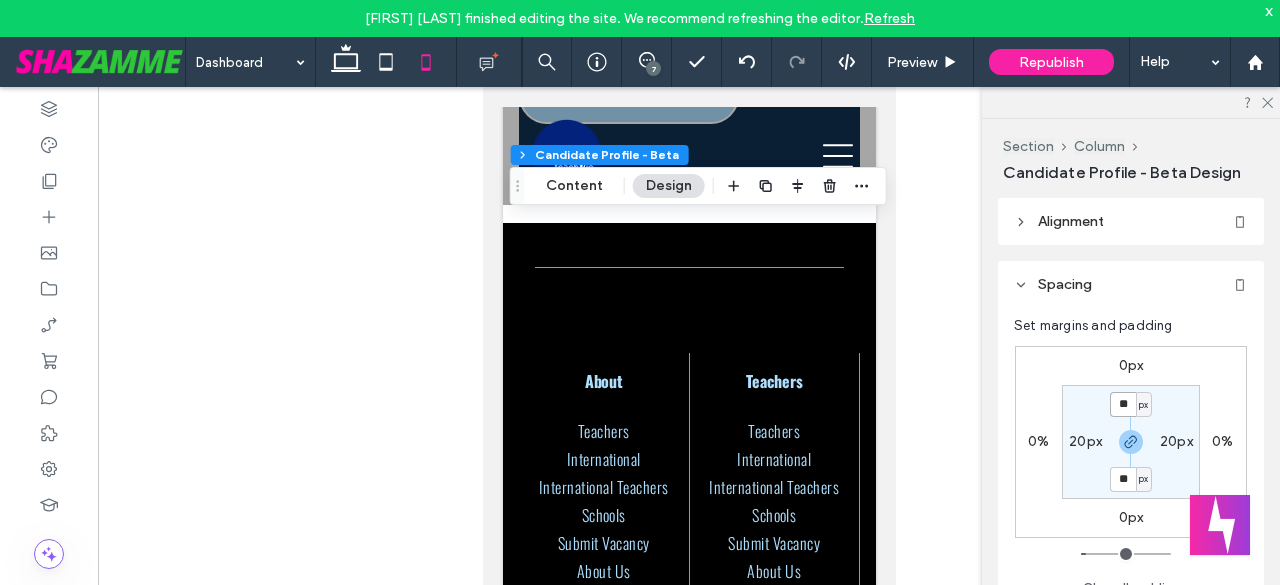 click on "**" at bounding box center [1123, 404] 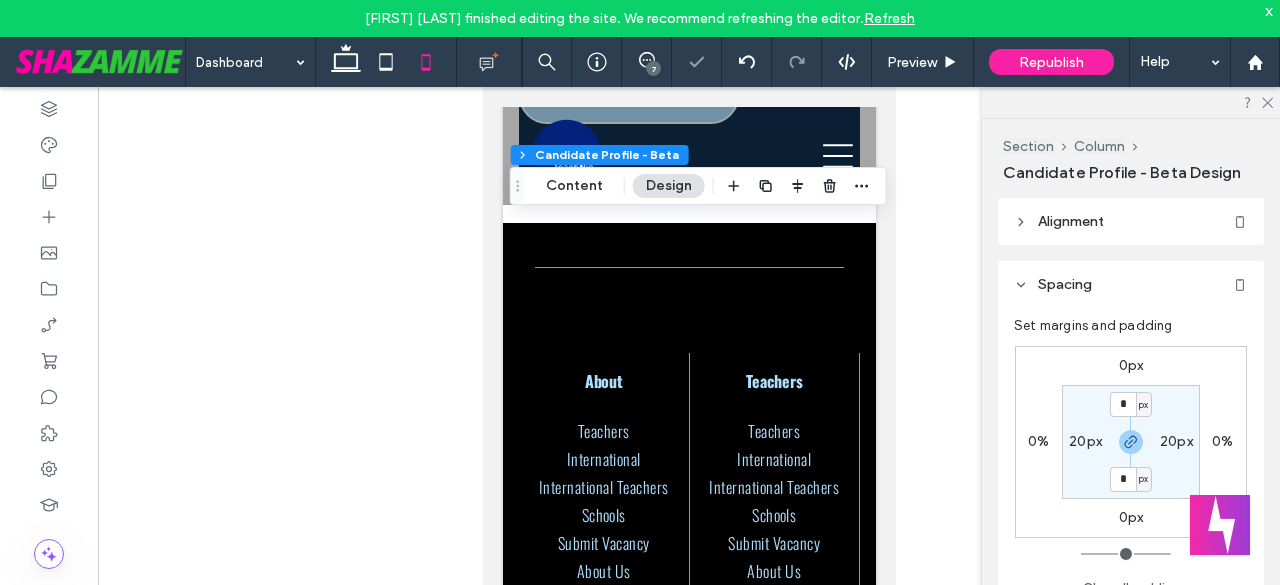 click on "20px" at bounding box center (1085, 441) 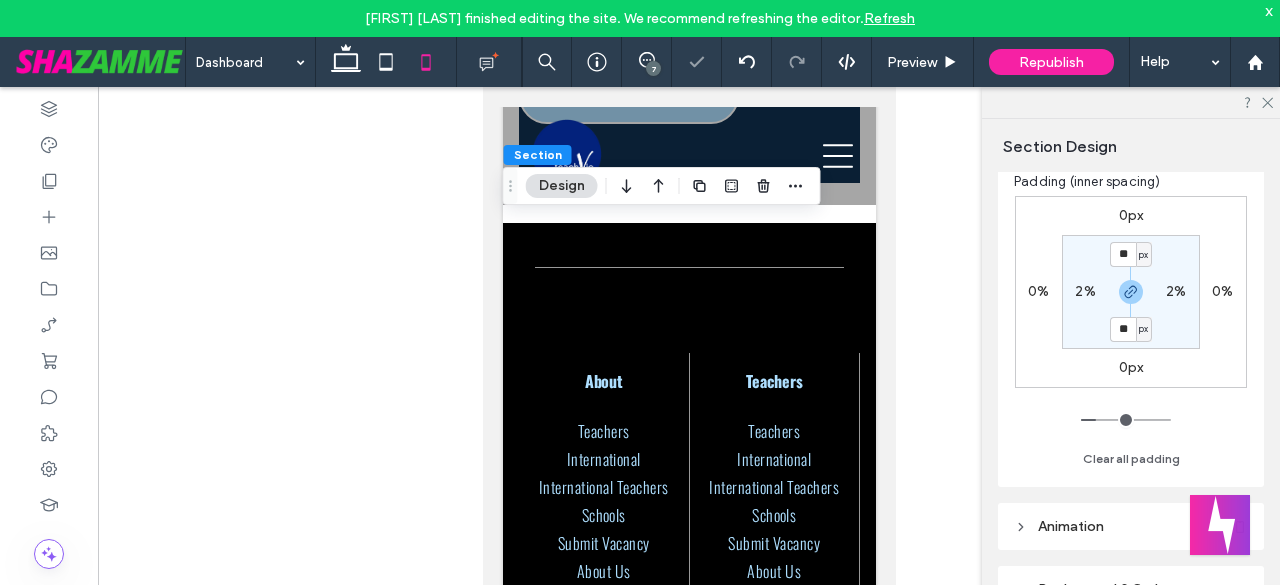 scroll, scrollTop: 266, scrollLeft: 0, axis: vertical 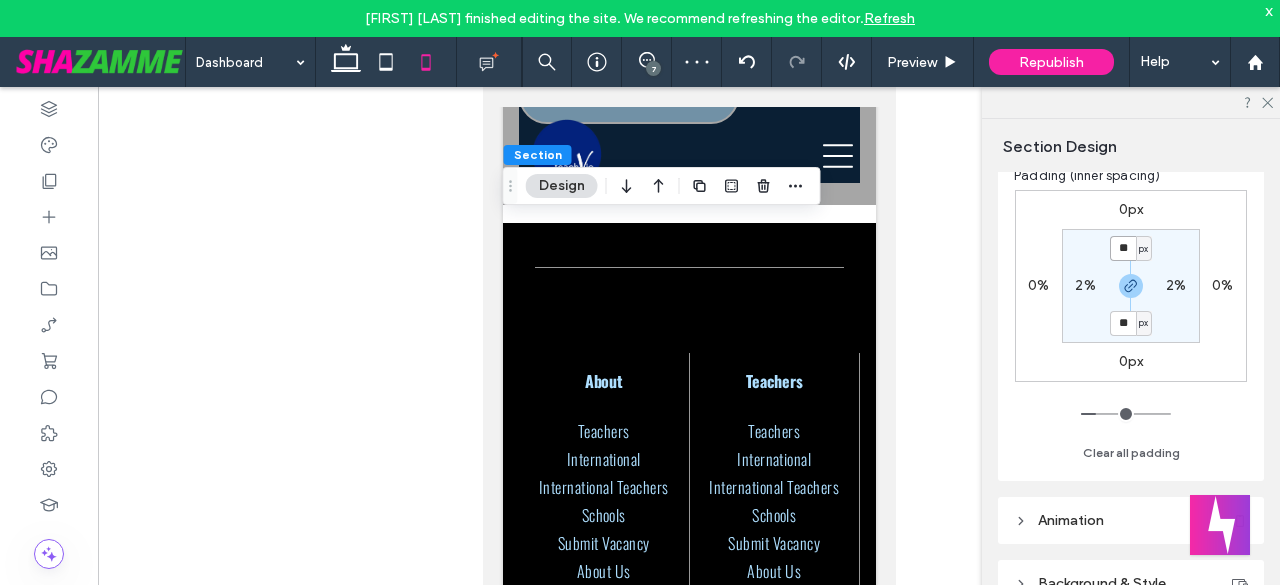 click on "**" at bounding box center (1123, 248) 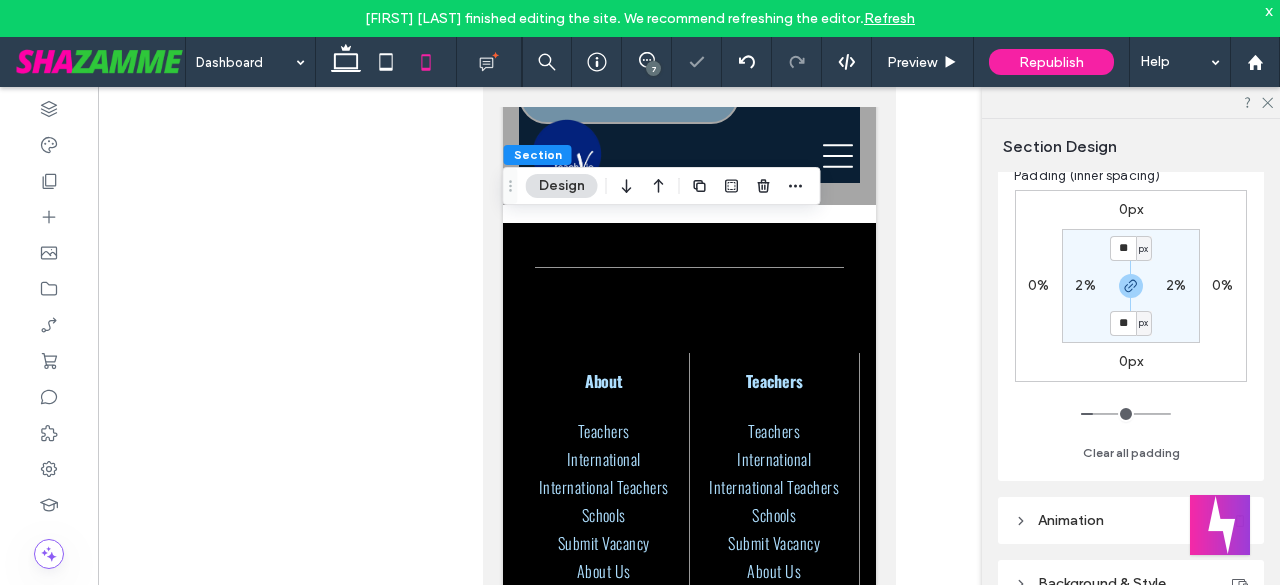 click on "2%" at bounding box center (1085, 285) 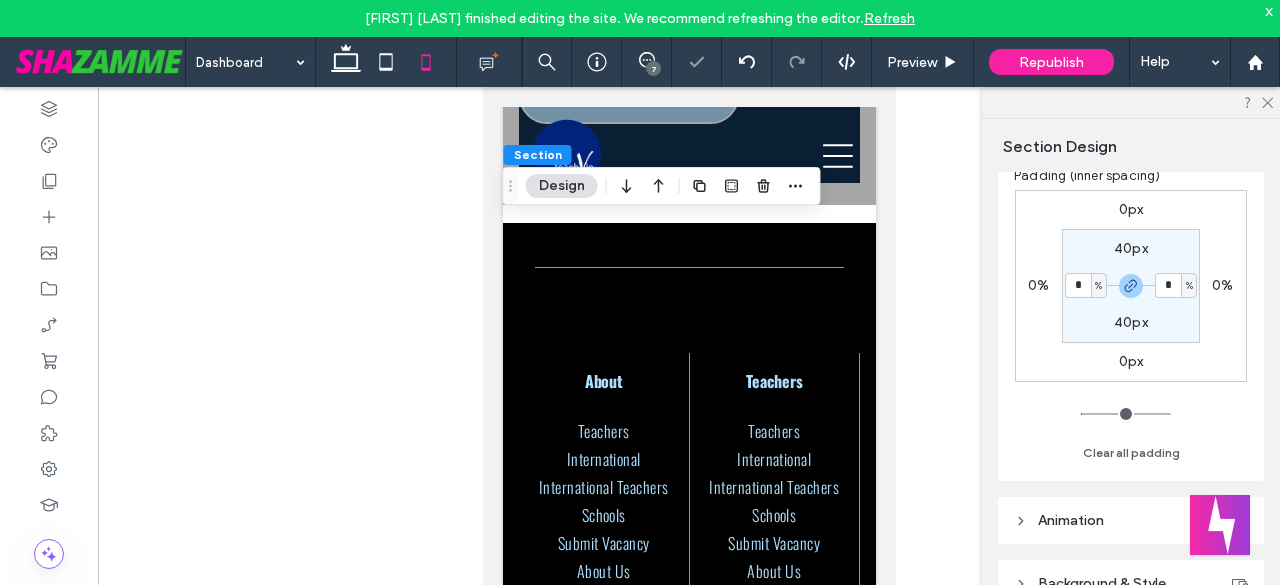 click on "%" at bounding box center (1098, 286) 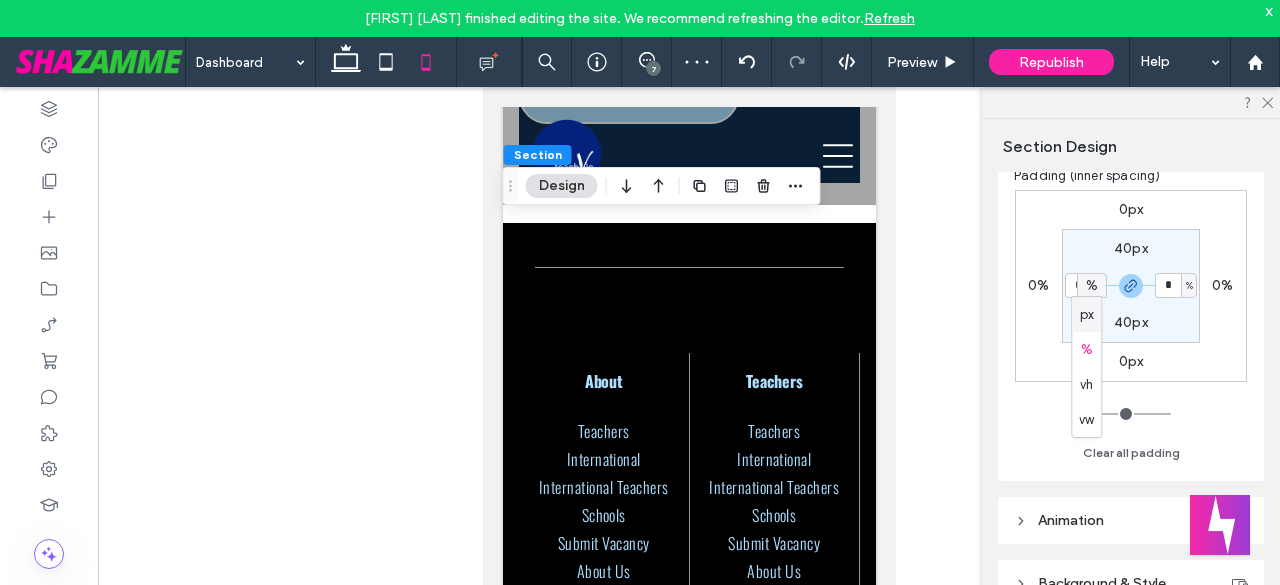 click on "%" at bounding box center [1092, 286] 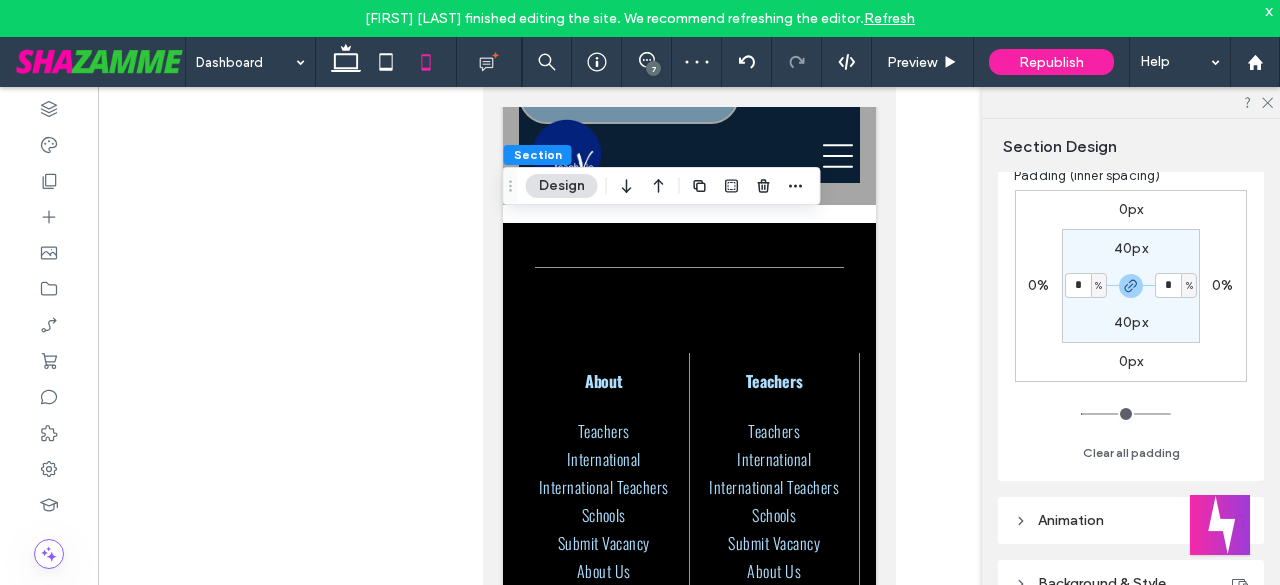 click on "%" at bounding box center (1099, 286) 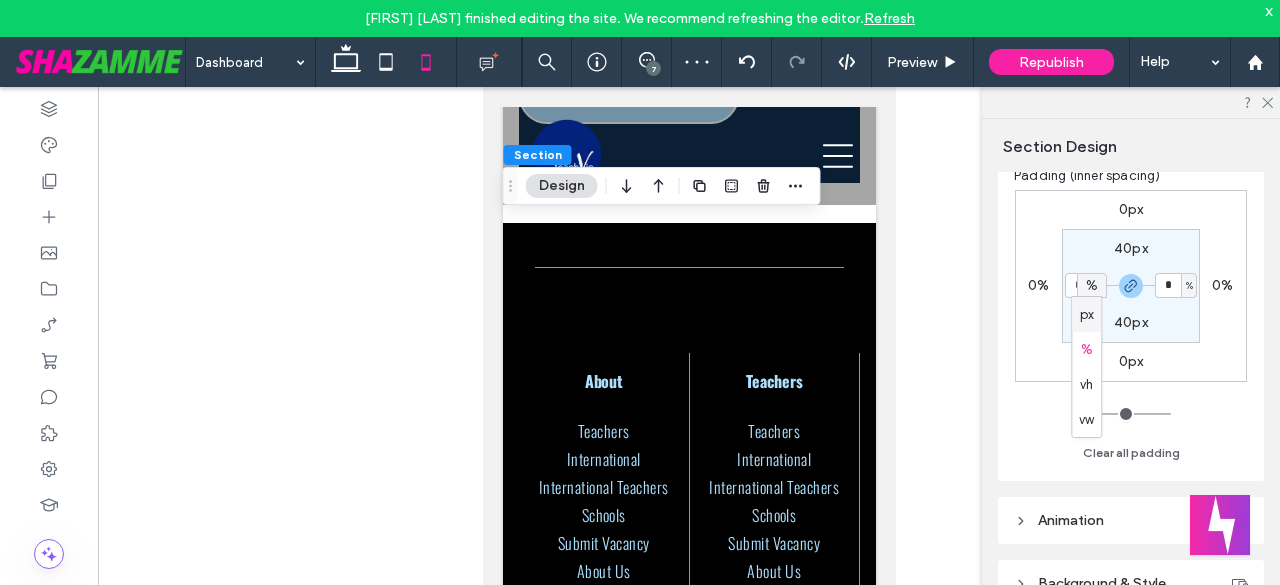 click on "px" at bounding box center [1086, 314] 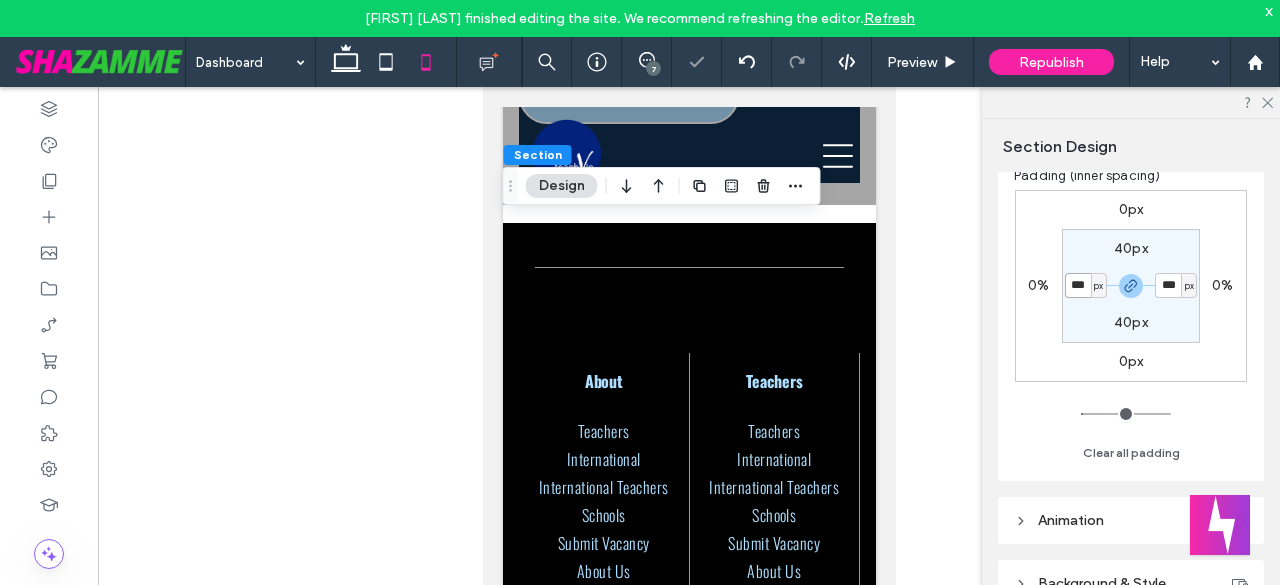 click on "***" at bounding box center (1078, 285) 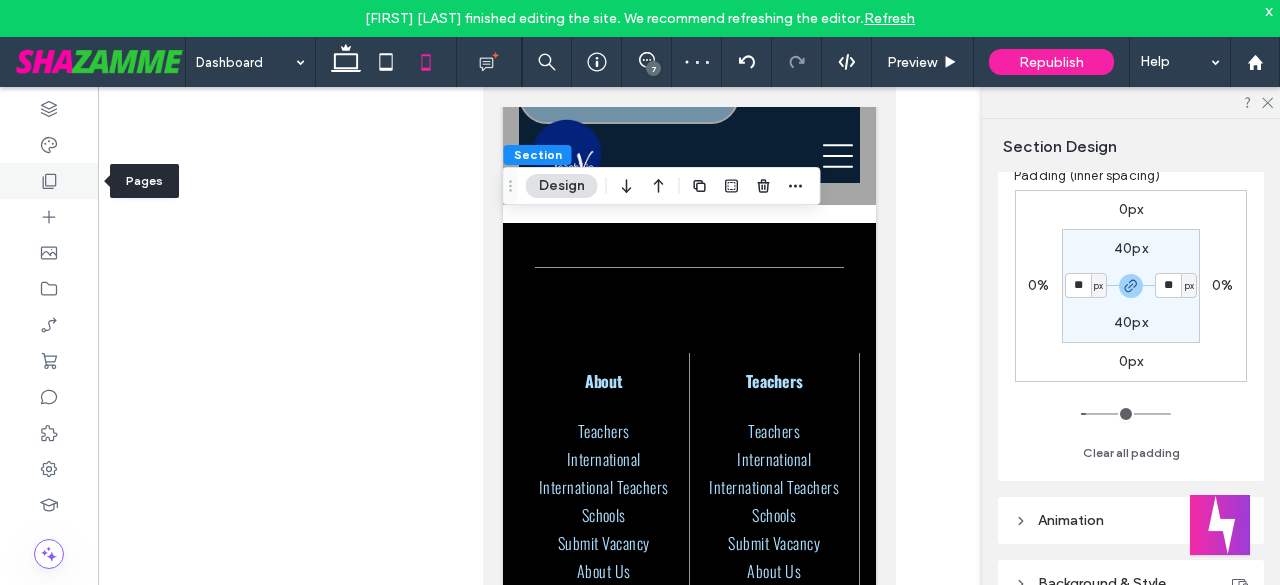 click 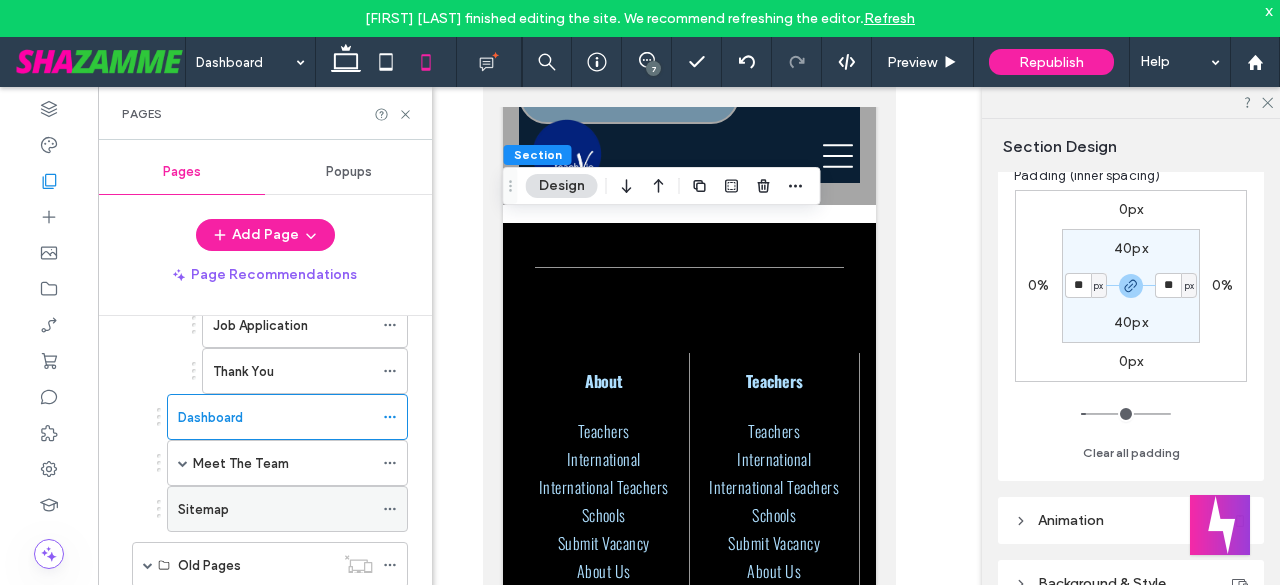 scroll, scrollTop: 1033, scrollLeft: 0, axis: vertical 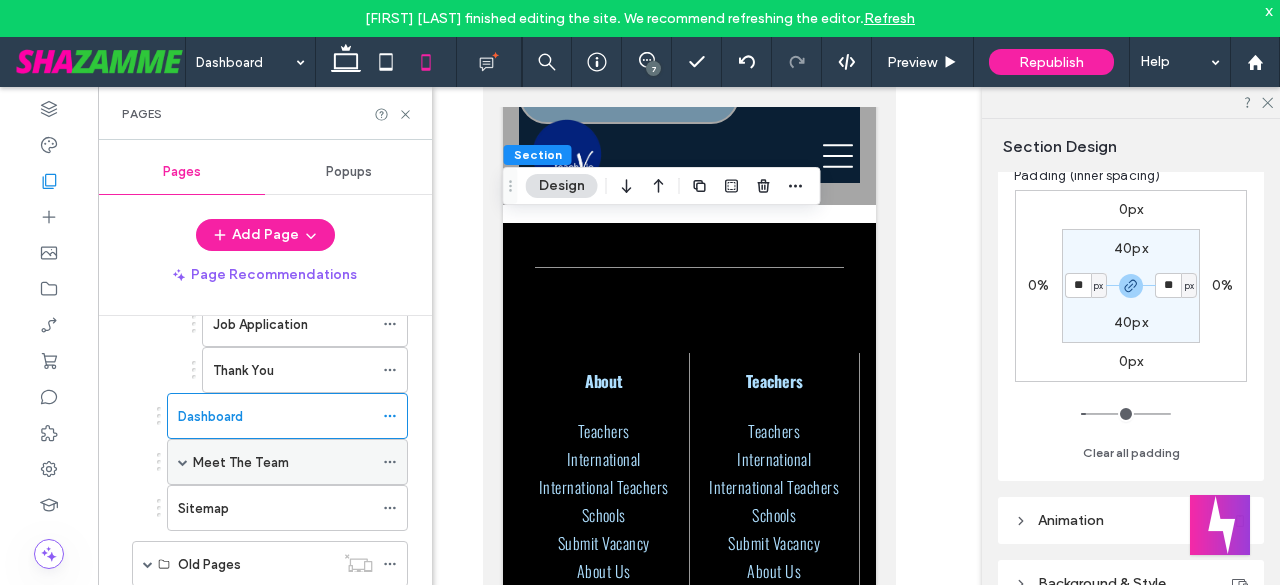 click on "Meet The Team" at bounding box center (283, 462) 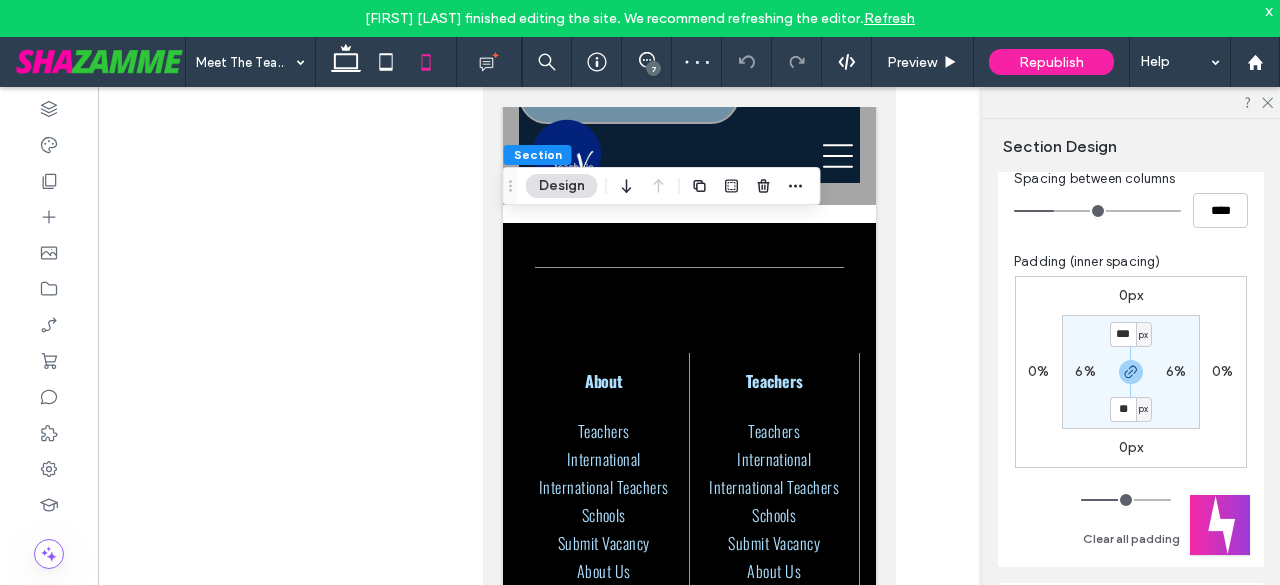 scroll, scrollTop: 200, scrollLeft: 0, axis: vertical 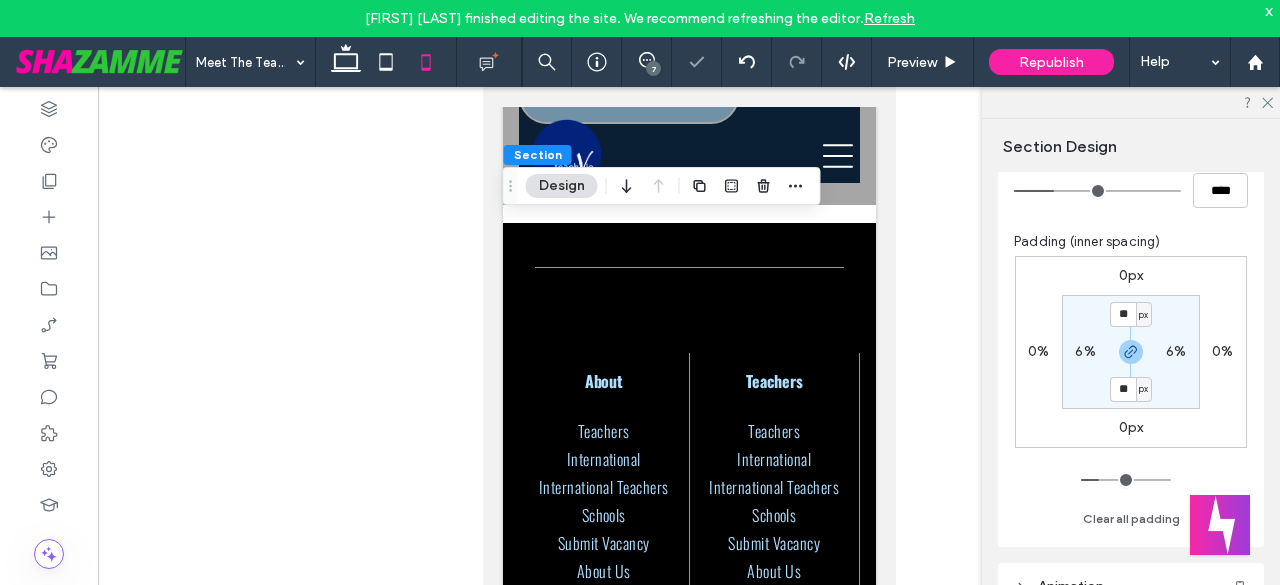 click on "6%" at bounding box center [1085, 351] 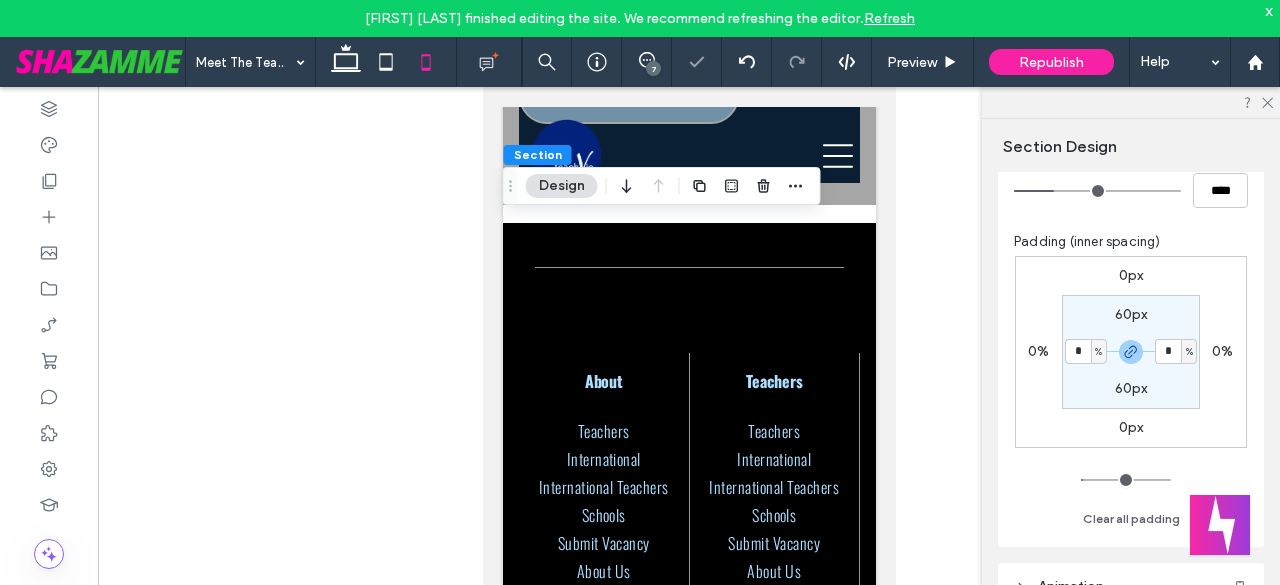 click on "%" at bounding box center (1098, 352) 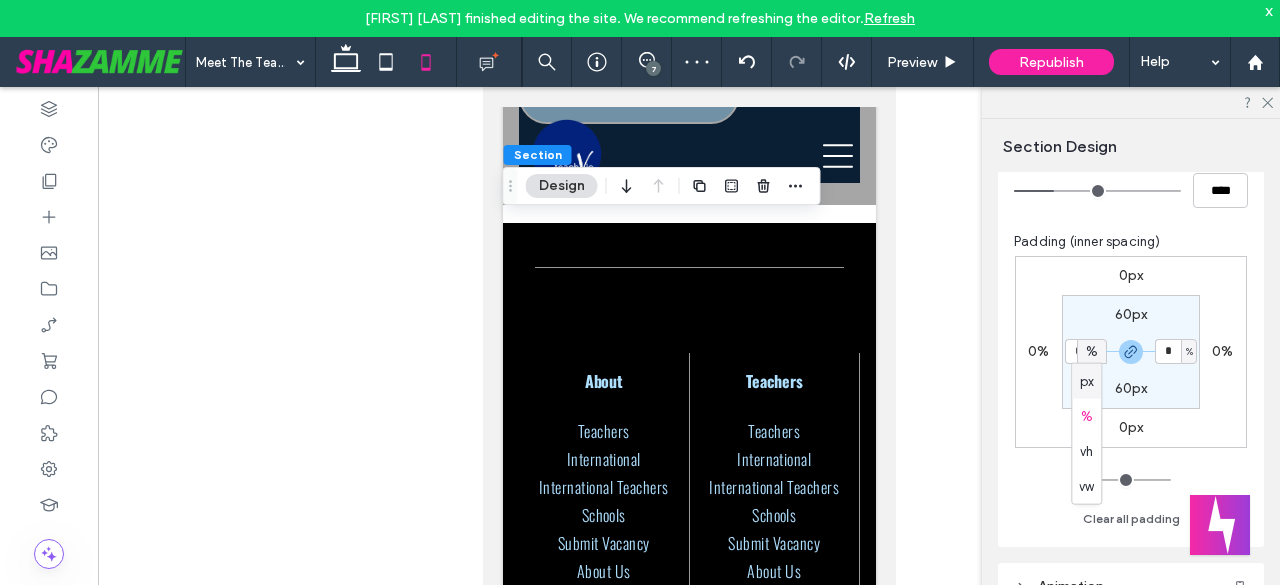 click on "px" at bounding box center [1086, 381] 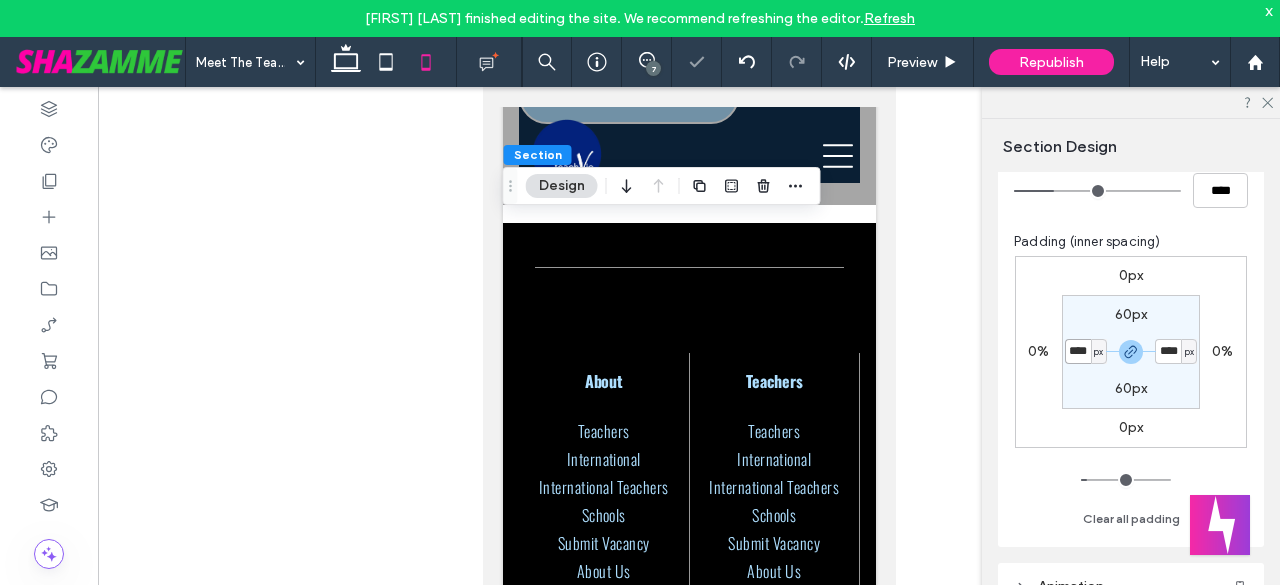 click on "****" at bounding box center [1078, 351] 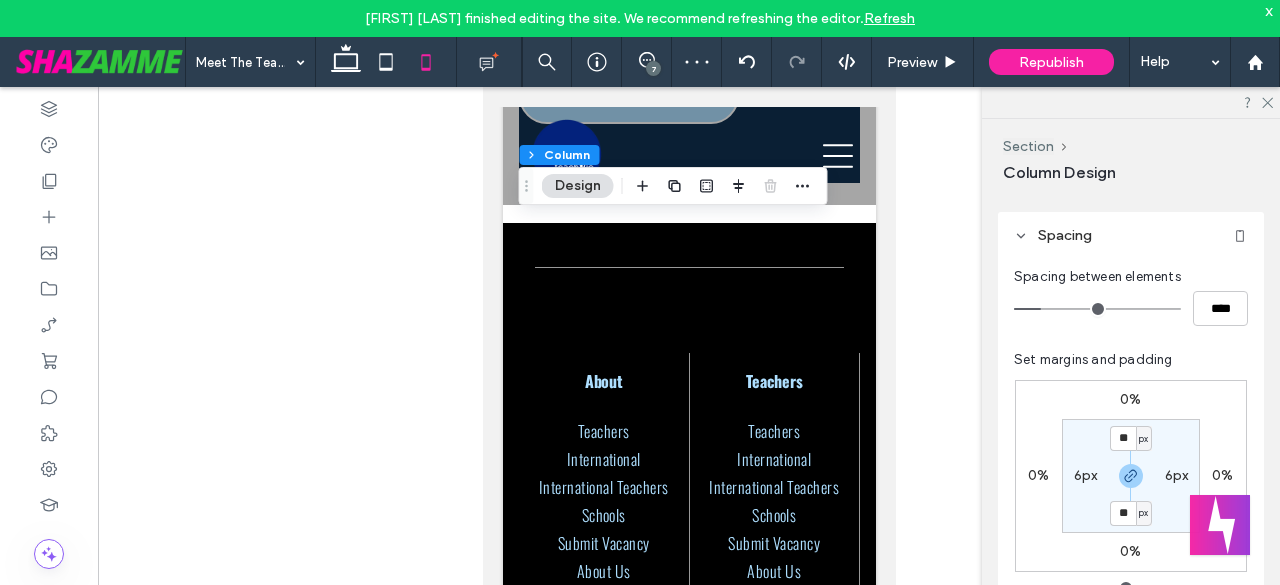 scroll, scrollTop: 366, scrollLeft: 0, axis: vertical 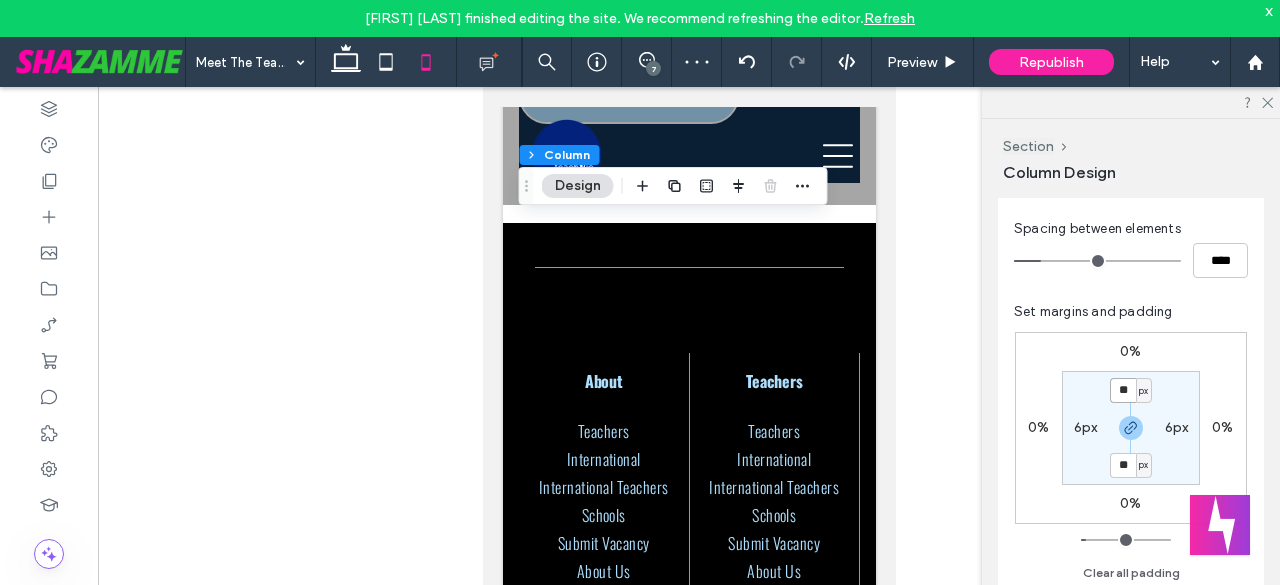 click on "**" at bounding box center (1123, 390) 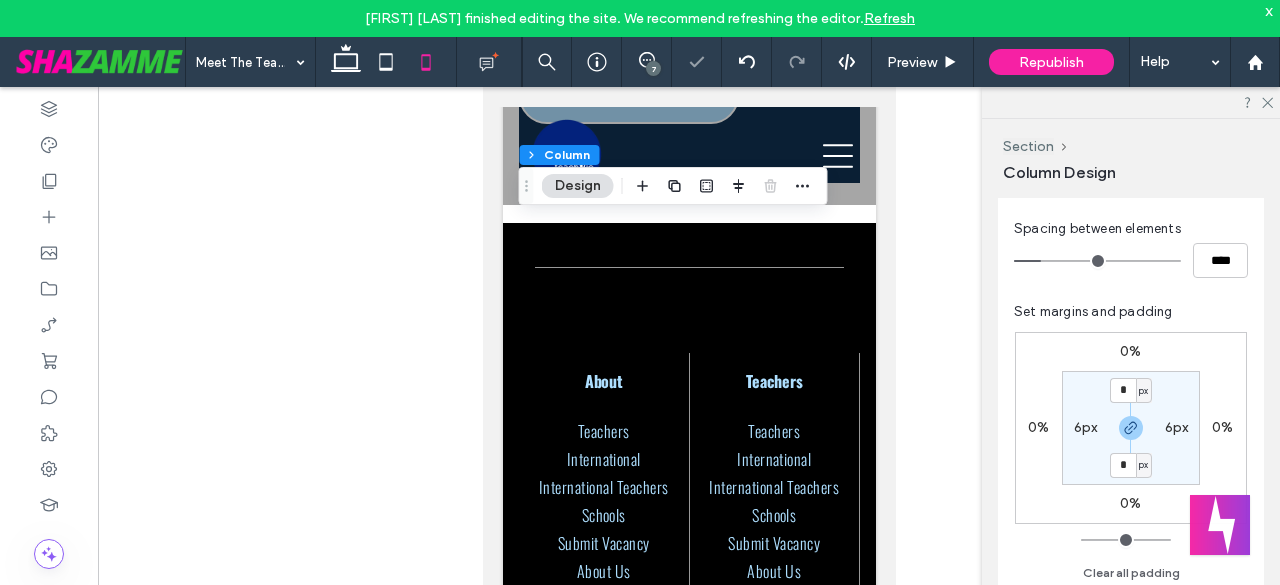 click on "6px" at bounding box center [1086, 427] 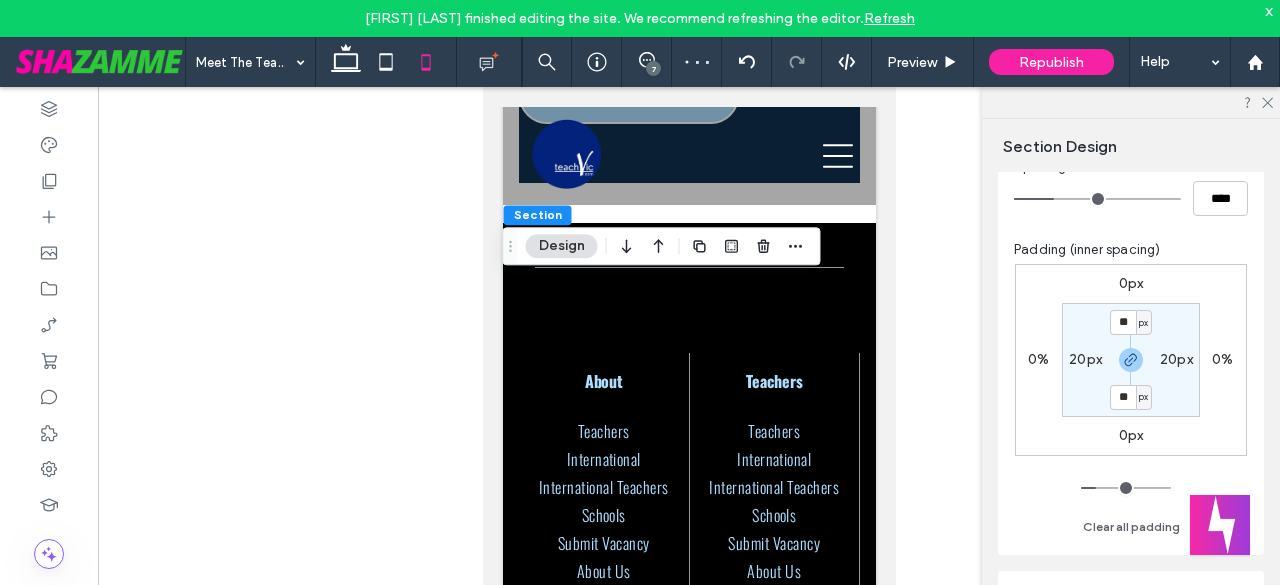scroll, scrollTop: 266, scrollLeft: 0, axis: vertical 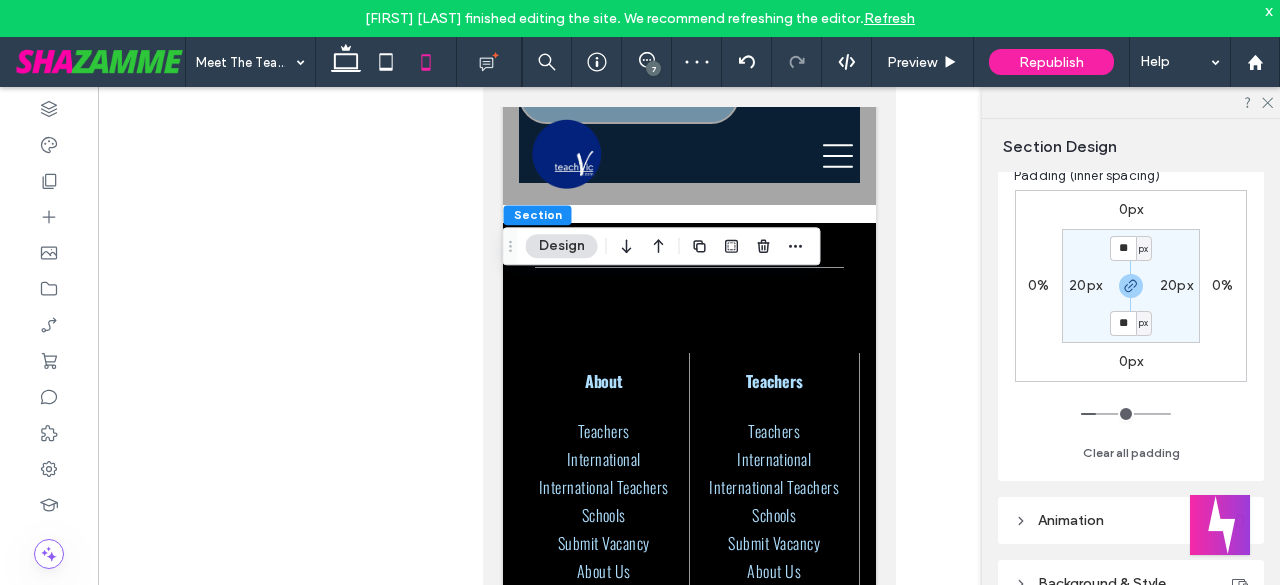 click on "px" at bounding box center (1144, 249) 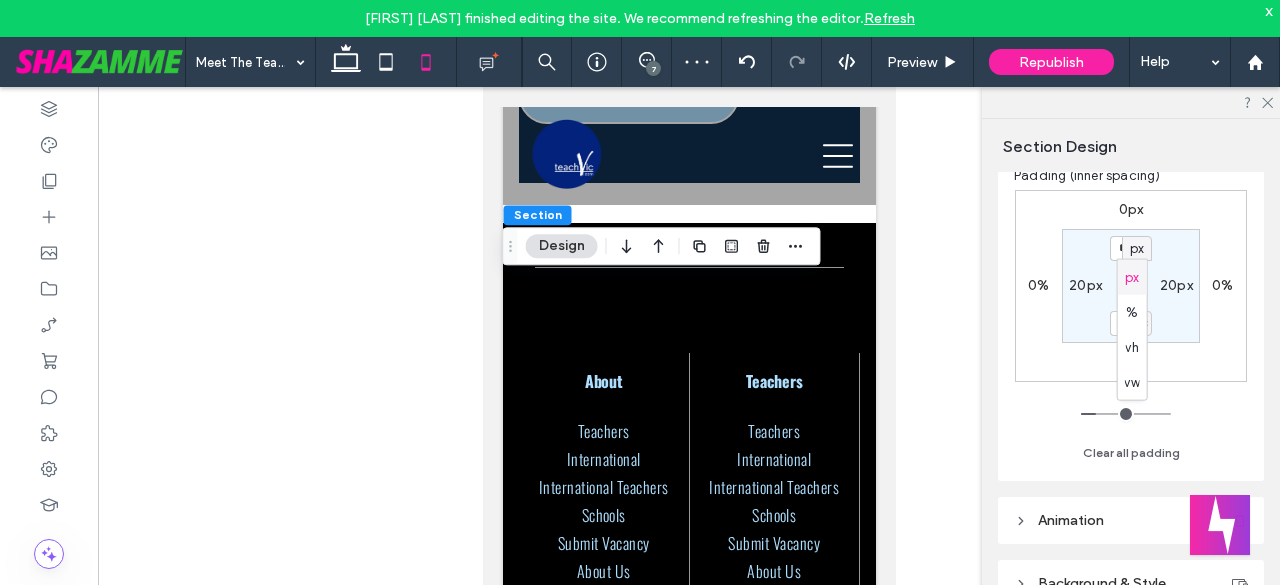 drag, startPoint x: 1136, startPoint y: 284, endPoint x: 1122, endPoint y: 264, distance: 24.41311 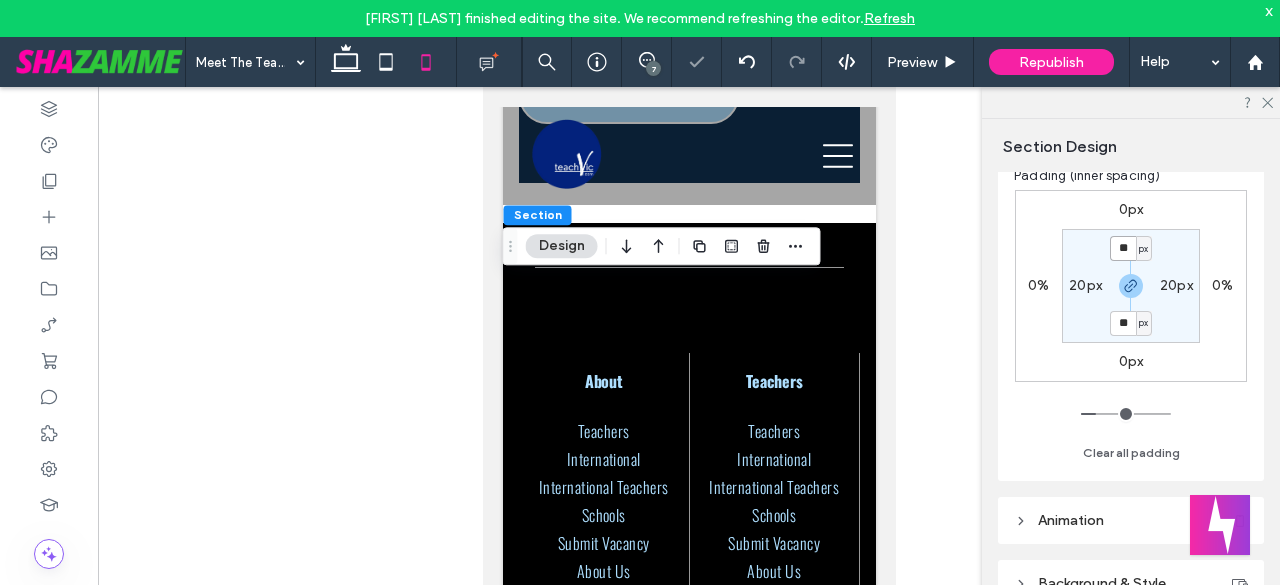 click on "**" at bounding box center [1123, 248] 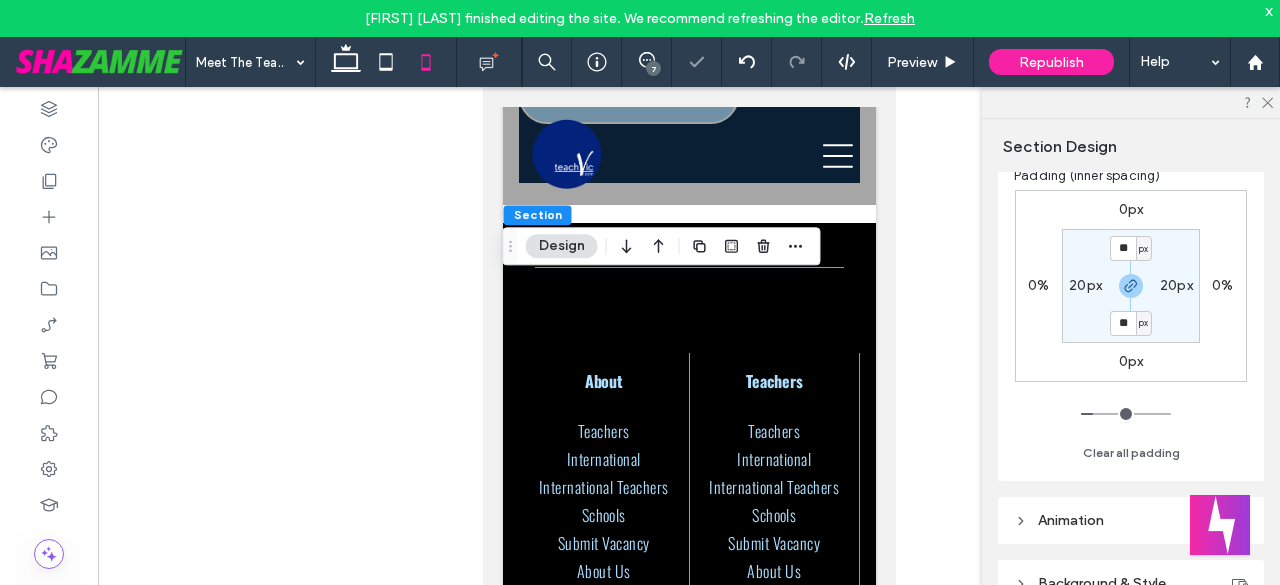 click on "20px" at bounding box center [1085, 285] 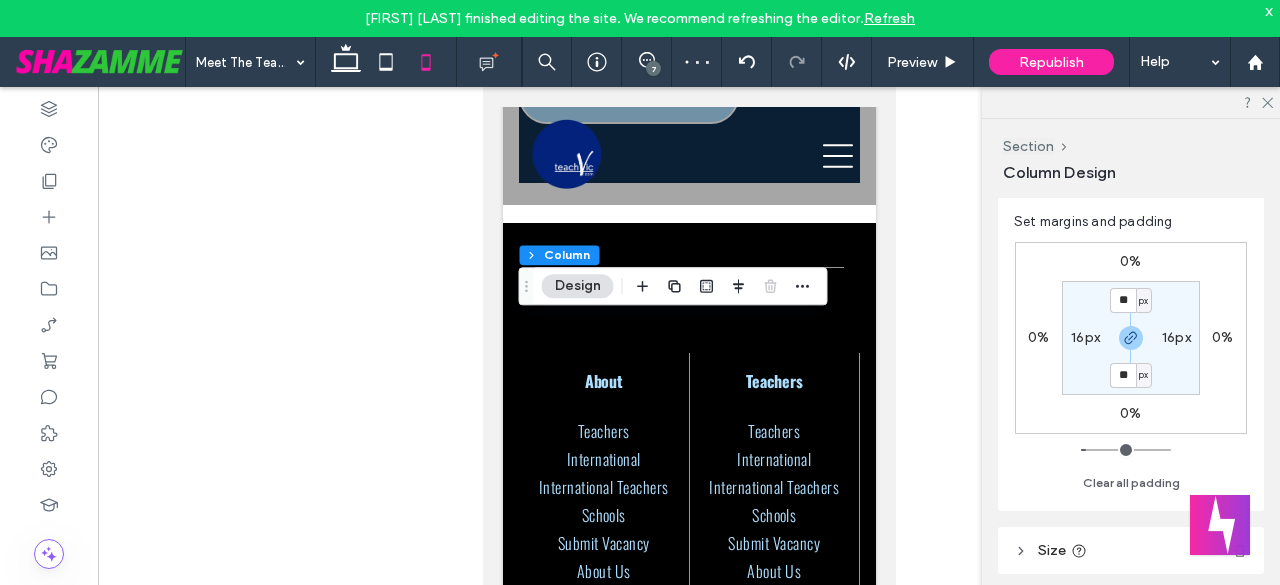 scroll, scrollTop: 466, scrollLeft: 0, axis: vertical 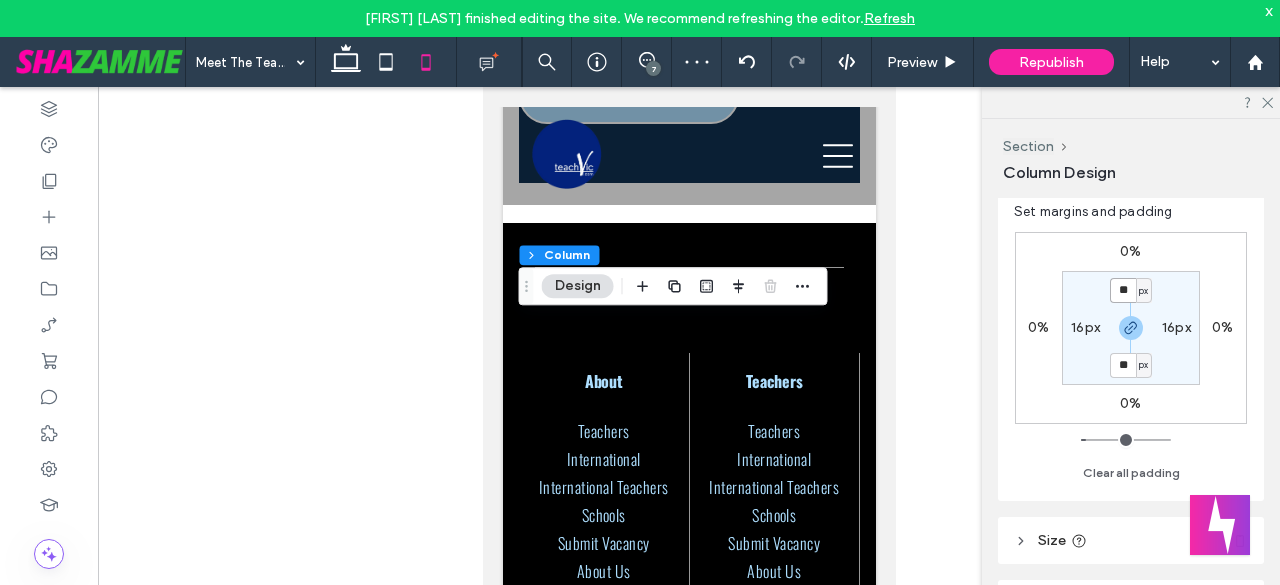 click on "**" at bounding box center [1123, 290] 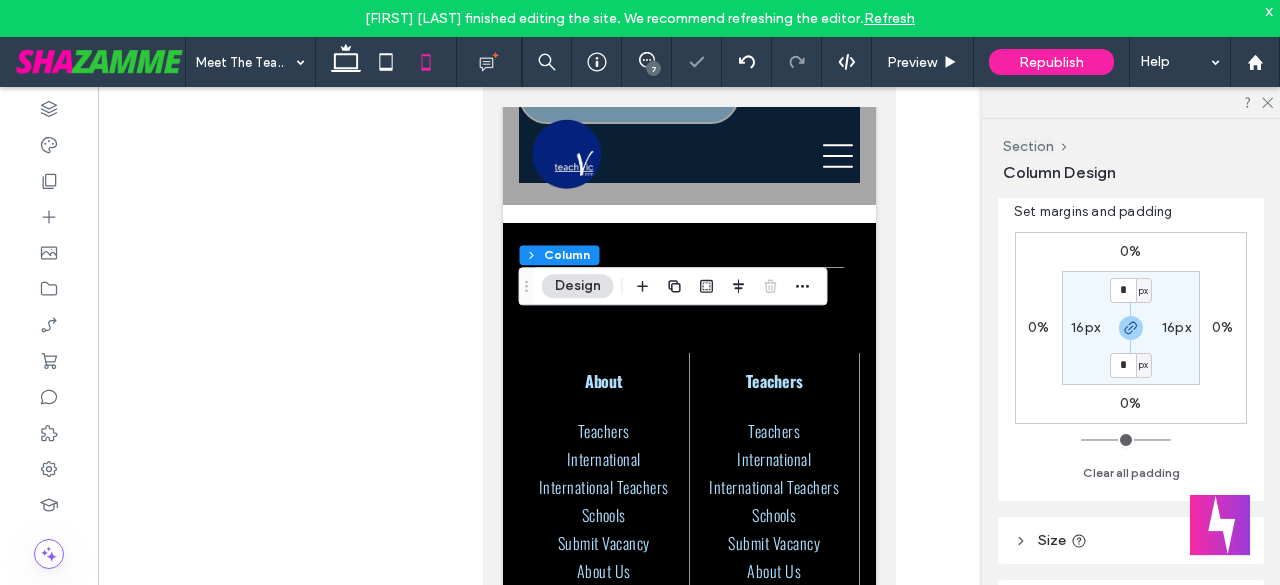 click on "16px" at bounding box center [1085, 327] 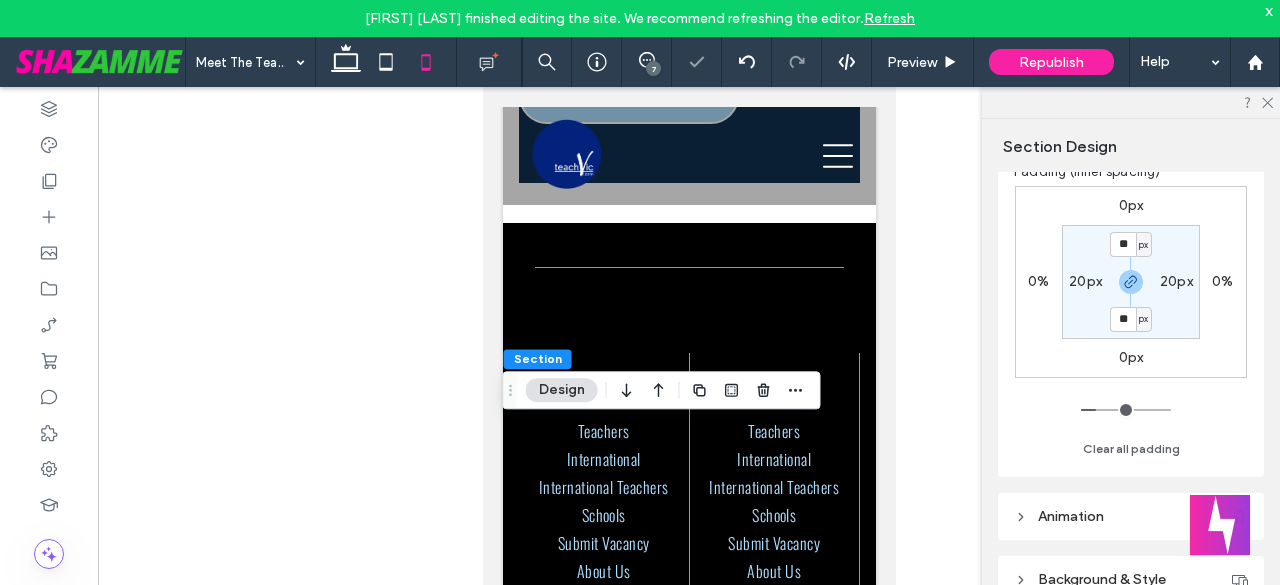 scroll, scrollTop: 300, scrollLeft: 0, axis: vertical 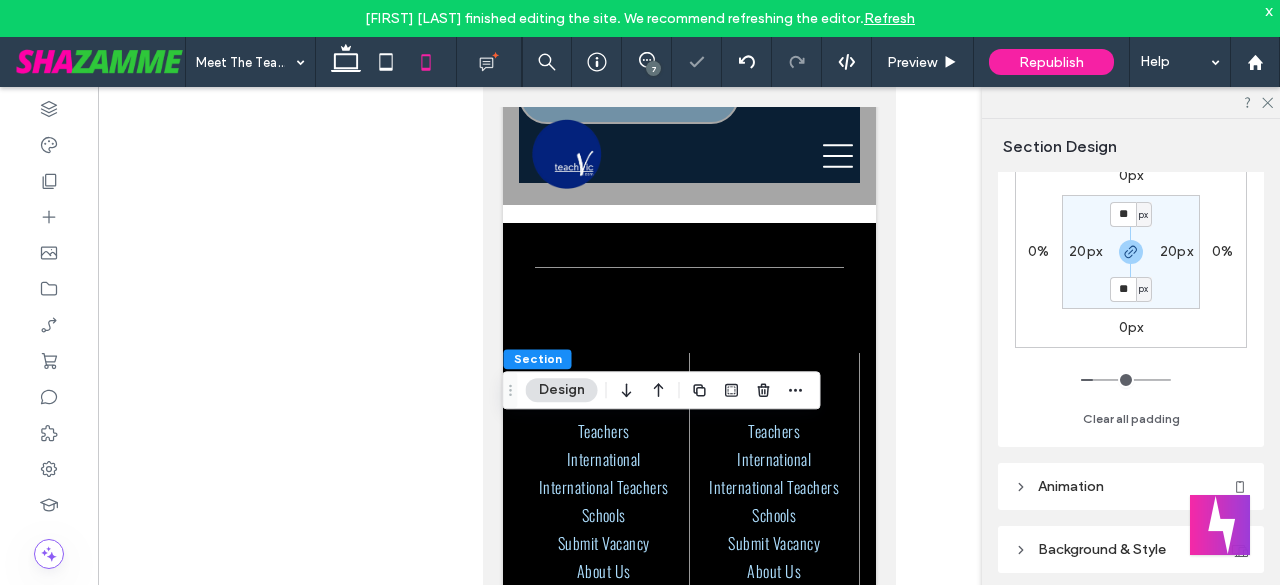 click on "20px" at bounding box center (1085, 251) 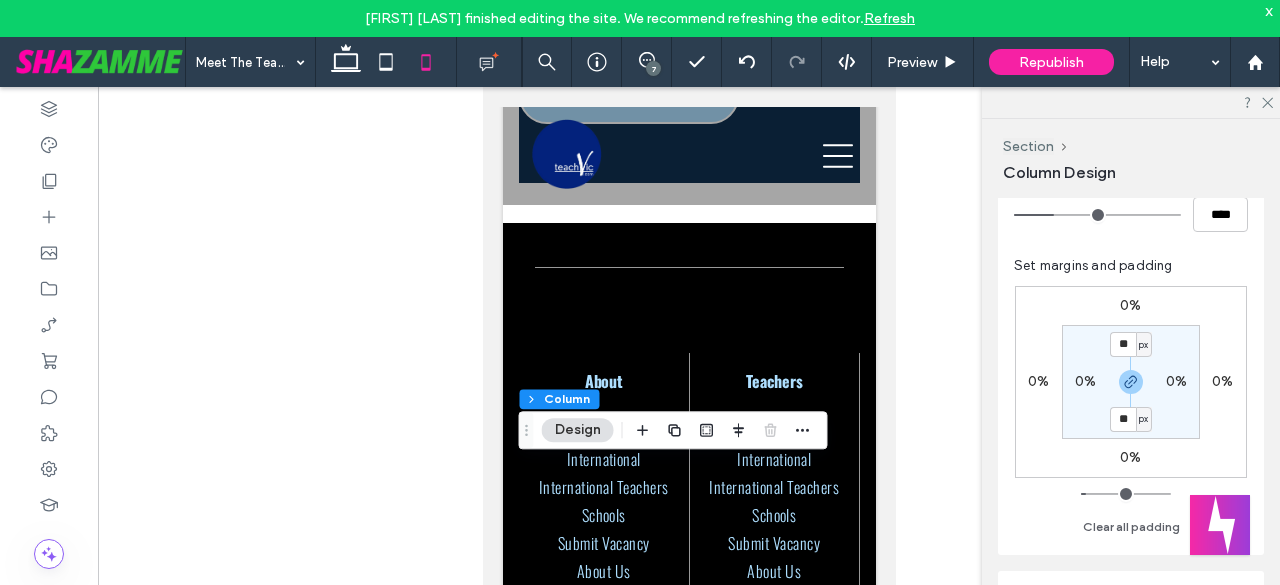 scroll, scrollTop: 433, scrollLeft: 0, axis: vertical 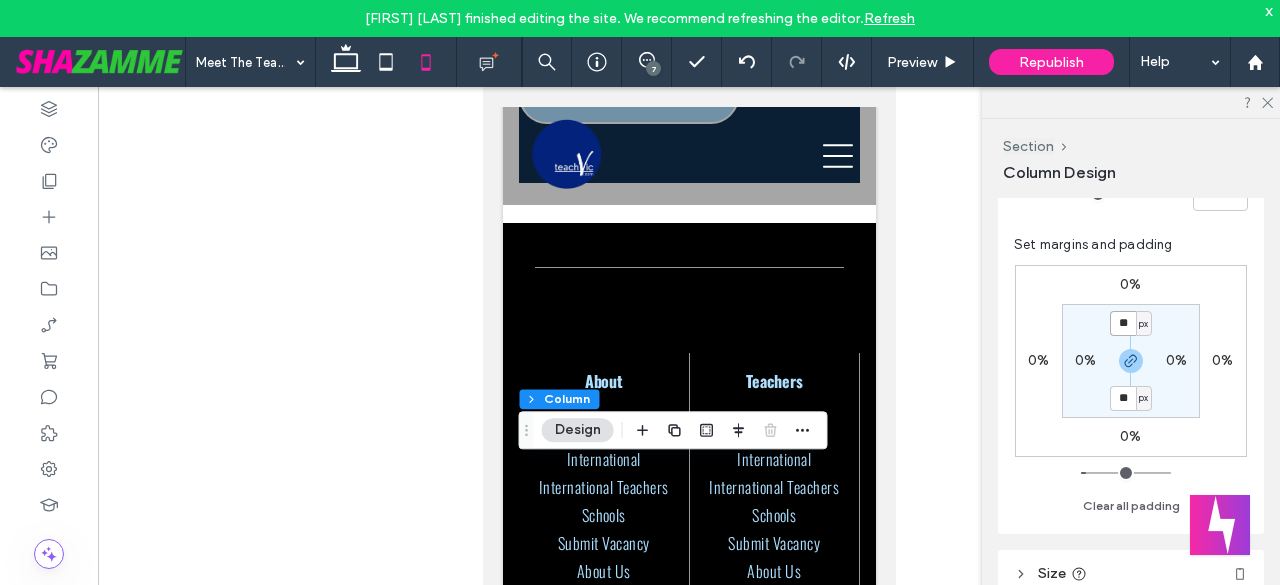 click on "**" at bounding box center [1123, 323] 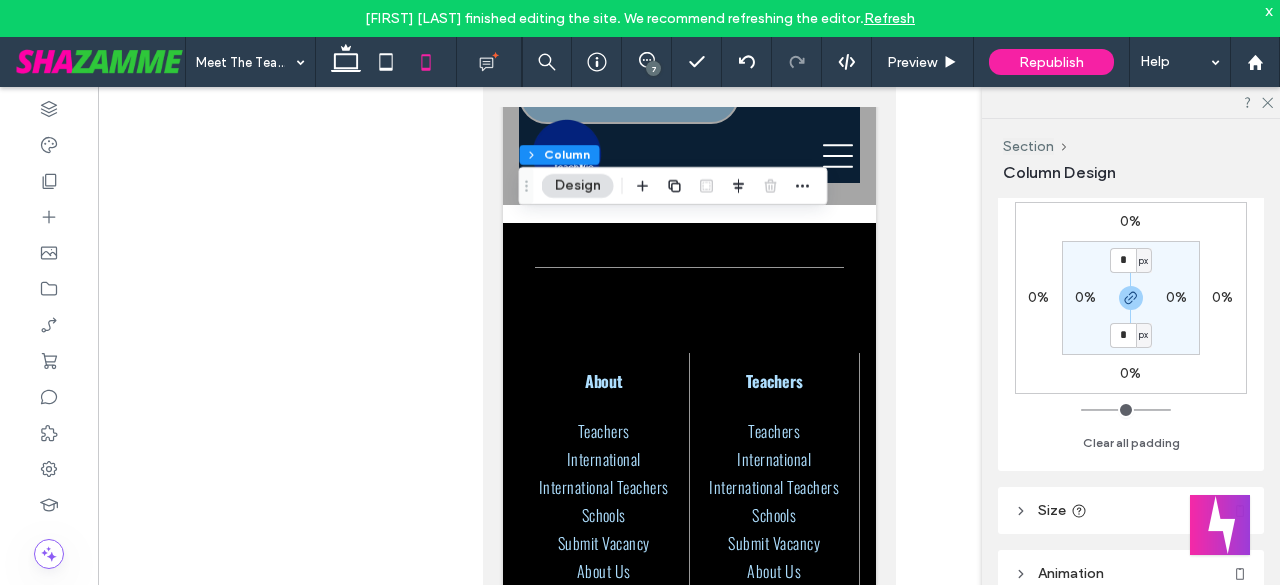 scroll, scrollTop: 453, scrollLeft: 0, axis: vertical 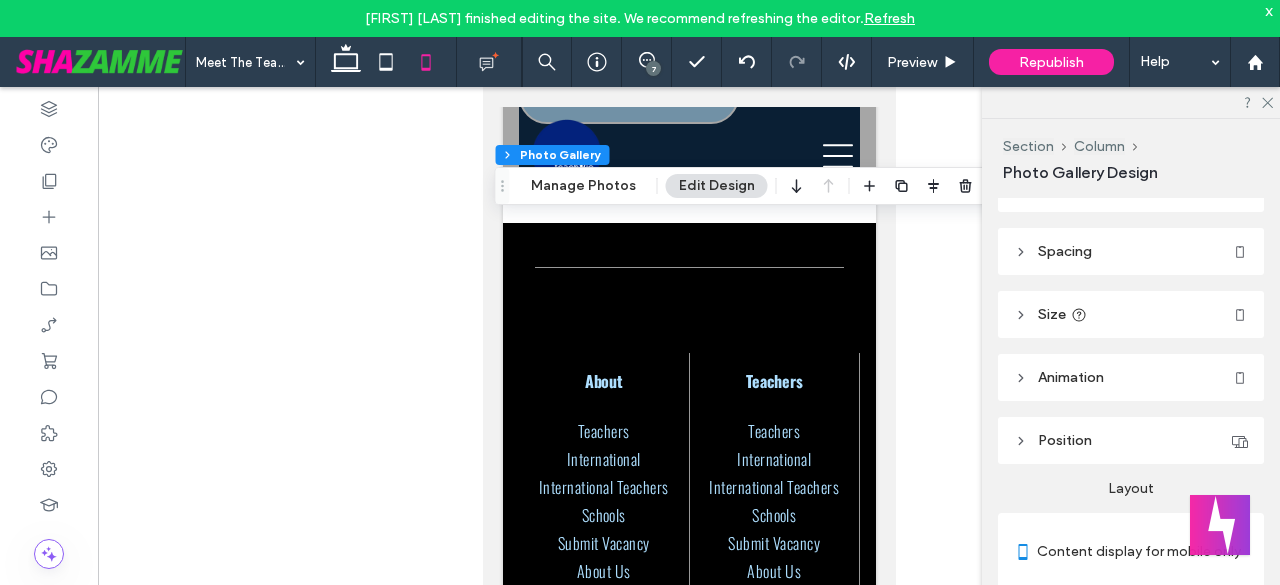 click on "Spacing" at bounding box center [1131, 251] 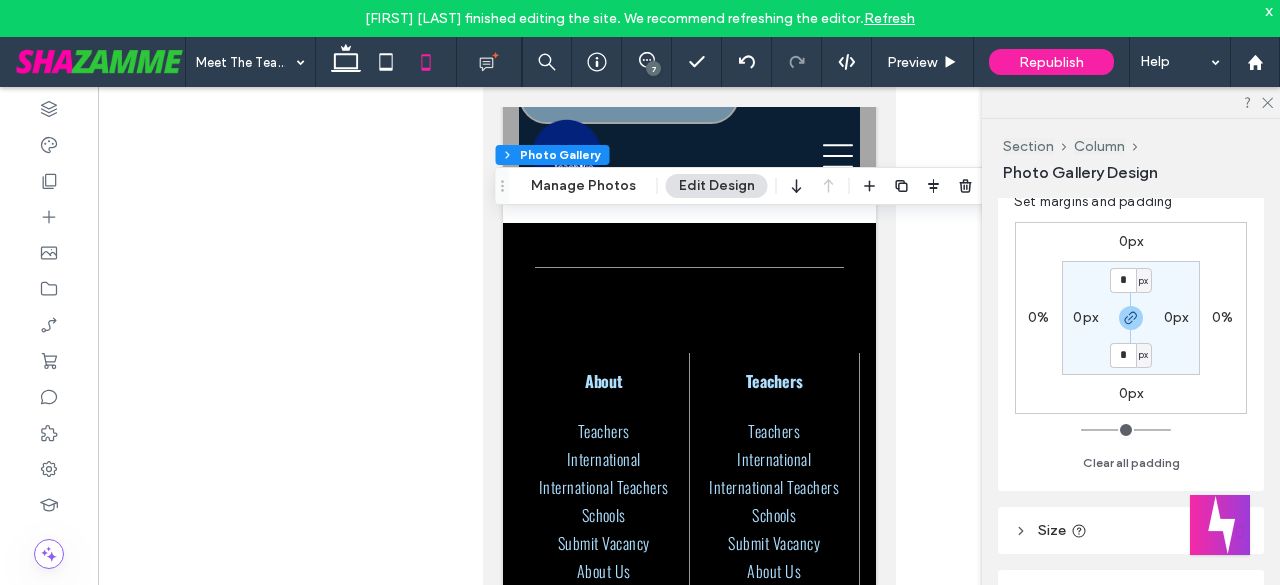 scroll, scrollTop: 133, scrollLeft: 0, axis: vertical 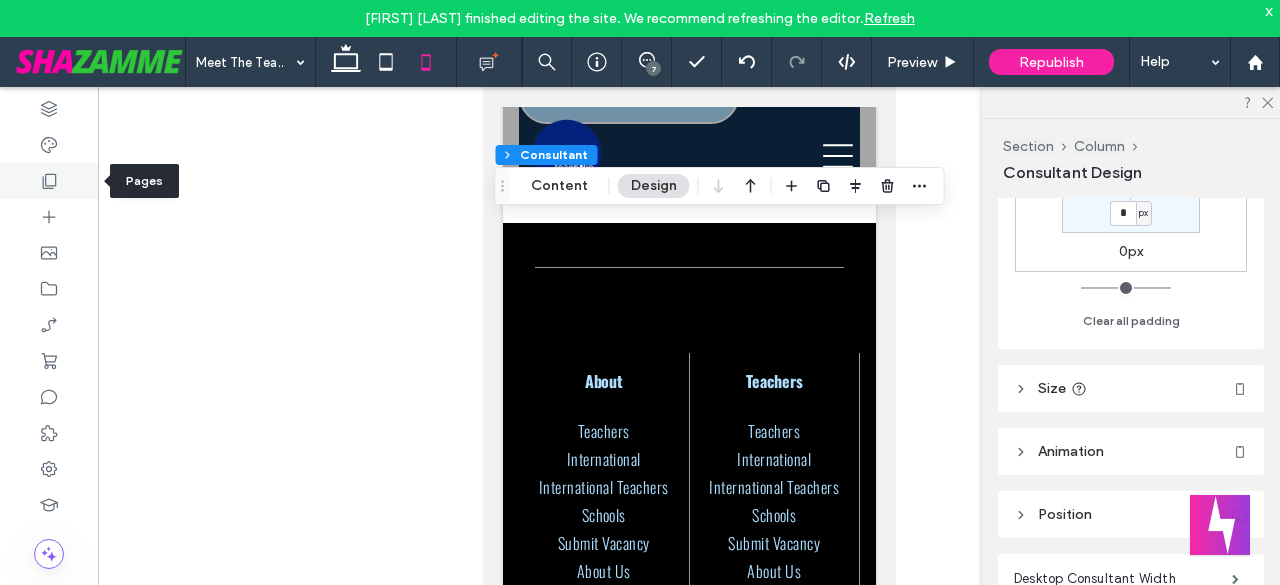 click 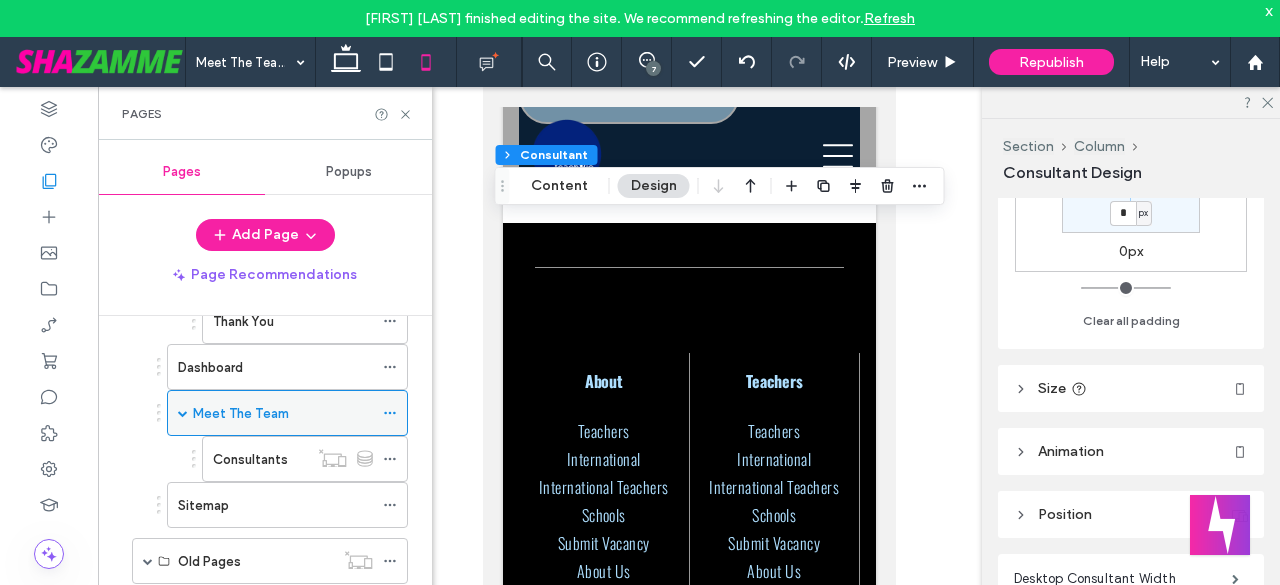 scroll, scrollTop: 1066, scrollLeft: 0, axis: vertical 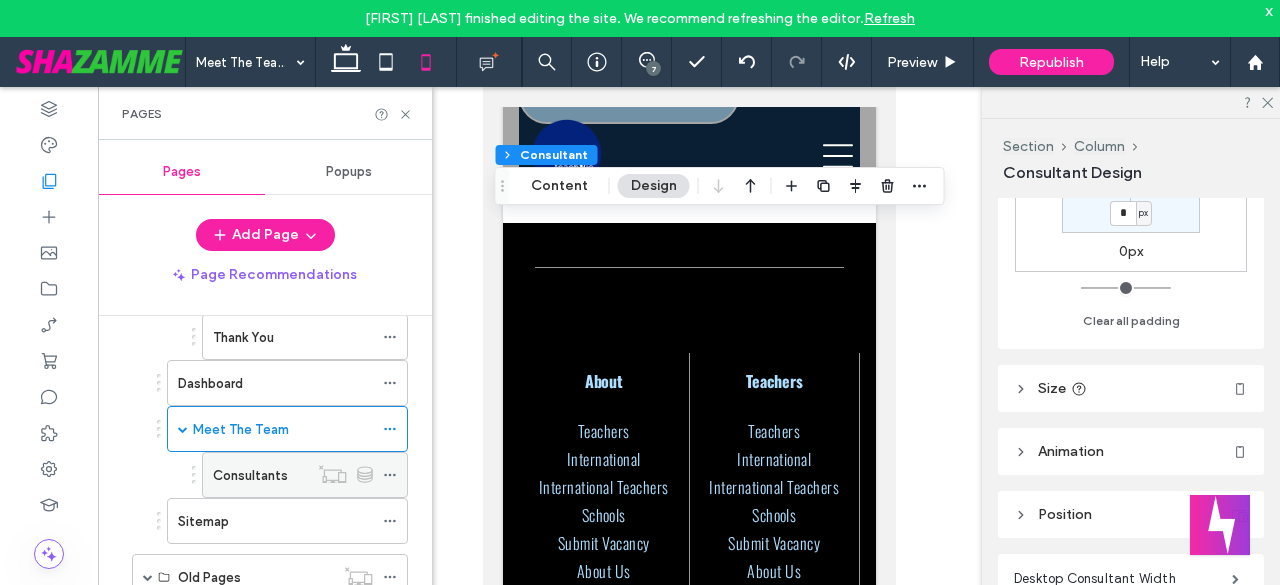 click on "Consultants" at bounding box center [250, 475] 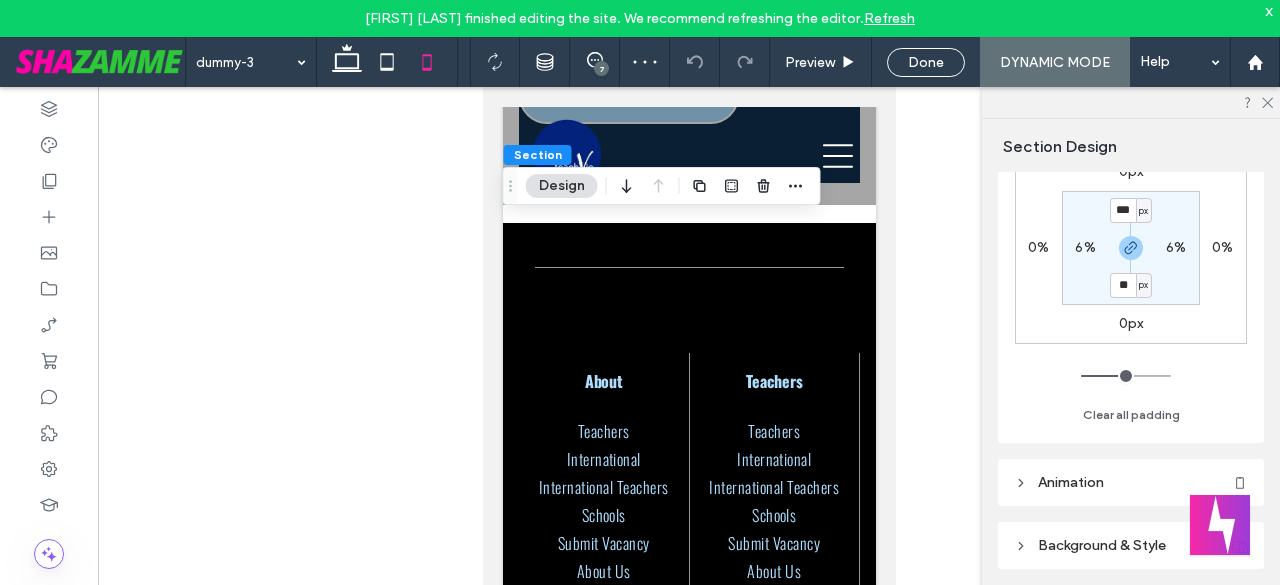 scroll, scrollTop: 270, scrollLeft: 0, axis: vertical 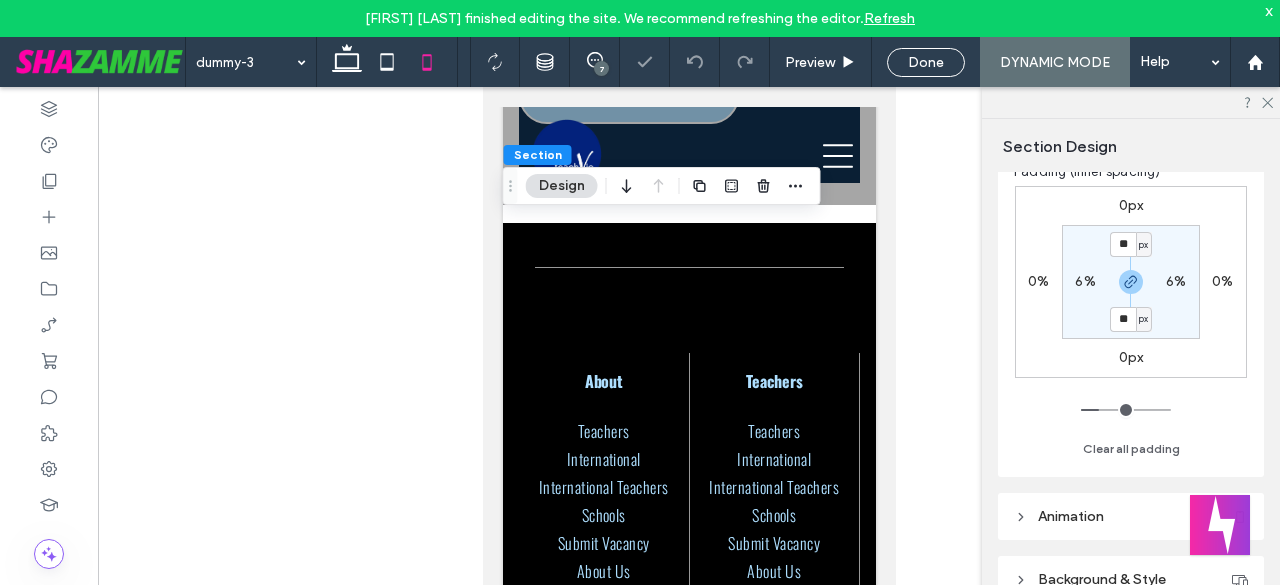 click on "6%" at bounding box center [1085, 281] 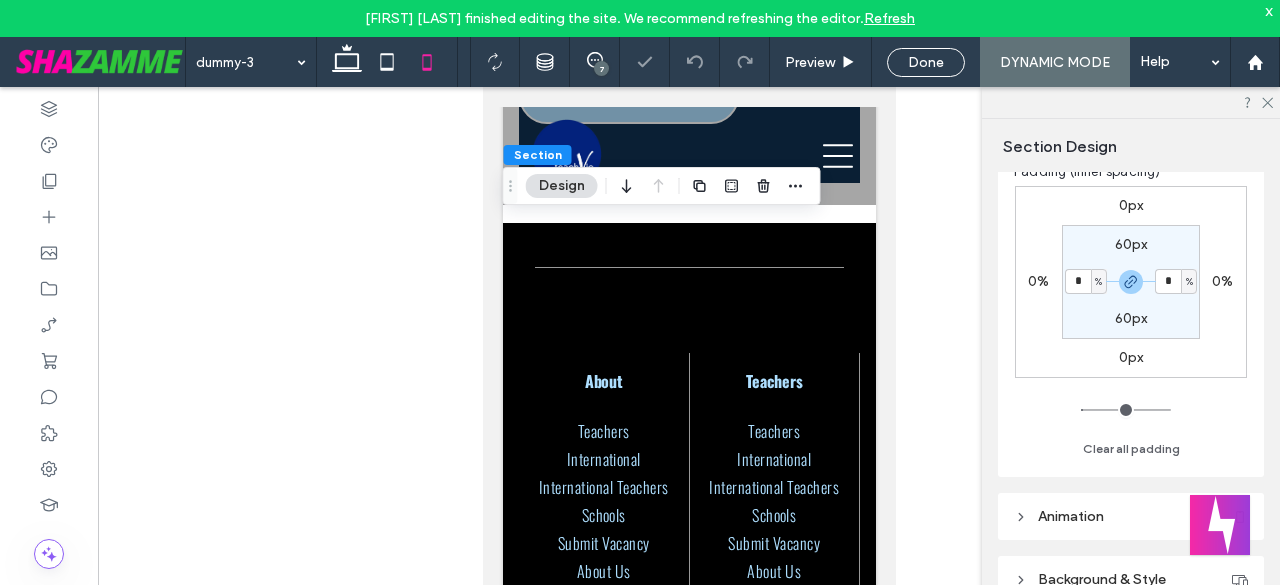 click on "%" at bounding box center (1099, 282) 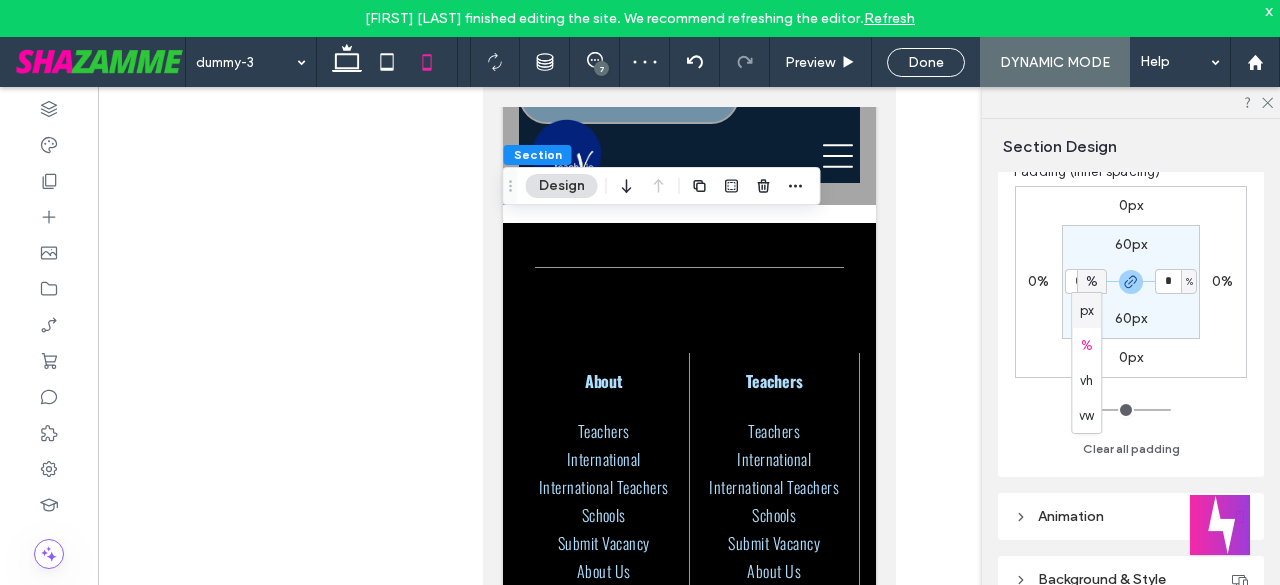 click on "px" at bounding box center (1087, 311) 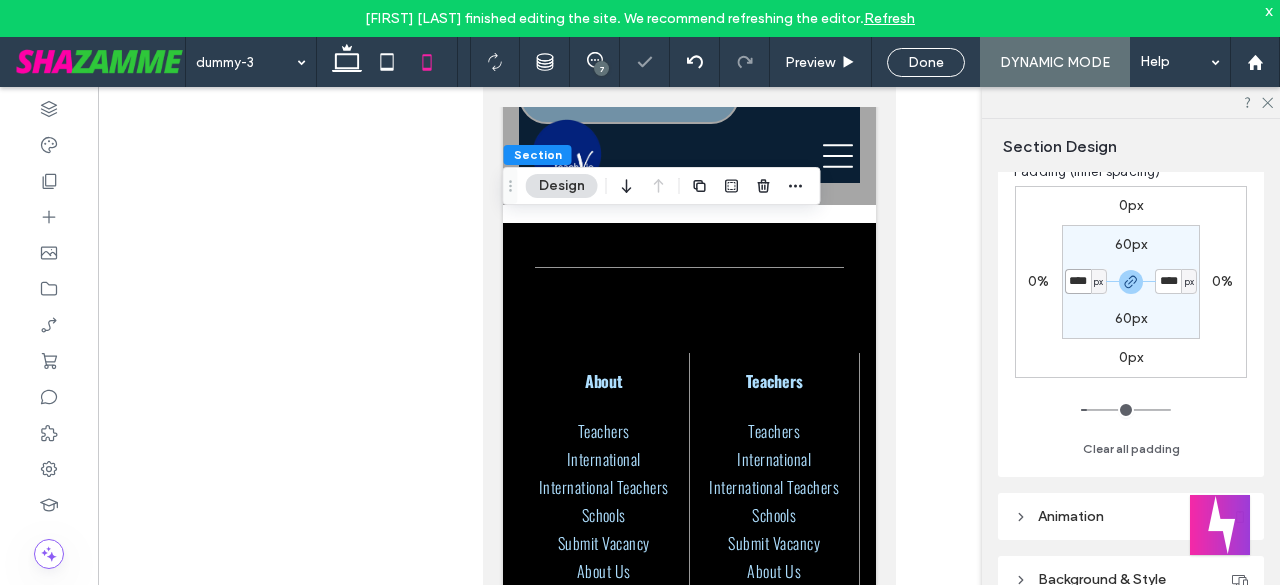 click on "****" at bounding box center [1078, 281] 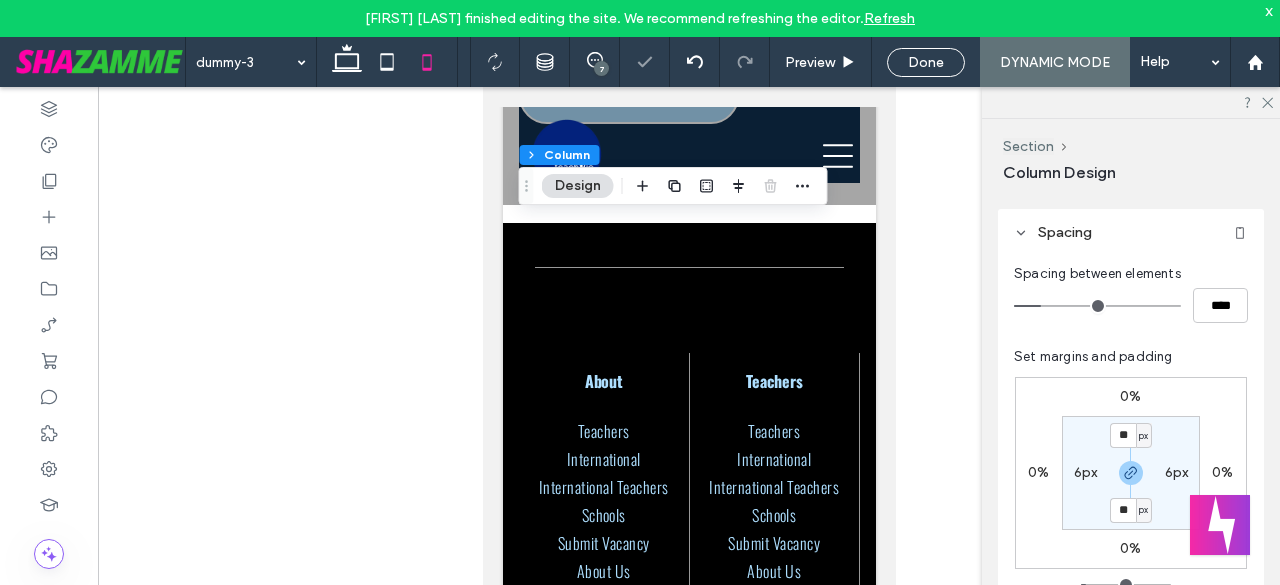 scroll, scrollTop: 333, scrollLeft: 0, axis: vertical 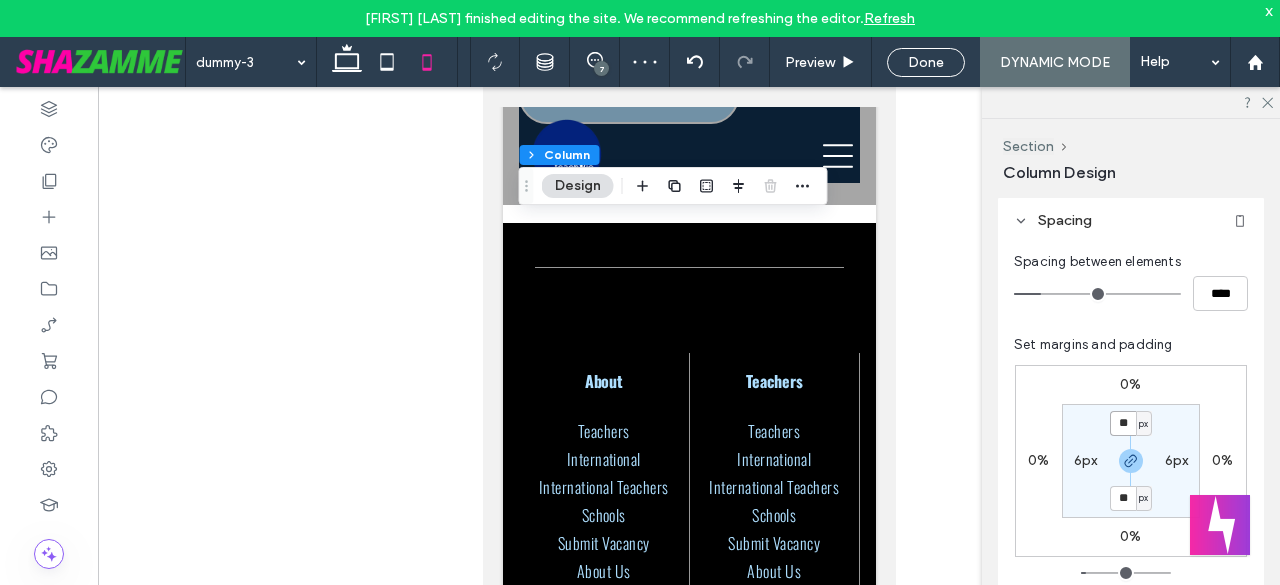 click on "**" at bounding box center (1123, 423) 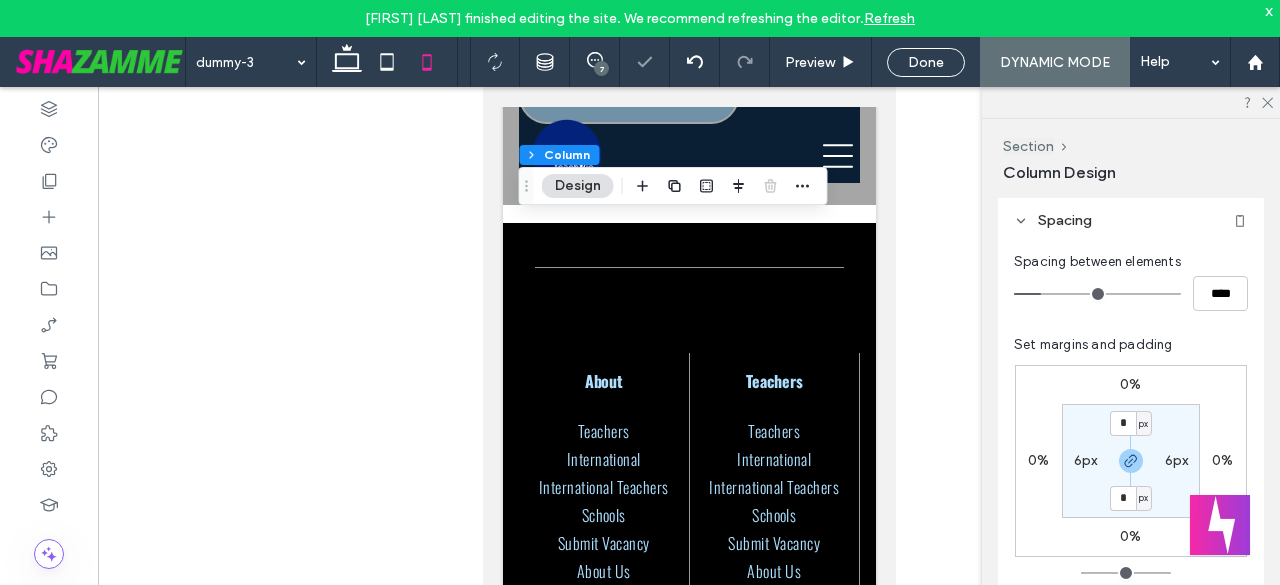 click on "6px" at bounding box center (1086, 460) 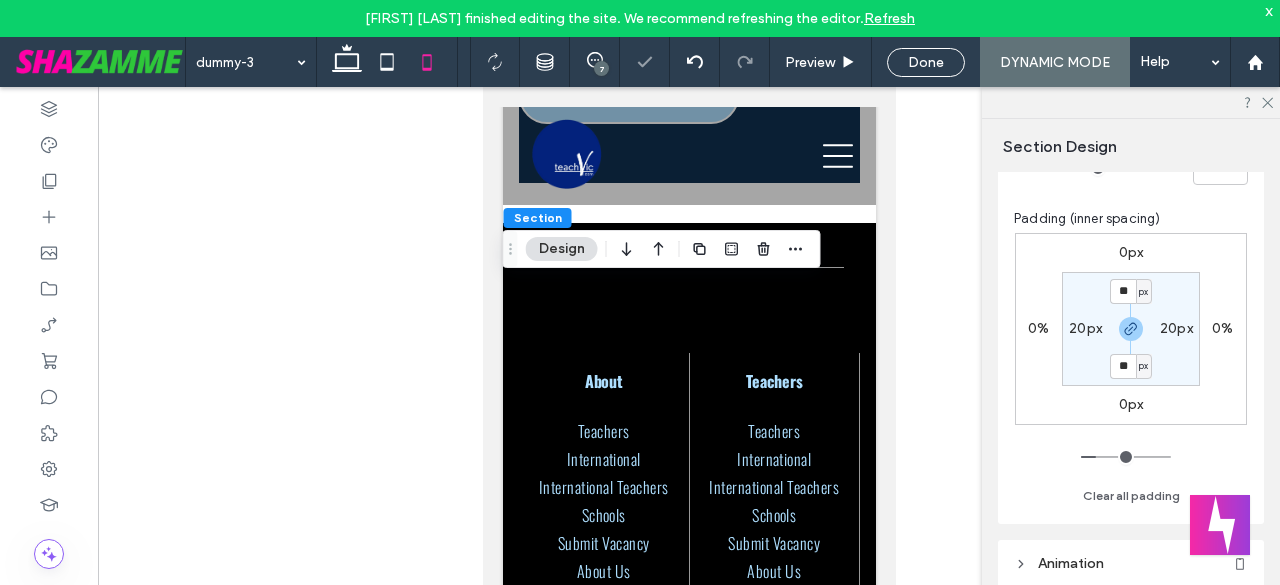 scroll, scrollTop: 200, scrollLeft: 0, axis: vertical 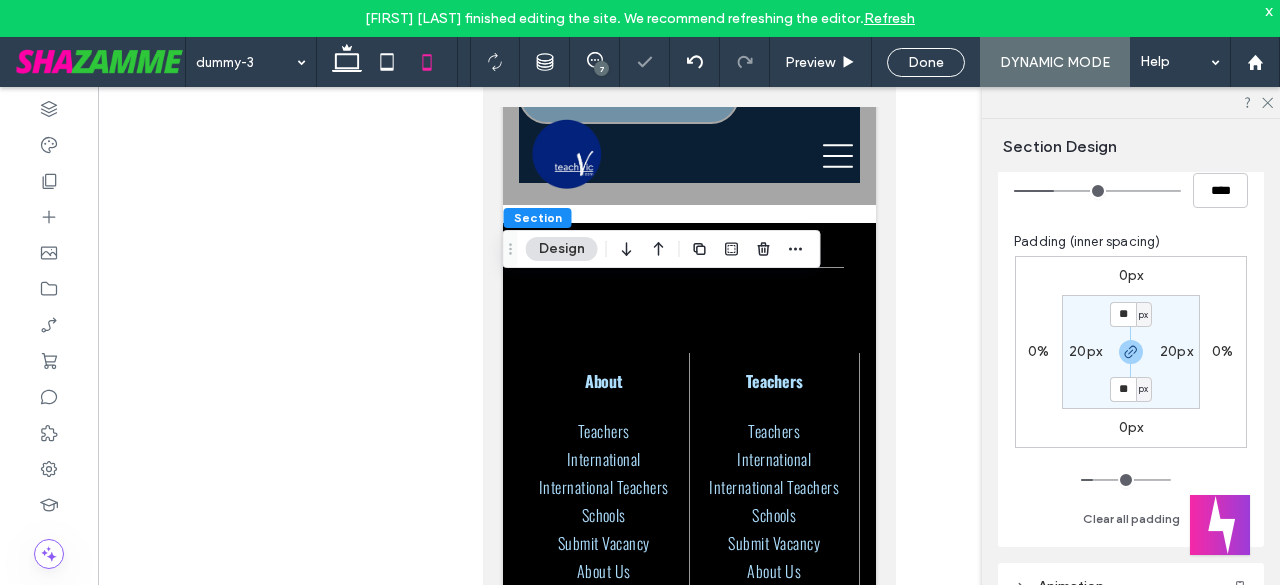 click on "20px" at bounding box center (1085, 351) 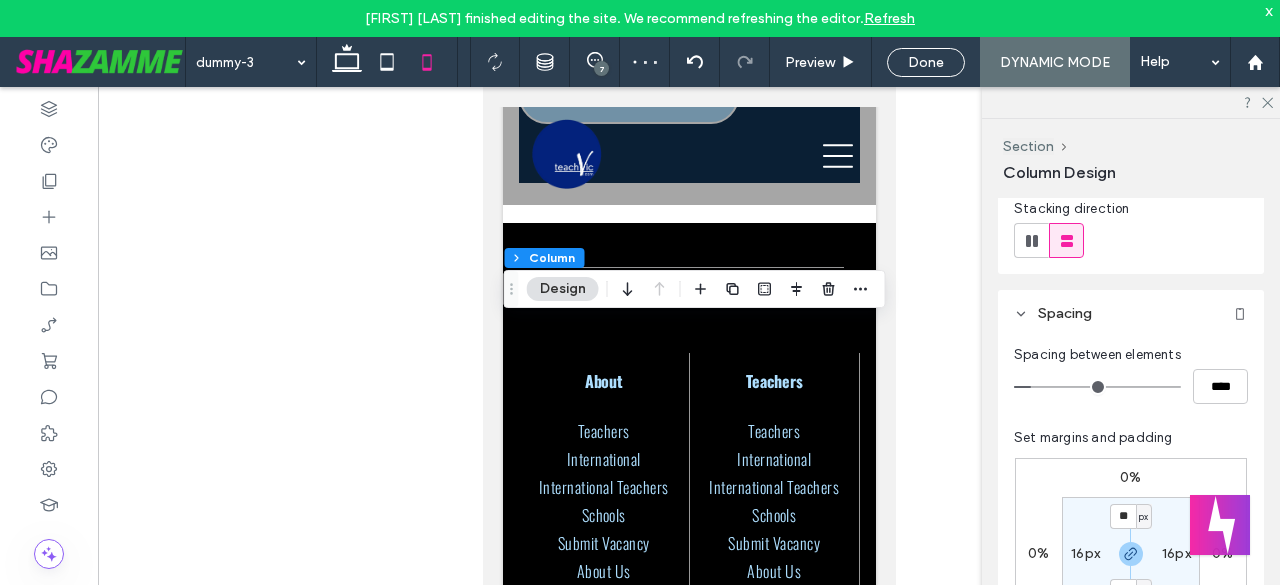 scroll, scrollTop: 433, scrollLeft: 0, axis: vertical 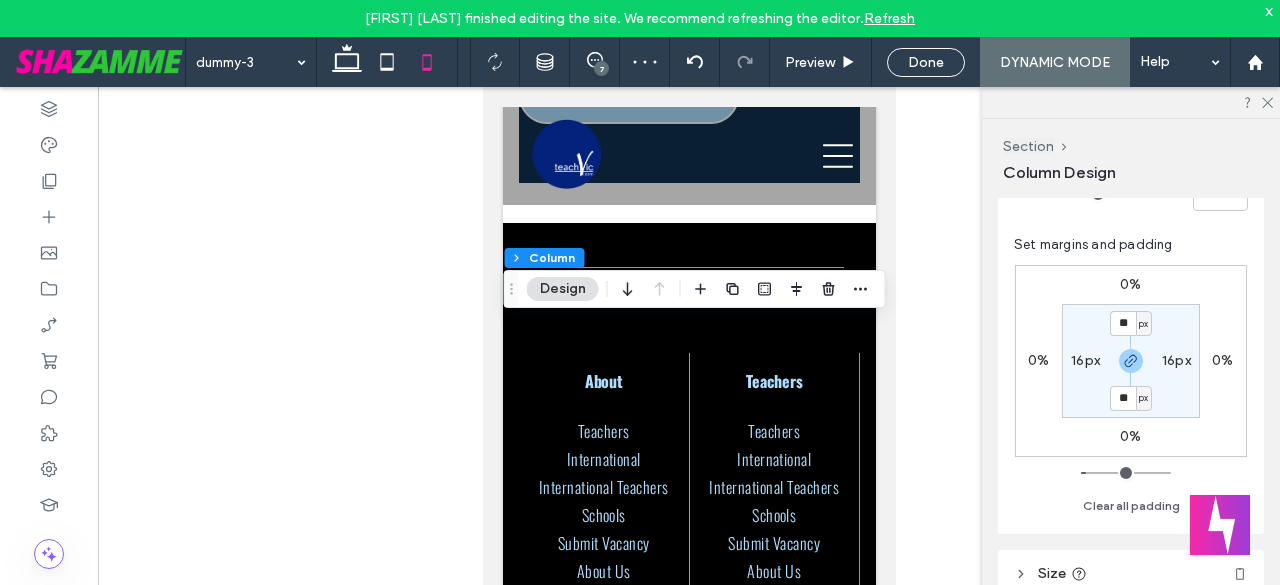 click on "px" at bounding box center (1144, 324) 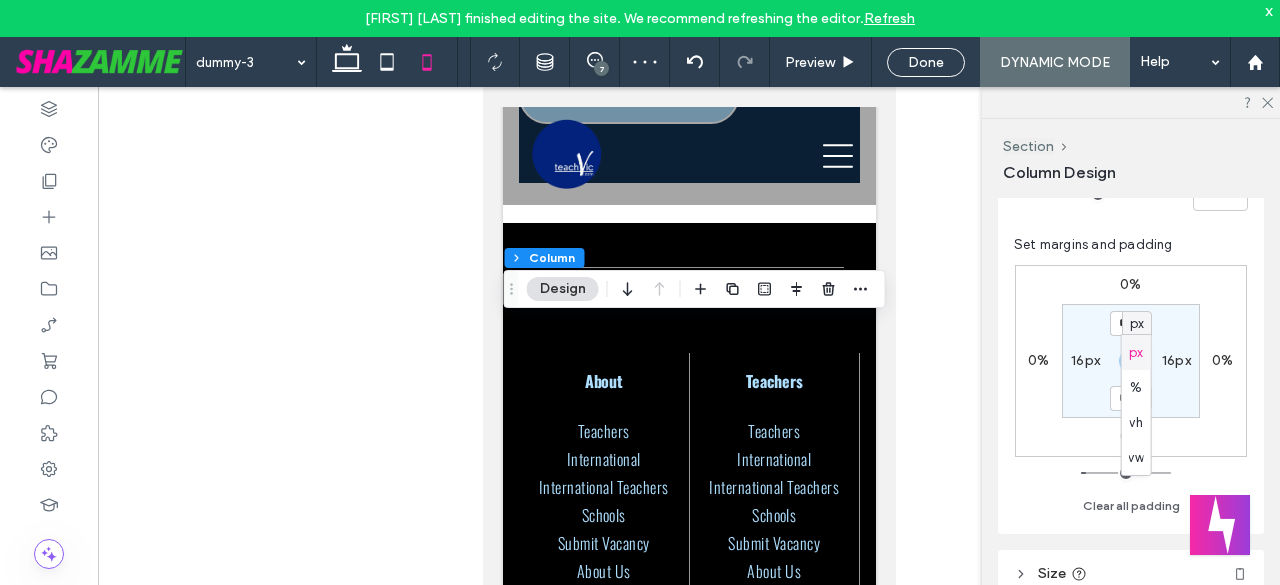 click on "px" at bounding box center (1137, 324) 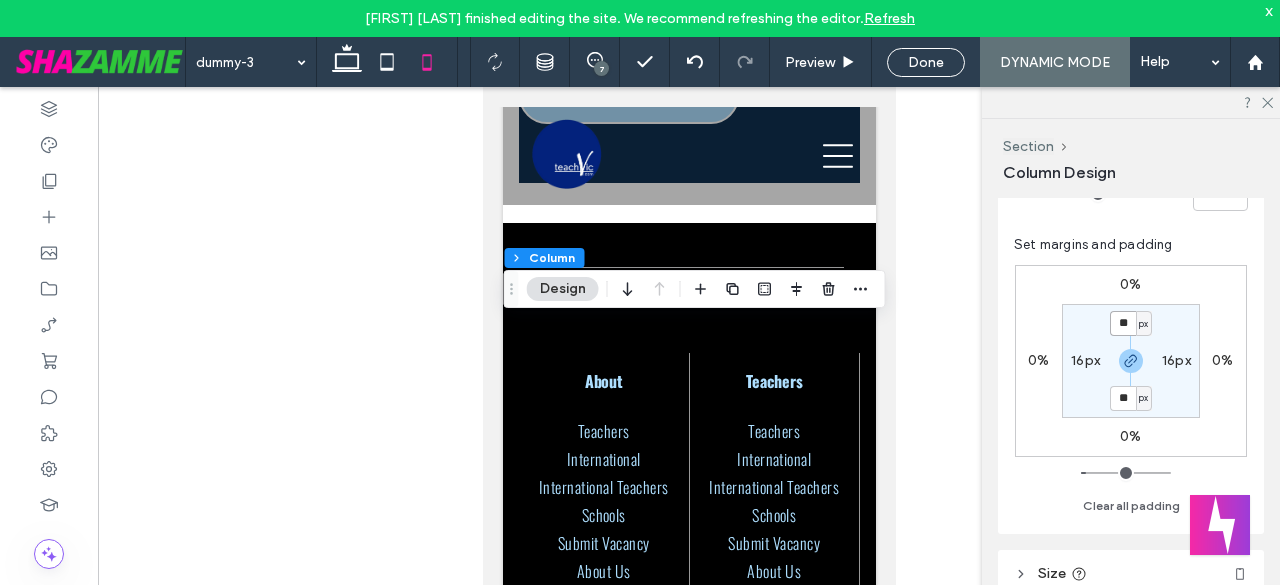 click on "**" at bounding box center (1123, 323) 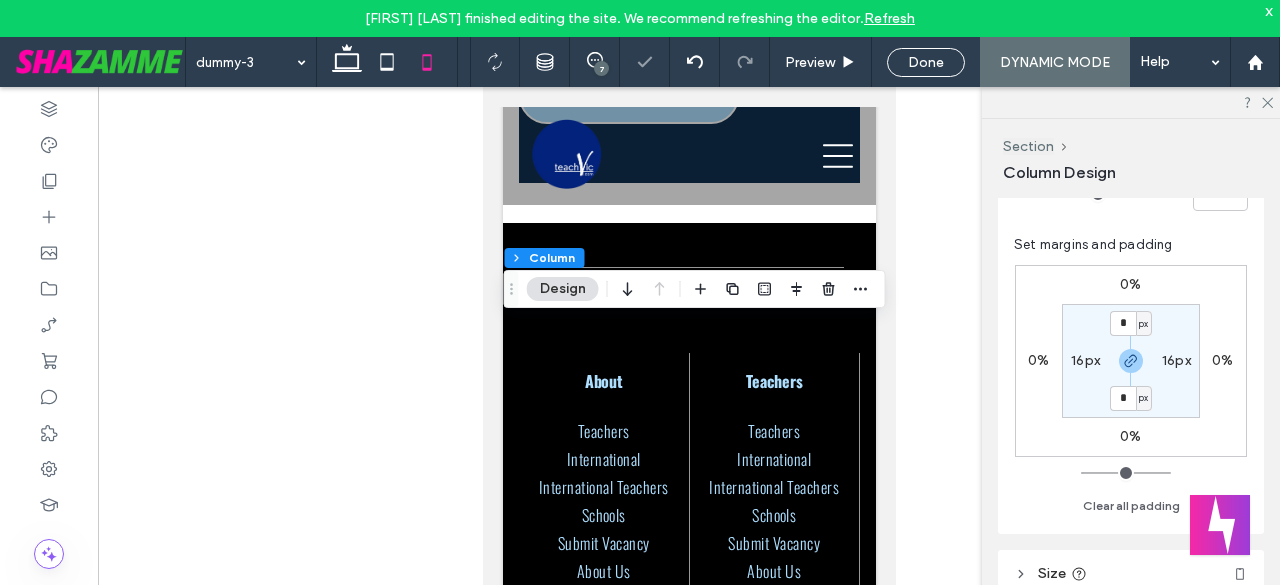 click on "16px" at bounding box center (1085, 360) 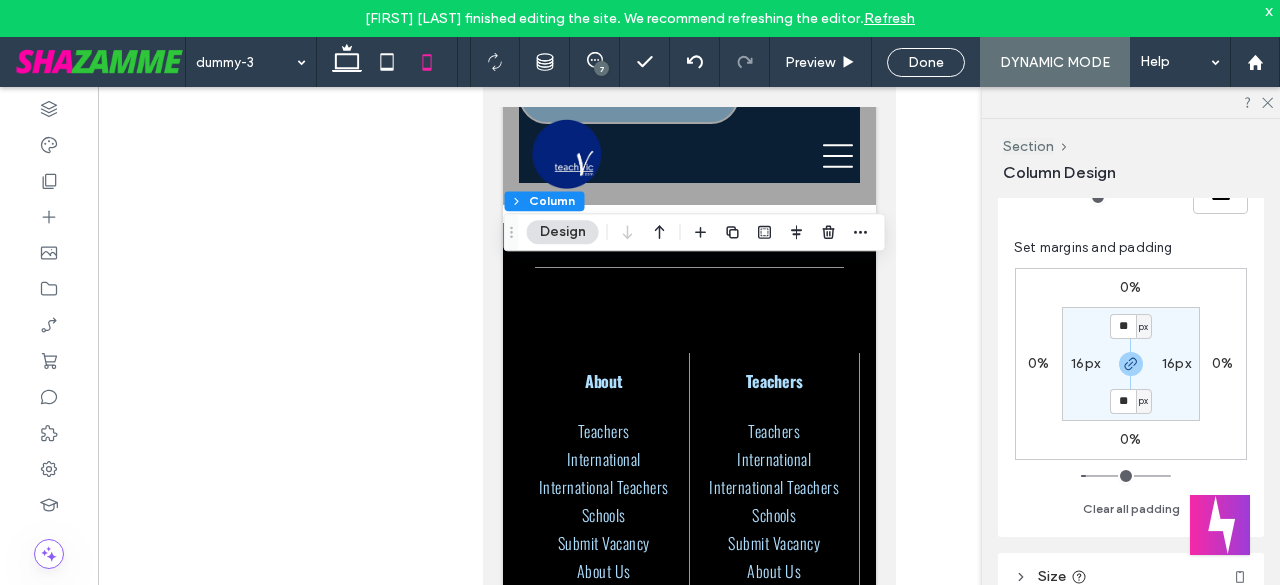 scroll, scrollTop: 433, scrollLeft: 0, axis: vertical 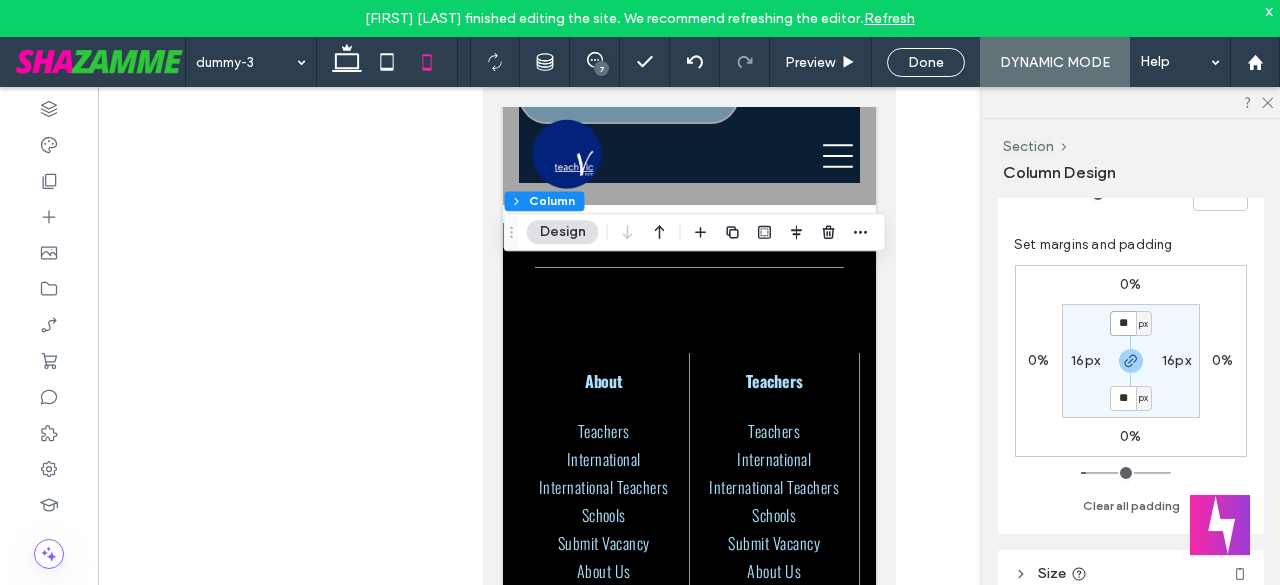 click on "**" at bounding box center [1123, 323] 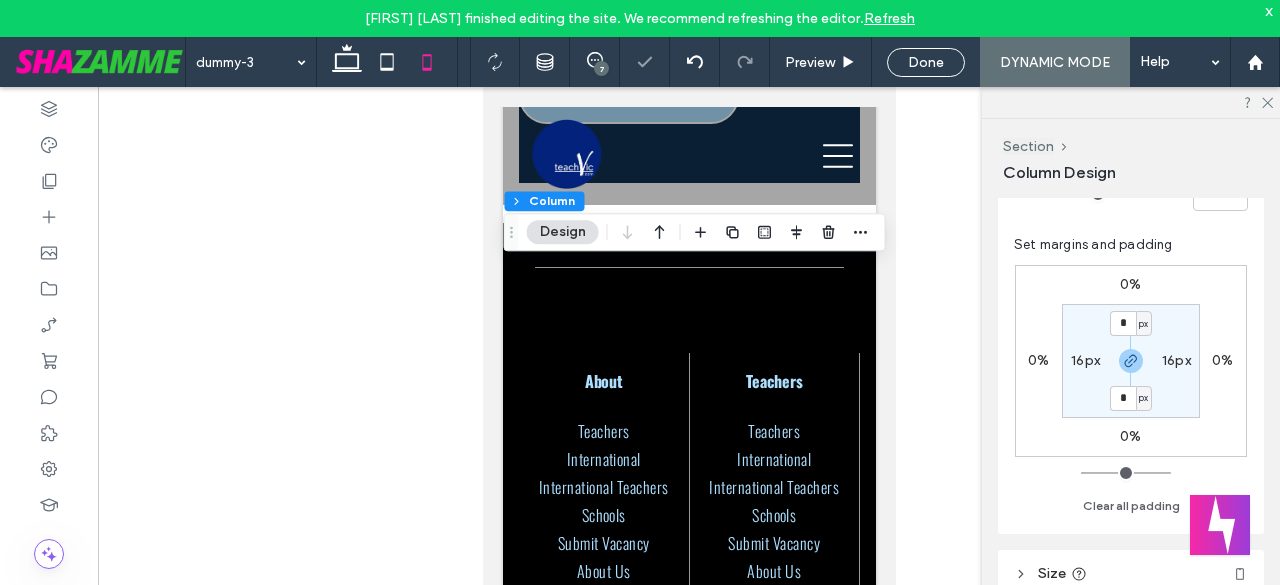 click on "16px" at bounding box center [1085, 360] 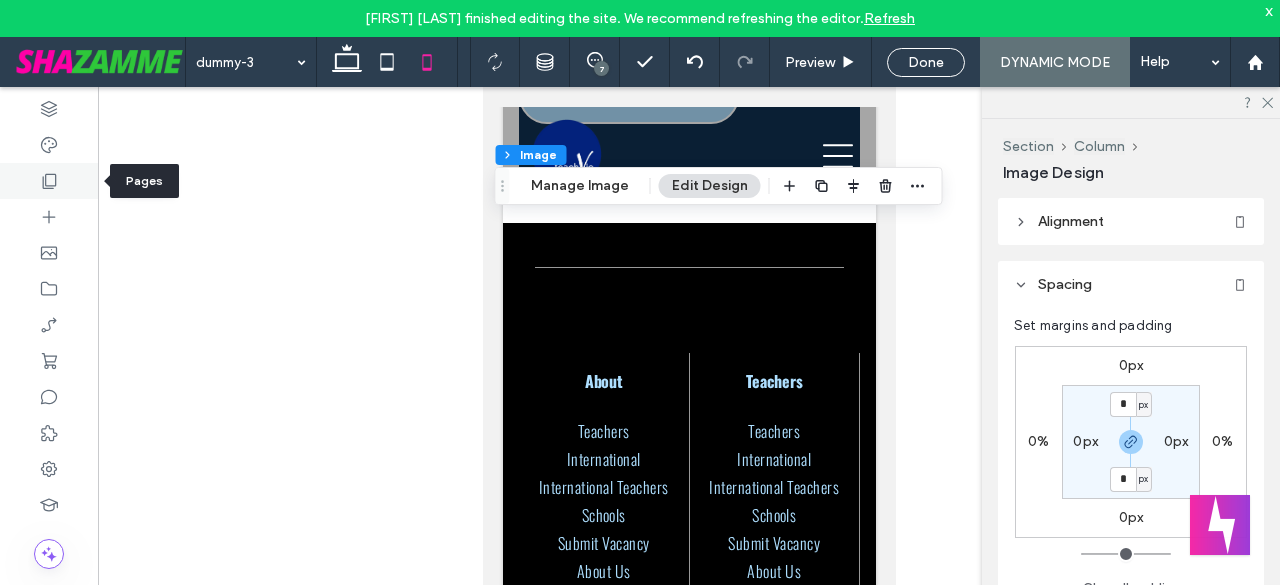 click 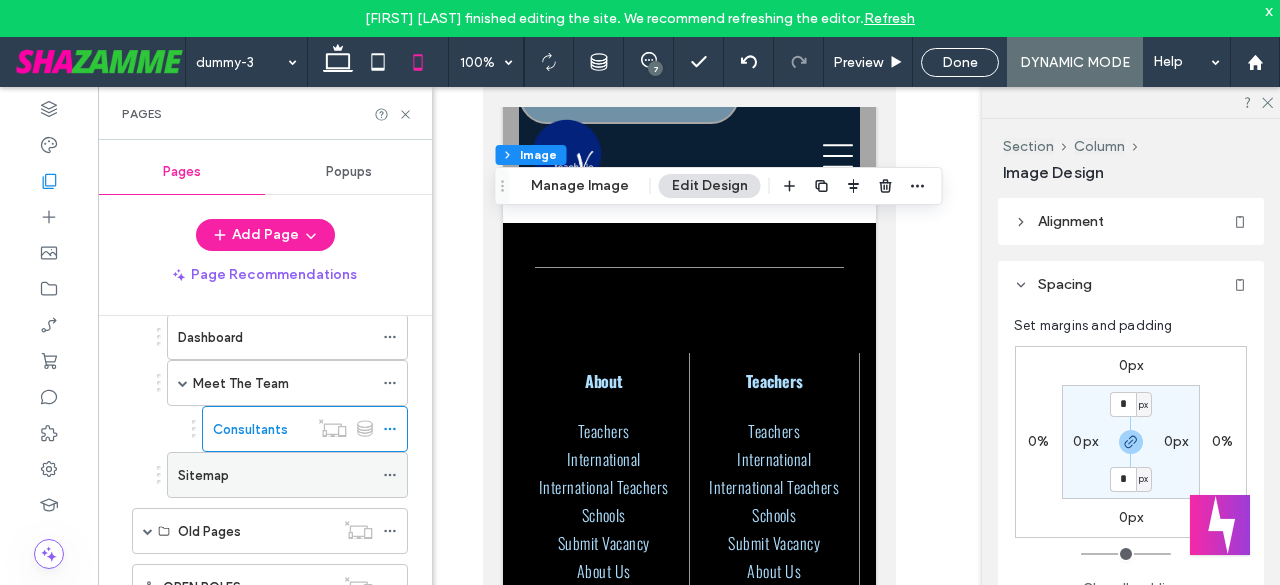 scroll, scrollTop: 1100, scrollLeft: 0, axis: vertical 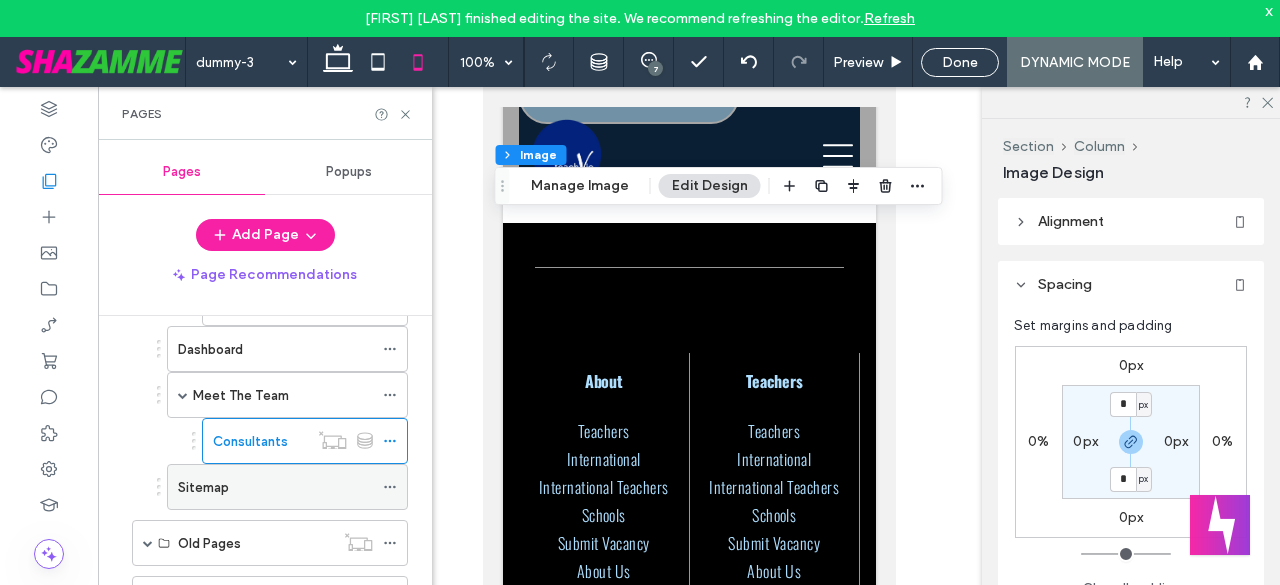 click on "Sitemap" at bounding box center [275, 487] 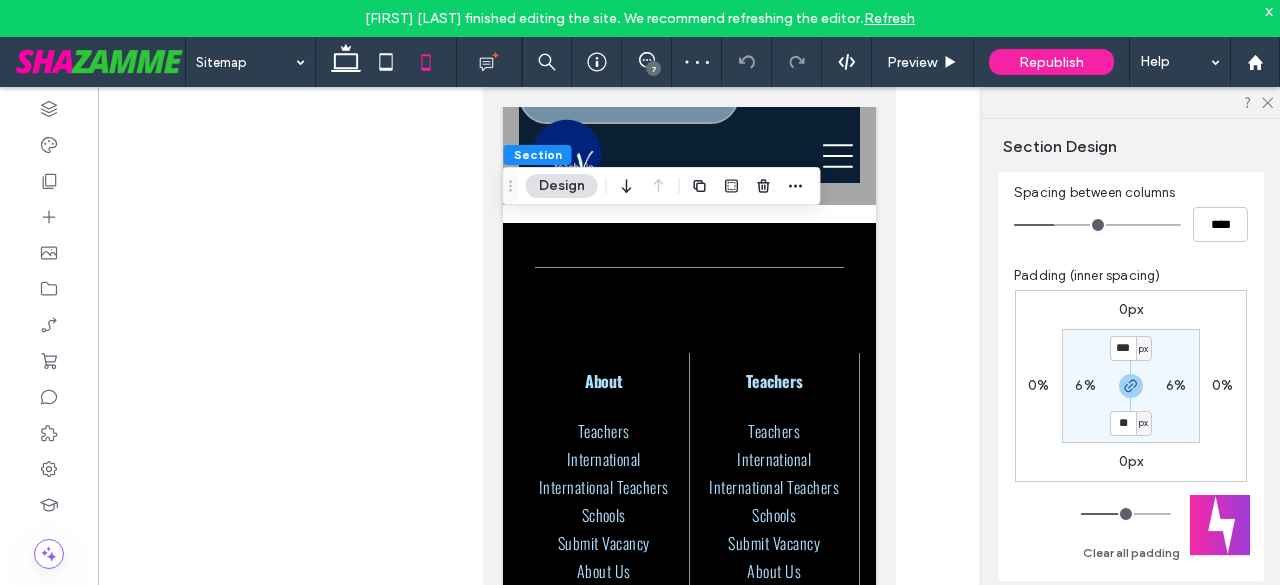 scroll, scrollTop: 233, scrollLeft: 0, axis: vertical 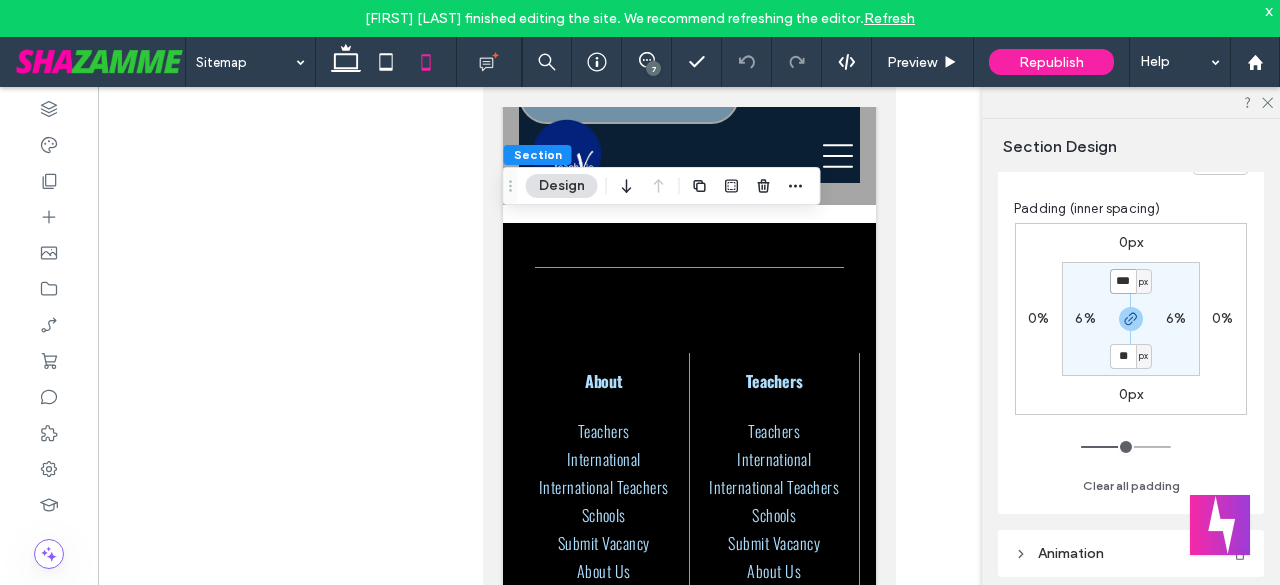 click on "***" at bounding box center (1123, 281) 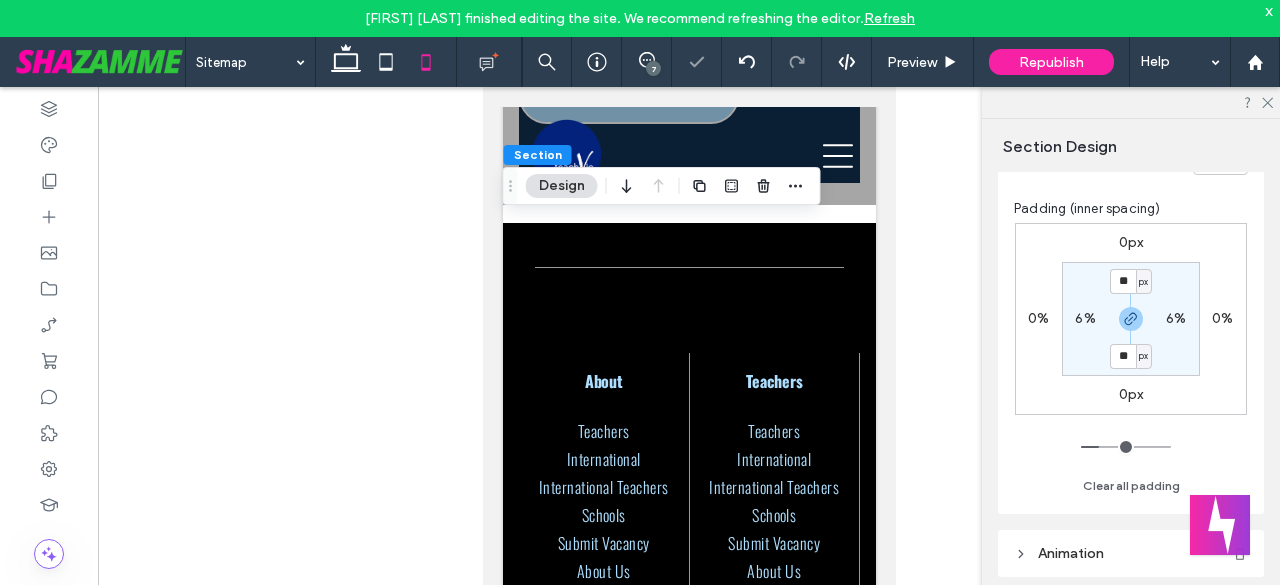 drag, startPoint x: 1086, startPoint y: 313, endPoint x: 1081, endPoint y: 331, distance: 18.681541 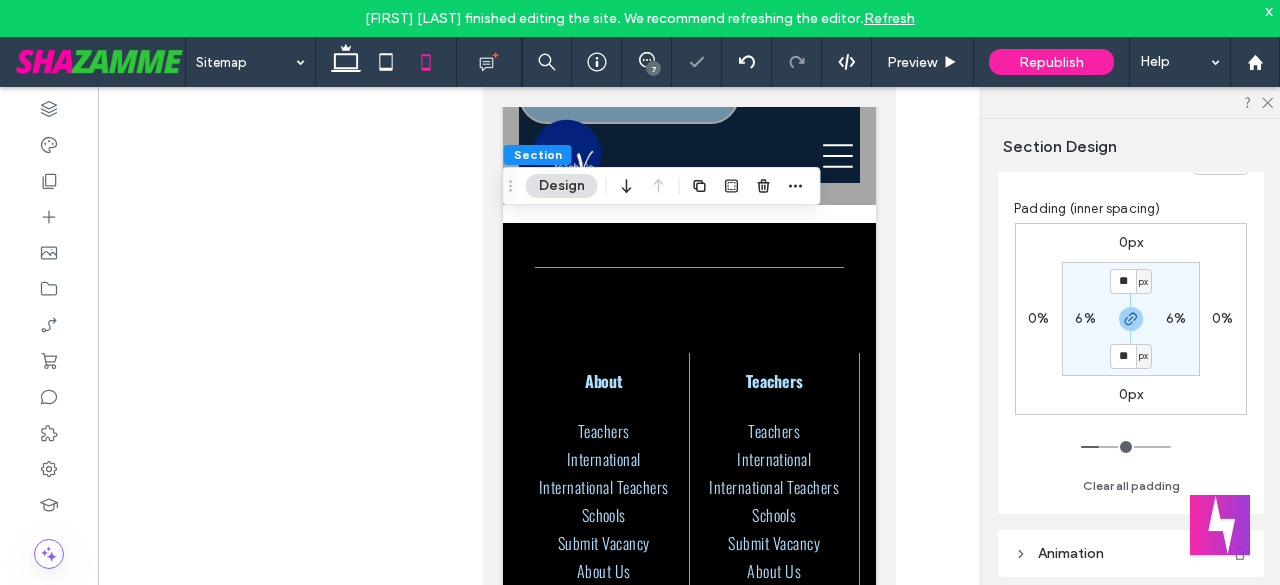 click on "6%" at bounding box center (1085, 318) 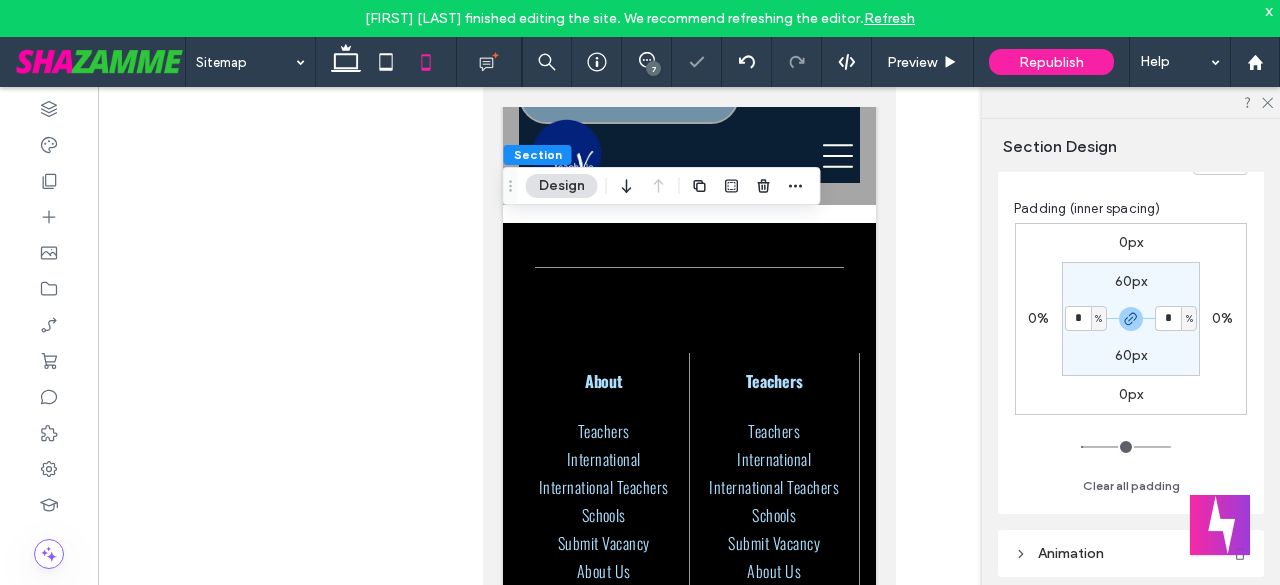 click on "%" at bounding box center (1098, 319) 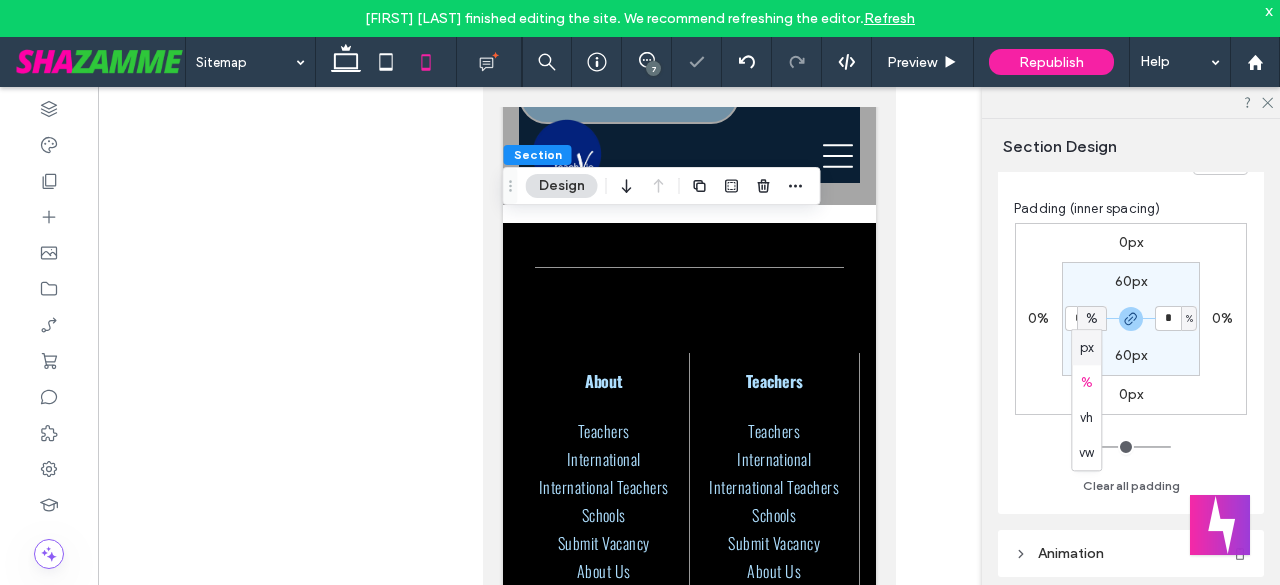 click on "px" at bounding box center [1086, 347] 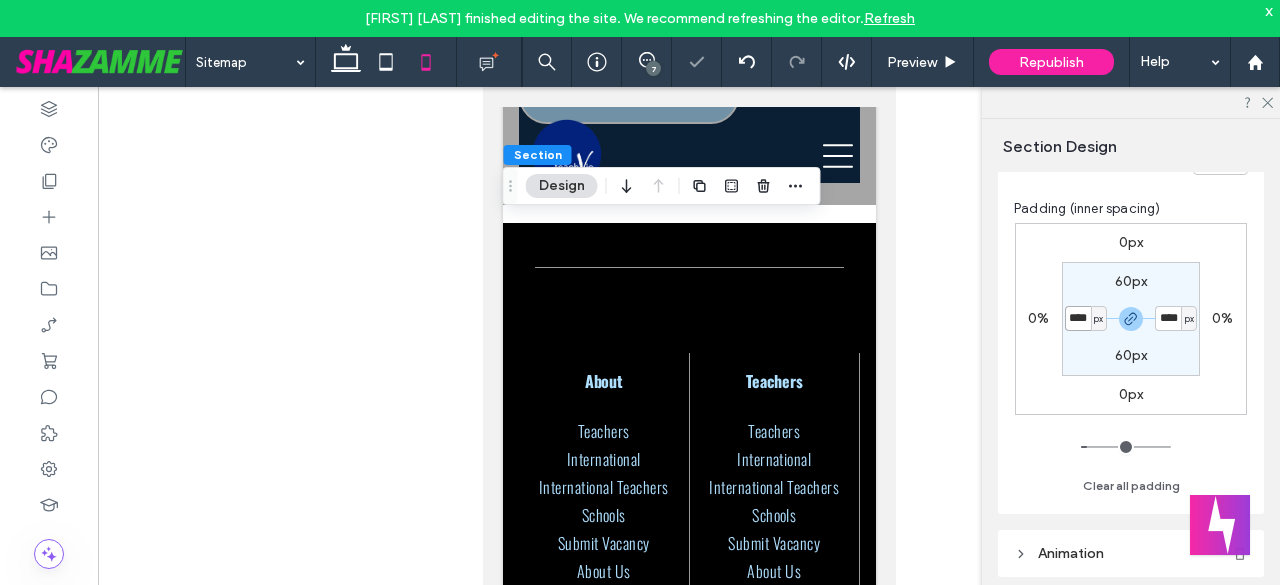 click on "****" at bounding box center (1078, 318) 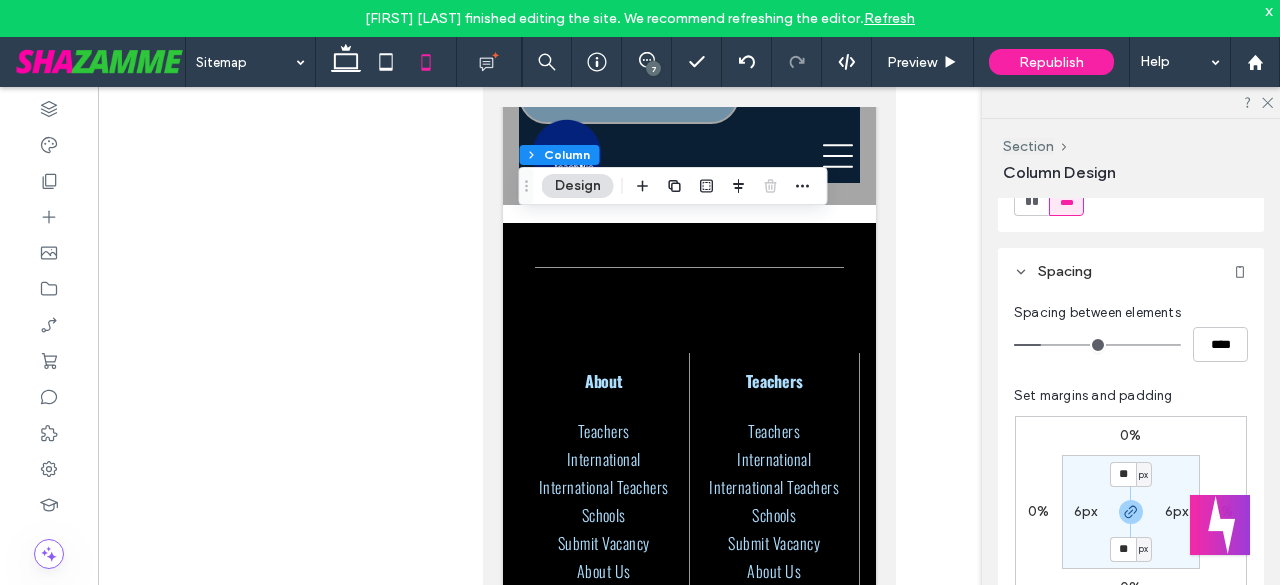 scroll, scrollTop: 300, scrollLeft: 0, axis: vertical 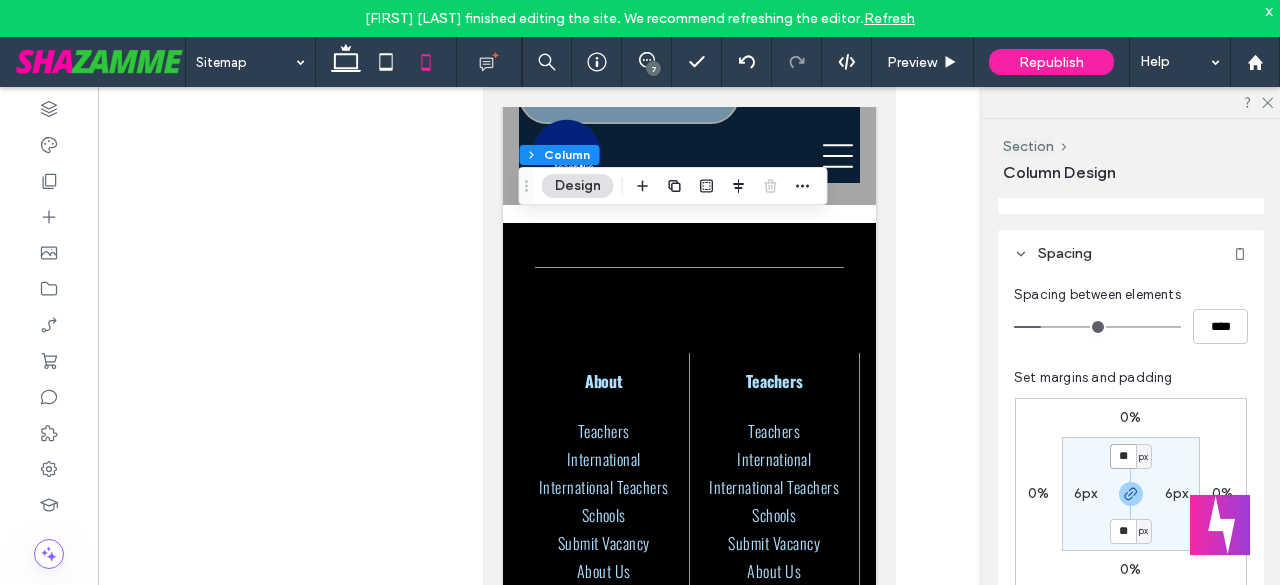 click on "**" at bounding box center [1123, 456] 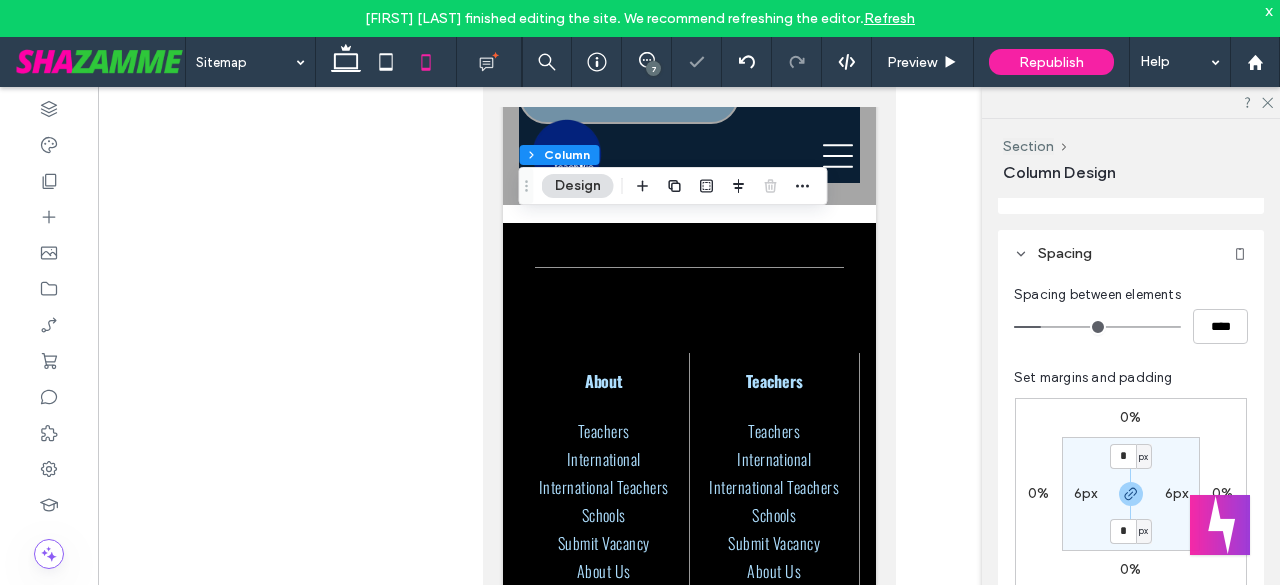 click on "6px" at bounding box center [1086, 493] 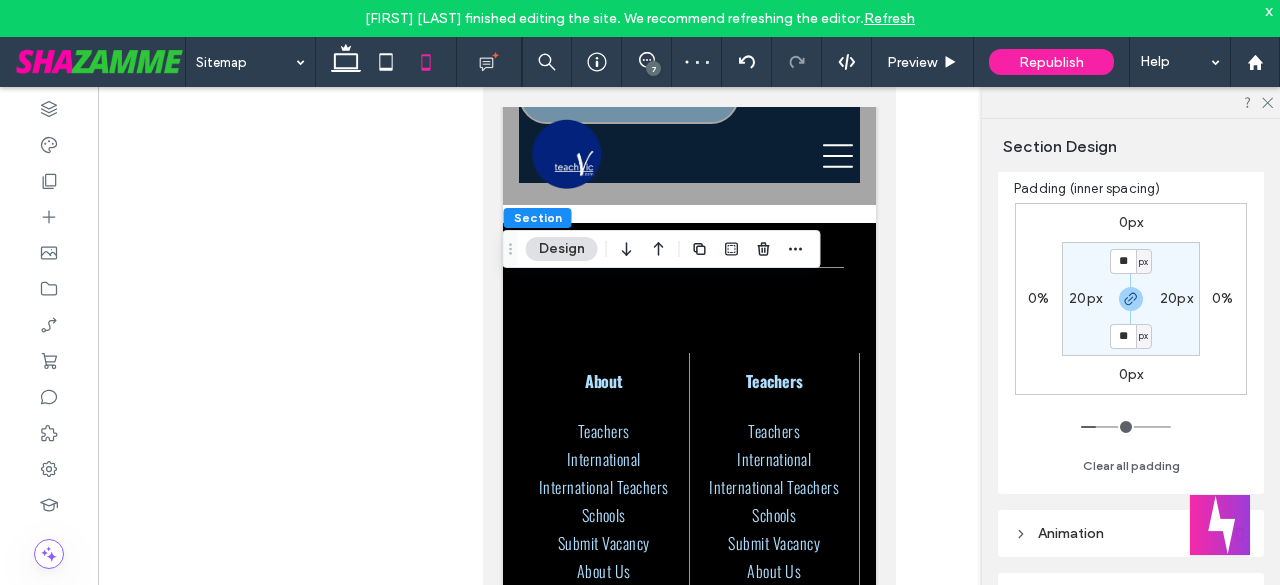 scroll, scrollTop: 266, scrollLeft: 0, axis: vertical 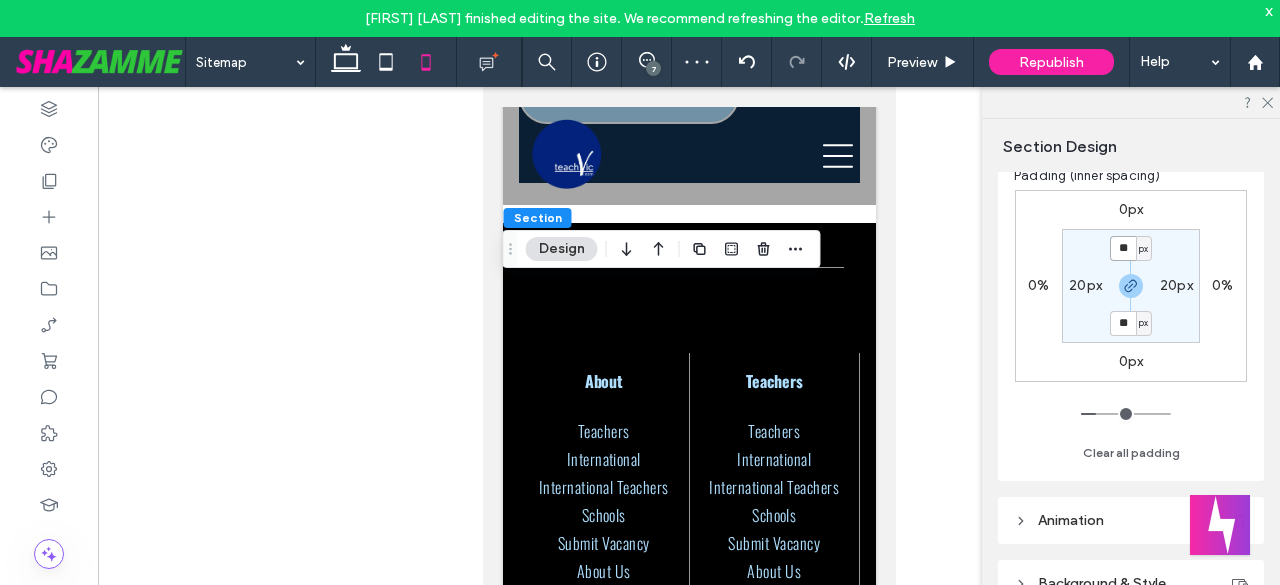 click on "**" at bounding box center [1123, 248] 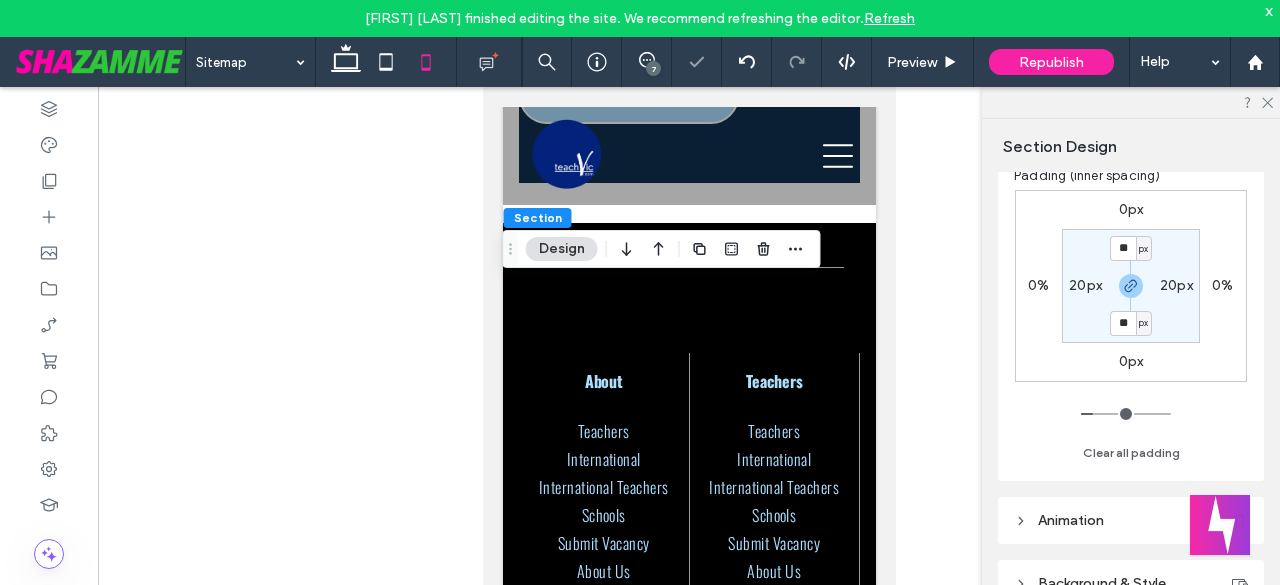 click on "20px" at bounding box center (1085, 285) 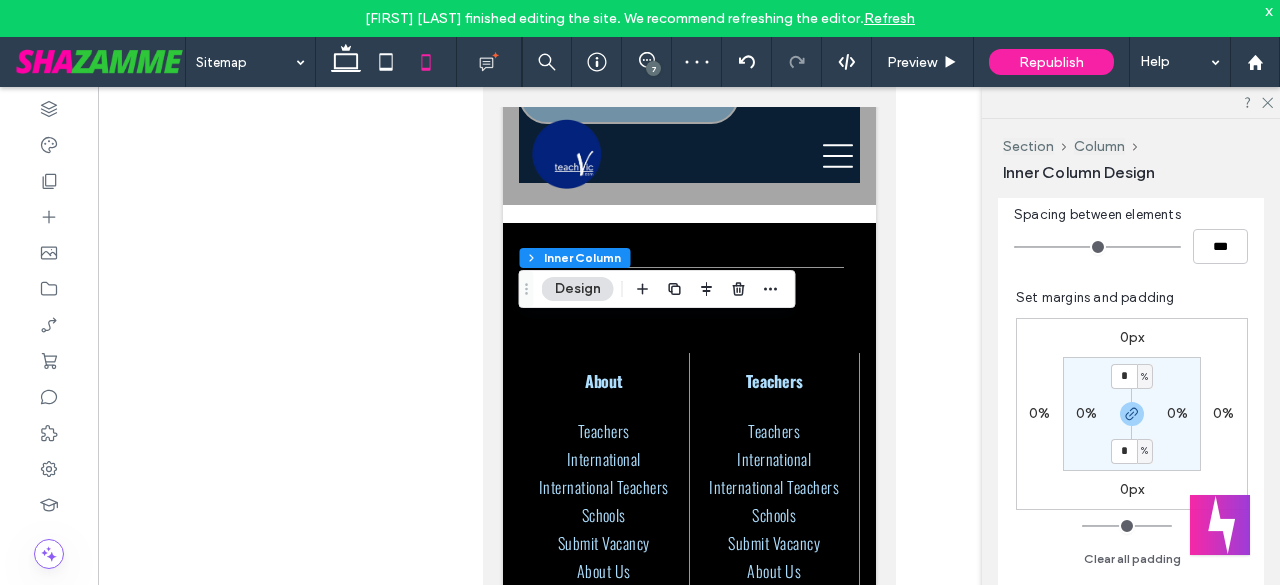 scroll, scrollTop: 600, scrollLeft: 0, axis: vertical 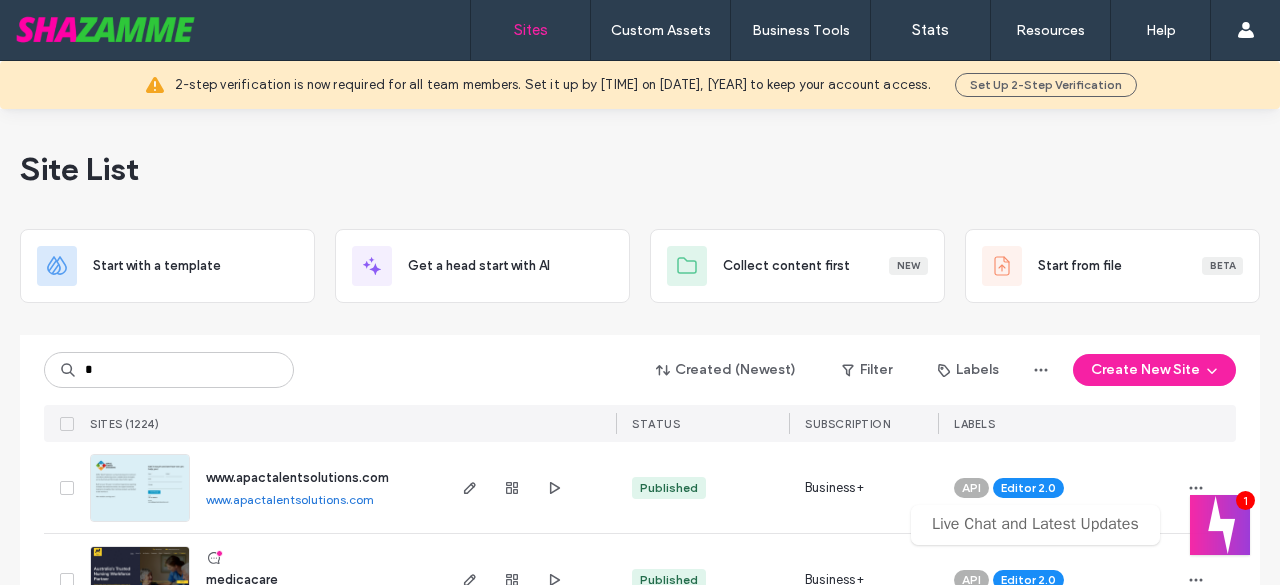 type on "*" 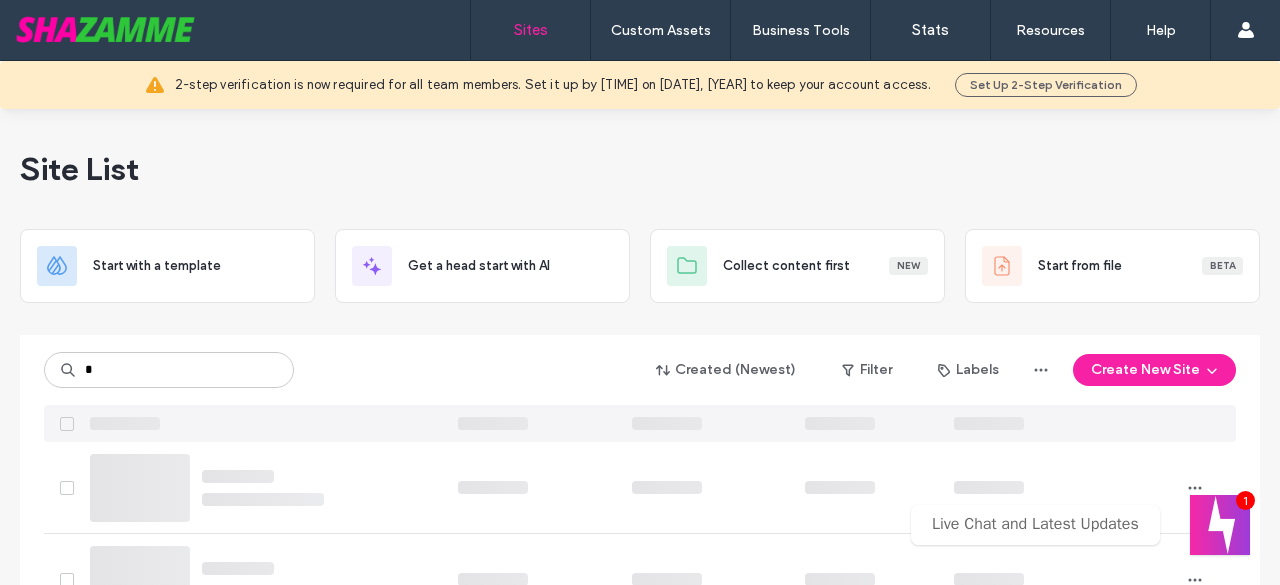 scroll, scrollTop: 0, scrollLeft: 0, axis: both 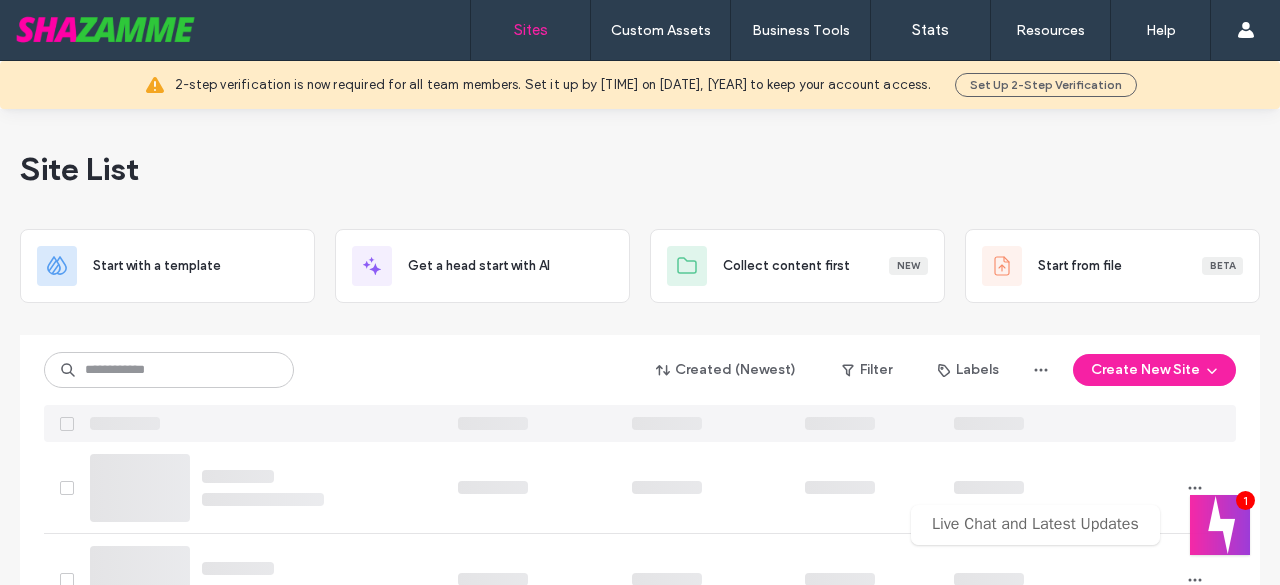 type on "*" 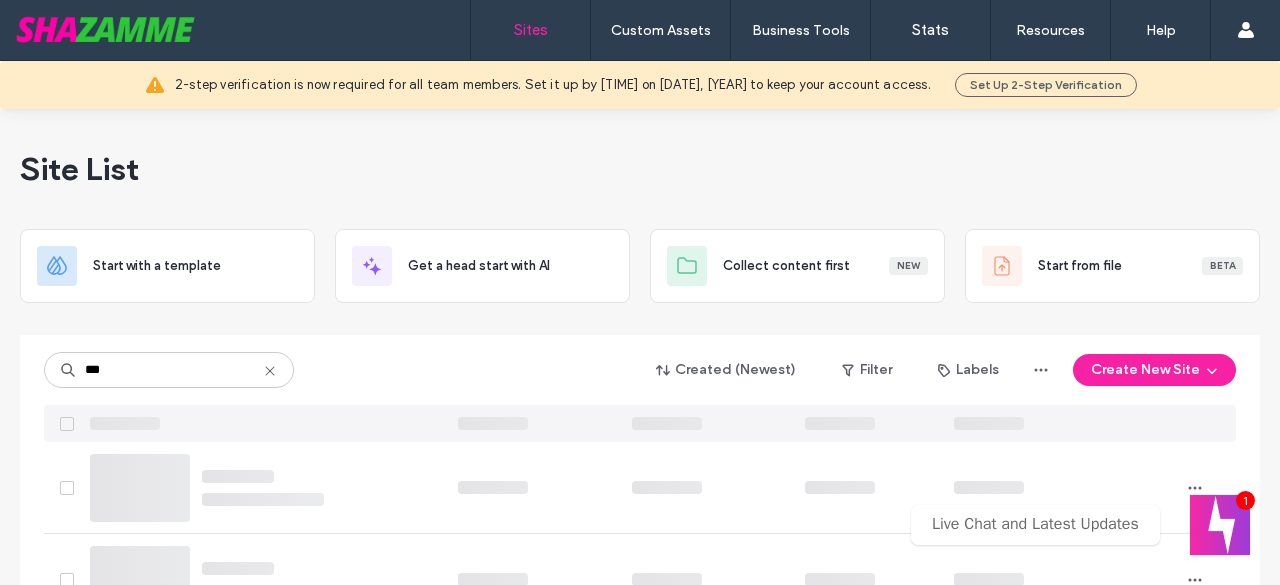 type on "***" 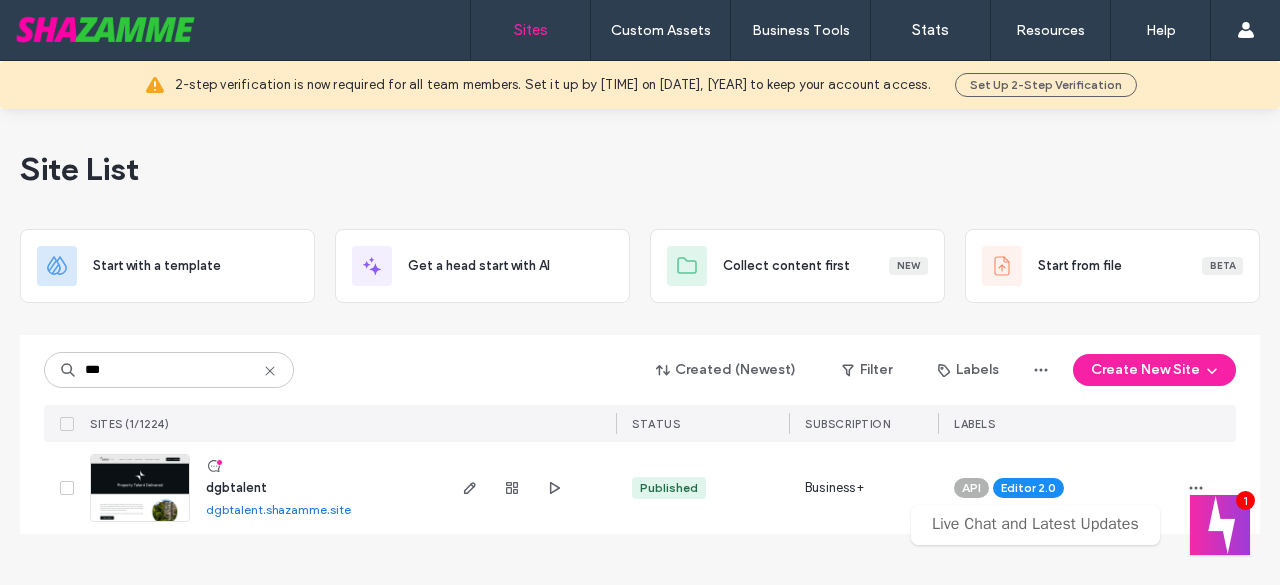 scroll, scrollTop: 0, scrollLeft: 0, axis: both 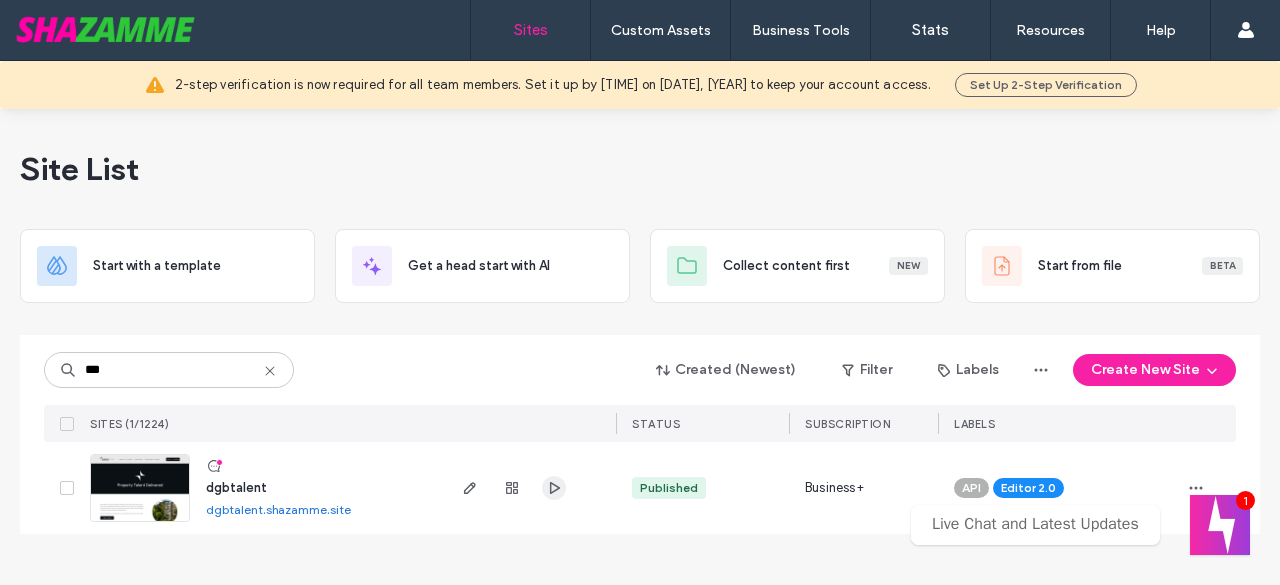 click 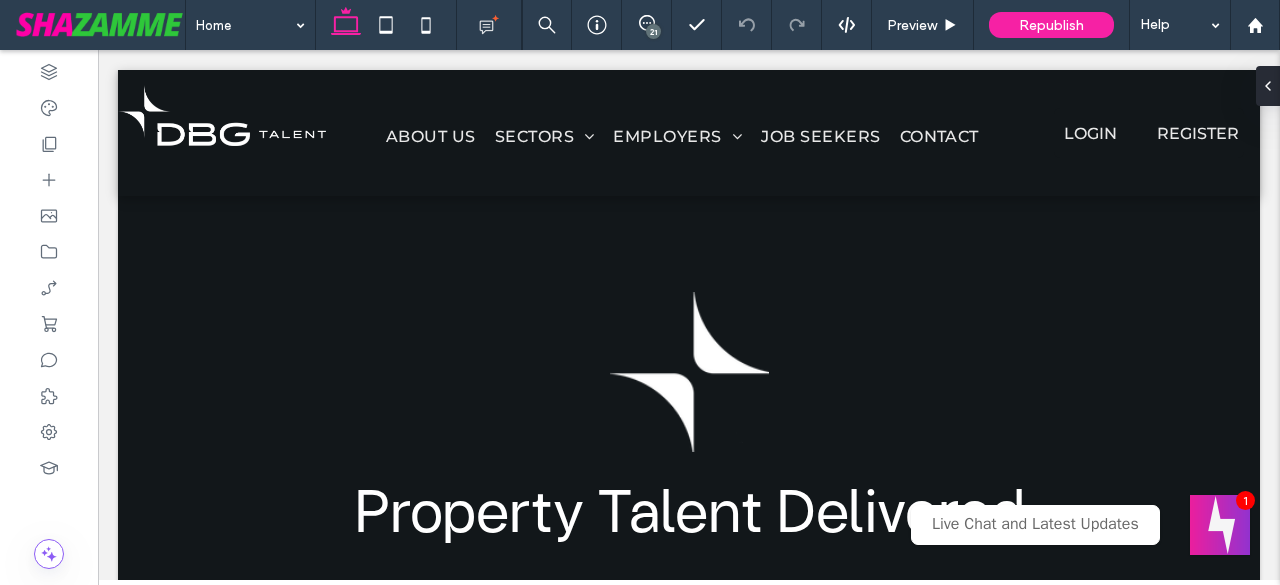 scroll, scrollTop: 2588, scrollLeft: 0, axis: vertical 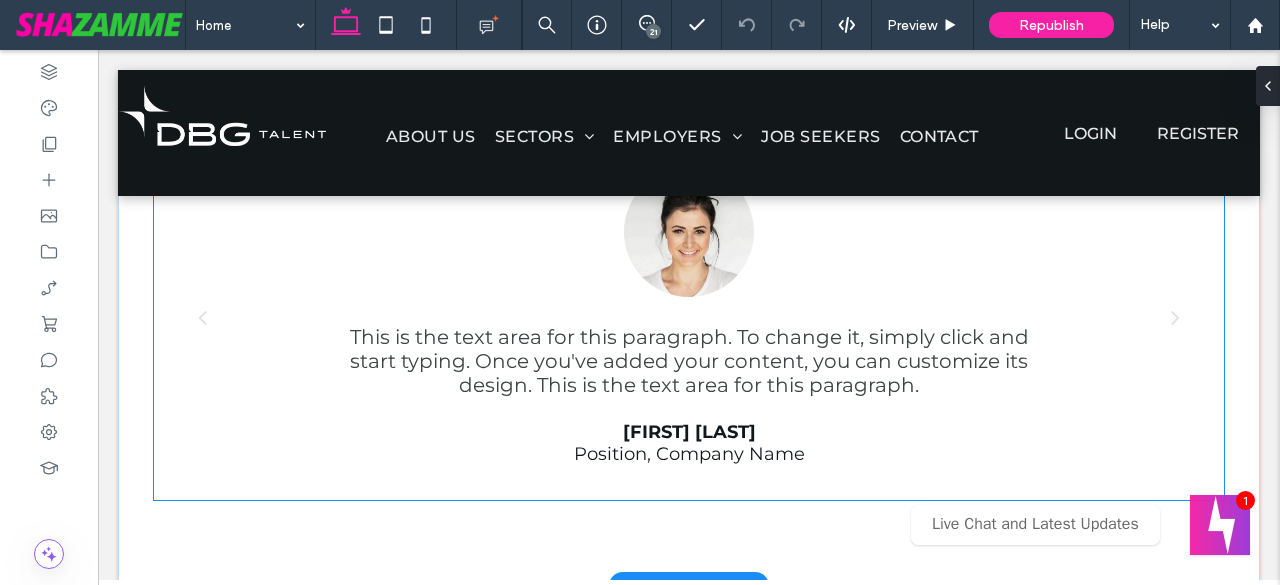 click on "This is the text area for this paragraph. To change it, simply click and start typing. Once you've added your content, you can customize its design. This is the text area for this paragraph." at bounding box center [689, 361] 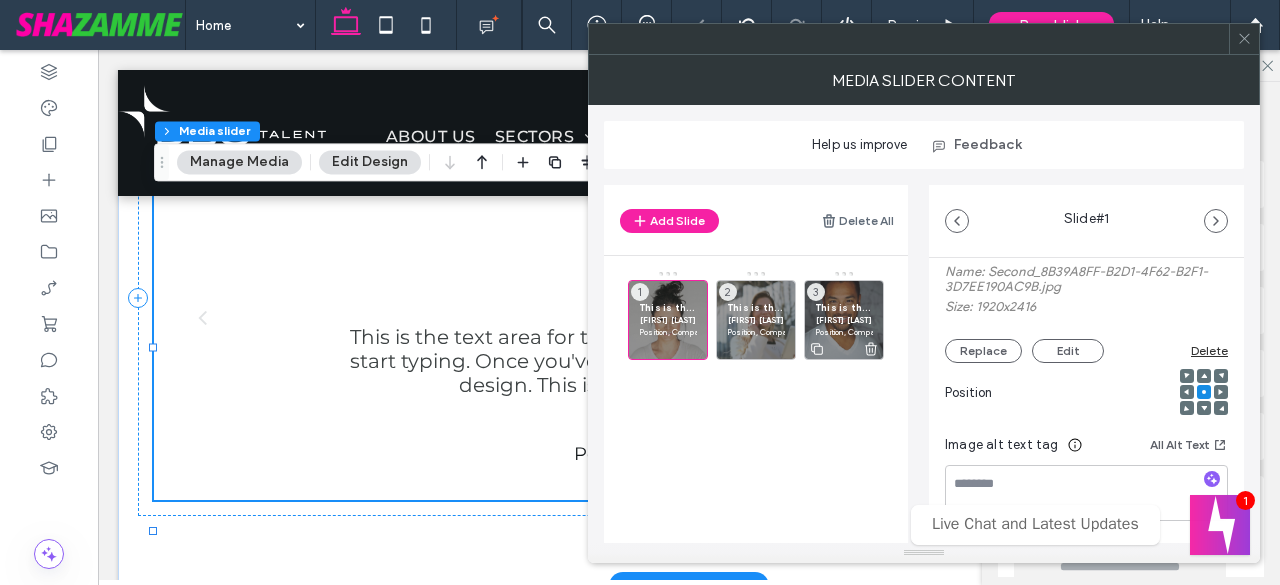 scroll, scrollTop: 200, scrollLeft: 0, axis: vertical 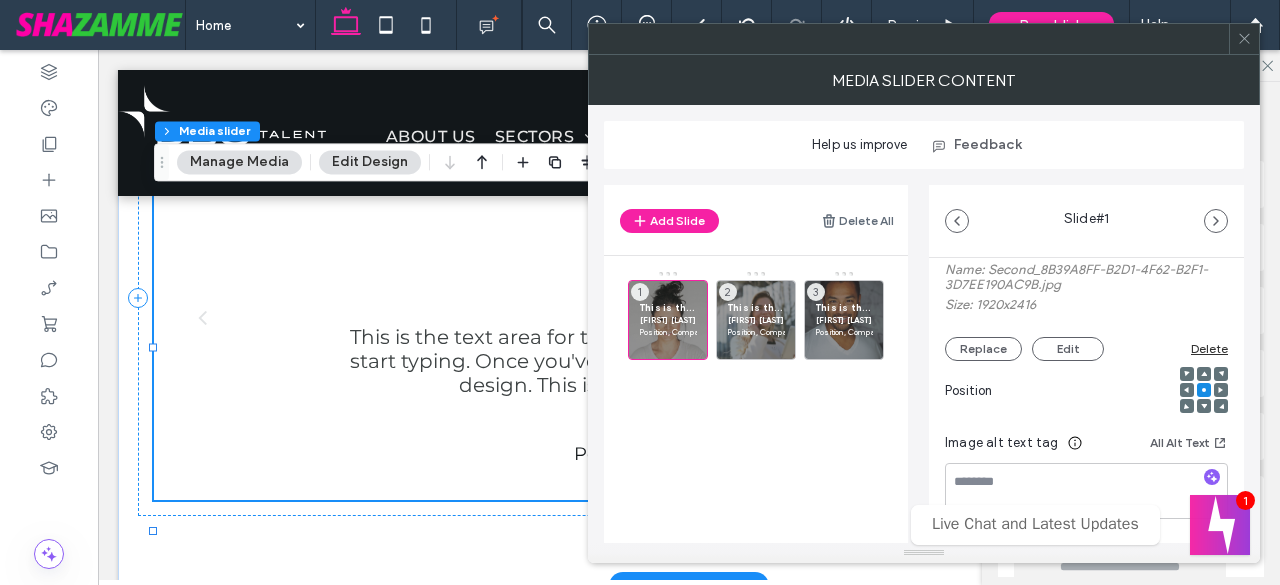 click 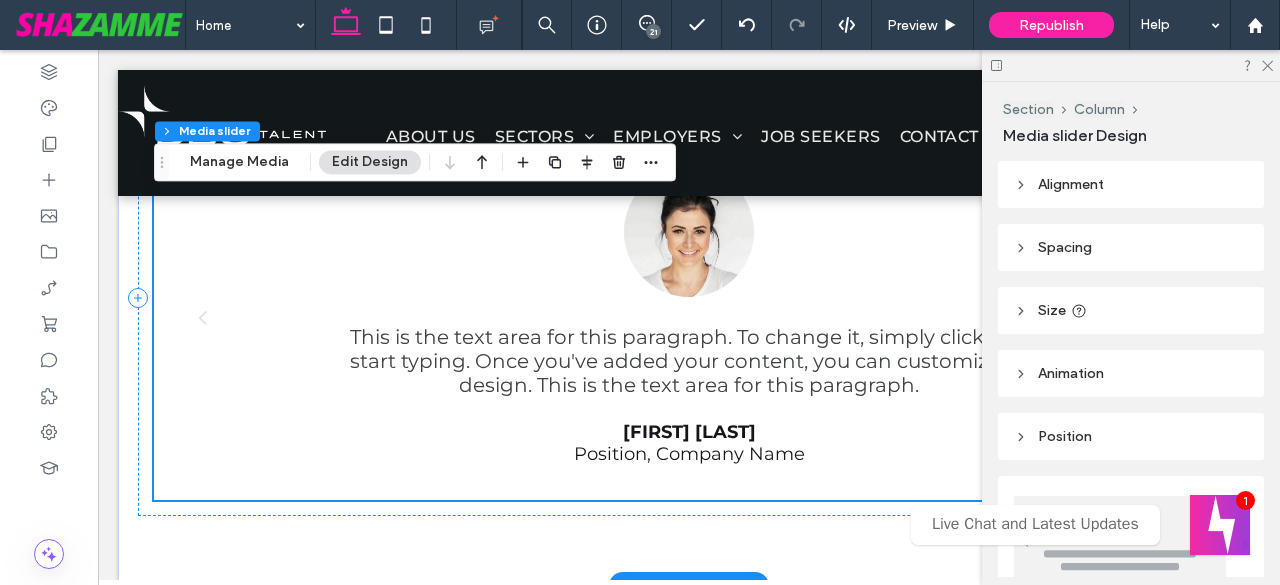scroll, scrollTop: 2654, scrollLeft: 0, axis: vertical 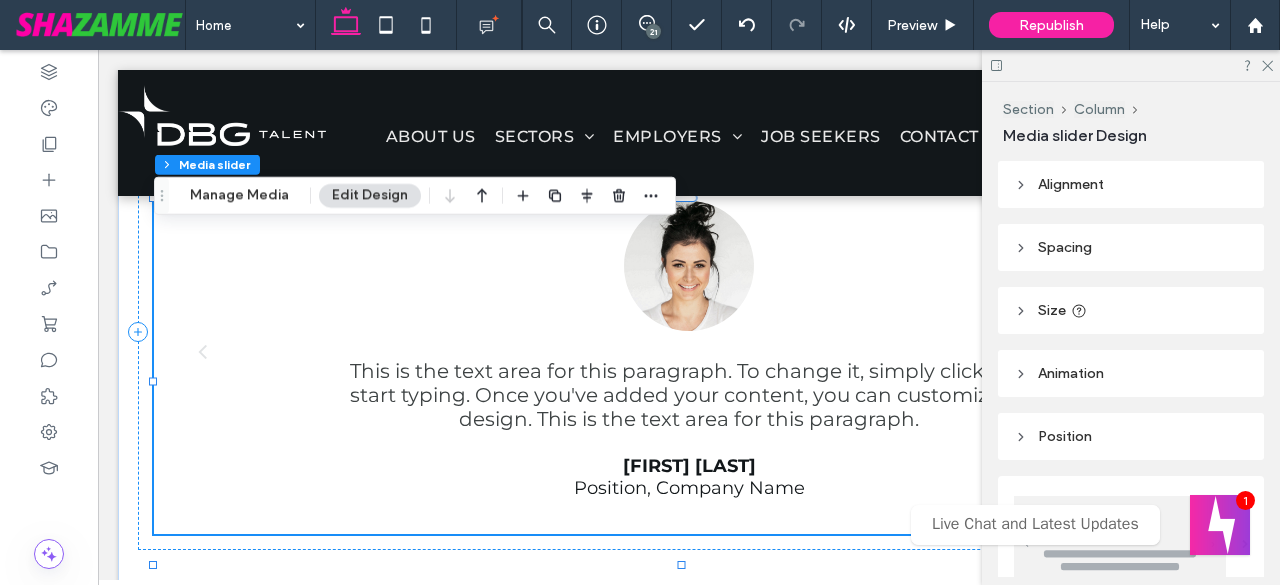 click on "This is the text area for this paragraph. To change it, simply click and start typing. Once you've added your content, you can customize its design. This is the text area for this paragraph." at bounding box center [689, 395] 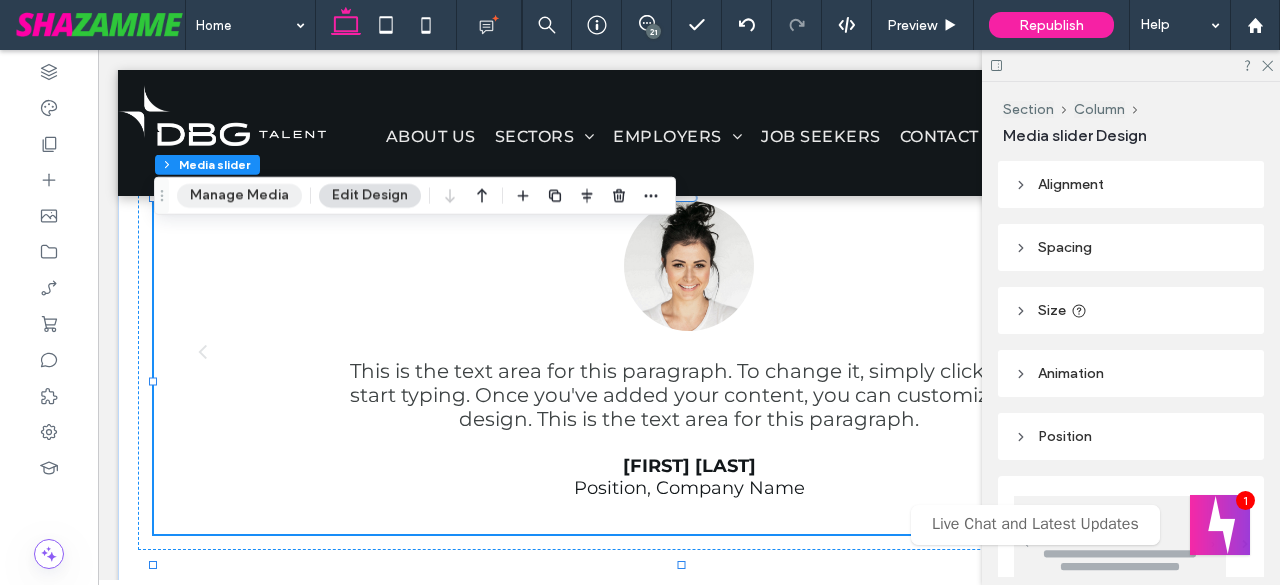 click on "Manage Media" at bounding box center [239, 196] 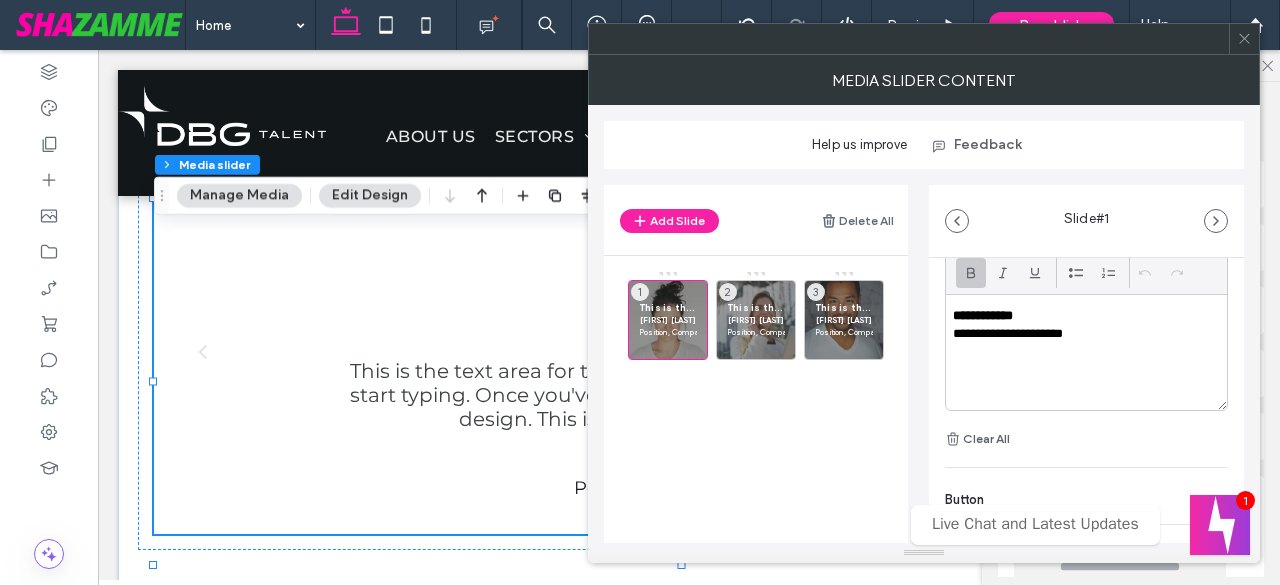 click on "**********" at bounding box center [1086, 352] 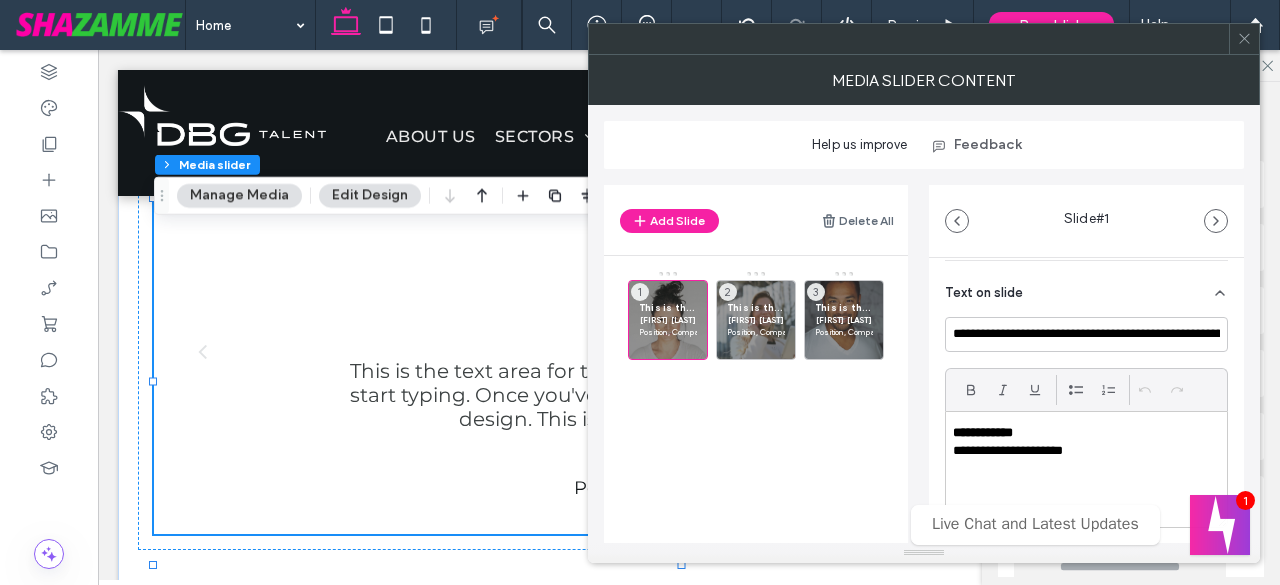 scroll, scrollTop: 433, scrollLeft: 0, axis: vertical 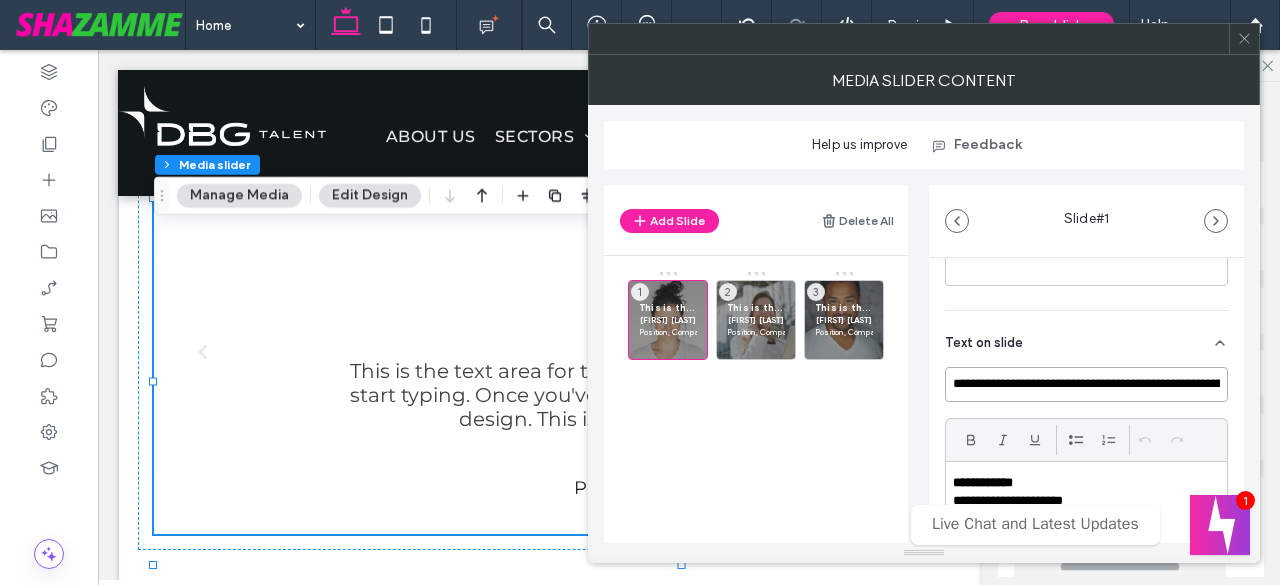 click on "**********" at bounding box center (1086, 384) 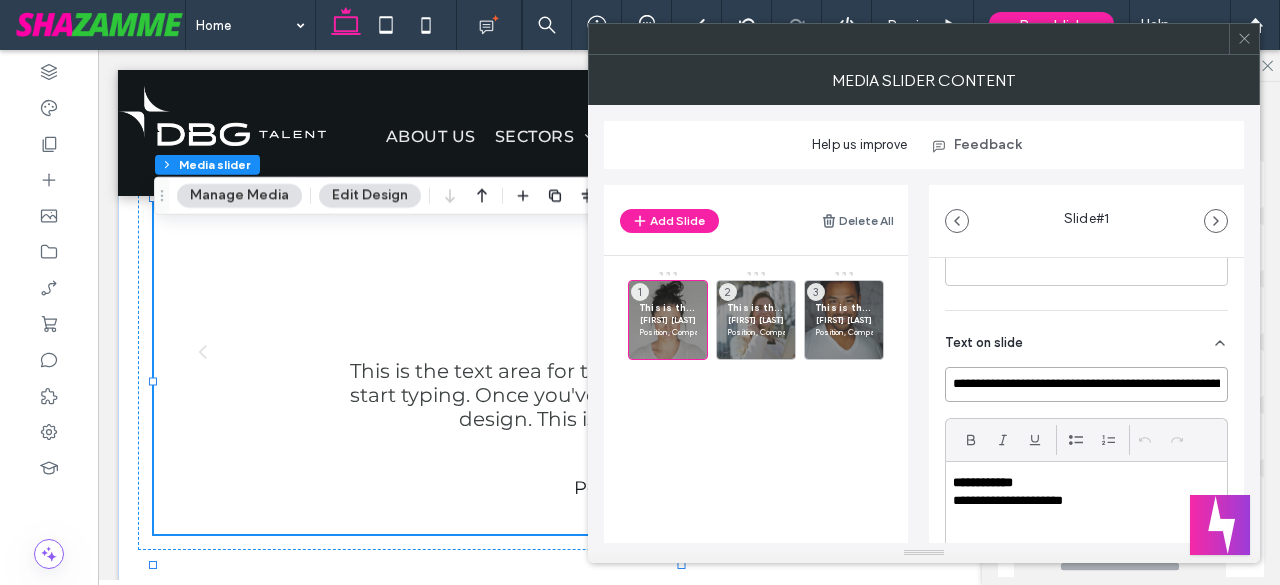 paste on "**********" 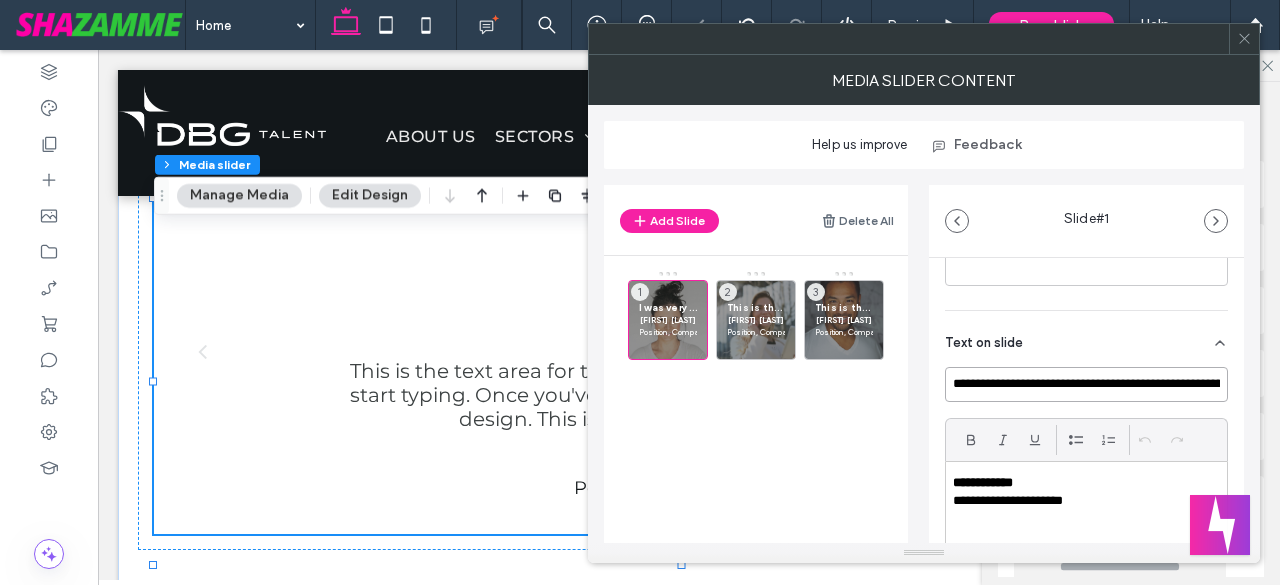 scroll, scrollTop: 0, scrollLeft: 2132, axis: horizontal 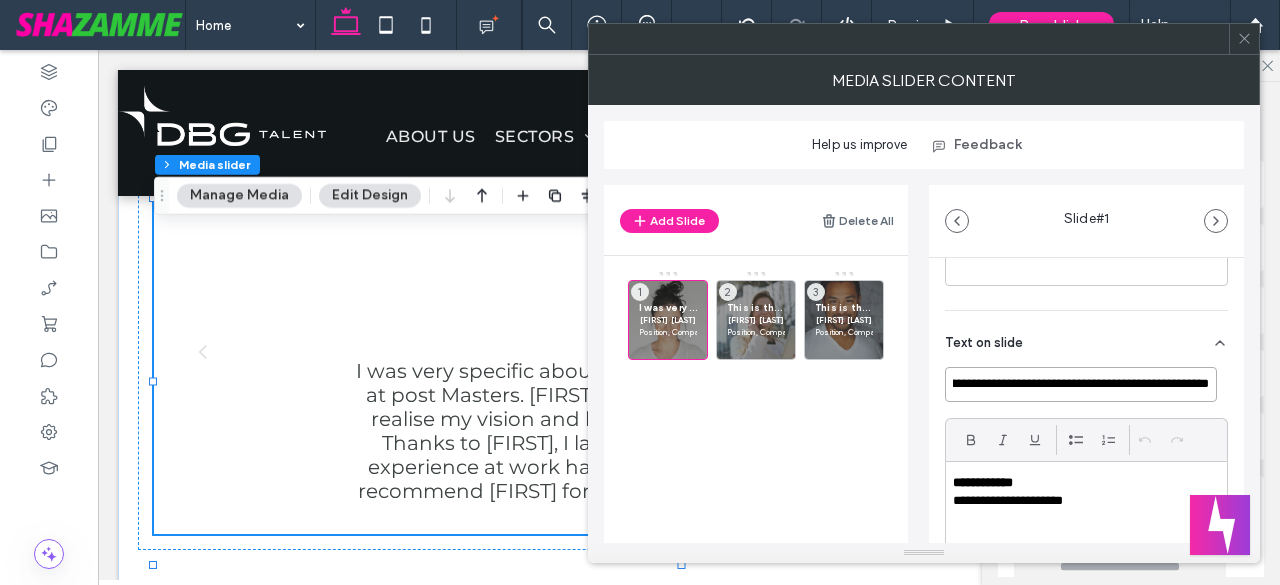 type on "**********" 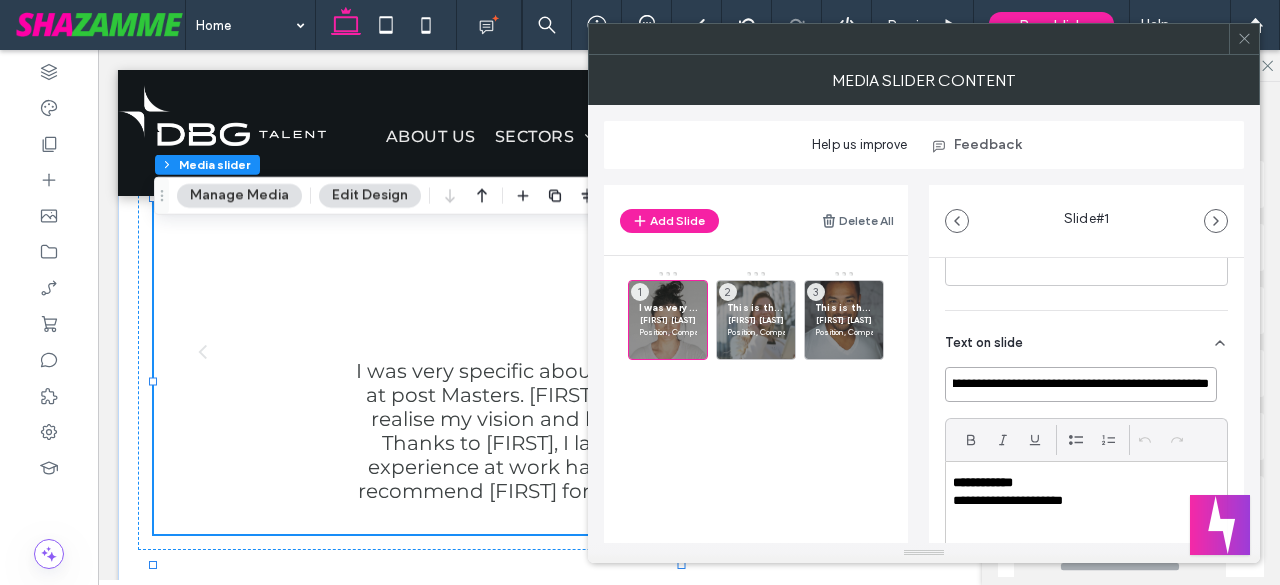 scroll, scrollTop: 0, scrollLeft: 0, axis: both 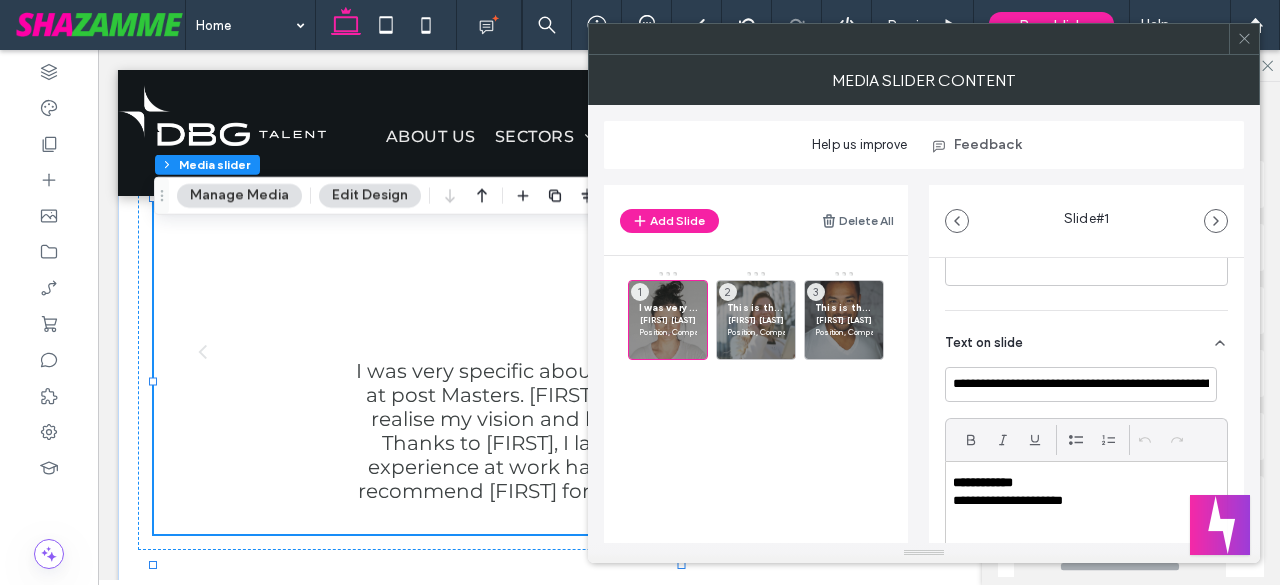click on "**********" at bounding box center (1081, 501) 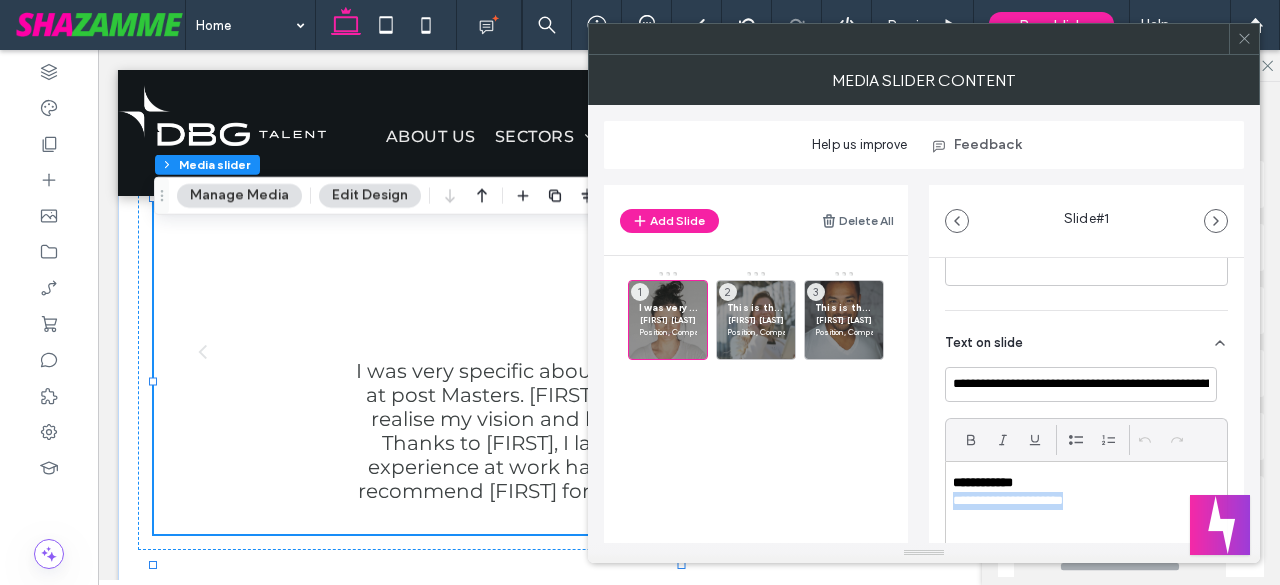 click on "**********" at bounding box center (1081, 501) 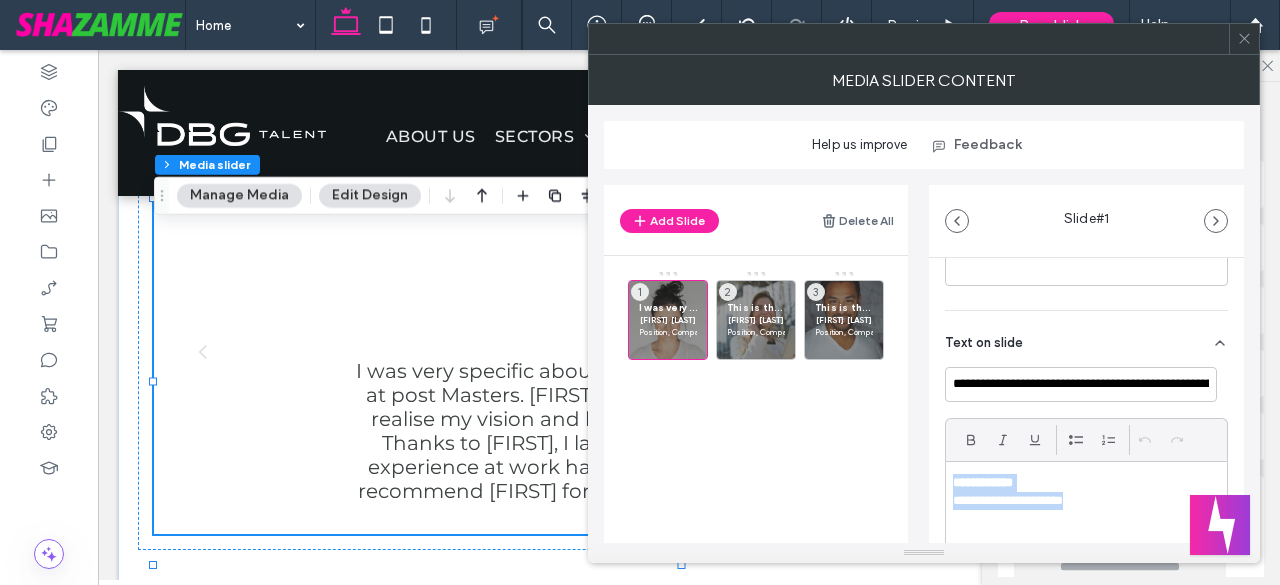 paste 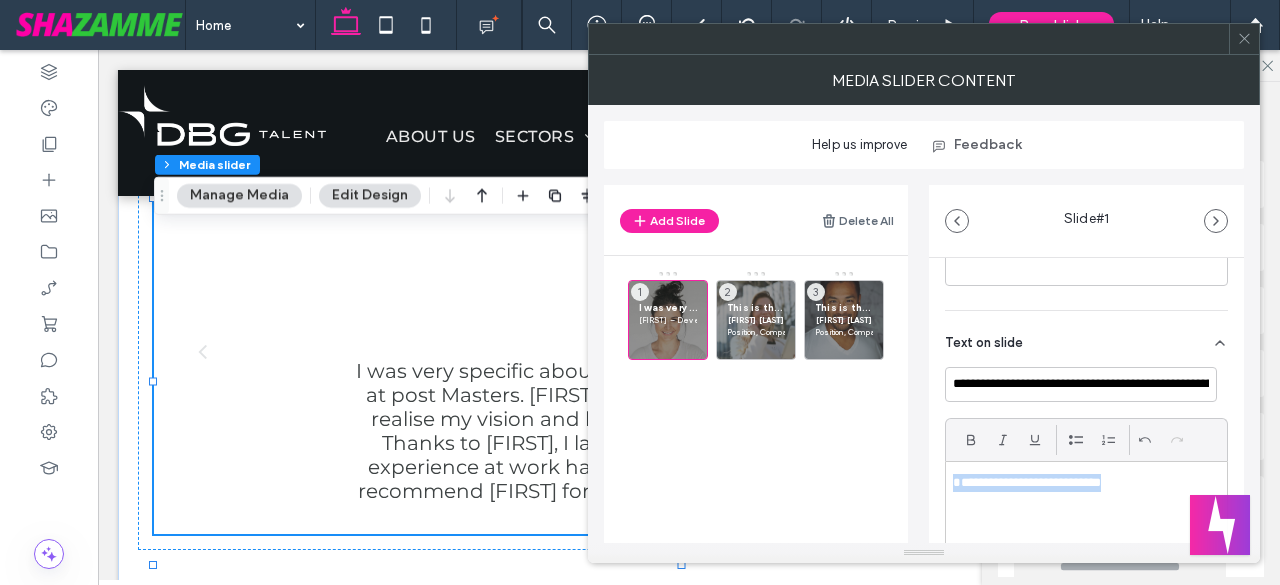 scroll, scrollTop: 0, scrollLeft: 0, axis: both 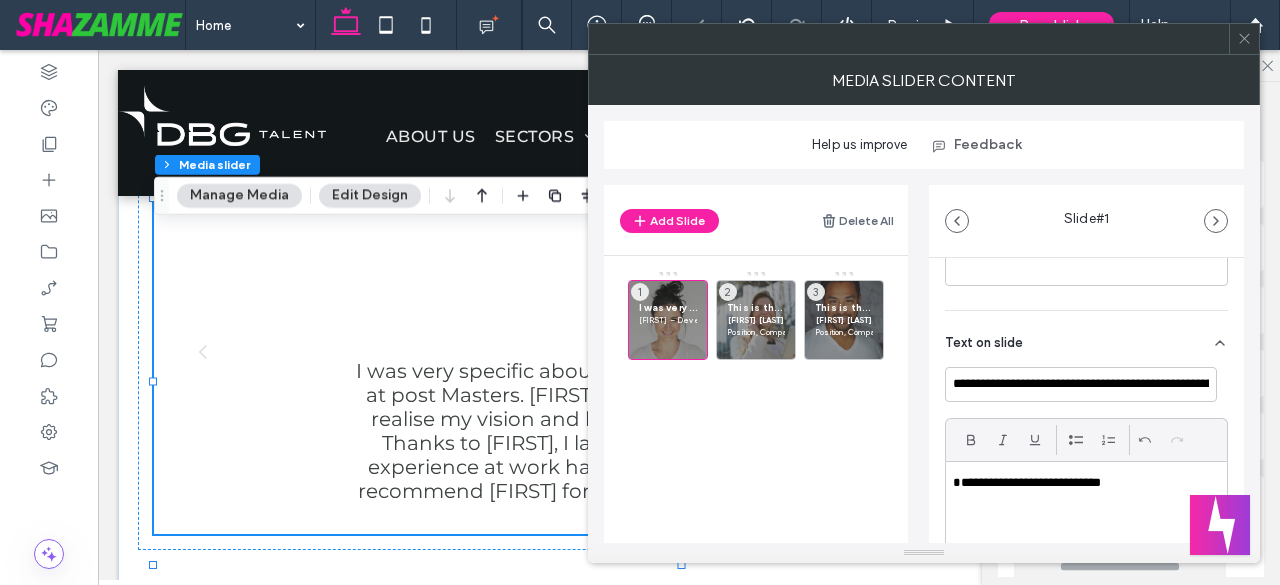 click on "**********" at bounding box center (1081, 483) 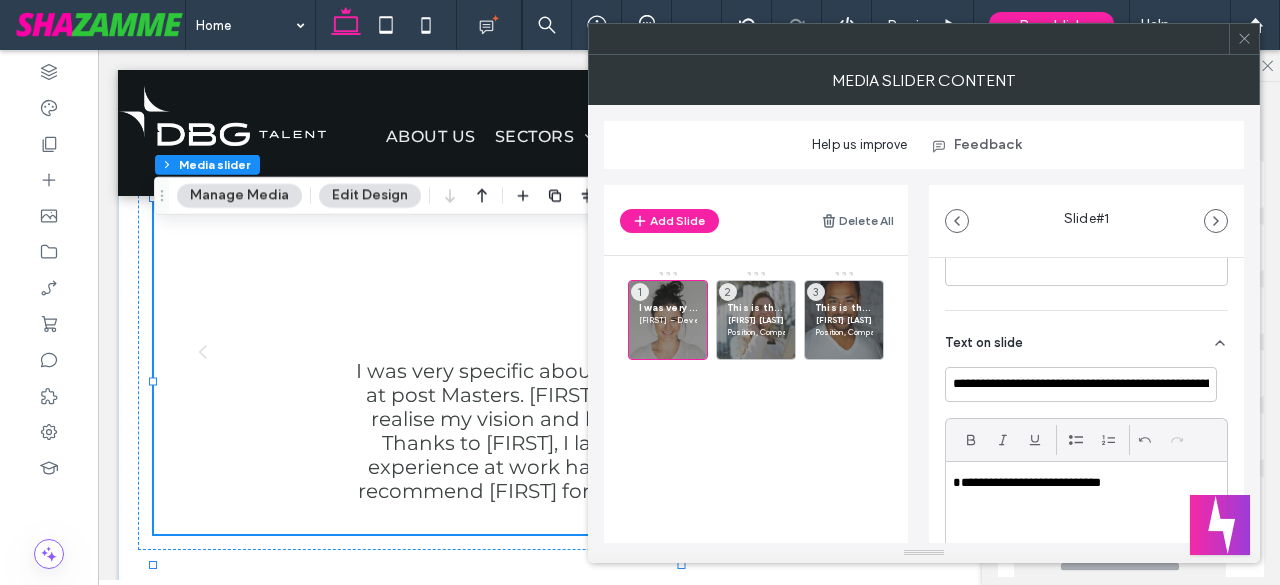 type 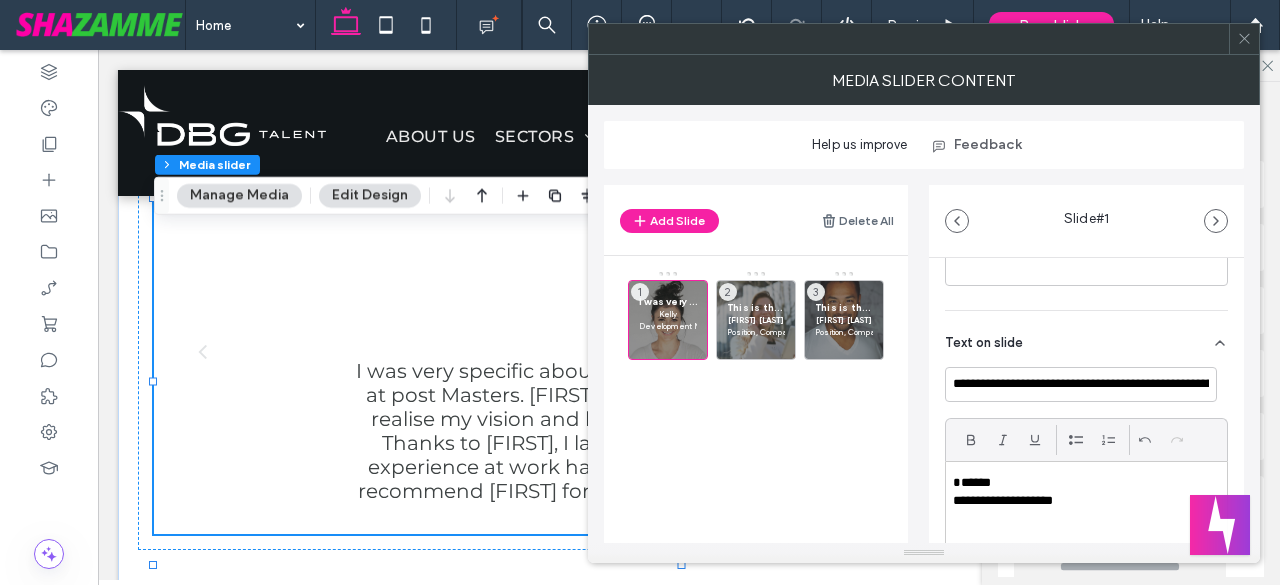 click on "*****" at bounding box center [1081, 483] 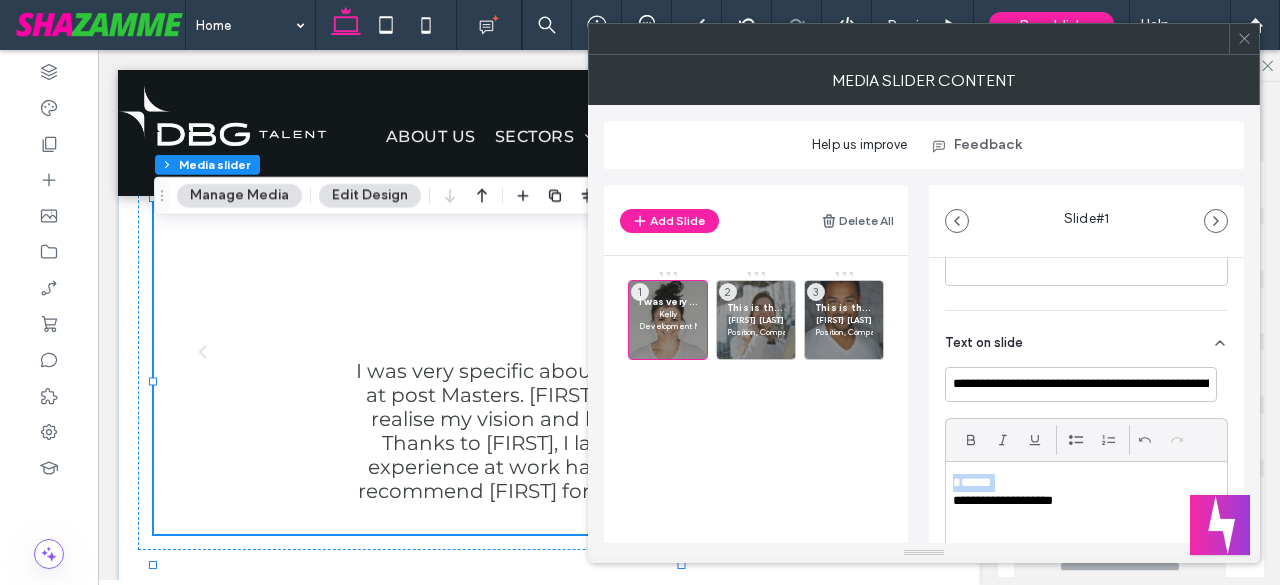click on "*****" at bounding box center [1081, 483] 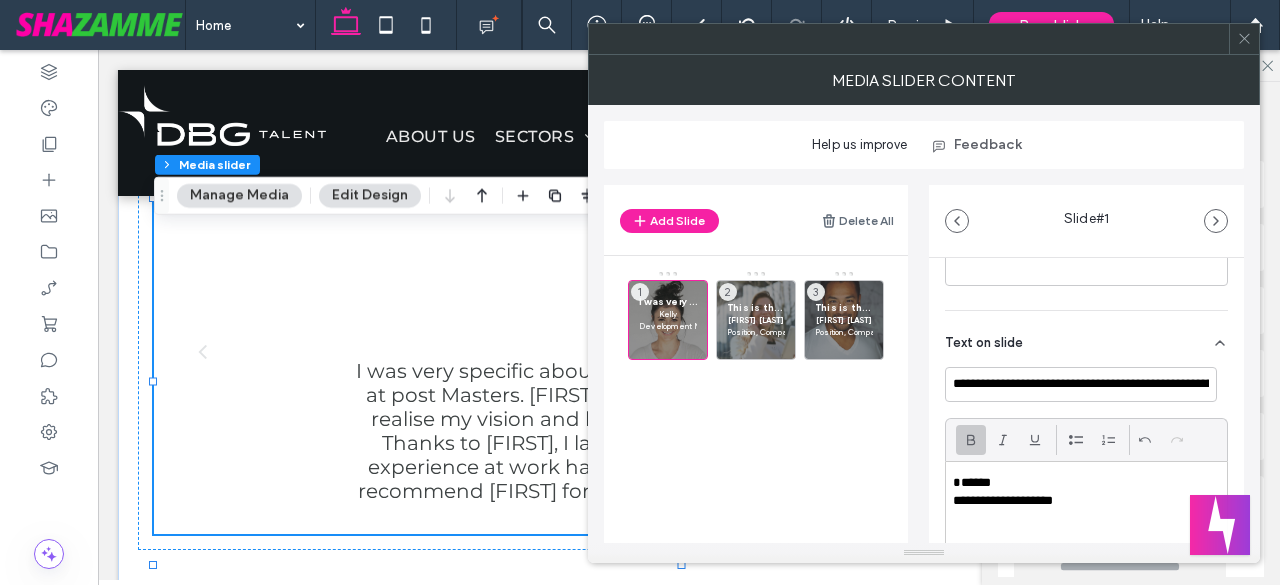 click at bounding box center [971, 440] 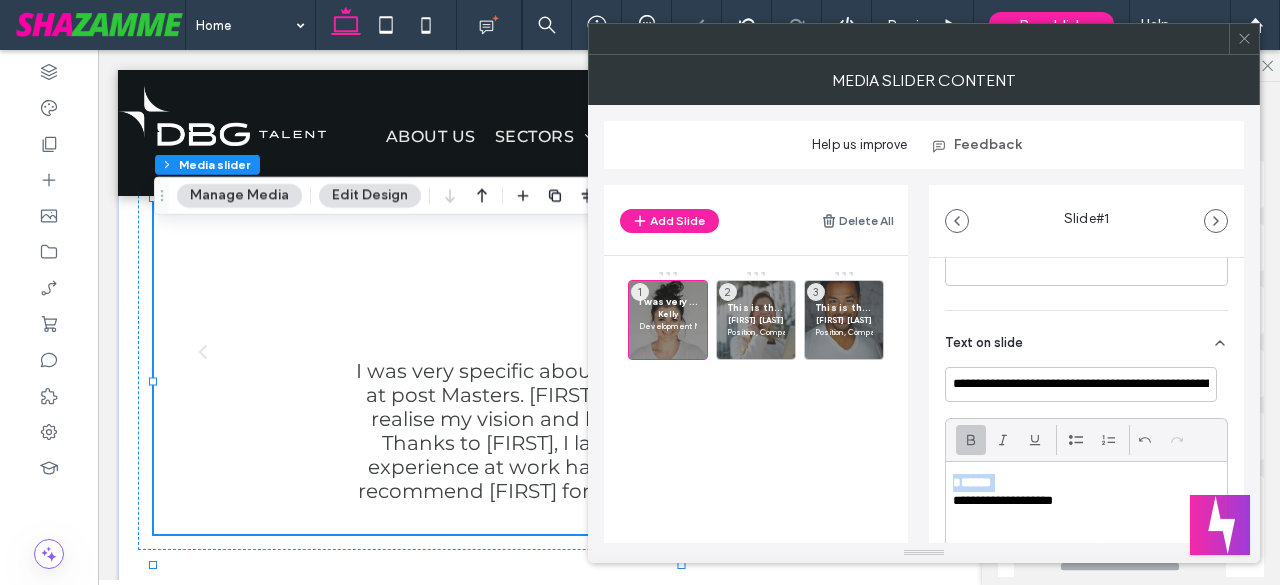 click on "*****" at bounding box center [1081, 483] 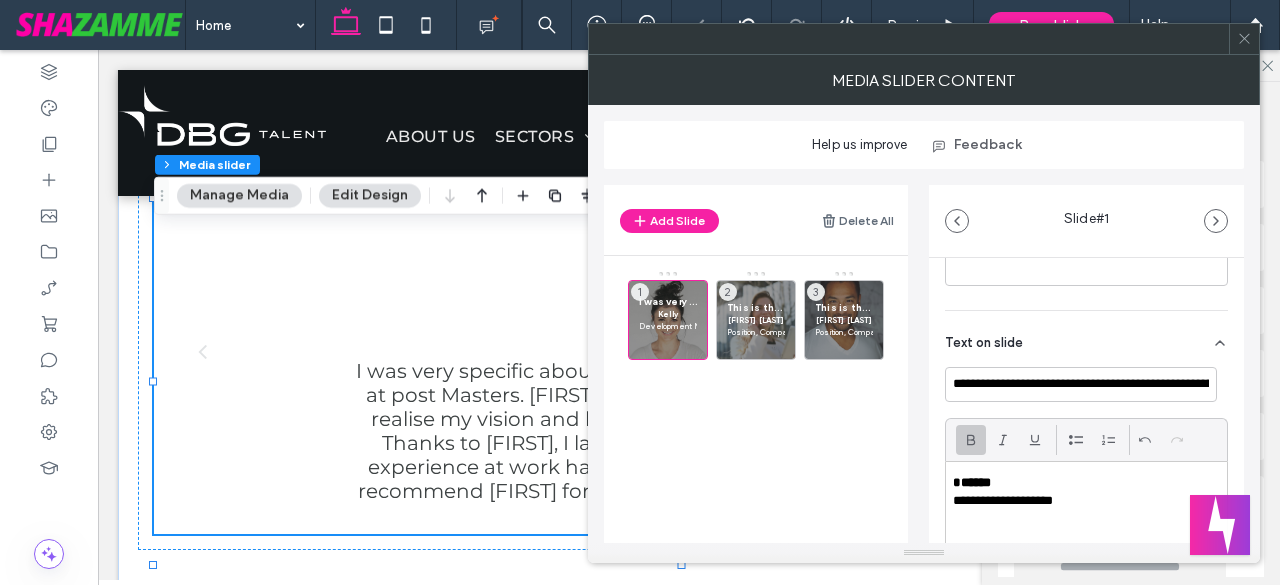 click on "*****" at bounding box center (972, 482) 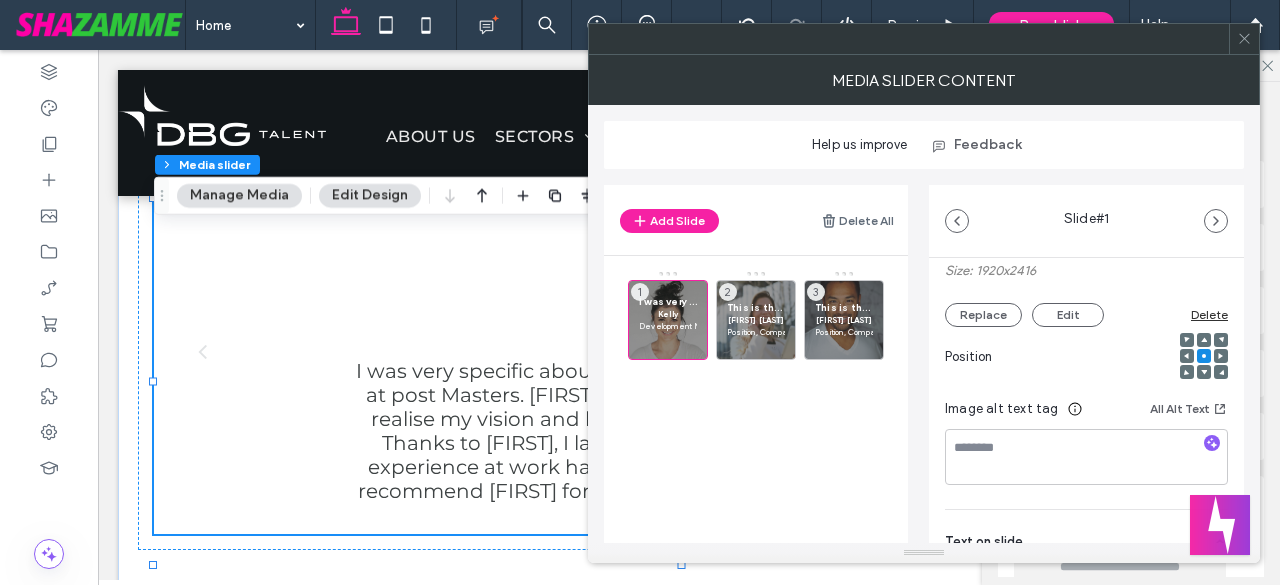 scroll, scrollTop: 233, scrollLeft: 0, axis: vertical 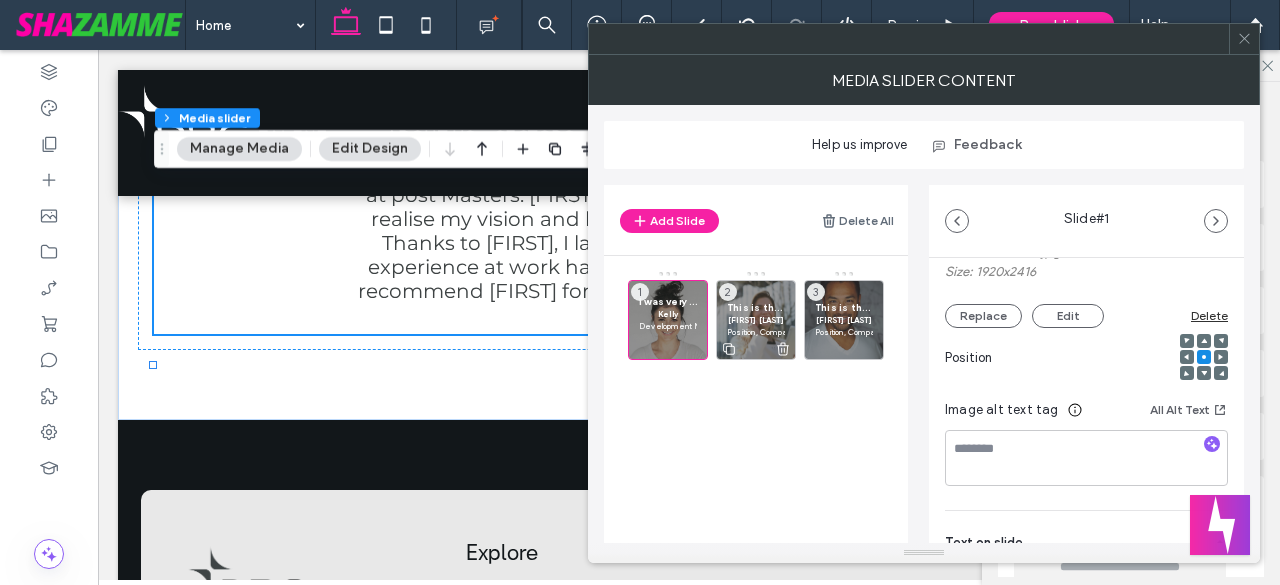 click on "Position, Company Name" at bounding box center [756, 332] 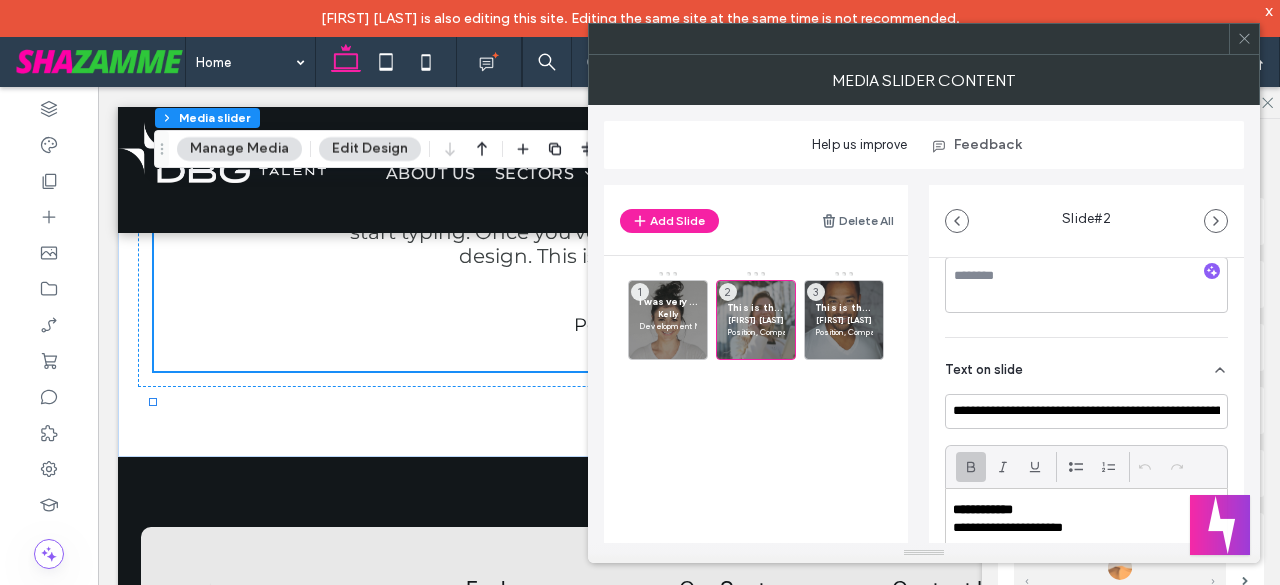 scroll, scrollTop: 500, scrollLeft: 0, axis: vertical 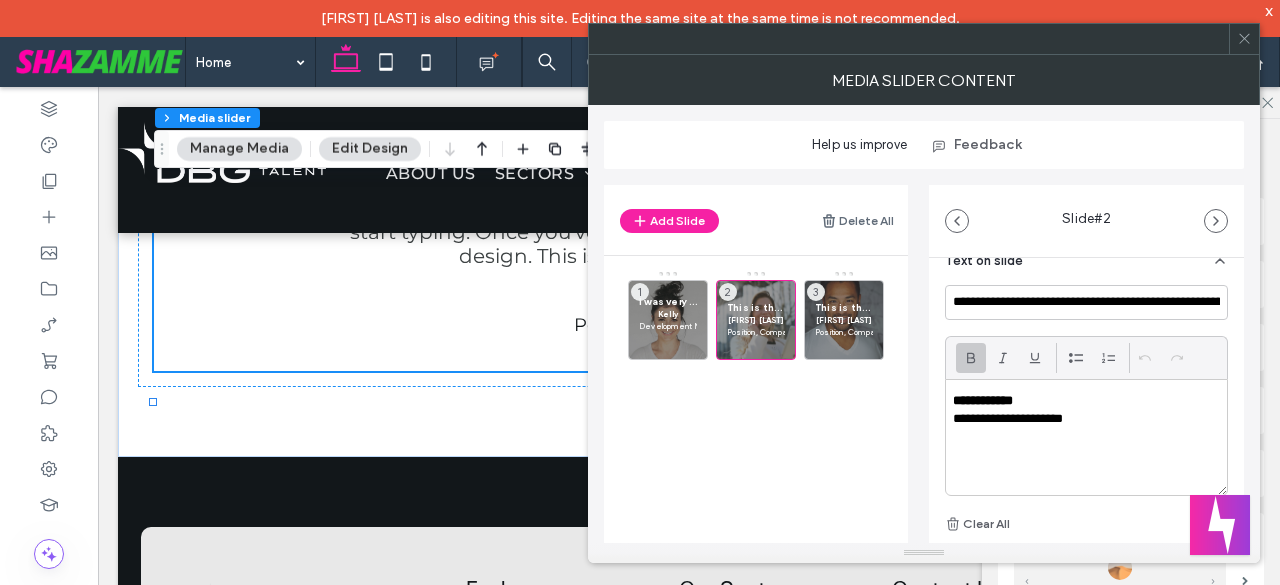 click on "**********" at bounding box center [1081, 419] 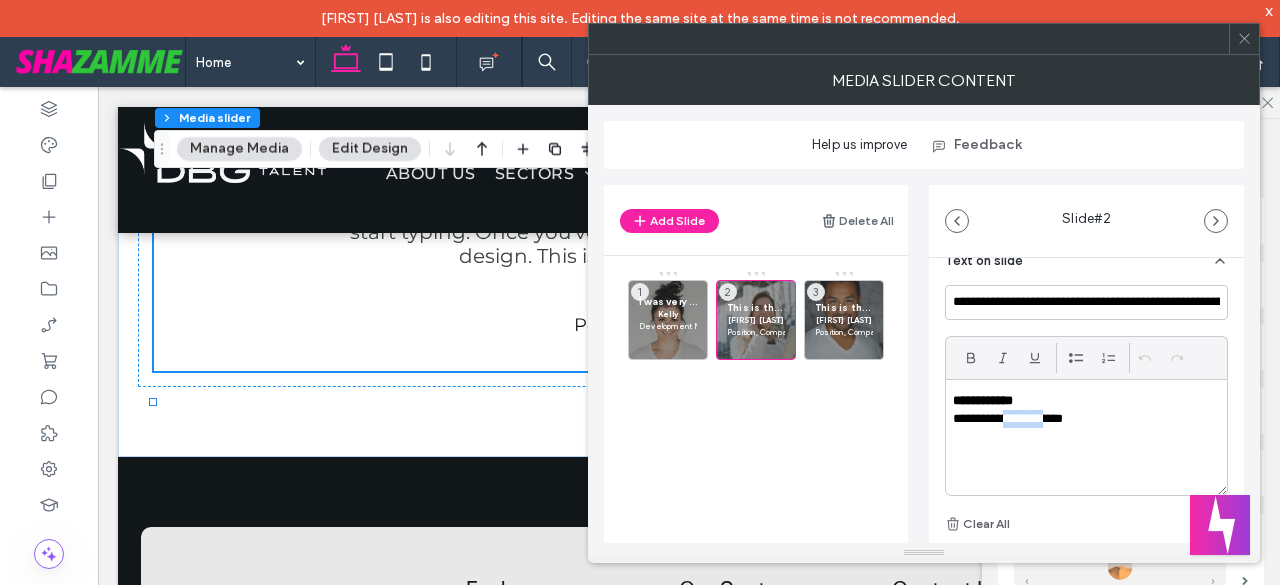 click on "**********" at bounding box center (1081, 419) 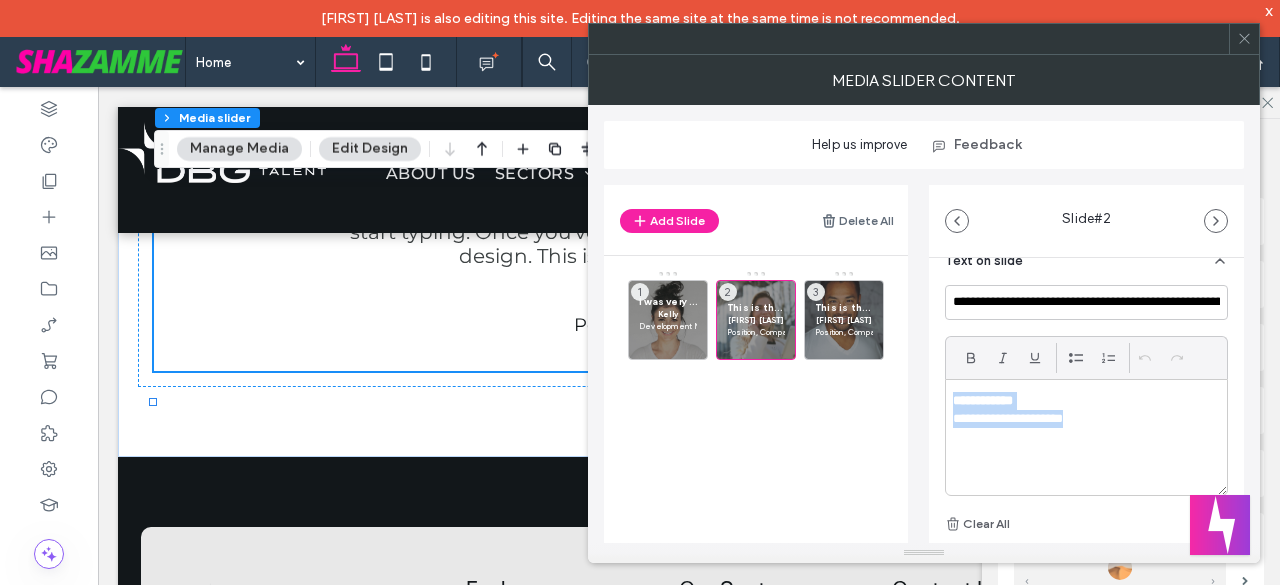 paste 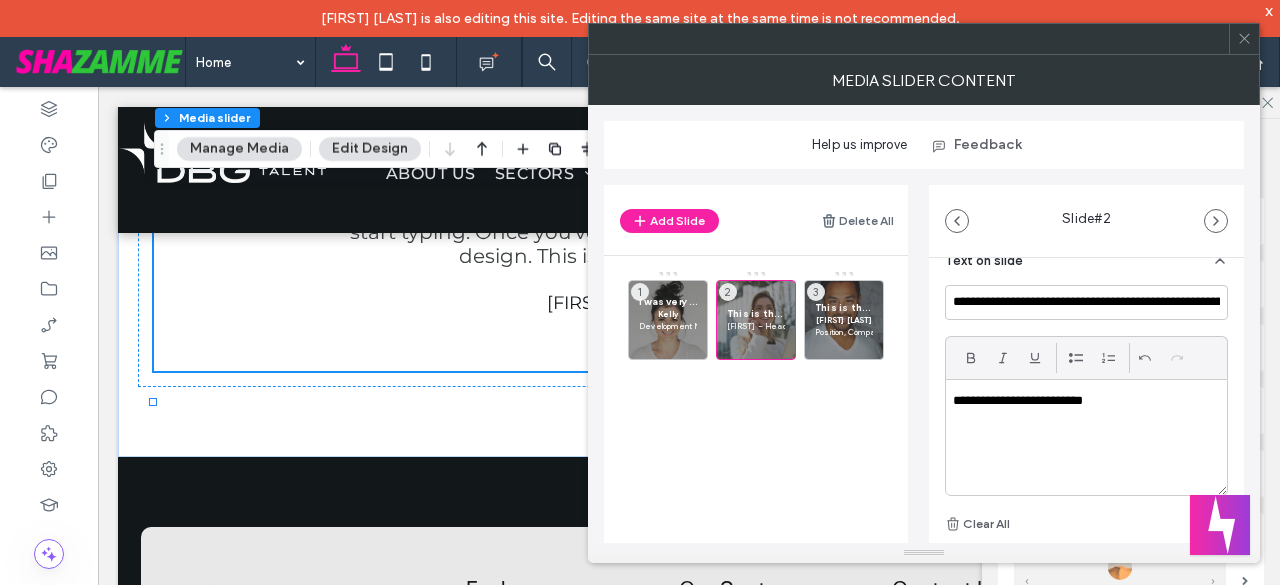 click on "**********" at bounding box center [1081, 401] 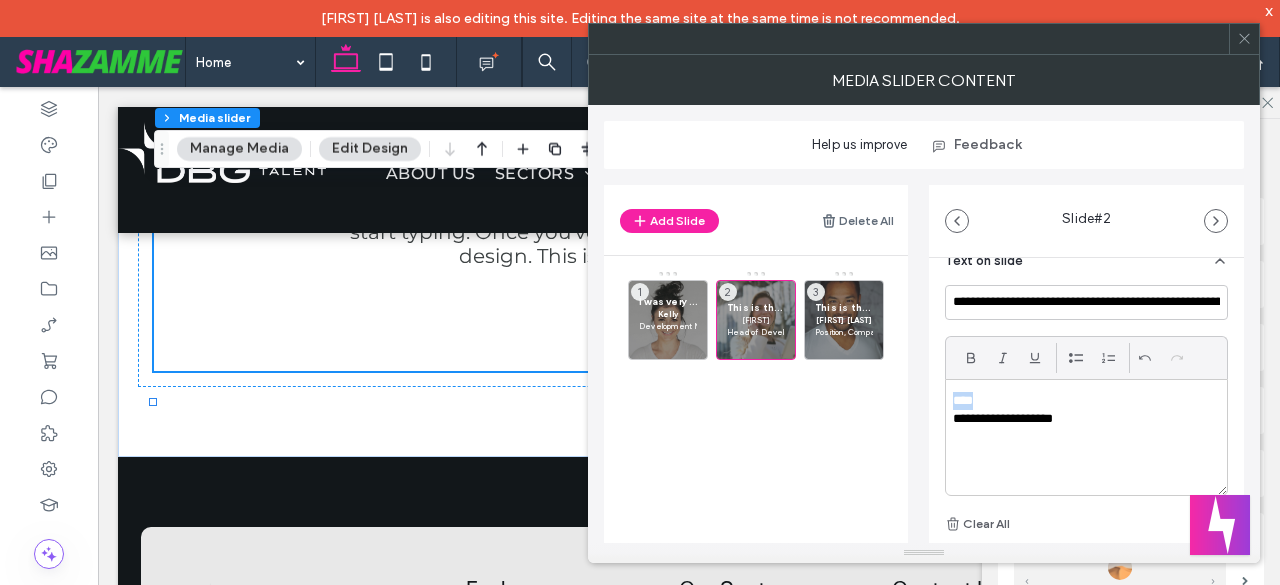 drag, startPoint x: 983, startPoint y: 399, endPoint x: 958, endPoint y: 377, distance: 33.30165 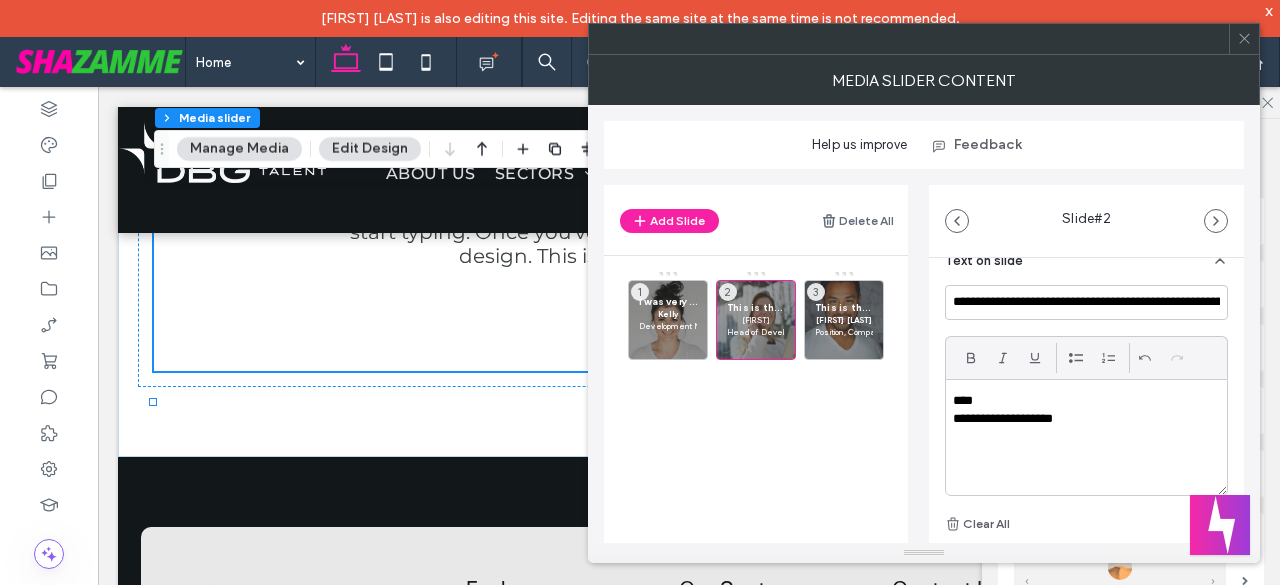 click 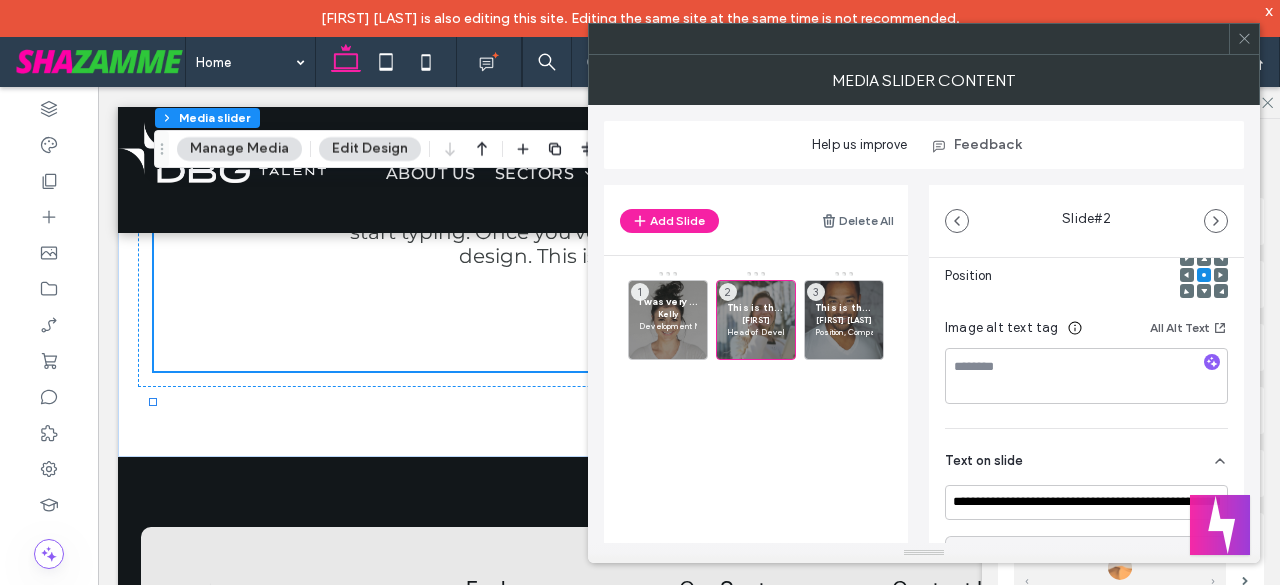 scroll, scrollTop: 300, scrollLeft: 0, axis: vertical 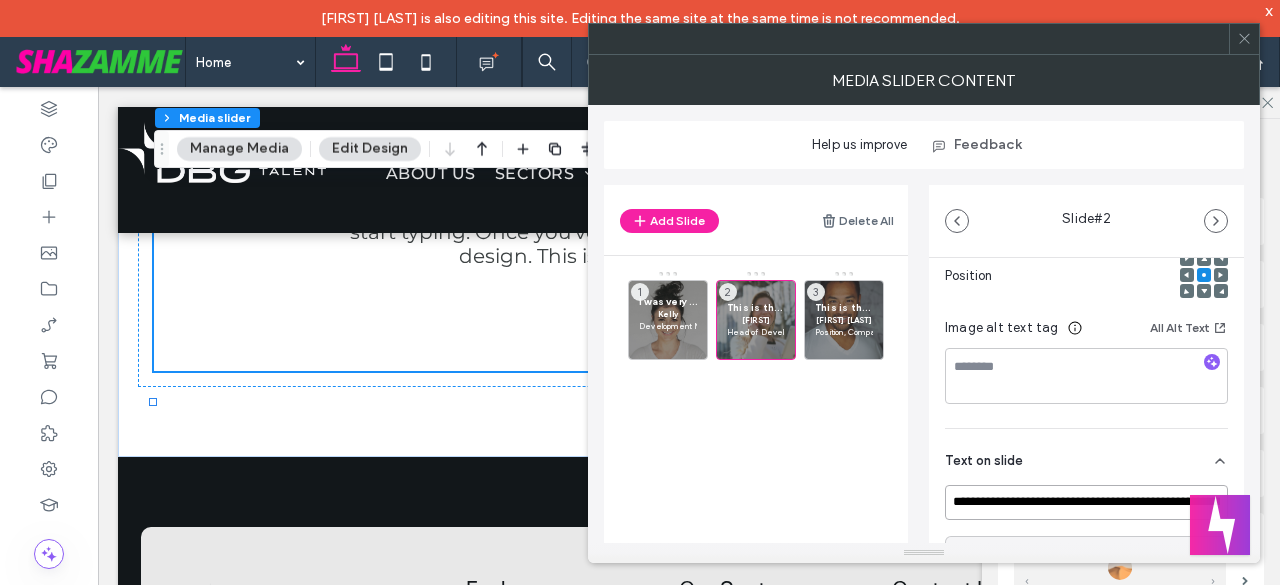 click on "**********" at bounding box center (1086, 502) 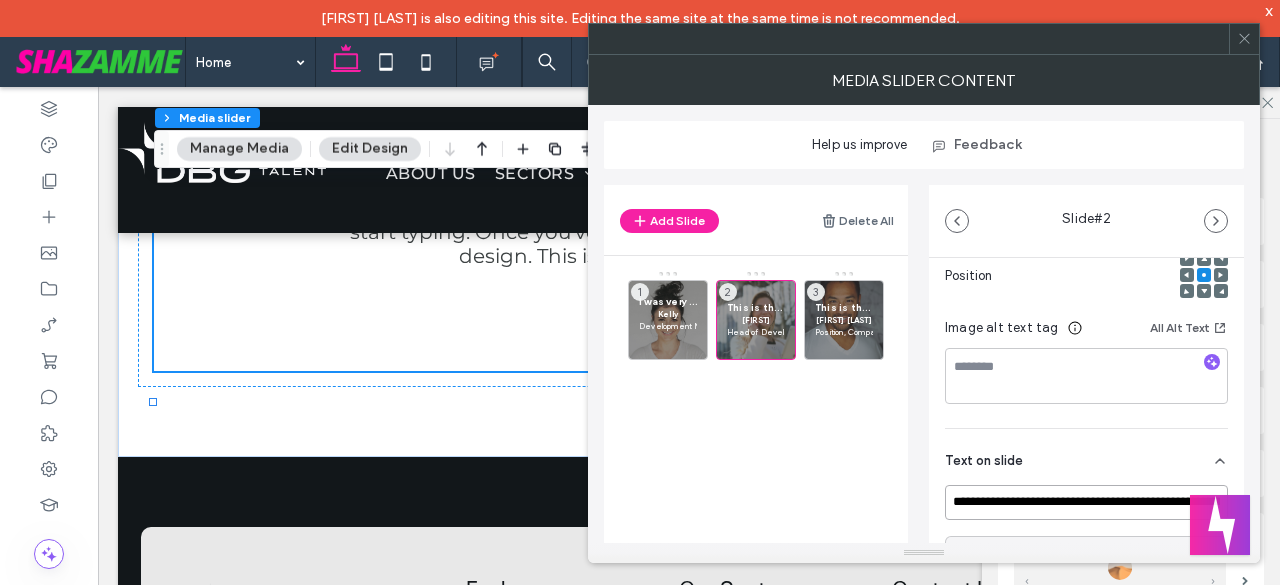 paste 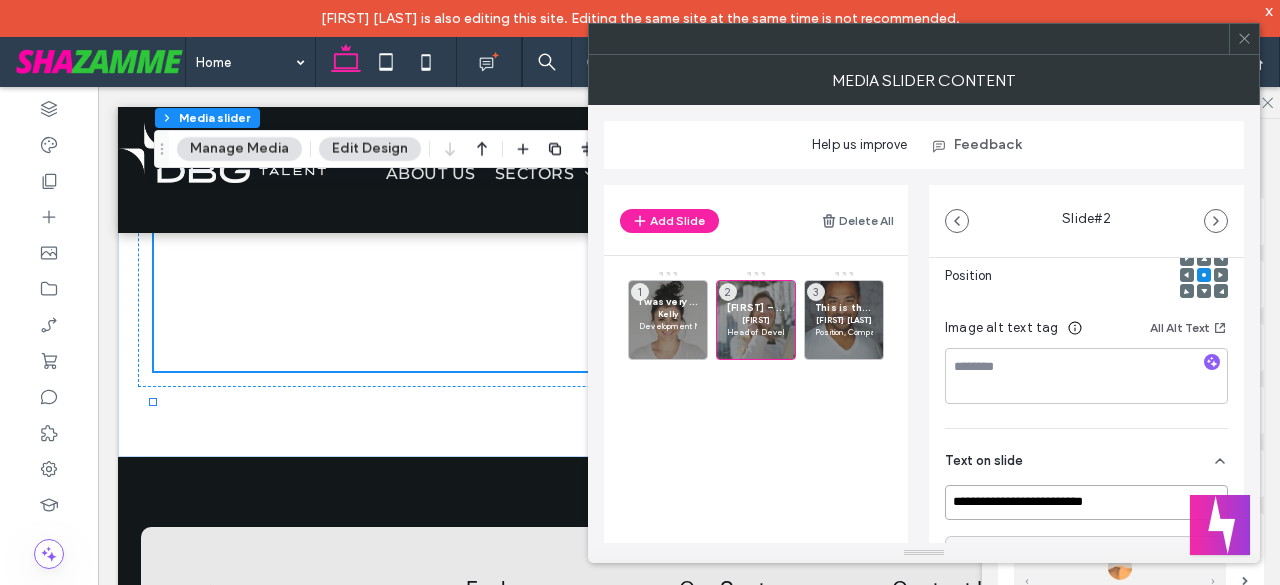 paste on "**********" 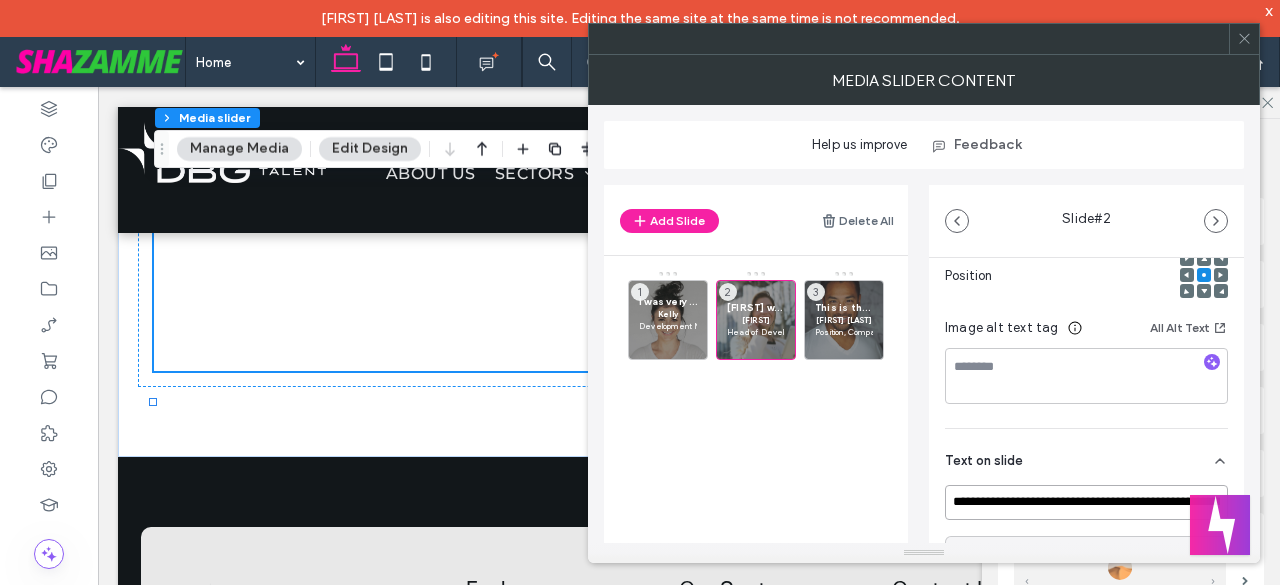 scroll, scrollTop: 0, scrollLeft: 3203, axis: horizontal 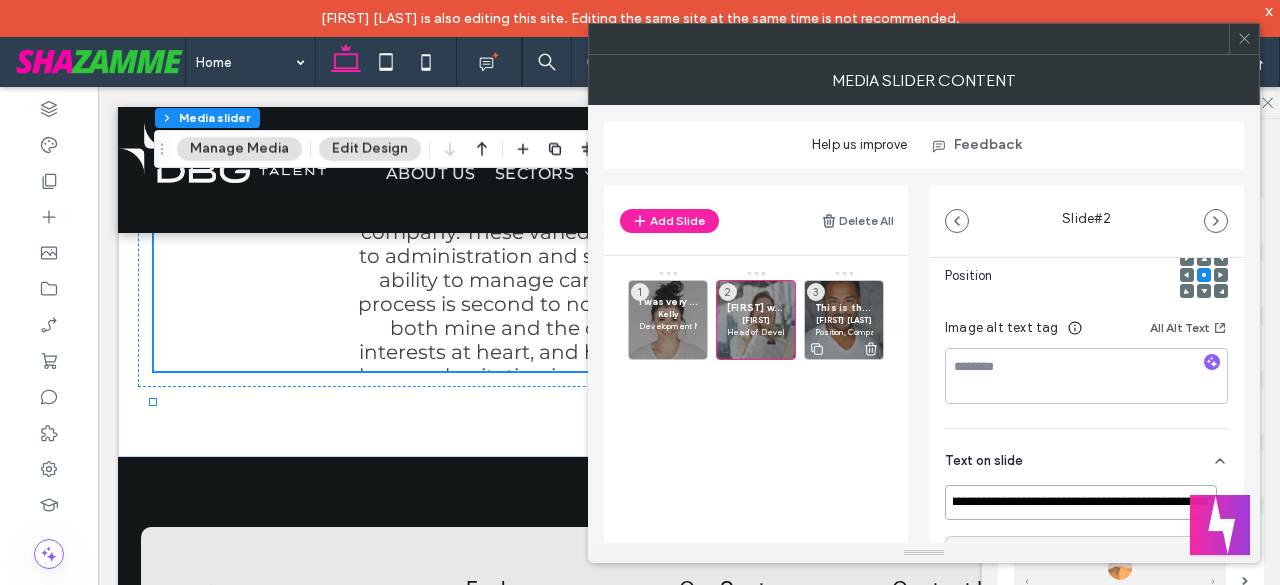 type on "**********" 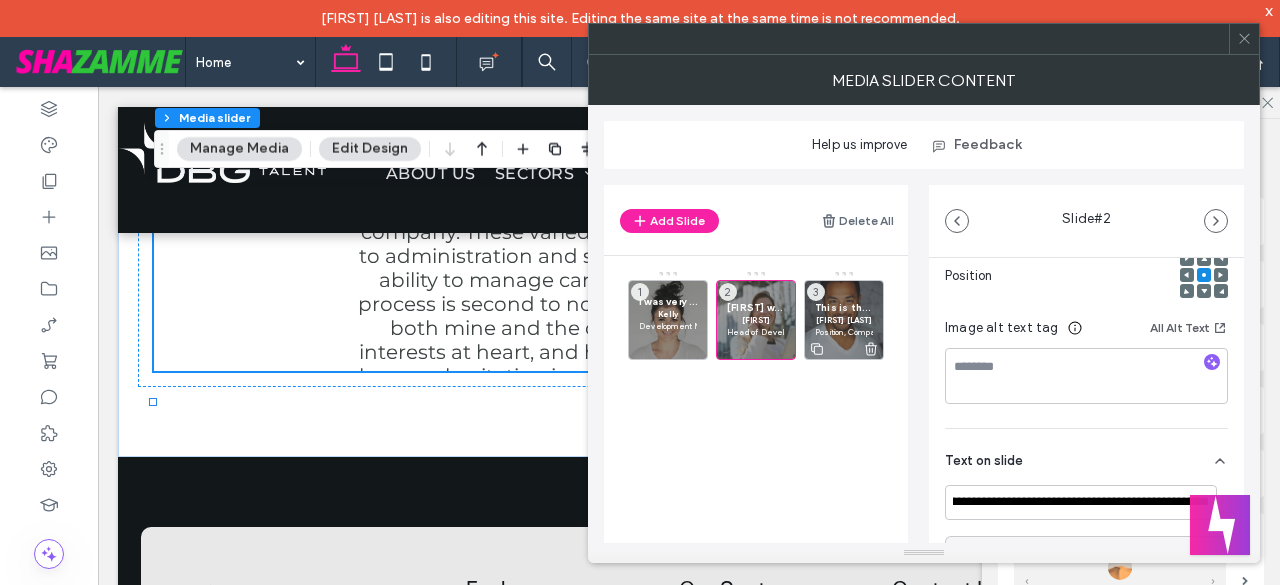 click on "This is the text area for this paragraph. To change it, simply click and start typing. Once you've added your content, you can customize its design. This is the text area for this paragraph." at bounding box center (844, 307) 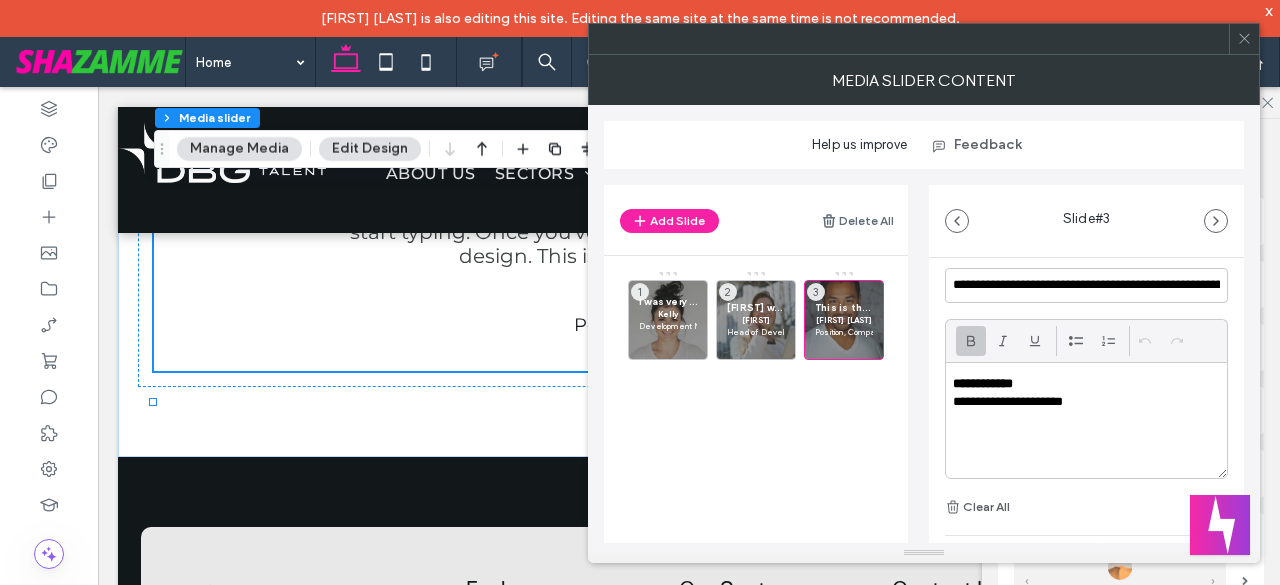 scroll, scrollTop: 533, scrollLeft: 0, axis: vertical 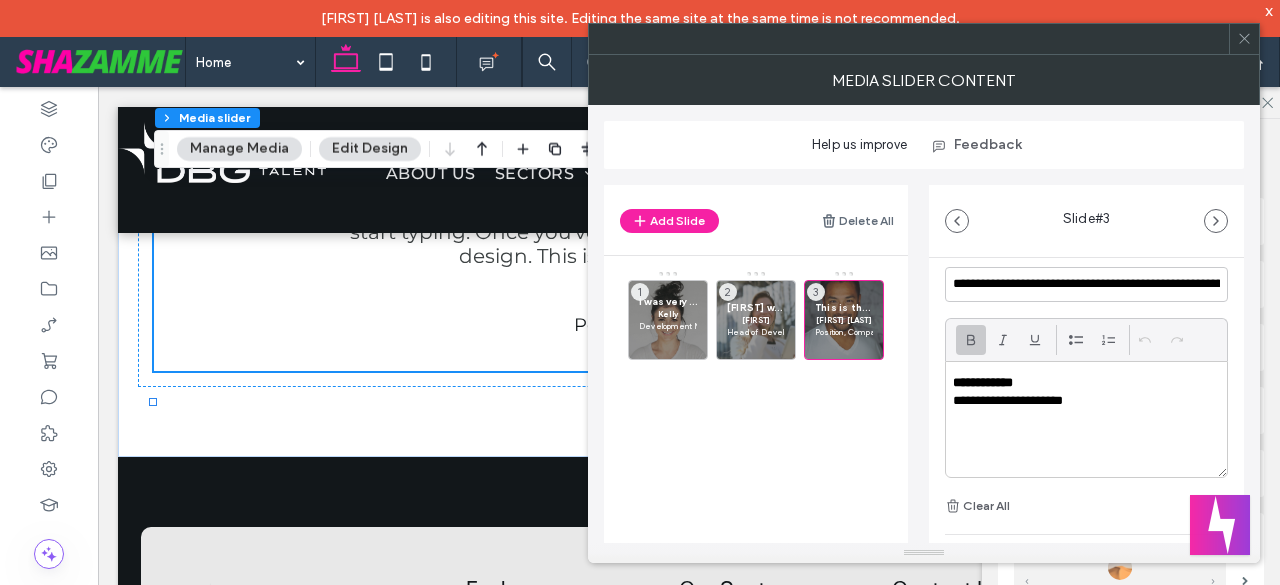 click on "**********" at bounding box center [1086, 419] 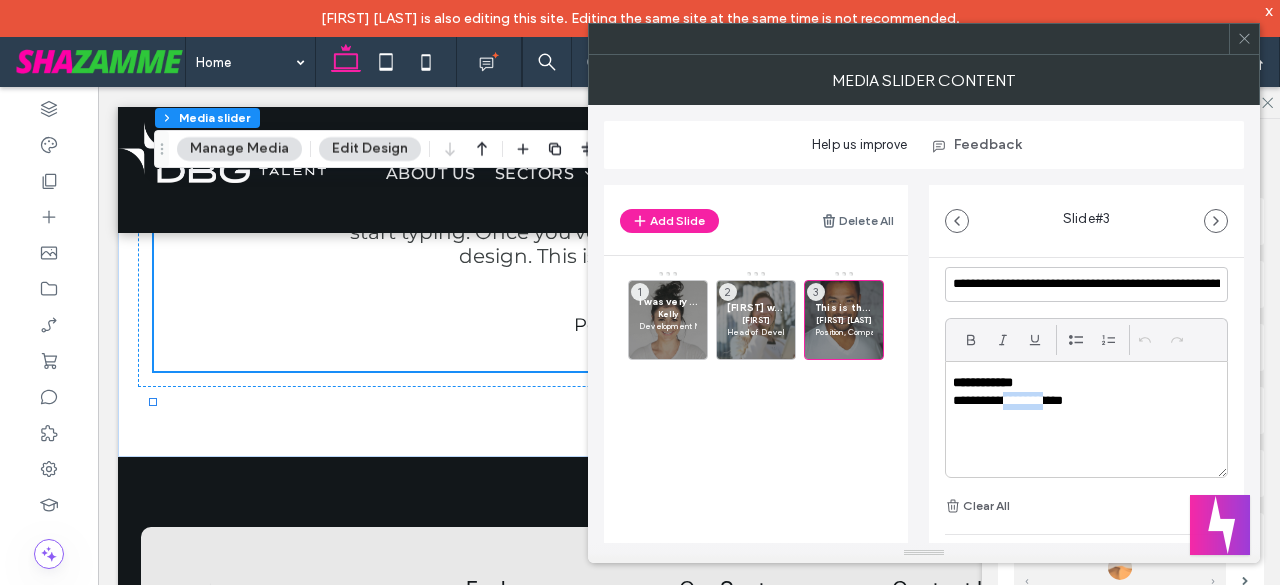 click on "**********" at bounding box center (1086, 419) 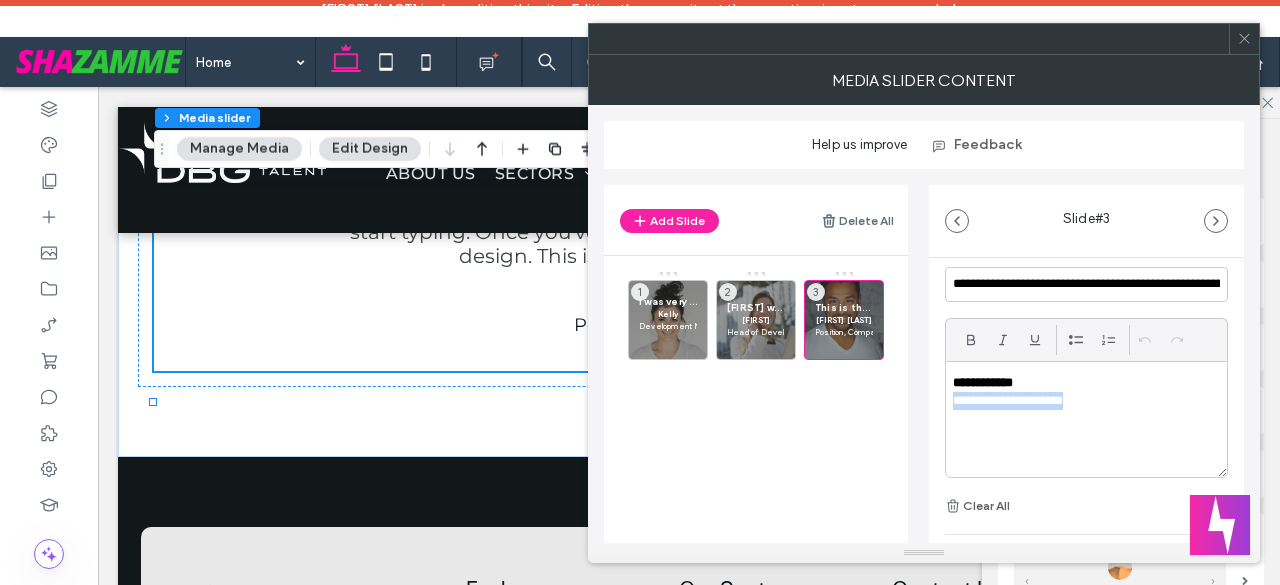 click on "**********" at bounding box center (1086, 419) 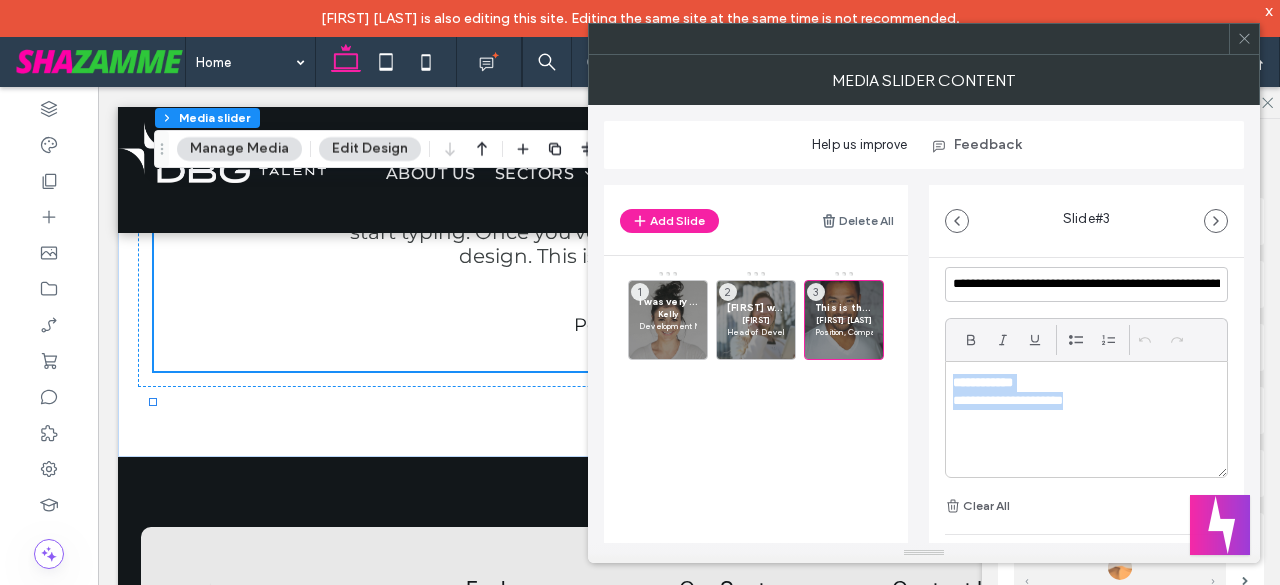 paste 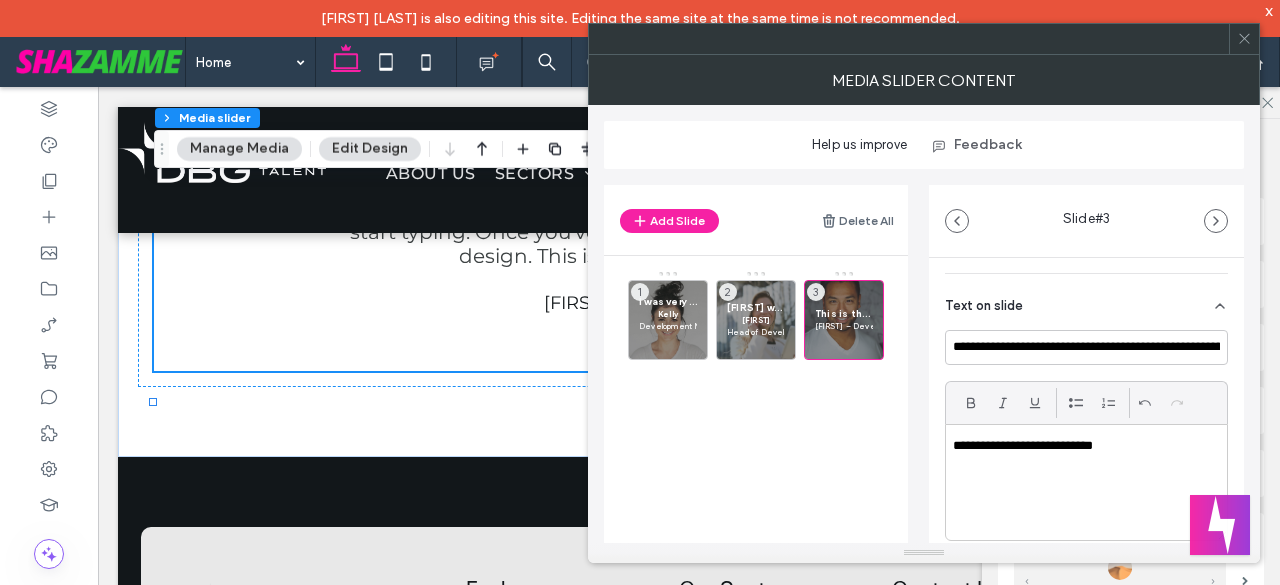 scroll, scrollTop: 466, scrollLeft: 0, axis: vertical 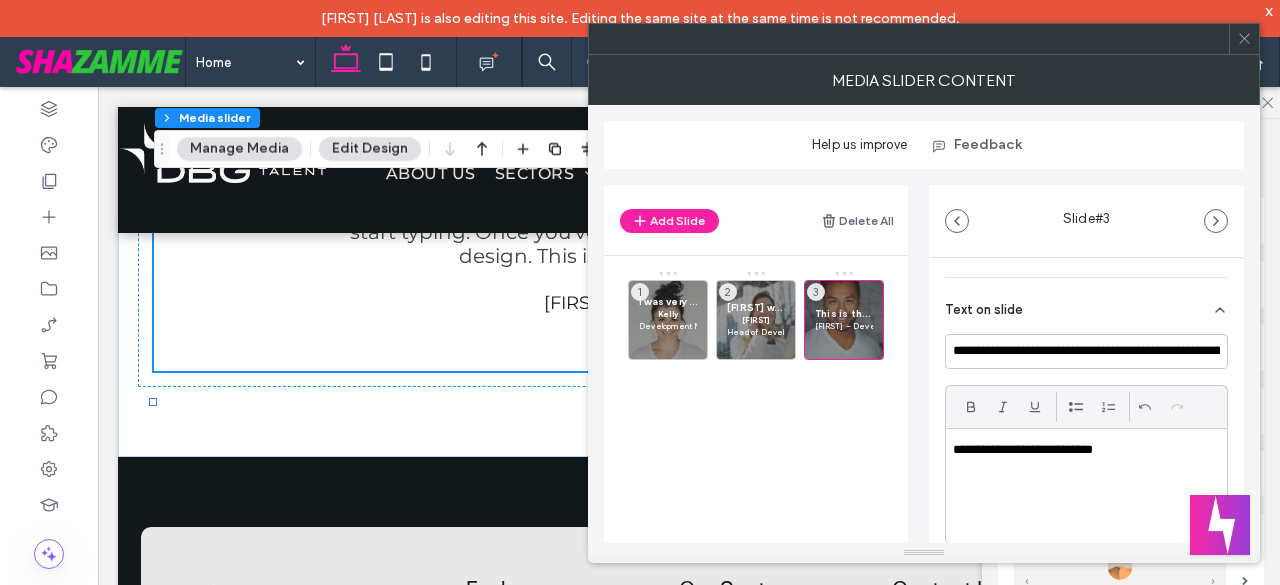 drag, startPoint x: 992, startPoint y: 449, endPoint x: 1051, endPoint y: 491, distance: 72.42237 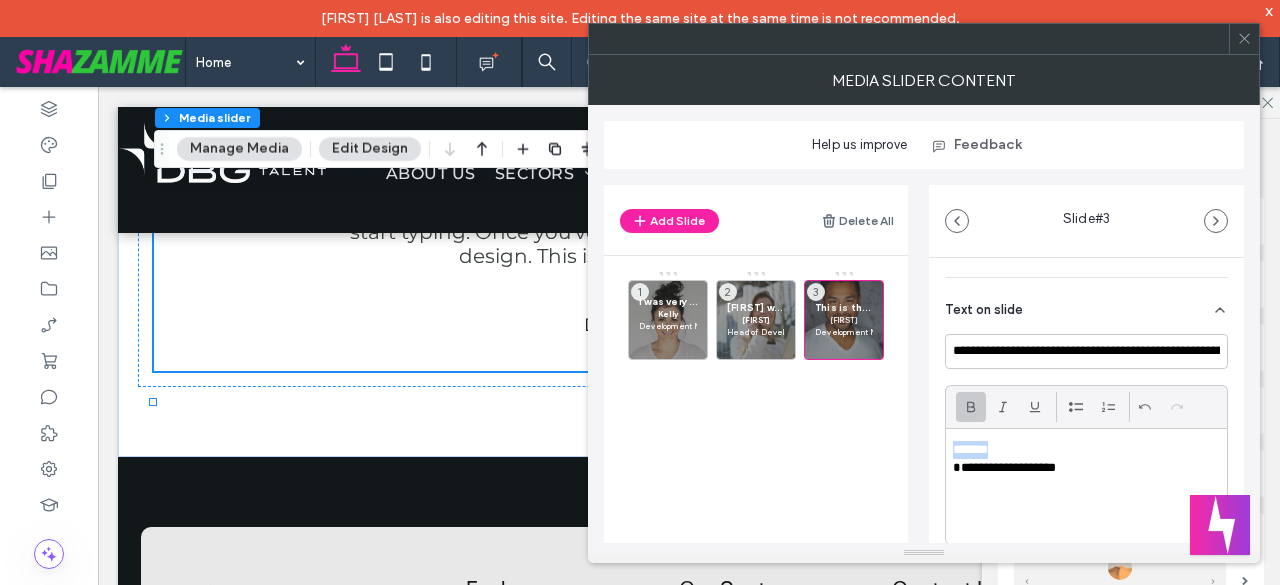 drag, startPoint x: 996, startPoint y: 451, endPoint x: 957, endPoint y: 416, distance: 52.40229 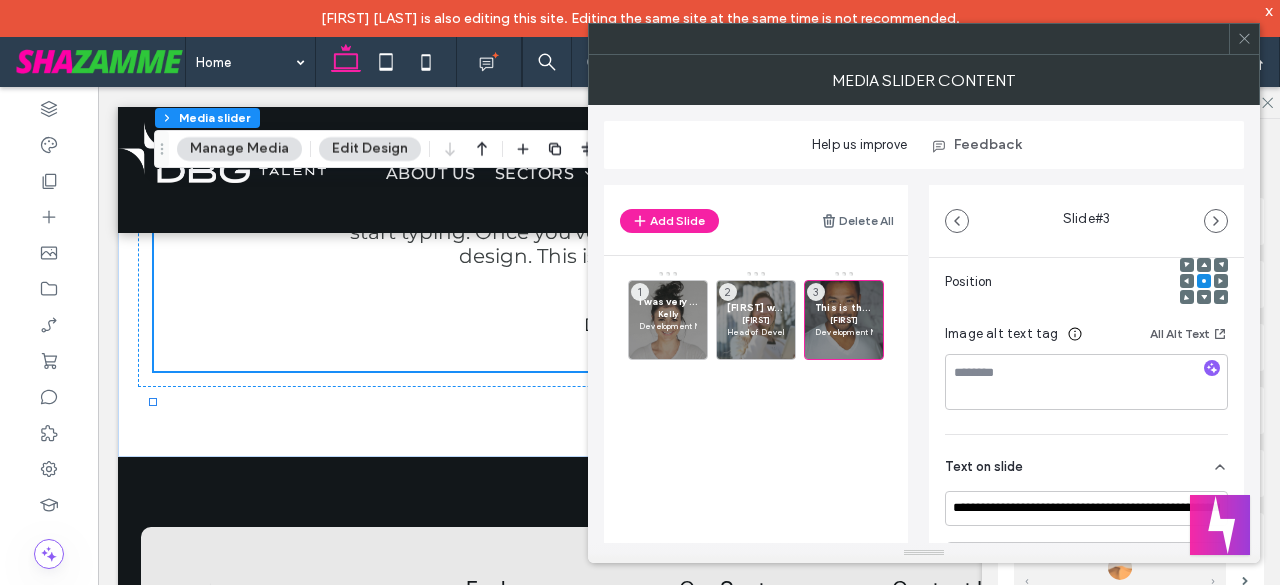 scroll, scrollTop: 300, scrollLeft: 0, axis: vertical 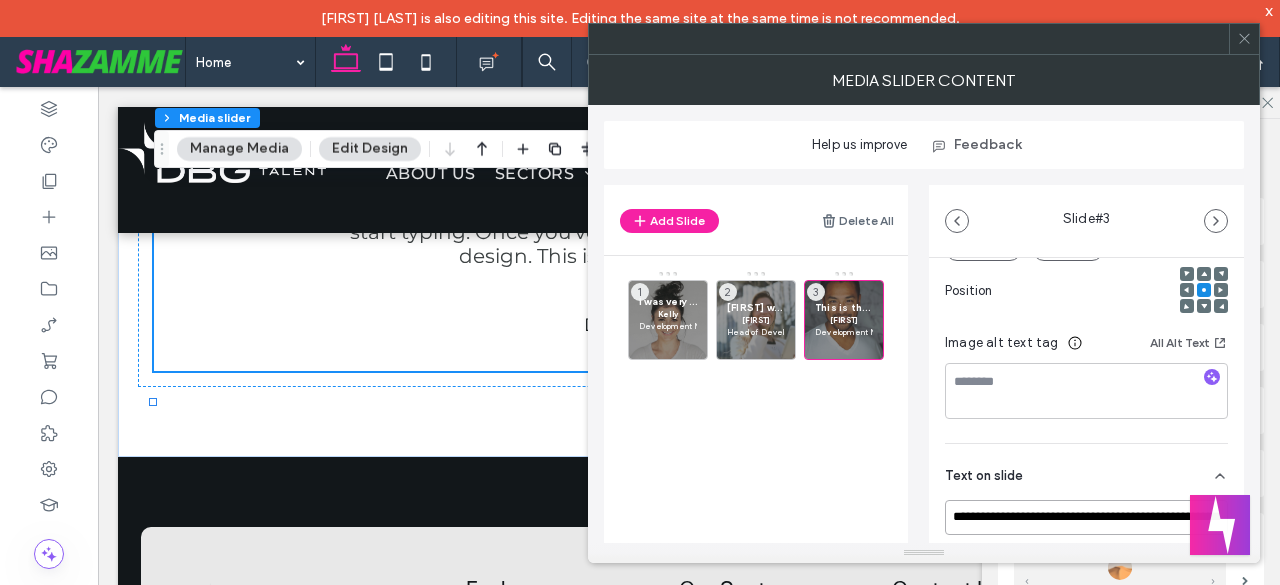 click on "**********" at bounding box center (1086, 517) 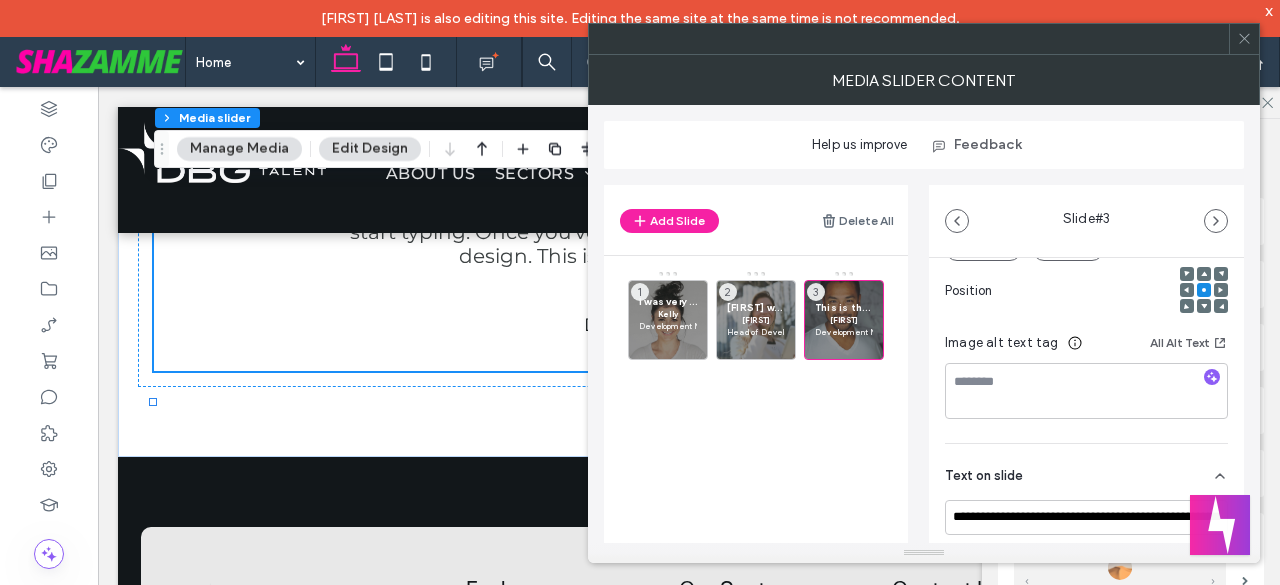 click on "Help us improve Feedback" at bounding box center (924, 145) 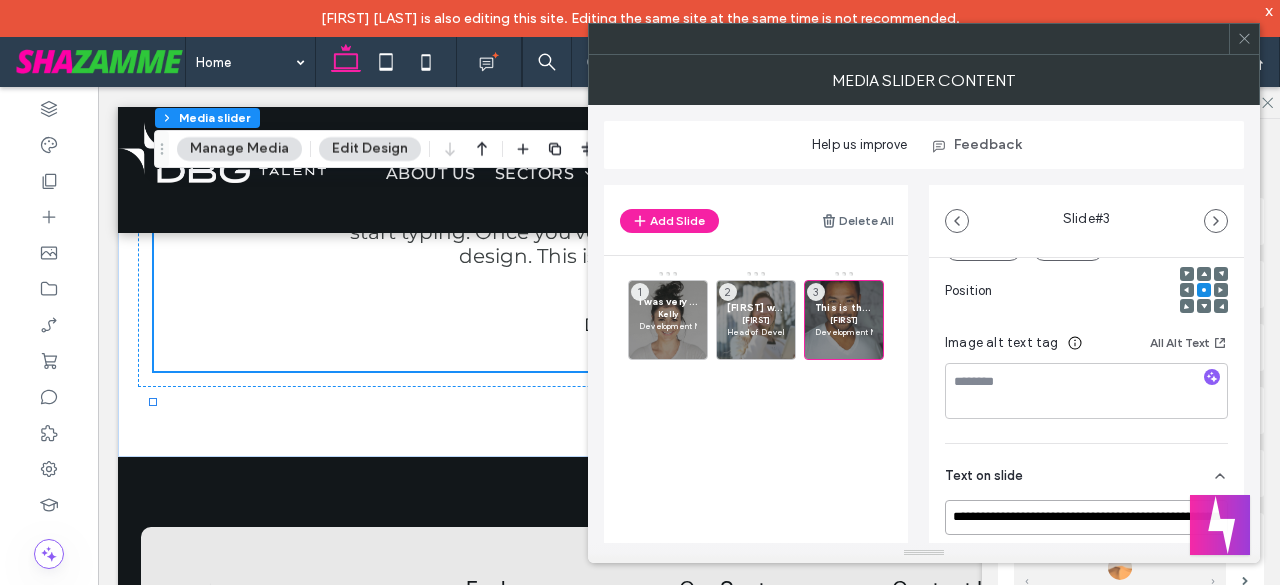 click on "**********" at bounding box center [1086, 517] 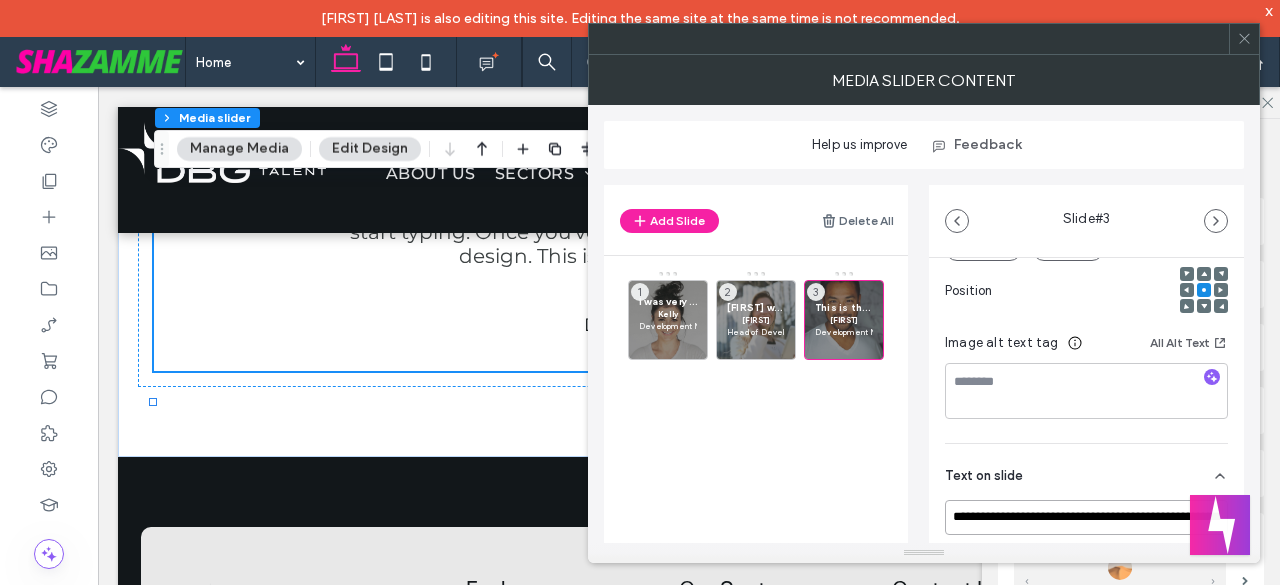 paste on "**********" 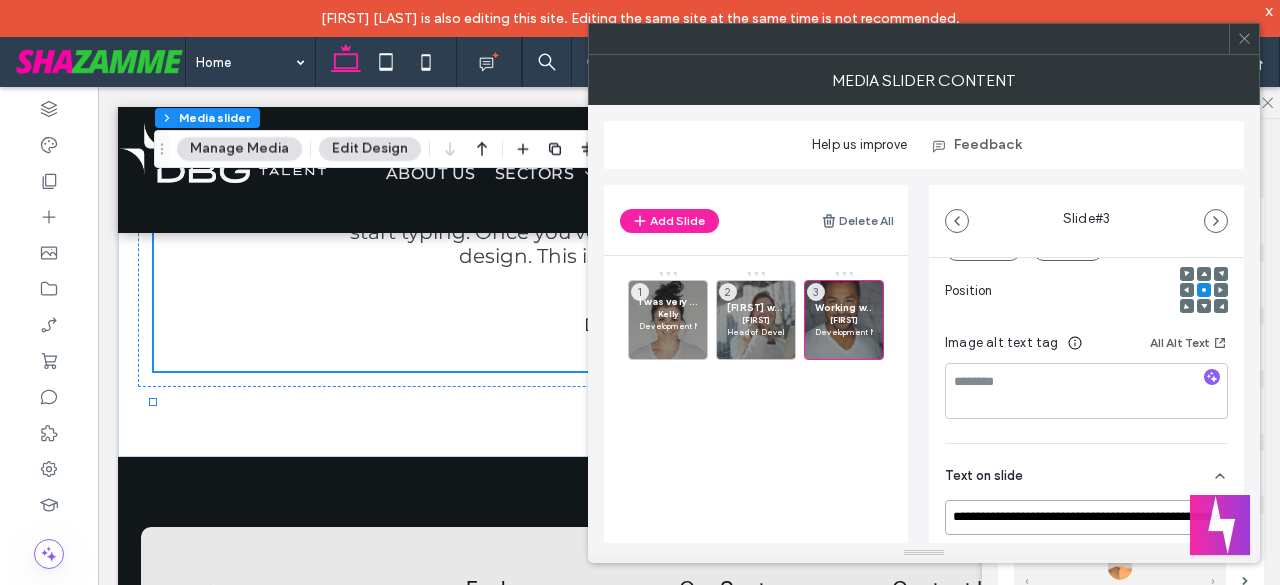 scroll, scrollTop: 0, scrollLeft: 5042, axis: horizontal 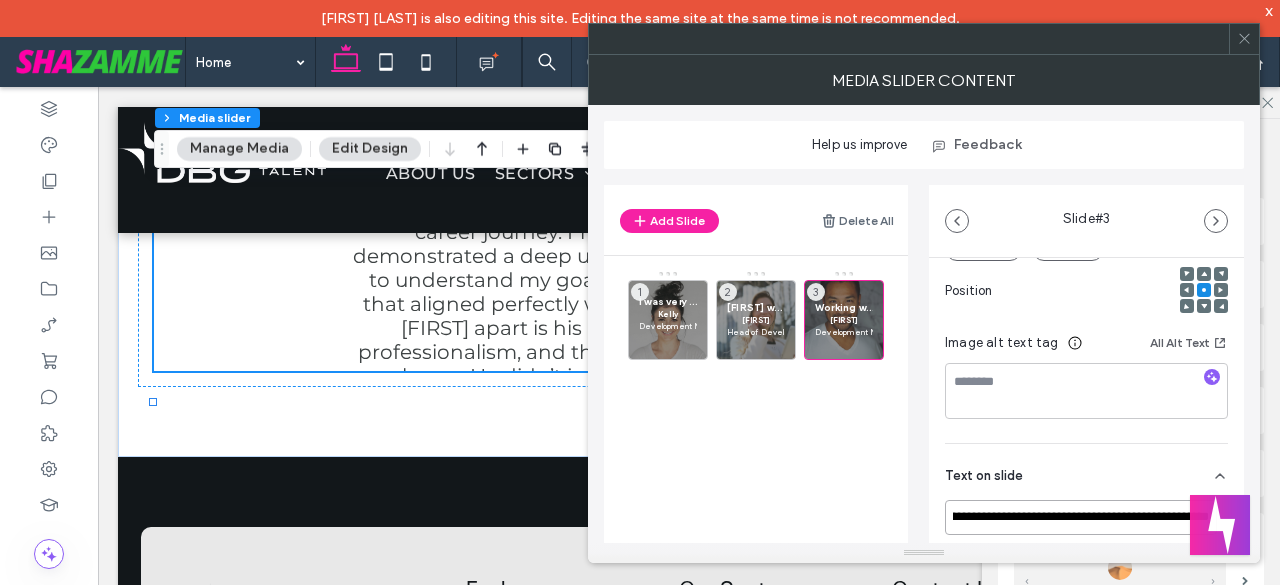 type on "**********" 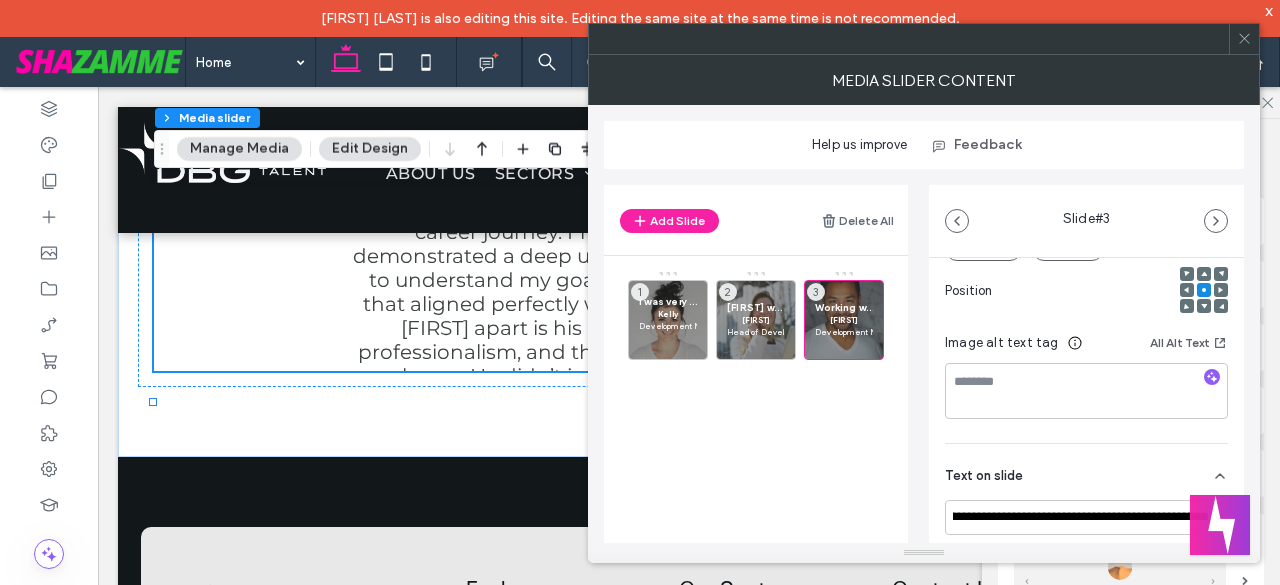 click at bounding box center [1244, 39] 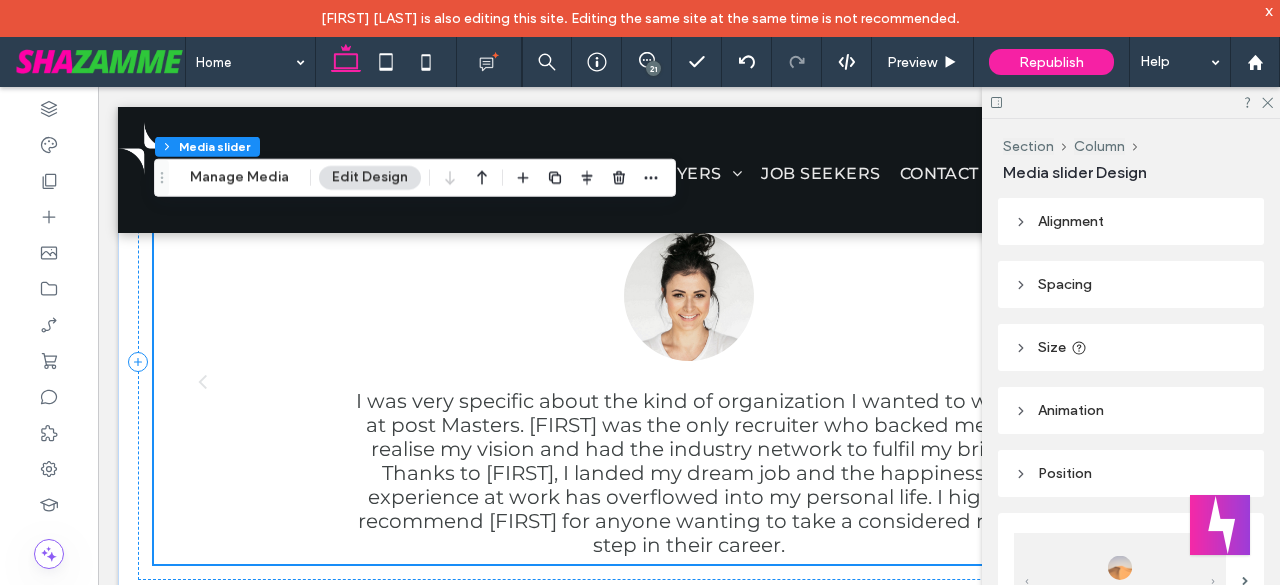 scroll, scrollTop: 2688, scrollLeft: 0, axis: vertical 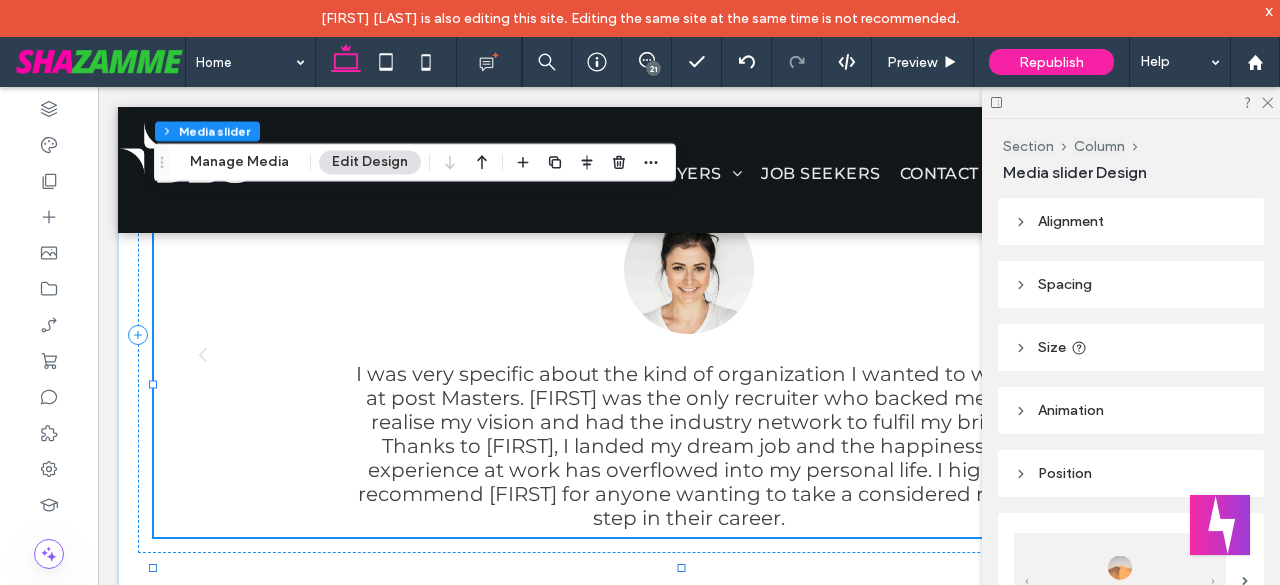 drag, startPoint x: 1268, startPoint y: 95, endPoint x: 1260, endPoint y: 113, distance: 19.697716 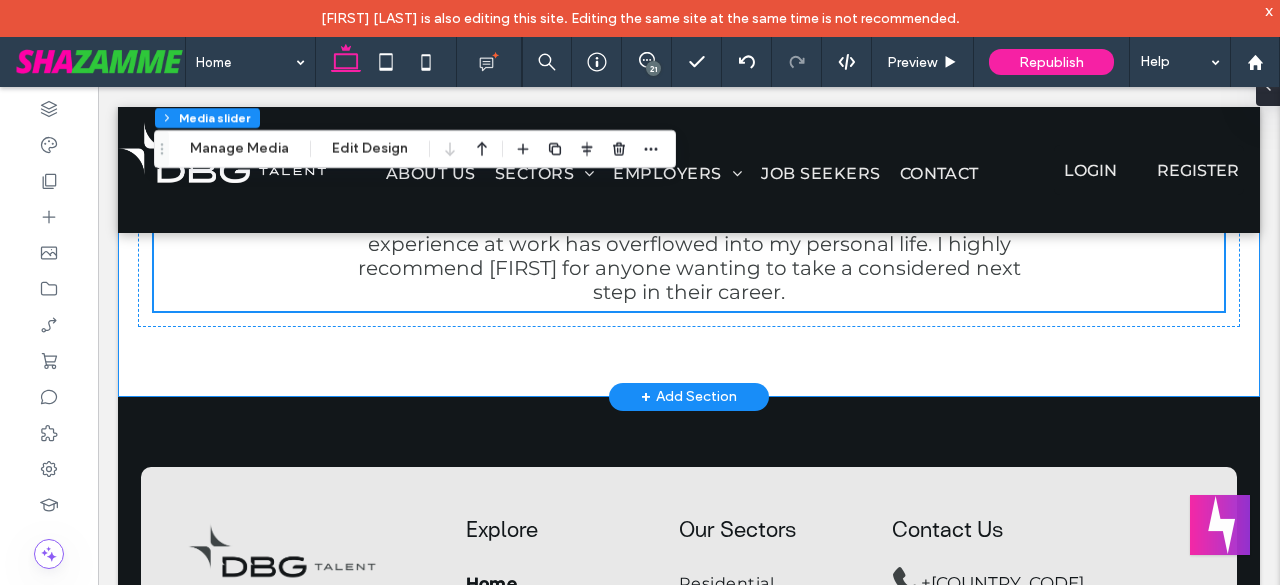 scroll, scrollTop: 2954, scrollLeft: 0, axis: vertical 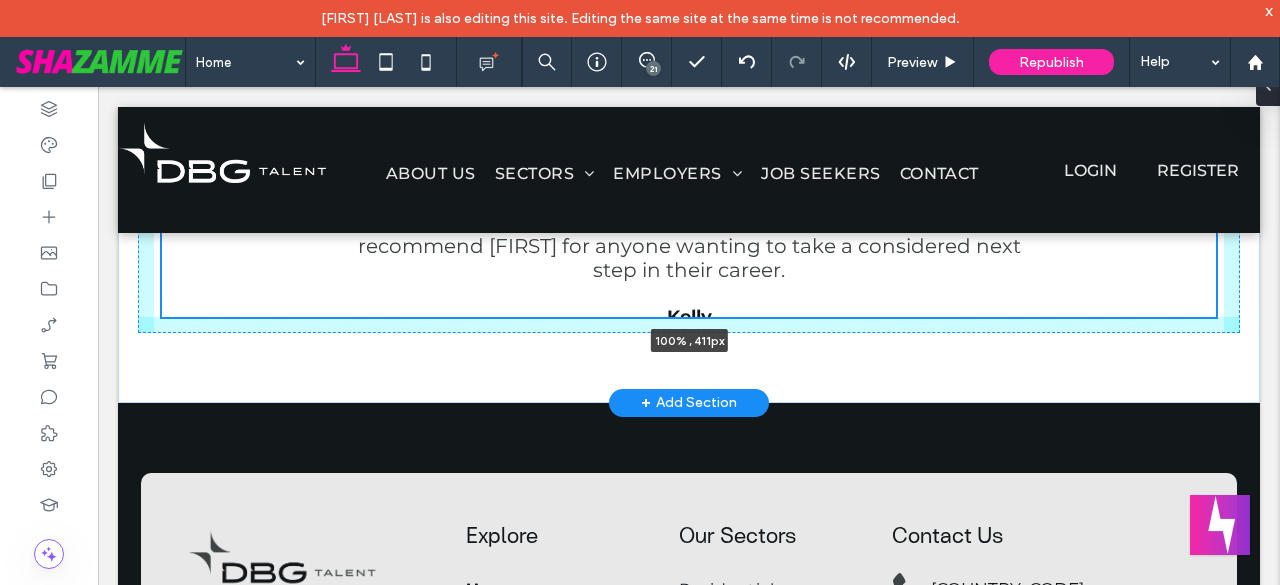 drag, startPoint x: 679, startPoint y: 332, endPoint x: 680, endPoint y: 361, distance: 29.017237 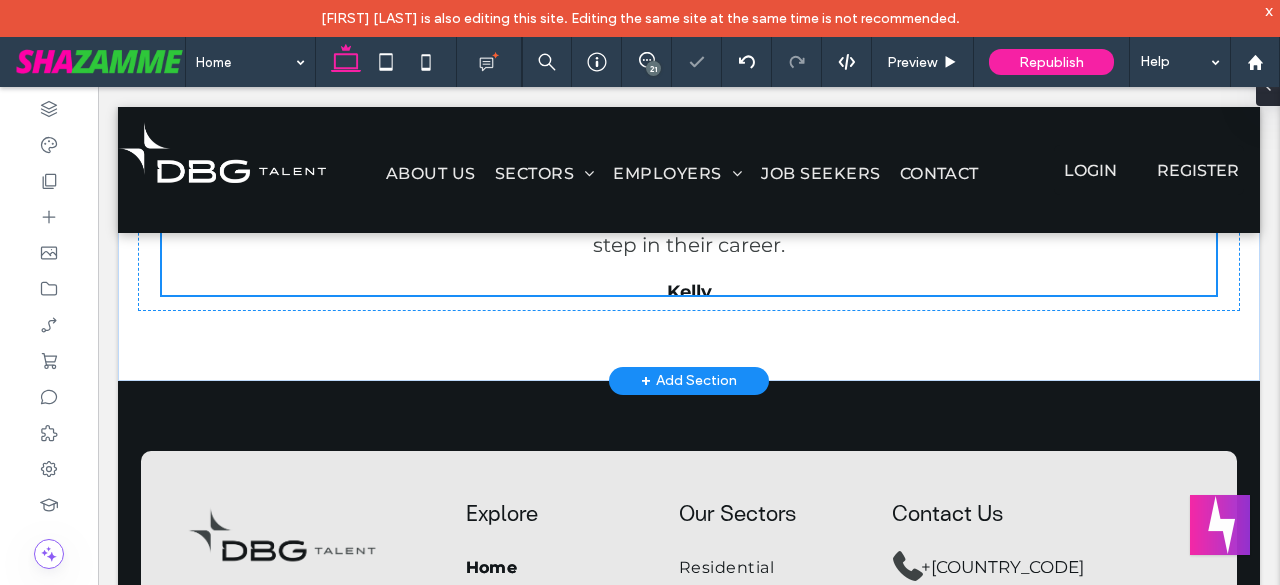 click on "Testimonials
I was very specific about the kind of organization I wanted to work at post Masters. [FIRST] was the only recruiter who backed me to realise my vision and had the industry network to fulfil my brief. Thanks to [FIRST], I landed my dream job and the happiness I experience at work has overflowed into my personal life. I highly recommend [FIRST] for anyone wanting to take a considered next step in their career. [FIRST]  Development Manager. a a a a
100% , 415px" at bounding box center (689, 68) 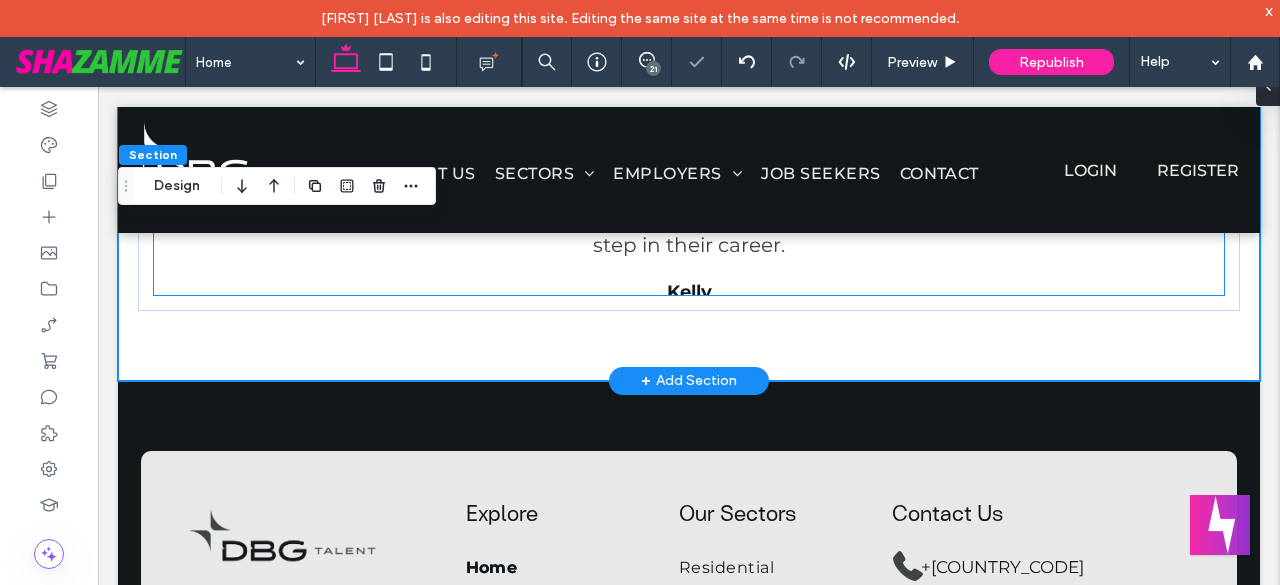 click on "Kelly" at bounding box center [689, 292] 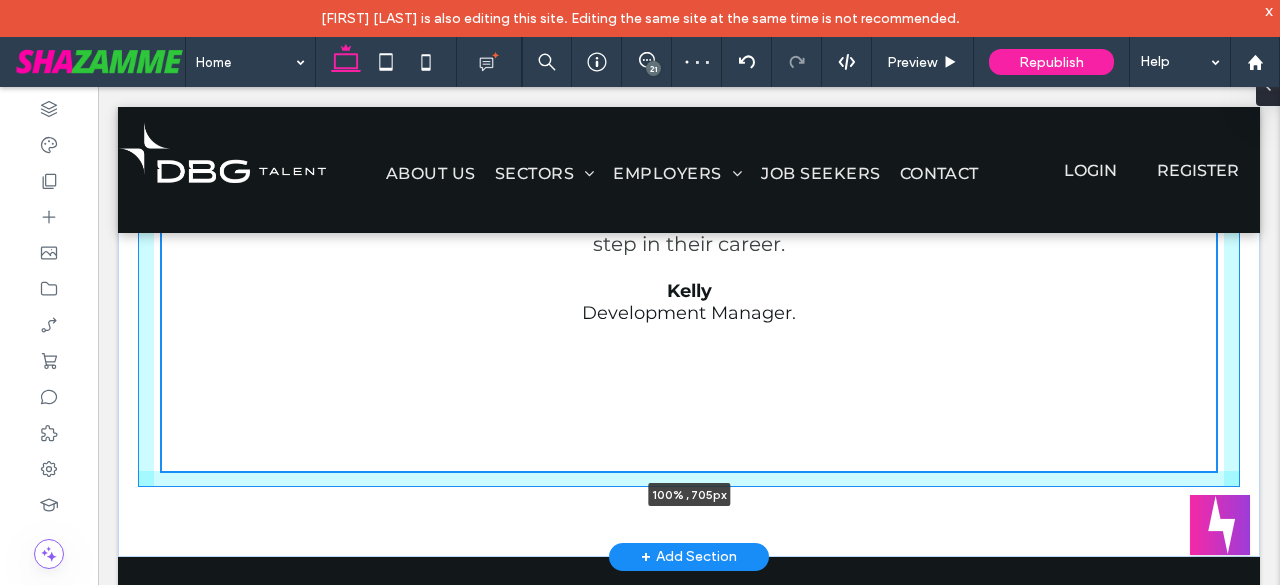 scroll, scrollTop: 3124, scrollLeft: 0, axis: vertical 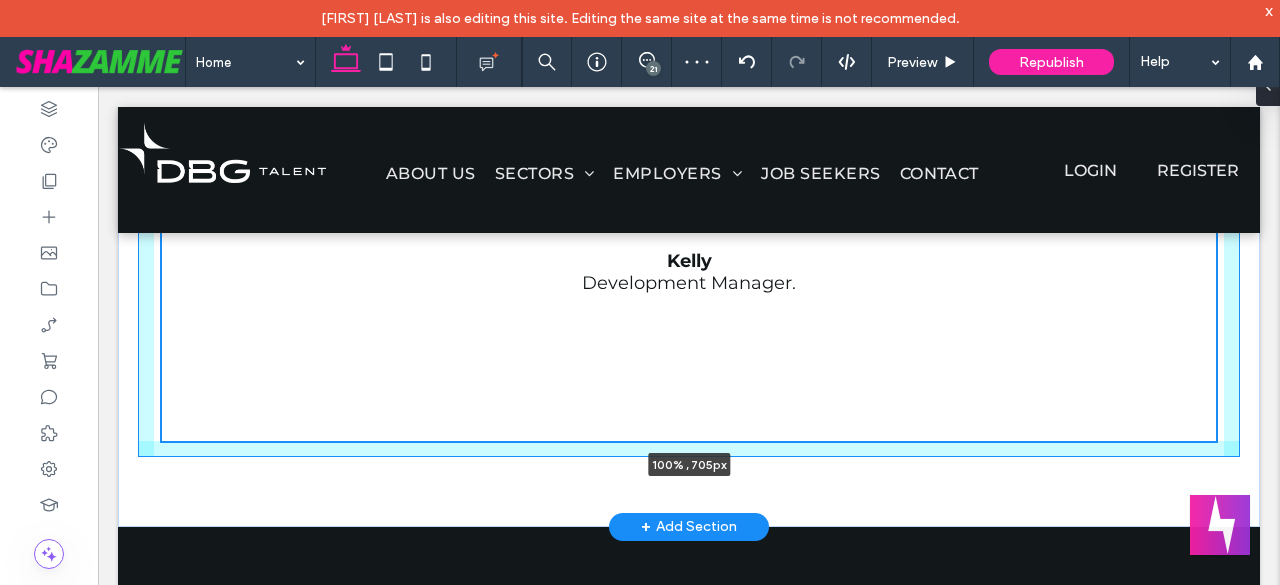 drag, startPoint x: 678, startPoint y: 353, endPoint x: 695, endPoint y: 498, distance: 145.99315 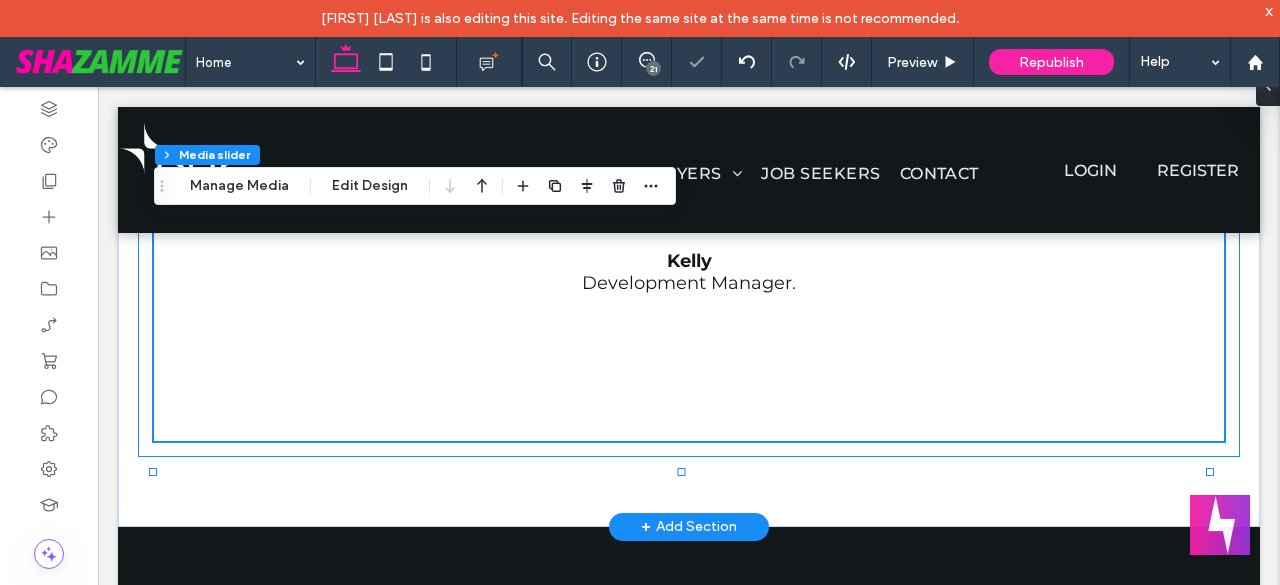 type on "***" 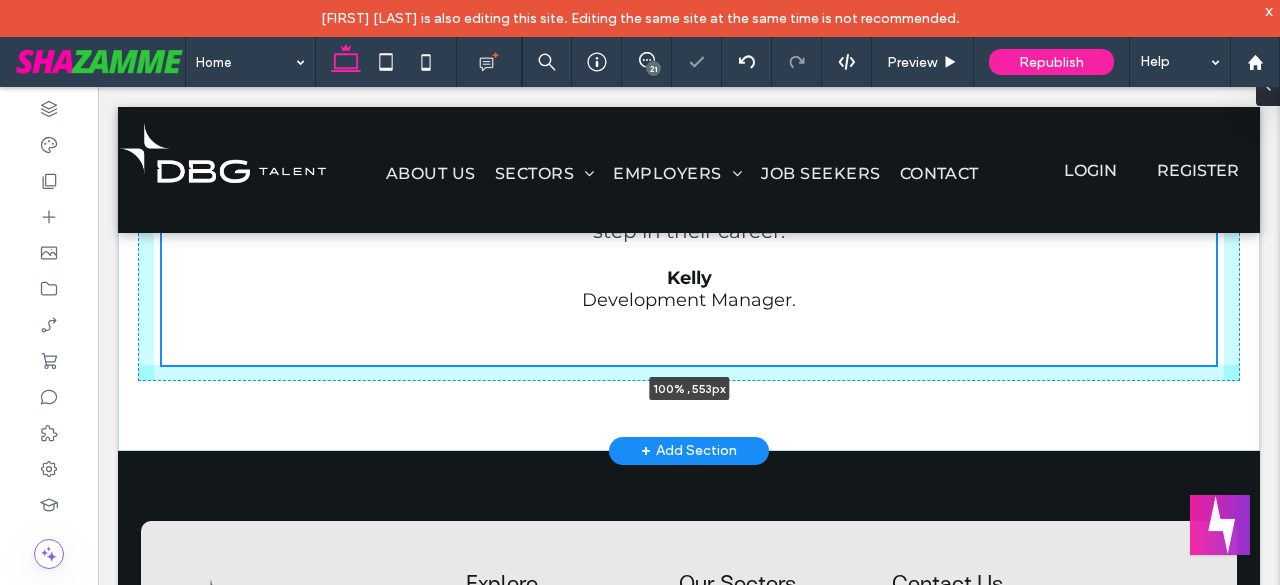 drag, startPoint x: 679, startPoint y: 501, endPoint x: 686, endPoint y: 425, distance: 76.321686 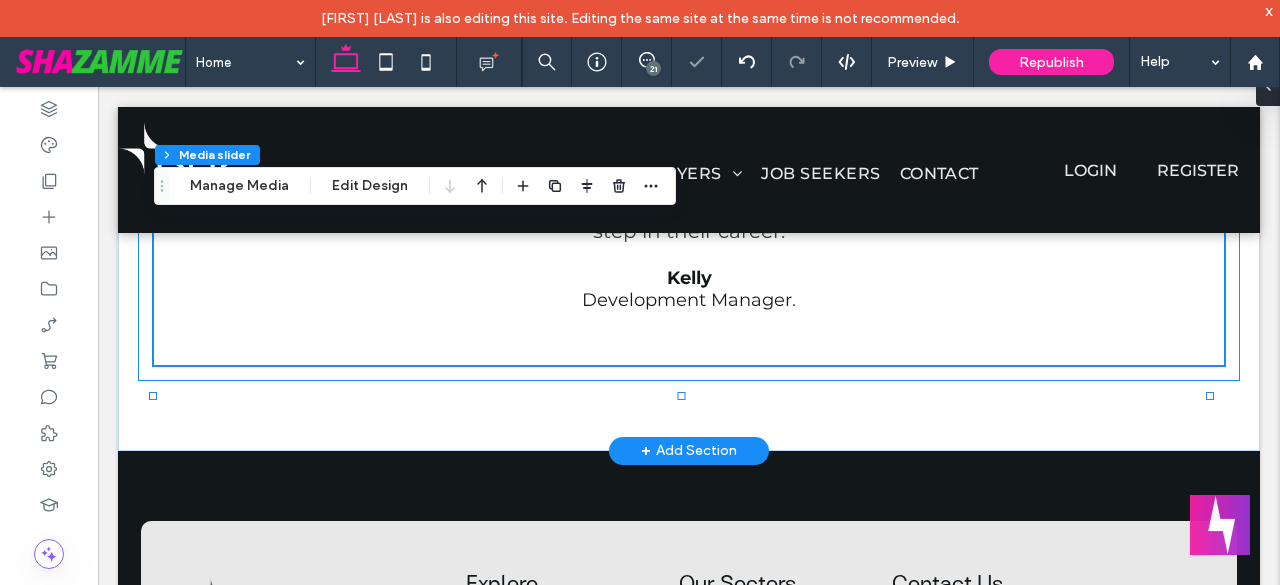type on "***" 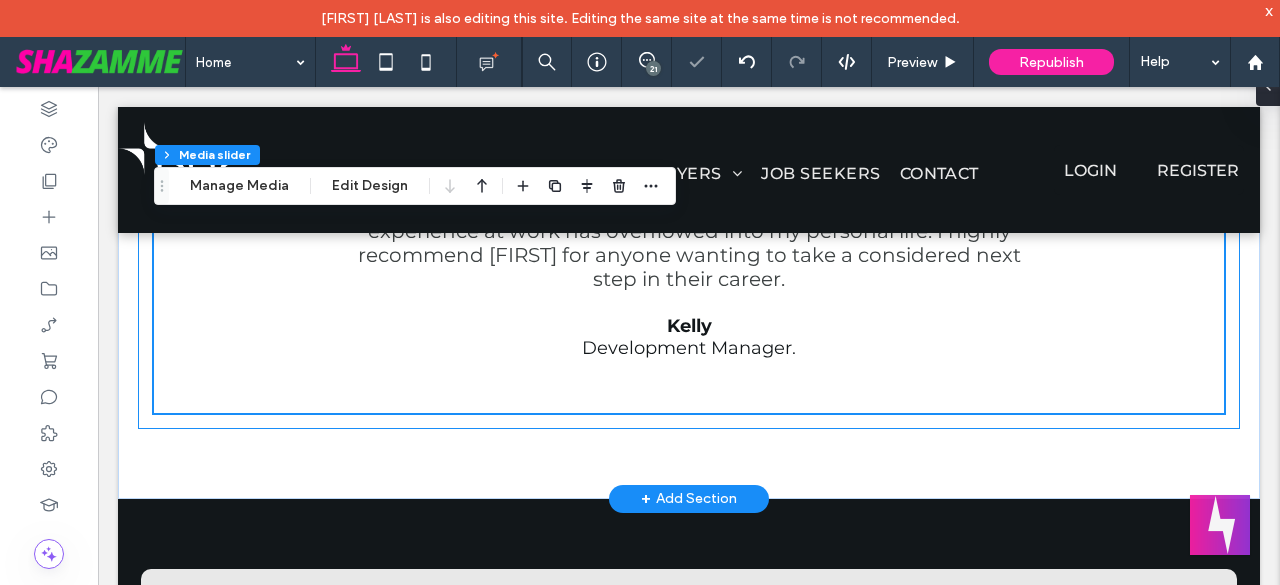 scroll, scrollTop: 3048, scrollLeft: 0, axis: vertical 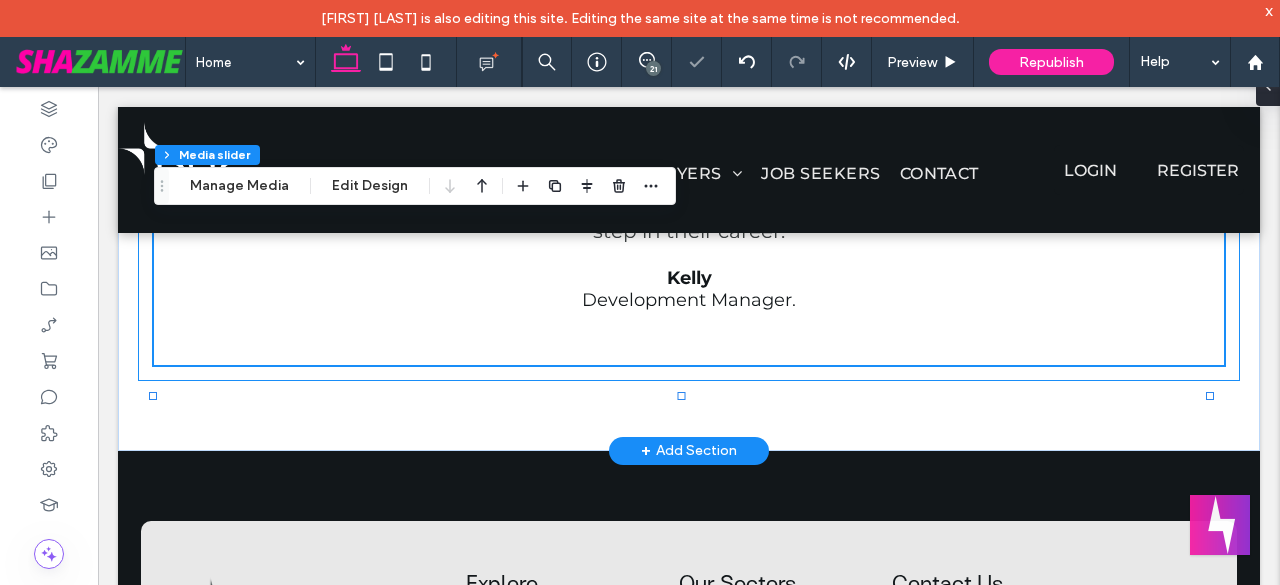 click on "Testimonials
I was very specific about the kind of organization I wanted to work at post Masters. [FIRST] was the only recruiter who backed me to realise my vision and had the industry network to fulfil my brief. Thanks to [FIRST], I landed my dream job and the happiness I experience at work has overflowed into my personal life. I highly recommend [FIRST] for anyone wanting to take a considered next step in their career. [FIRST]  Development Manager. a a a a
100% , 553px" at bounding box center [689, 69] 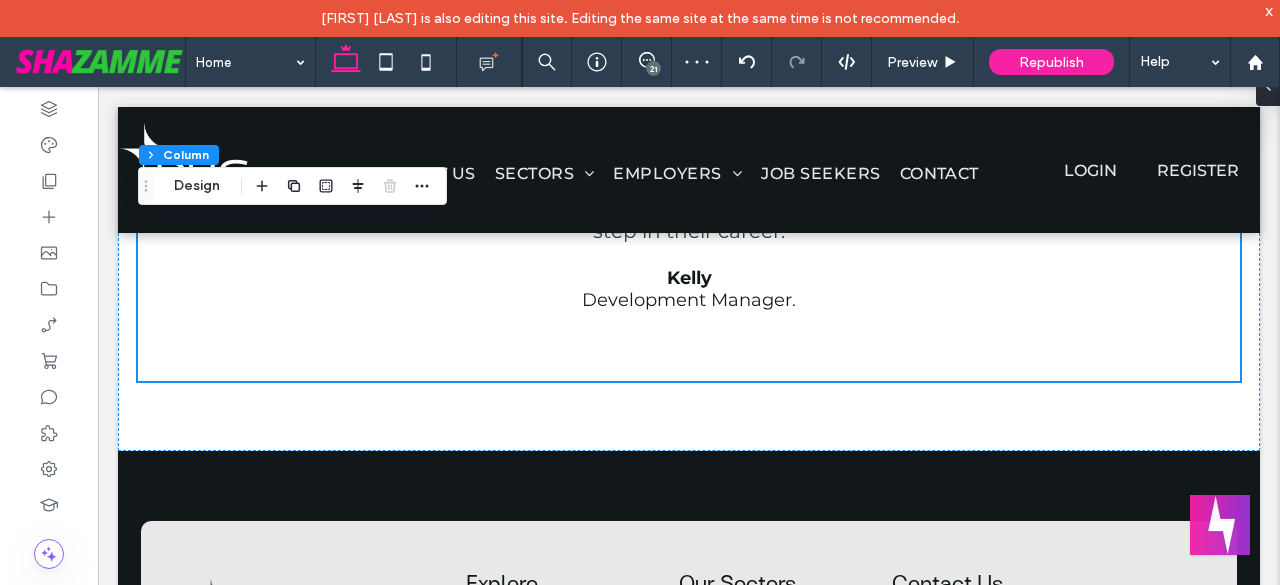 click on "Design" at bounding box center [197, 186] 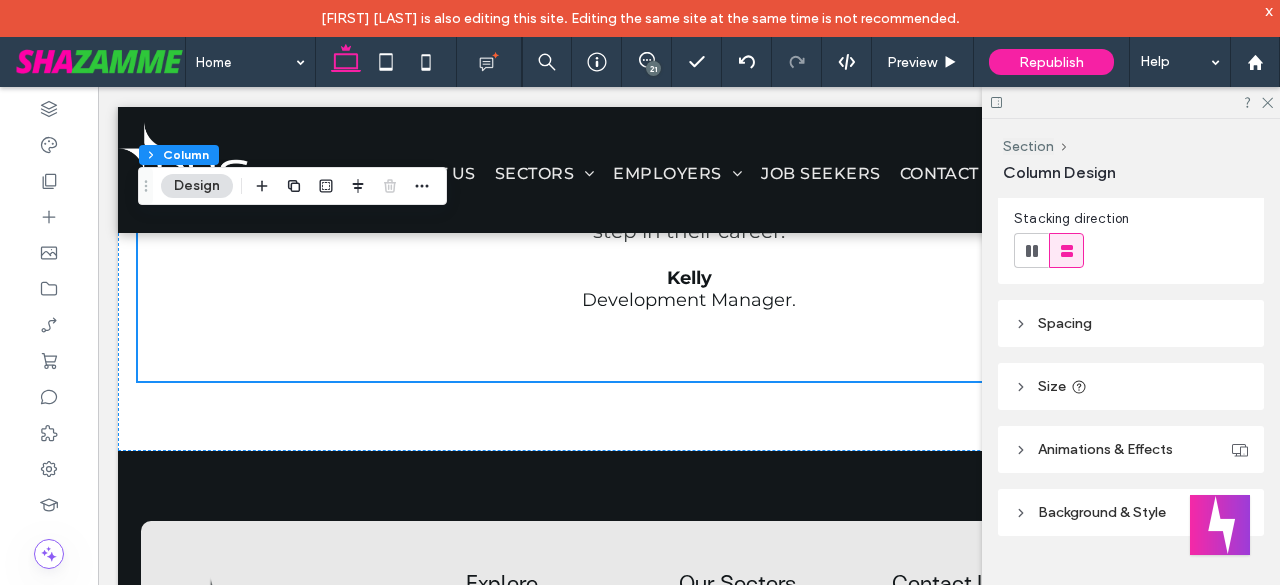 click on "Spacing" at bounding box center (1065, 323) 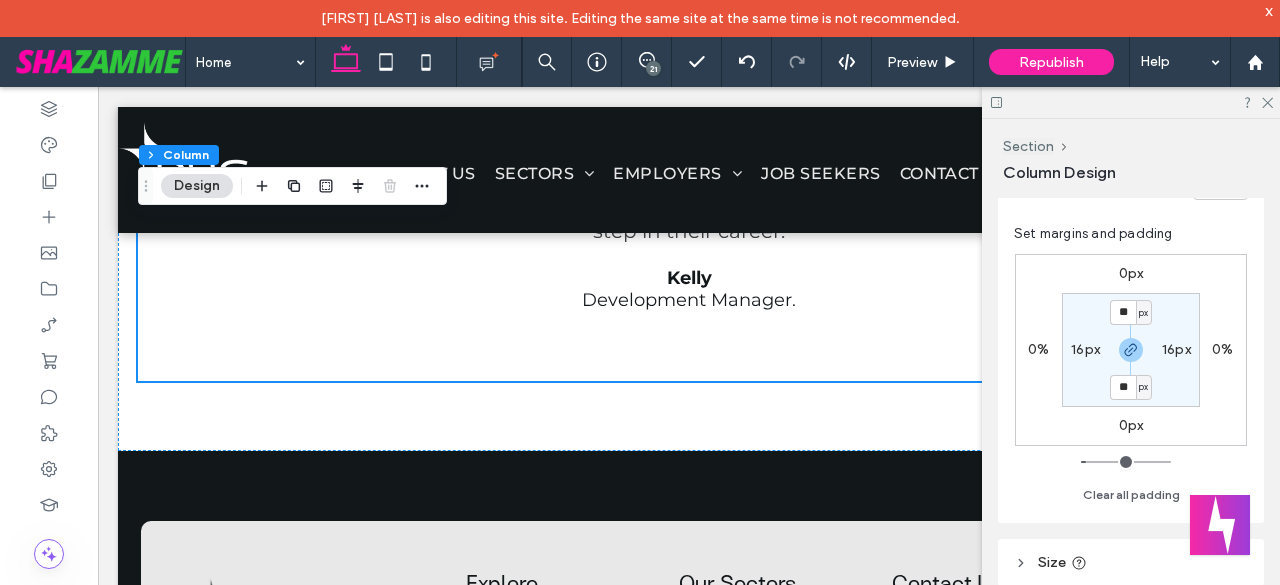 scroll, scrollTop: 463, scrollLeft: 0, axis: vertical 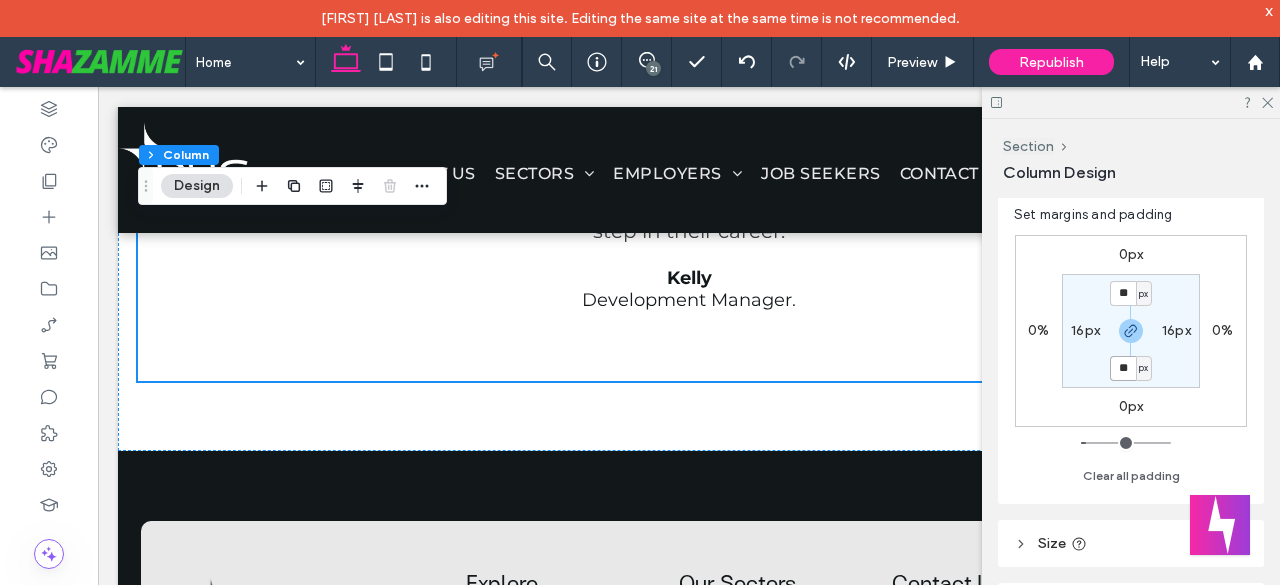 click on "**" at bounding box center (1123, 368) 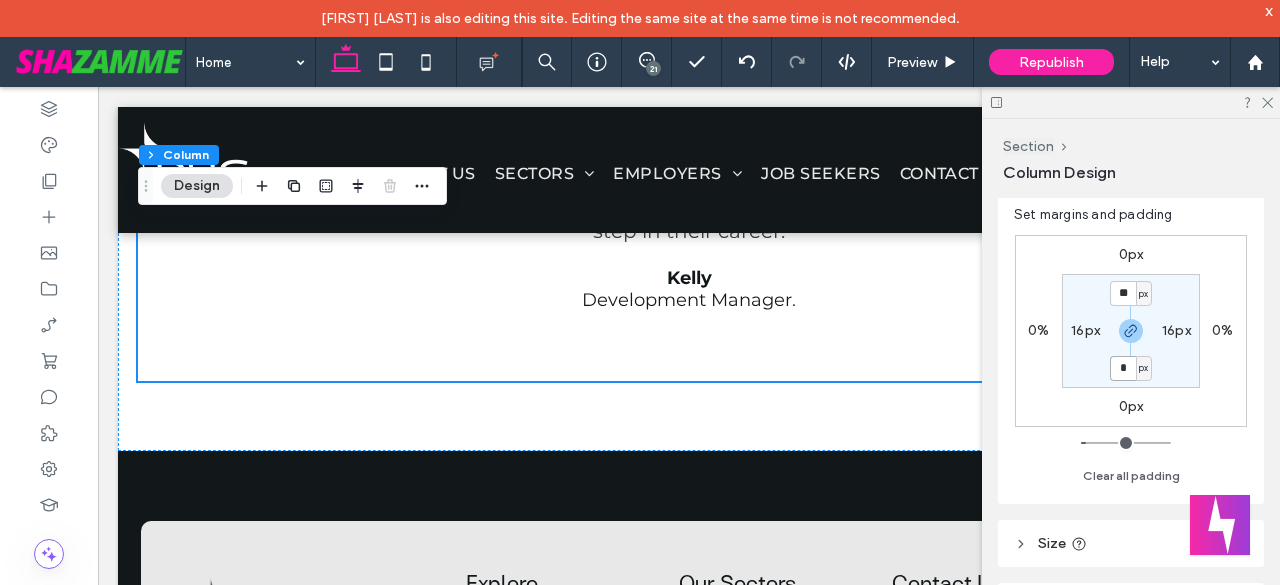 type on "*" 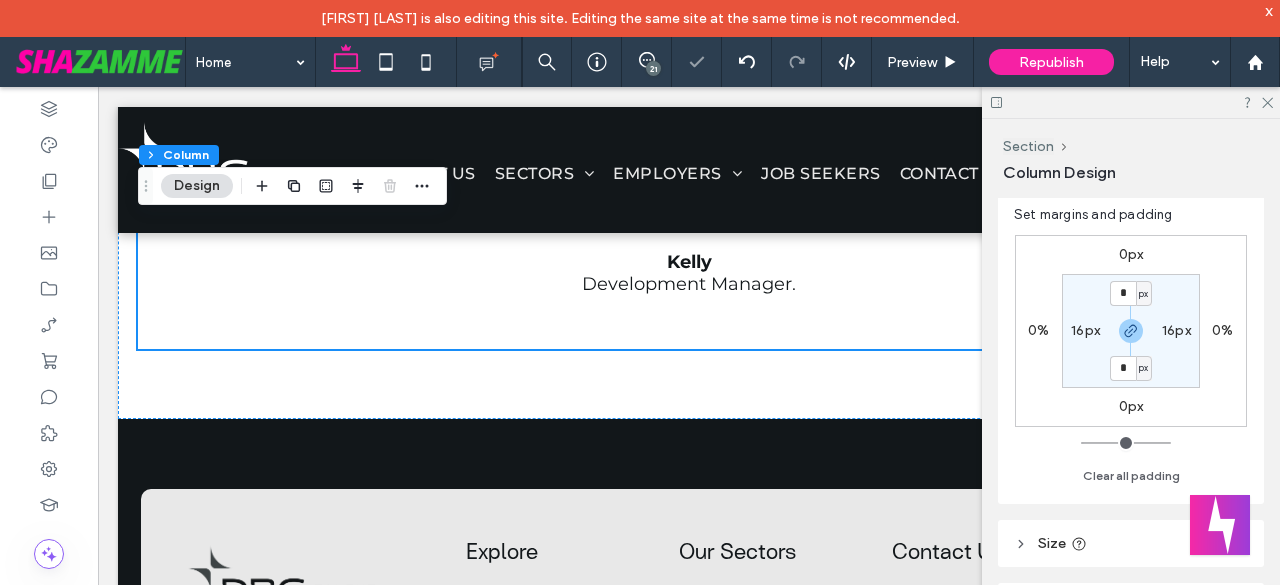 click on "16px" at bounding box center [1085, 330] 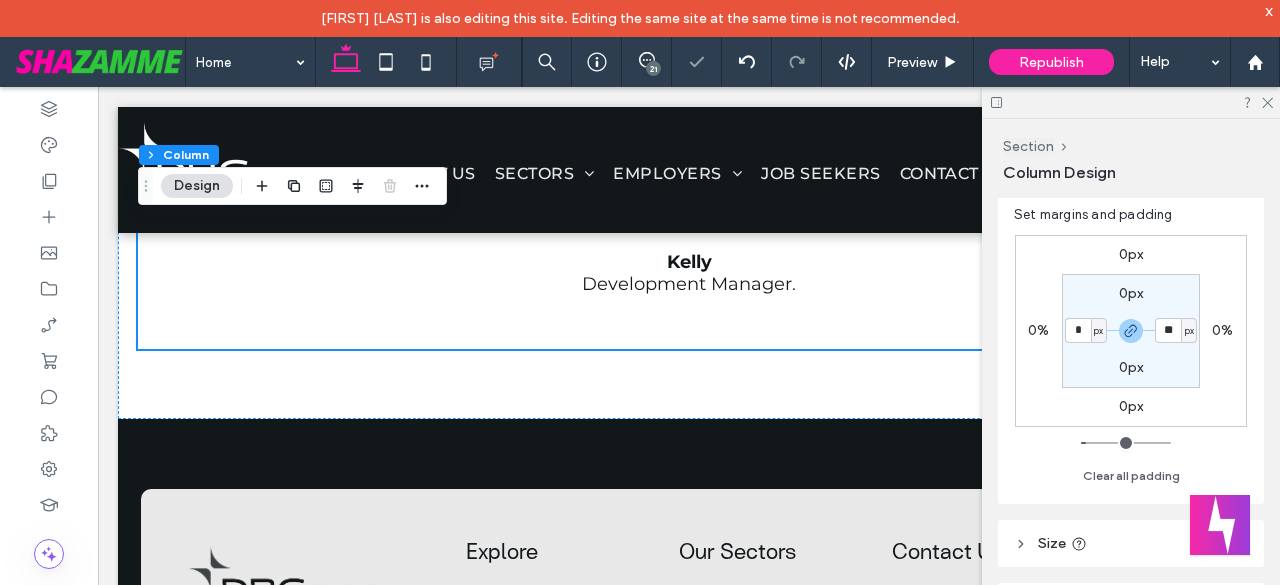 type on "*" 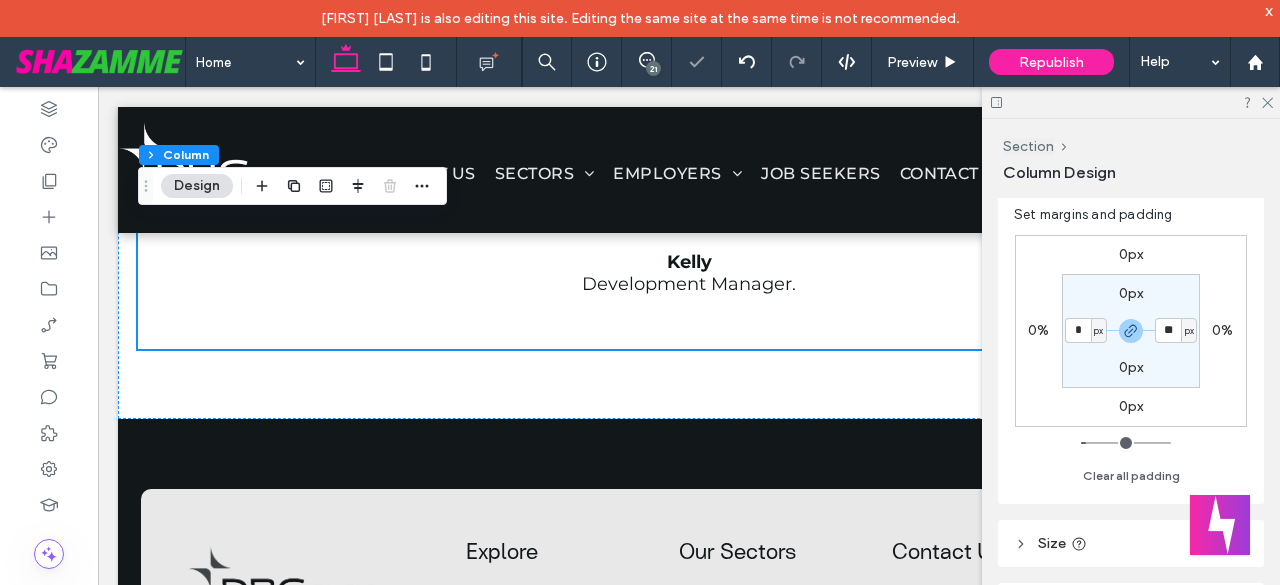type on "*" 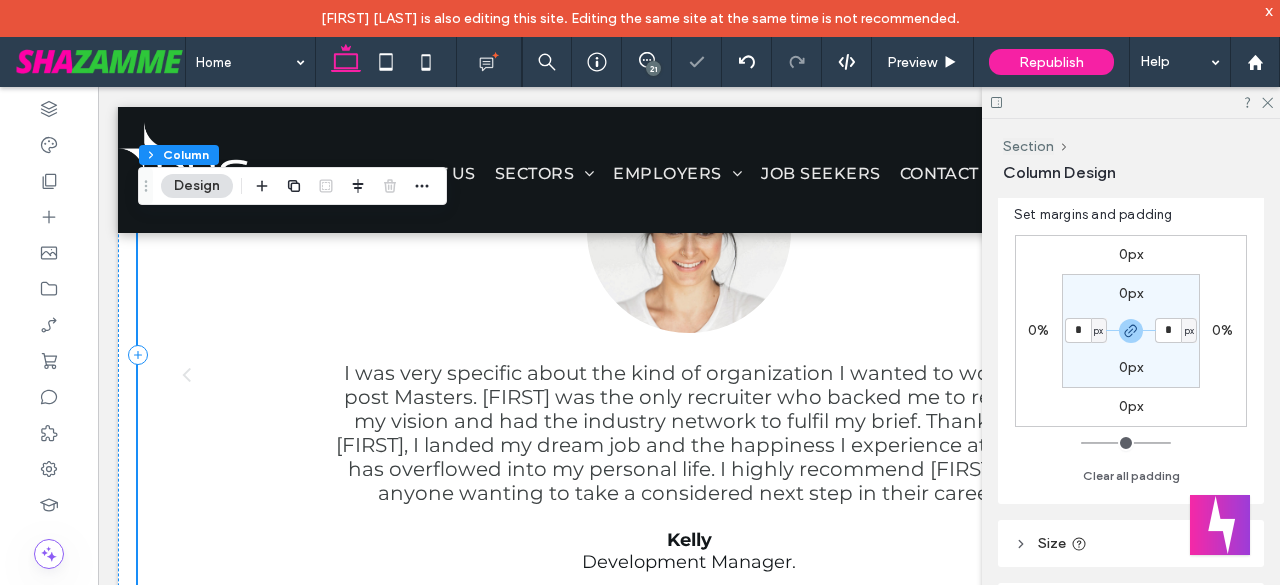 scroll, scrollTop: 2748, scrollLeft: 0, axis: vertical 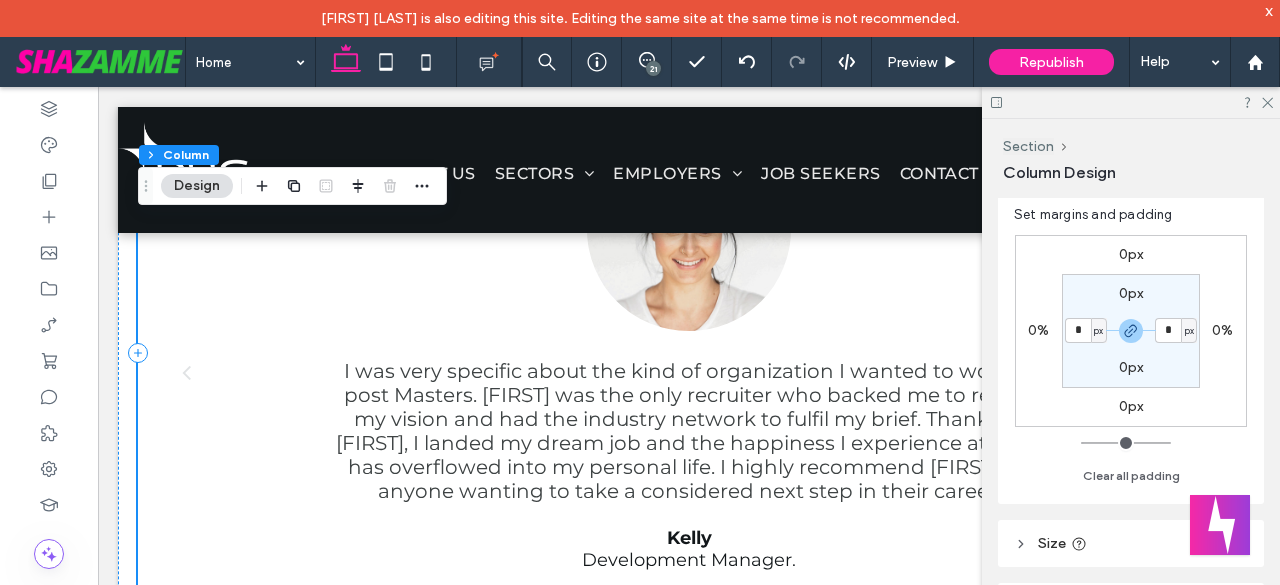 click at bounding box center (186, 372) 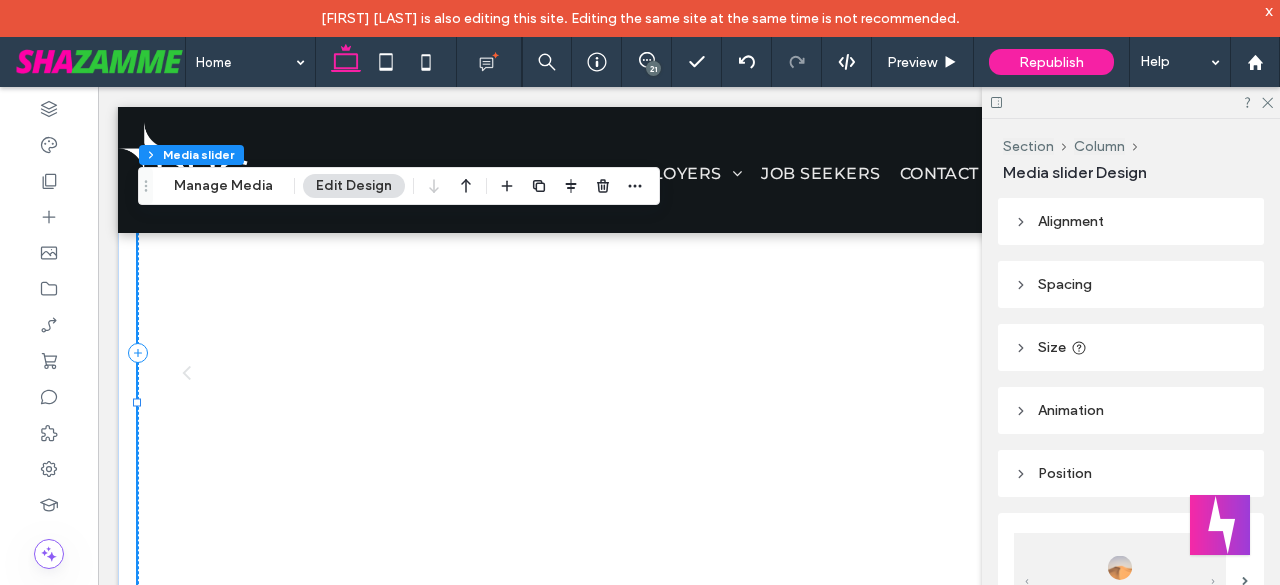click at bounding box center [186, 372] 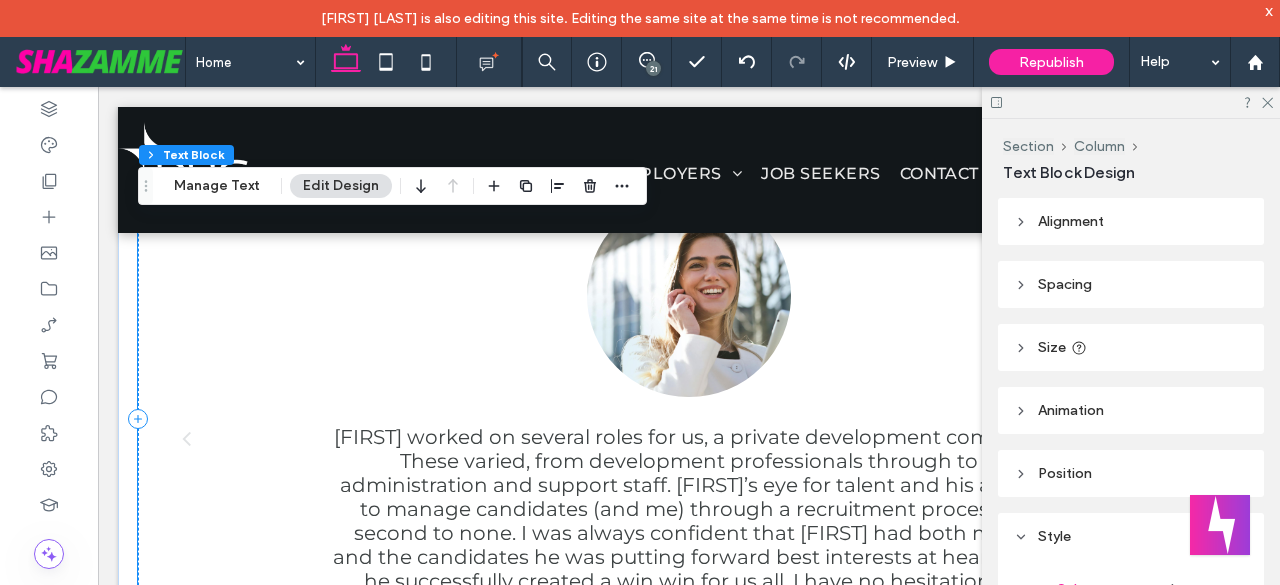 scroll, scrollTop: 2682, scrollLeft: 0, axis: vertical 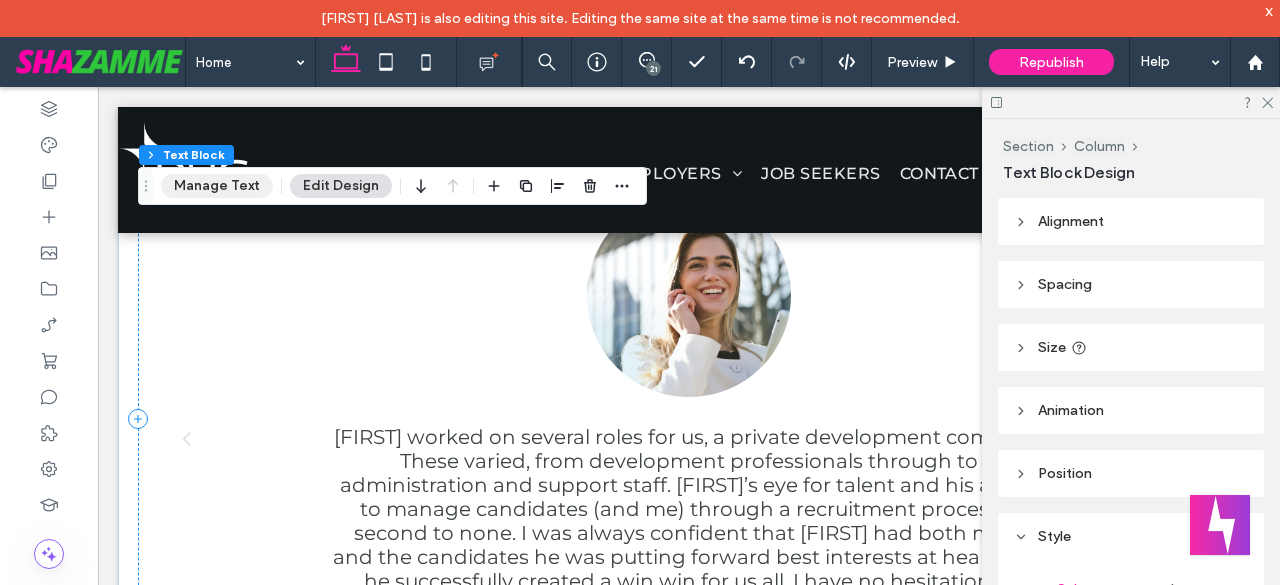 click on "Manage Text" at bounding box center [217, 186] 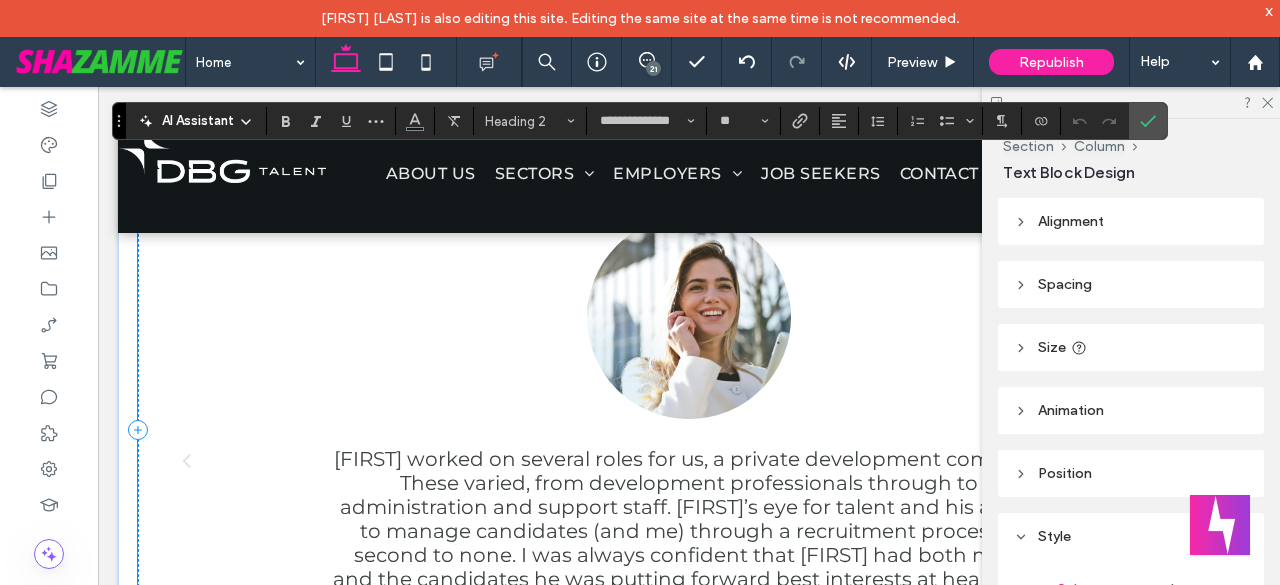 click on "[FIRST] worked on several roles for us, a private development company. These varied, from development professionals through to administration and support staff. [FIRST]’s eye for talent and his ability to manage candidates (and me) through a recruitment process is second to none. I was always confident that [FIRST] had both mine and the candidates he was putting forward best interests at heart, and he successfully created a win win for us all. I have no hesitation in recommending [FIRST] to any developer out there looking for great people and will 100% use him again in the future. [FIRST]  Head of Development." at bounding box center [689, 476] 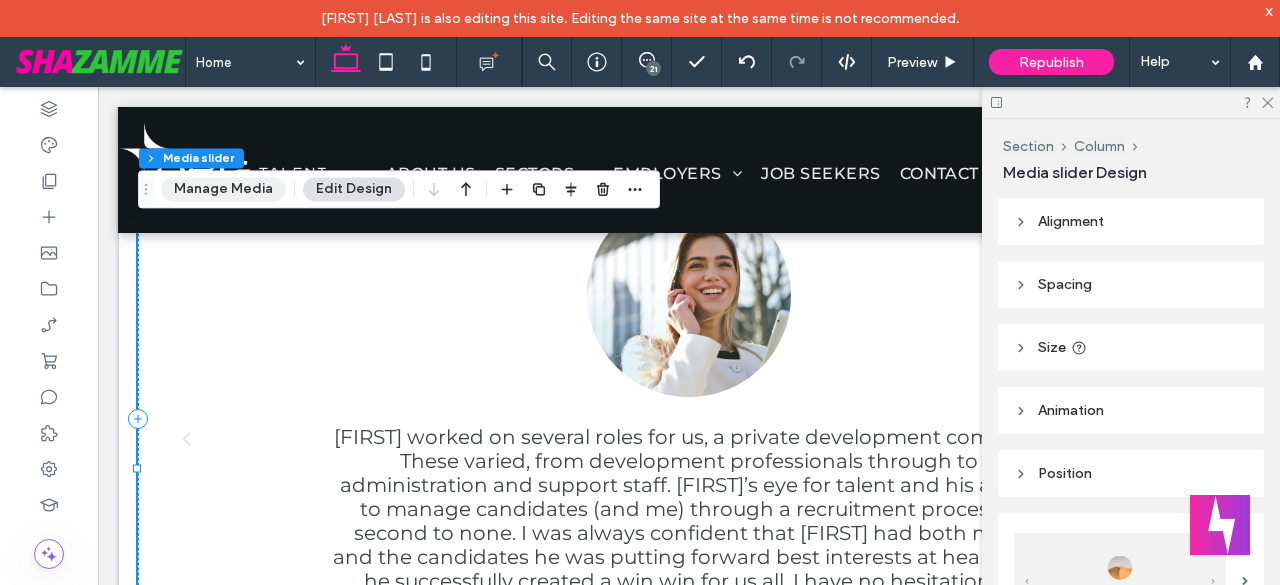 drag, startPoint x: 236, startPoint y: 185, endPoint x: 186, endPoint y: 179, distance: 50.358715 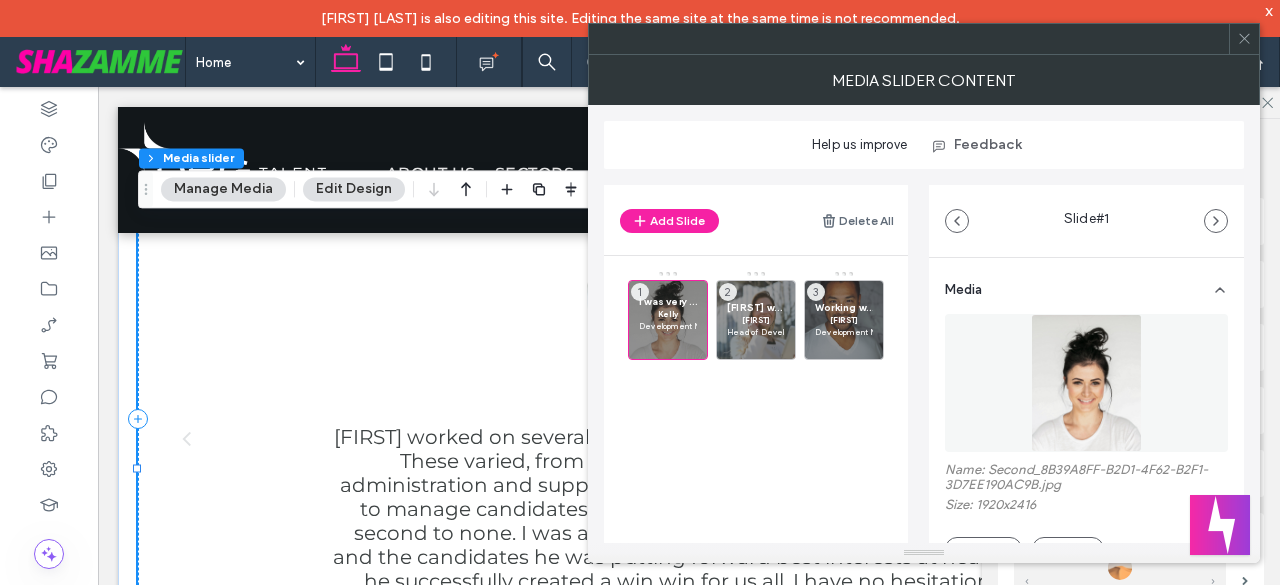 click on "[FIRST] worked on several roles for us, a private development company. These varied, from development professionals through to administration and support staff. [FIRST]’s eye for talent and his ability to manage candidates (and me) through a recruitment process is second to none. I was always confident that [FIRST] had both mine and the candidates he was putting forward best interests at heart, and he successfully created a win win for us all. I have no hesitation in recommending [FIRST] to any developer out there looking for great people and will 100% use him again in the future. [FIRST]  Head of Development." at bounding box center (689, 454) 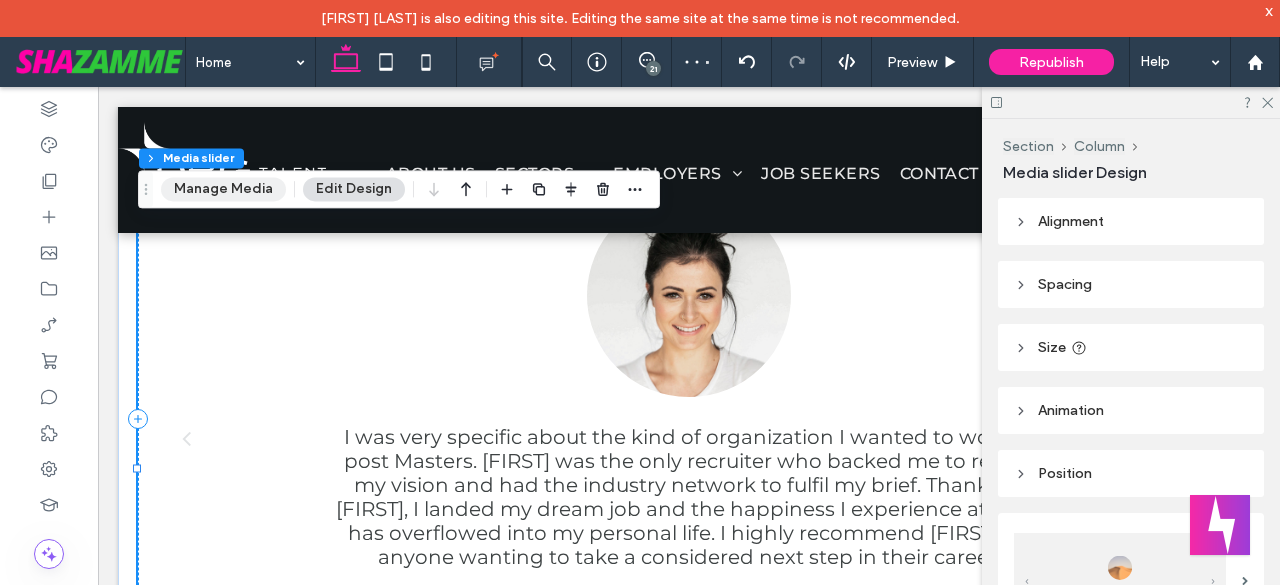 drag, startPoint x: 206, startPoint y: 179, endPoint x: 444, endPoint y: 279, distance: 258.155 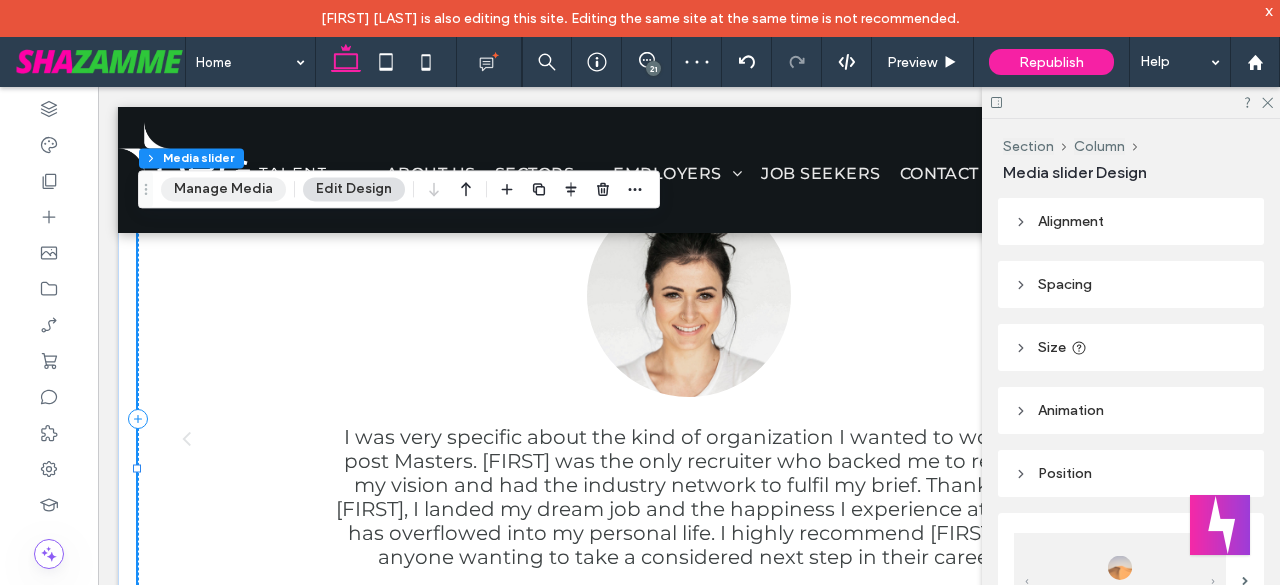 click on "Manage Media" at bounding box center [223, 189] 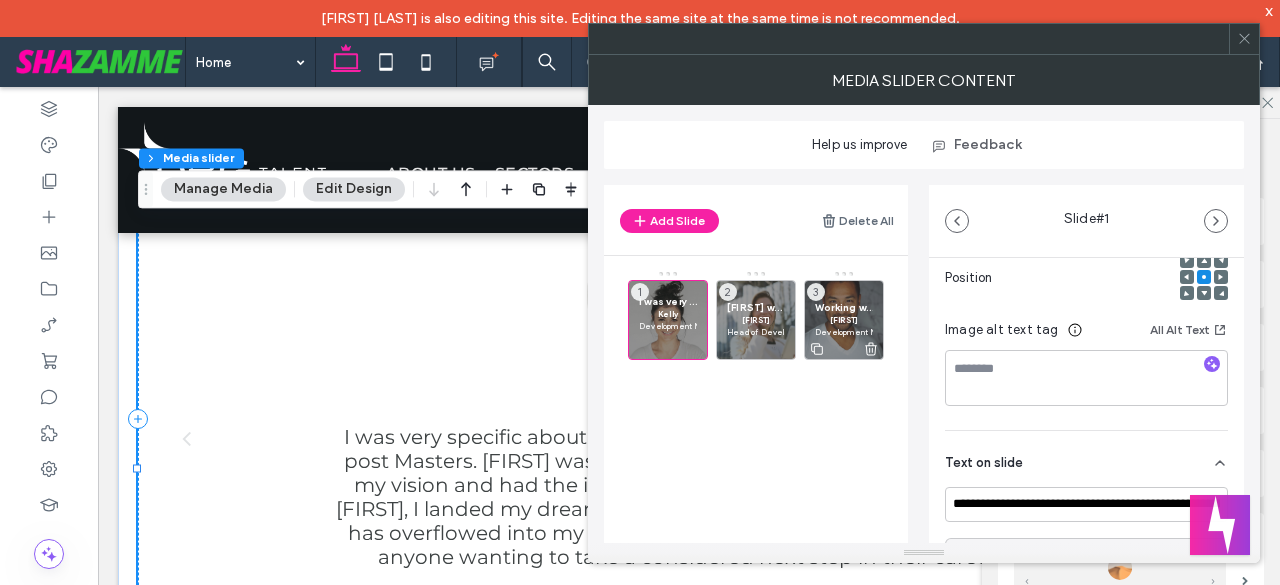 scroll, scrollTop: 333, scrollLeft: 0, axis: vertical 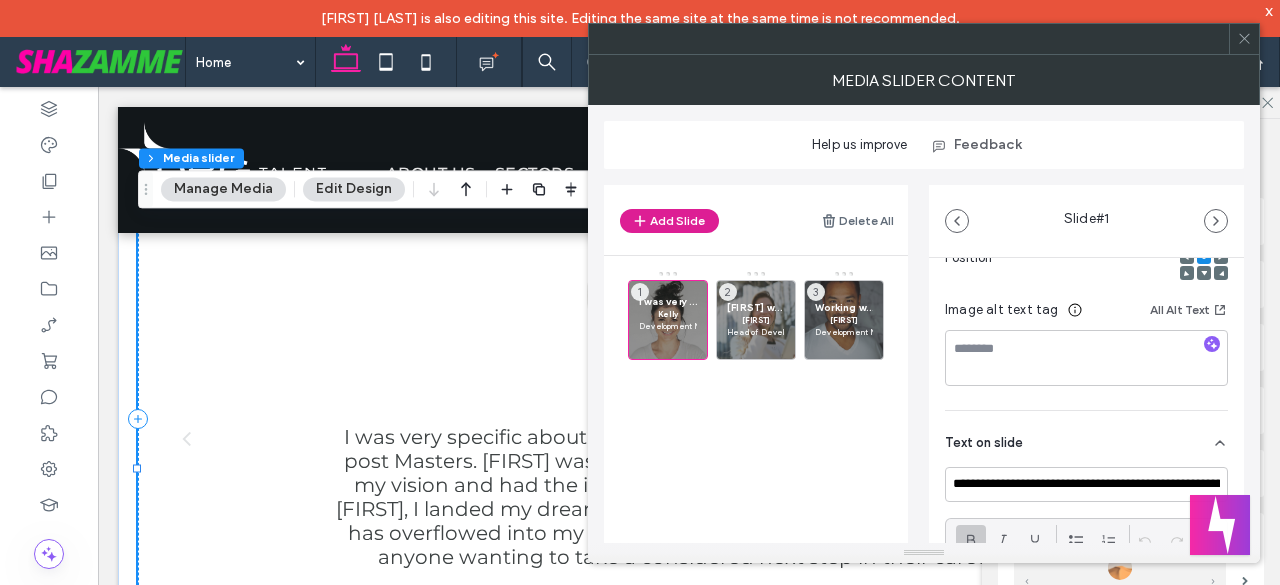 click 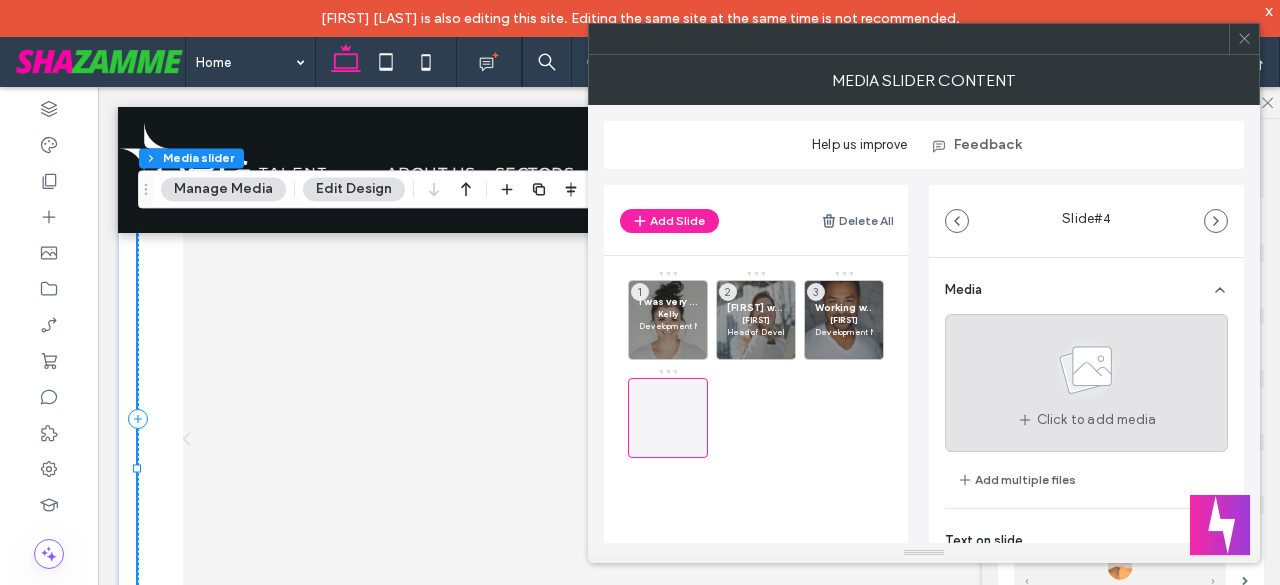 scroll, scrollTop: 125, scrollLeft: 0, axis: vertical 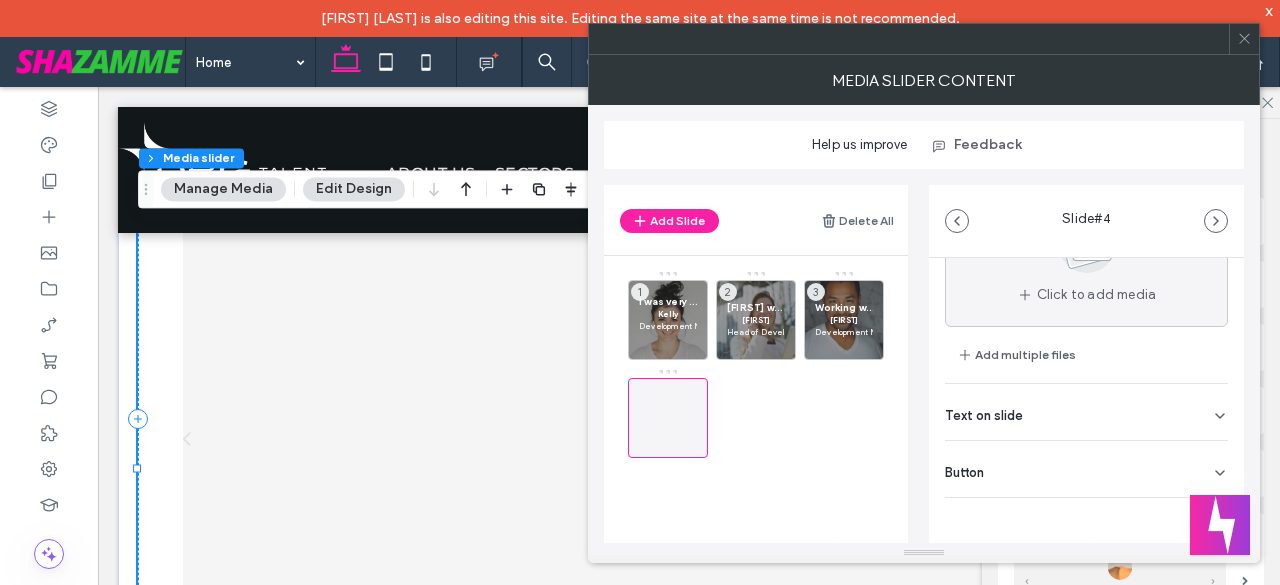 type 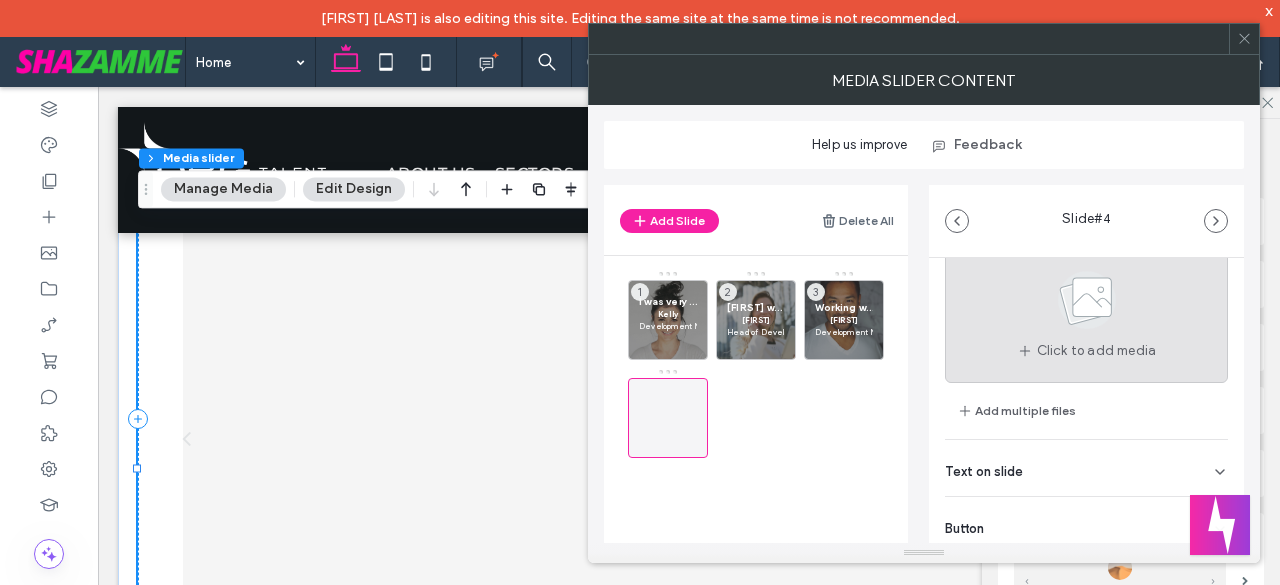 scroll, scrollTop: 125, scrollLeft: 0, axis: vertical 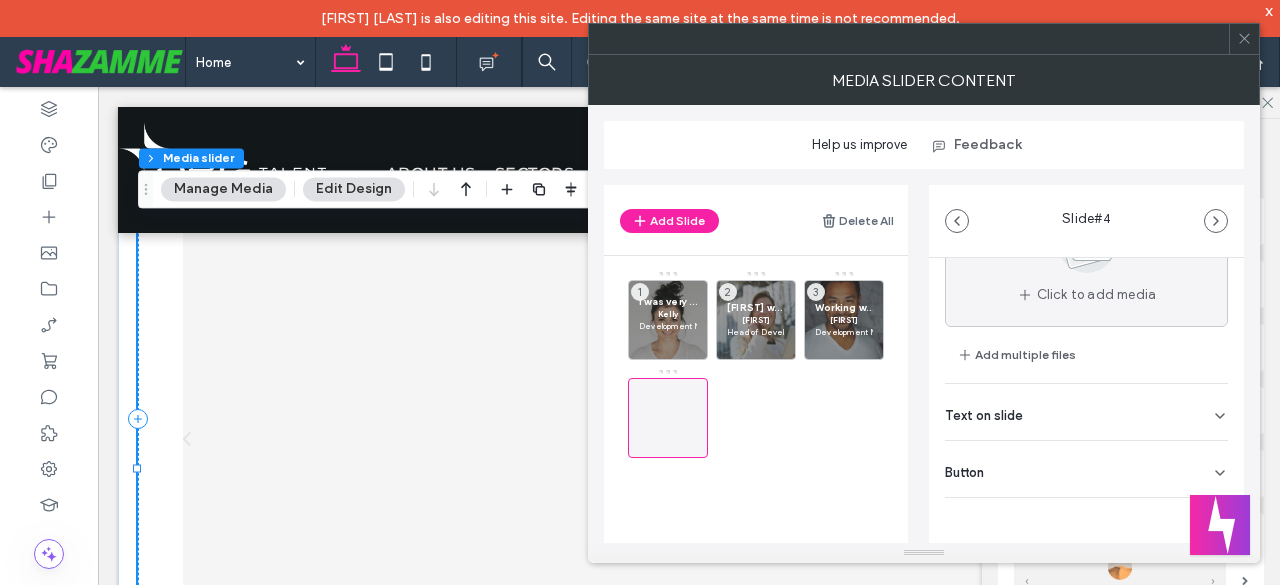 click on "Text on slide" at bounding box center [1086, 412] 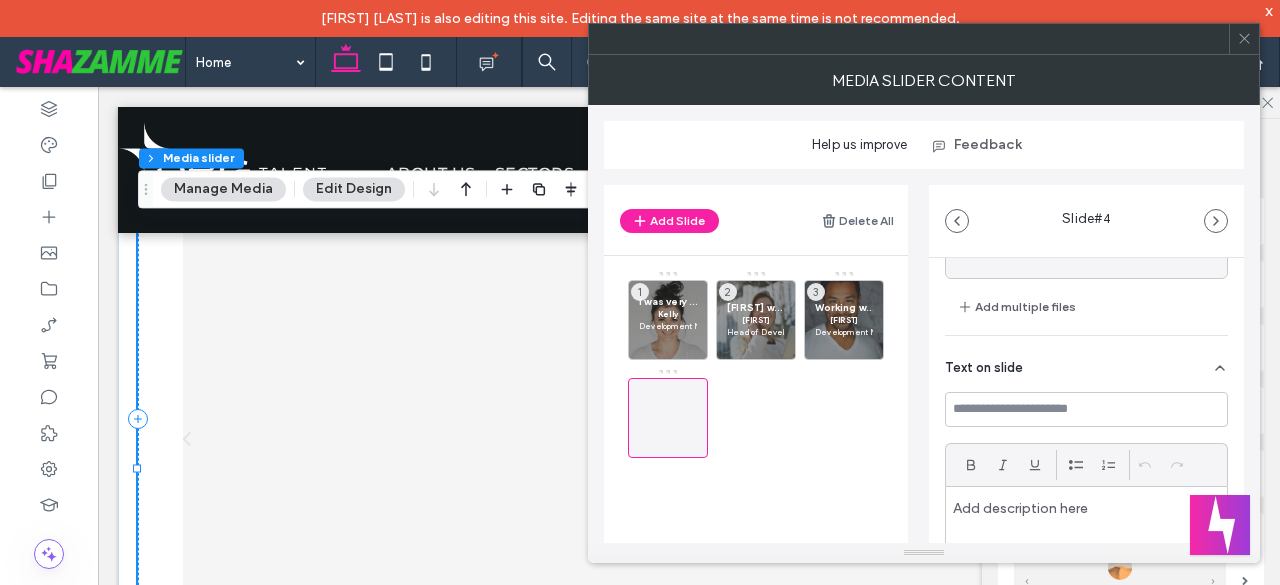 scroll, scrollTop: 192, scrollLeft: 0, axis: vertical 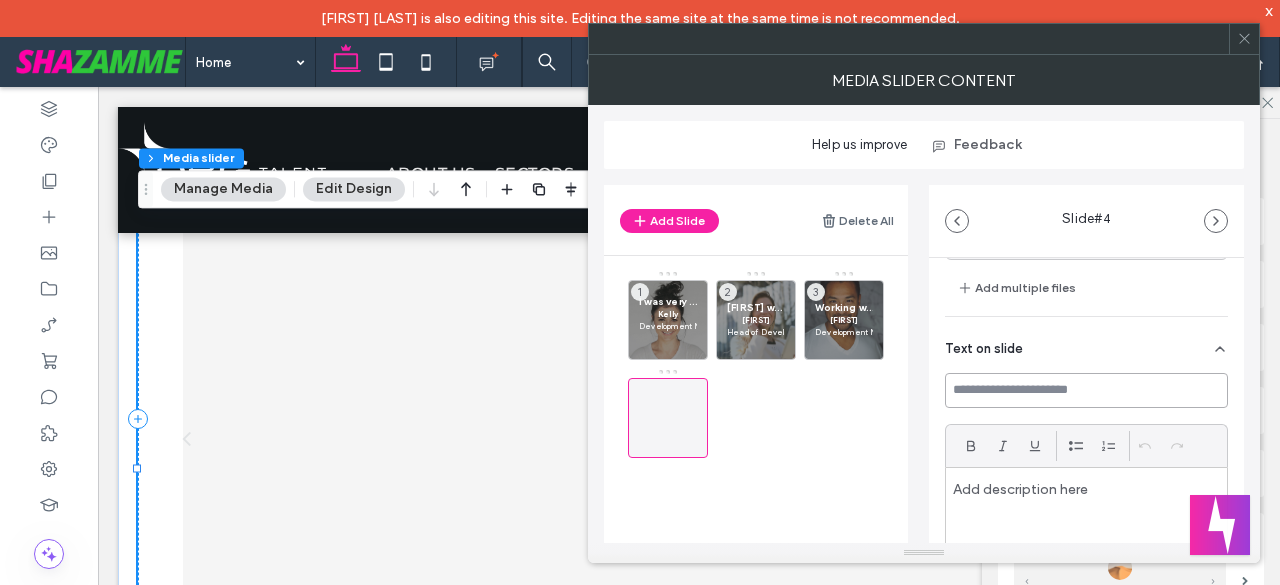 click at bounding box center [1086, 390] 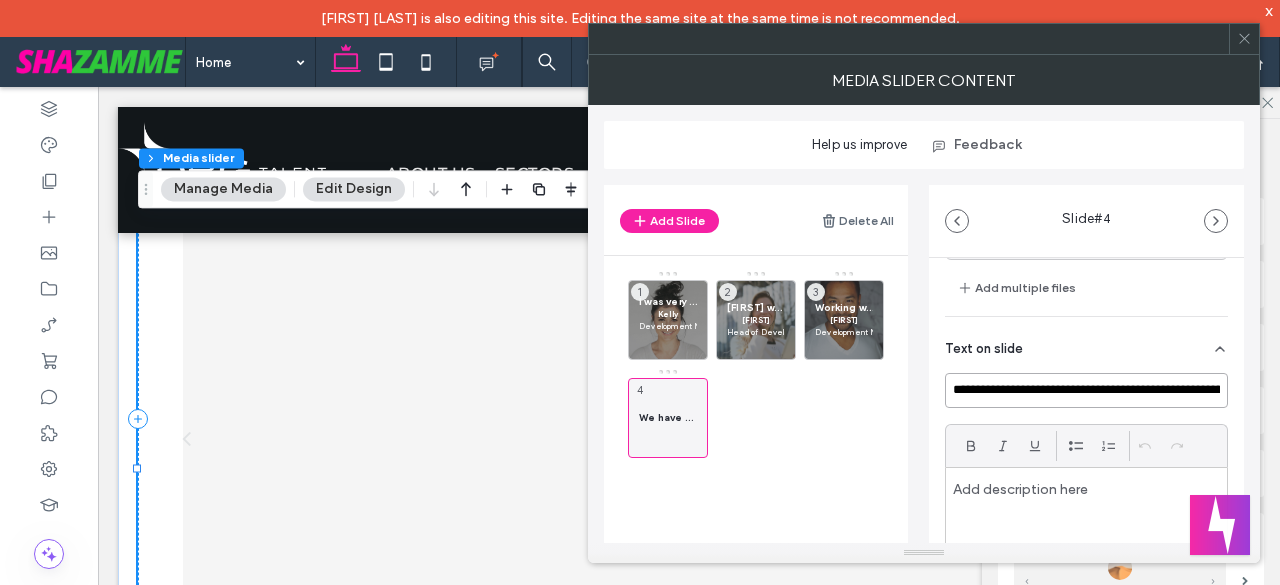 scroll, scrollTop: 0, scrollLeft: 3201, axis: horizontal 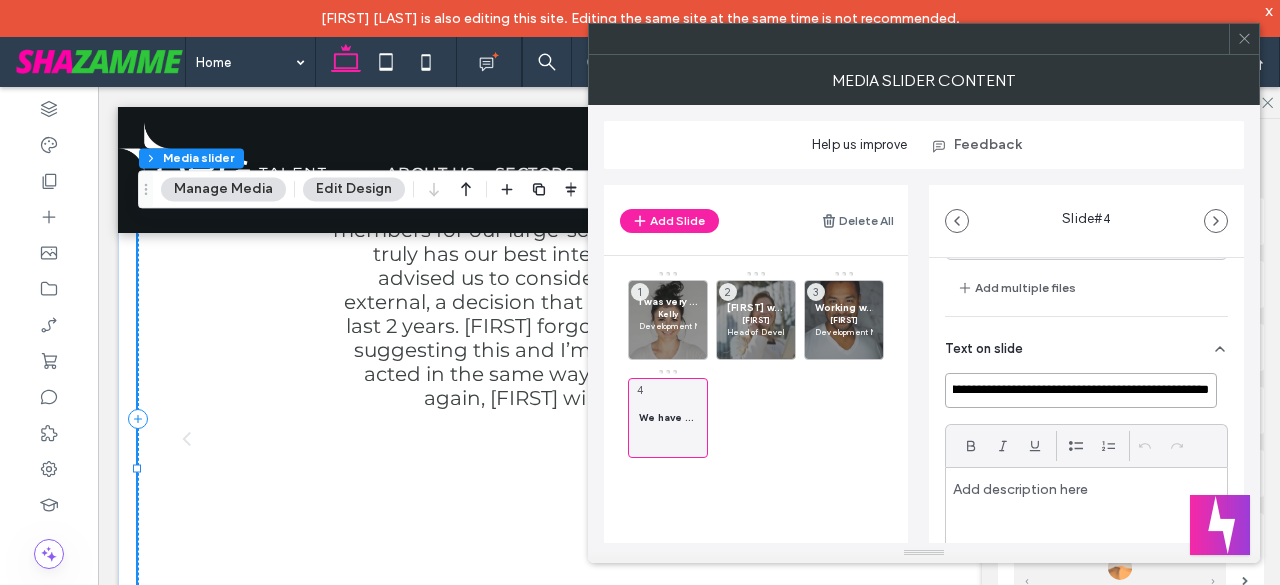 type on "**********" 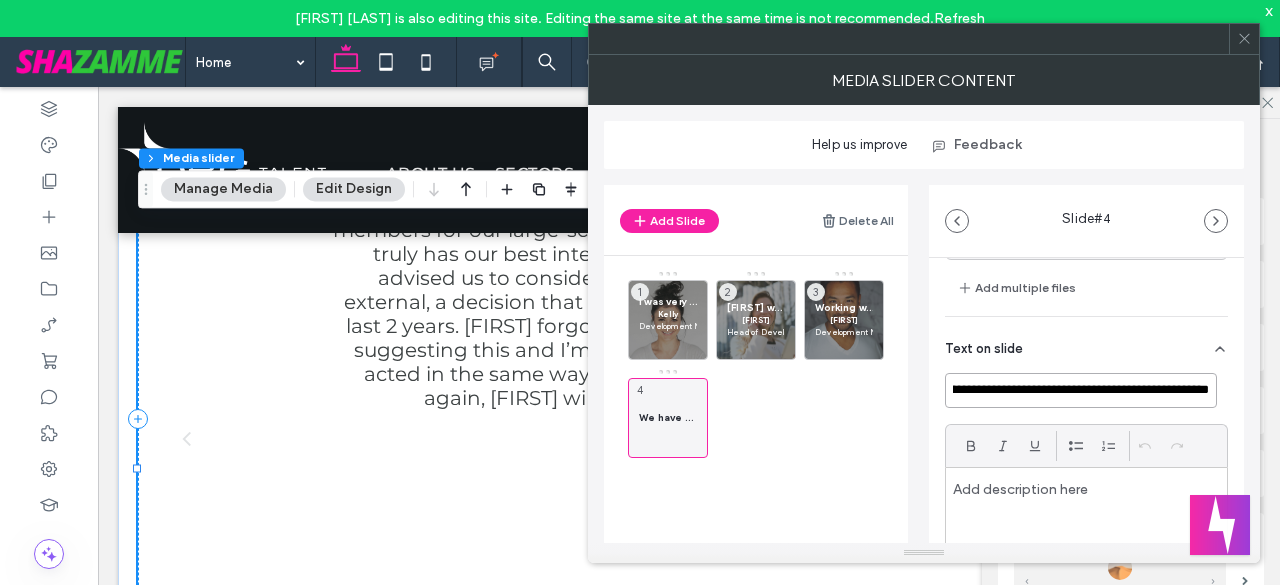 scroll, scrollTop: 0, scrollLeft: 0, axis: both 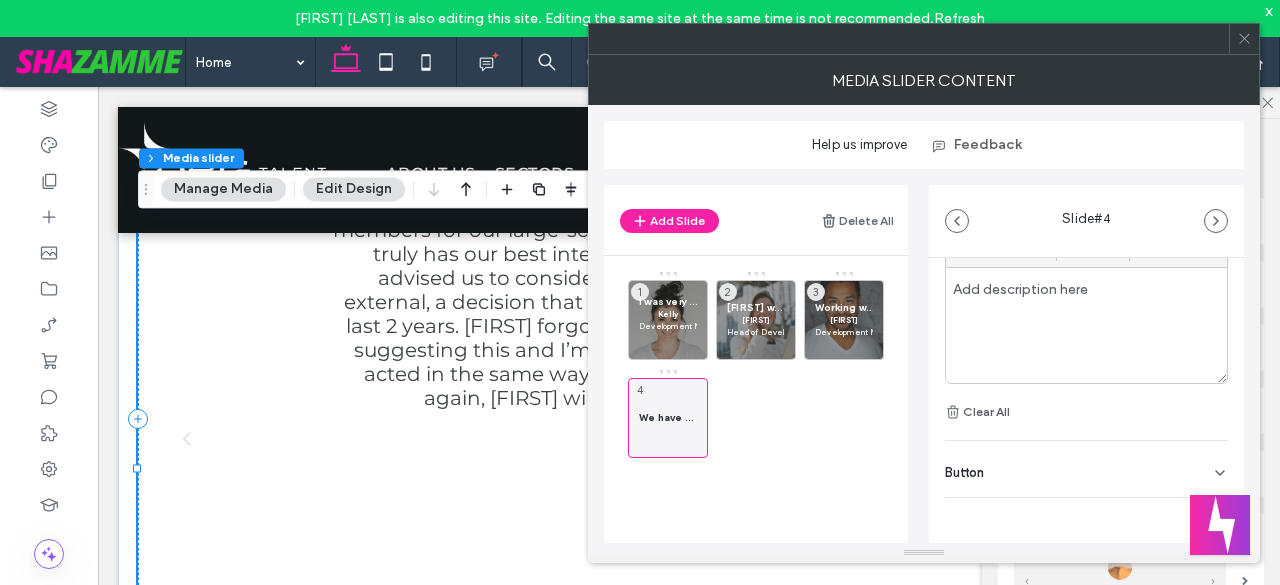 click at bounding box center [1086, 325] 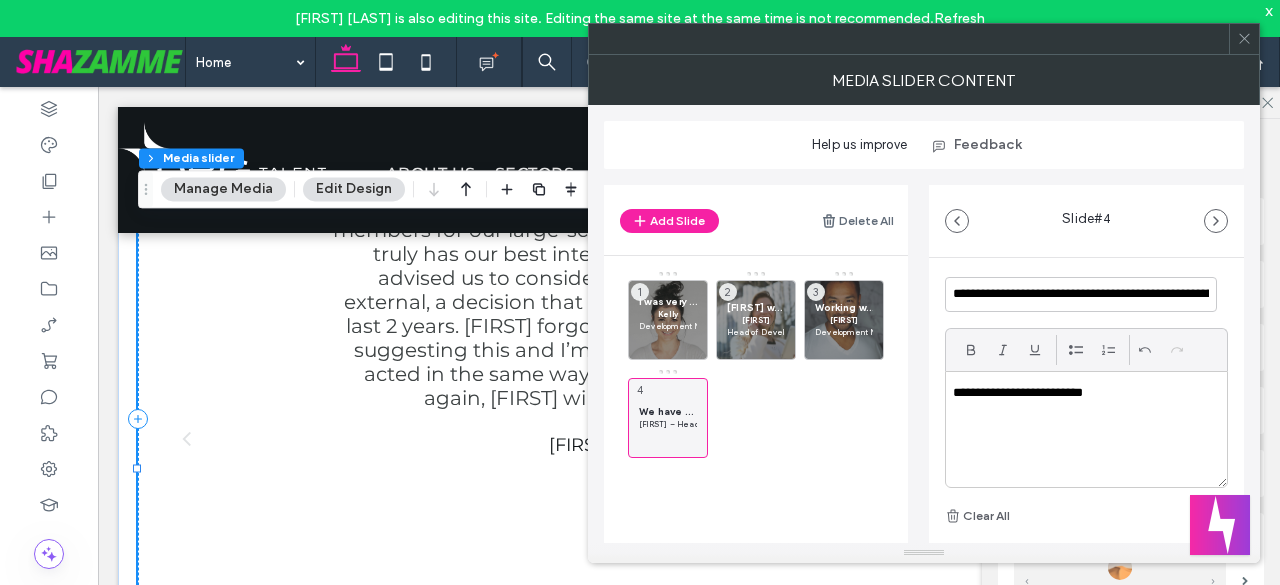 scroll, scrollTop: 258, scrollLeft: 0, axis: vertical 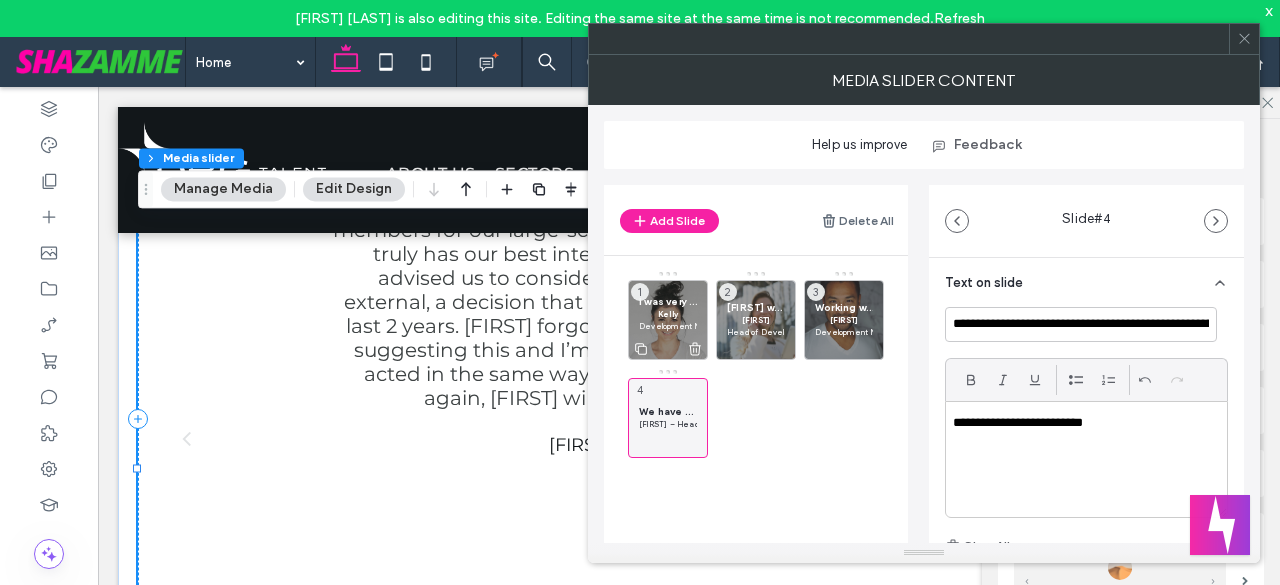 click on "I was very specific about the kind of organization I wanted to work at post Masters. [FIRST] was the only recruiter who backed me to realise my vision and had the industry network to fulfil my brief. Thanks to [FIRST], I landed my dream job and the happiness I experience at work has overflowed into my personal life. I highly recommend [FIRST] for anyone wanting to take a considered next step in their career." at bounding box center [668, 301] 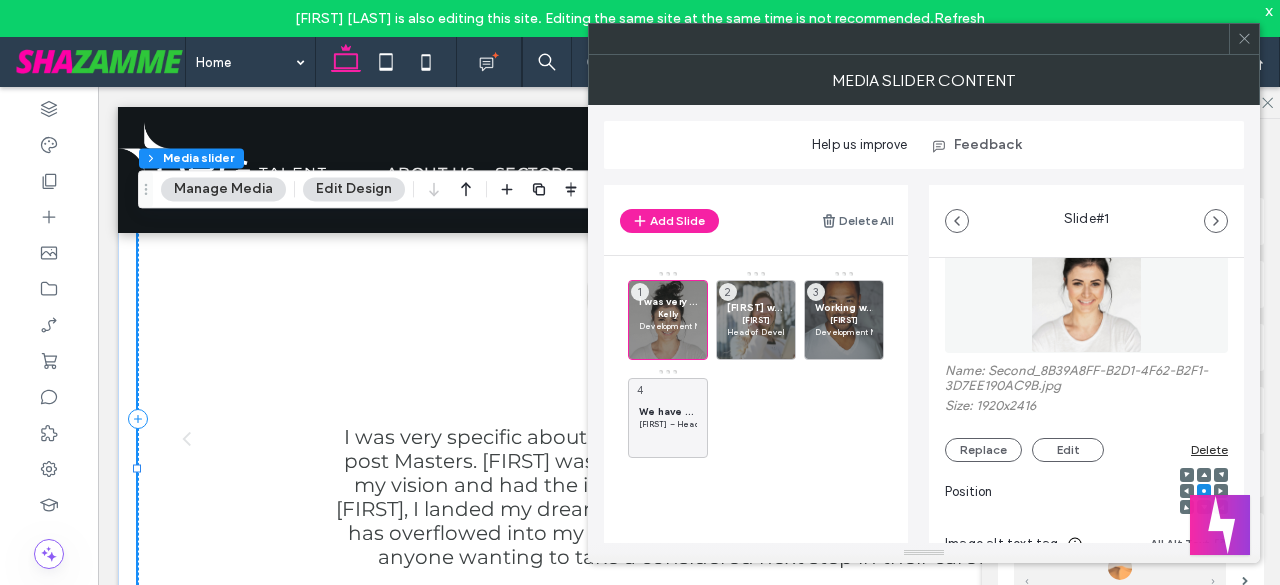 scroll, scrollTop: 133, scrollLeft: 0, axis: vertical 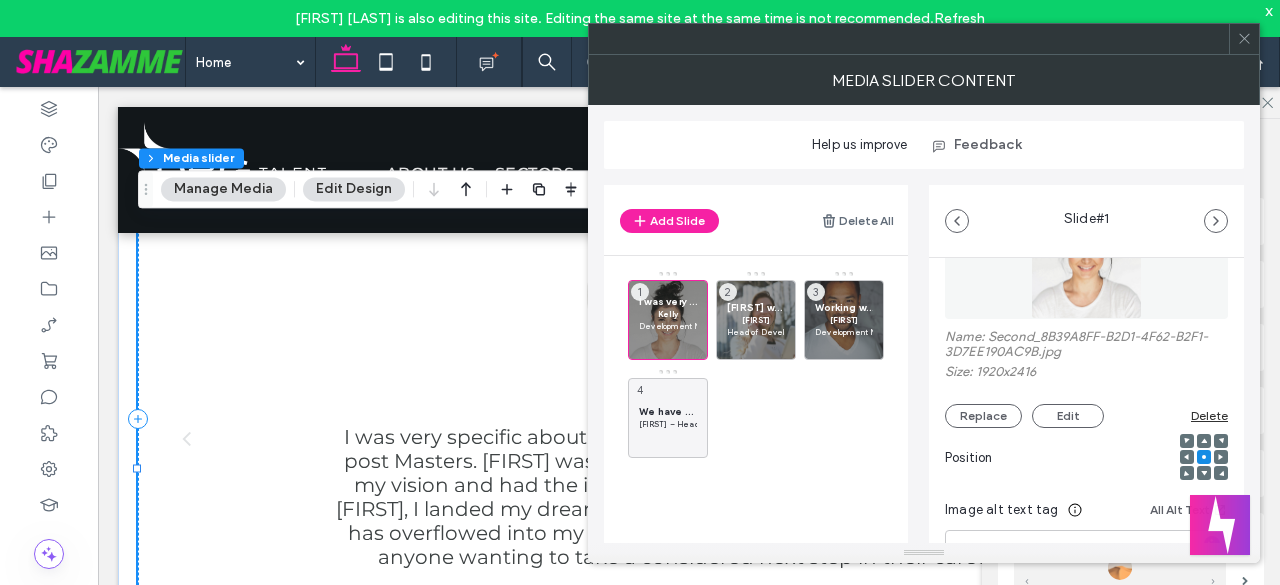 click on "Delete" at bounding box center [1209, 415] 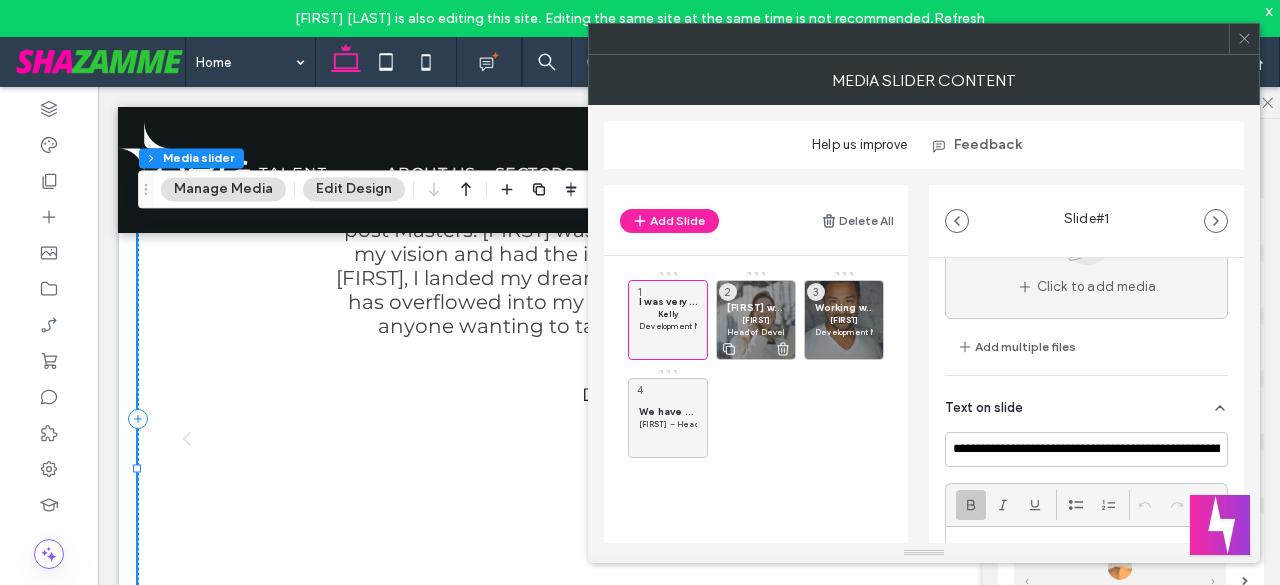 click on "[FIRST] worked on several roles for us, a private development company. These varied, from development professionals through to administration and support staff. [FIRST]’s eye for talent and his ability to manage candidates (and me) through a recruitment process is second to none. I was always confident that [FIRST] had both mine and the candidates he was putting forward best interests at heart, and he successfully created a win win for us all. I have no hesitation in recommending [FIRST] to any developer out there looking for great people and will 100% use him again in the future." at bounding box center (756, 307) 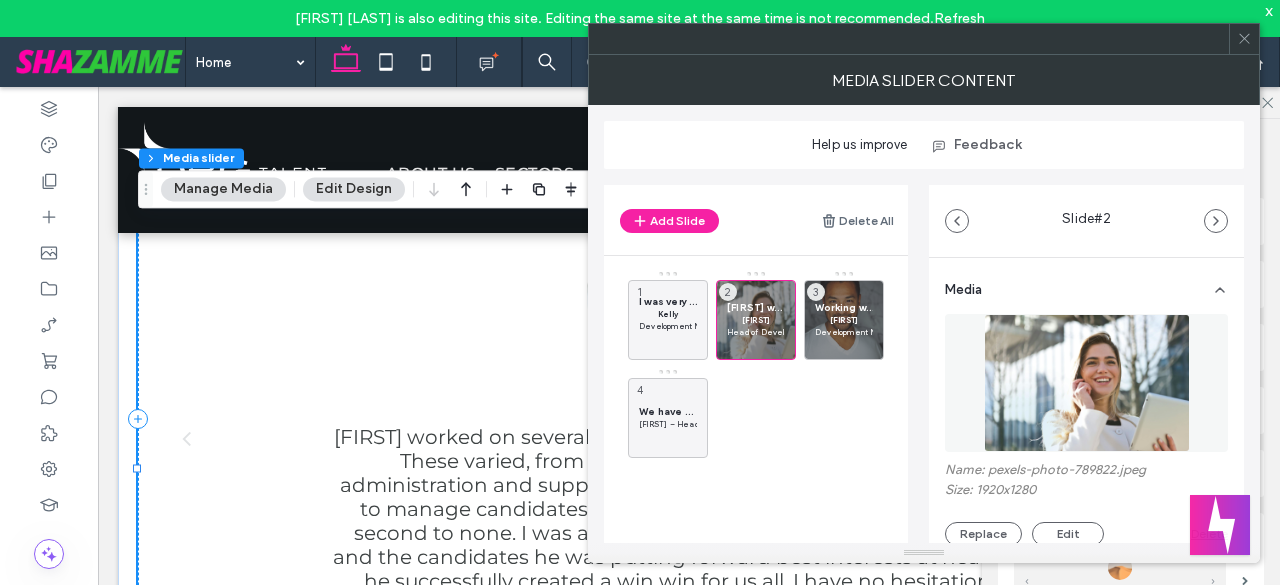 scroll, scrollTop: 166, scrollLeft: 0, axis: vertical 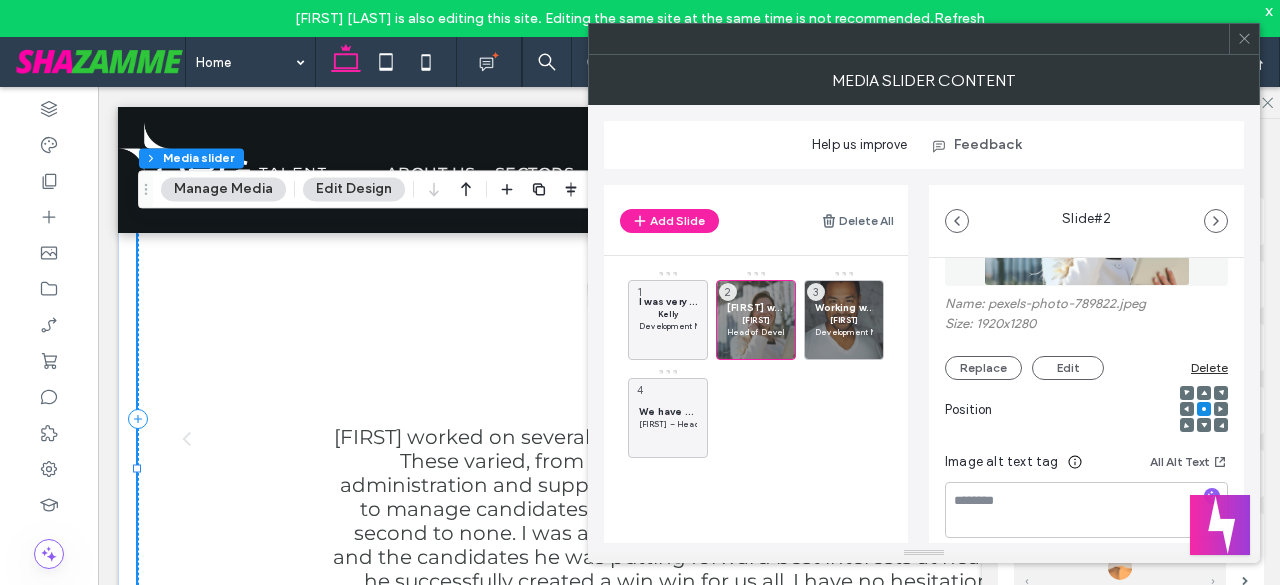 click on "Delete" at bounding box center (1209, 367) 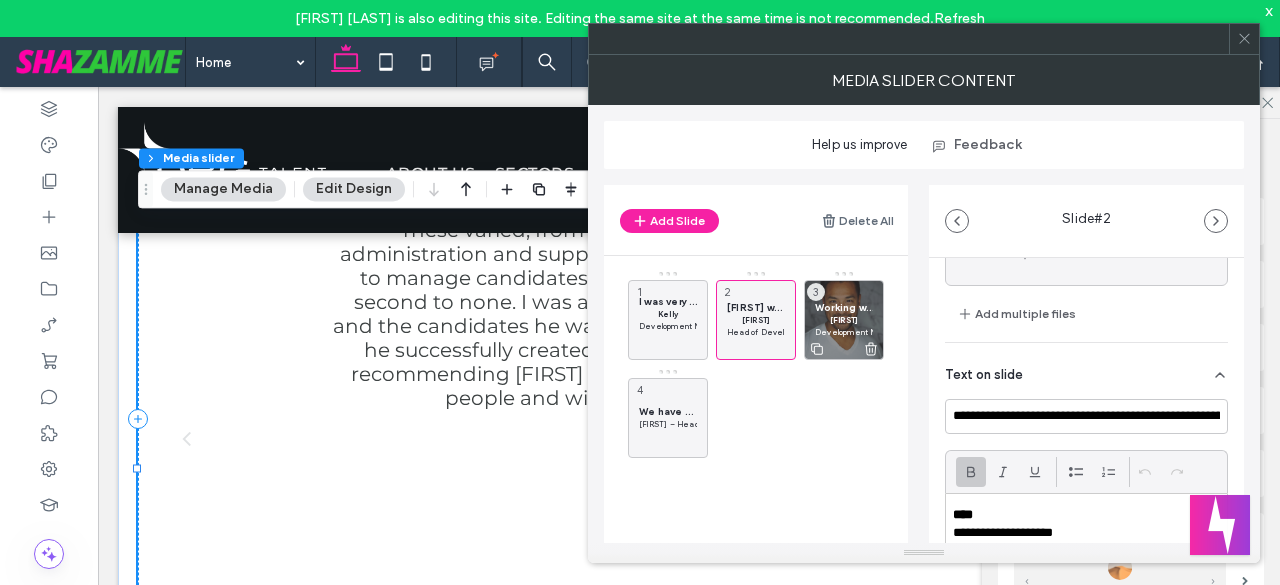 click on "Working with [FIRST] [LAST] was an absolute game changer in my career journey. From our very first conversation, [FIRST] demonstrated a deep understanding of the industry, took the time to understand my goals, and provided genuine, strategic advice that aligned perfectly with what I was looking for. What truly sets [FIRST] apart is his proactive communication, unwavering professionalism, and the trust he builds with both candidates and employers. He didn’t just help me find a job, he helped me find the right job. [FIRST] was across every detail throughout the process, from interview preparation to contract negotiation, and consistently went above and beyond to ensure I felt supported. Thanks to [FIRST], I’ve stepped into an exciting new role that’s a perfect fit, both professionally and culturally. I couldn’t recommend him more highly to anyone looking to take the next step in their career." at bounding box center (844, 307) 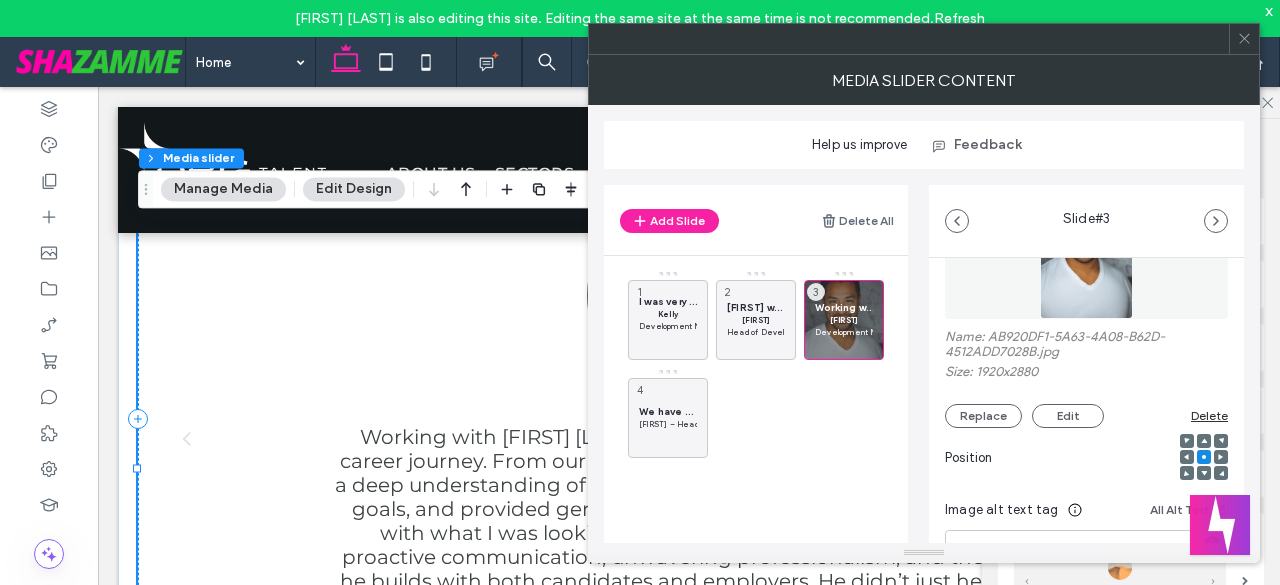 scroll, scrollTop: 166, scrollLeft: 0, axis: vertical 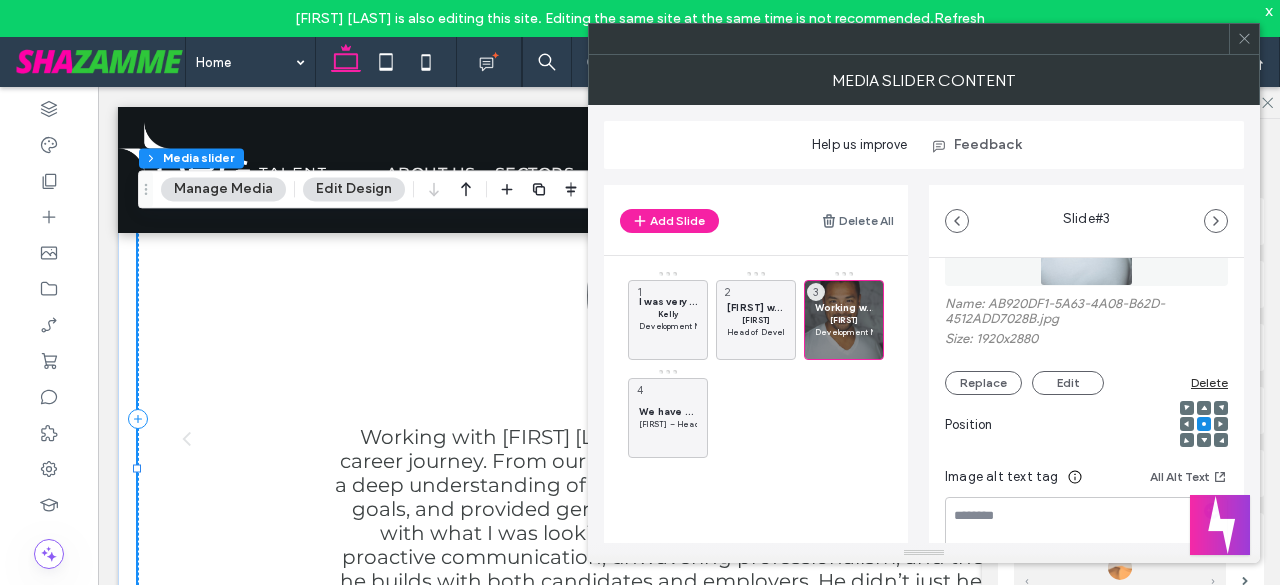 click on "Delete" at bounding box center (1209, 382) 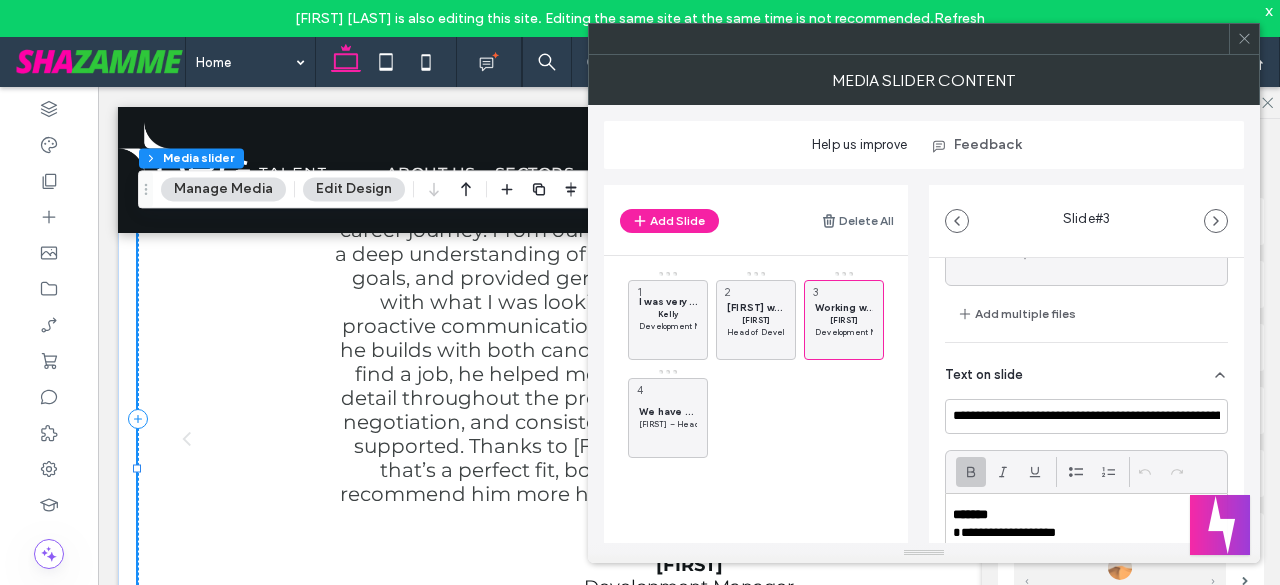 click 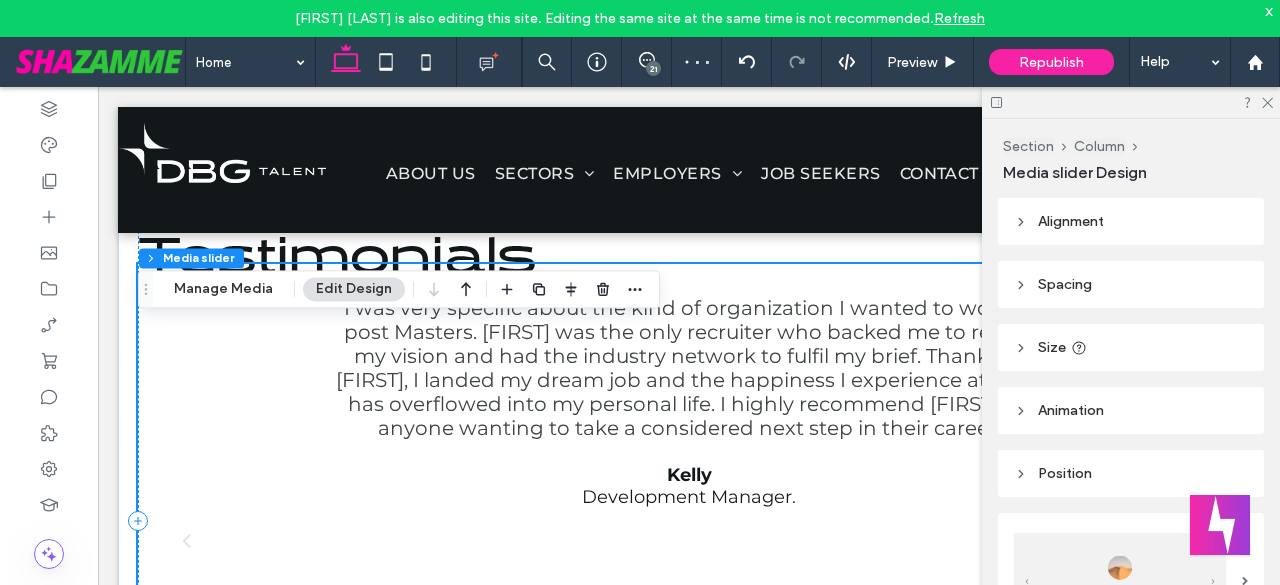 scroll, scrollTop: 2582, scrollLeft: 0, axis: vertical 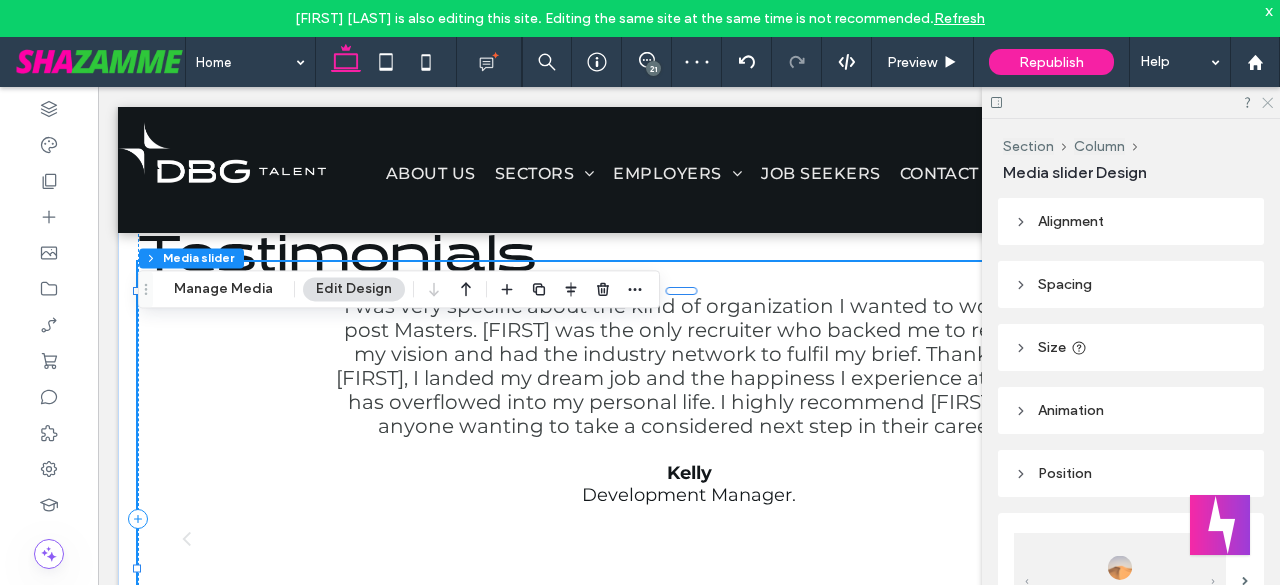 click 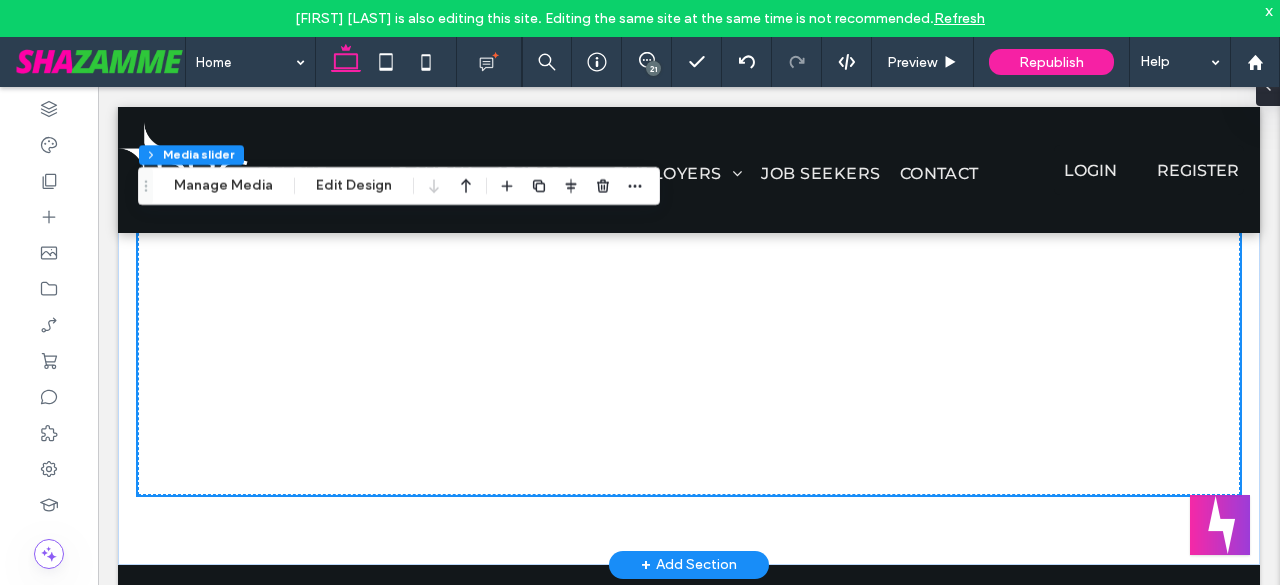scroll, scrollTop: 2915, scrollLeft: 0, axis: vertical 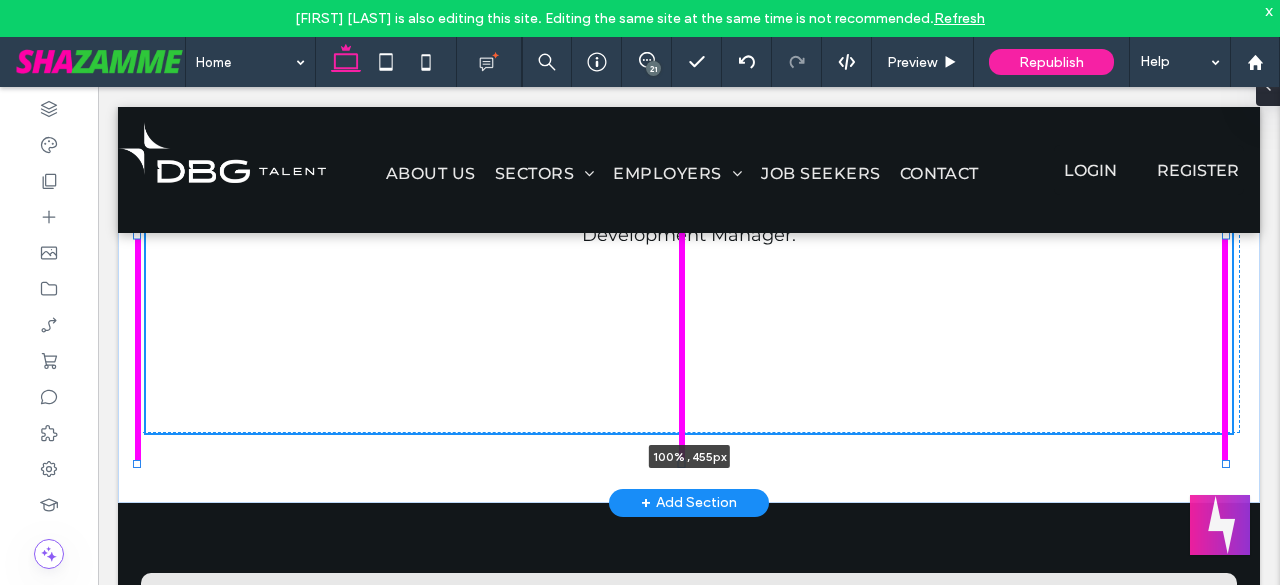 drag, startPoint x: 681, startPoint y: 545, endPoint x: 690, endPoint y: 496, distance: 49.819675 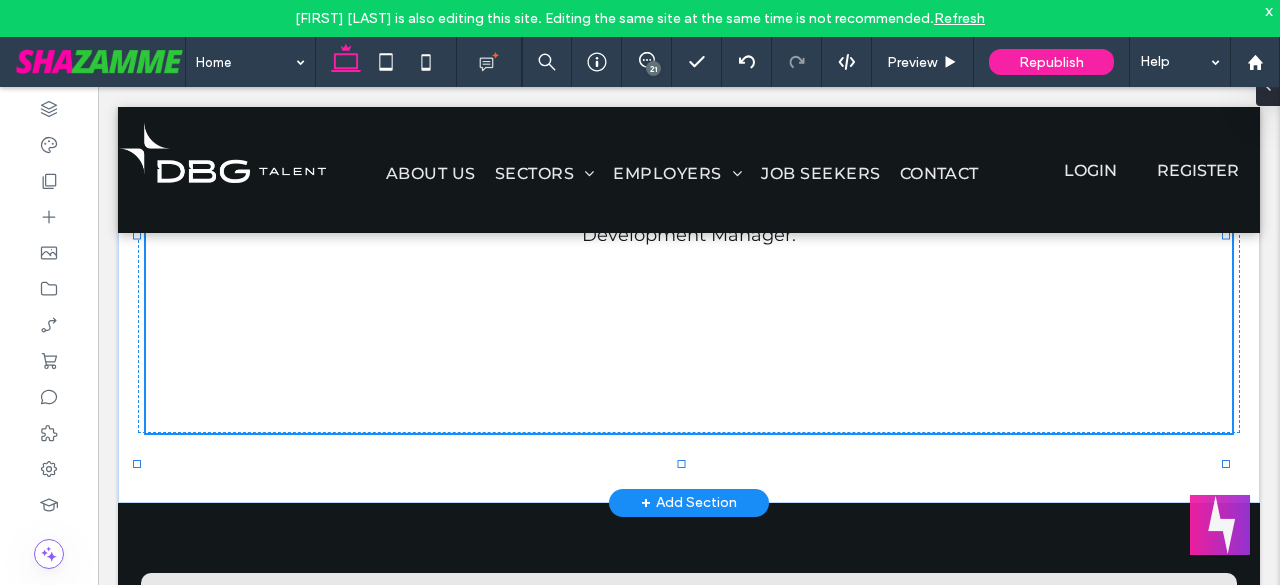 type on "***" 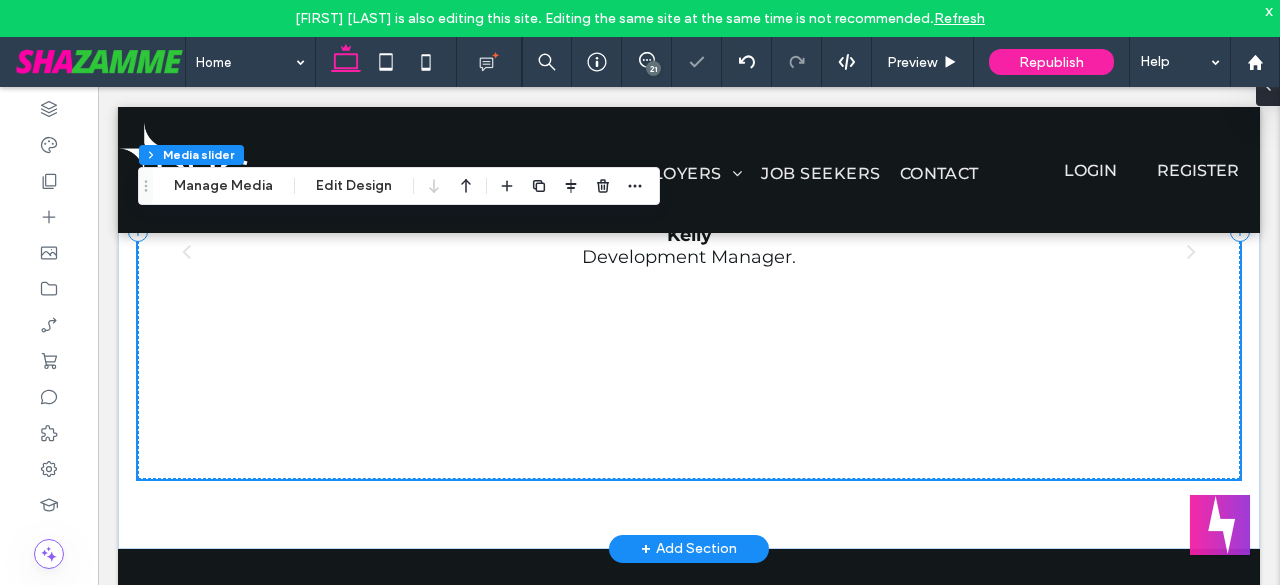 scroll, scrollTop: 2833, scrollLeft: 0, axis: vertical 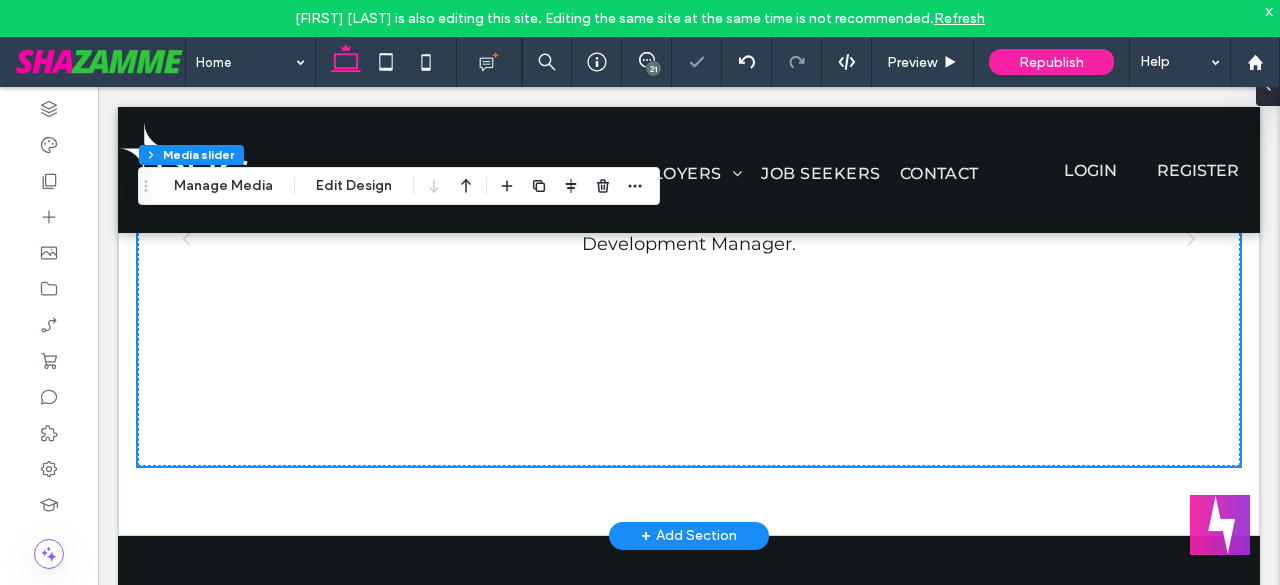 click on "I was very specific about the kind of organization I wanted to work at post Masters. [FIRST] was the only recruiter who backed me to realise my vision and had the industry network to fulfil my brief. Thanks to [FIRST], I landed my dream job and the happiness I experience at work has overflowed into my personal life. I highly recommend [FIRST] for anyone wanting to take a considered next step in their career. [FIRST]  Development Manager." at bounding box center (689, 254) 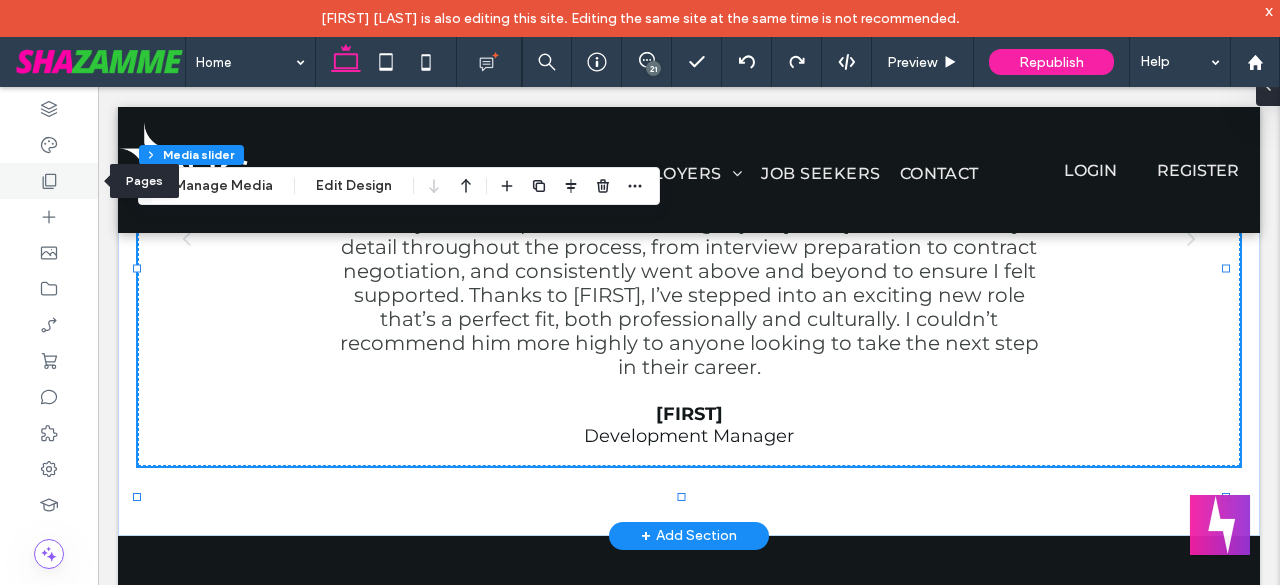 click 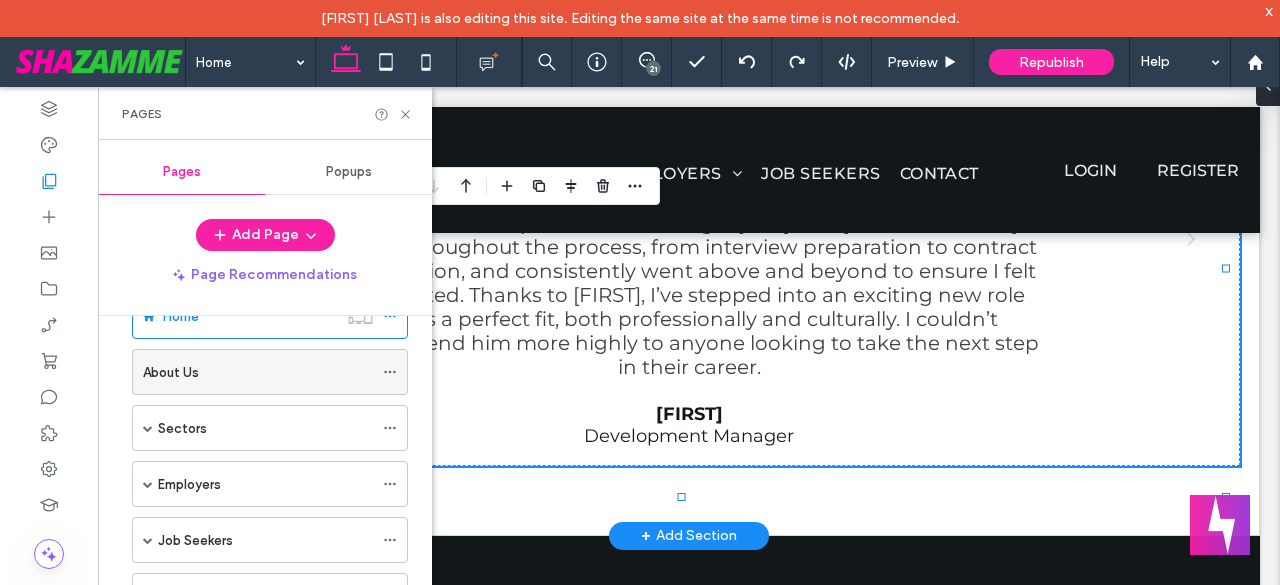 scroll, scrollTop: 66, scrollLeft: 0, axis: vertical 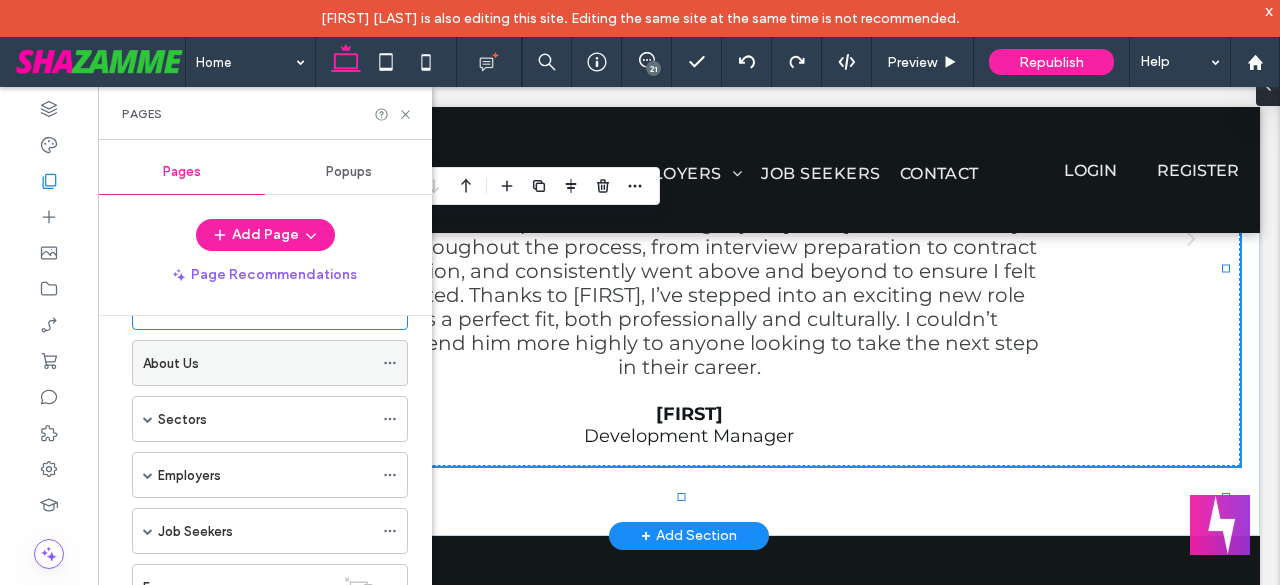 click on "About Us" at bounding box center [258, 363] 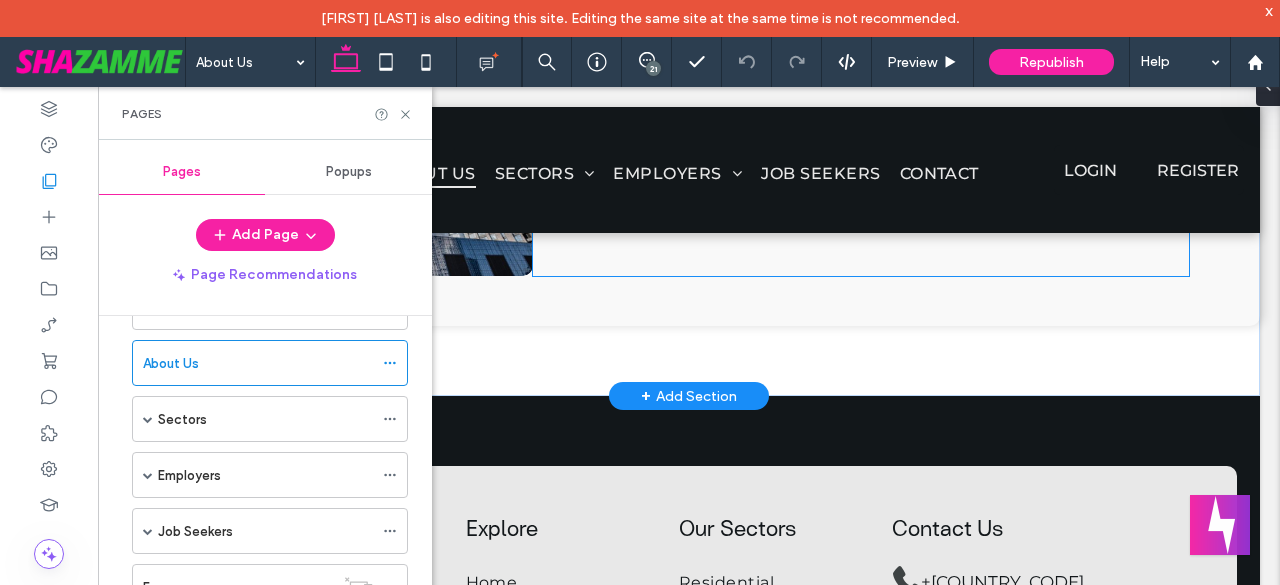 scroll, scrollTop: 3389, scrollLeft: 0, axis: vertical 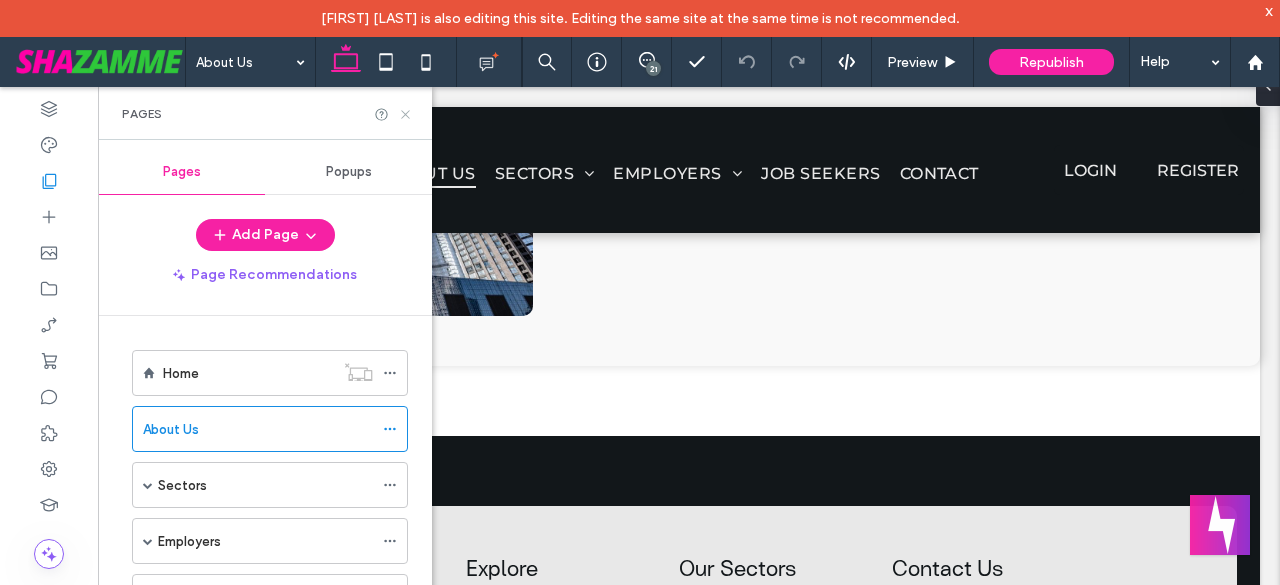 click 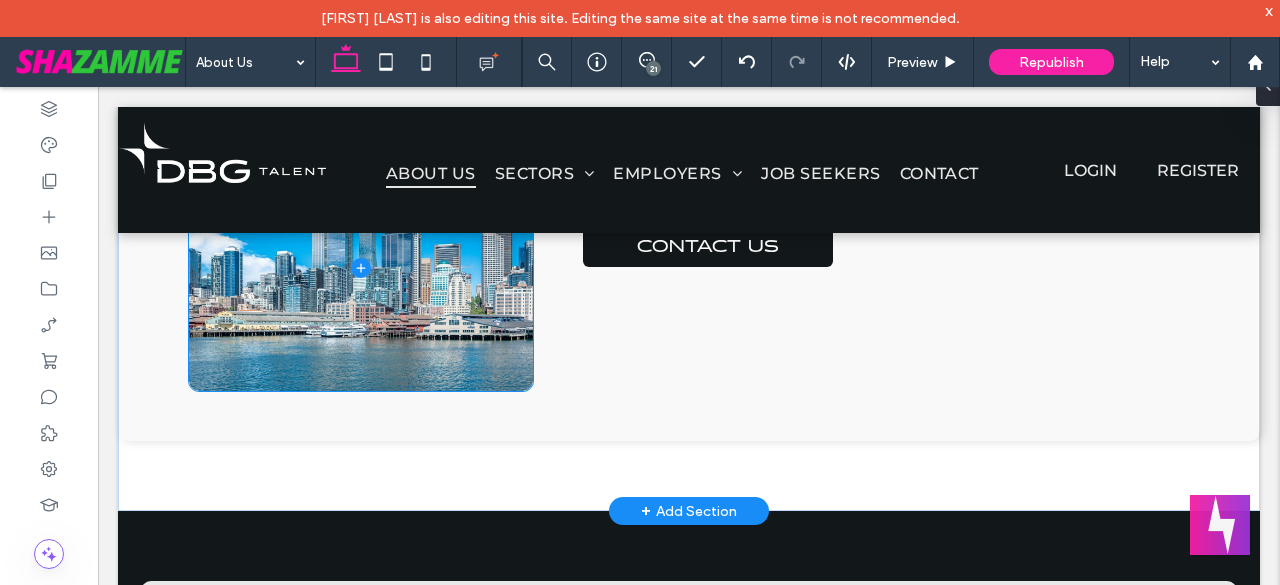 scroll, scrollTop: 3156, scrollLeft: 0, axis: vertical 